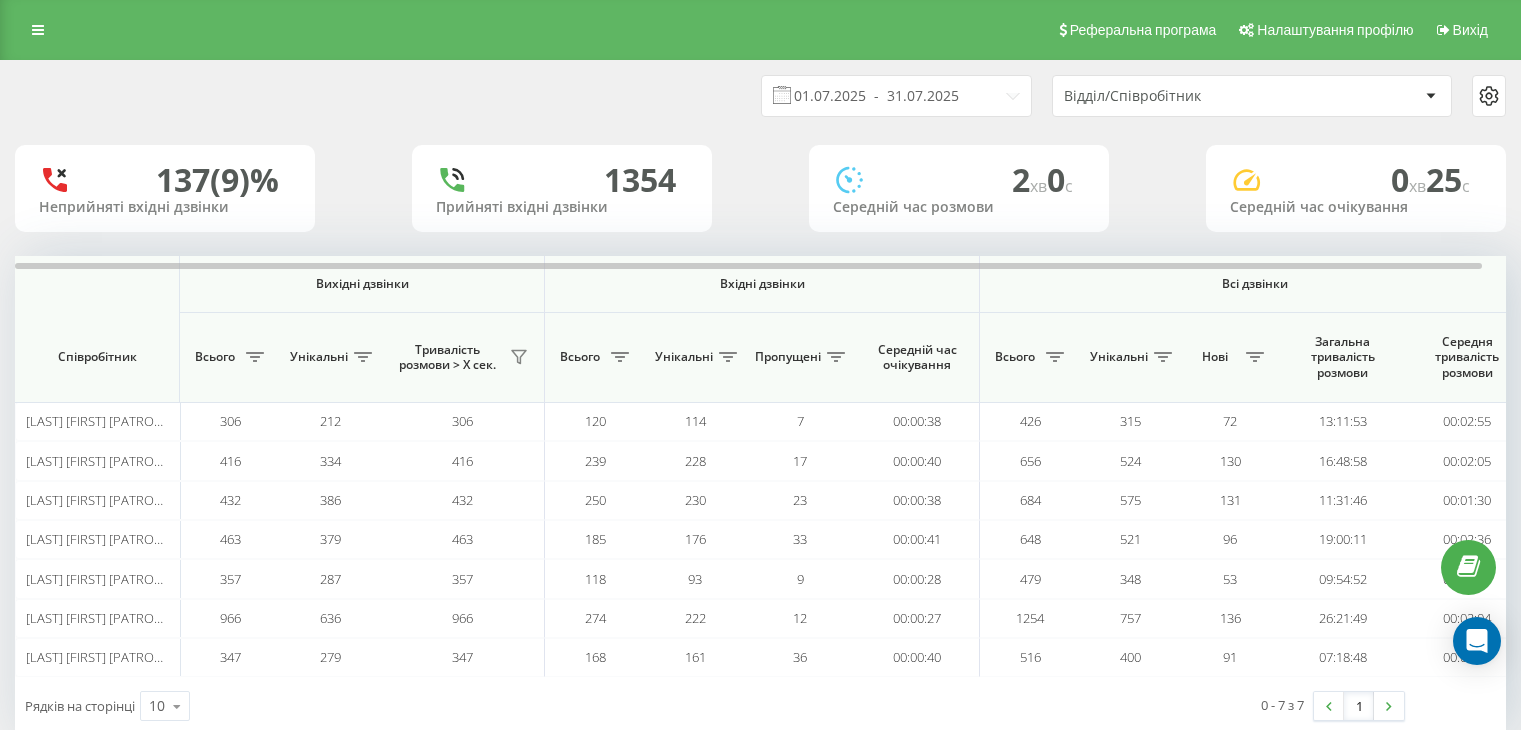 scroll, scrollTop: 0, scrollLeft: 0, axis: both 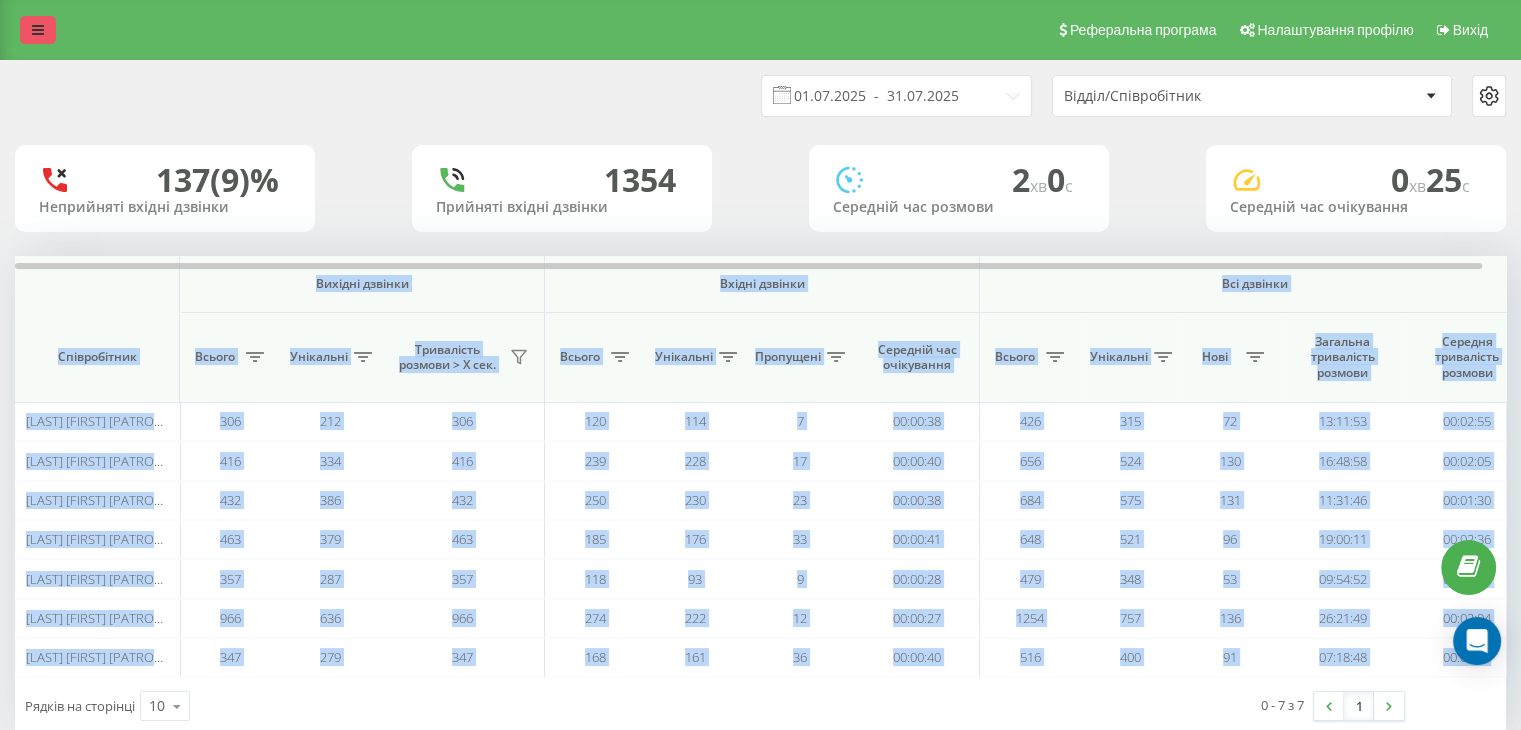 click at bounding box center (38, 30) 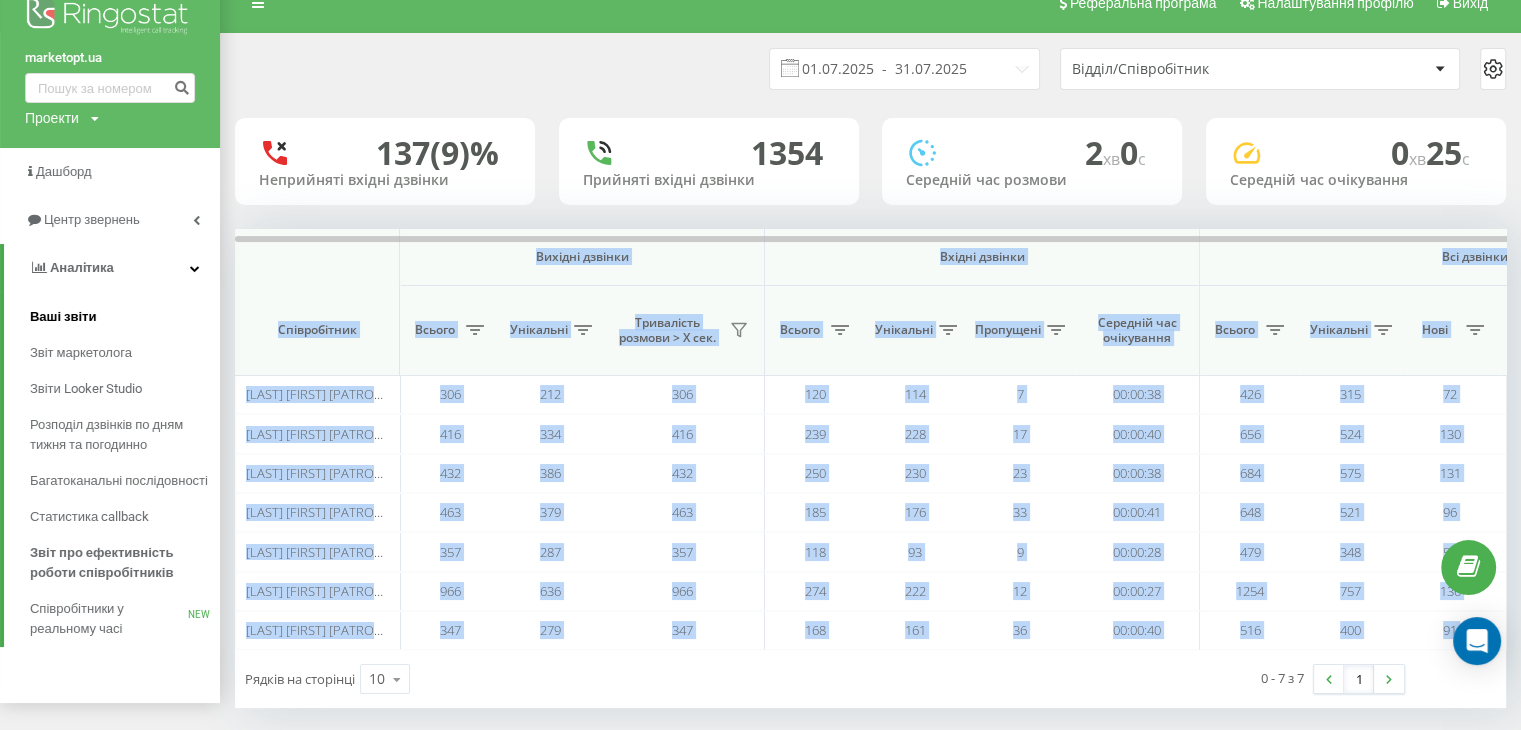 scroll, scrollTop: 42, scrollLeft: 0, axis: vertical 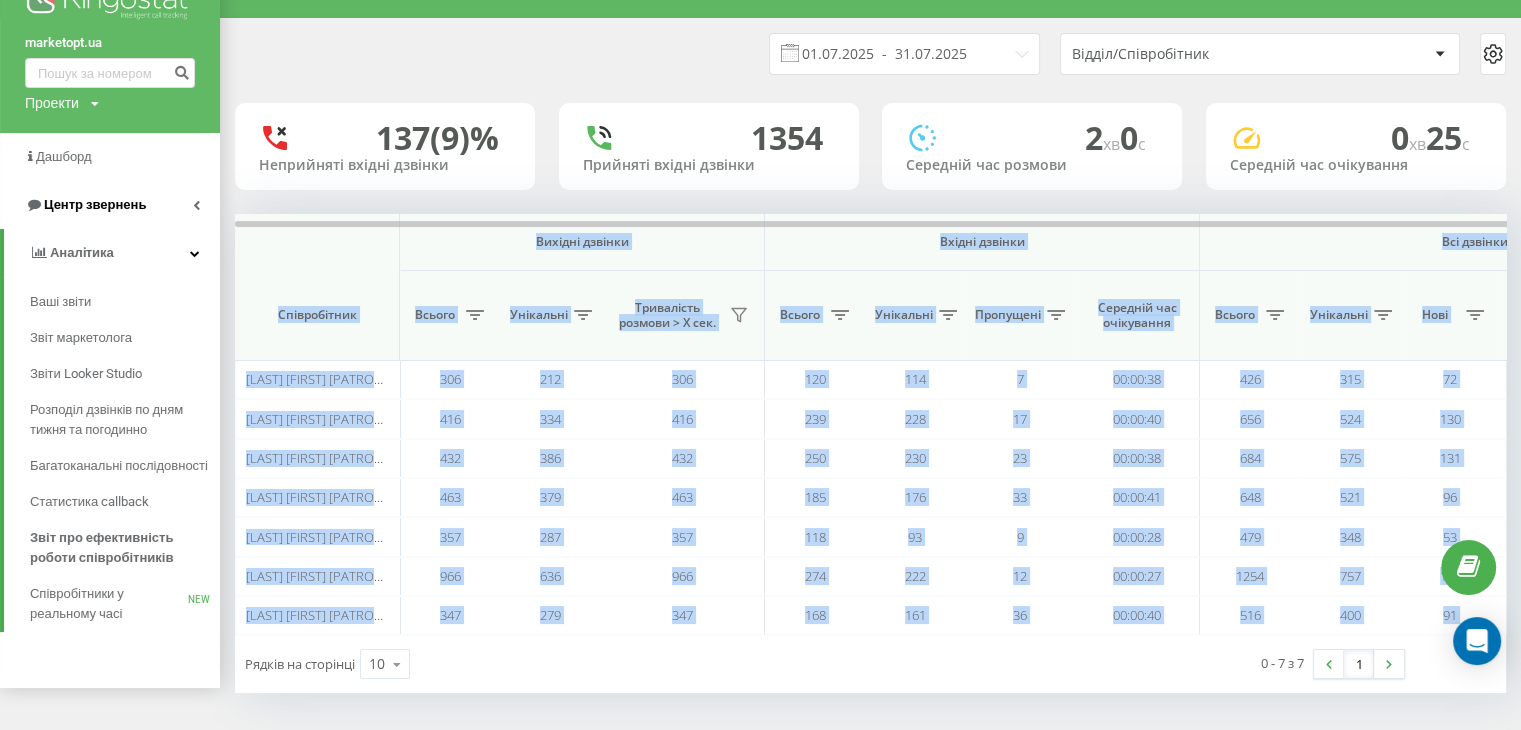 click on "Центр звернень" at bounding box center (95, 204) 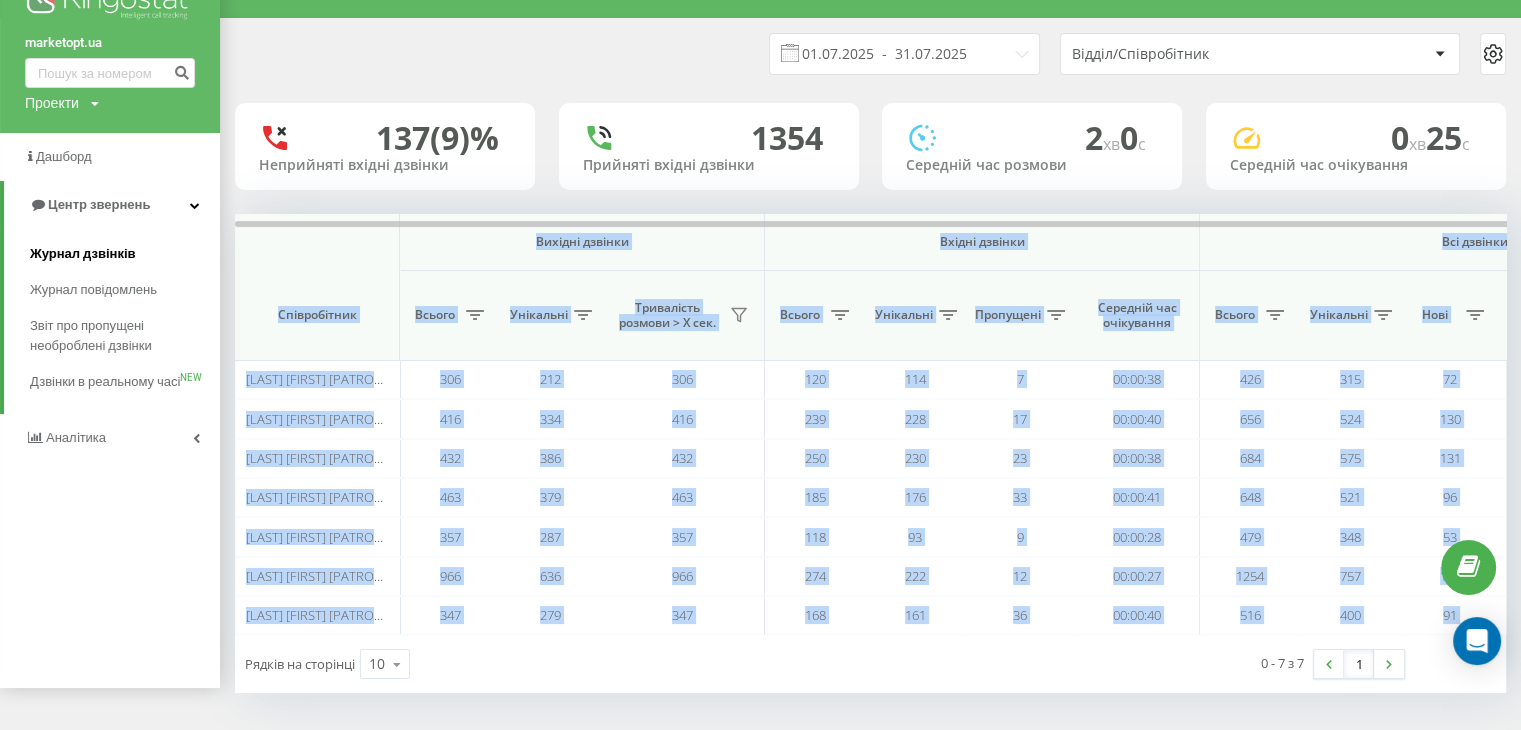 click on "Журнал дзвінків" at bounding box center (83, 254) 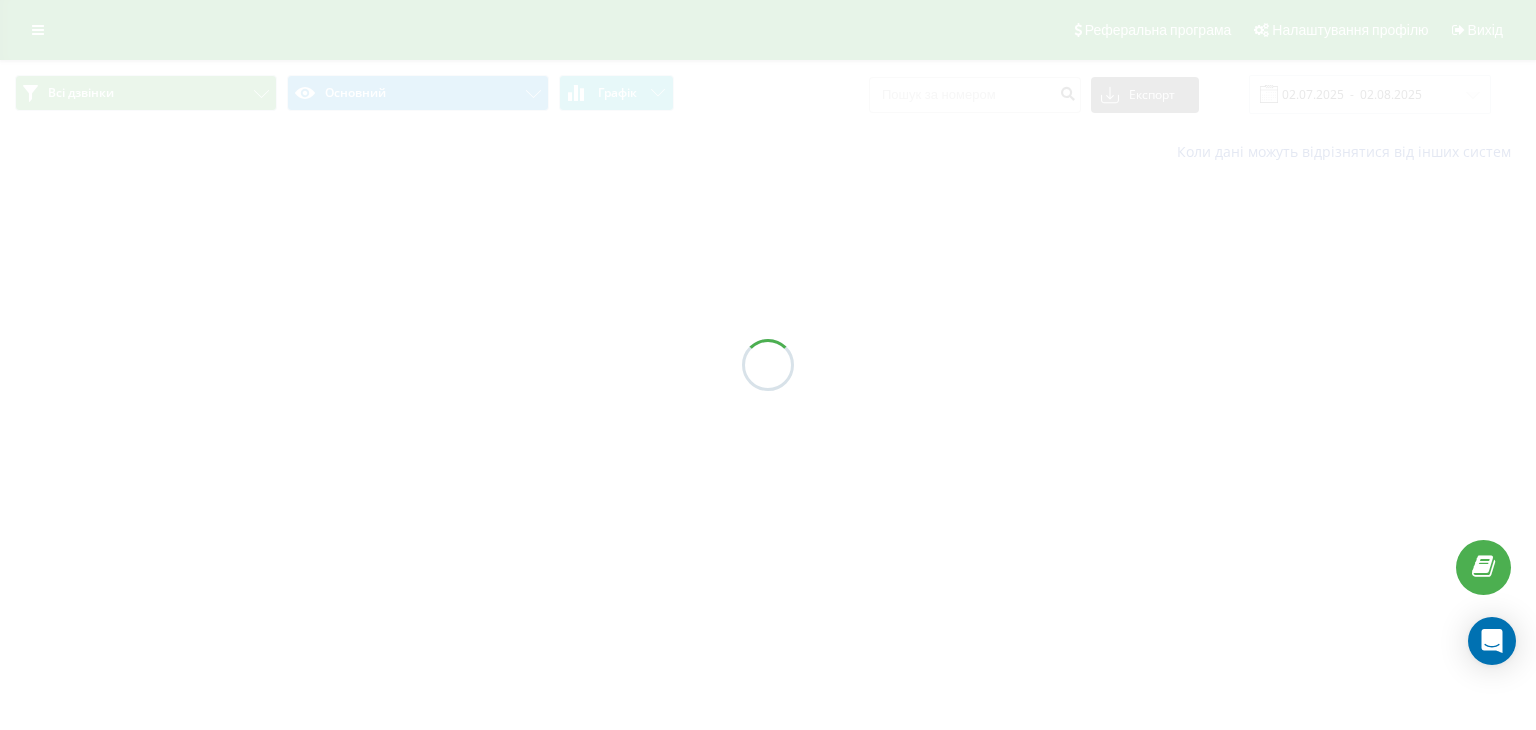 scroll, scrollTop: 0, scrollLeft: 0, axis: both 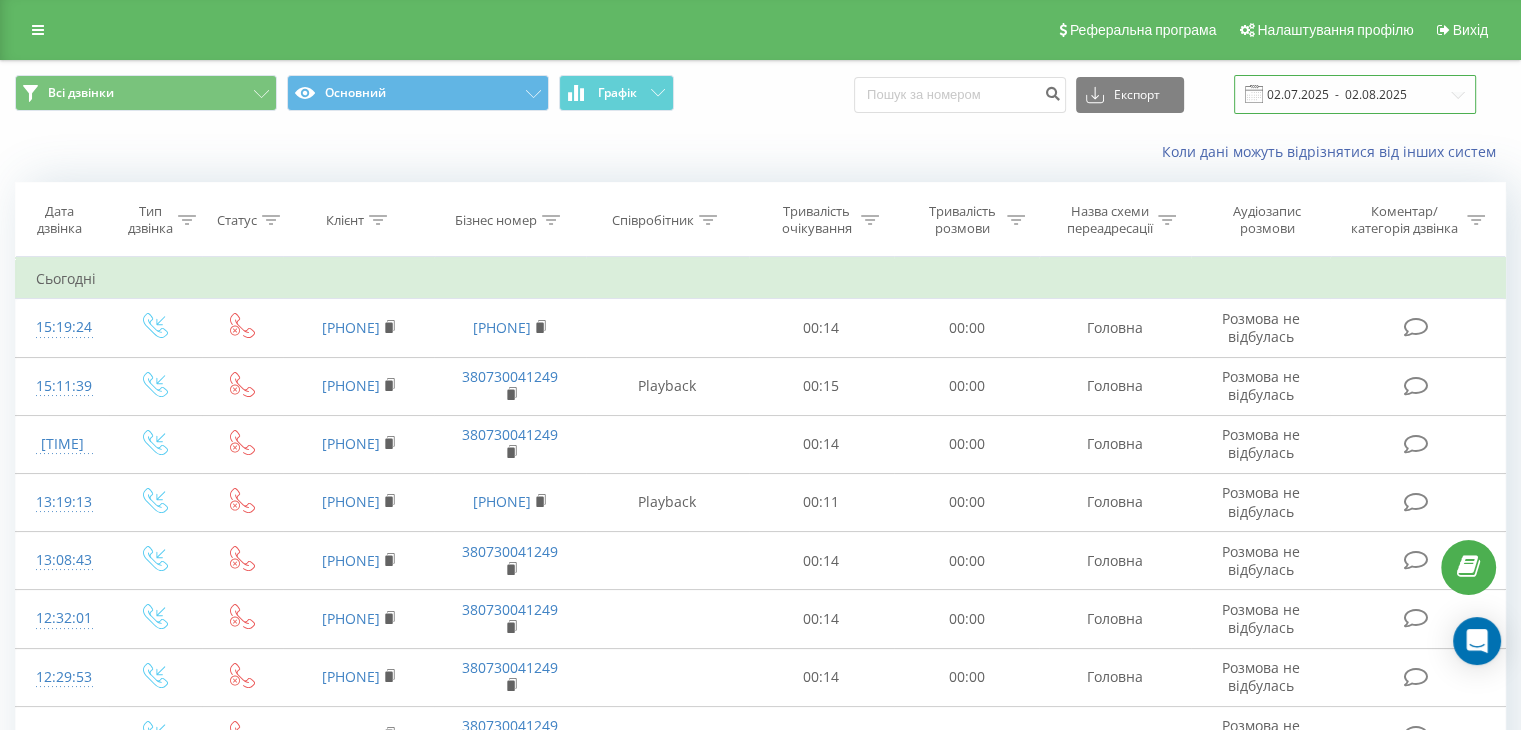 click on "02.07.2025  -  02.08.2025" at bounding box center [1355, 94] 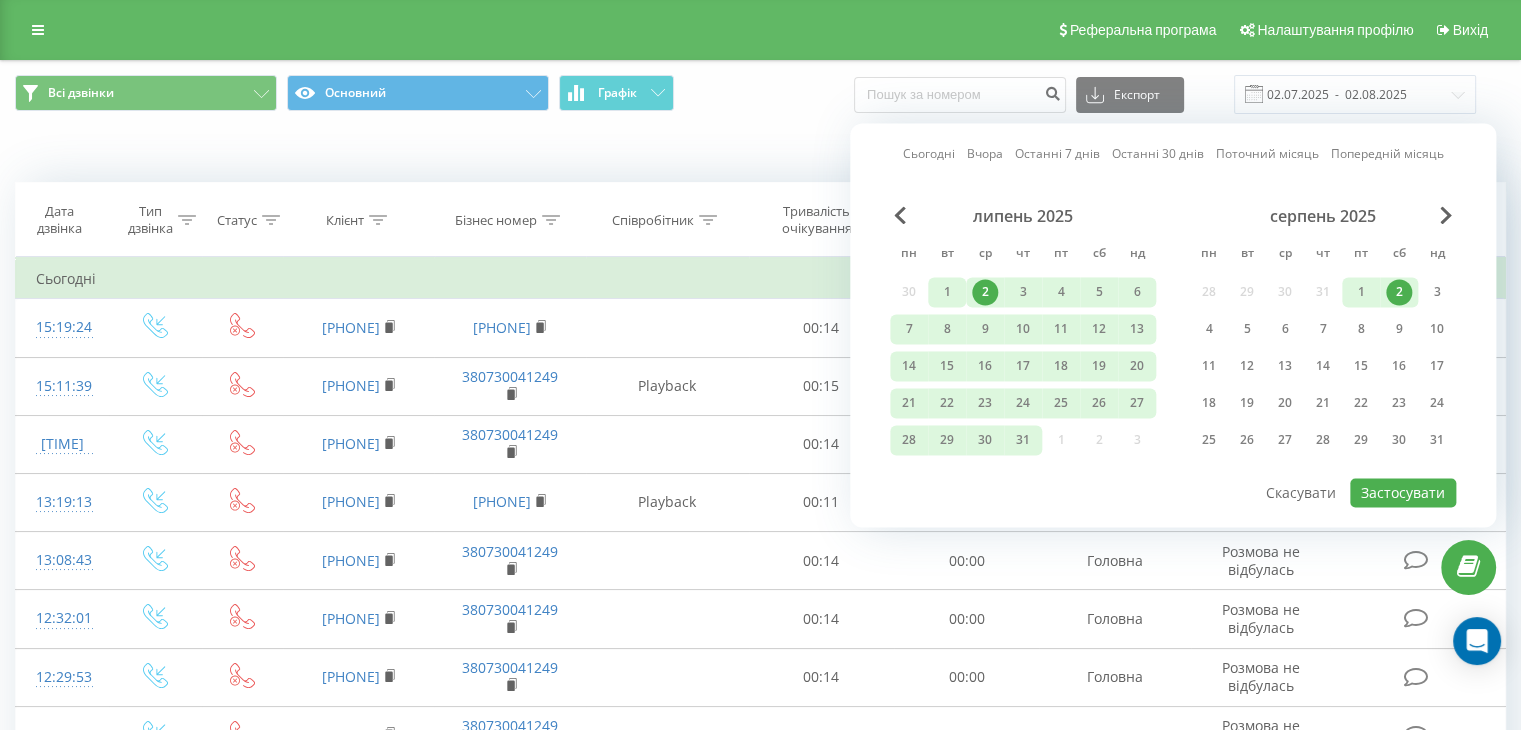 click on "1" at bounding box center (947, 292) 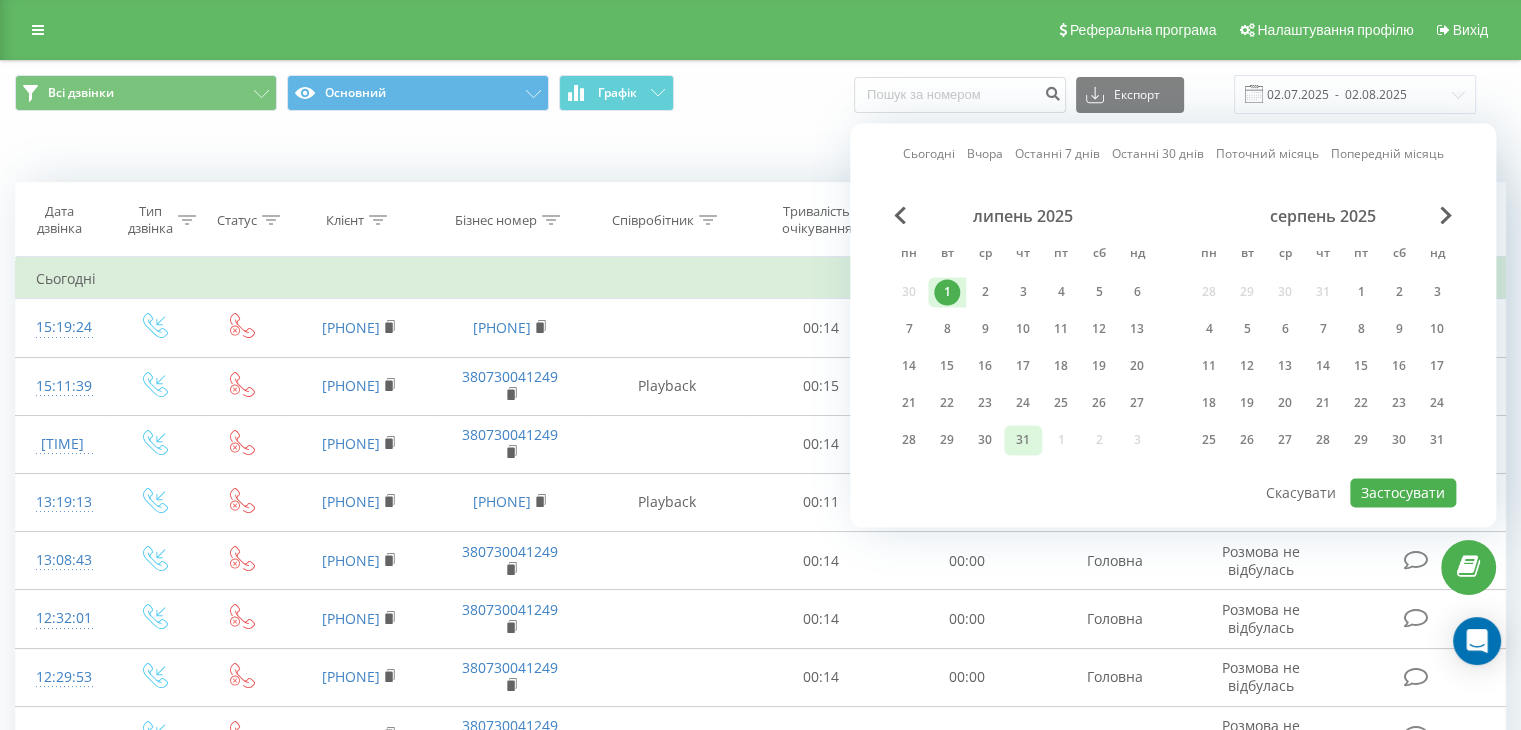 click on "31" at bounding box center [1023, 440] 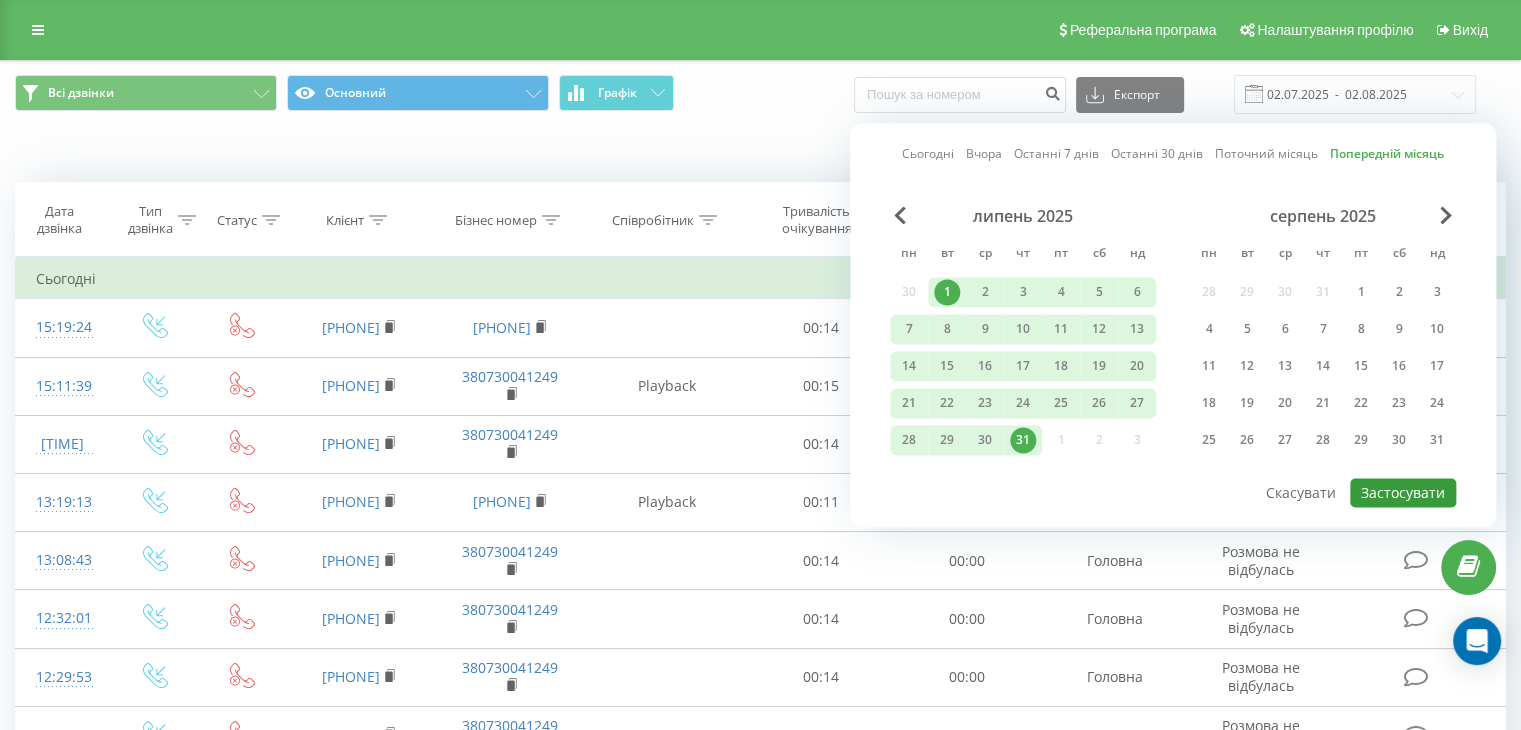 click on "Застосувати" at bounding box center [1403, 492] 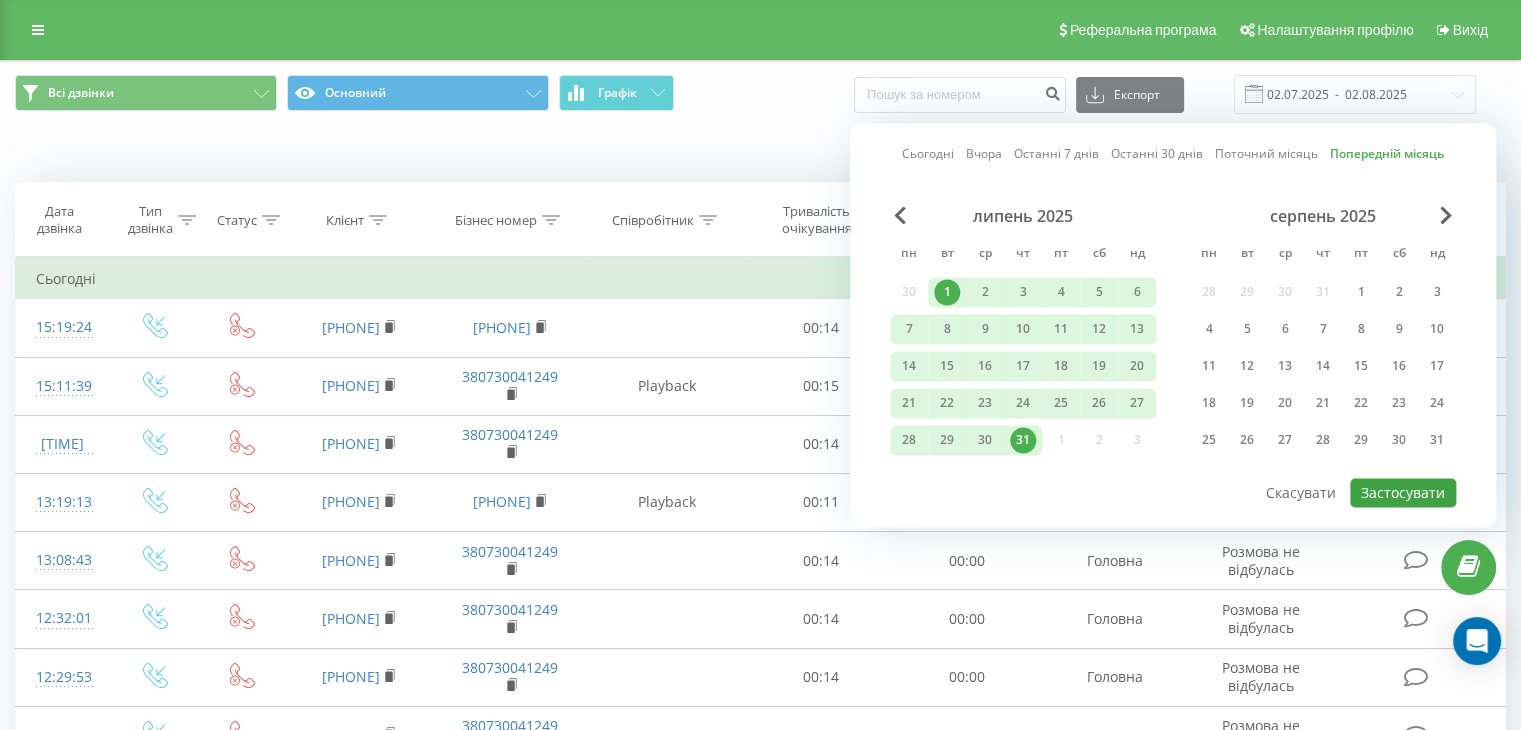 type on "01.07.2025  -  31.07.2025" 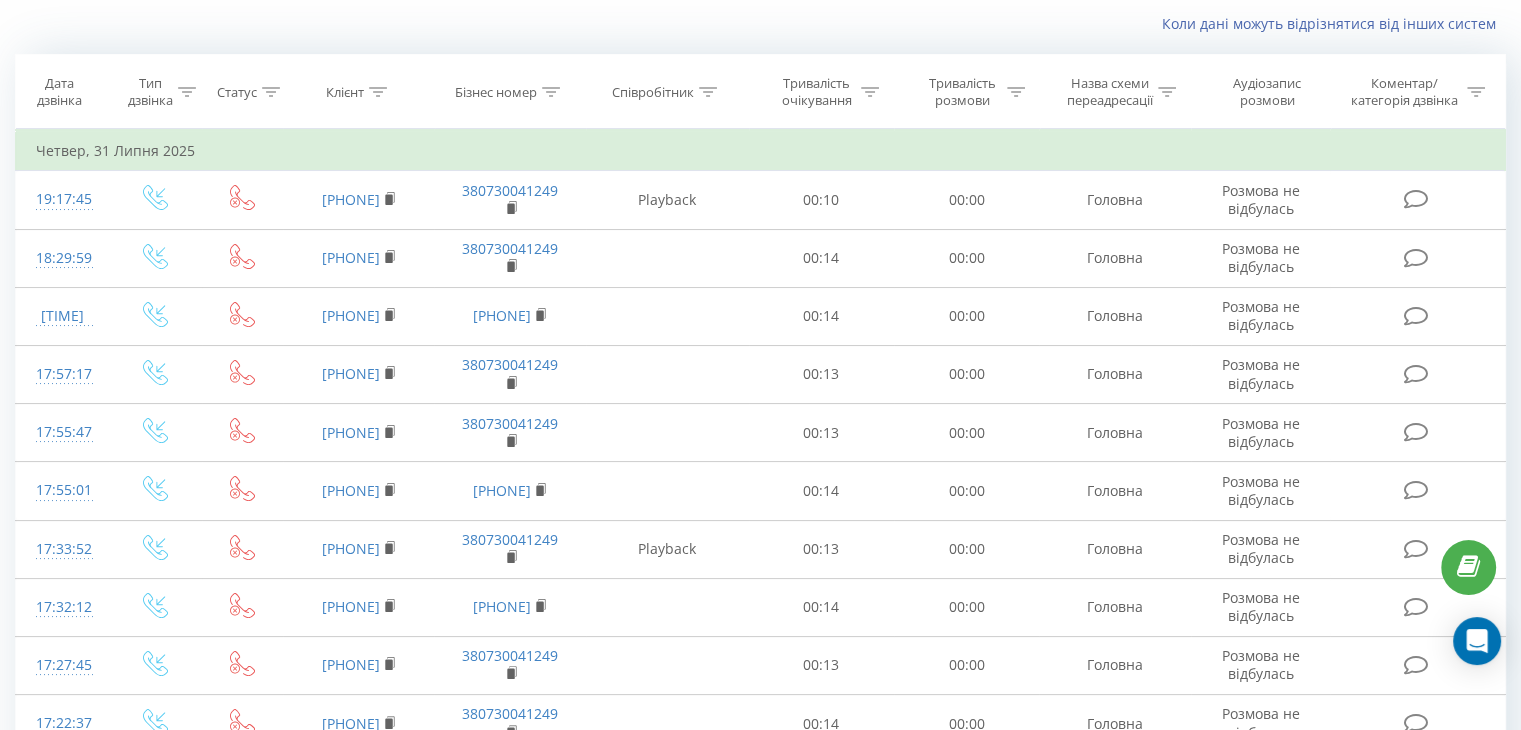 scroll, scrollTop: 0, scrollLeft: 0, axis: both 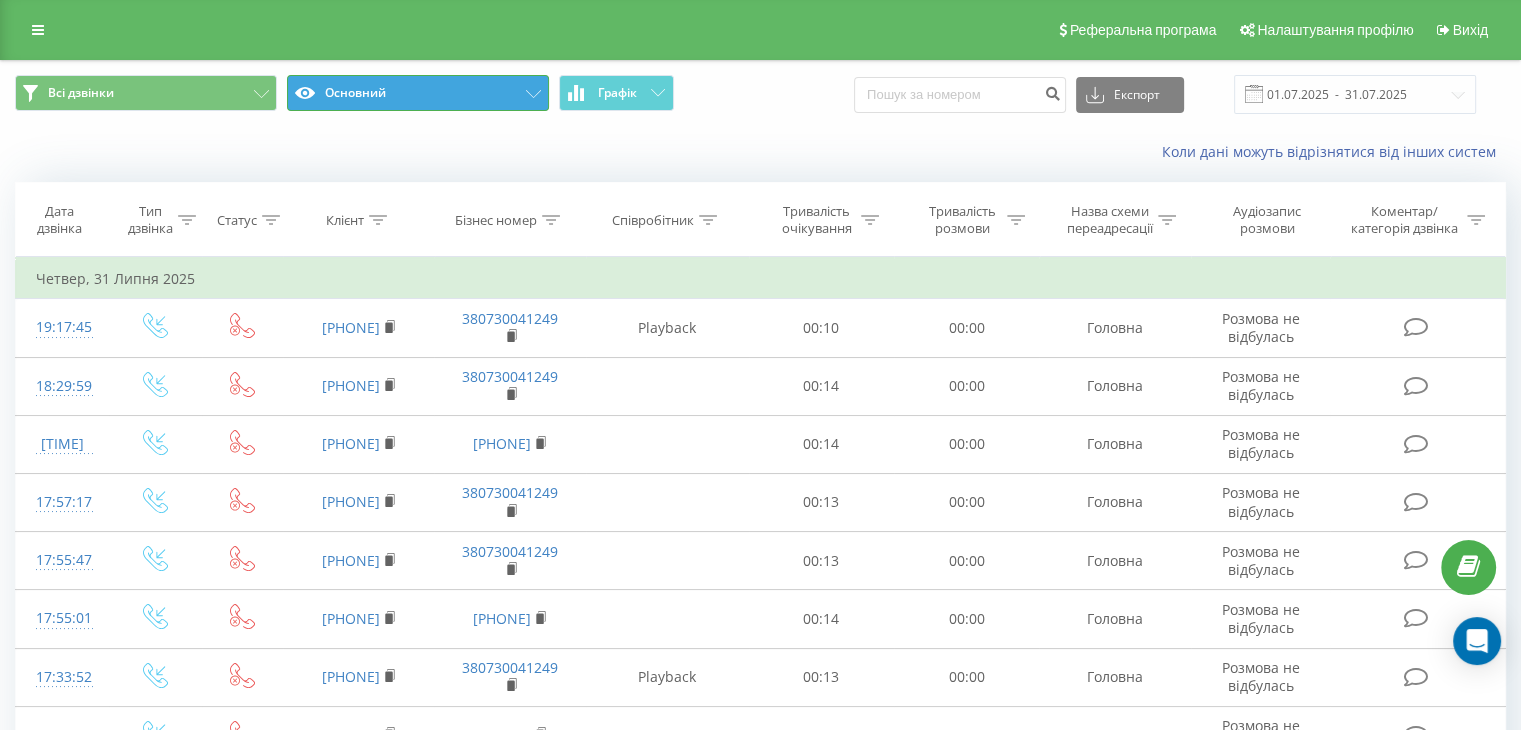 click 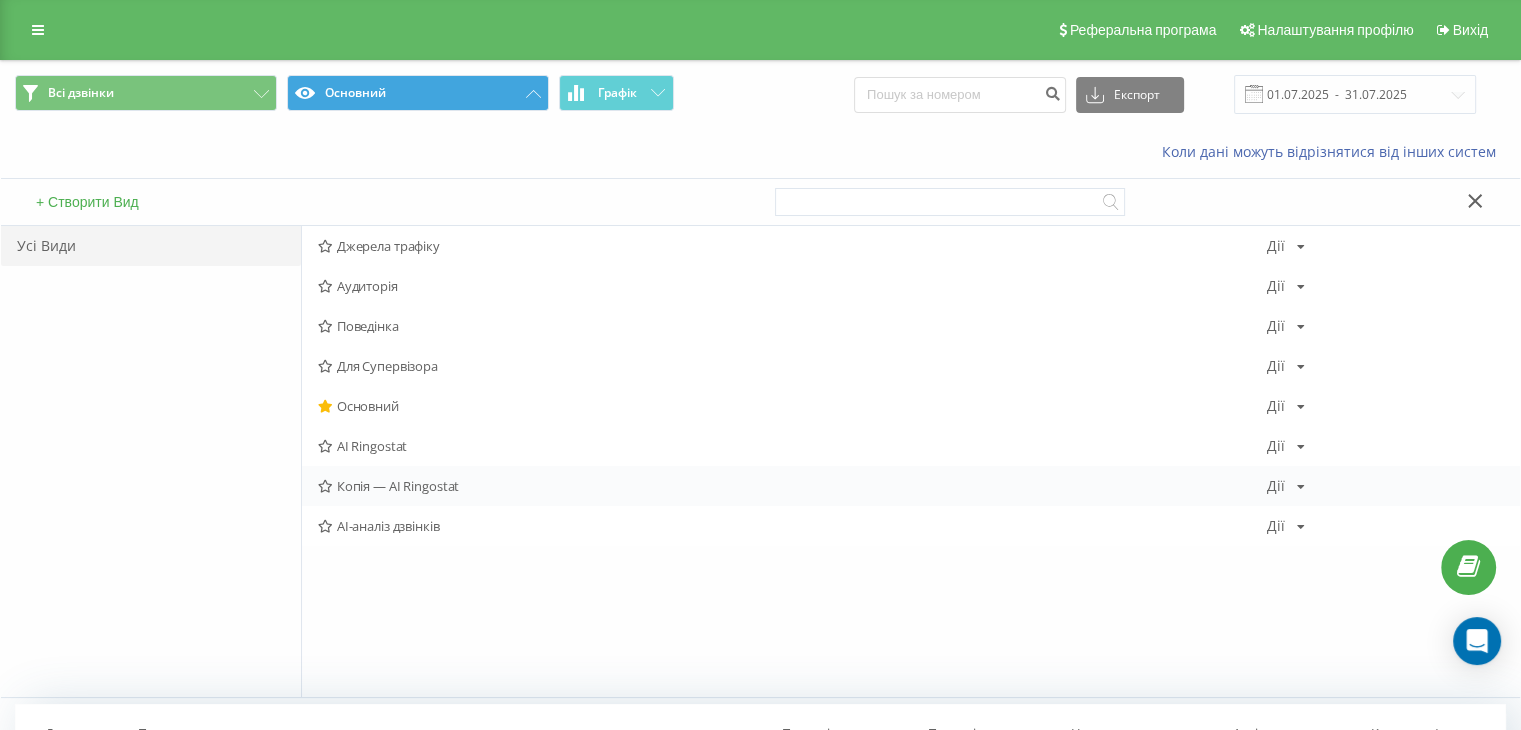 click on "Копія — AI Ringostat" at bounding box center (792, 486) 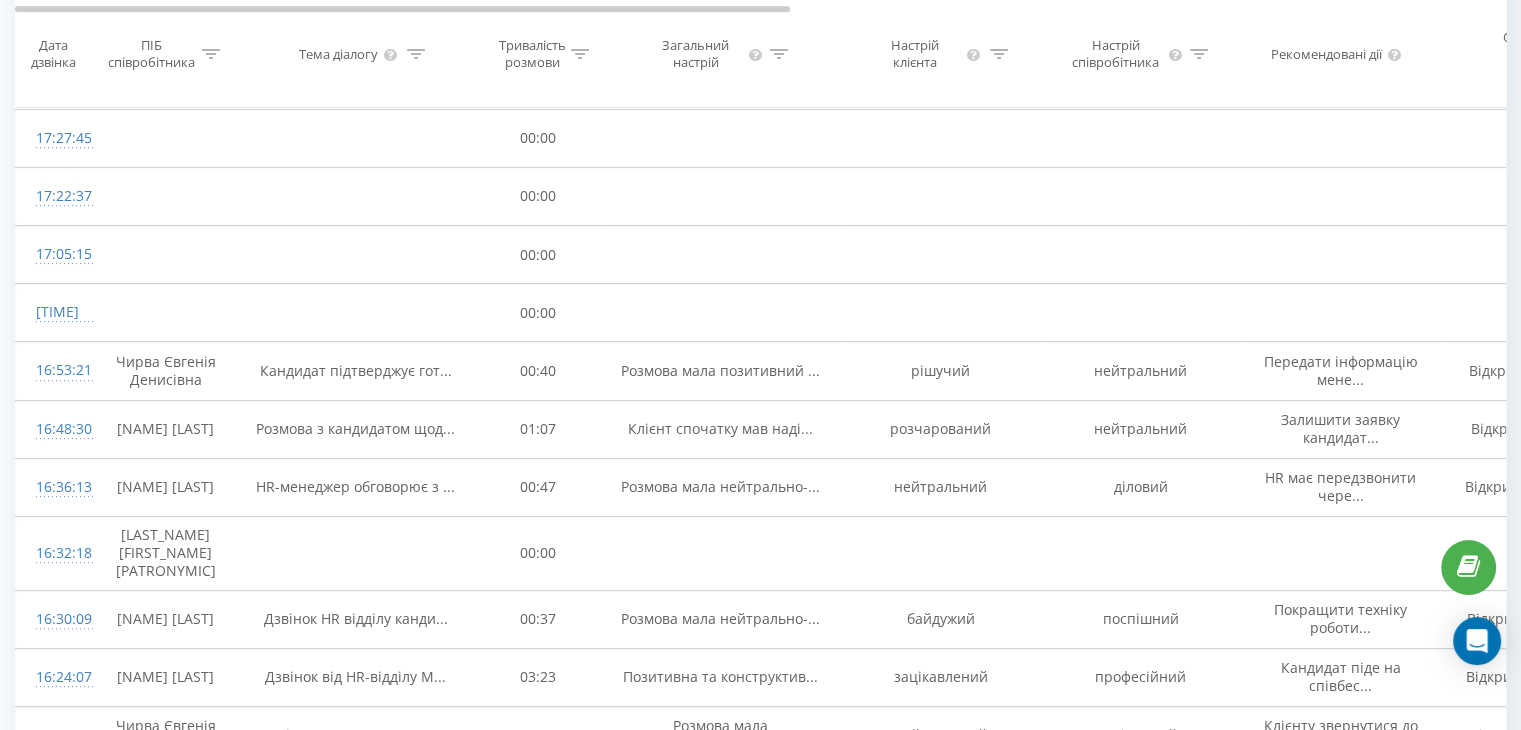 scroll, scrollTop: 700, scrollLeft: 0, axis: vertical 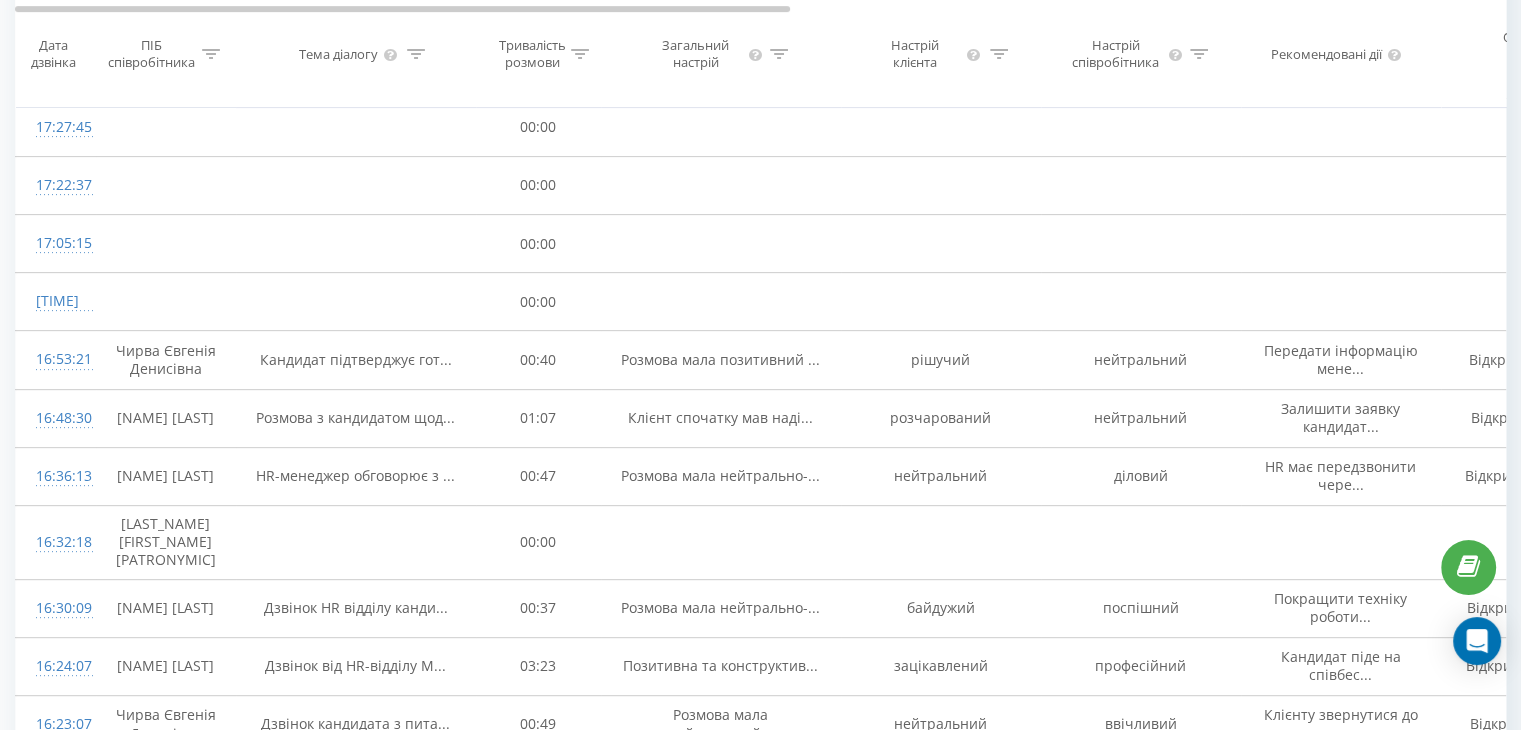 click 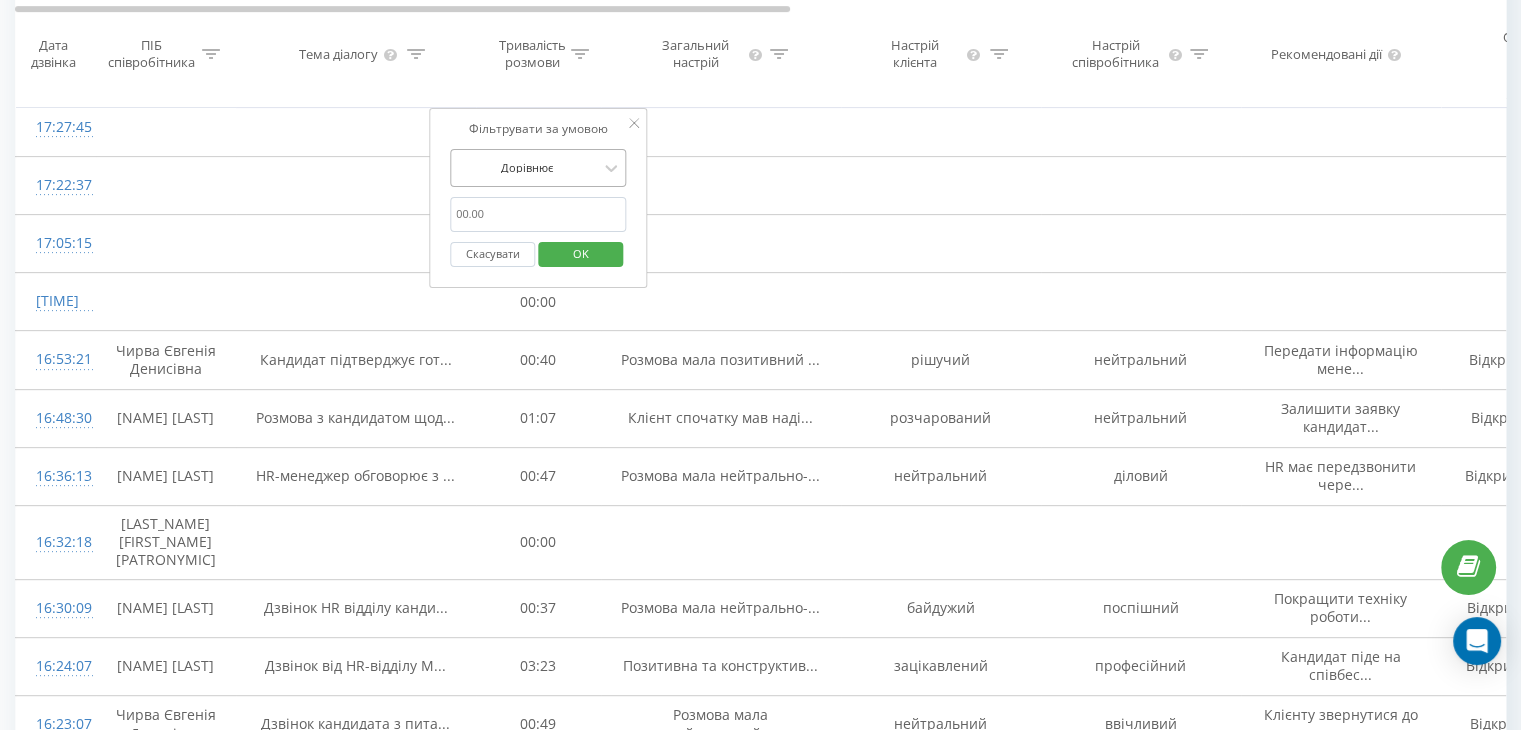 click at bounding box center [527, 167] 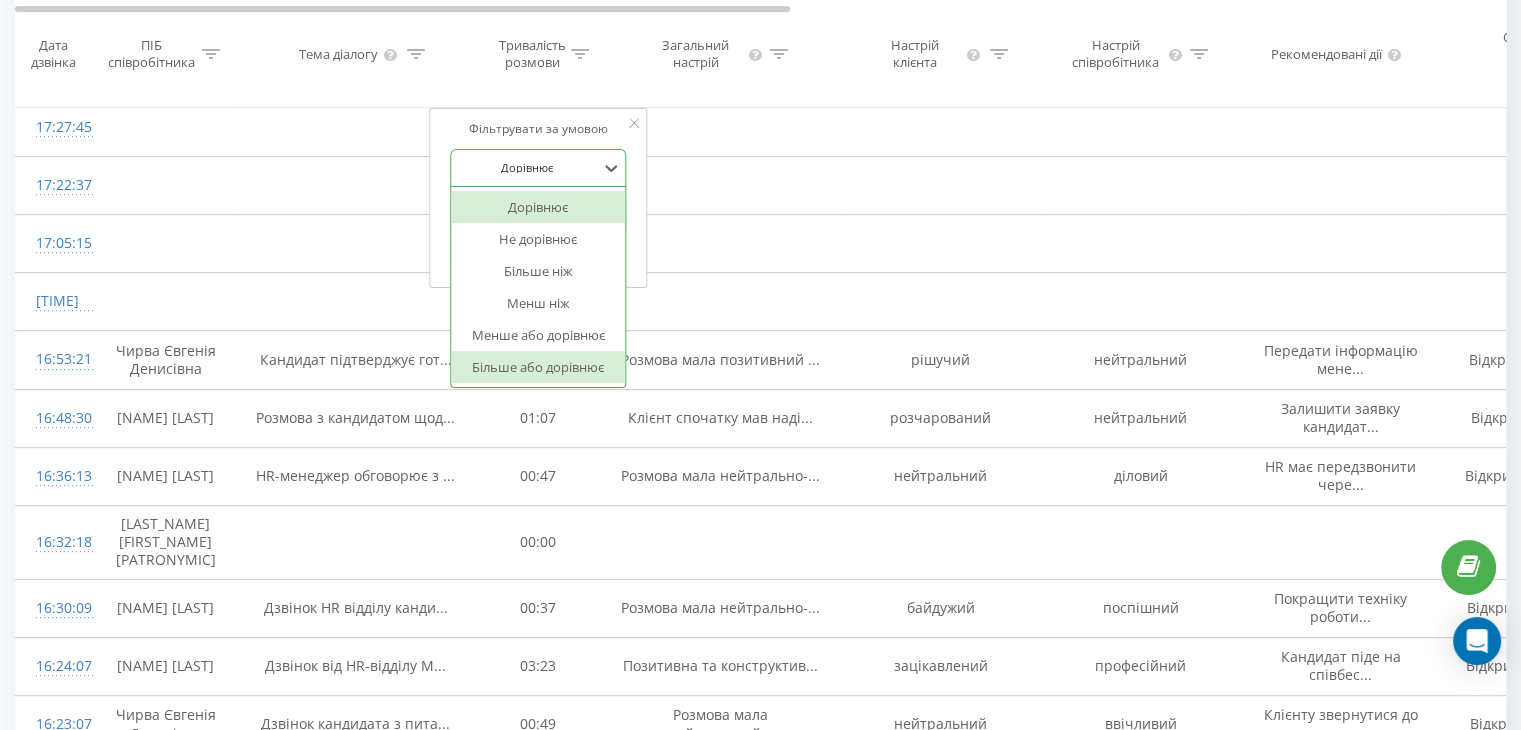 click on "Більше або дорівнює" at bounding box center (538, 367) 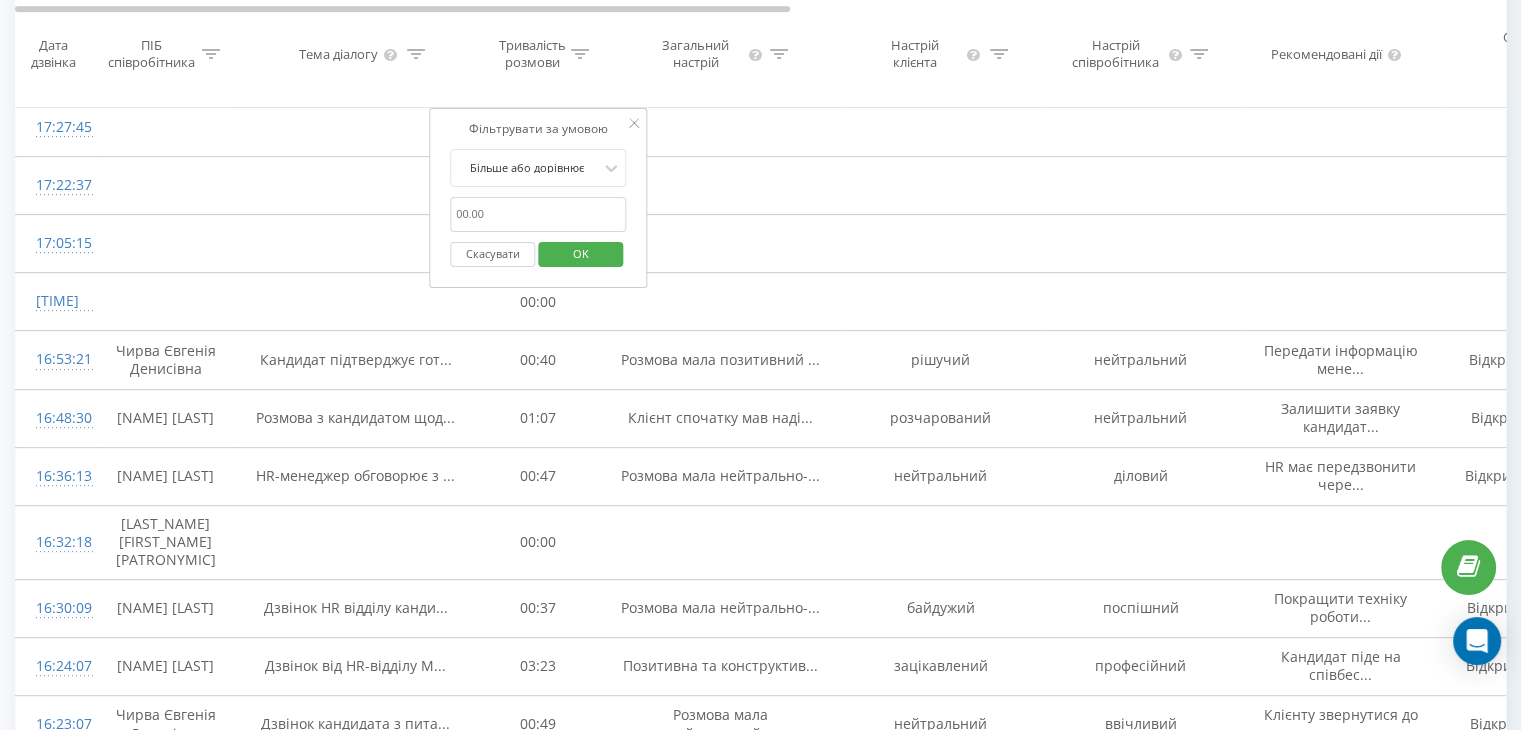 click at bounding box center [538, 214] 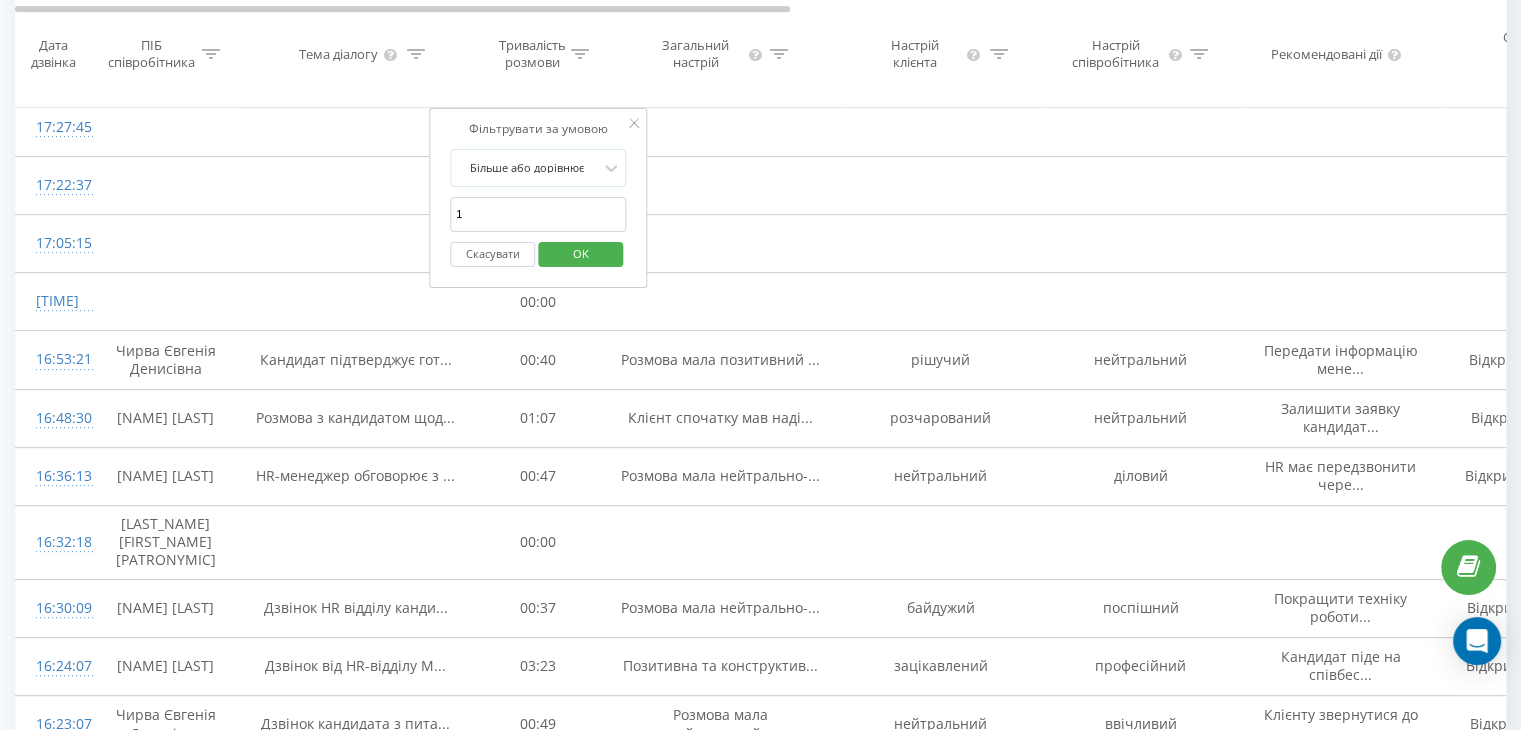 click on "OK" at bounding box center [581, 253] 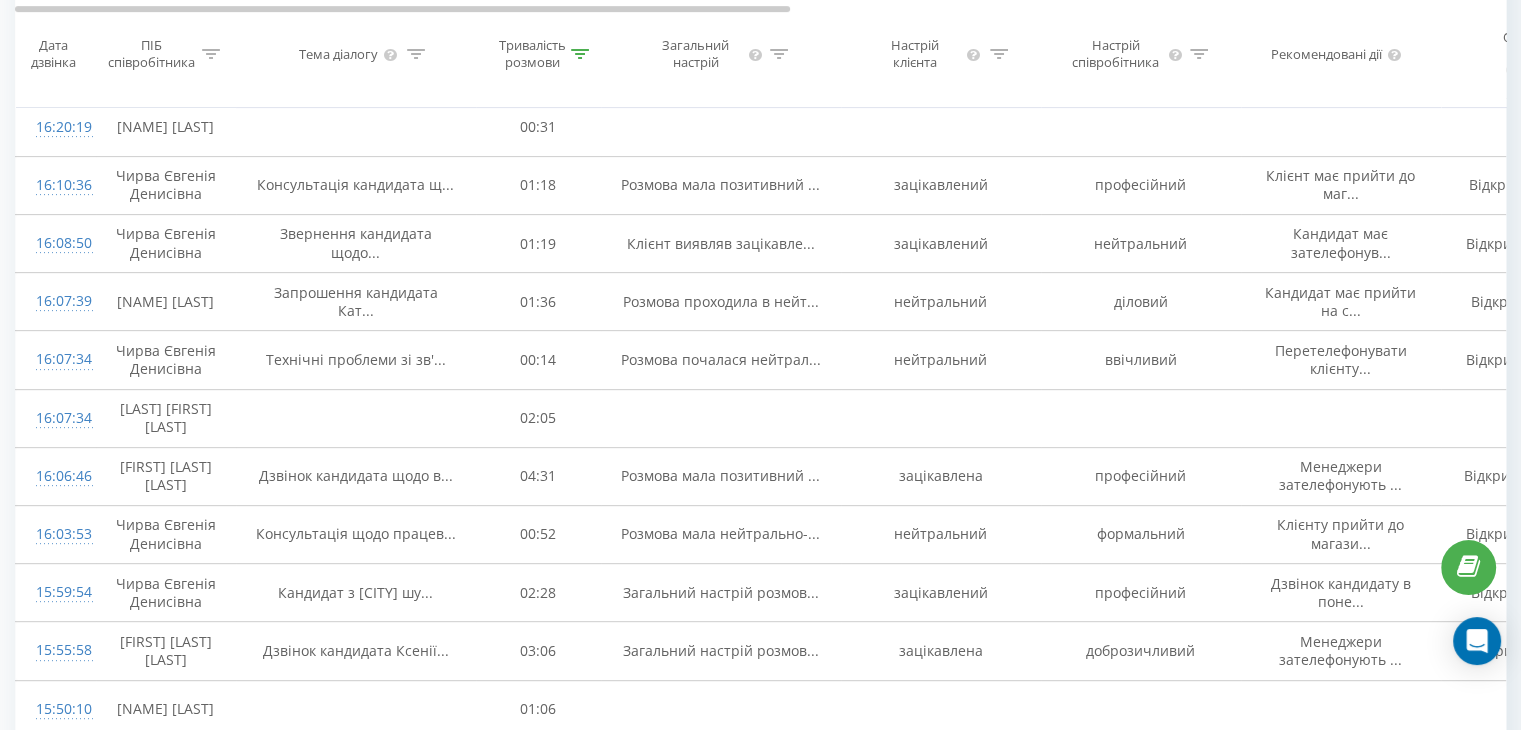 click 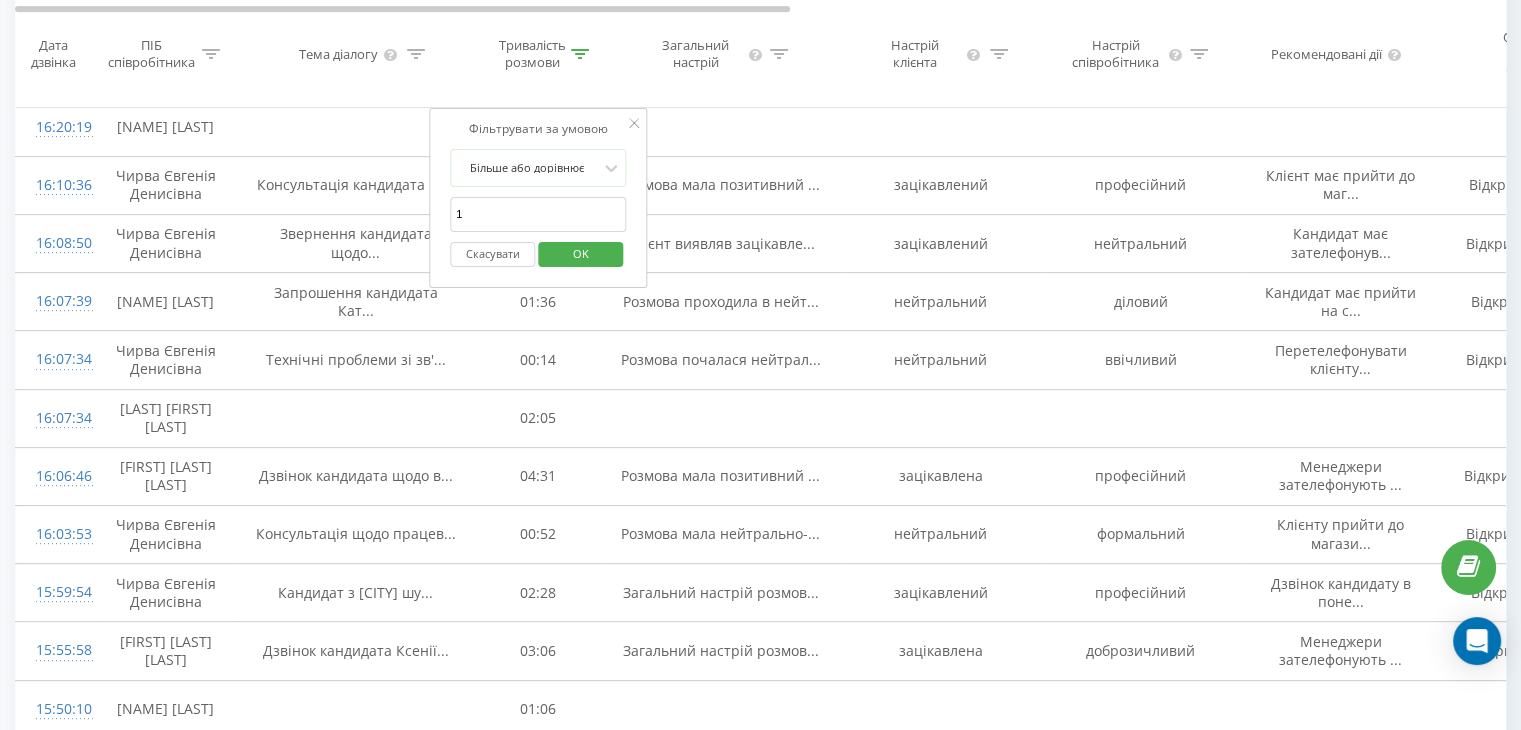 drag, startPoint x: 481, startPoint y: 232, endPoint x: 453, endPoint y: 227, distance: 28.442924 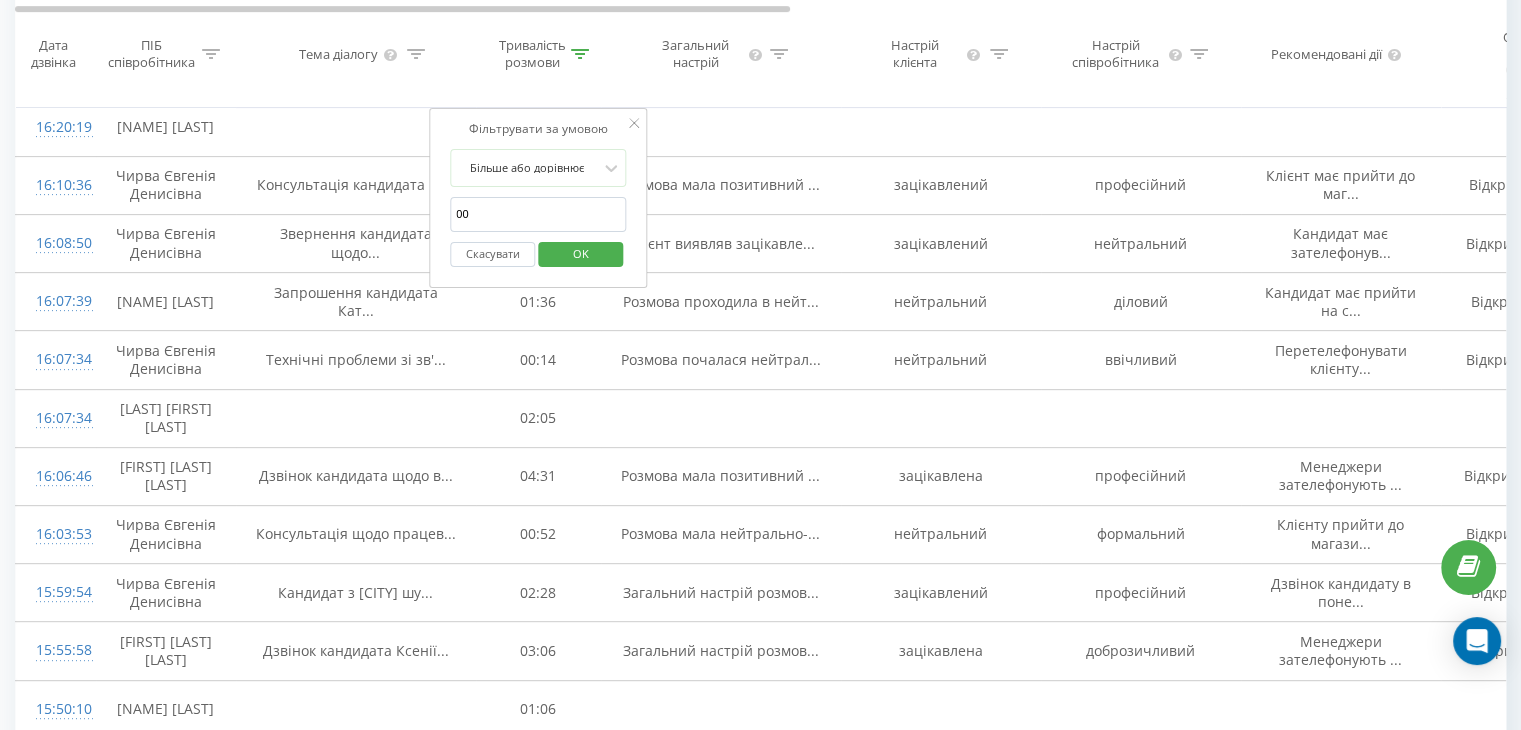 type on "0" 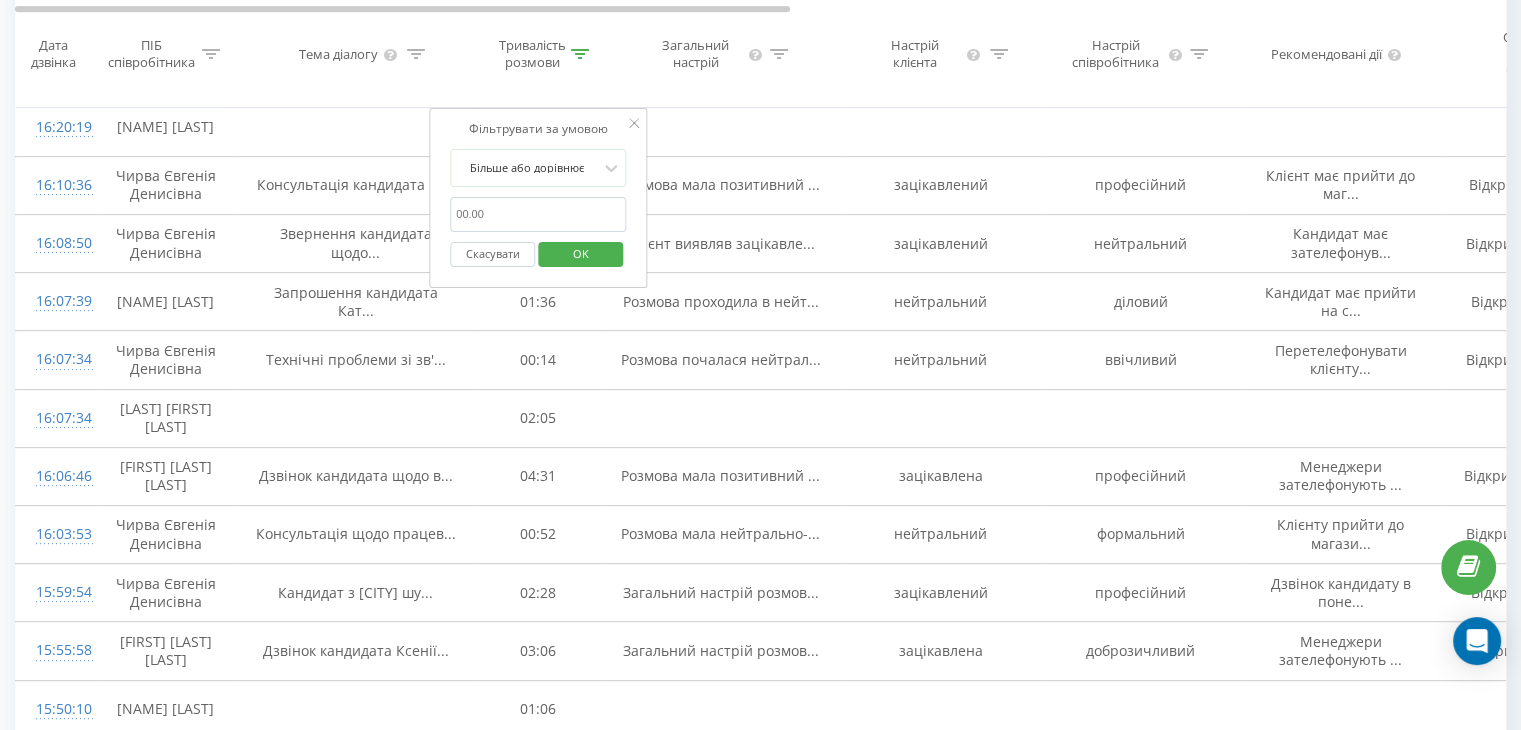 drag, startPoint x: 486, startPoint y: 229, endPoint x: 471, endPoint y: 225, distance: 15.524175 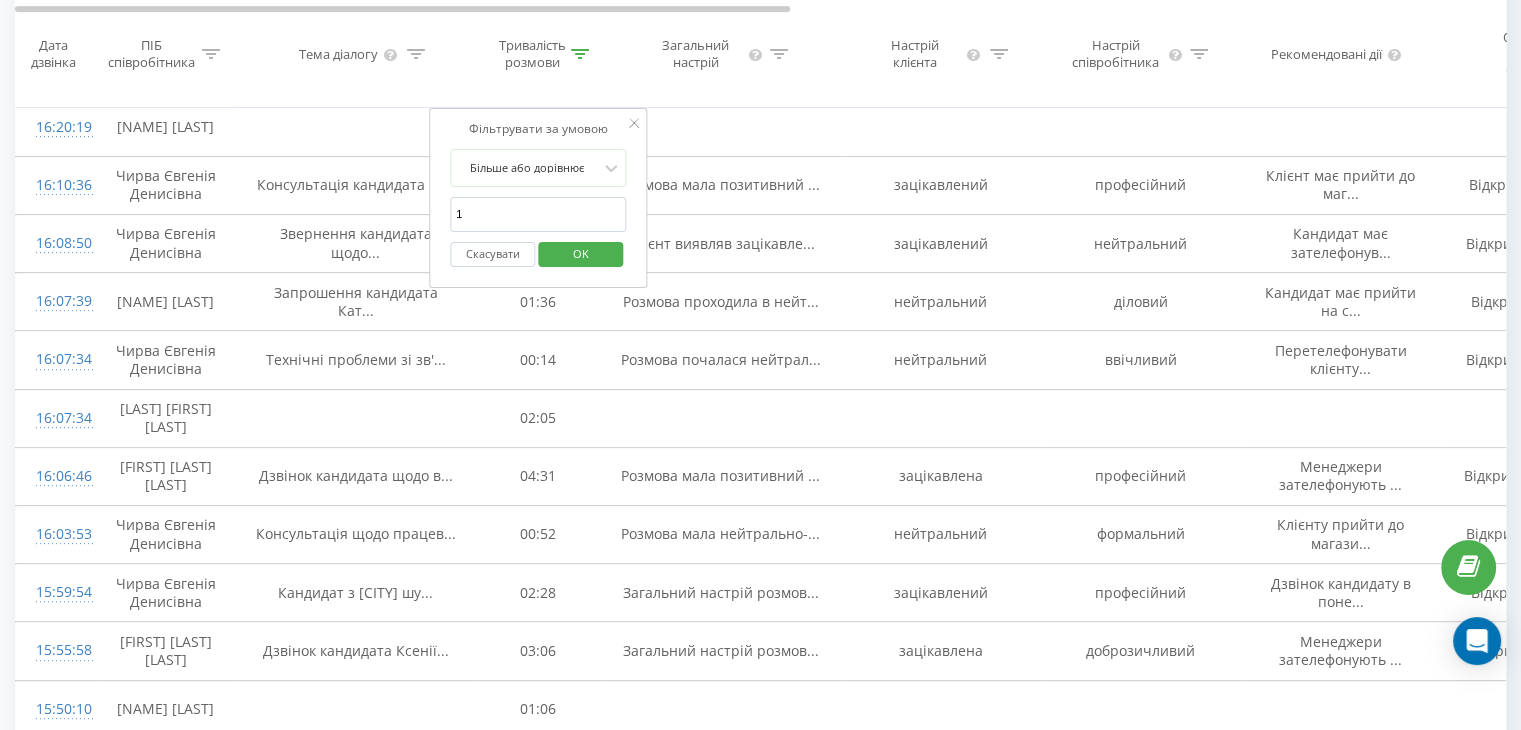 click on "OK" at bounding box center (581, 253) 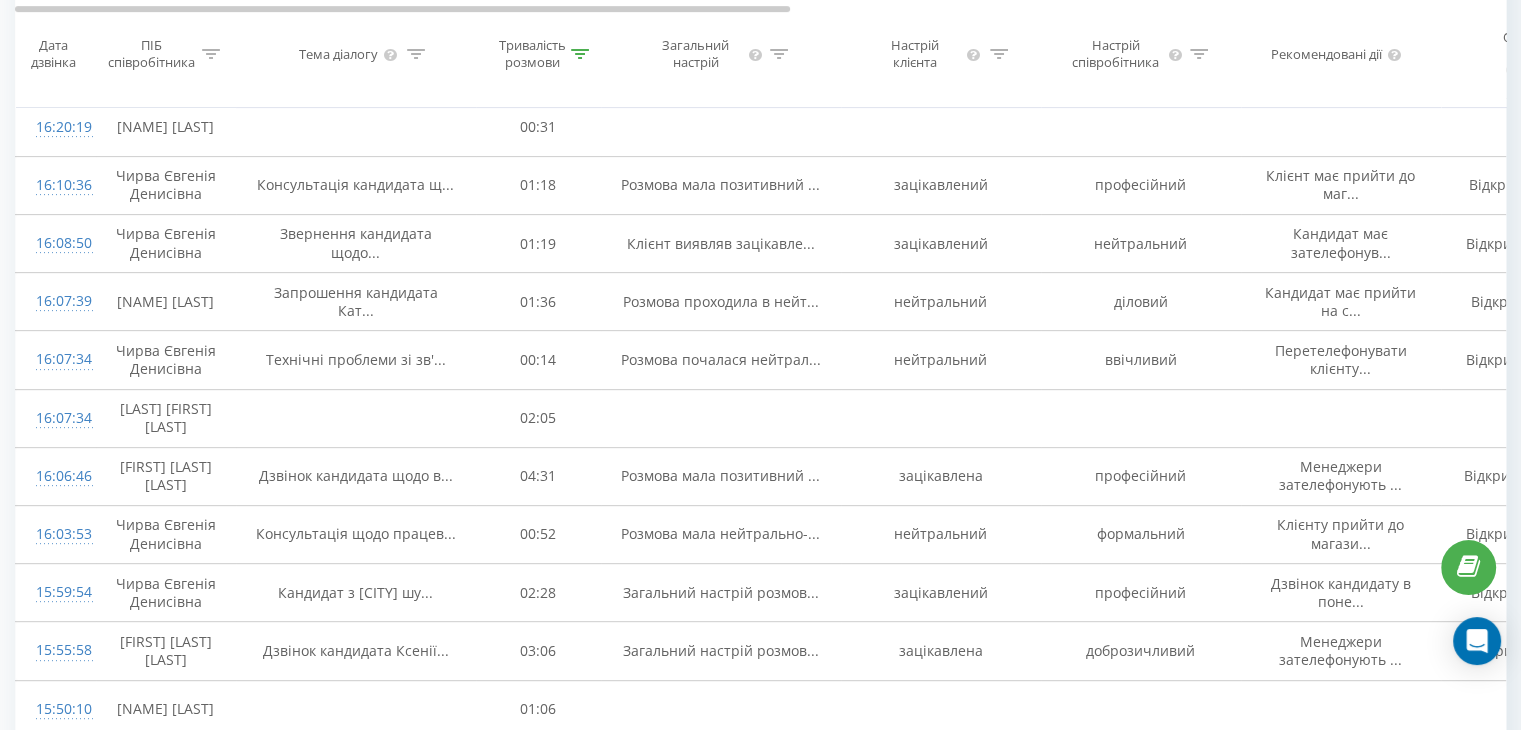 click 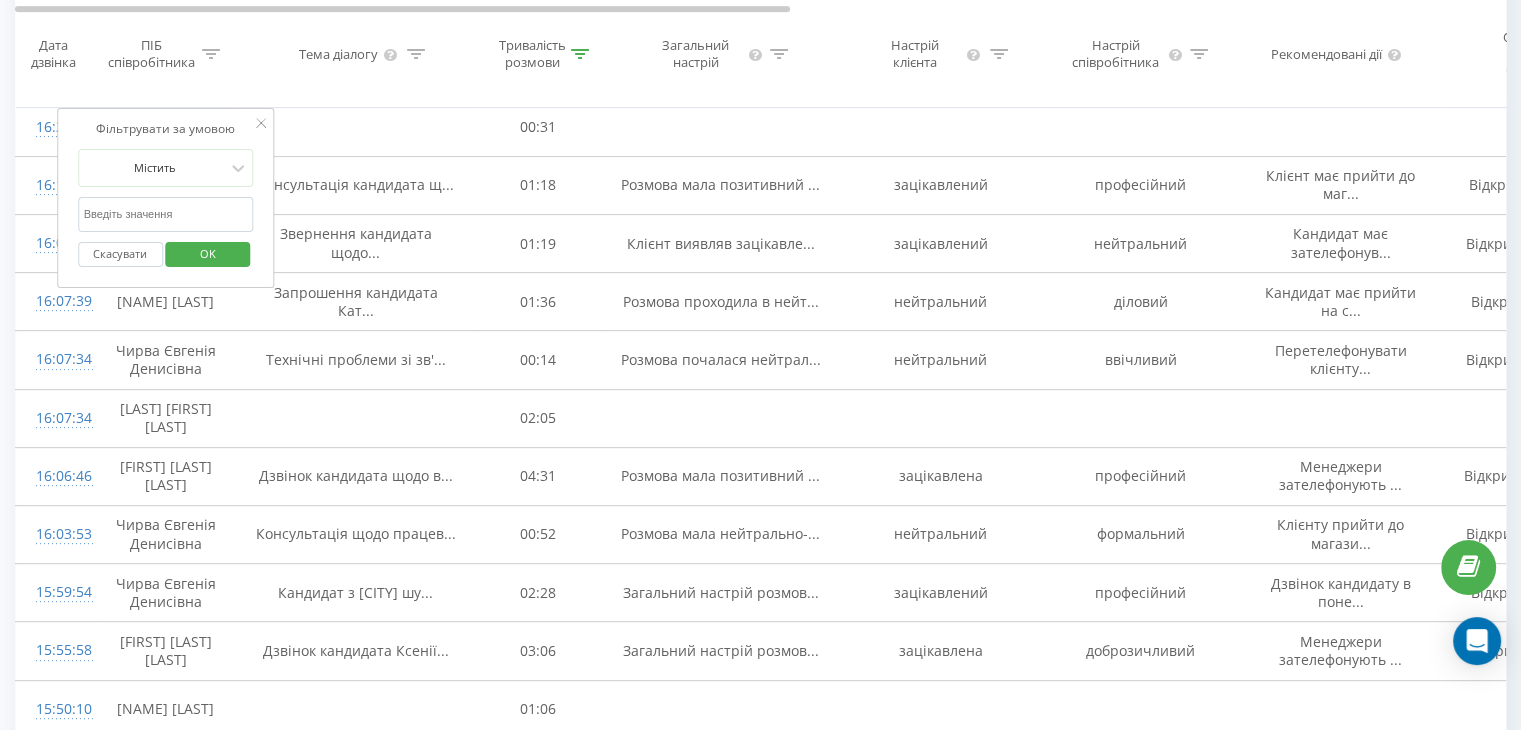 click at bounding box center (166, 214) 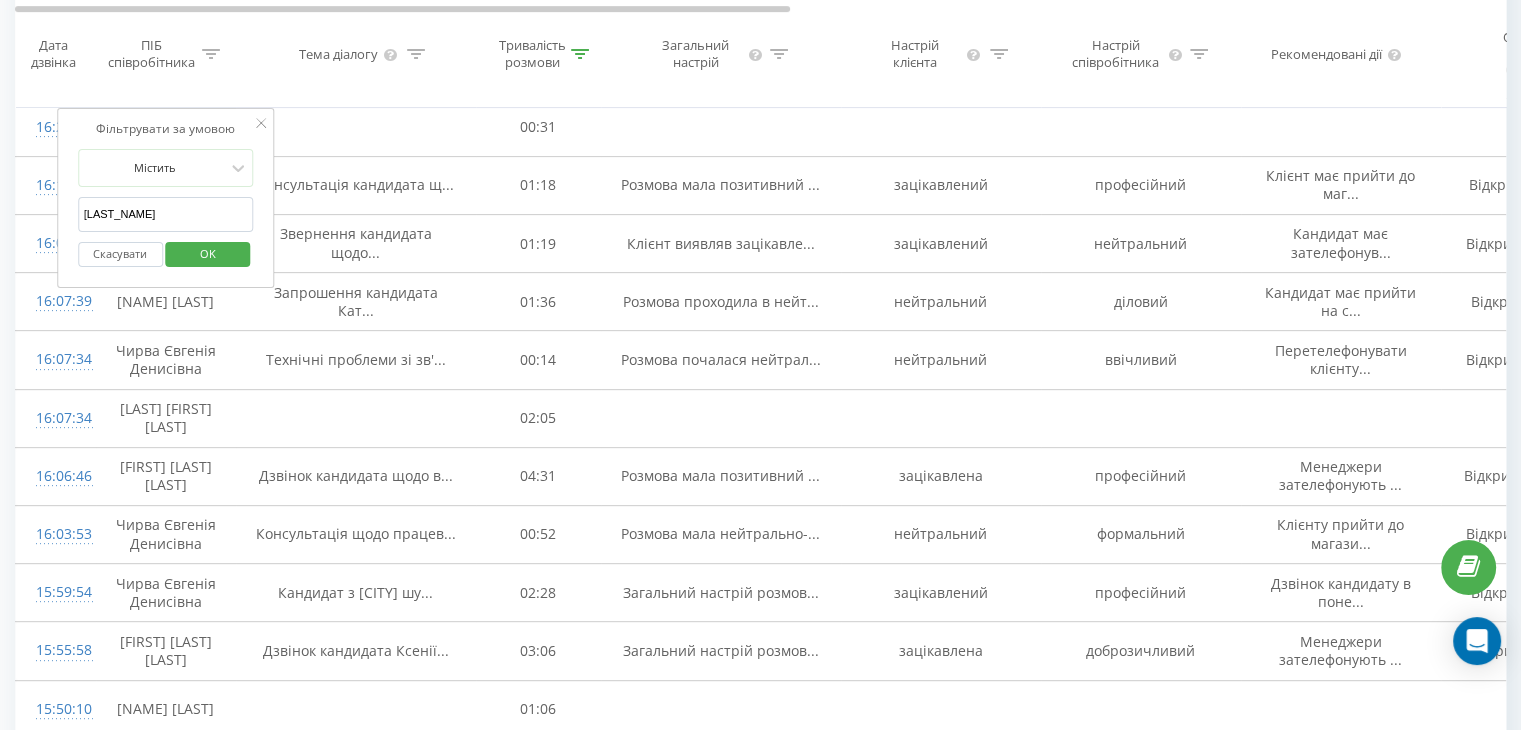 click on "OK" at bounding box center [208, 253] 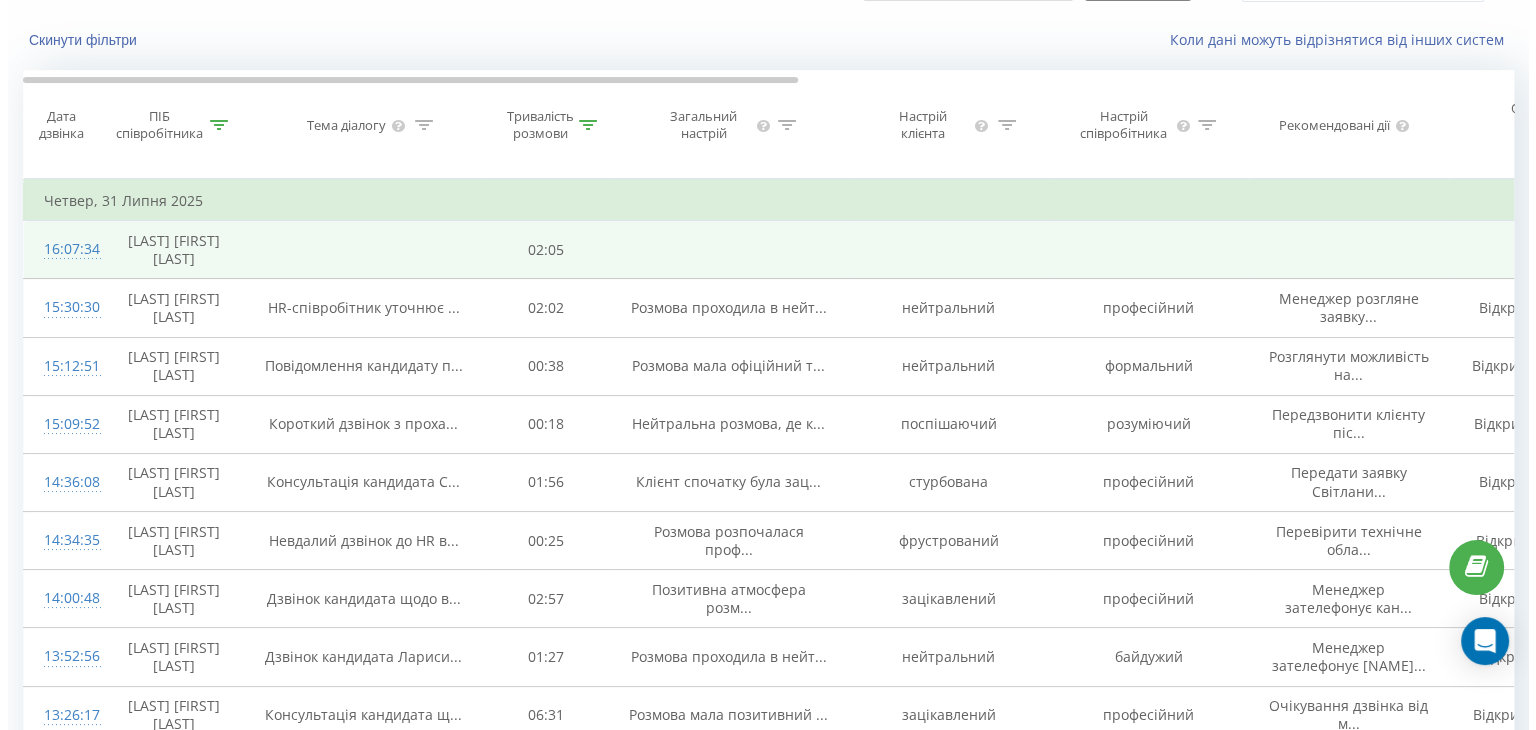 scroll, scrollTop: 100, scrollLeft: 0, axis: vertical 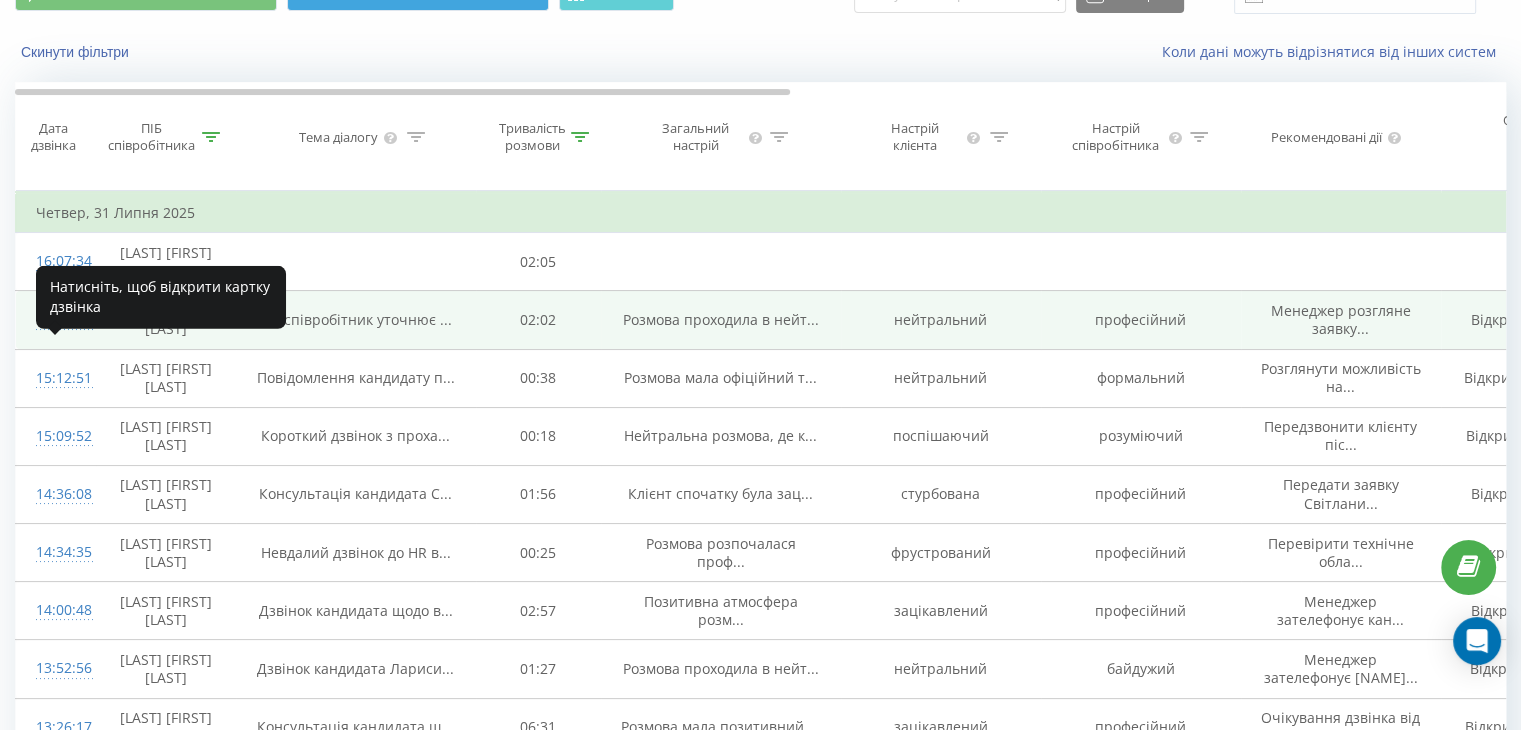 click on "15:30:30" at bounding box center [56, 319] 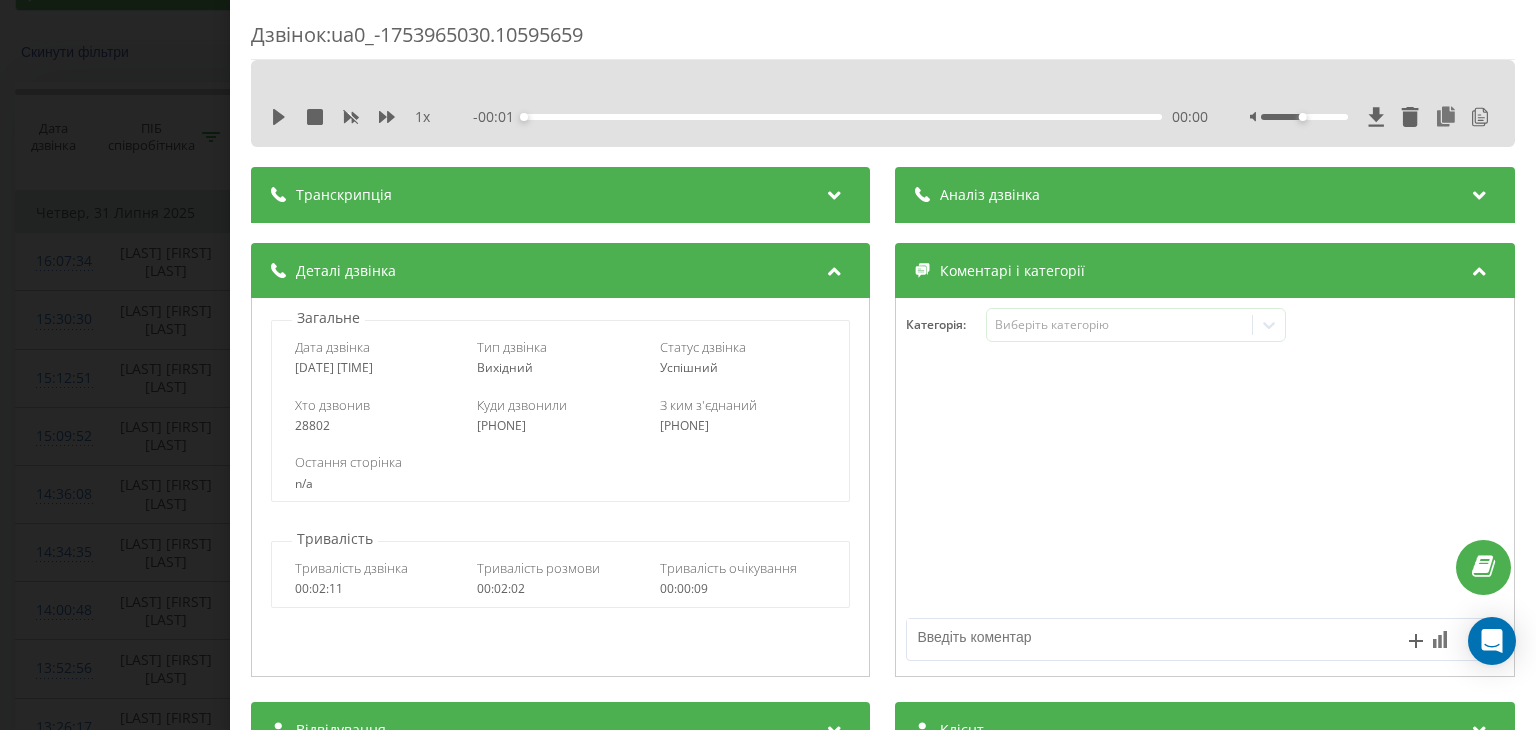click at bounding box center (835, 192) 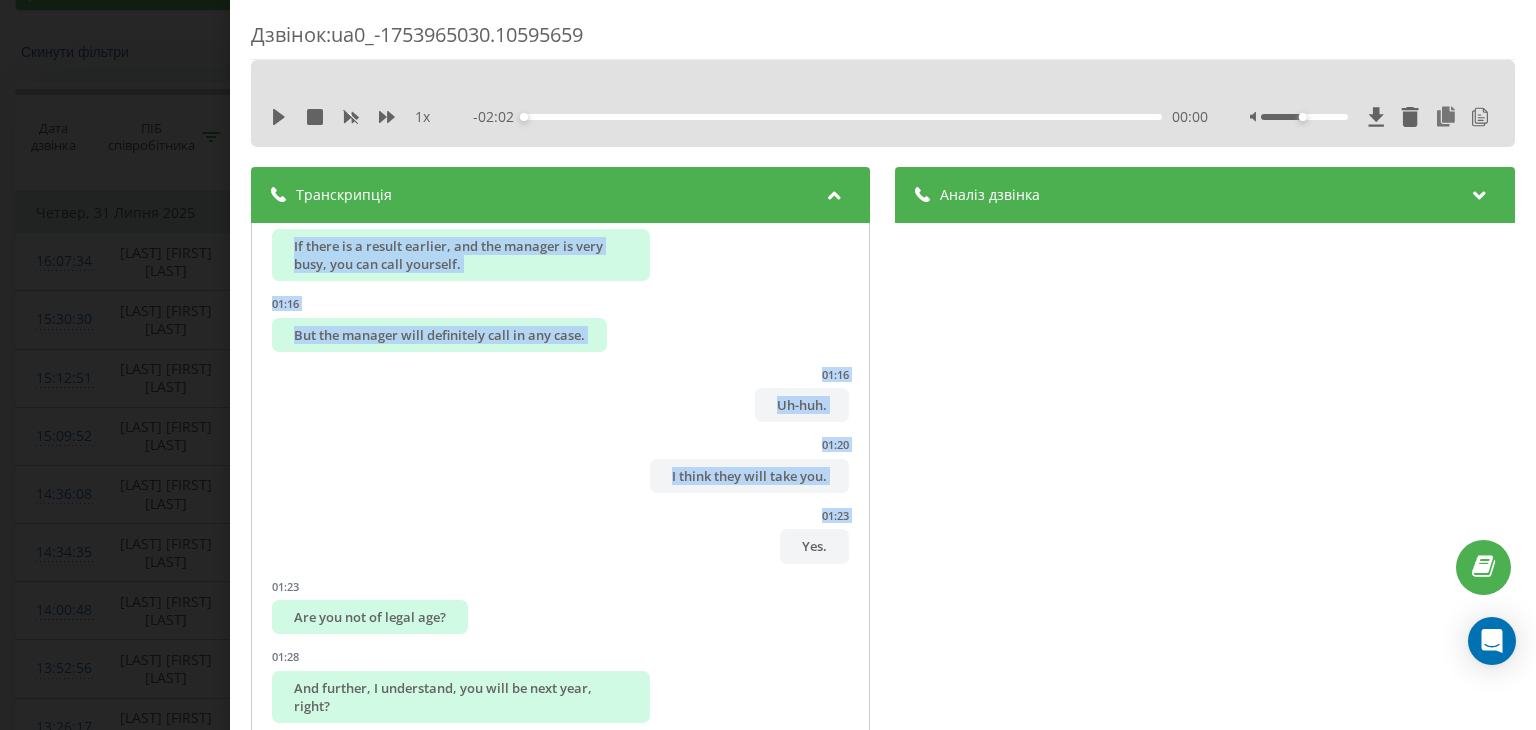 scroll, scrollTop: 2779, scrollLeft: 0, axis: vertical 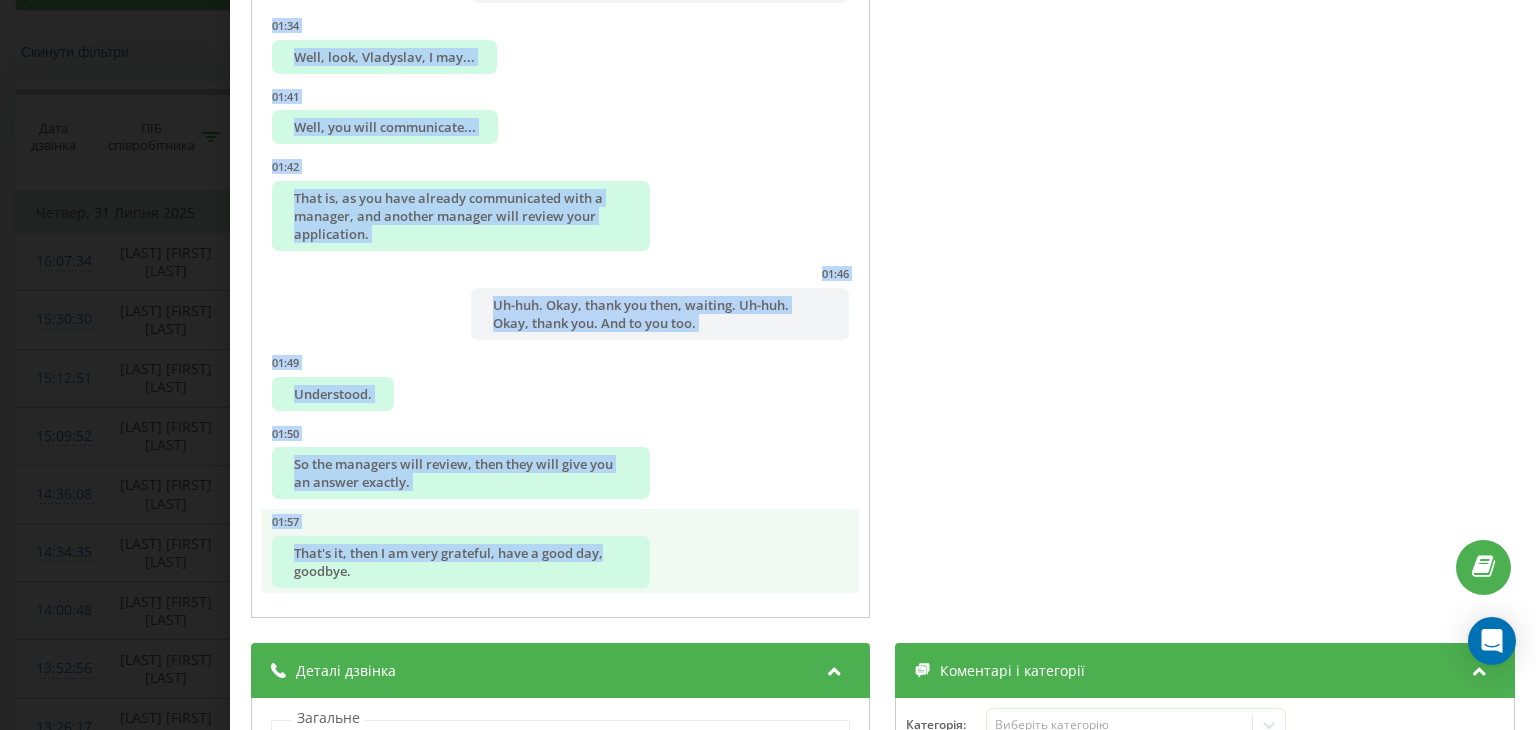 drag, startPoint x: 259, startPoint y: 237, endPoint x: 672, endPoint y: 559, distance: 523.6917 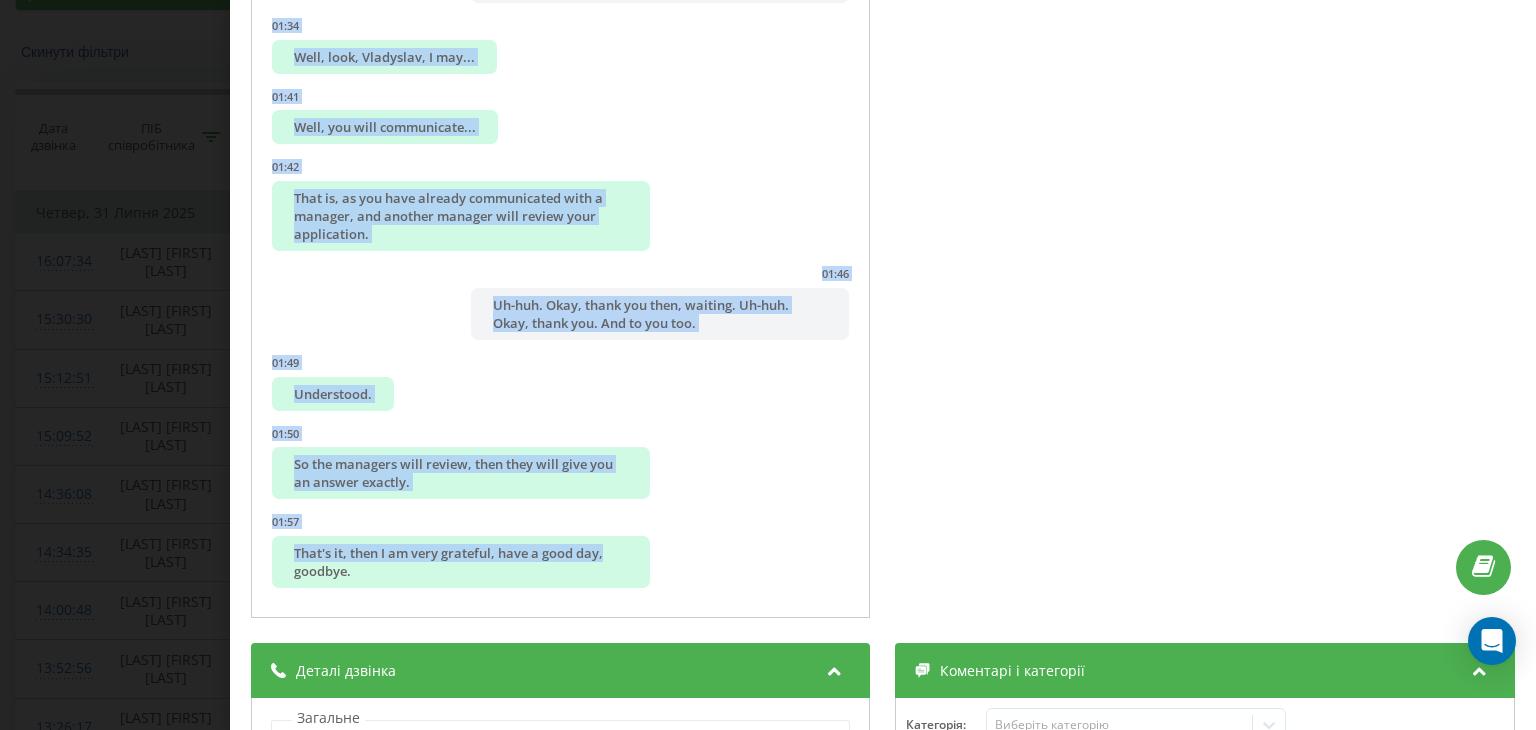 click on "Дзвінок :  ua0_-1753965030.10595659   1 x  - 02:02 00:00   00:00   Транскрипція 00:00 Hello, good day, [FIRST] [LAST]. 00:00 Yes. 00:05 Your HR department of Merkatopt. 00:06 Not clear. 00:07 You were today at... 00:11 Yes, thank you. 00:13 Look, you left an application form, but I don't quite understand your last name. 00:15 Tolmachov through o. 00:17 Could you clarify here a bit? 00:22 Tolmachov. 00:24 This is... 00:24 Otherwise, I don't understand what I would... 00:24 So let me tell. 00:28 So much so. 00:29 Uh-huh, yes, everything is correct. 00:30 Yes? 00:31 Yes, everything, I corrected. 00:34 Thank you very much, [FIRST]. 00:36 Wait, please, a manager will contact you regarding the result. 00:38 How many days, please tell me. 00:40 Okay? 00:41 Yes? 00:42 What? 00:43 When will they contact you, please tell me. 00:46 In a few days, look, the application is reviewed within 7 working days, that is, either within 7 working days or after 7. 00:50 Uh-huh. 00:56 Understood? 00:56" at bounding box center (768, 365) 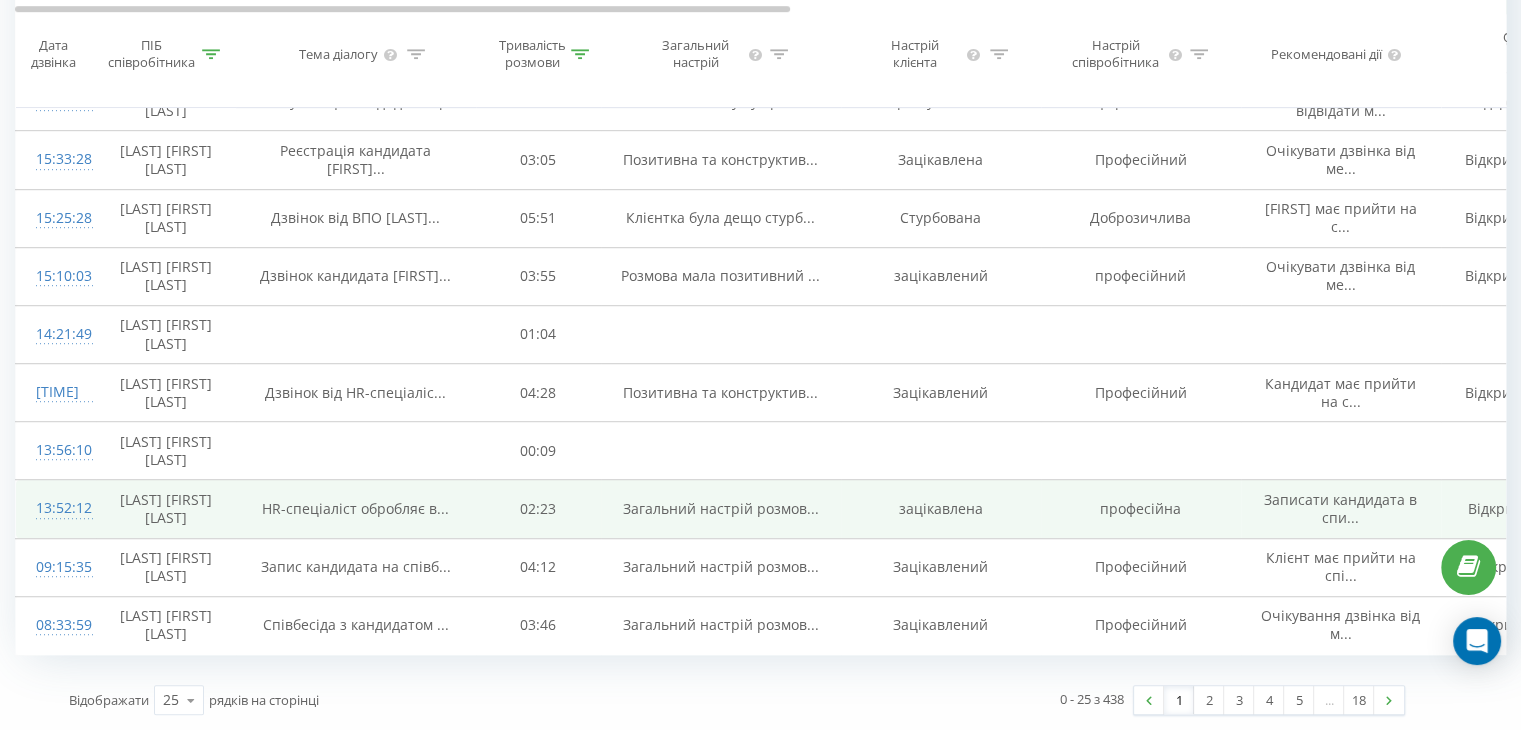 scroll, scrollTop: 1568, scrollLeft: 0, axis: vertical 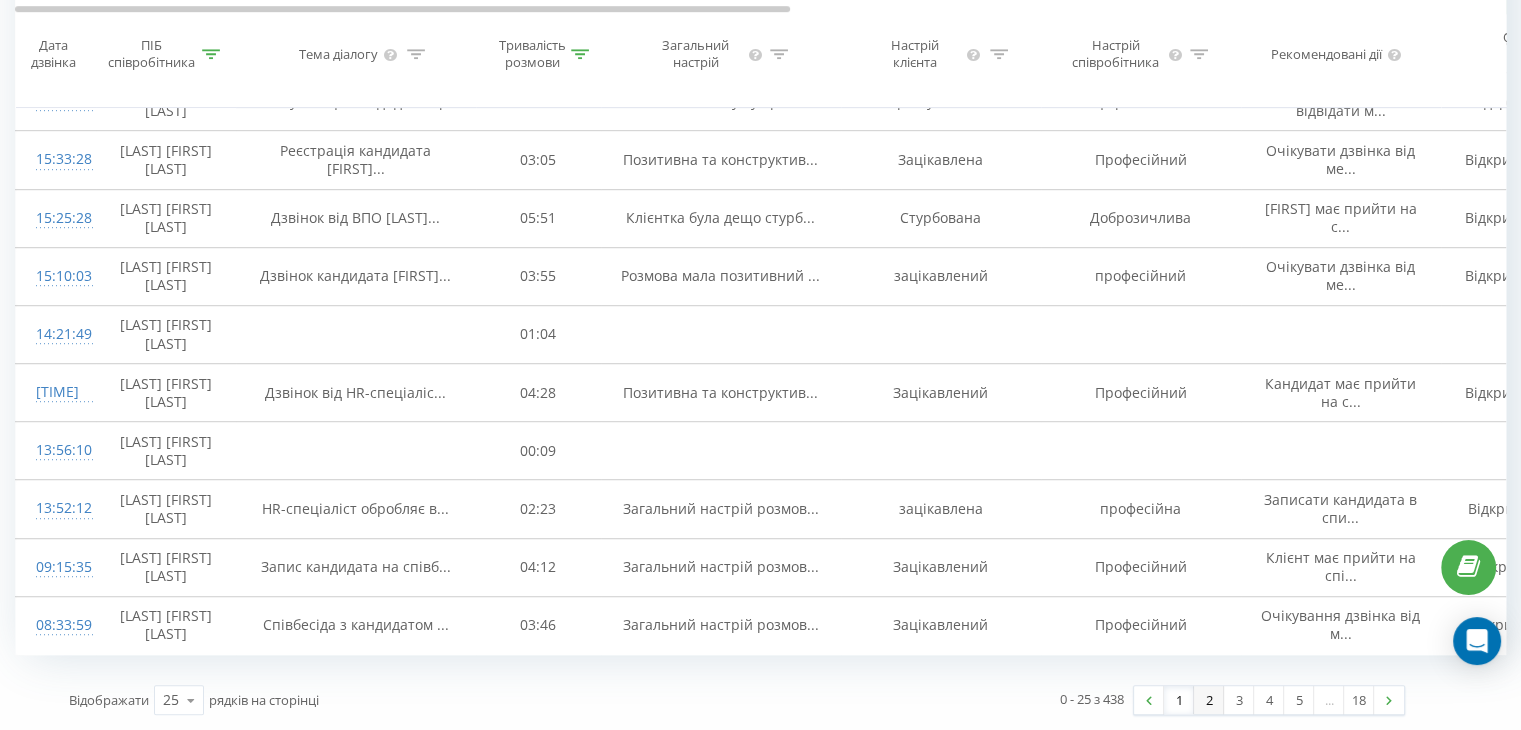 click on "2" at bounding box center [1209, 700] 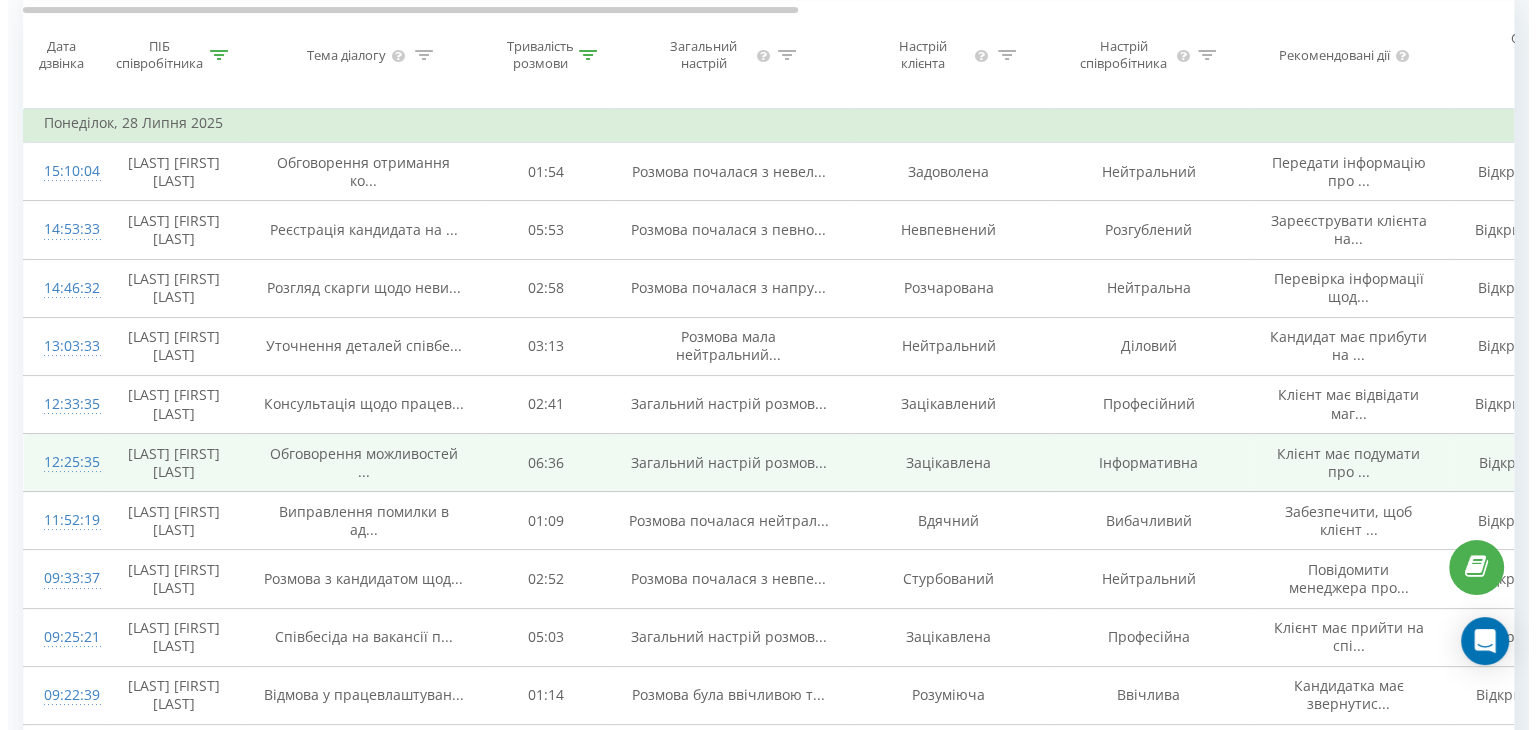 scroll, scrollTop: 132, scrollLeft: 0, axis: vertical 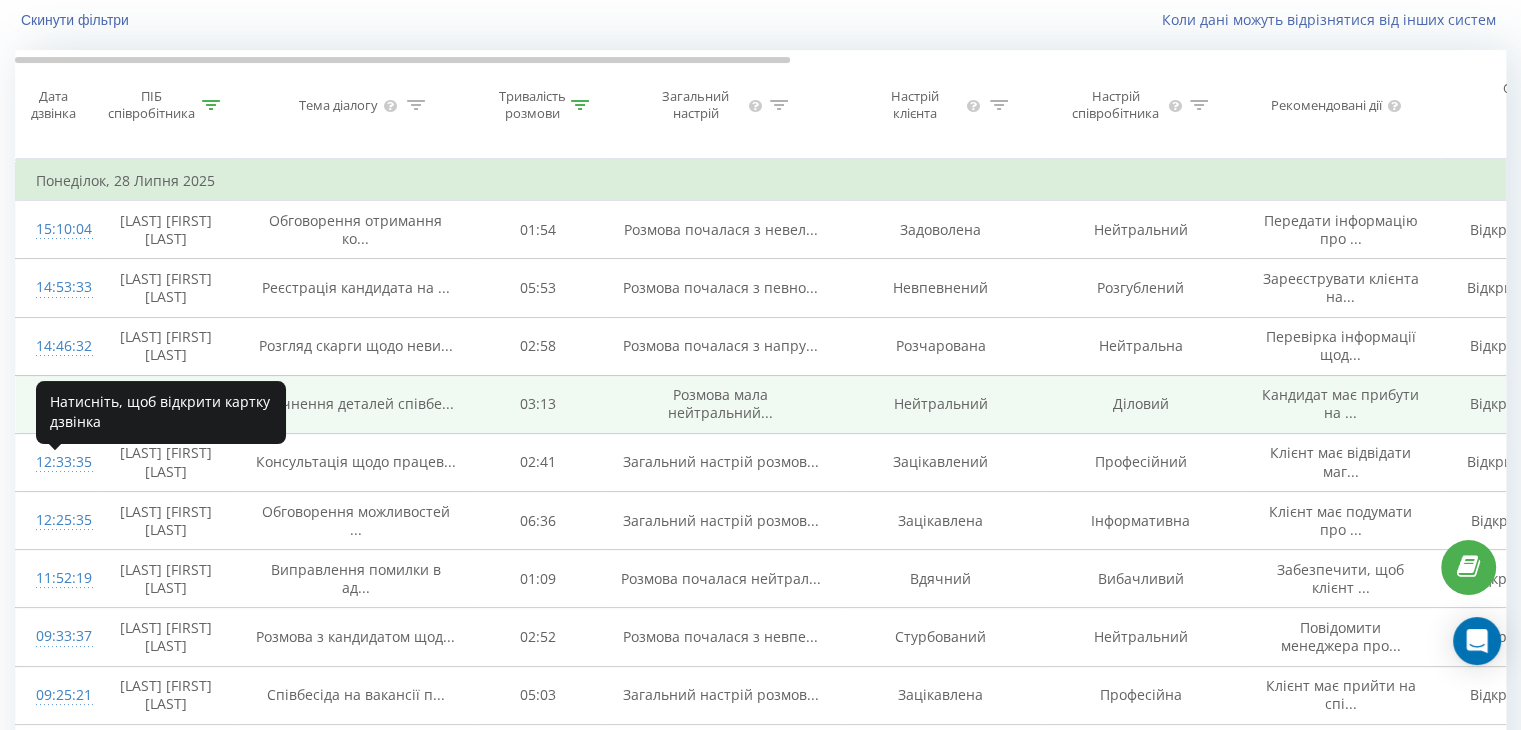 click on "13:03:33" at bounding box center (56, 404) 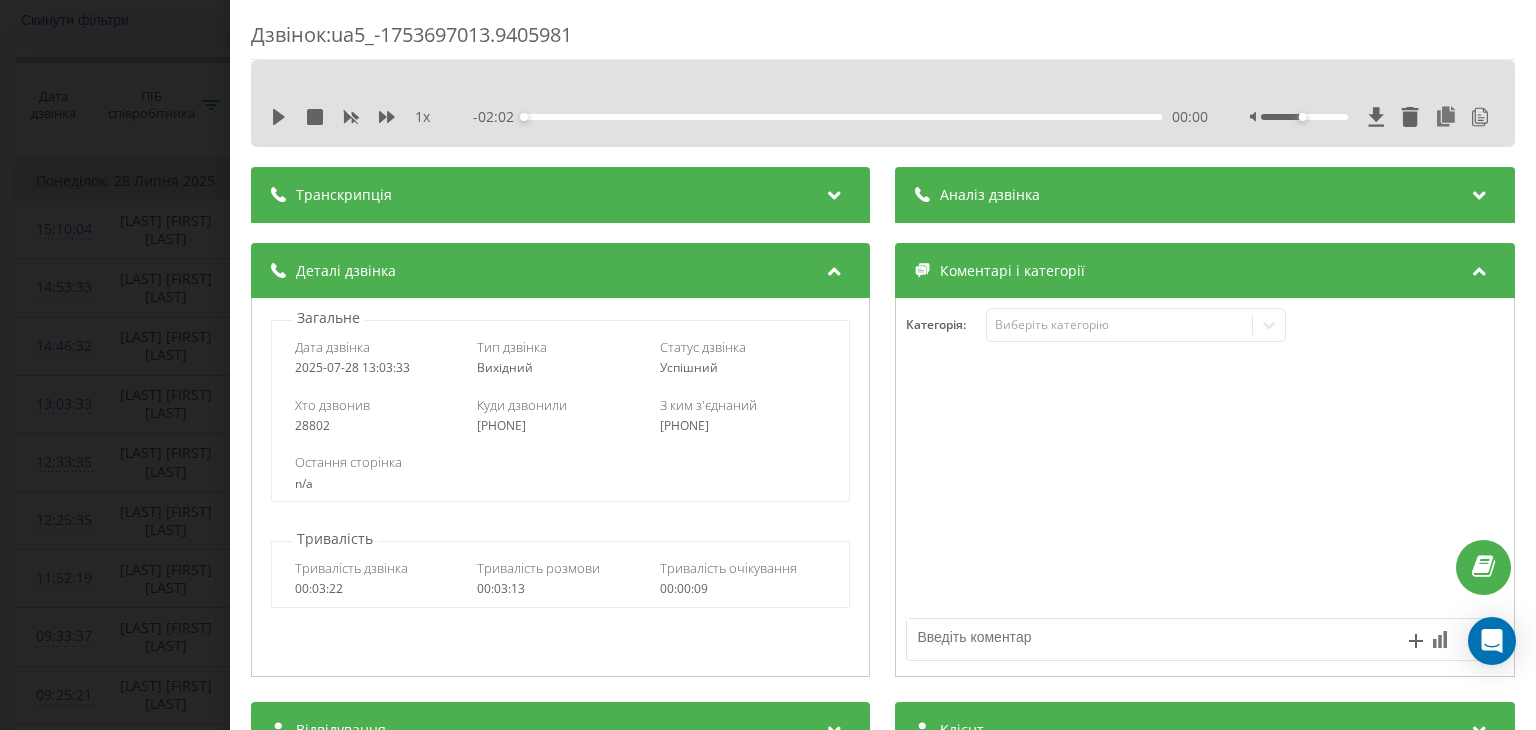 click at bounding box center [835, 192] 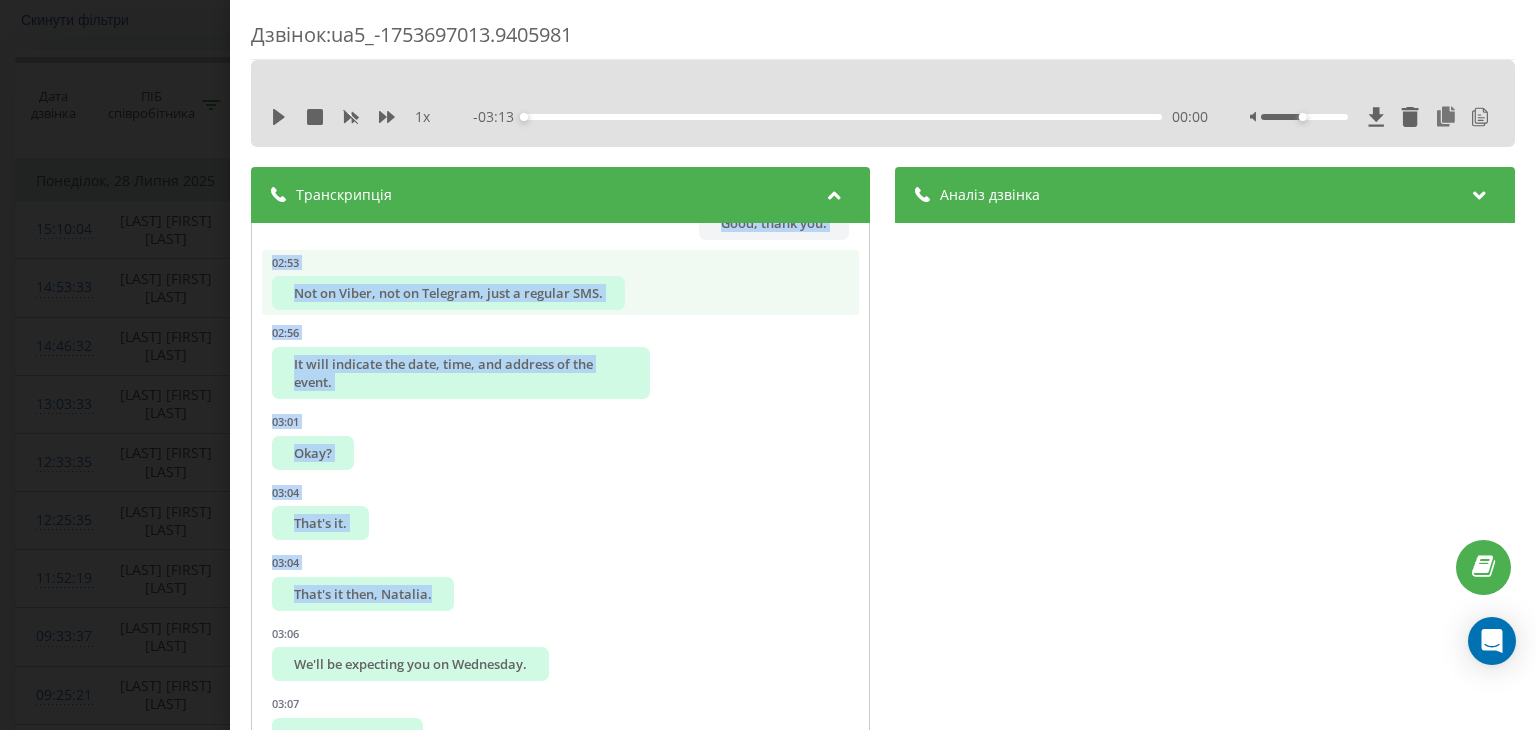scroll, scrollTop: 5006, scrollLeft: 0, axis: vertical 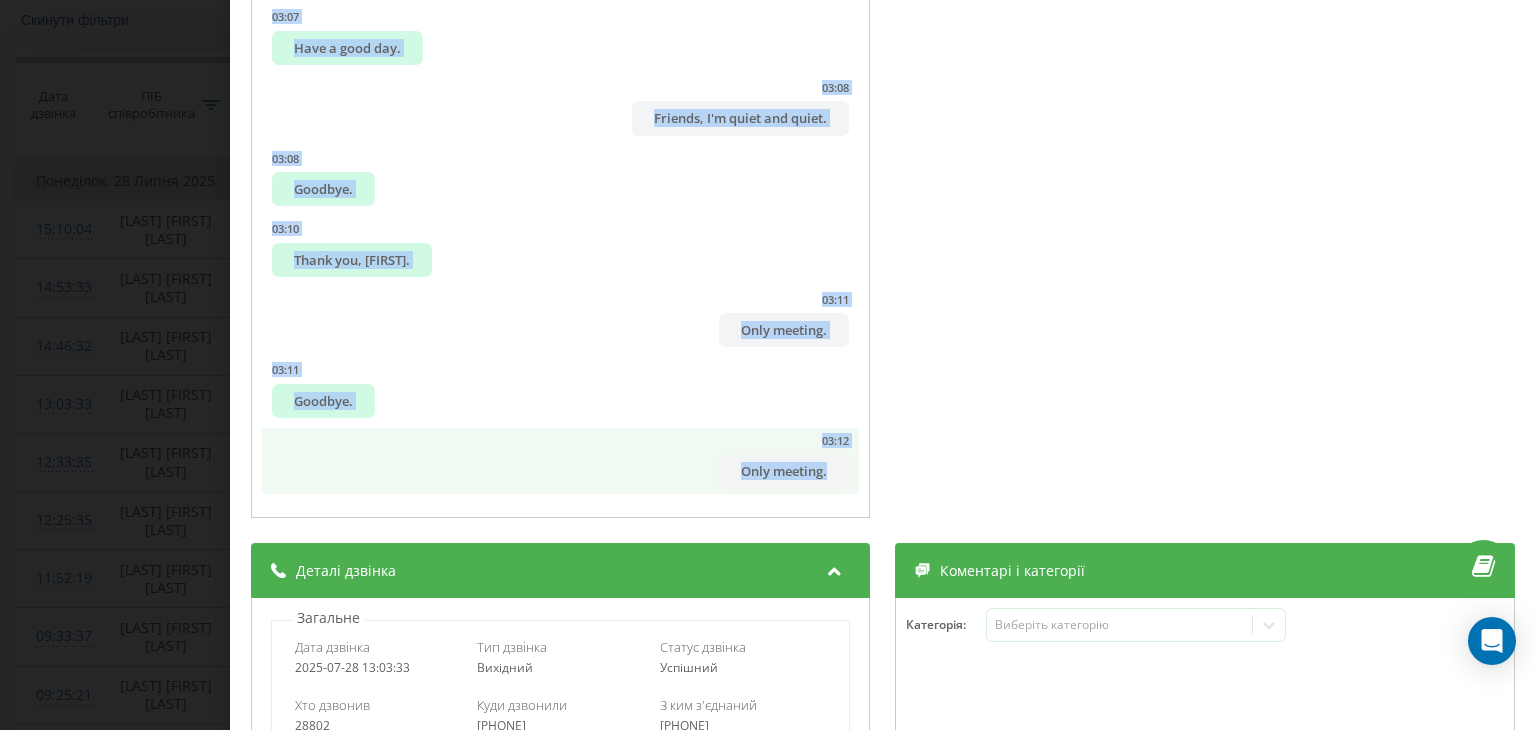 drag, startPoint x: 282, startPoint y: 237, endPoint x: 820, endPoint y: 477, distance: 589.10443 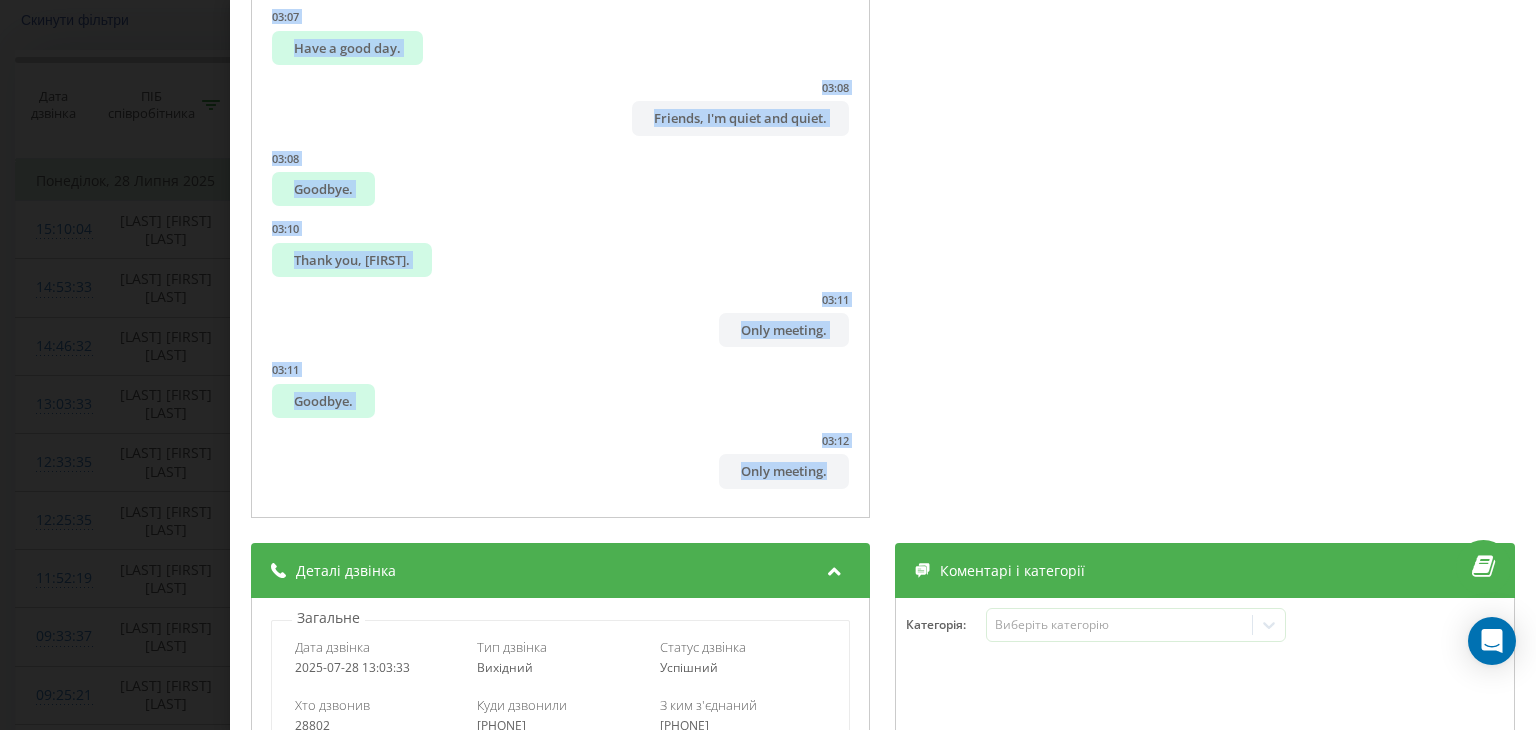 click on "Дзвінок :  ua5_-1753697013.9405981   1 x  - 03:13 00:00   00:00   Транскрипція 00:02 Hello, [NAME], good day, this is the HR department of Marketop, we spoke with you today. 00:02 Hello. 00:05 Yes, good day. 00:10 Yes, look, [NAME], the manager just contacted me, clarified, and said that you still need to come to [CITY] for an interview, not leave an application at the store. 00:15 Of course, convenient. 00:23 Could you please tell me if it would be convenient for you? 00:31 Could you please tell me if you can come on Wednesday at 9:30? 00:33 Yes. 00:38 Yes, 00:39 On Wednesday, on Wednesday. 00:41 Yes. 00:42 Hi. 00:43 And I just want to clarify your address, because I drove to the office. 00:49 Yes. 00:51 There will be poor connection. 00:52 Good. 00:53 [NAME], let me write you down and I'll tell you where to drive to. 01:01 Is your full name [NAME] or [NAME]? 01:04 [NAME]. 01:05 [NAME] [LAST], in Ukrainian and [NAME]. 01:08 Good, 01:11 What is your last name, please? 01:12 01:15" at bounding box center [768, 365] 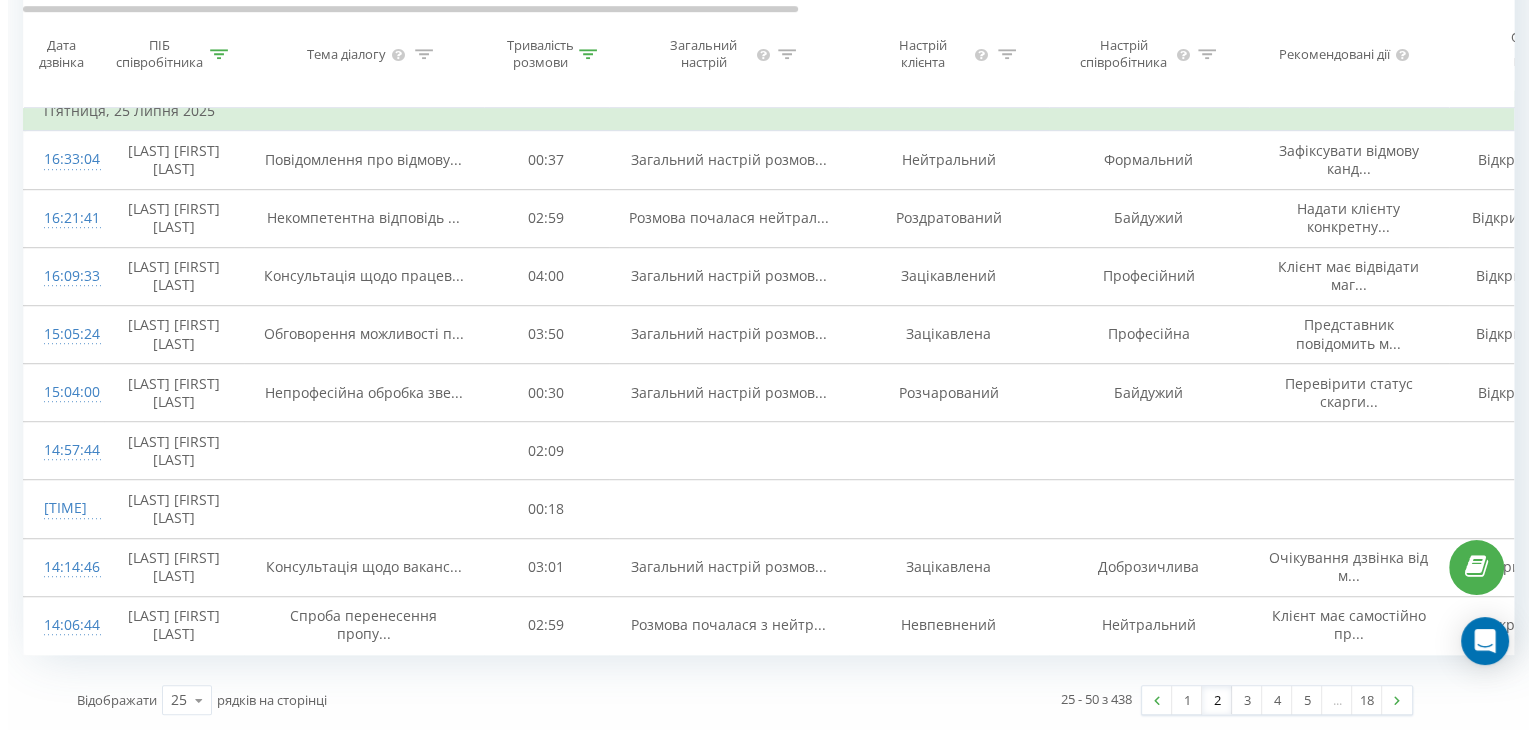 scroll, scrollTop: 1432, scrollLeft: 0, axis: vertical 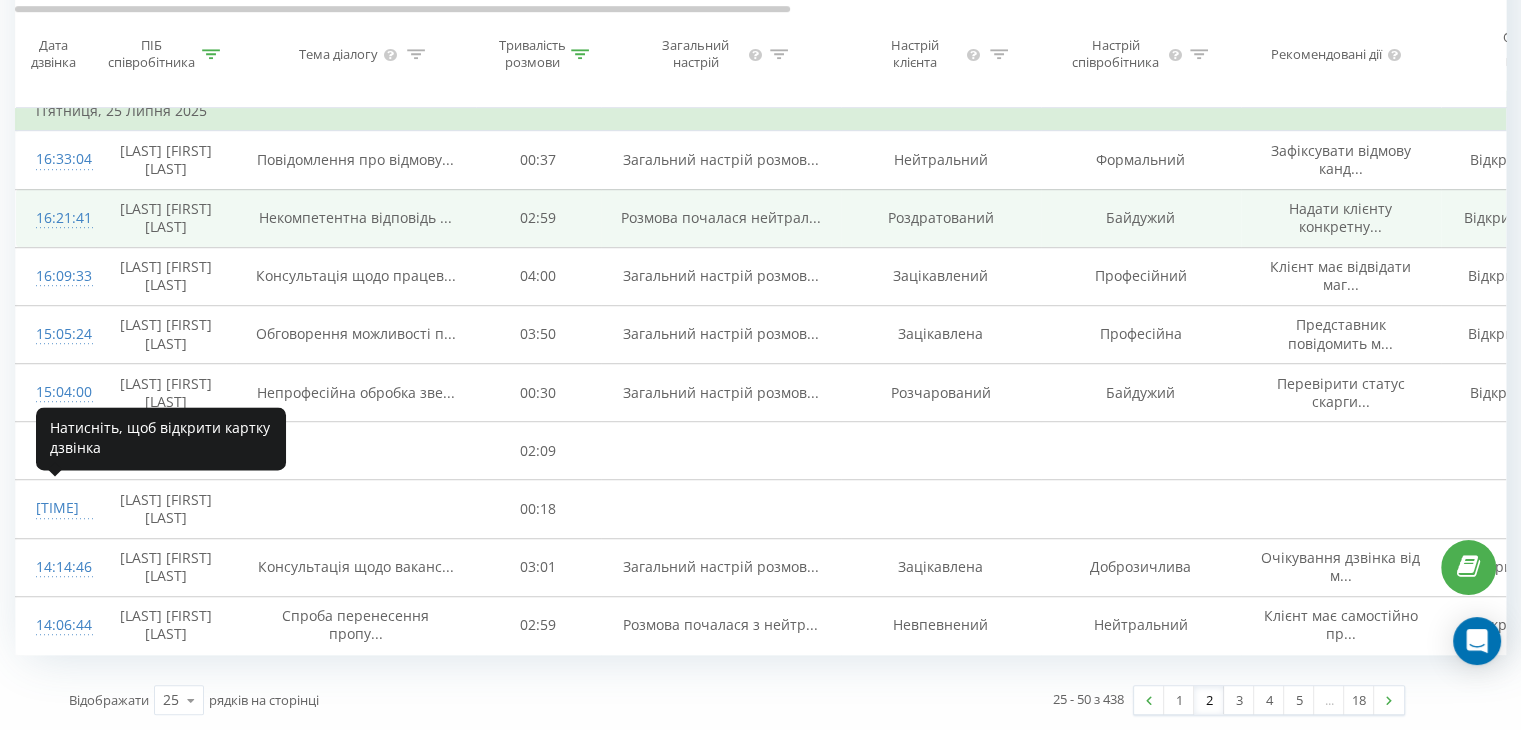 click on "16:21:41" at bounding box center (56, 218) 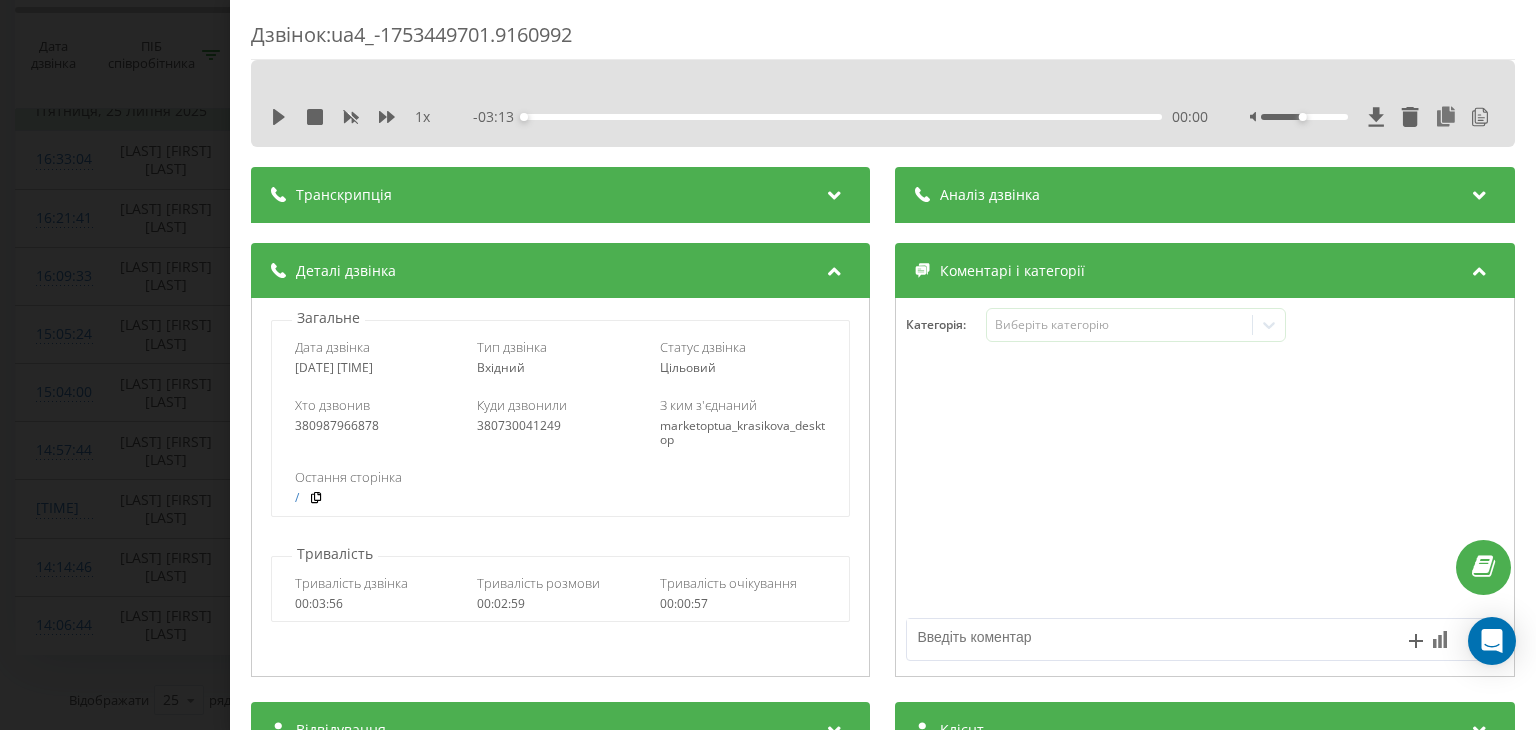 click on "1 x  - 03:13 00:00   00:00" at bounding box center (883, 117) 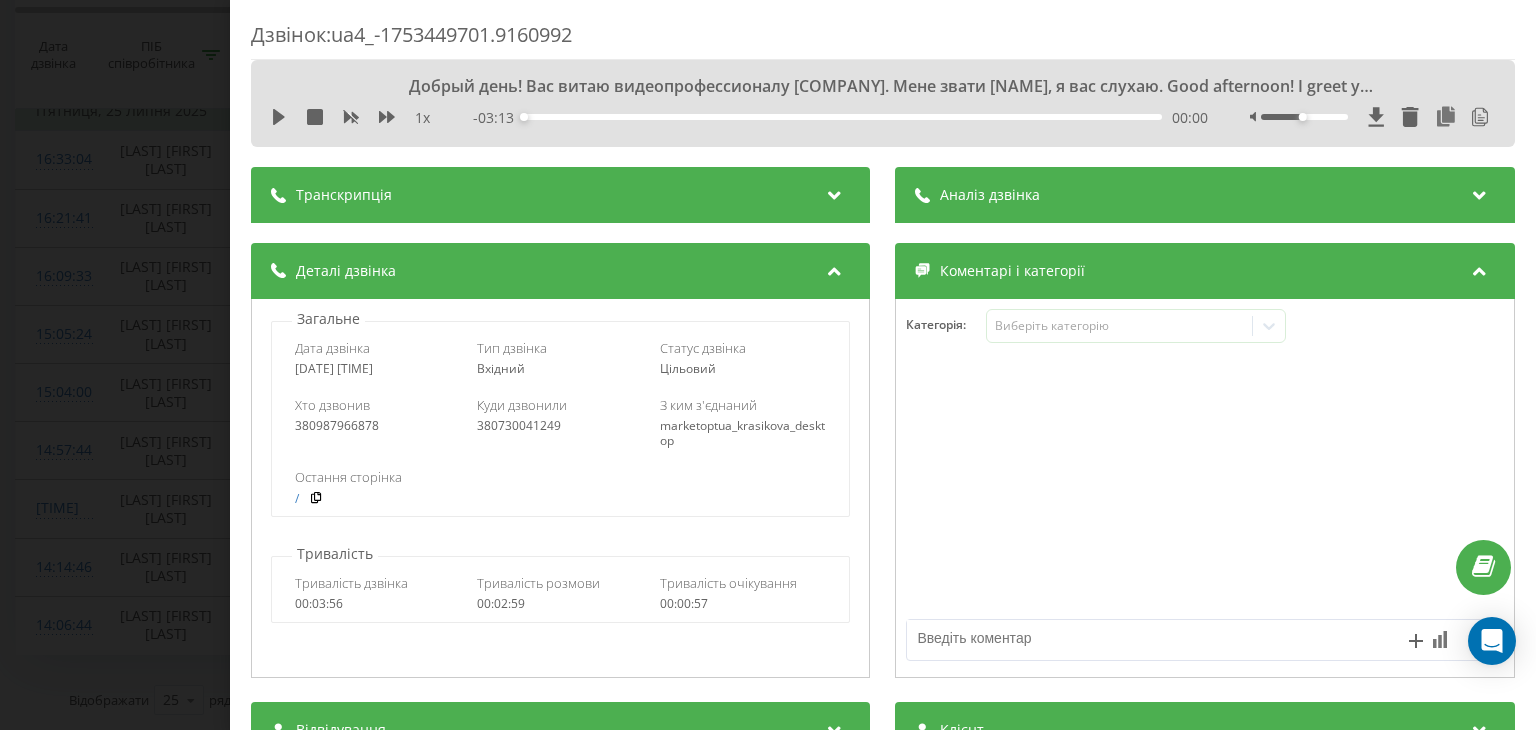 click at bounding box center [835, 192] 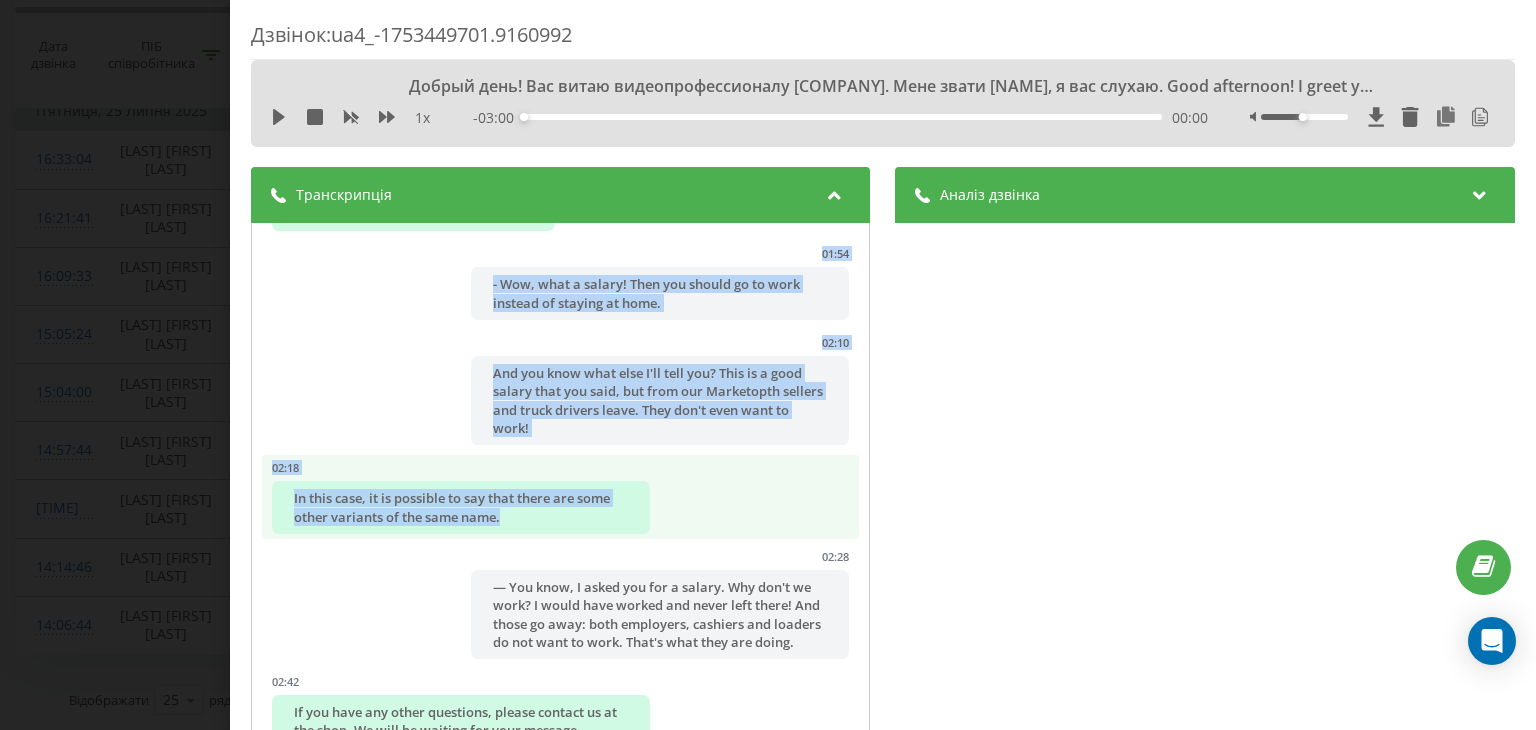 scroll, scrollTop: 1340, scrollLeft: 0, axis: vertical 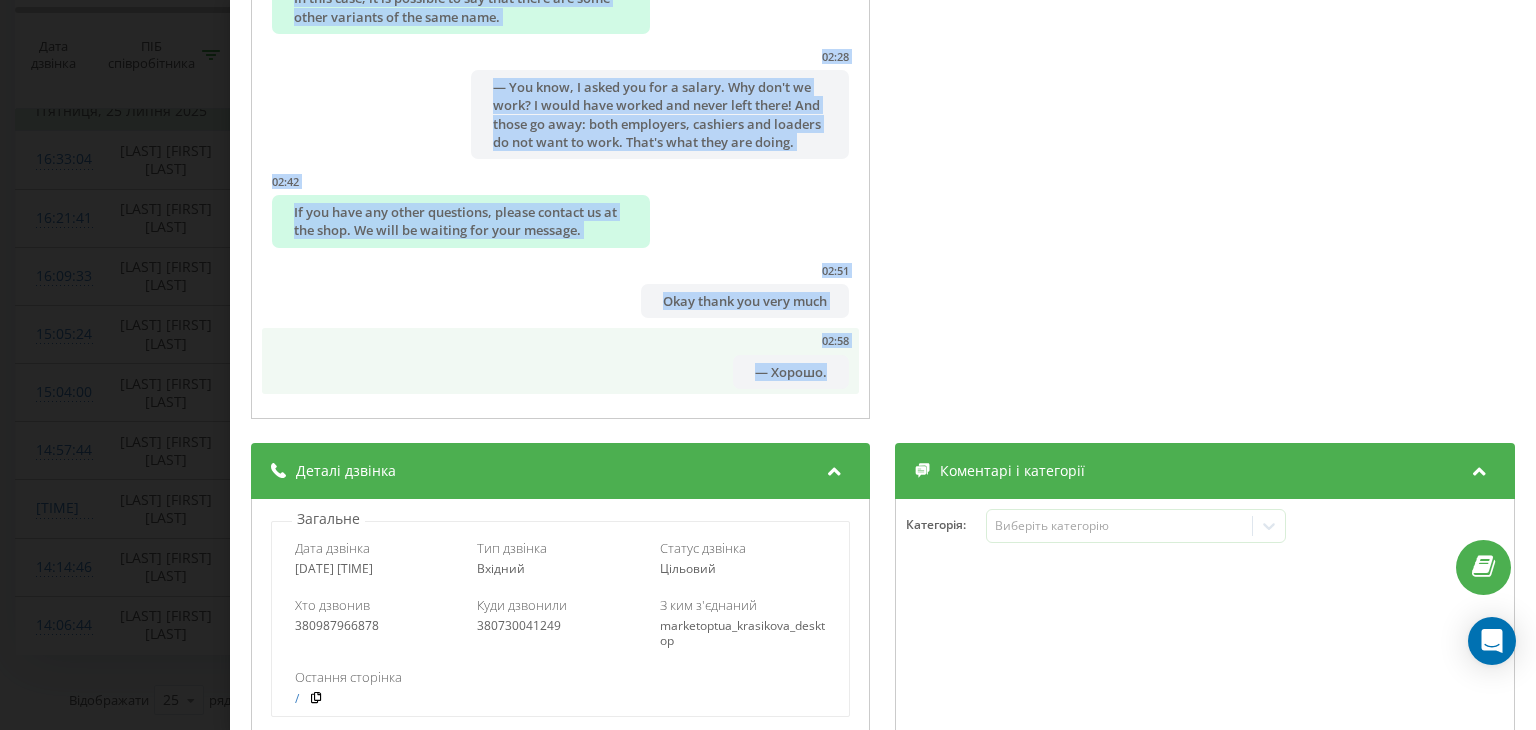 drag, startPoint x: 274, startPoint y: 236, endPoint x: 816, endPoint y: 384, distance: 561.8434 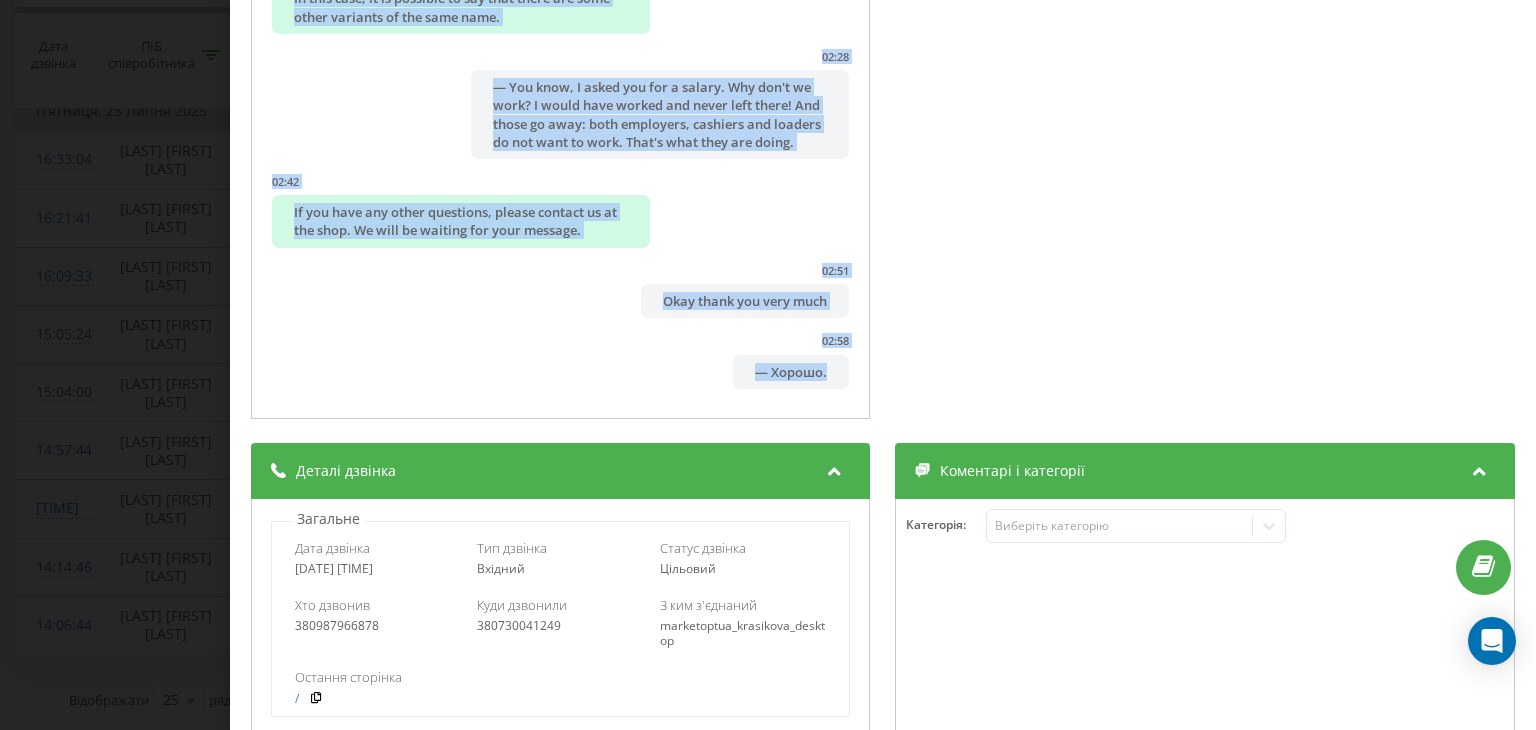click on "Дзвінок : ua4_-1753449701.9160992 Добрый день! Вас витаю видеопрофессионалу Маркетпут. Мене звати Руслана, я вас слухаю. Good afternoon! I greet you the video staff of Marketplot. My name is Ruslana and I am listening to you. 1 x - 03:00 00:00 00:00 Транскрипція 00:00 Добрый день! Вас витаю видеопрофессионалу Маркетпут. Мене звати Руслана, я вас слухаю. Good afternoon! I greet you the video staff of Marketplot. My name is Ruslana and I am listening to you. 00:00 Transcribe this audio in English. Don’t skip filler words like 'uh', 'um' etc. 00:07 If you have any questions or other problems, please post them in the comments section of this video. 00:30 — What is the first time you've been in a meeting with someone from Khorov? 00:37 At the check-in, information about vacancies is indicated throughout the network of Marketop and Optovechok. 2" at bounding box center [768, 365] 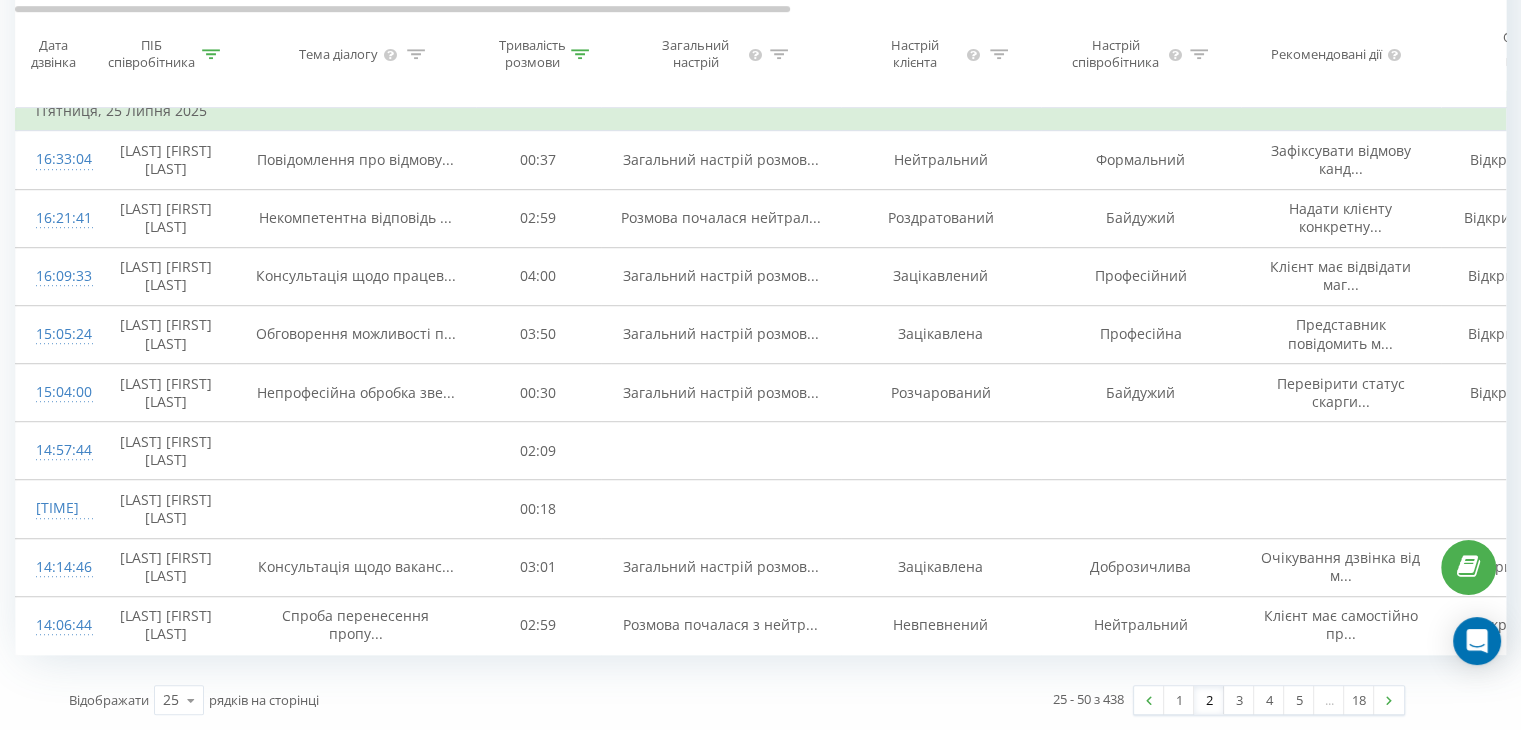 scroll, scrollTop: 1568, scrollLeft: 0, axis: vertical 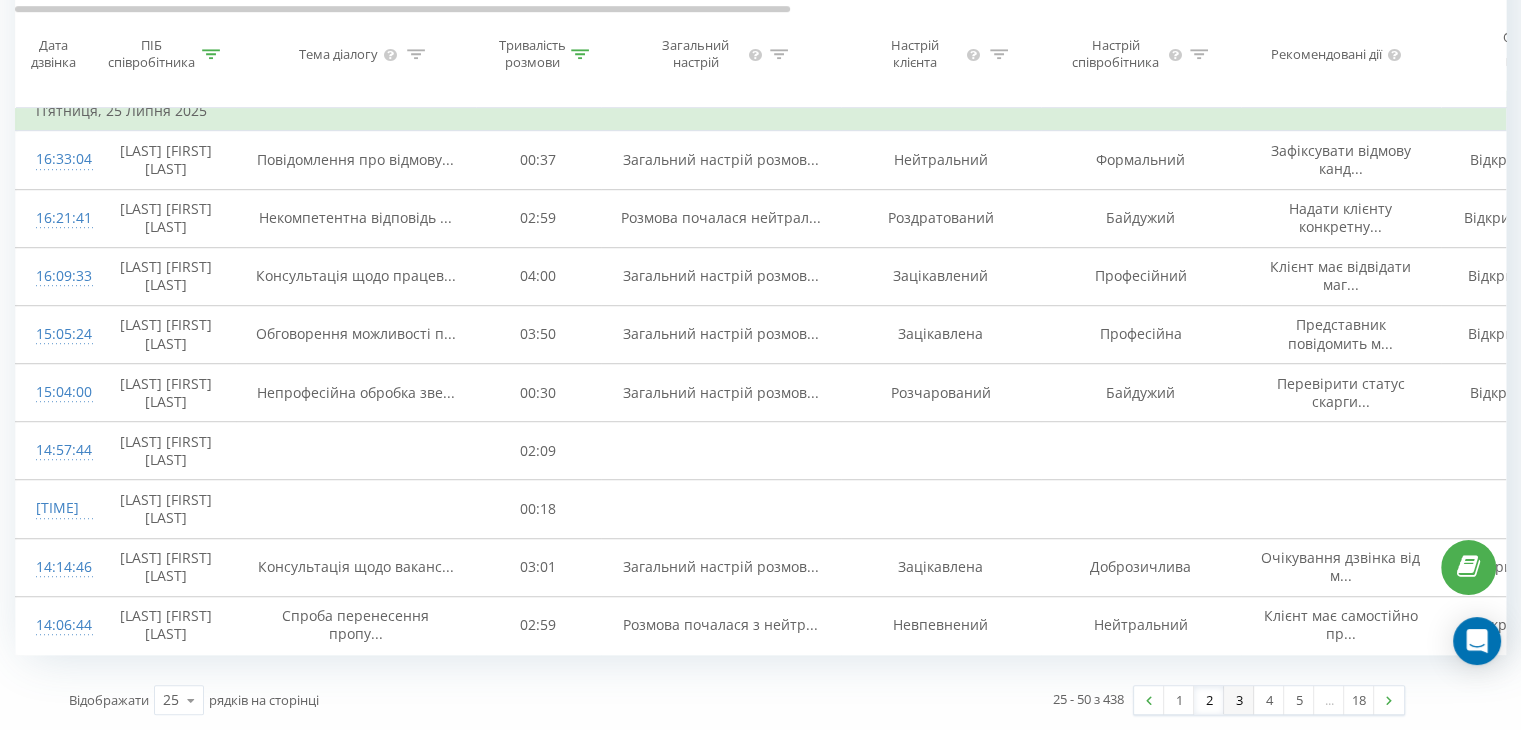 click on "3" at bounding box center (1239, 700) 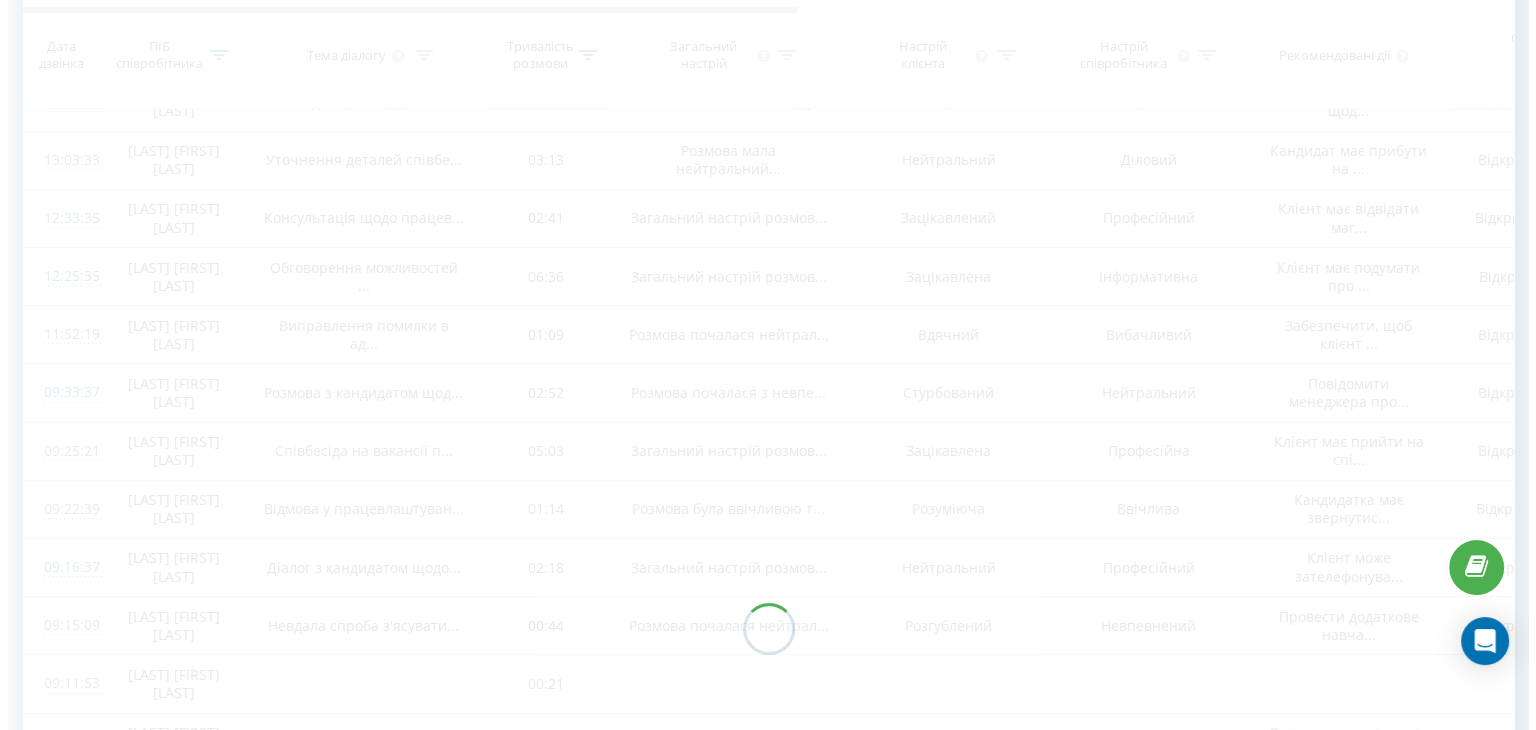 scroll, scrollTop: 132, scrollLeft: 0, axis: vertical 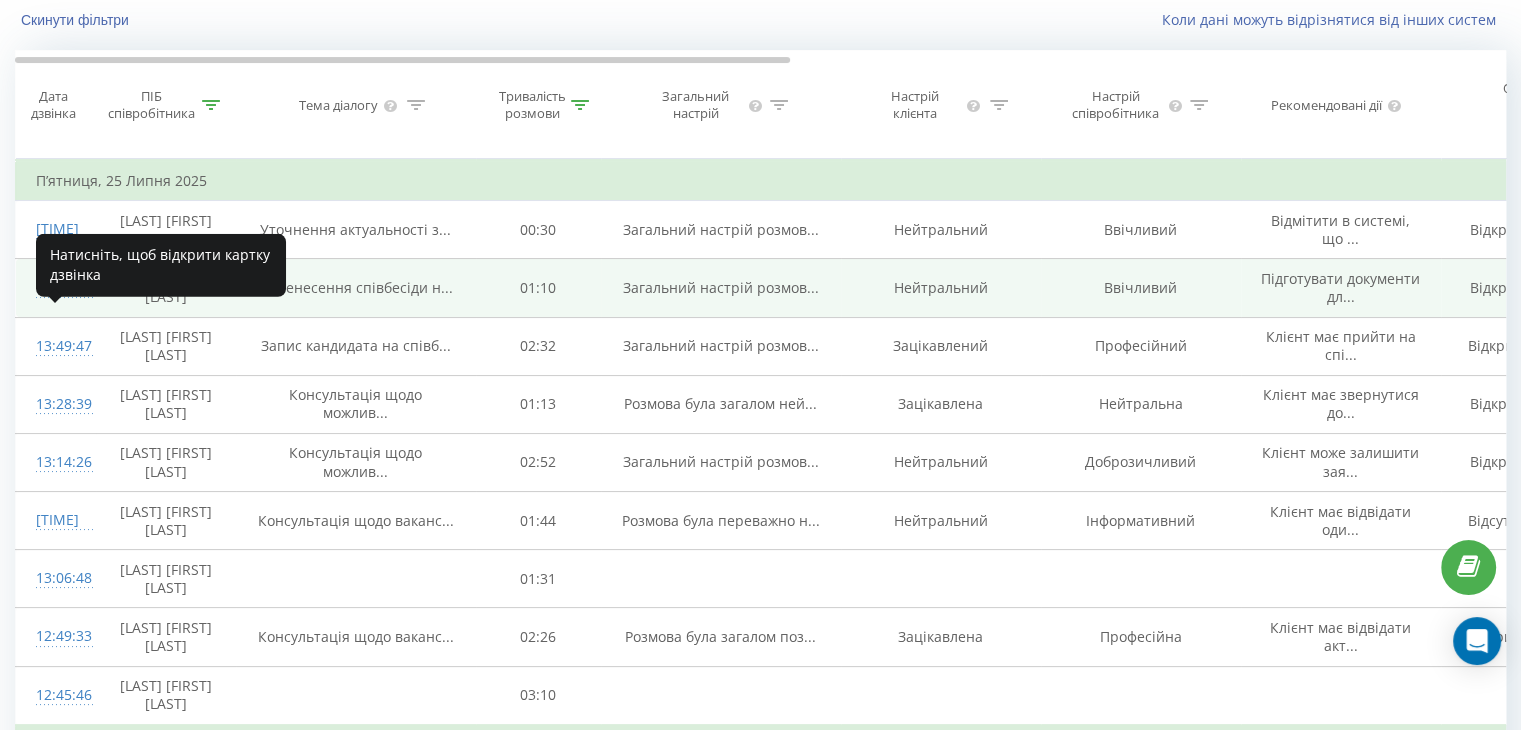 click on "13:56:49" at bounding box center (56, 287) 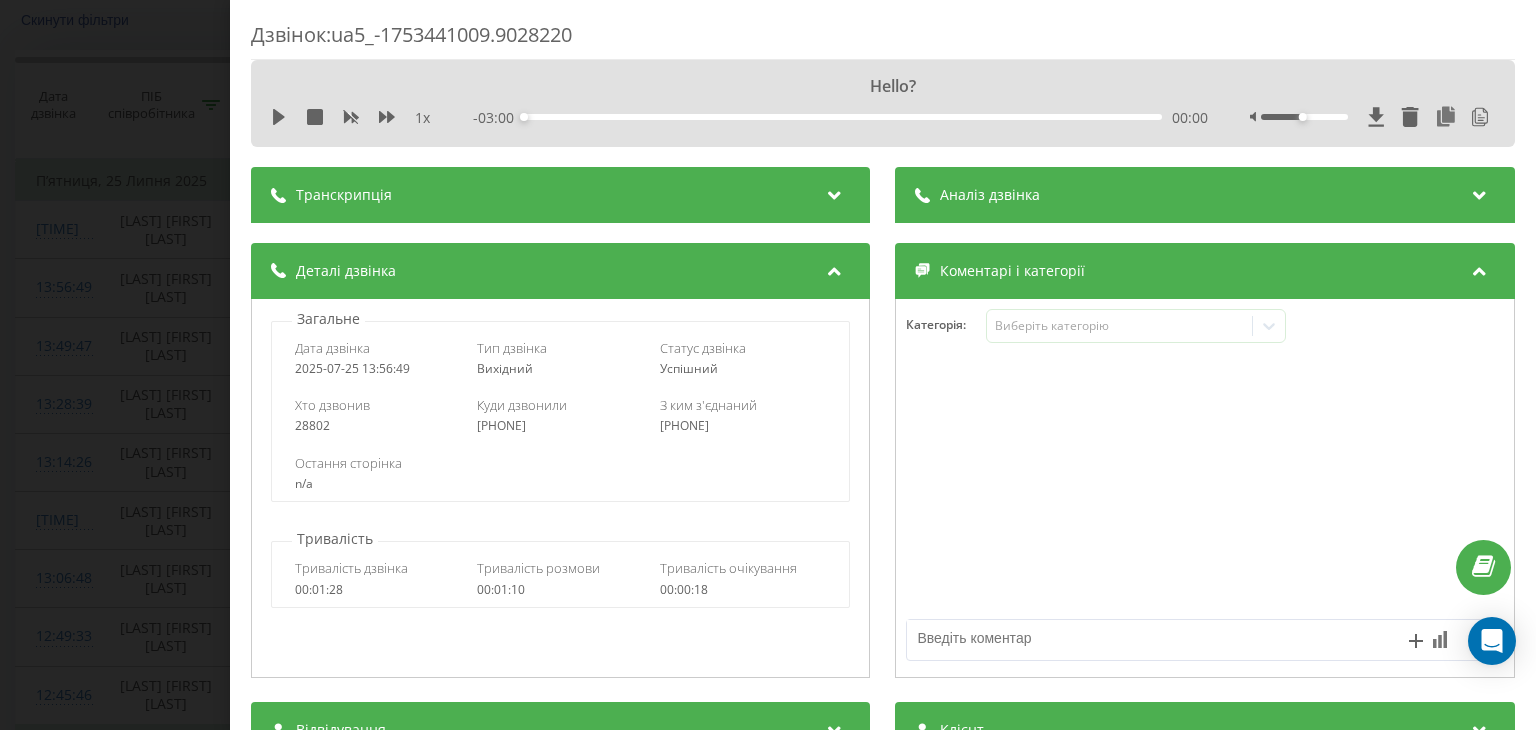 click at bounding box center (835, 192) 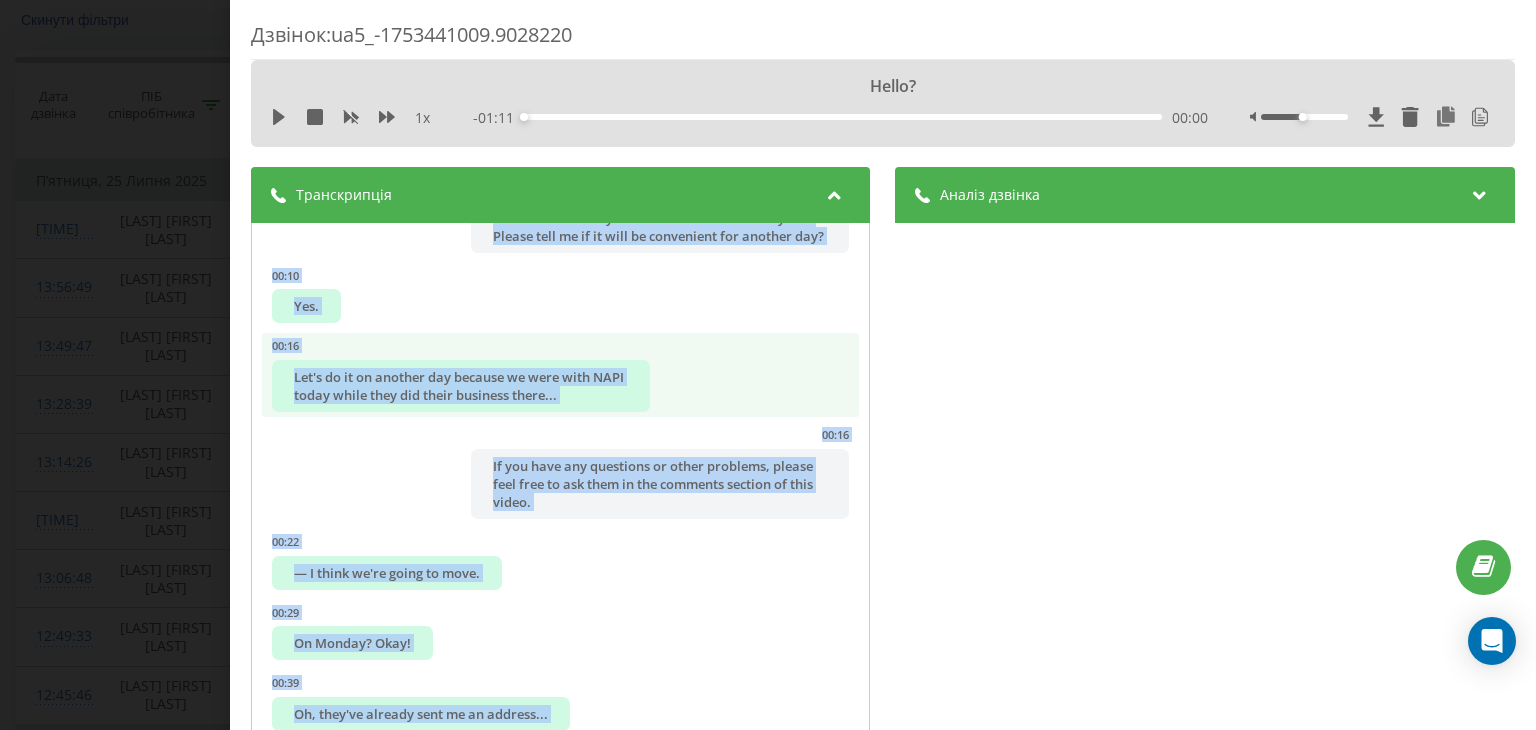 scroll, scrollTop: 468, scrollLeft: 0, axis: vertical 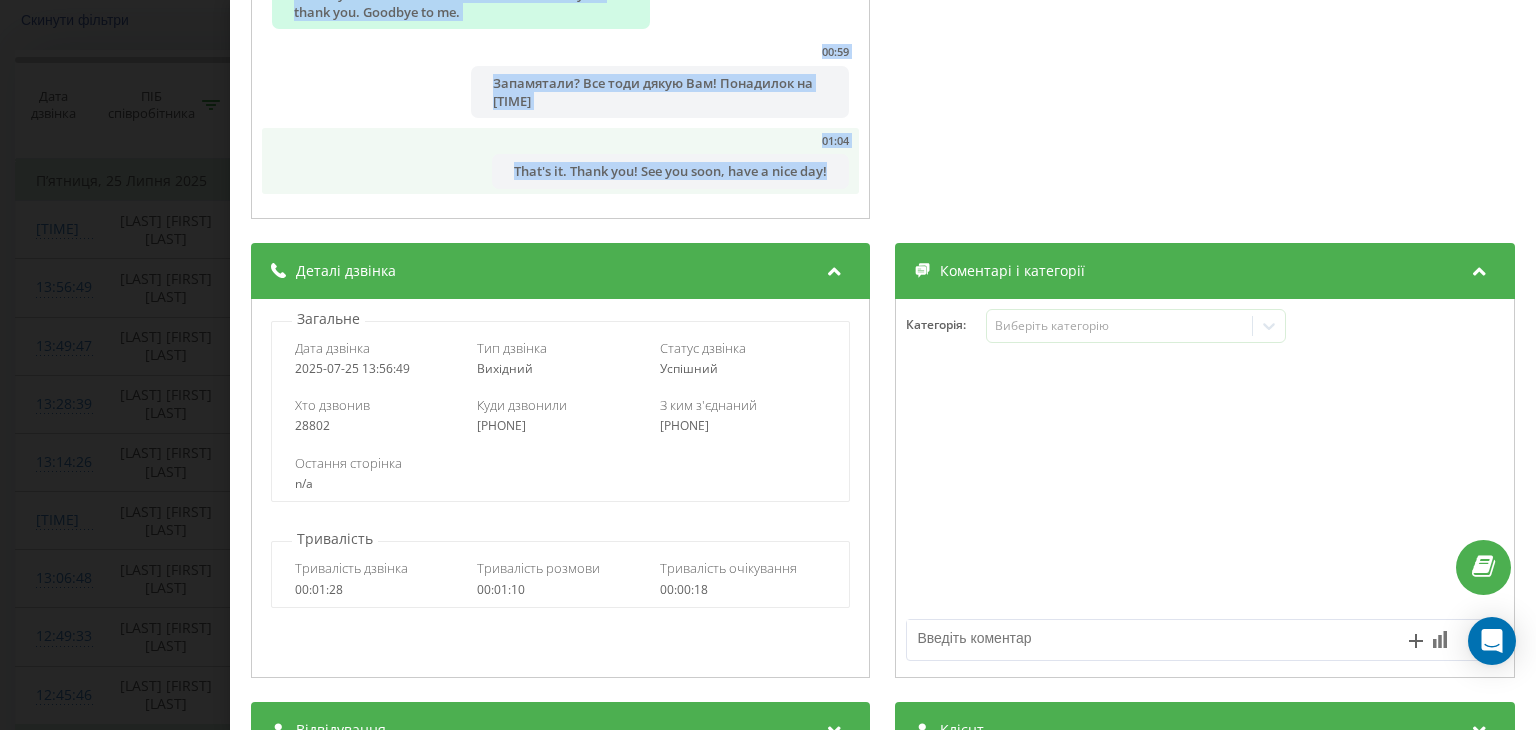 drag, startPoint x: 303, startPoint y: 236, endPoint x: 828, endPoint y: 179, distance: 528.0852 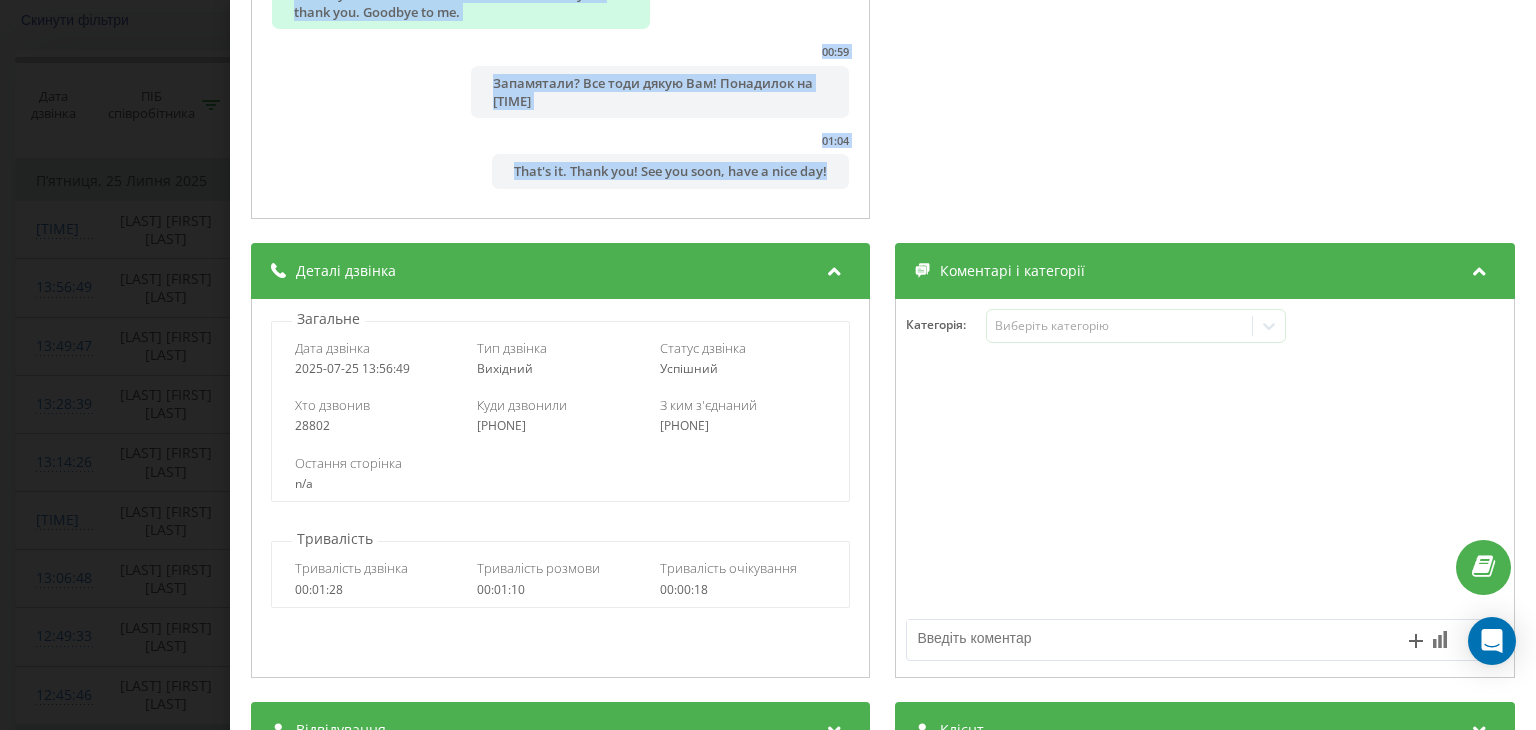 click on "Дзвінок :  ua5_-1753441009.9028220 Hello?   1 x  - 01:11 00:00   00:00   Транскрипція 00:00 Hello? 00:00 Hello, [NAME] [LAST]. Good afternoon! You are called by the staff department of Marketopts. My name is [NAME] and you were invited to a conversation today but could not come in this year . Please tell me if it will be convenient for another day? 00:10 Yes. 00:16 Let's do it on another day because we were with NAPI today while they did their business there... 00:16 If you have any questions or other problems, please feel free to ask them in the comments section of this video. 00:22 — I think we're going to move. 00:29 On Monday? Okay! 00:39 Oh, they've already sent me an address... 00:46 00:52 — Good afternoon! Yes. Thank you very much. Monday at 11 o'clock. Good afternoon. Thank you, thank you. Goodbye to me. 00:59 Запамятали? Все тоди дякую Вам! Понадилок на 11:00 01:04 That's it. Thank you! See you soon, have a nice day! MarketOpt-Kremenchuk 3 2" at bounding box center (768, 365) 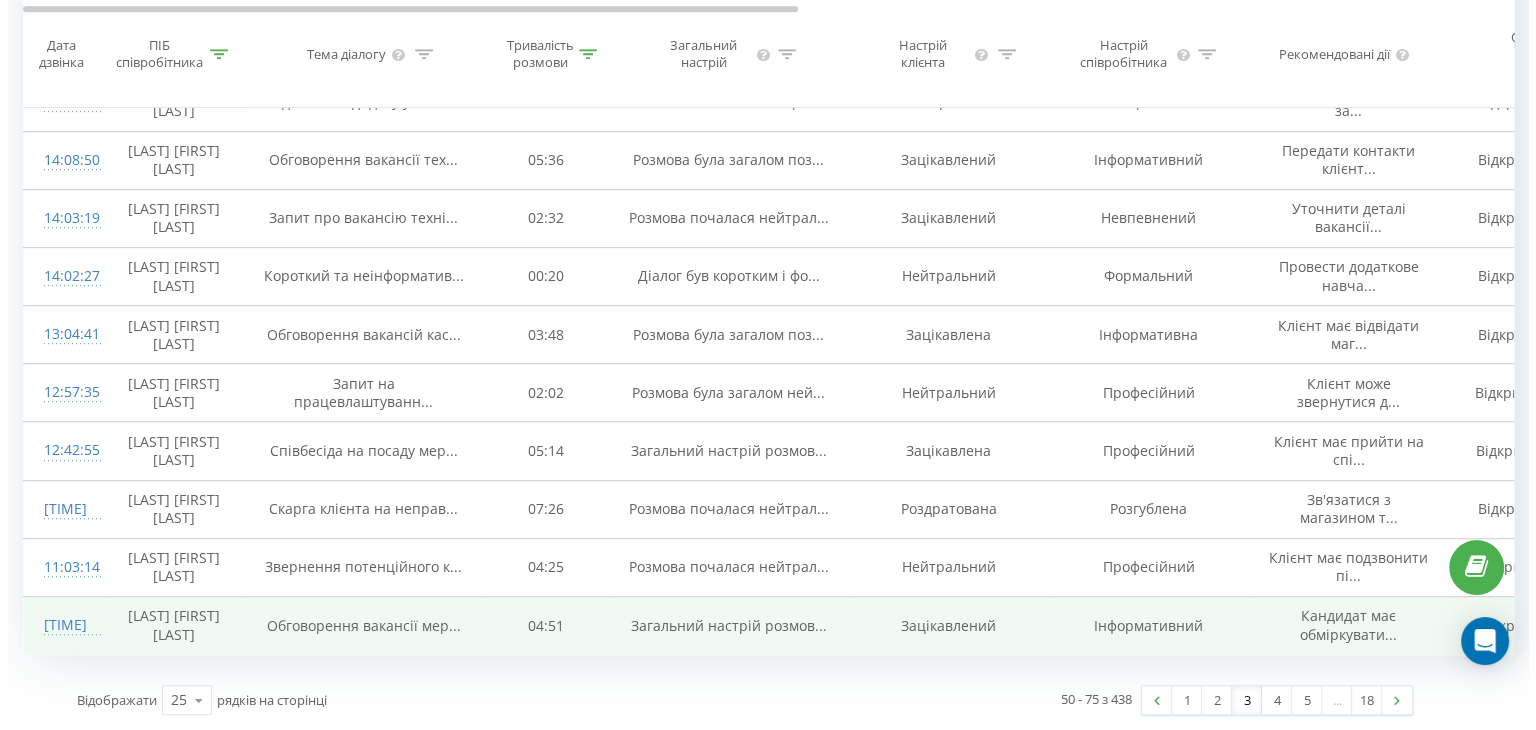 scroll, scrollTop: 1608, scrollLeft: 0, axis: vertical 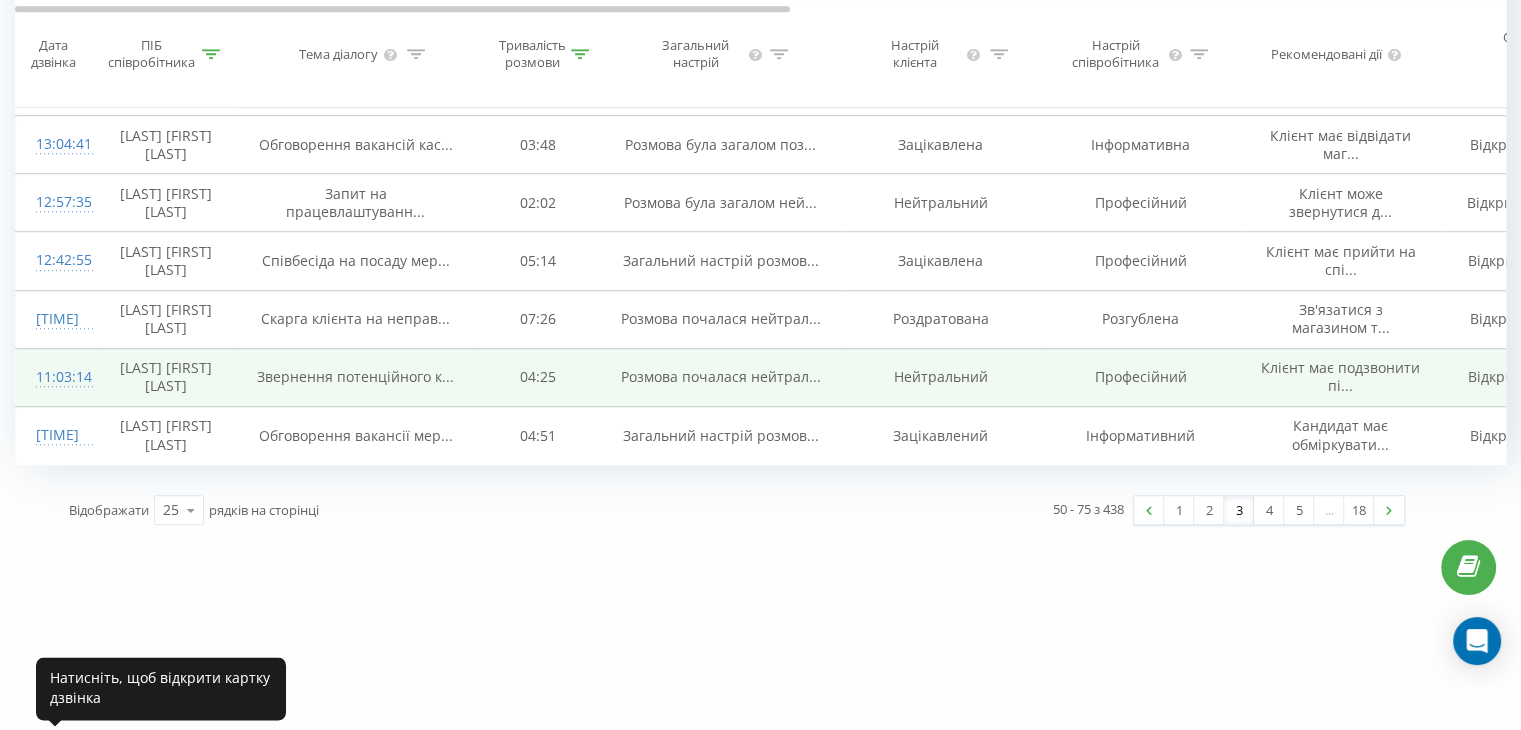 click on "11:03:14" at bounding box center [56, 377] 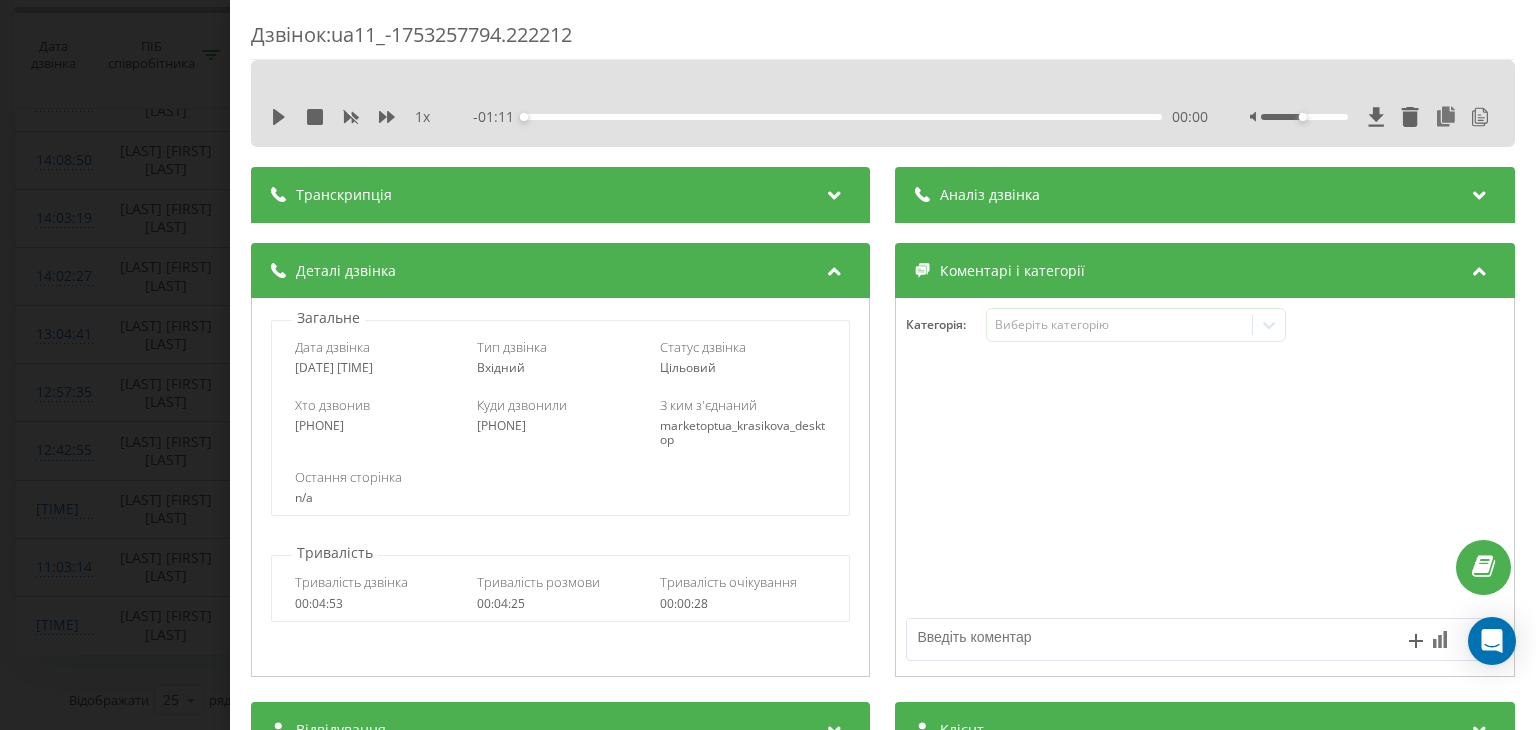 click at bounding box center (835, 192) 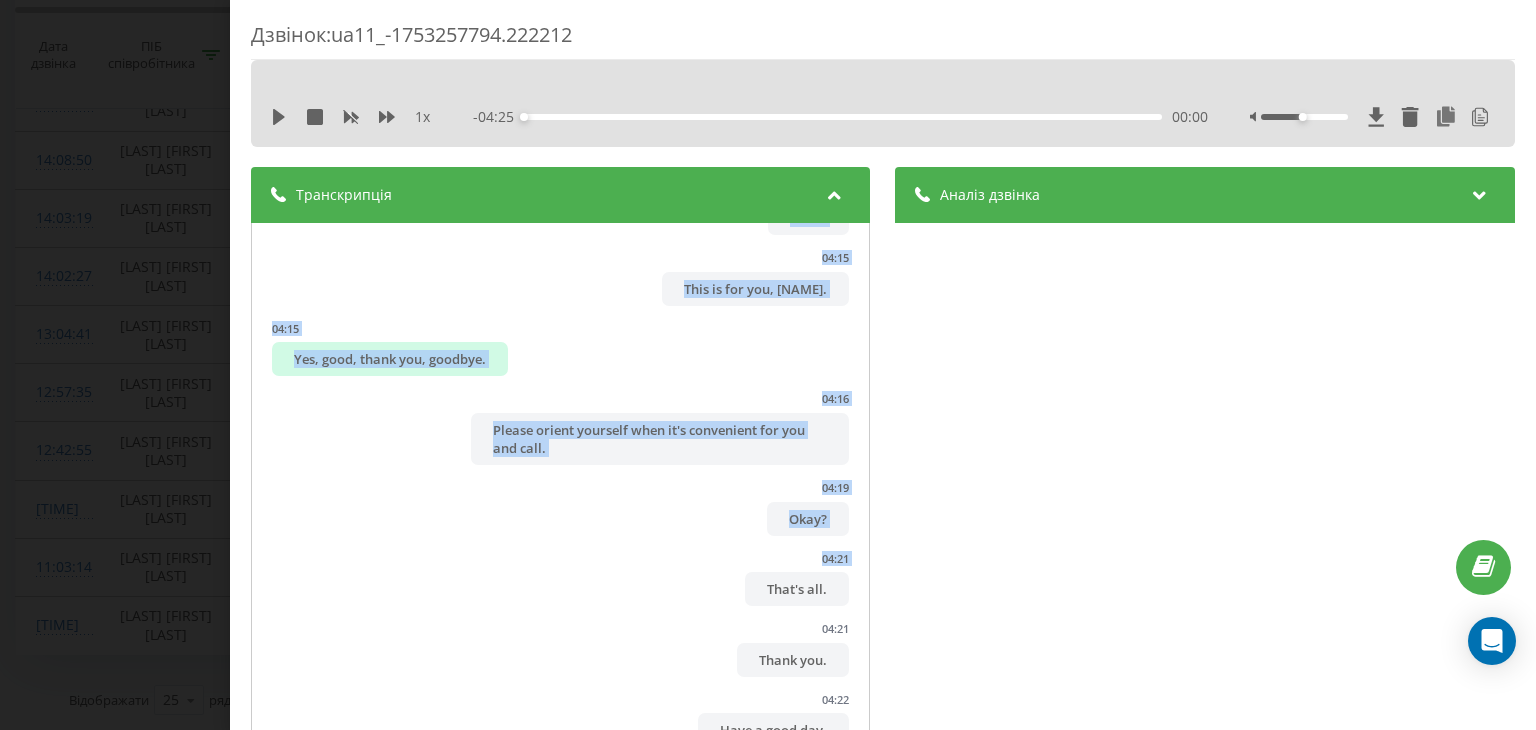 scroll, scrollTop: 5136, scrollLeft: 0, axis: vertical 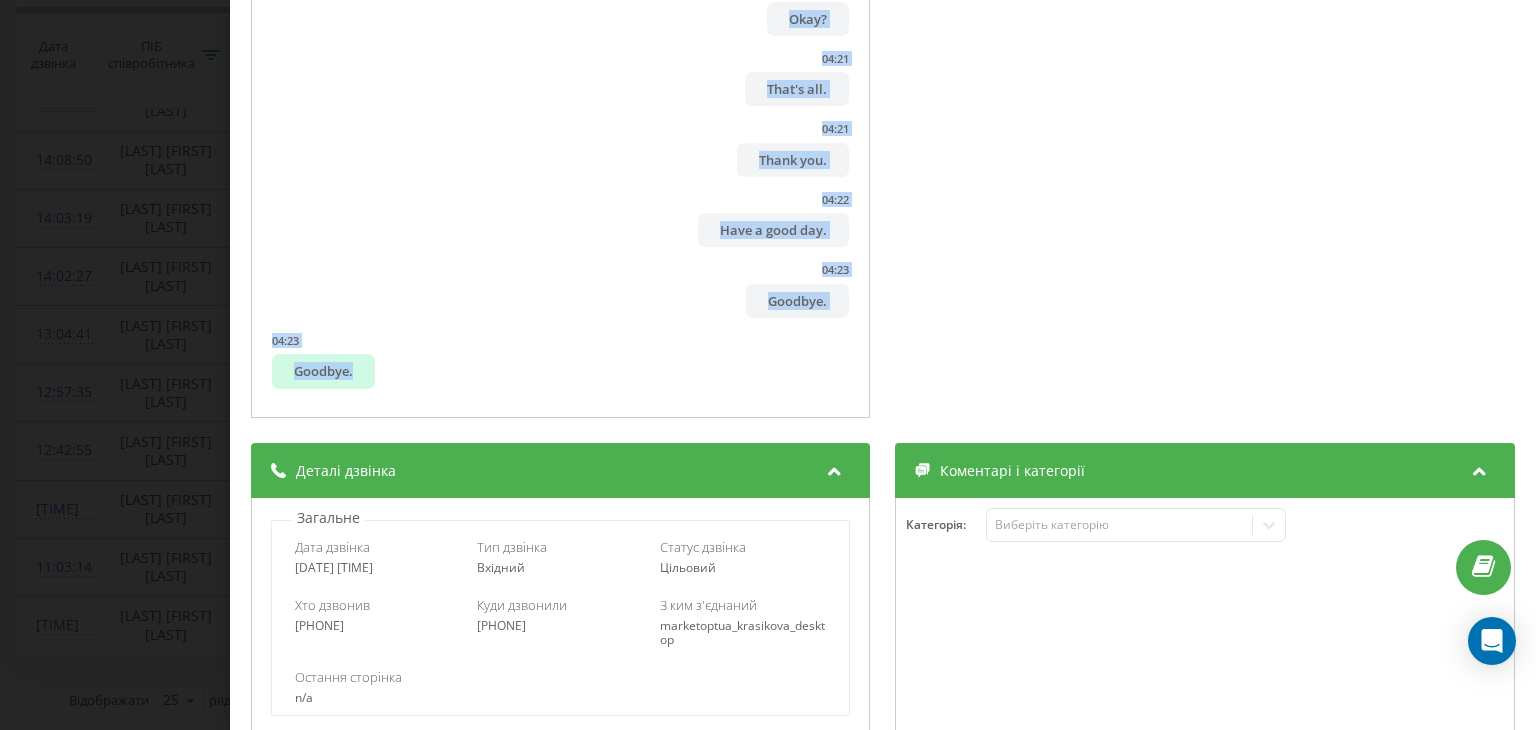 drag, startPoint x: 331, startPoint y: 230, endPoint x: 680, endPoint y: 410, distance: 392.68436 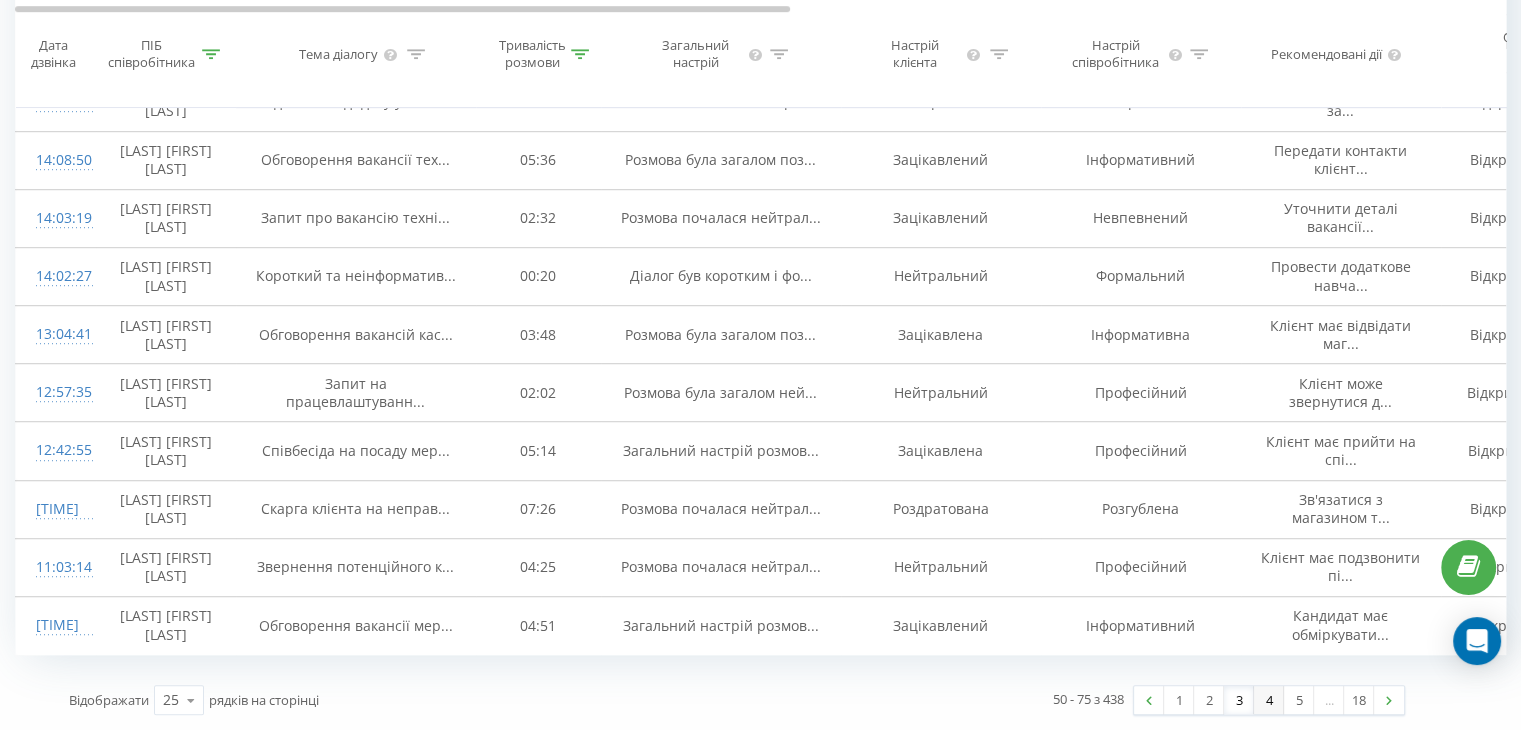 click on "4" at bounding box center (1269, 700) 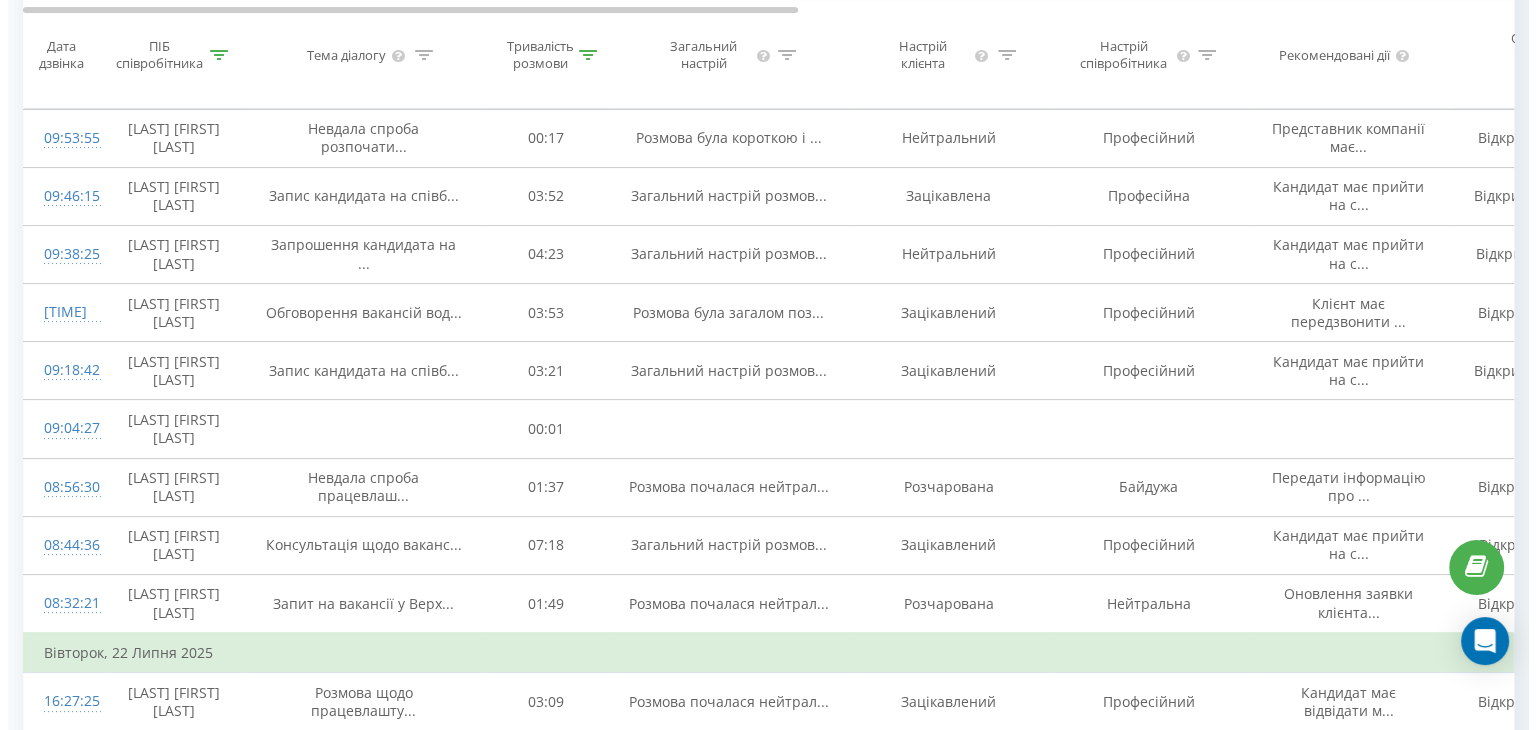scroll, scrollTop: 132, scrollLeft: 0, axis: vertical 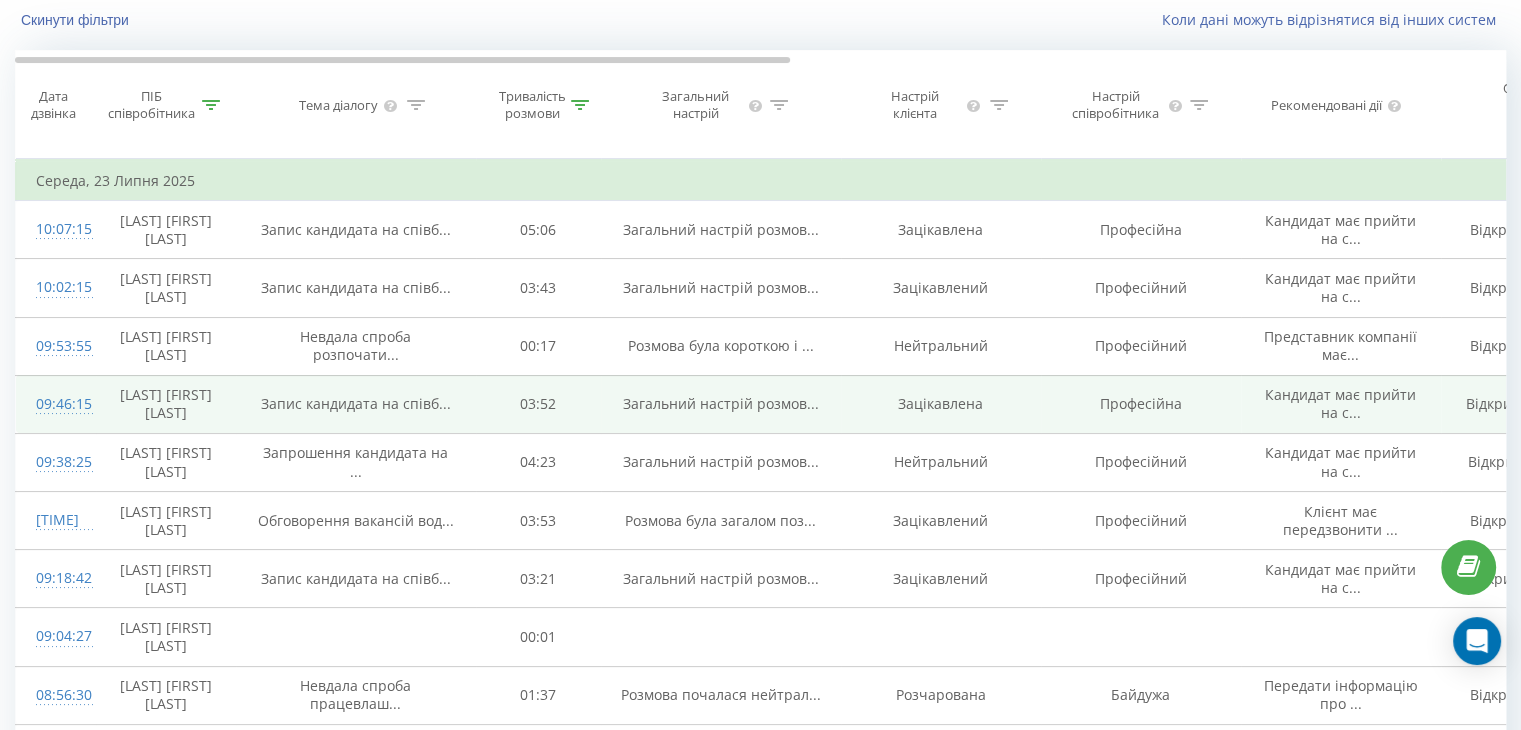 click on "[LAST] [FIRST] [LAST]" at bounding box center (166, 404) 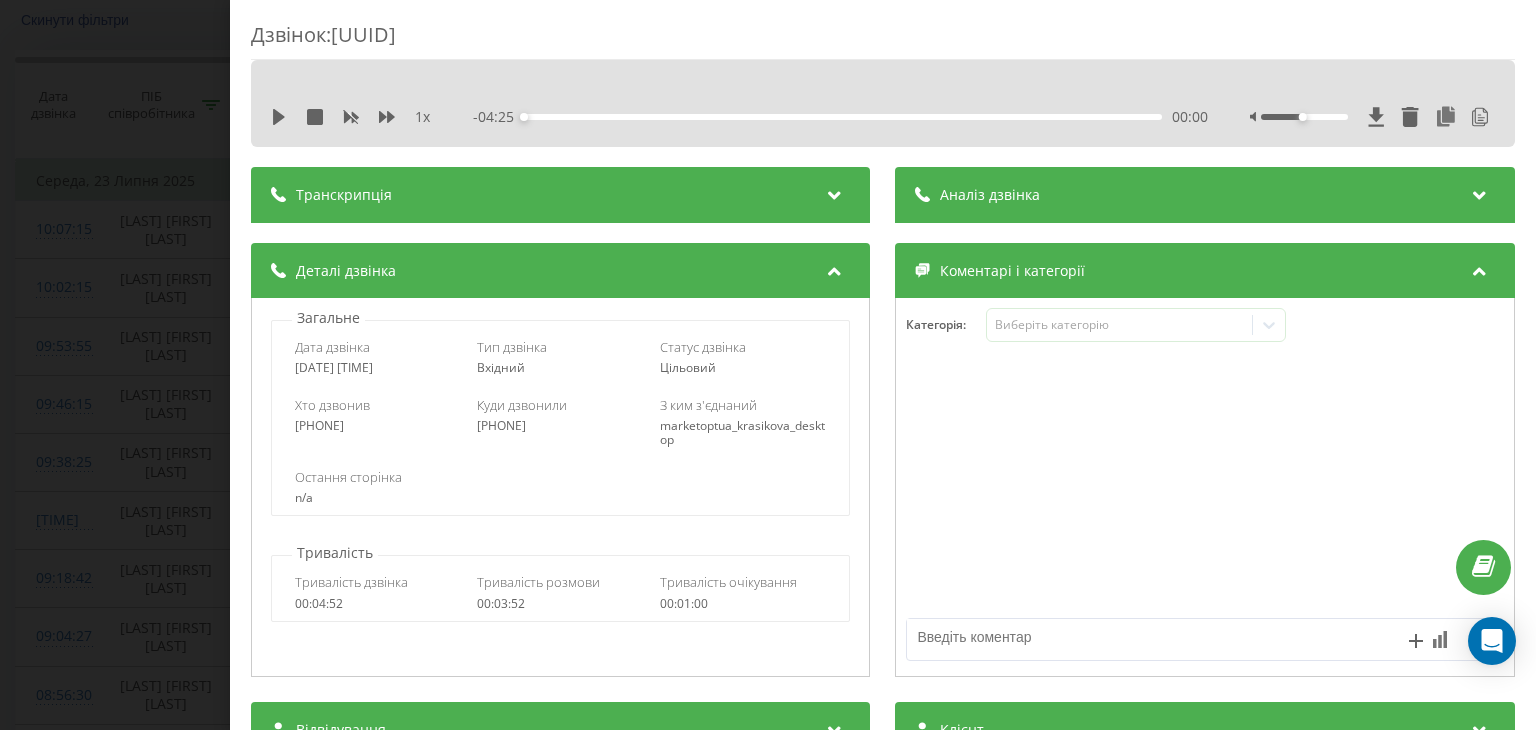 drag, startPoint x: 811, startPoint y: 108, endPoint x: 824, endPoint y: 106, distance: 13.152946 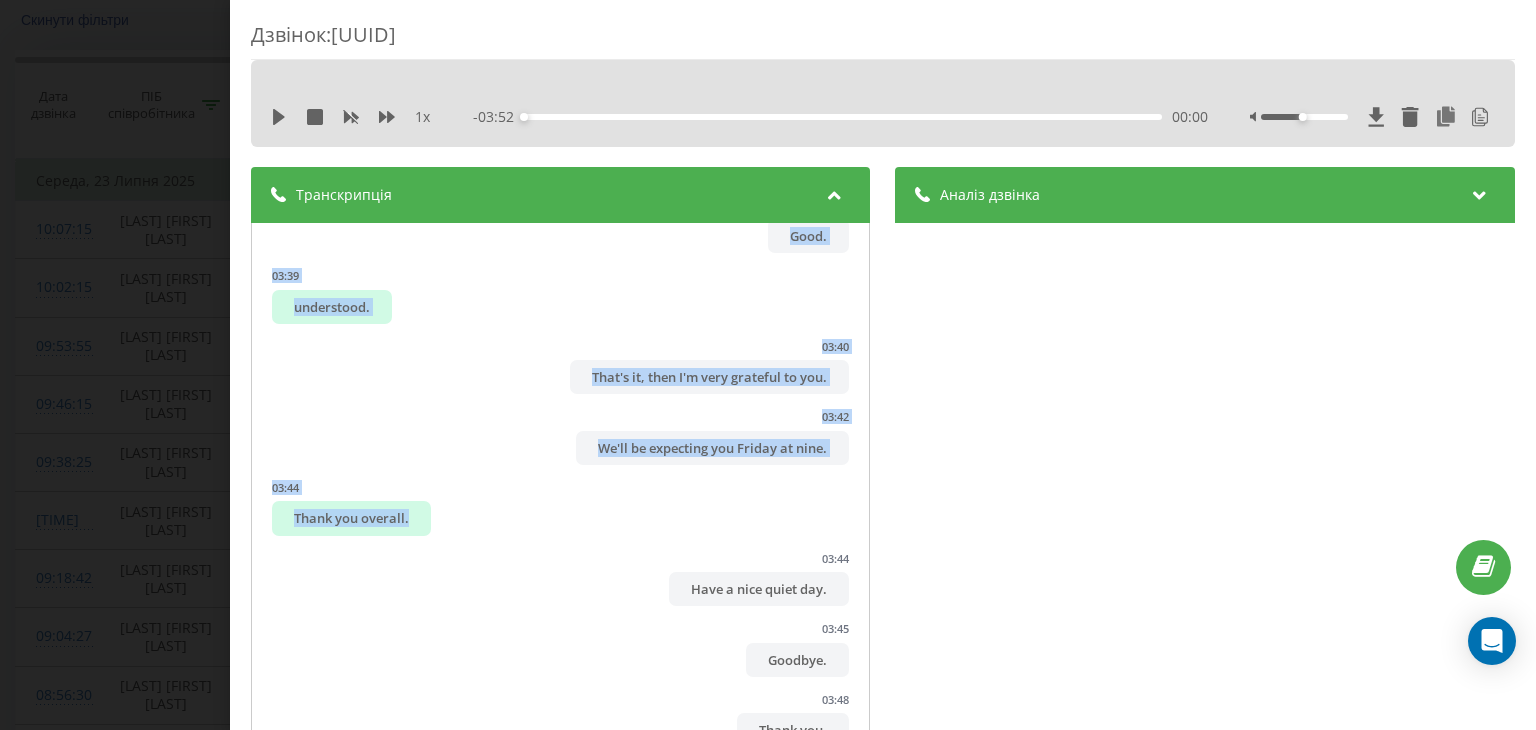 scroll, scrollTop: 4535, scrollLeft: 0, axis: vertical 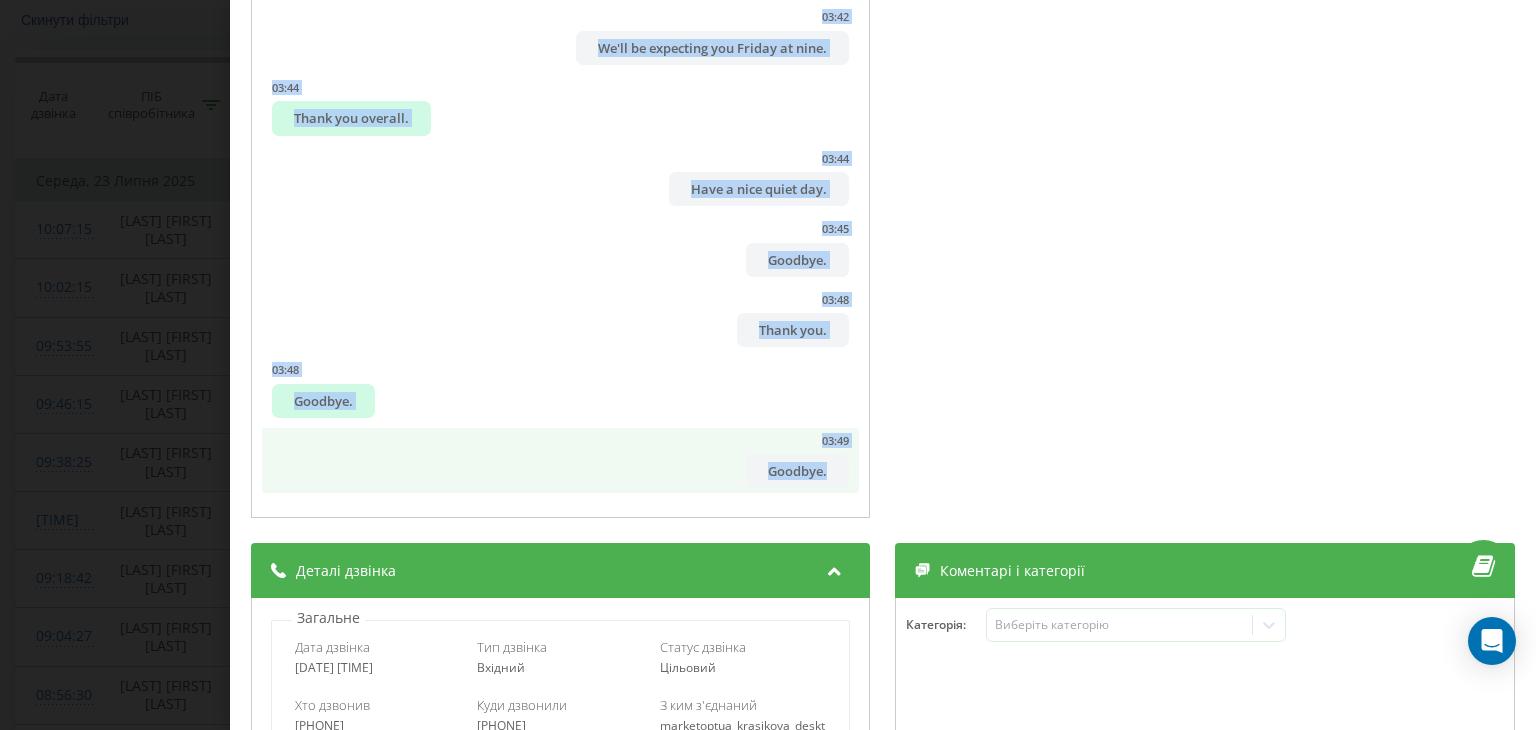 drag, startPoint x: 446, startPoint y: 241, endPoint x: 819, endPoint y: 482, distance: 444.0833 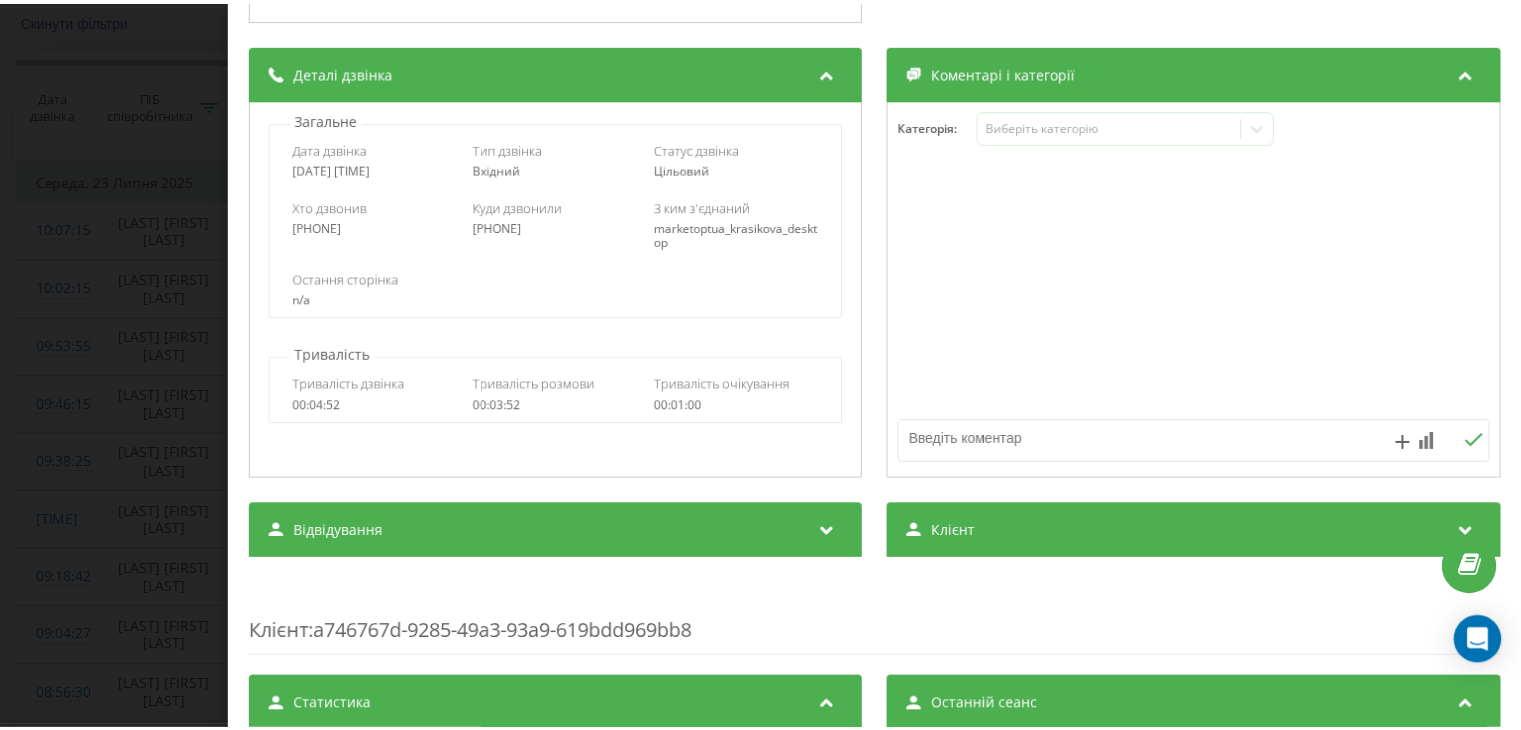scroll, scrollTop: 900, scrollLeft: 0, axis: vertical 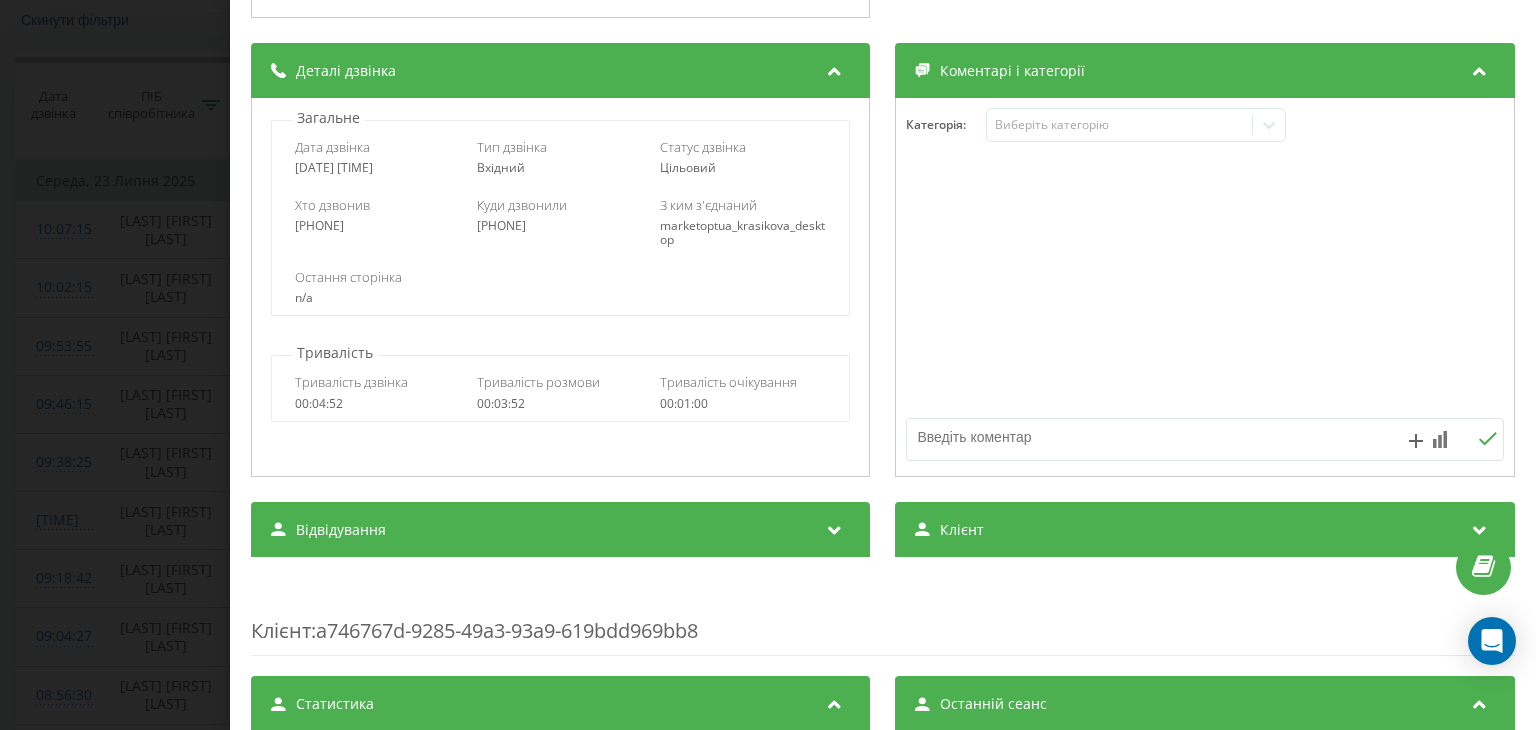drag, startPoint x: 2, startPoint y: 429, endPoint x: 8, endPoint y: 448, distance: 19.924858 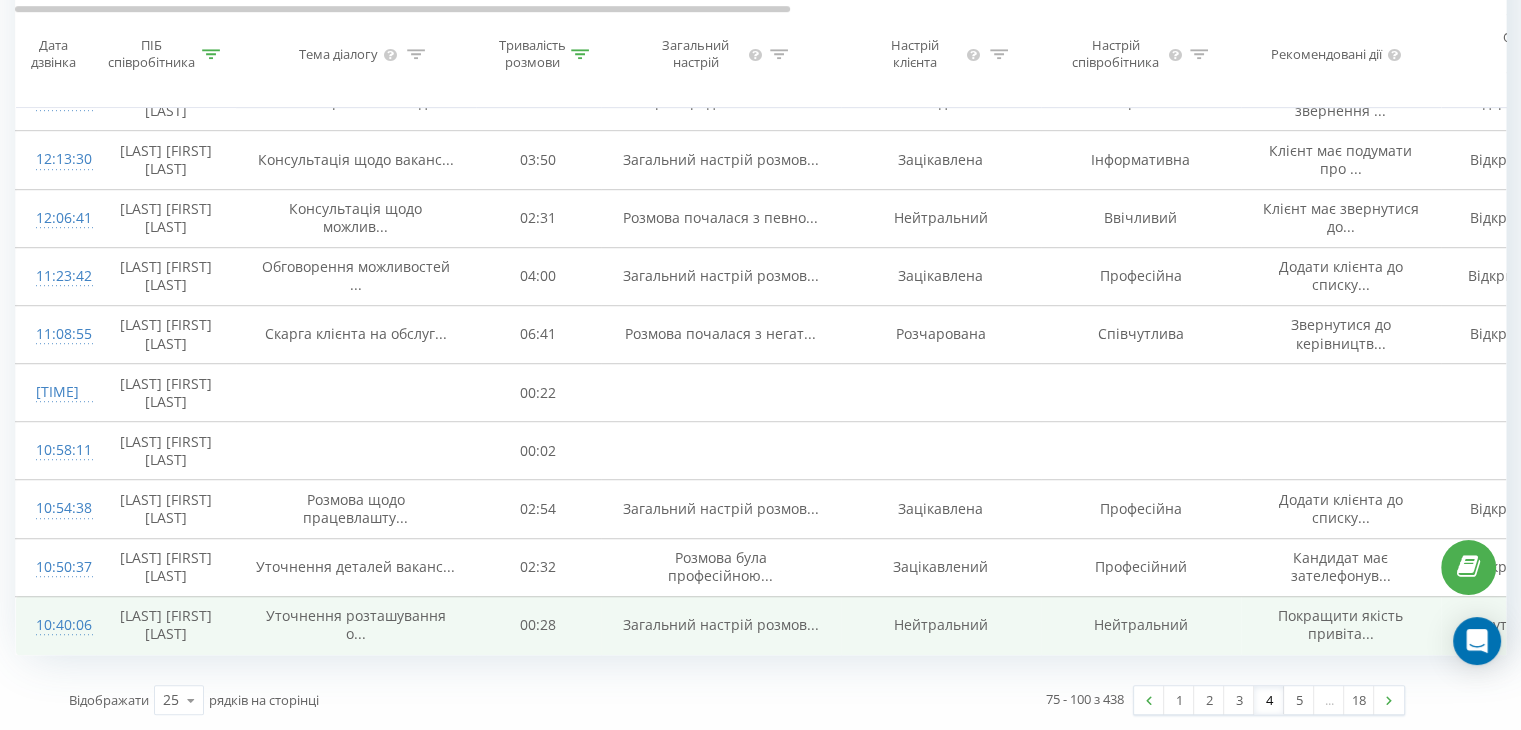 scroll, scrollTop: 1568, scrollLeft: 0, axis: vertical 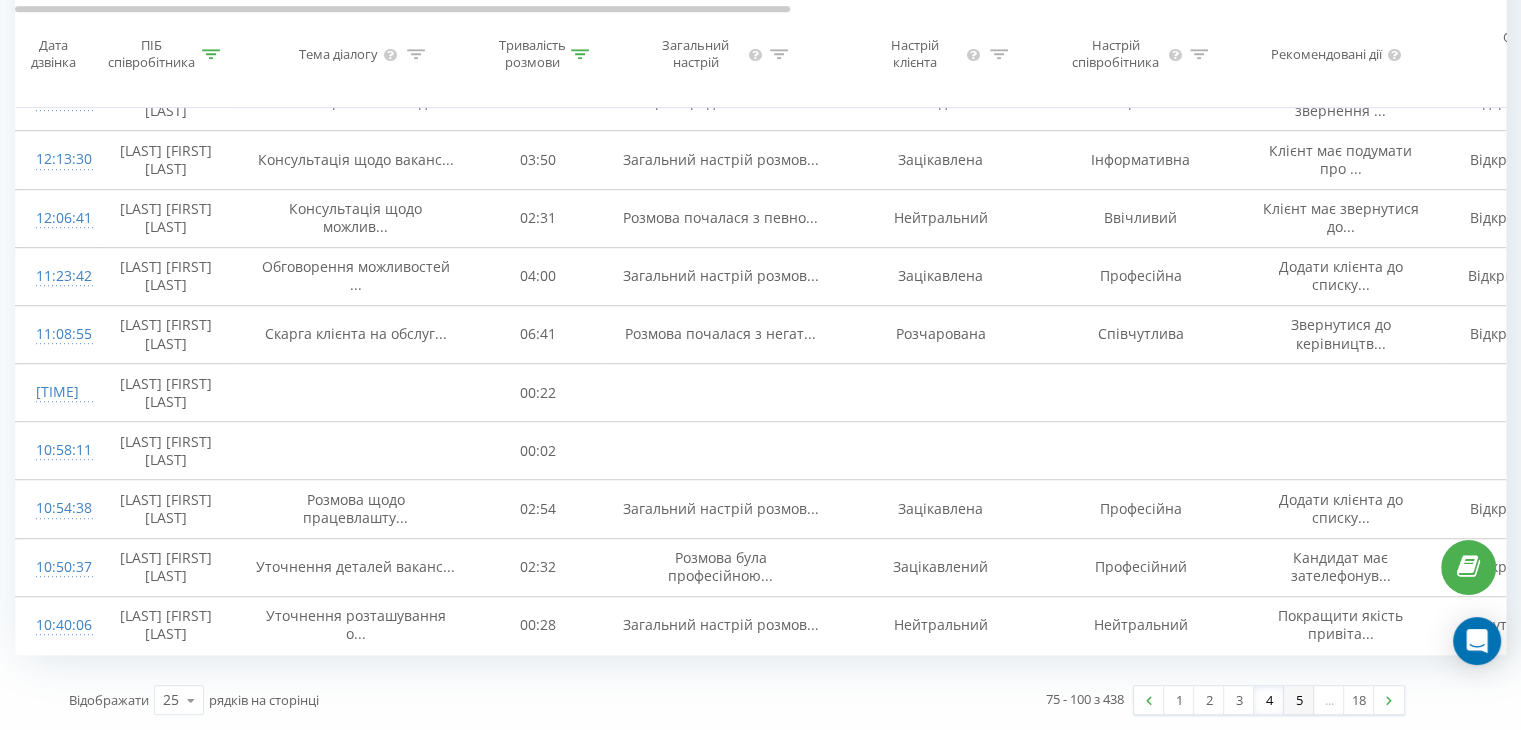 click on "5" at bounding box center (1299, 700) 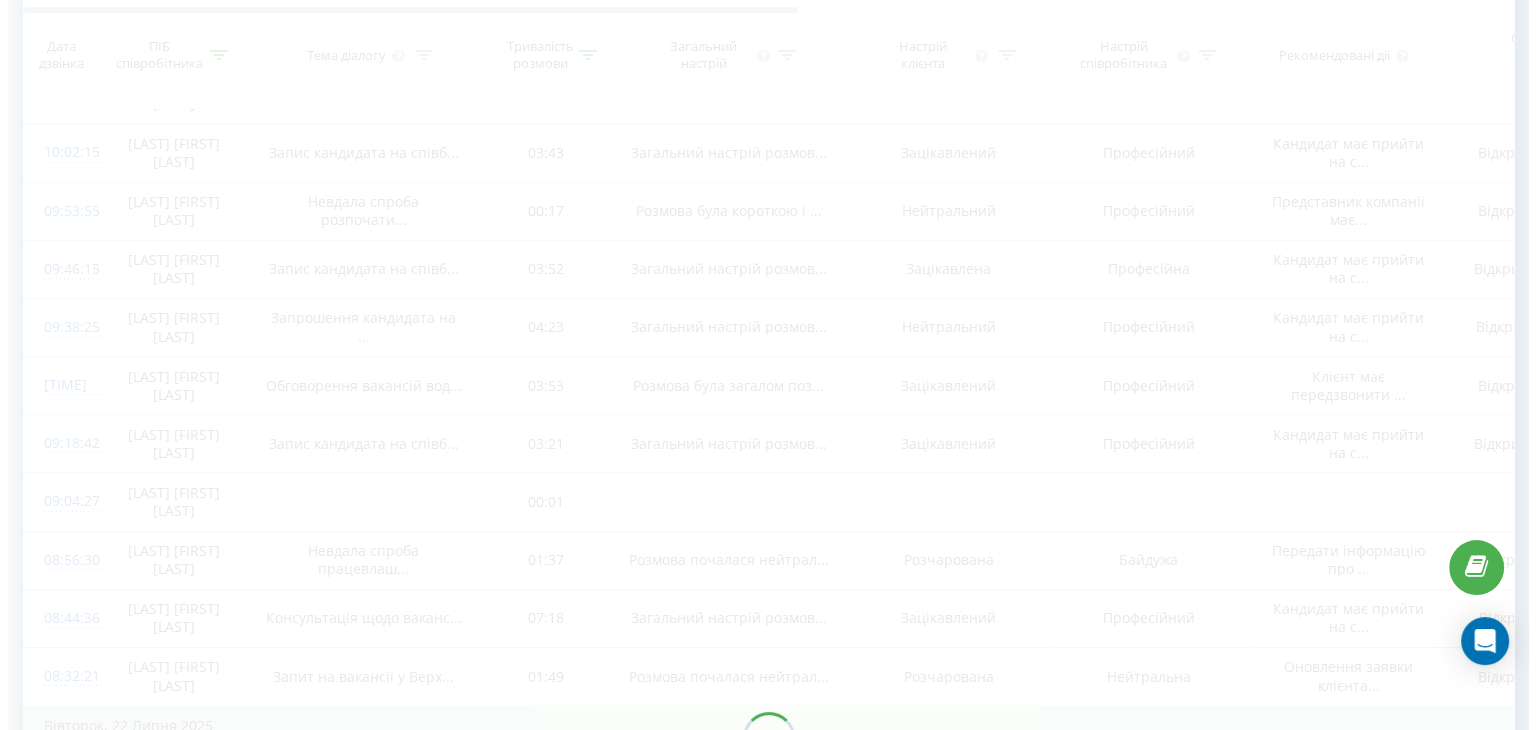 scroll, scrollTop: 132, scrollLeft: 0, axis: vertical 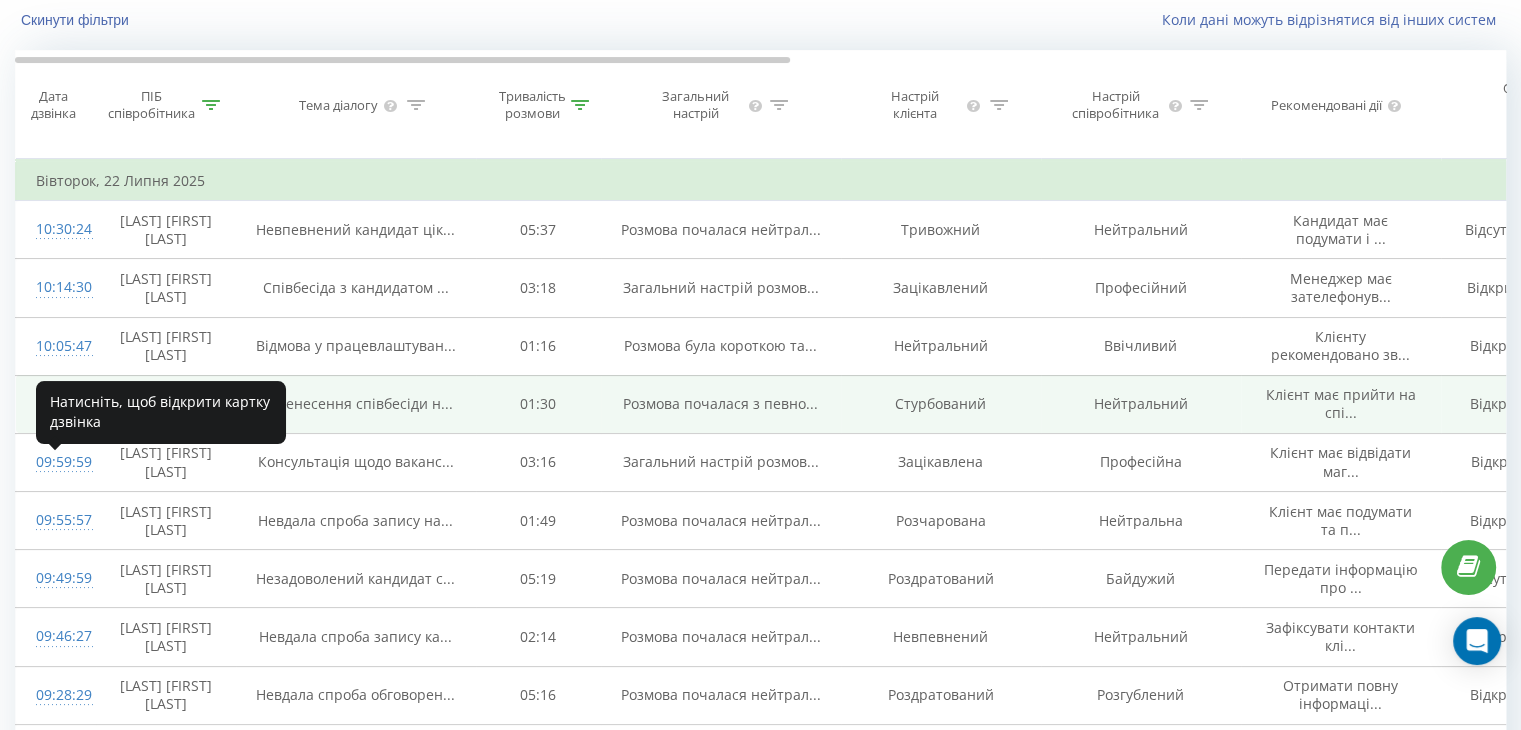 click on "10:04:20" at bounding box center [56, 404] 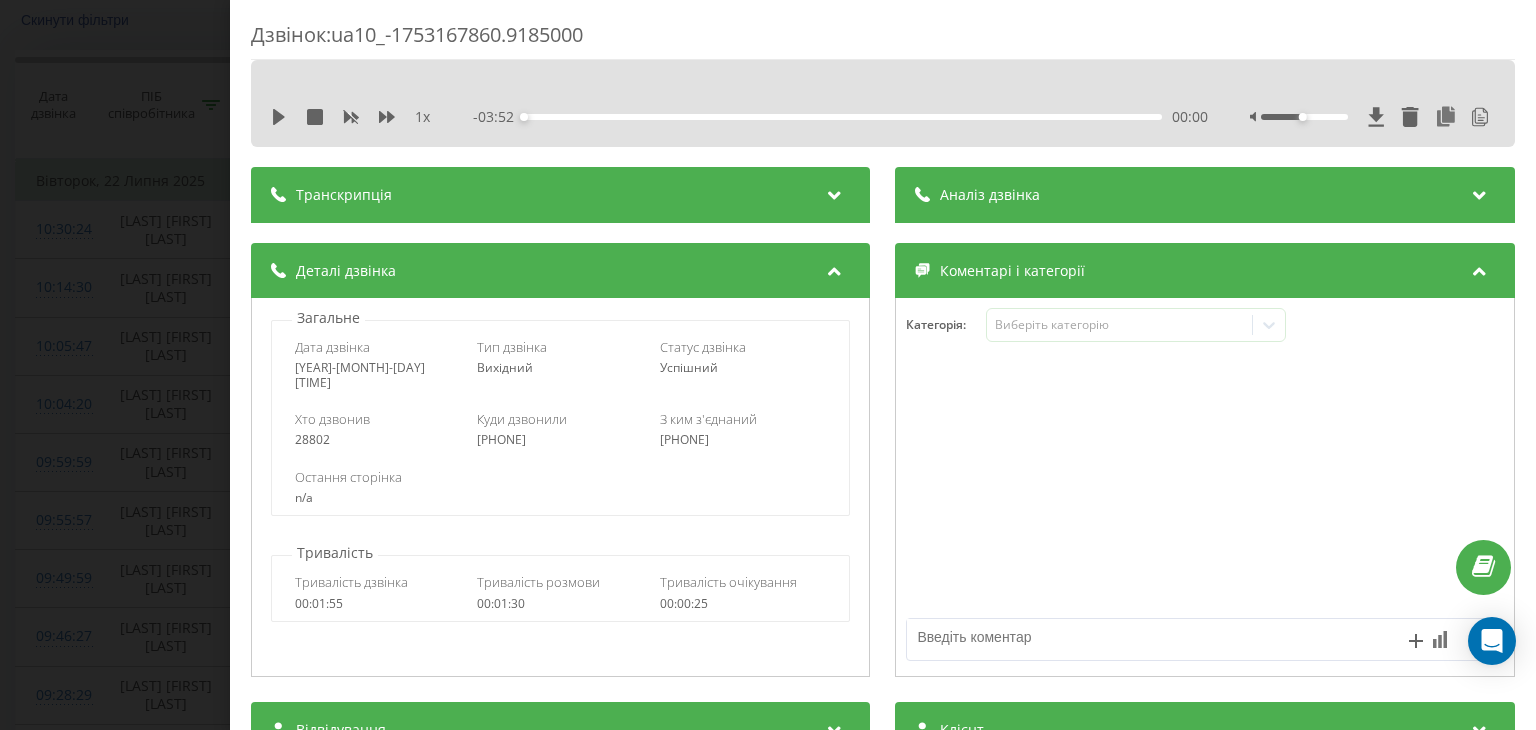 click at bounding box center [835, 192] 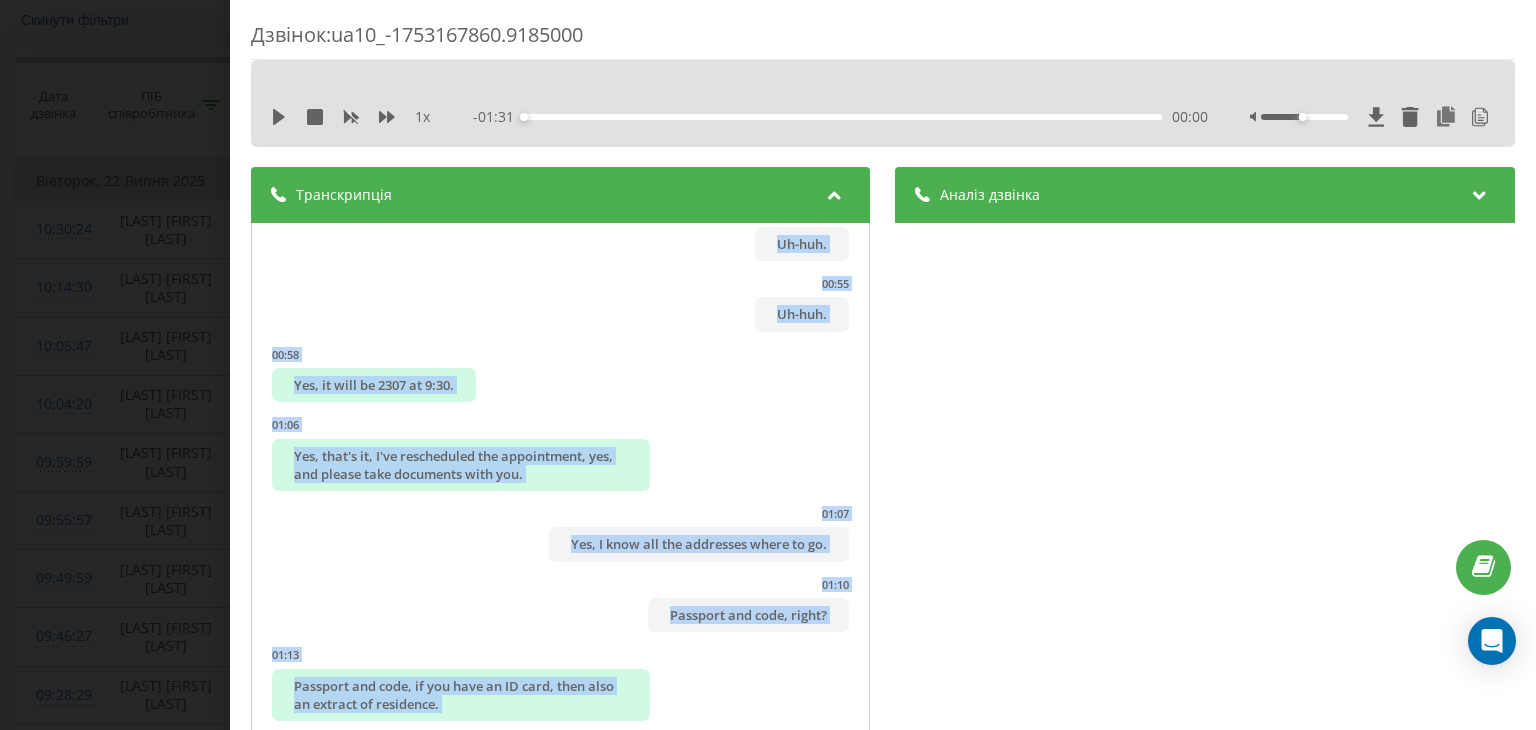 scroll, scrollTop: 1823, scrollLeft: 0, axis: vertical 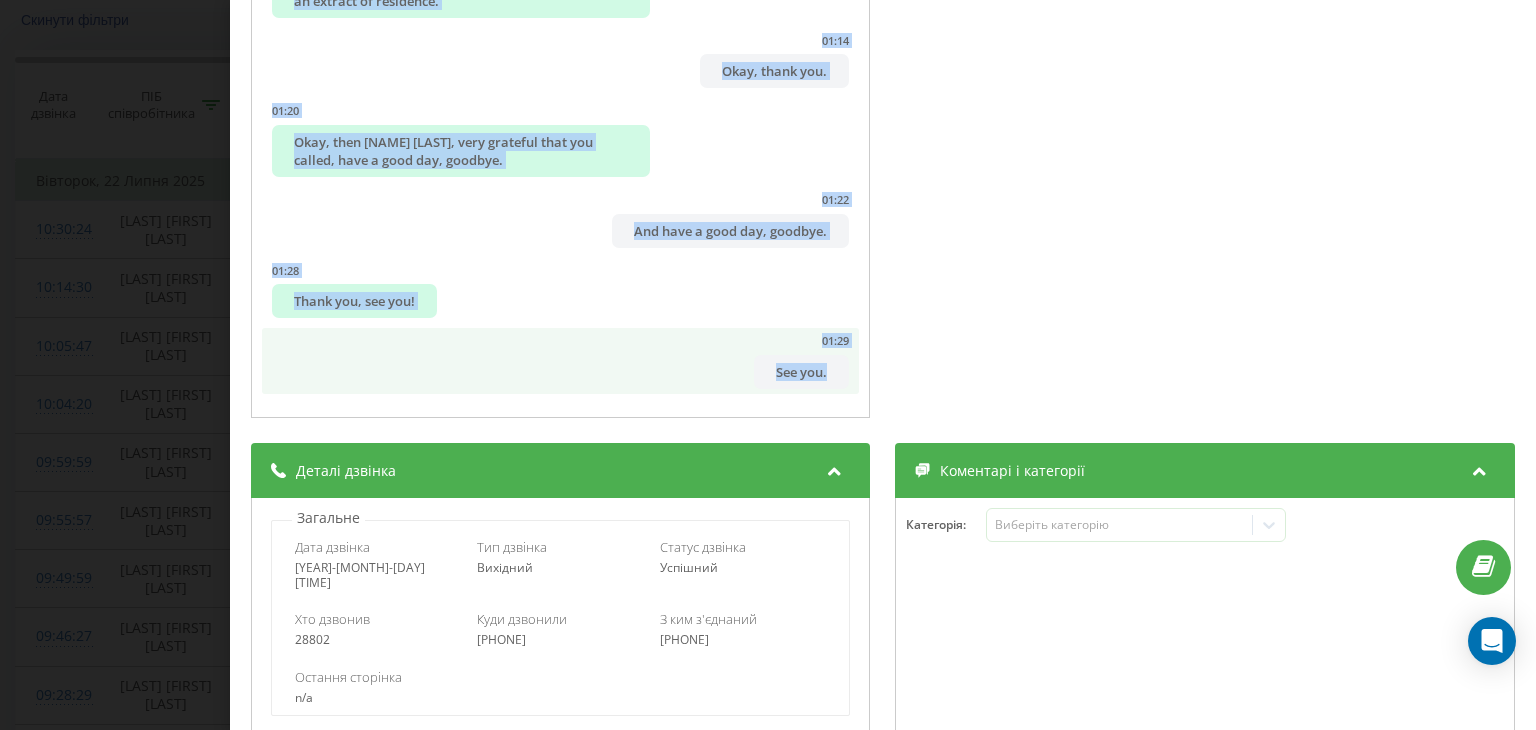 drag, startPoint x: 298, startPoint y: 245, endPoint x: 814, endPoint y: 382, distance: 533.8773 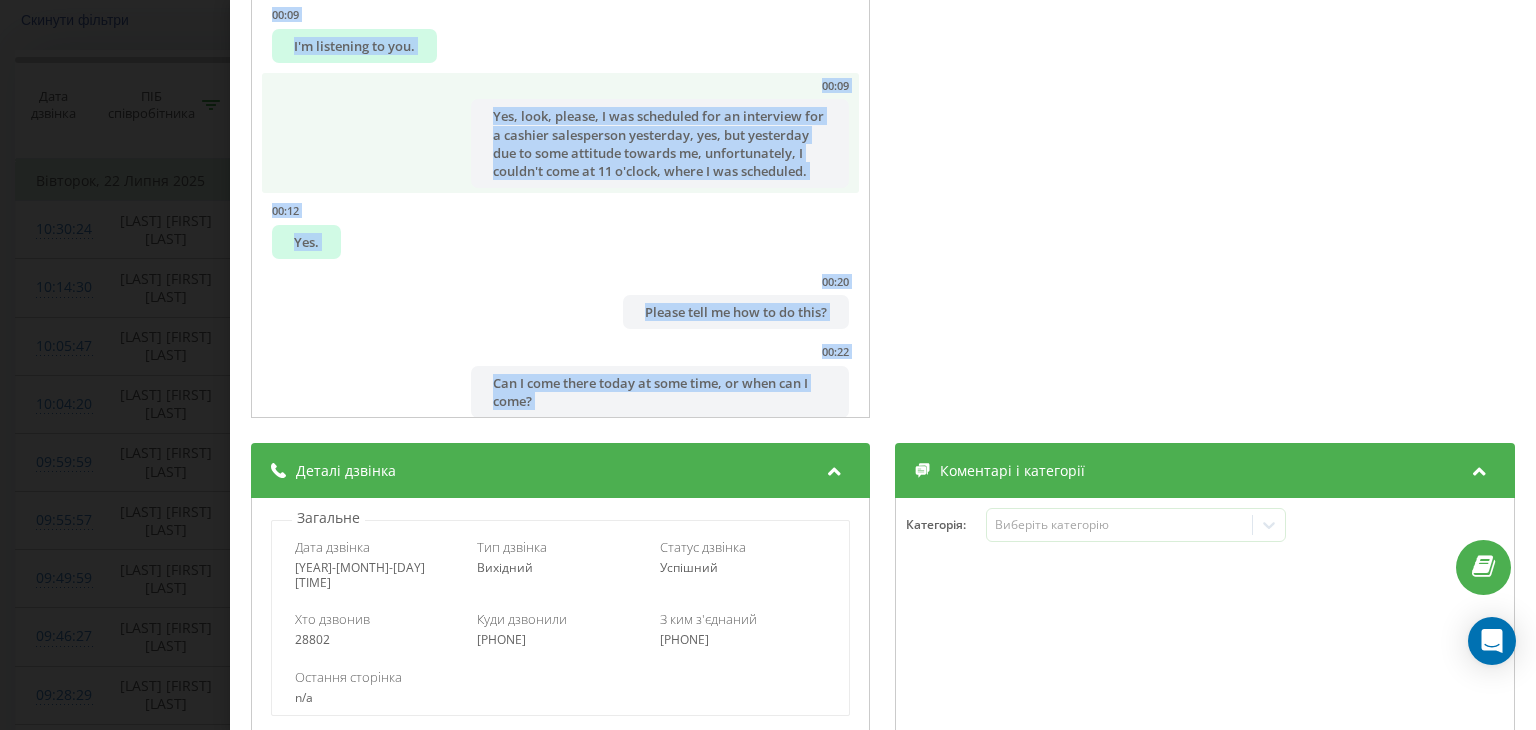 scroll, scrollTop: 0, scrollLeft: 0, axis: both 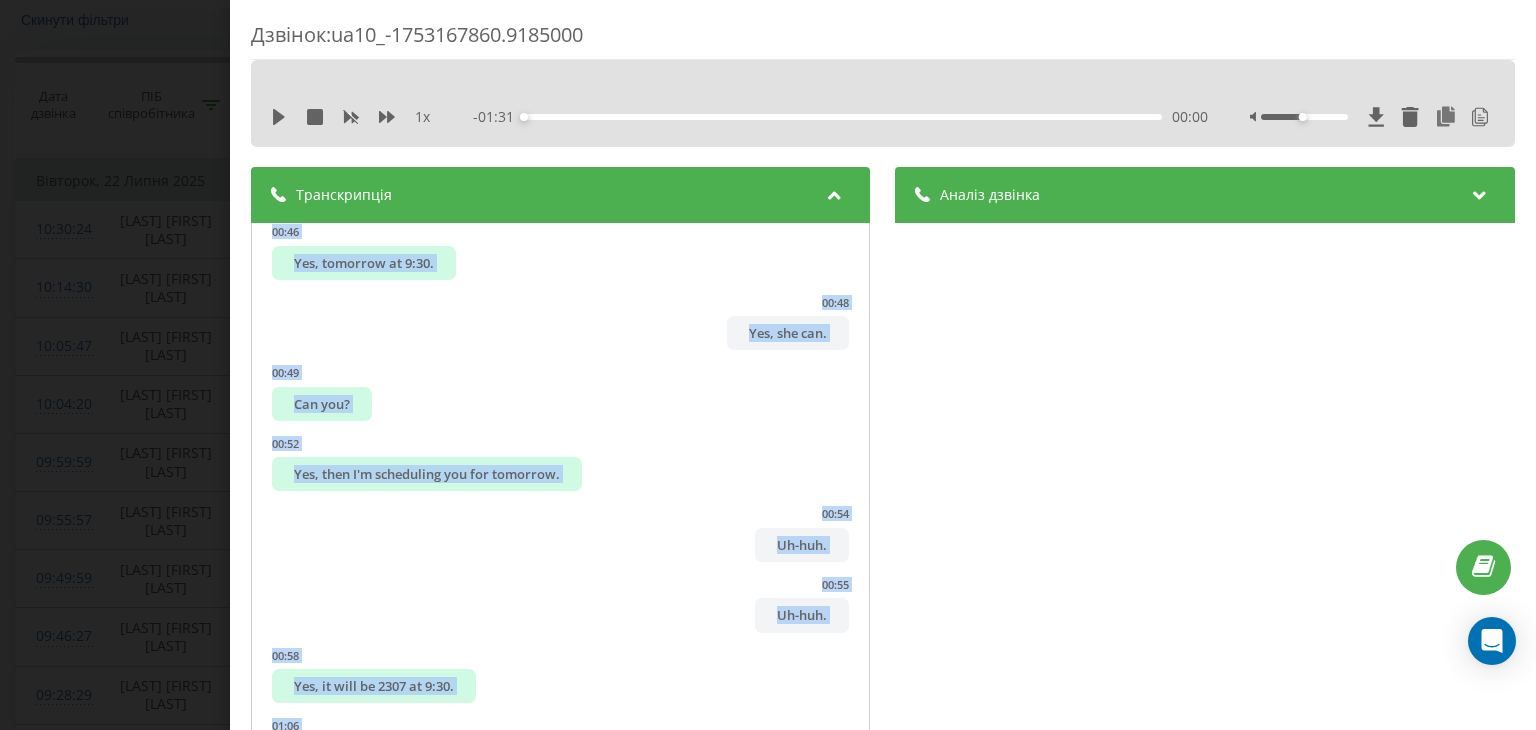 click on "Дзвінок : ua10_-1753167860.9185000 1 x - 01:31 00:00 00:00 Транскрипція 00:00 Hello? 00:02 Good day, this is the video personnel of Mark Topt. 00:04 Yes, 00:05 My name is Ruslana. 00:06 Did you miss a call from you? 00:09 I'm listening to you. 00:09 Yes, look, please, I was scheduled for an interview for a cashier salesperson yesterday, yes, but yesterday due to some attitude towards me, unfortunately, I couldn't come at 11 o'clock, where I was scheduled. 00:12 Yes. 00:20 Please tell me how to do this? 00:22 Can I come there today at some time, or when can I come? 00:29 Yes, 00:37 Yes, everything is correct. 00:39 very nice to meet you, Alla Vitalina. 00:40 Yes, 00:41 I can offer you an appointment for tomorrow. 00:43 Will it be convenient for you? 00:45 Yes, of course. 00:46 Yes, tomorrow at 9:30. 00:48 Yes, she can. 00:49 Can you? 00:52 Yes, then I'm scheduling you for tomorrow. 00:54 Uh-huh. 00:55 Uh-huh. 00:58 Yes, it will be 2307 at 9:30. 01:06 01:07 01:10 01:13 01:14 01:20 2 3" at bounding box center (768, 365) 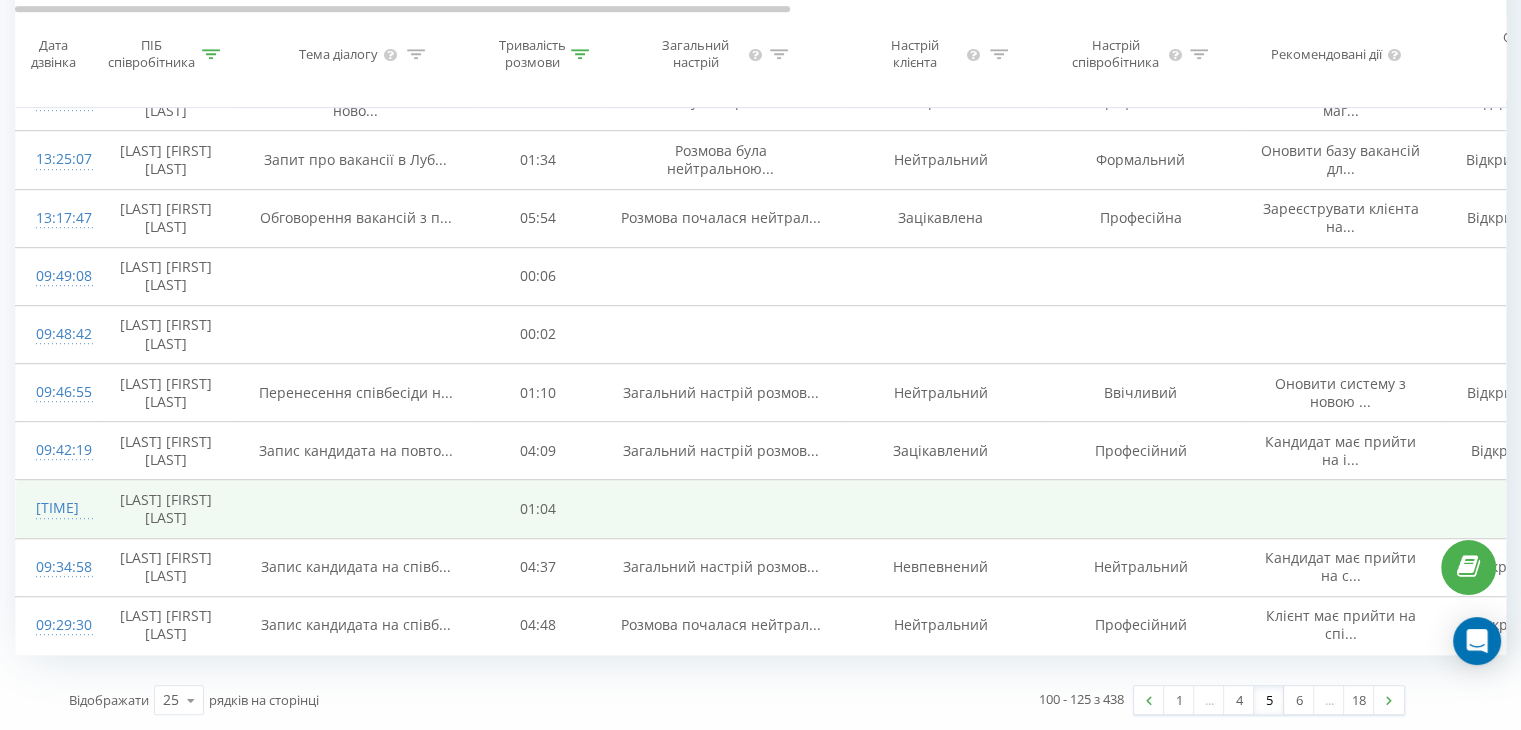 scroll, scrollTop: 1568, scrollLeft: 0, axis: vertical 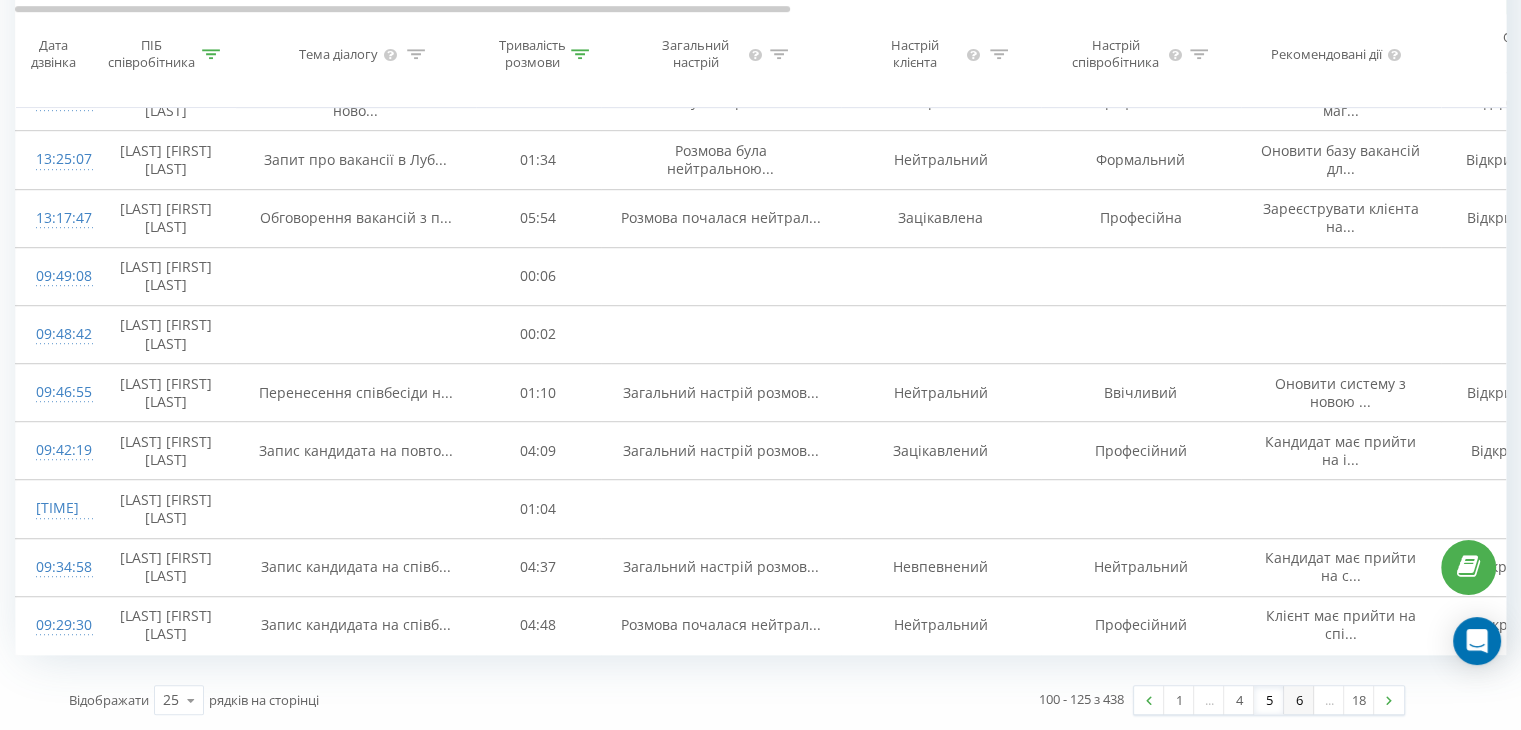click on "6" at bounding box center [1299, 700] 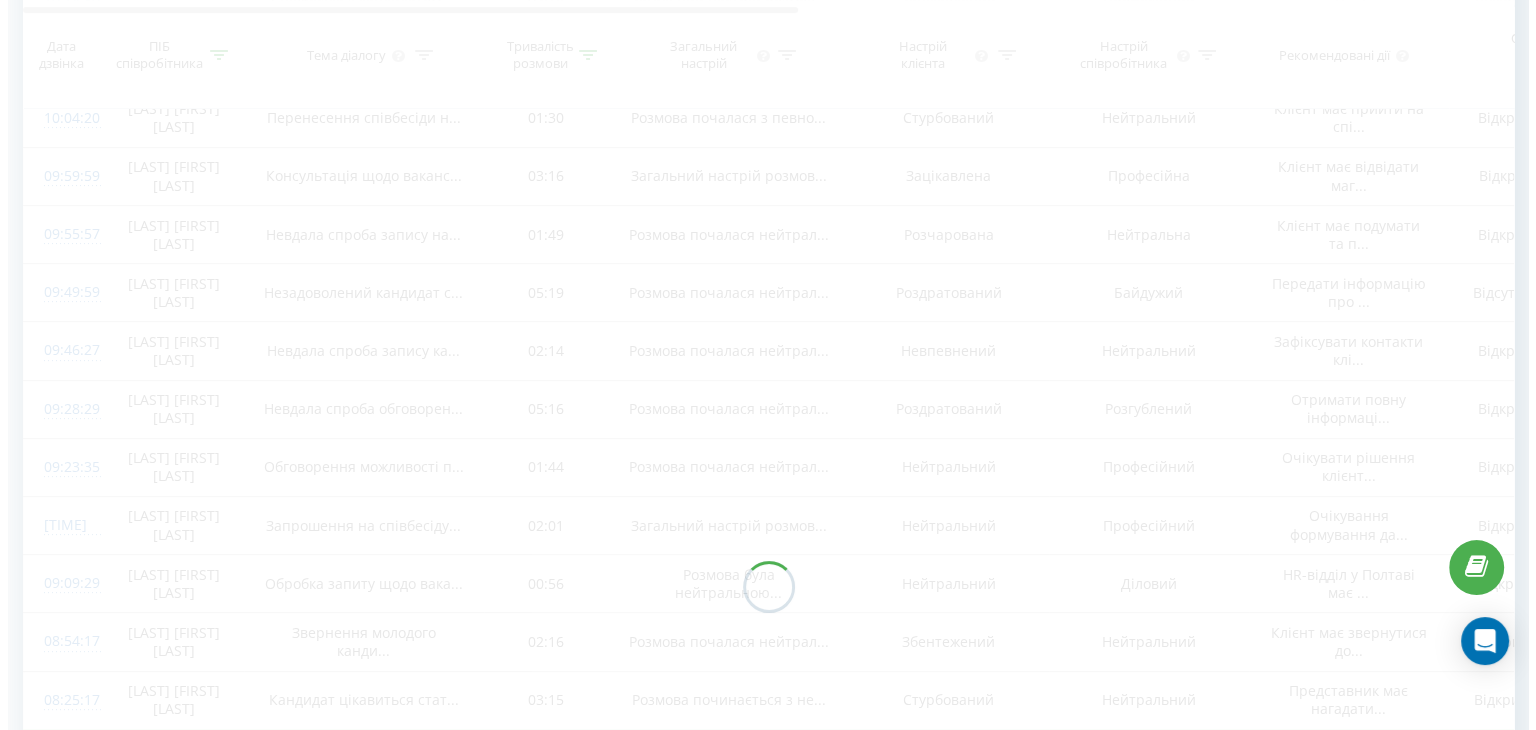 scroll, scrollTop: 132, scrollLeft: 0, axis: vertical 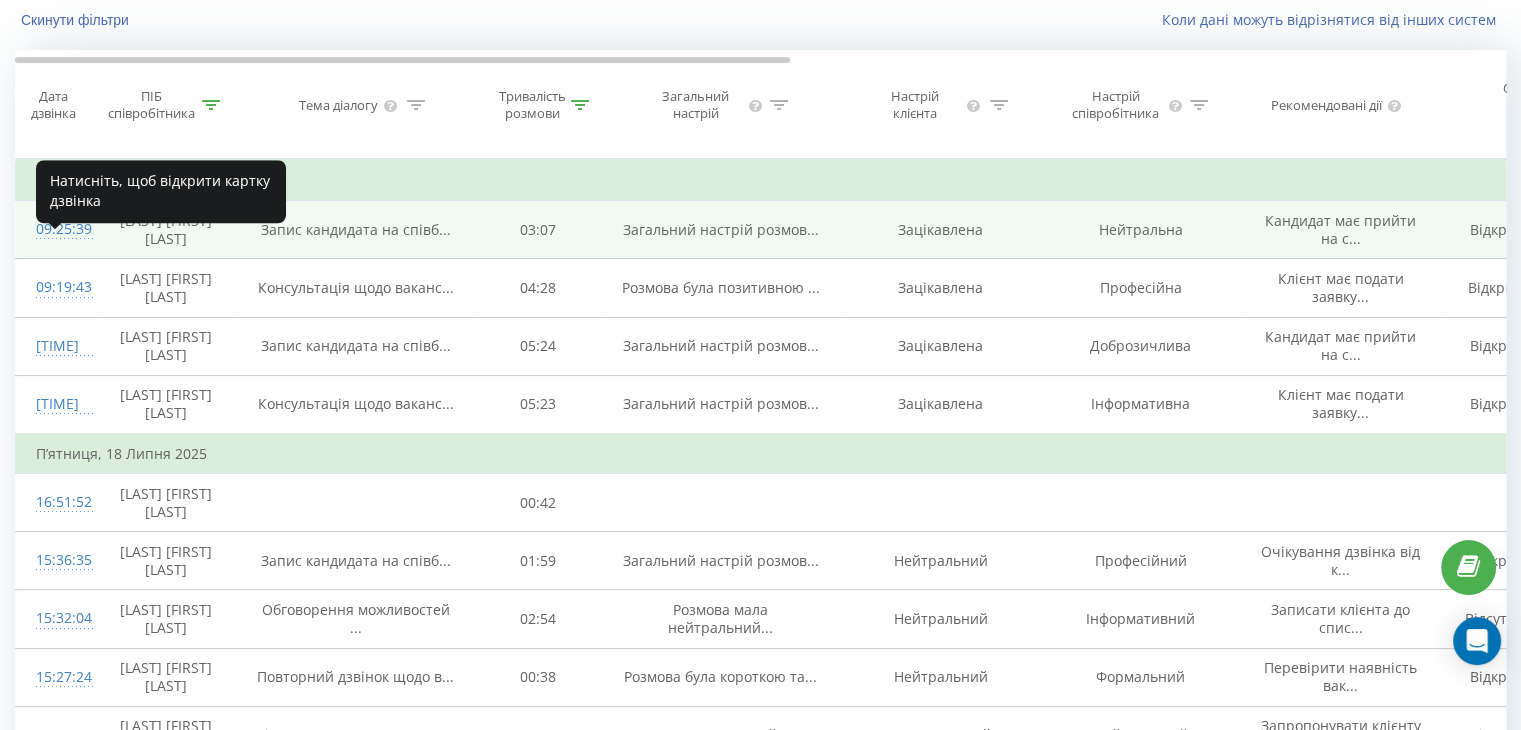 click on "09:25:39" at bounding box center [56, 229] 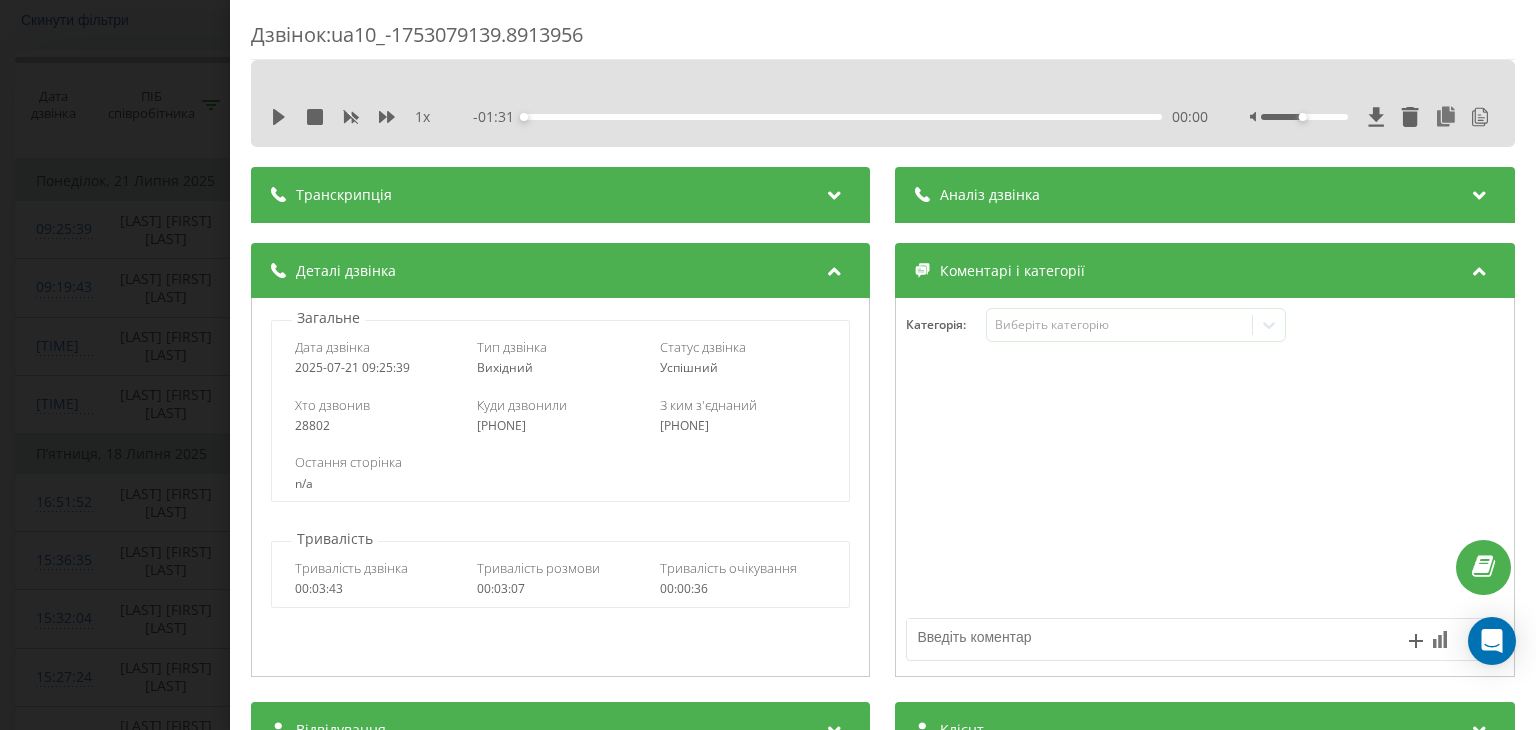 click at bounding box center [835, 192] 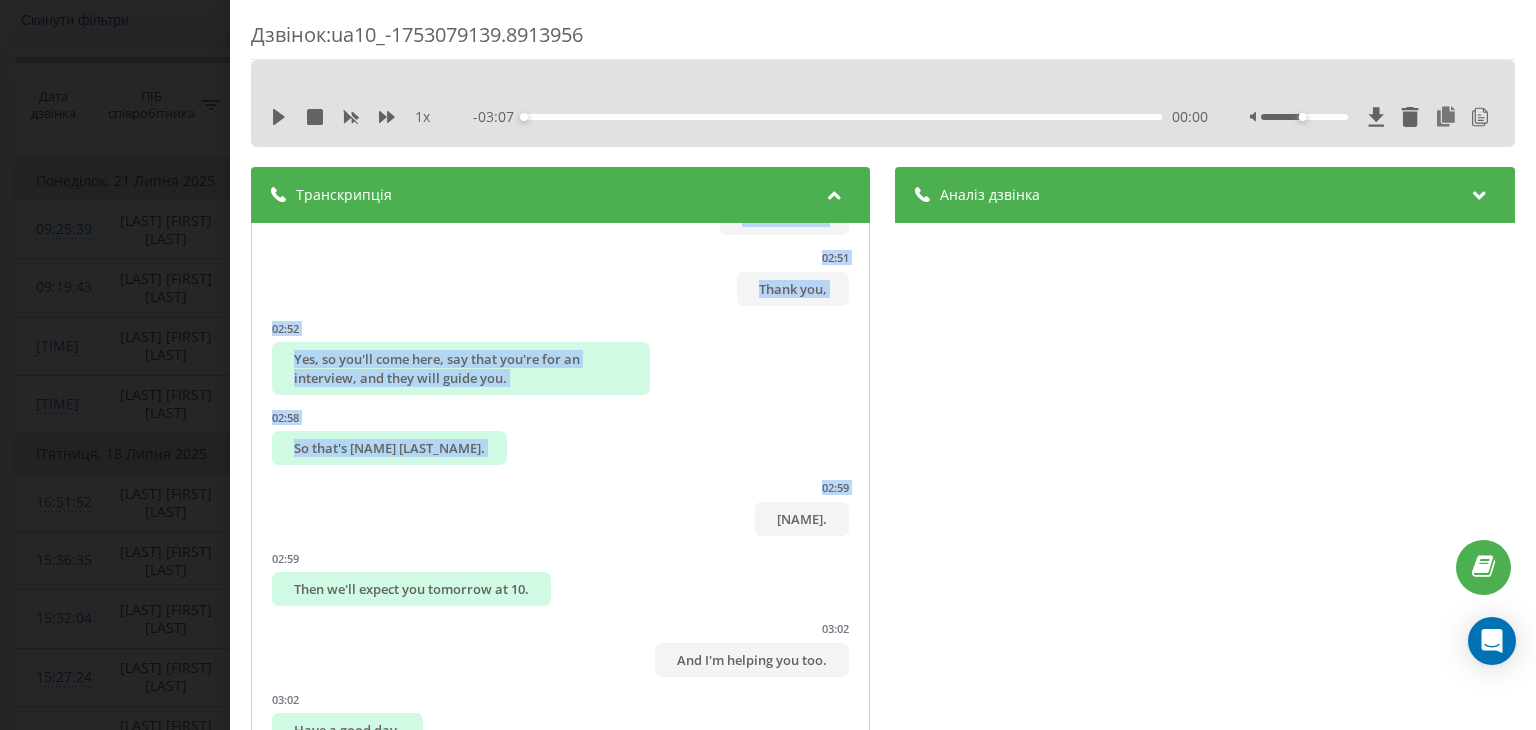 scroll, scrollTop: 4968, scrollLeft: 0, axis: vertical 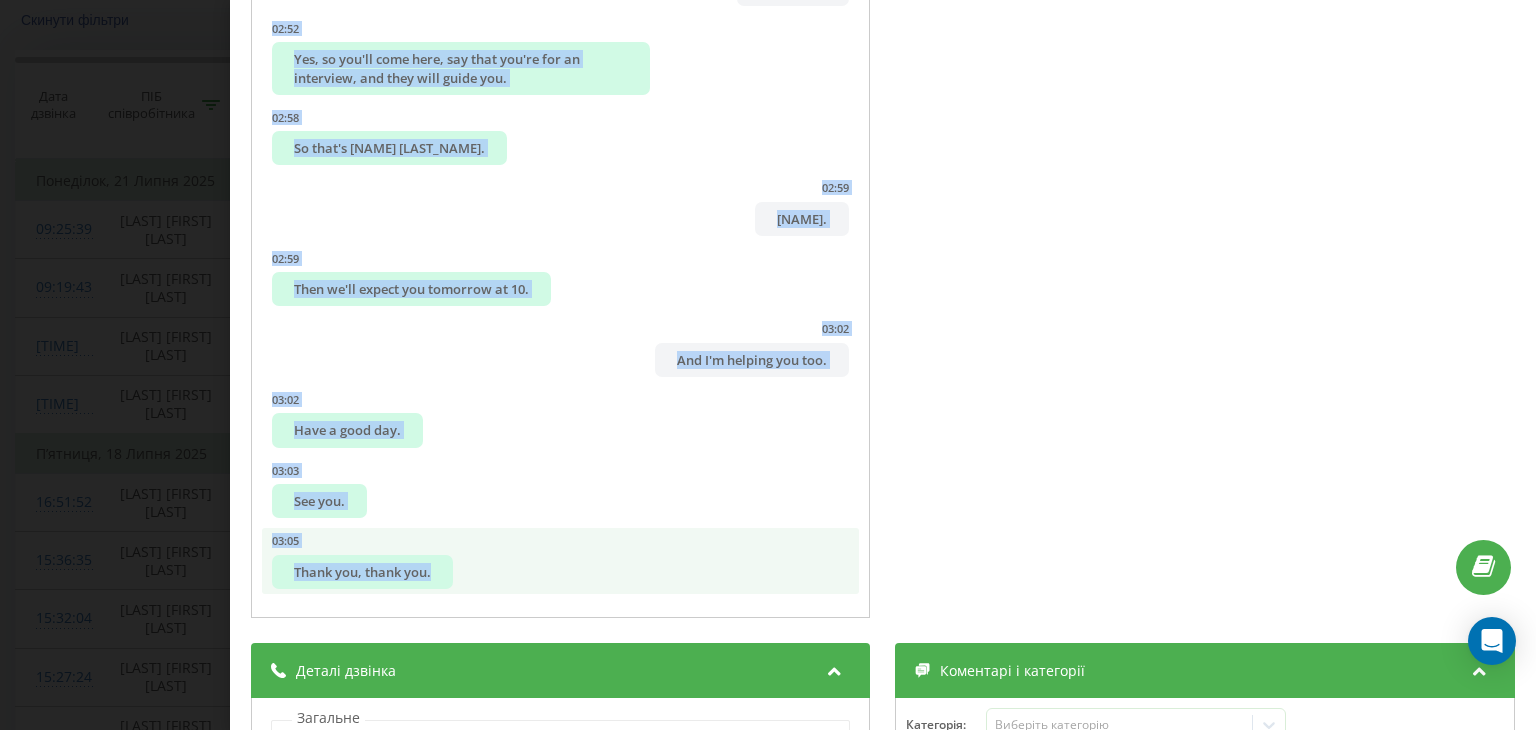 drag, startPoint x: 337, startPoint y: 257, endPoint x: 727, endPoint y: 562, distance: 495.101 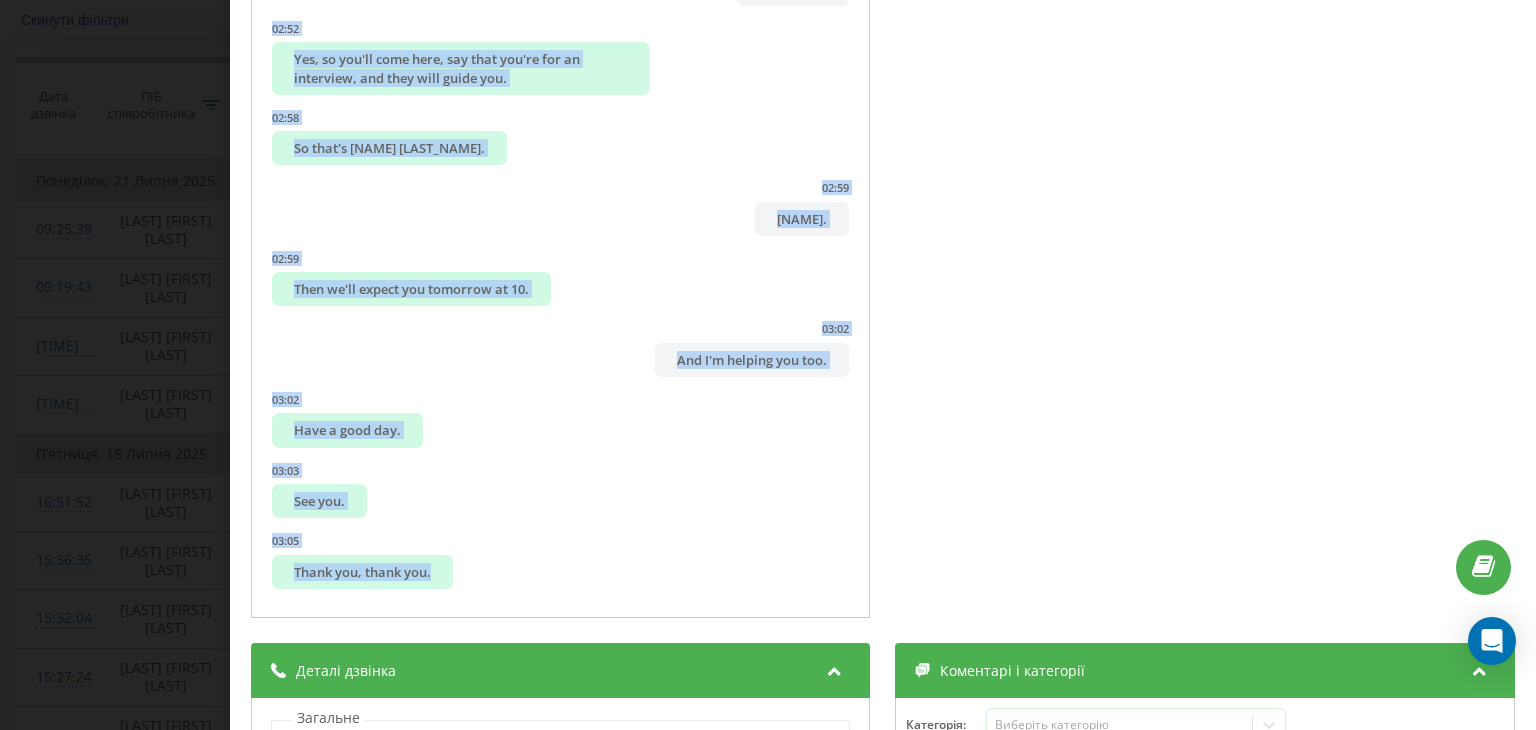 click on "Дзвінок : ua10_-1753079139.8913956 1 x - 03:07 00:00 00:00 Транскрипція 00:01 Here's the translation: 00:02 Good day, this is the HR department of Marketops. 00:05 My name is [NAME]. 00:07 Did you call today, the call expected from you? 00:10 Please clarify the current question. 00:10 [NAME]. 00:13 Good day. 00:14 Tell me, please, if [NAME] [LAST]... 00:18 At the cook's shawarma. 00:20 I would like to try. 00:21 So, how can I address you? 00:22 This is still [NAME]. 00:27 Click. 00:28 Yes, [NAME]. 00:30 Very nice to meet you. 00:30 Please tell me from which locality you are calling, because something, the call... 00:34 [CITY]. 00:36 Somewhere you saw this advertisement... 00:38 Yes, [CITY]. 00:41 on WORK, yes. 00:43 Yes, [CITY], [LAST]. 00:43 Have you previously contacted our company? 00:47 No, not once, this is the first time. 00:50 You haven't filled out the form, right? 00:50 Somehow it slipped my mind. 00:52 No, I didn't fill it out. 00:54 00:58 01:00 01:10 3" at bounding box center (768, 365) 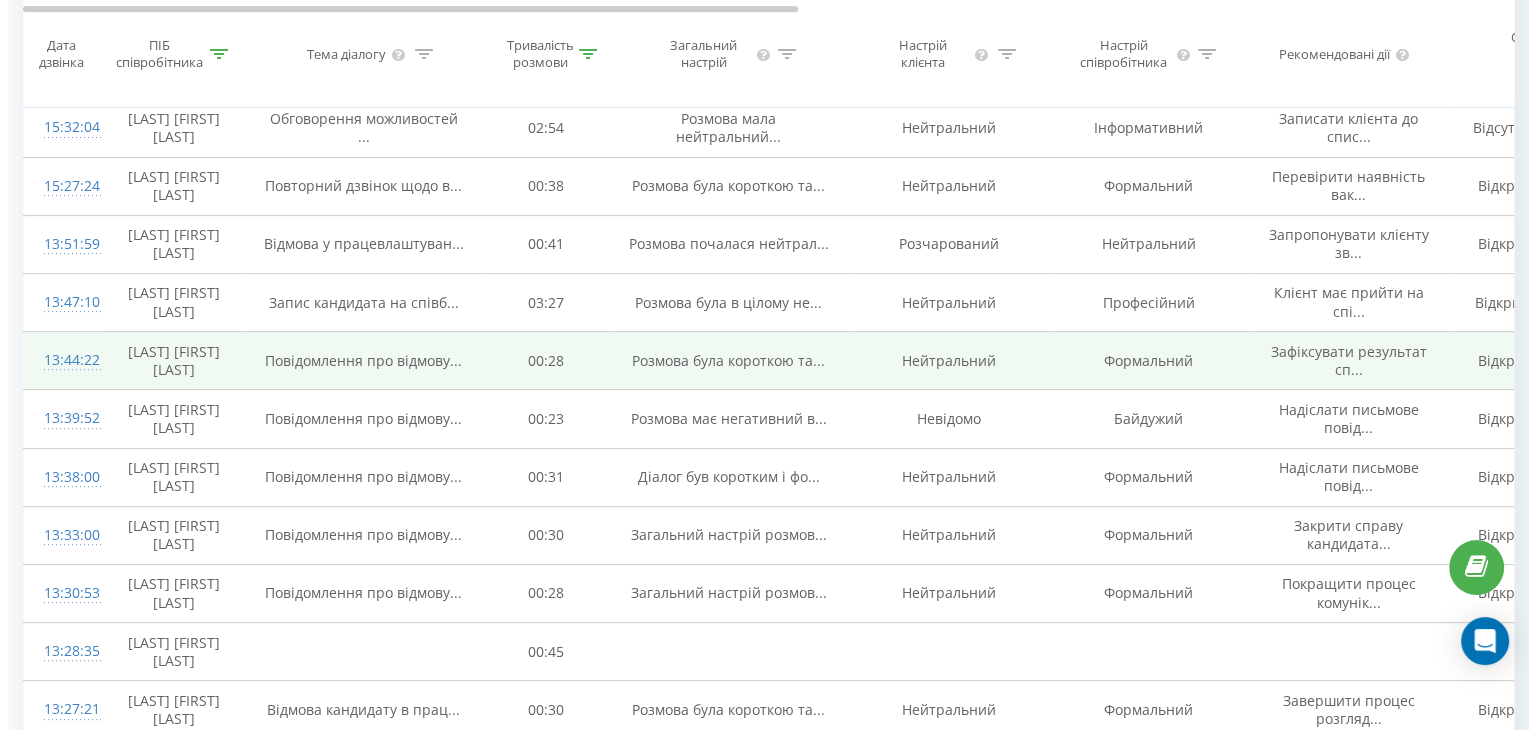 scroll, scrollTop: 632, scrollLeft: 0, axis: vertical 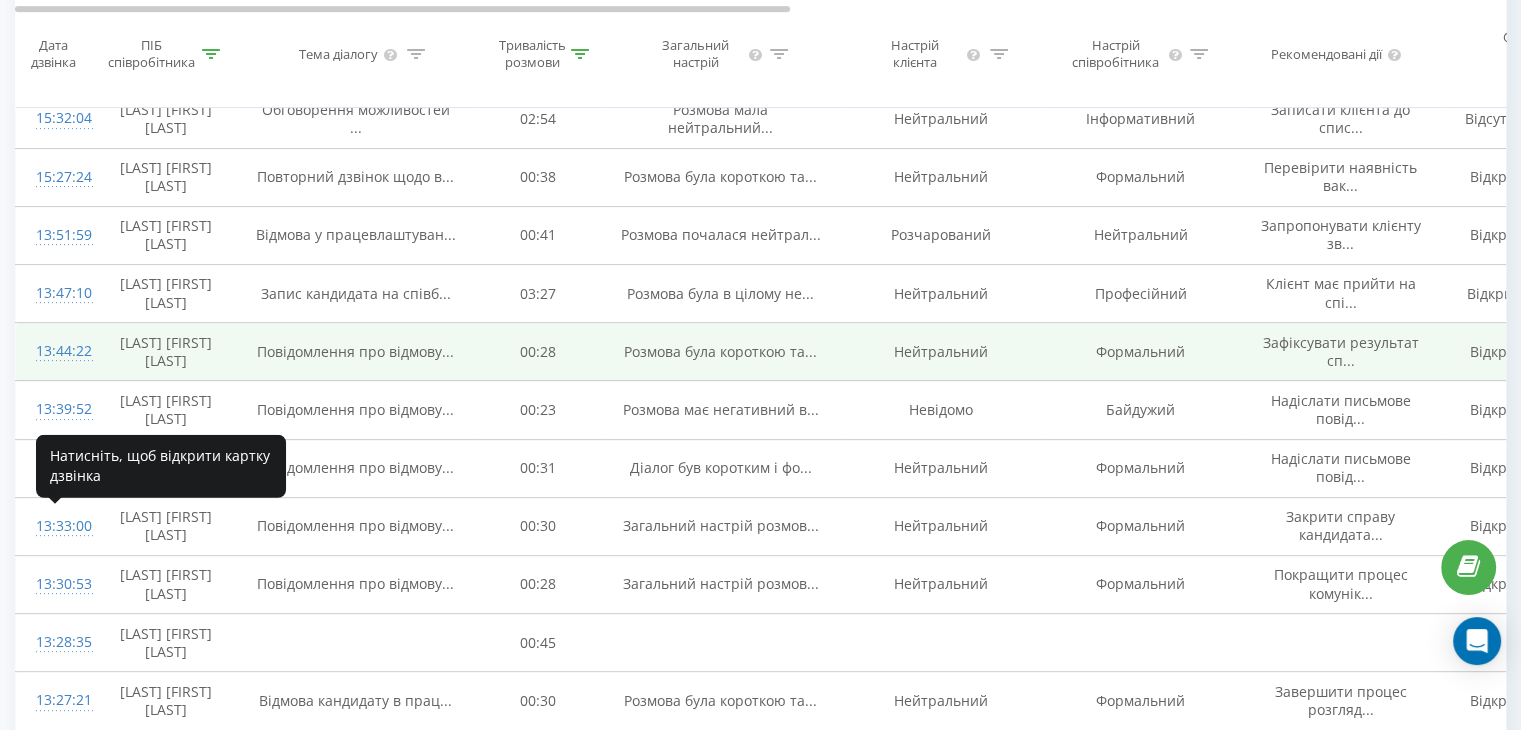 click on "13:44:22" at bounding box center [56, 351] 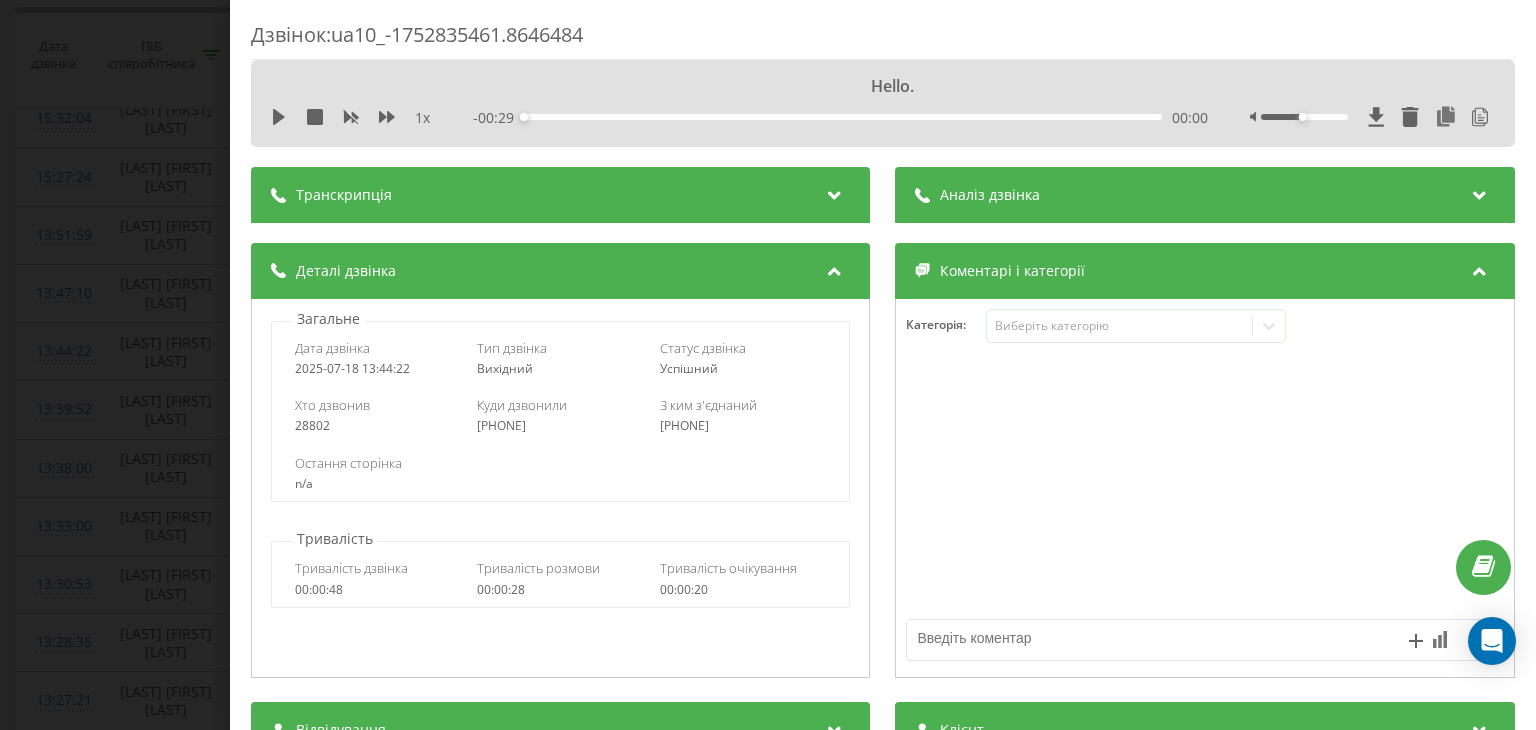 click at bounding box center [835, 192] 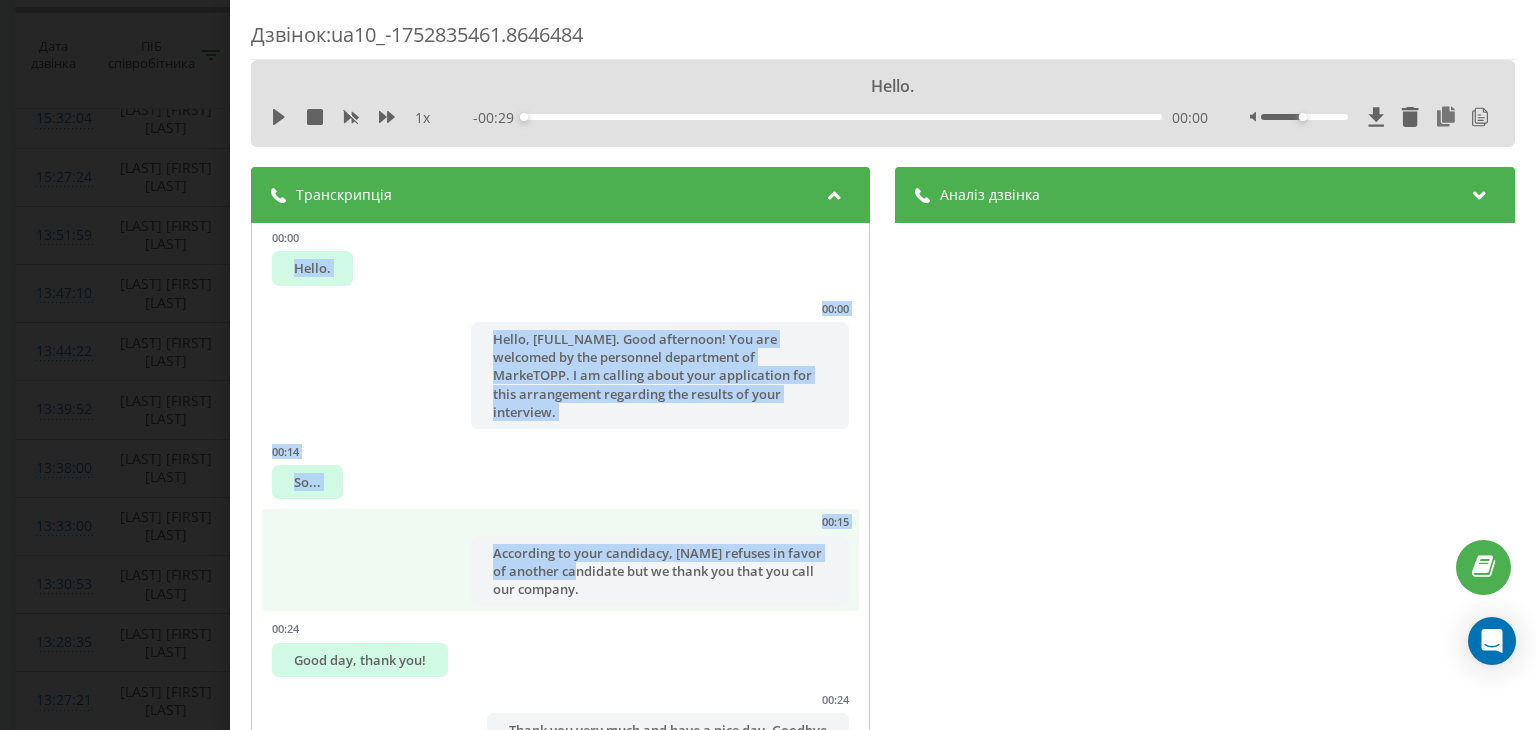 scroll, scrollTop: 58, scrollLeft: 0, axis: vertical 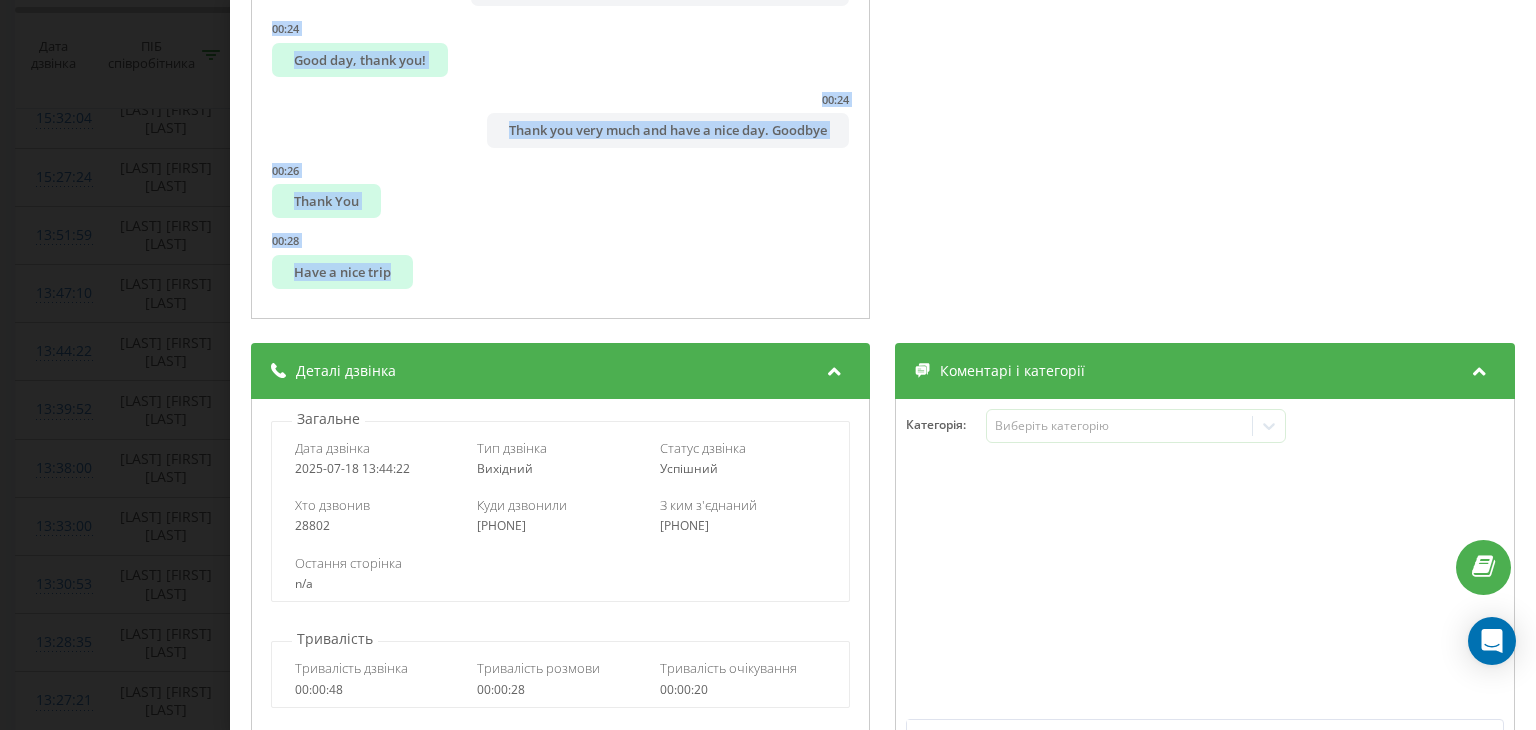 drag, startPoint x: 307, startPoint y: 224, endPoint x: 610, endPoint y: 297, distance: 311.6697 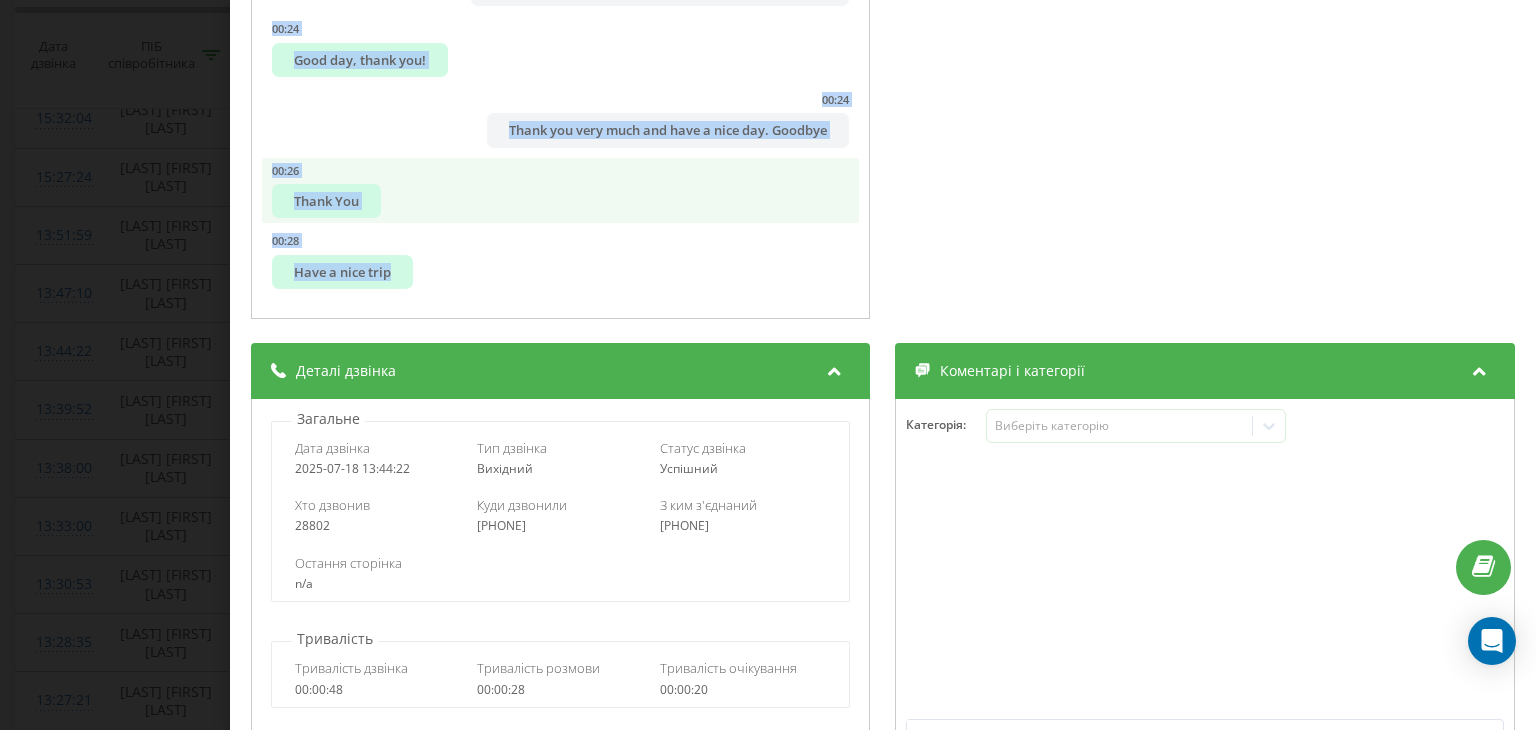 copy on "Hello. Hello, [FIRST] [LAST]. Good afternoon! You are welcomed by the personnel department of MarkeTOPP. I am calling about your application for this arrangement regarding the results of your interview. So... According to your candidacy, [FIRST] [LAST] refuses in favor of another candidate but we thank you that you call our company. Good day, thank you! Thank you very much and have a nice day. Goodbye Thank You Have a nice trip" 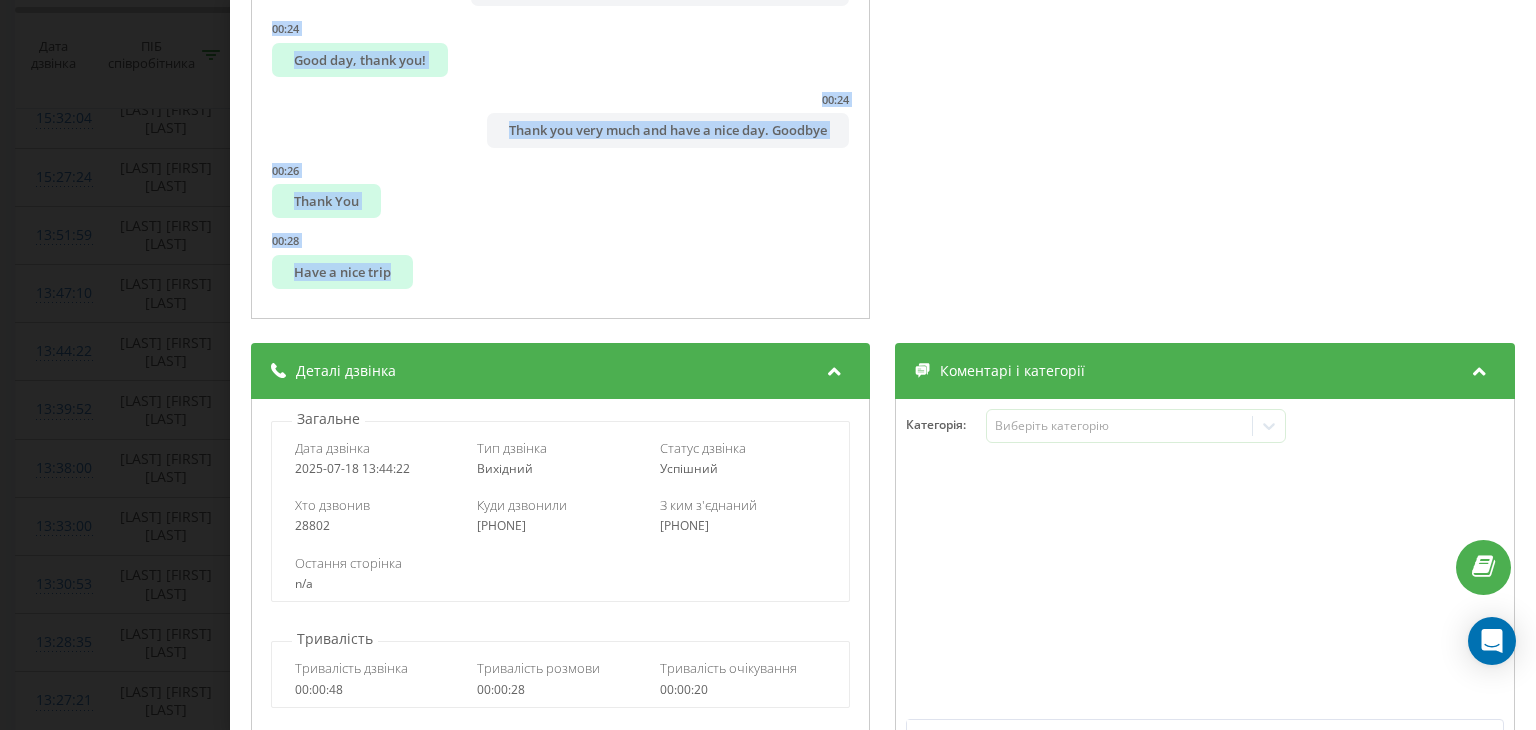 click on "Дзвінок : ua10_-1752835461.8646484 Hello. 1 x - 00:29 00:00 00:00 Транскрипція 00:00 Hello. 00:00 Hello, [FIRST] [LAST]. Good afternoon! You are welcomed by the personnel department of MarkeTOPP. I am calling about your application for this arrangement regarding the results of your interview. 00:14 So... 00:15 According to your candidacy, [FIRST] [LAST] refuses in favor of another candidate but we thank you that you call our company. 00:24 Good day, thank you! 00:24 Thank you very much and have a nice day. Goodbye 00:26 Thank You 00:28 Have a nice trip Аналіз дзвінка Назва профілю MarketOpt-Kremenchuk Тема діалогу Повідомлення про відмову кандидату після співбесіди Оцінка діалогу Відкриття 3 Презентація 2 Оцінка 2.25 Анамнез 2 Закриття 2 Деталі Аналіз настрою Настрій клієнта Нейтральний" at bounding box center (768, 365) 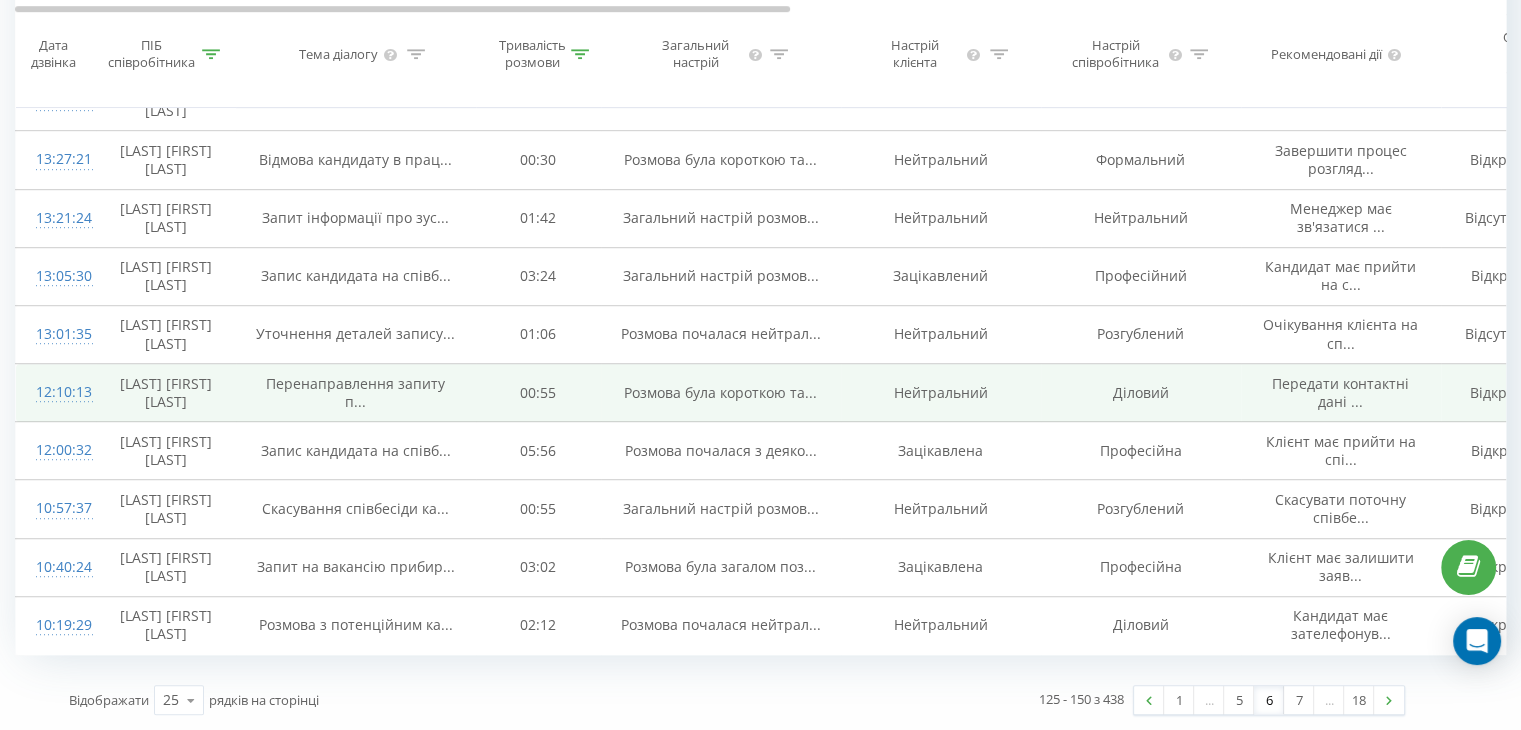 scroll, scrollTop: 1568, scrollLeft: 0, axis: vertical 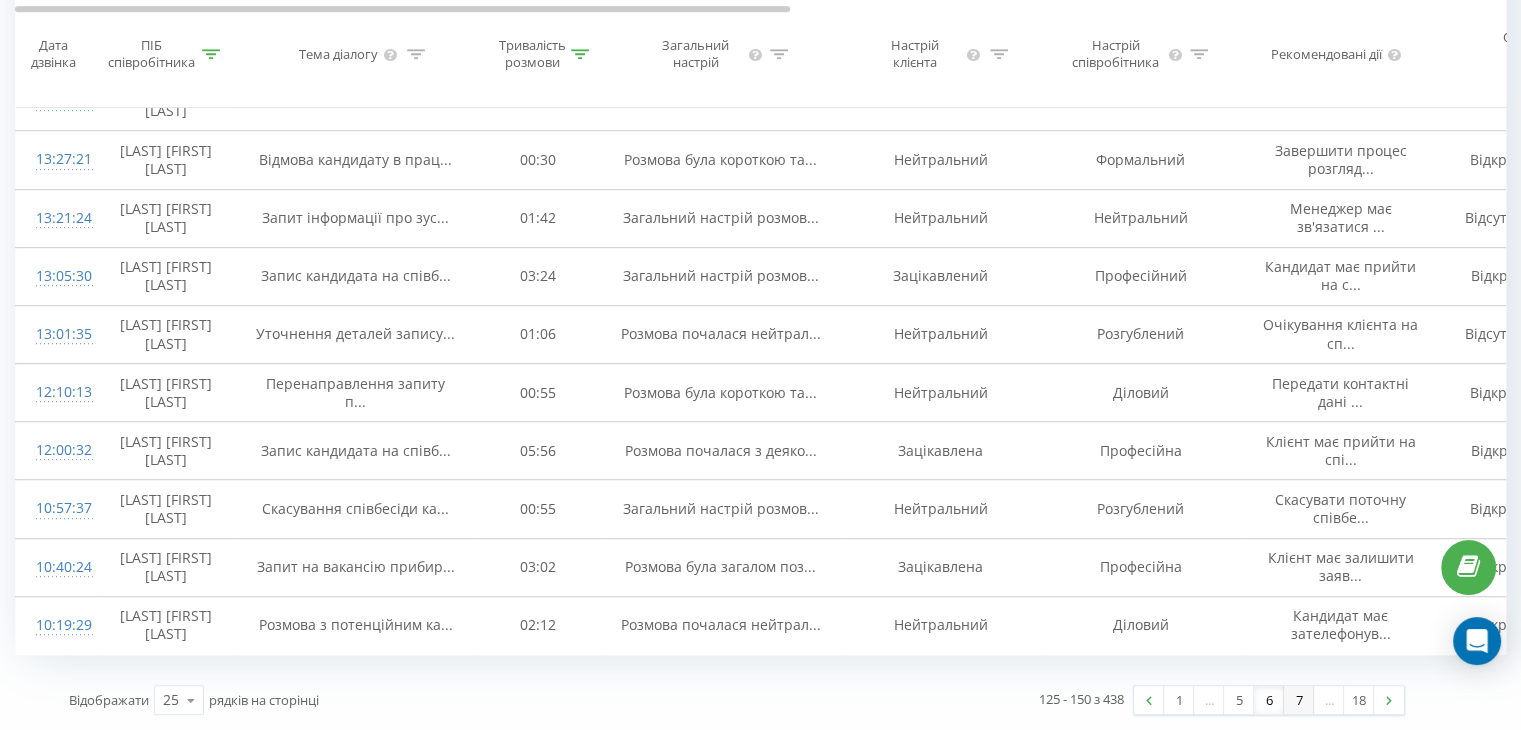 click on "7" at bounding box center (1299, 700) 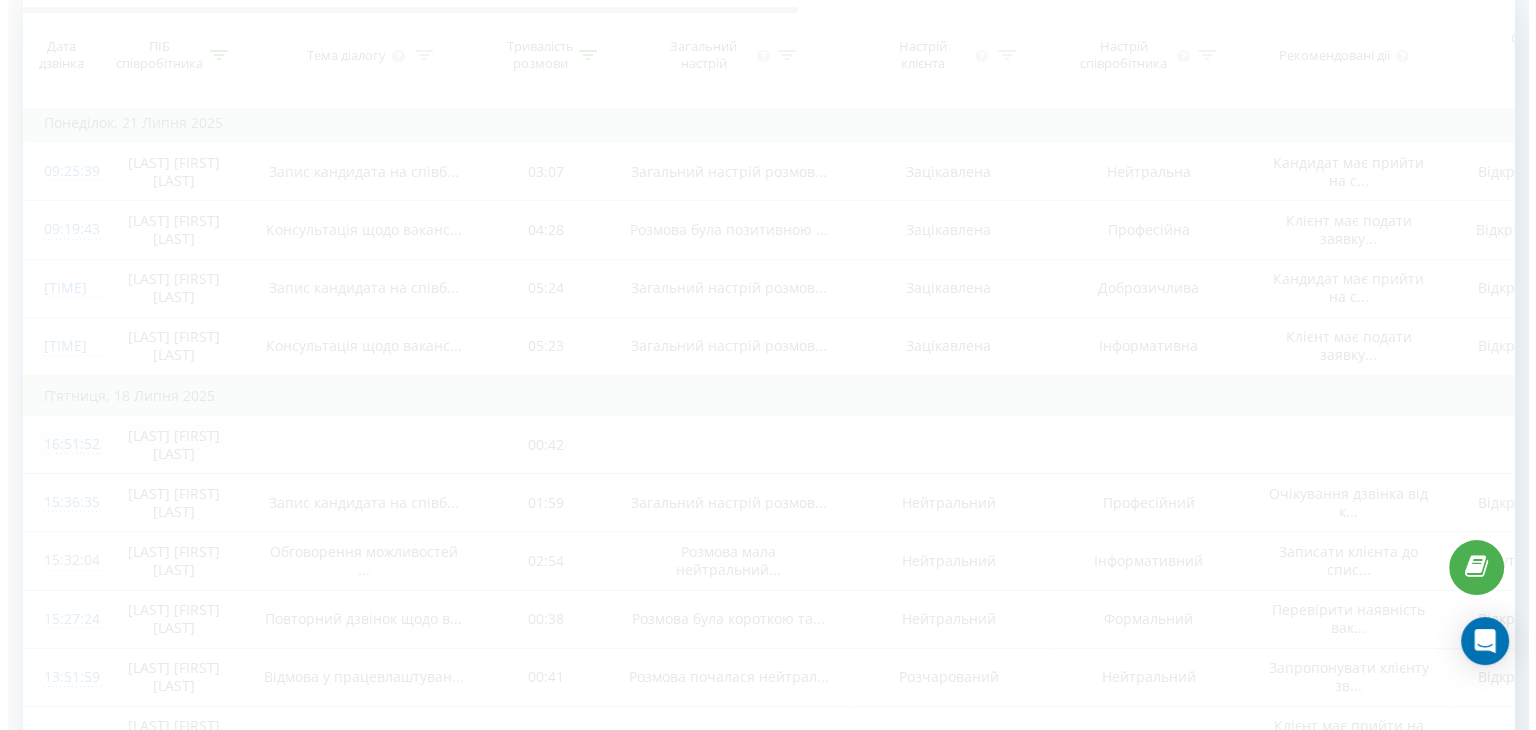 scroll, scrollTop: 132, scrollLeft: 0, axis: vertical 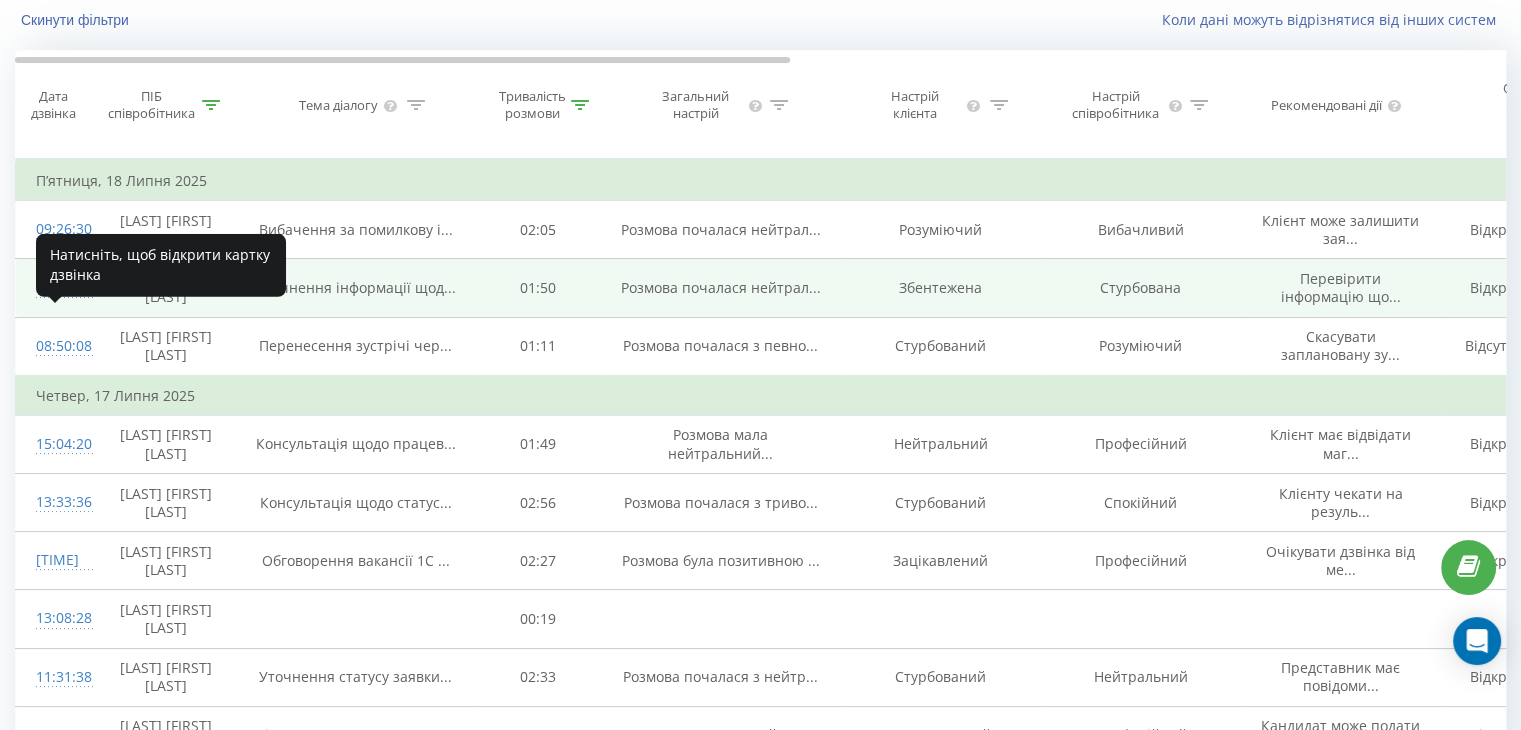 click on "09:17:12" at bounding box center (56, 287) 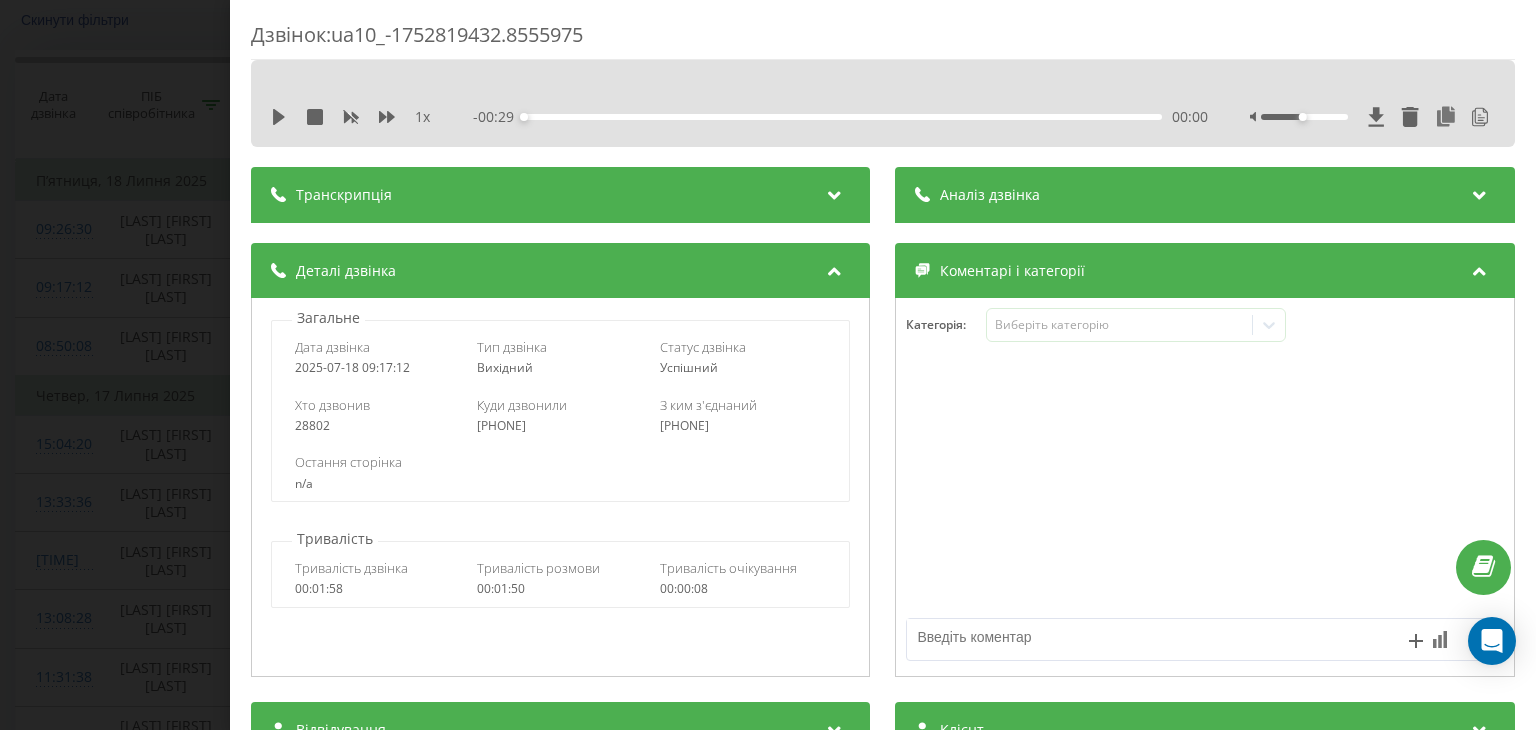 click at bounding box center (835, 192) 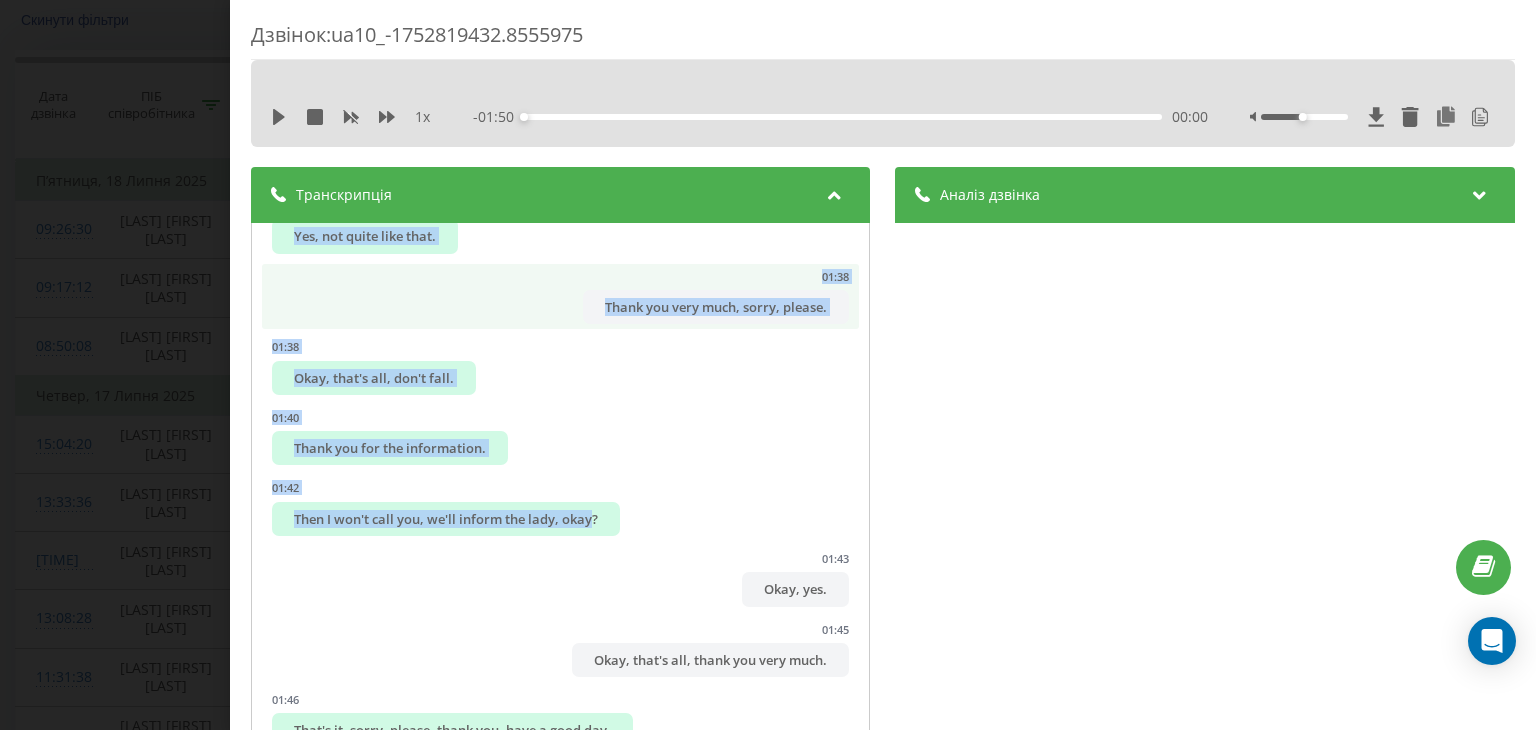 scroll, scrollTop: 3023, scrollLeft: 0, axis: vertical 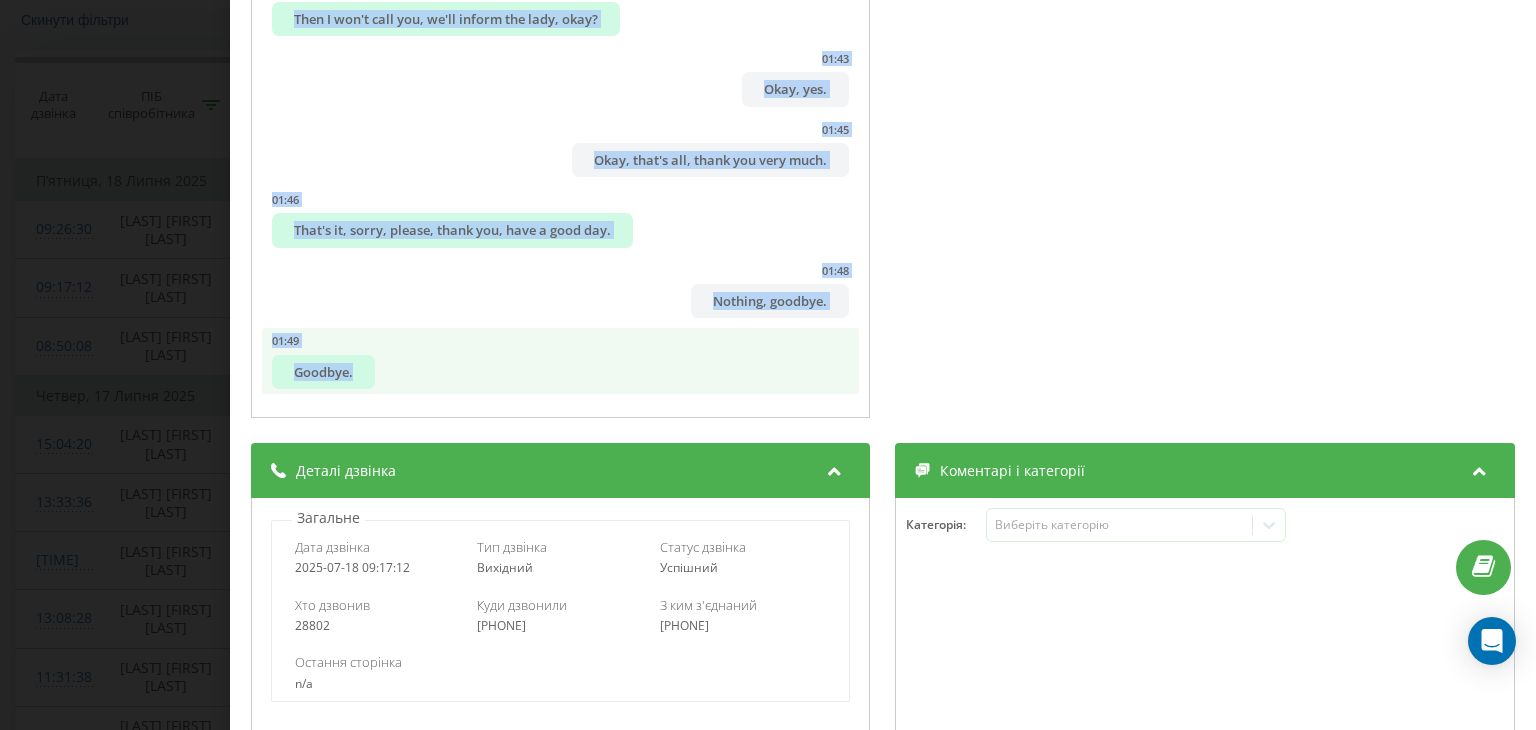 drag, startPoint x: 336, startPoint y: 237, endPoint x: 608, endPoint y: 381, distance: 307.76614 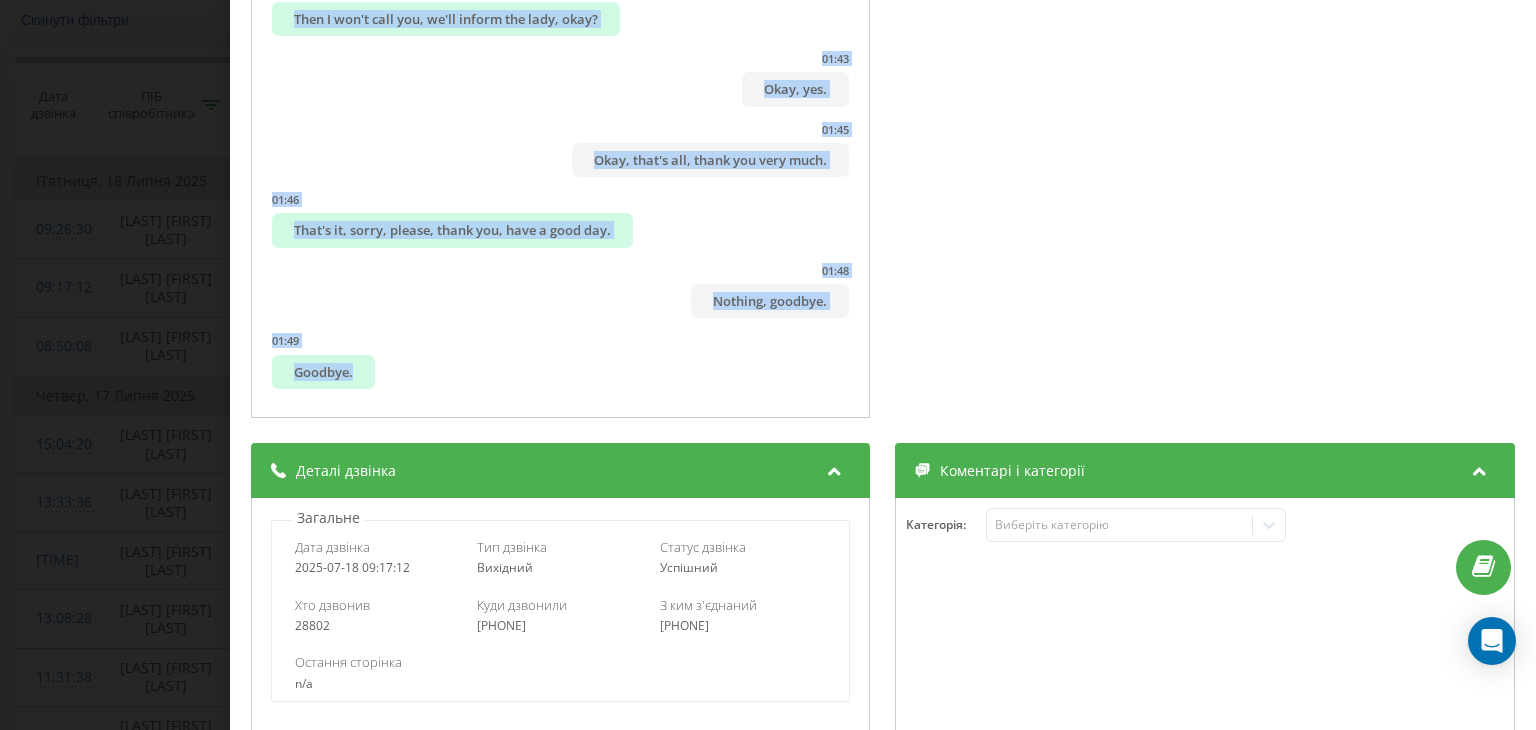 click on "Дзвінок :  ua10_-1752819432.8555975   1 x  - 01:50 00:00   00:00   Транскрипція 00:01 Yes, I'm listening to you. 00:02 Good day, this is the HR department calling. 00:05 My name is [NAME]. 00:05 Me 00:07 Could you tell me, did the lady who came leave an application form? 00:12 Maybe there is one? 00:13 Actually, there is. 00:15 Could you please name or dictate it? 00:15 I have her phone number, I wrote down her phone number. 00:19 [PHONE] 00:21 Yes. 00:24 5-5-5. 00:27 17. 00:28 24 00:31 24. 00:33 She's right that we don't have sales positions. 00:33 I'm very grateful to you because we have many female managers. 00:37 Now we'll clarify through a call what was told to her, but I've already clarified with the managers. 00:43 They didn't tell her anything like that at all. 00:45 They said there's a sales position available. 00:48 What did she make up? 00:49 We'll listen again and contact you once more. 00:54 There isn't... 00:55 We didn't even leave a small application. 00:58 01:01 01:02 2 2" at bounding box center (768, 365) 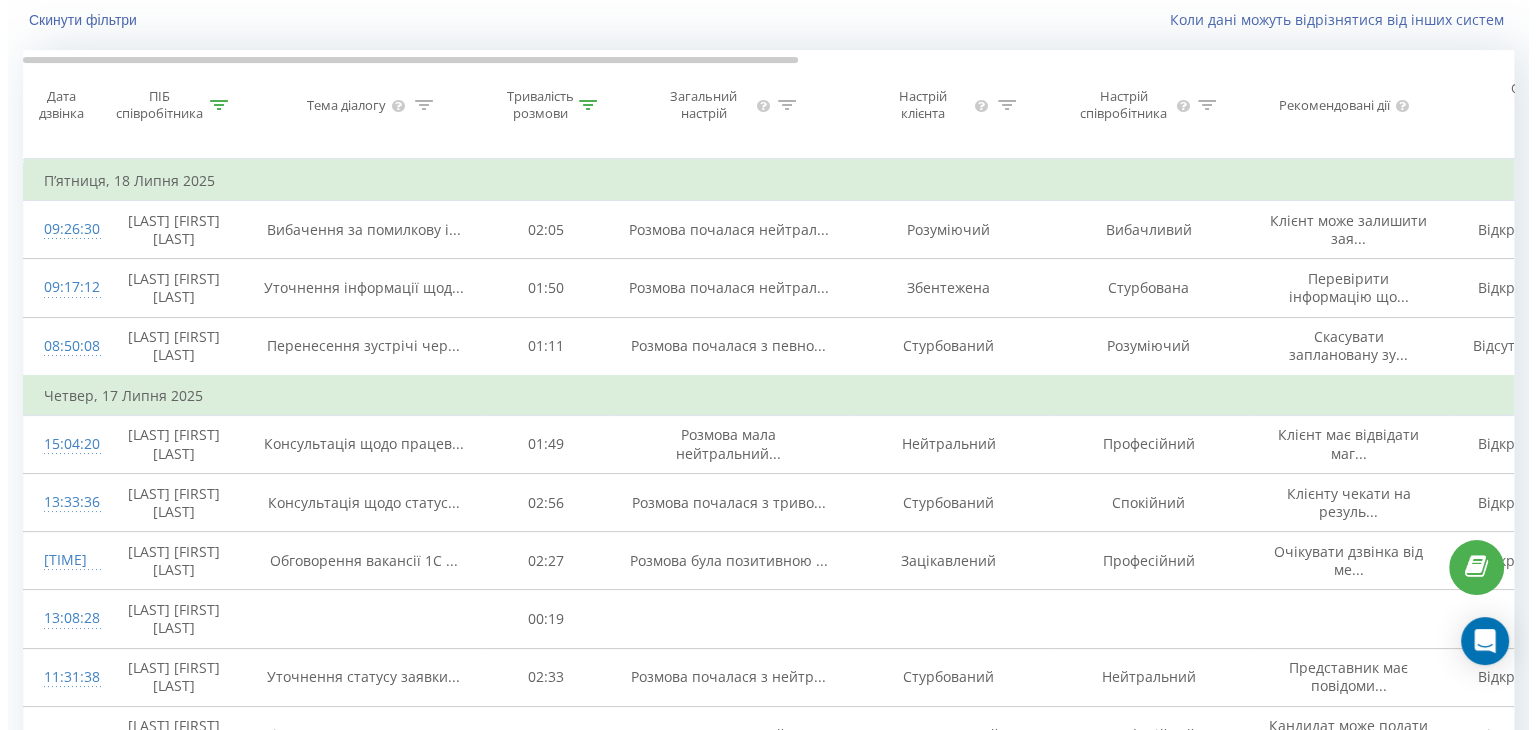 scroll, scrollTop: 632, scrollLeft: 0, axis: vertical 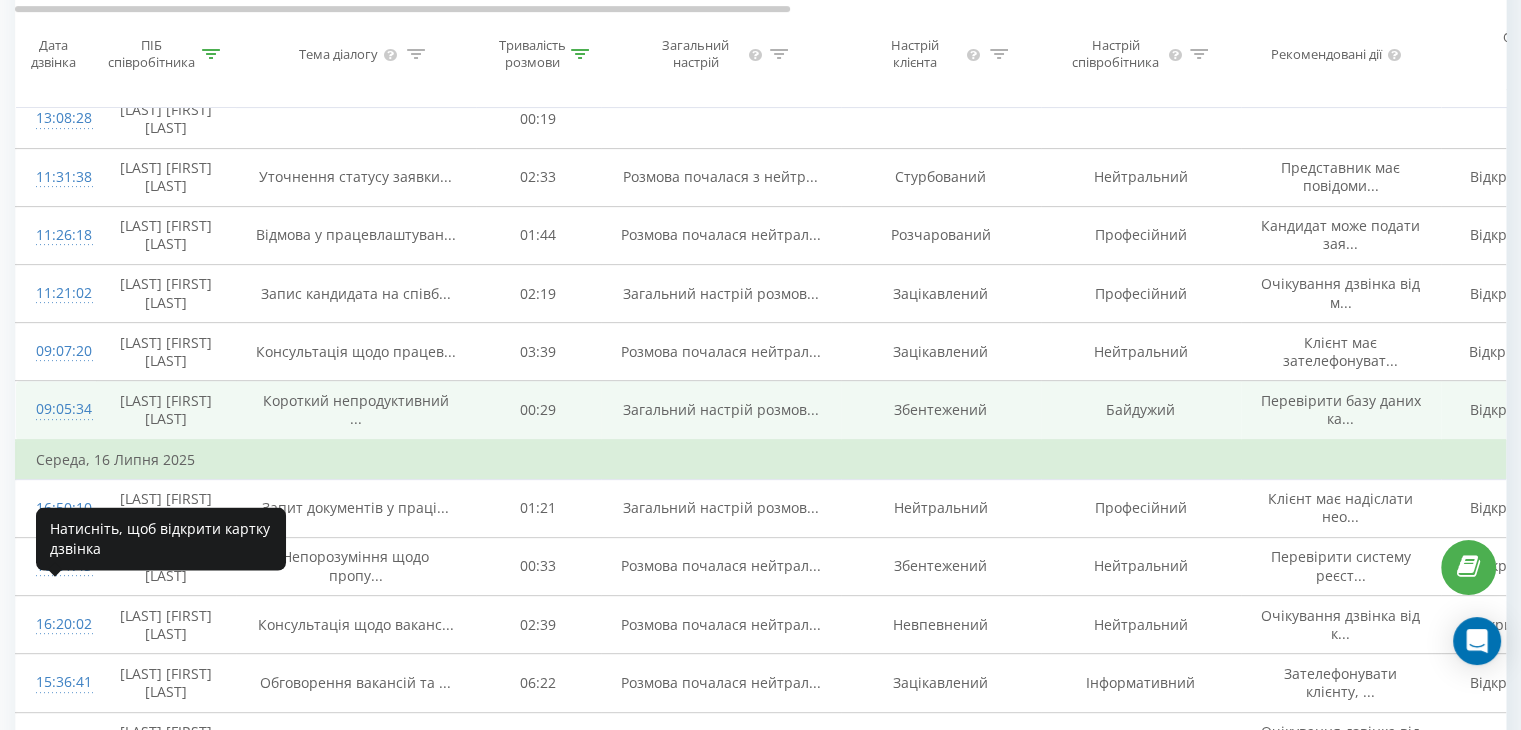 click on "09:05:34" at bounding box center (56, 409) 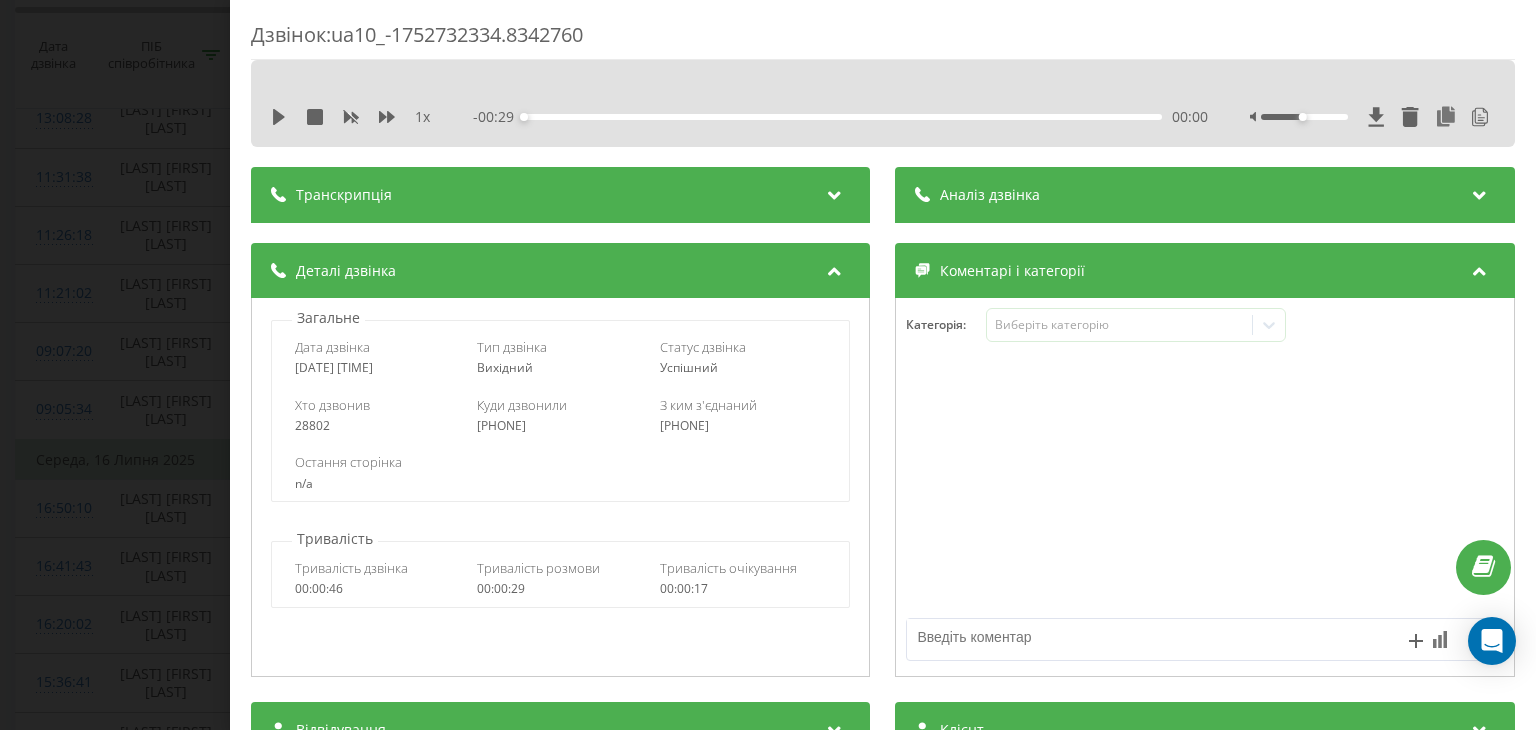 click at bounding box center (835, 192) 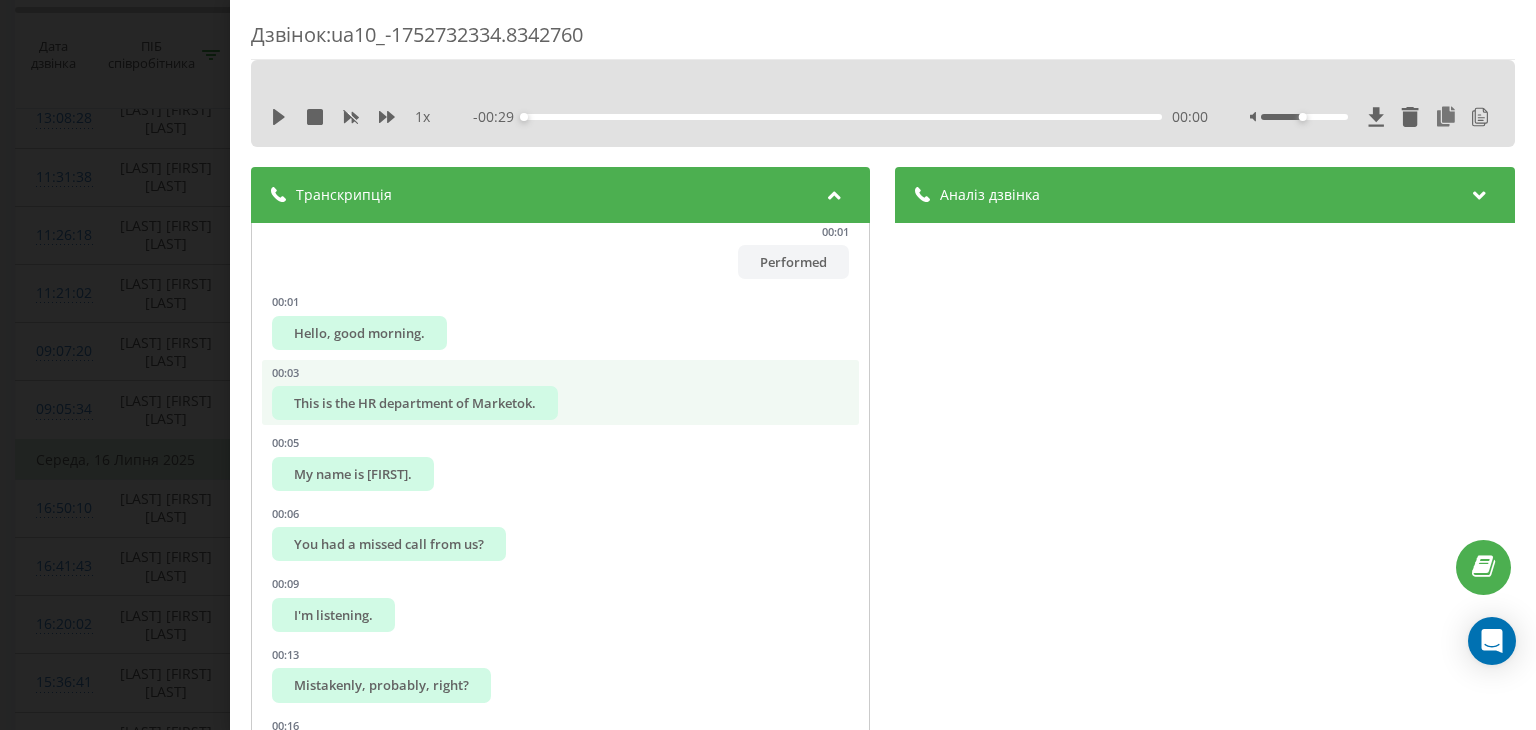 scroll, scrollTop: 0, scrollLeft: 0, axis: both 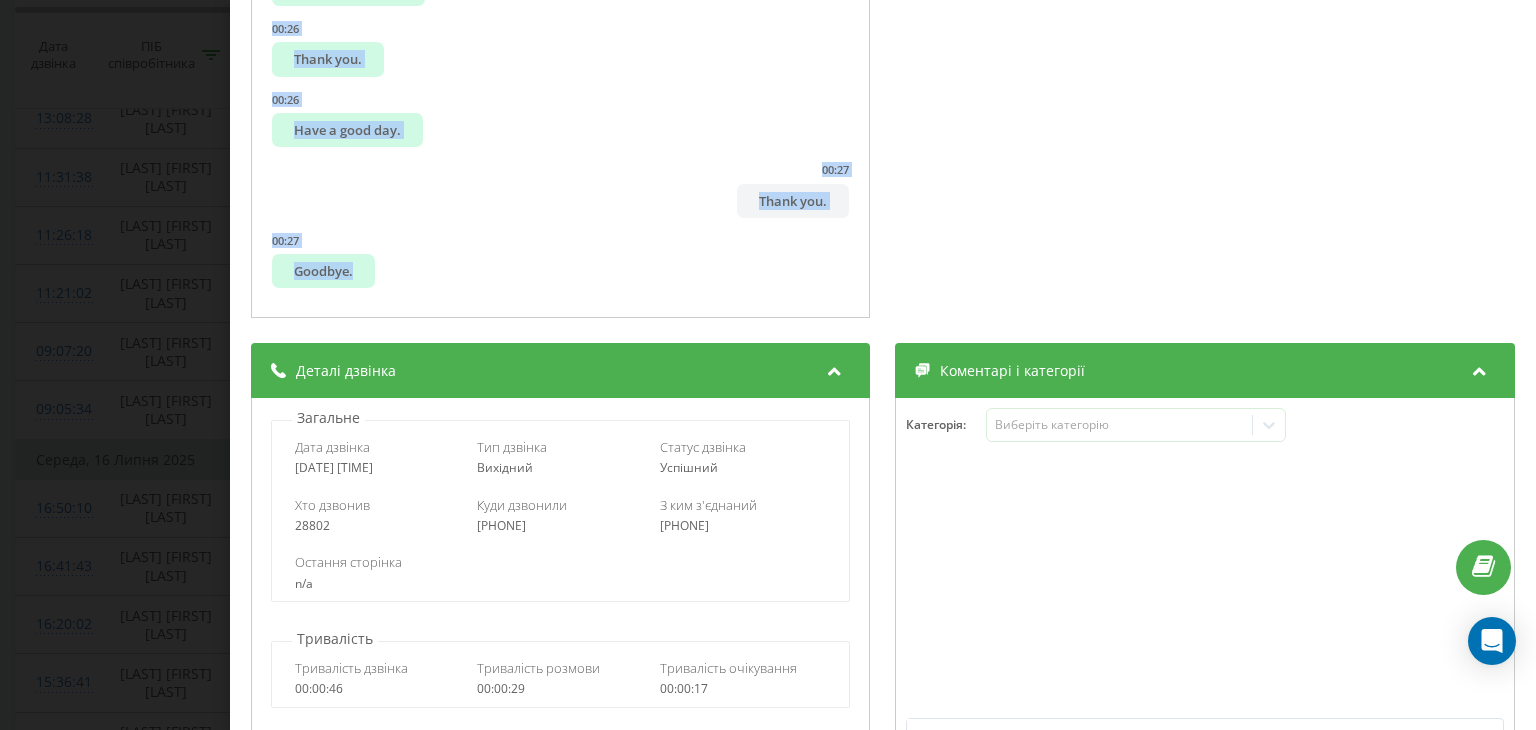 drag, startPoint x: 406, startPoint y: 277, endPoint x: 600, endPoint y: 301, distance: 195.4789 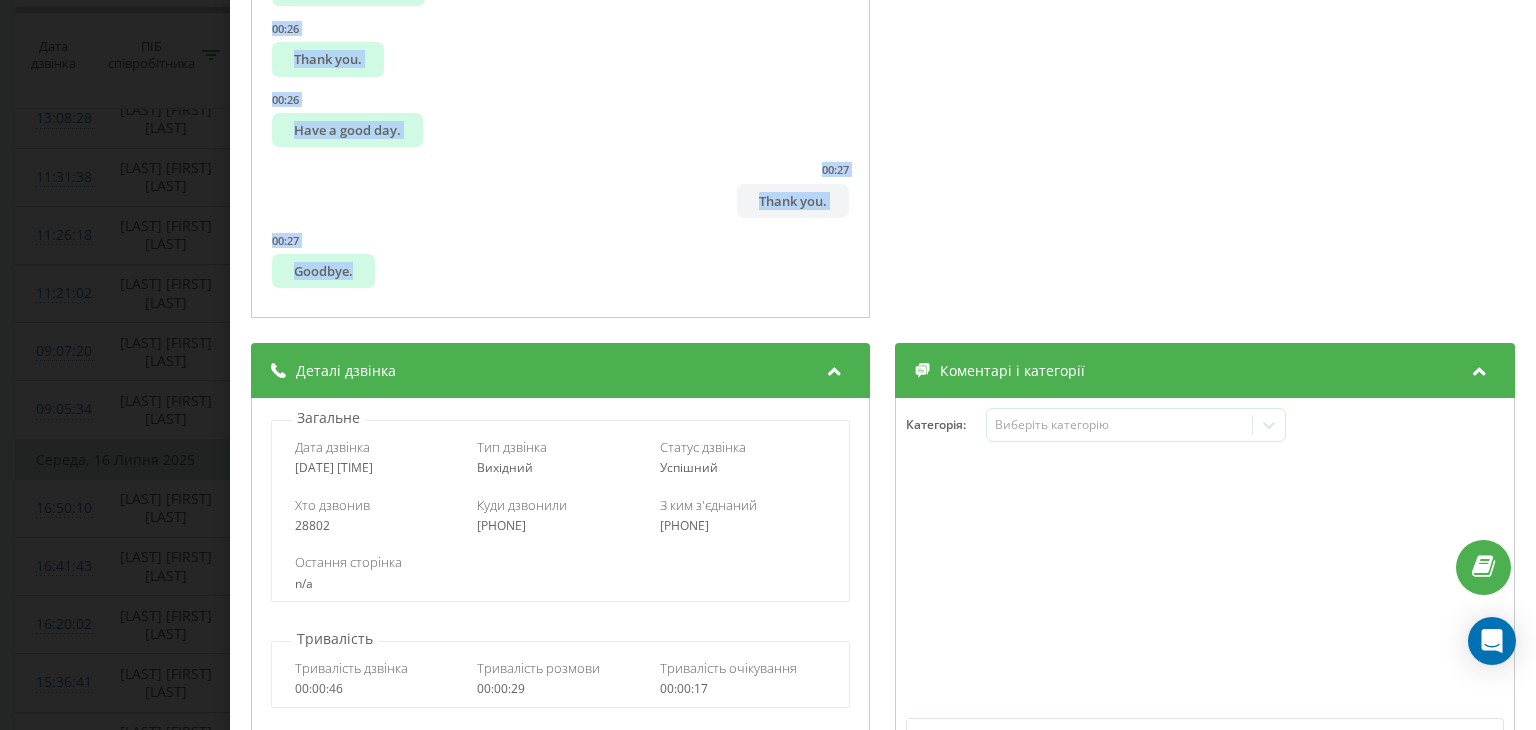 click on "Дзвінок :  ua10_-1752732334.8342760   1 x  - 00:29 00:00   00:00   Транскрипція 00:01 Performed 00:01 Hello, good morning. 00:03 This is the HR department of Marketok. 00:05 My name is [NAME]. 00:06 You had a missed call from us? 00:09 I'm listening. 00:13 Mistakenly, probably, right? 00:16 Mistakenly, probably, right? 00:20 Okay, 00:21 I was at your interview. 00:25 I understood you. 00:26 Thank you. 00:26 Have a good day. 00:27 Thank you. 00:27 Goodbye. Аналіз дзвінка Назва профілю MarketOpt-Kremenchuk Тема діалогу Короткий непродуктивний дзвінок щодо пропущеного виклику Оцінка діалогу Відкриття 2 Презентація 1 Оцінка 1.25 Анамнез 1 Закриття 1 Деталі Аналіз настрою Настрій клієнта Збентежений Настрій менеджера Байдужий Деталі Що було добре Оцінка 8 28802 n/a :" at bounding box center (768, 365) 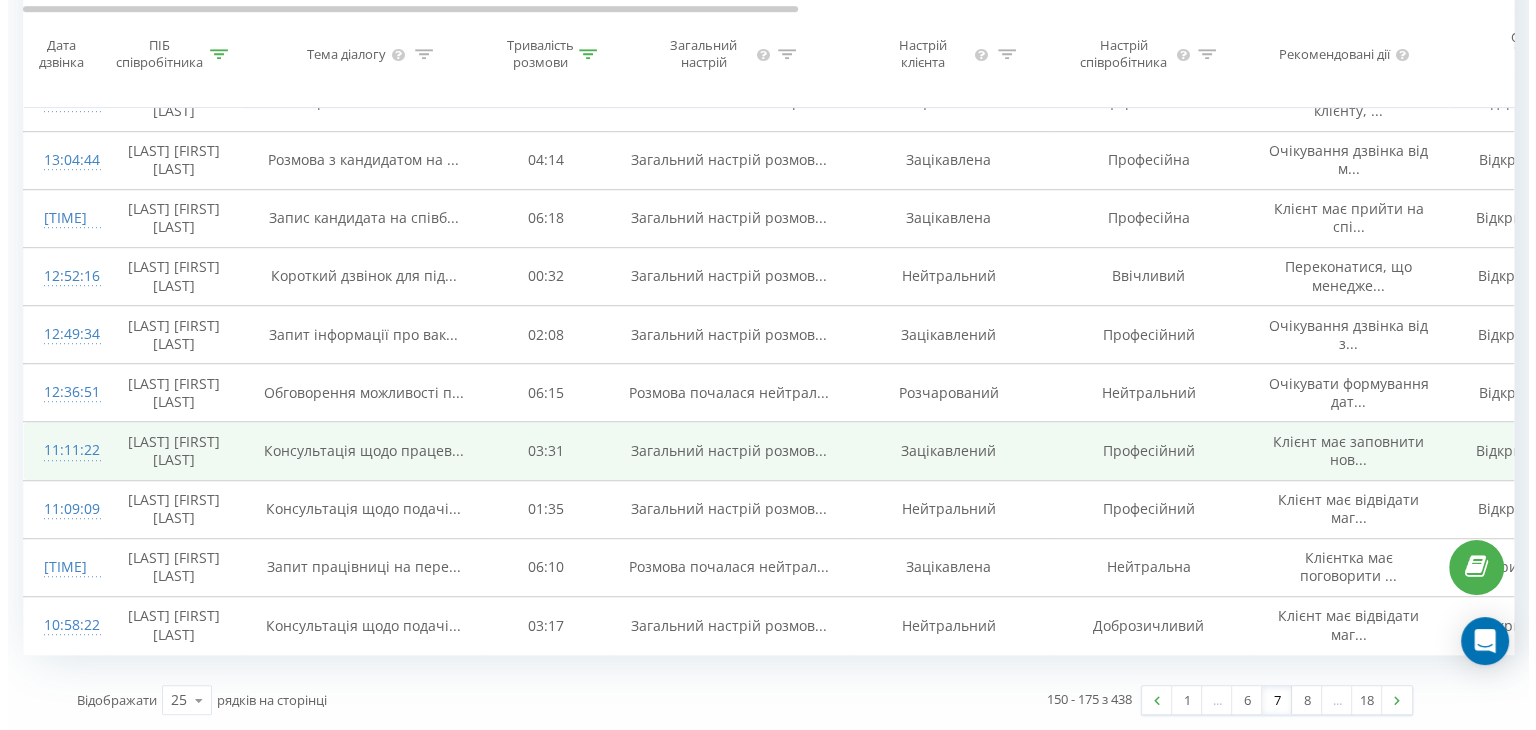 scroll, scrollTop: 1608, scrollLeft: 0, axis: vertical 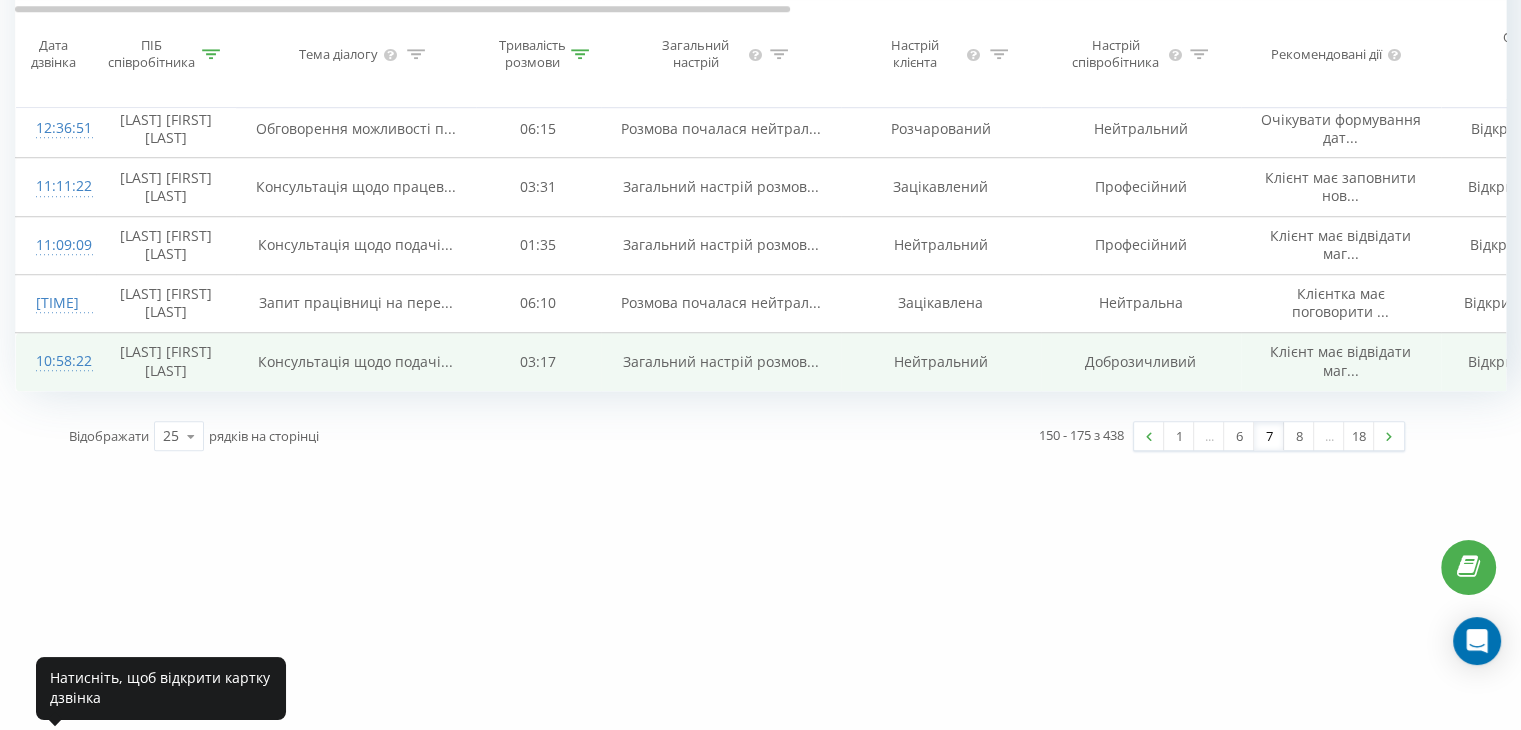 click on "10:58:22" at bounding box center (56, 361) 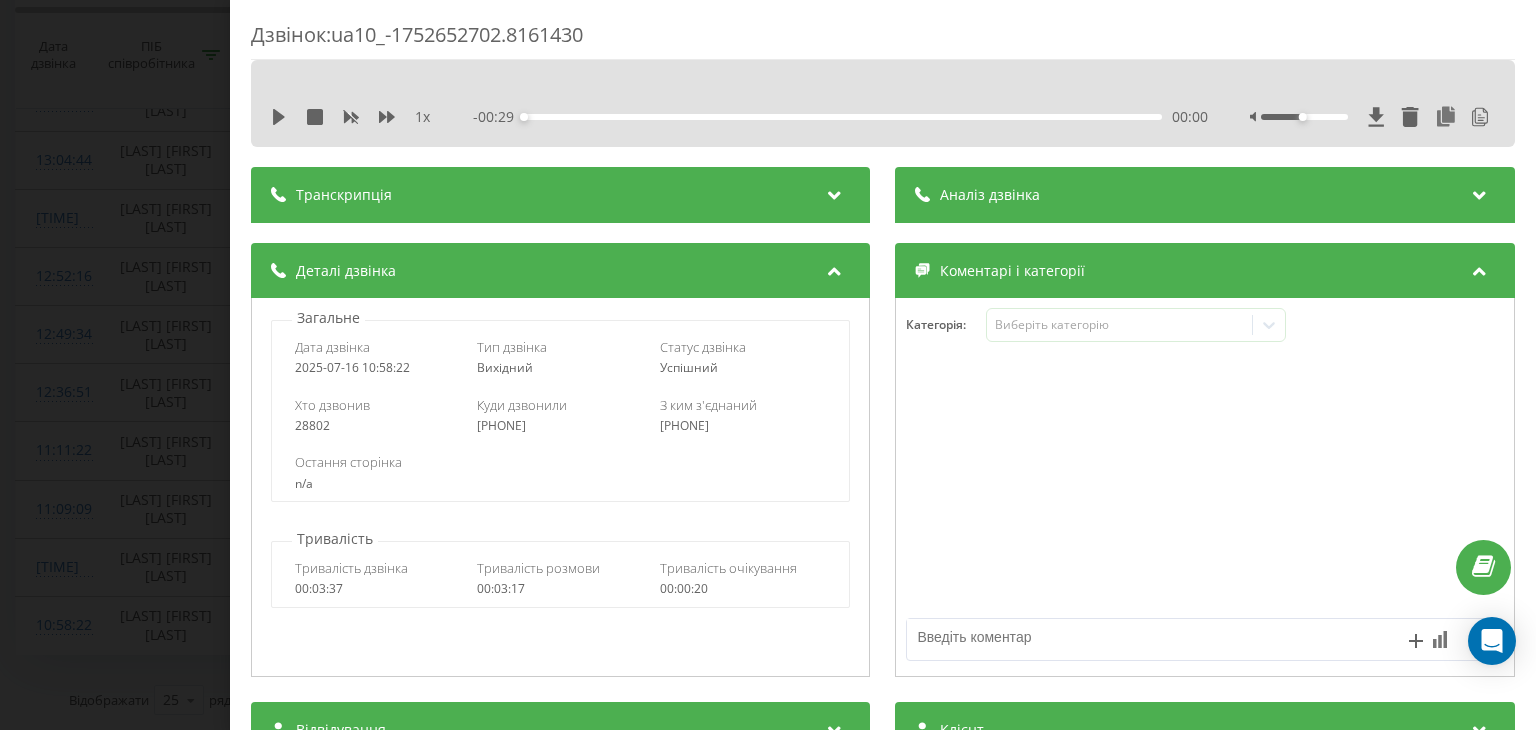 click at bounding box center [835, 192] 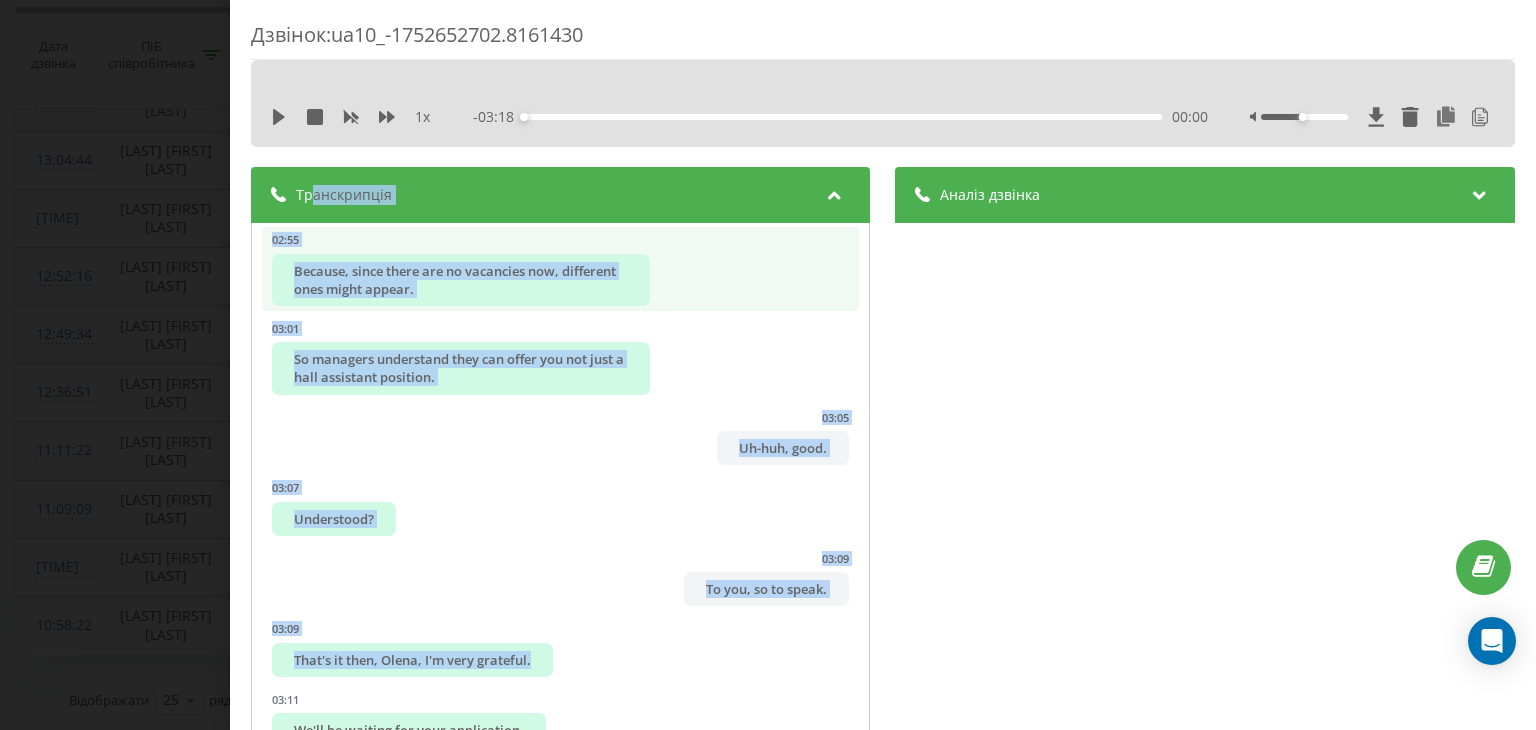 scroll, scrollTop: 4407, scrollLeft: 0, axis: vertical 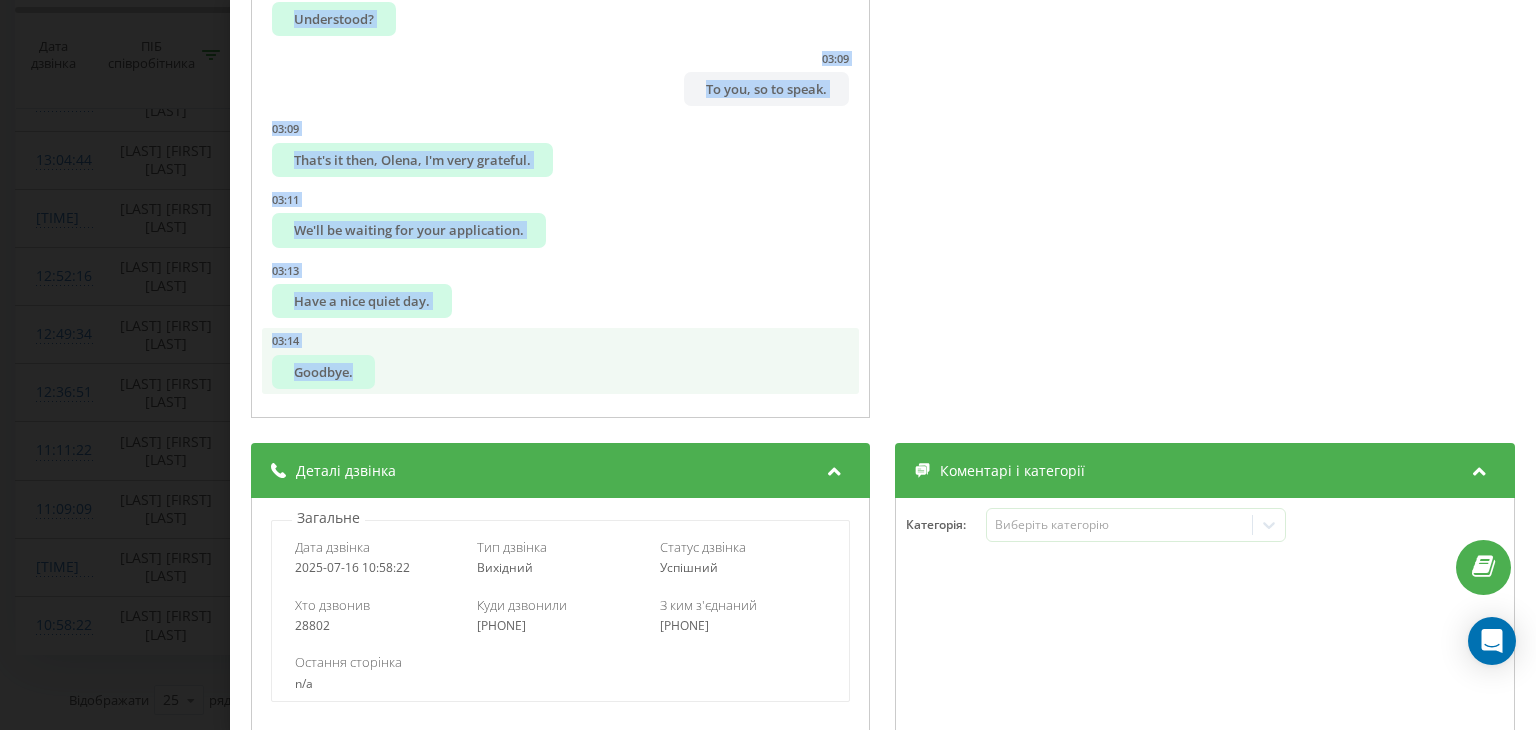 drag, startPoint x: 314, startPoint y: 221, endPoint x: 696, endPoint y: 392, distance: 418.5272 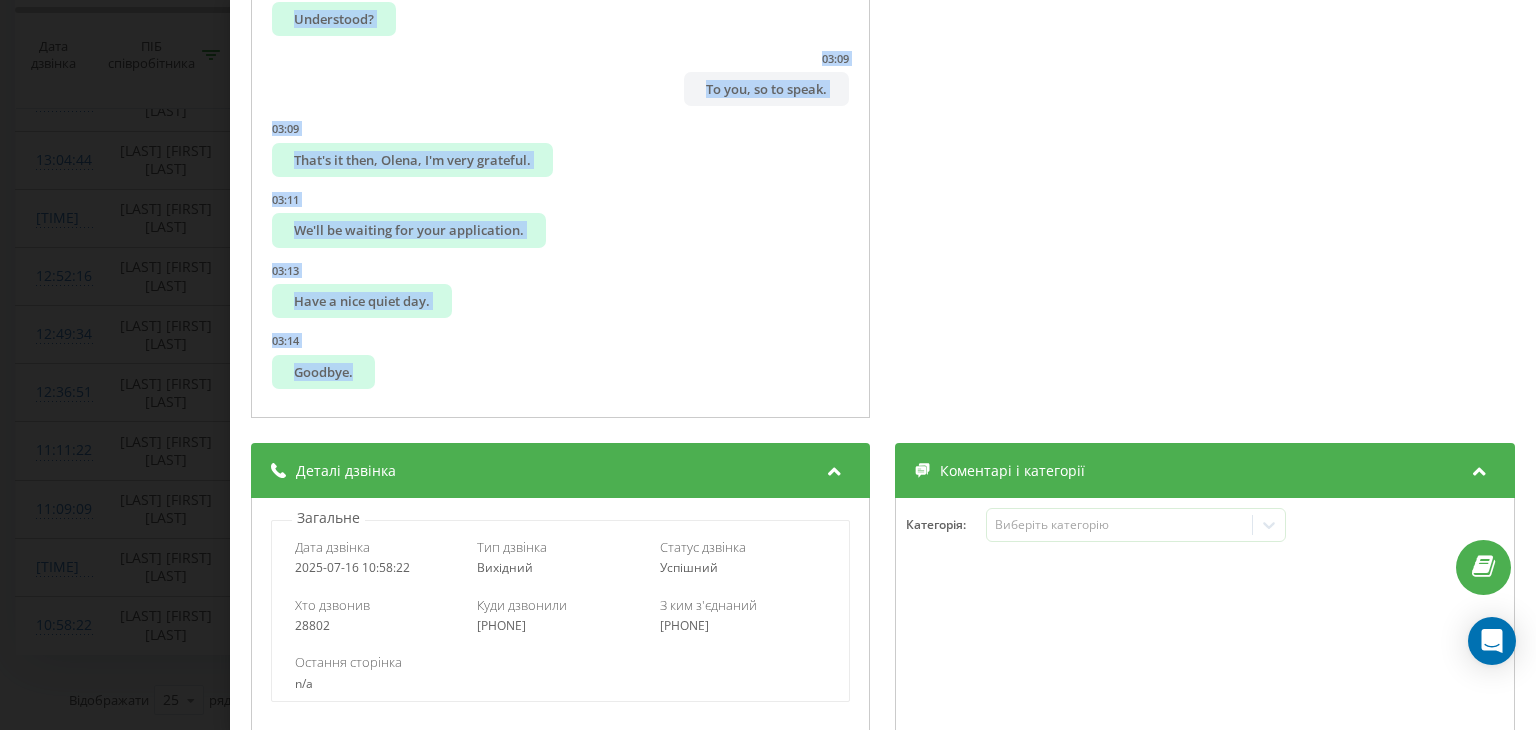 click on "Дзвінок :  ua10_-1752652702.8161430   1 x  - 03:18 00:00   00:00   Транскрипція 00:01 Hello. 00:02 Hello, [NAME], good day. 00:03 This is the HR department of Marketop. 00:03 Good day. 00:05 My name is [NAME]. 00:06 I'm calling regarding employment. 00:09 Could you spare a moment, please? 00:09 Yes. 00:13 Yes, [NAME], I see you left a response for a cashier position with training, correct? 00:17 No, not canned goods, nothing. 00:22 Well, the response was for the HR department in [CITY] city. 00:28 I understand it's in [CITY], right? 00:30 Yes. 00:32 Okay, good. 00:33 Then let's clarify what position you're willing to consider. 00:35 Well, I'll be an assistant, so I'll clean up. 00:39 Unfortunately, possibly by chance, but a cashier with training, that's why I asked right away. 00:41 Meaning, for the whole thing. 00:49 No, hall assistant, that's it. 00:50 Well, nothing serious, we'll figure it out now. 00:53 Marking them in the hall or marking coupers? 00:56 In the hall, yes. 01:00 3 4" at bounding box center [768, 365] 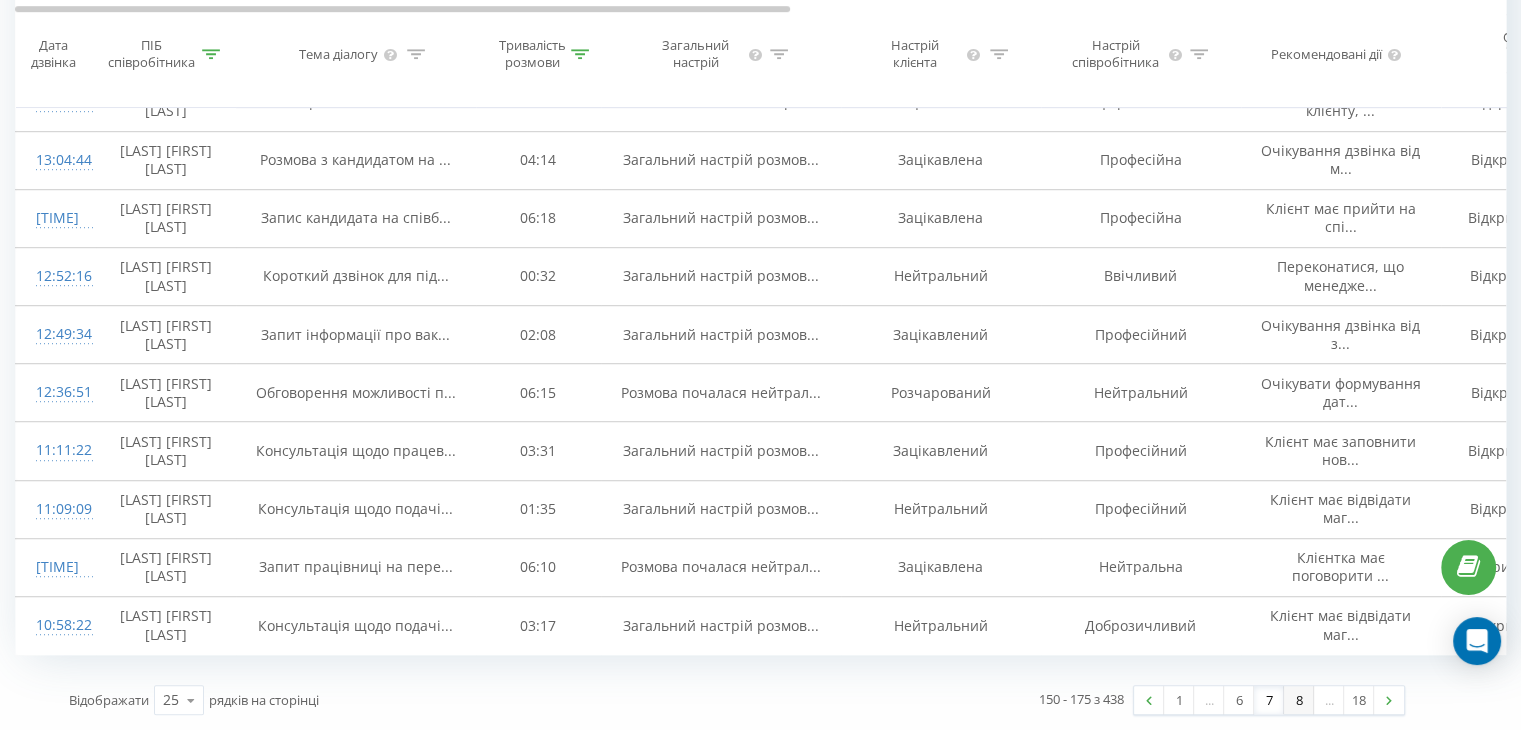 click on "8" at bounding box center (1299, 700) 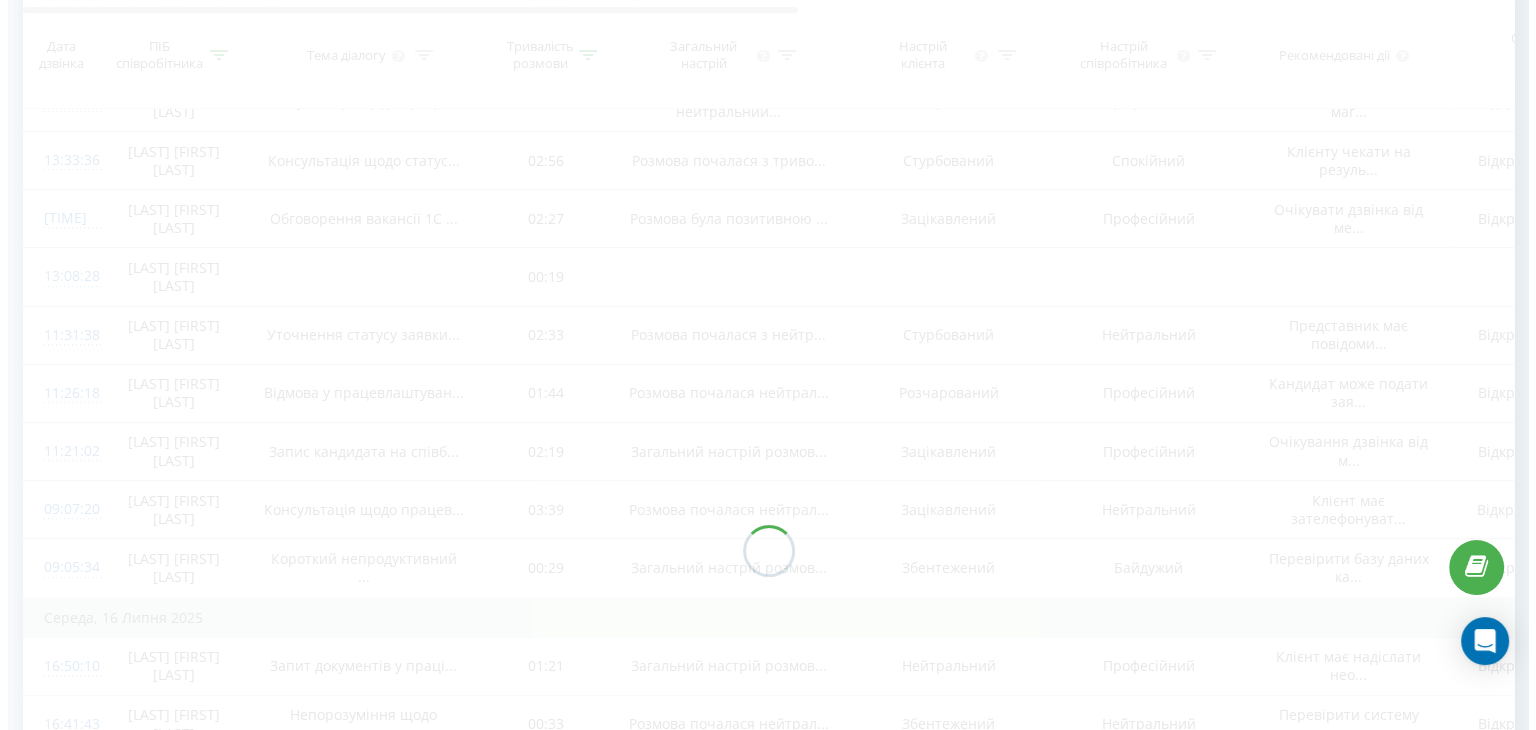 scroll, scrollTop: 132, scrollLeft: 0, axis: vertical 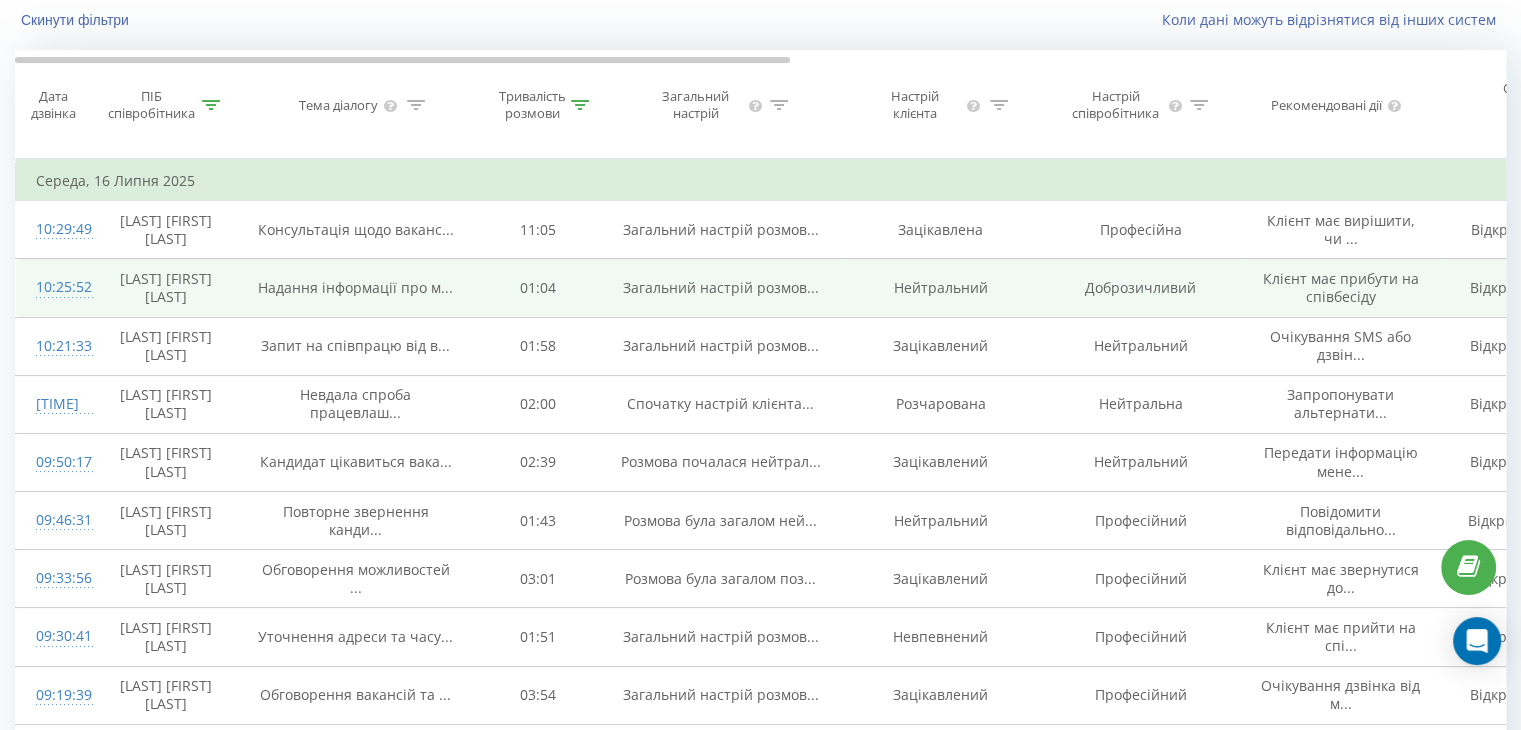 click on "10:25:52" at bounding box center [56, 287] 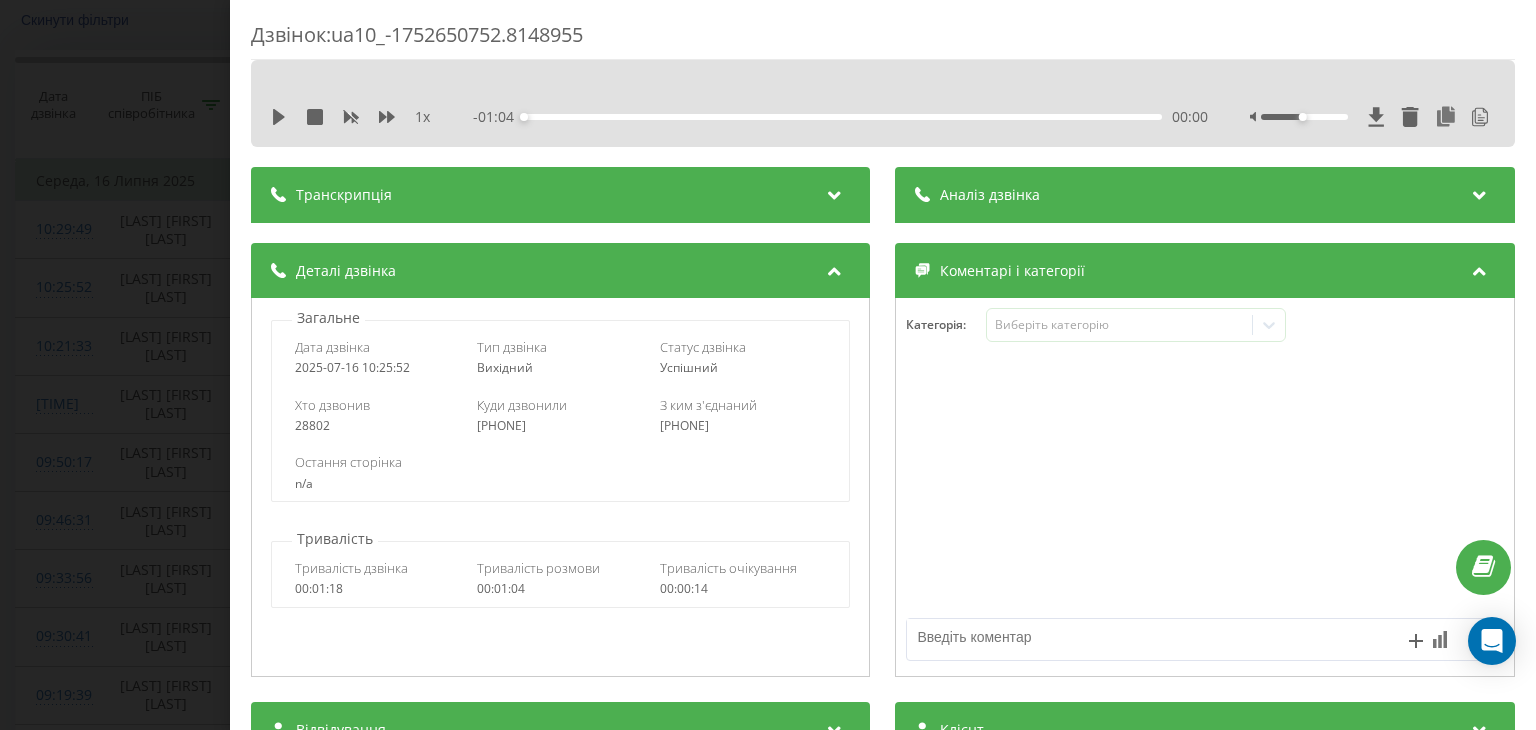click at bounding box center (835, 192) 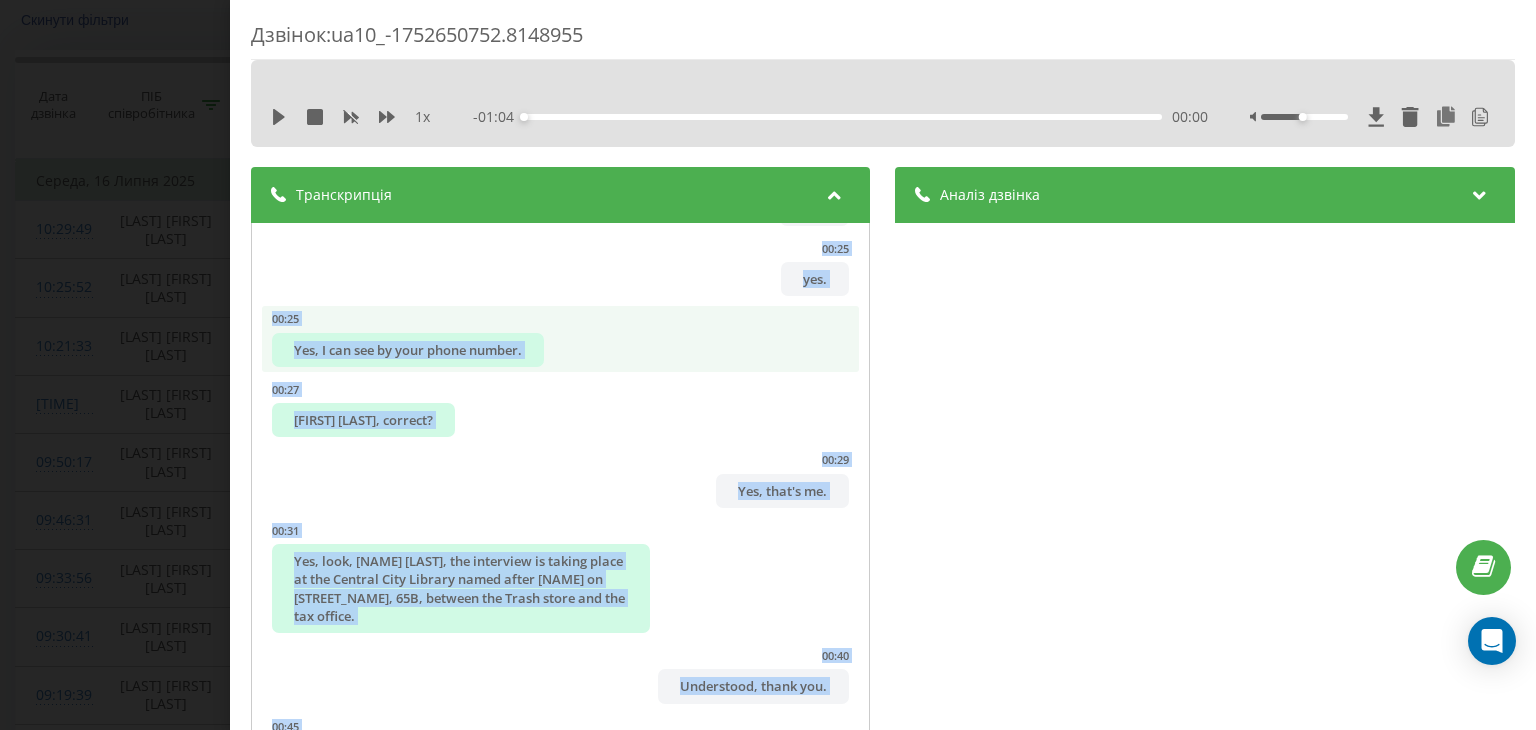scroll, scrollTop: 1080, scrollLeft: 0, axis: vertical 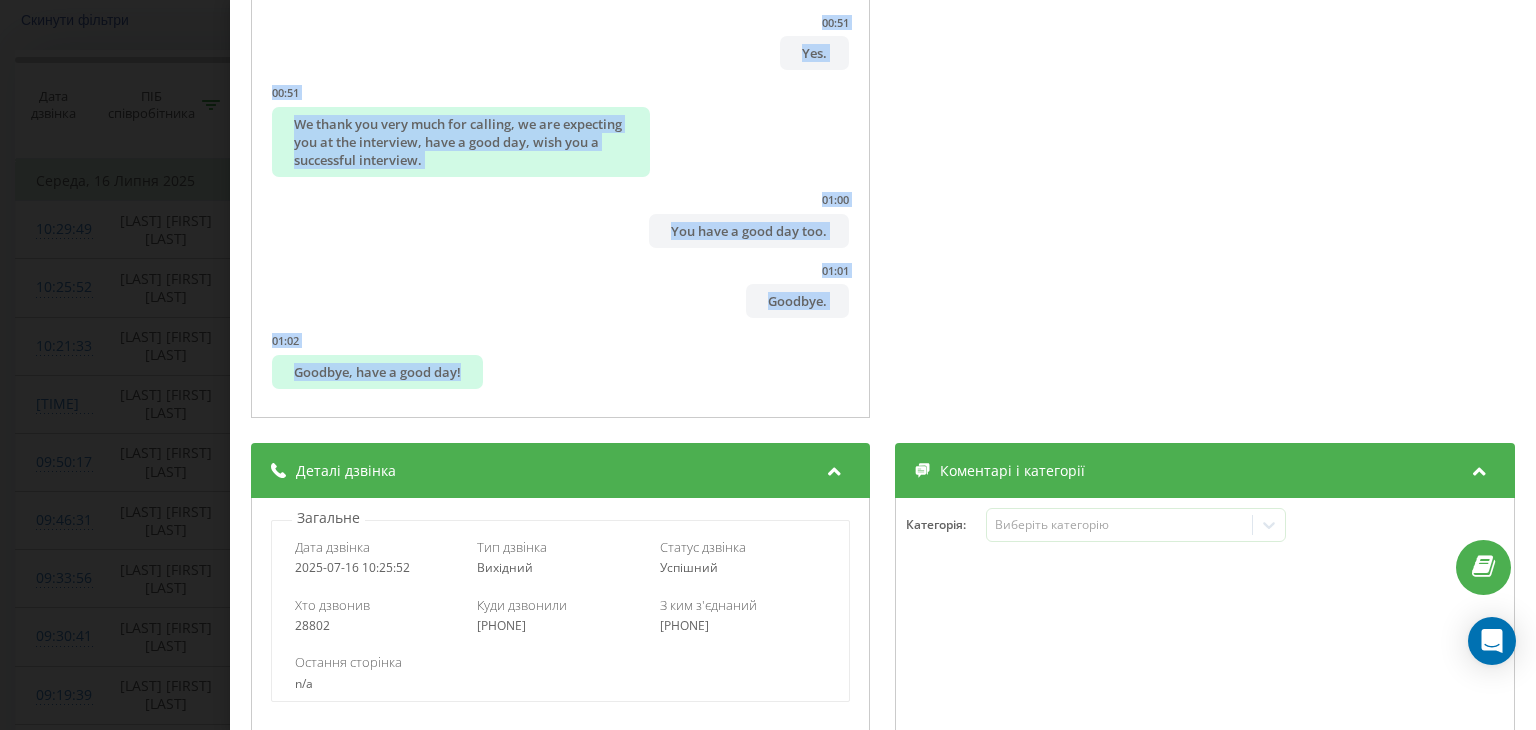 drag, startPoint x: 299, startPoint y: 229, endPoint x: 761, endPoint y: 396, distance: 491.25656 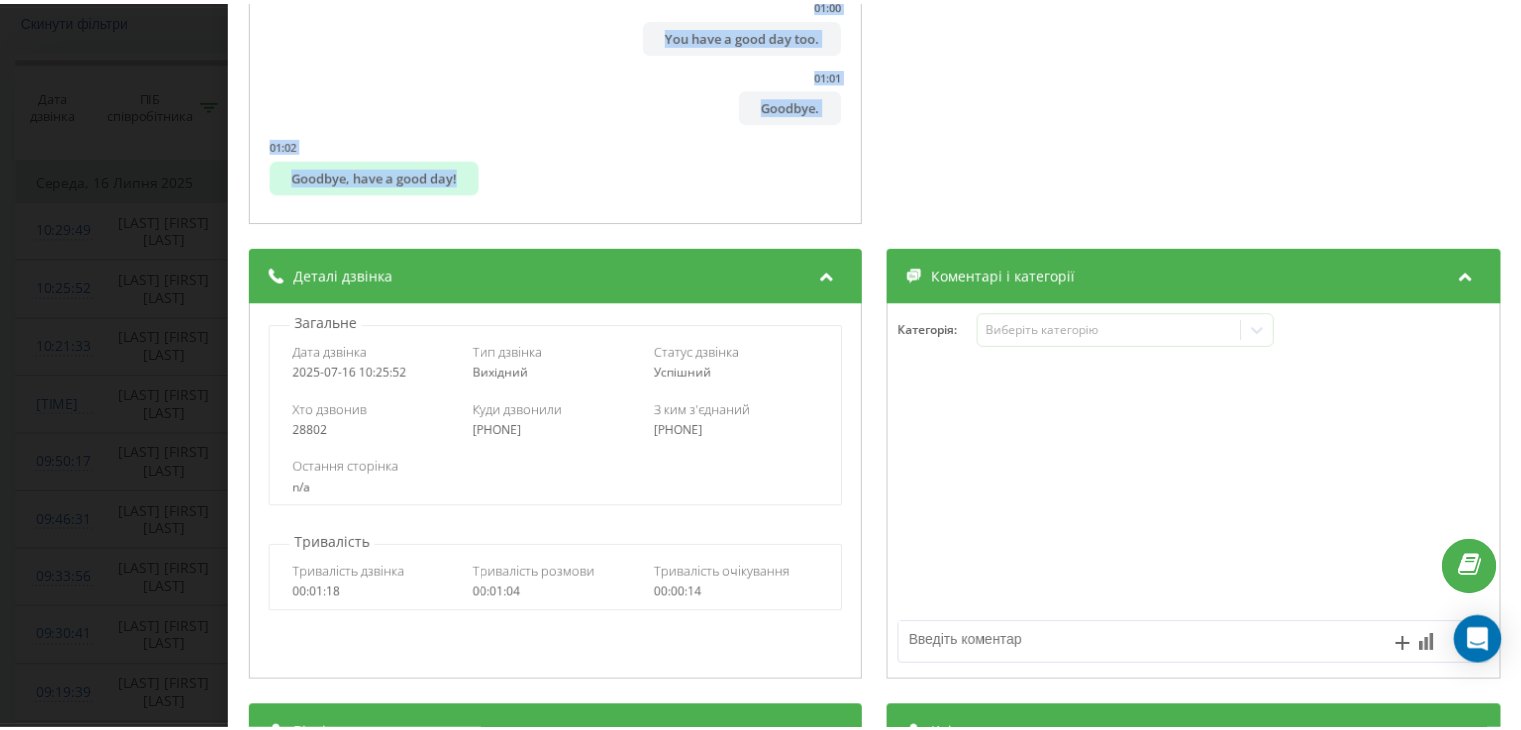 scroll, scrollTop: 900, scrollLeft: 0, axis: vertical 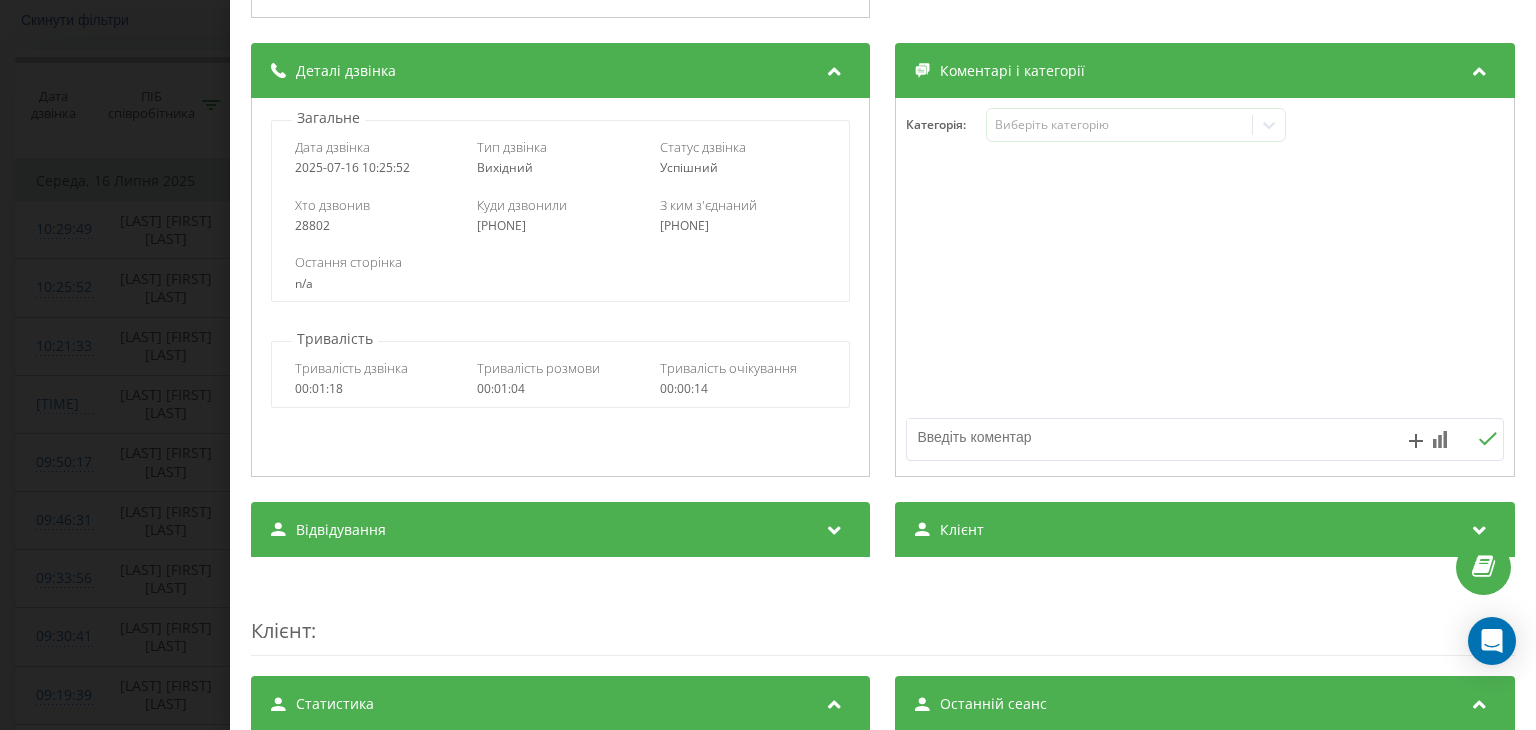 click on "Дзвінок :  ua10_-1752650752.8148955   1 x  - 01:04 00:00   00:00   Транскрипція 00:01 Hello. 00:02 My name is Ruslana. 00:03 Yes. 00:05 Did you call? 00:06 You have a missed call from me. 00:08 I'm listening. 00:10 I would like to know the address where the interview is taking place in Pryluky. 00:12 Yes, look, you are invited for an interview, right? 00:17 Today at 12. 00:20 Yes, 00:25 yes. 00:25 Yes, I can see by your phone number. 00:27 Yulia Volodymyrivna, correct? 00:29 Yes, that's me. 00:31 Yes, look, Yulia Volodymyrivna, the interview is taking place at the Central City Library named after Lyubov Zabashta on Kotlyarevsky Street, 65B, between the Trash store and the tax office. 00:40 Understood, thank you. 00:45 65B. 00:49 Are you oriented? 00:51 Yes. 00:51 We thank you very much for calling, we are expecting you at the interview, have a good day, wish you a successful interview. 01:00 You have a good day too. 01:01 Goodbye. 01:02 Goodbye, have a good day! Аналіз дзвінка" at bounding box center (768, 365) 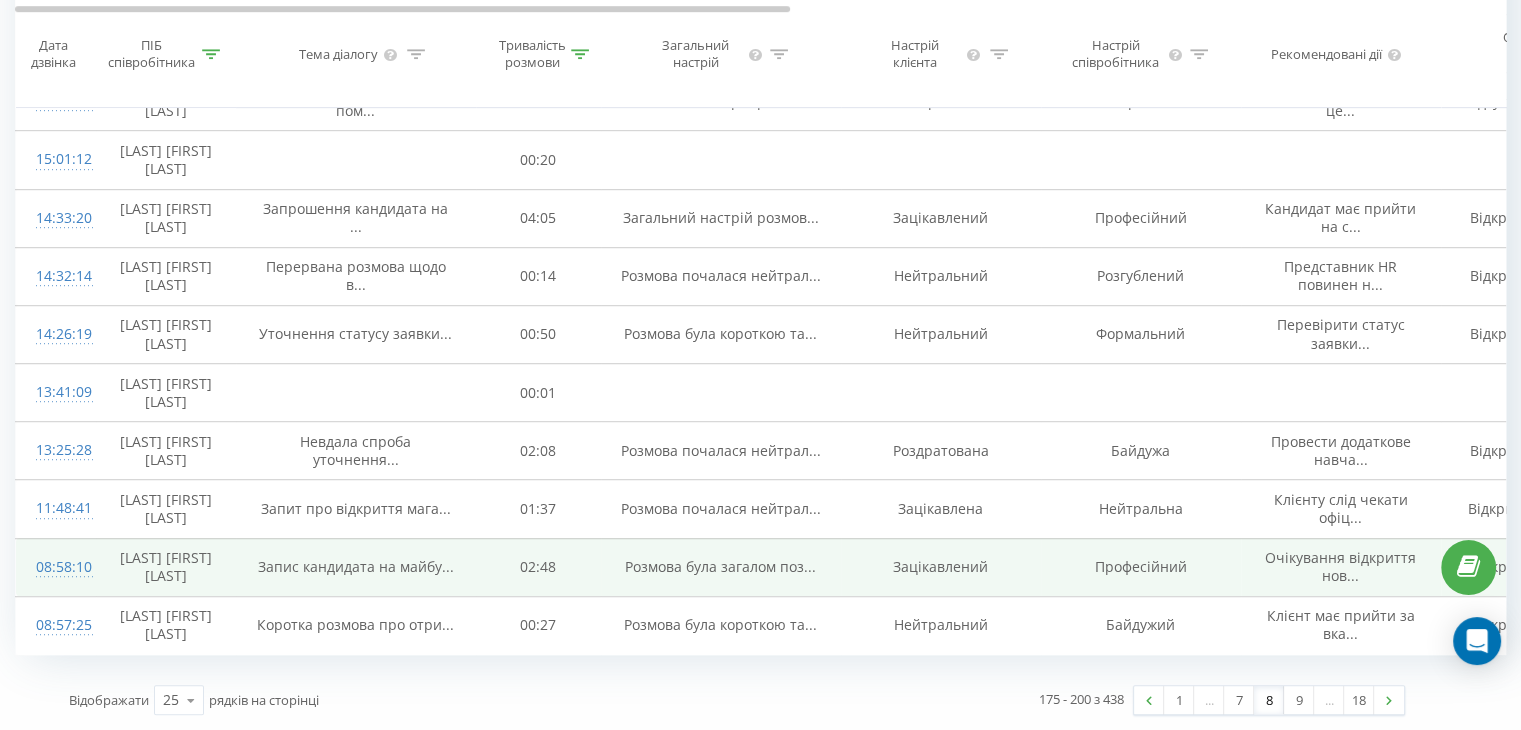scroll, scrollTop: 1568, scrollLeft: 0, axis: vertical 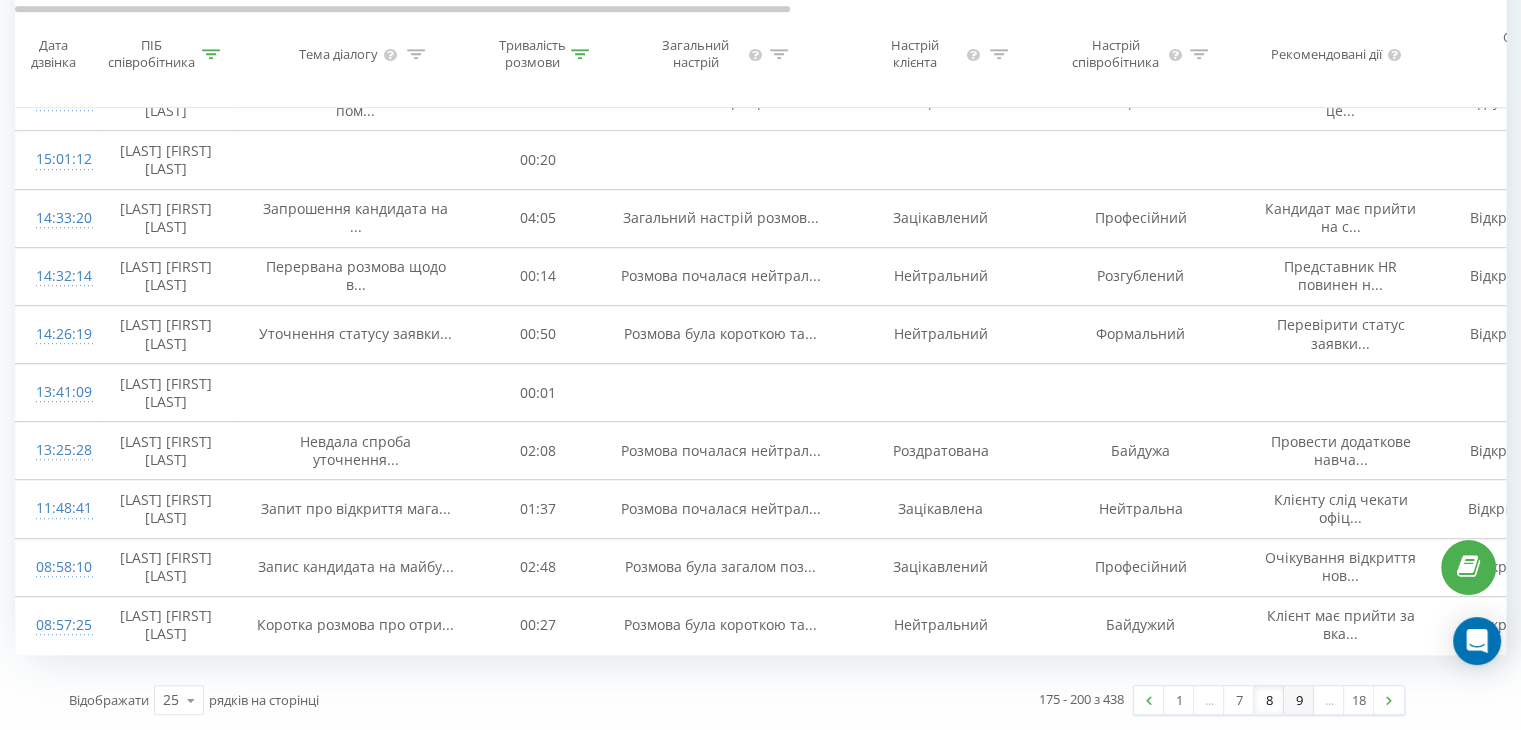 click on "9" at bounding box center (1299, 700) 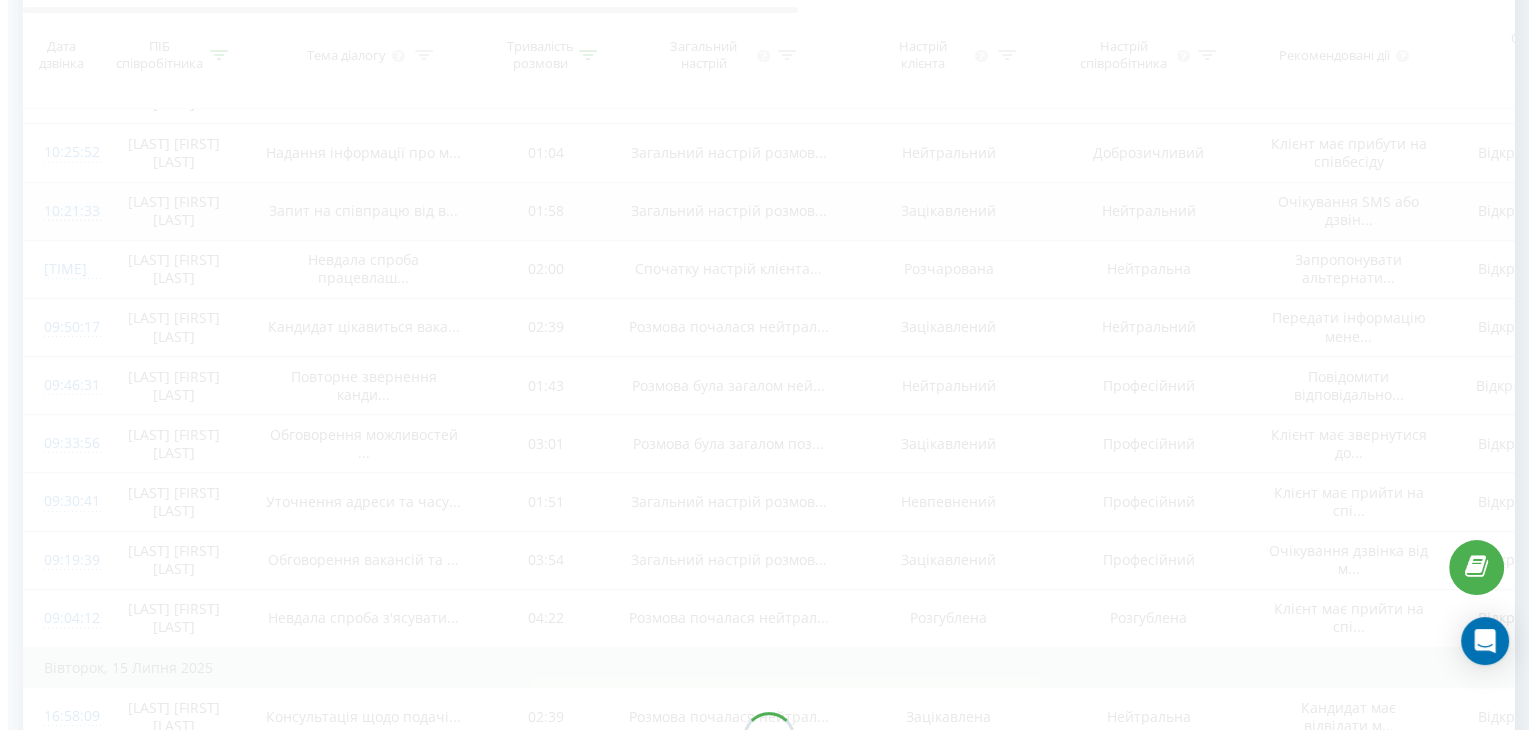 scroll, scrollTop: 132, scrollLeft: 0, axis: vertical 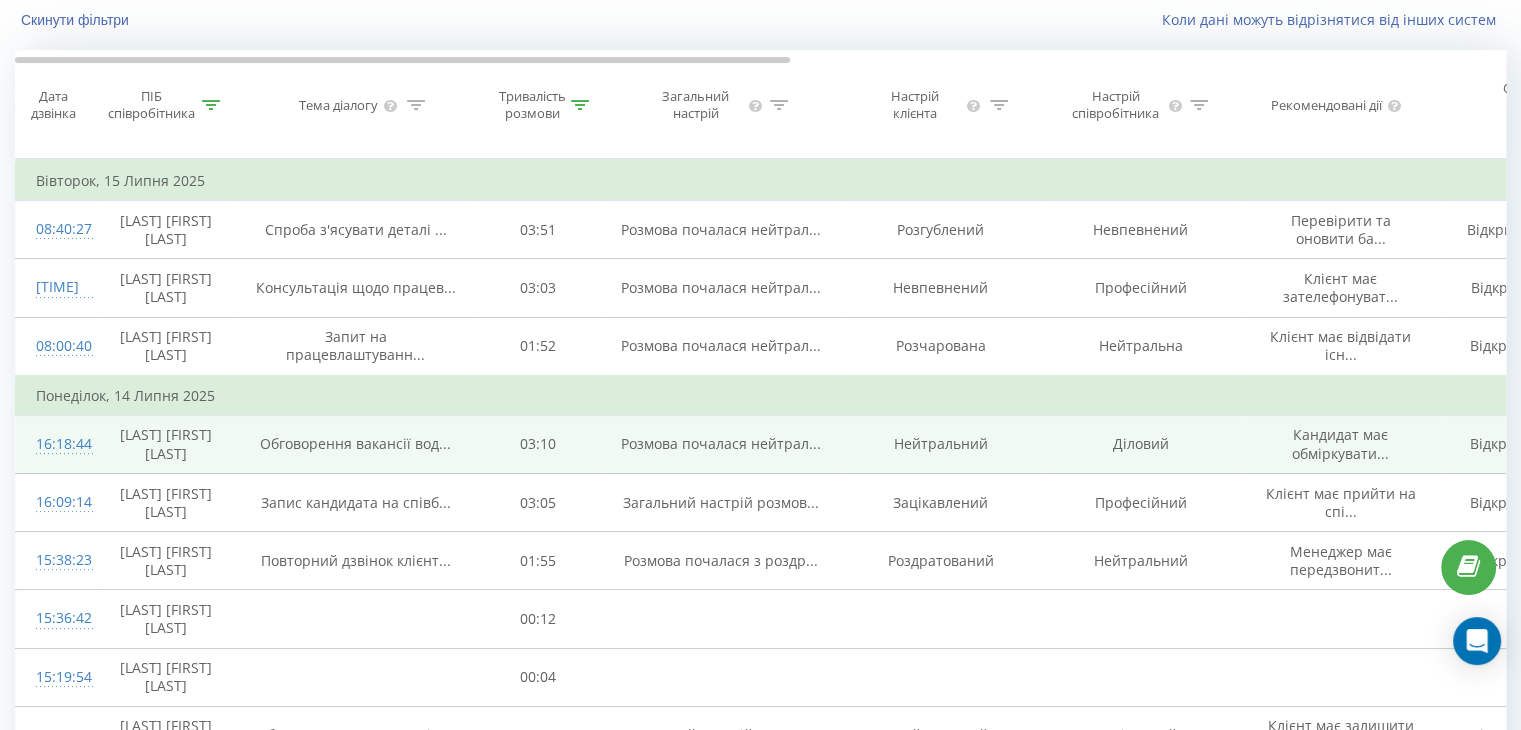 click on "16:18:44" at bounding box center (56, 444) 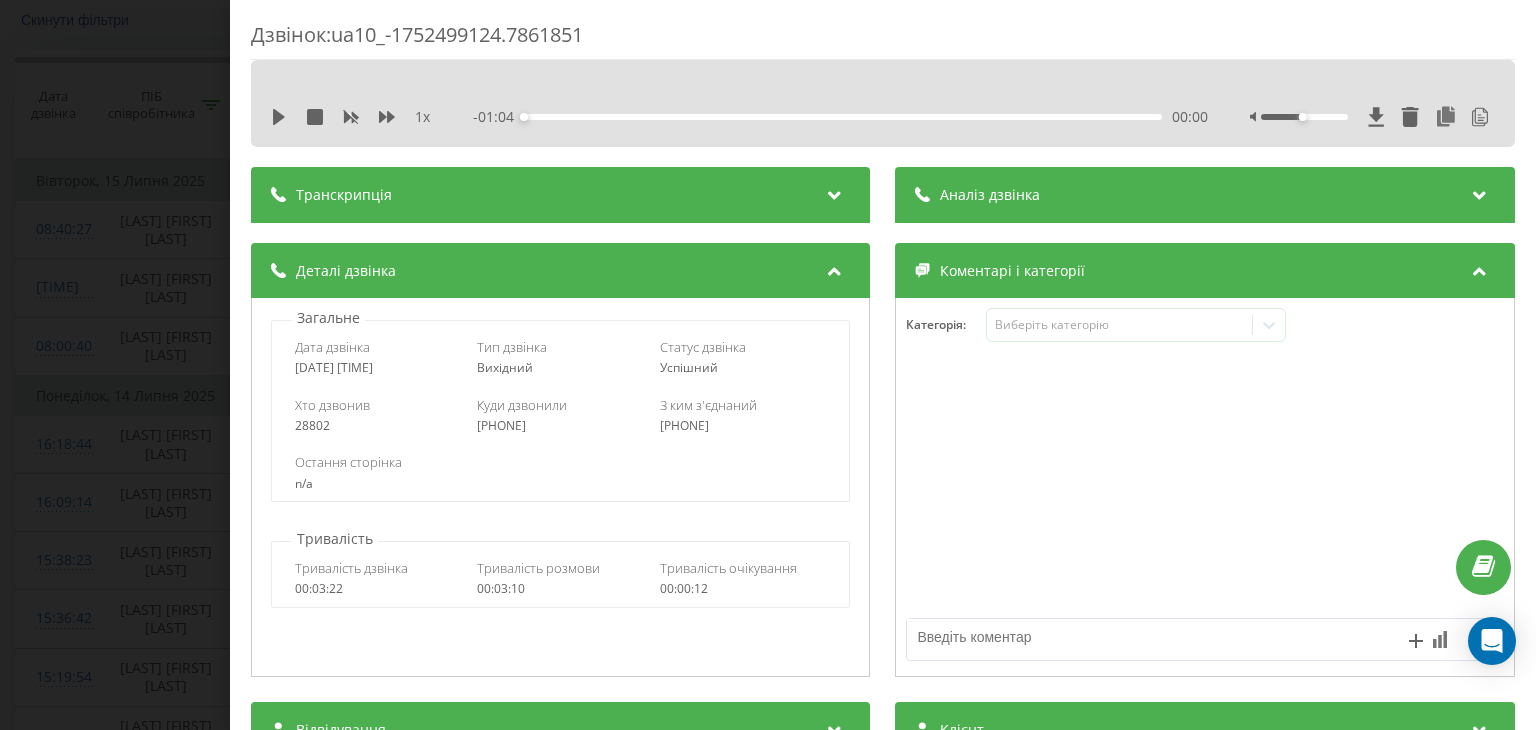 click at bounding box center [835, 192] 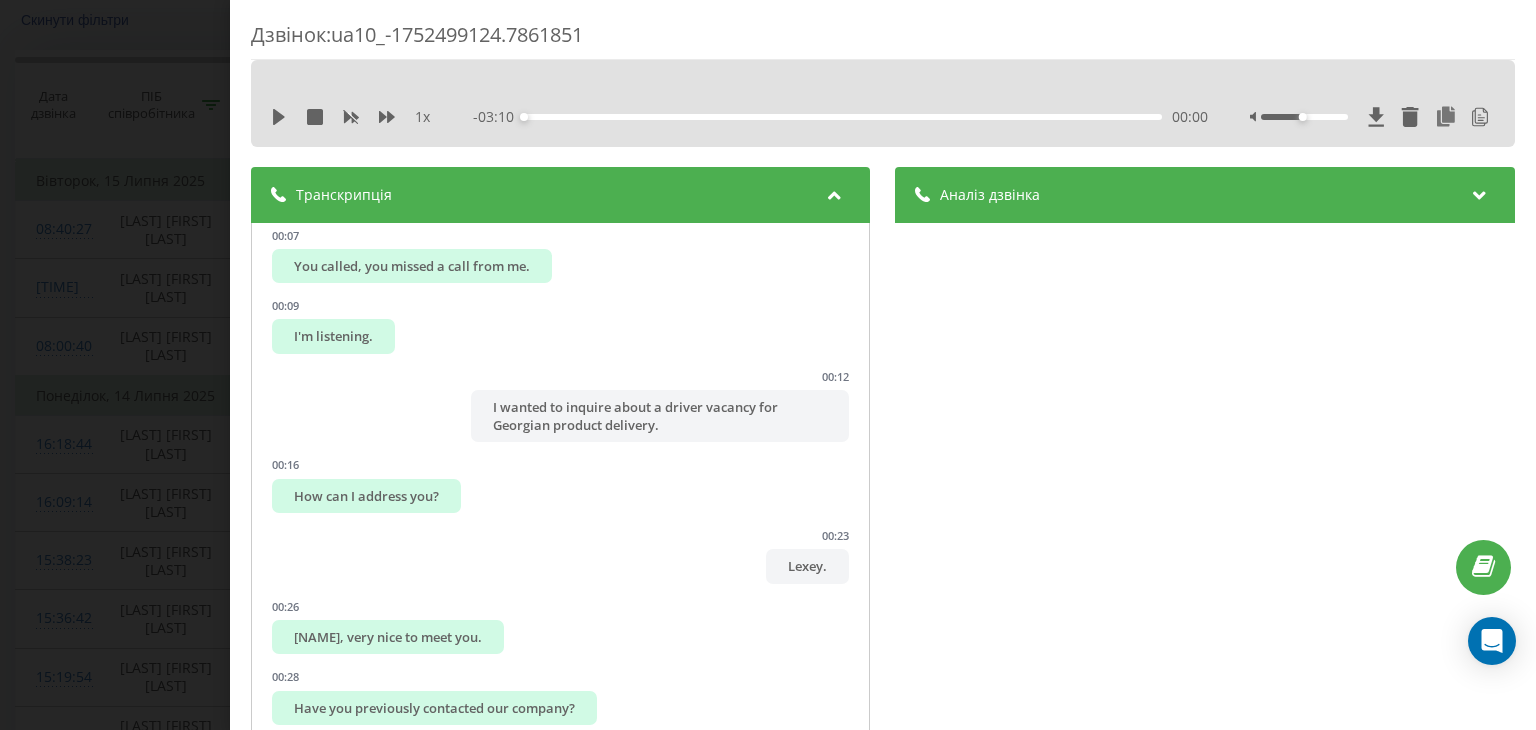scroll, scrollTop: 0, scrollLeft: 0, axis: both 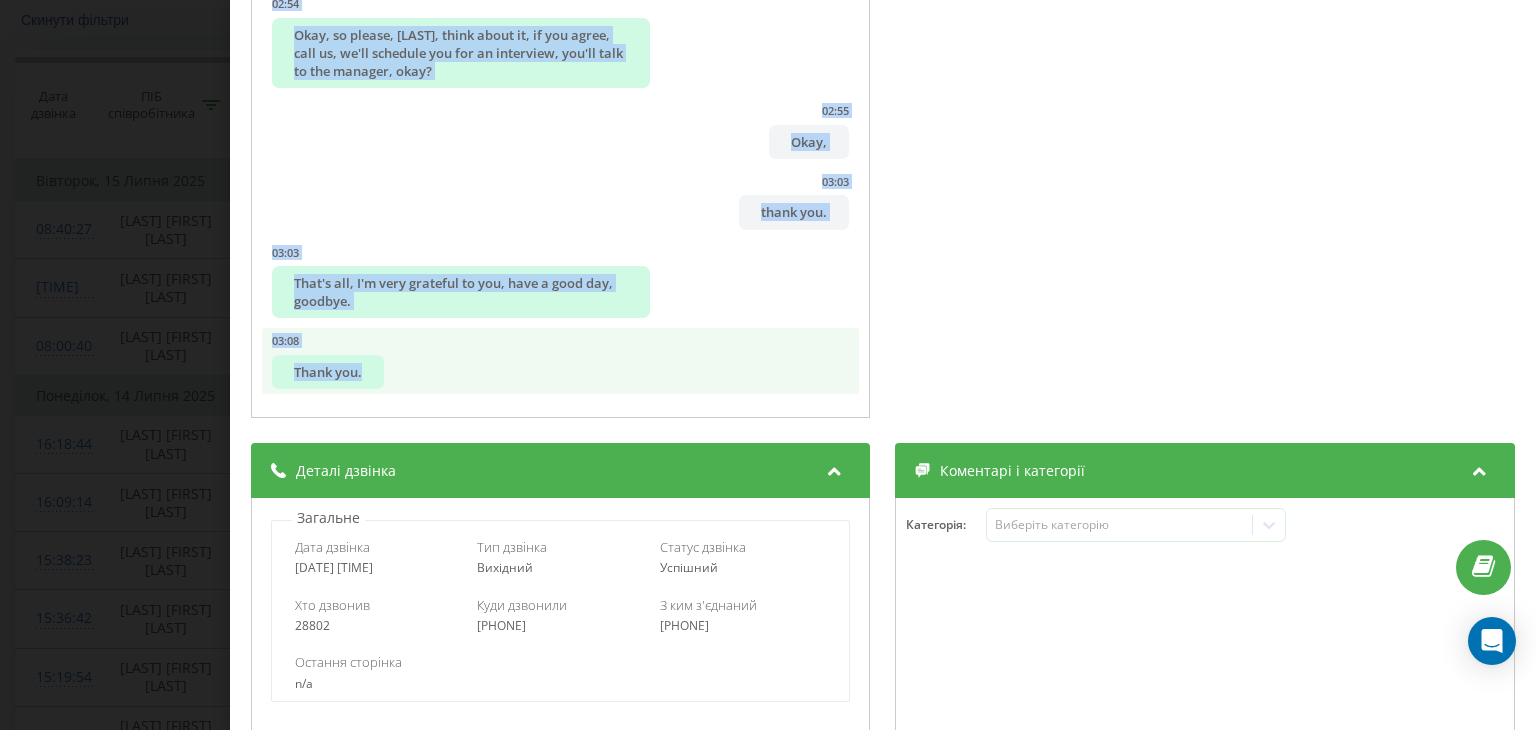 drag, startPoint x: 514, startPoint y: 264, endPoint x: 688, endPoint y: 385, distance: 211.93631 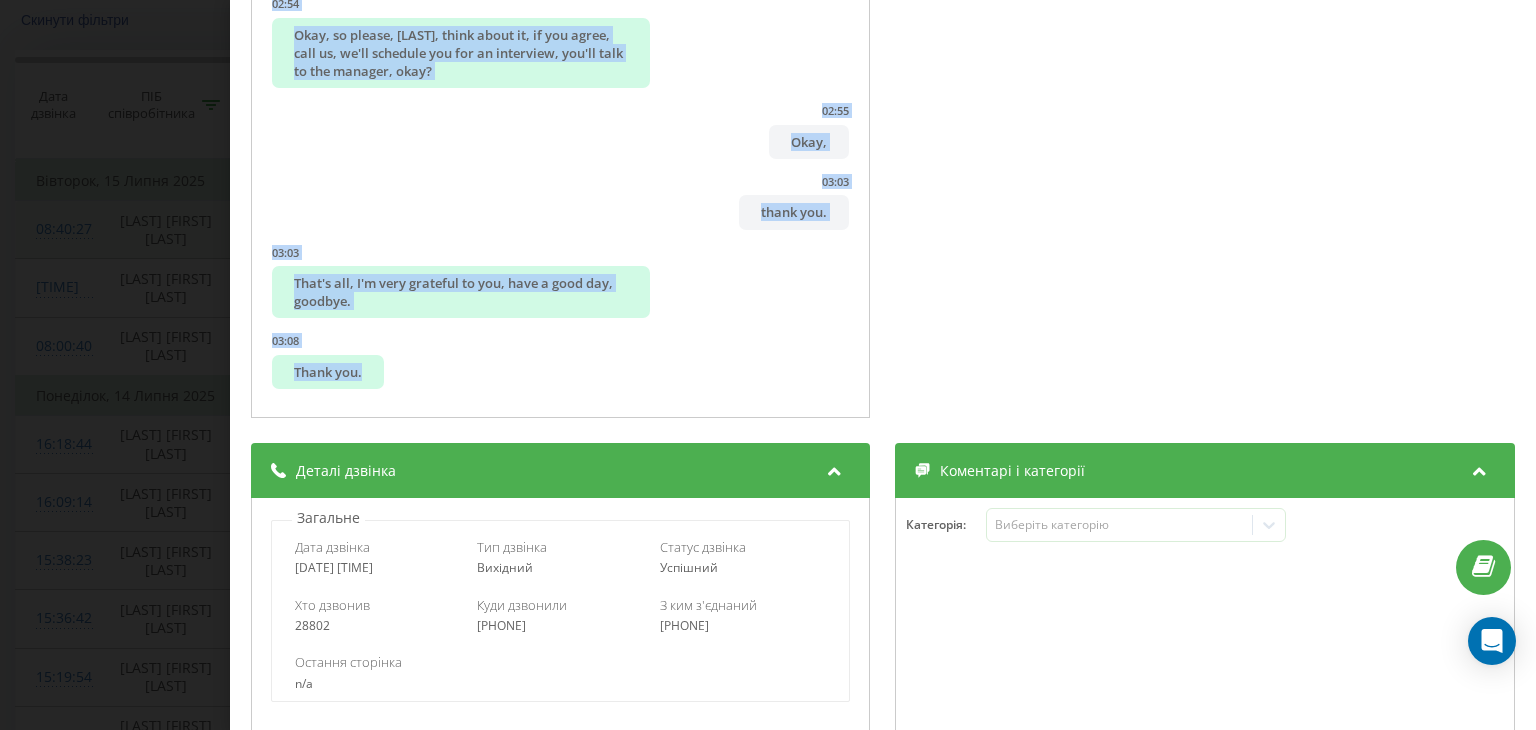 click on "Дзвінок :  ua10_-1752499124.7861851   1 x  - 03:10 00:00   00:00   Транскрипція 00:01 I 00:02 Good day, this is the HR department of Mark Tops greeting you. 00:06 My name is [FIRST]. 00:07 You called, you missed a call from me. 00:09 I'm listening. 00:12 I wanted to inquire about a driver vacancy for Georgian product delivery. 00:16 How can I address you? 00:23 [LAST]. 00:26 [LAST], very nice to meet you. 00:28 Have you previously contacted our company? 00:33 Attention to the screen. 00:36 Very poor connection, I can't hear you. 00:39 Did you contact us or not? 00:40 Please repeat. 00:42 Ah, you haven't contacted us. 00:44 Yes, look, [LAST], regarding this vacancy. 00:49 Work schedule is 4-2. 00:52 4 working days, 2 days off. 00:55 Work with your own car. 00:59 Do you have a car? 01:01 I wanted to ask about it. 01:05 I have... 01:06 Look at the car, I'll now tell you which cars will be suitable. 01:09 No, then it won't work. 01:12 01:30 Especially small, then Vita. 01:32 01:36 01:37 01:38" at bounding box center [768, 365] 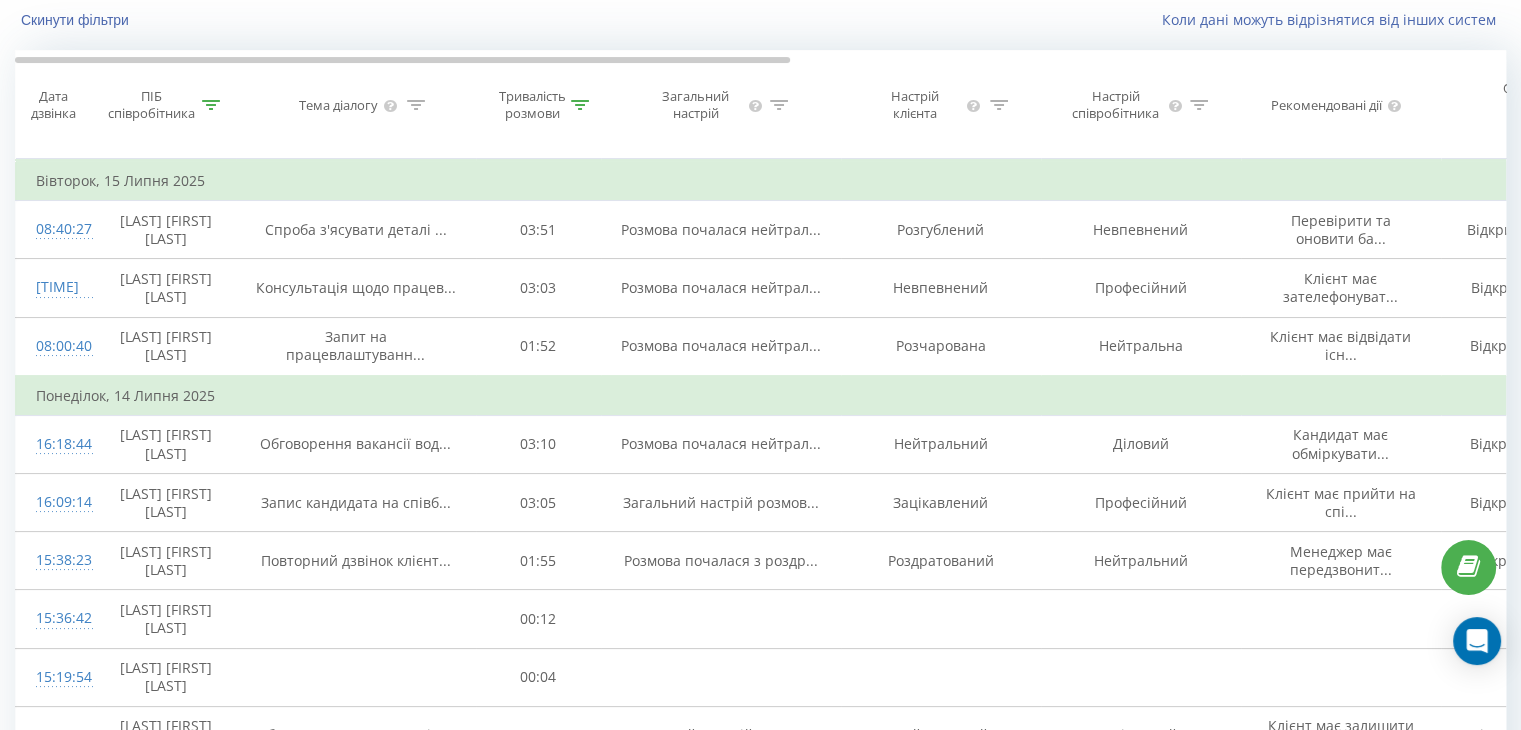 click 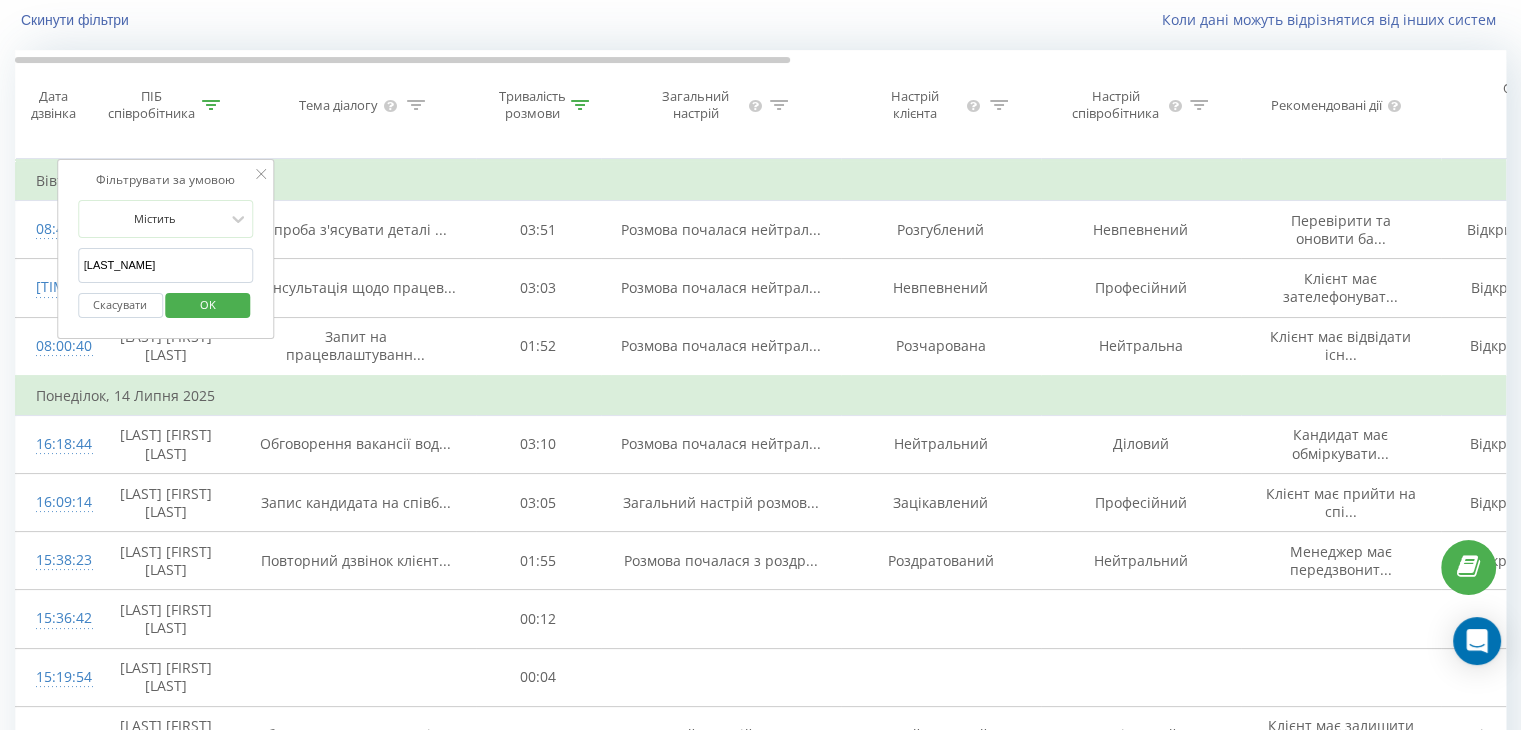 drag, startPoint x: 156, startPoint y: 275, endPoint x: 0, endPoint y: 263, distance: 156.46086 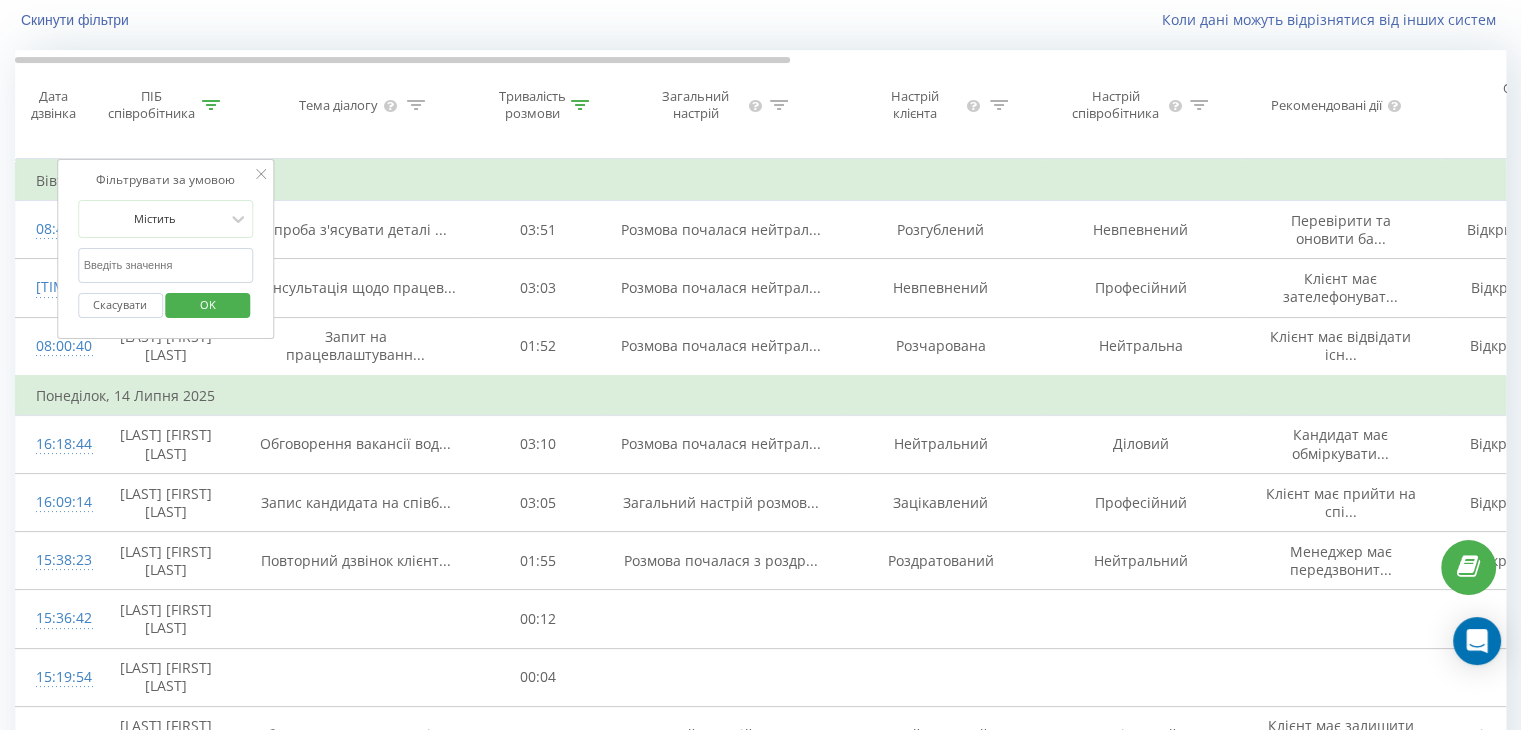 scroll, scrollTop: 232, scrollLeft: 0, axis: vertical 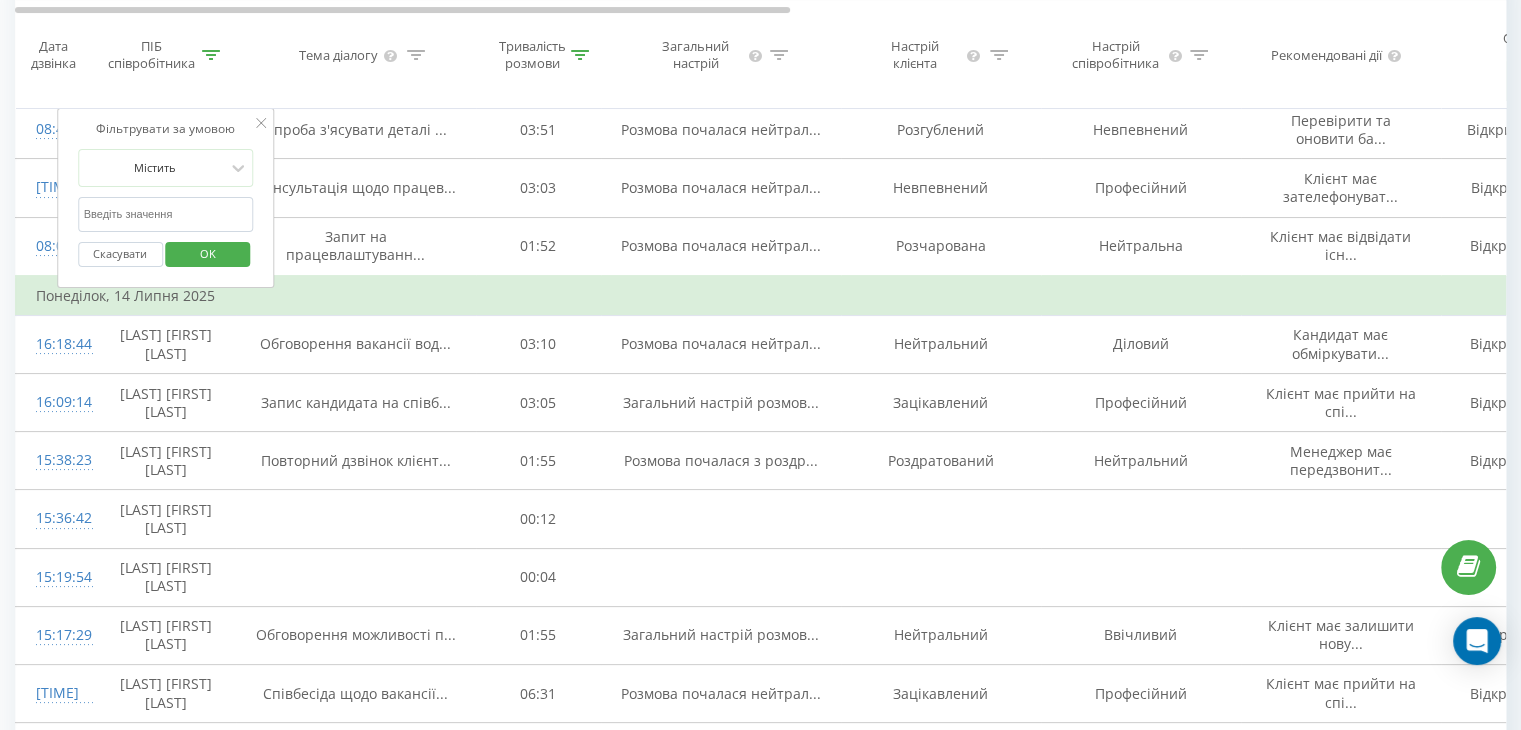 click at bounding box center (166, 214) 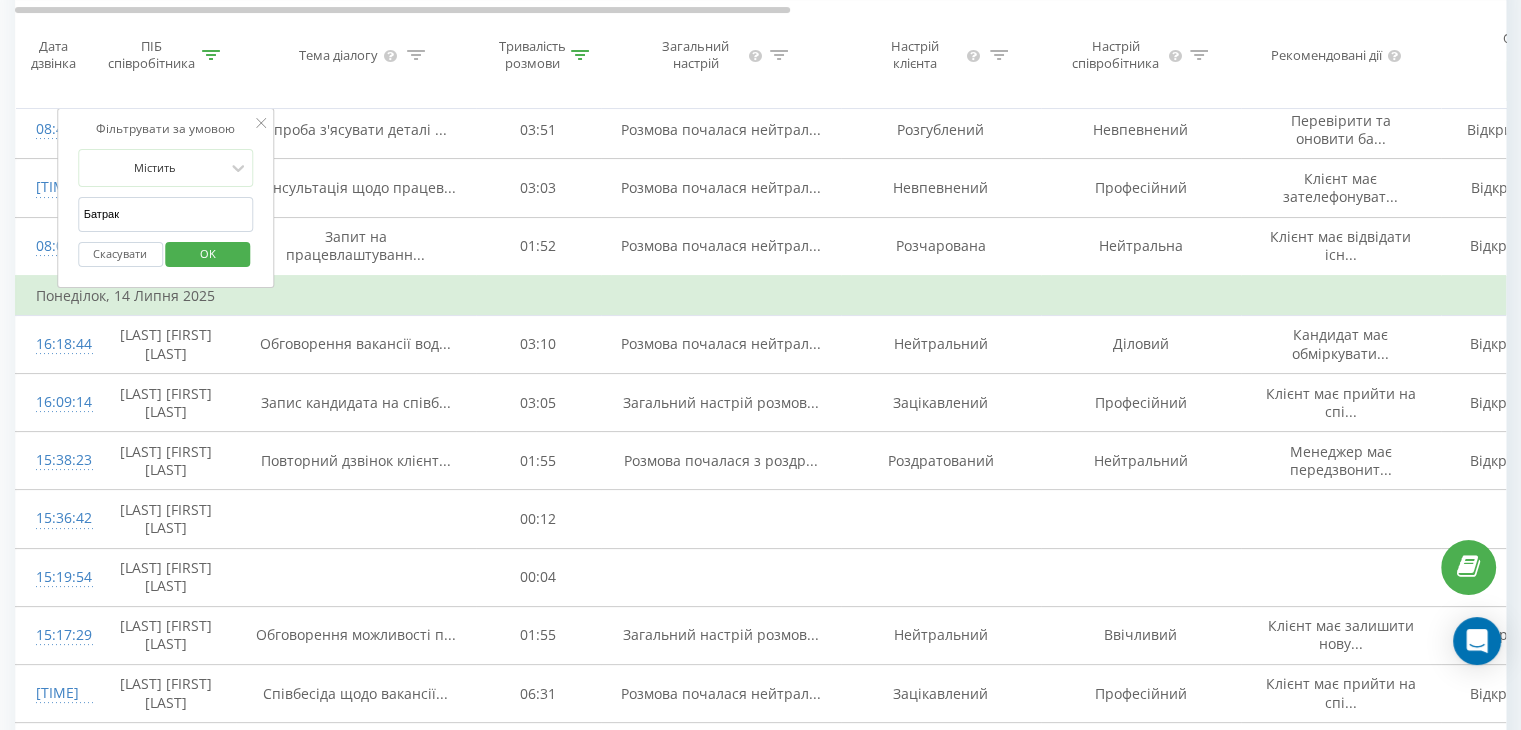 click on "OK" at bounding box center (208, 253) 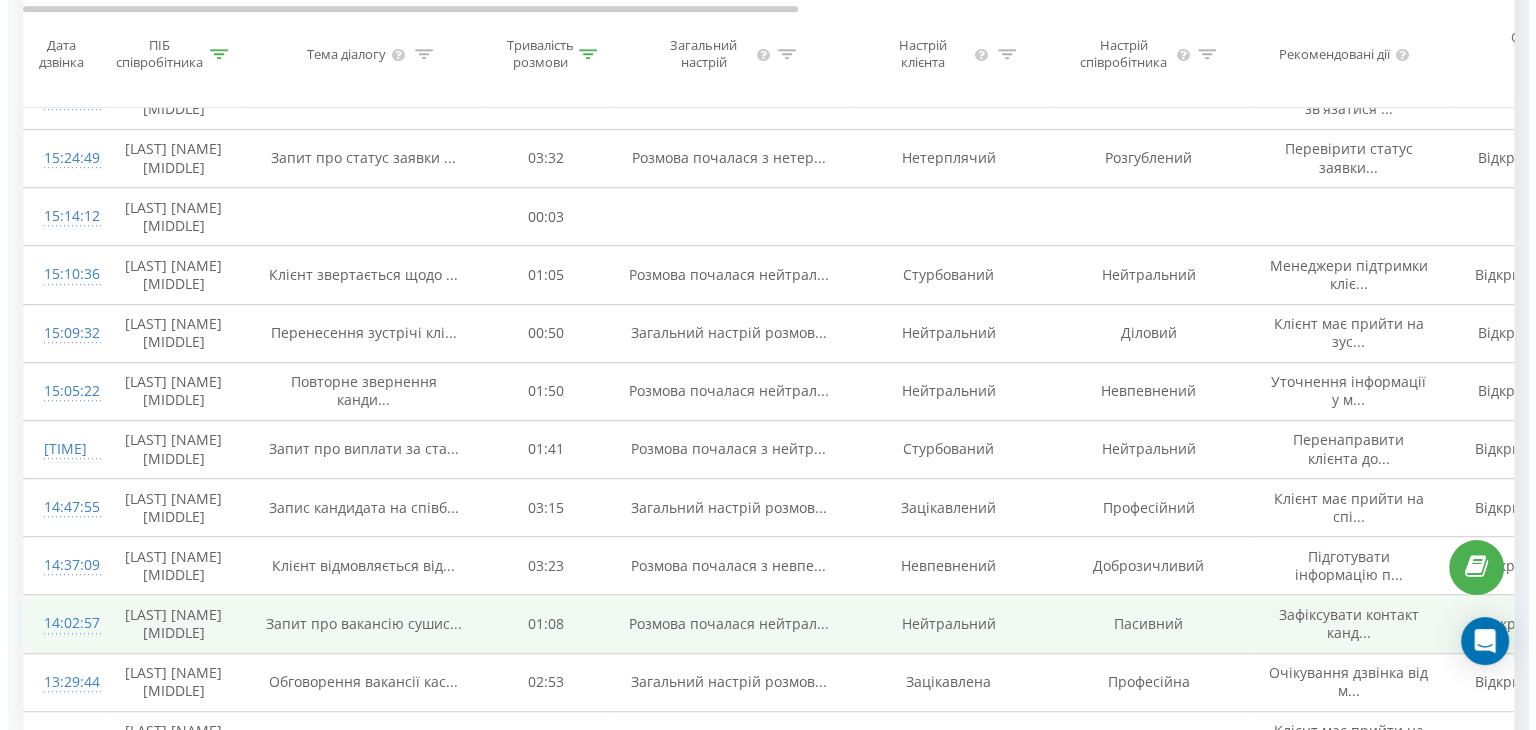 scroll, scrollTop: 1184, scrollLeft: 0, axis: vertical 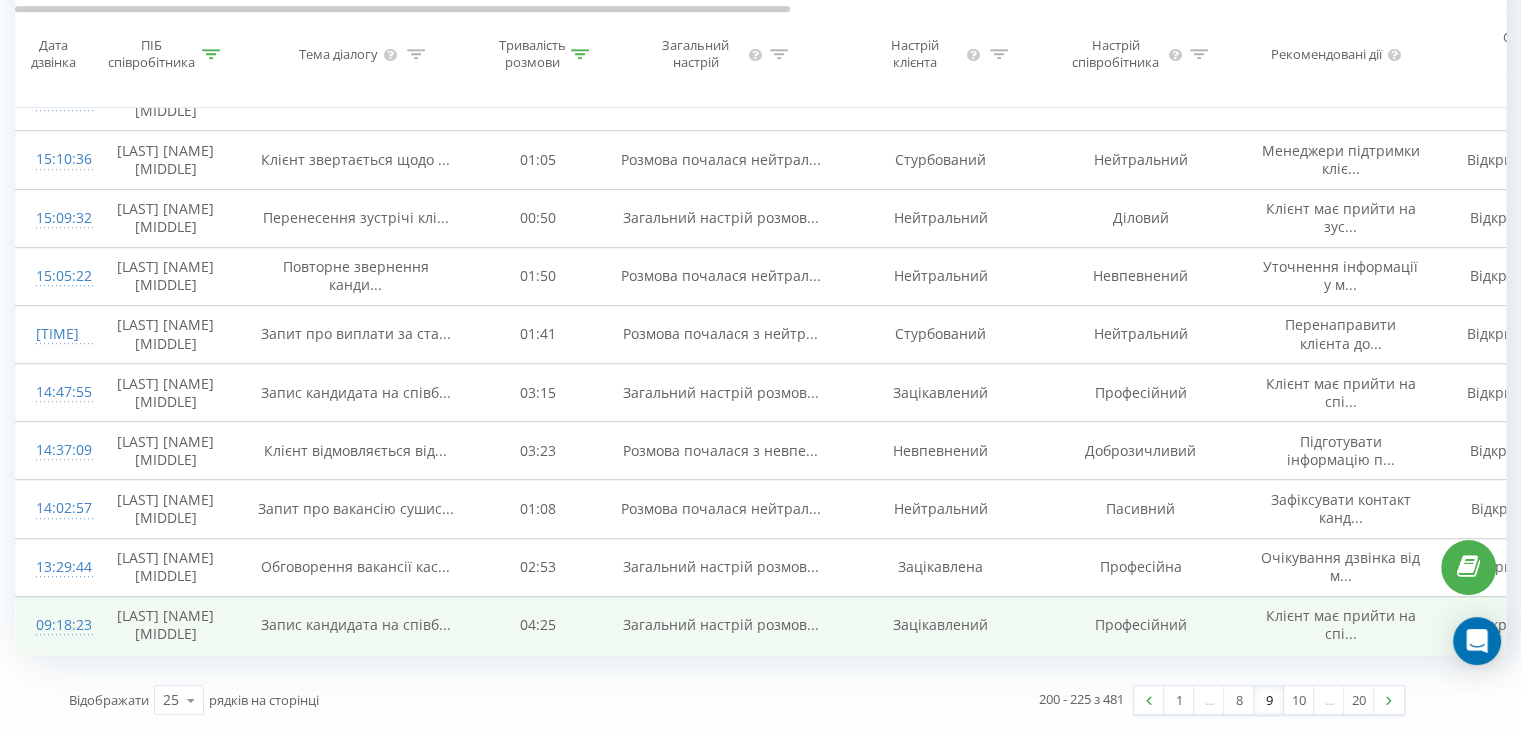 click on "09:18:23" at bounding box center (56, 625) 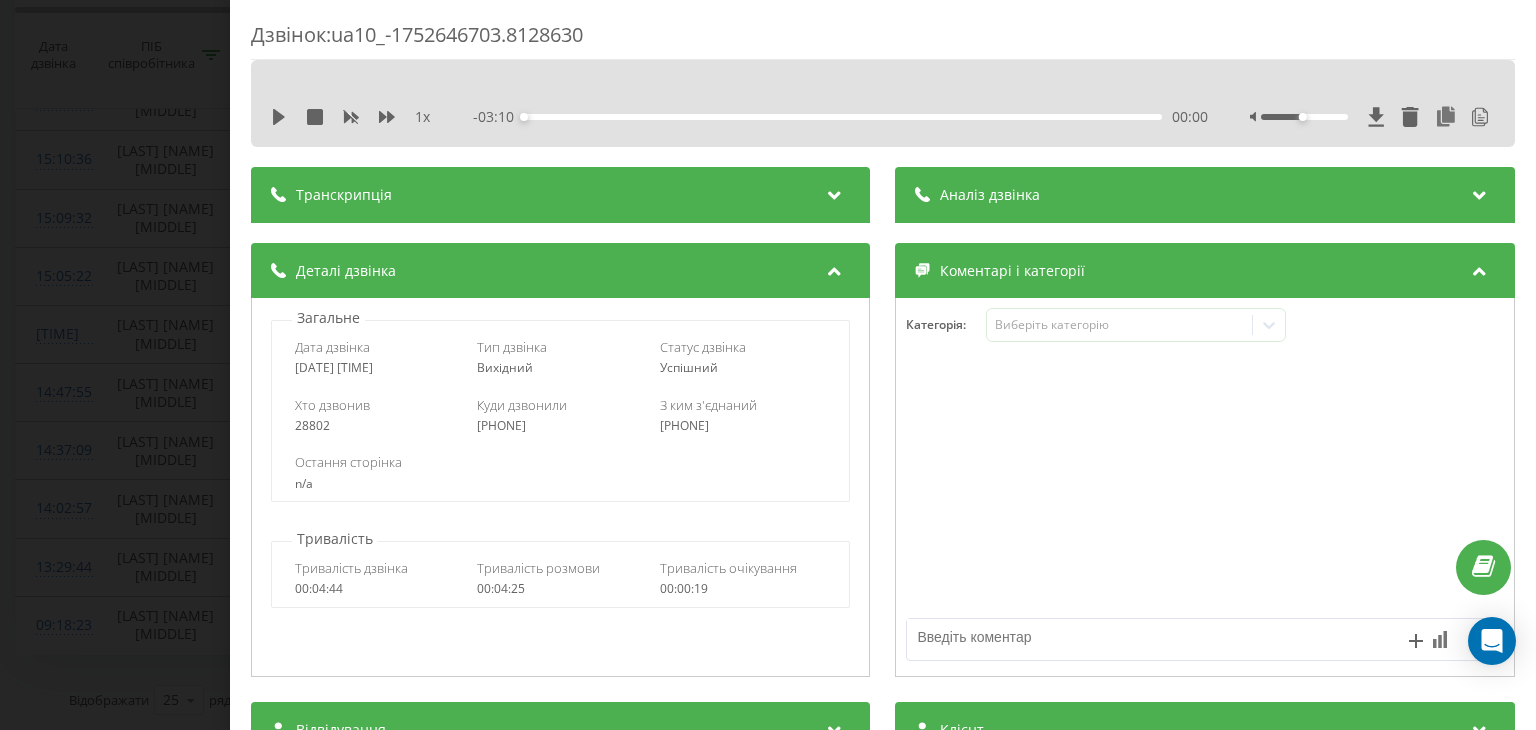 click at bounding box center (835, 192) 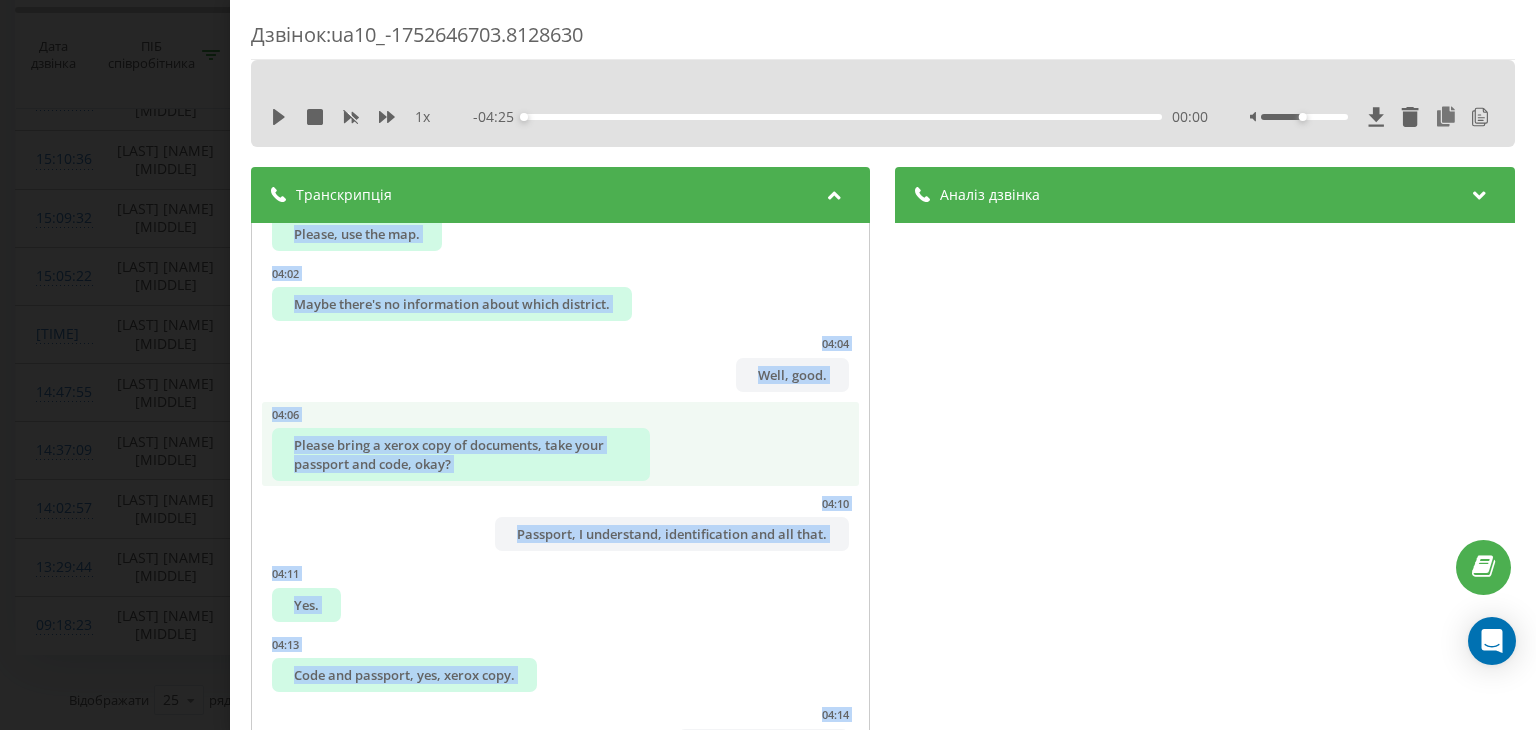 scroll, scrollTop: 8096, scrollLeft: 0, axis: vertical 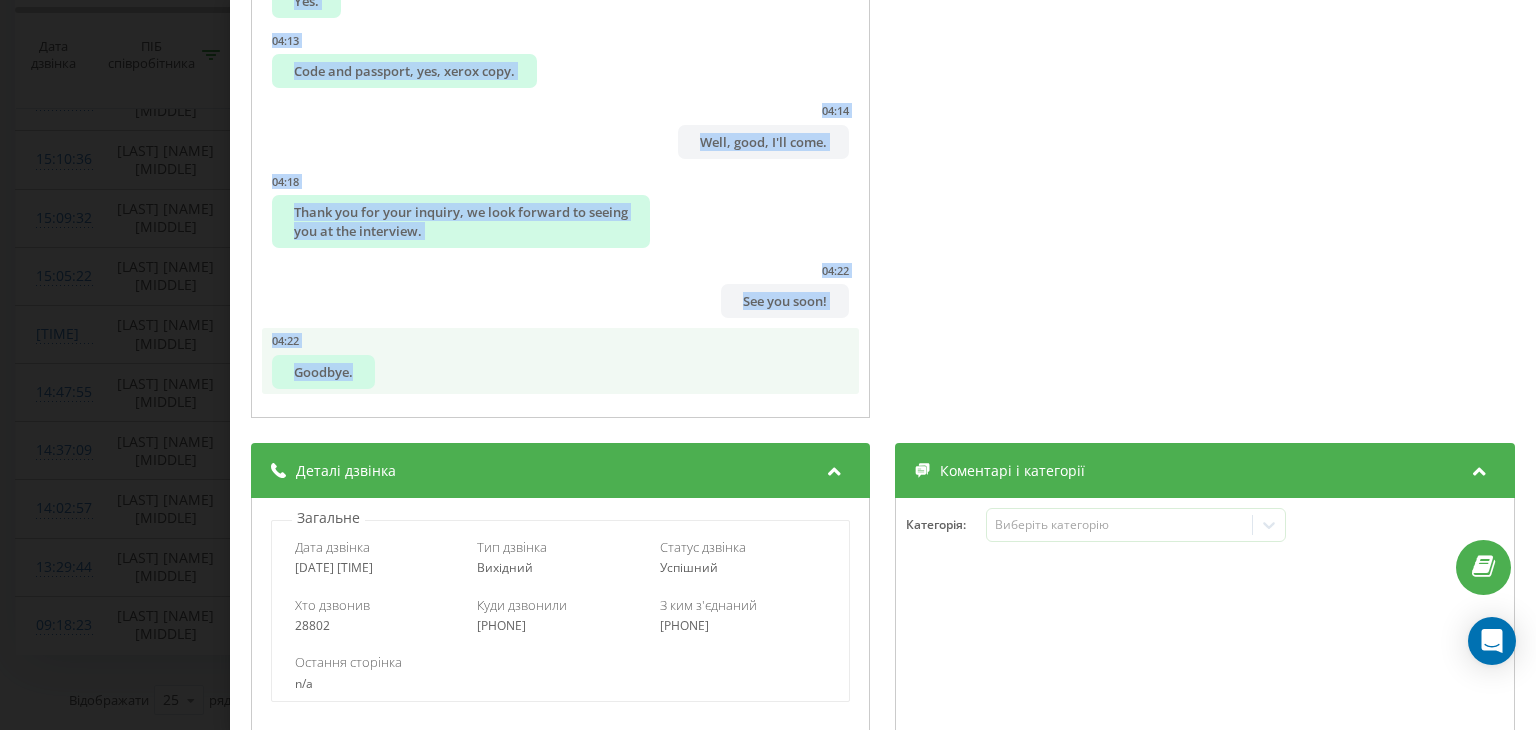 drag, startPoint x: 408, startPoint y: 222, endPoint x: 690, endPoint y: 354, distance: 311.36475 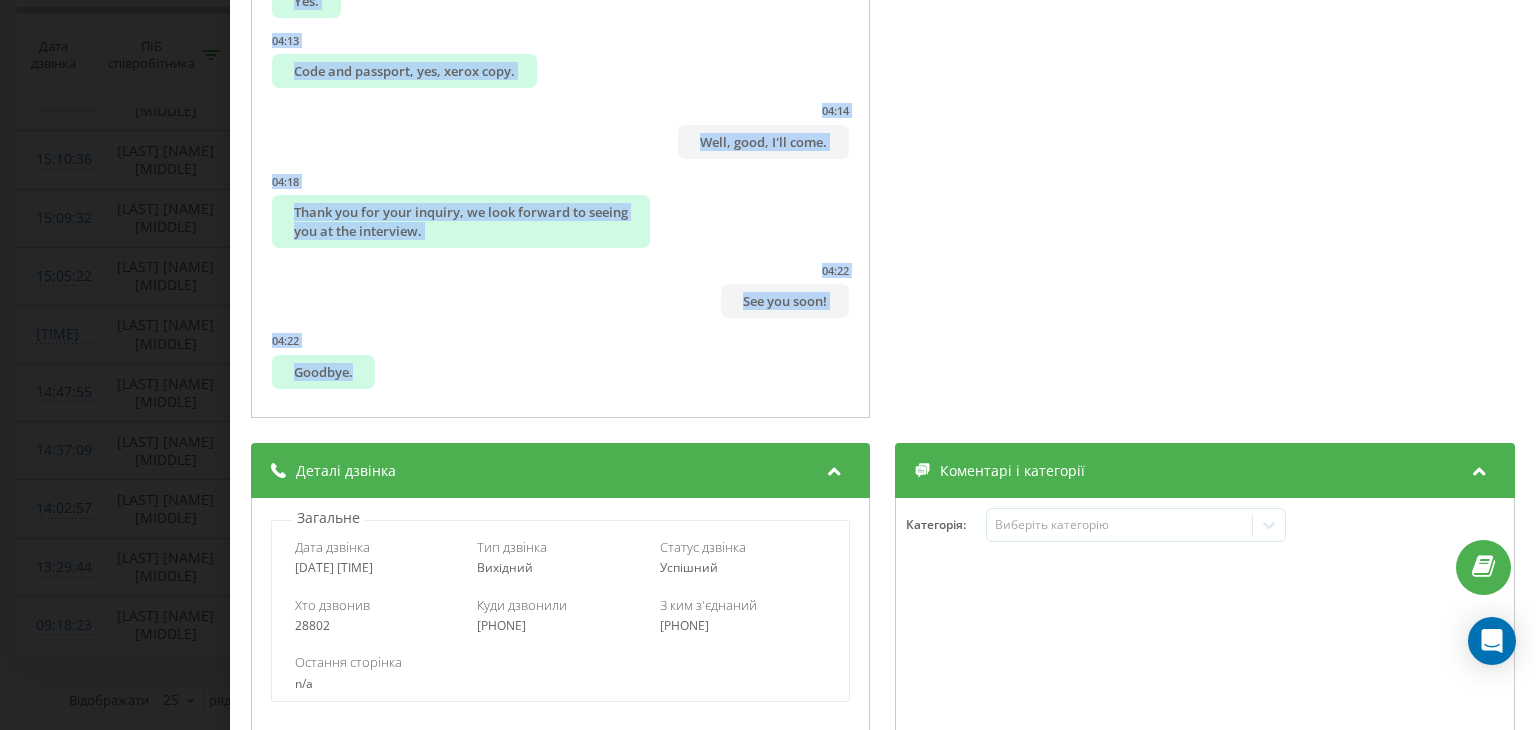 click on "00:00 Here's the translation: 00:01 Good day. 00:02 "Marketop" Company, HR department. 00:02 I 00:03 My name is Natalia. 00:04 You called recently, there was a missed call. 00:06 Called, yes, wanted to find out about work. 00:09 Yes, please tell me, where exactly are you looking for work, in which locality? 00:12 Oh, this is the city of Kamyanske. 00:14 In Kamyanske. 00:15 Yes, you have several stores planned for opening there. 00:18 On the left bank, on the right bank. 00:19 On the right bank. 00:19 Where exactly are you considering? 00:21 On the right bank. 00:21 On the right, yes. 00:22 Uh-huh. 00:23 So that's the address on Medical Street 2G. 00:26 You have a store planned to open approximately in September. 00:29 Staff recruitment is currently underway. 00:29 Well, it was just written in the advertisement, so, well, like a dough mixer, for example, a baker with training. 00:32 00:33 What position? 00:34 Oh." at bounding box center (768, 365) 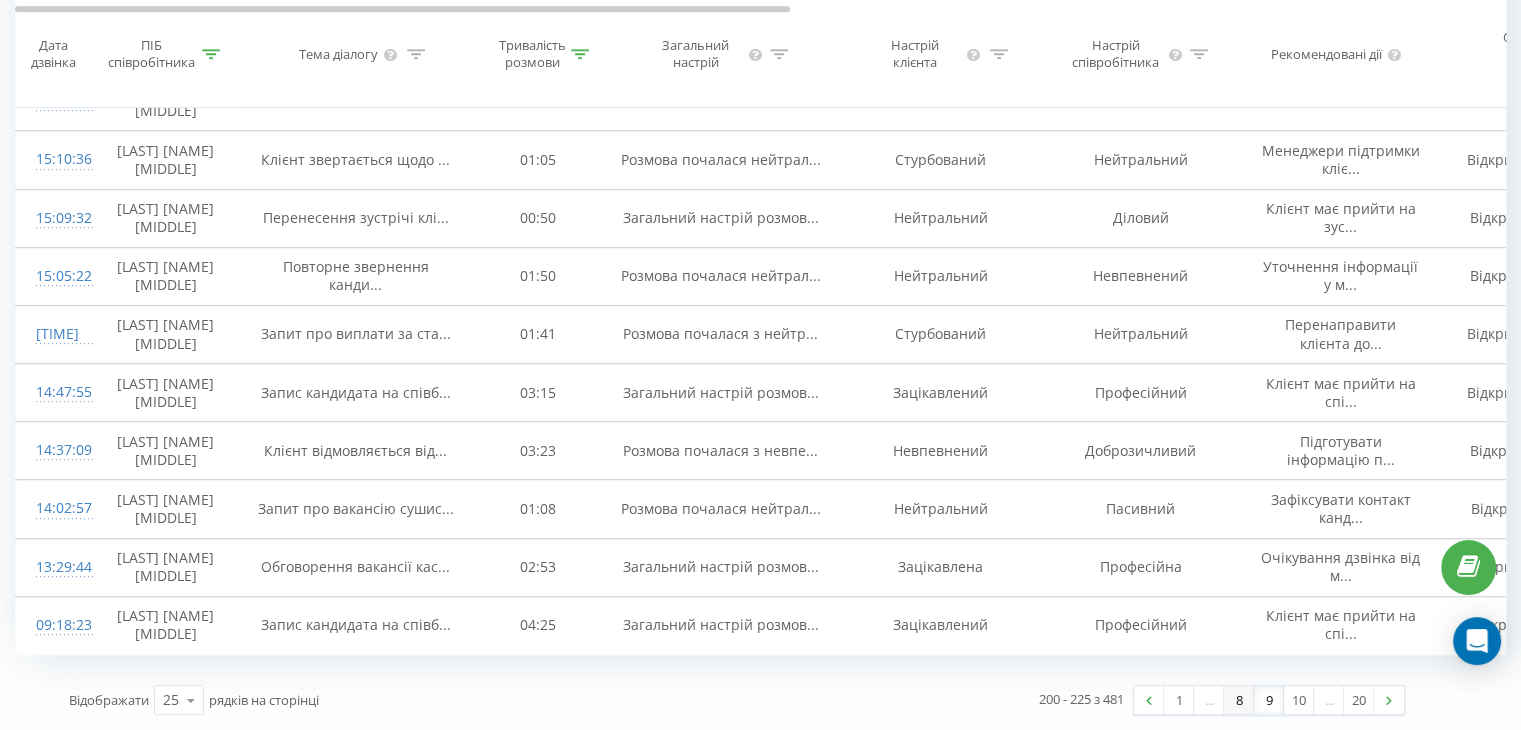 click on "8" at bounding box center [1239, 700] 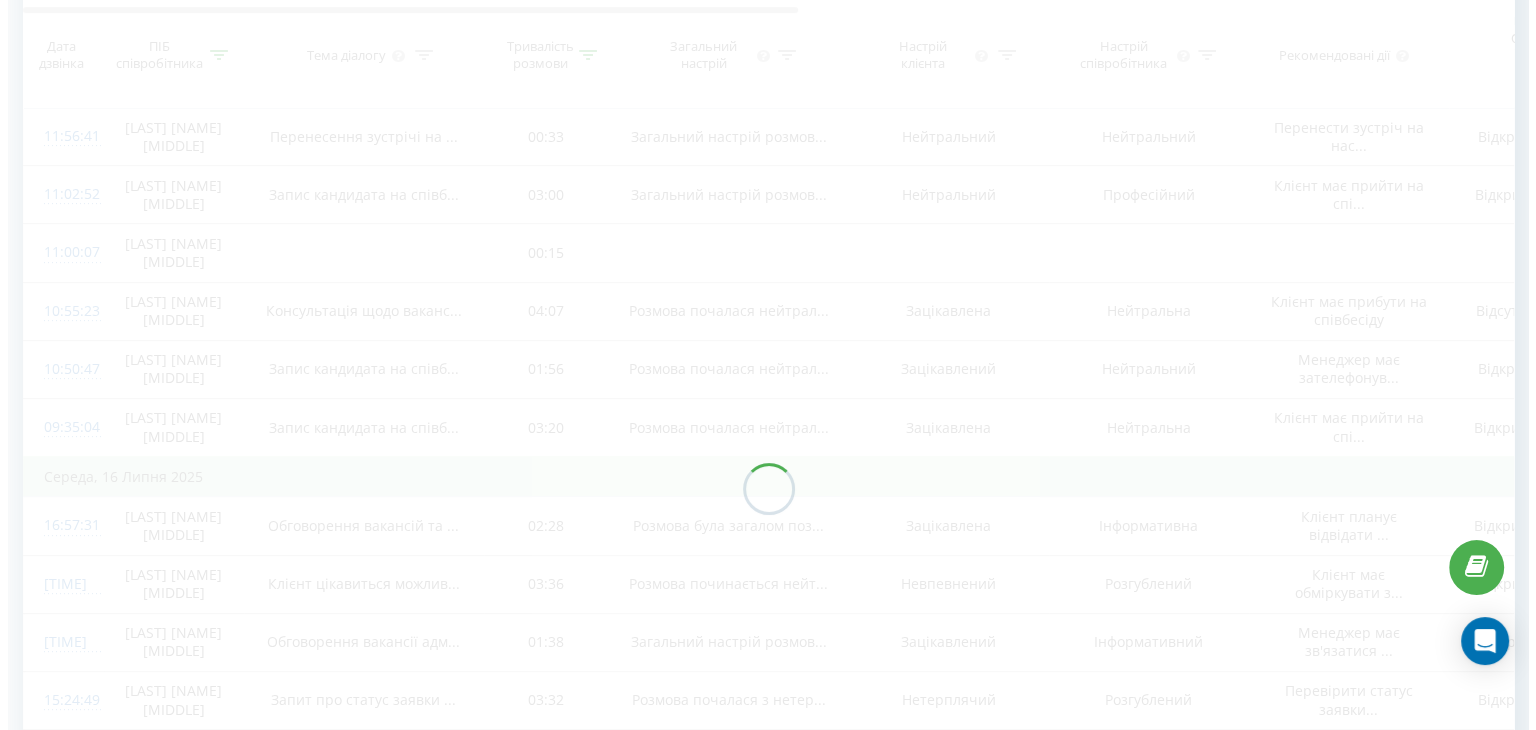 scroll, scrollTop: 132, scrollLeft: 0, axis: vertical 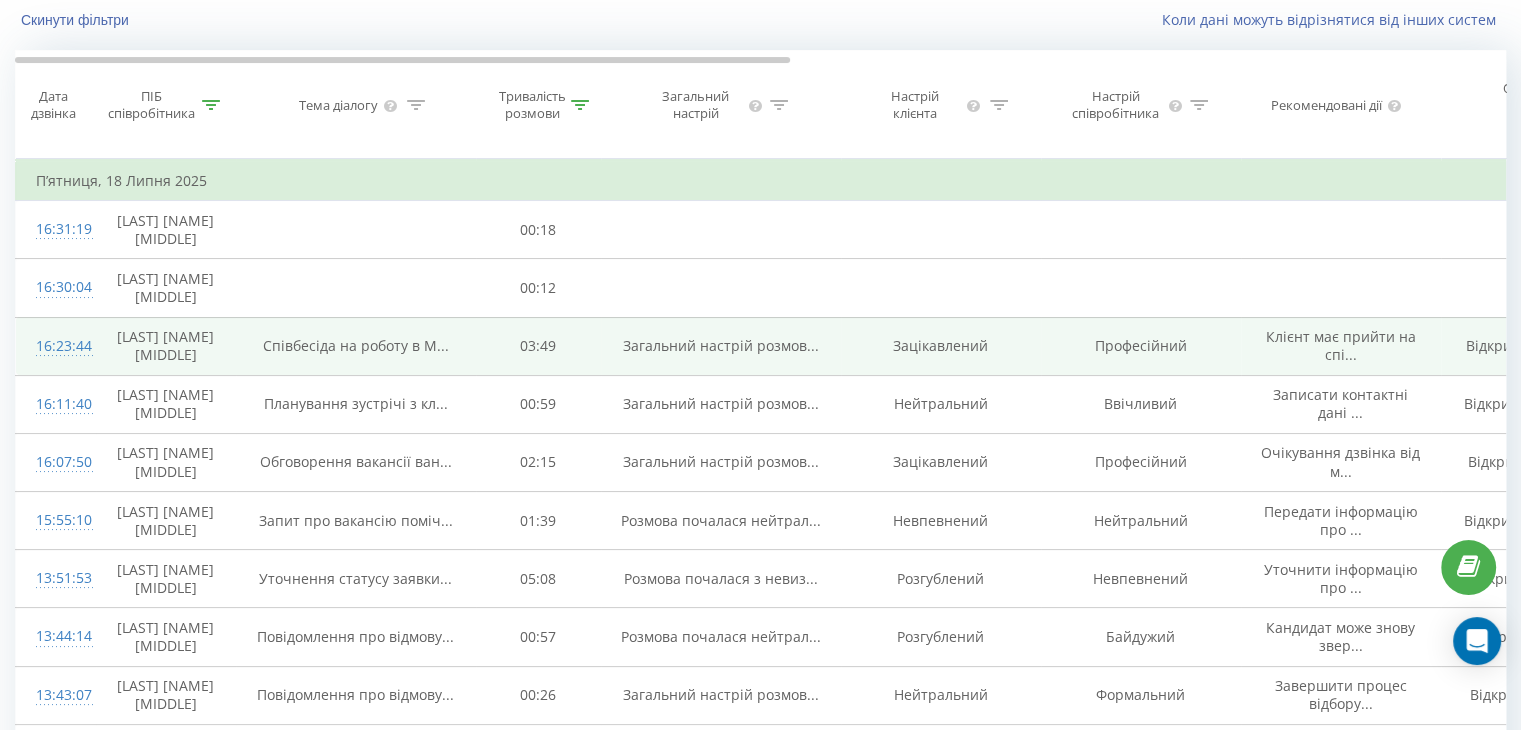 click on "16:23:44" at bounding box center [56, 346] 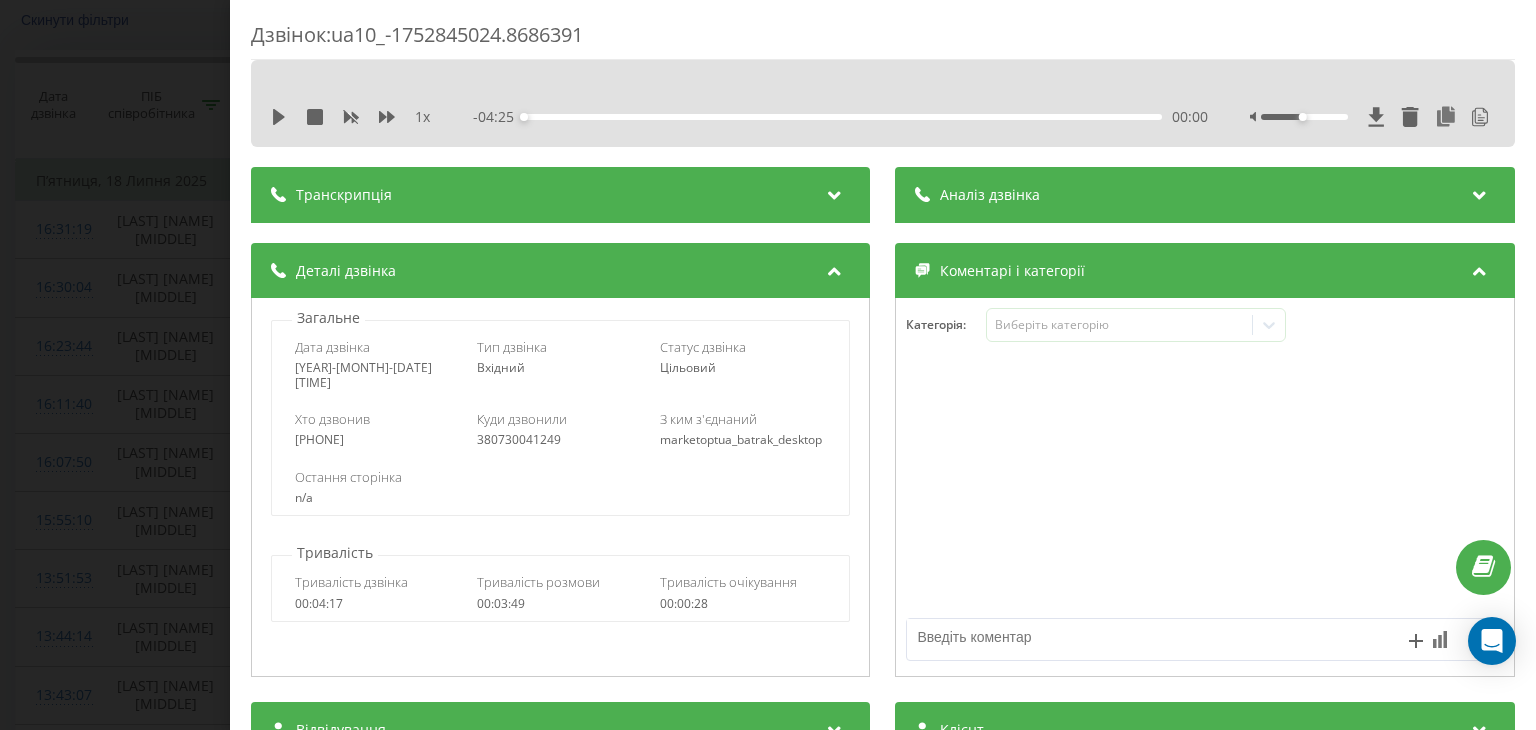 click at bounding box center (835, 192) 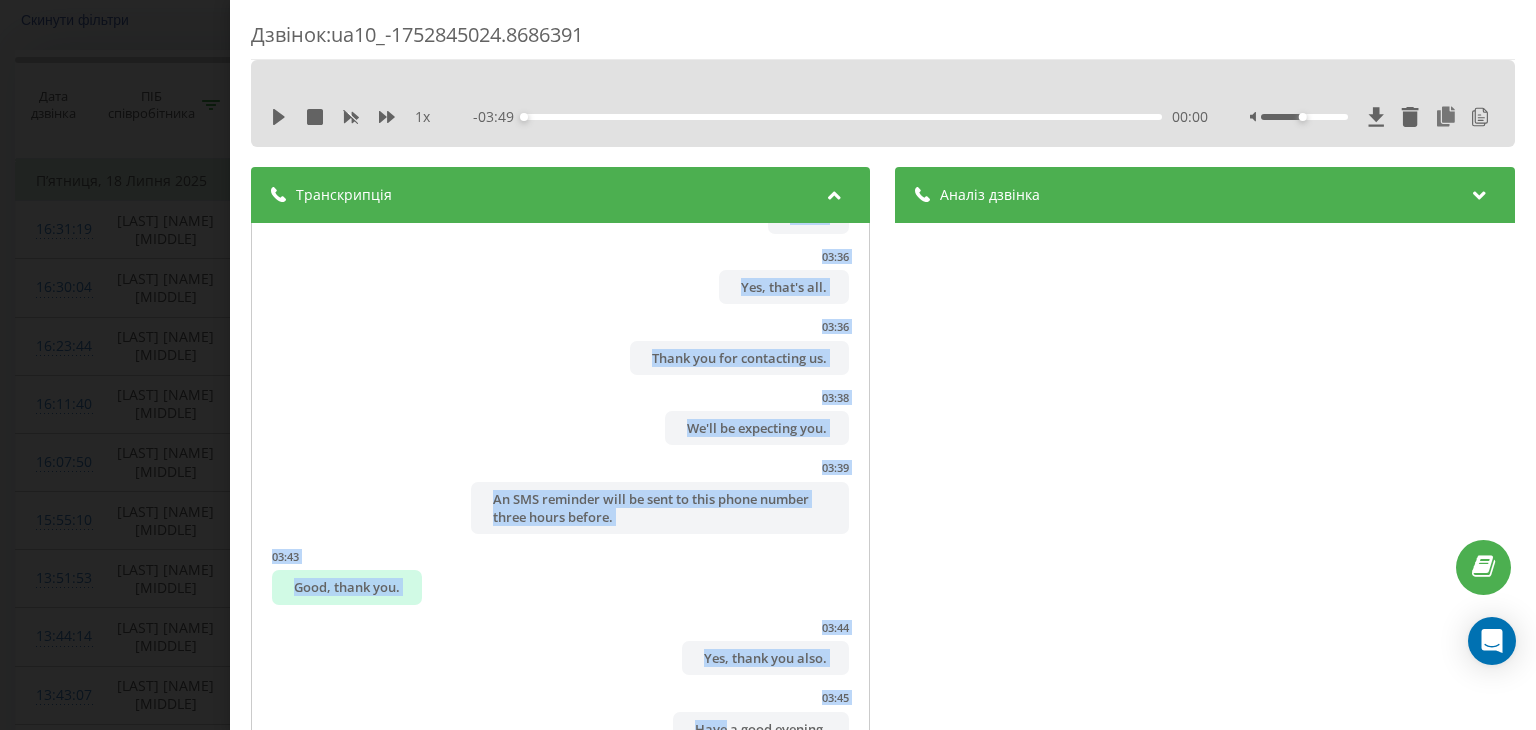 scroll, scrollTop: 7477, scrollLeft: 0, axis: vertical 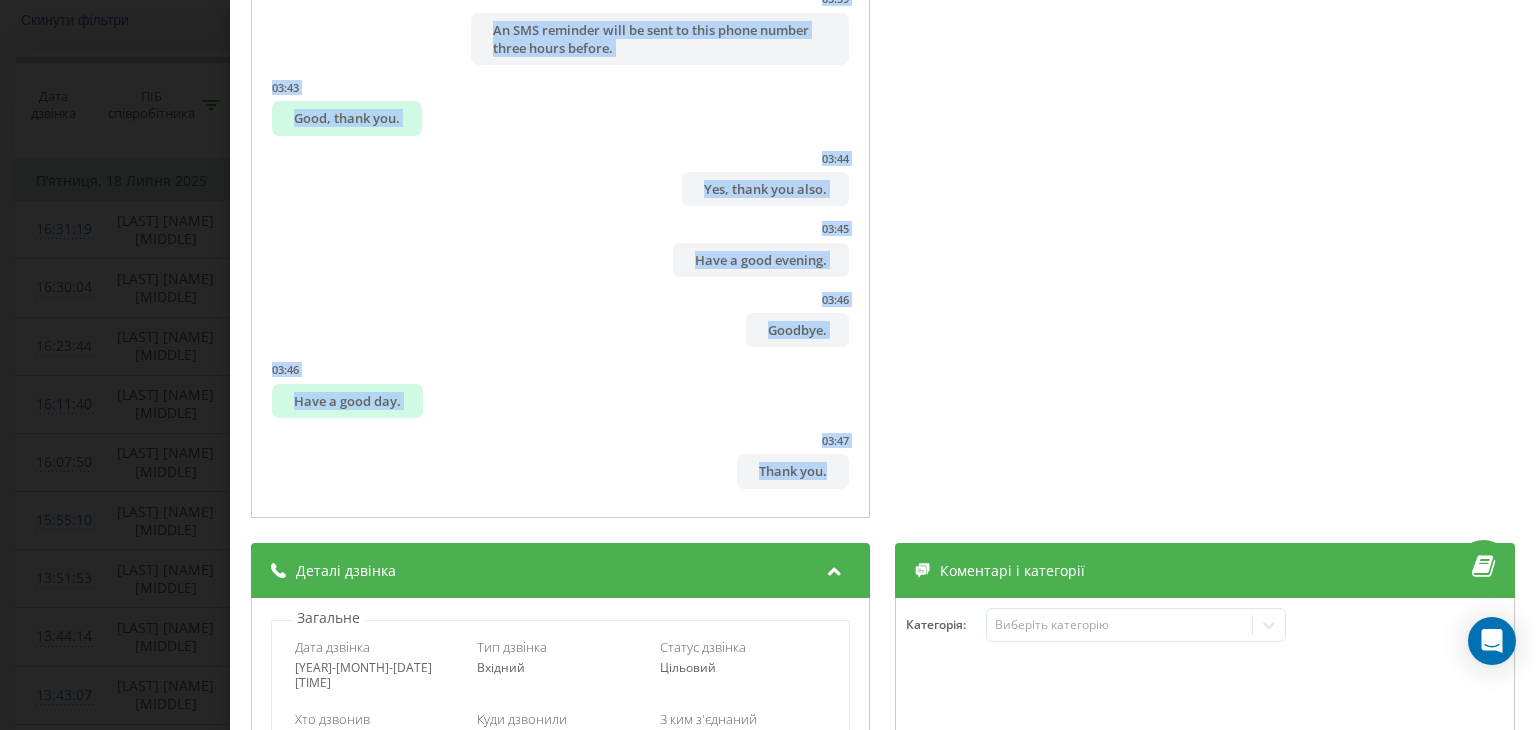 drag, startPoint x: 515, startPoint y: 253, endPoint x: 845, endPoint y: 486, distance: 403.96658 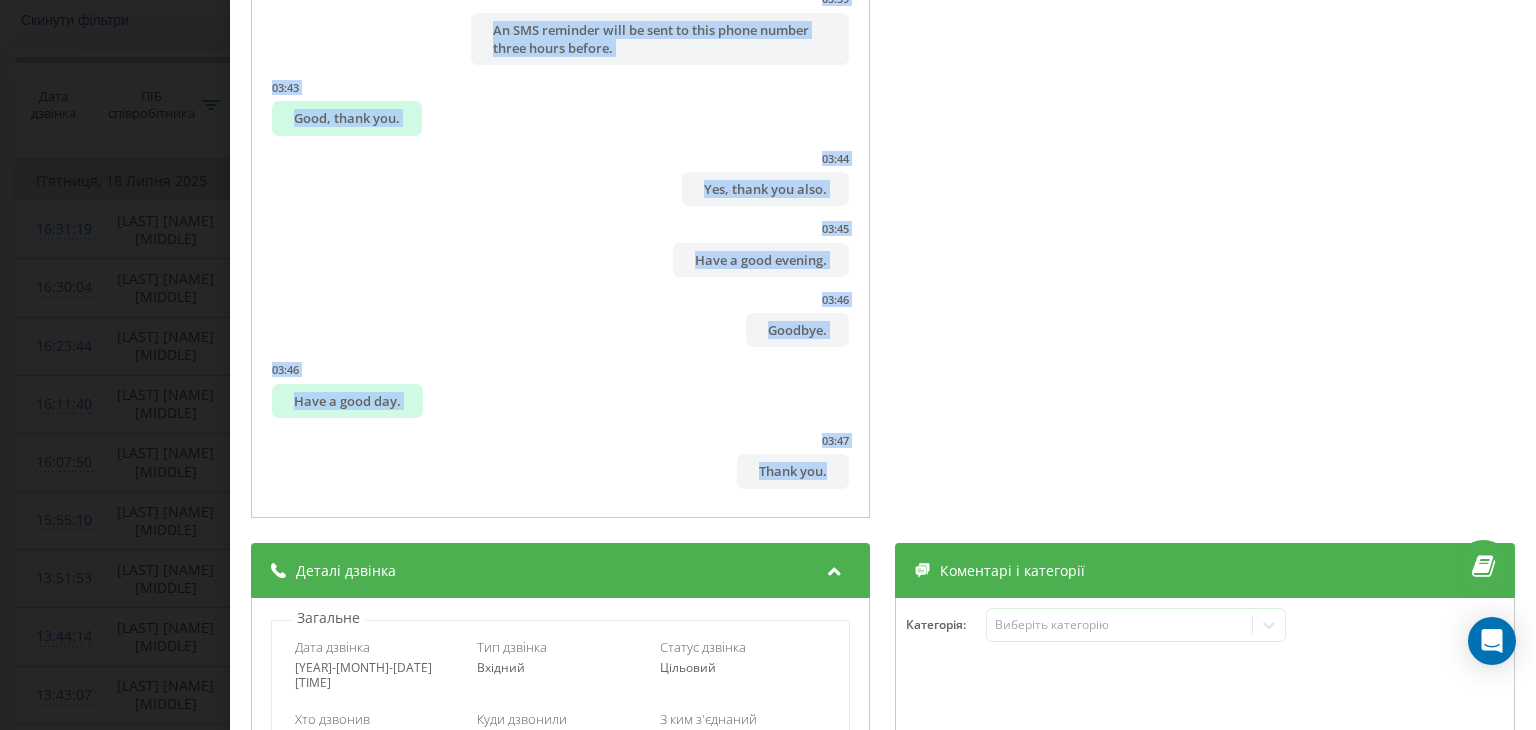 click on "Дзвінок : ua10_-1752845024.8686391 1 x - 03:49 00:00 00:00 Транскрипція 00:00 Good day. 00:01 Company "Marketopt" HR department. 00:03 My name is [NAME]. 00:04 I'm listening to you. 00:05 Good day. 00:06 My name is [NAME]. 00:06 Good day. 00:08 Very nice to meet you. 00:09 I would like to work at Marketopt. 00:11 Do you have any job openings? 00:13 Please tell me which point interests you? 00:14 [CITY] 00:16 Where are you looking for work? 00:19 In general. 00:19 You live in [CITY]. 00:19 I live at the power plant. 00:21 Good. 00:22 Have you previously contacted our company? 00:24 Maybe worked during an interview? 00:25 A very long time ago, I applied for a driver position, for the RC guys, for route buses. 00:30 And you didn't work based on the interview results, please tell me. 00:34 This was a long time ago. 00:39 No, I did not work. 00:39 Did not work. 00:41 We currently have driver vacancies, and you might be considering something else now. 00:41 Yes. 00:45 00:48 No." at bounding box center (768, 365) 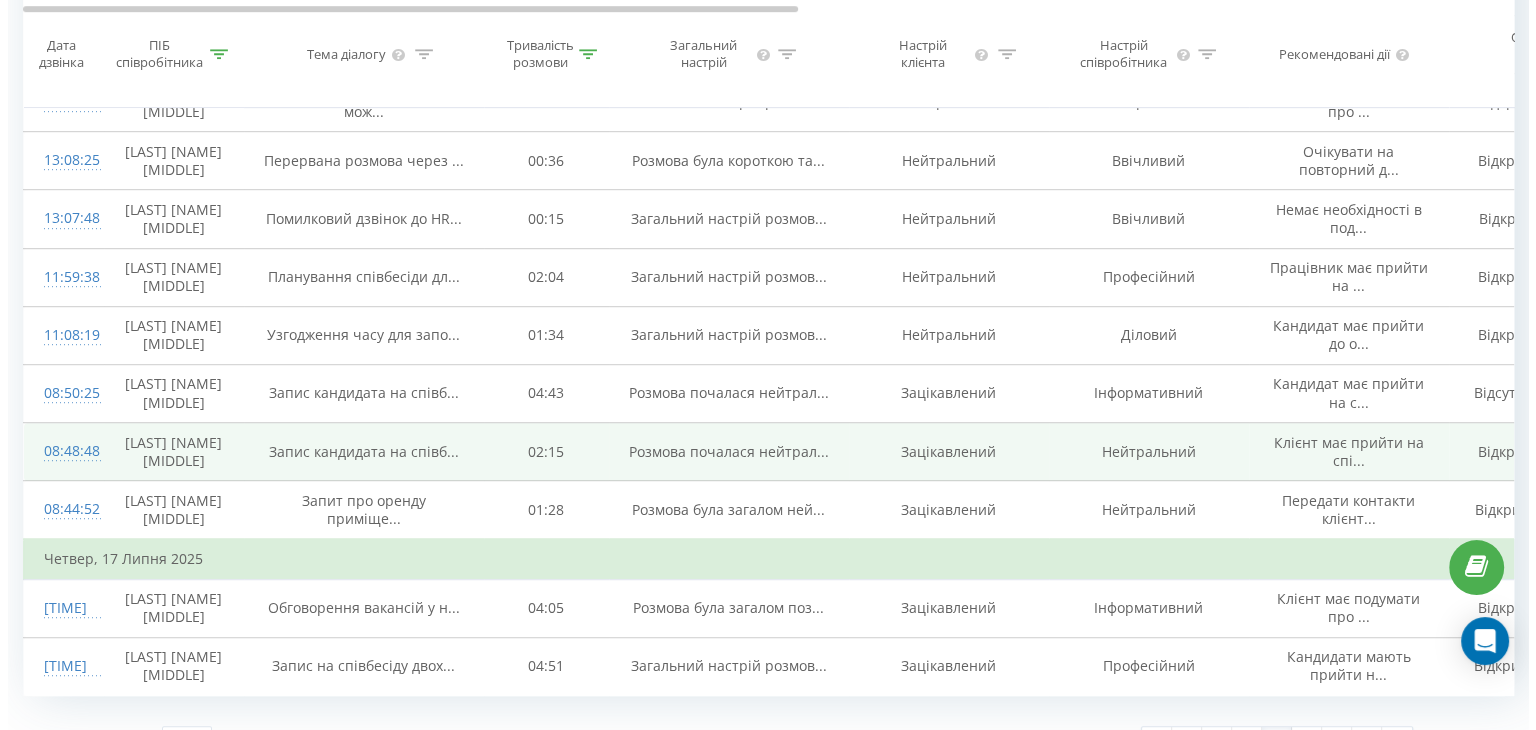 scroll, scrollTop: 1184, scrollLeft: 0, axis: vertical 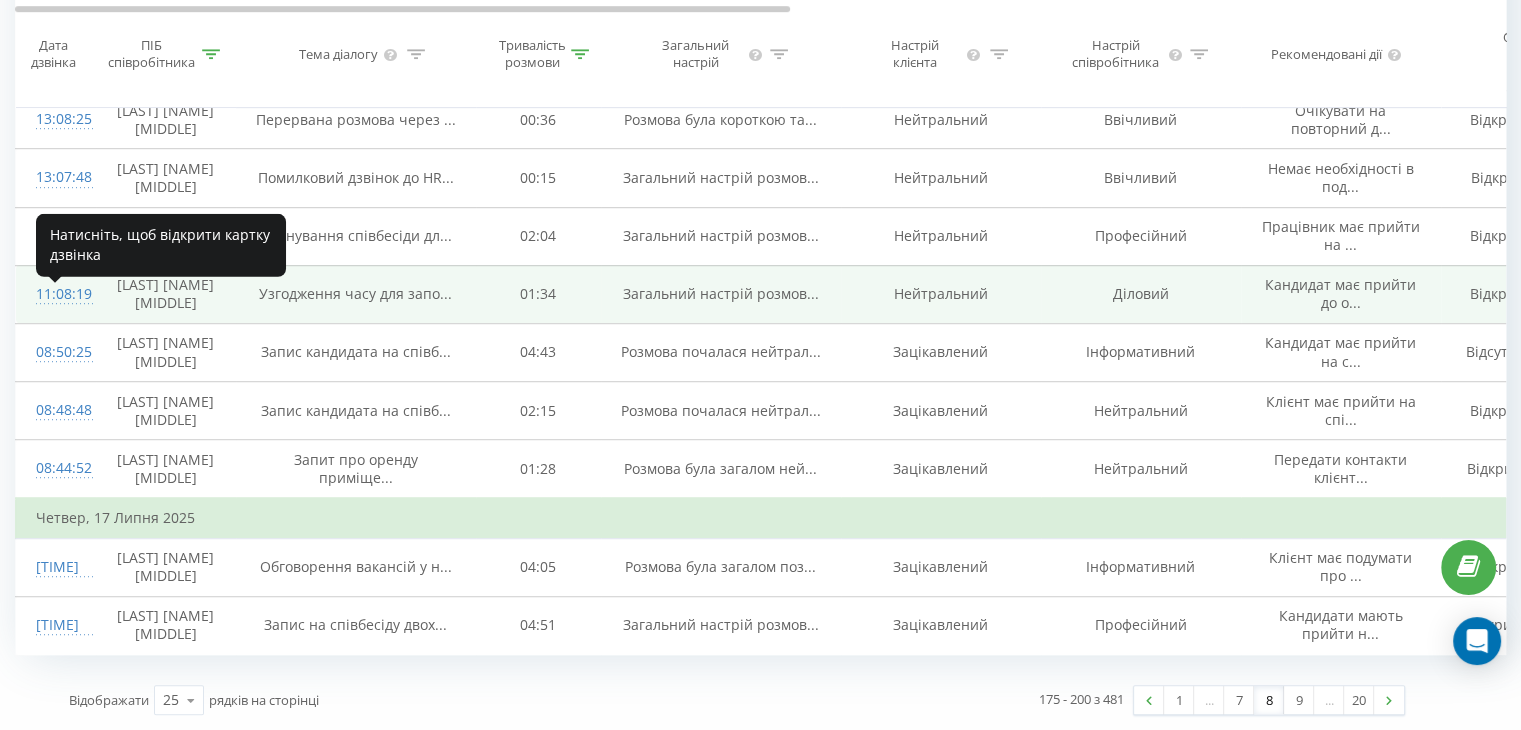 click on "11:08:19" at bounding box center (56, 294) 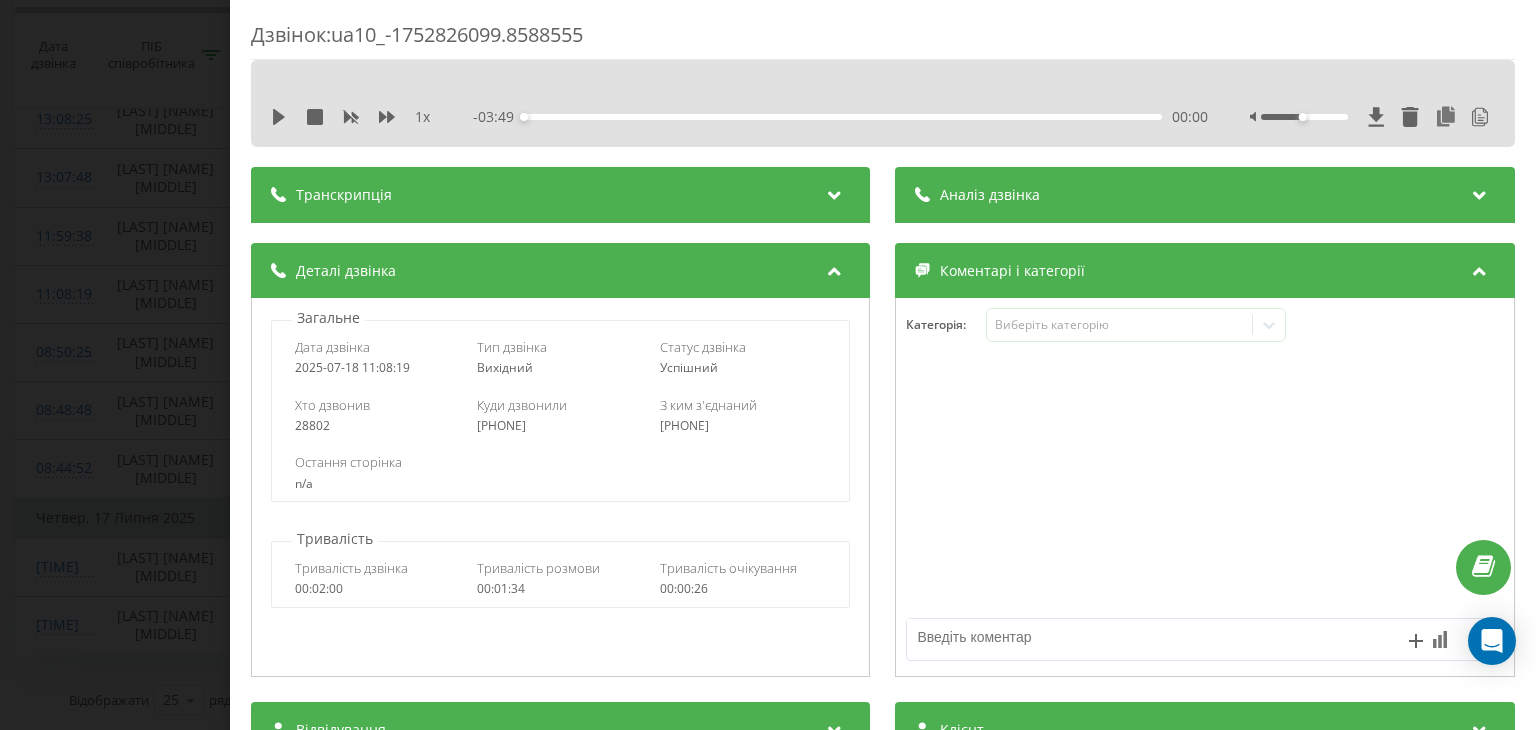 click on "1 x  - 03:49 00:00   00:00" at bounding box center [883, 117] 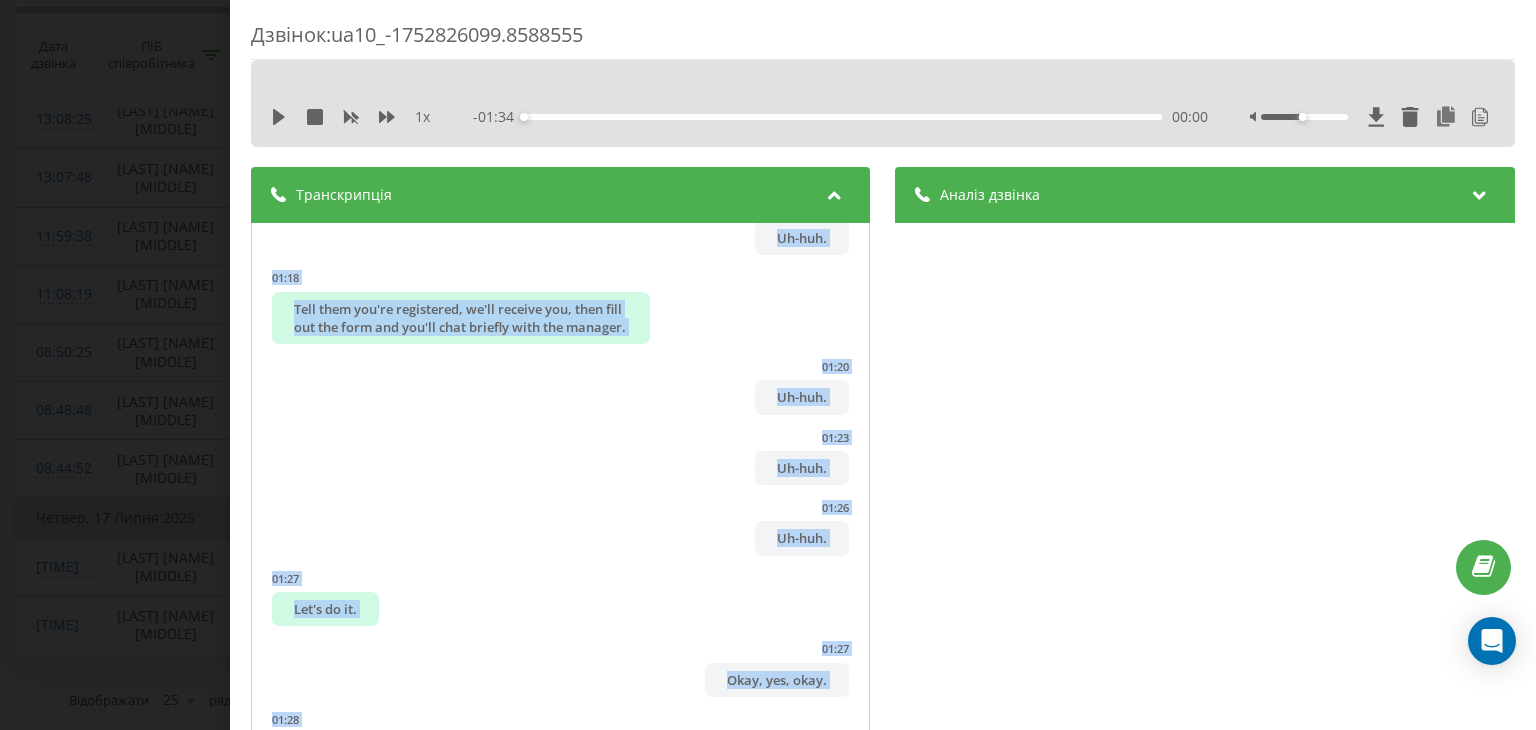 scroll, scrollTop: 2636, scrollLeft: 0, axis: vertical 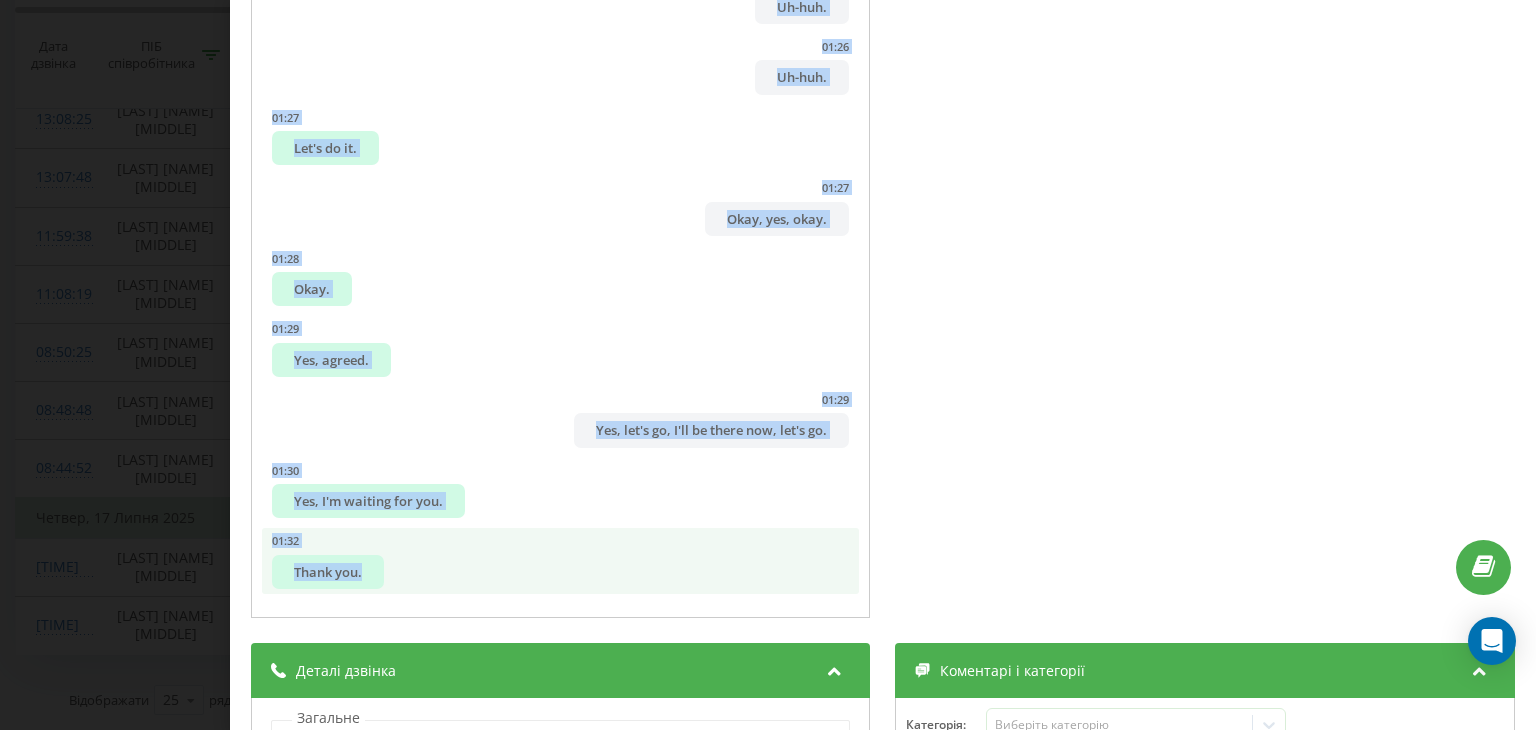 drag, startPoint x: 388, startPoint y: 231, endPoint x: 710, endPoint y: 533, distance: 441.4612 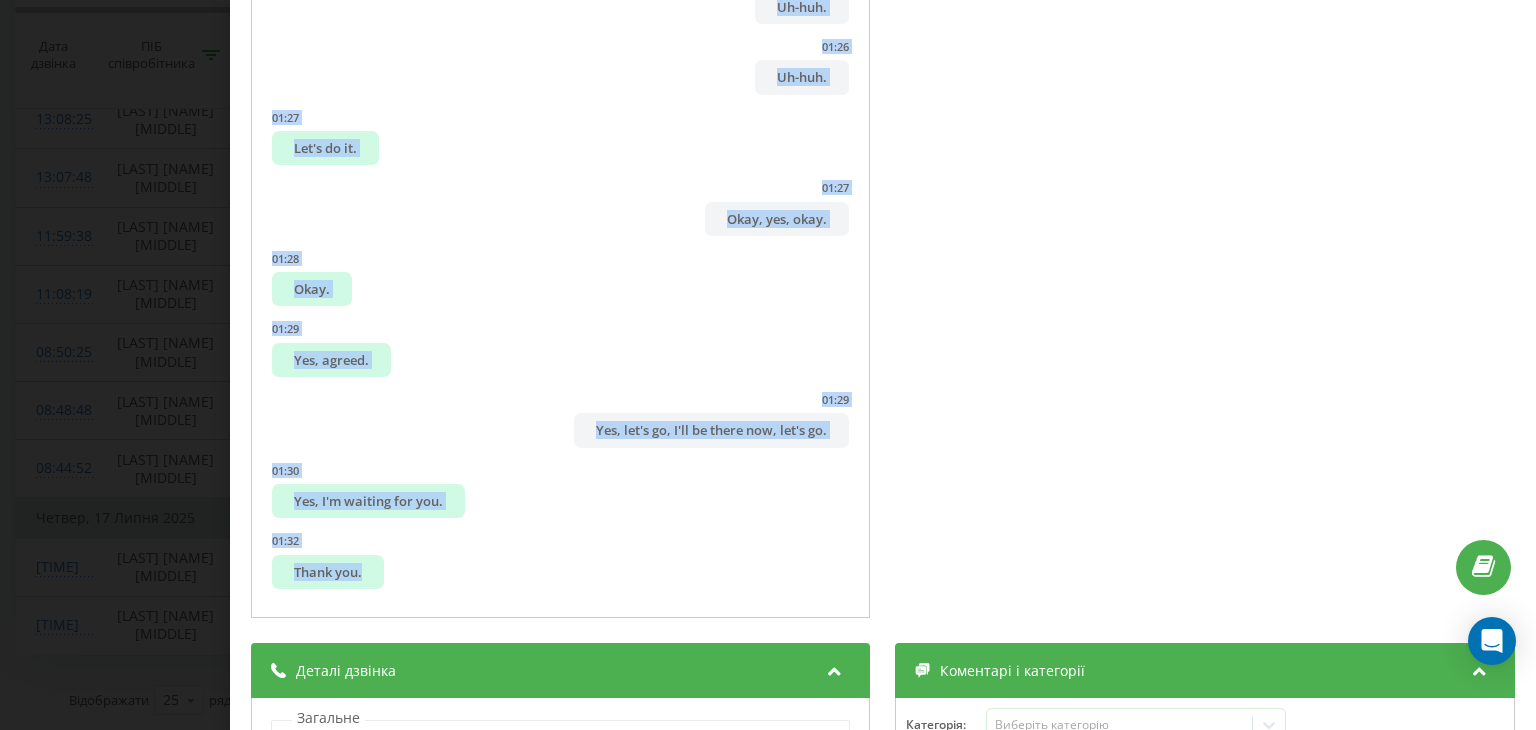 click on "Дзвінок : ua10_-1752826099.8588555 1 x - 01:34 00:00 00:00 Транскрипція 00:00 Hello. 00:01 Hello. 00:02 Good day, [NAME]. 00:03 Yes. 00:05 This is [COMPANY] company, video personnel. 00:07 I have gold around my waist. 00:09 Regarding employment, regarding the interview. 00:12 I want to chat with you. 00:14 You'll need to come to the office and fill out an application form. 00:16 Uh-huh, uh-huh. 00:19 Are you starting an internship? 00:21 The manager passed me on for tomorrow. 00:21 Yes. 00:23 Yes? 00:24 Yes. 00:24 I'm starting tomorrow. 00:25 Yes, but you'll need to come to the office and fill out the form. 00:30 Let's plan a convenient time for you to come. 00:33 Uh-huh. 00:35 We have an interview on [DAY], you'll be on [DAY], you need to start your internship, it will be like that for you. 00:38 Uh-huh. 00:44 And what time were you assigned for tomorrow, and what about the other days? 00:47 Don't you know yet? 00:48 00:51 Uh-huh. 00:56 01:01 01:04 01:08 01:08 01:14 2 2" at bounding box center (768, 365) 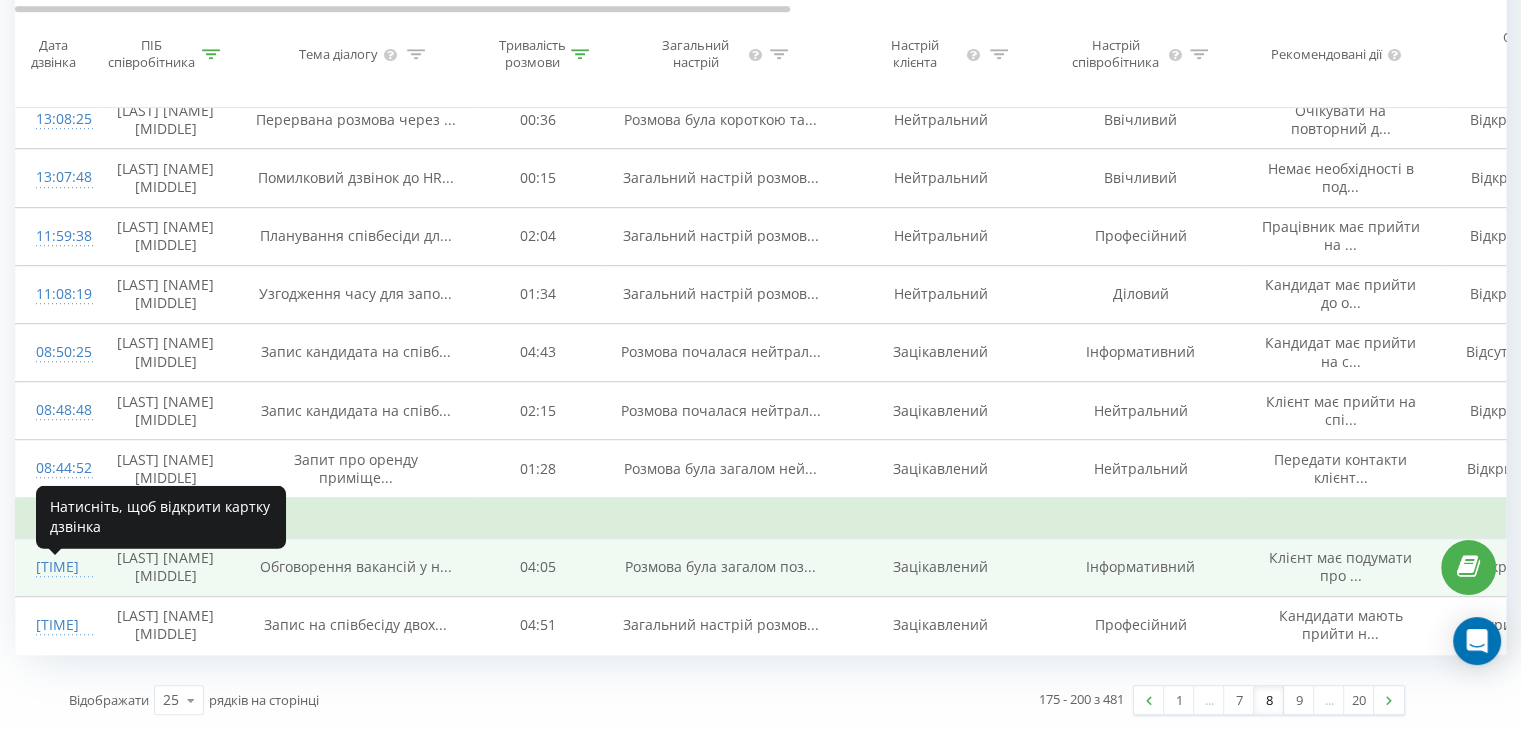 click on "[TIME]" at bounding box center [56, 567] 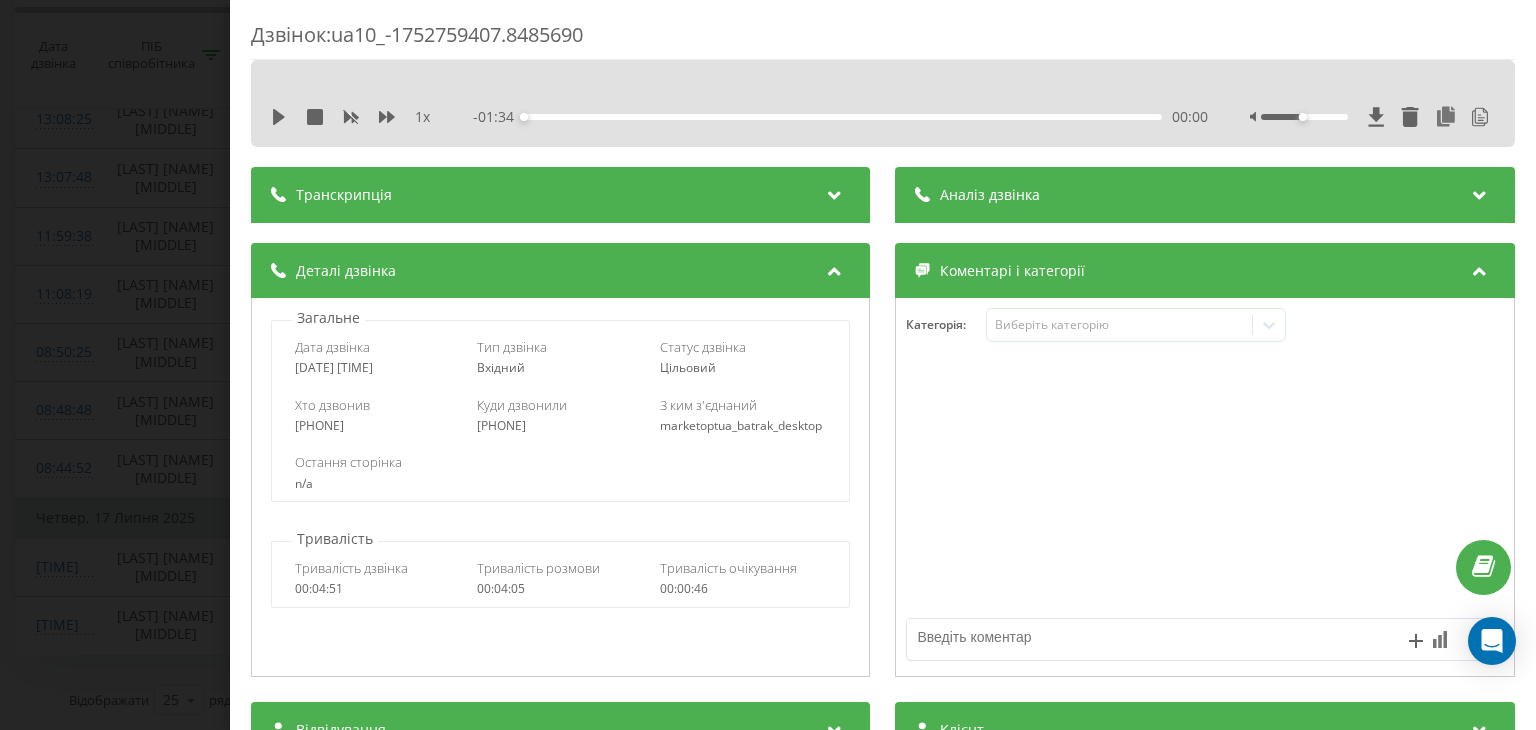 click at bounding box center [835, 192] 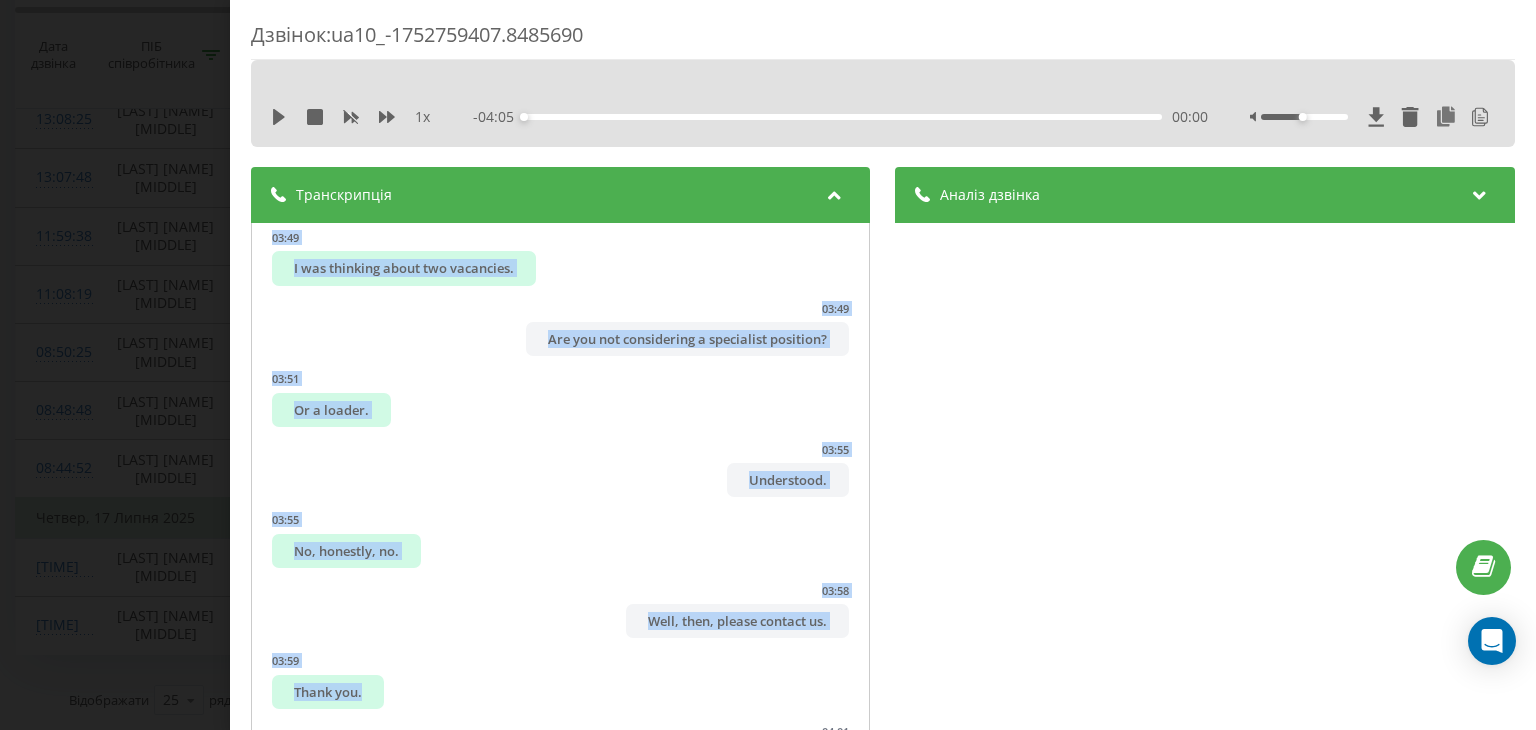 scroll, scrollTop: 6211, scrollLeft: 0, axis: vertical 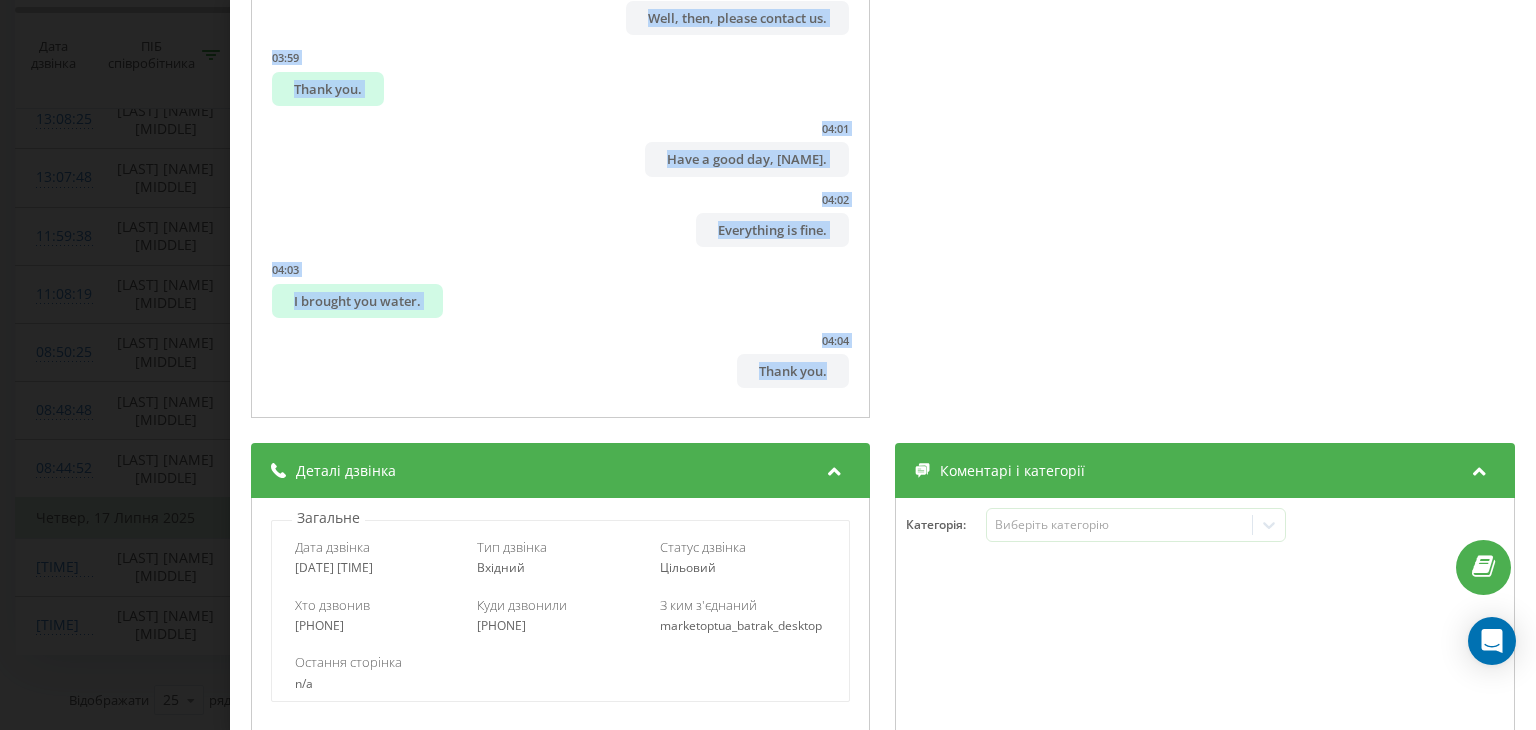 drag, startPoint x: 392, startPoint y: 257, endPoint x: 852, endPoint y: 373, distance: 474.40067 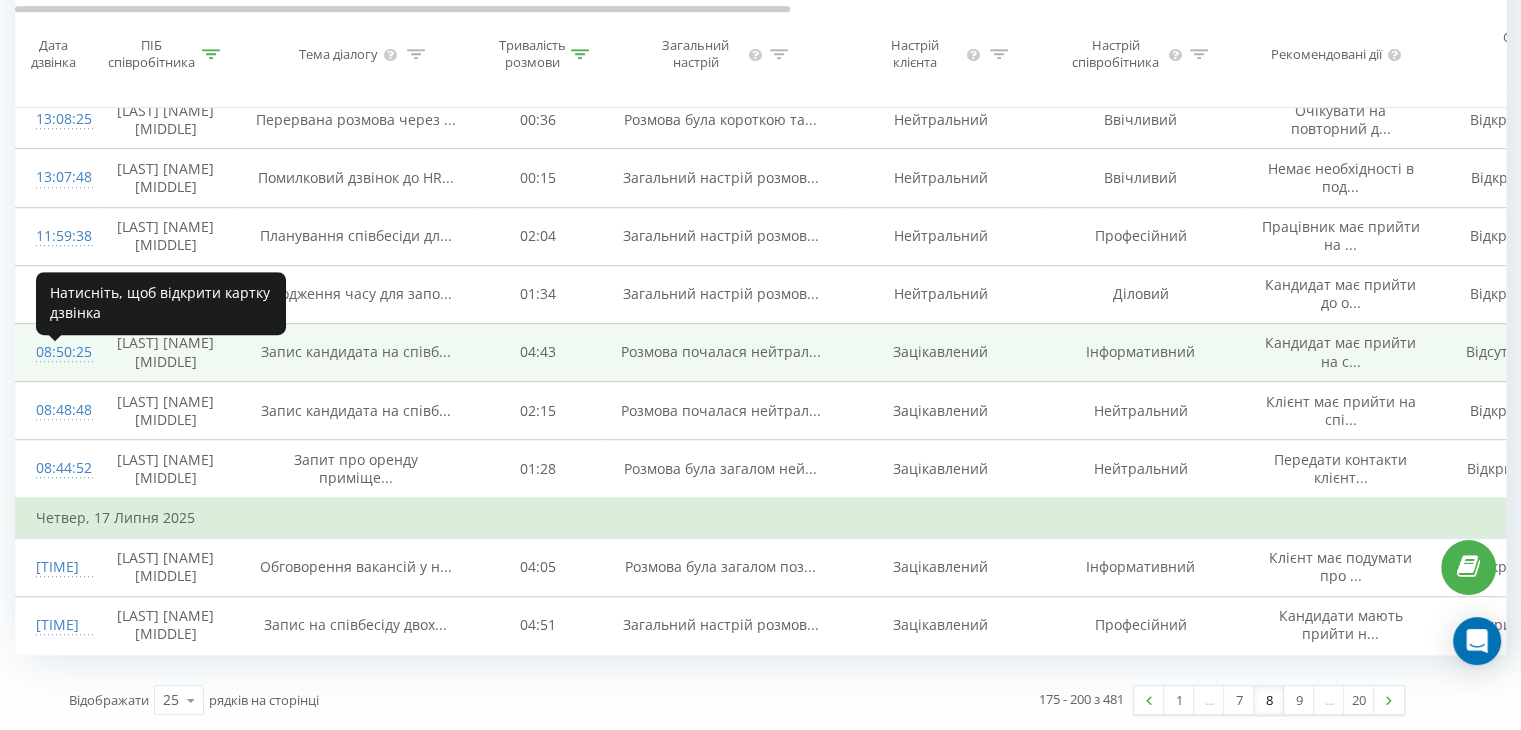 click on "08:50:25" at bounding box center (56, 352) 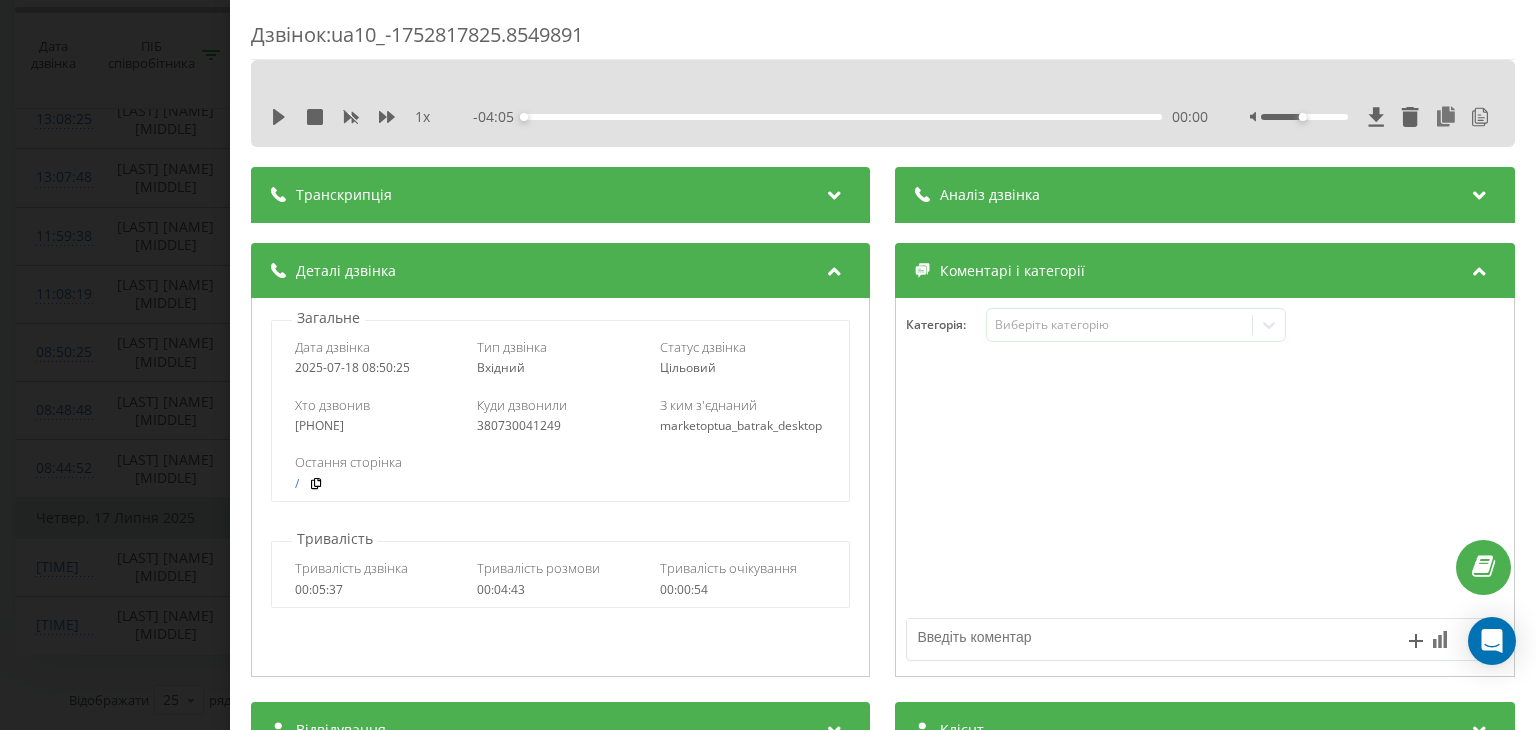 click at bounding box center [835, 192] 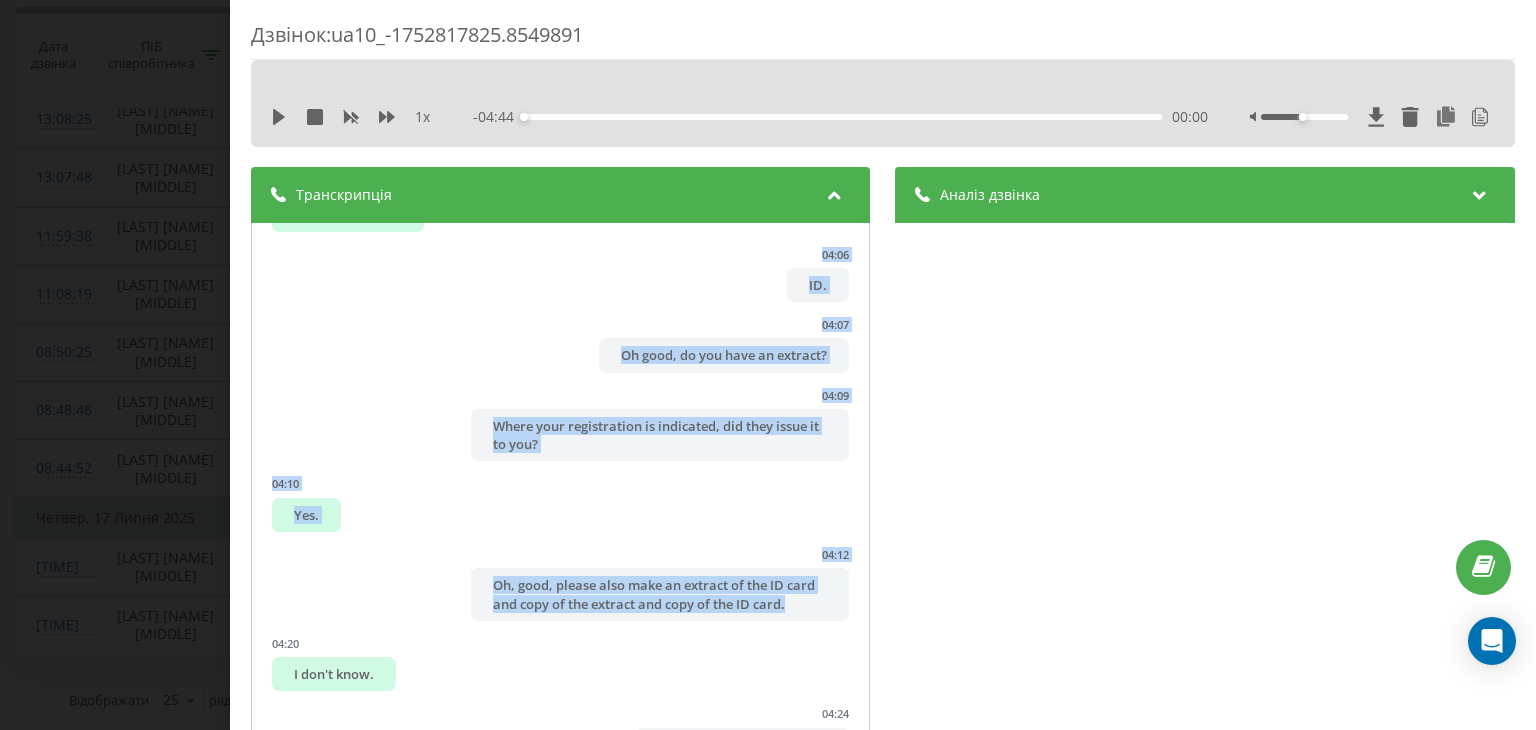 scroll, scrollTop: 6753, scrollLeft: 0, axis: vertical 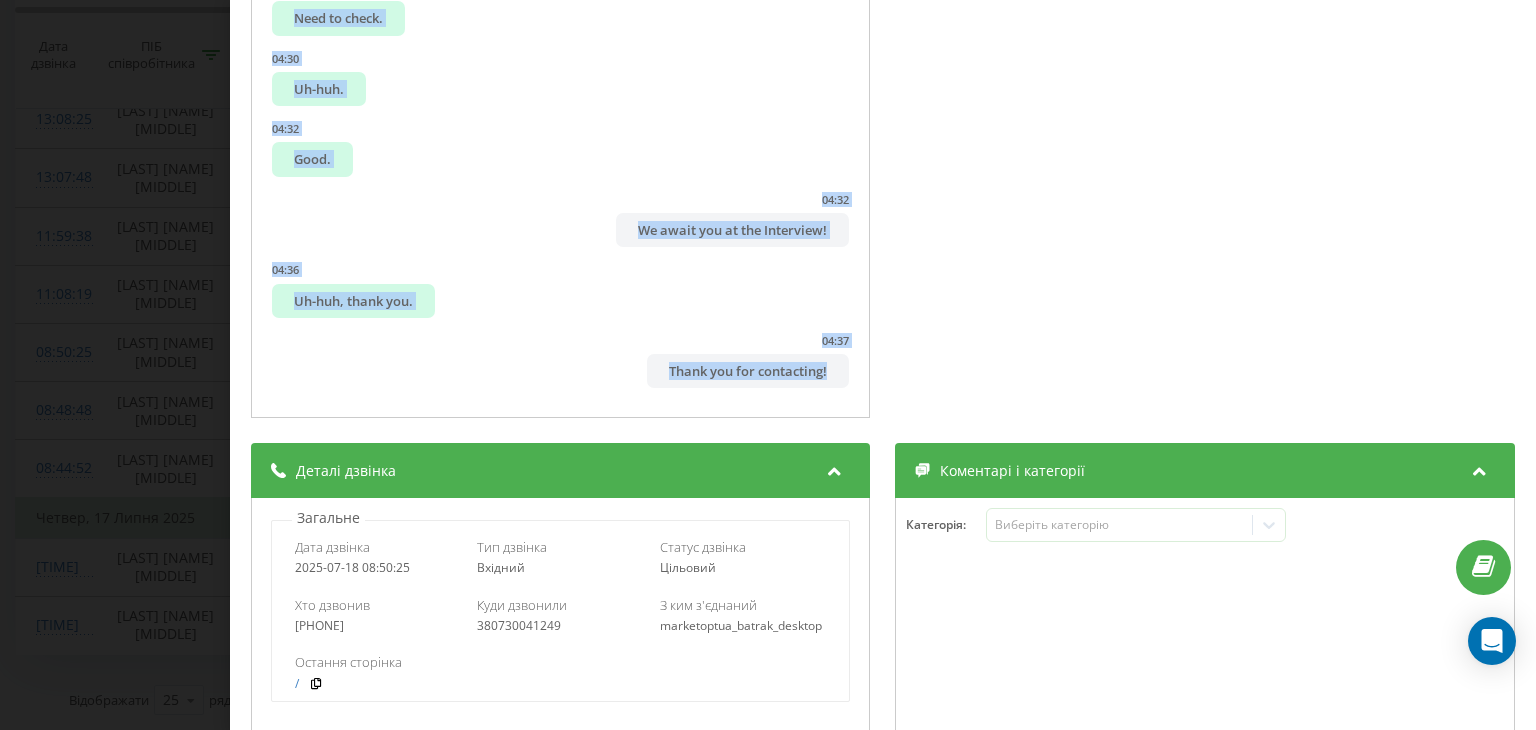 drag, startPoint x: 349, startPoint y: 247, endPoint x: 863, endPoint y: 358, distance: 525.8488 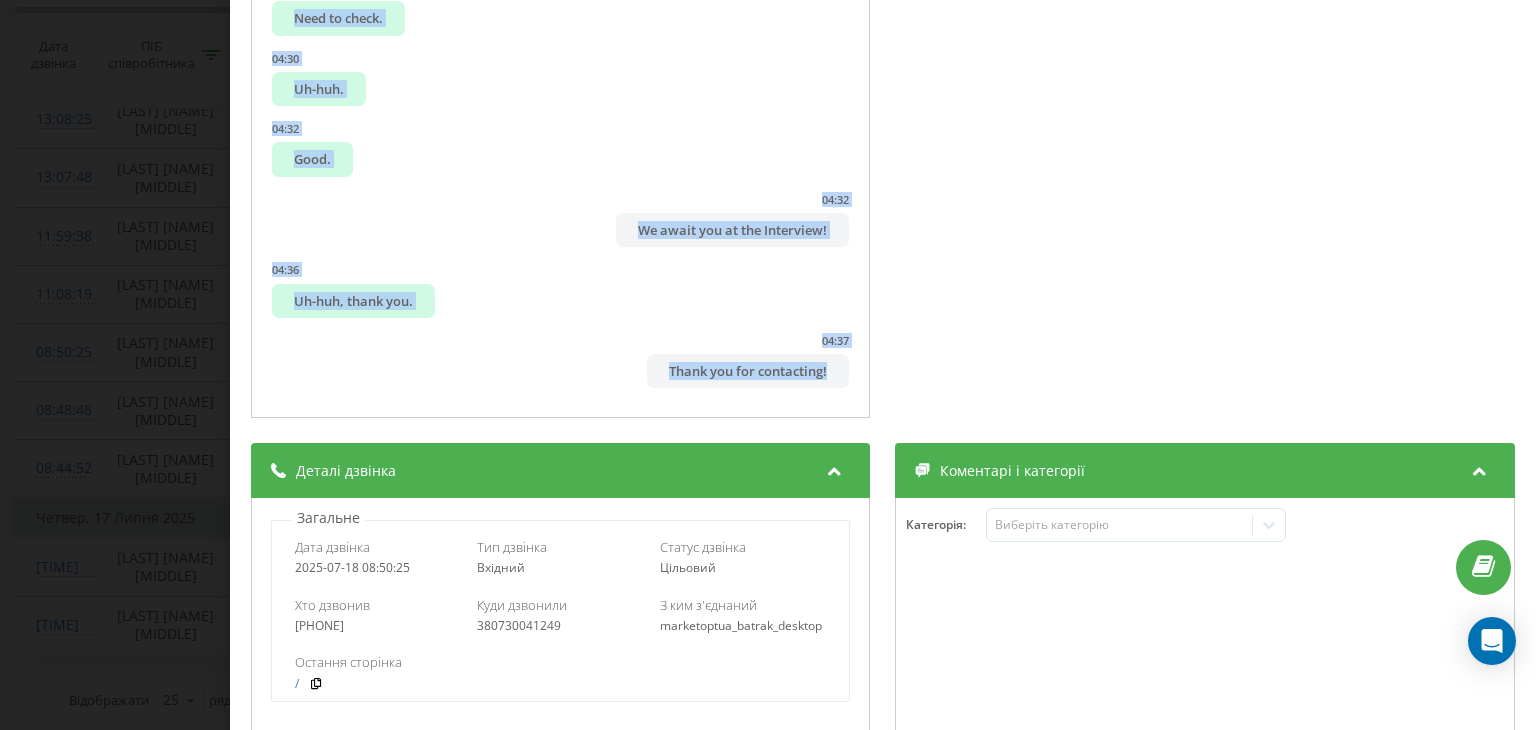 click on "Good day, I saw a vacant position at Baryivska, is the position still available? Hello, could you please repeat what you're hearing? I'm listening, I saw a vacant position at Baryivska, is the position still available? Ah In which settlement? Precisely. City of [CITY]. Okay. Yes, I'll run now, we're planning a new store there. Yes, I'm looking. Barista, yes, we have an actual vacancy for baking. Meaning for the department where bread, buns, and so on will be baked. Please tell me what to do if... We'll need a barista, cashier, pizza maker, sushi chef, bakers, dough mixers, shapers. So we're recruiting a full staff. We'll also be planning an interview. The next interview is on Monday. It will be on-site, meaning our managers will come to [CITY] and conduct the interview." at bounding box center (768, 365) 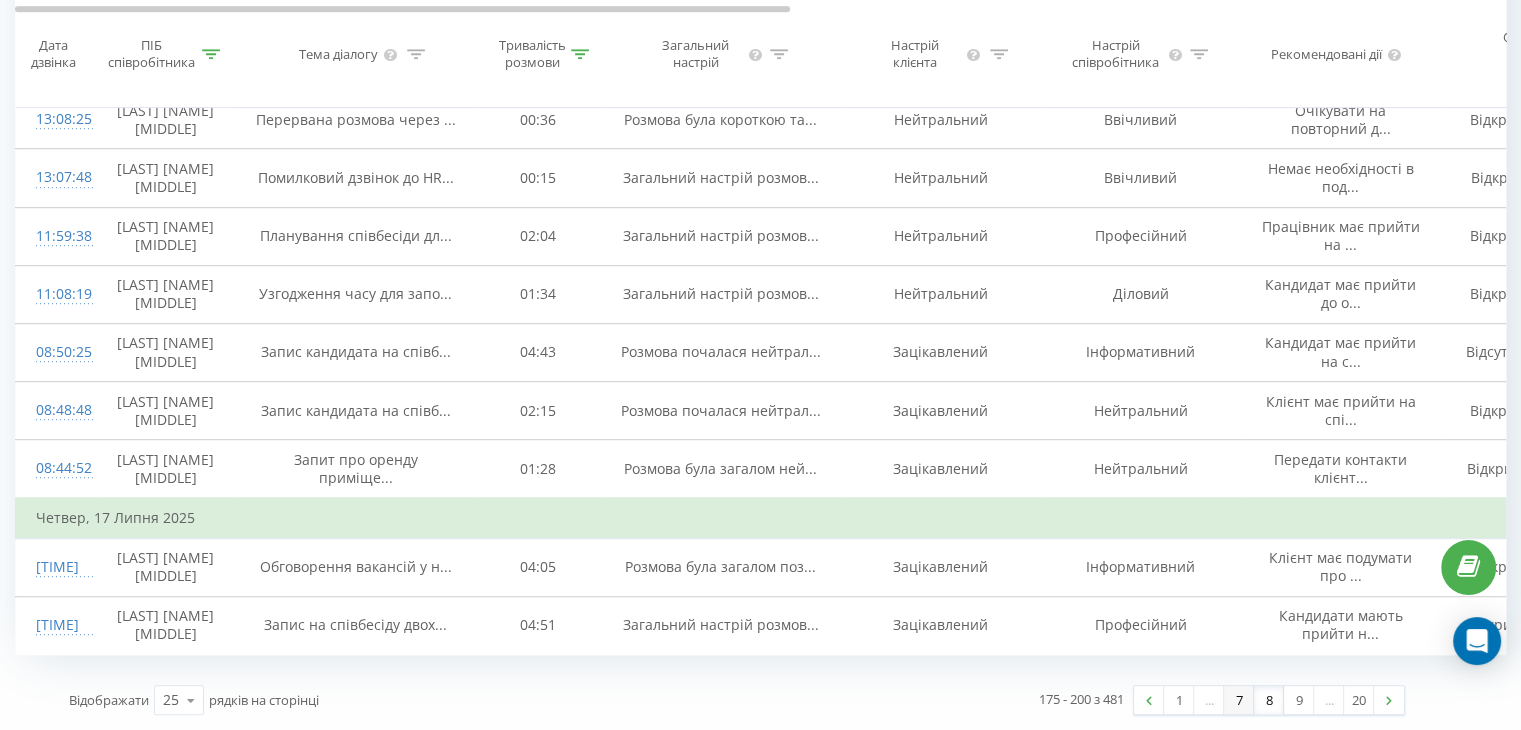 click on "7" at bounding box center (1239, 700) 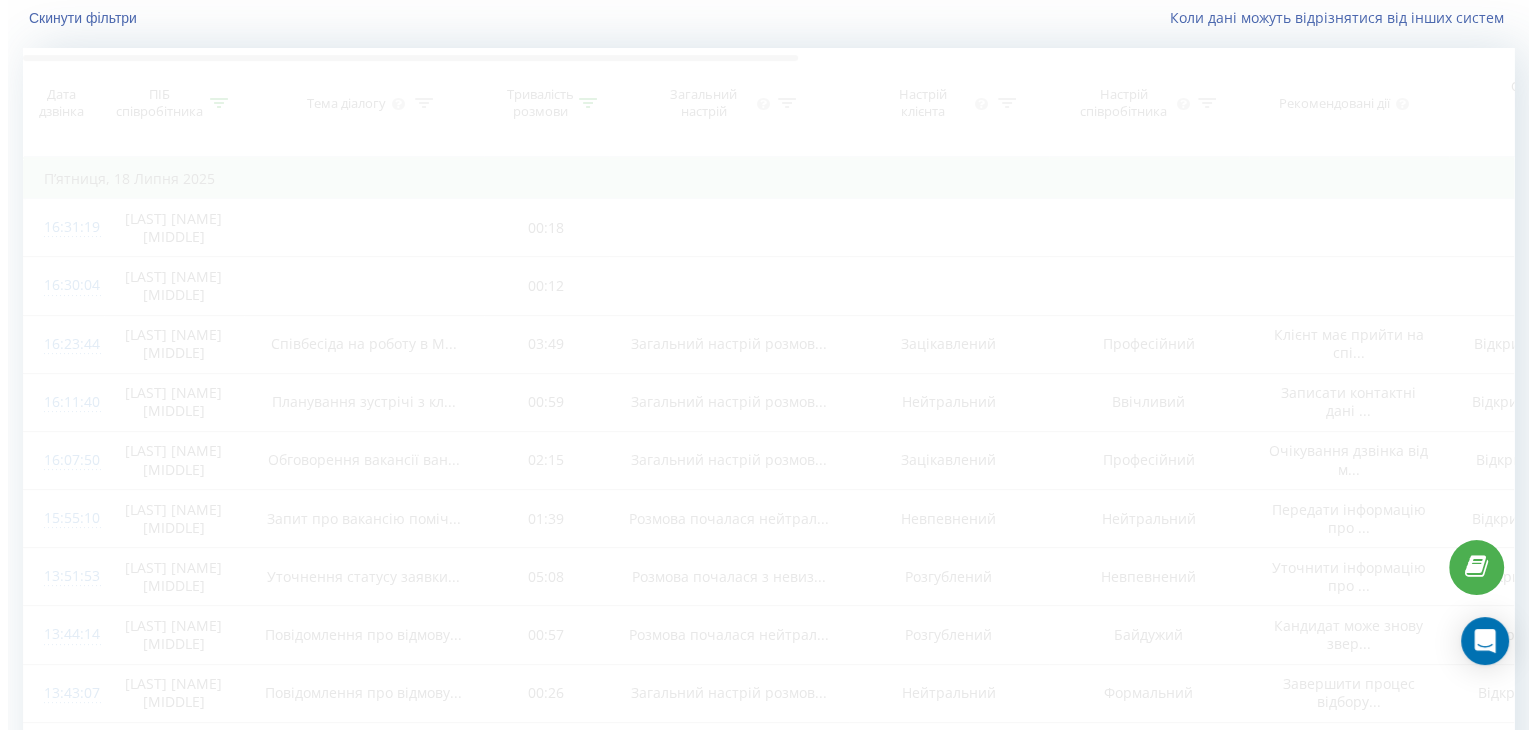 scroll, scrollTop: 132, scrollLeft: 0, axis: vertical 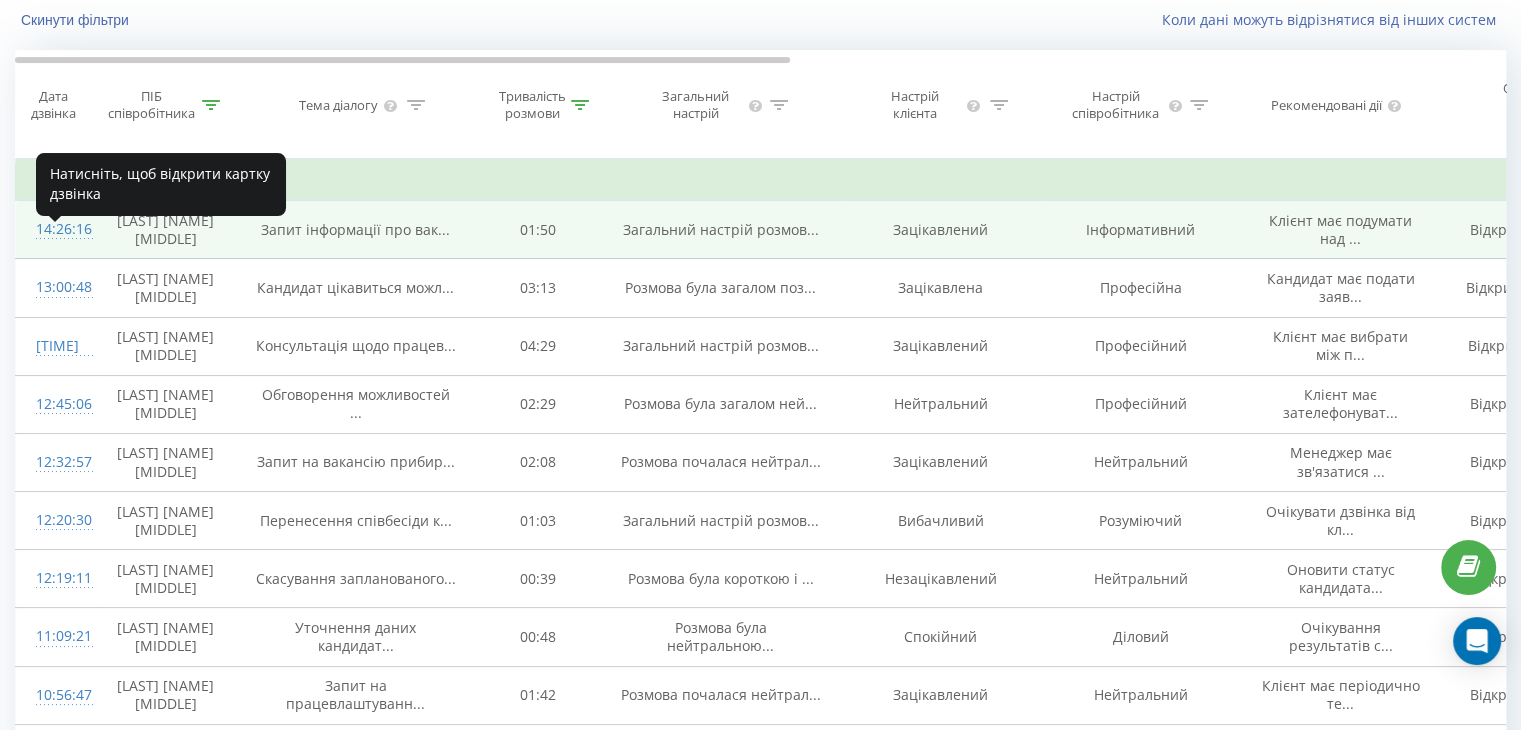 click on "14:26:16" at bounding box center (56, 229) 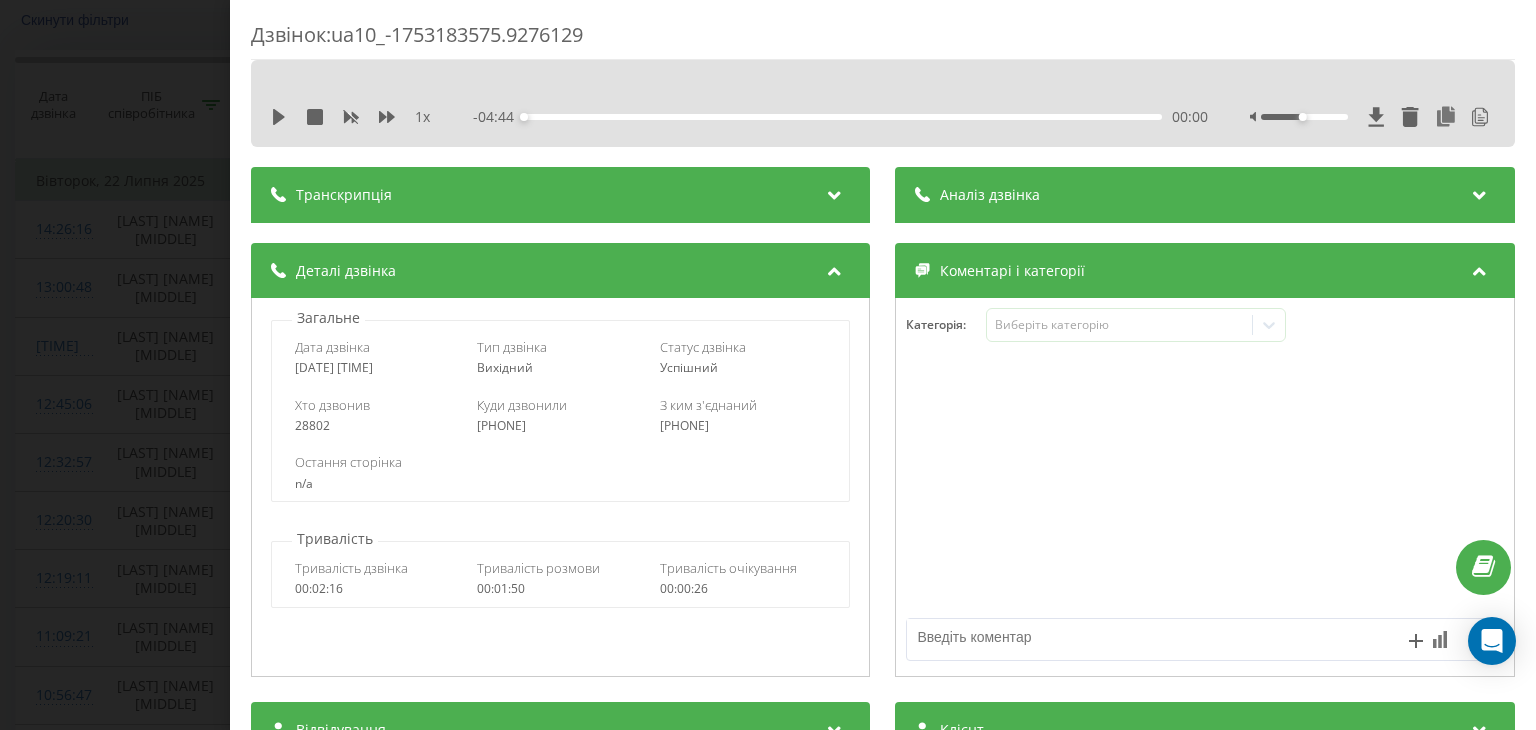 click at bounding box center [835, 192] 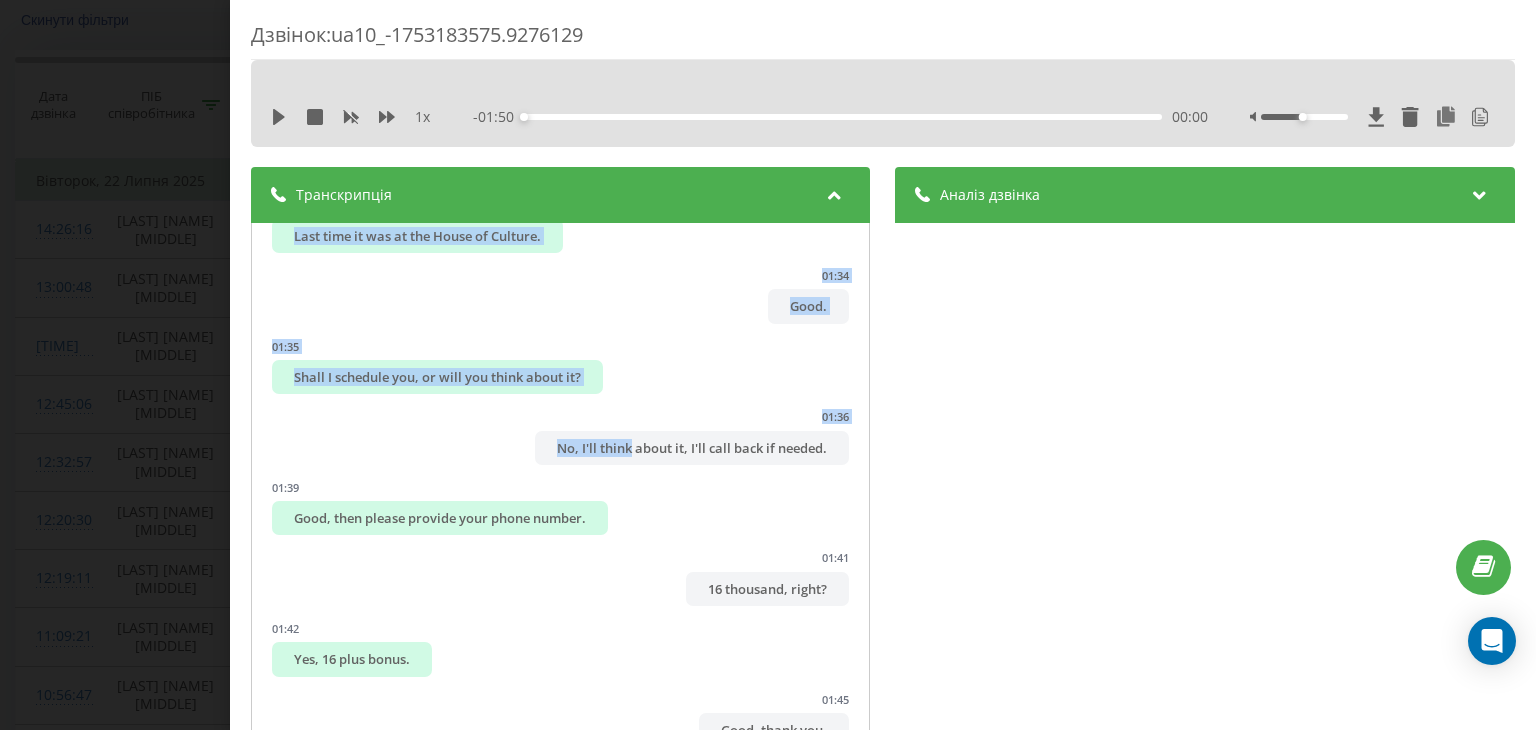 scroll, scrollTop: 3007, scrollLeft: 0, axis: vertical 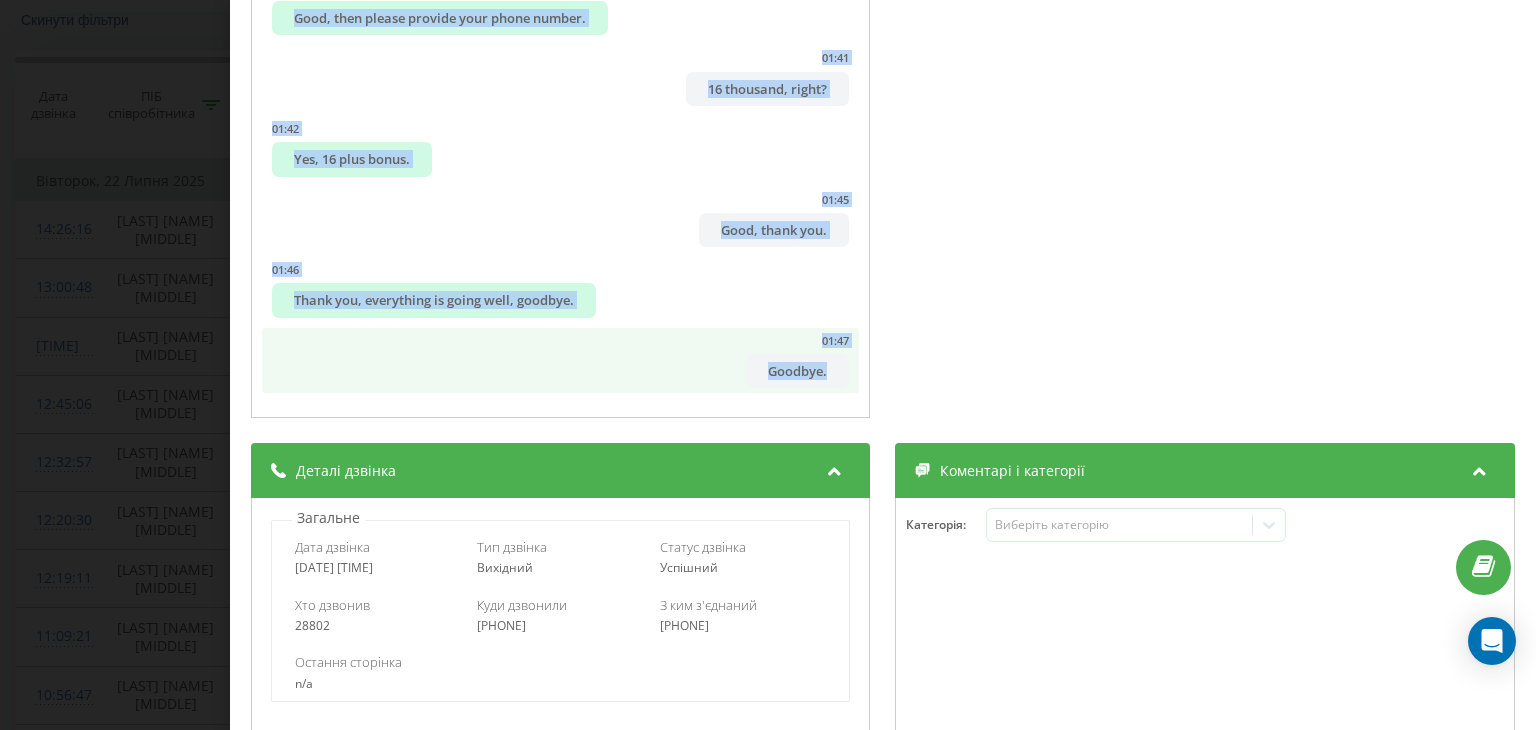 drag, startPoint x: 496, startPoint y: 237, endPoint x: 824, endPoint y: 377, distance: 356.62866 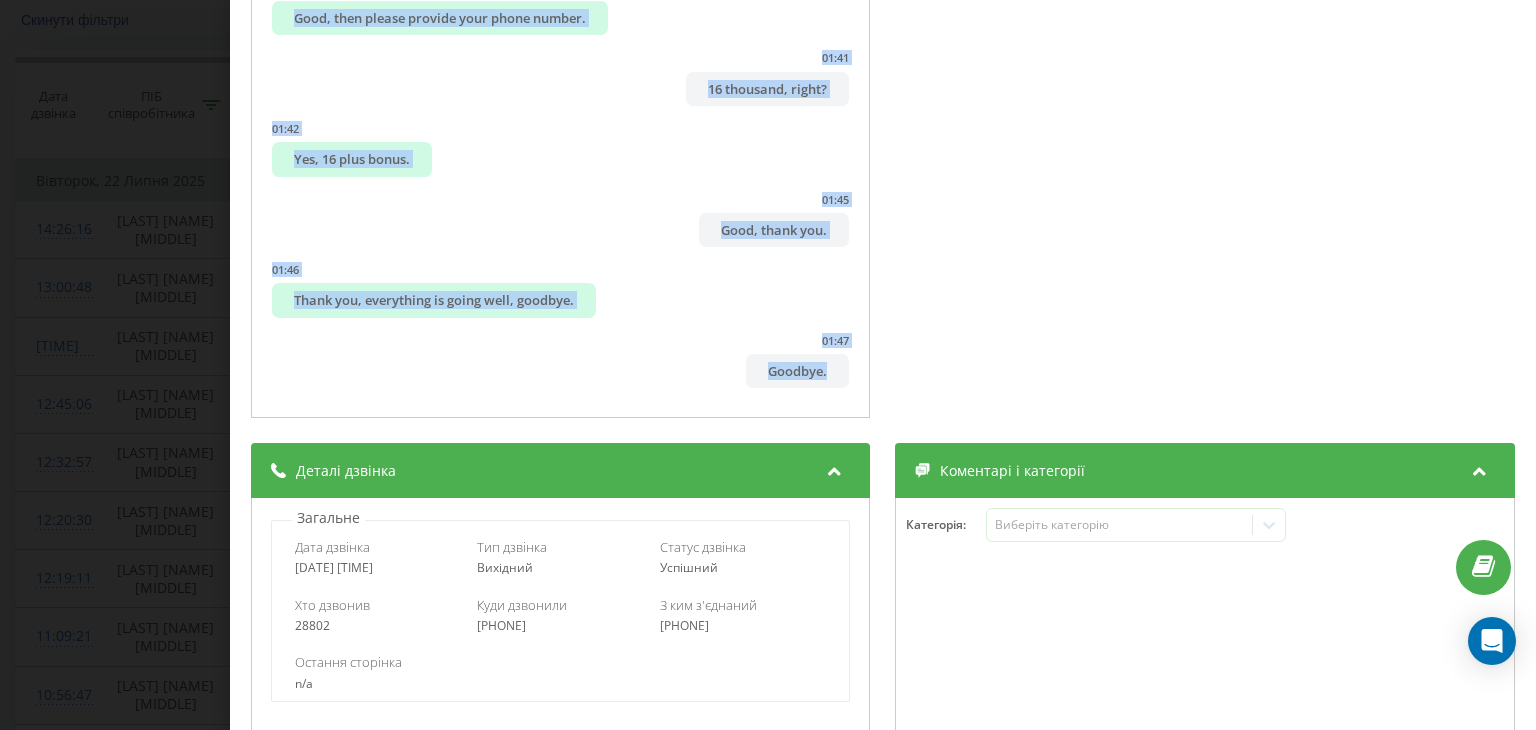 click on "Дзвінок : ua10_-1753183575.9276129 1 x - 01:50 00:00 00:00 Транскрипція 00:01 Hello. 00:01 Hello, good day, Mark Topt company, HR department. 00:03 Pro 00:05 My name is [NAME]. 00:05 Did you call recently? 00:09 It was missed. 00:09 What? 00:10 This is Mark Topt's HR department. 00:12 Yes. 00:13 My name is [NAME]. 00:14 It was missed. 00:15 You called. 00:18 I'm interested in the seller position, salary, and when it will open in [CITY]. 00:25 [CITY], please tell me, are you calling for the first time, or have you called or had an interview before? 00:32 No, this is my first time. 00:34 You're talking about the store on Independence Street 4, which is planned to be opened. 00:37 Yes. 00:40 It is planned to open at the end of August for us. 00:43 We have current vacancies for sellers. 00:45 Sometimes, patience. 00:47 End of August, we are currently orienting. 00:48 Yes, Kintsiv, patience. 00:50 But the date may change, this is the current information. 00:53 00:56 Aha. 00:58 Aha." at bounding box center (768, 365) 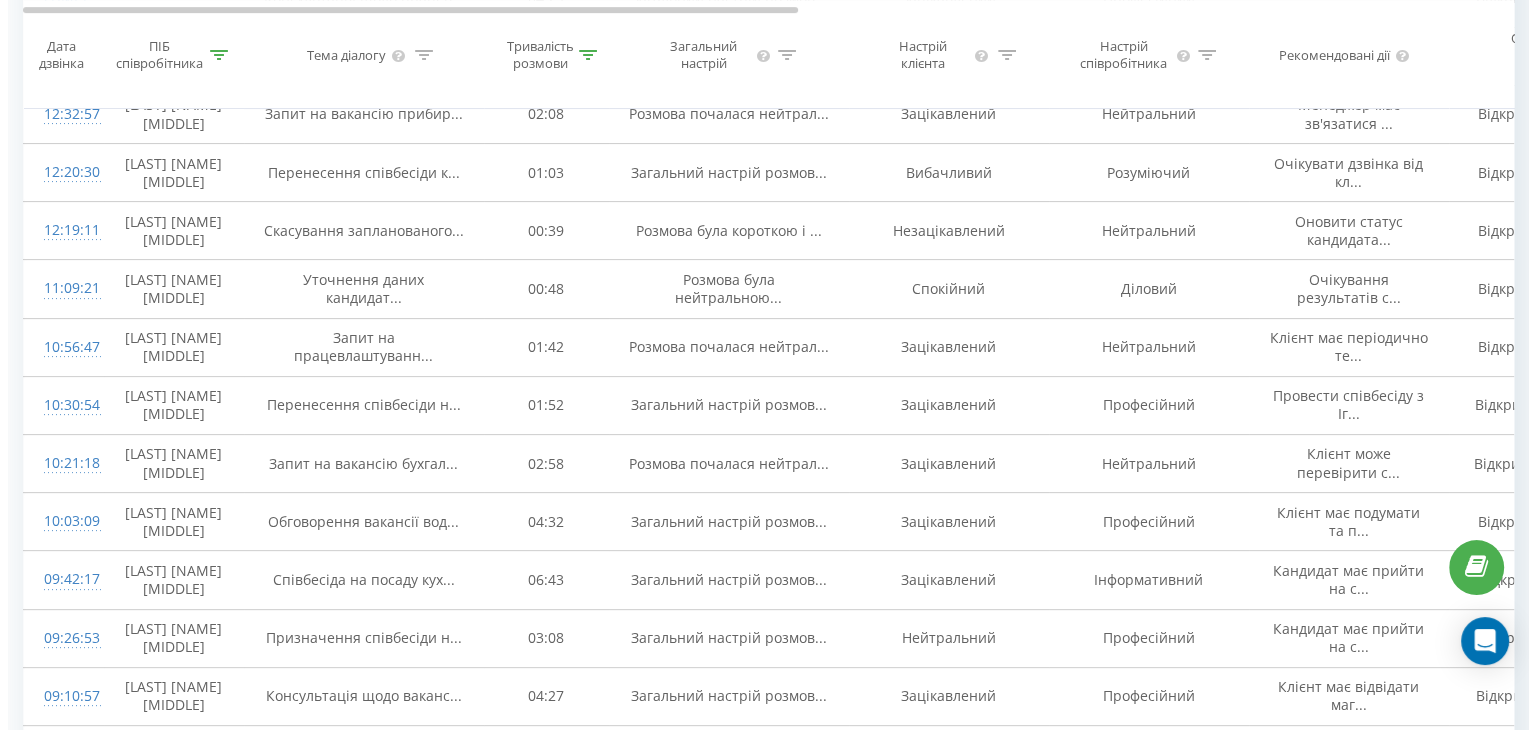 scroll, scrollTop: 532, scrollLeft: 0, axis: vertical 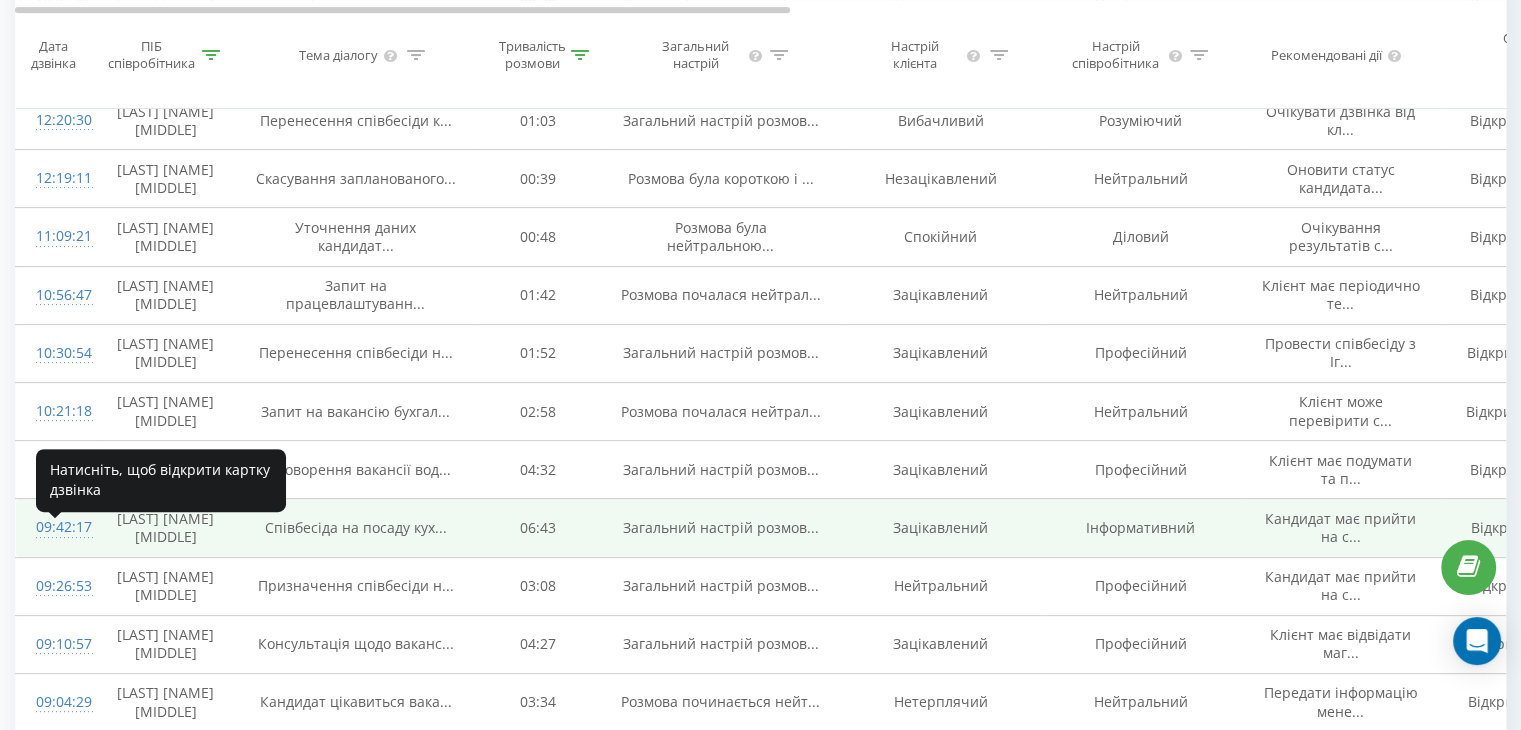 click on "09:42:17" at bounding box center [56, 527] 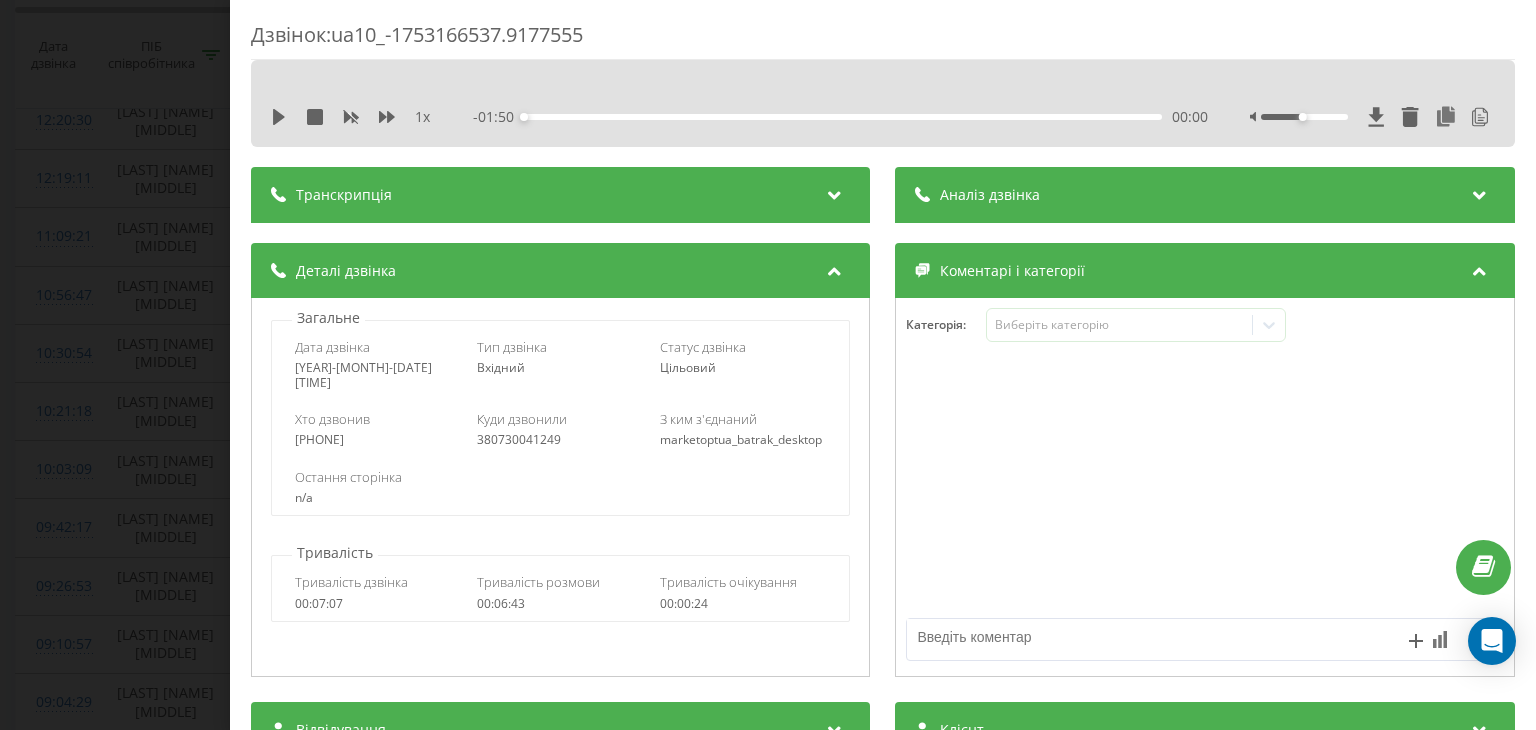 click at bounding box center (835, 192) 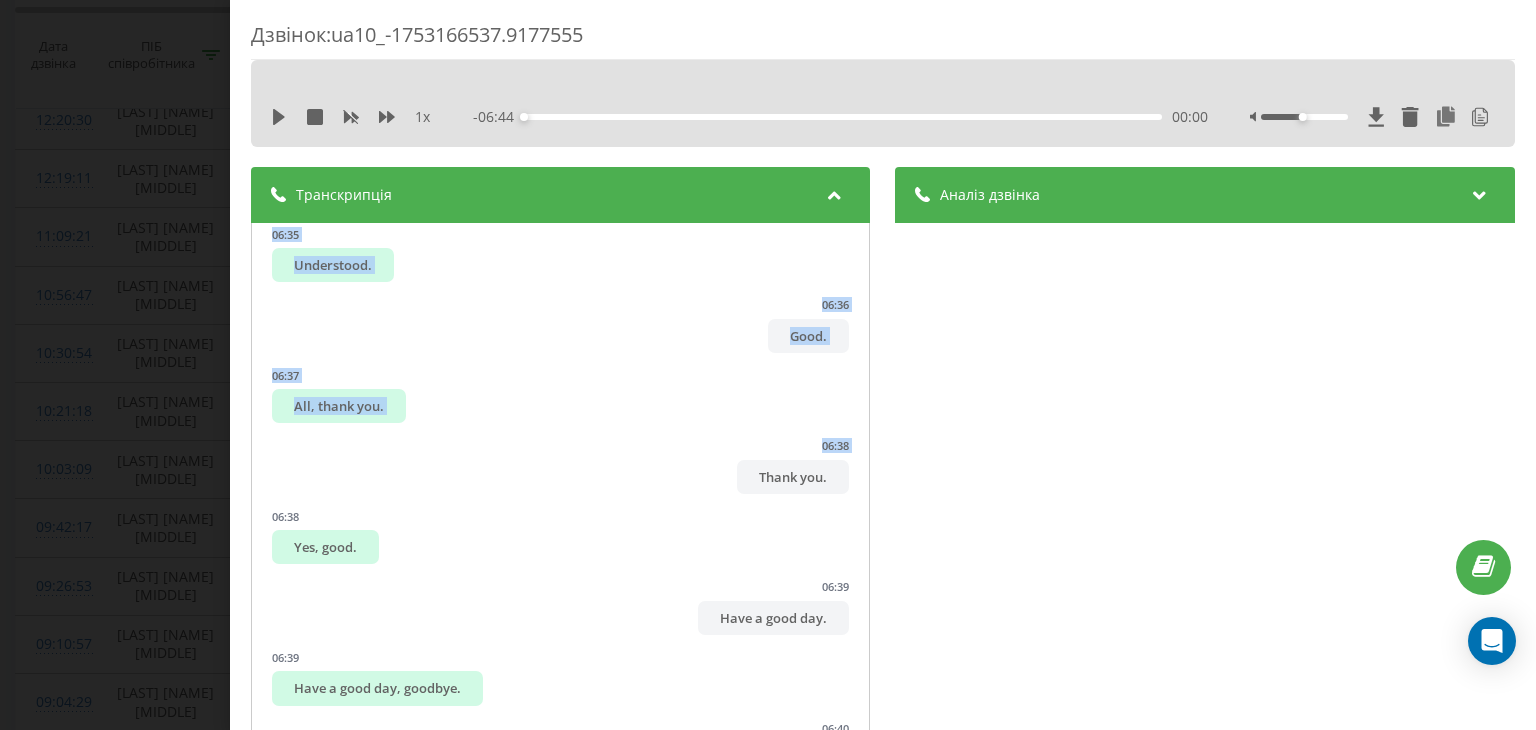 scroll, scrollTop: 8204, scrollLeft: 0, axis: vertical 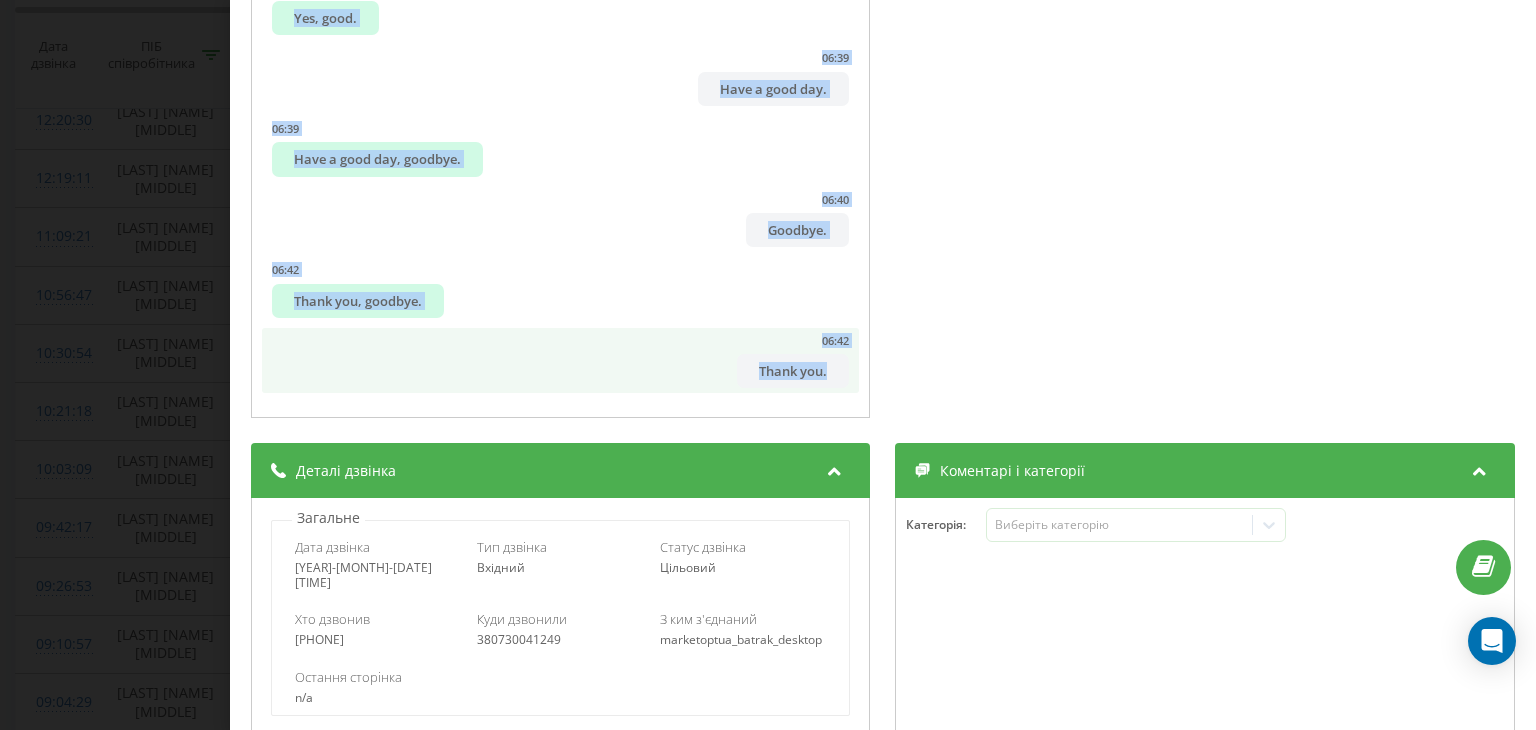 drag, startPoint x: 463, startPoint y: 242, endPoint x: 827, endPoint y: 372, distance: 386.5178 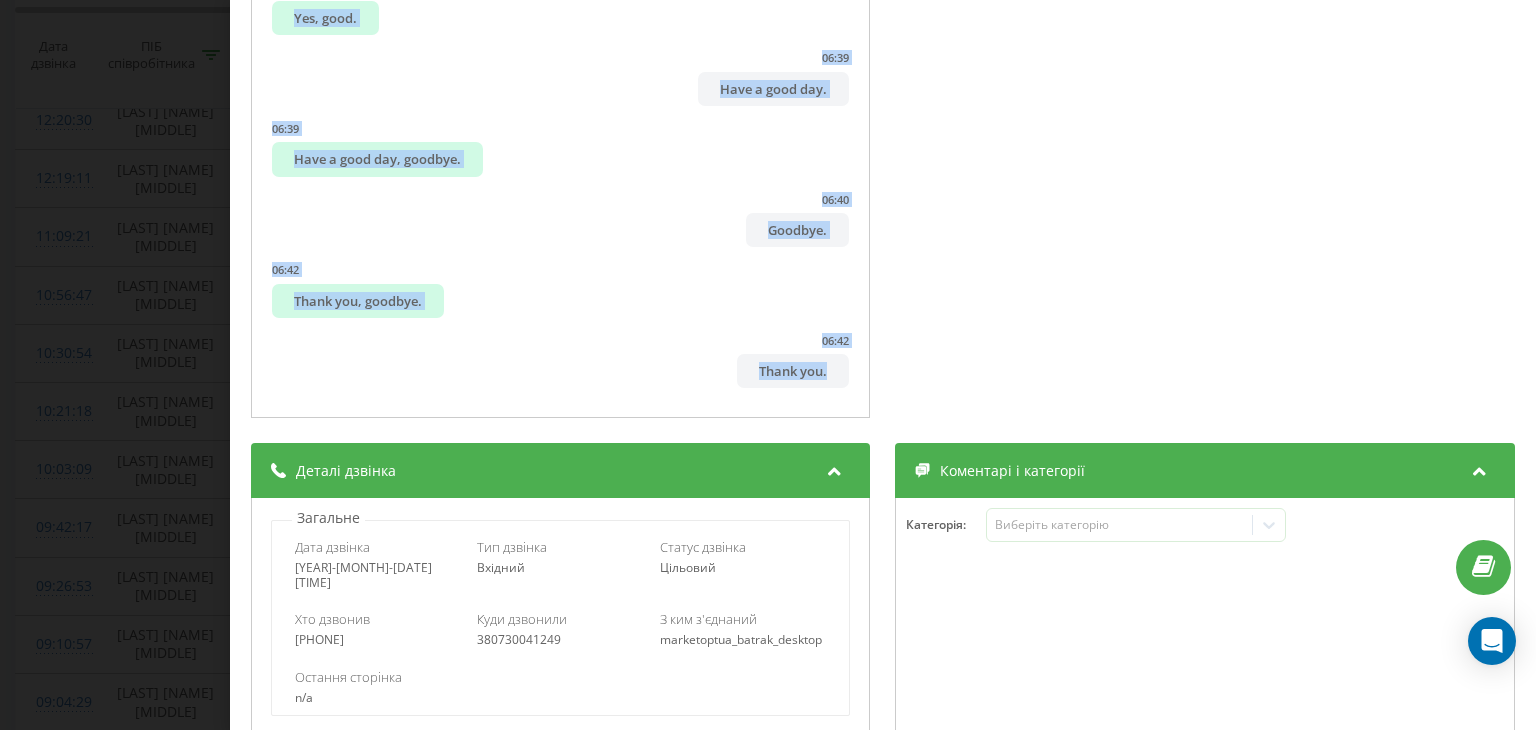 click on "Дзвінок :  ua10_-1753166537.9177555   1 x  - [TIME] [TIME]   [TIME]   Транскрипція [TIME] Here's the English translation: [TIME] My name is [FIRST_NAME], I'm listening. [TIME] Okay, [LAST_NAME]. [TIME] Good. [TIME] How did you listen to the explanation an hour ago? [TIME] I asked, they told you a cook is needed, culinary department. [TIME] Let me clarify, the city is [CITY], is that correct? [TIME] Is this still relevant? [TIME] Yes, hmm. [TIME] Yes, have you previously applied to our company for an interview? [TIME] [LAST_NAME] has applied with her family. [TIME] No, not applied. [TIME] Yes, now, I'll clarify regarding the current vacancy. [TIME] Hmm. [TIME] Please tell me, you saw a cook position, right? [TIME] Yes. [TIME] Please wait on the line now. [TIME] Good, thank you. [TIME] I'll double-check additionally. [TIME] Thank you. [TIME] Thank you for reviewing! [TIME] Thank you for reviewing! [TIME] Thank you, Allo, for reviewing! [TIME] Thank you for waiting. [TIME] Regarding cooks, please advise, as we have several options." at bounding box center (768, 365) 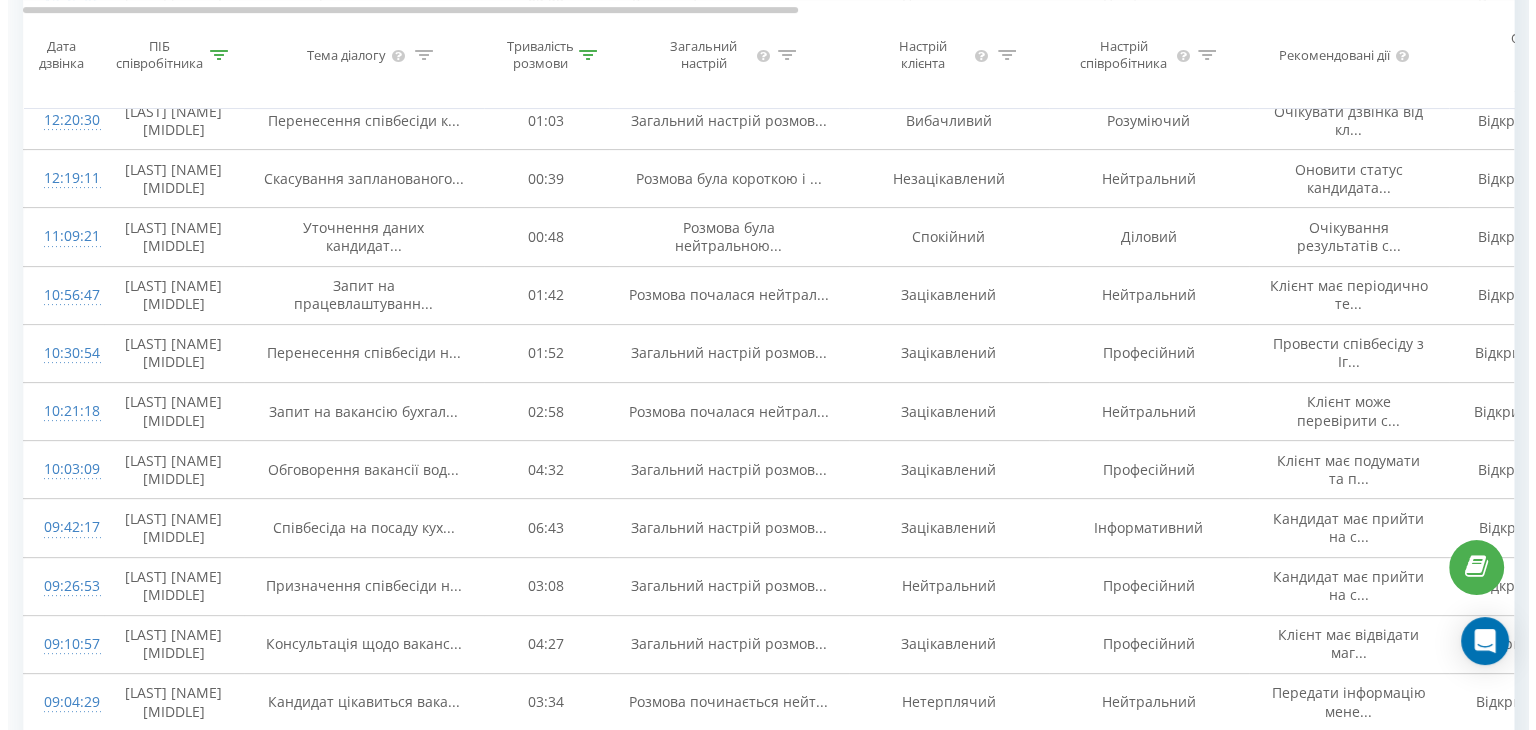 scroll, scrollTop: 1224, scrollLeft: 0, axis: vertical 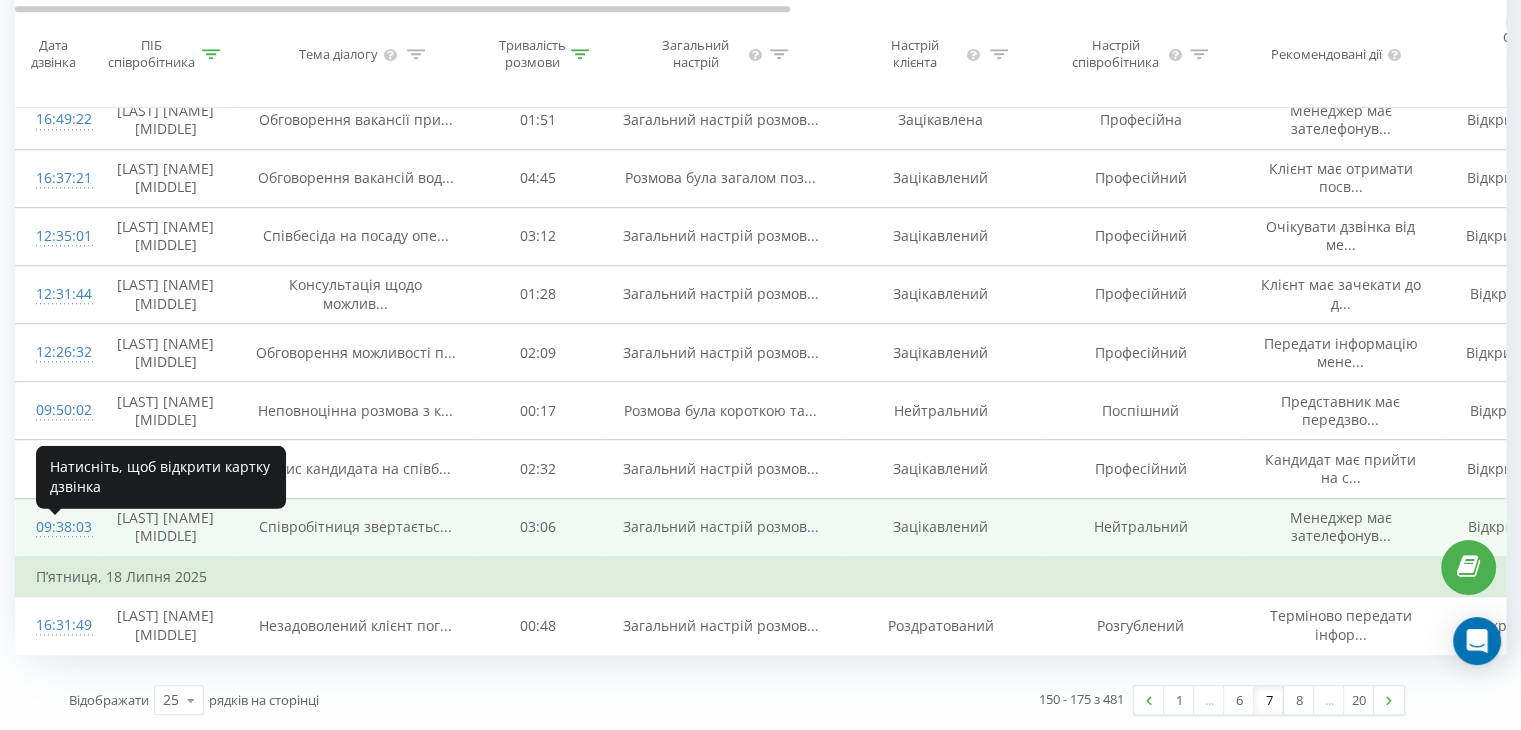 click on "09:38:03" at bounding box center [56, 527] 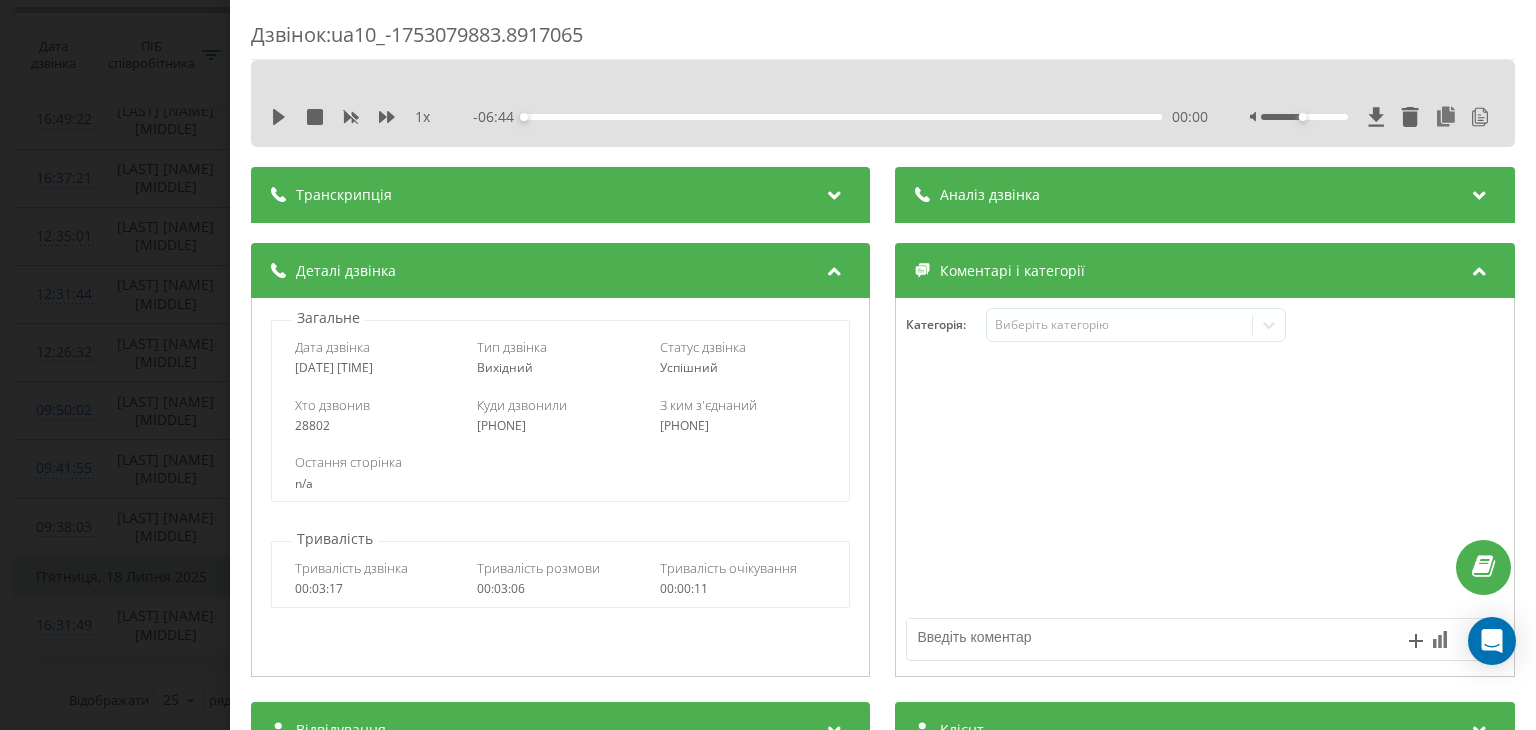 click at bounding box center (835, 192) 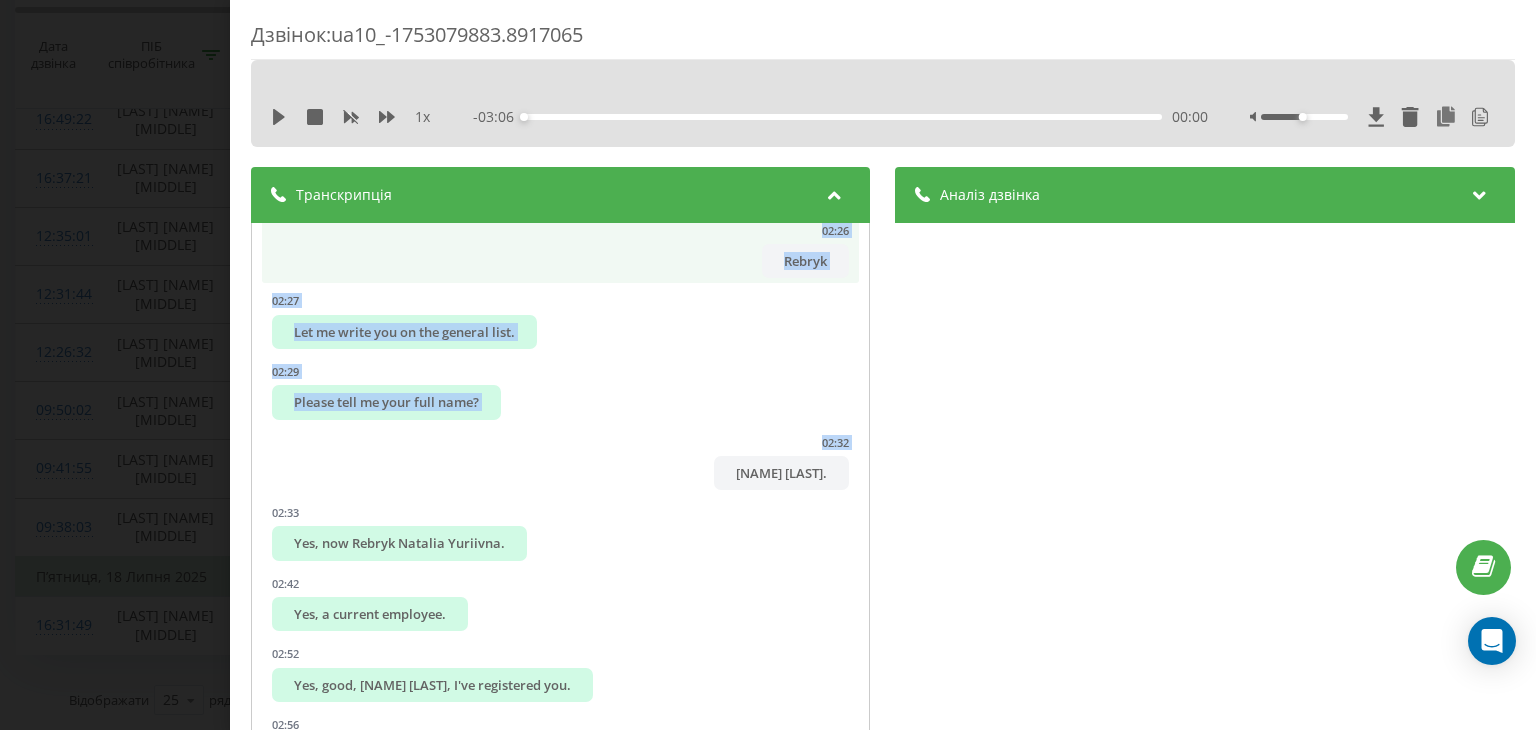 scroll, scrollTop: 4510, scrollLeft: 0, axis: vertical 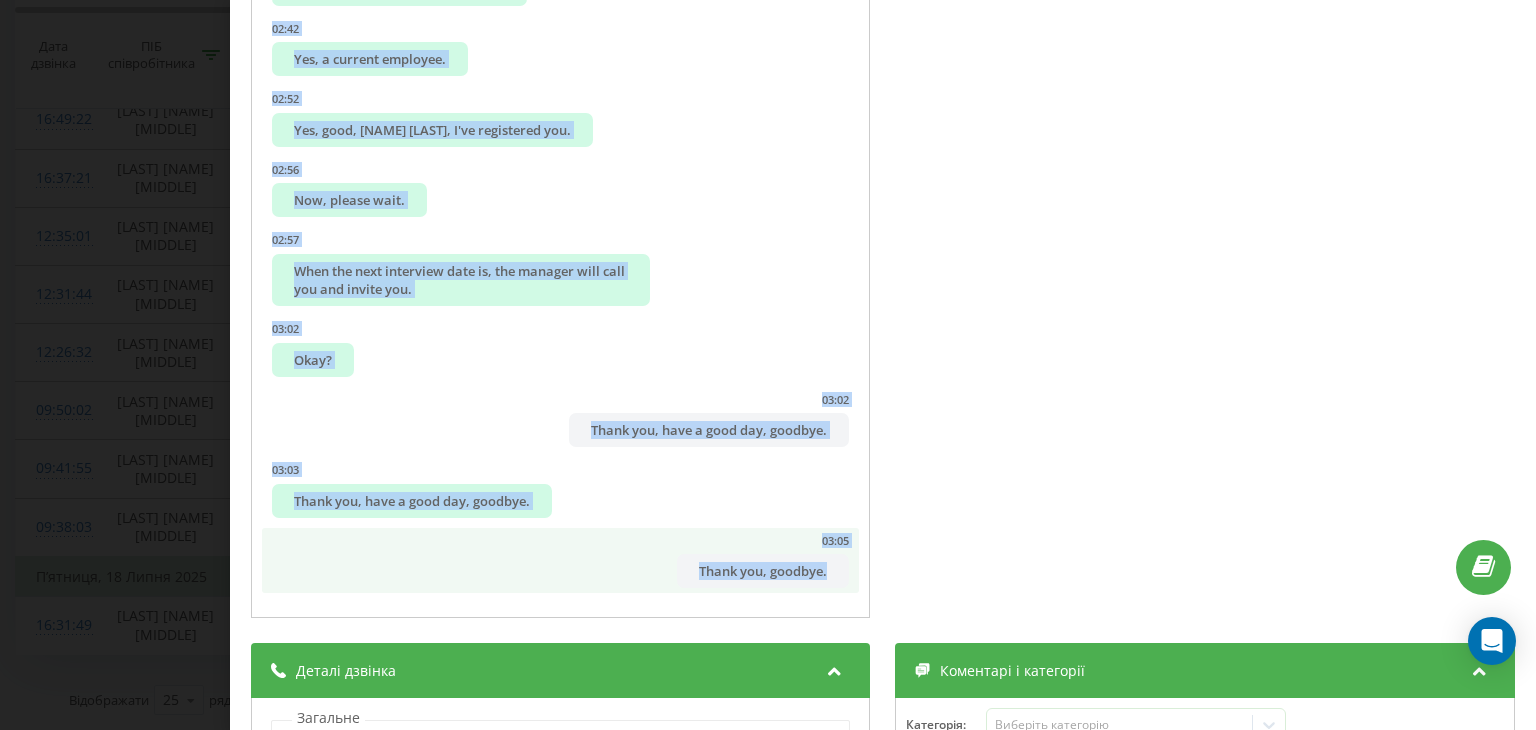 drag, startPoint x: 324, startPoint y: 238, endPoint x: 818, endPoint y: 577, distance: 599.1302 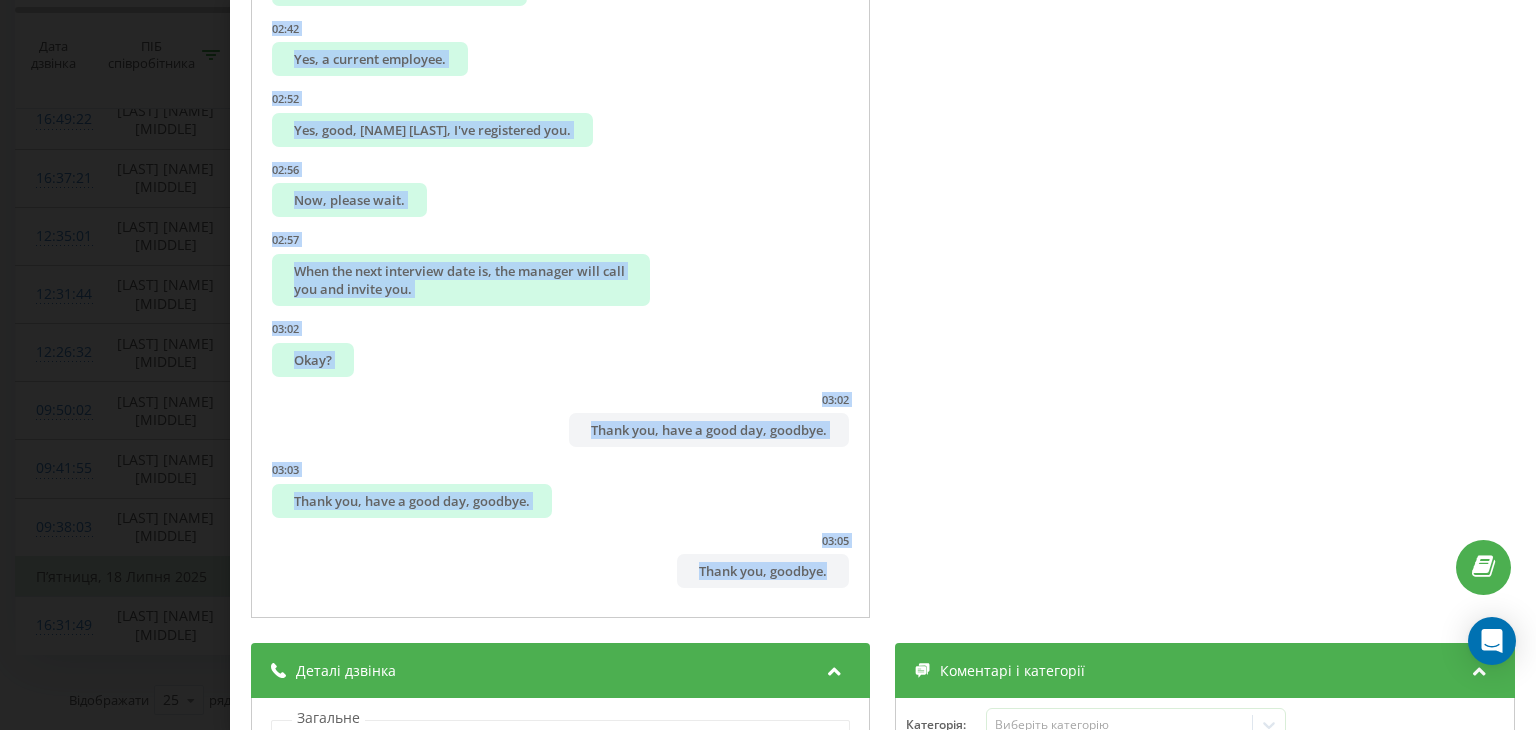 click on "Дзвінок : [ID] 03:06 00:00 00:00 Транскрипція 00:03 Hello? 00:03 Hello, good morning. 00:04 [COMPANY] Company, HR department. 00:06 My name is [FIRST]. 00:06 Yes, I called, wanted to transfer to a new market, if possible. 00:07 You called us on Saturday. 00:09 It was missed. 00:13 Driver or employee? 00:16 Our Virnos, I understand. 00:18 Yes, I just... 00:19 Where do you work? 00:20 What locality? 00:21 [CITY], I work in the market, work in store 153. 00:24 Do you want to keep the same position, just change the store? 00:32 Or how exactly? 00:32 Yes. 00:35 Aha, understood. 00:36 We have a new store in [CITY] at [STREET] 4. 00:41 You mean this, right? 00:42 Uh-huh, uh-huh, uh-huh. 00:43 You want to transfer there? 00:45 Yes, understood. 00:46 We have an interview today, and now I'll look at the code. 00:49 Are you working today or not? 00:51 Today is a day off. 00:53 Aha, I'll check now. 00:54 01:00 Yes. 01:01 01:04 01:09 01:09 01:12 01:14 No" at bounding box center [768, 365] 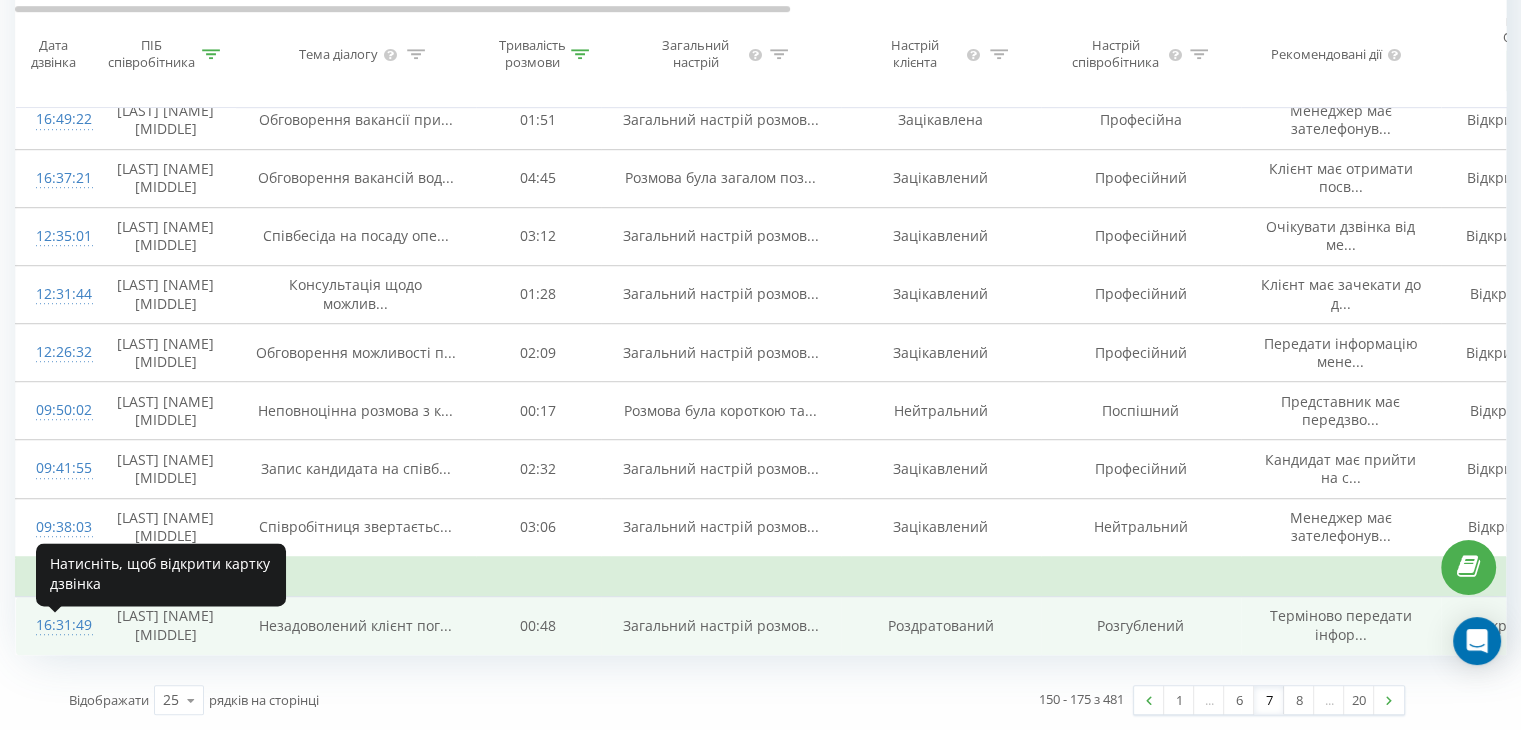 click on "16:31:49" at bounding box center (56, 625) 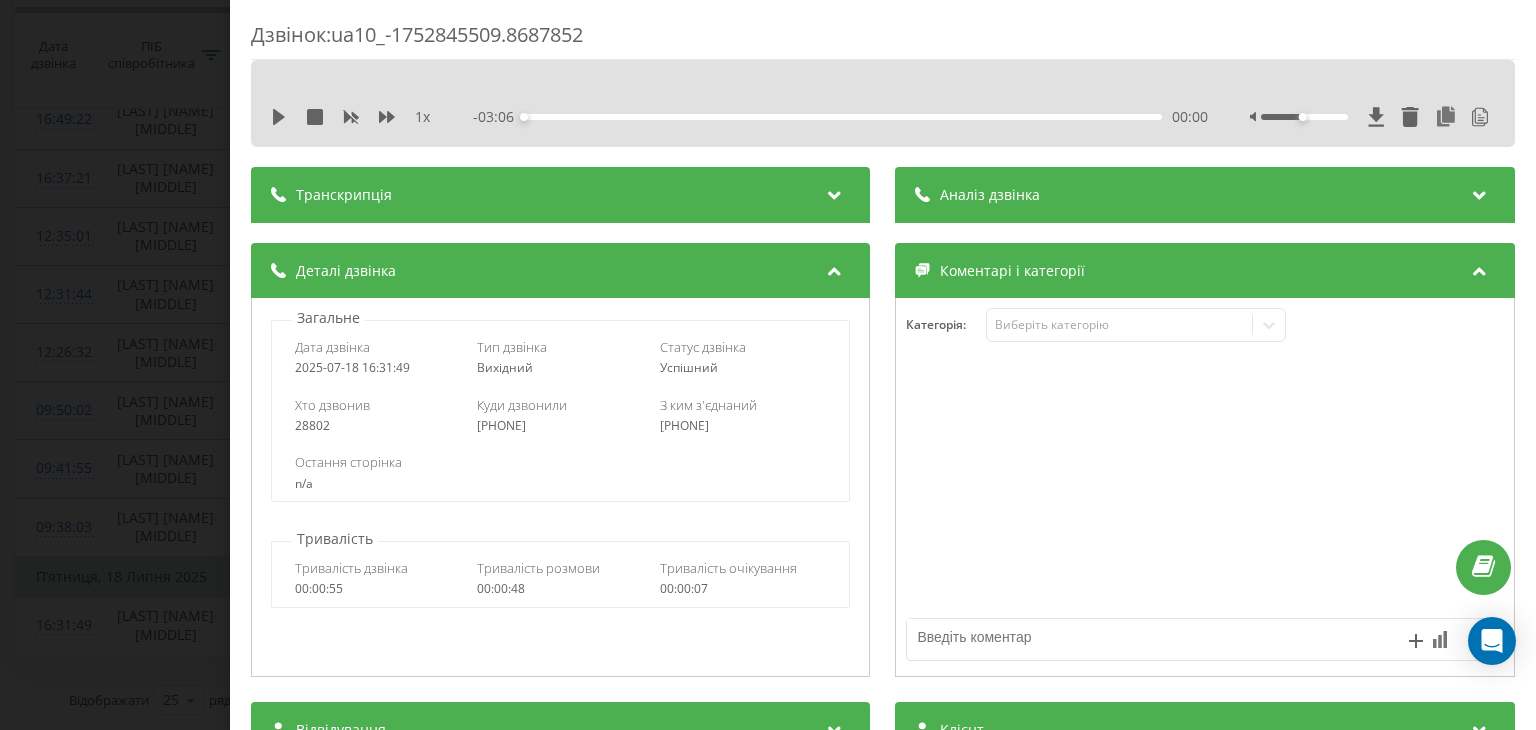 click at bounding box center (835, 192) 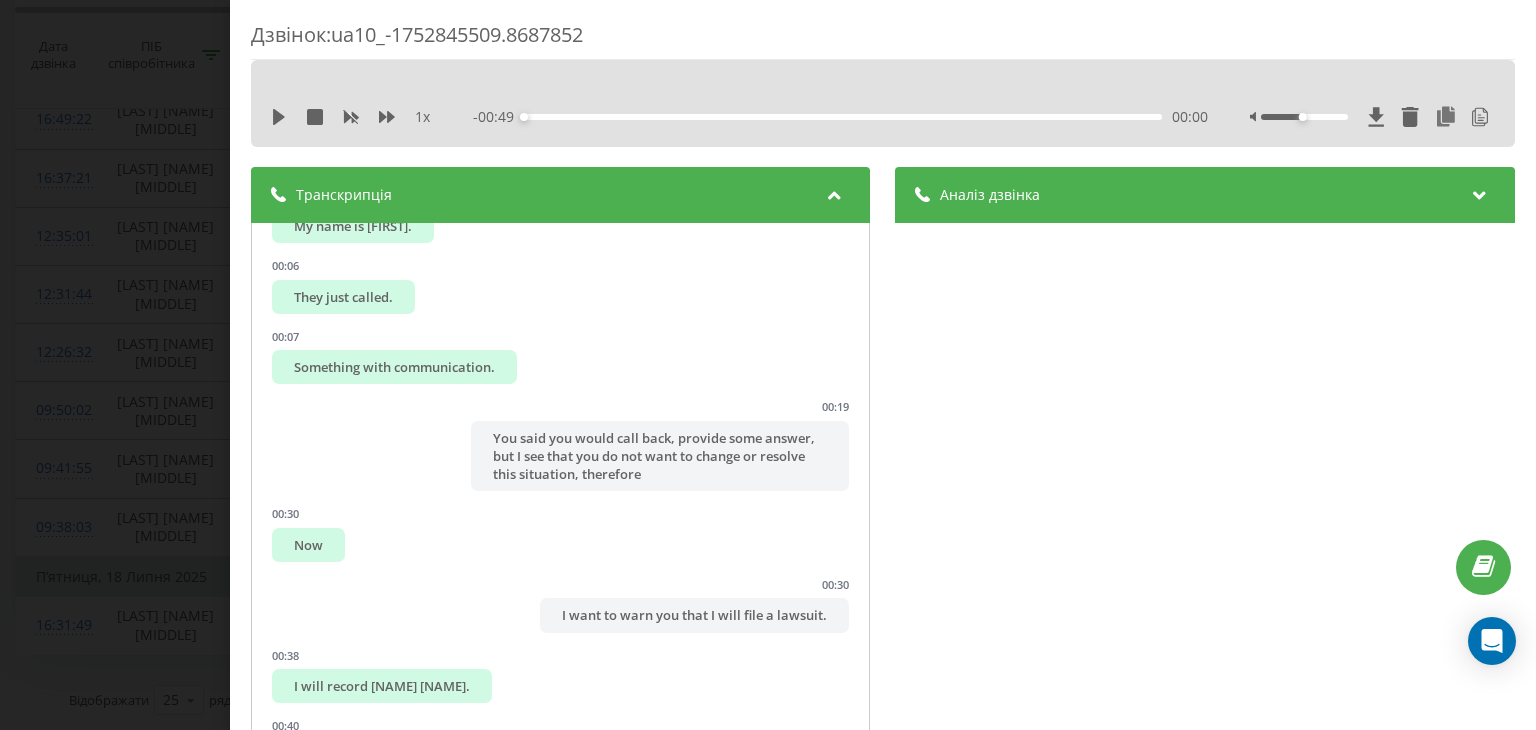 scroll, scrollTop: 0, scrollLeft: 0, axis: both 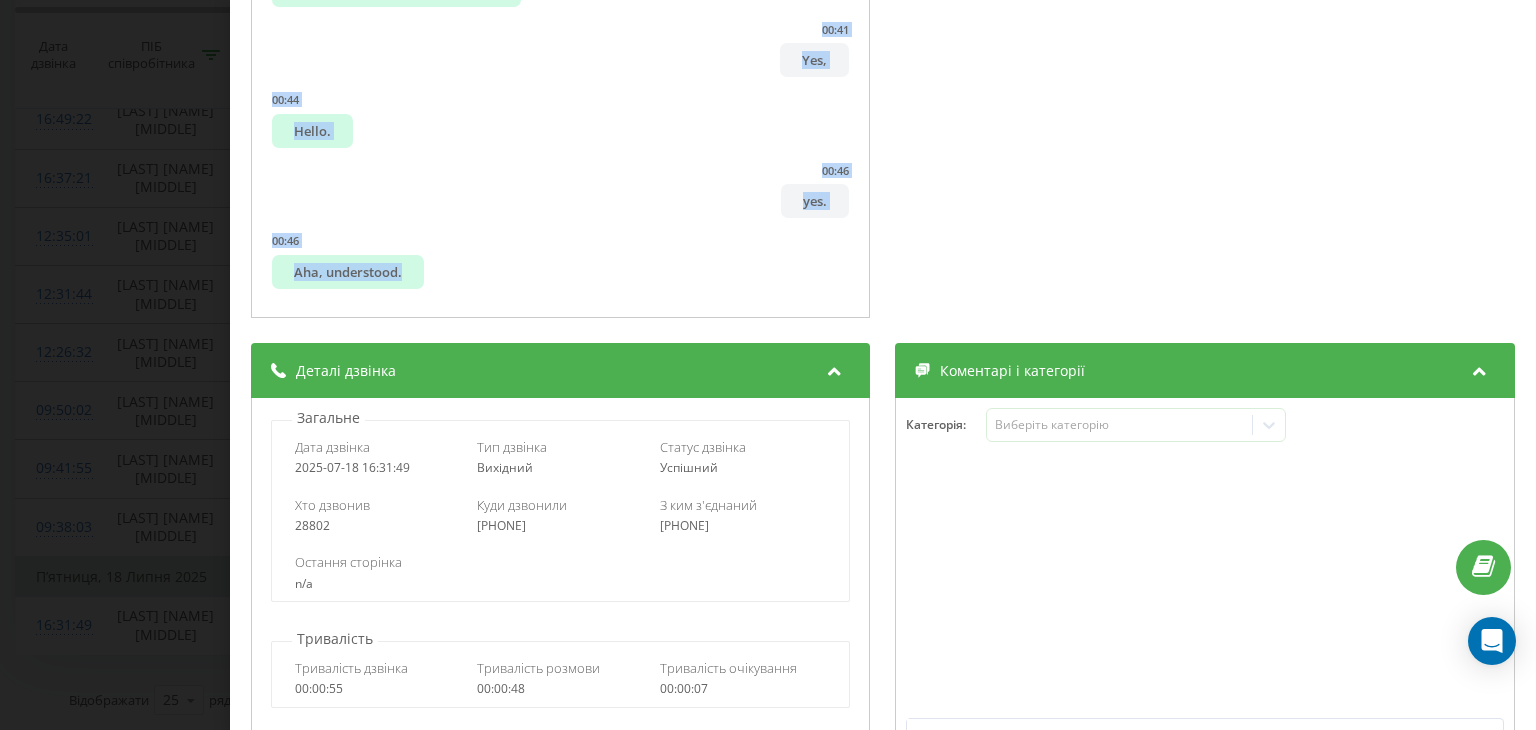 drag, startPoint x: 311, startPoint y: 241, endPoint x: 669, endPoint y: 305, distance: 363.6757 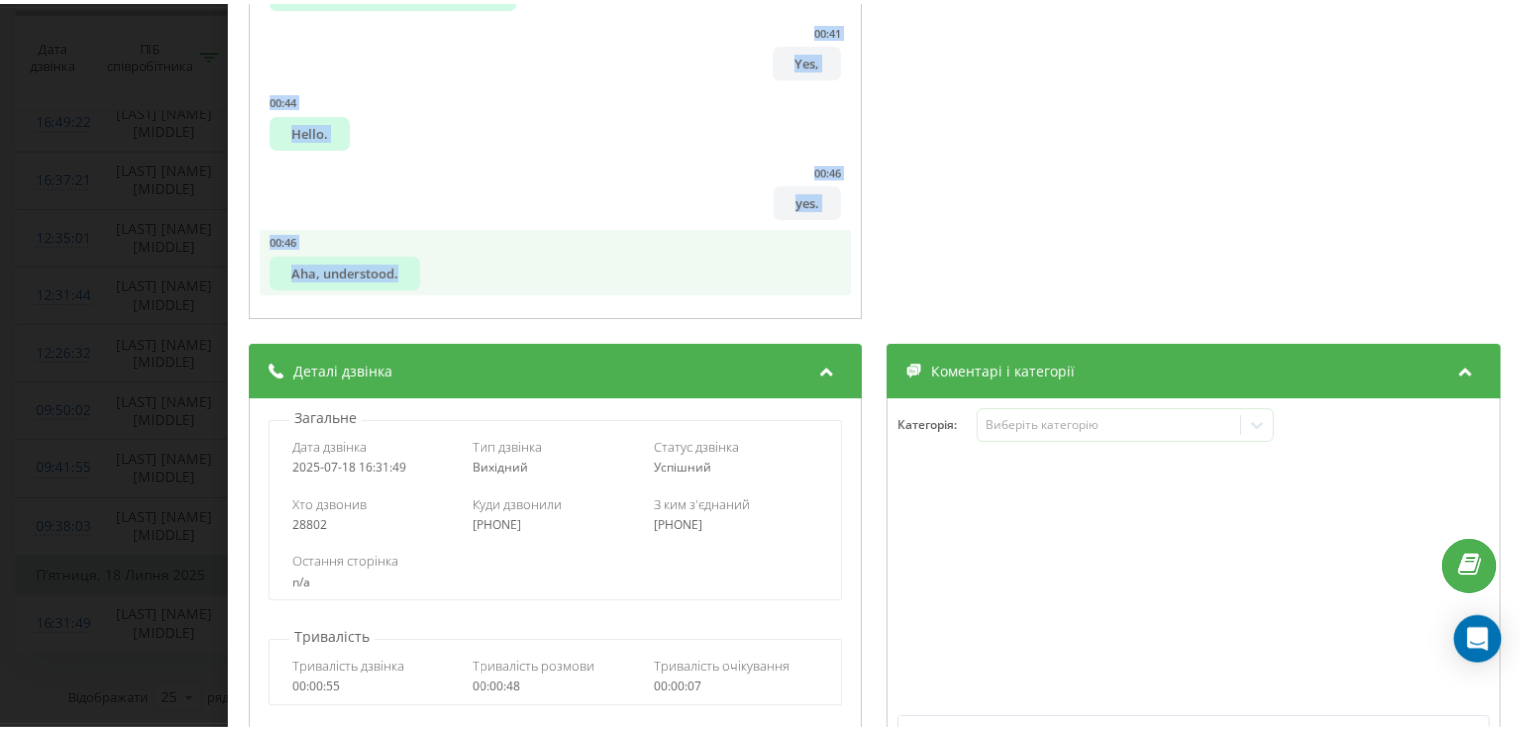 scroll, scrollTop: 479, scrollLeft: 0, axis: vertical 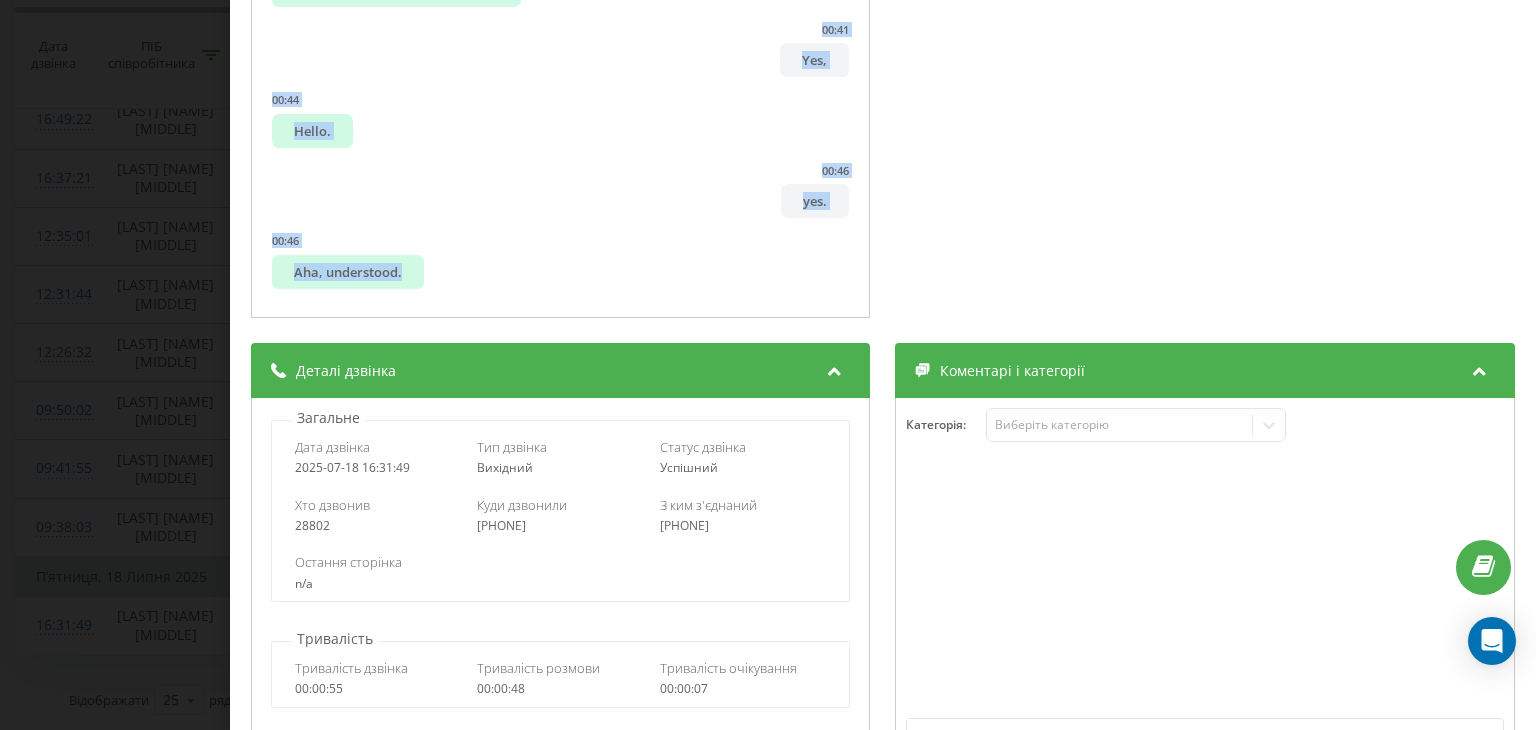 click on "There should be a case. Hello, good day, Marketok company, staff tweets. Yes, [FIRST], I will later decide about working in the market, but for some unclear reasons, they did not fire me. My name is [FIRST]. They just called. Something with communication. You said you would call back, provide some answer, but I see that you do not want to change or resolve this situation, therefore Now I want to warn you that I will file a lawsuit. I will record [FIRST] [LAST]. So you have contacted us before? Yes." at bounding box center (768, 365) 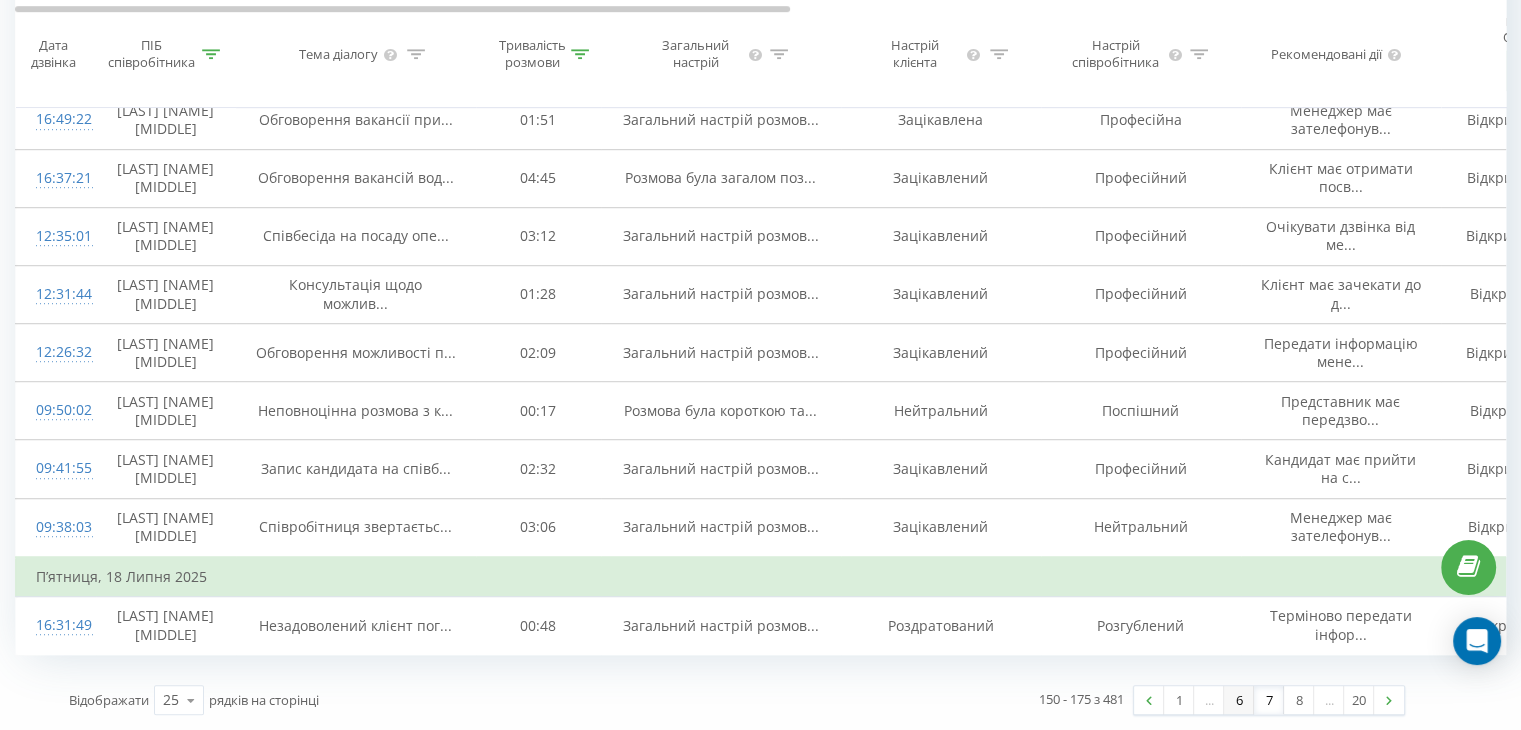 click on "6" at bounding box center [1239, 700] 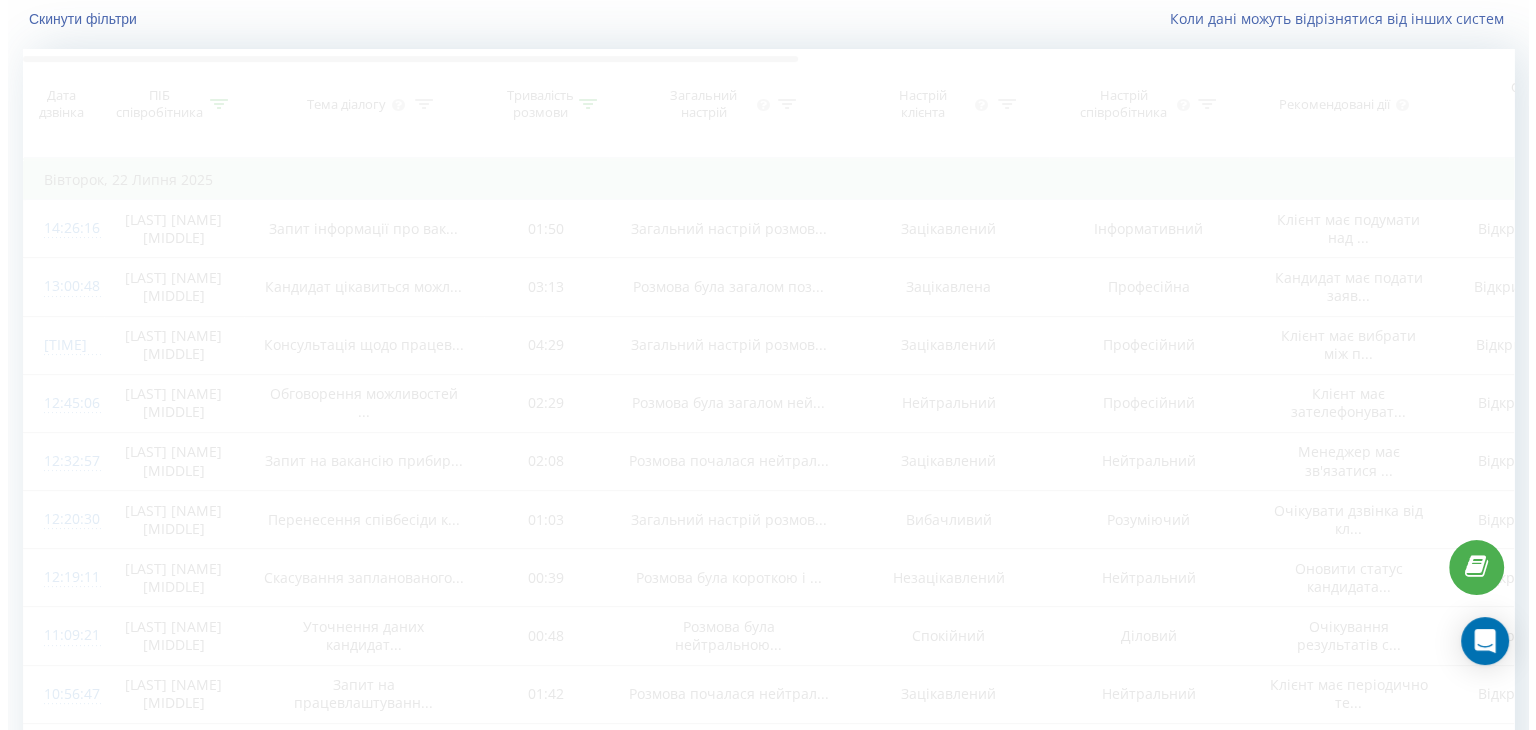 scroll, scrollTop: 132, scrollLeft: 0, axis: vertical 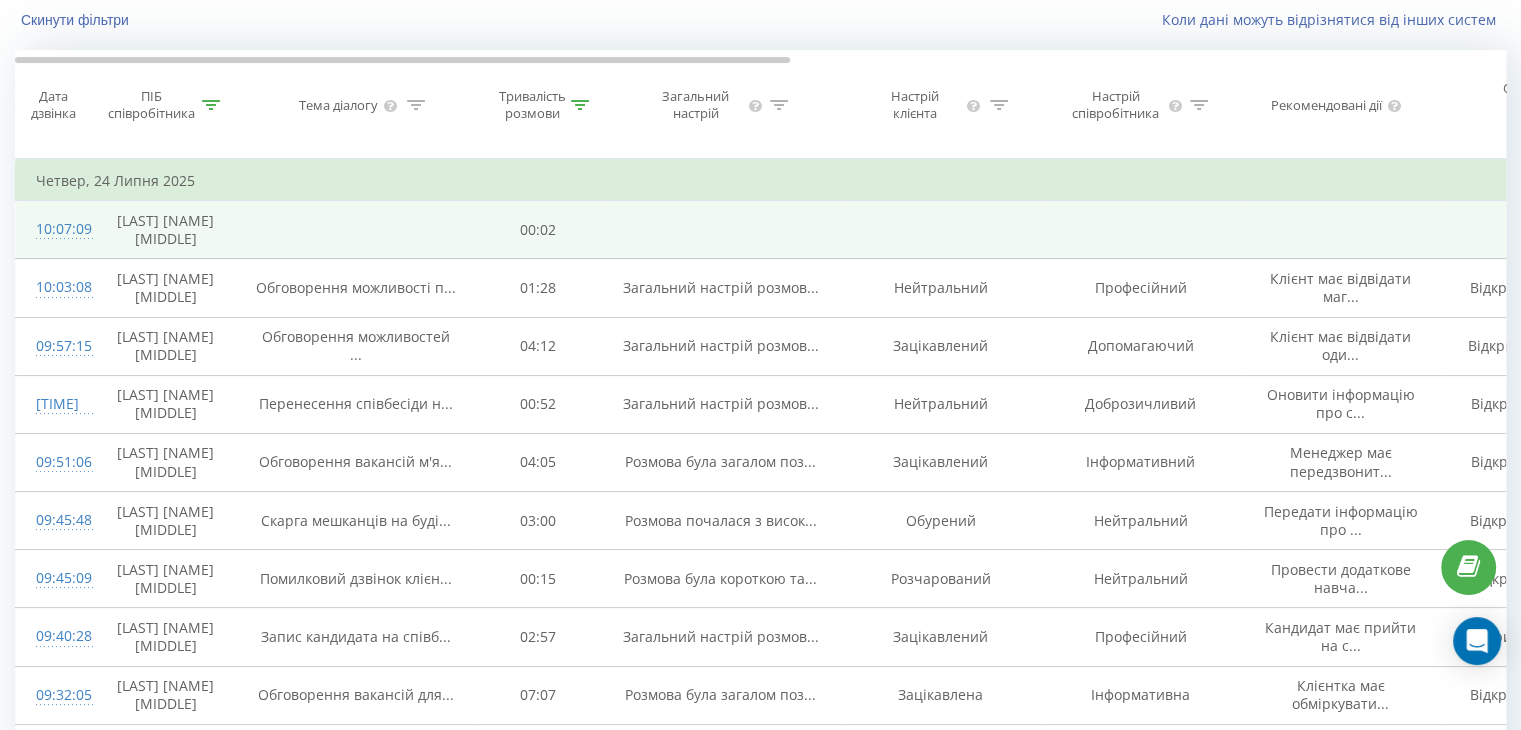 click on "10:07:09" at bounding box center (56, 230) 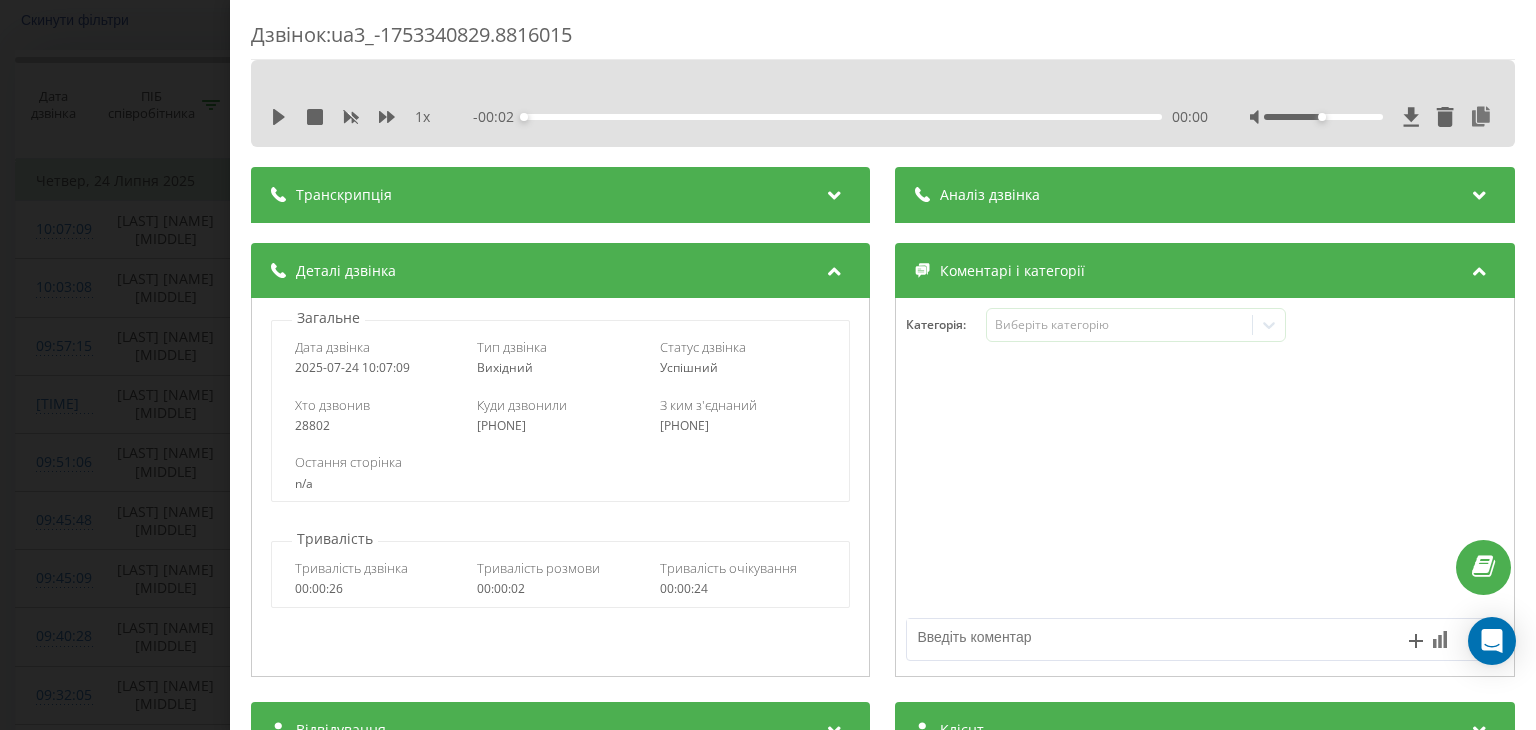 click at bounding box center (835, 192) 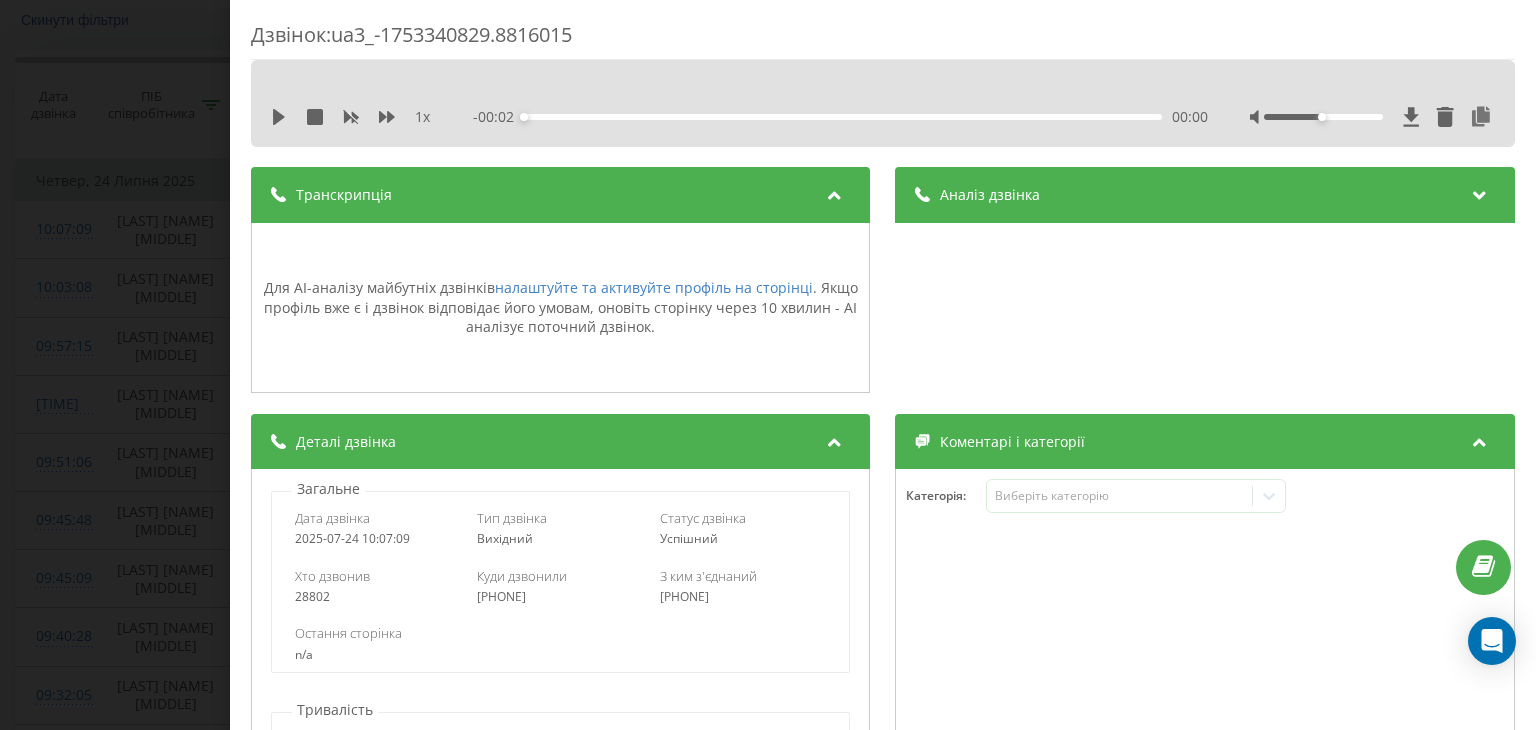 click on "Дзвінок :  ua3_-1753340829.8816015   1 x  - 00:02 00:00   00:00   Транскрипція Для AI-аналізу майбутніх дзвінків  налаштуйте та активуйте профіль на сторінці . Якщо профіль вже є і дзвінок відповідає його умовам, оновіть сторінку через 10 хвилин - AI аналізує поточний дзвінок. Аналіз дзвінка Для AI-аналізу майбутніх дзвінків  налаштуйте та активуйте профіль на сторінці . Якщо профіль вже є і дзвінок відповідає його умовам, оновіть сторінку через 10 хвилин - AI аналізує поточний дзвінок. Деталі дзвінка Загальне Дата дзвінка [DATE] 10:07:09 Тип дзвінка Вихідний Статус дзвінка Успішний 28802 n/a : 0" at bounding box center [768, 365] 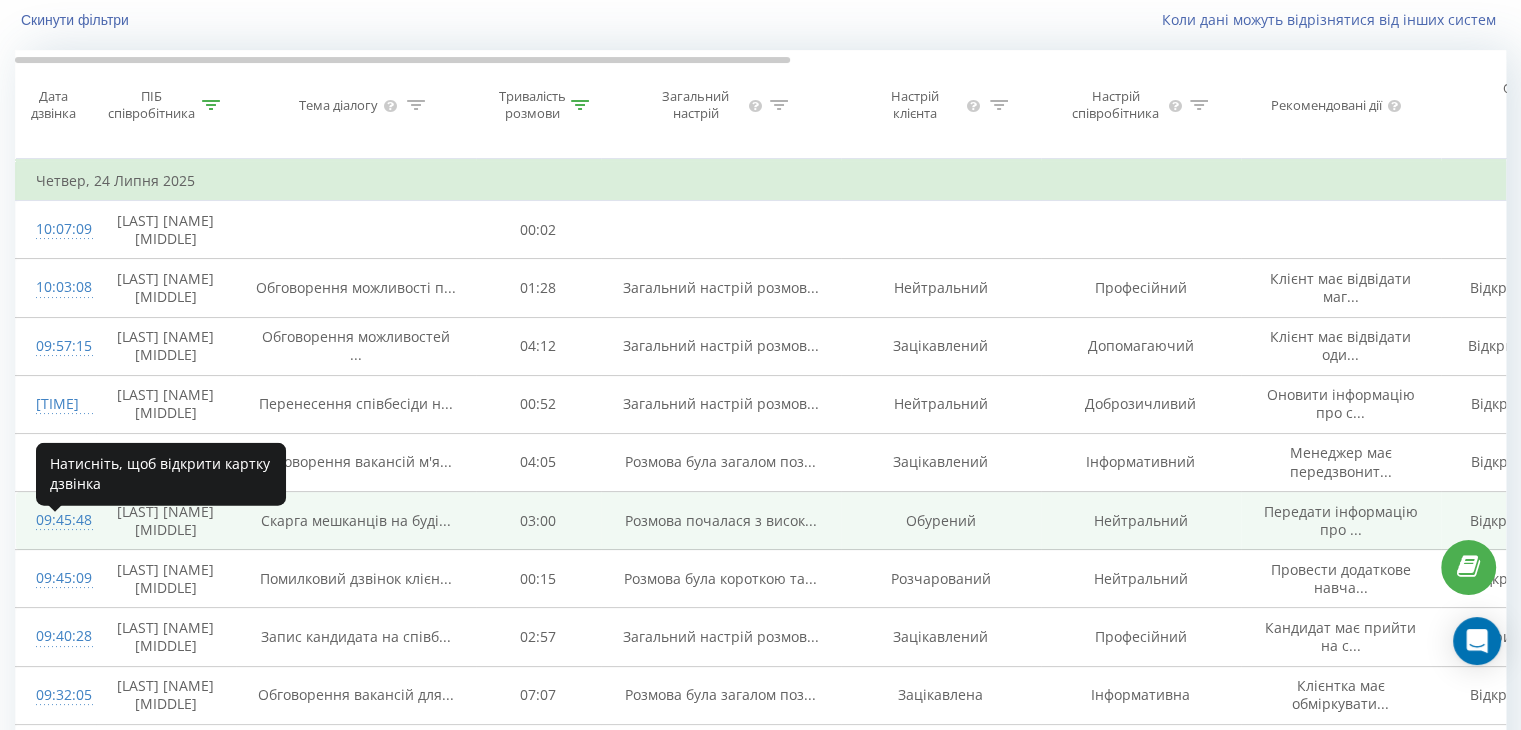 click on "09:45:48" at bounding box center (56, 520) 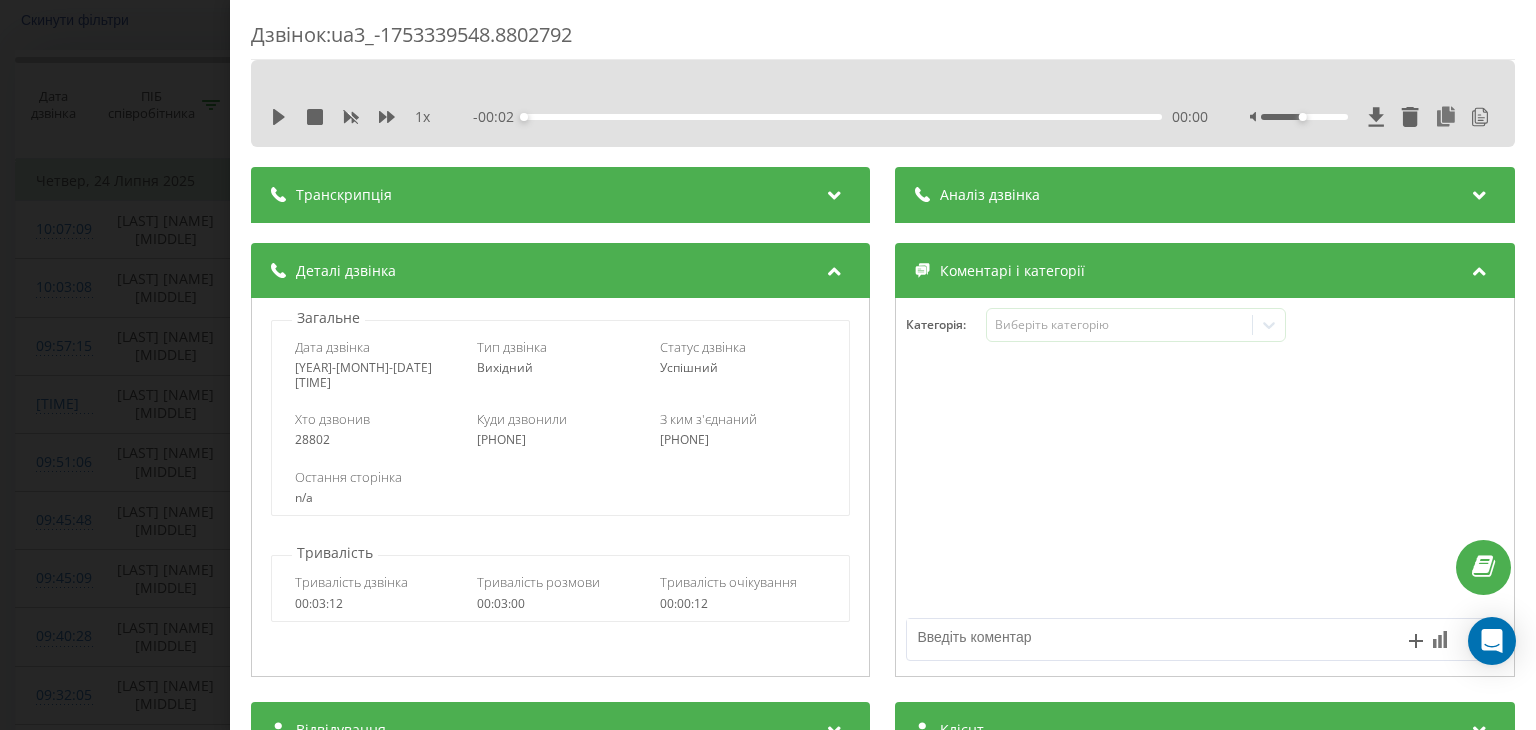 click at bounding box center [835, 192] 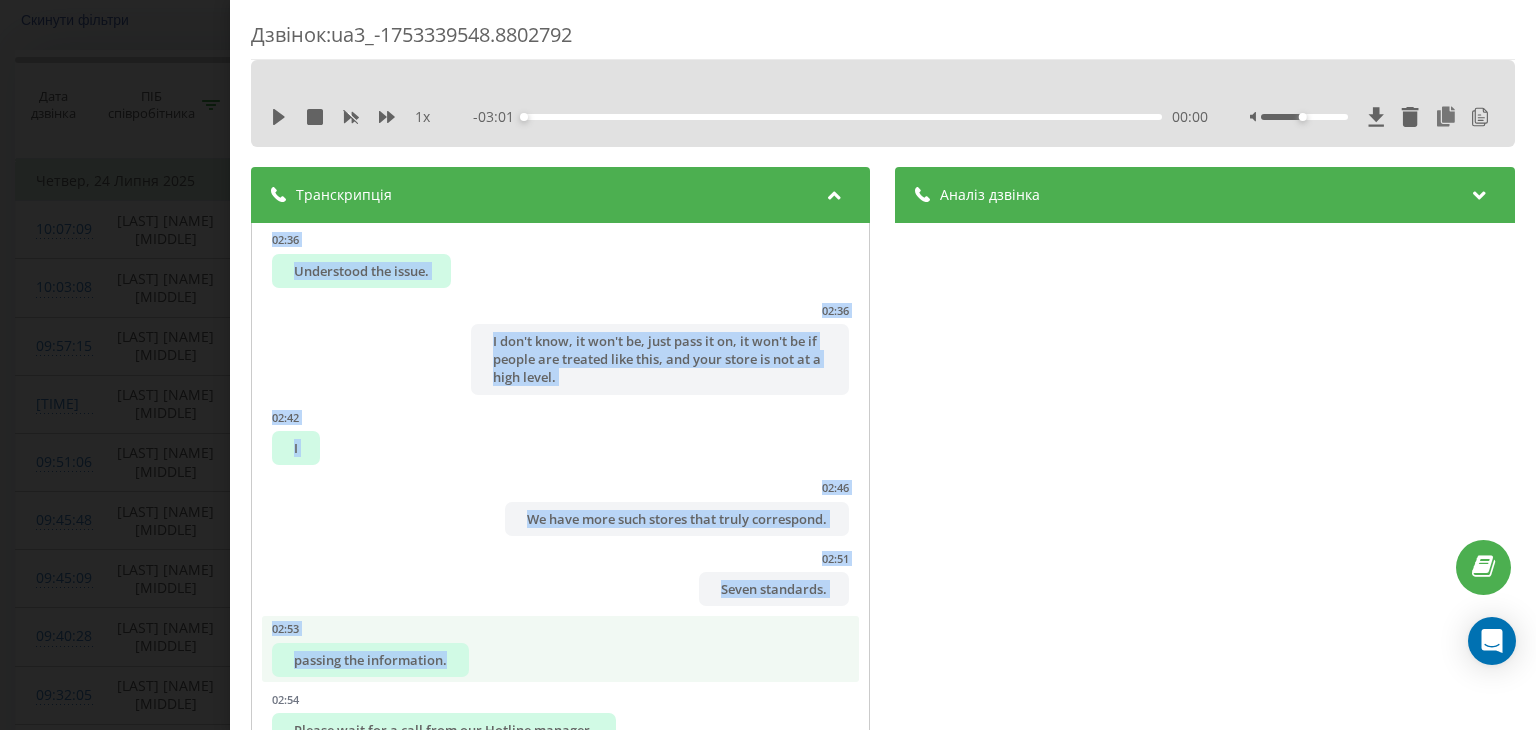 scroll, scrollTop: 3824, scrollLeft: 0, axis: vertical 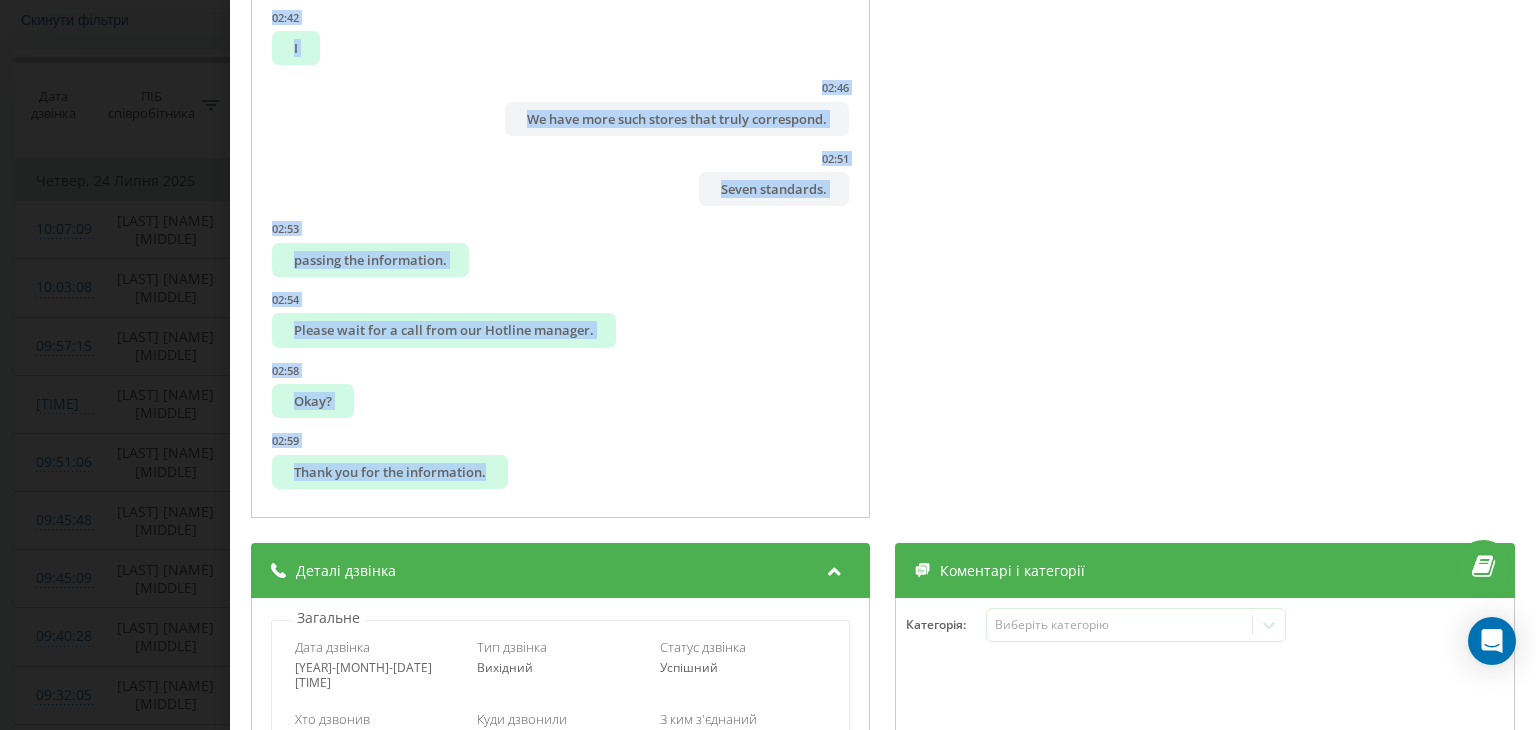 drag, startPoint x: 344, startPoint y: 251, endPoint x: 742, endPoint y: 518, distance: 479.26297 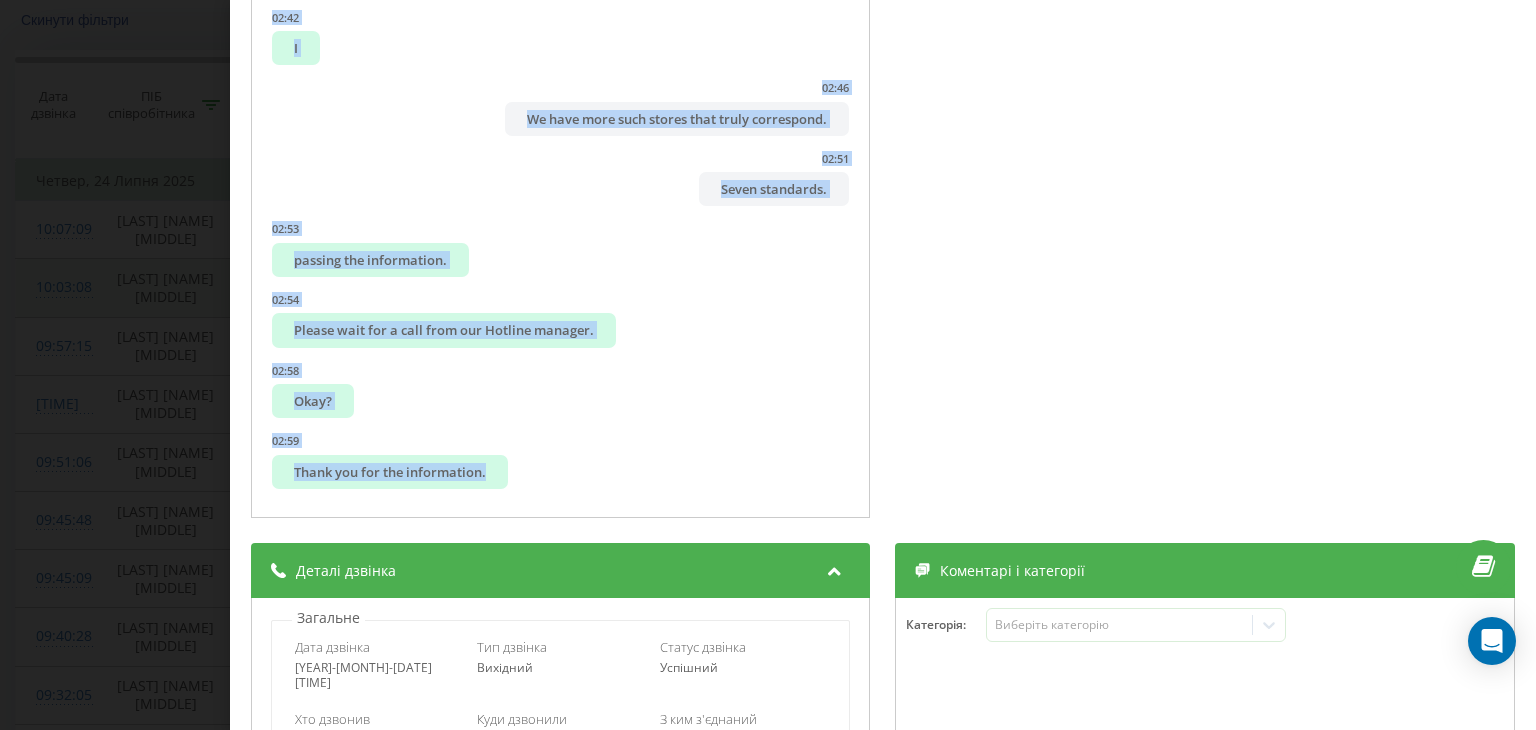 click on "Дзвінок : [ID] 03:01 00:00 00:00 Транскрипція 00:02 Called 00:03 Hello, good morning. 00:04 [COMPANY] Company, HR department. 00:06 My name is [FIRST]. 00:07 Did you call recently? 00:10 About another matter. 00:12 This is the city of [CITY], and we generally have great dissatisfaction. 00:18 We are residents of Medical 3. 00:20 And what is happening now at the expense of our territory, our house, they are not giving us the opportunity to contact your responsible person for construction in our city. 00:32 The guys did not give a phone number. 00:33 They said, here, call this number. 00:35 What exactly happened? 00:37 Well, first of all, what happened? 00:41 They invaded the territory, our house is just here. 00:44 This is our adjacent territory. 00:46 When we first started with construction, we talked, someone came here, showed a plan, said they would enter one meter into our yard. 00:56 01:01 This is the territory of our house, benches. 01:04 01:06 01:08" at bounding box center [768, 365] 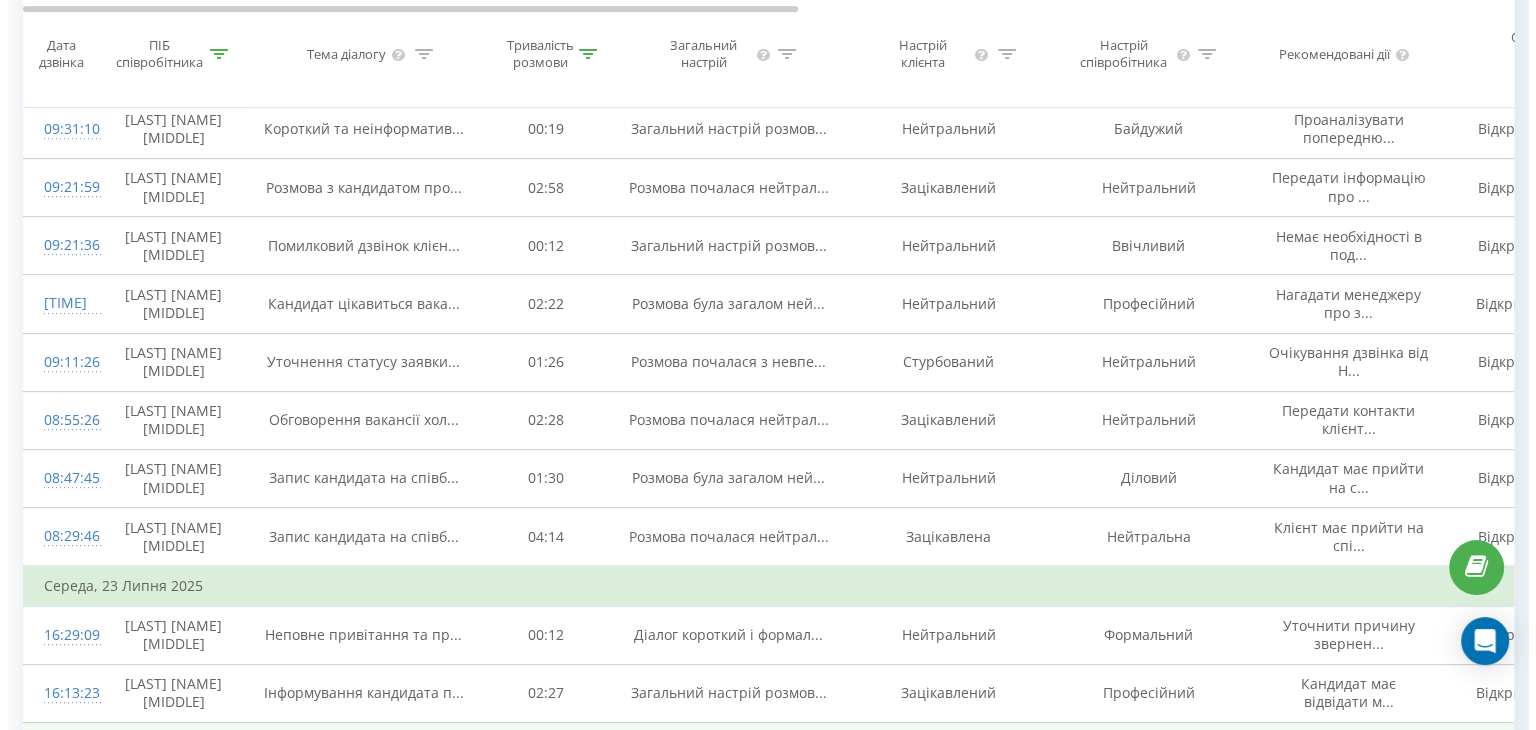 scroll, scrollTop: 1032, scrollLeft: 0, axis: vertical 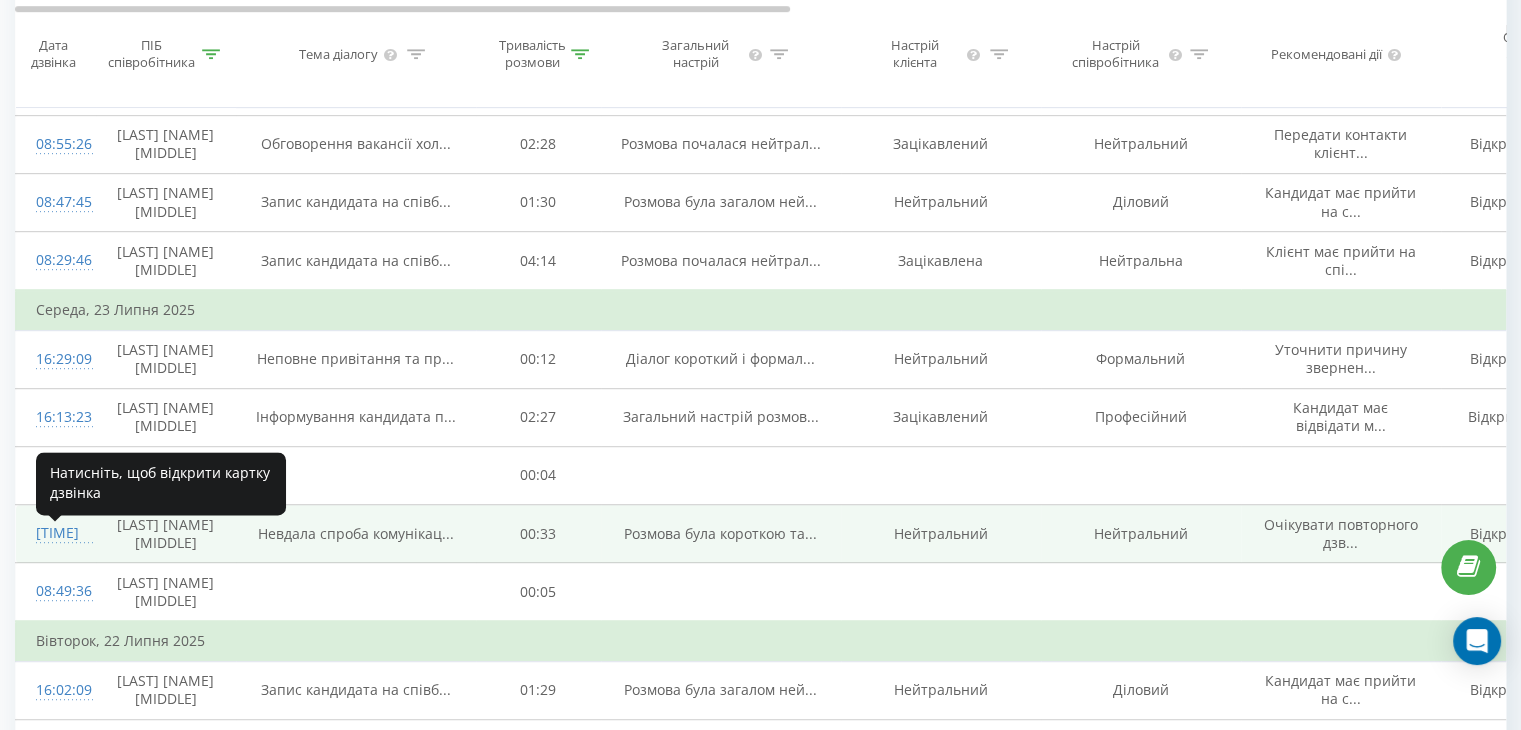click on "[TIME]" at bounding box center (56, 533) 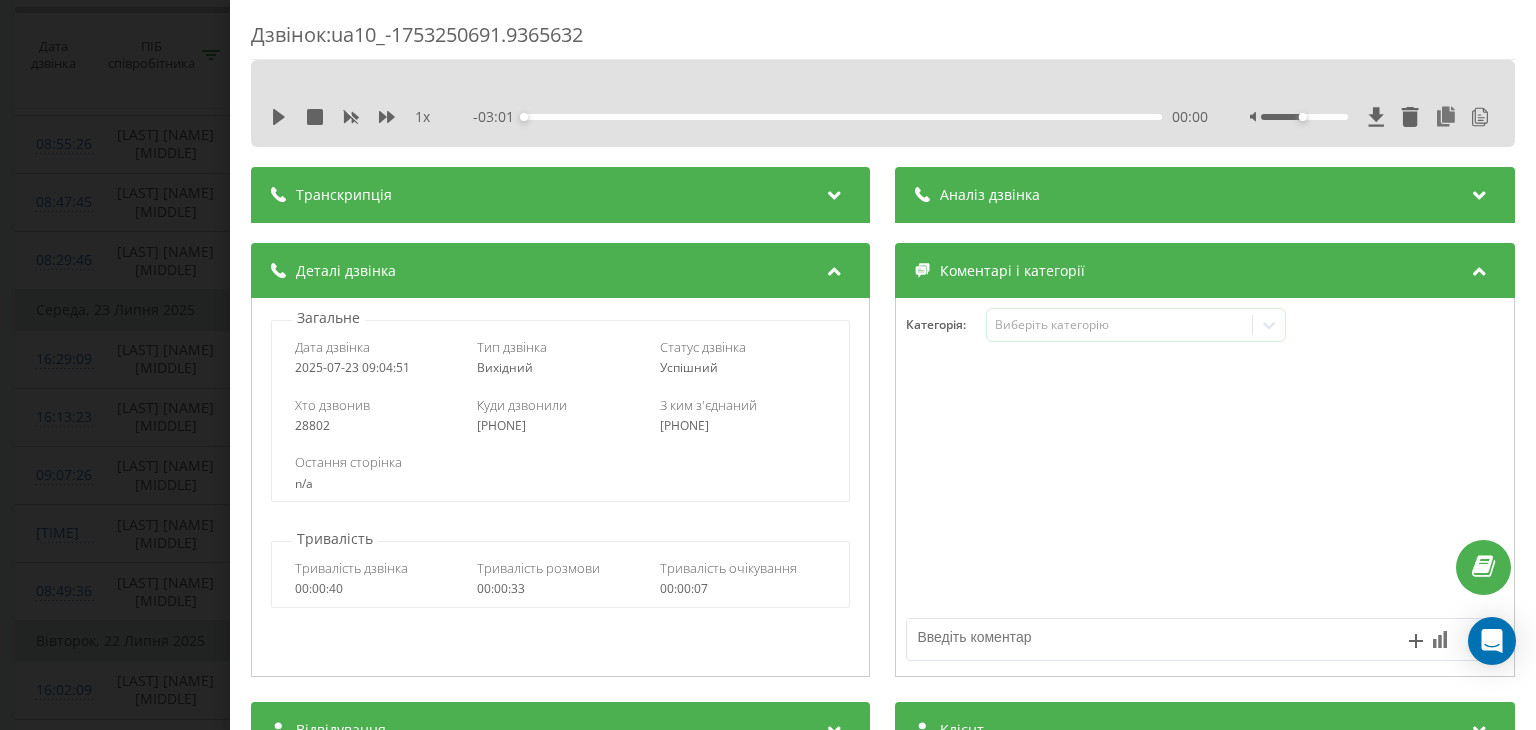 click at bounding box center [835, 192] 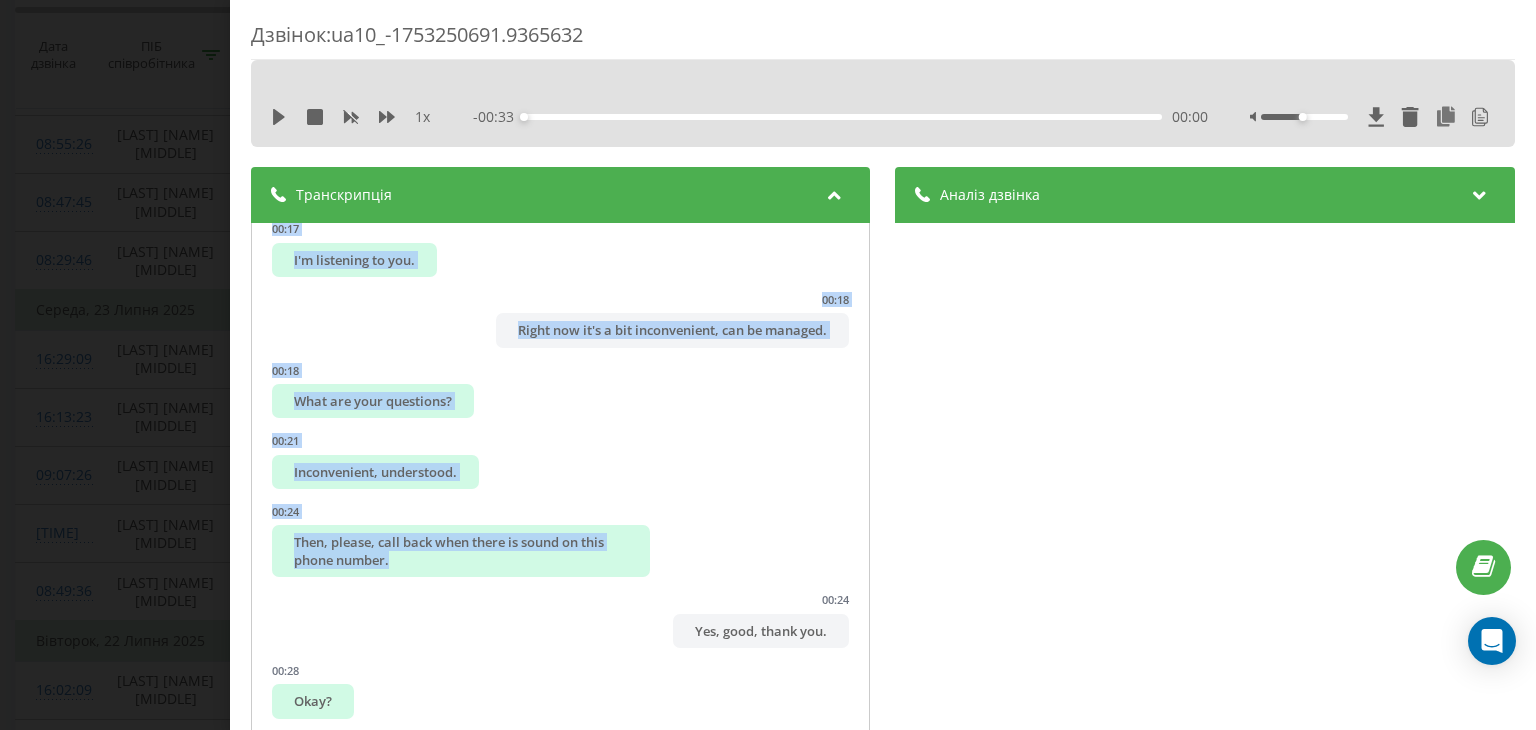 scroll, scrollTop: 777, scrollLeft: 0, axis: vertical 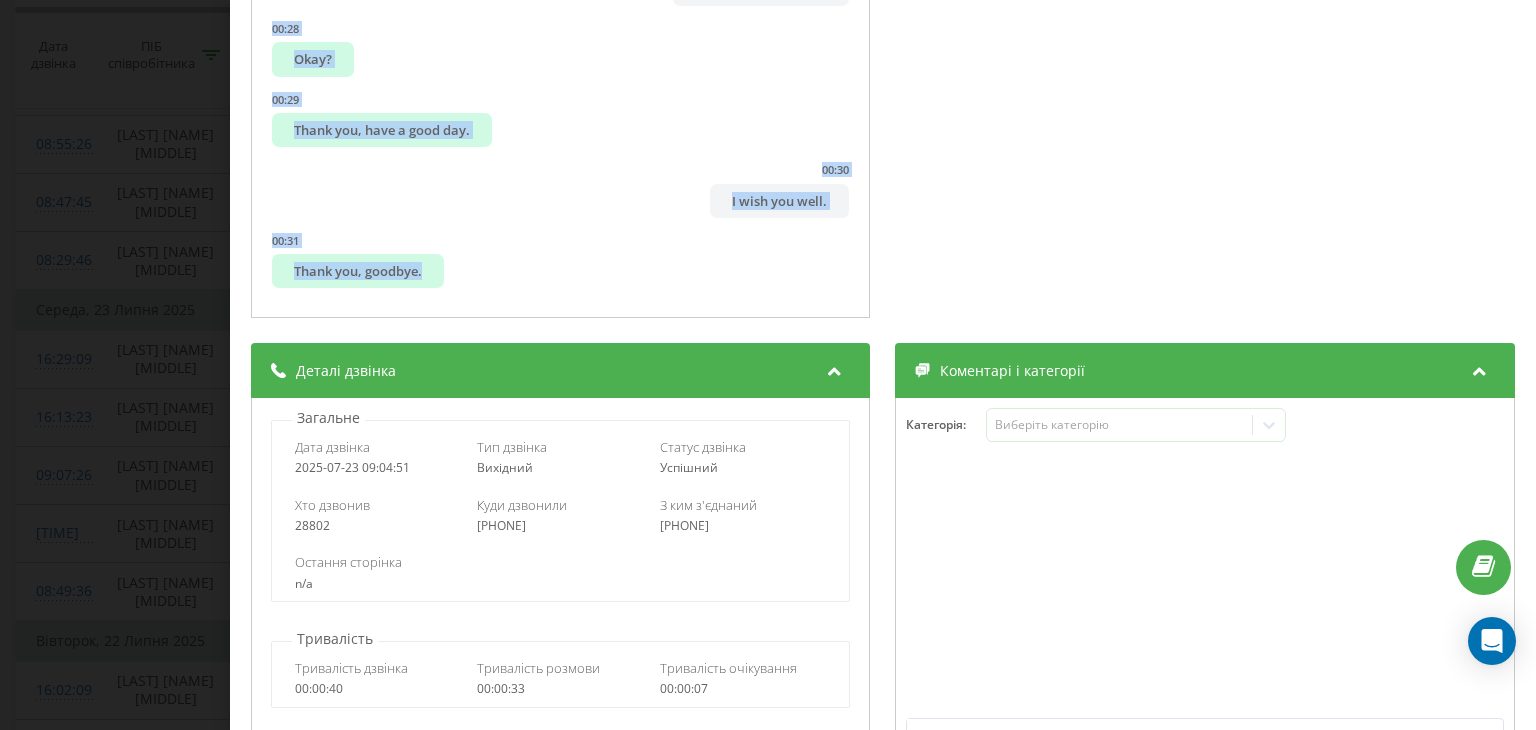 drag, startPoint x: 371, startPoint y: 262, endPoint x: 753, endPoint y: 298, distance: 383.6926 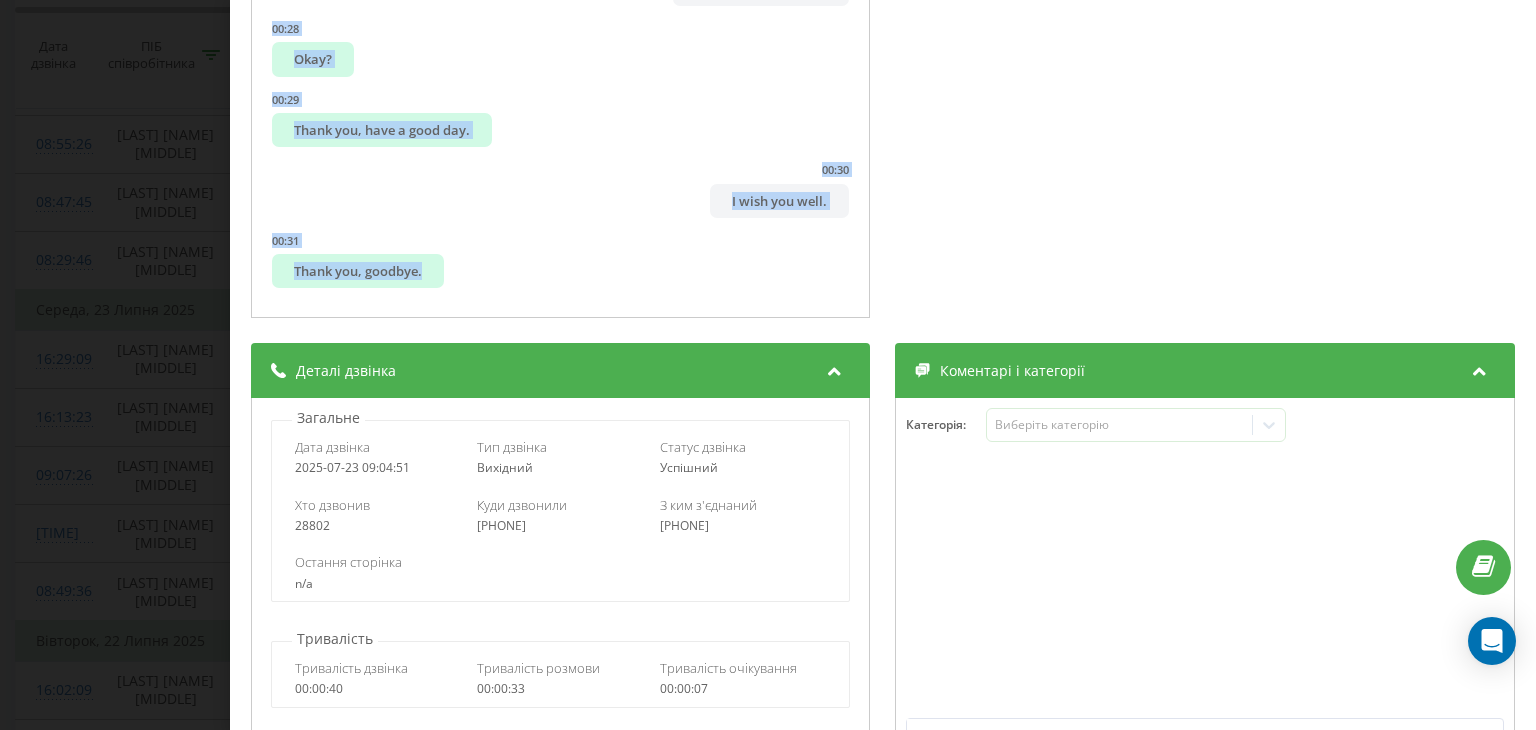 click on "Дзвінок :  ua10_-1753250691.9365632   1 x  - 00:33 00:00   00:00   Транскрипція 00:00 Hello. 00:01 Hello, good morning. 00:02 Marketop Company, light personnel. 00:04 Hello. 00:04 My name is Natalia. 00:05 Did you call yesterday? 00:09 Hello. 00:12 Yes, I can hear you very poorly. 00:12 Yes, that's what I was concluding. 00:14 You called yesterday, it was missed. 00:17 I'm listening to you. 00:18 Right now it's a bit inconvenient, can be managed. 00:18 What are your questions? 00:21 Inconvenient, understood. 00:24 Then, please, call back when there is sound on this phone number. 00:24 Yes, good, thank you. 00:28 Okay? 00:29 Thank you, have a good day. 00:30 I wish you well. 00:31 Thank you, goodbye. Аналіз дзвінка Назва профілю MarketOpt-Kremenchuk Тема діалогу Невдала спроба комунікації через технічні проблеми Оцінка діалогу Відкриття 2 Презентація 1 Оцінка 1.5 1 2 8 n/a" at bounding box center (768, 365) 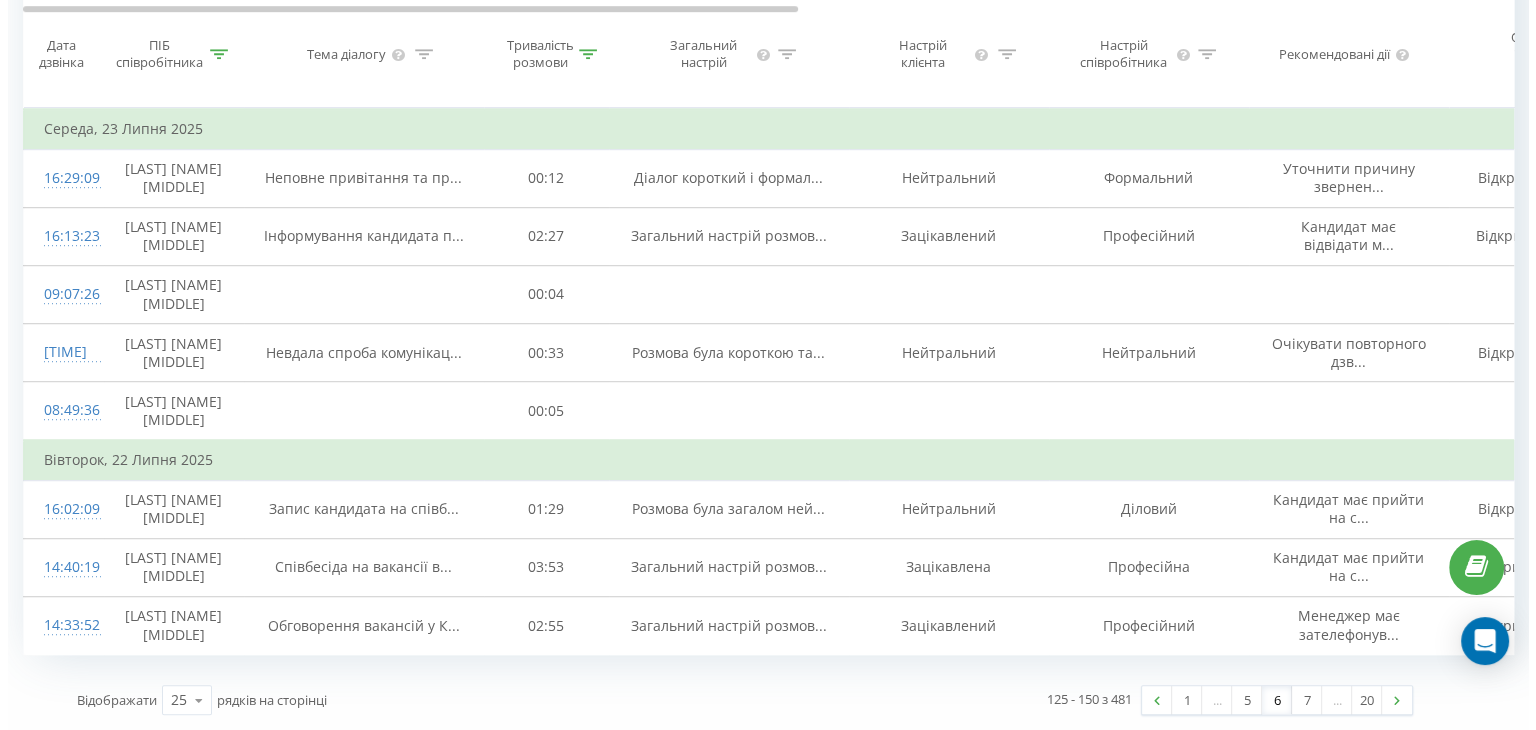 scroll, scrollTop: 1224, scrollLeft: 0, axis: vertical 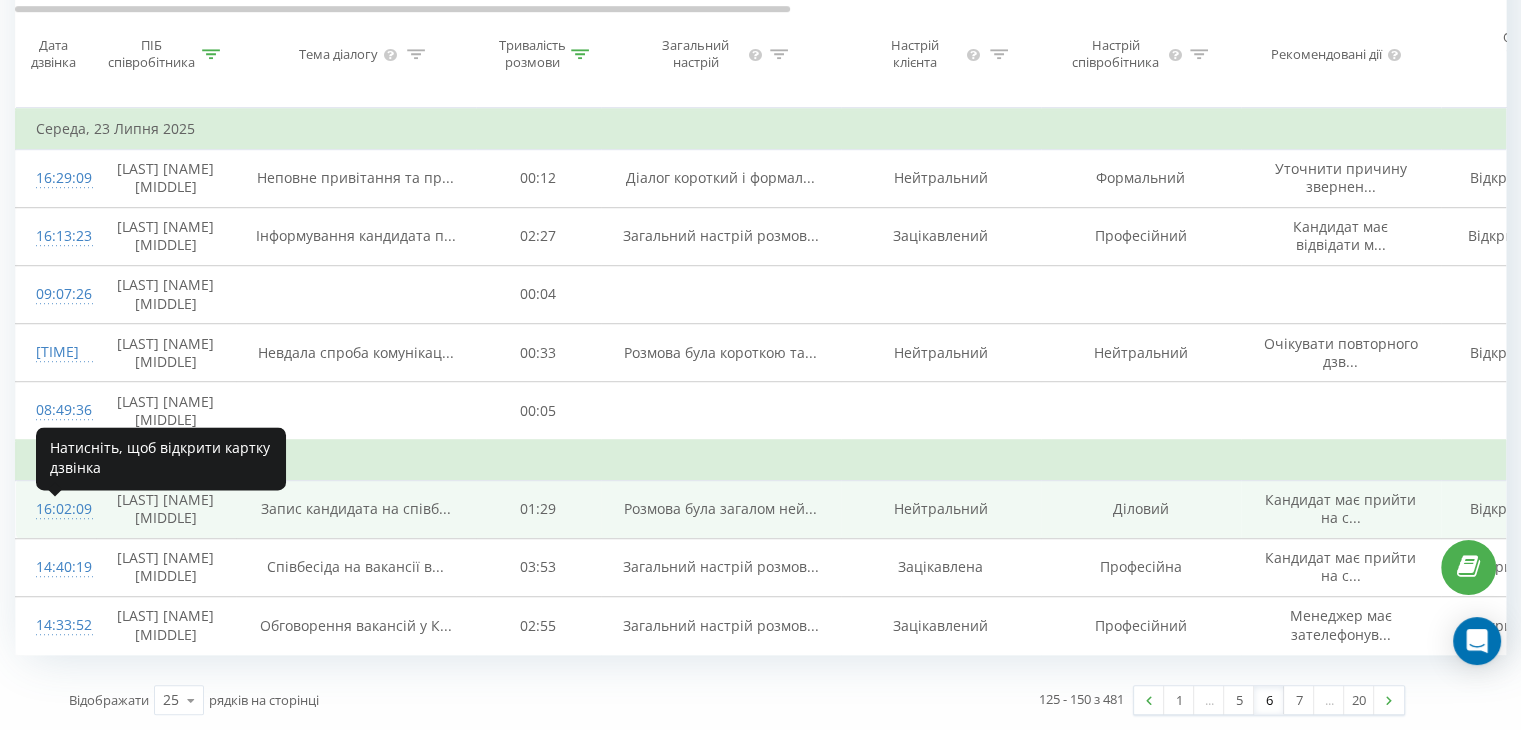 click on "16:02:09" at bounding box center (56, 509) 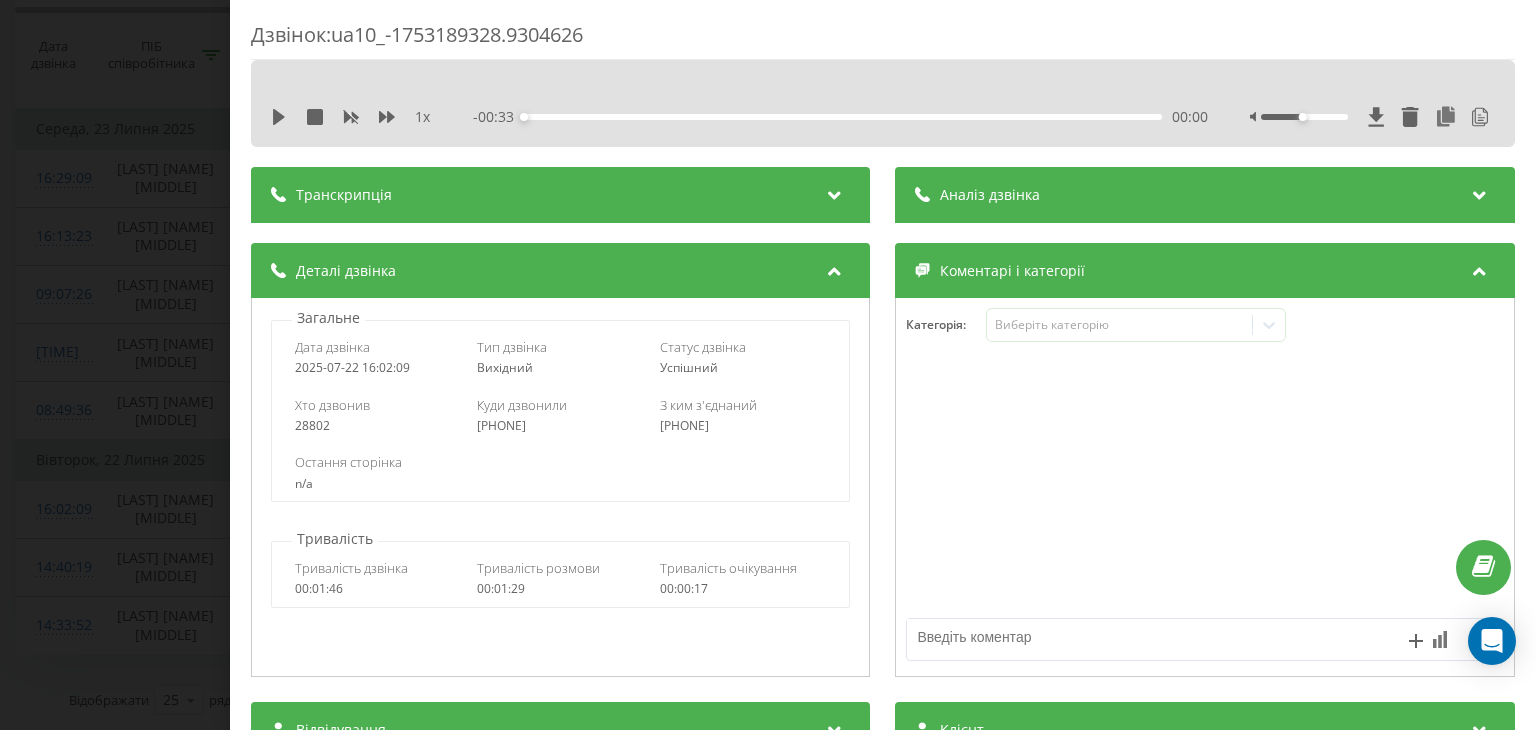 click at bounding box center (835, 192) 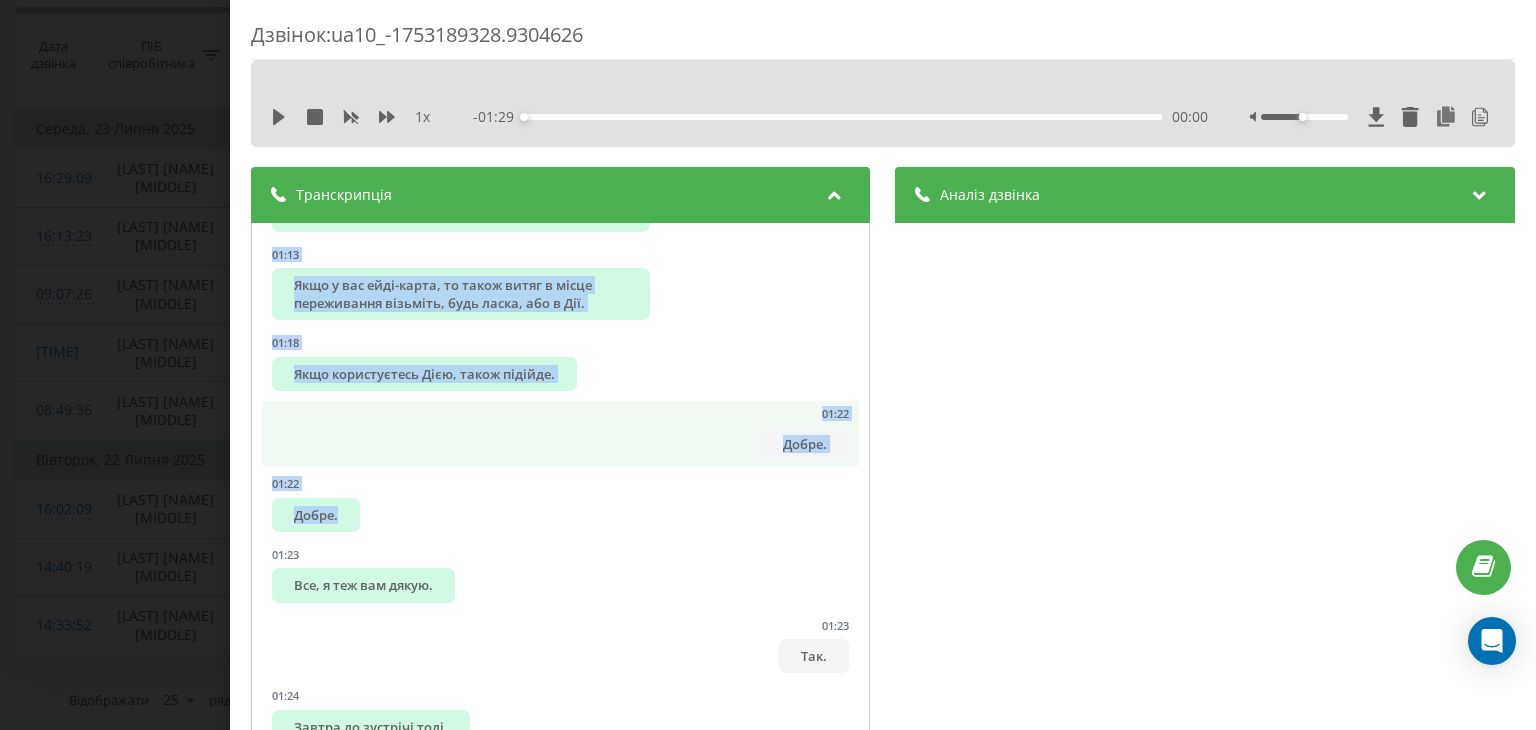 scroll, scrollTop: 1843, scrollLeft: 0, axis: vertical 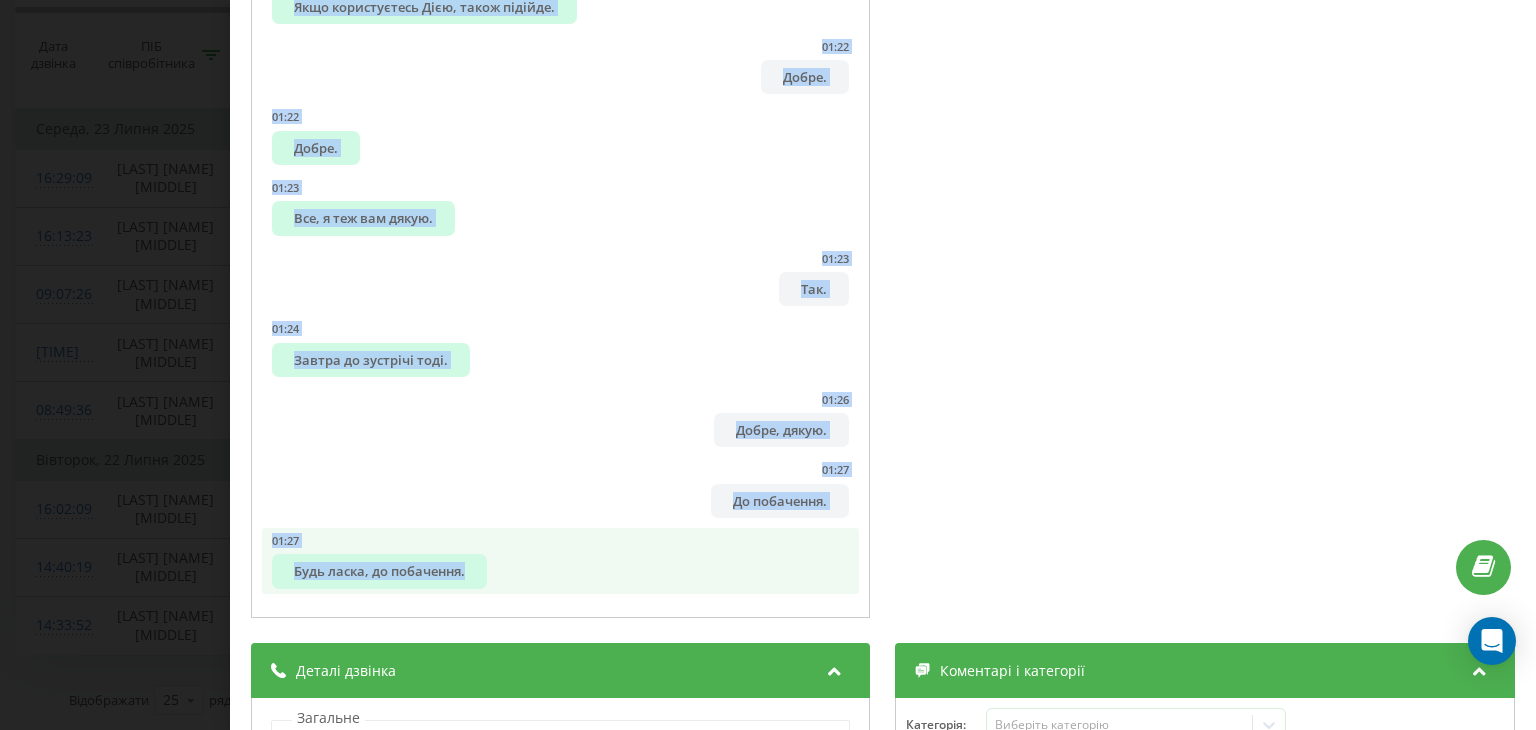 drag, startPoint x: 327, startPoint y: 237, endPoint x: 768, endPoint y: 541, distance: 535.6277 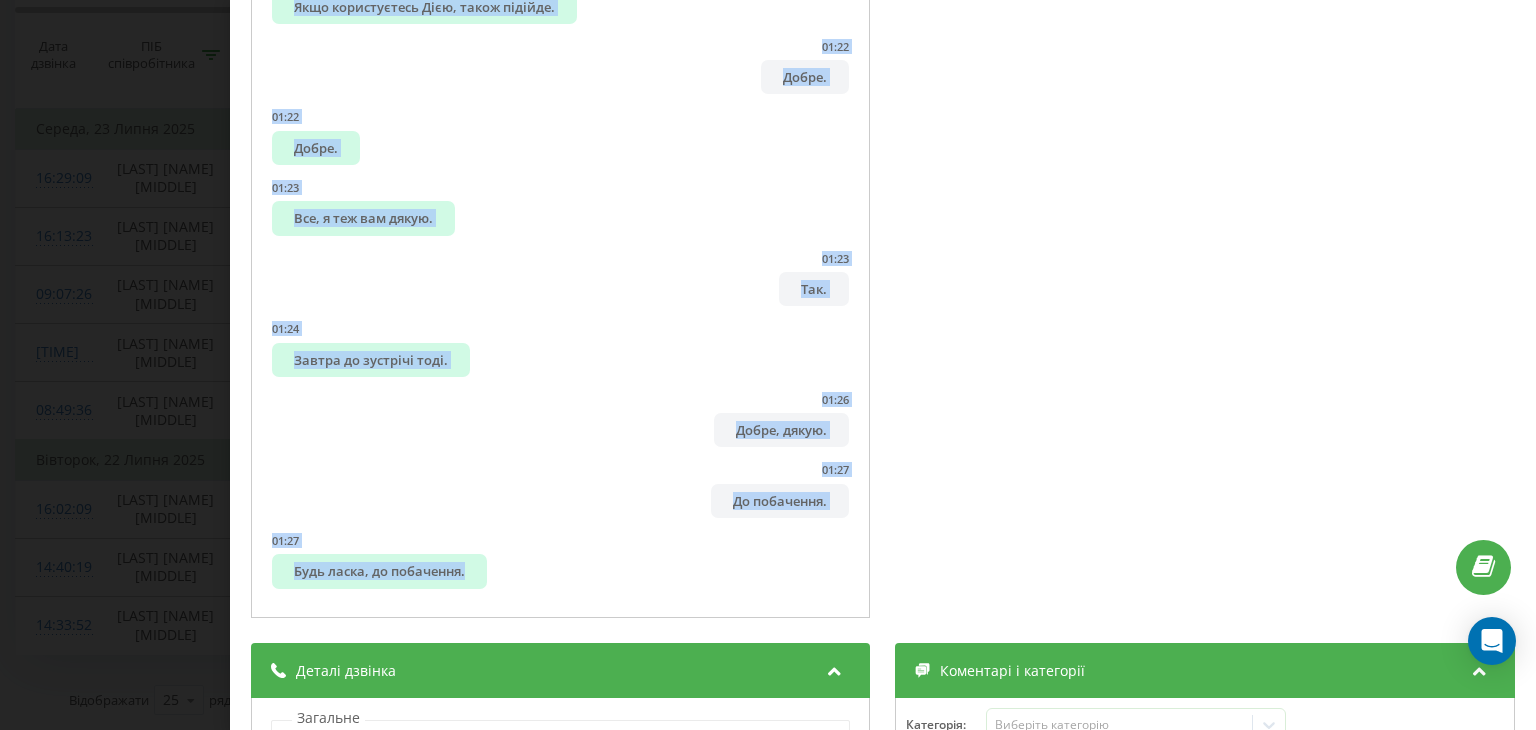 click on "Дзвінок :  ua10_-1753189328.9304626   1 x  - 01:29 00:00   00:00   Транскрипція 00:01 Алло. 00:02 Алло, добрий день, [FIRST] [PATRONYMIC]. 00:04 Так. 00:05 Це компанія «Маркетоп», відділ персоналу. 00:07 Мене звати [FIRST]. 00:09 Ви залишили свої контактні дані стосовно роботи телефону і зручно говорити? 00:10 Так. 00:14 Так, підскажіть, будь ласка, в керівництві шукаєте роботу, яку саме посаду розглядаєте? 00:21 00:27 Я вас тоді можу записати на співбесіду. 00:32 Співбесіда у нас планується в місті [CITY] завтра, перша половина дня, на [TIME] ранку. 00:38 00:43 Думаю так. 00:45 Так, добре. 00:46 Зараз я вас тоді запису. 00:48 00:51 00:55 3" at bounding box center (768, 365) 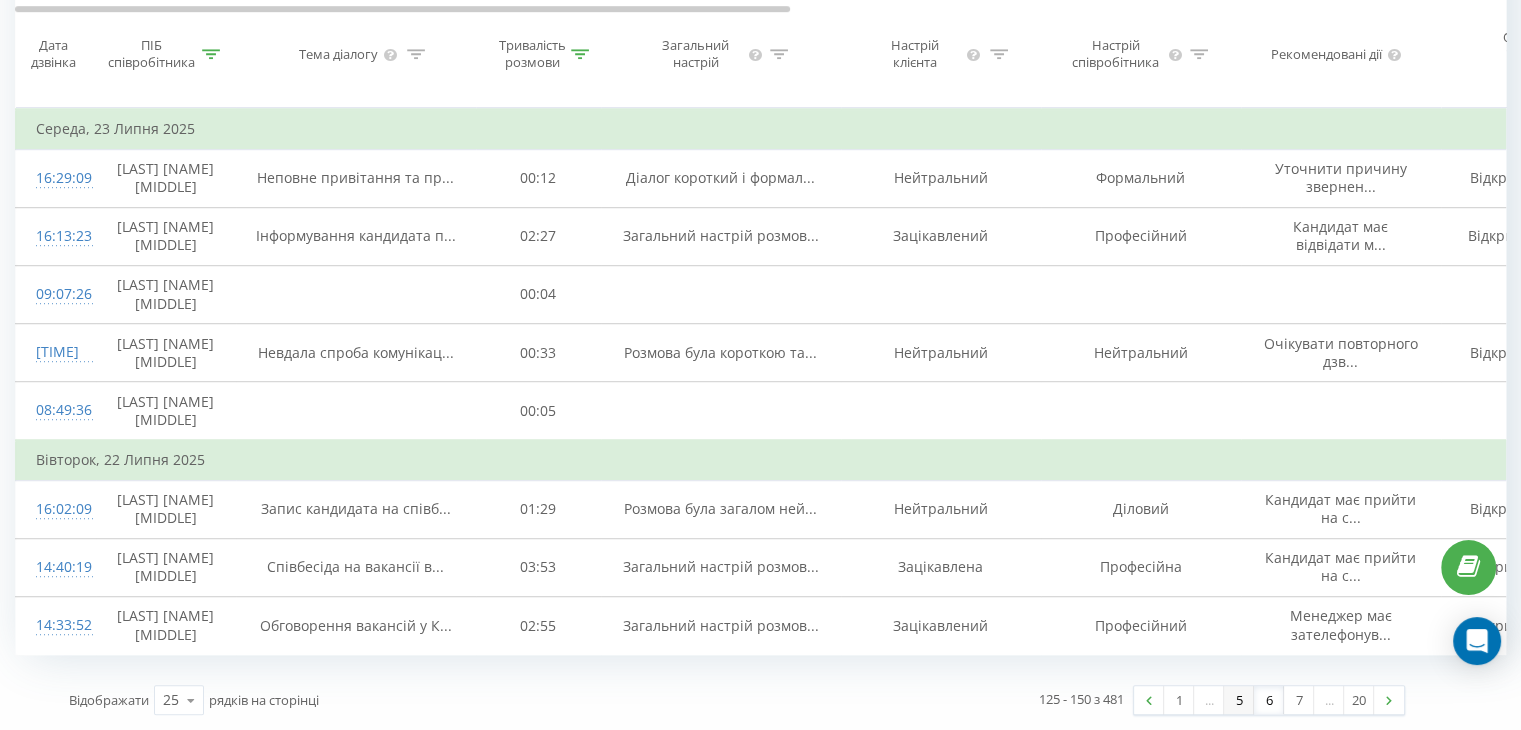 click on "5" at bounding box center [1239, 700] 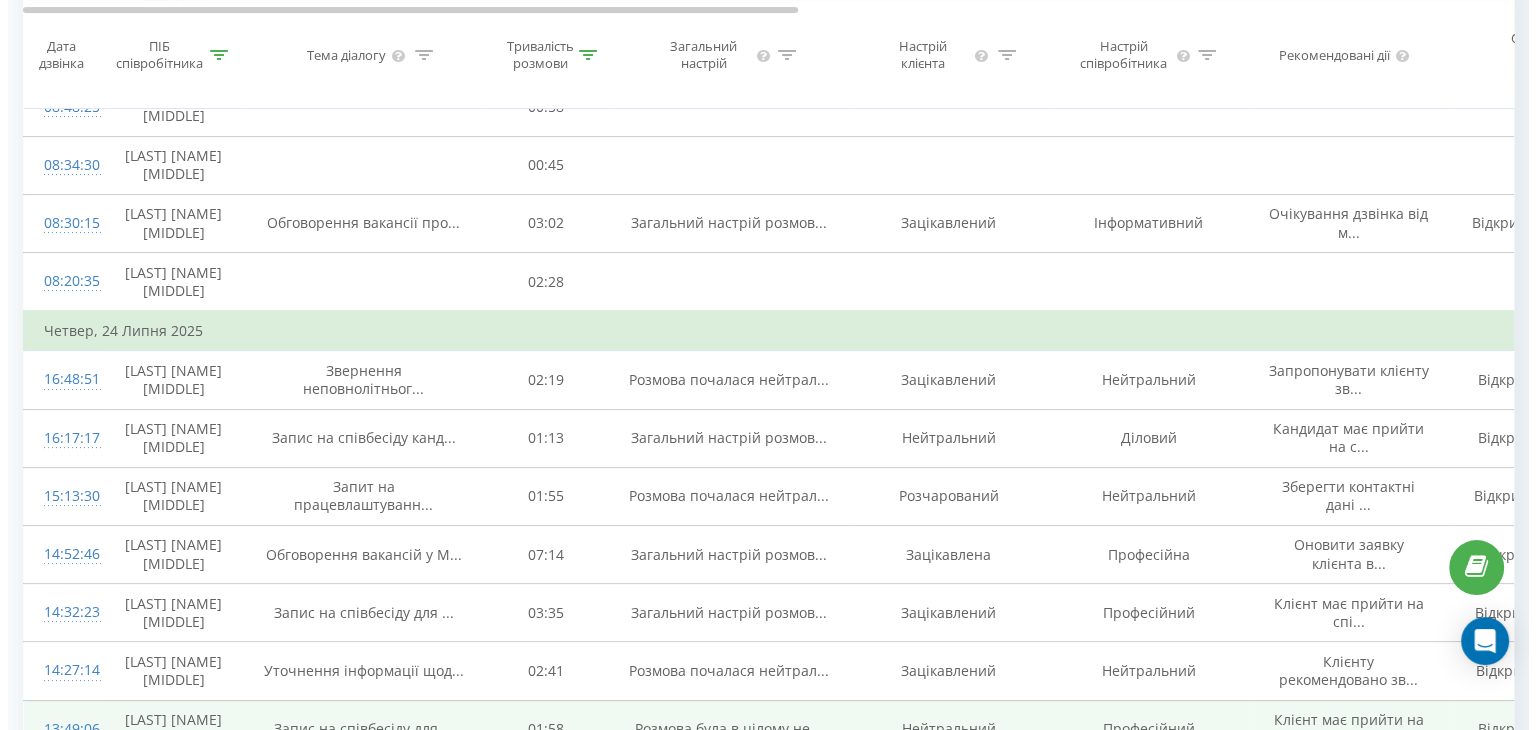 scroll, scrollTop: 532, scrollLeft: 0, axis: vertical 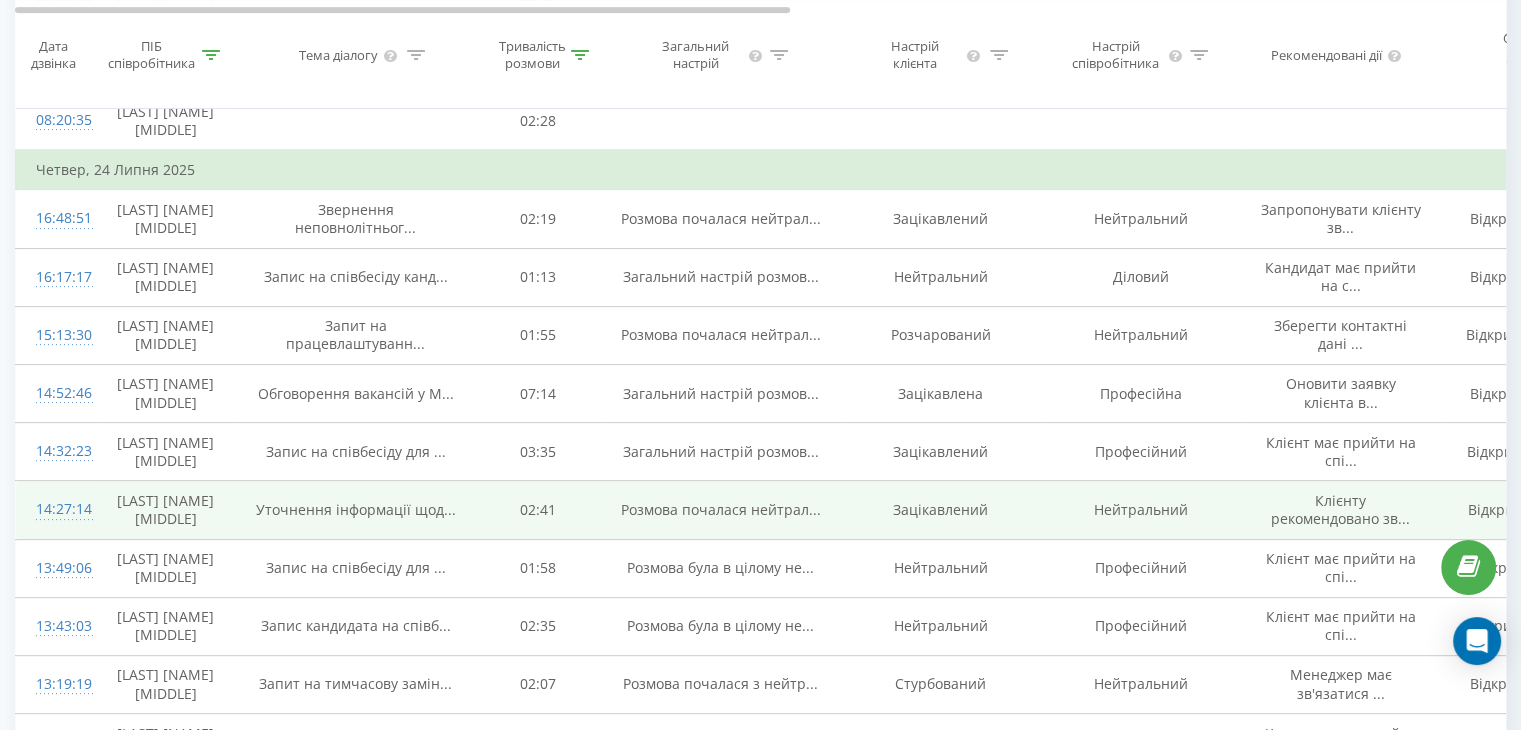 click on "[LAST] [NAME] [MIDDLE]" at bounding box center [166, 510] 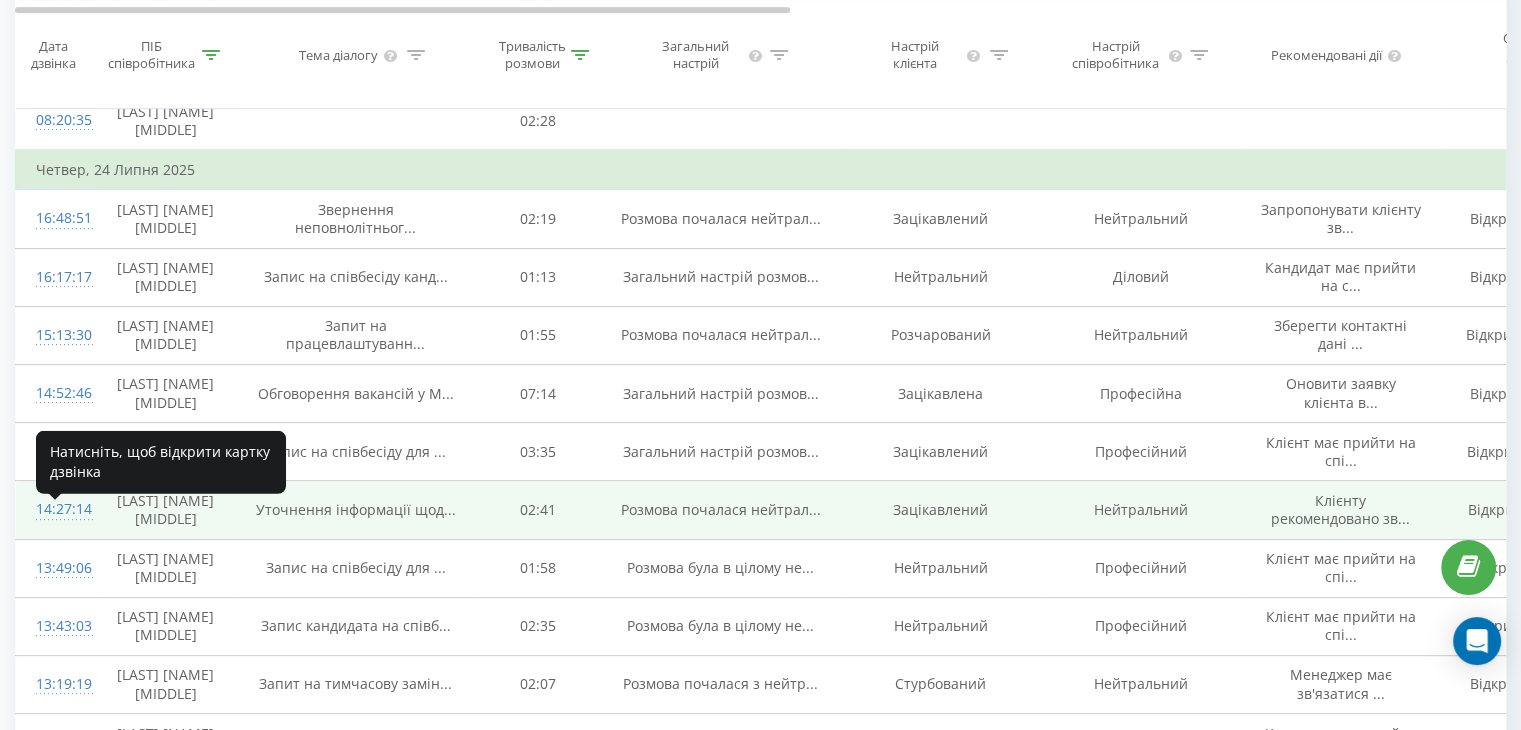click on "14:27:14" at bounding box center (56, 509) 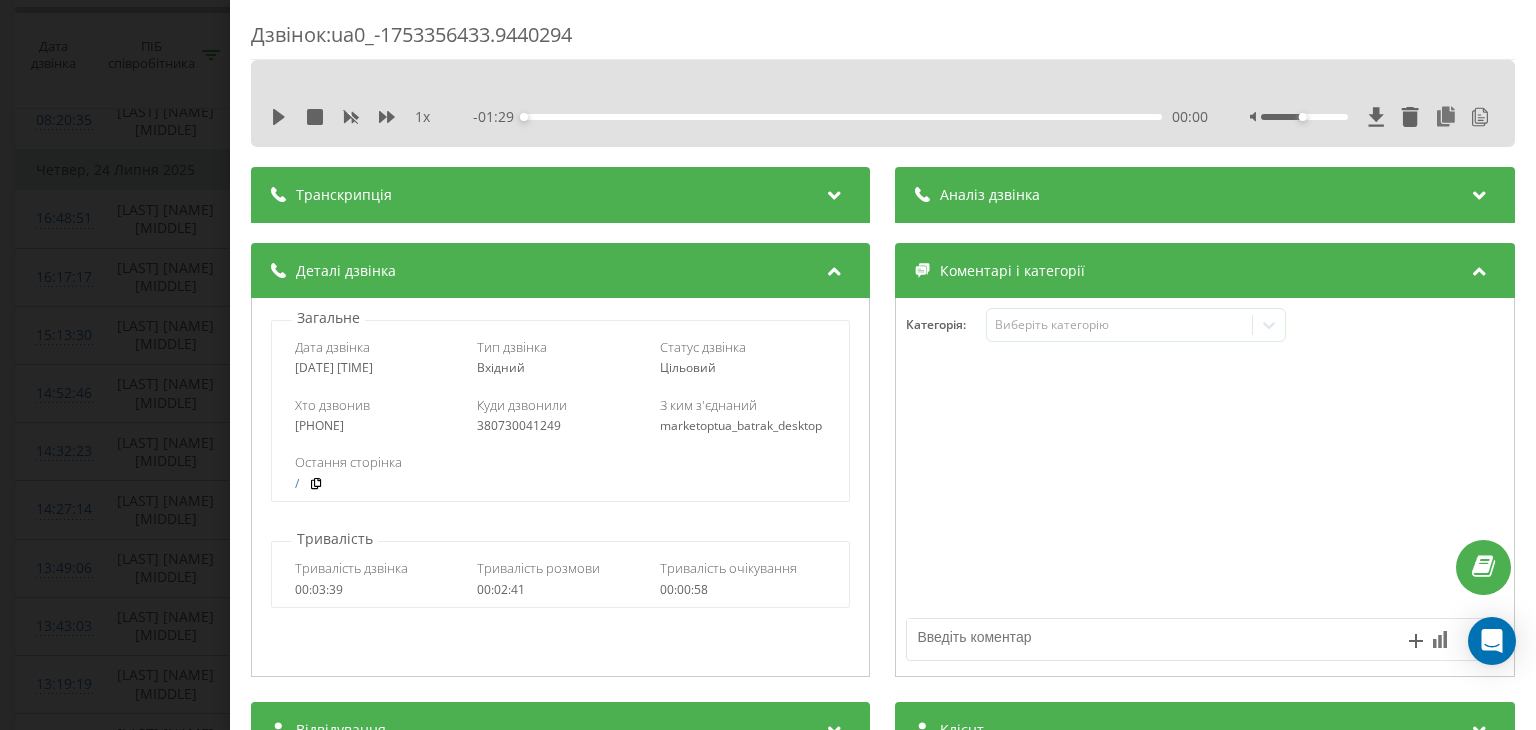 click at bounding box center (835, 192) 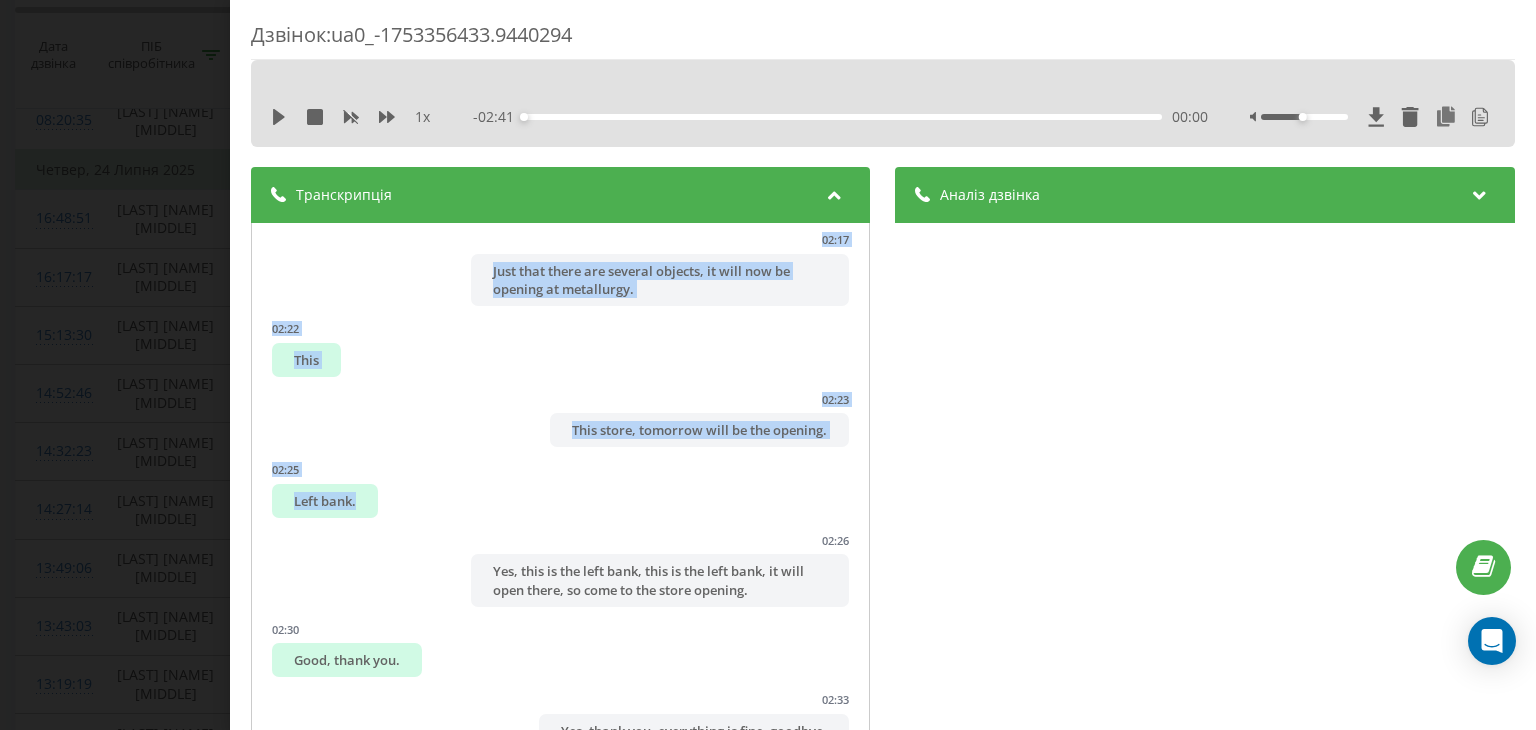 scroll, scrollTop: 3576, scrollLeft: 0, axis: vertical 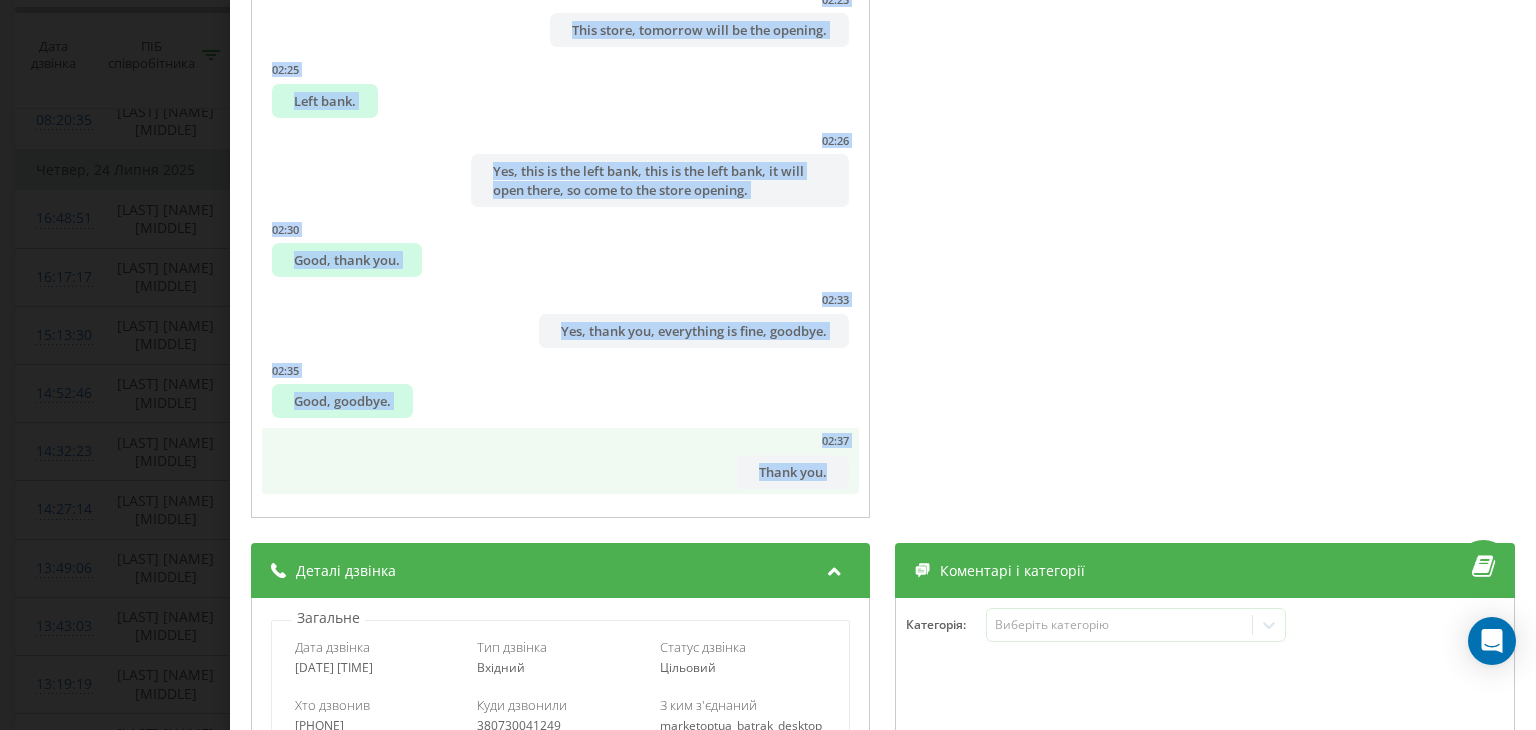 drag, startPoint x: 271, startPoint y: 239, endPoint x: 828, endPoint y: 474, distance: 604.54443 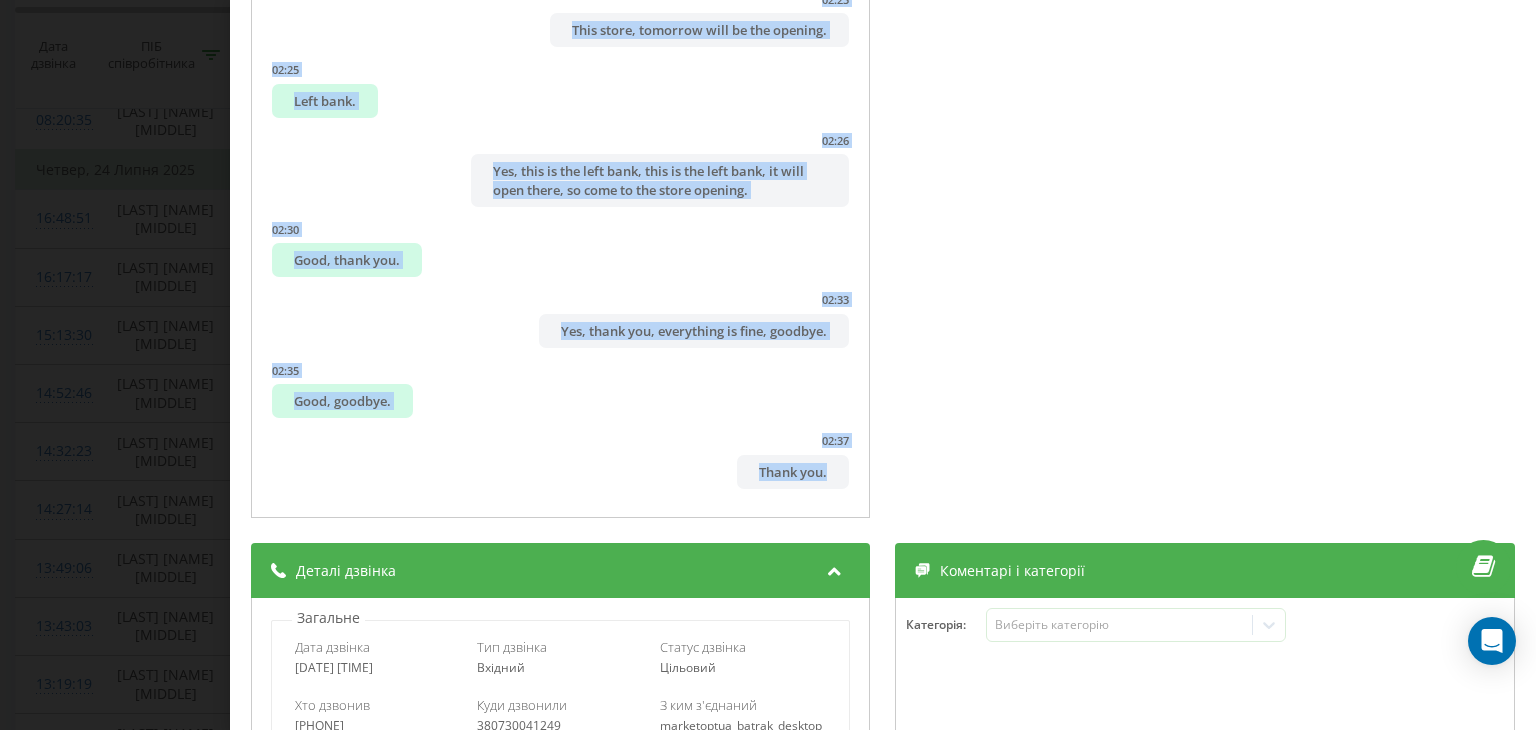 click on "Дзвінок :  ua0_-1753356433.9440294   1 x  - 02:41 00:00   00:00   Транскрипція 00:00 Hello 00:01 Hello, Mark Topt company, HR department. 00:03 My name is [NAME], I'm listening. 00:06 Day. 00:06 We once called you regarding employment. 00:07 Yes. 00:13 This is the city of [CITY]. 00:16 The store was supposed to open in our Dniprobud district, Dniprostroi. 00:18 Aha, uh-huh. 00:23 Now I'm passing by, looking at how the work has stopped. 00:28 And tell me, please, did you only call or did you also have an interview with us? 00:32 No, I haven't had an interview yet. 00:33 Did not have an interview. 00:35 Now I'll clarify this, what is the address of Dniprobud, because we have many of them. 00:38 Some are already working in stores, and some are just planned to be opened. 00:40 I know where it is, yes. 00:43 Malovnycha, aha, yes, address Malovnycha 12-33. 00:46 You mean it will be opened later. 00:49 Those which will be planned with us, not until October. 00:53 00:57 01:01 01:02 Medical. This" at bounding box center (768, 365) 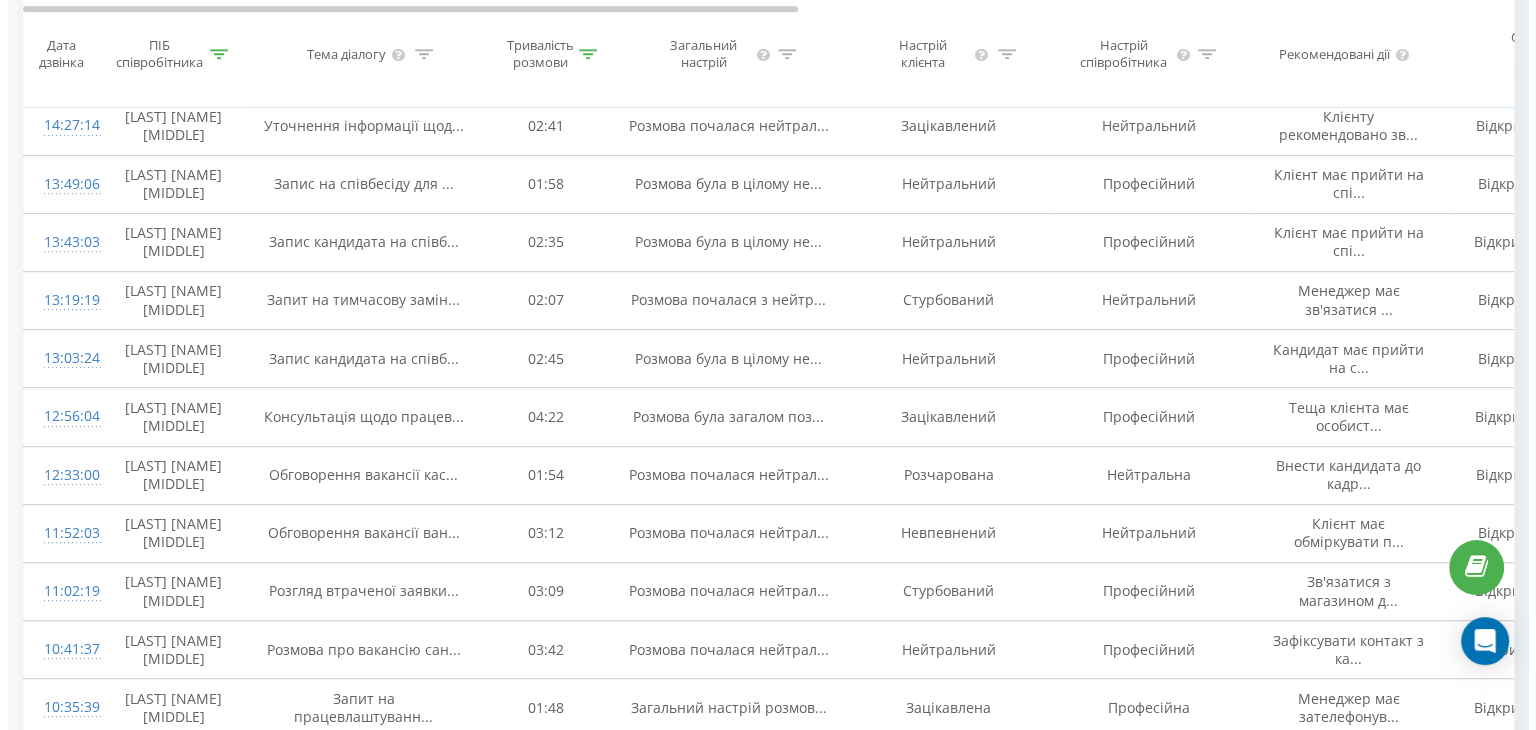 scroll, scrollTop: 1032, scrollLeft: 0, axis: vertical 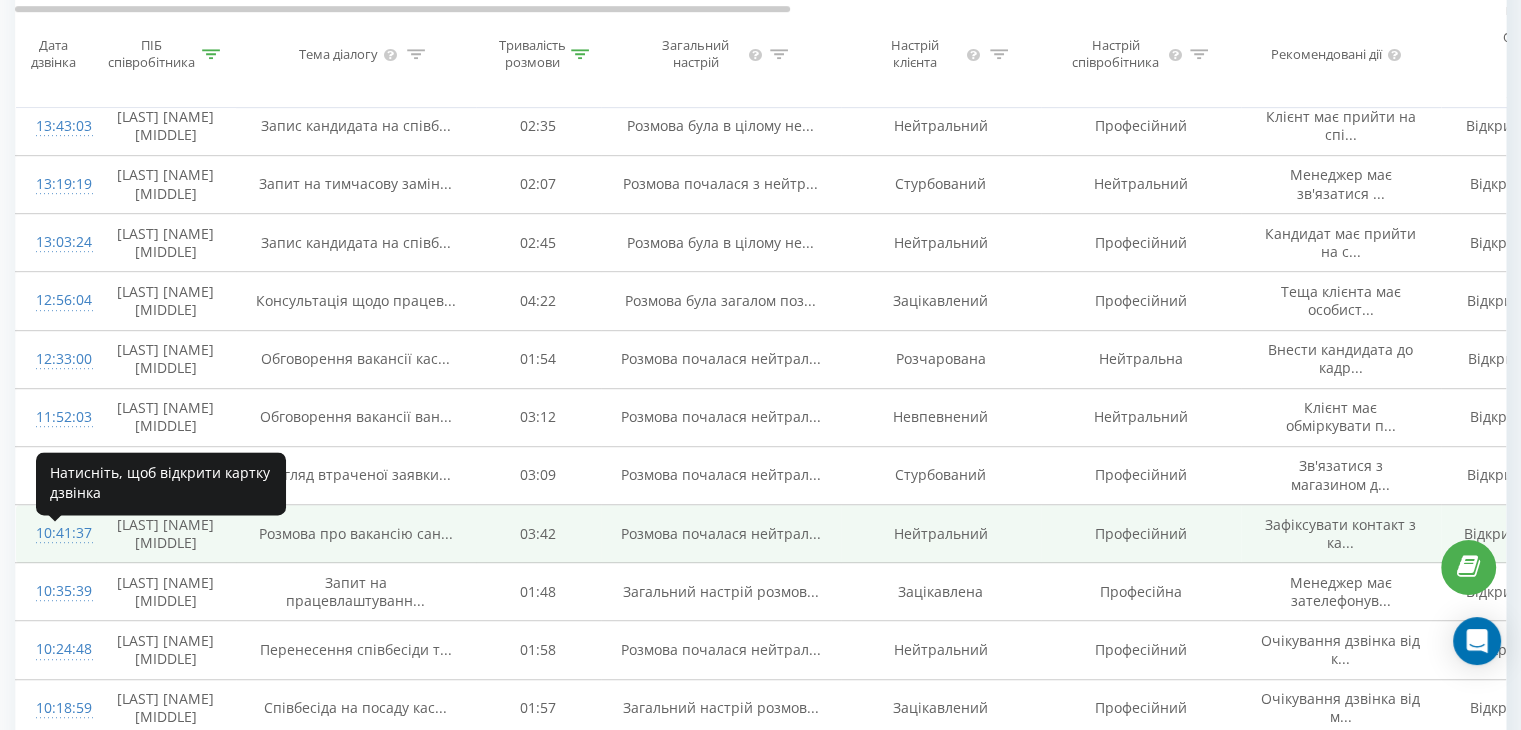 click on "10:41:37" at bounding box center [56, 533] 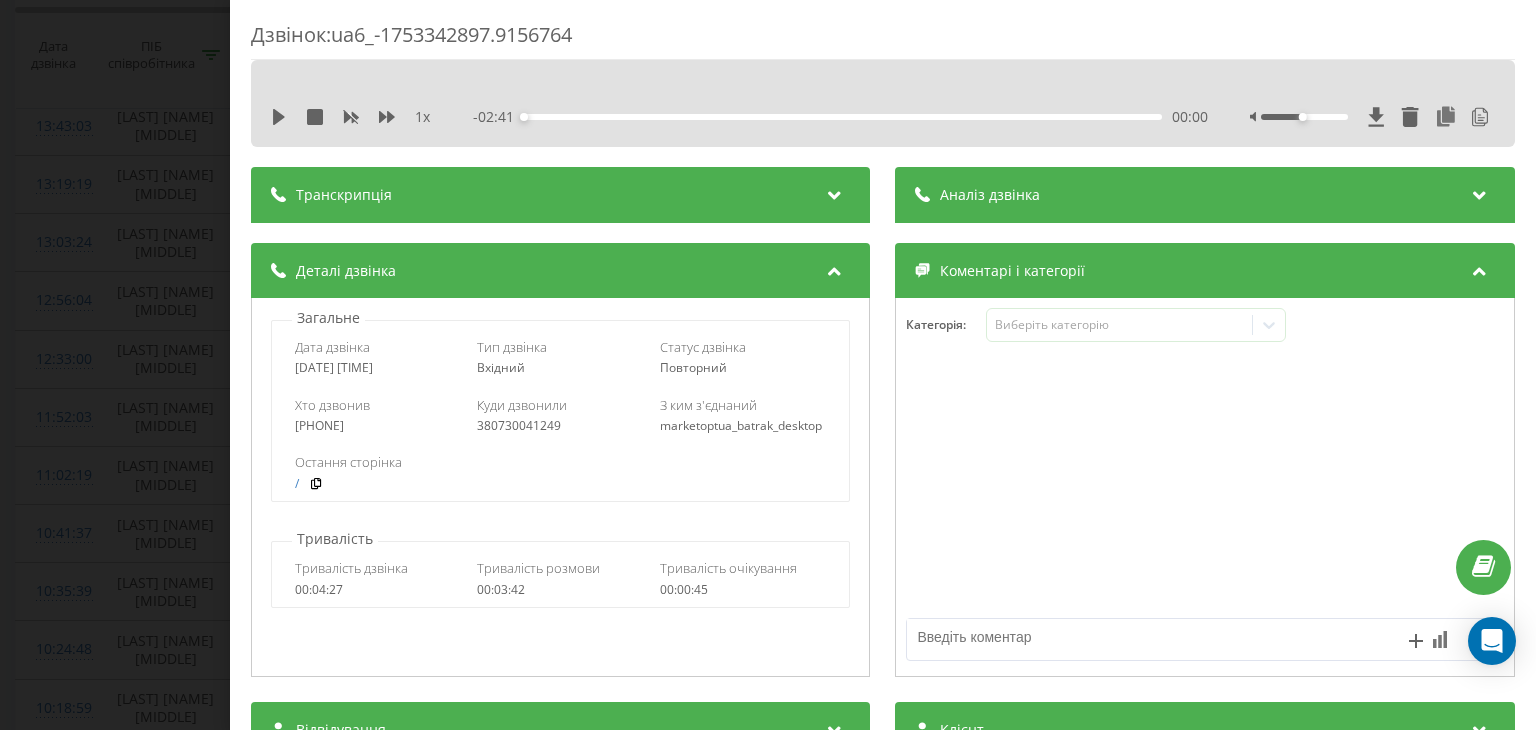 click at bounding box center (835, 192) 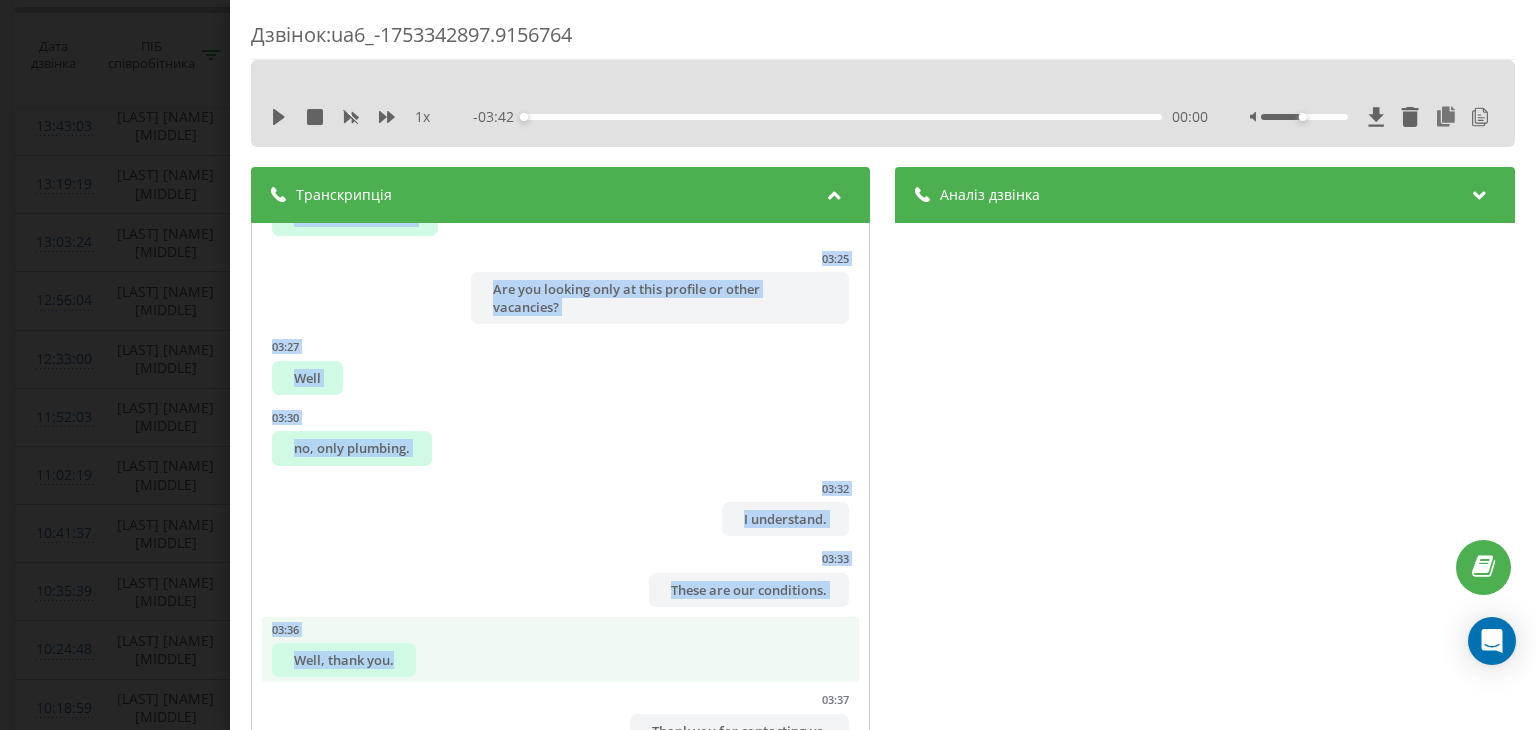 scroll, scrollTop: 3112, scrollLeft: 0, axis: vertical 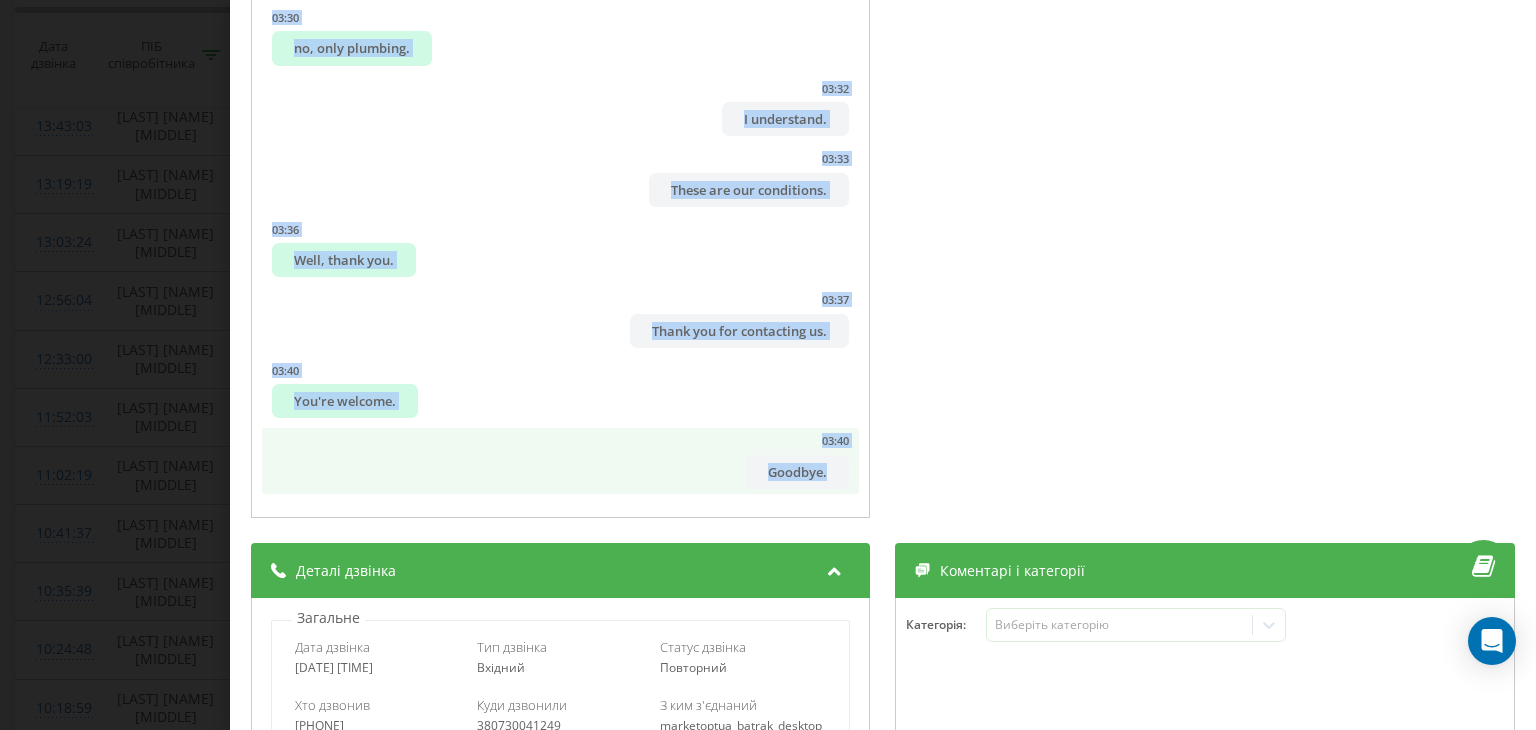 drag, startPoint x: 417, startPoint y: 262, endPoint x: 820, endPoint y: 480, distance: 458.18445 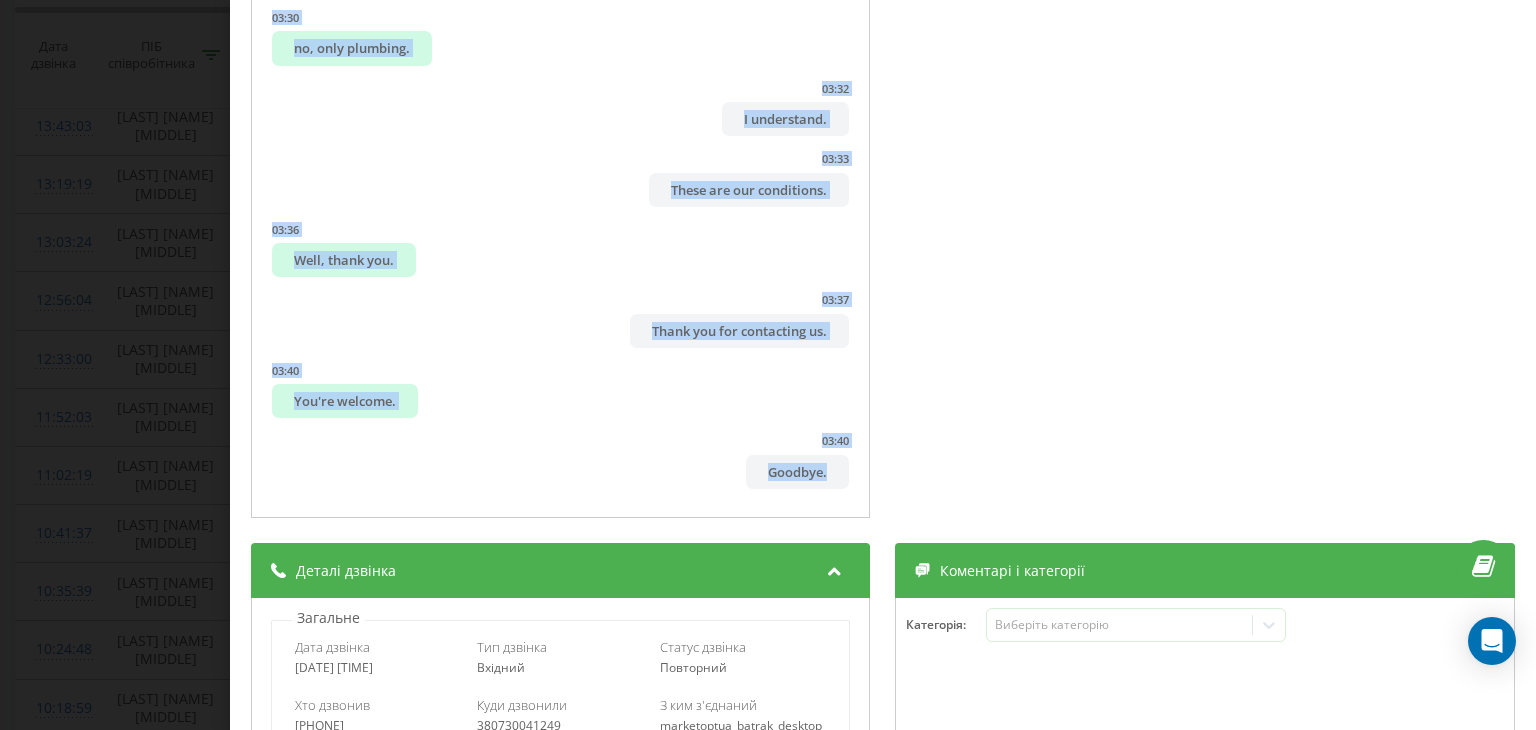 click on "Дзвінок : [UUID] 1 x - [TIME] [TIME] [TIME] Транскрипція [TIME] Good day. [TIME] Company "Markotop", HR department. [TIME] My name is Natalia, I'm listening. [TIME] Do you need plumbers? [TIME] Are you looking for a job in a specific locality? [TIME] Please tell me your full name. [TIME] [CITY]? [TIME] [CITY]. [TIME] Have you contacted our company before? [TIME] No. [TIME] Maybe you've had an interview? [TIME] No, I haven't. [TIME] Now I'll clarify the availability of the position. [TIME] Please hold the line. [TIME] Thank you [TIME] Thank you for [TIME] Thank you for viewing! [TIME] viewing. [TIME] for viewing! [TIME] Thank you [TIME] ... [TIME] ... [TIME] ... [TIME] Yes, for viewing! [TIME] ... [TIME] ... [TIME] thank you for waiting, I've clarified the information. [TIME] Yes, we currently have an available plumber position. [TIME] Salary is 34 thousand, five-day work schedule, and you must be ready for business trips. [TIME] Will they send you on business trips? [TIME] [TIME] [TIME] [TIME]" at bounding box center [768, 365] 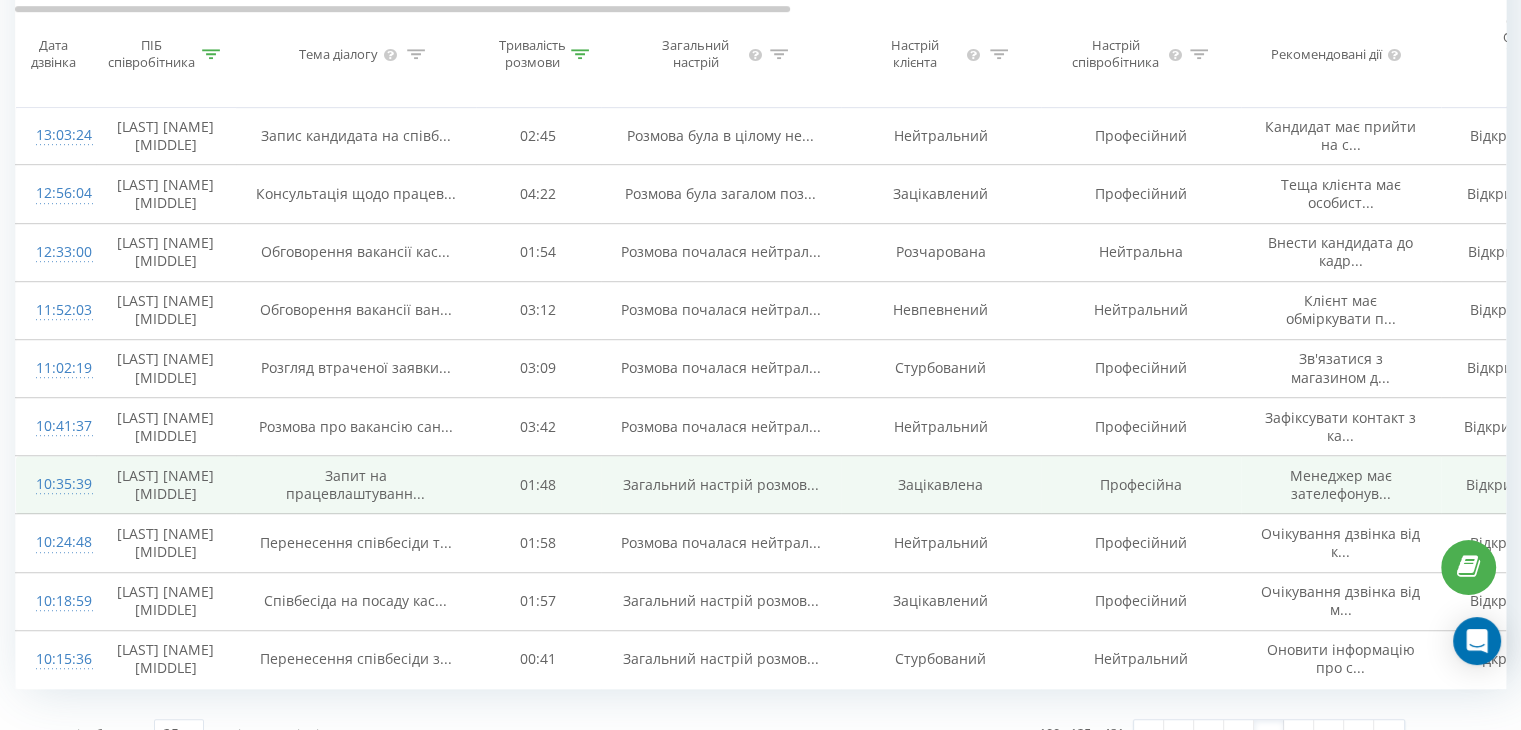 scroll, scrollTop: 1184, scrollLeft: 0, axis: vertical 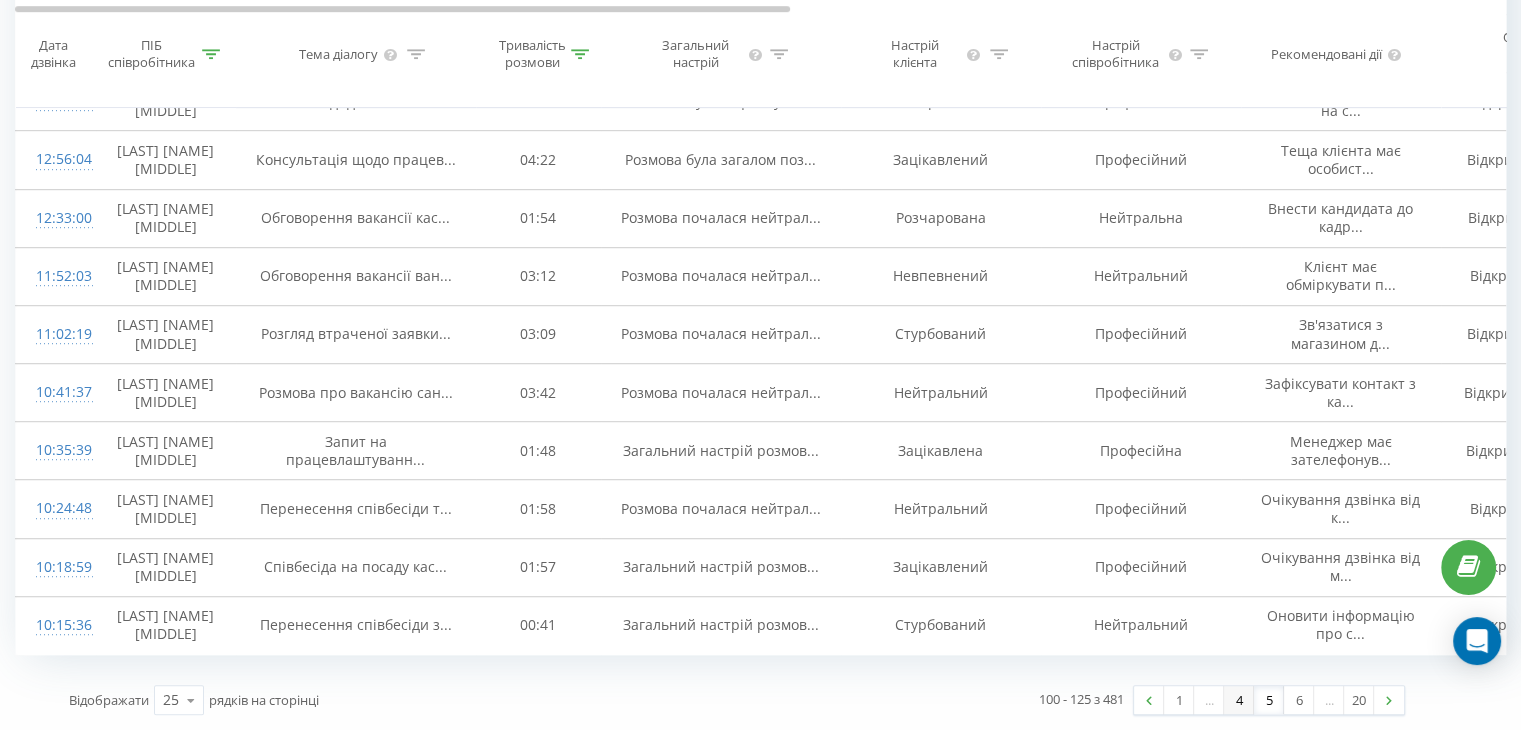 click on "4" at bounding box center (1239, 700) 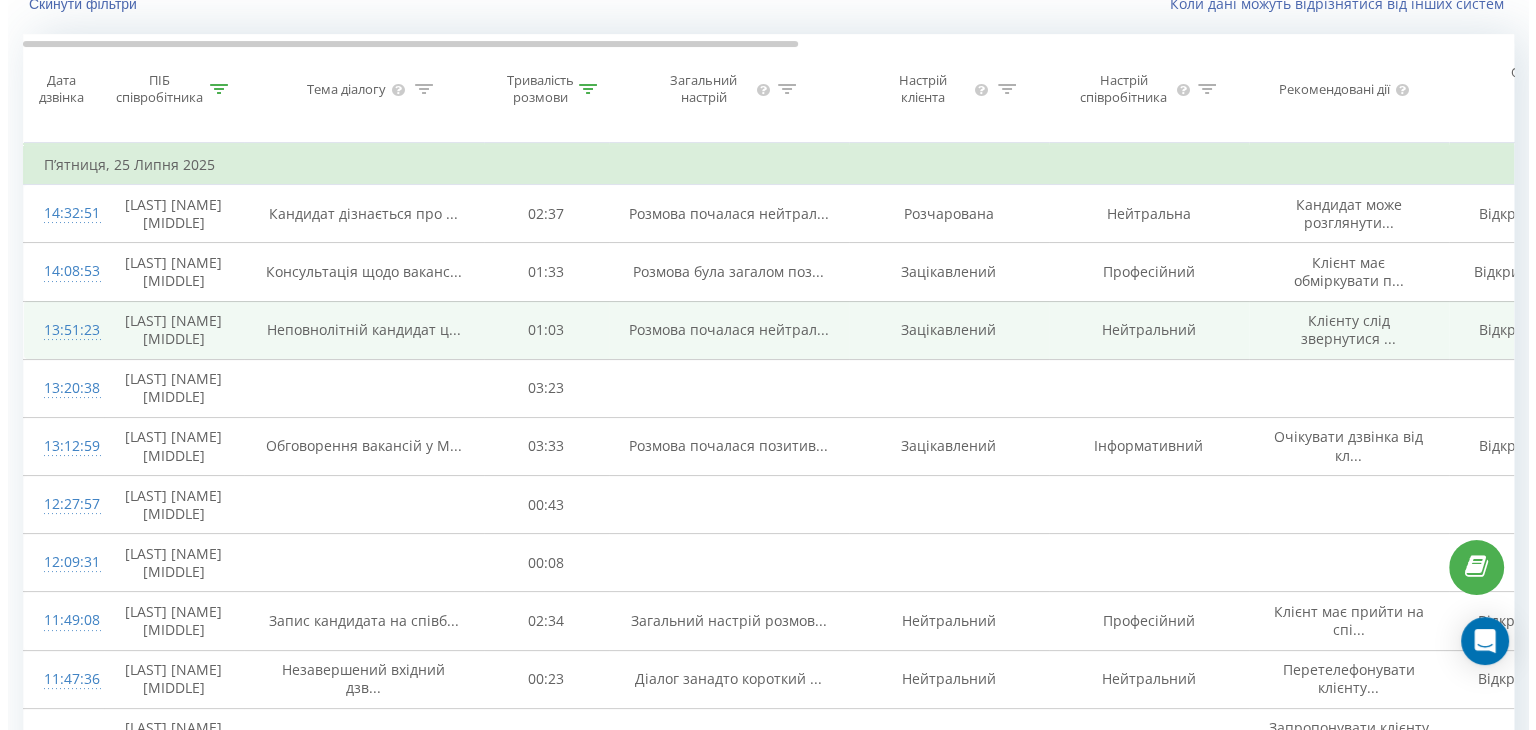 scroll, scrollTop: 132, scrollLeft: 0, axis: vertical 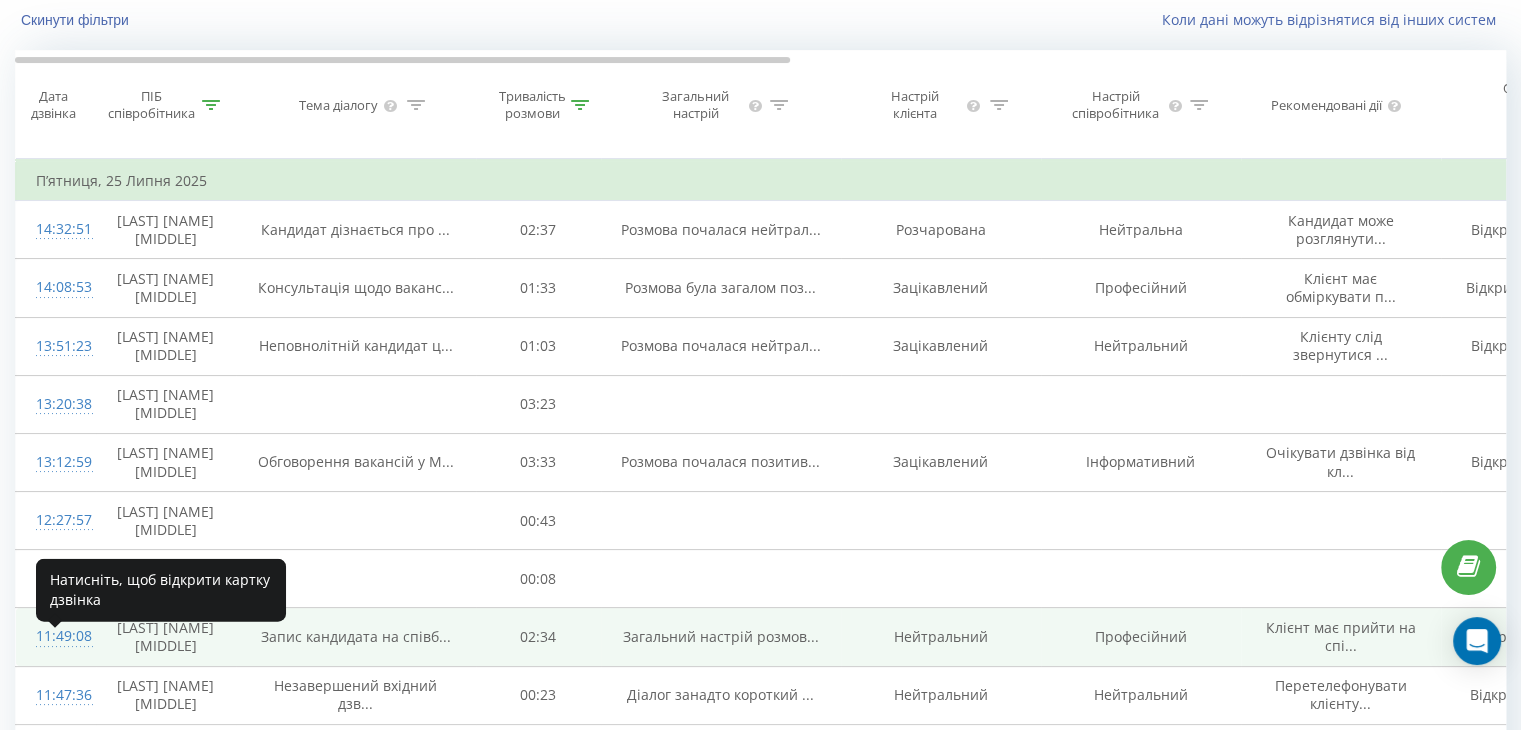 click at bounding box center [56, 646] 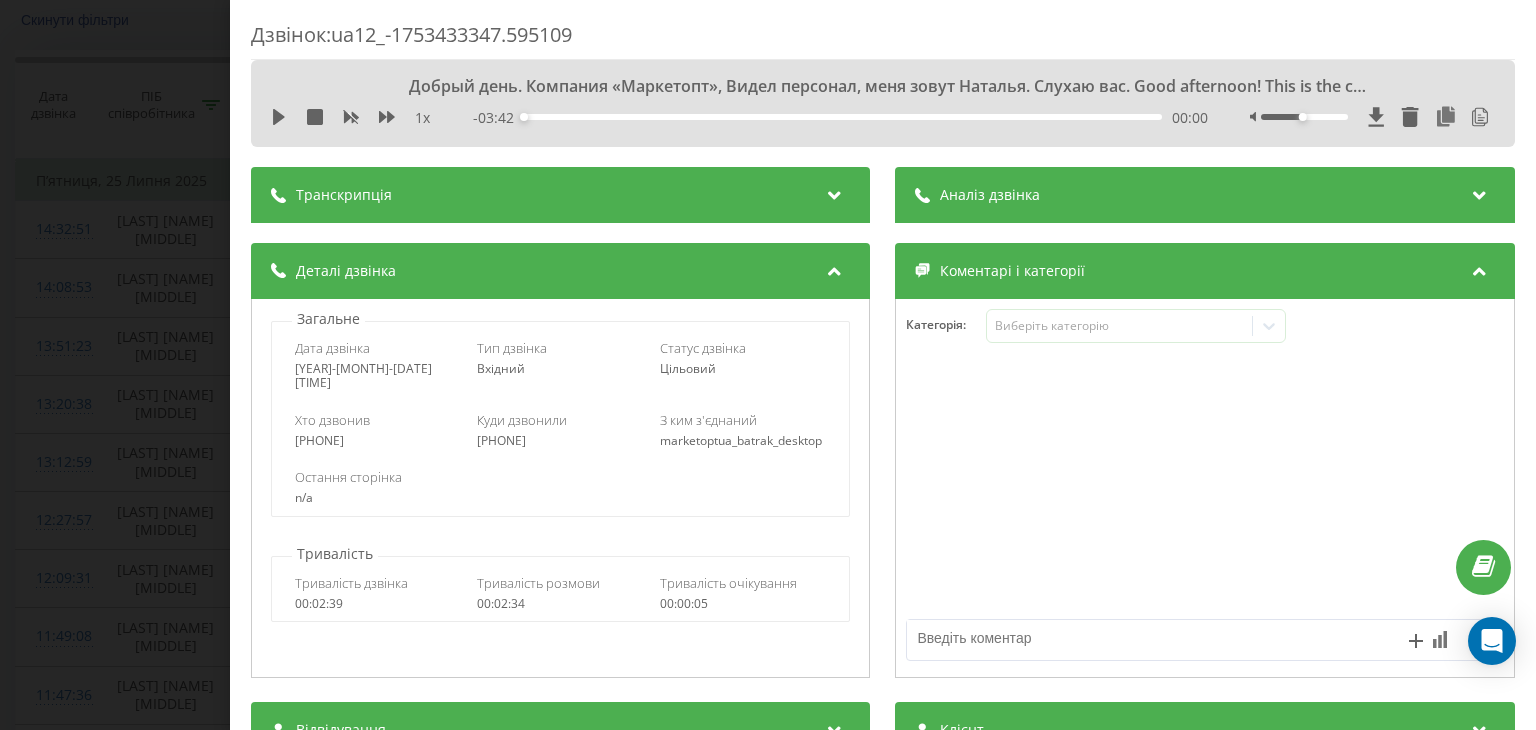 click at bounding box center (835, 192) 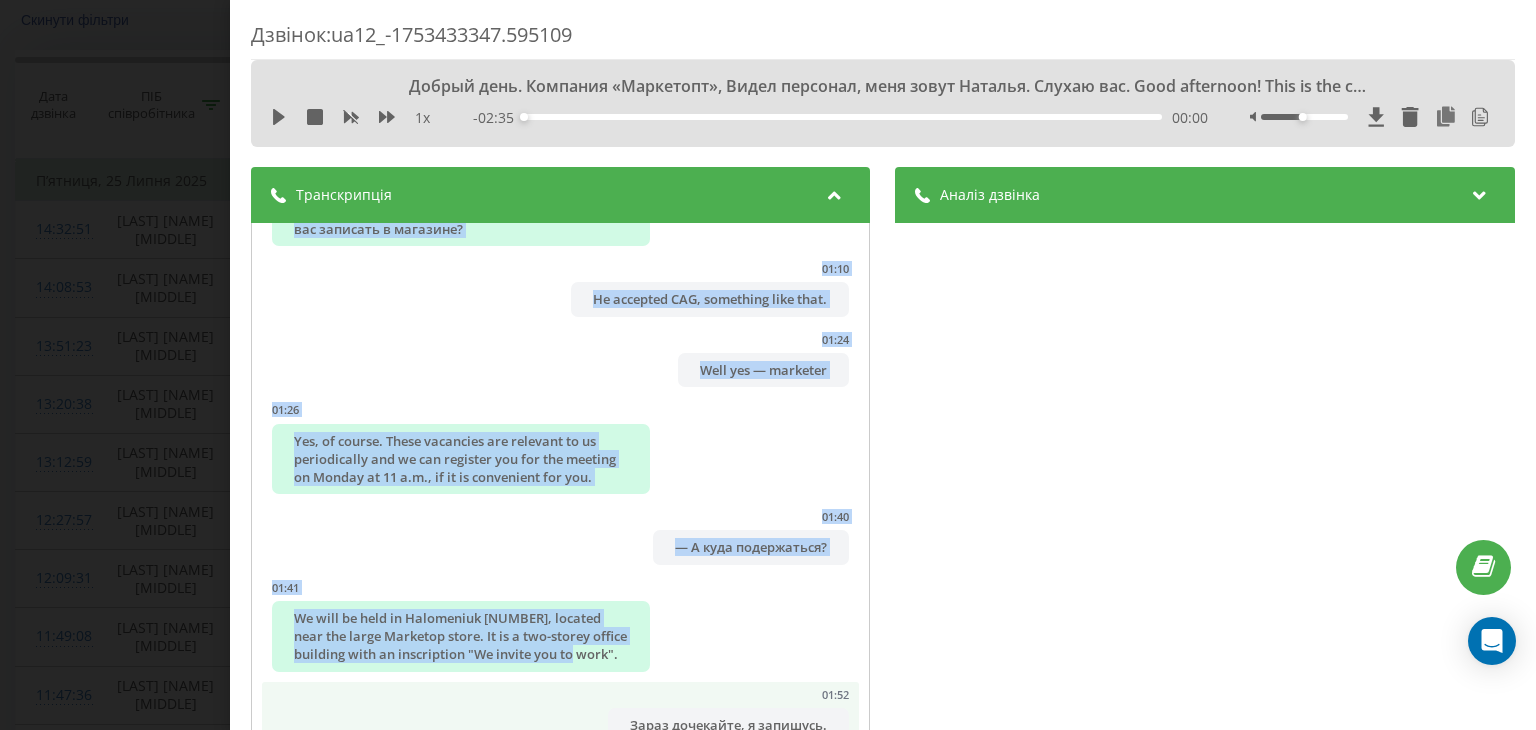 scroll, scrollTop: 1215, scrollLeft: 0, axis: vertical 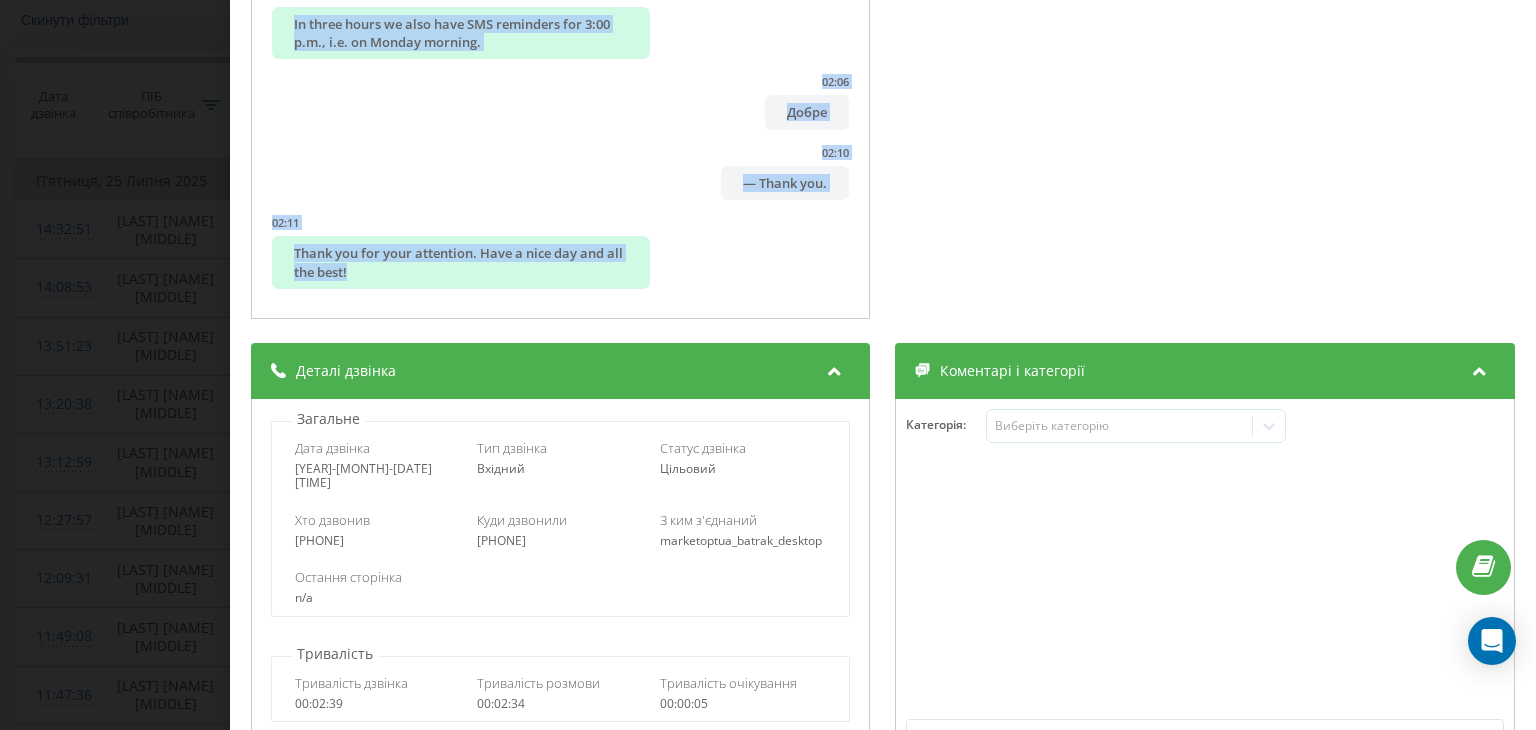 drag, startPoint x: 339, startPoint y: 238, endPoint x: 656, endPoint y: 298, distance: 322.62827 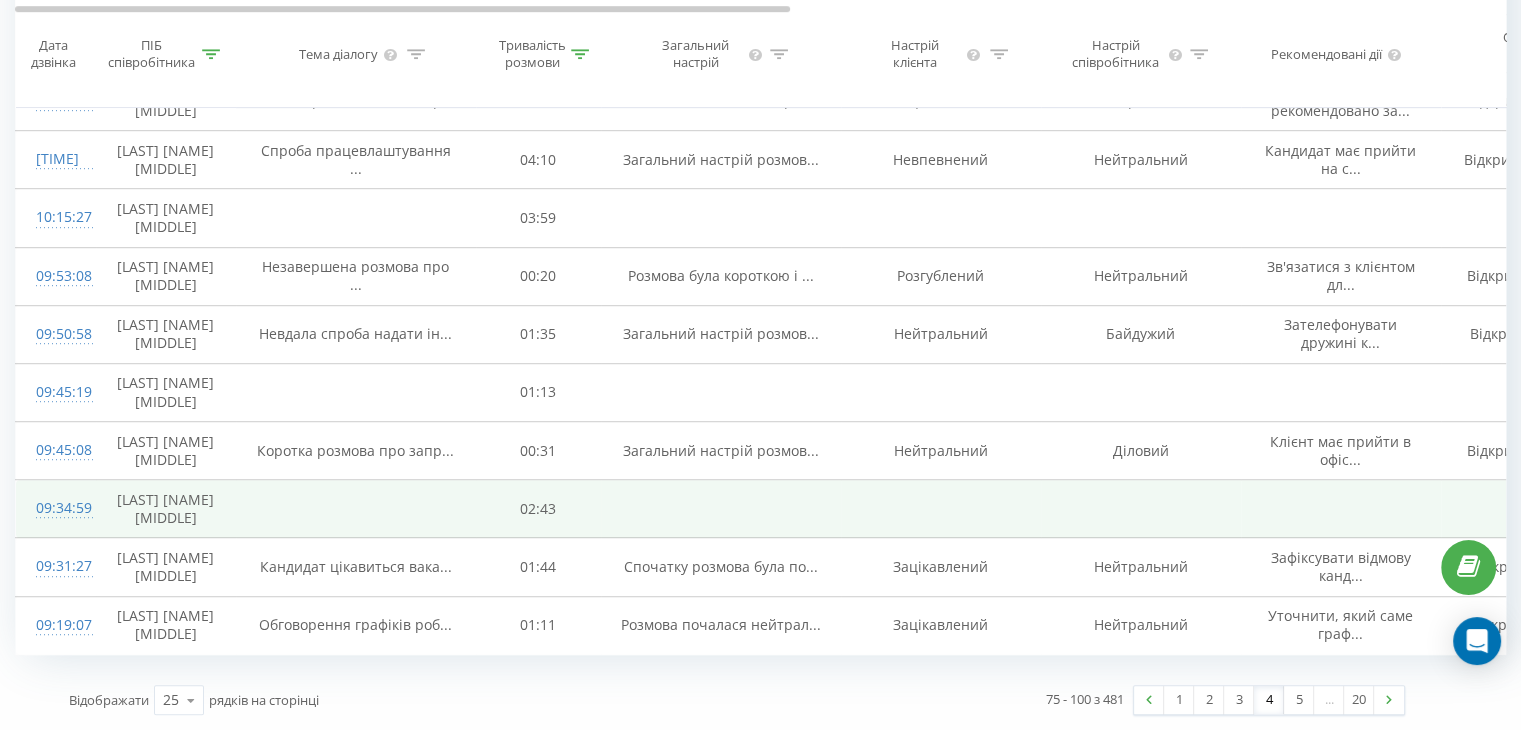scroll, scrollTop: 1144, scrollLeft: 0, axis: vertical 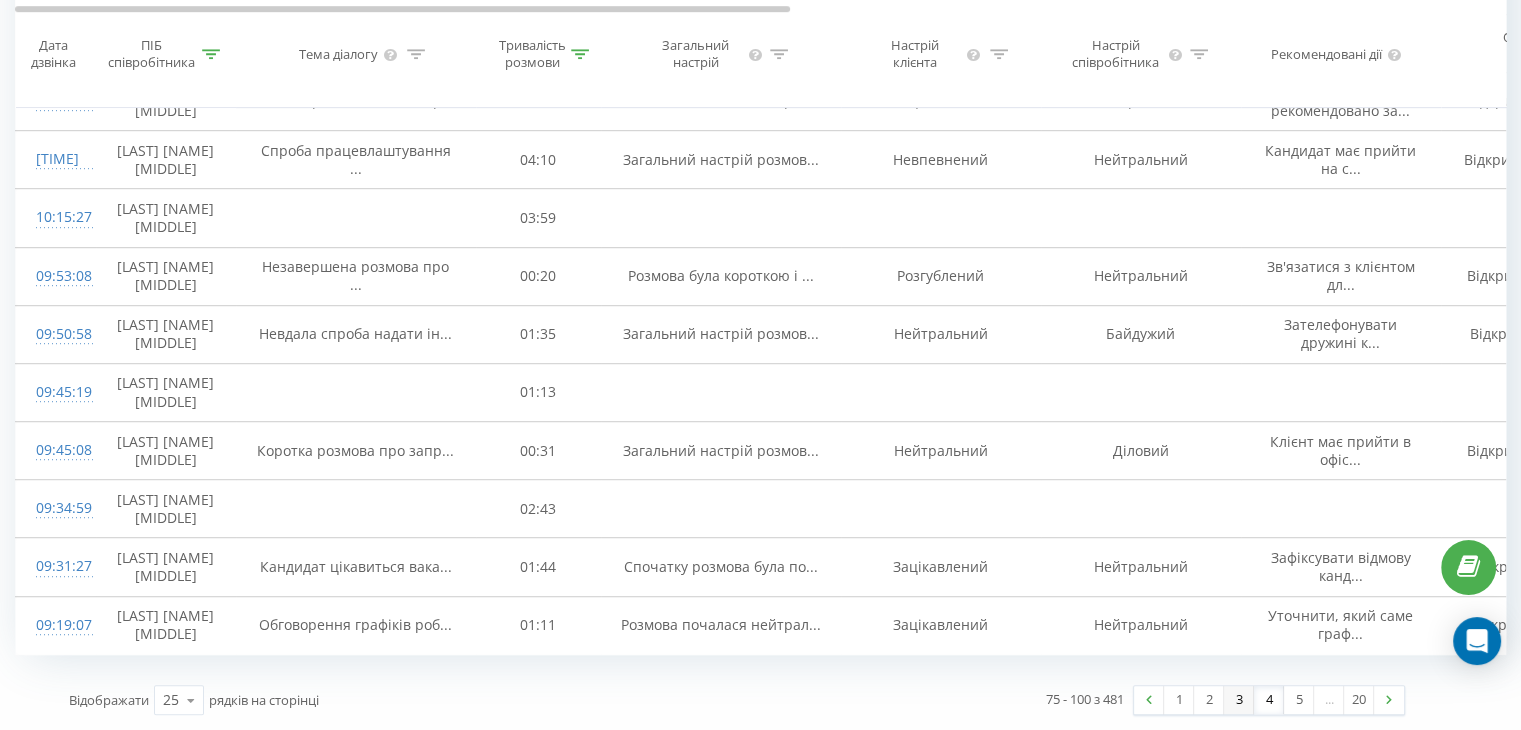click on "3" at bounding box center (1239, 700) 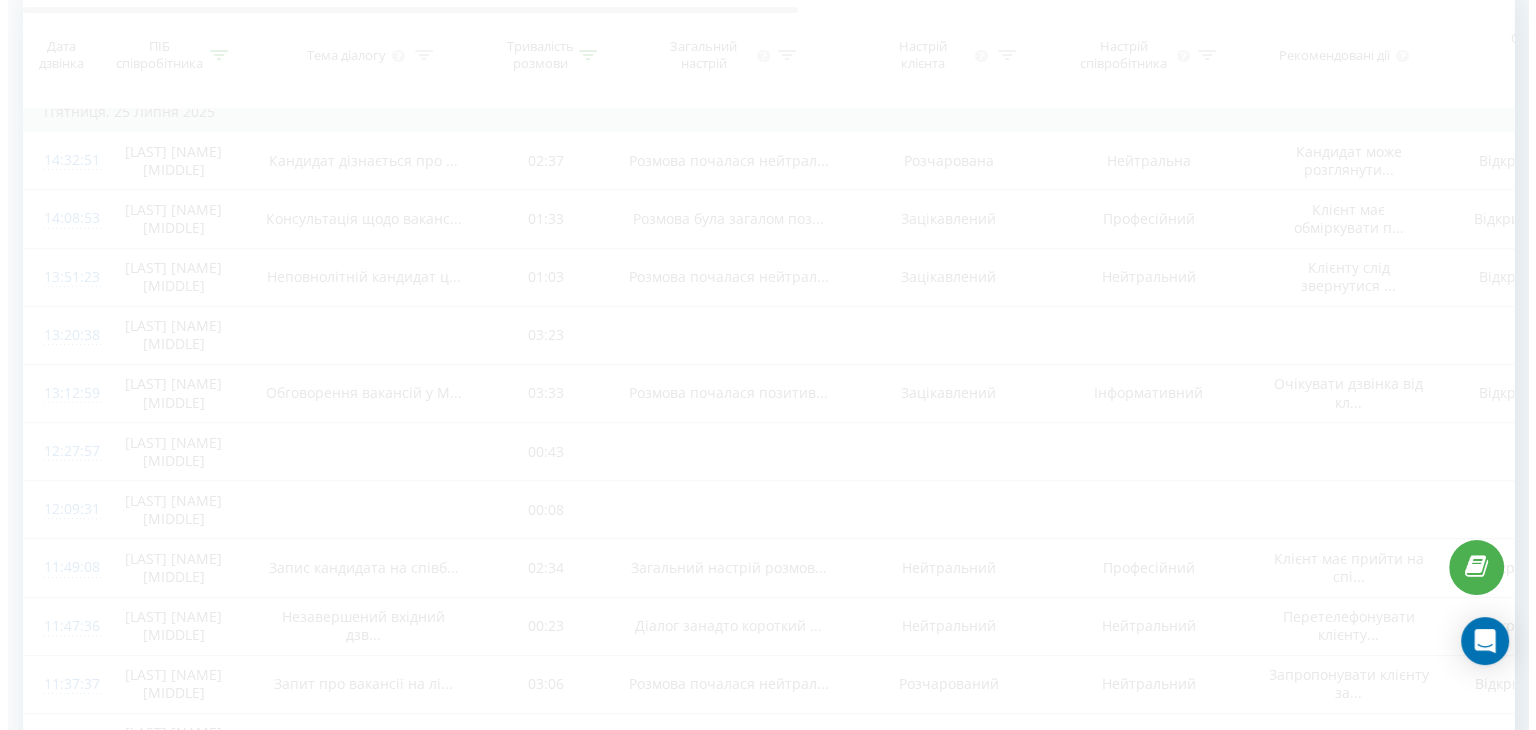 scroll, scrollTop: 132, scrollLeft: 0, axis: vertical 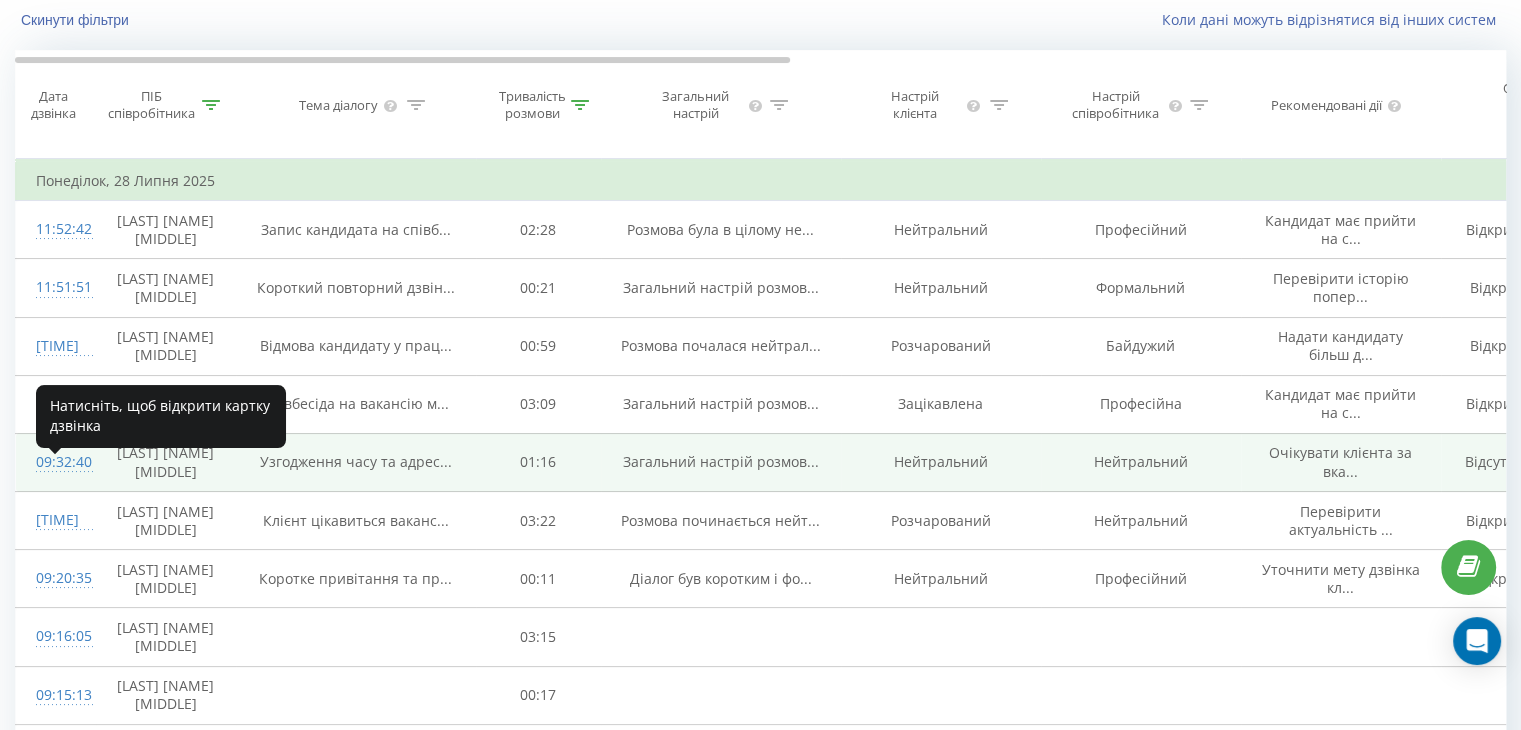 click on "09:32:40" at bounding box center (56, 462) 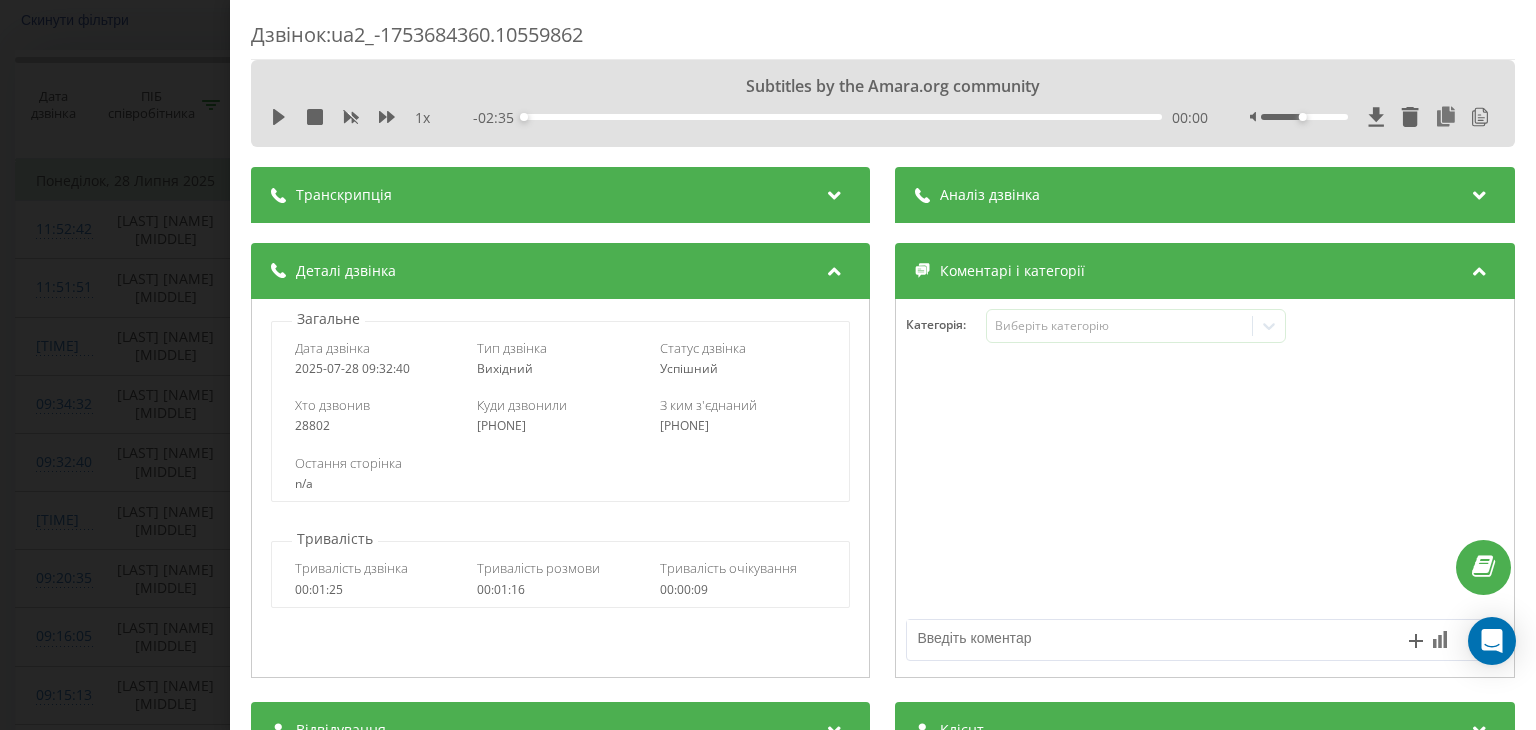click at bounding box center (835, 192) 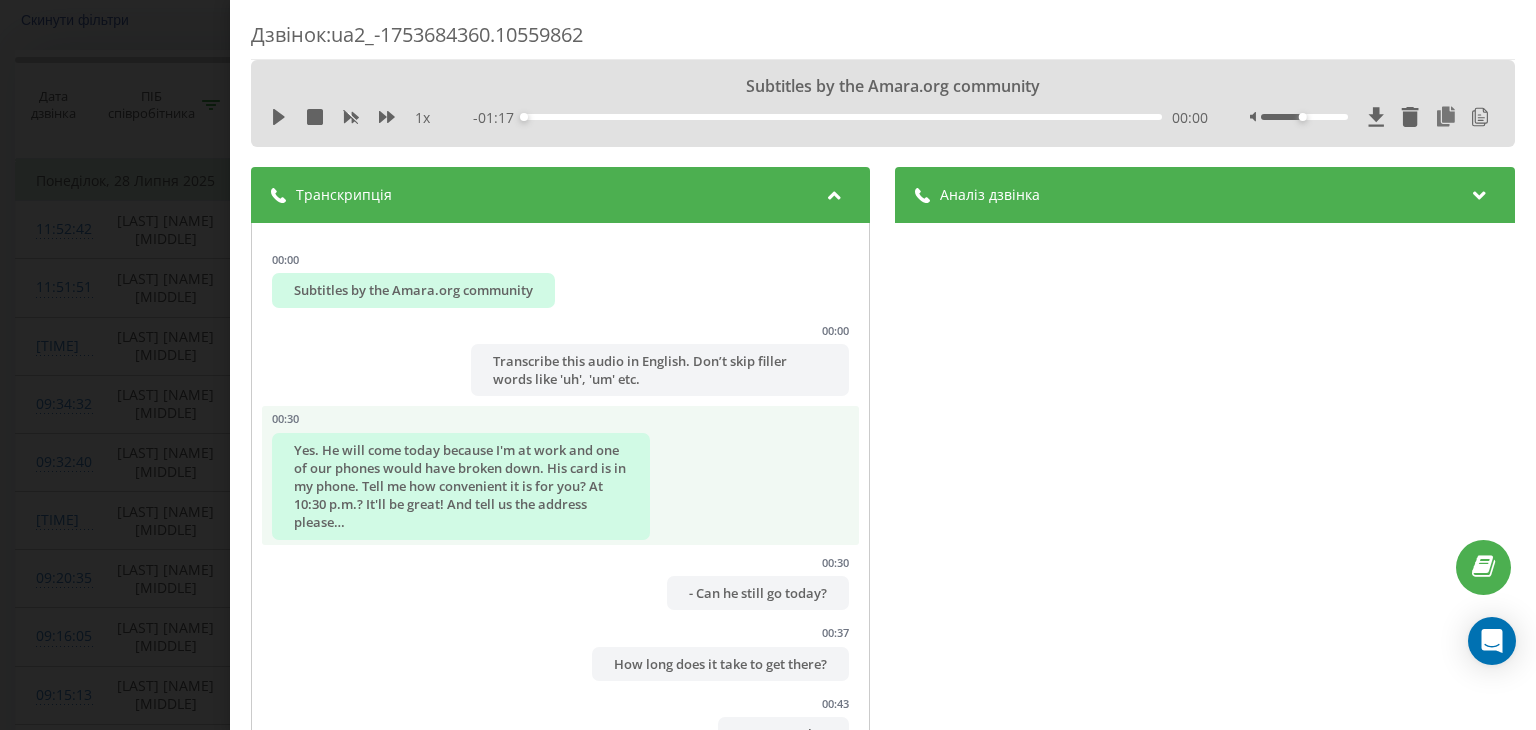 scroll, scrollTop: 217, scrollLeft: 0, axis: vertical 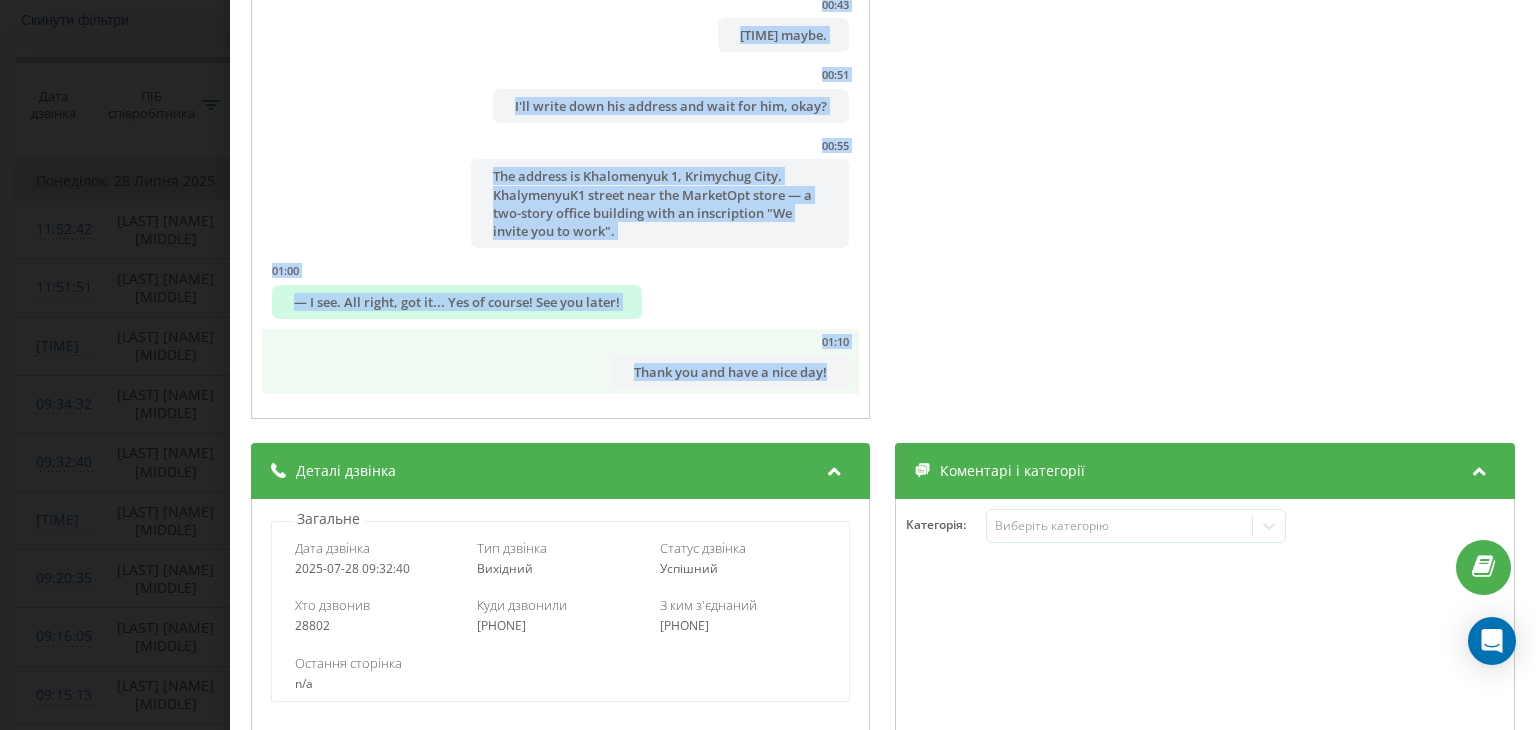 drag, startPoint x: 296, startPoint y: 238, endPoint x: 835, endPoint y: 369, distance: 554.6909 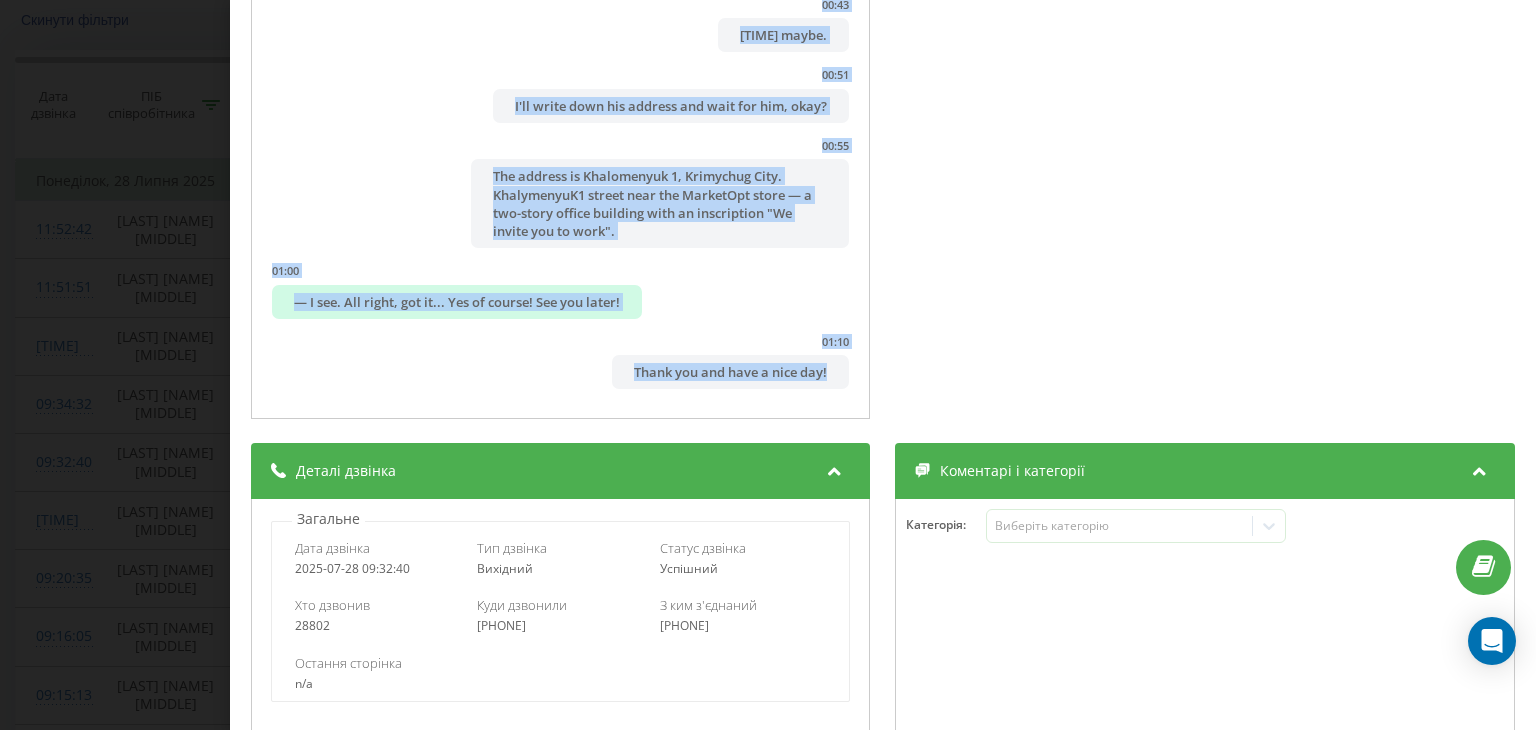 click on "Дзвінок :  ua2_-1753684360.10559862 Subtitles by the Amara.org community   1 x  - 01:17 00:00   00:00   Транскрипція 00:00 Subtitles by the Amara.org community 00:00 Transcribe this audio in English. Don’t skip filler words like 'uh', 'um' etc. 00:30 — Yes. He will come today because I'm at work and one of our phones would have broken down. His card is in my phone. Tell me how convenient it is for you? At 10:30 p.m.? It'll be great! And tell us the address please… 00:30 - Can he still go today? 00:37 How long does it take to get there? 00:43 10:30 maybe. 00:51 I'll write down his address and wait for him, okay? 00:55 The address is Khalomenyuk 1, [CITY]. KhalymenyuK1 street near the MarketOpt store — a two-story office building with an inscription "We invite you to work". 01:00 — I see. All right, got it... Yes of course! See you later! 01:10 Thank you and have a nice day! Аналіз дзвінка Назва профілю MarketOpt-Kremenchuk Тема діалогу 1" at bounding box center [768, 365] 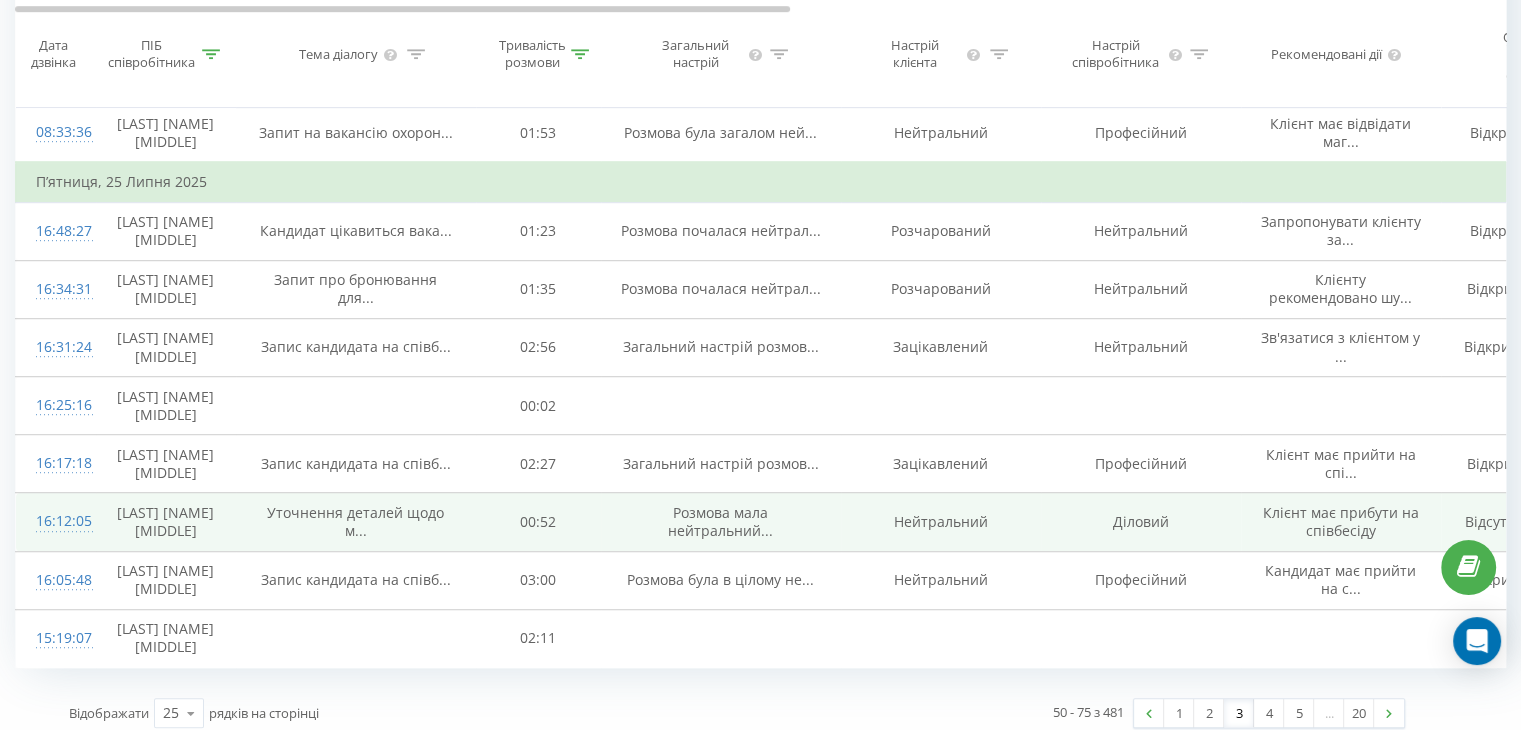 scroll, scrollTop: 1184, scrollLeft: 0, axis: vertical 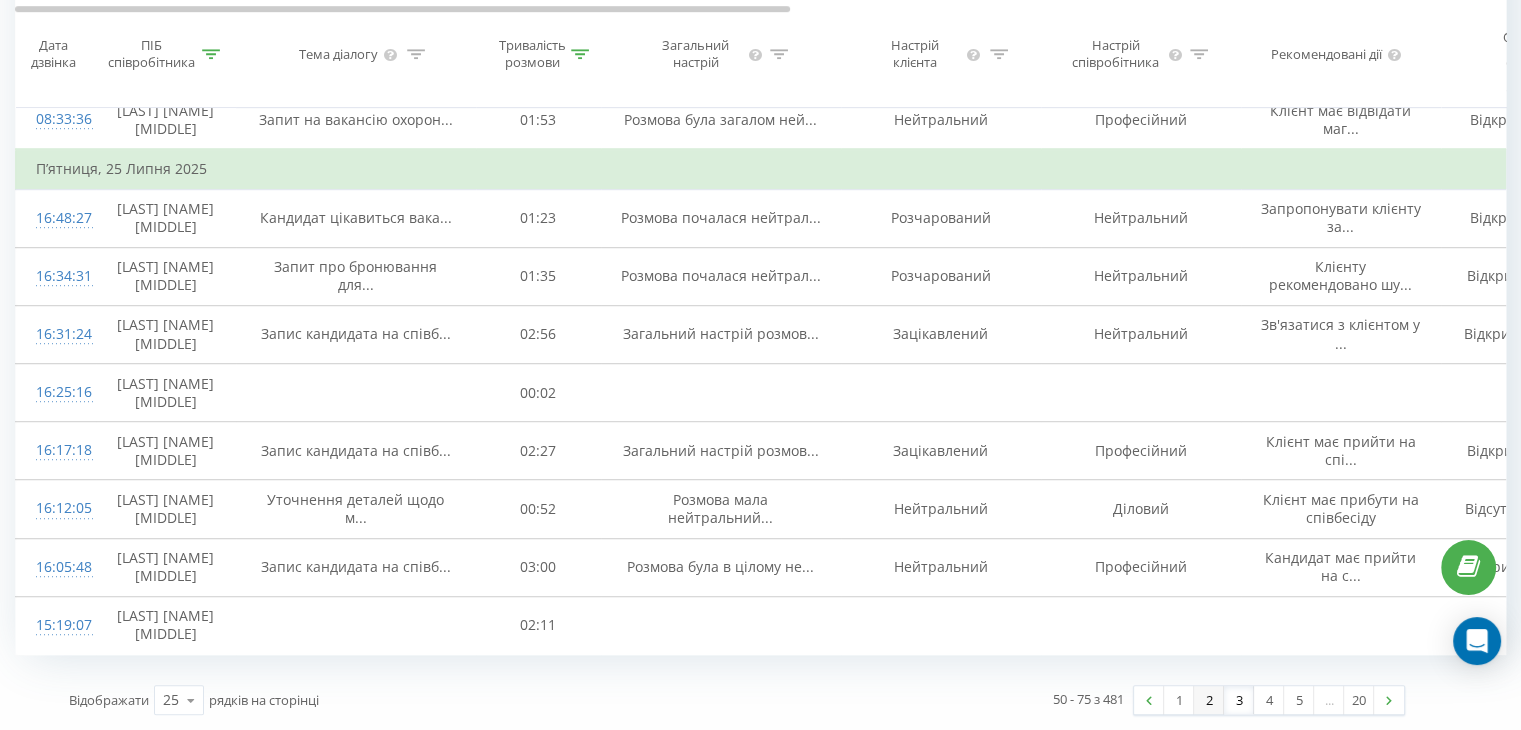 click on "2" at bounding box center [1209, 700] 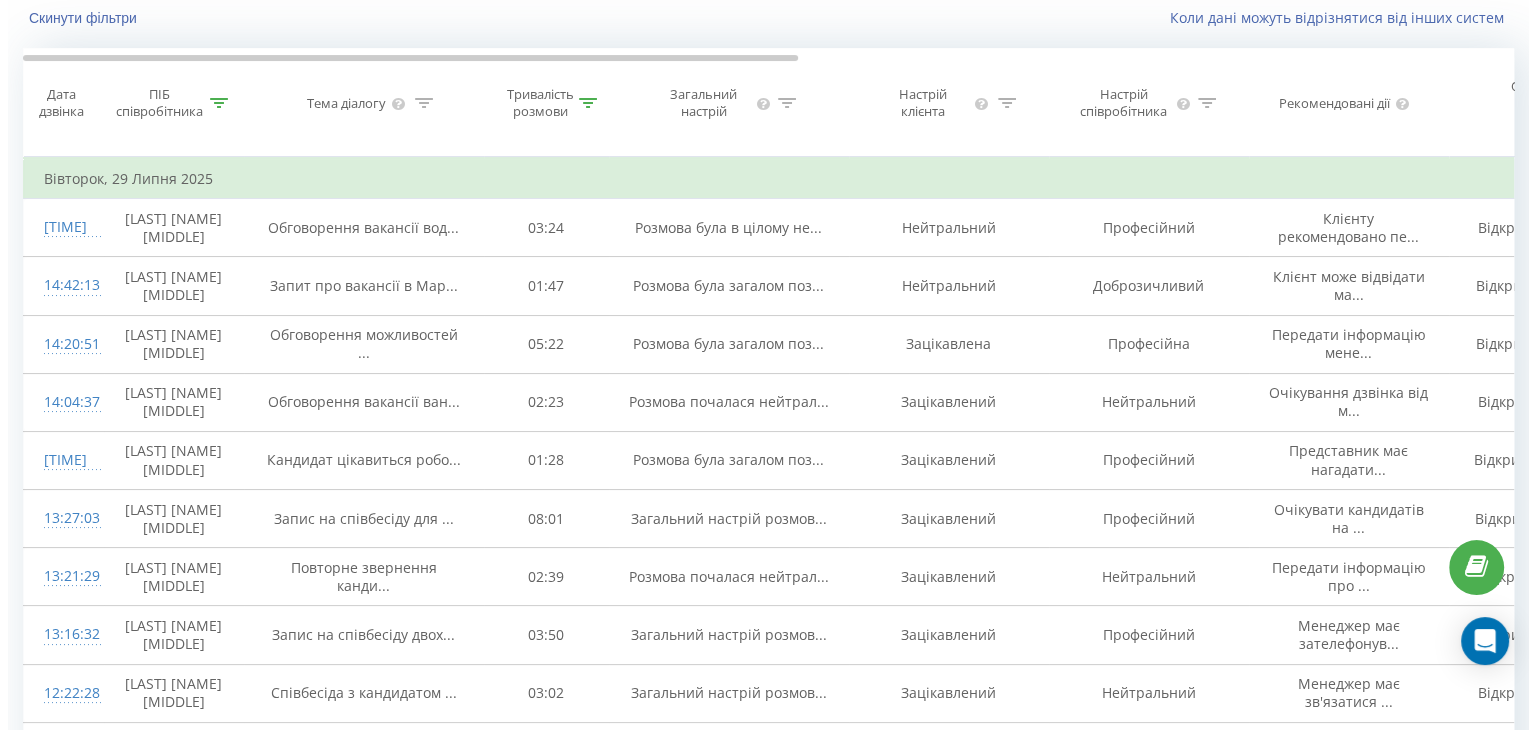 scroll, scrollTop: 132, scrollLeft: 0, axis: vertical 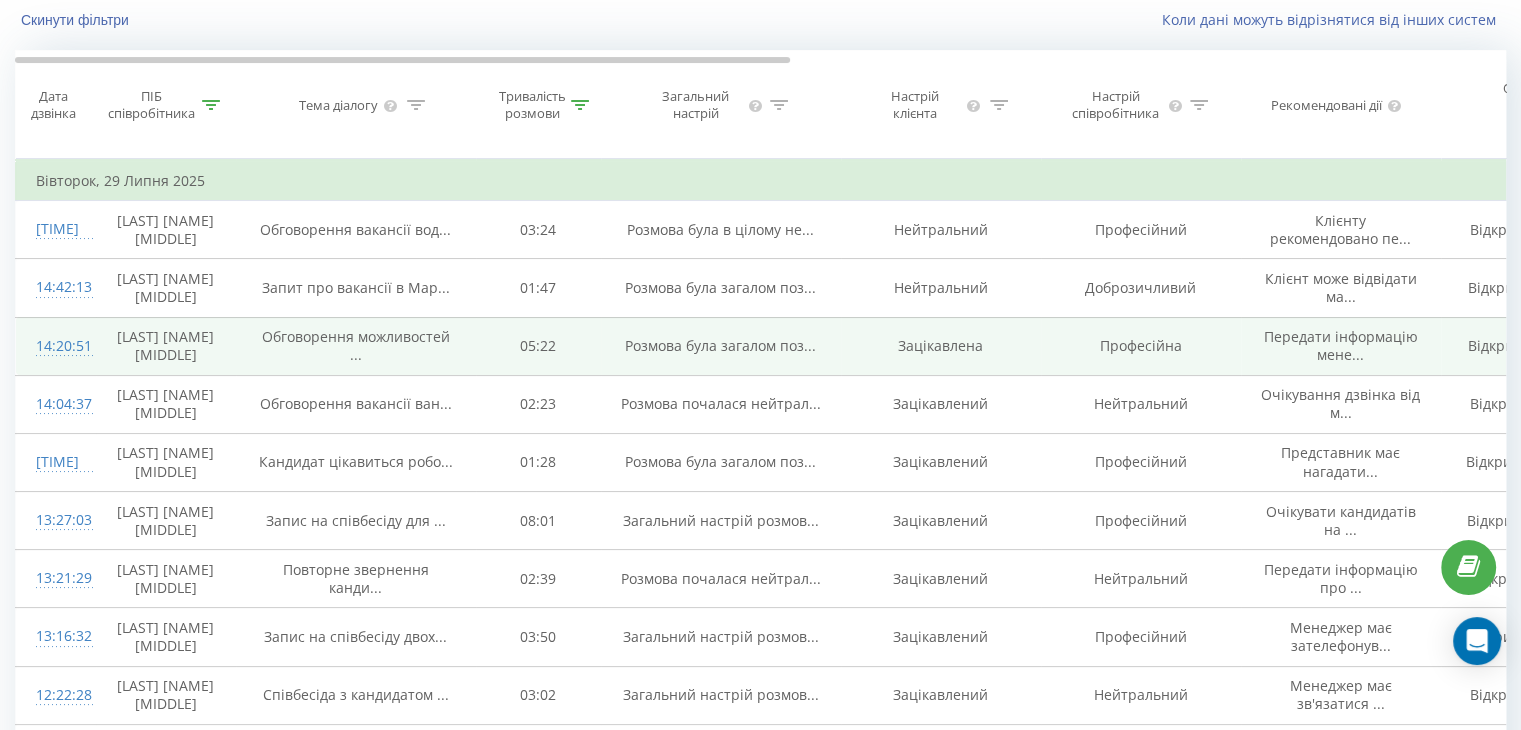 click on "14:20:51" at bounding box center [56, 346] 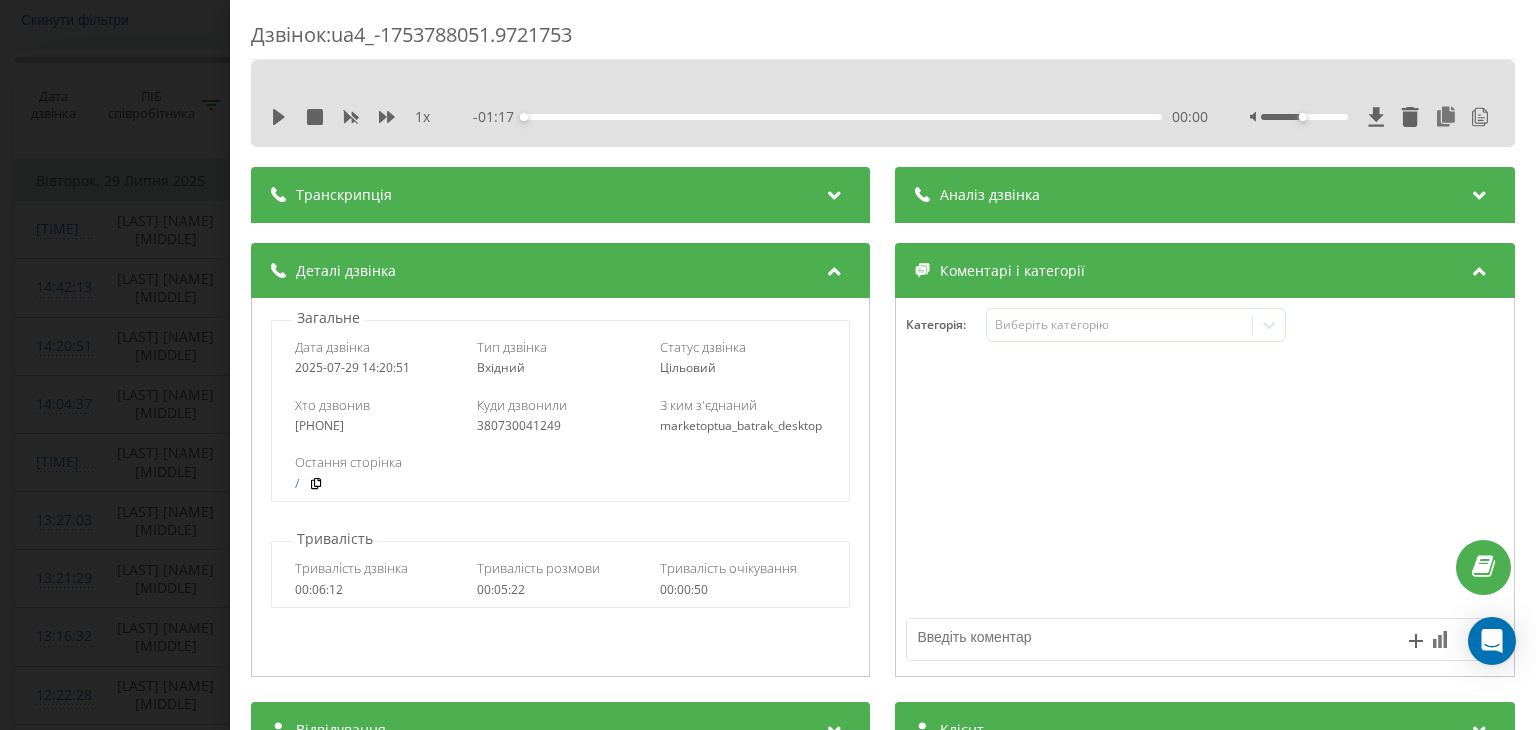click at bounding box center [835, 192] 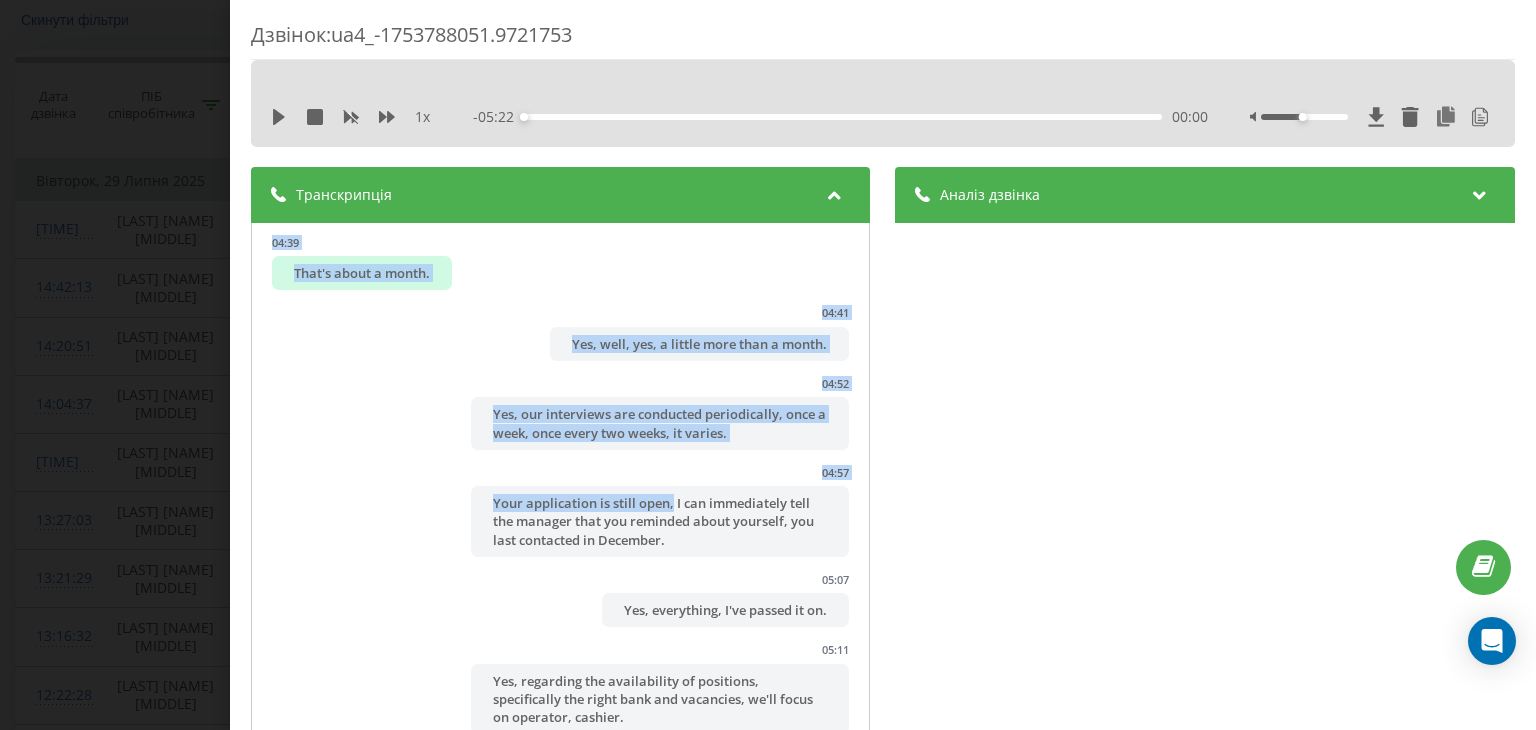 scroll, scrollTop: 6814, scrollLeft: 0, axis: vertical 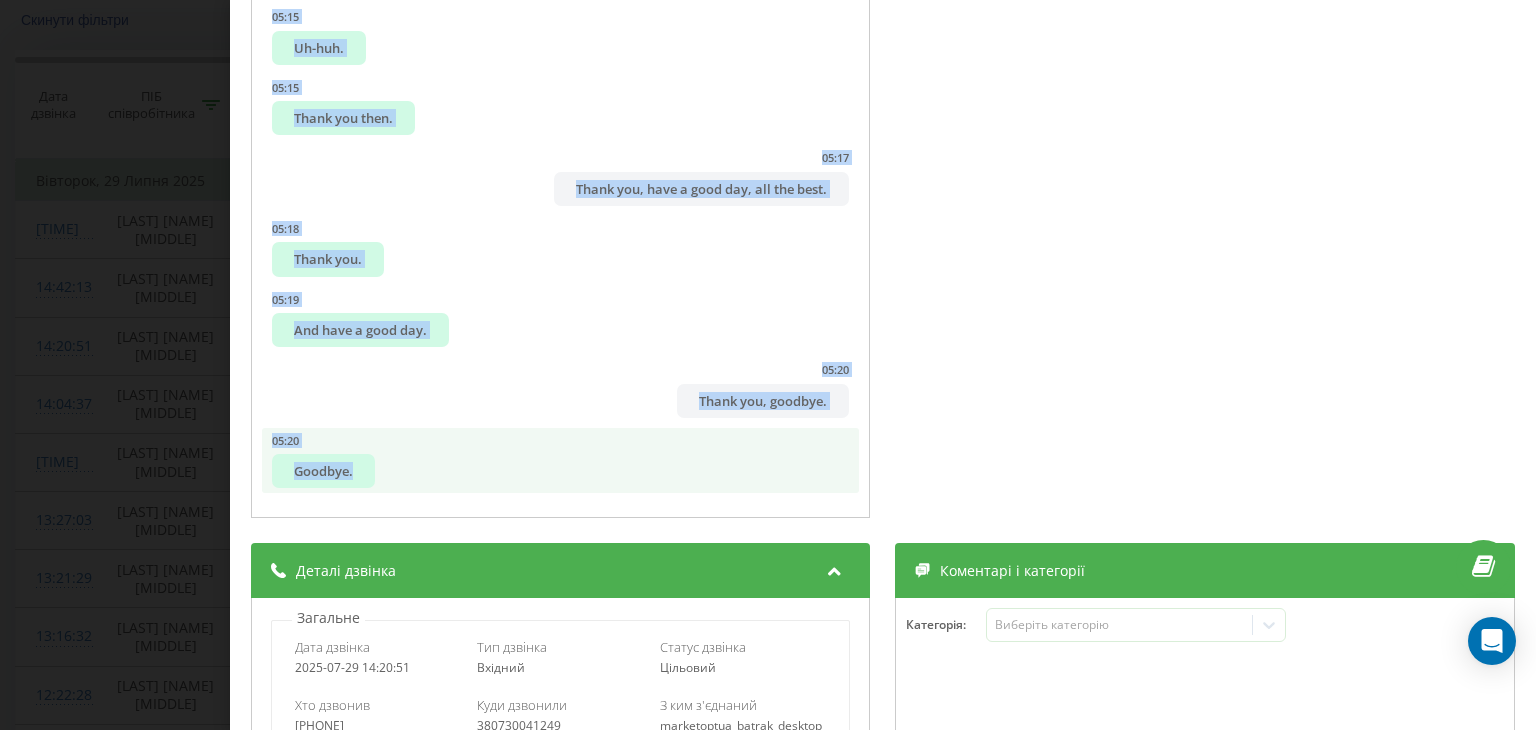drag, startPoint x: 451, startPoint y: 236, endPoint x: 749, endPoint y: 483, distance: 387.05685 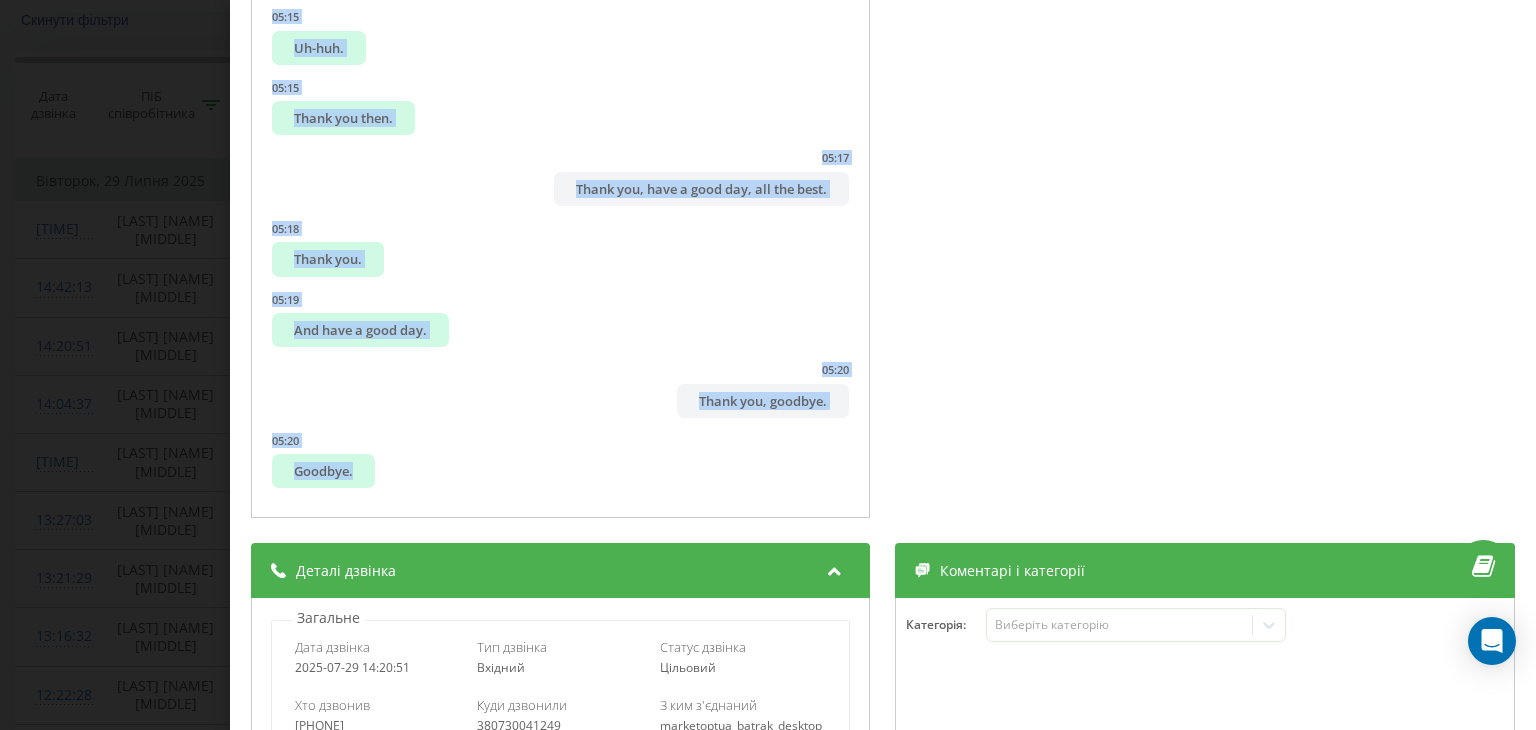 click on "Дзвінок :  ua4_-1753788051.9721753   1 x  - 05:22 00:00   00:00   Транскрипція 00:00 Here's the English translation: 00:03 My name is [FIRST], I'm listening. 00:05 Good day. 00:06 My name is [FIRST]. 00:07 I wanted to inquire about work in Kamyanske, if possible. 00:09 Yes, [FIRST], very nice to meet you. 00:14 Are there any vacancies? 00:16 Have you previously contacted our company, perhaps for an interview? 00:19 Yes, I contacted, I was there, but it was before the store's opening, and somehow, I don't know, it turned out that either they didn't call me back, or I don't know. 00:21 Contacted? 00:32 I'll check now. 00:34 Please wait with your application. 00:42 I live not in Kamyanske, and I'm interested in either Novomykolaivka or Kamyanske, which is closer, right. 00:42 Aha. 00:49 Are you interested in the right or left bank of Kamyanske? 00:51 Right bank. 00:52 We will have two stores on the right bank, planned for opening. 00:56 And one seems to be already open. 00:57 Yes, I see. 01:00 And" at bounding box center [768, 365] 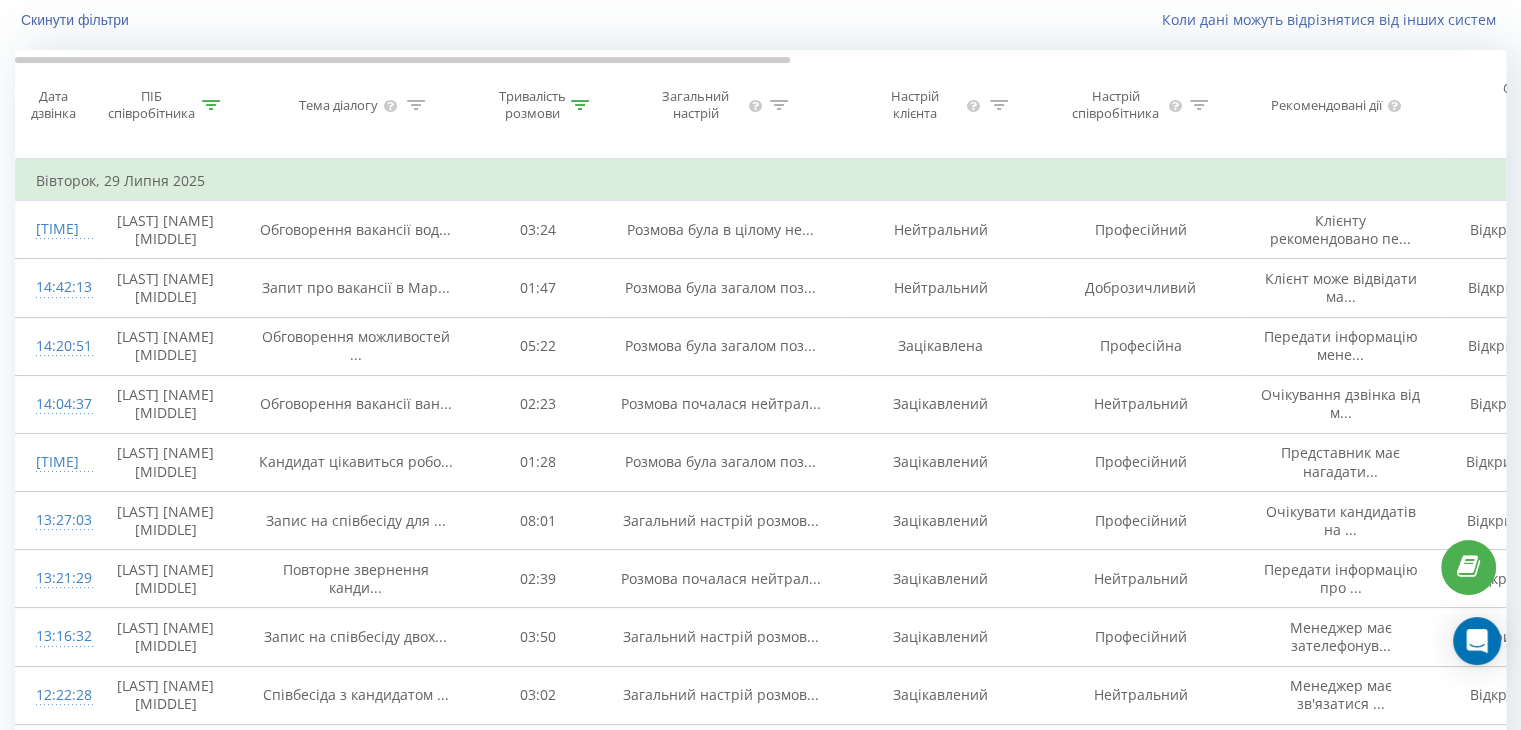 click 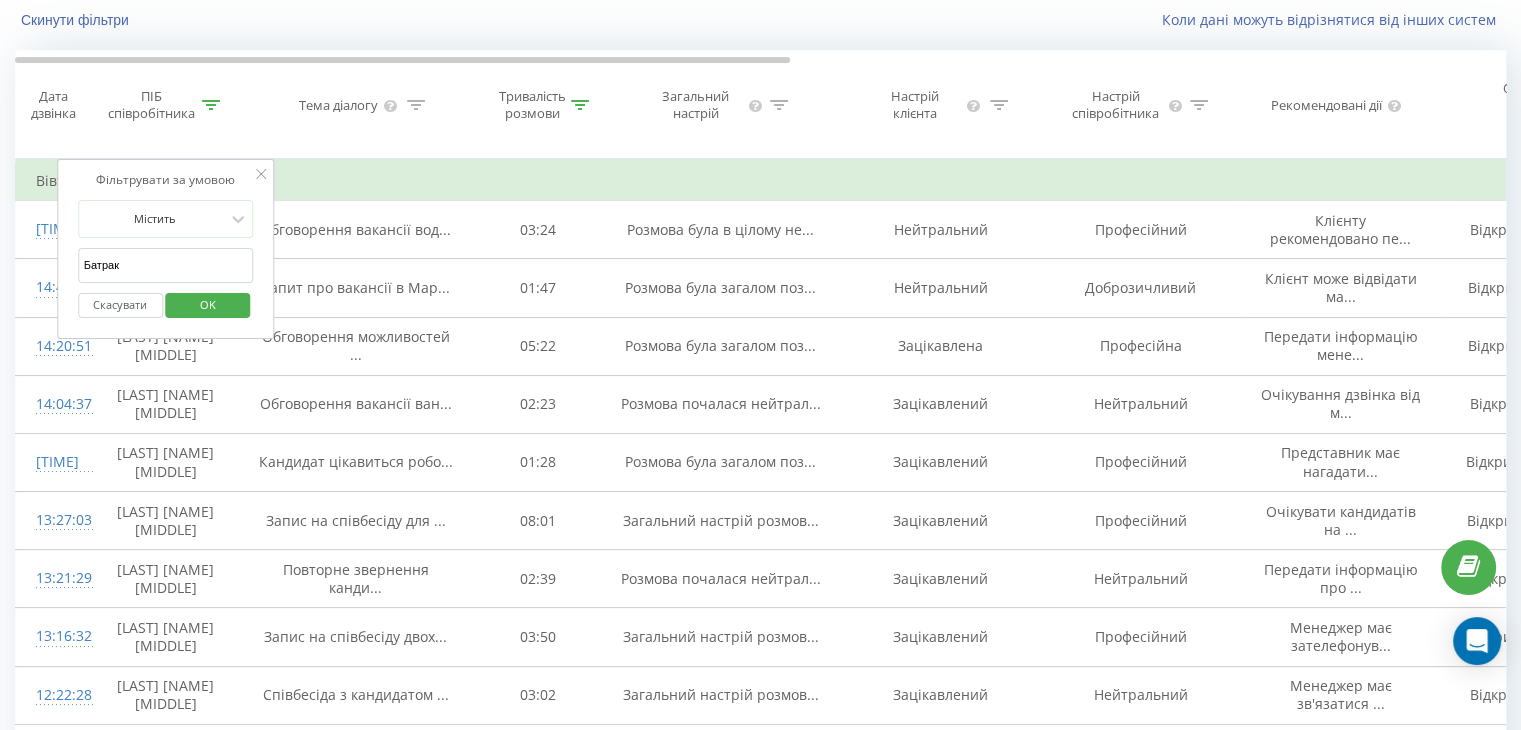 click on "Батрак" at bounding box center [166, 265] 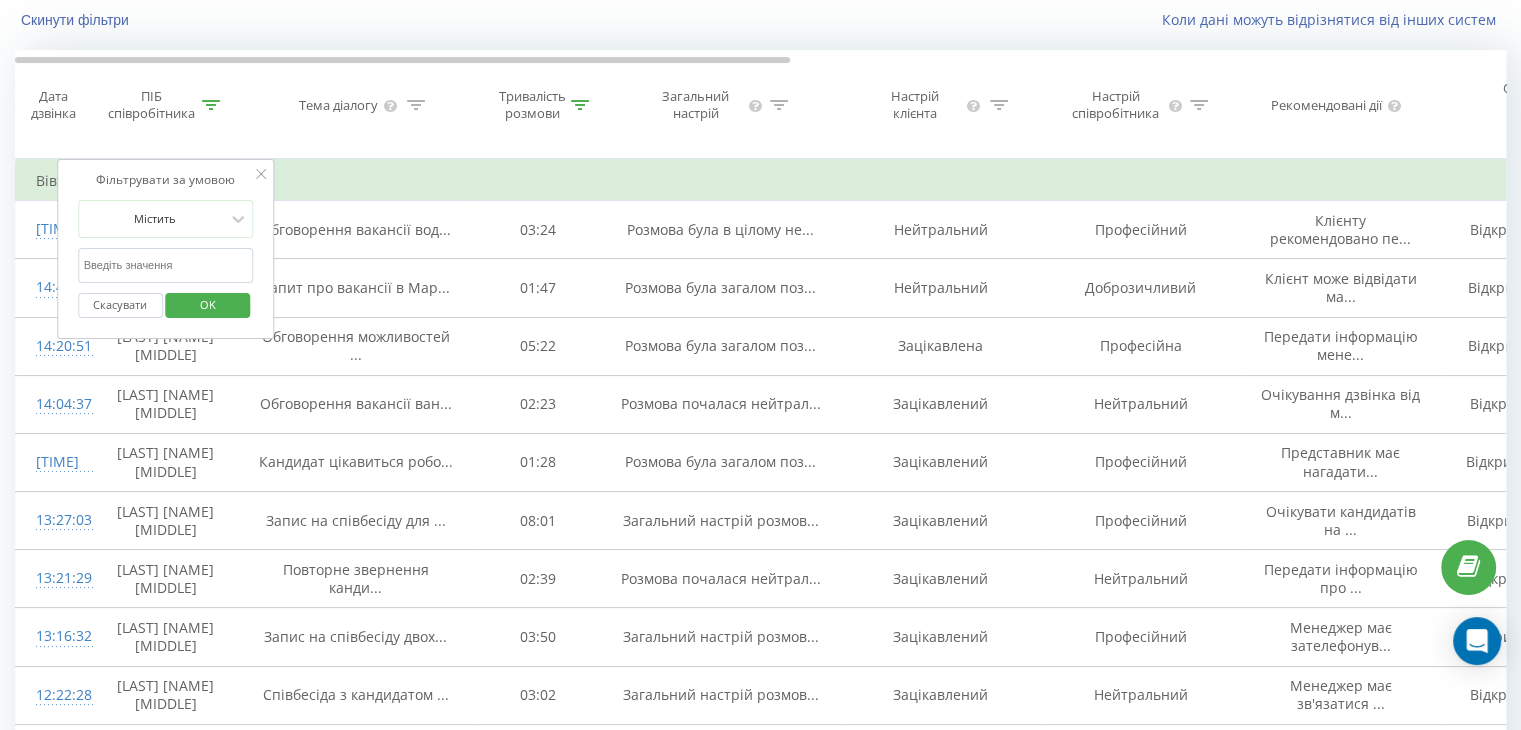 click at bounding box center (166, 265) 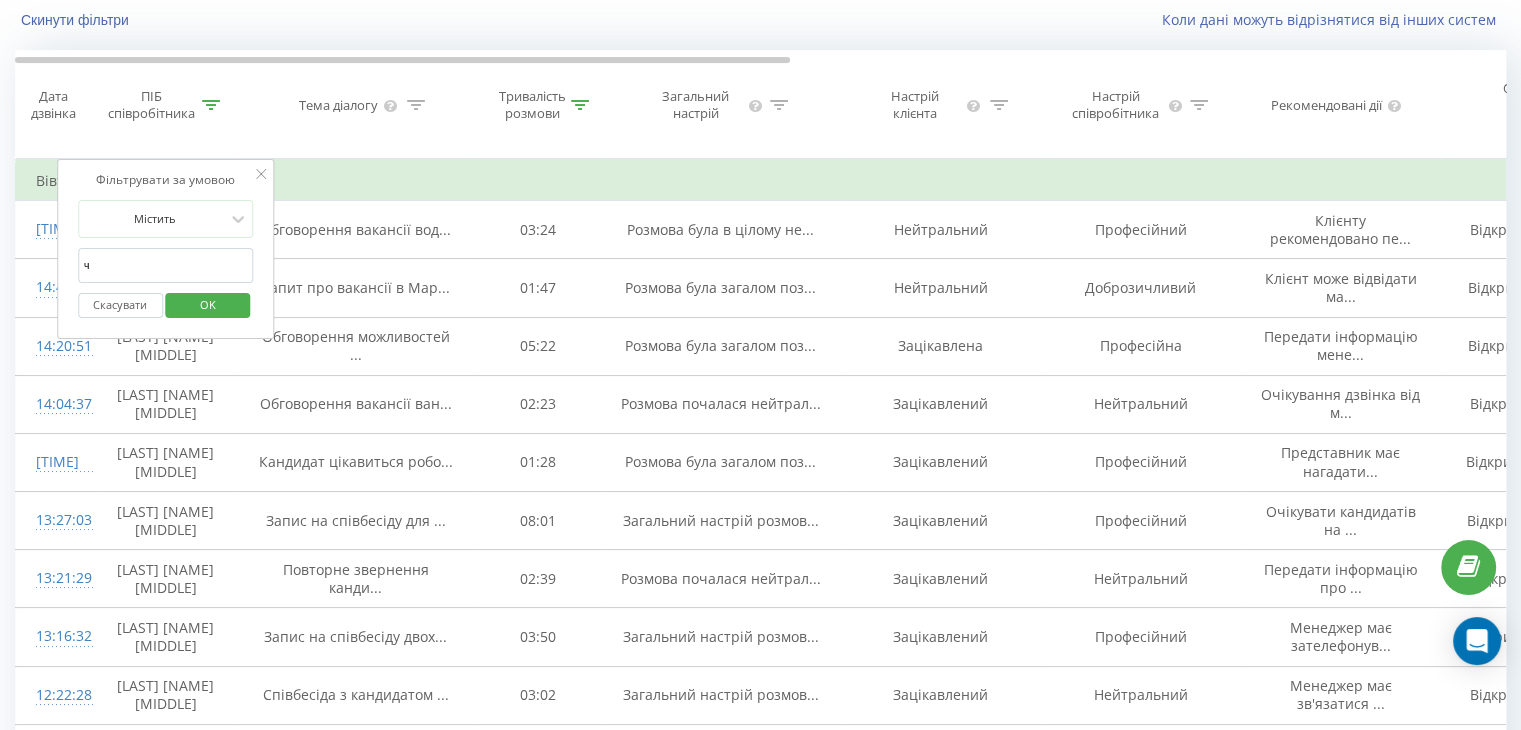 type on "[LAST]." 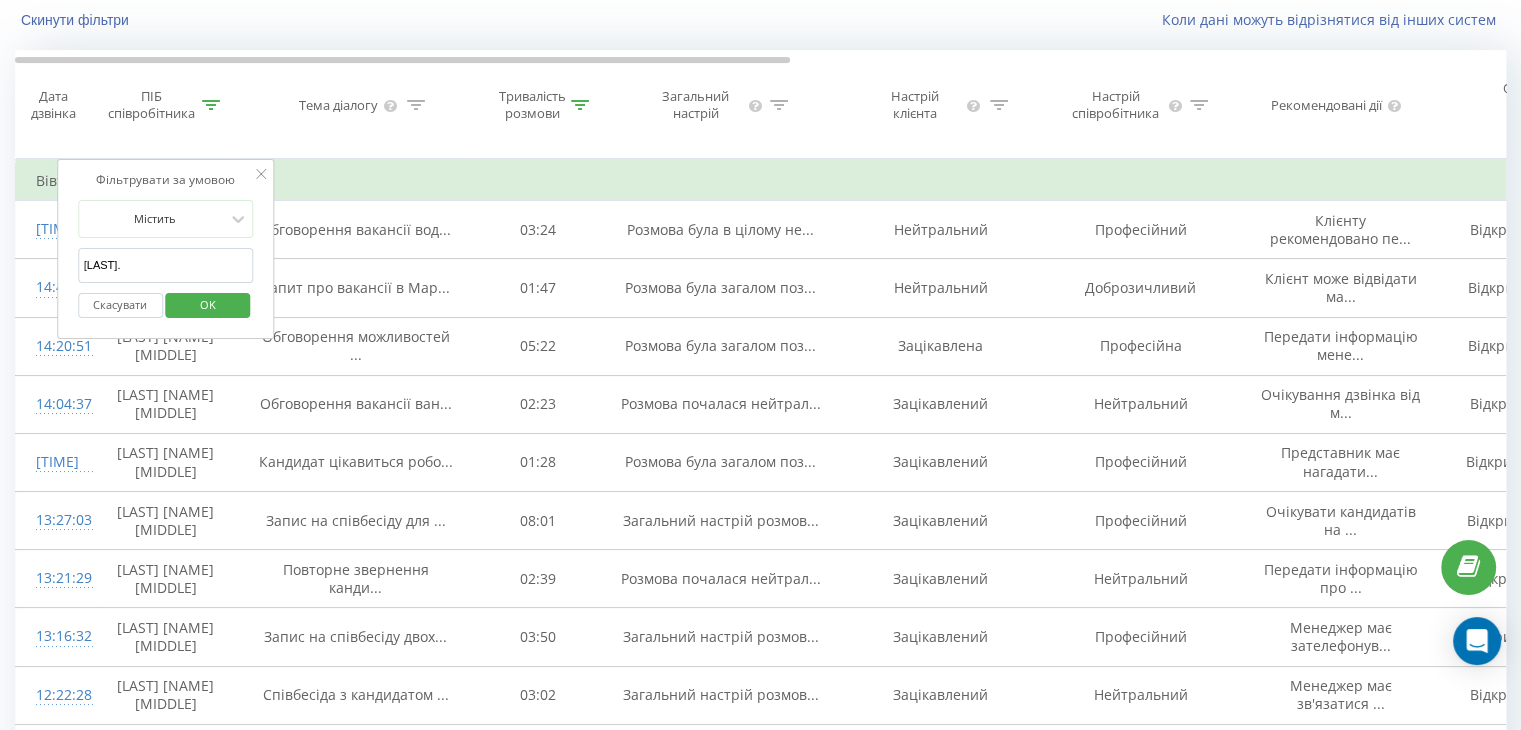 click on "OK" at bounding box center (208, 304) 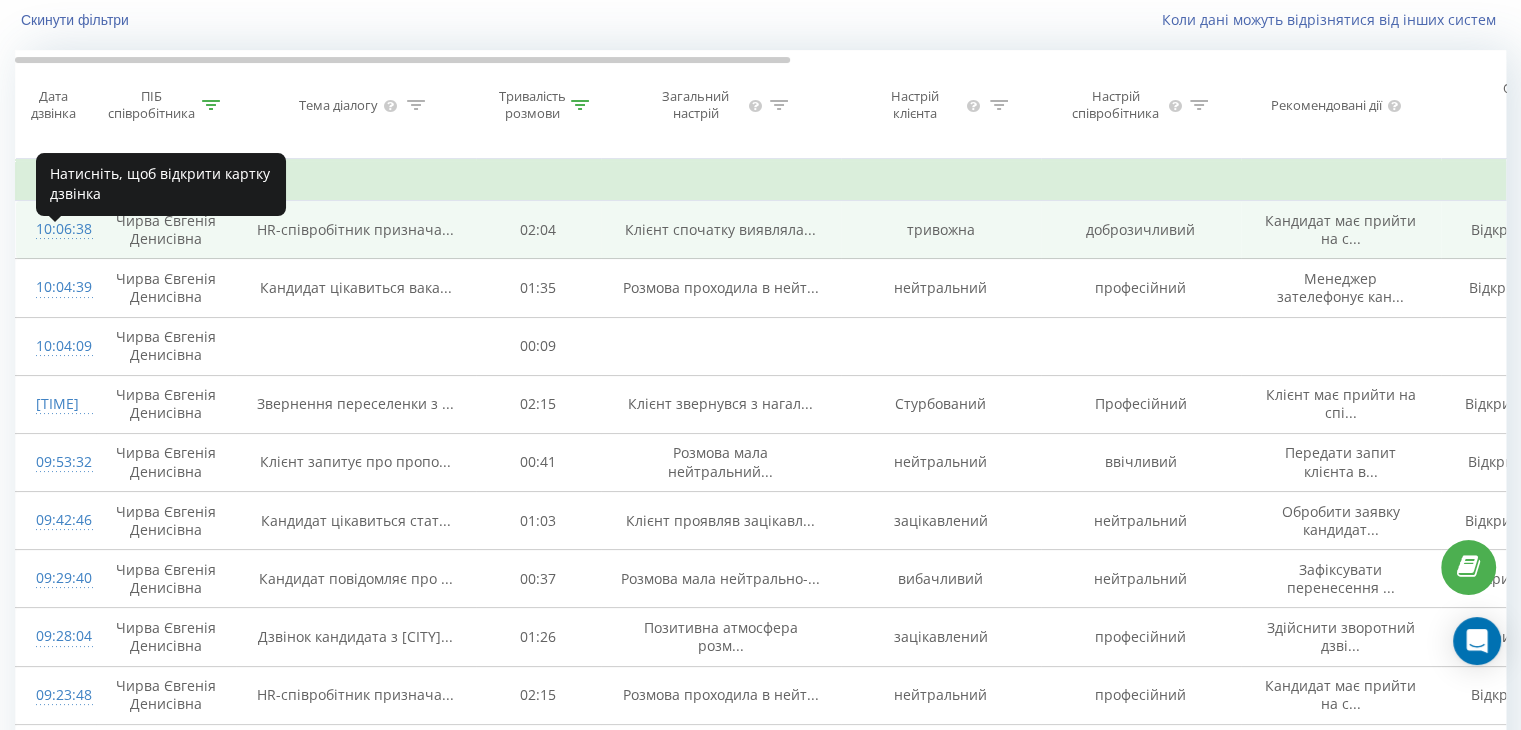 click on "10:06:38" at bounding box center (56, 229) 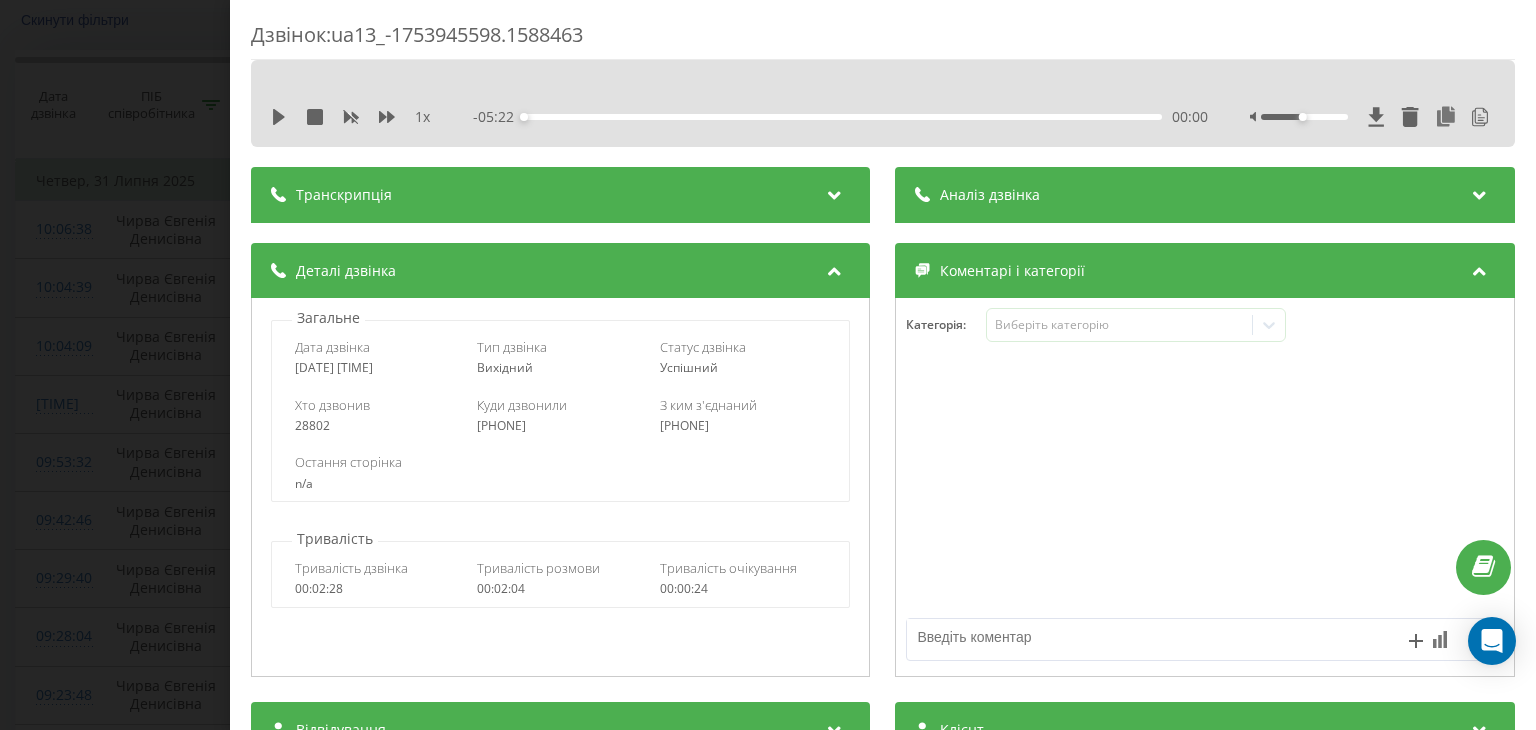 click at bounding box center [835, 192] 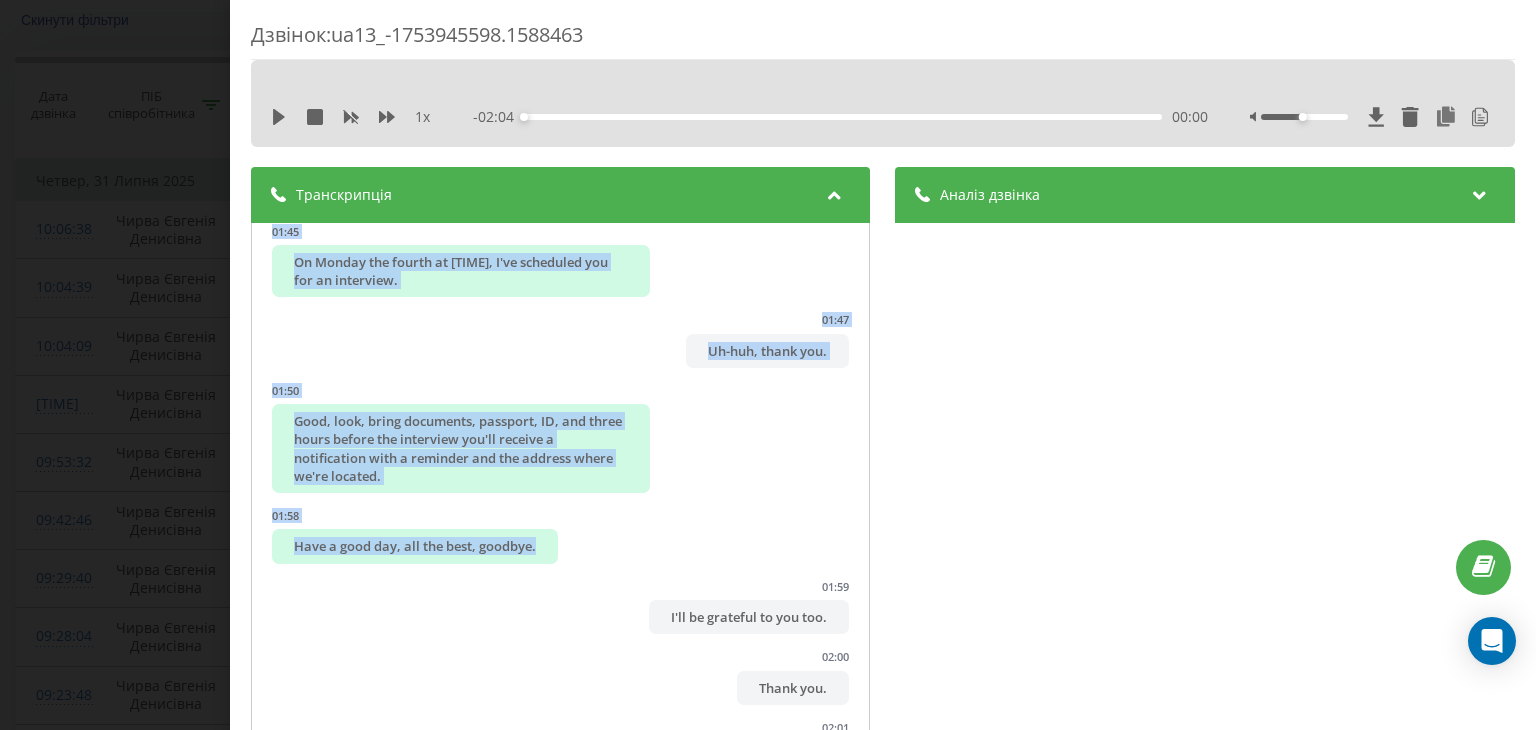 scroll, scrollTop: 3772, scrollLeft: 0, axis: vertical 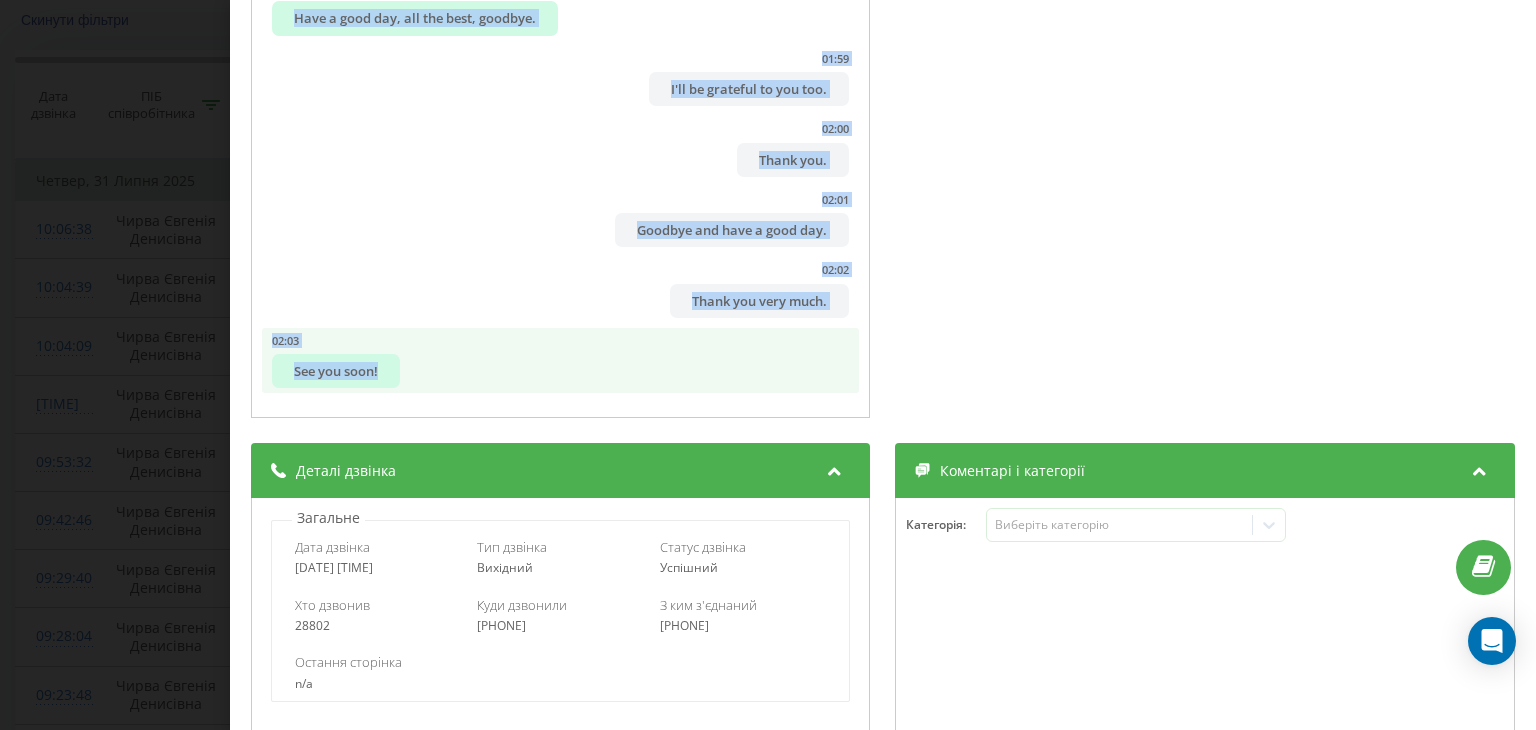 drag, startPoint x: 364, startPoint y: 246, endPoint x: 699, endPoint y: 363, distance: 354.84363 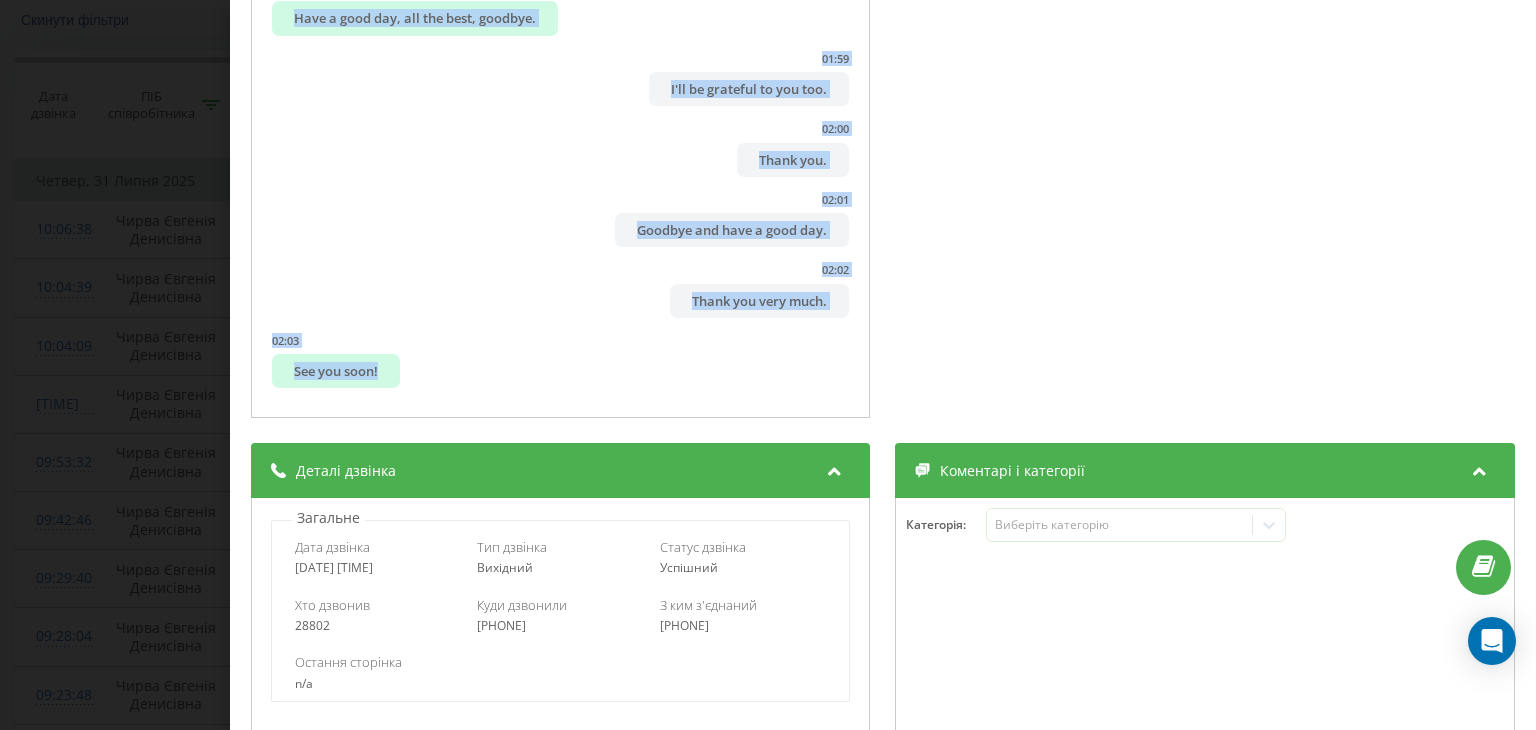 click on "Дзвінок :  ua13_-1753945598.1588463   1 x  - 02:04 00:00   00:00   Транскрипція 00:01 Hello? 00:02 Good day, [NAME] [LAST]. 00:02 Good day. 00:03 Yes. 00:04 This is the HR department of Marketok. 00:05 We see you've inquired about employment. 00:06 Uh-huh. 00:07 Well, yes. 00:09 I can offer you an interview, but it's at a criminal time. 00:10 Uh-huh. 00:13 Could you tell me what the street is called? 00:16 Would it be convenient for you to come? 00:22 Sorry, it's uncomfortable for me because I'm not very confident. 00:24 Someone once wrote to me which route to take so I wouldn't get lost. 00:31 Uh-huh. 00:32 There will be an address, so look, you're from [CITY], you're at the railway station, that's your final stop if I'm not mistaken, if coming from [CITY], and you go towards Amstor. 00:33 Uh-huh. 00:36 Uh-huh. 00:39 Uh-huh. 00:39 Well, yes-yes-yes. 00:42 Oh, I understand. 00:43 Do you know where Amstor is located? 00:44 Yes-yes, was, yes-yes. 00:45 00:49 Wow. 00:50 Uh-huh. 2" at bounding box center [768, 365] 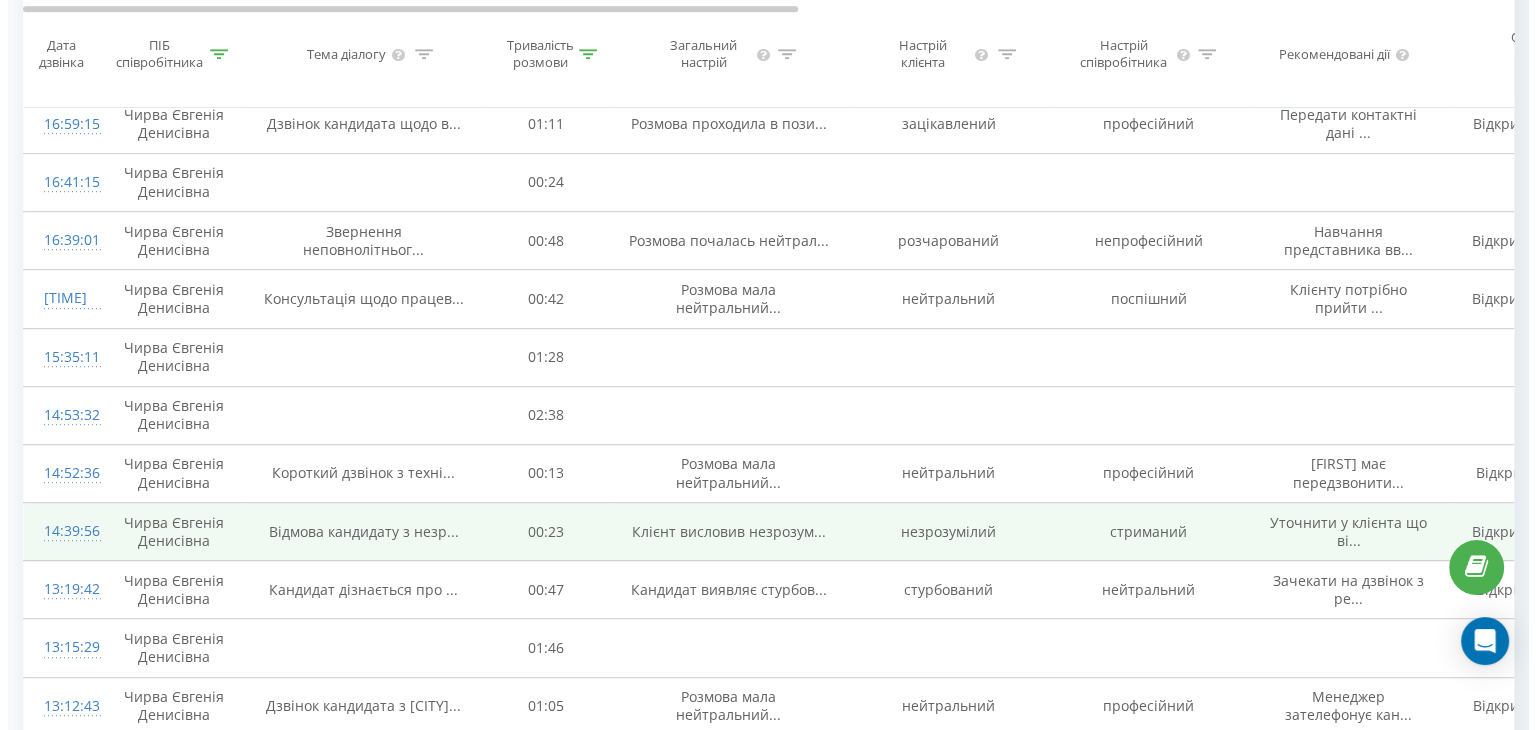scroll, scrollTop: 1184, scrollLeft: 0, axis: vertical 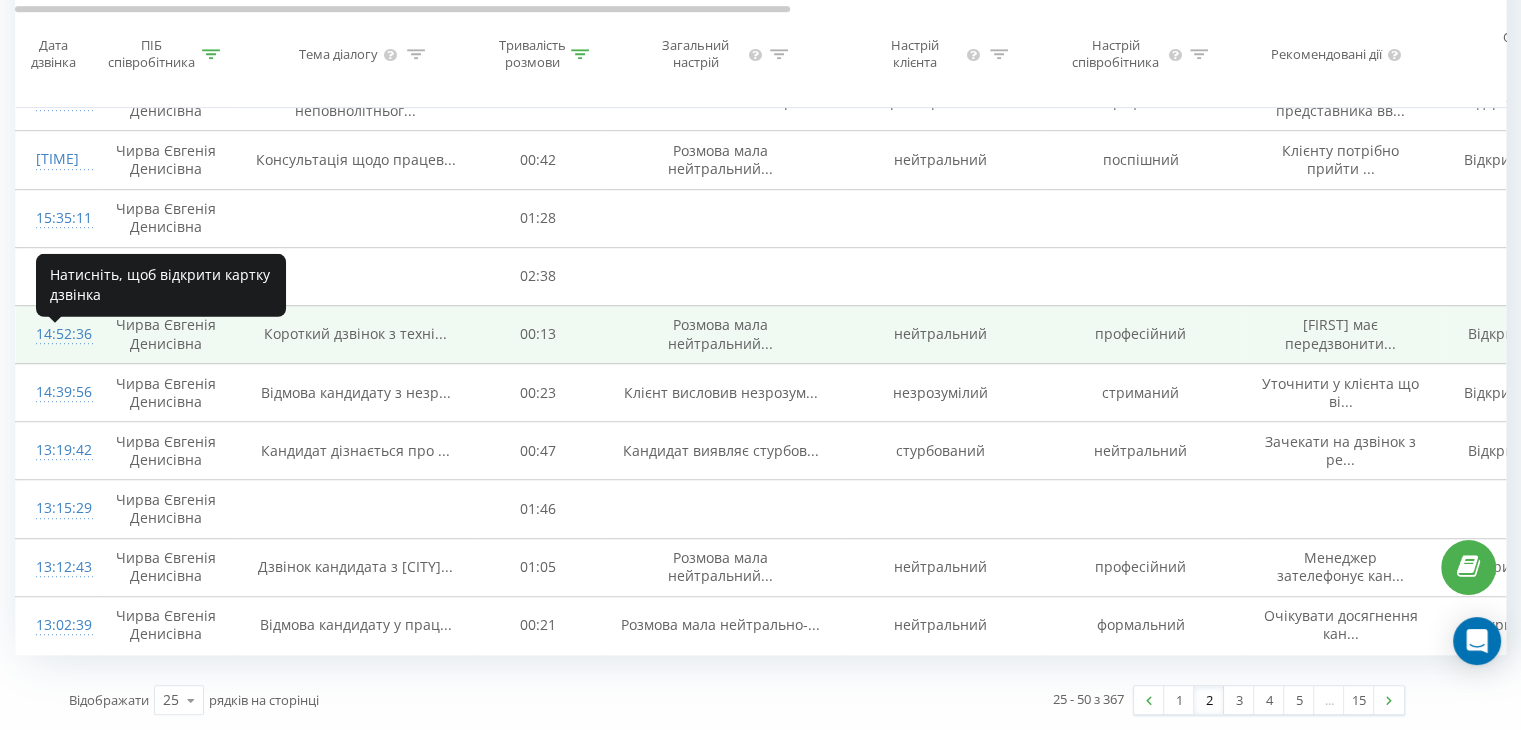 click on "14:52:36" at bounding box center (56, 334) 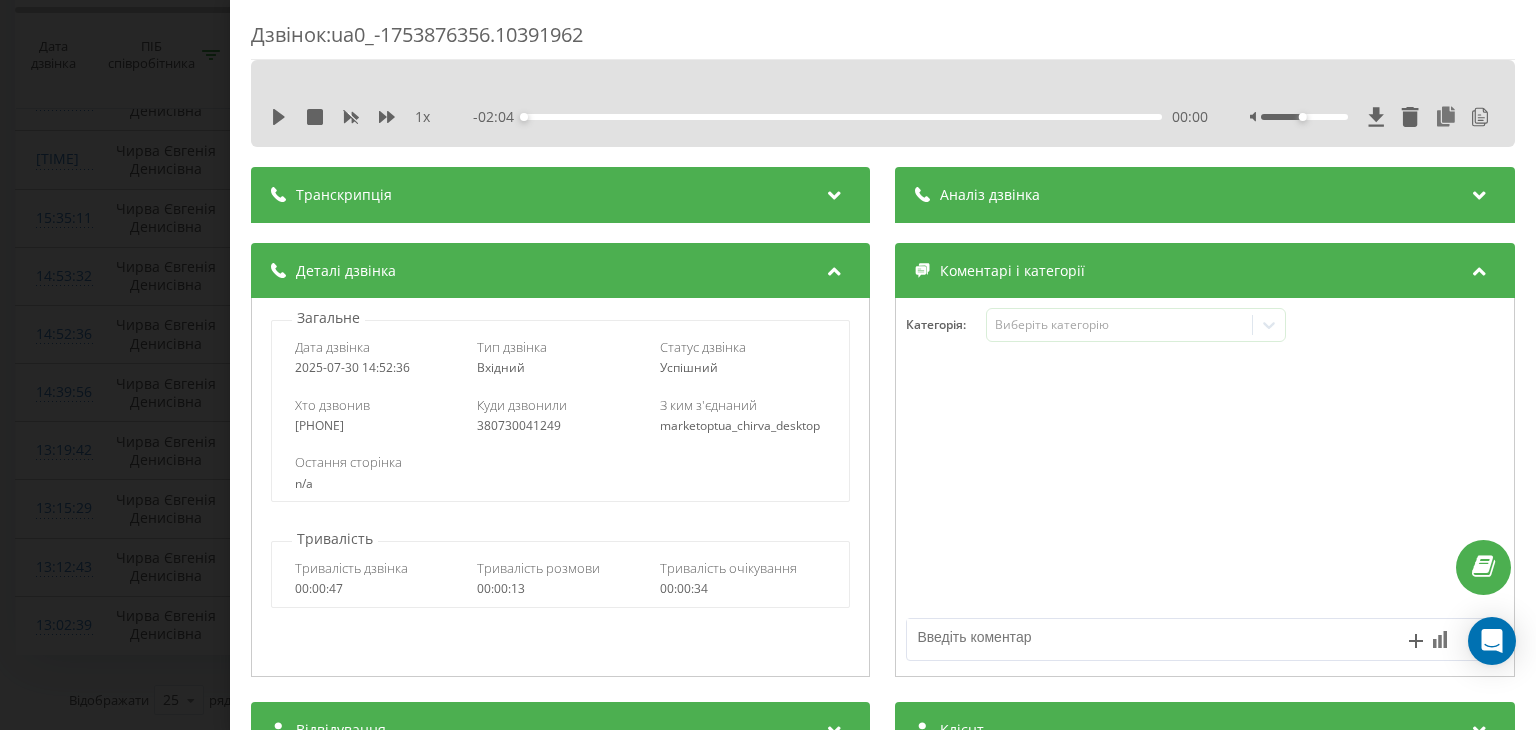 click on "Дзвінок :  ua0_-1753876356.10391962   1 x  - 02:04 00:00   00:00   Транскрипція Для AI-аналізу майбутніх дзвінків  налаштуйте та активуйте профіль на сторінці . Якщо профіль вже є і дзвінок відповідає його умовам, оновіть сторінку через 10 хвилин - AI аналізує поточний дзвінок. Аналіз дзвінка Назва профілю MarketOpt-[CITY] Тема діалогу Короткий дзвінок з технічними проблемами зв'язку, що завершився обіцянкою передзвонити Оцінка діалогу Відкриття 3 Презентація 1 Оцінка 1.5 Анамнез 1 Закриття 1 Деталі Аналіз настрою Настрій клієнта нейтральний Настрій менеджера професійний Деталі Оцінка 8 :" at bounding box center [768, 365] 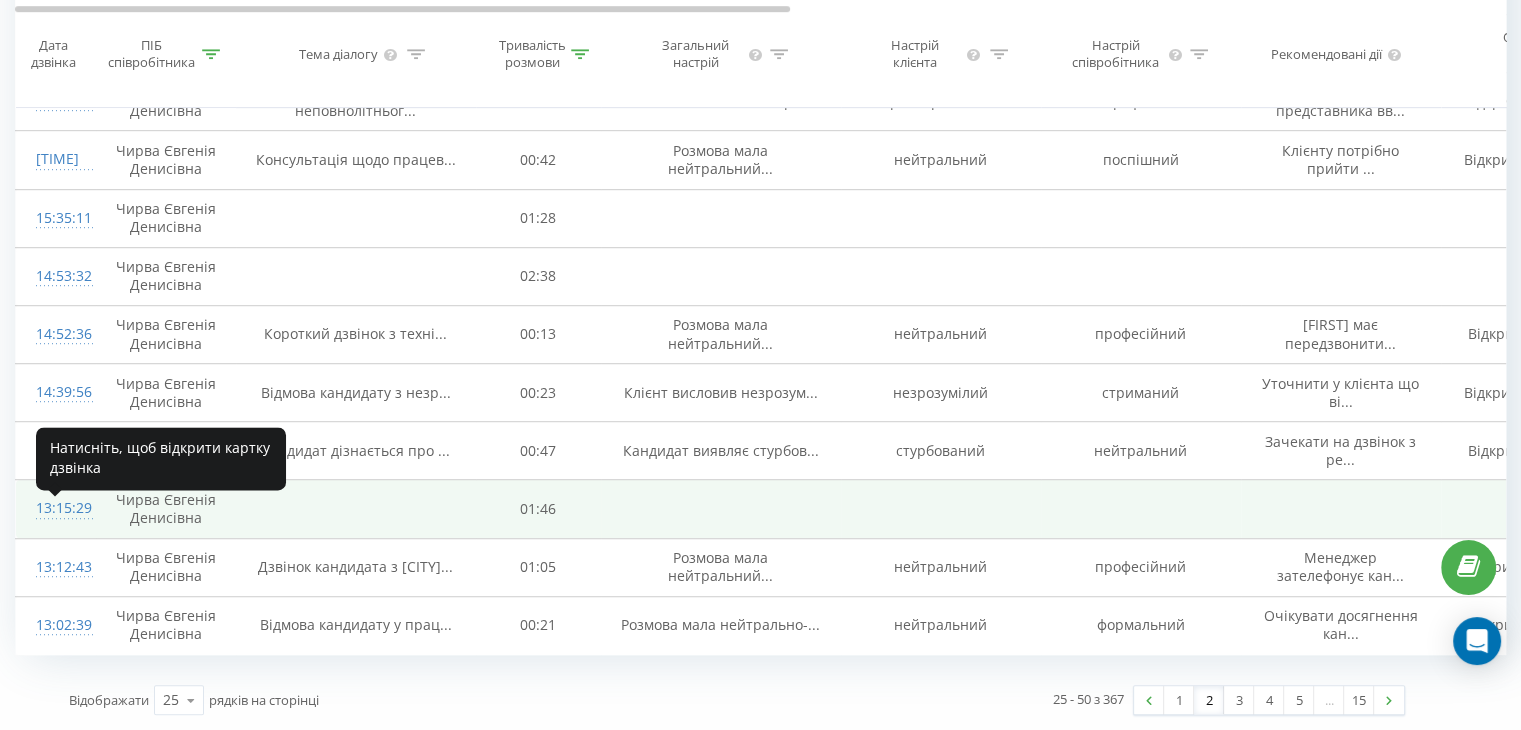 click on "13:15:29" at bounding box center (56, 508) 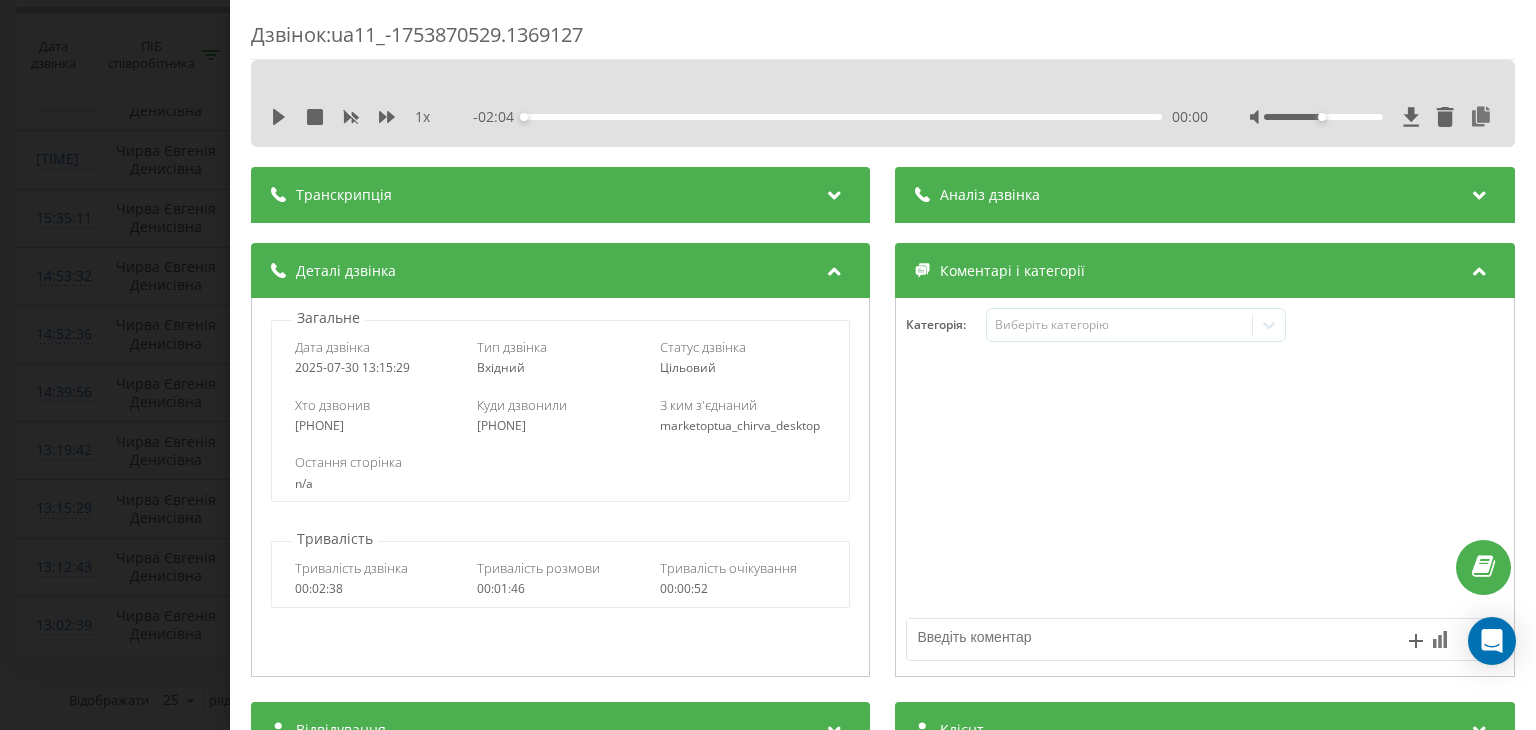 click at bounding box center [835, 192] 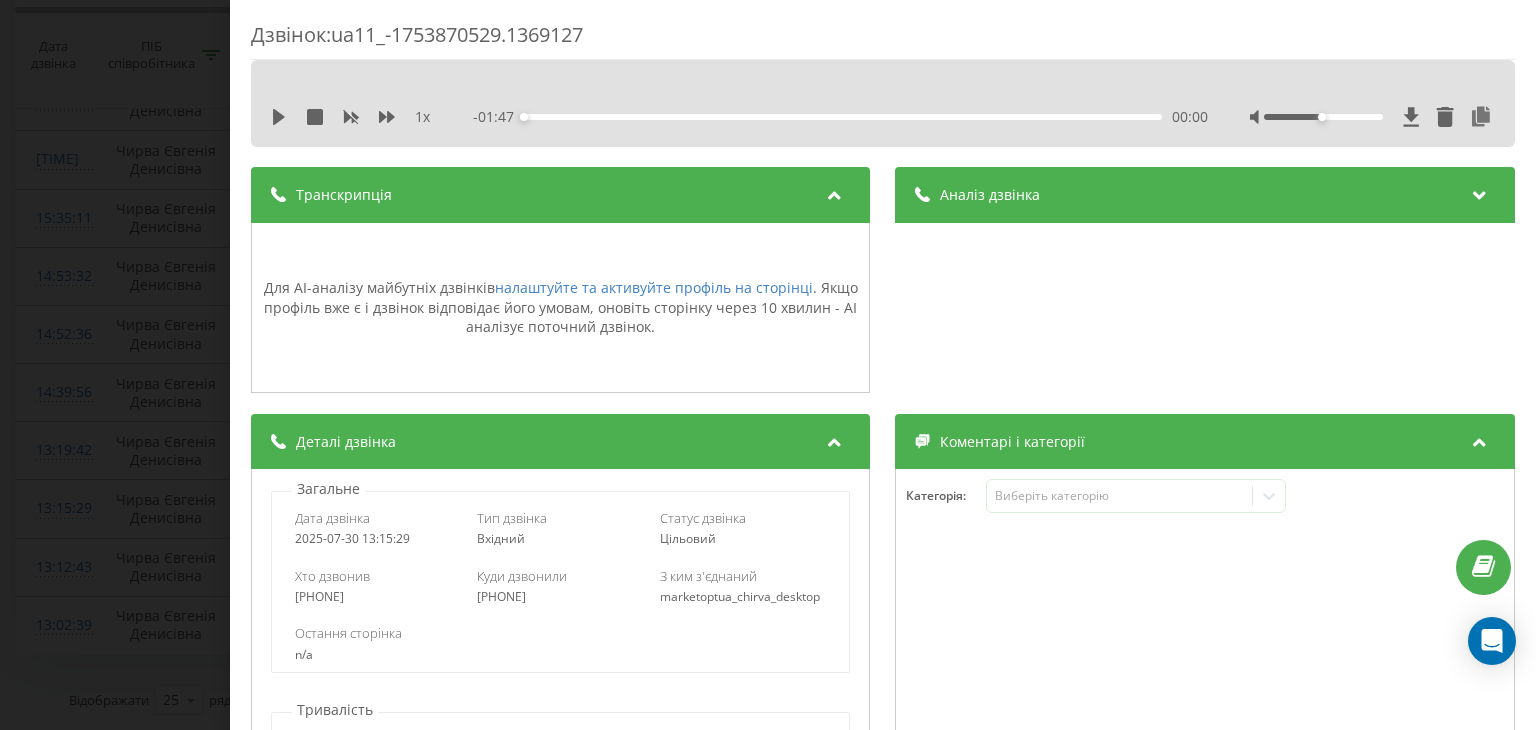 click on "Дзвінок :  ua11_-1753870529.1369127   1 x  - 01:47 00:00   00:00   Транскрипція Для AI-аналізу майбутніх дзвінків  налаштуйте та активуйте профіль на сторінці . Якщо профіль вже є і дзвінок відповідає його умовам, оновіть сторінку через 10 хвилин - AI аналізує поточний дзвінок. Аналіз дзвінка Для AI-аналізу майбутніх дзвінків  налаштуйте та активуйте профіль на сторінці . Якщо профіль вже є і дзвінок відповідає його умовам, оновіть сторінку через 10 хвилин - AI аналізує поточний дзвінок. Деталі дзвінка Загальне Дата дзвінка [DATE] [TIME] Тип дзвінка Вхідний Статус дзвінка Цільовий [PHONE] :" at bounding box center [768, 365] 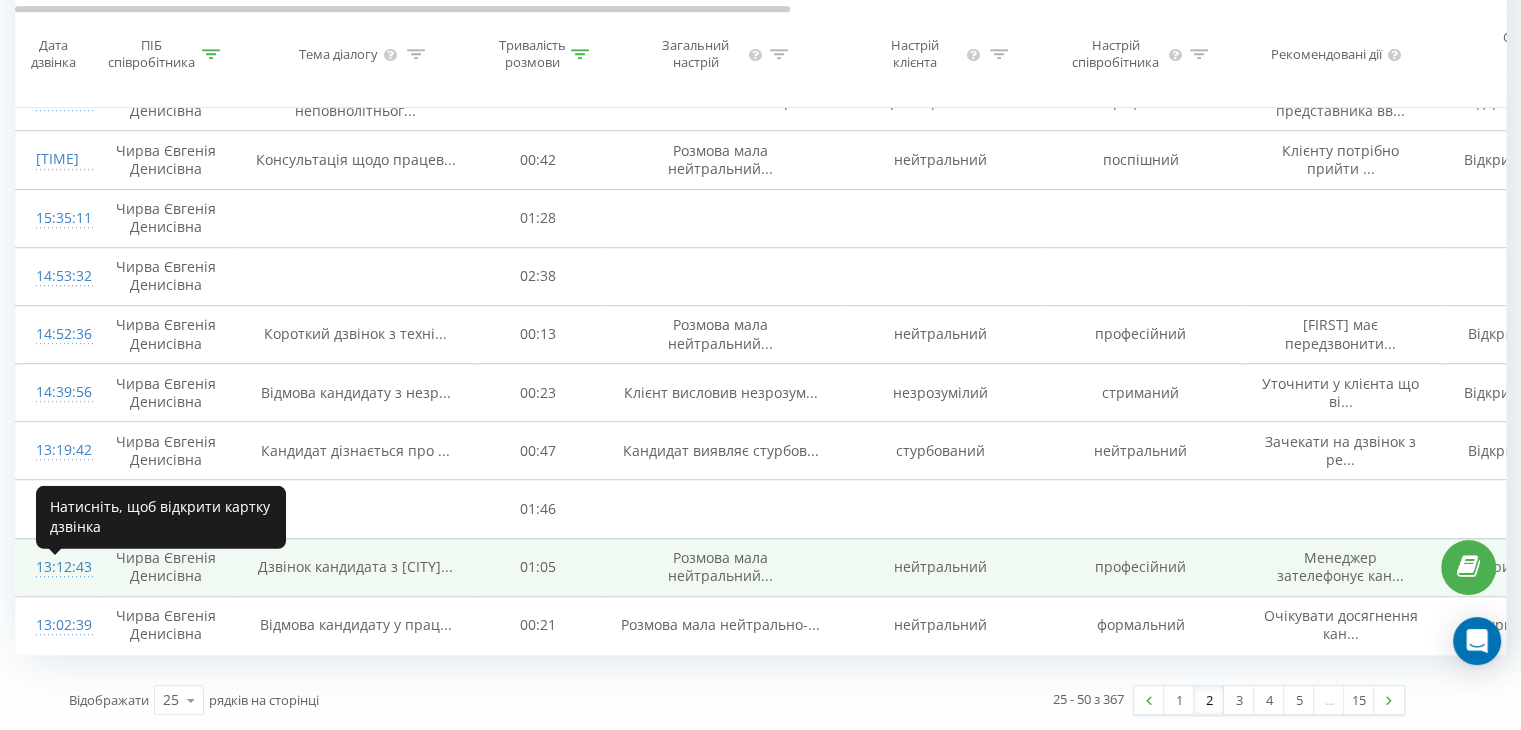 click on "13:12:43" at bounding box center (56, 567) 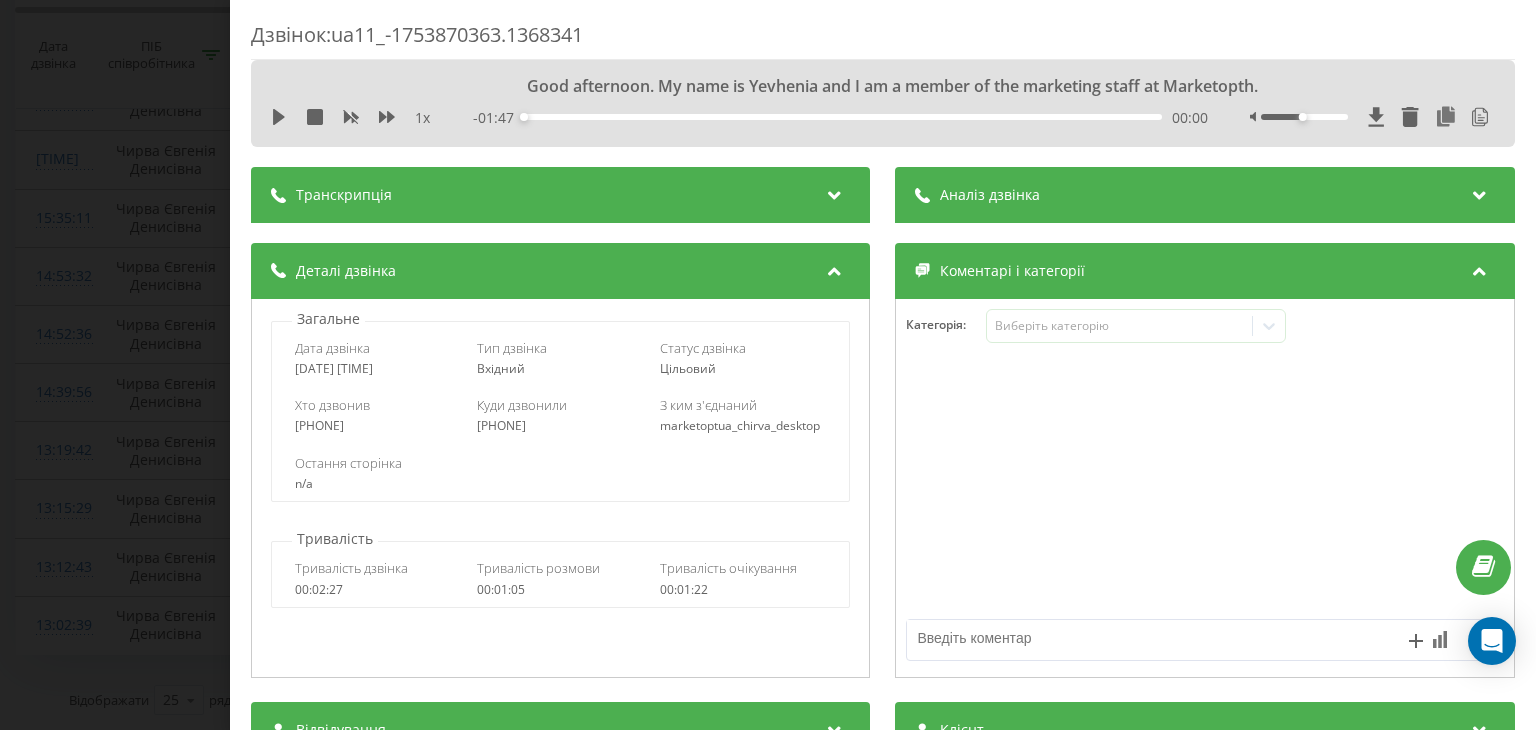 click at bounding box center [835, 192] 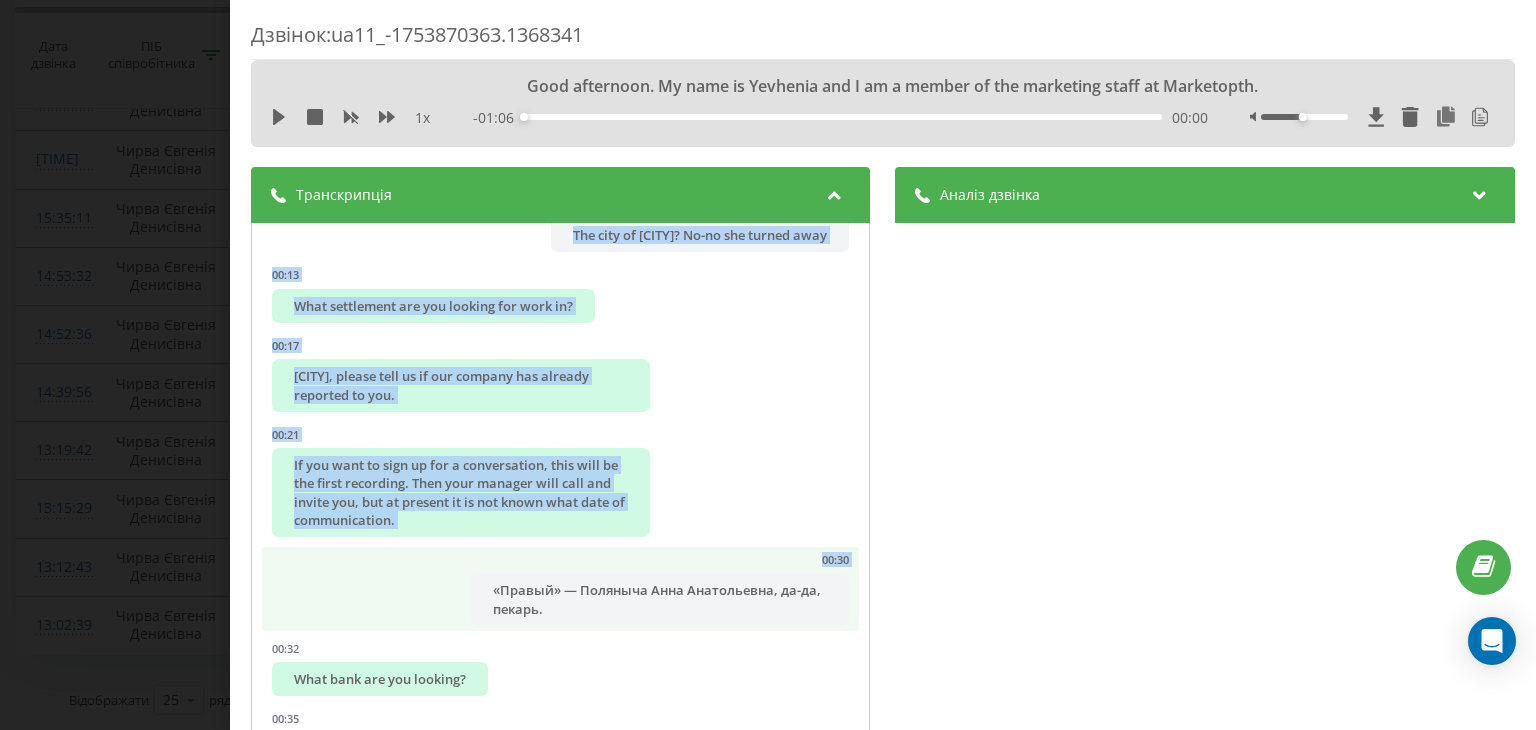 scroll, scrollTop: 392, scrollLeft: 0, axis: vertical 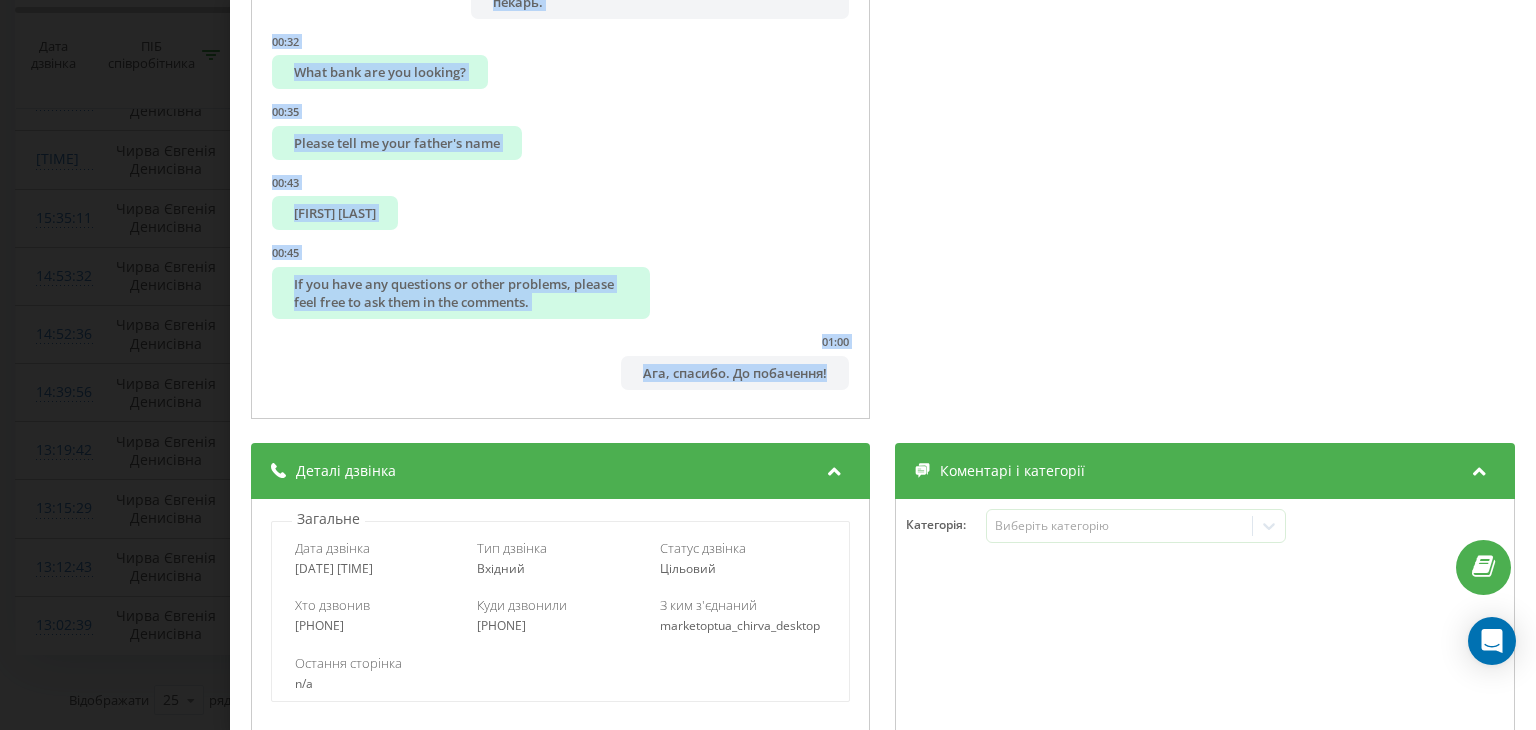 drag, startPoint x: 286, startPoint y: 236, endPoint x: 854, endPoint y: 390, distance: 588.5066 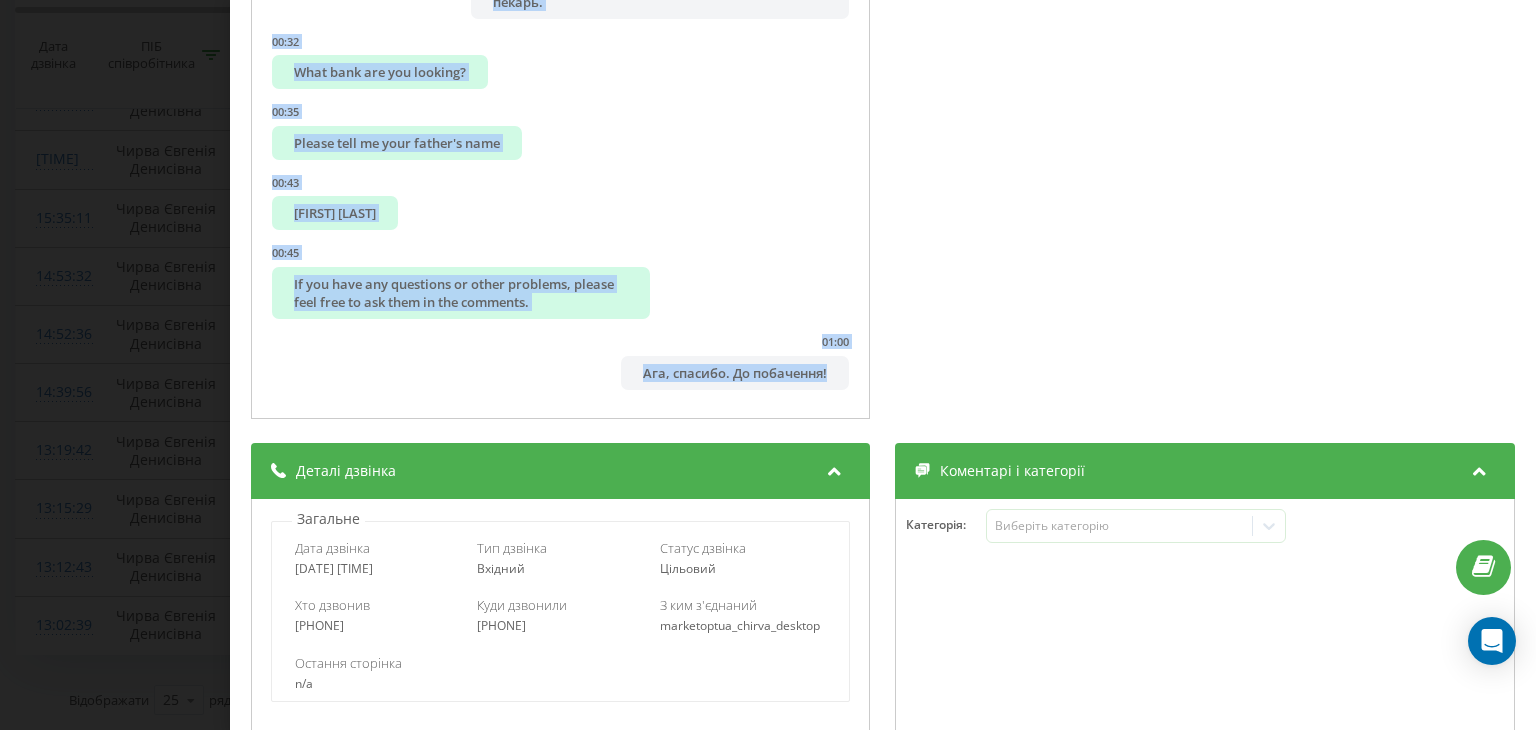 click on "Дзвінок :  ua11_-1753870363.1368341 Good afternoon. My name is [FIRST_NAME] and I am a member of the marketing staff at Marketopth.   1 x  - [TIME] [TIME]   [TIME]   Транскрипція [TIME] Good afternoon. My name is [FIRST_NAME] and I am a member of the marketing staff at Marketopth. [TIME] Hello, I'm about to work in the [CITY] city. [TIME] Did you call me? [TIME] The city of [CITY]? No-no she turned away [TIME] What settlement are you looking for work in? [TIME] [CITY], please tell us if our company has already reported to you. [TIME] If you want to sign up for a conversation, this will be the first recording. Then your manager will call and invite you, but at present it is not known what date of communication. [TIME] «Правый» — [LAST_NAME] [FIRST_NAME], да-да, пекарь. [TIME] What bank are you looking? [TIME] Please tell me your father's name [TIME] [FIRST_NAME] [FIRST_NAME] [TIME] If you have any questions or other problems, please feel free to ask them in the comments." at bounding box center (768, 365) 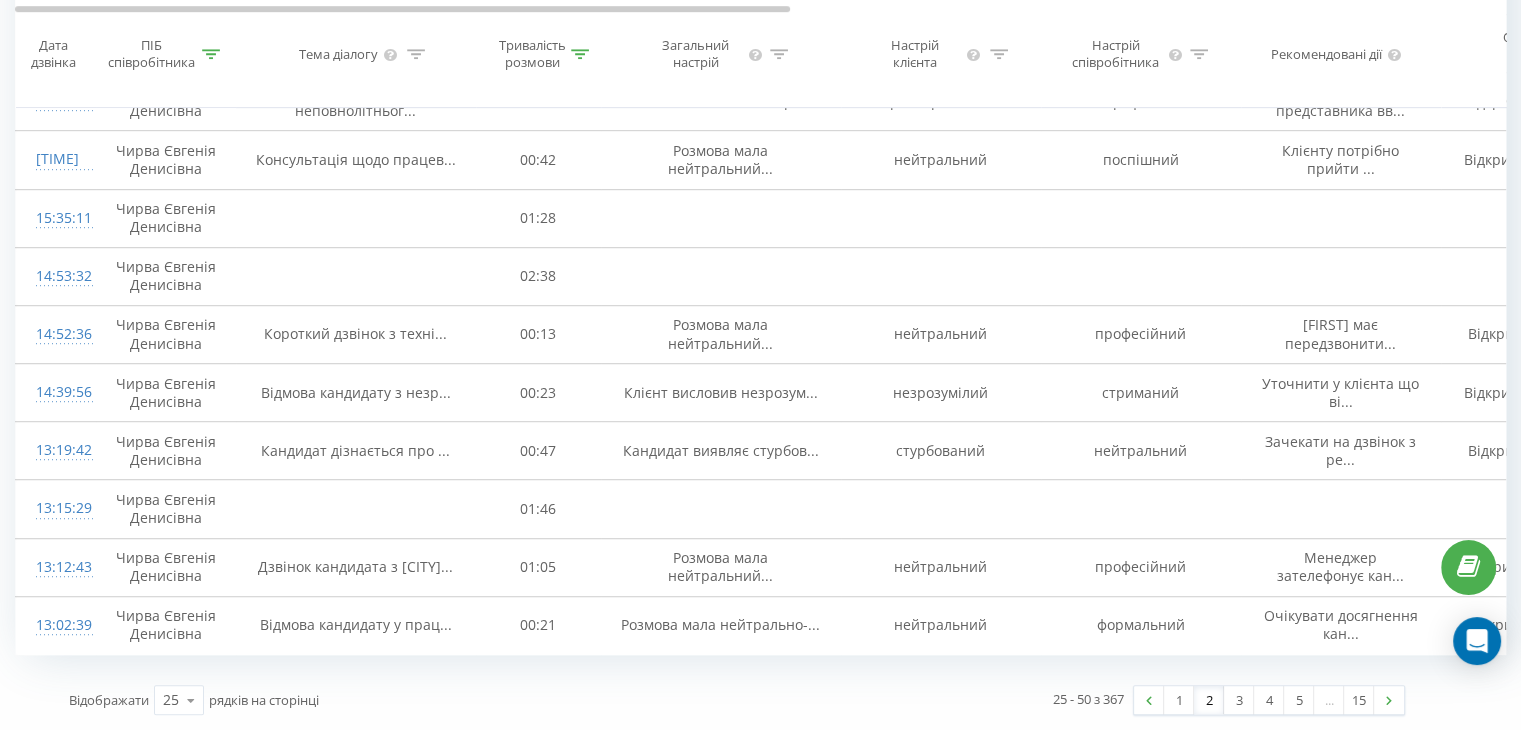 click on "2" at bounding box center [1209, 700] 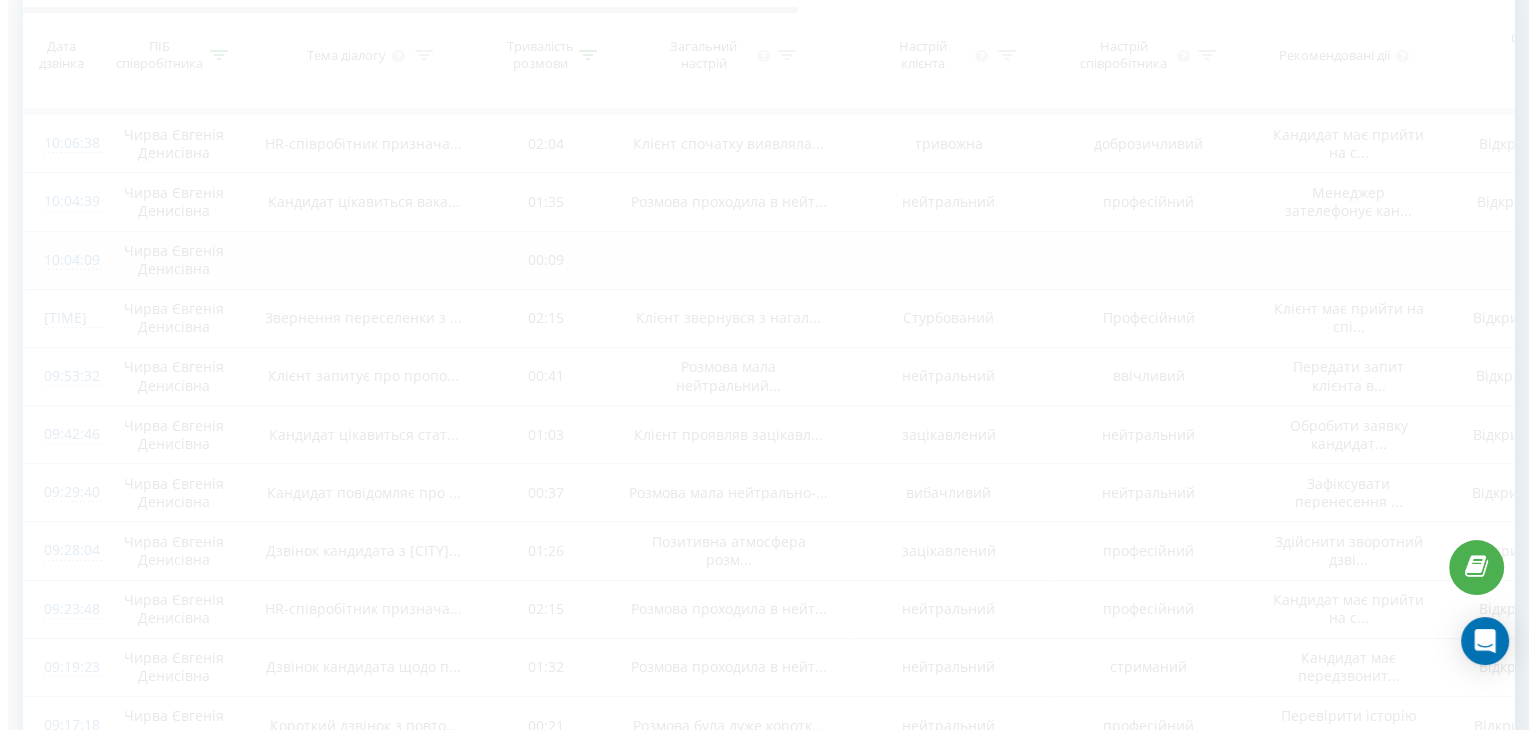 scroll, scrollTop: 132, scrollLeft: 0, axis: vertical 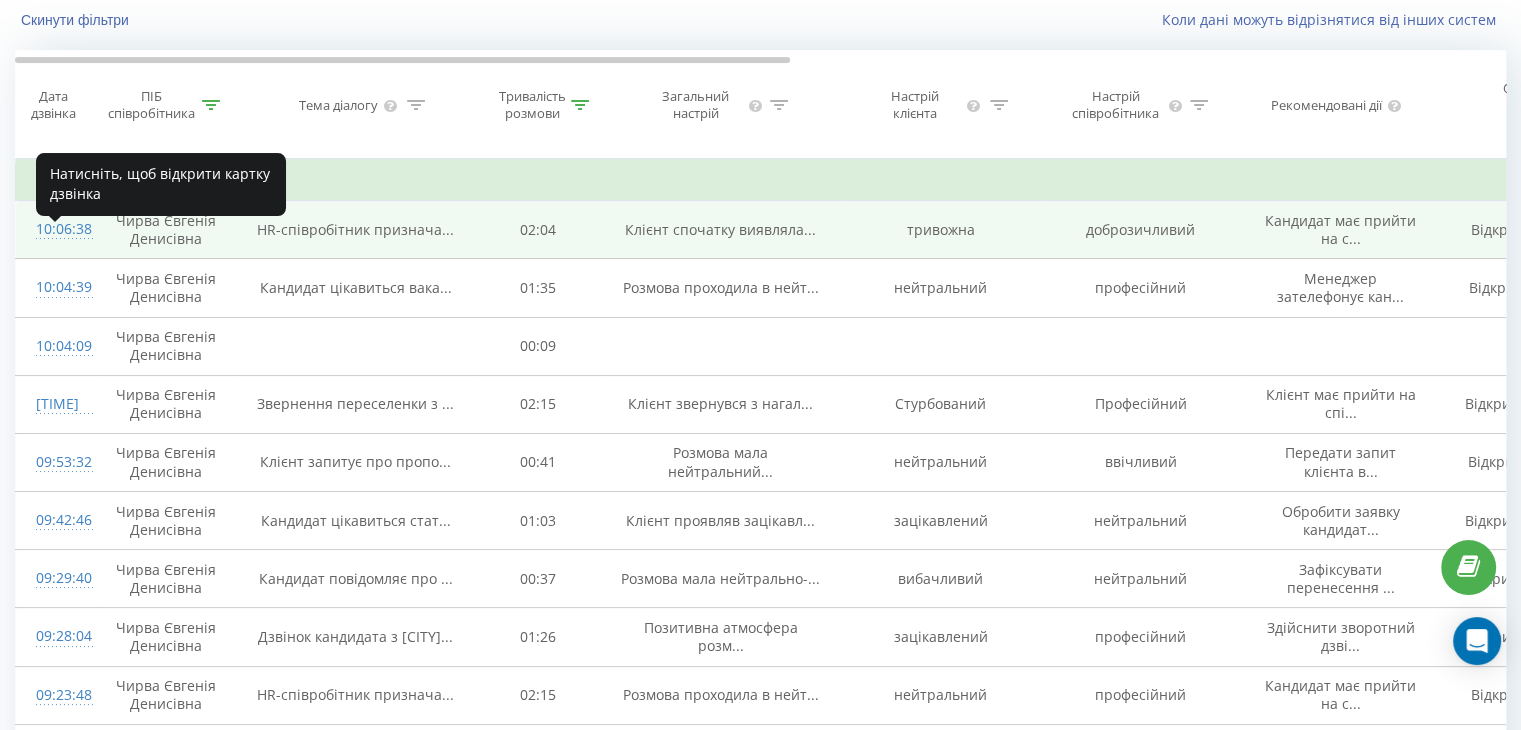 click on "10:06:38" at bounding box center [56, 229] 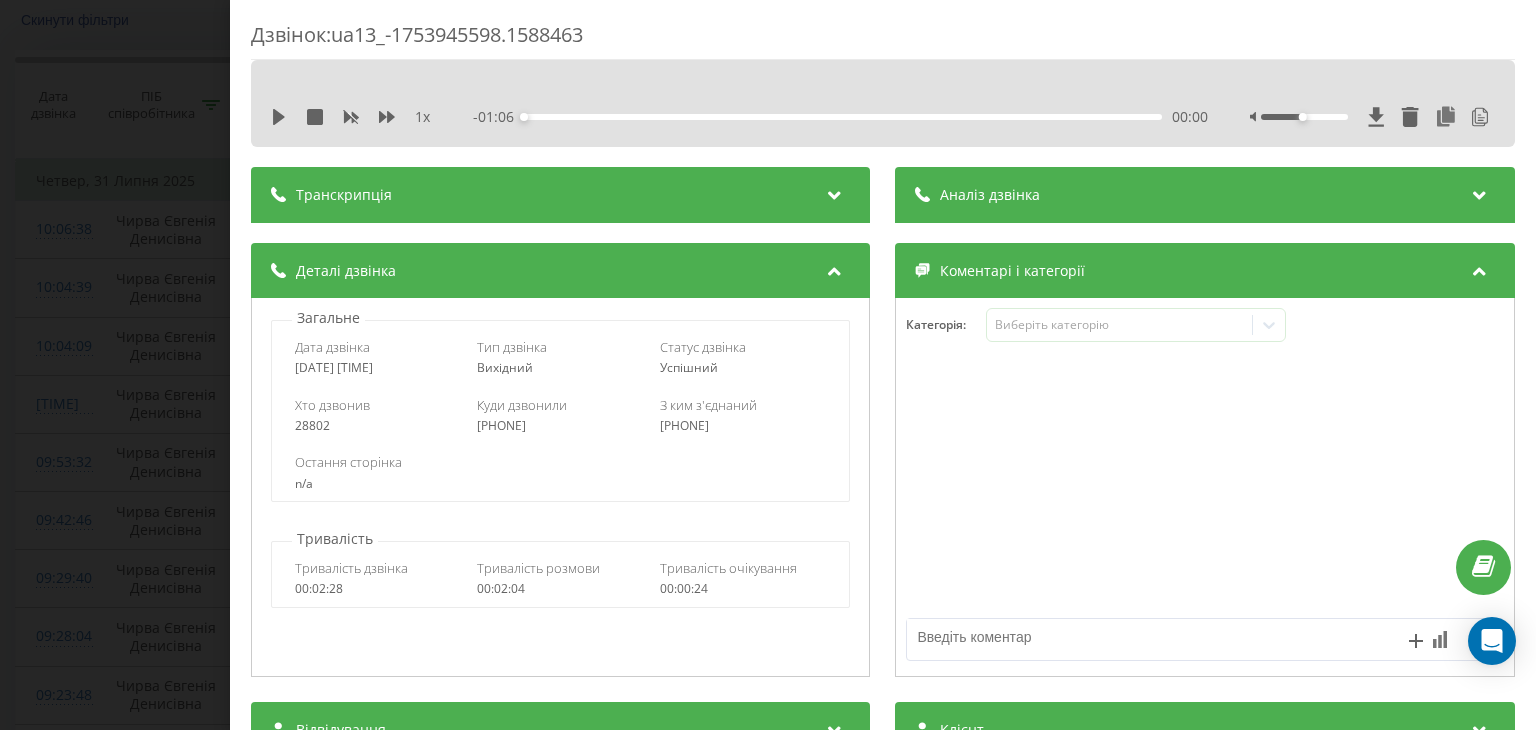 click at bounding box center (835, 192) 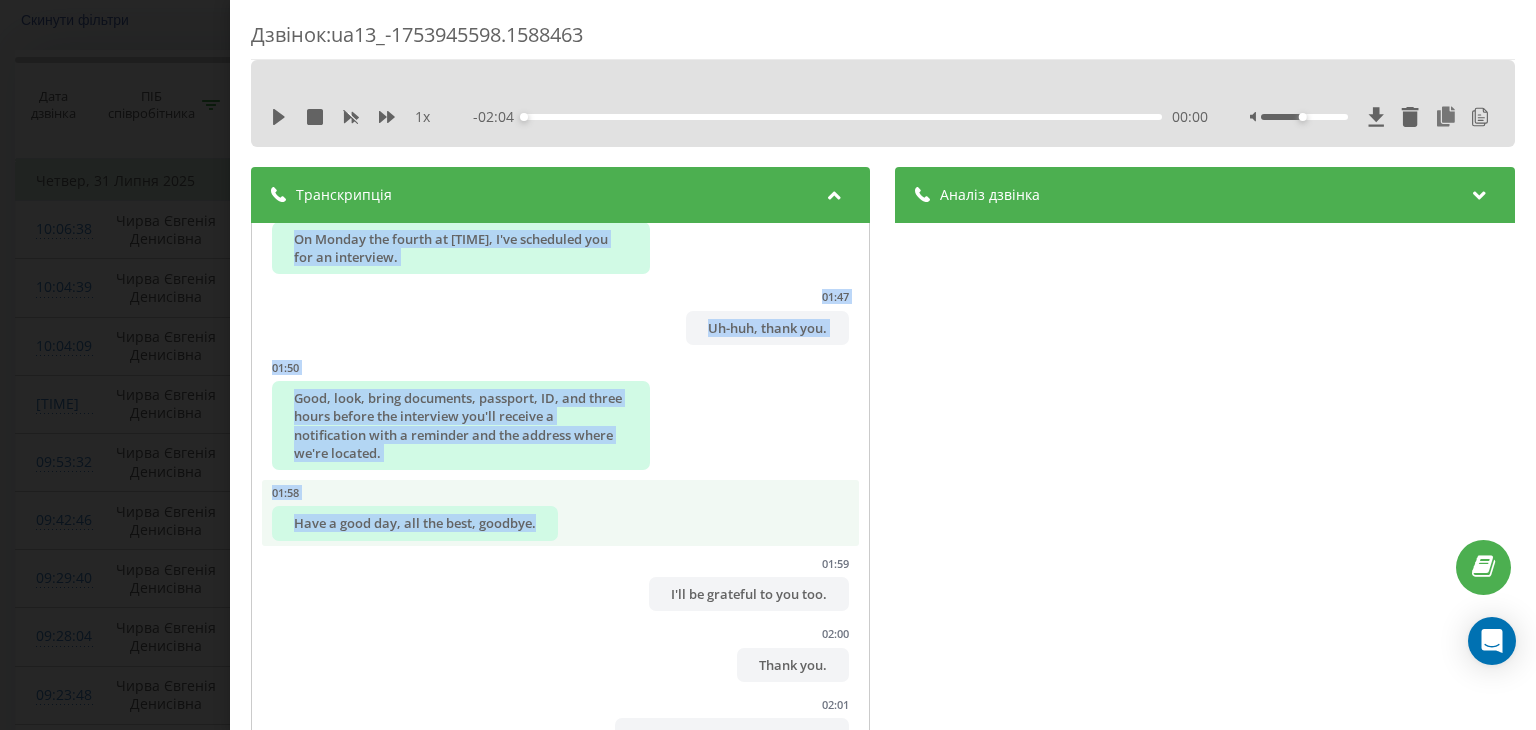 scroll, scrollTop: 3772, scrollLeft: 0, axis: vertical 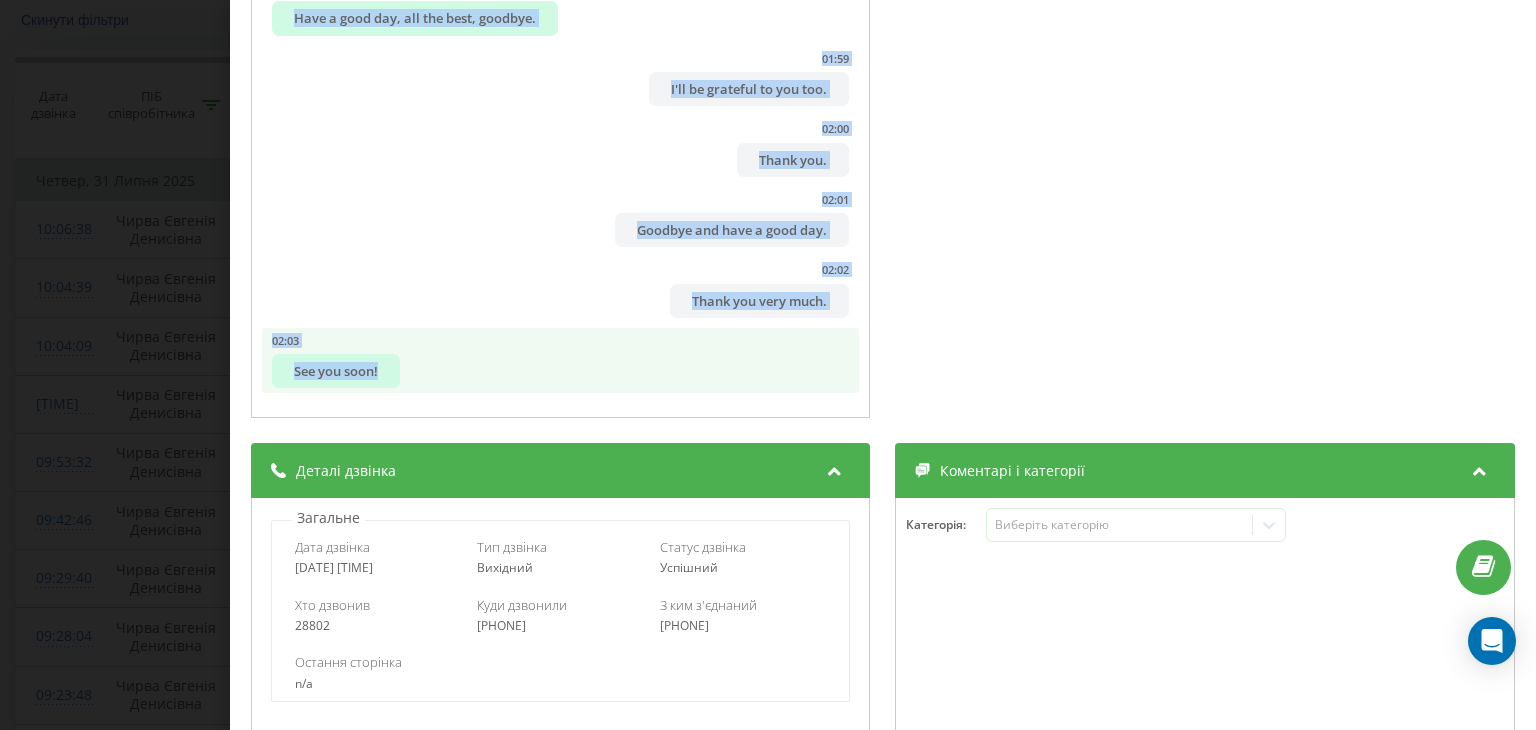 drag, startPoint x: 528, startPoint y: 225, endPoint x: 724, endPoint y: 353, distance: 234.094 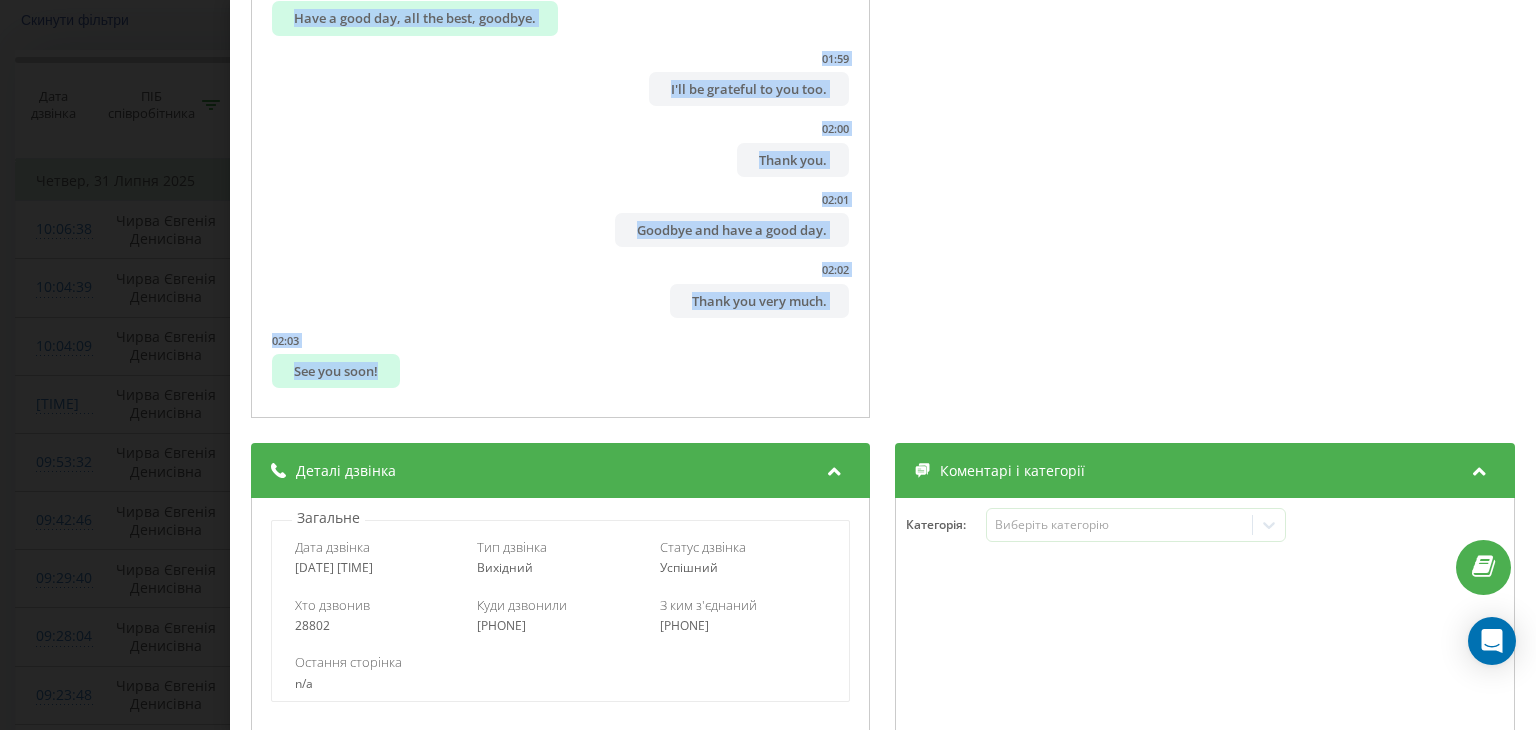 click on "Дзвінок :  ua13_-1753945598.1588463   1 x  - 02:04 00:00   00:00   Транскрипція 00:01 Hello? 00:02 Good day, [NAME] [LAST]. 00:02 Good day. 00:03 Yes. 00:04 This is the HR department of Marketok. 00:05 We see you've inquired about employment. 00:06 Uh-huh. 00:07 Well, yes. 00:09 I can offer you an interview, but it's at a criminal time. 00:10 Uh-huh. 00:13 Could you tell me what the street is called? 00:16 Would it be convenient for you to come? 00:22 Sorry, it's uncomfortable for me because I'm not very confident. 00:24 Someone once wrote to me which route to take so I wouldn't get lost. 00:31 Uh-huh. 00:32 There will be an address, so look, you're from [CITY], you're at the railway station, that's your final stop if I'm not mistaken, if coming from [CITY], and you go towards Amstor. 00:33 Uh-huh. 00:36 Uh-huh. 00:39 Uh-huh. 00:39 Well, yes-yes-yes. 00:42 Oh, I understand. 00:43 Do you know where Amstor is located? 00:44 Yes-yes, was, yes-yes. 00:45 00:49 Wow. 00:50 Uh-huh. 2" at bounding box center [768, 365] 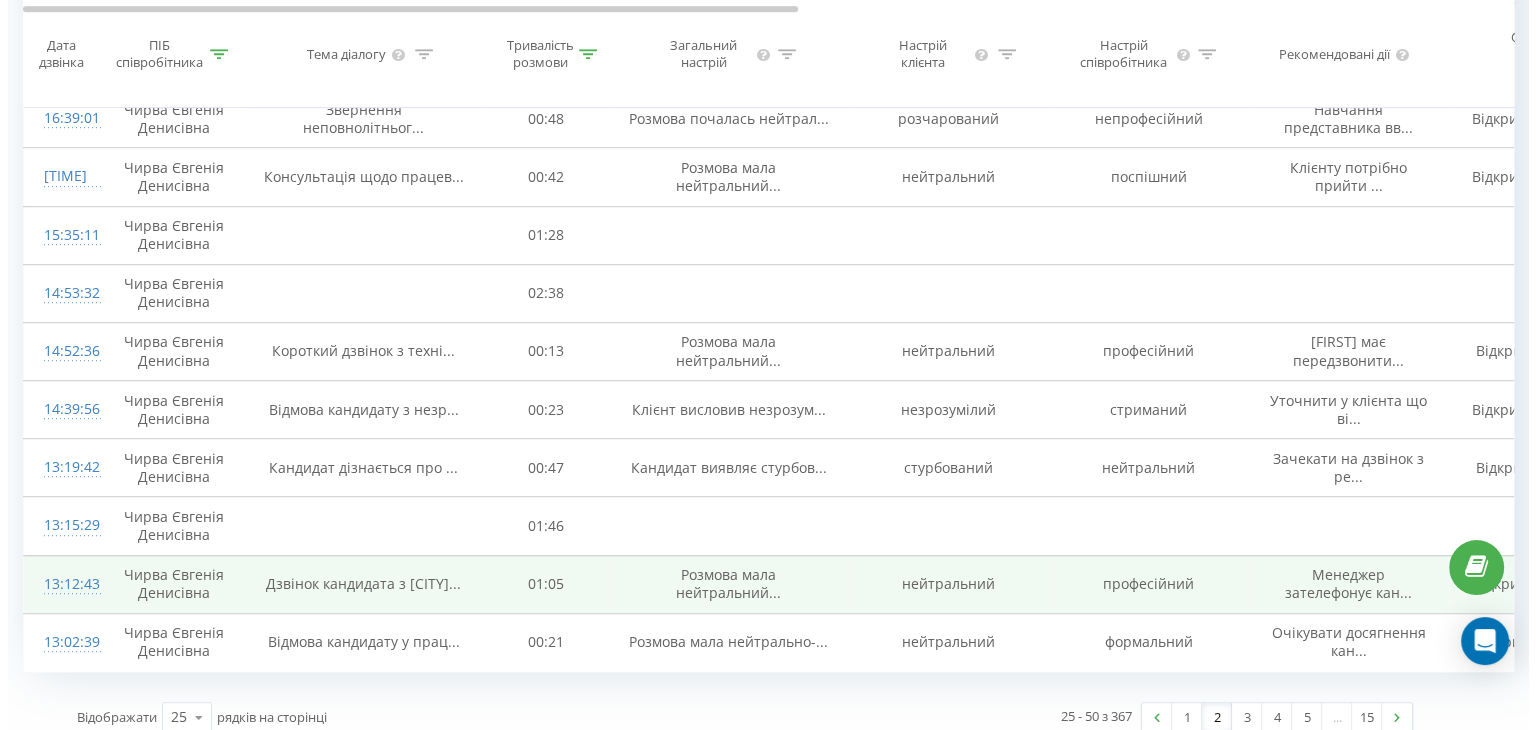 scroll, scrollTop: 1184, scrollLeft: 0, axis: vertical 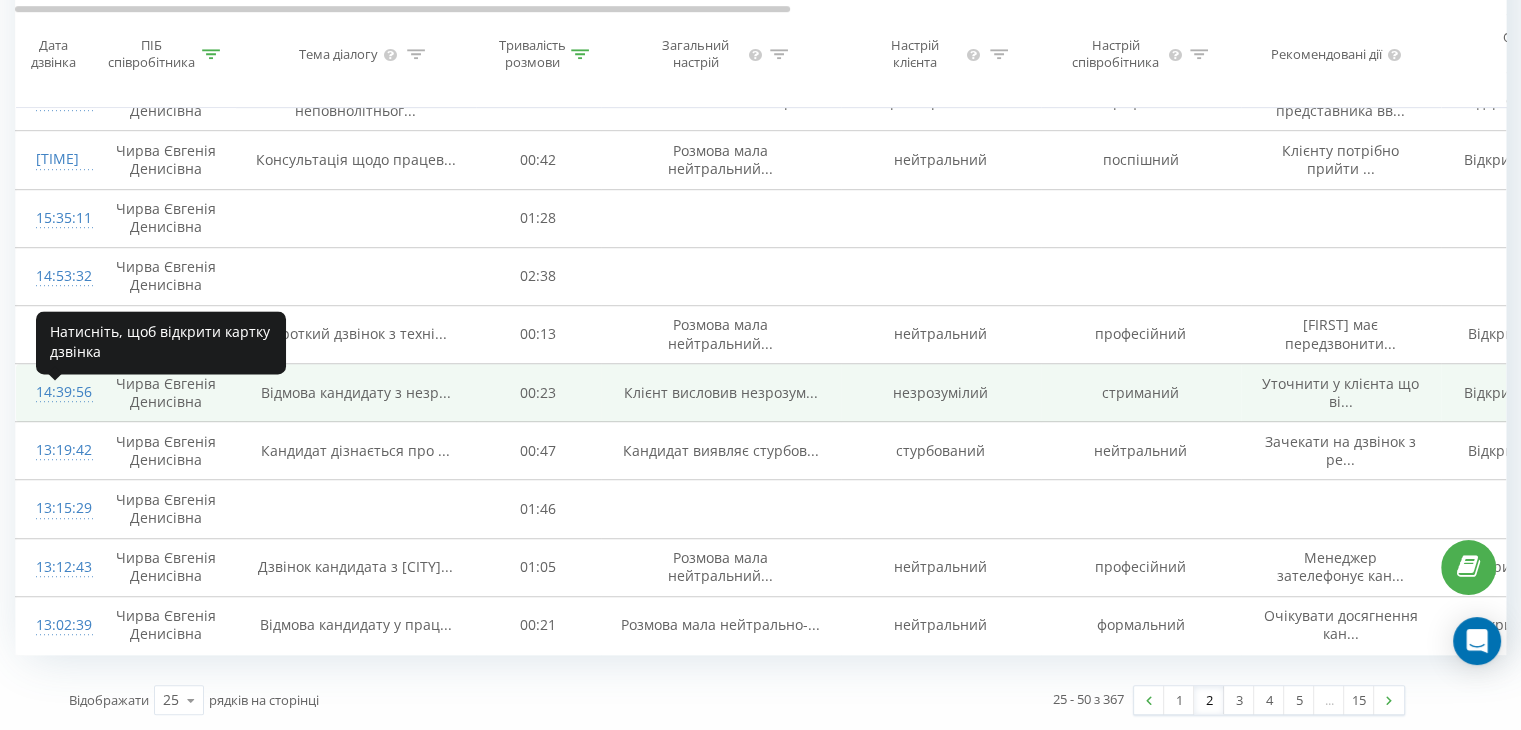 click on "14:39:56" at bounding box center [56, 392] 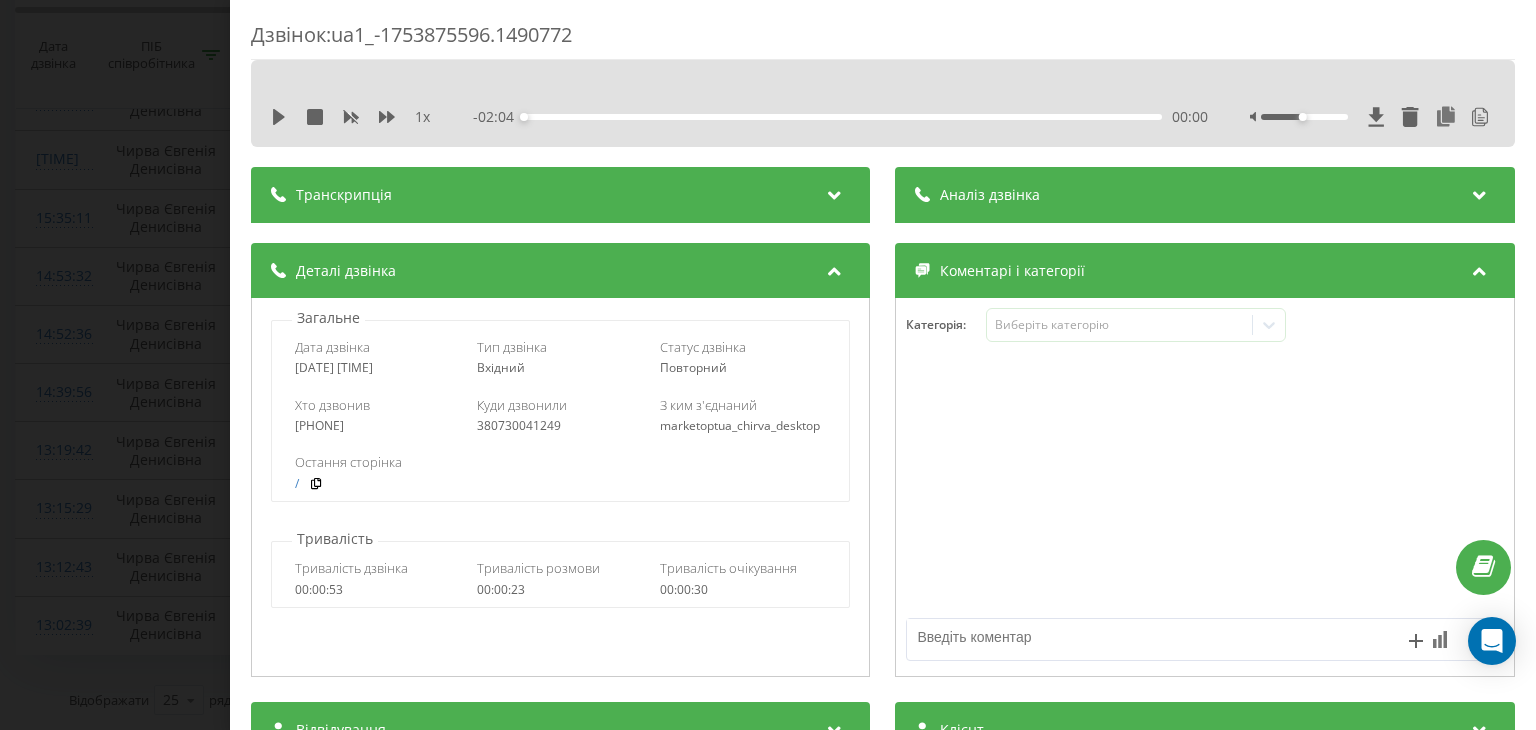 click on "1 x  - 02:04 00:00   00:00" at bounding box center (883, 117) 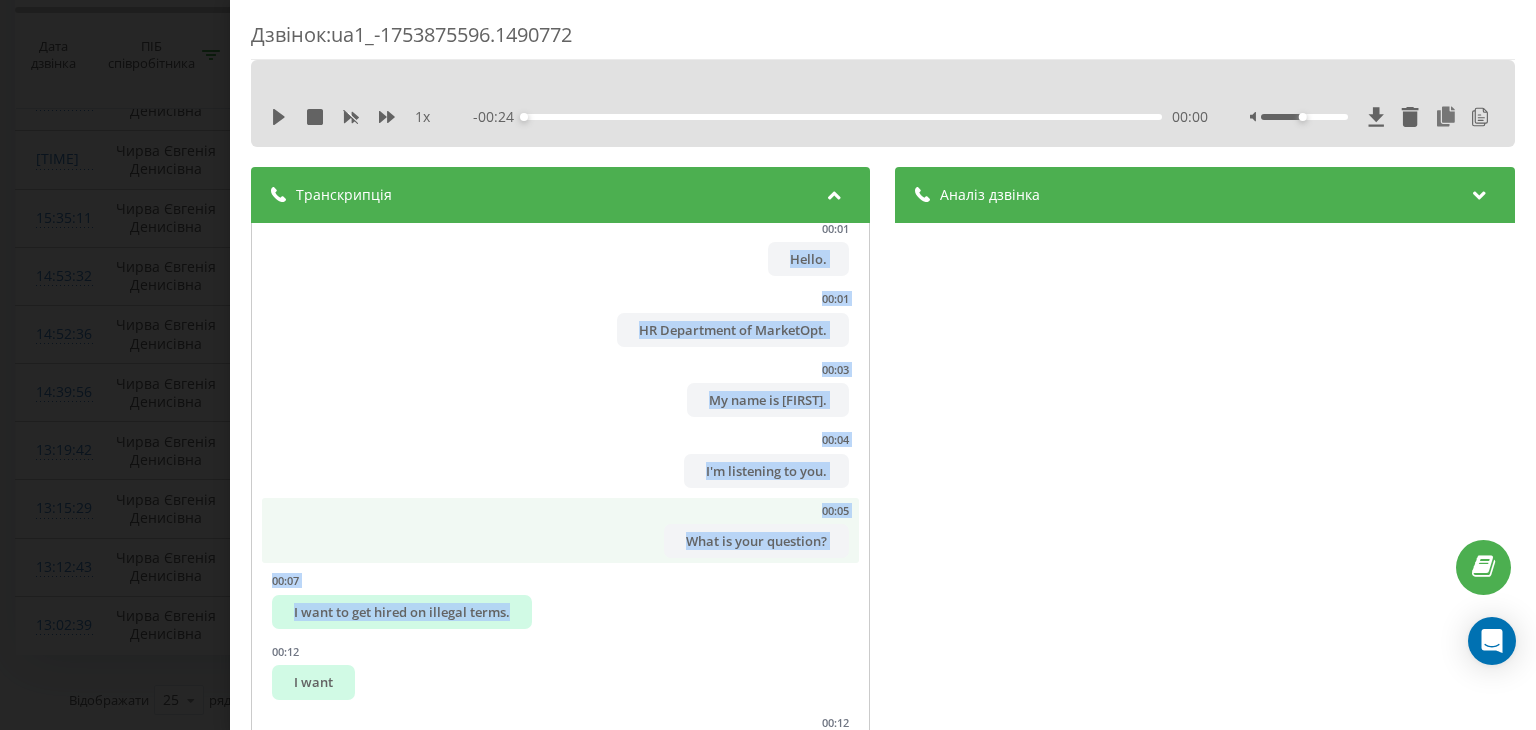 scroll, scrollTop: 53, scrollLeft: 0, axis: vertical 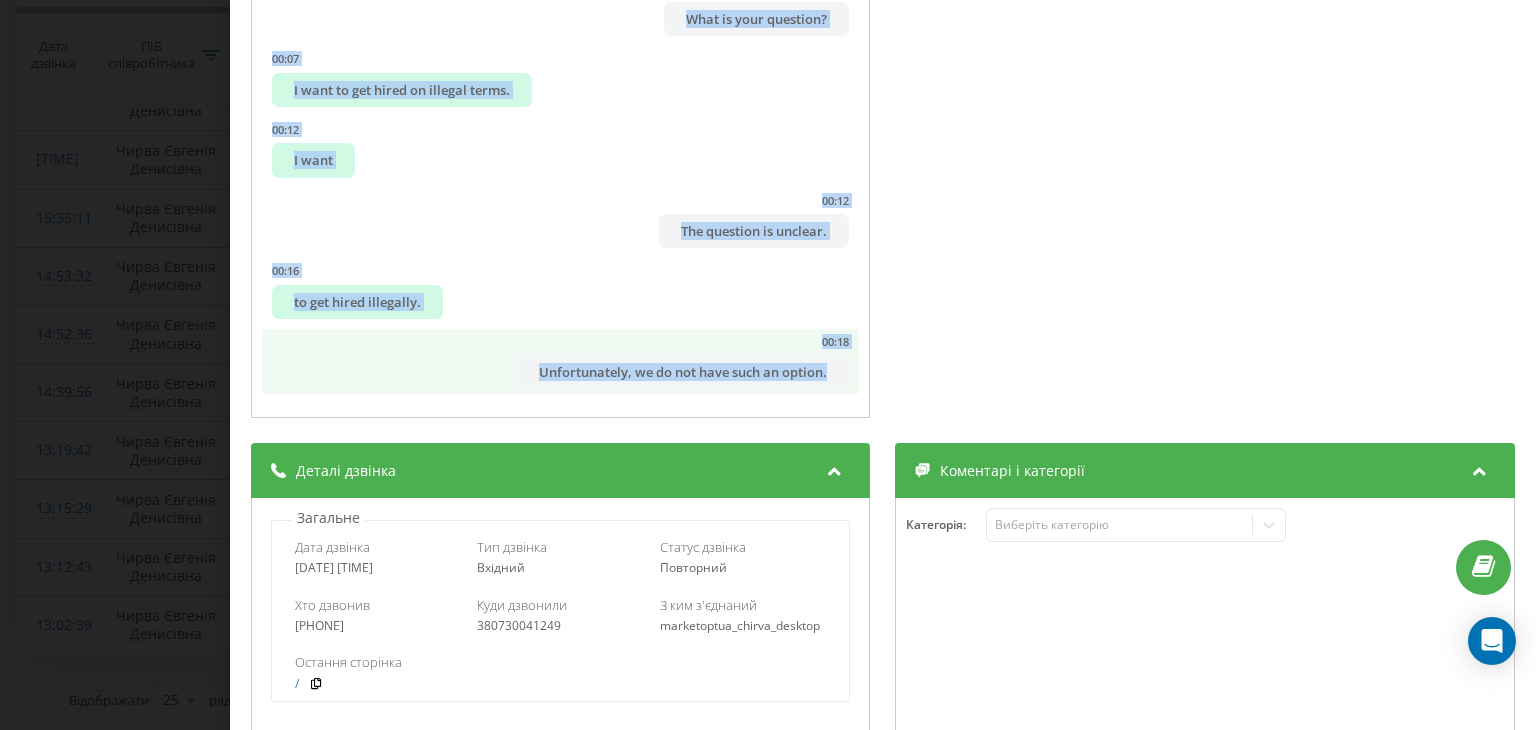 drag, startPoint x: 444, startPoint y: 265, endPoint x: 836, endPoint y: 381, distance: 408.80313 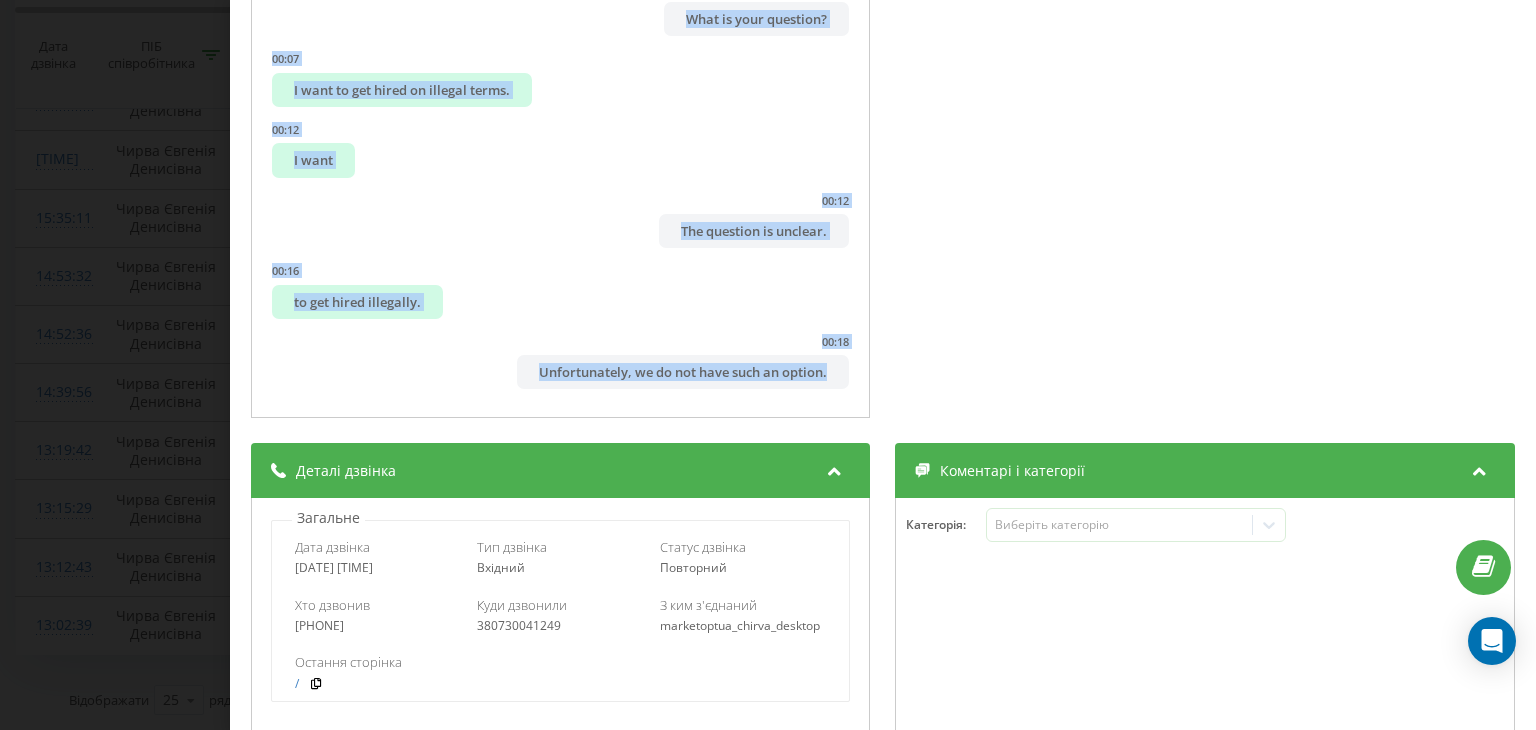 click on "Дзвінок :  ua1_-1753875596.1490772   1 x  - 00:24 00:00   00:00   Транскрипція 00:01 Hello. 00:01 HR Department of MarketOpt. 00:03 My name is [NAME]. 00:04 I'm listening to you. 00:05 What is your question? 00:07 I want to get hired on illegal terms. 00:12 I want 00:12 The question is unclear. 00:16 to get hired illegally. 00:18 Unfortunately, we do not have such an option. Аналіз дзвінка Назва профілю MarketOpt-Kremenchuk Тема діалогу Відмова кандидату з незрозумілим запитом щодо нелегального працевлаштування Оцінка діалогу Відкриття 4 Презентація 1 Оцінка 2 Анамнез 2 Закриття 1 Деталі Аналіз настрою Настрій клієнта незрозумілий Настрій менеджера стриманий Деталі Що було добре 1. Представилася з ім'ям та відділом 8 / :" at bounding box center [768, 365] 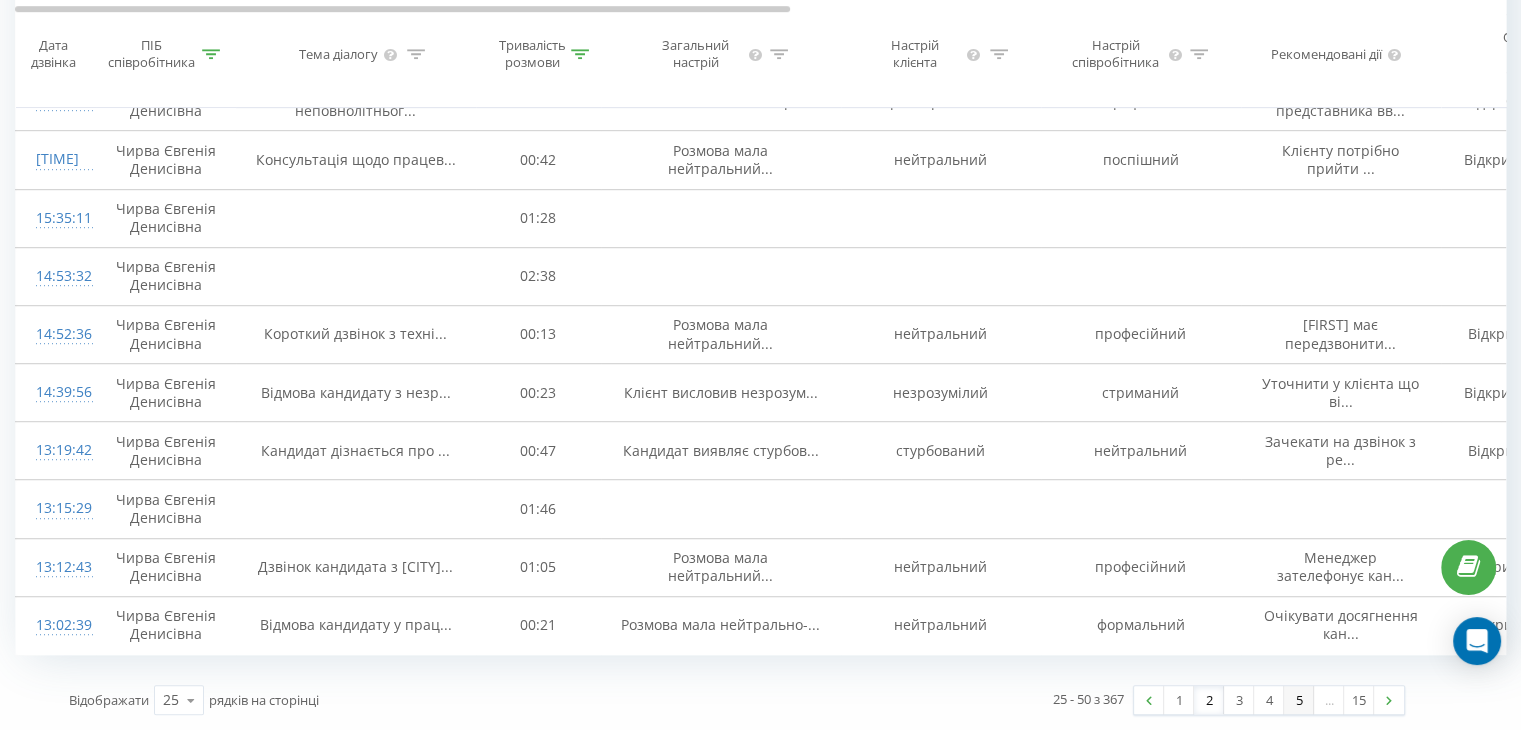 click on "5" at bounding box center (1299, 700) 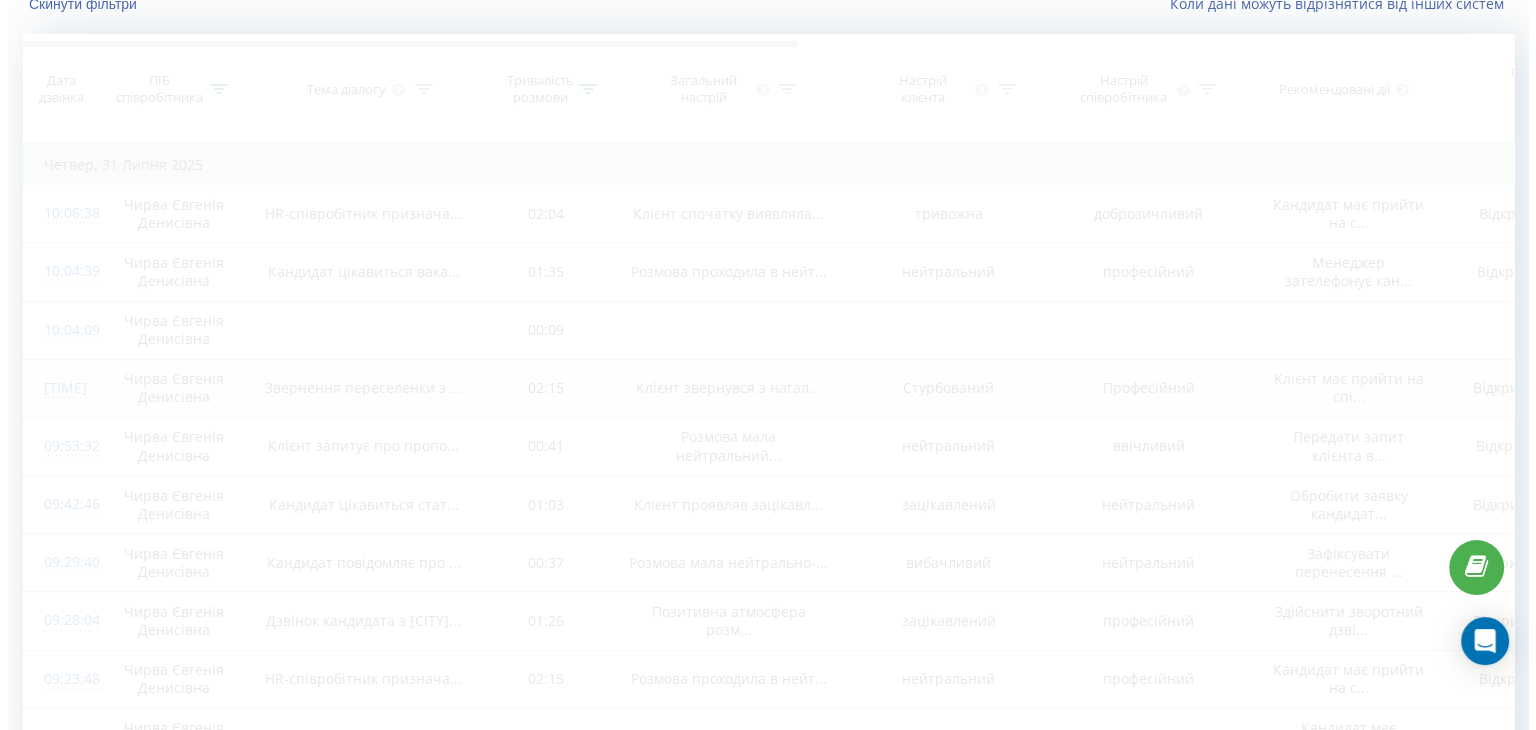 scroll, scrollTop: 132, scrollLeft: 0, axis: vertical 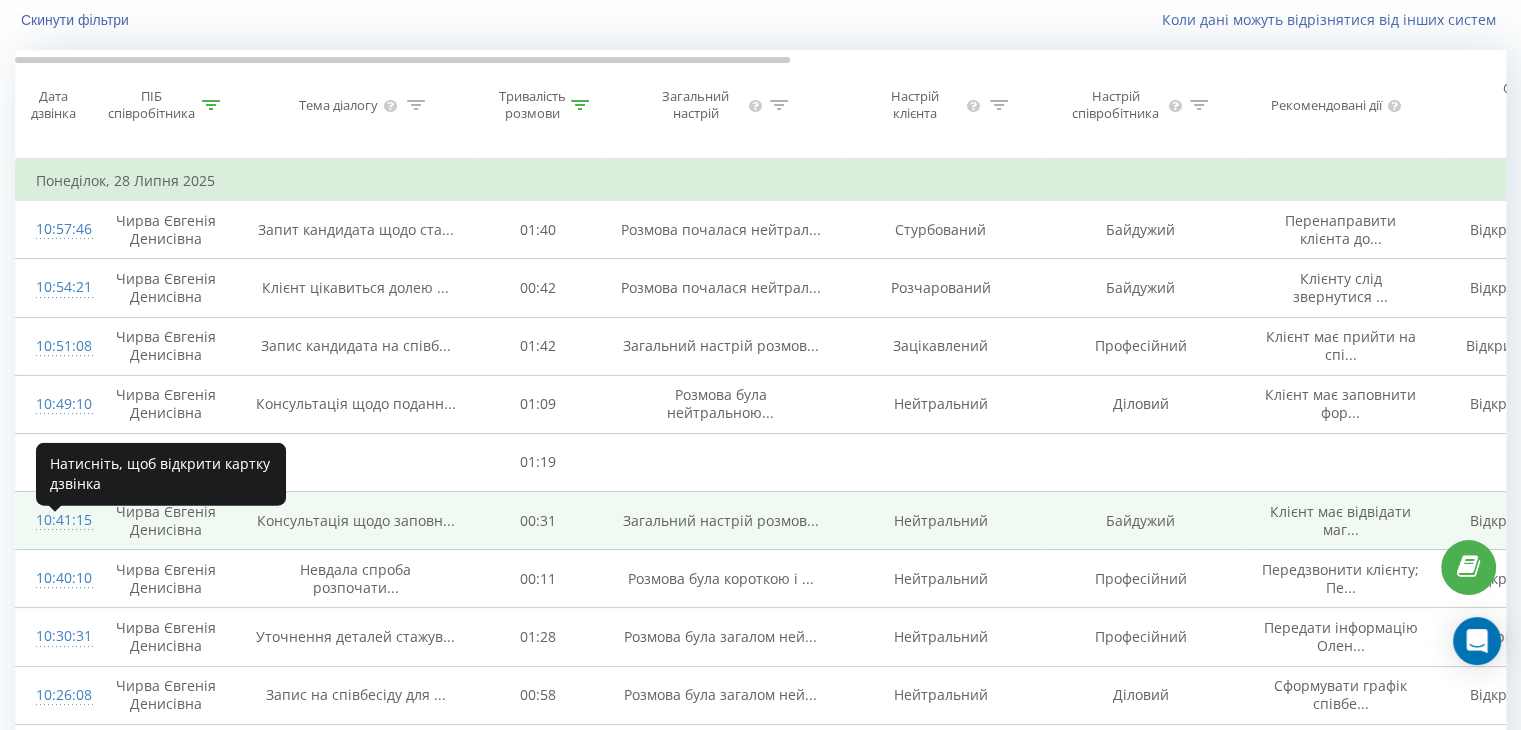 click on "10:41:15" at bounding box center [56, 520] 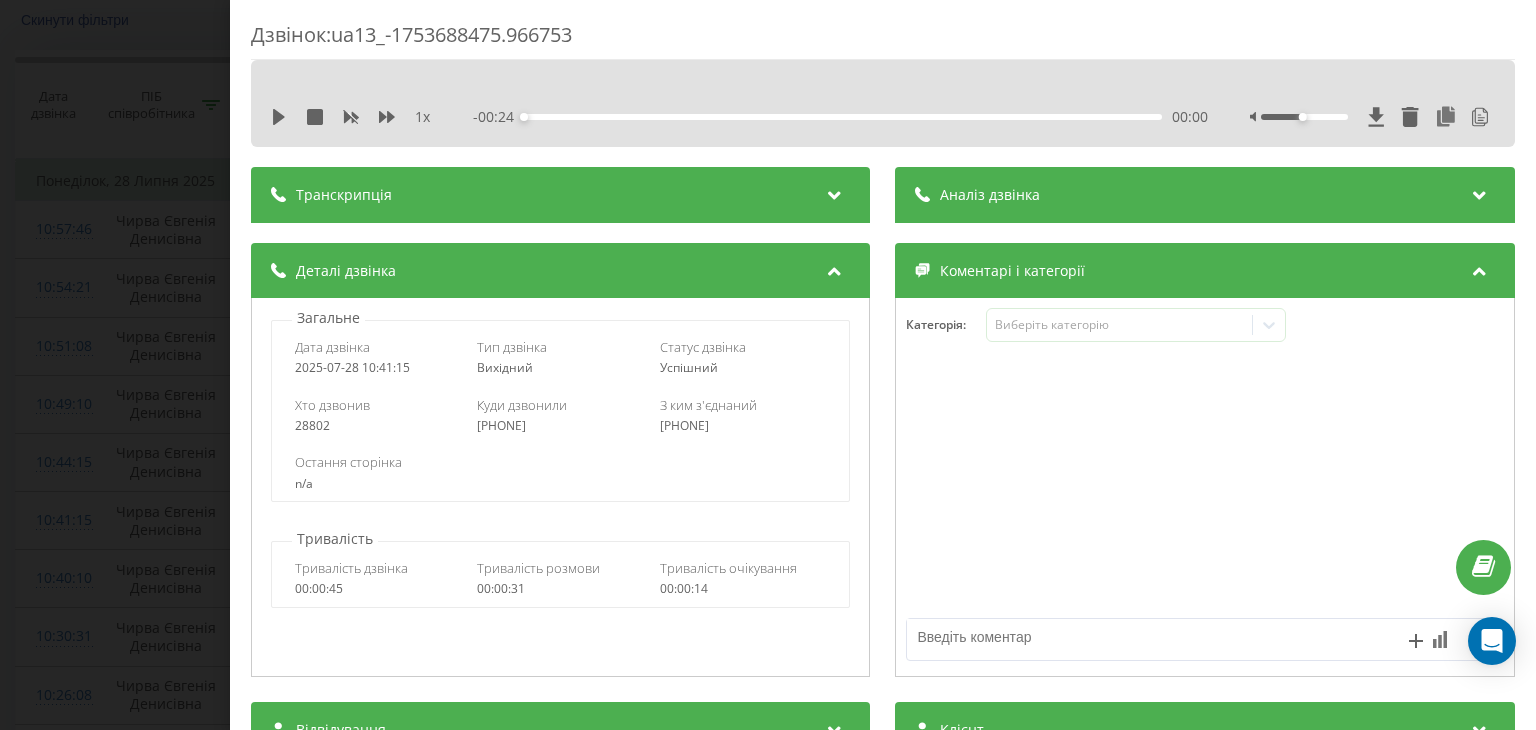 click at bounding box center (835, 192) 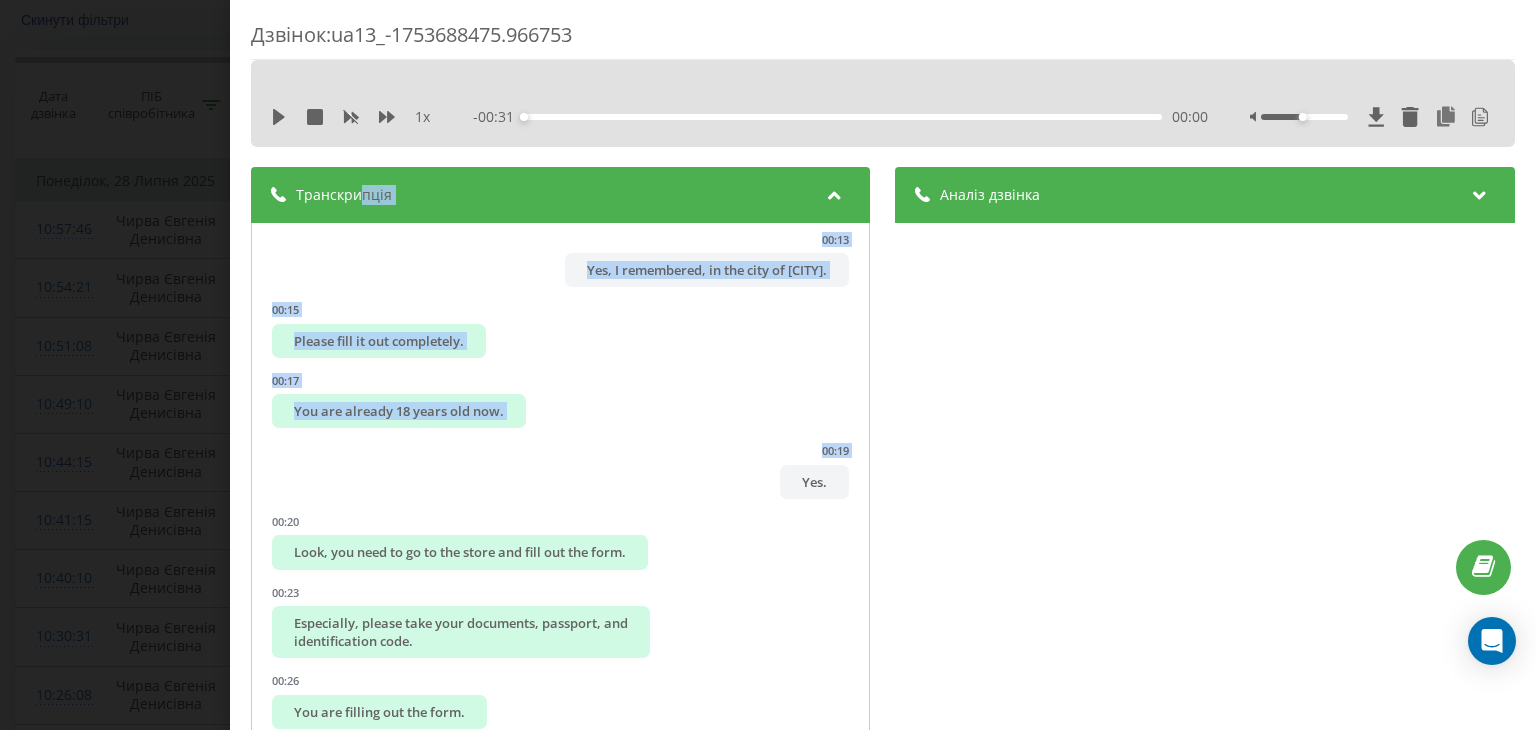 drag, startPoint x: 376, startPoint y: 239, endPoint x: 594, endPoint y: 480, distance: 324.96924 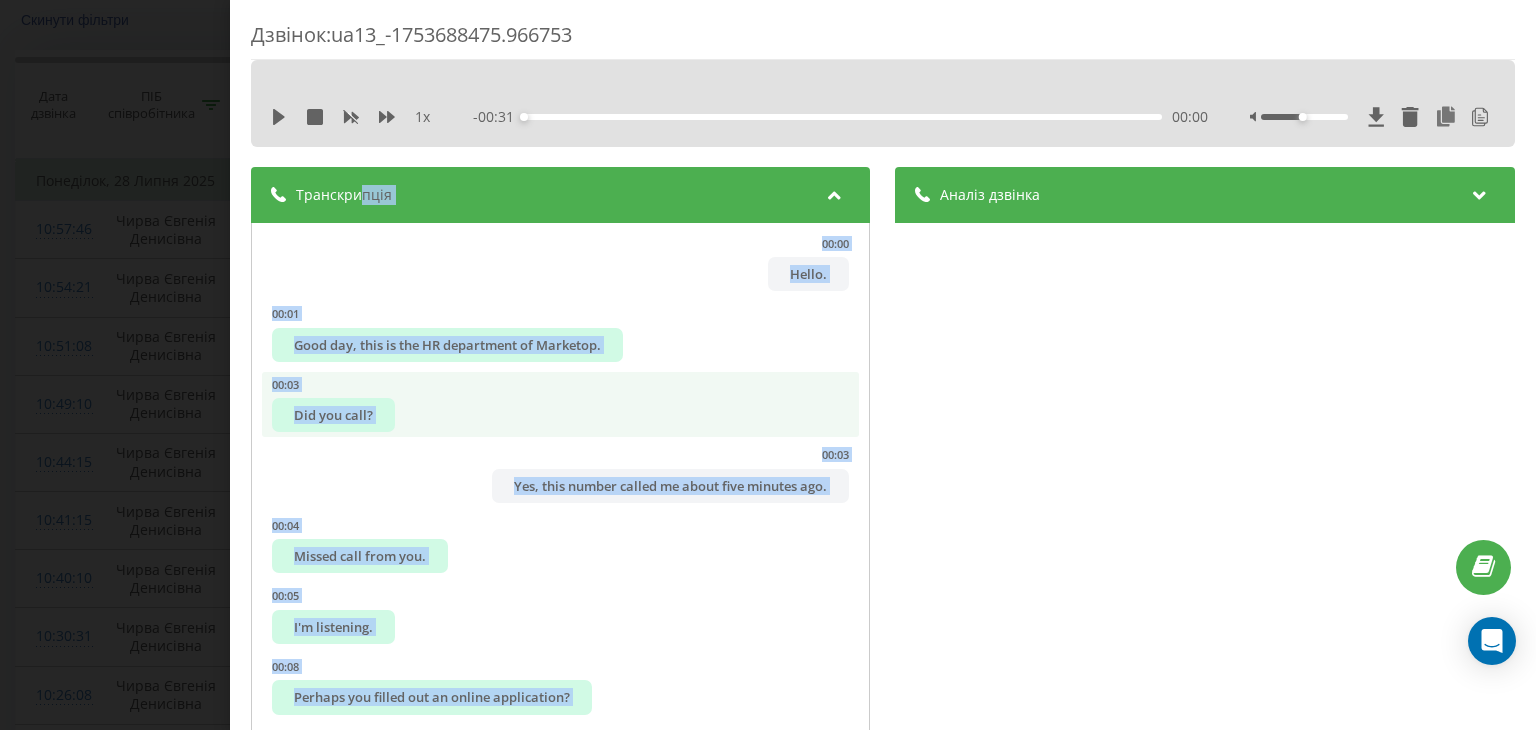 scroll, scrollTop: 0, scrollLeft: 0, axis: both 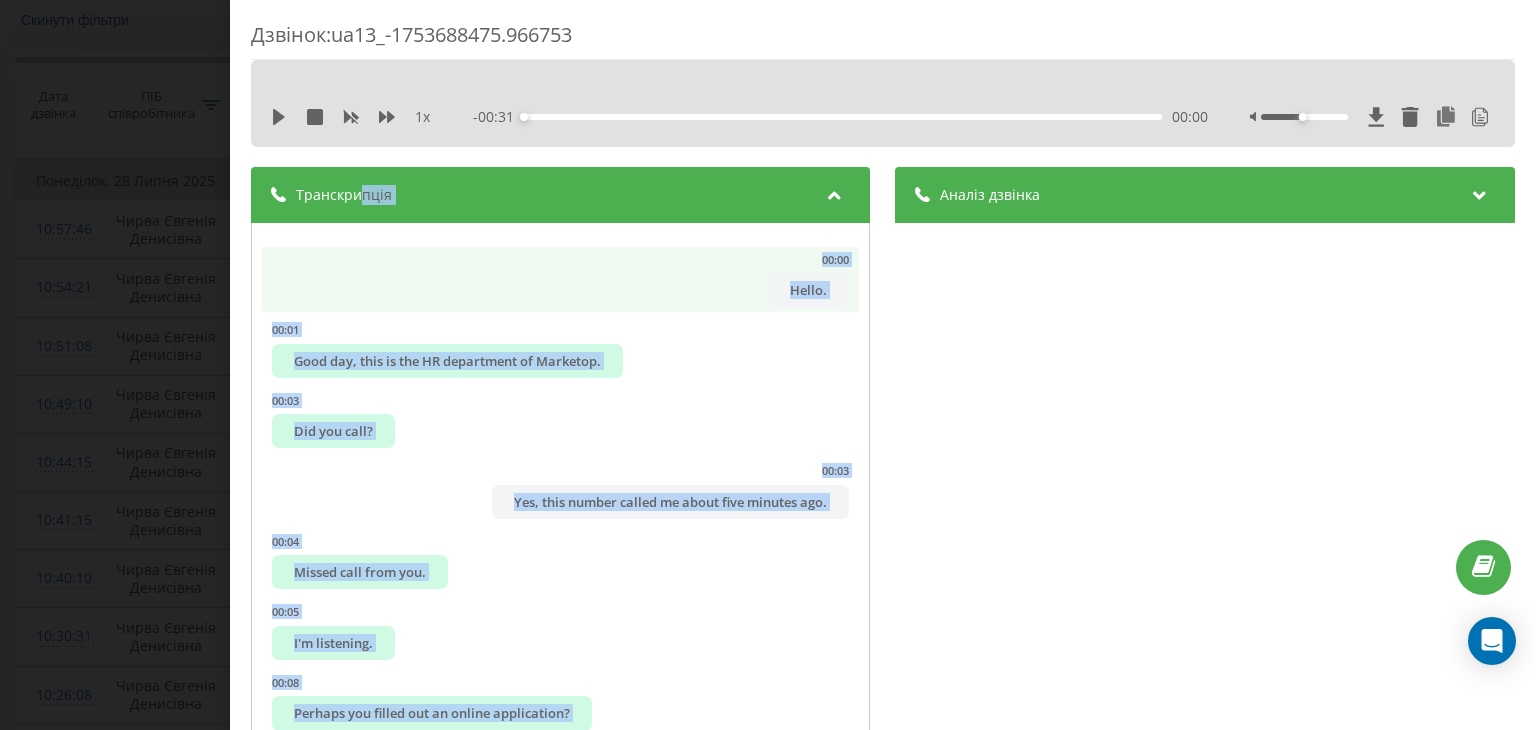 click on "00:00 Hello." at bounding box center [560, 280] 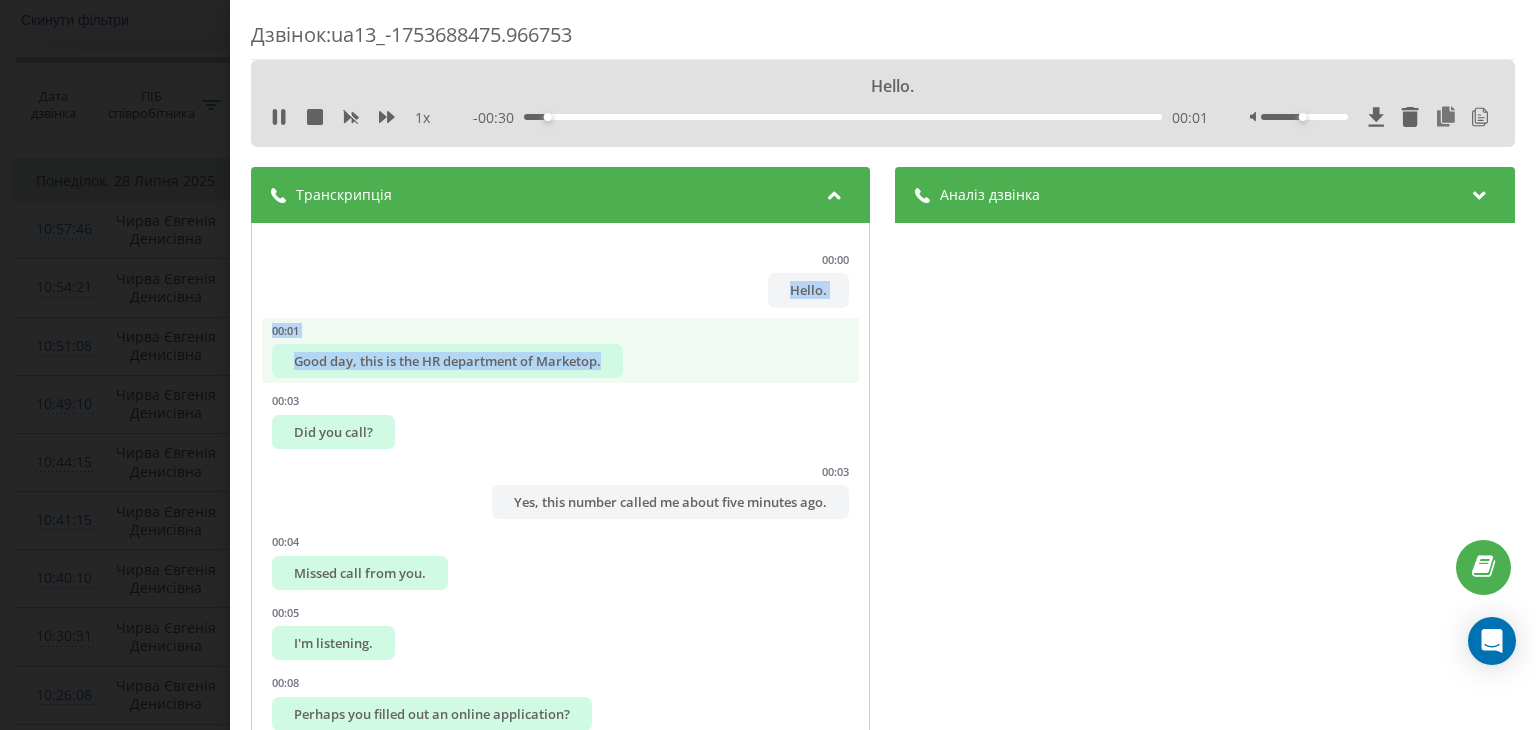 drag, startPoint x: 624, startPoint y: 254, endPoint x: 774, endPoint y: 318, distance: 163.0828 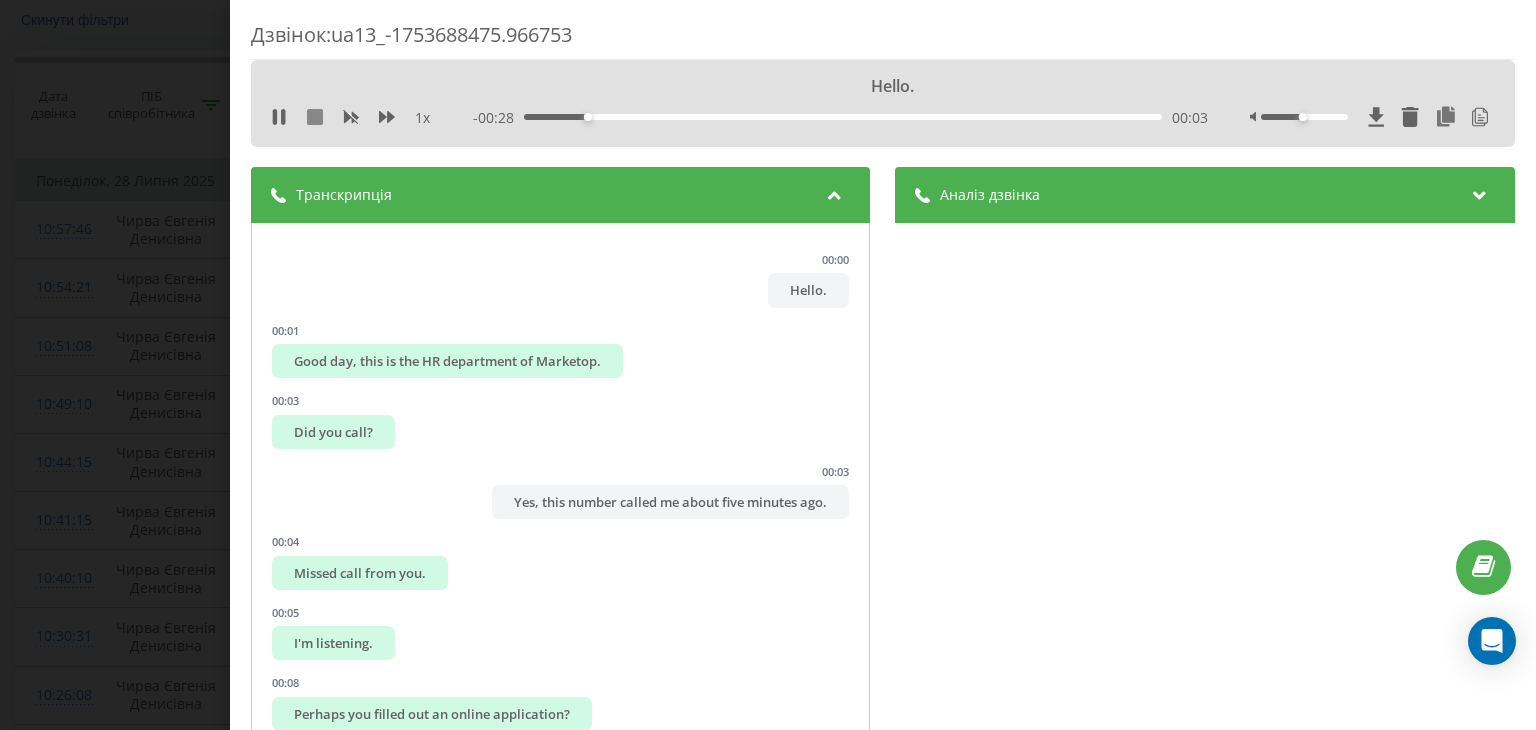 click 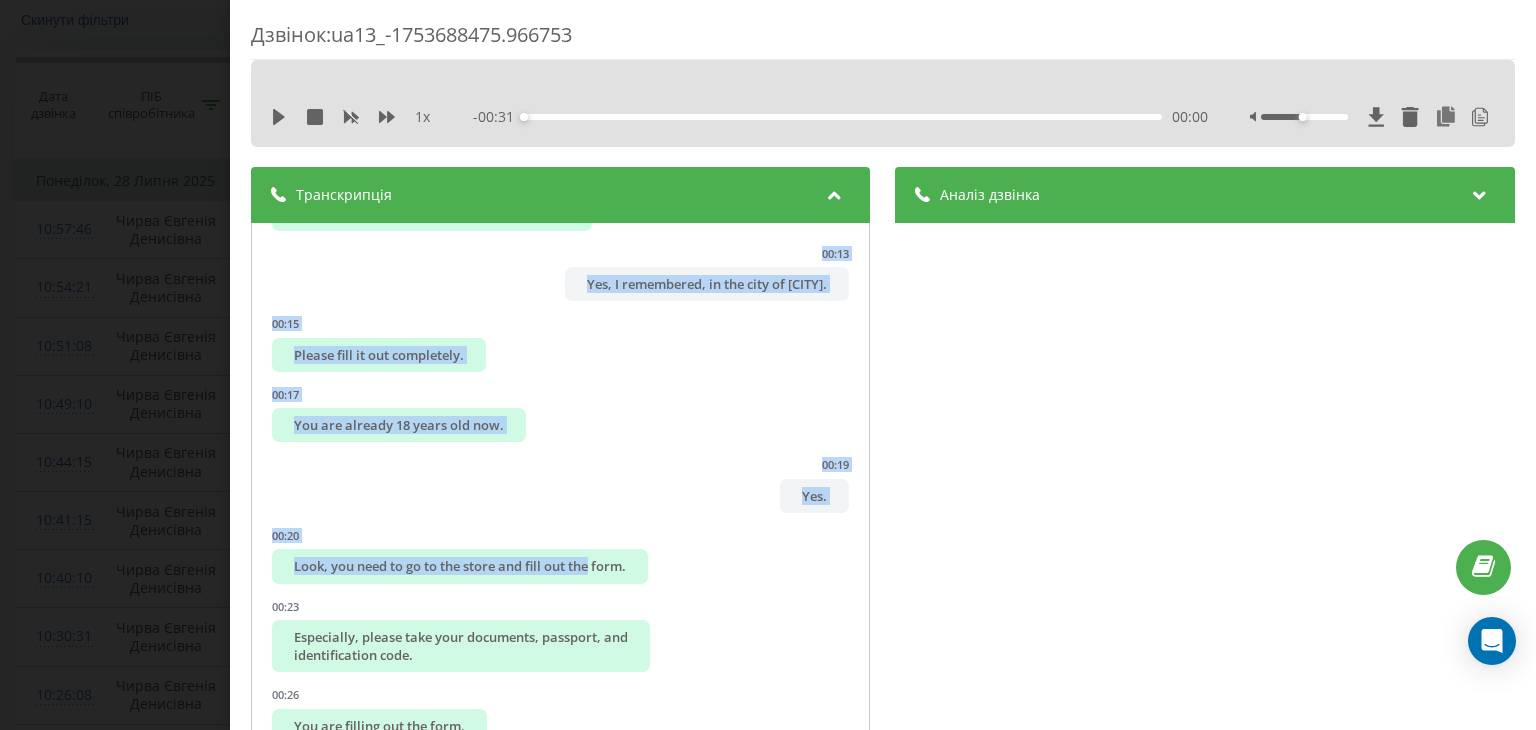 scroll, scrollTop: 549, scrollLeft: 0, axis: vertical 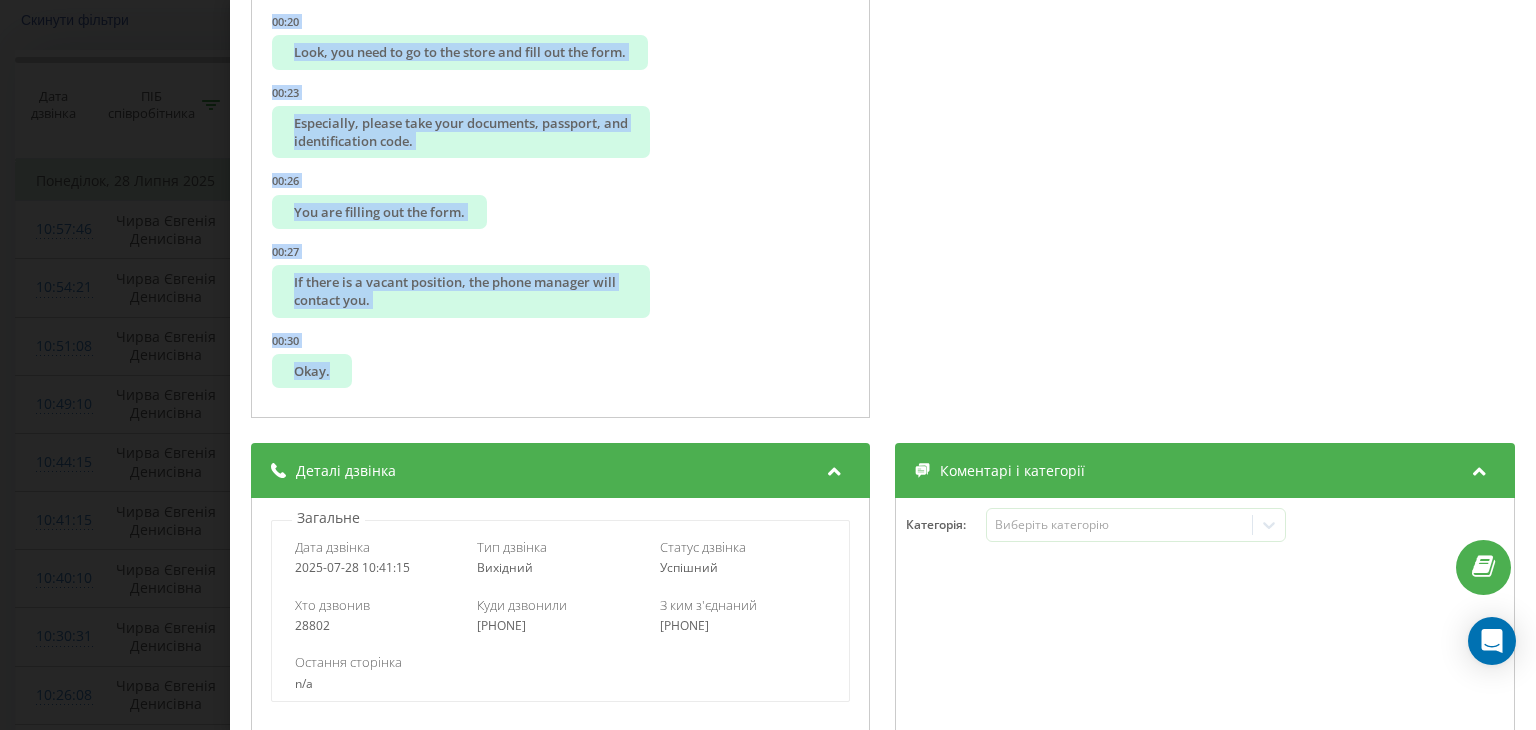 drag, startPoint x: 614, startPoint y: 286, endPoint x: 727, endPoint y: 409, distance: 167.02695 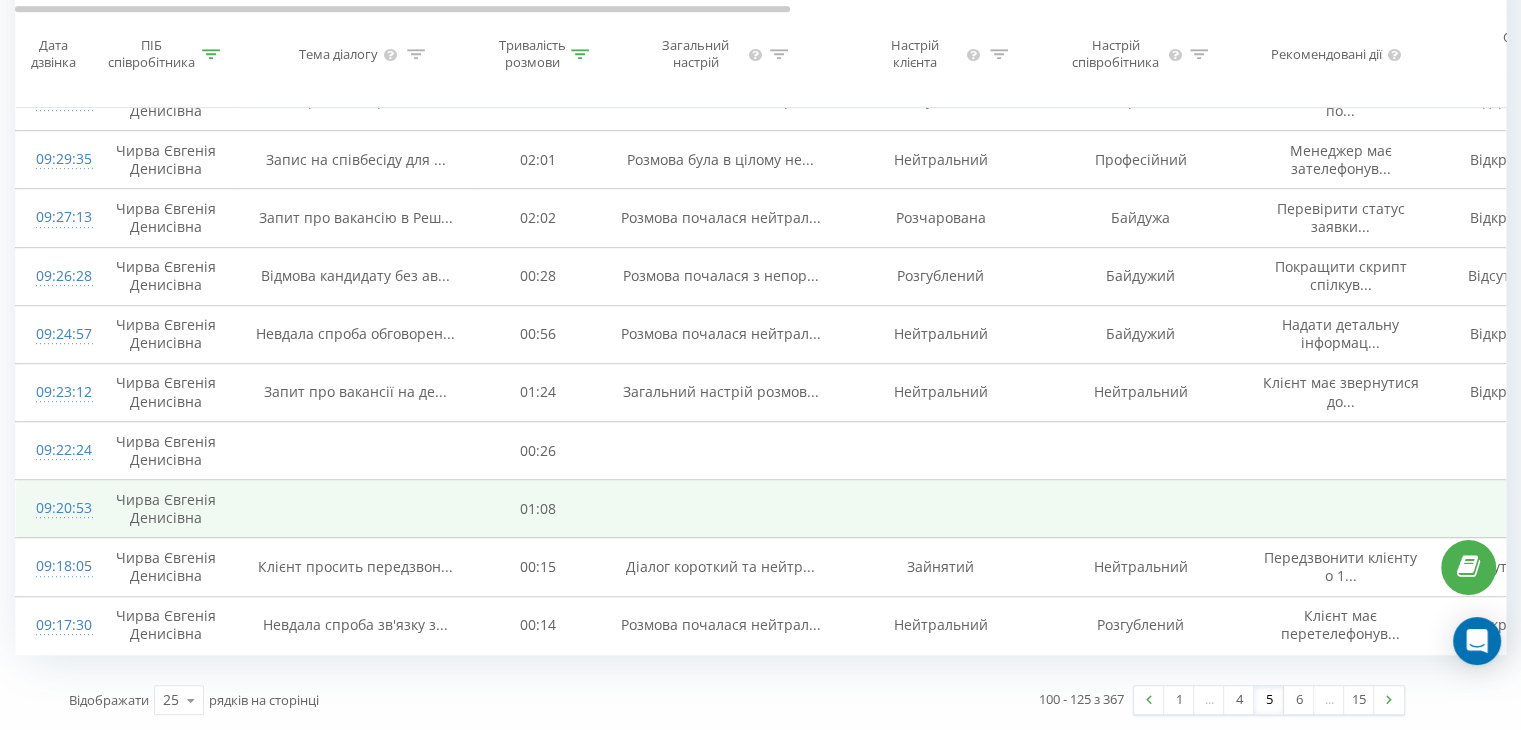 scroll, scrollTop: 1144, scrollLeft: 0, axis: vertical 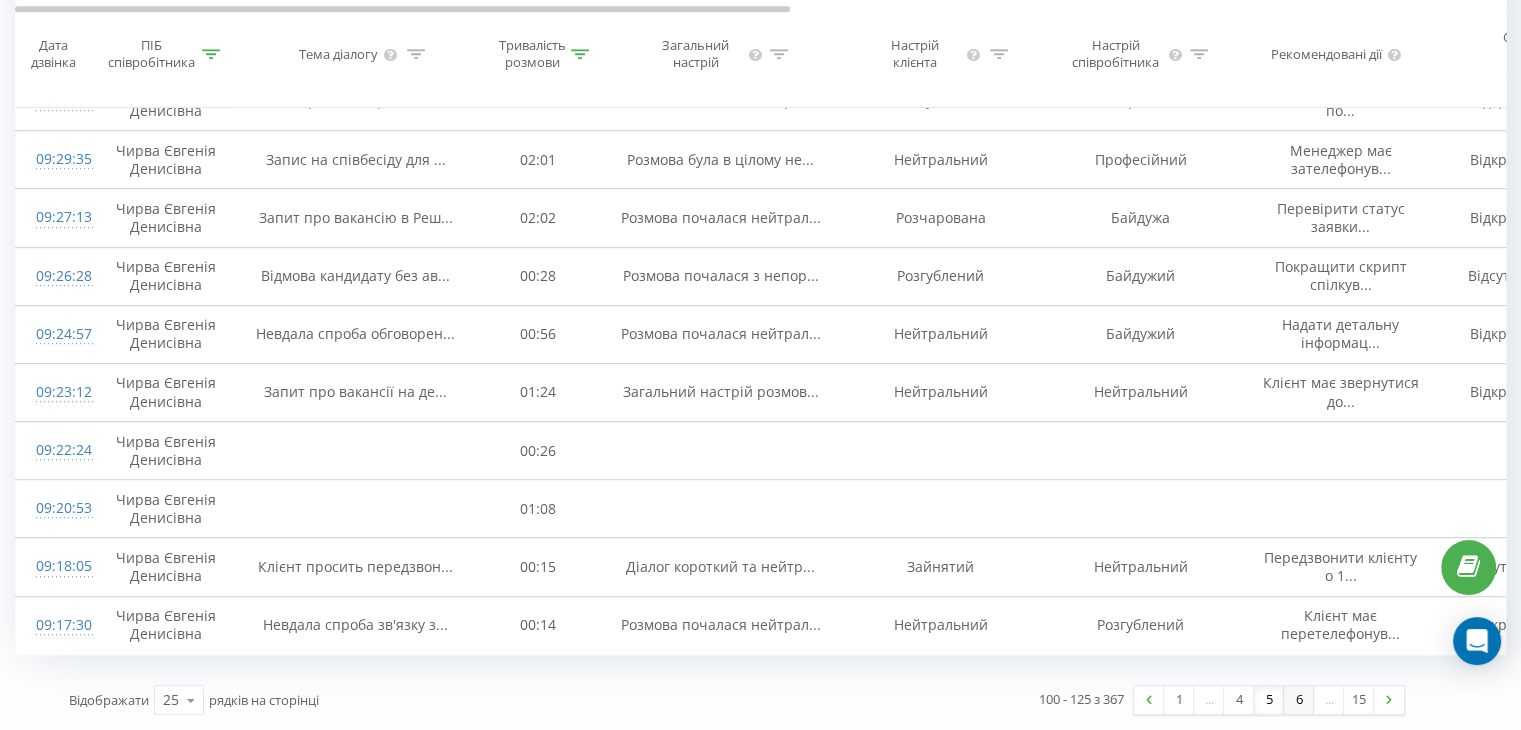 click on "6" at bounding box center [1299, 700] 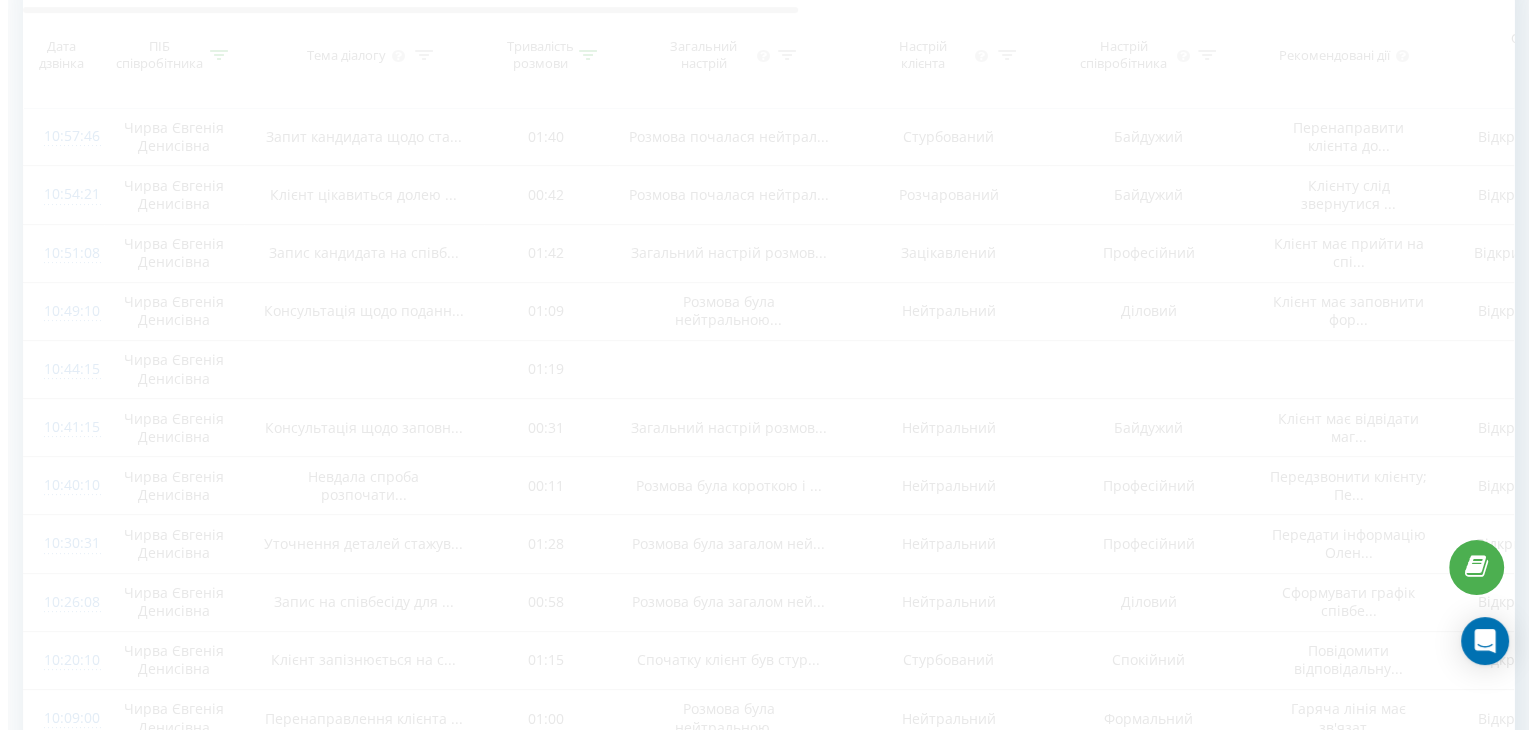 scroll, scrollTop: 132, scrollLeft: 0, axis: vertical 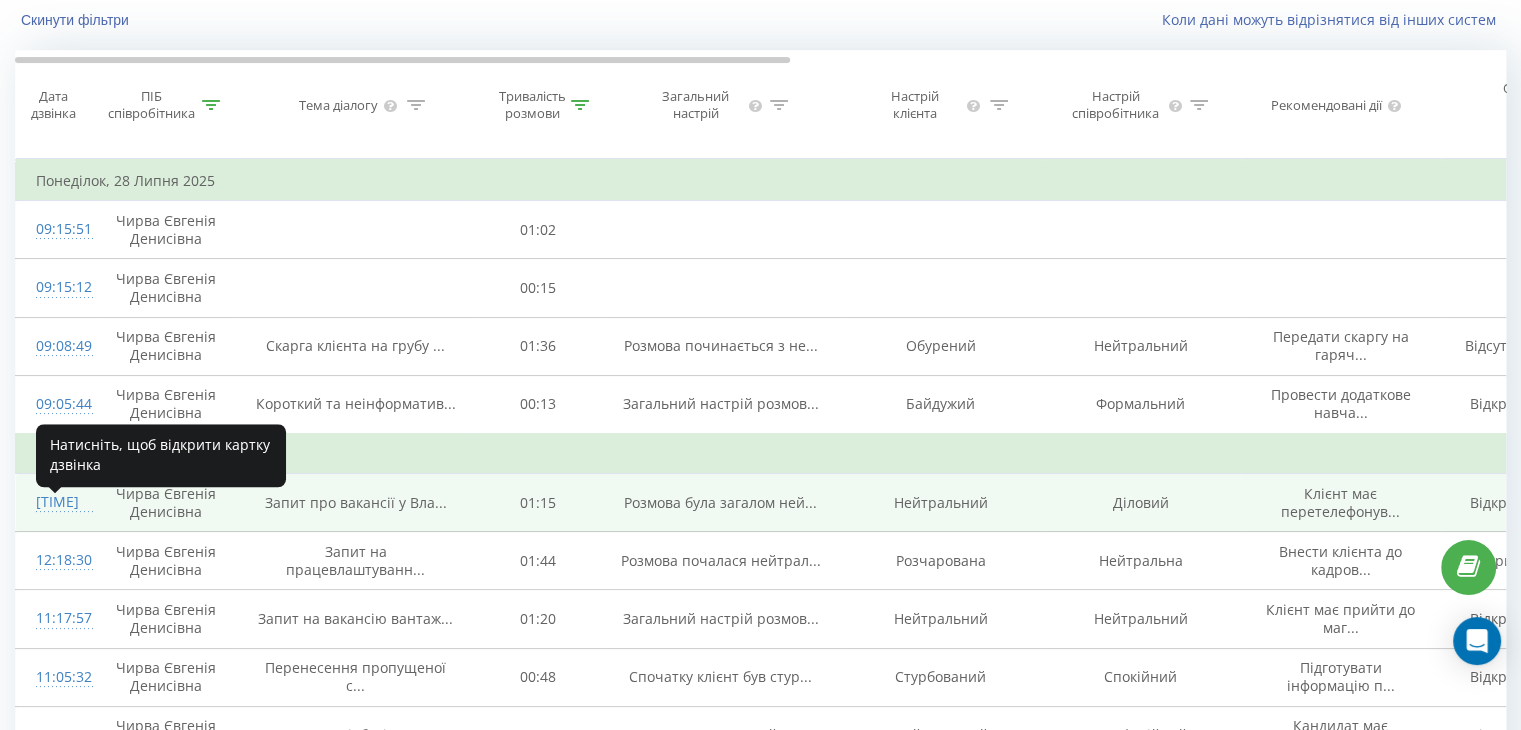 click on "[TIME]" at bounding box center (56, 502) 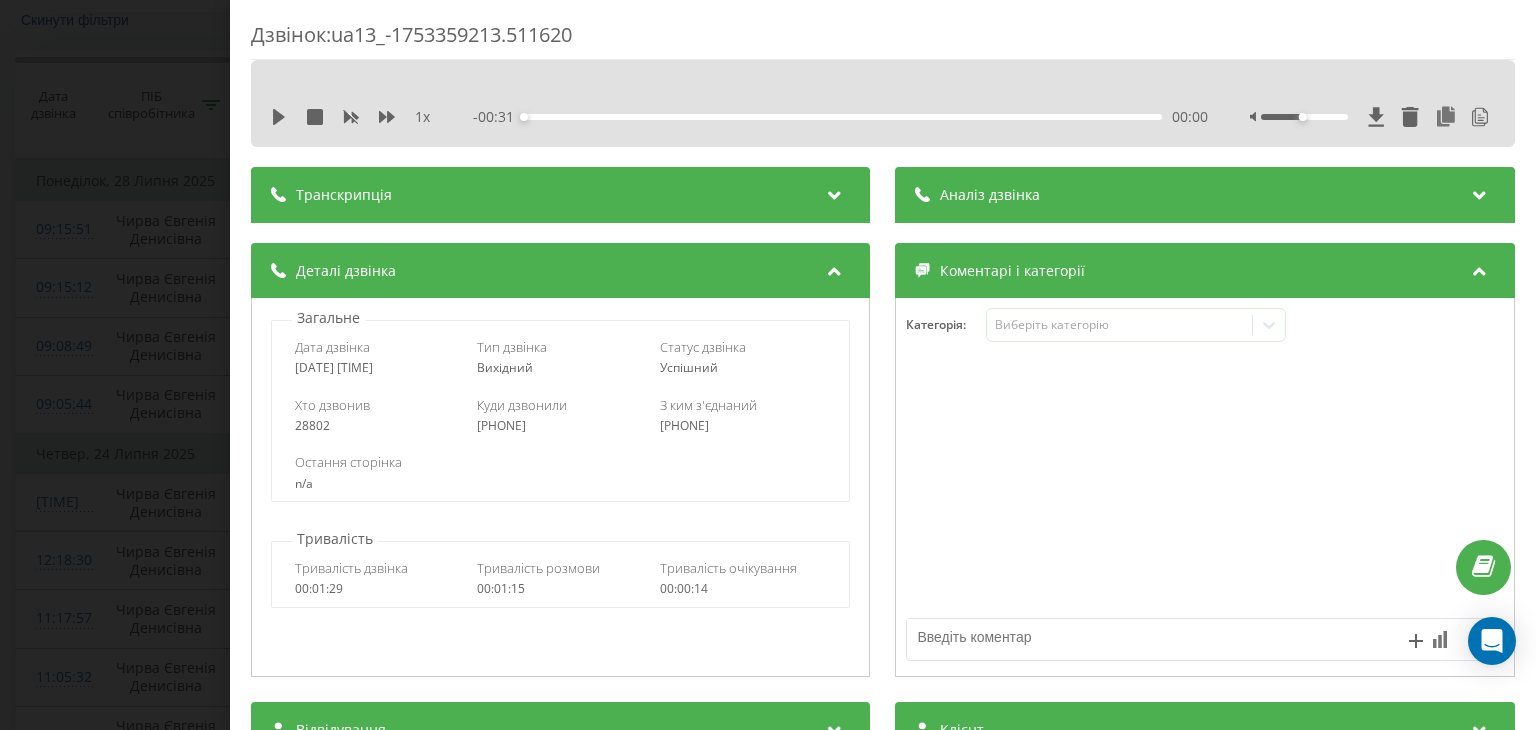 click at bounding box center (835, 192) 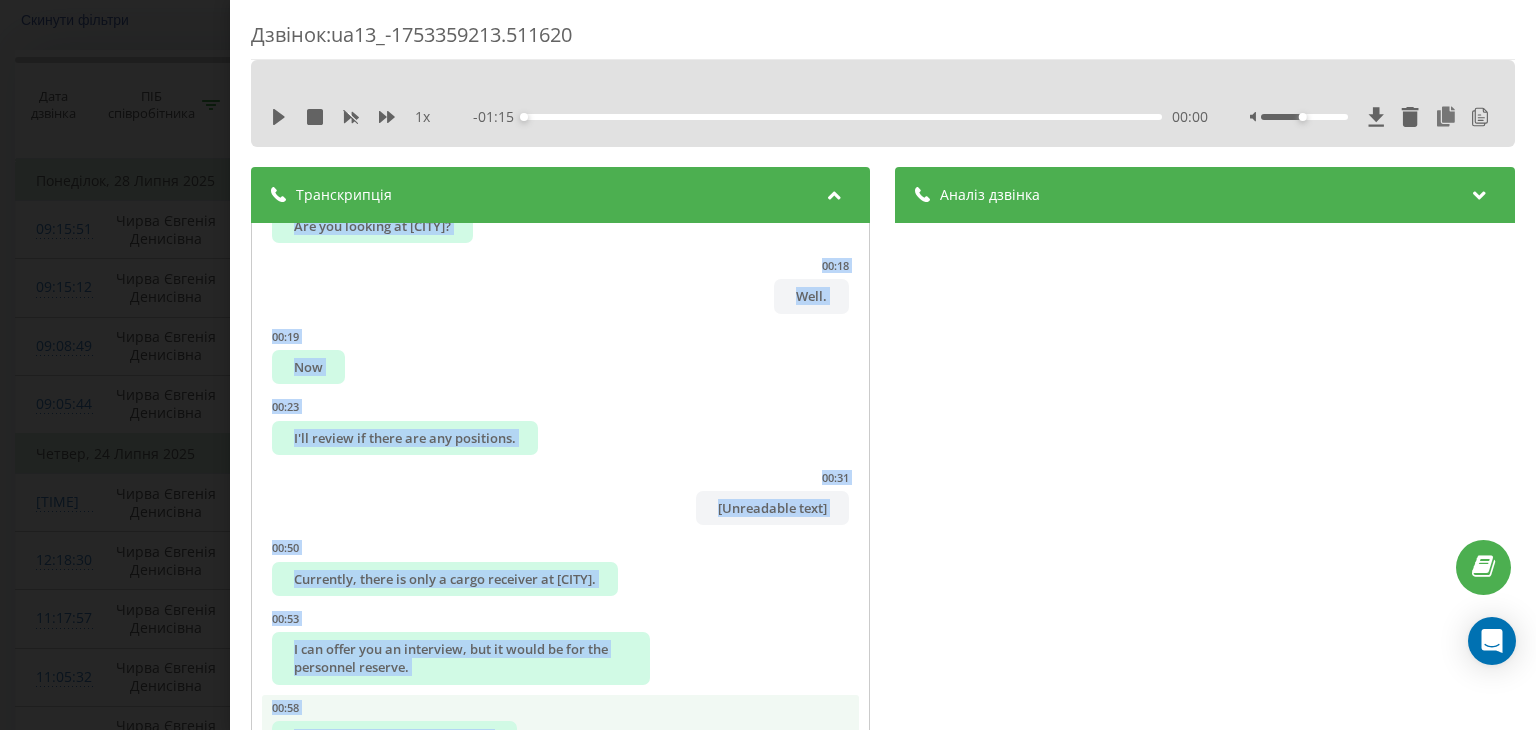 scroll, scrollTop: 973, scrollLeft: 0, axis: vertical 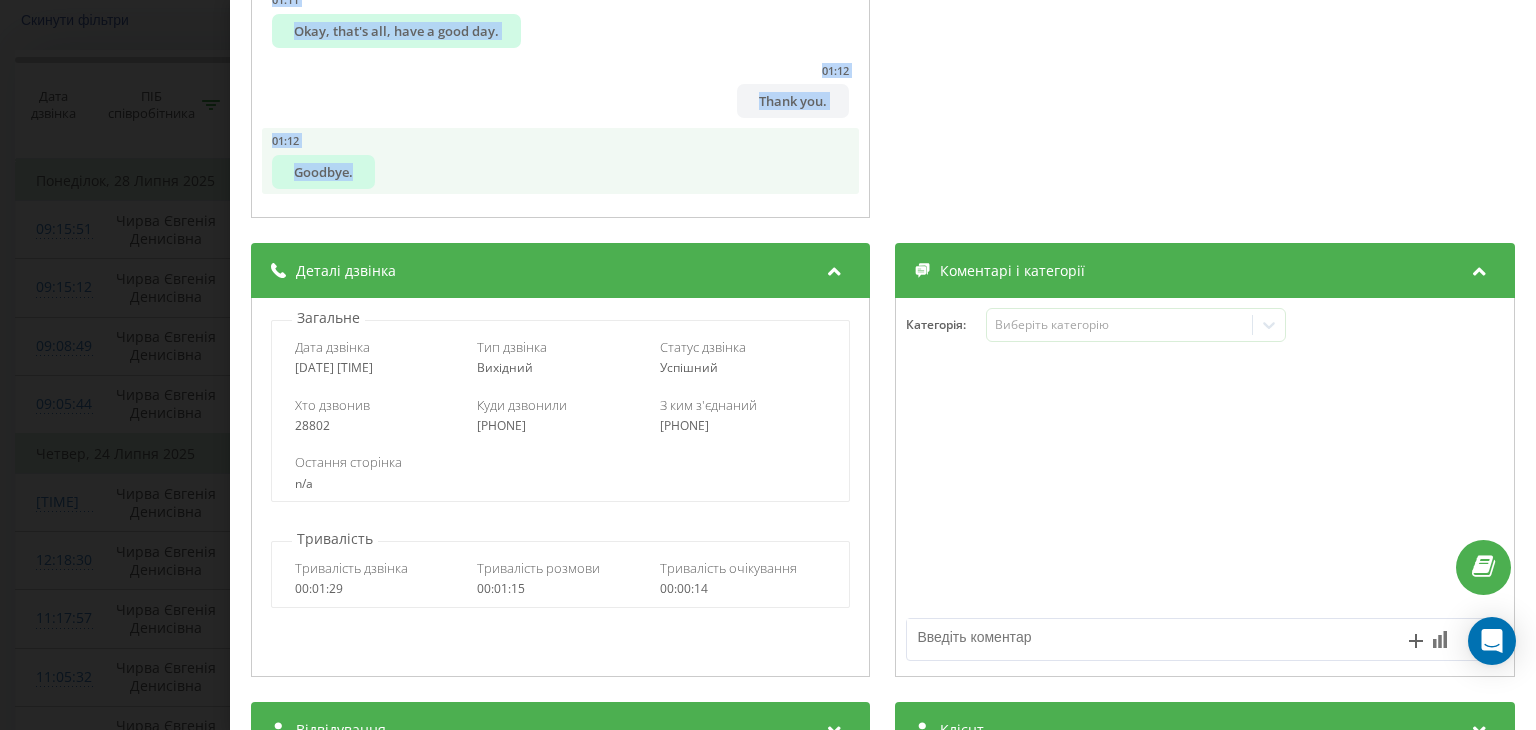 drag, startPoint x: 396, startPoint y: 242, endPoint x: 589, endPoint y: 166, distance: 207.42468 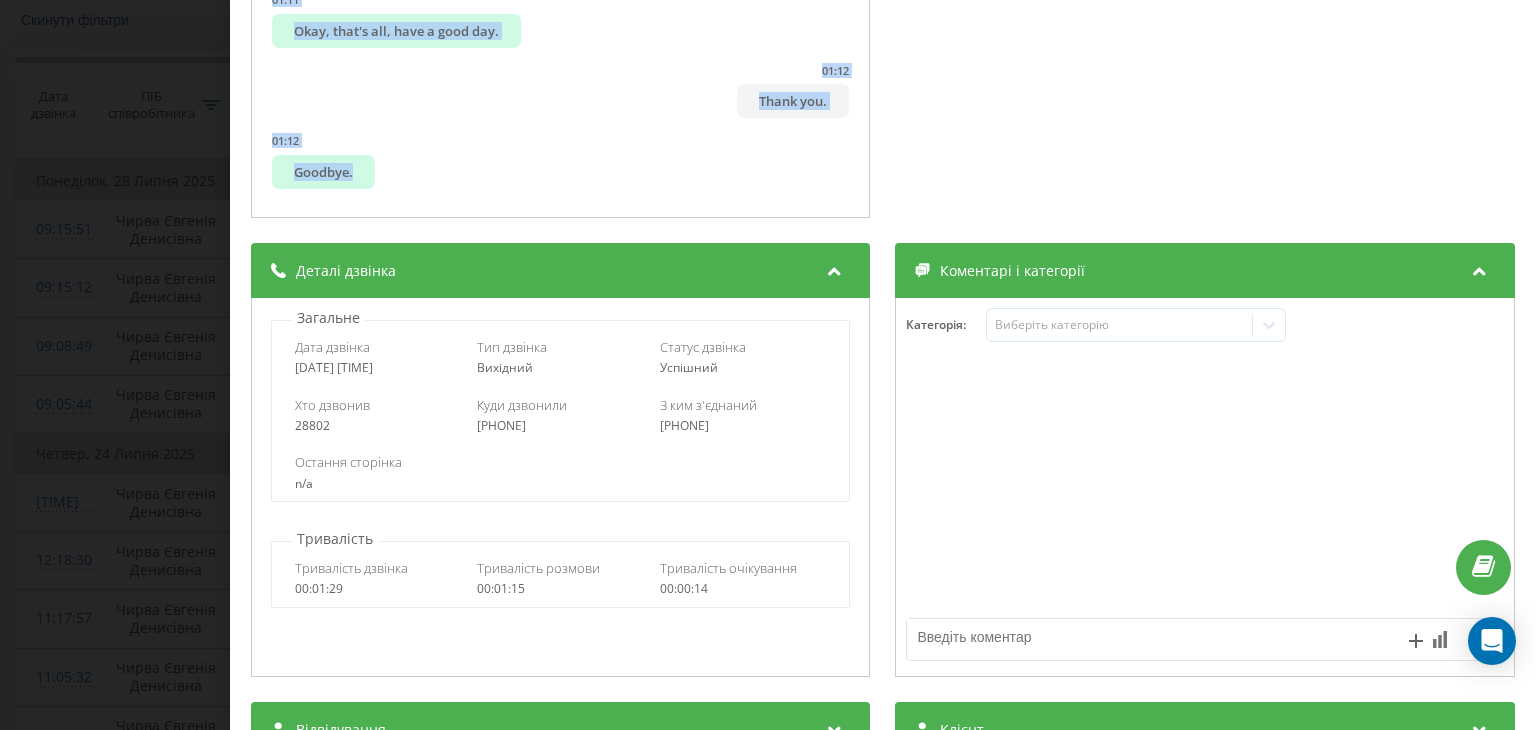 click on "Дзвінок : ua13_-1753359213.511620 1 x - 01:15 00:00 00:00 Транскрипція 00:00 Hello? 00:00 Good day, this is the HR department of Marketoft. 00:03 You had a missed call from us? 00:03 Well, 00:04 My name is [NAME], I'm listening. 00:07 I wanted to know if there are any vacancies at [CITY], or if I can sign up if there aren't any? 00:11 At [CITY]. 00:14 I'll check now. 00:16 Are you looking at [CITY]? 00:18 Well. 00:19 Now 00:23 I'll review if there are any positions. 00:31 [Unreadable text] 00:50 Currently, there is only a cargo receiver at [CITY]. 00:53 I can offer you an interview, but it would be for the personnel reserve. 00:58 Or you can call back on Monday. 01:00 Perhaps the situation with vacancies will change, so you won't just be driving around. 01:05 And possibly a new vacancy will be relevant. 01:08 Yes, it's better we'll call each other. 01:11 Okay, that's all, have a good day. 01:12 Thank you. 01:12 Goodbye. Аналіз дзвінка Назва профілю" at bounding box center (768, 365) 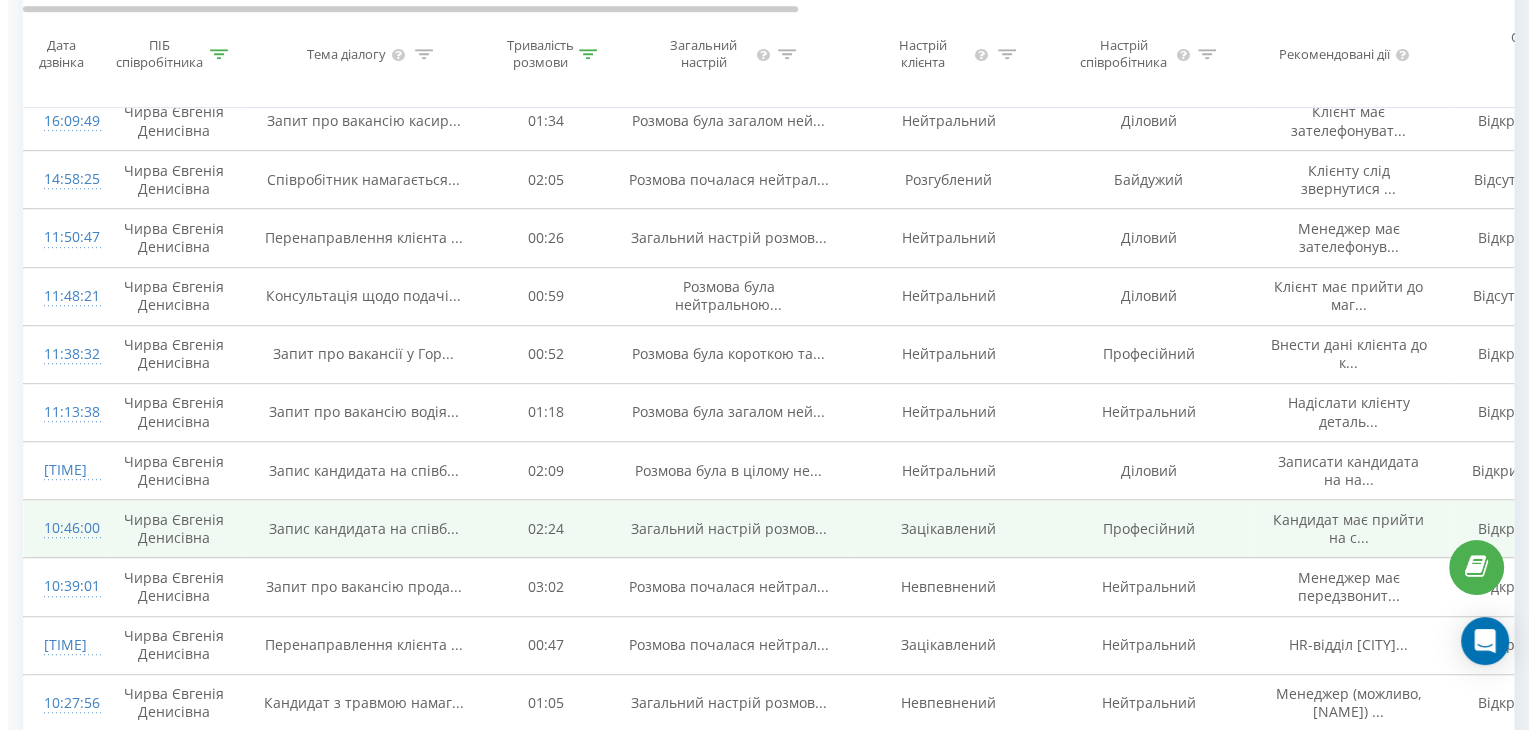 scroll, scrollTop: 1224, scrollLeft: 0, axis: vertical 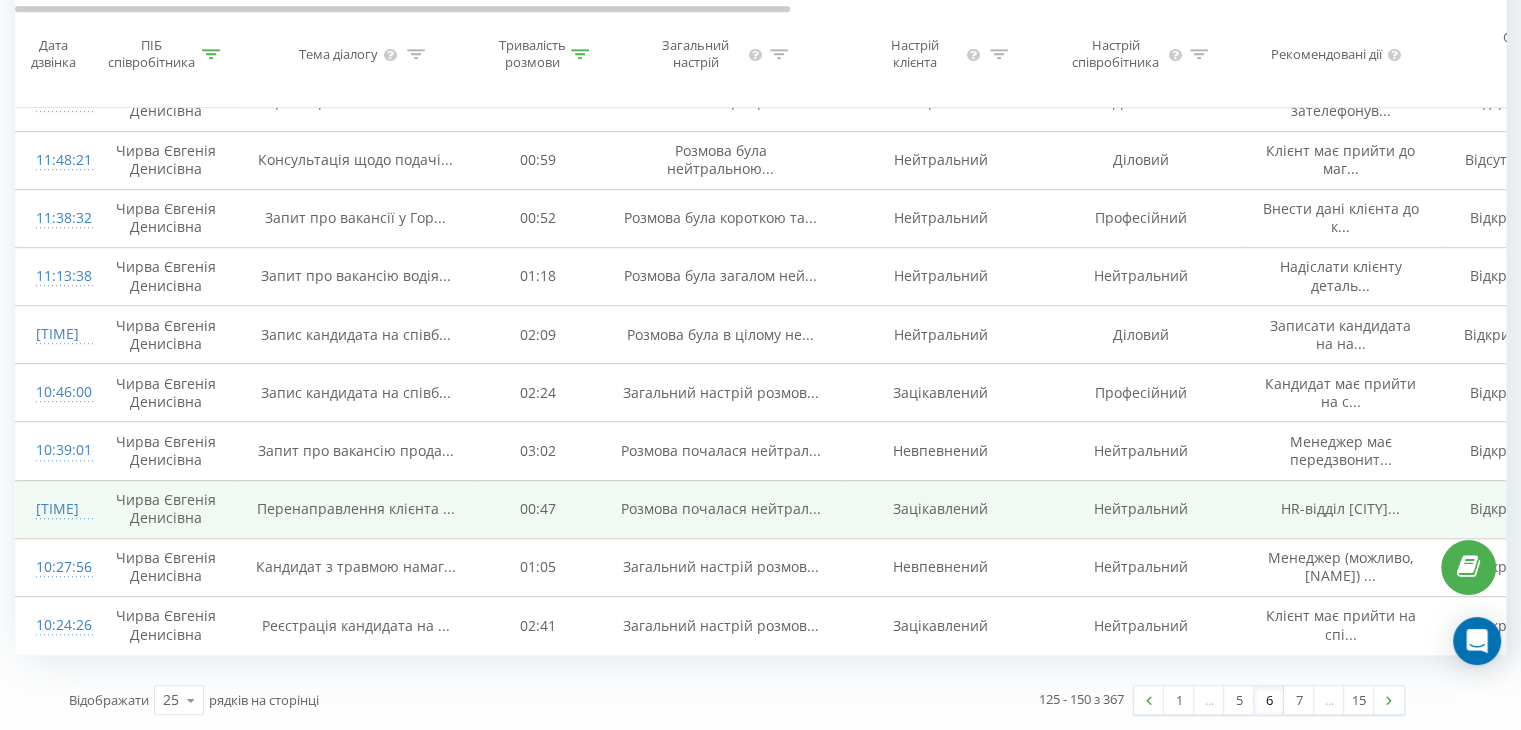 click on "[TIME]" at bounding box center [56, 509] 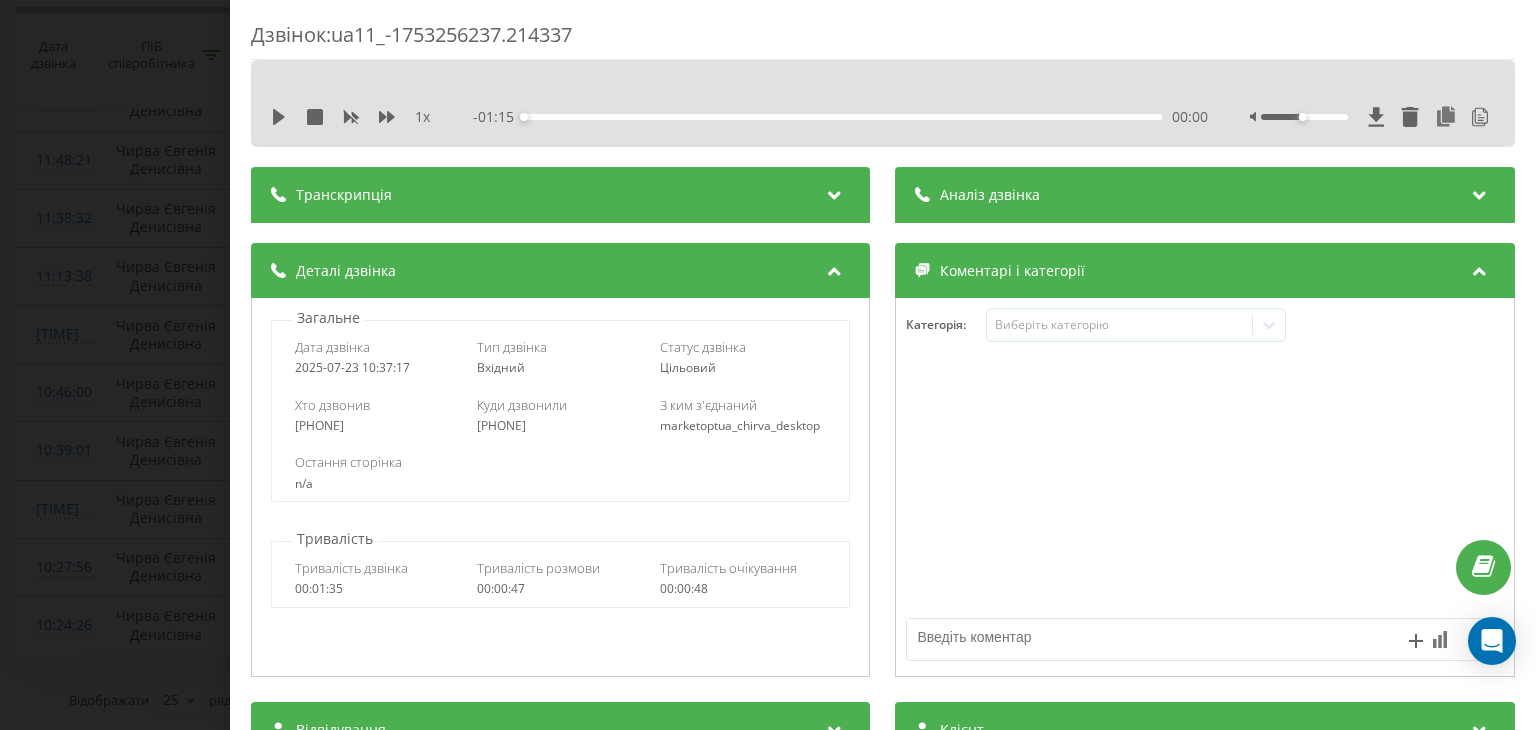 click at bounding box center [835, 192] 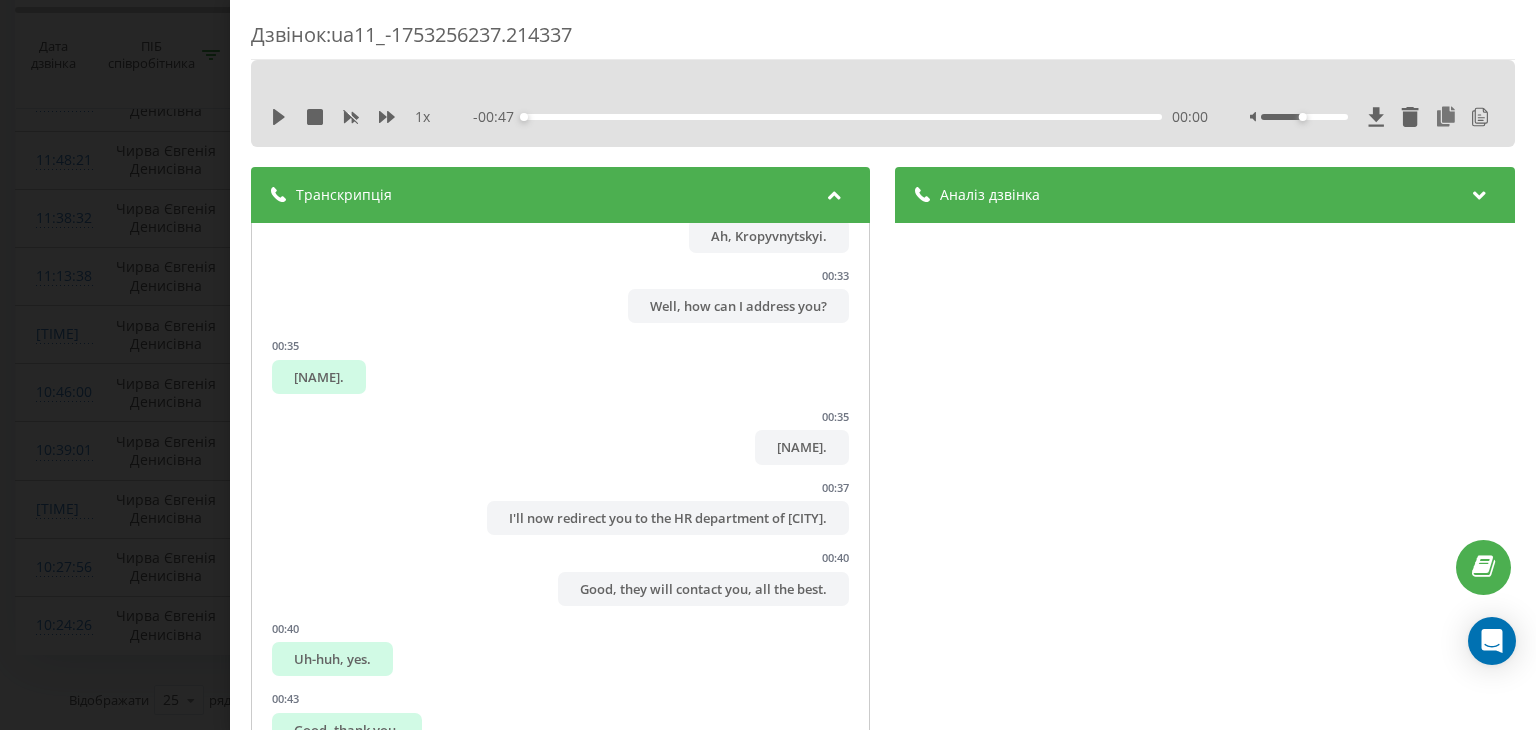 scroll, scrollTop: 868, scrollLeft: 0, axis: vertical 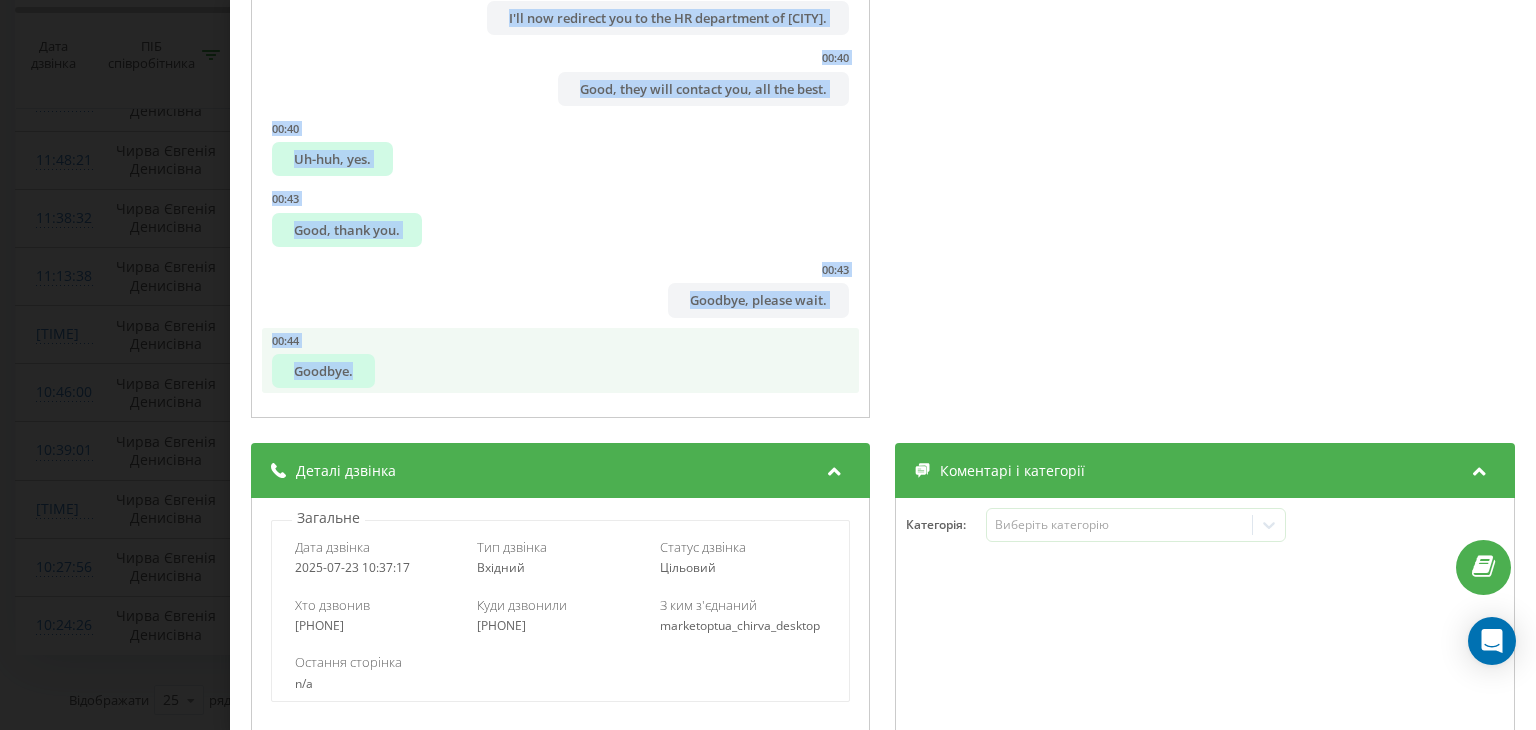 drag, startPoint x: 380, startPoint y: 246, endPoint x: 604, endPoint y: 392, distance: 267.37988 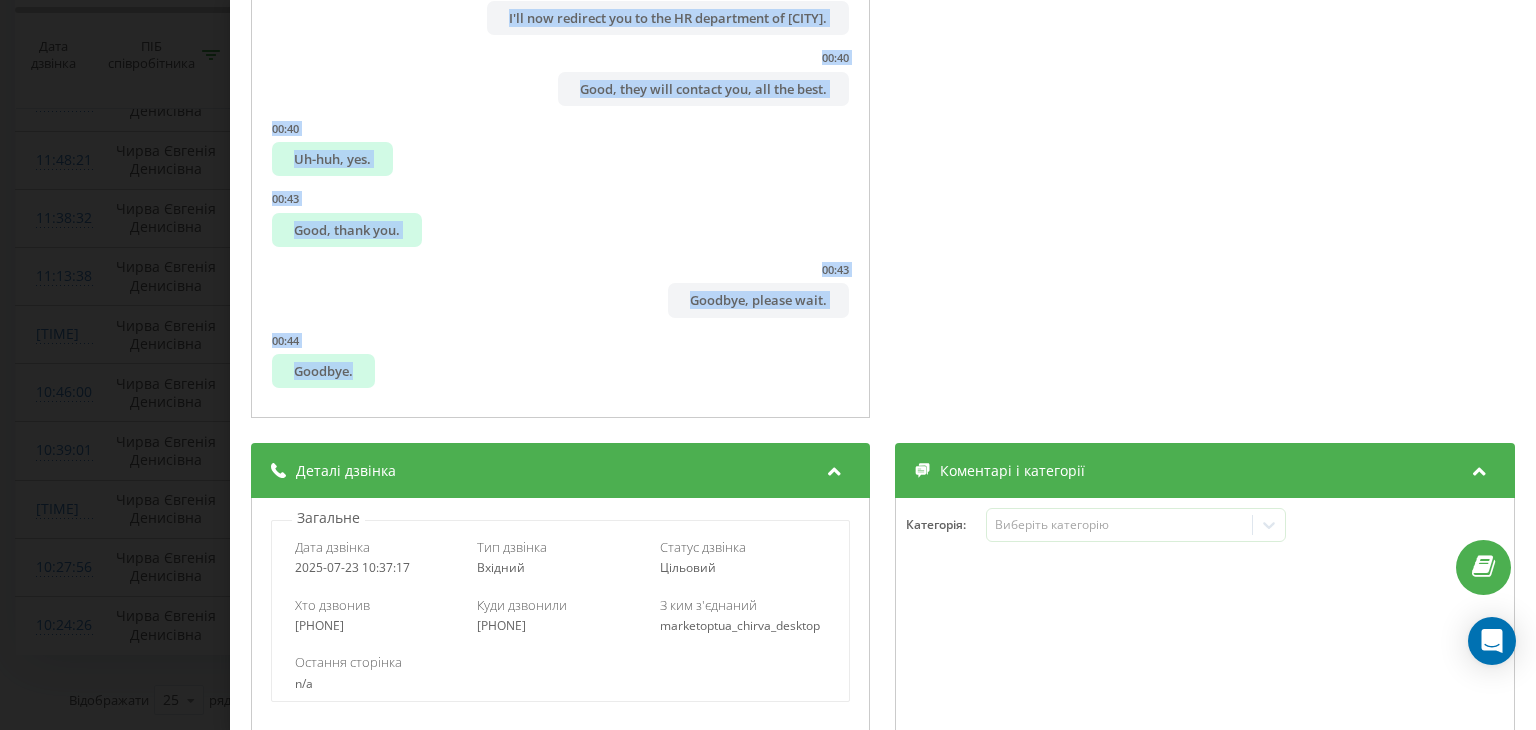 click on "Дзвінок : ua11_-1753256237.214337 1 x - 00:47 00:00 00:00 Транскрипція 00:01 Hello. 00:01 HR Department of Mark Topt. 00:03 My name is Eugenia. 00:04 I'm listening to you. 00:04 What is your question? 00:06 Good day. 00:07 Look, I have such a little question for you. 00:10 I'm currently looking for a job, and you probably called me about a week ago, well not you specifically, but personally from Mark Topt, wanting to offer me some work. 00:24 But at that moment I was doing an internship, and the previous job didn't suit me. 00:28 I wanted to know what vacancies you have in the city of Kropyvnytskyi? 00:32 Ah, Kropyvnytskyi. 00:33 Well, how can I address you? 00:35 Olena. 00:35 Olena. 00:37 I'll now redirect you to the HR department of Kropyvnytskyi. 00:40 Good, they will contact you, all the best. 00:40 Uh-huh, yes. 00:43 Good, thank you. 00:43 Goodbye, please wait. 00:44 Goodbye. Аналіз дзвінка Назва профілю MarketOpt-Kremenchuk Тема діалогу 3 2" at bounding box center [768, 365] 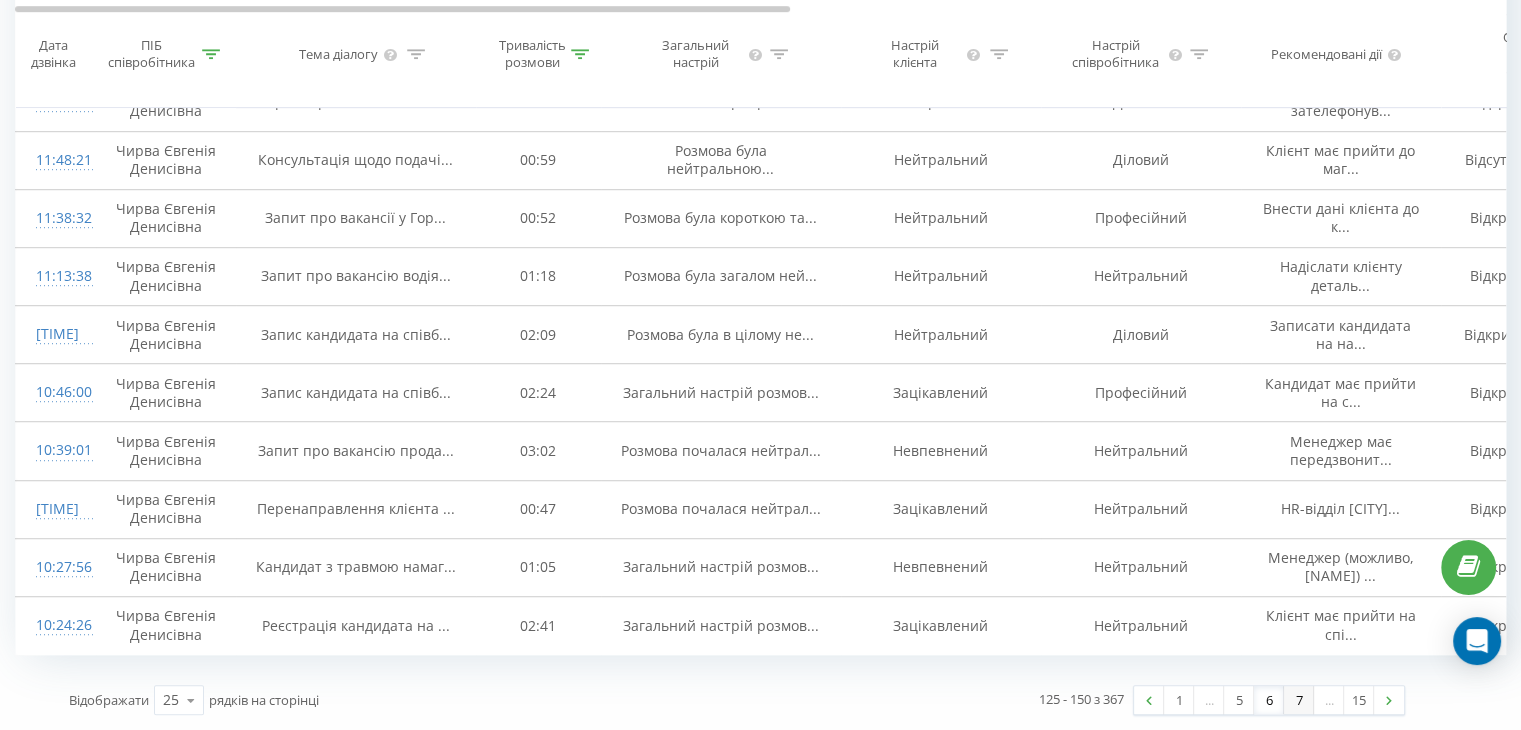 click on "7" at bounding box center [1299, 700] 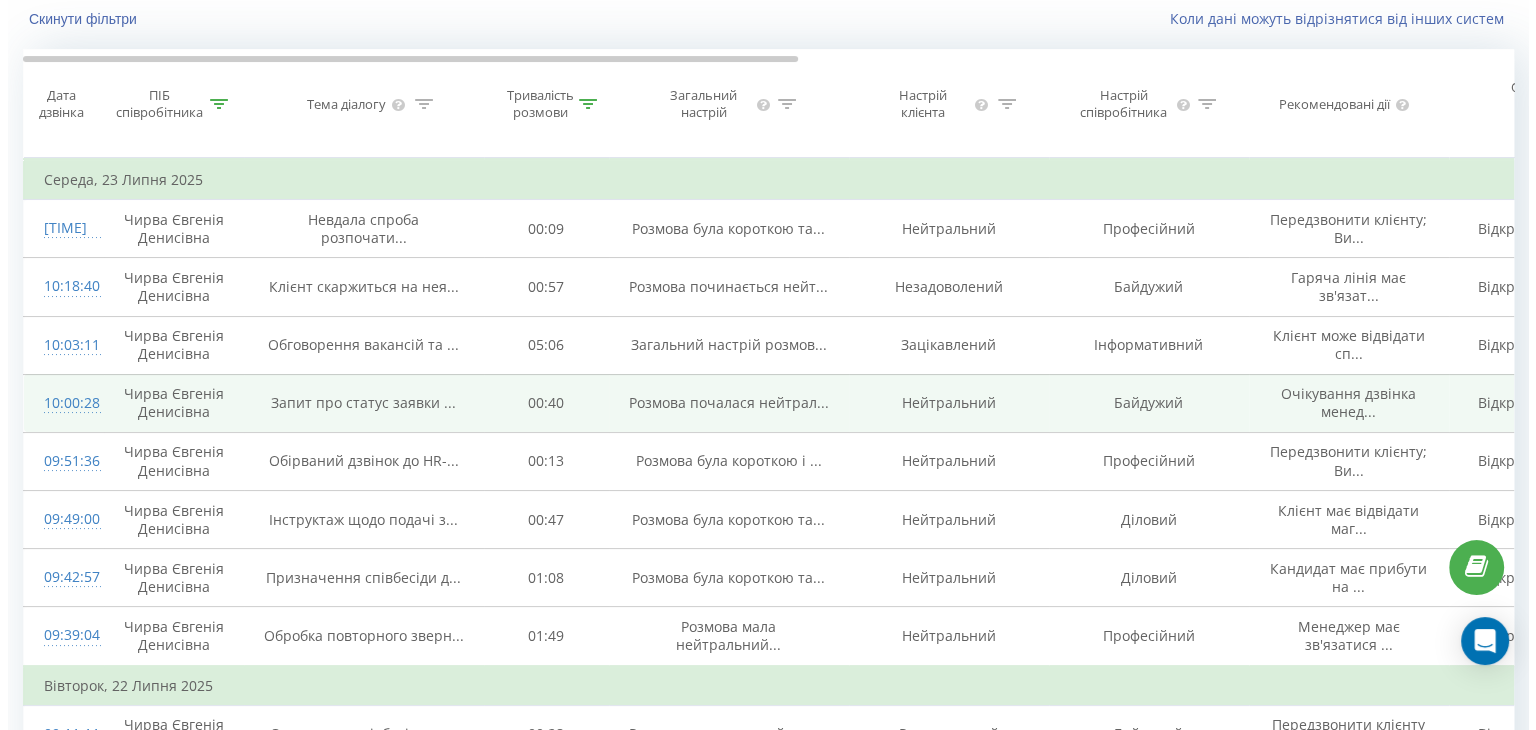 scroll, scrollTop: 132, scrollLeft: 0, axis: vertical 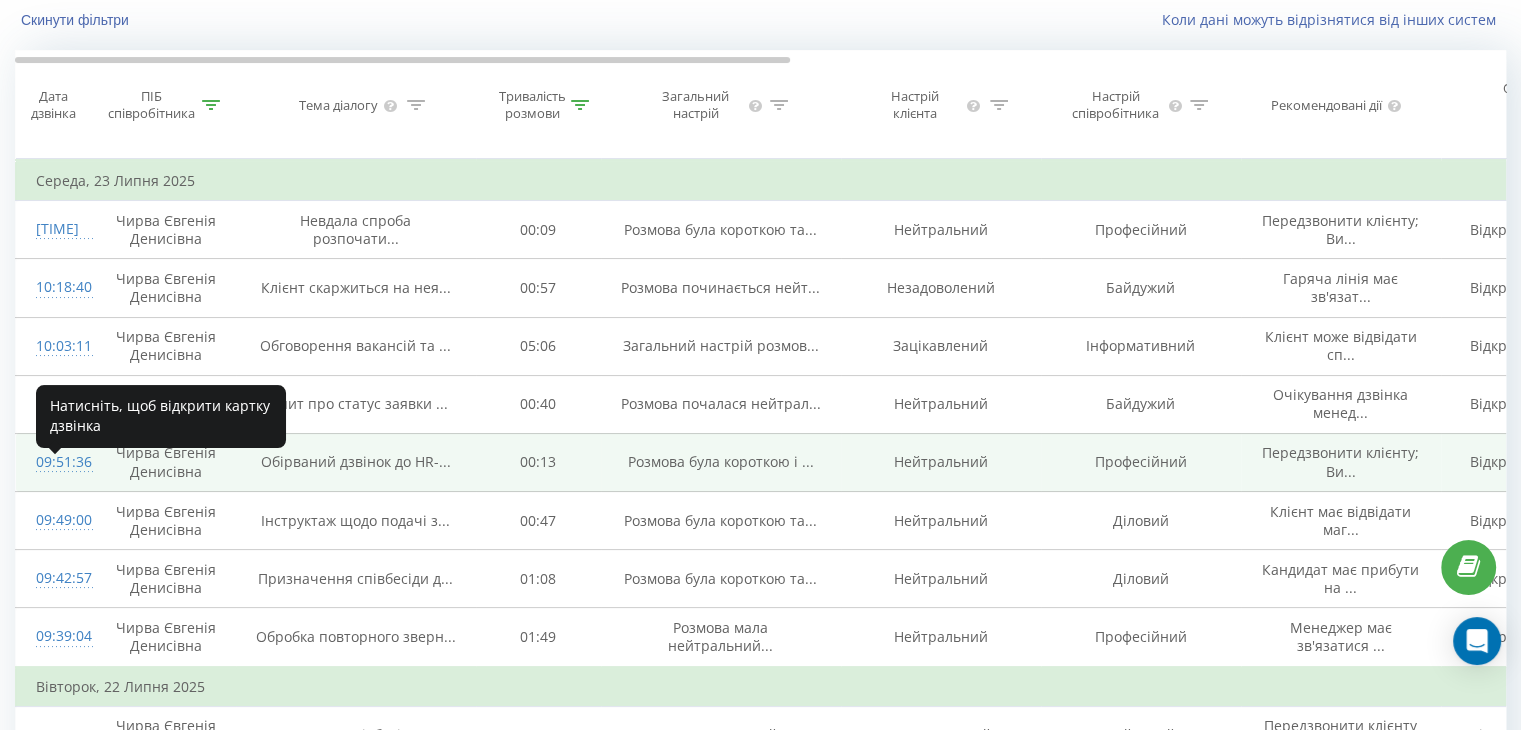 click on "09:51:36" at bounding box center [56, 462] 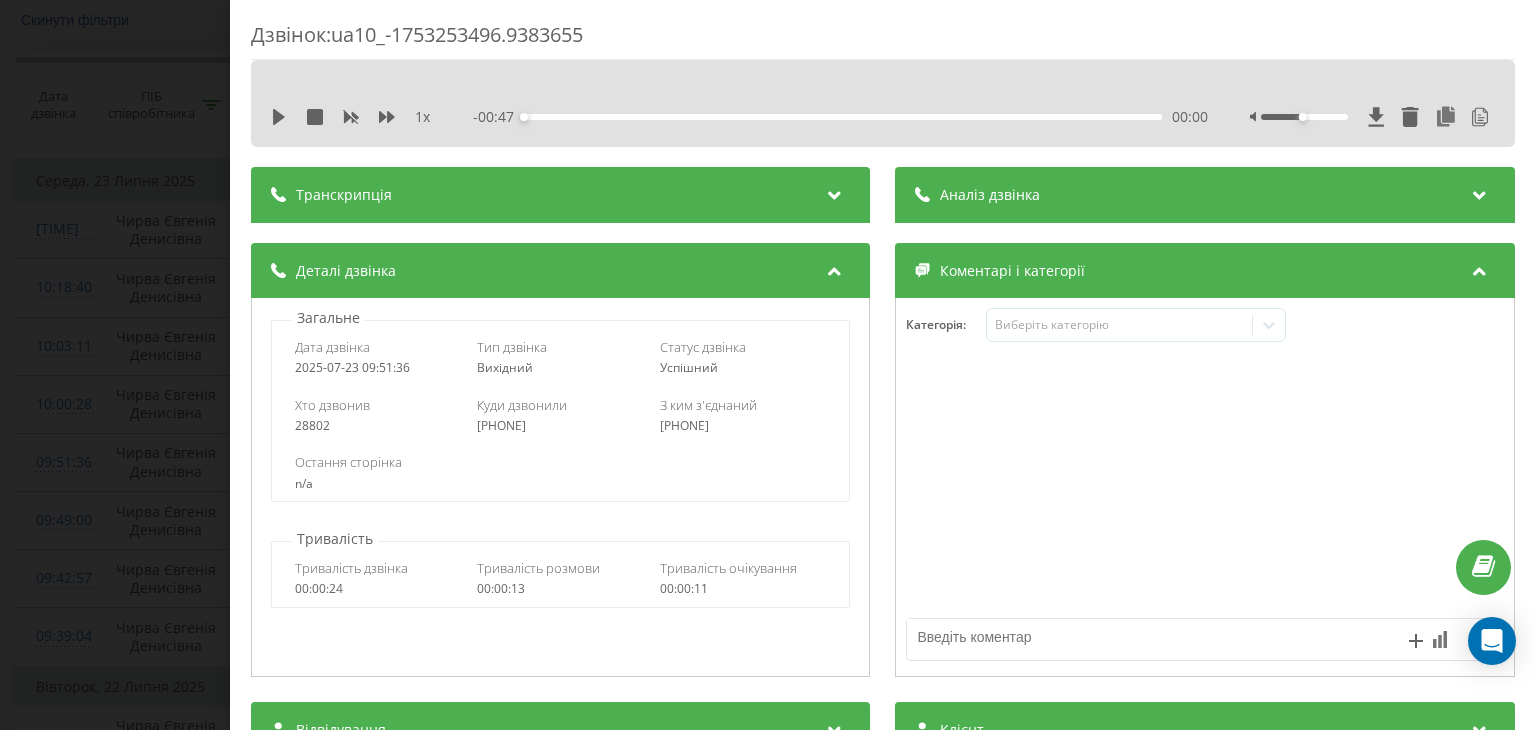 click at bounding box center [835, 192] 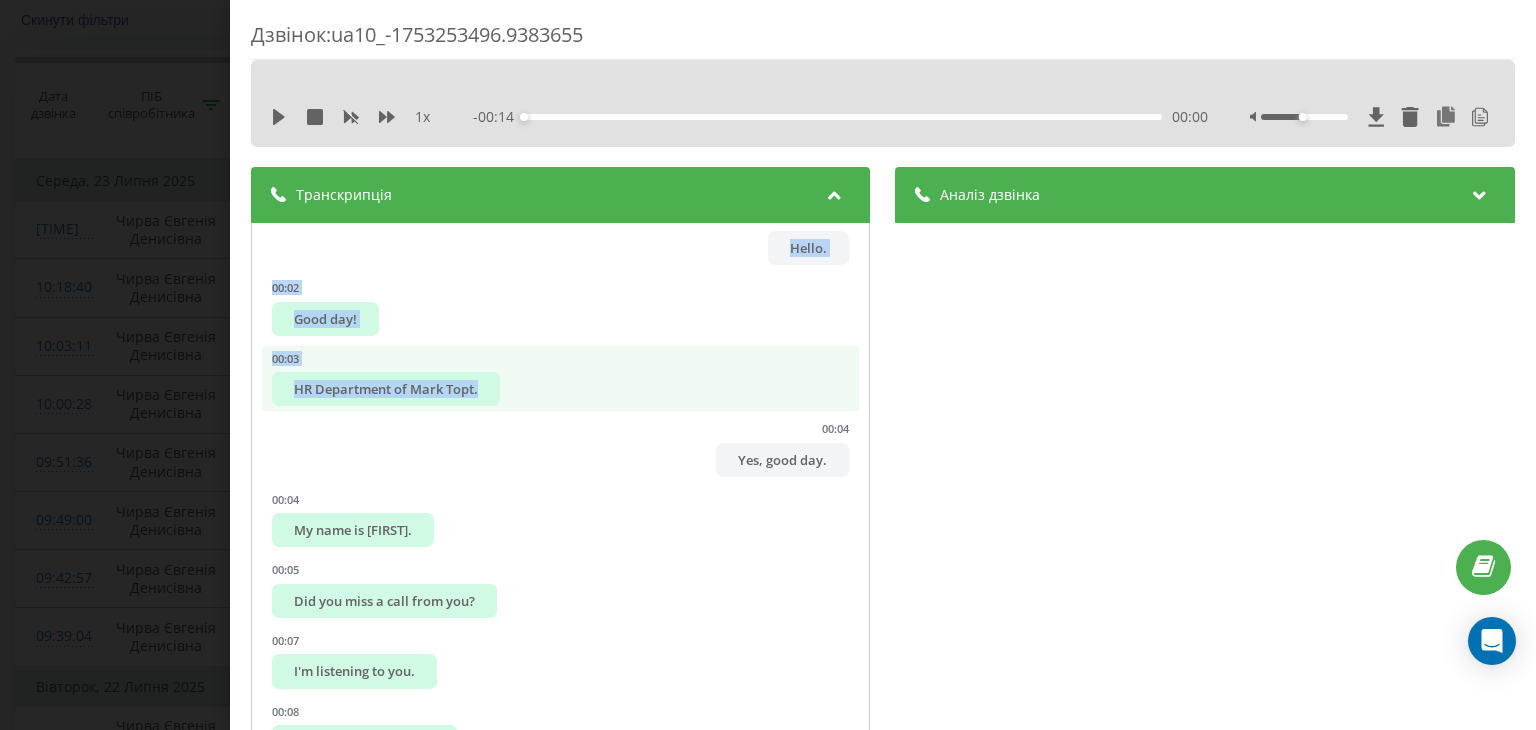 scroll, scrollTop: 53, scrollLeft: 0, axis: vertical 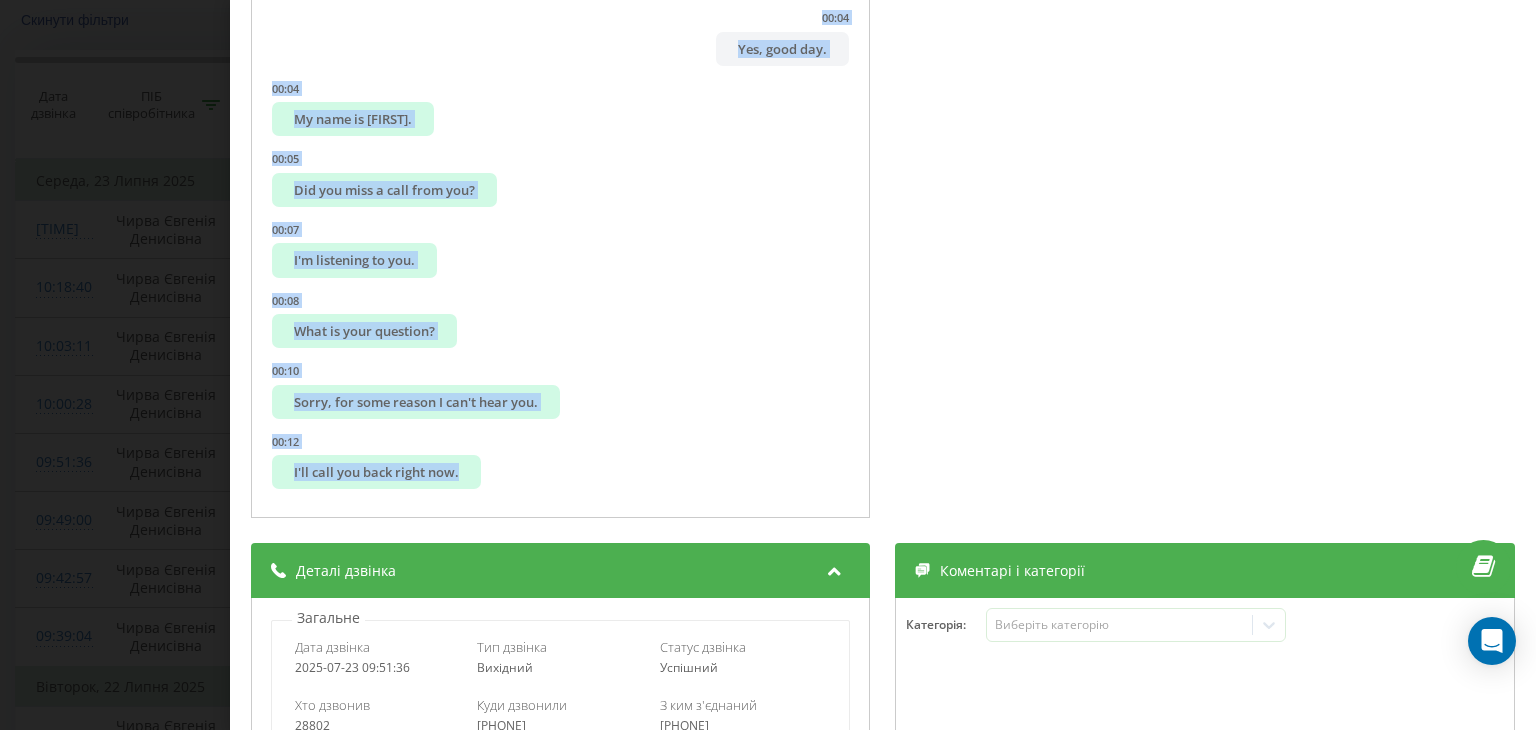 drag, startPoint x: 328, startPoint y: 253, endPoint x: 573, endPoint y: 497, distance: 345.77594 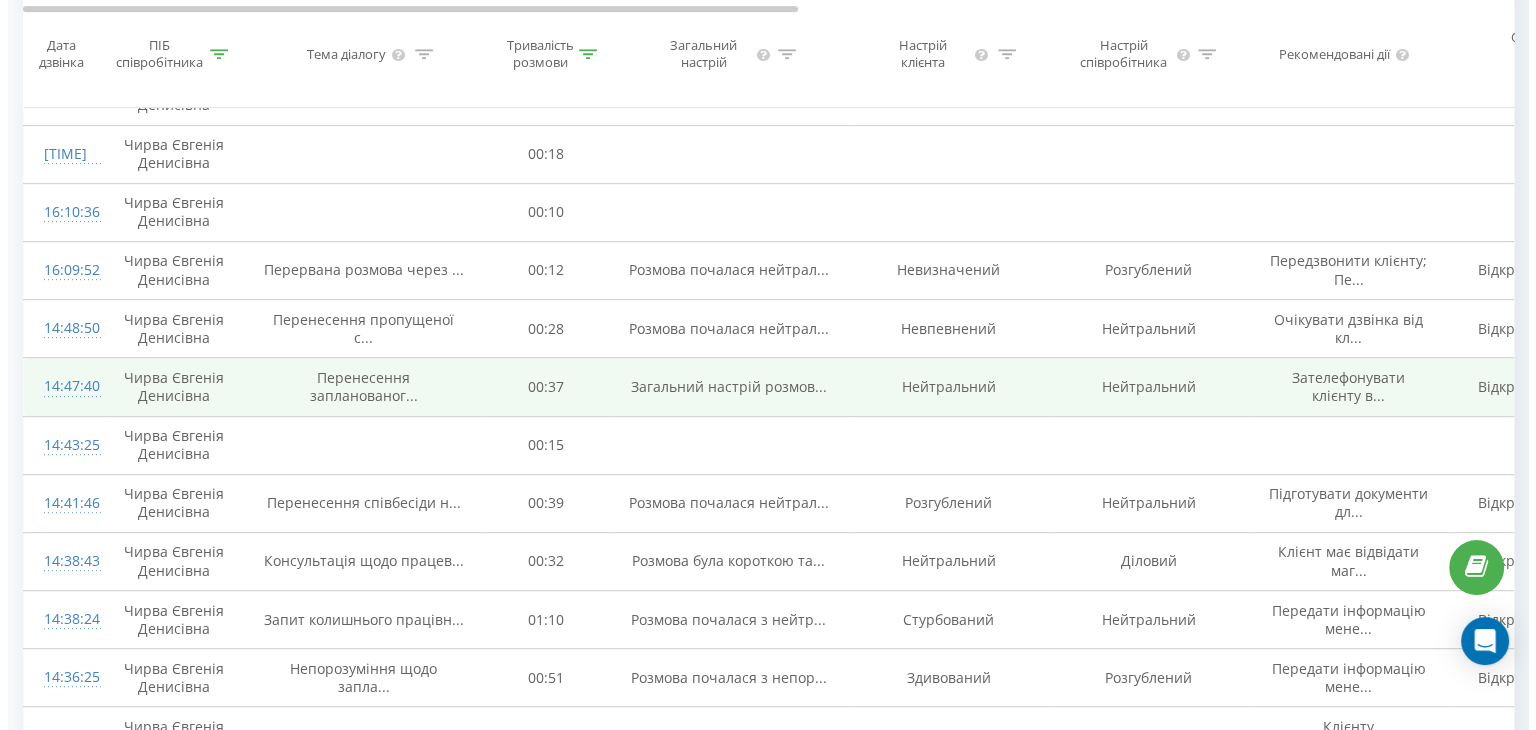 scroll, scrollTop: 1224, scrollLeft: 0, axis: vertical 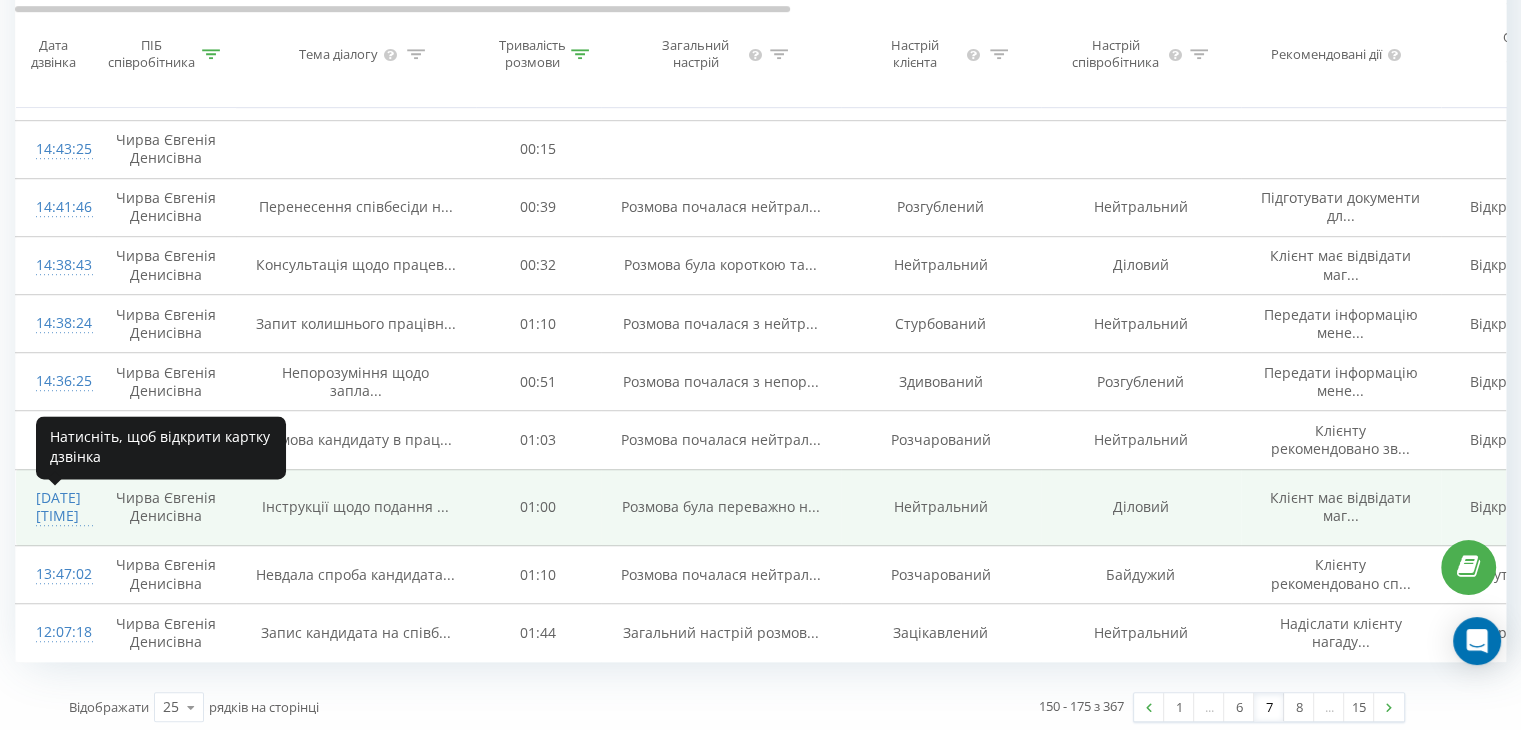 click on "[DATE] [TIME]" at bounding box center [56, 507] 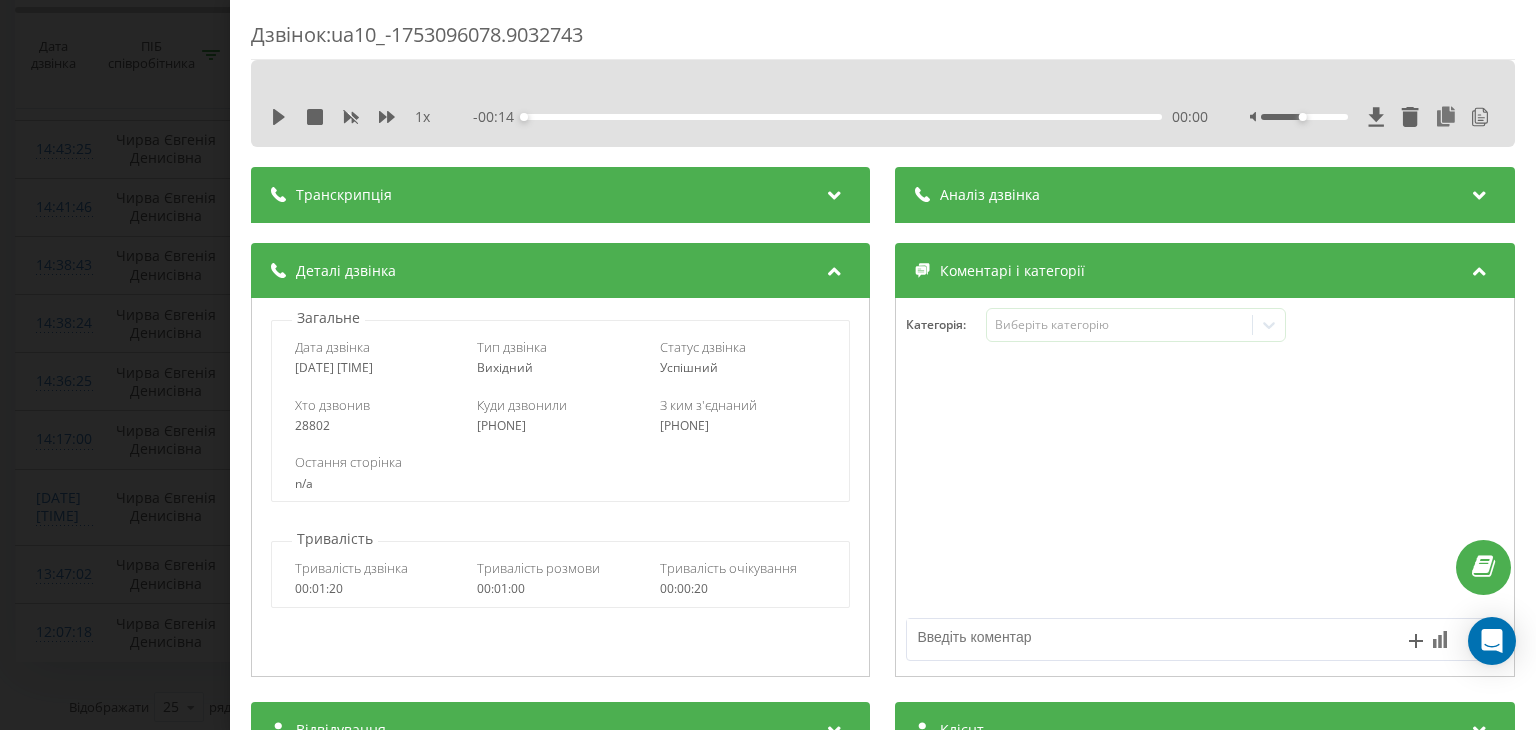 click at bounding box center [835, 192] 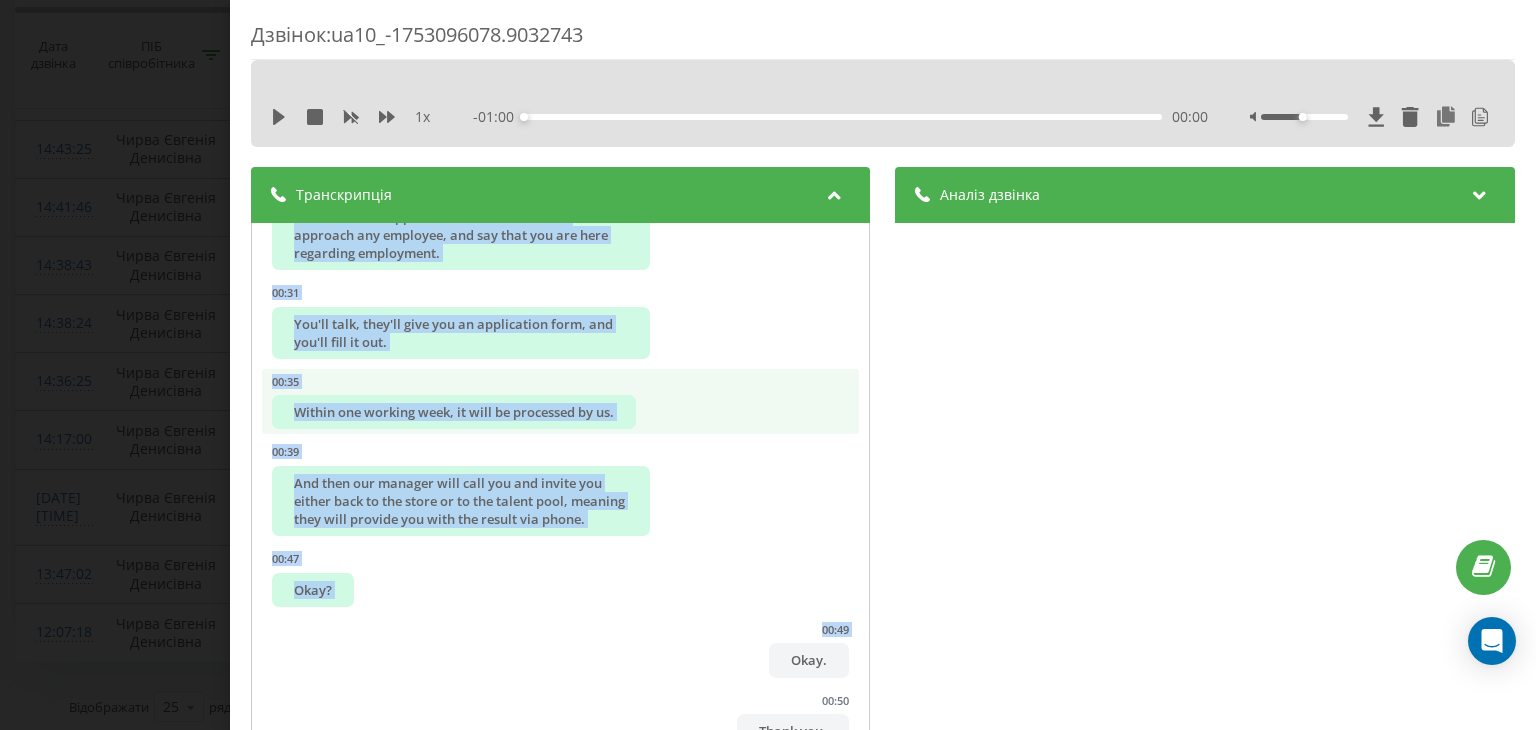 scroll, scrollTop: 871, scrollLeft: 0, axis: vertical 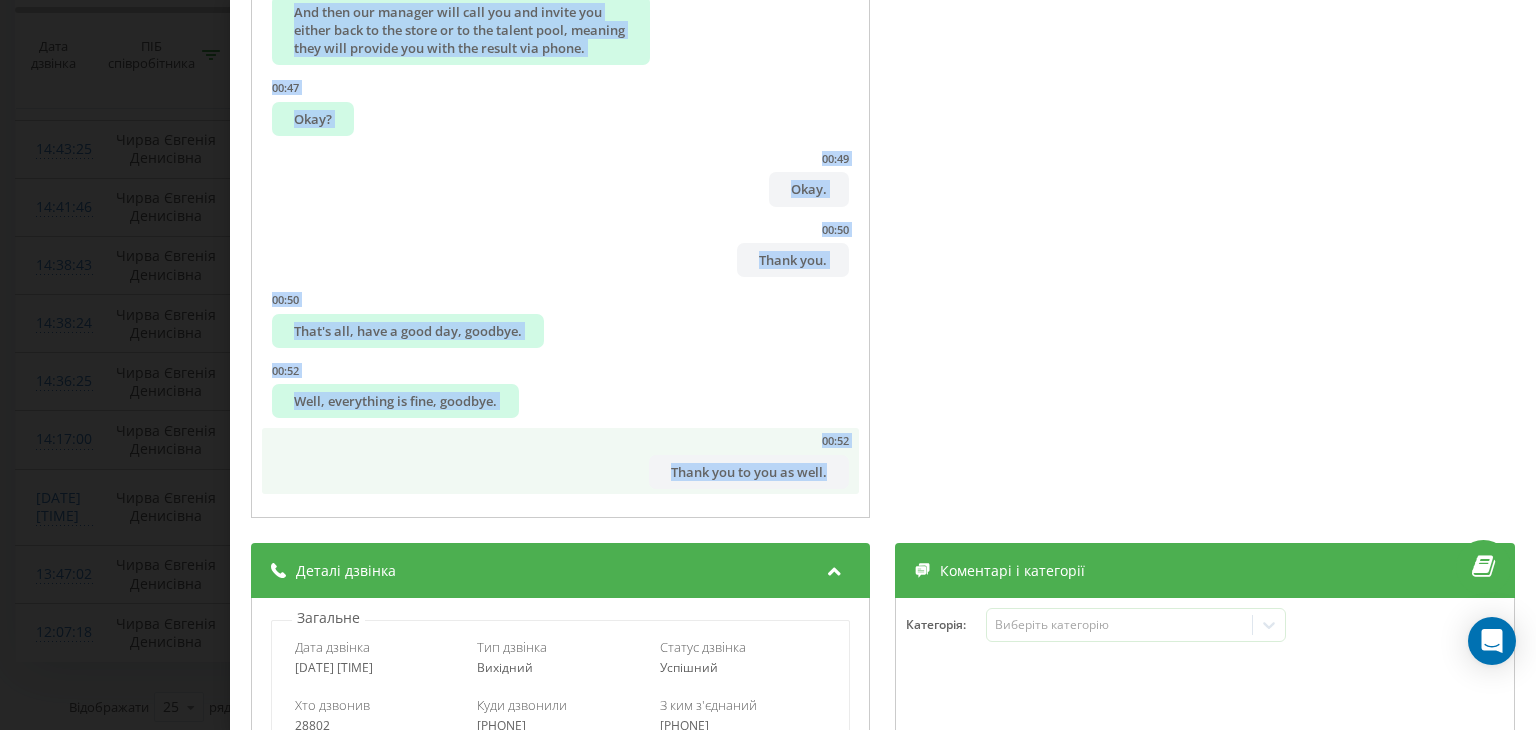 drag, startPoint x: 384, startPoint y: 245, endPoint x: 823, endPoint y: 485, distance: 500.3209 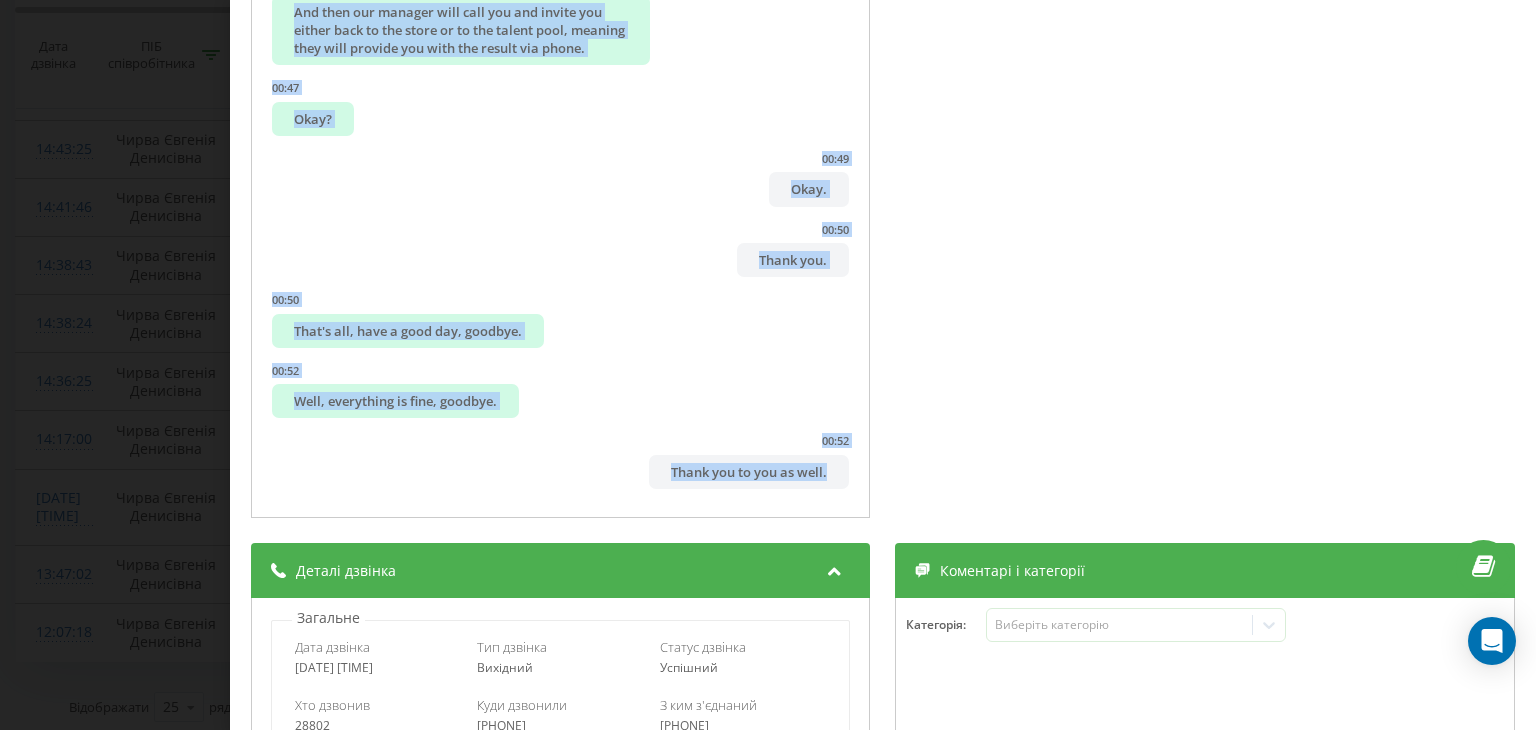 click on "Дзвінок : ua10_-1753096078.9032743 1 x - 01:00 00:00 00:00 Транскрипція 00:01 Hello, 00:02 Good day. 00:03 This is the HR department of Marketoft. 00:06 [FIRST] [LAST], correct? 00:09 Hello. 00:10 na. 00:12 You are inquiring about employment in Bila Tserkva. 00:16 Look, you need to go to the store and fill out an application form. 00:20 Please bring your documents, passport, and [ID_CODE]. 00:24 You fill out the application form at the store, approach any employee, and say that you are here regarding employment. 00:31 You'll talk, they'll give you an application form, and you'll fill it out. 00:35 Within one working week, it will be processed by us. 00:39 And then our manager will call you and invite you either back to the store or to the talent pool, meaning they will provide you with the result via phone. 00:47 Okay? 00:49 Okay. 00:50 Thank you. 00:50 That's all, have a good day, goodbye. 00:52 Well, everything is fine, goodbye. 00:52 Thank you to you as well. 2 3" at bounding box center [768, 365] 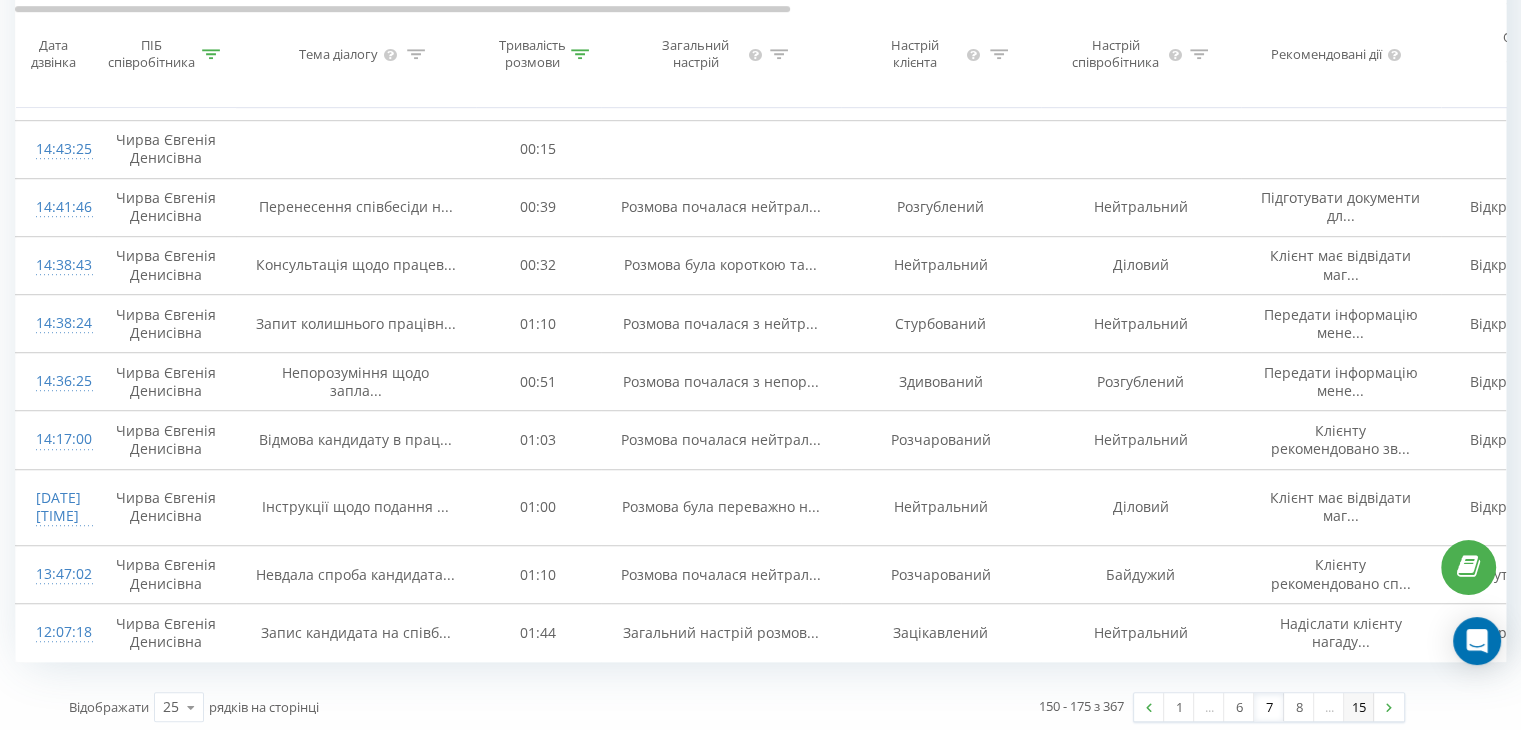 click on "15" at bounding box center [1359, 707] 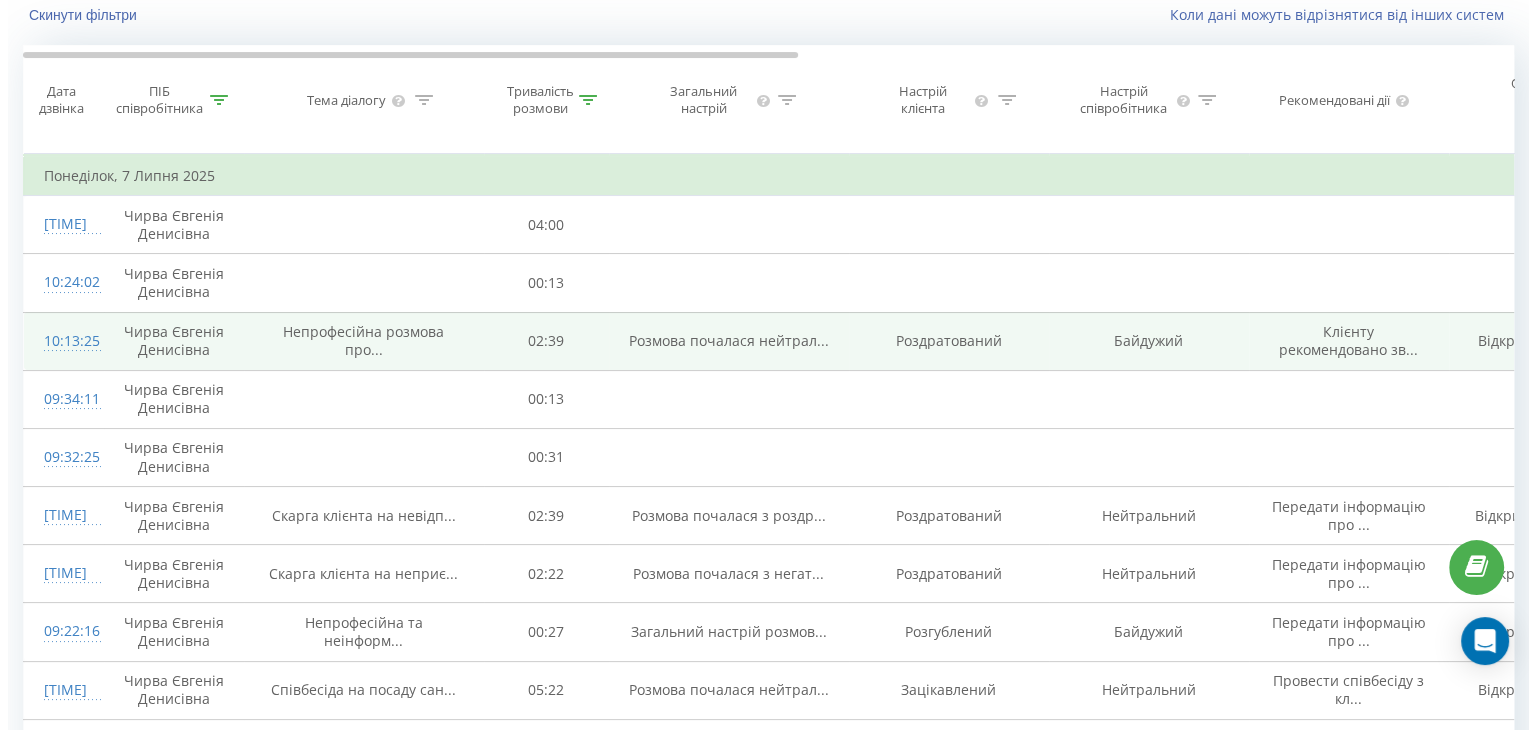 scroll, scrollTop: 132, scrollLeft: 0, axis: vertical 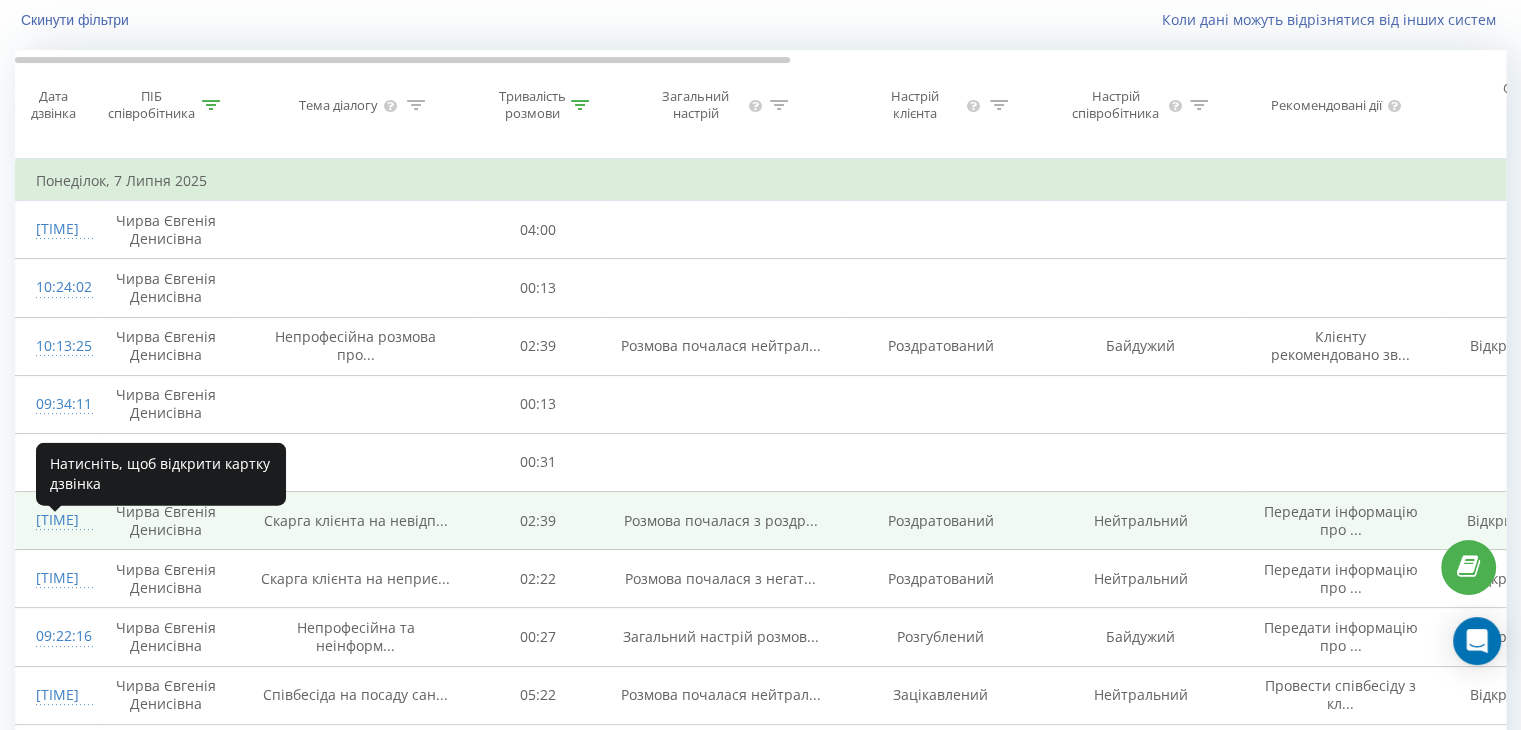 click on "[TIME]" at bounding box center [56, 520] 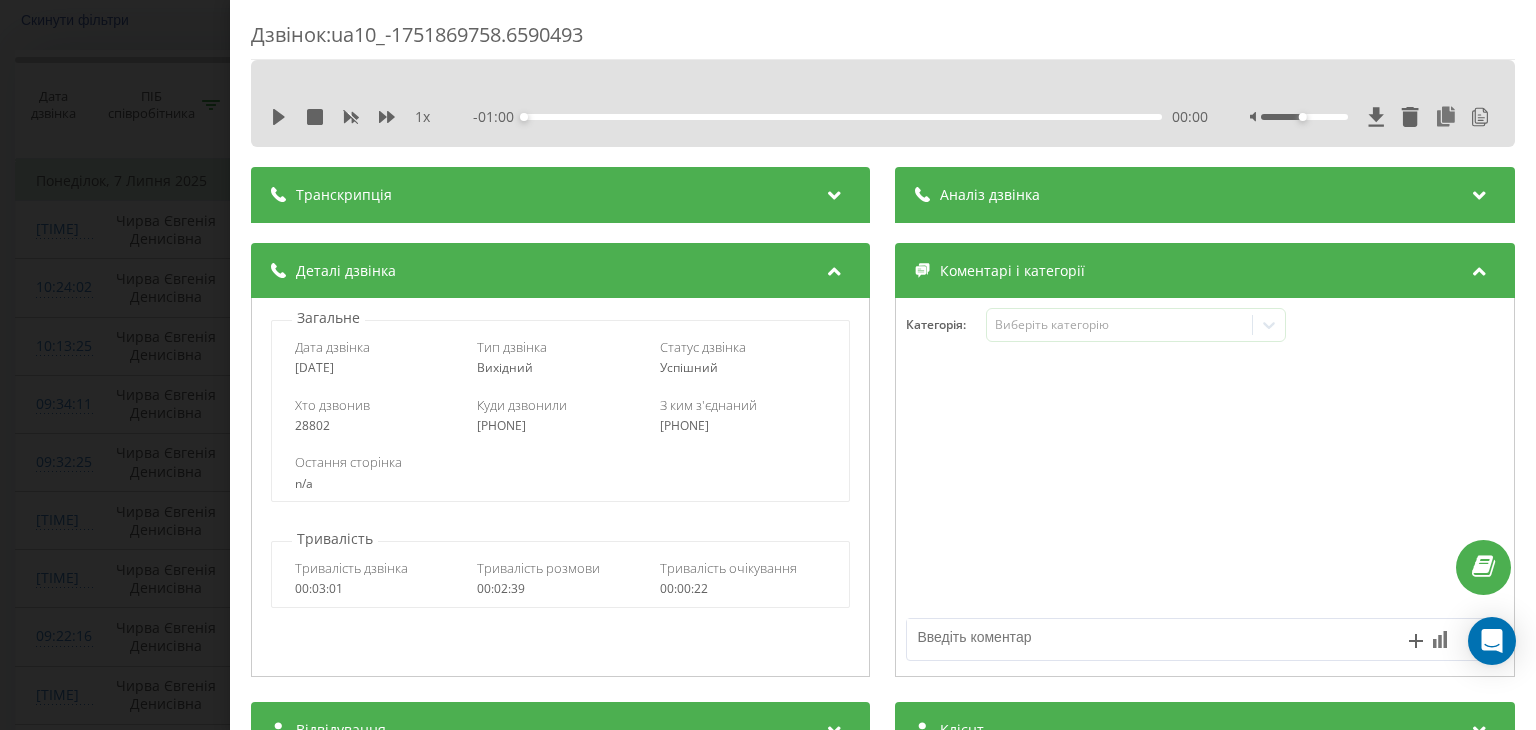 click at bounding box center [835, 192] 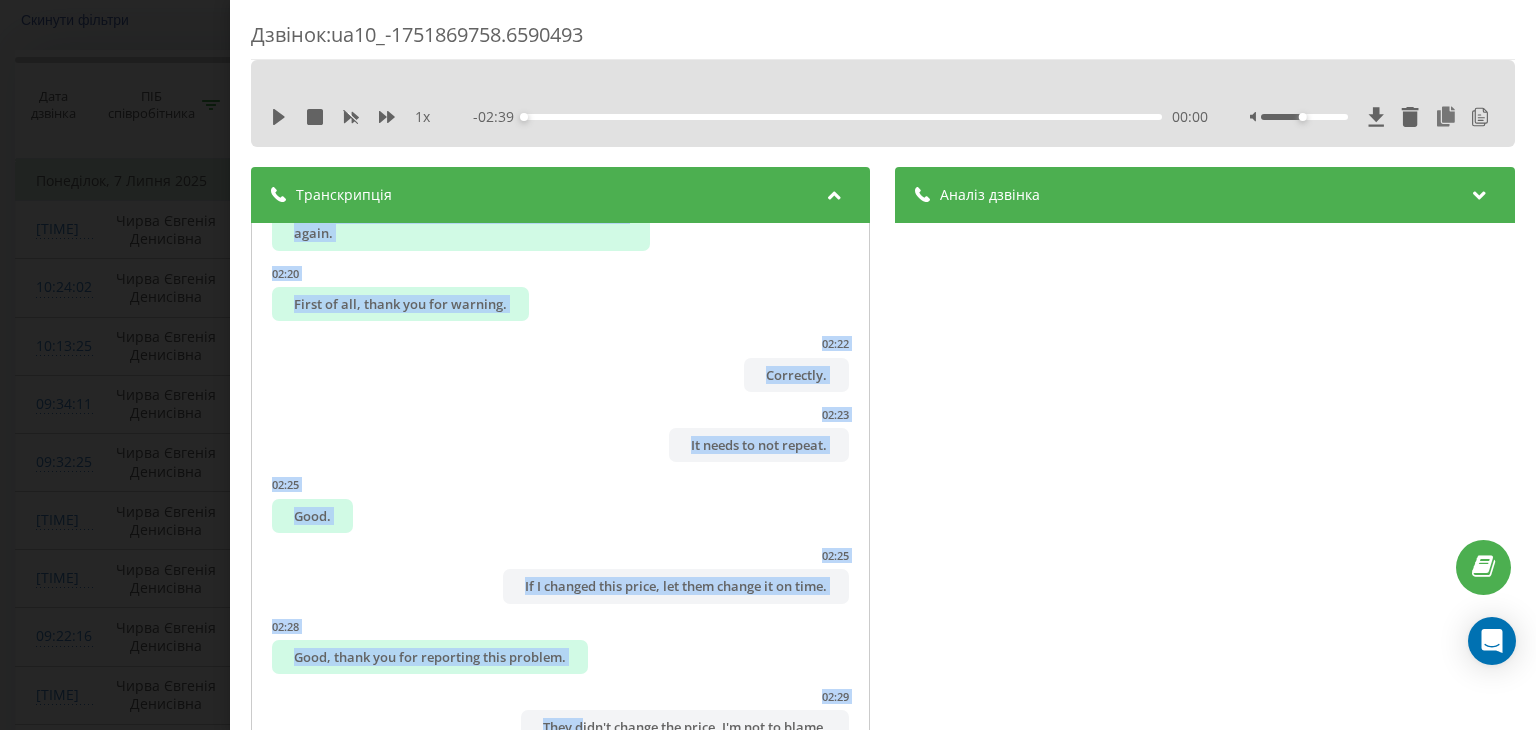 scroll, scrollTop: 4473, scrollLeft: 0, axis: vertical 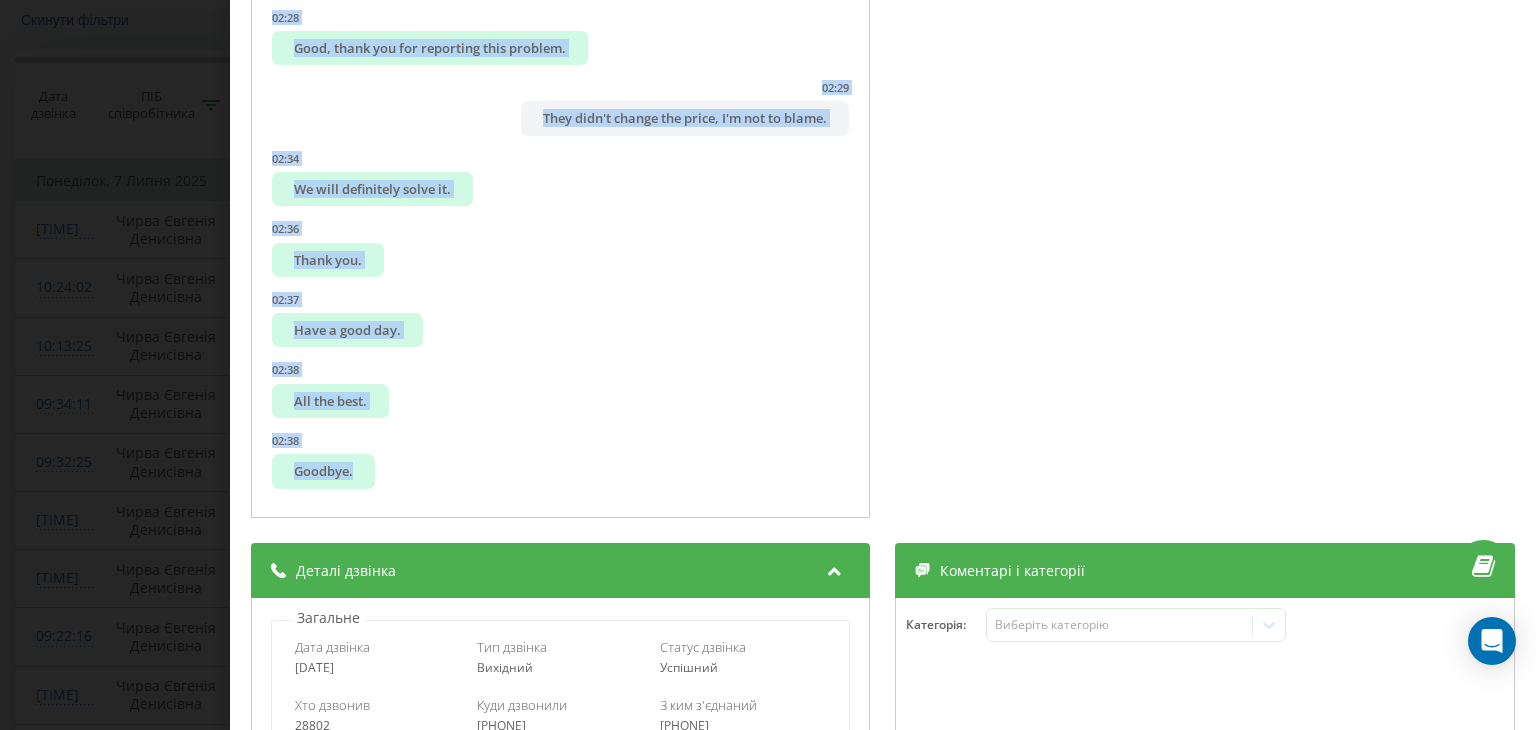 drag, startPoint x: 362, startPoint y: 248, endPoint x: 663, endPoint y: 503, distance: 394.4946 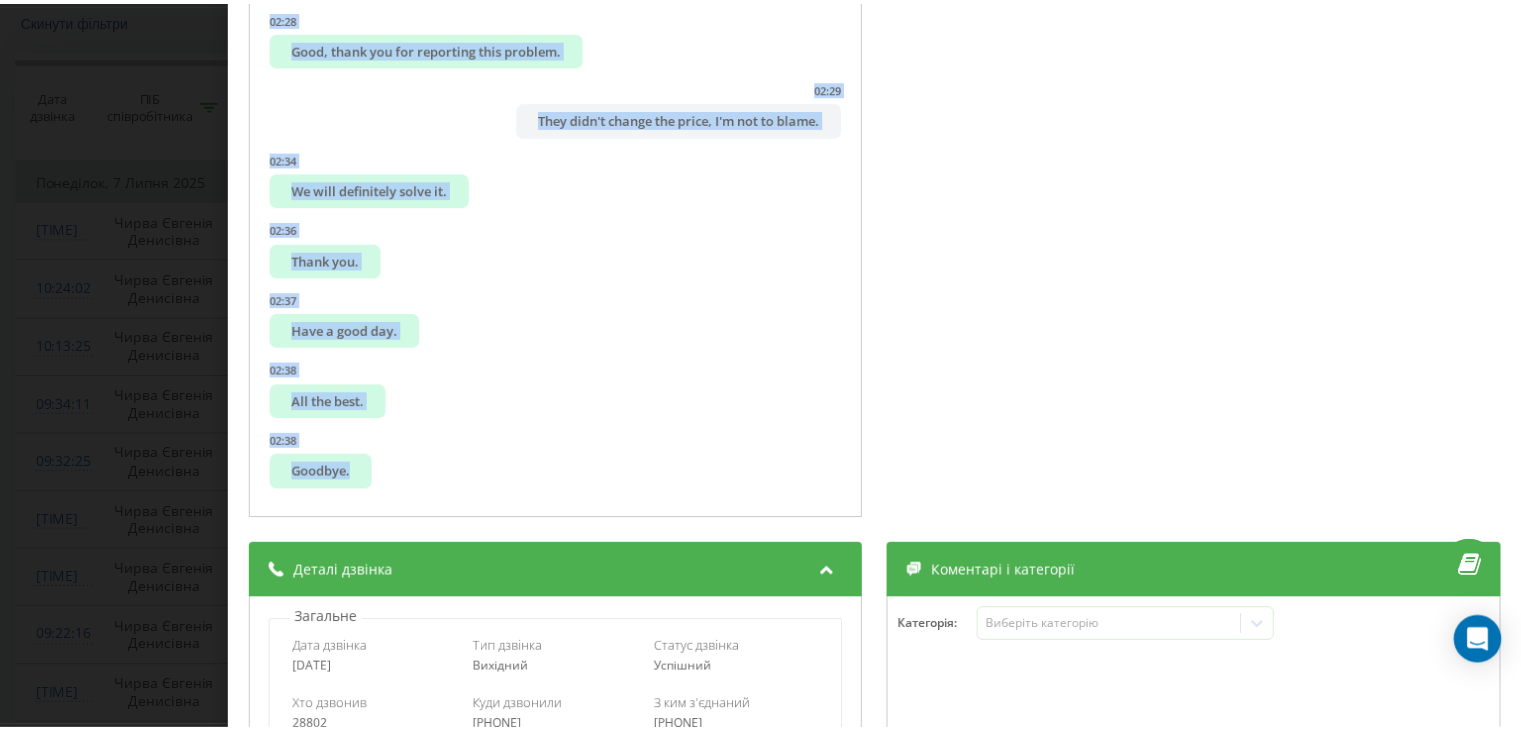 scroll, scrollTop: 4473, scrollLeft: 0, axis: vertical 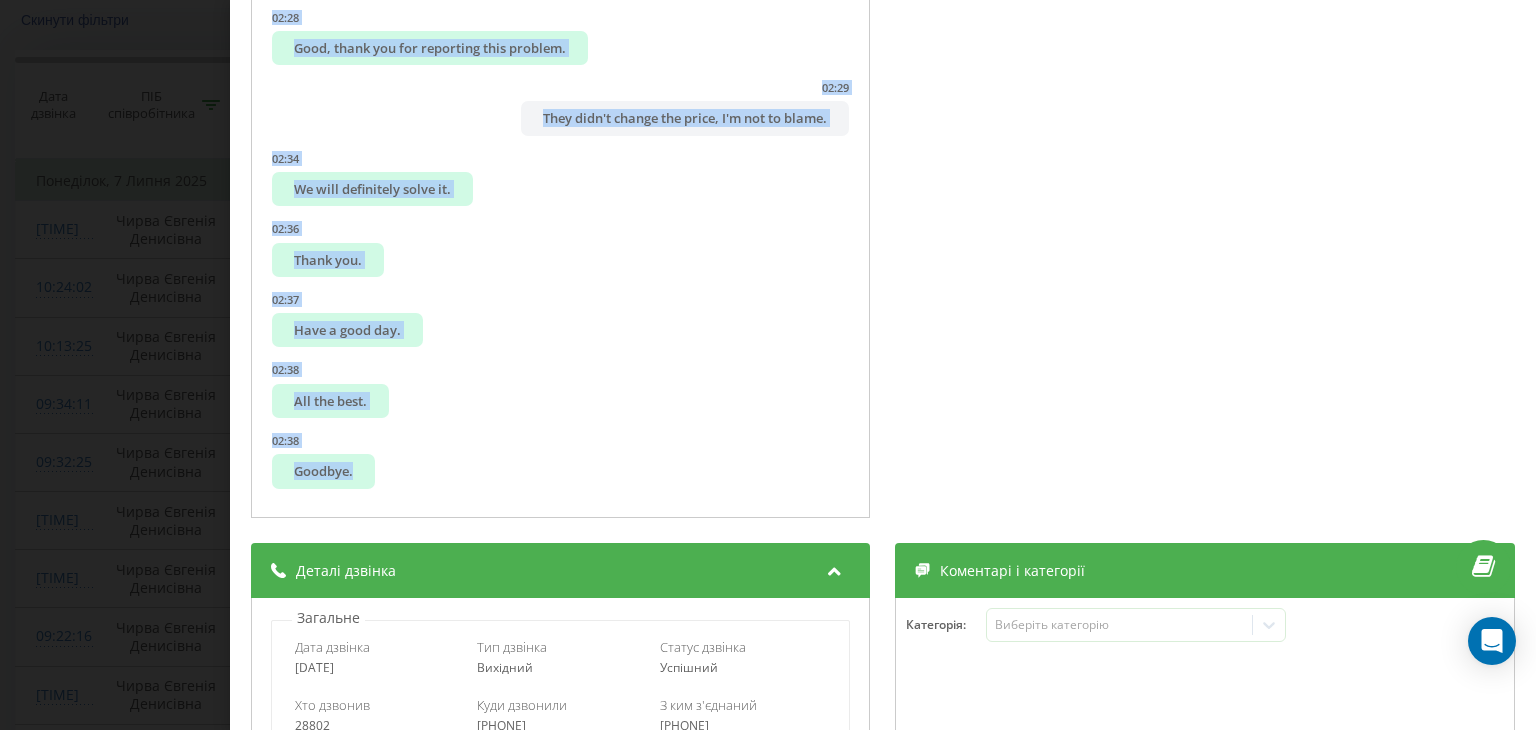 click on "Дзвінок : ua10_-1751869758.6590493 1 x - 02:39 00:00 00:00 Транскрипція 00:01 Hello. 00:01 Good day, HR department of Market Opt. 00:03 My name is [FIRST]. 00:04 Where? 00:04 I'm listening to you. 00:05 You called a missed call today. 00:07 I apologize, on Saturday. 00:09 Market Opt, HR department. 00:10 Ah. 00:12 Well, anyway, I understand you have a store. 00:16 I mean, I want to tell you, I didn't figure out this store. 00:20 Uh-huh. 00:21 Beer was standing, price was mandatory. 00:24 Discount, 53.30. 00:26 I come, take two bottles, she sells me 88 with kopecks. 00:31 I say, what the hell, the price is like that. 00:32 She goes in front of me, changes the price. 00:35 I say, it's not my problem that you didn't change it, you pay this difference. 00:39 And, briefly, she started mooing with horns, resisting something, and I called the second line of "Markets", she told me she knows that, will sell me at 53.30, if she didn't change the price. 00:39 Uh-huh. 00:43 Uh-huh, uh-huh. Yes." at bounding box center (768, 365) 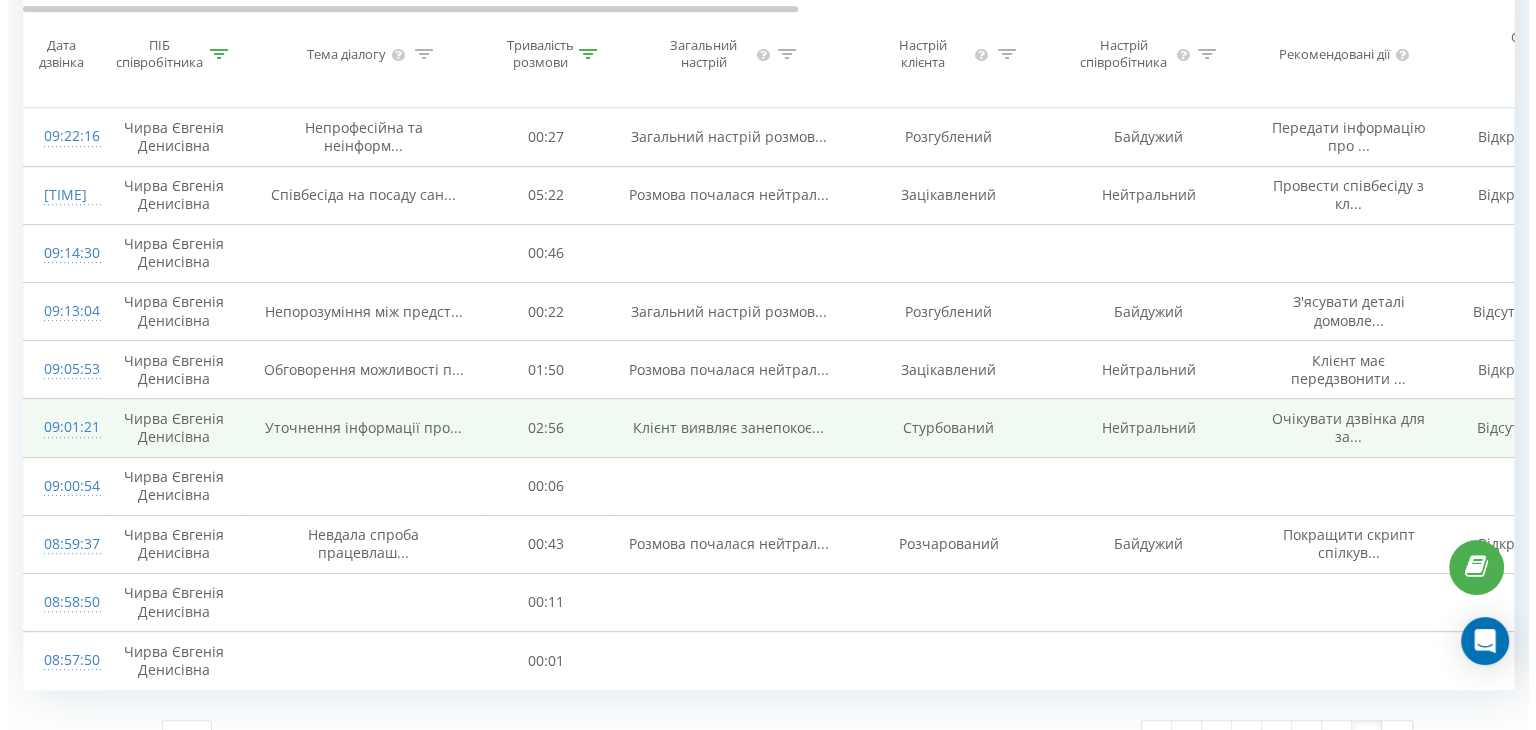 scroll, scrollTop: 680, scrollLeft: 0, axis: vertical 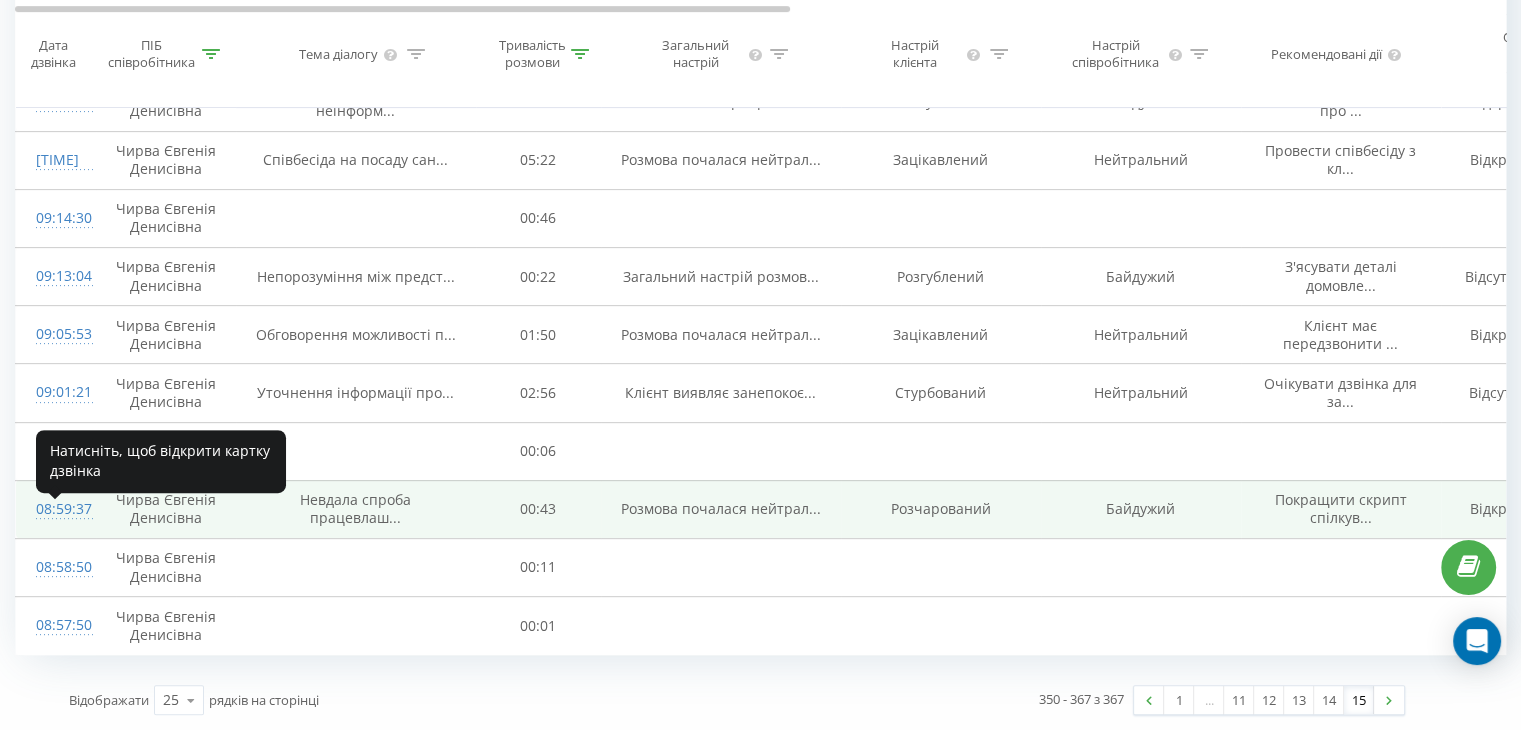 click on "08:59:37" at bounding box center [56, 509] 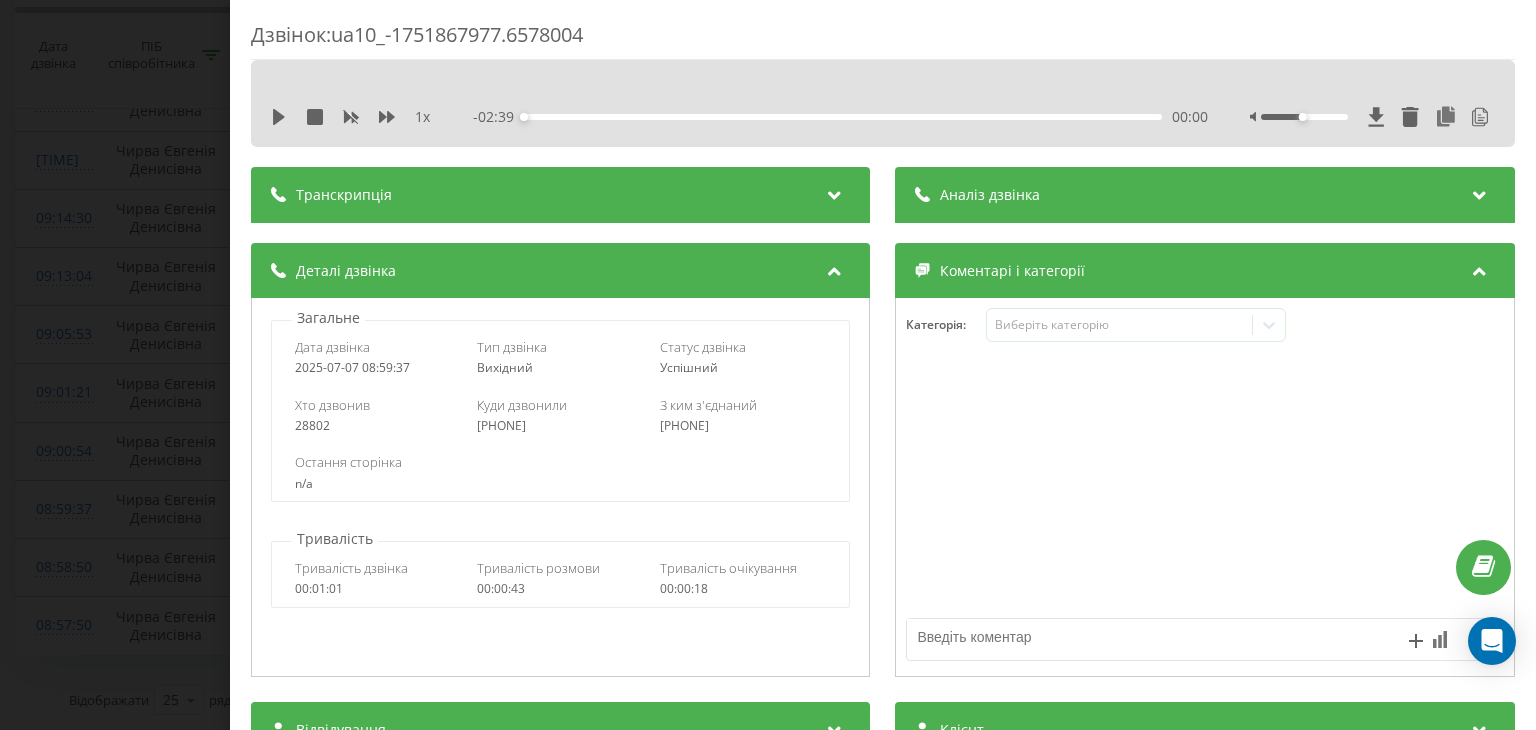 click at bounding box center [835, 192] 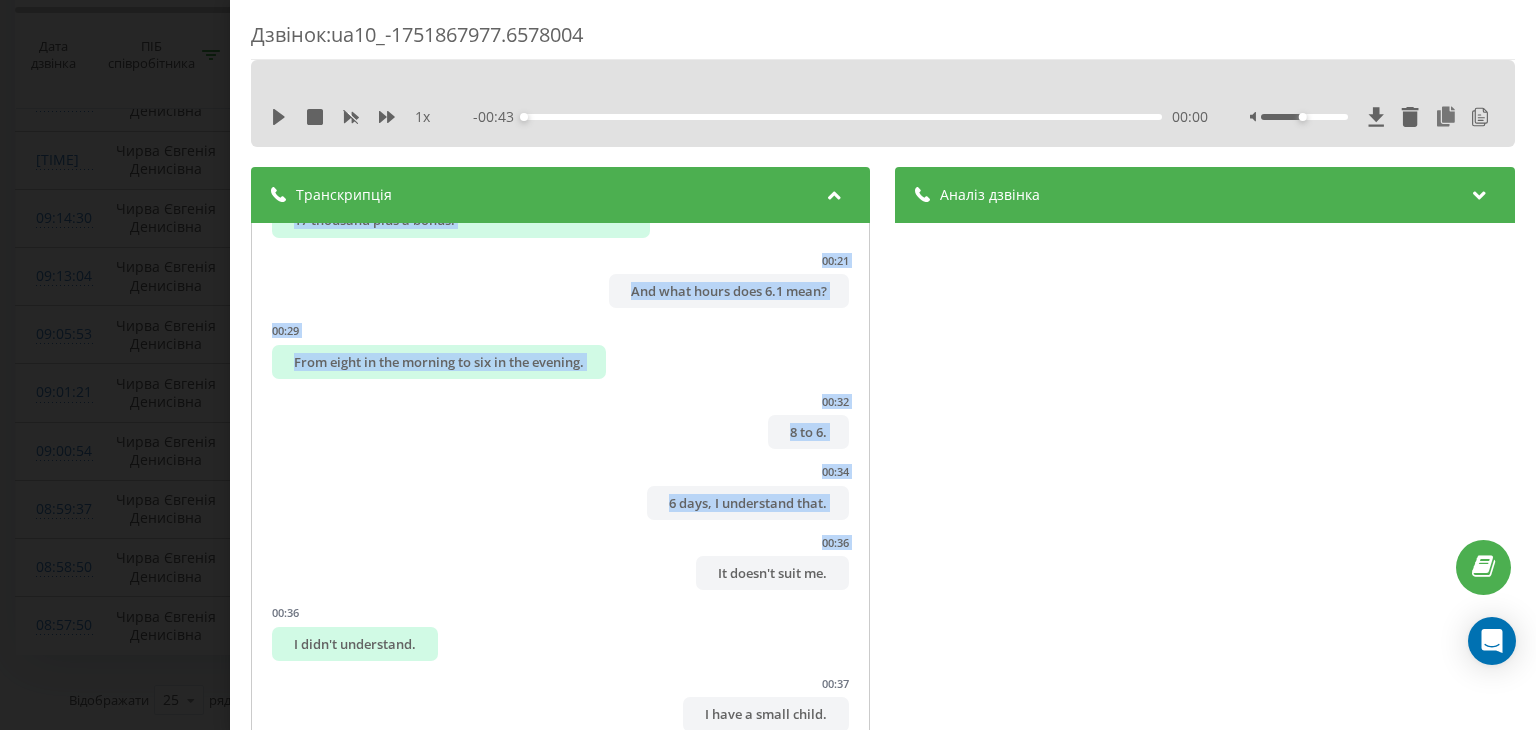 scroll, scrollTop: 654, scrollLeft: 0, axis: vertical 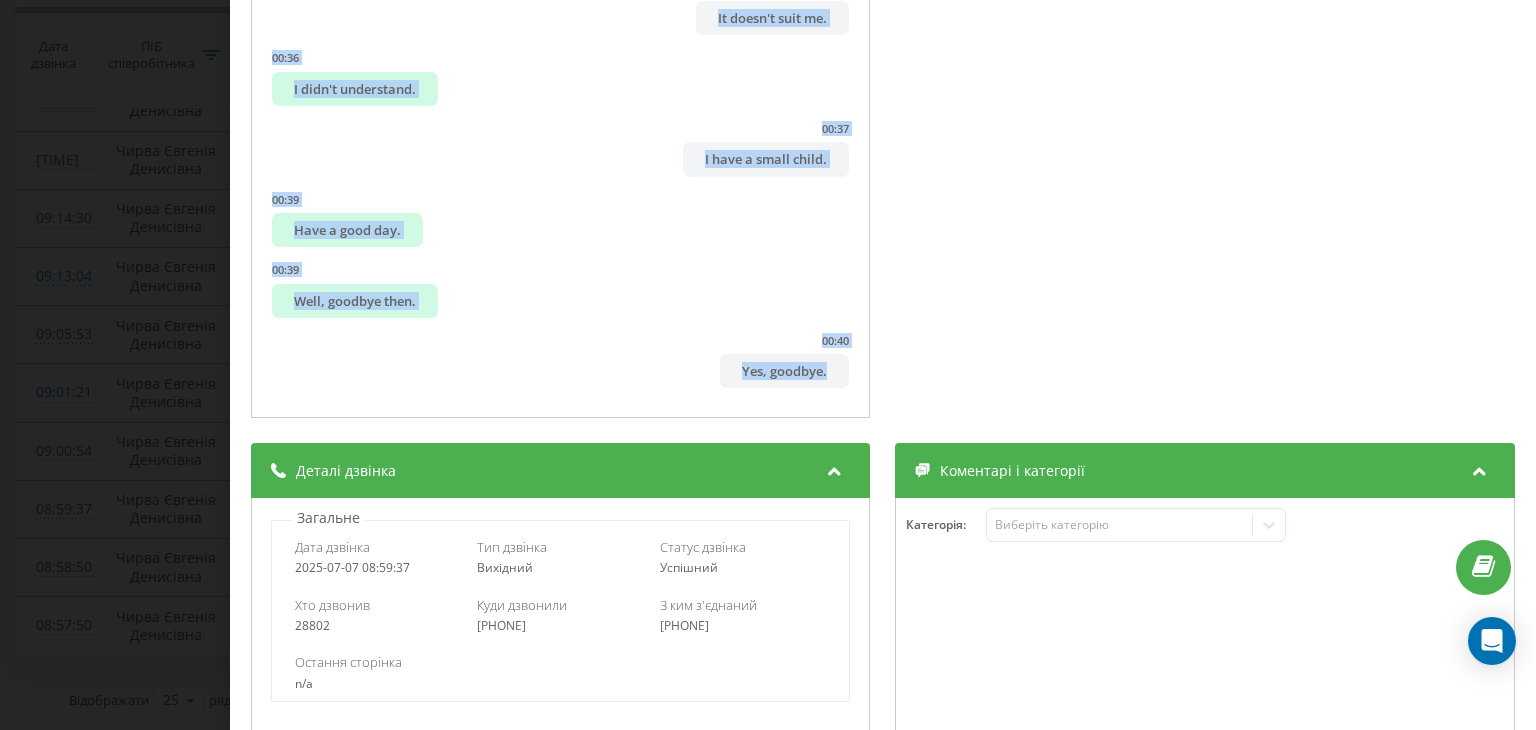 drag, startPoint x: 377, startPoint y: 253, endPoint x: 850, endPoint y: 370, distance: 487.25558 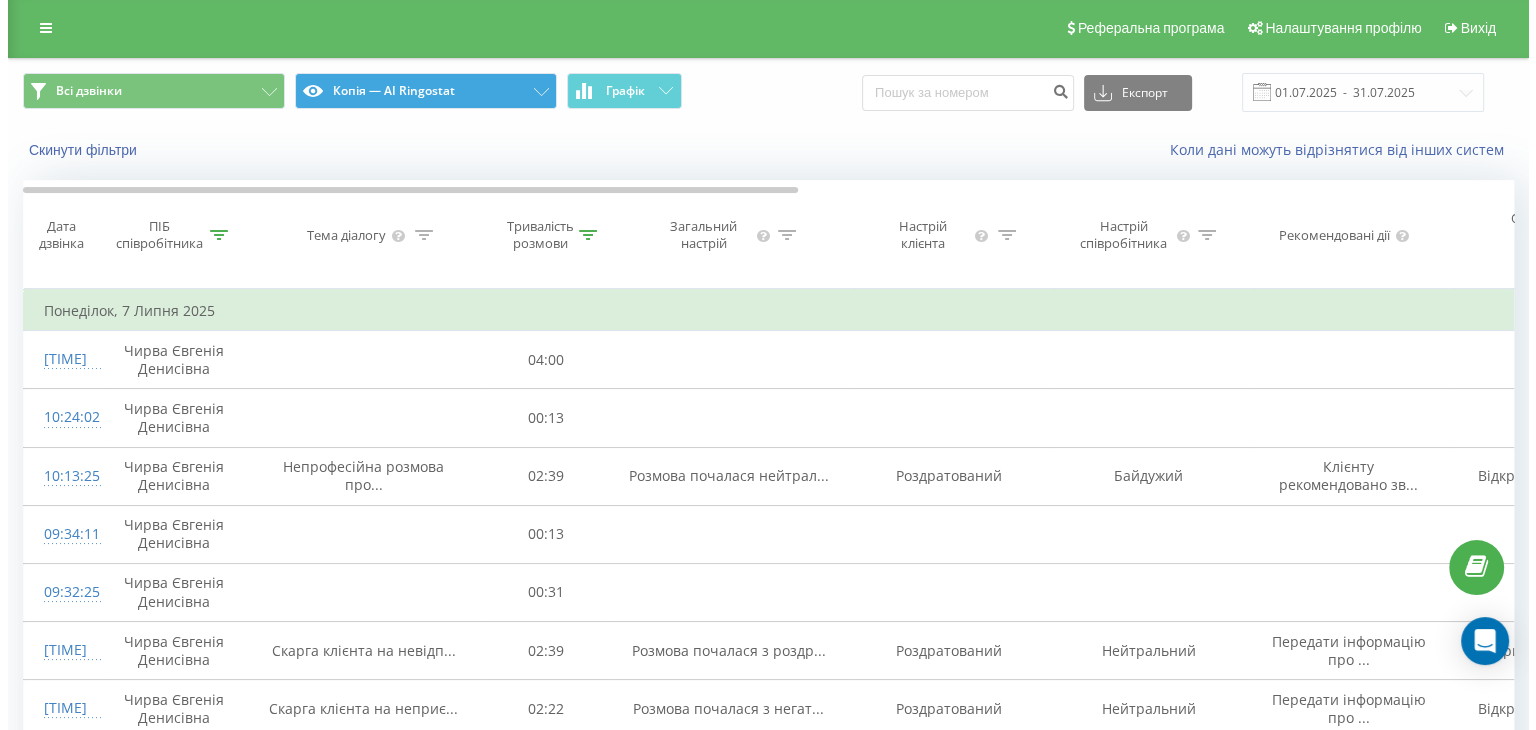 scroll, scrollTop: 0, scrollLeft: 0, axis: both 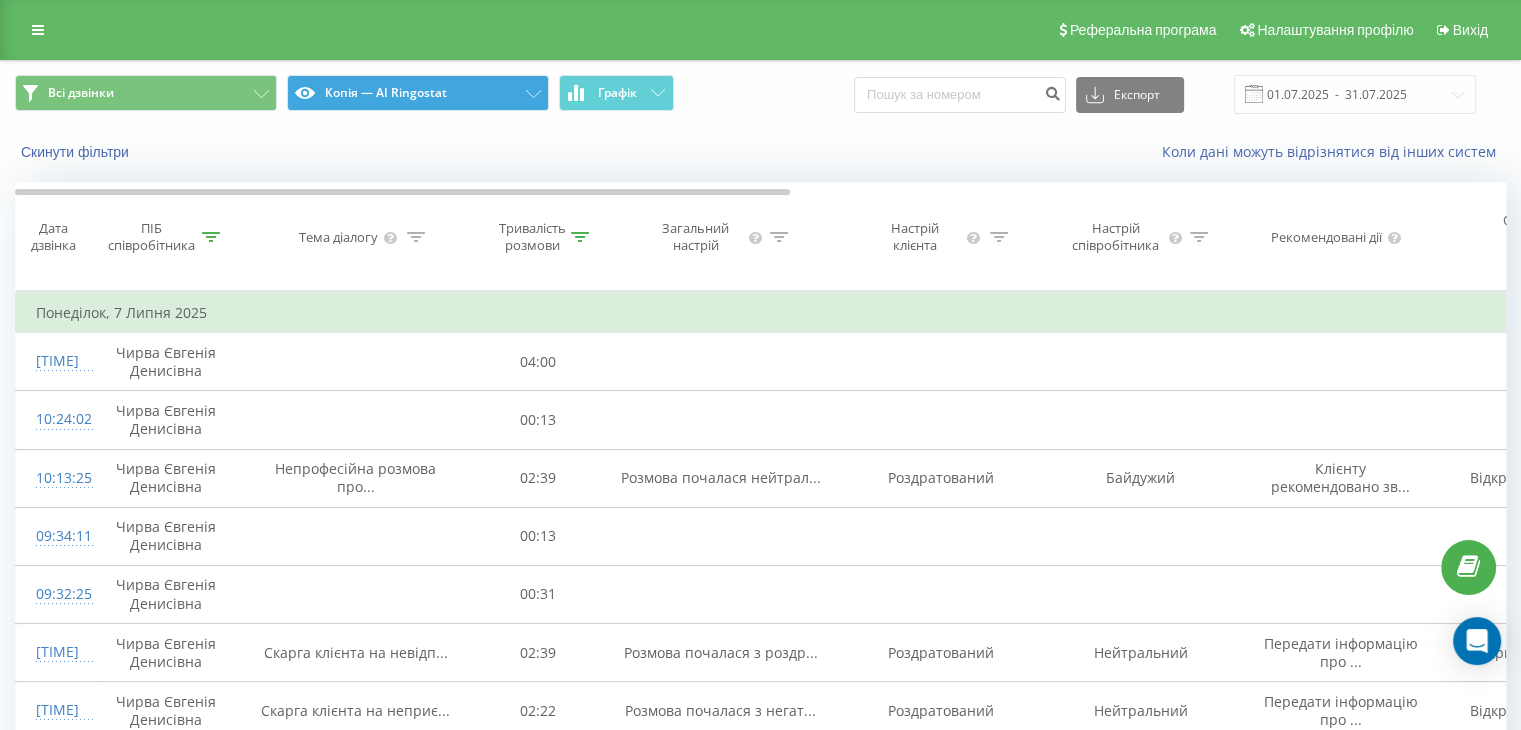 click 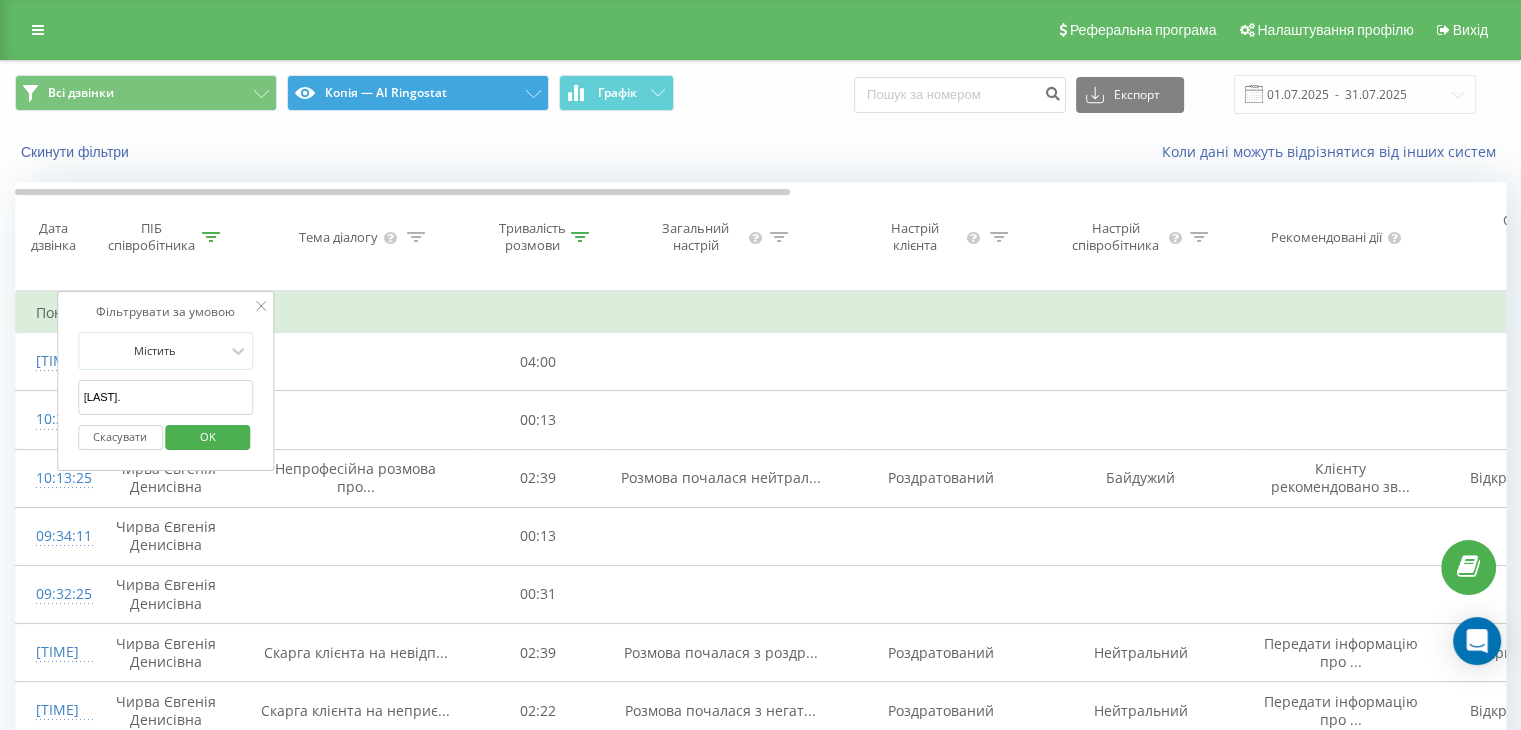 click on "[LAST]." at bounding box center (166, 397) 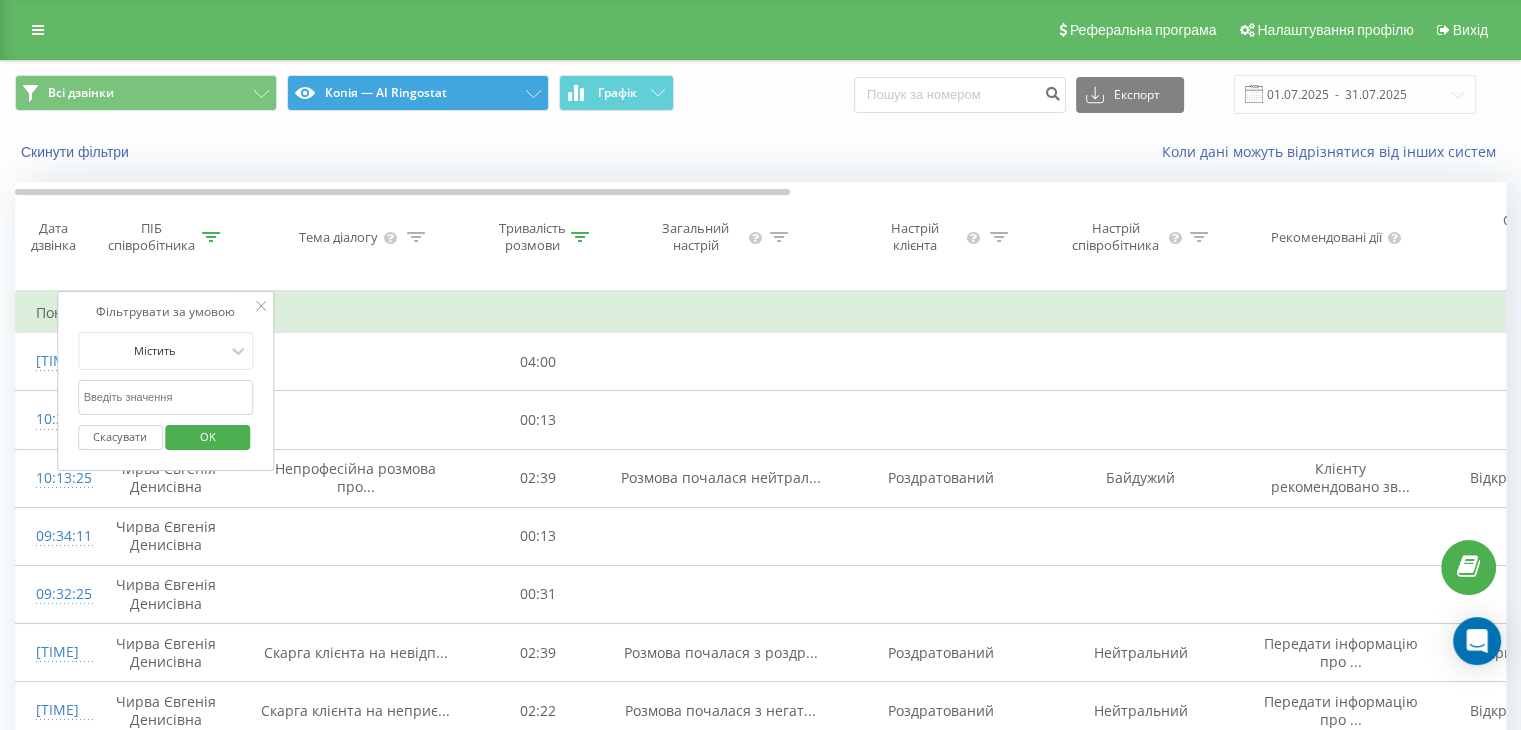 click at bounding box center [166, 397] 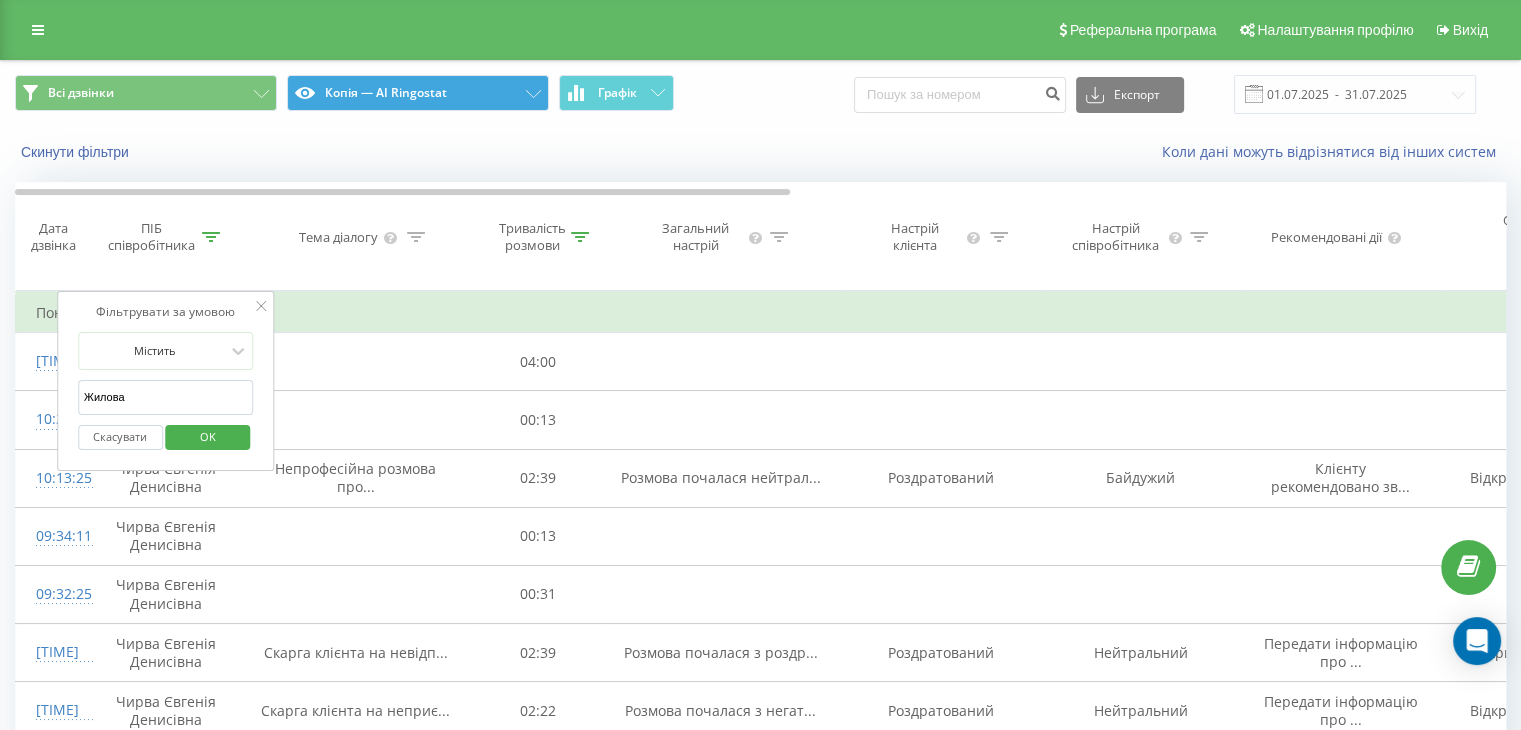 click on "OK" at bounding box center [208, 436] 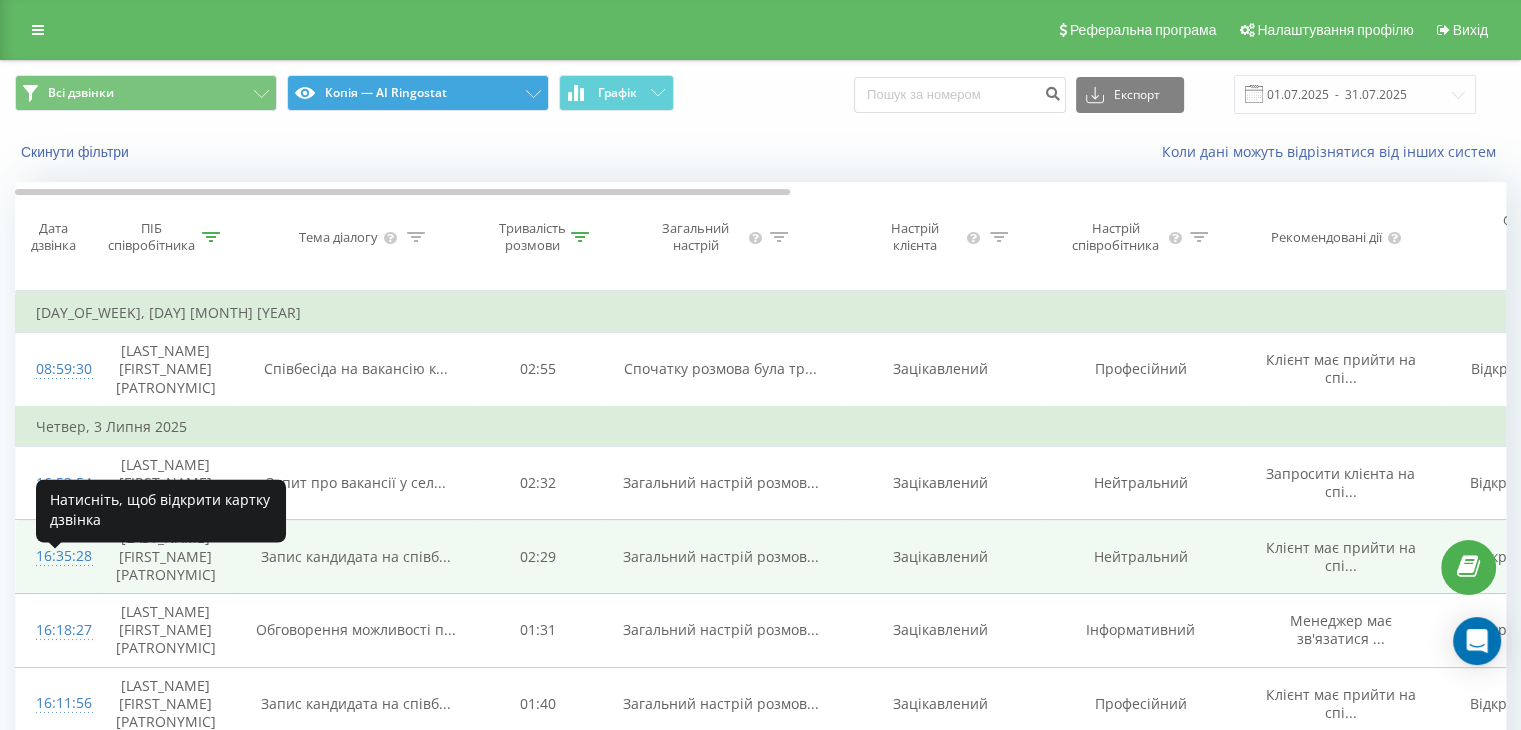 click on "16:35:28" at bounding box center [56, 556] 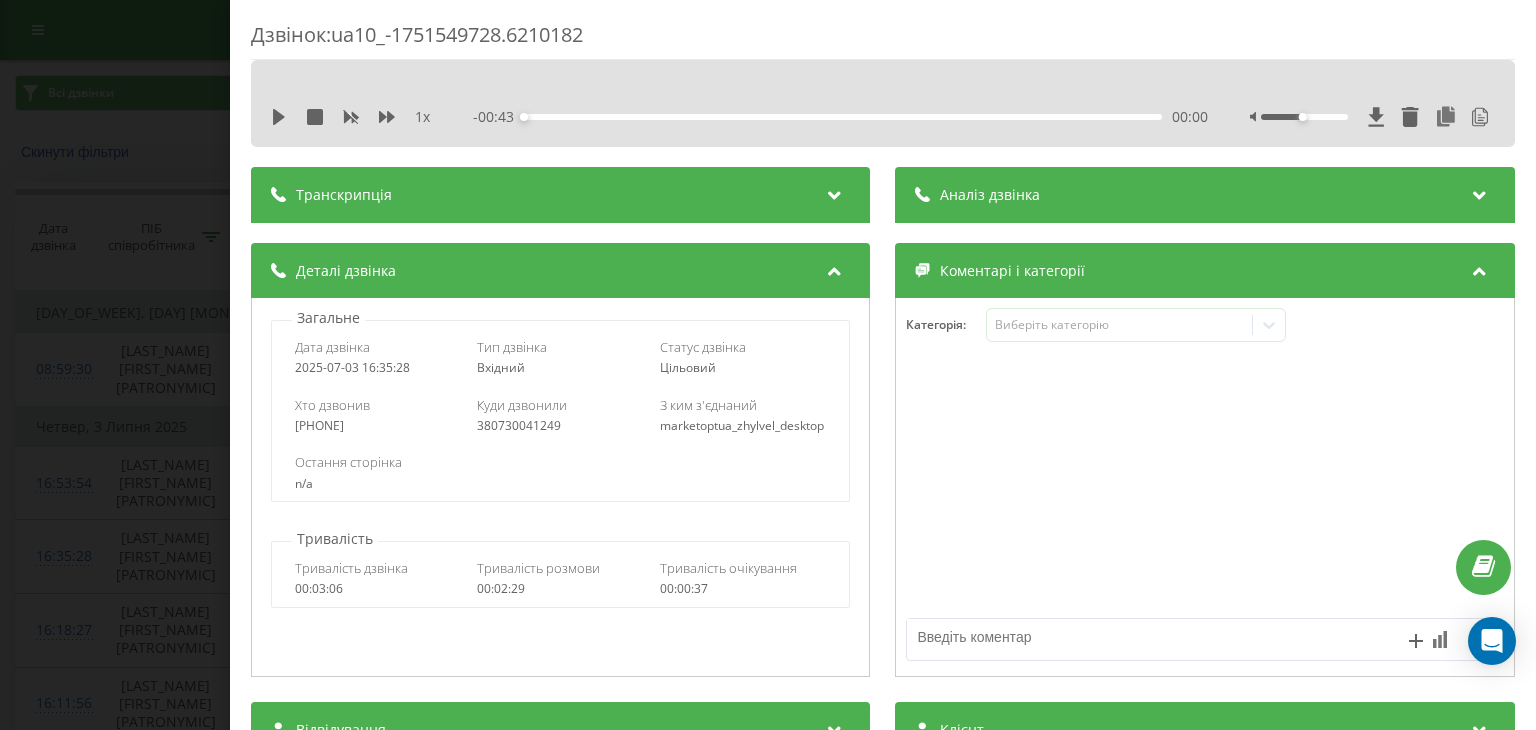 click at bounding box center (835, 192) 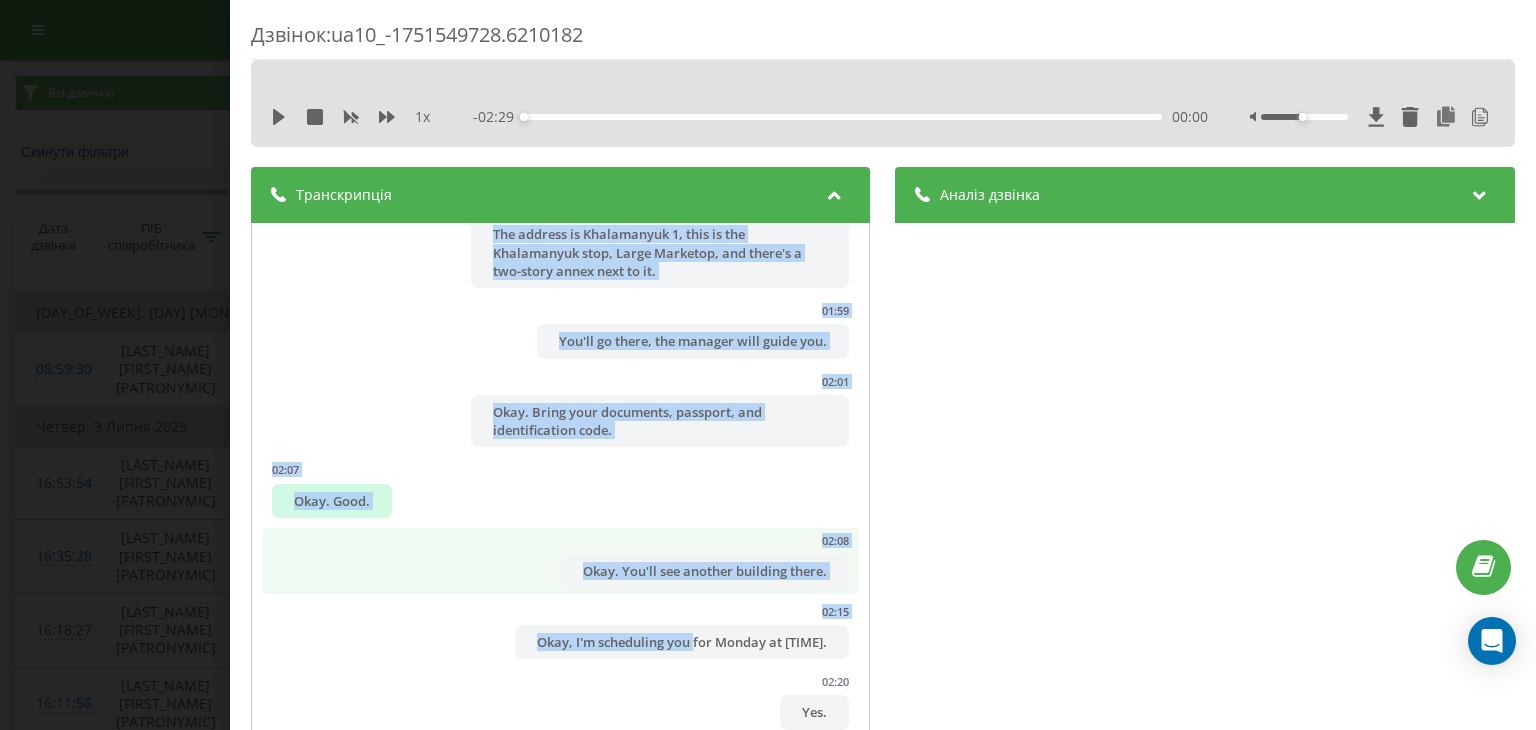 scroll, scrollTop: 1718, scrollLeft: 0, axis: vertical 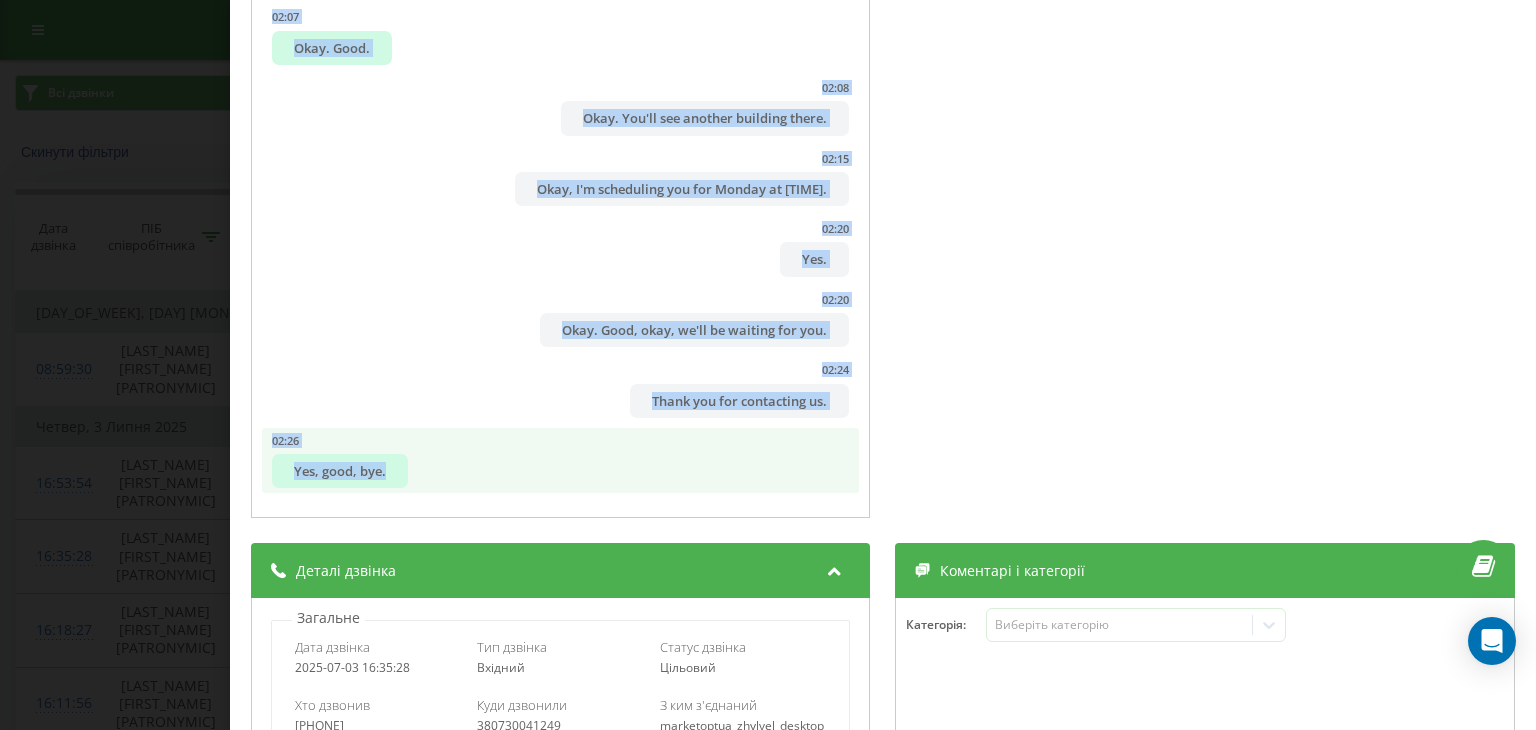 drag, startPoint x: 503, startPoint y: 323, endPoint x: 647, endPoint y: 469, distance: 205.06584 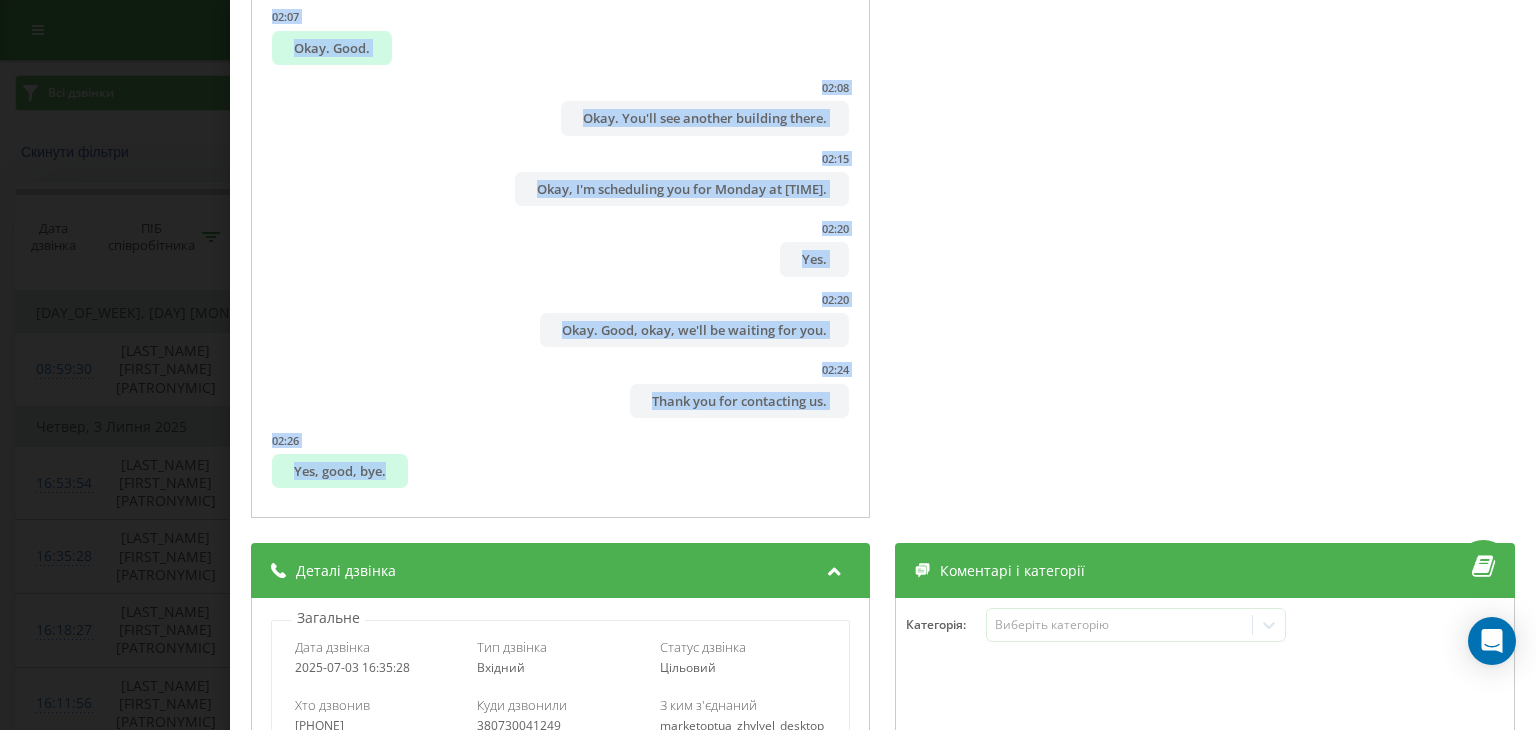 click on "Дзвінок : ua10_-1751549728.6210182 1 x - 02:29 00:00 00:00 Транскрипція 00:01 Good day. 00:01 Market research personnel. 00:03 My name is Eva. 00:04 Good day, I'm Yaroslav. 00:07 I'm here with questions about marketing job placement. 00:12 In what location are you looking for work? 00:14 Kremenchuk. 00:17 And is there any position that interests you? 00:20 Well, I'm eighteen and I'm not sure yet, I'm just a first-year student, and I think you have something? 00:28 Yes, we do. 00:28 Yes, look, we have various vacancies, different ones, including loaders, salespeople, and cashiers. 00:38 Now I'll clarify the information, okay, and I'll tell you more details. 00:43 Requirements. 01:04 Thank you very much for waiting. 01:16 I suggest you come for an interview, to talk with the manager. 01:19 The manager will directly tell you more details about the available vacancies, we'll select geographic locations for you. 01:27 I can schedule you for Monday at [TIME]. 01:32 That will be convenient." at bounding box center [768, 365] 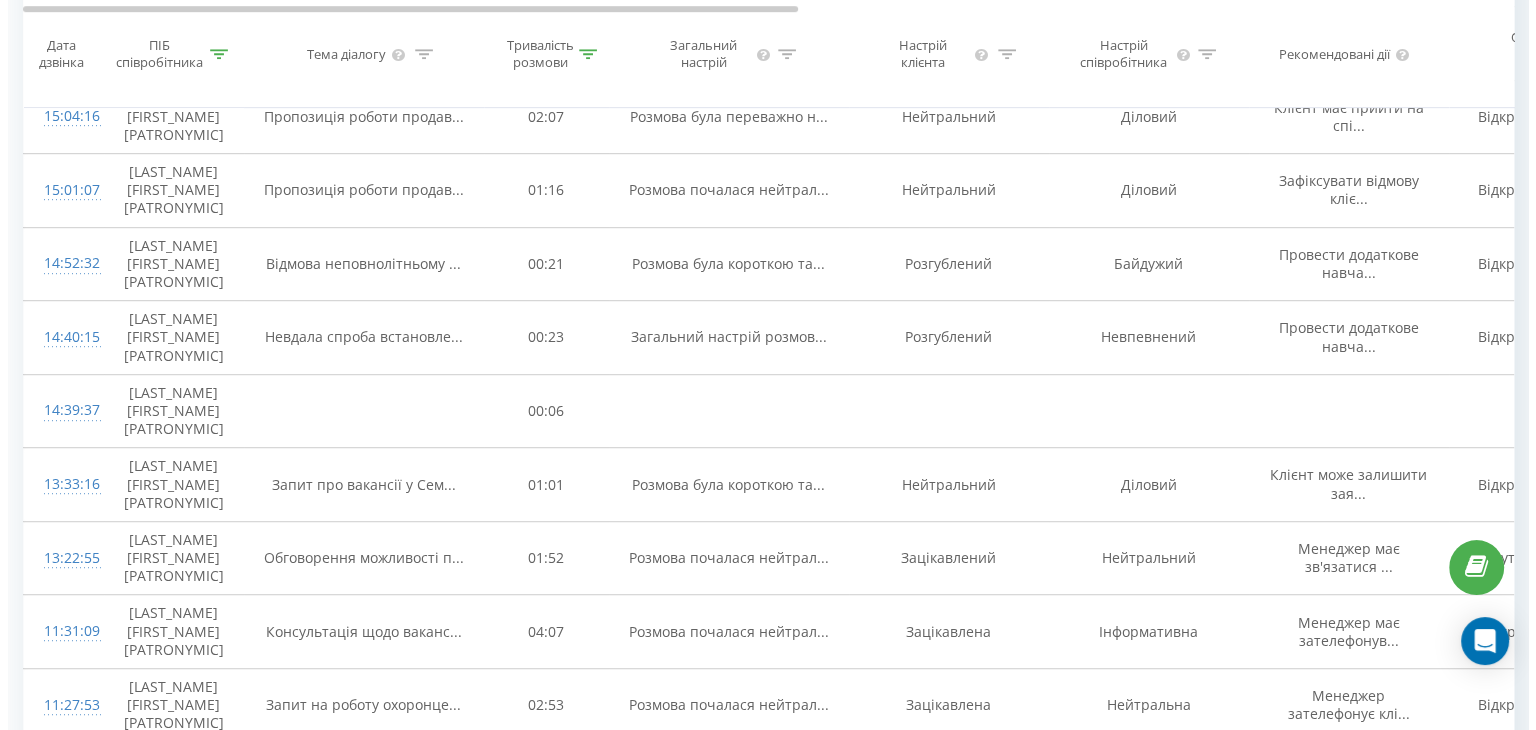 scroll, scrollTop: 1400, scrollLeft: 0, axis: vertical 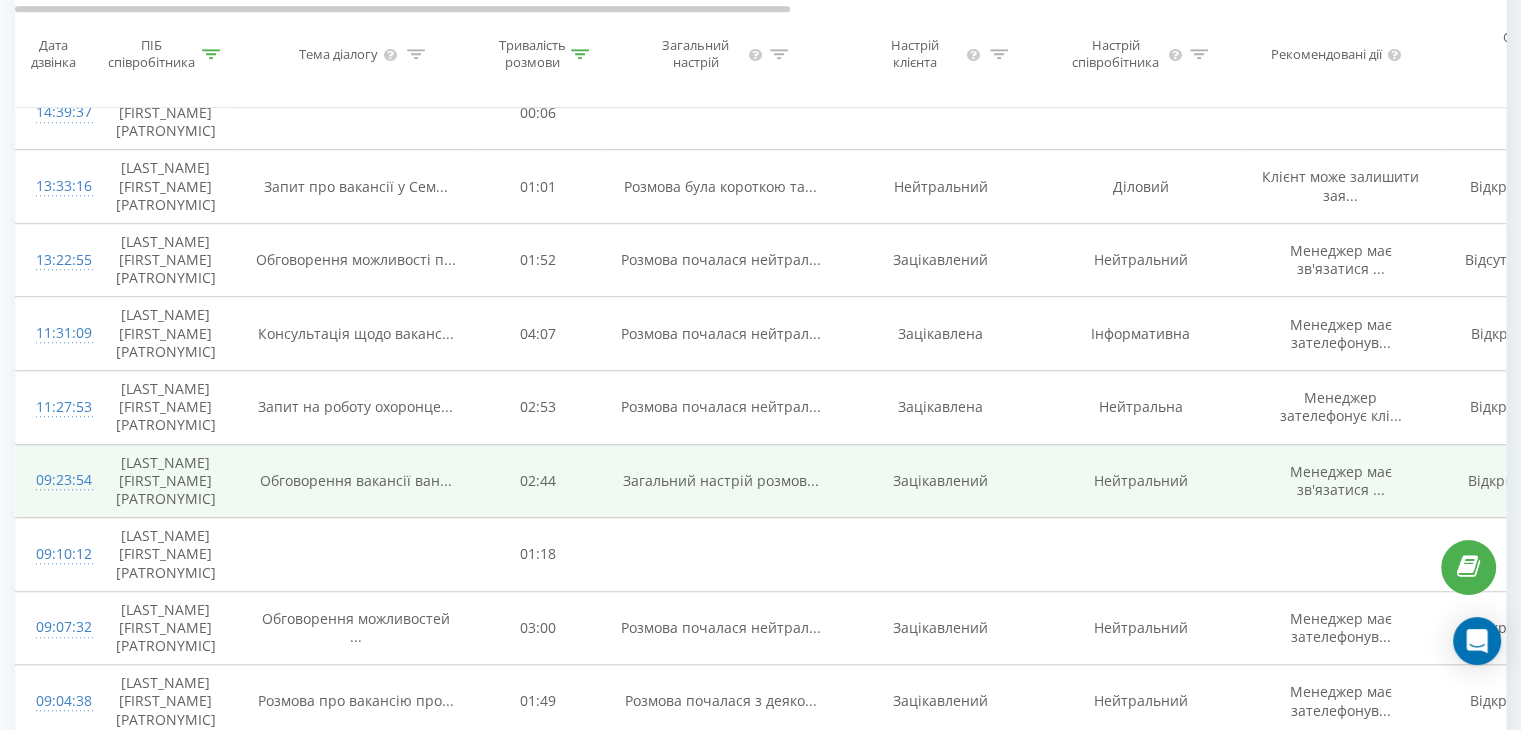 click on "09:23:54" at bounding box center [56, 480] 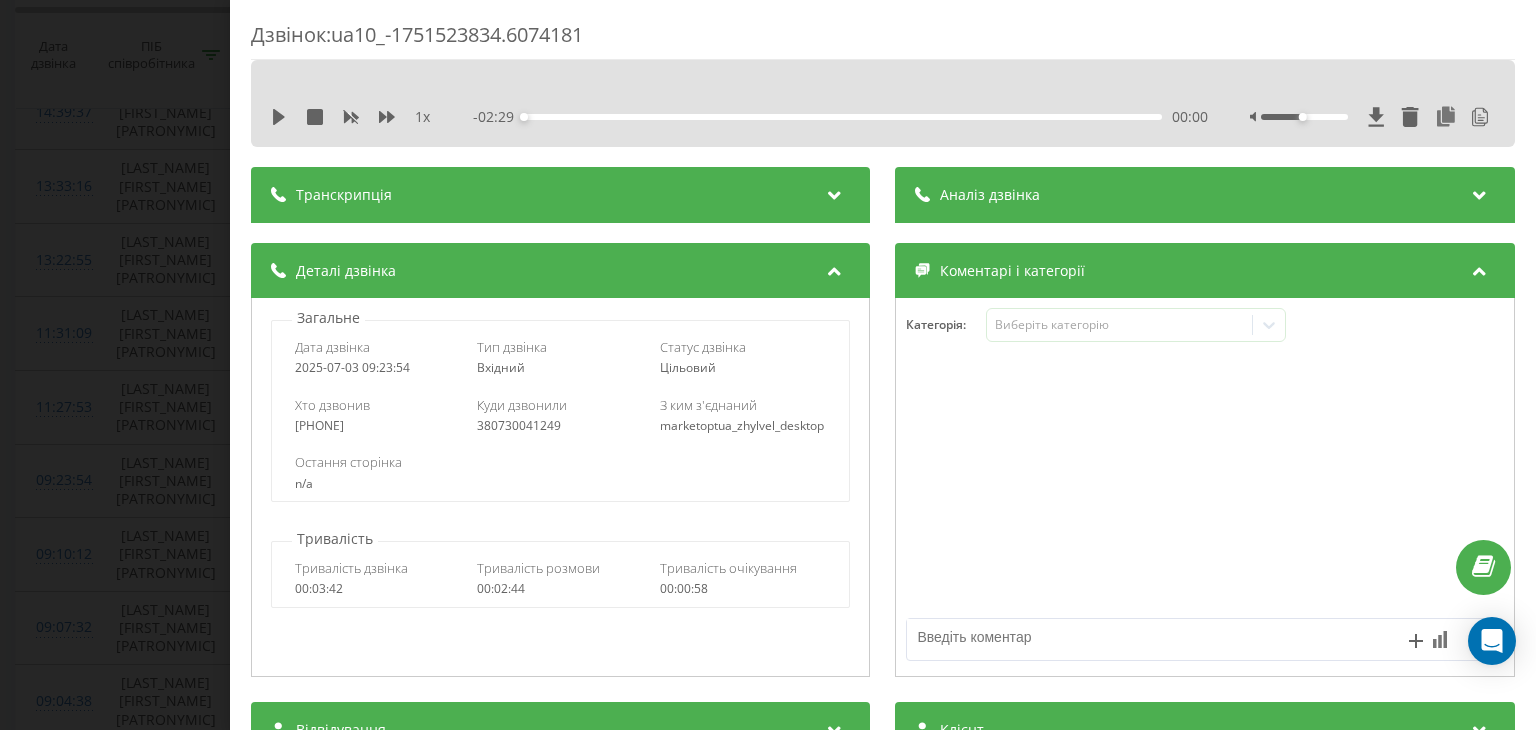 click on "- 02:29 00:00   00:00" at bounding box center (841, 117) 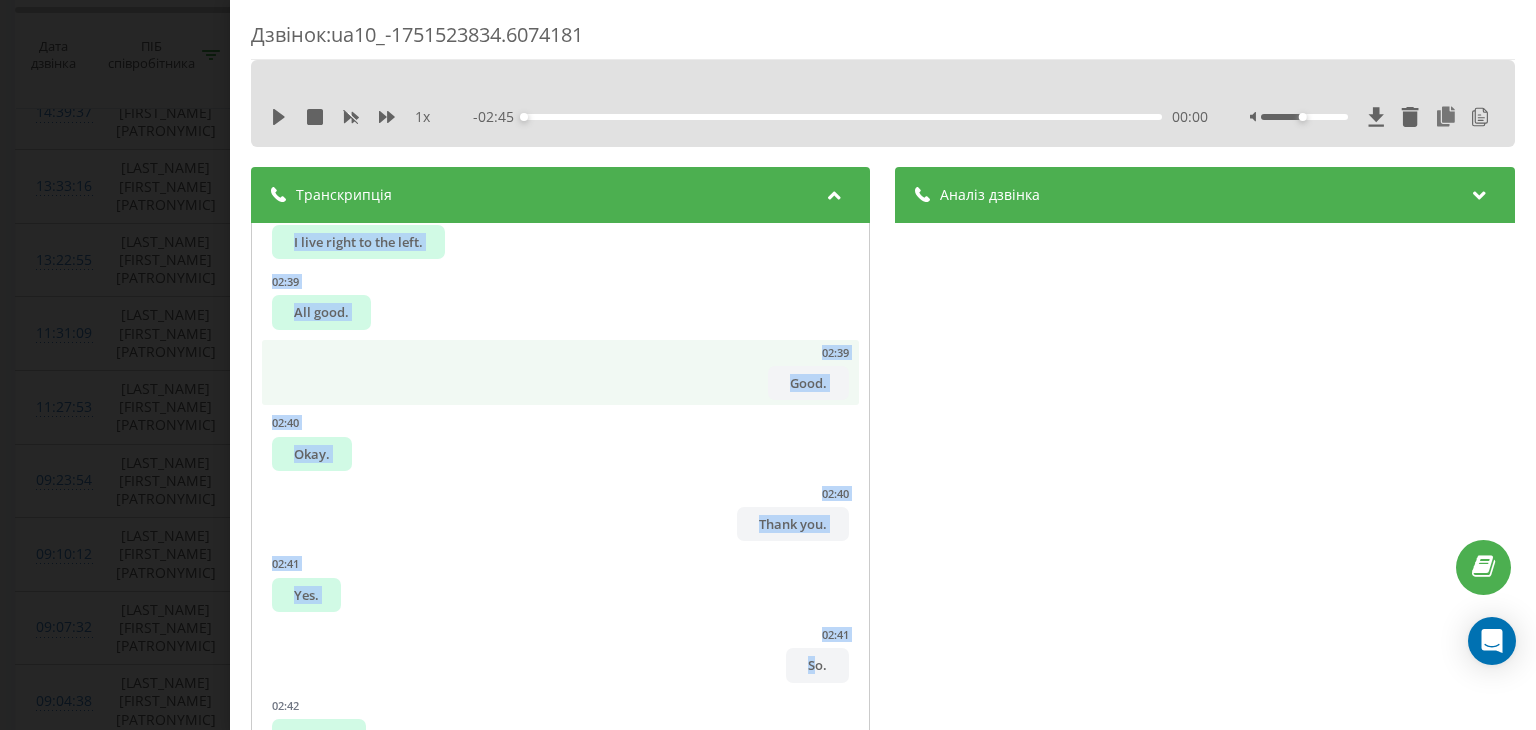 scroll, scrollTop: 5268, scrollLeft: 0, axis: vertical 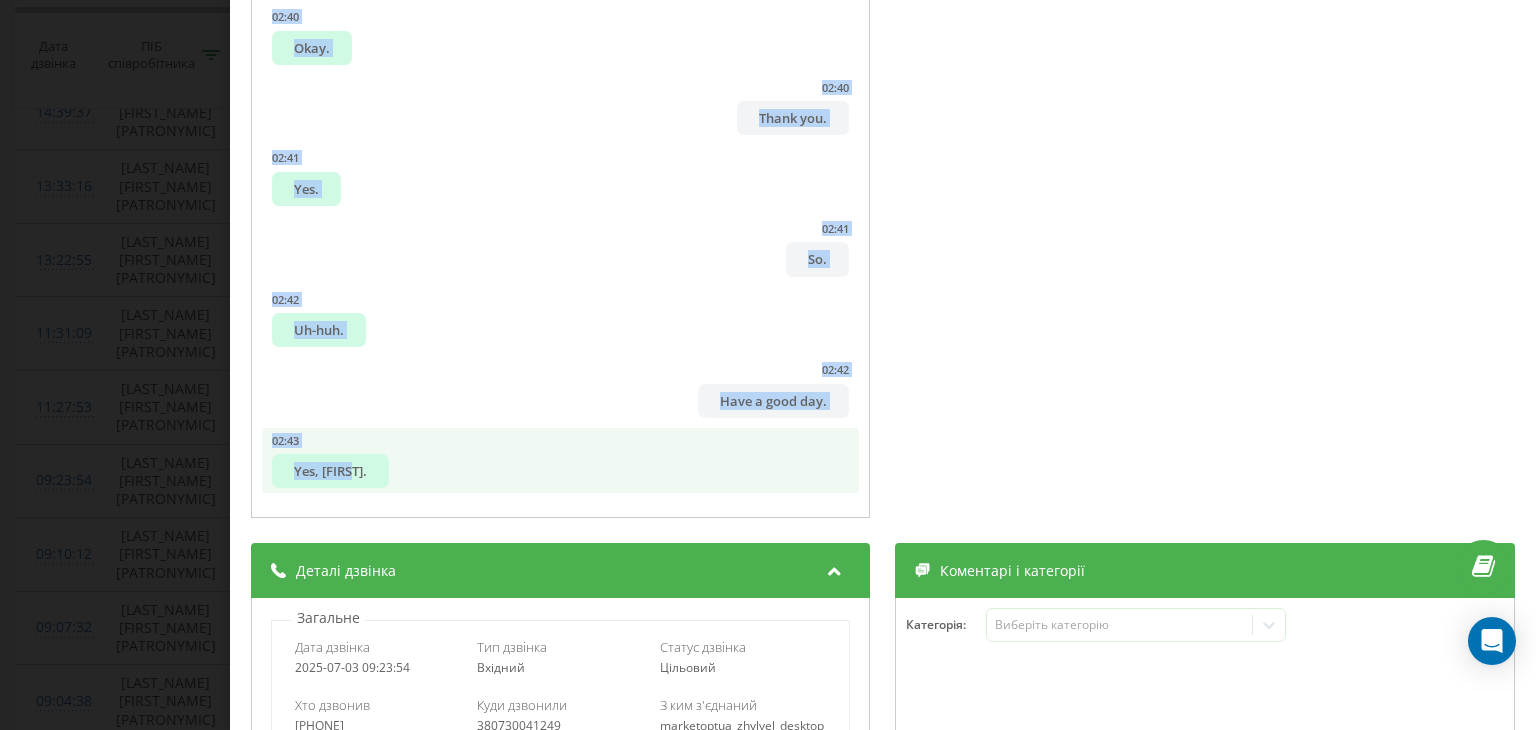 drag, startPoint x: 400, startPoint y: 242, endPoint x: 764, endPoint y: 482, distance: 436 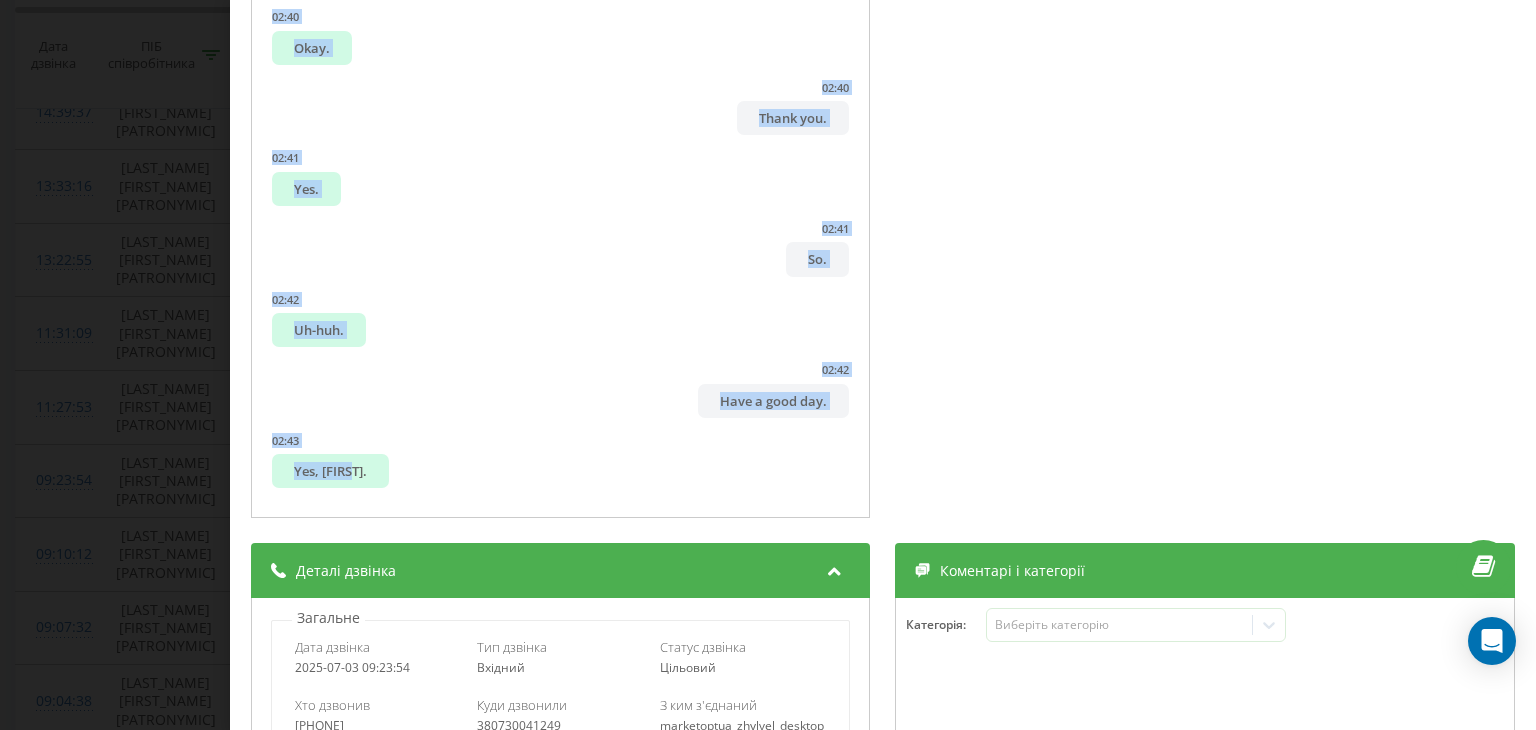 click on "00:01 Here's the translation: 00:02 Marketing video personnel. 00:03 My name is [NAME]. 00:05 Hello. 00:07 Tell me, yes, regarding work in [CITY]. 00:12 We are currently recruiting staff. 00:13 Left or what kind of landing are you interested in? 00:15 Shore or currently right bank? 00:18 Well, left, but we also plan openings on the right bank. 00:20 Mine is left, yes. 00:22 I'm also from the left side. 00:24 I worked at [COMPANY] for a while. 00:27 A whole year as a loader. 00:30 Unloaded goods, all bases. 00:34 Experience exactly one year. 00:36 Good. 00:37 We have a vacancy for a loader. 00:39 That I officially trade in the market. 00:47 I saw the ad, asking what your conditions are. 00:53 Is a military ticket mandatory, I don't have one. 00:59 Look, the manager will tell you details during the interview, I can more specifically orient you regarding the military ticket, about schedules and salary. 01:07 Uh-huh. 01:07" at bounding box center [768, 365] 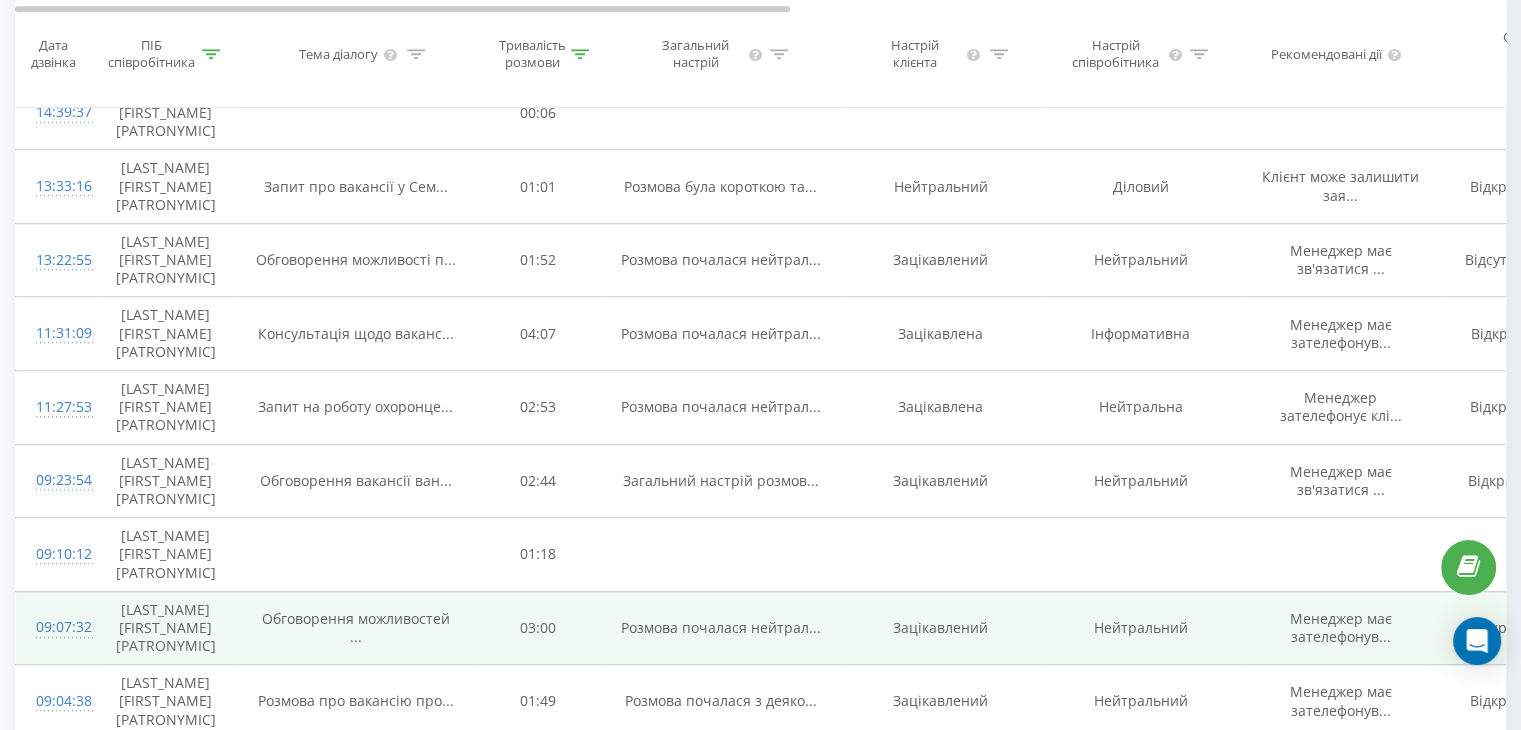 scroll, scrollTop: 1568, scrollLeft: 0, axis: vertical 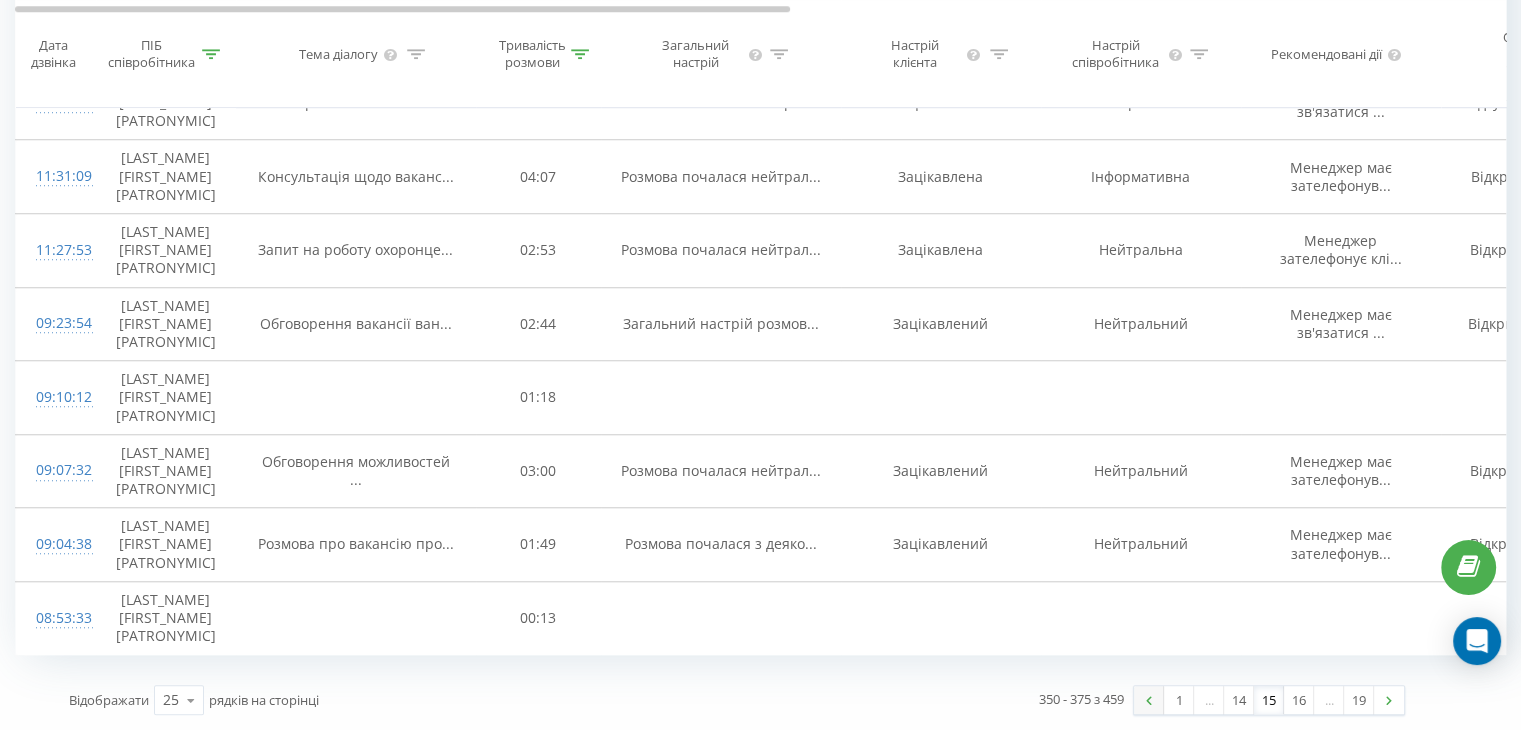 click at bounding box center [1149, 700] 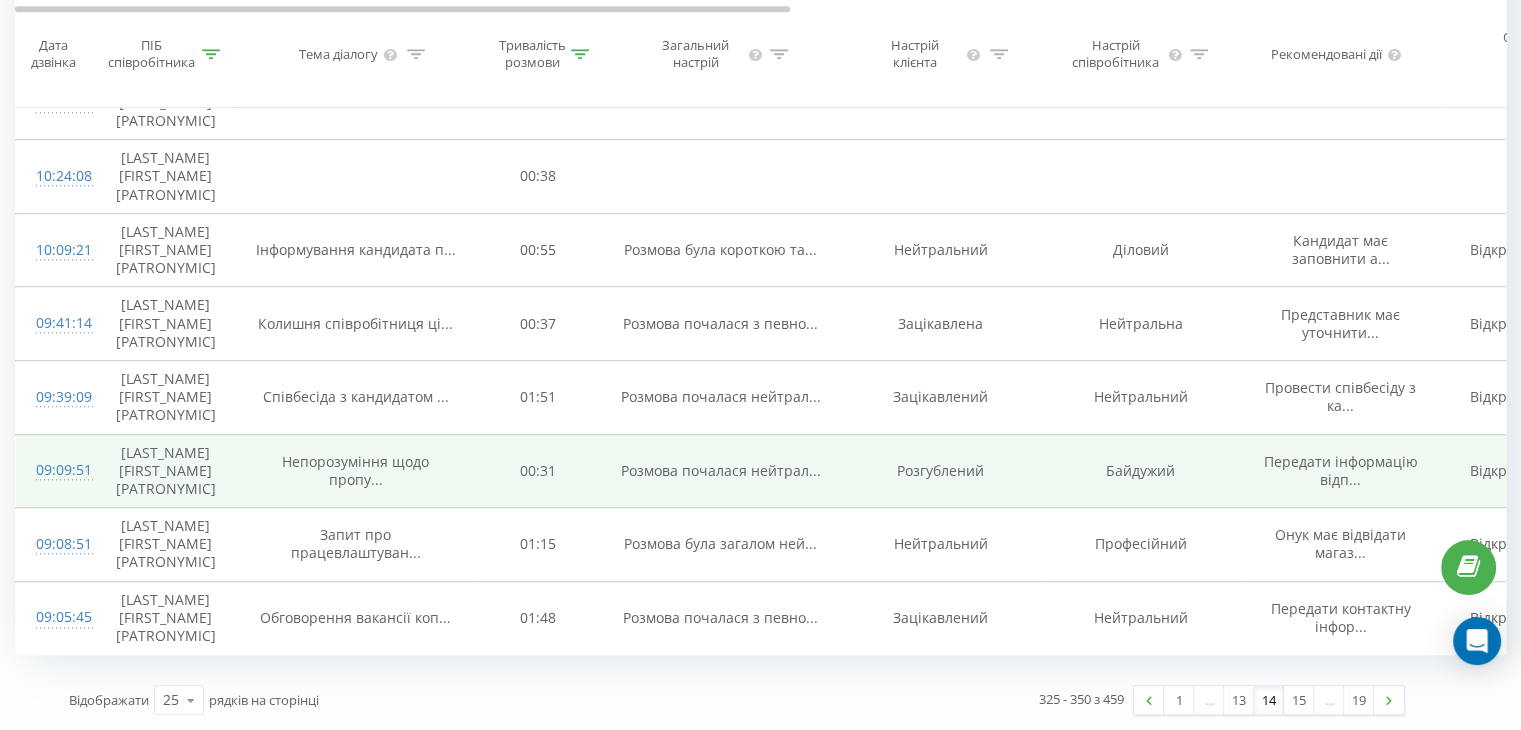 scroll, scrollTop: 1528, scrollLeft: 0, axis: vertical 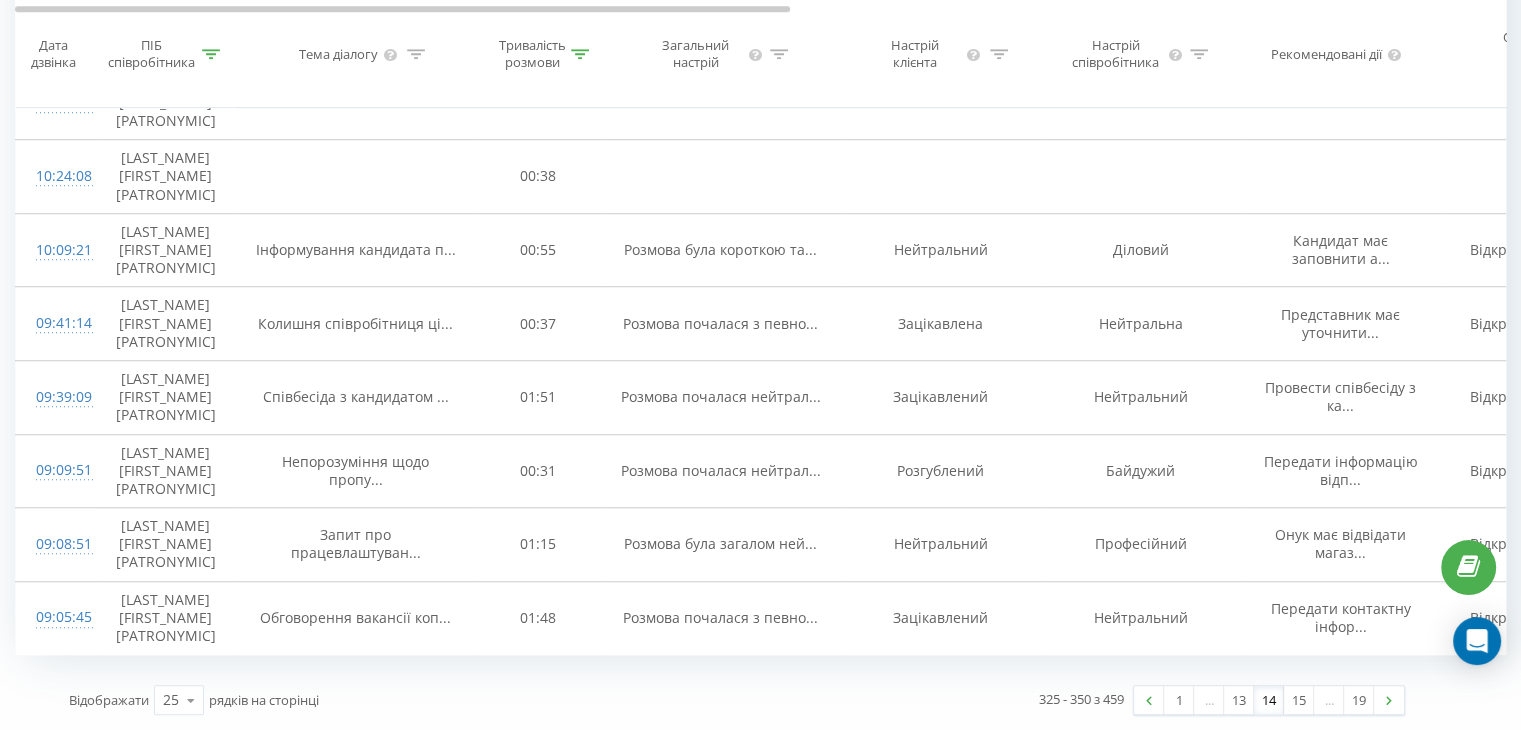 click on "..." at bounding box center (1209, 700) 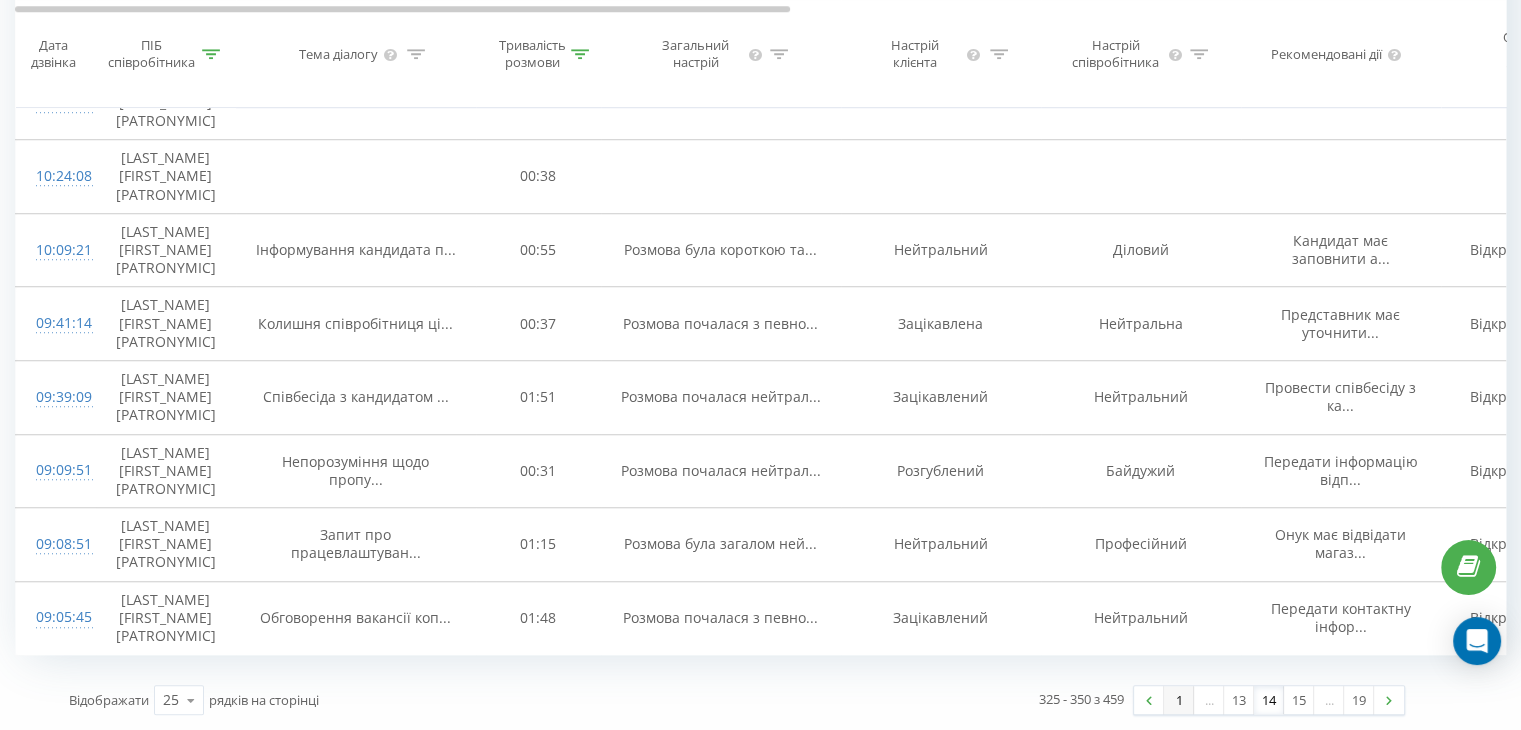 drag, startPoint x: 1238, startPoint y: 699, endPoint x: 1170, endPoint y: 726, distance: 73.1642 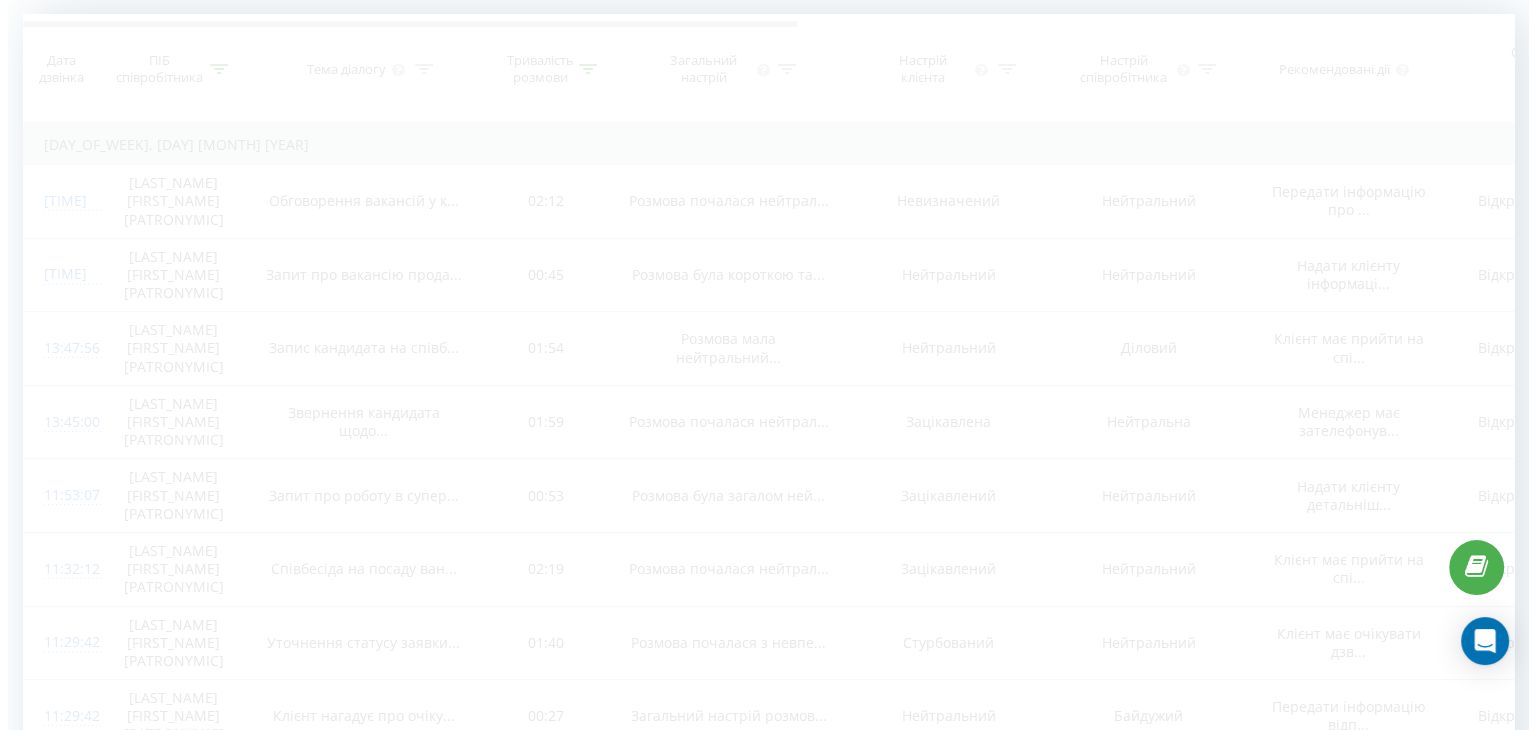 scroll, scrollTop: 132, scrollLeft: 0, axis: vertical 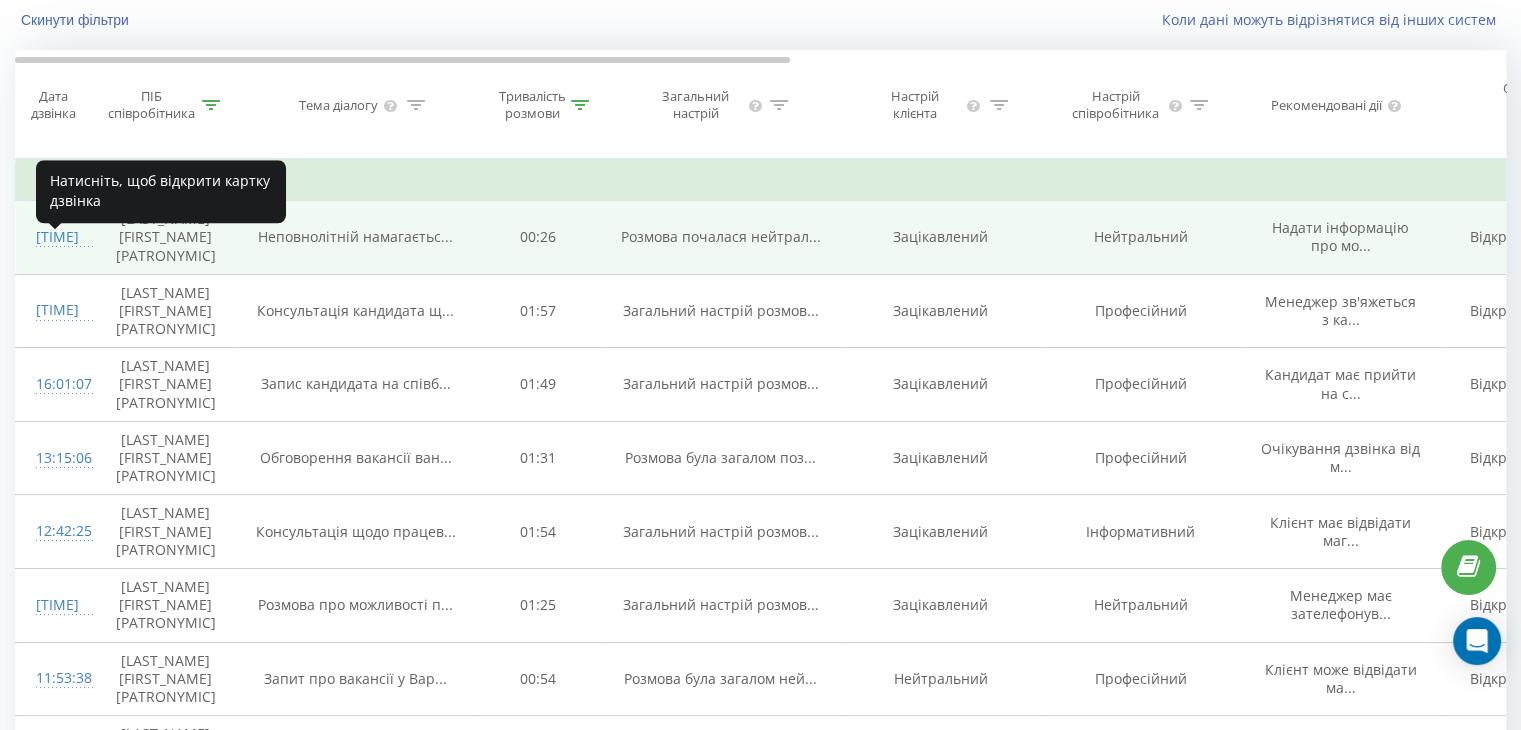 click on "[TIME]" at bounding box center (56, 237) 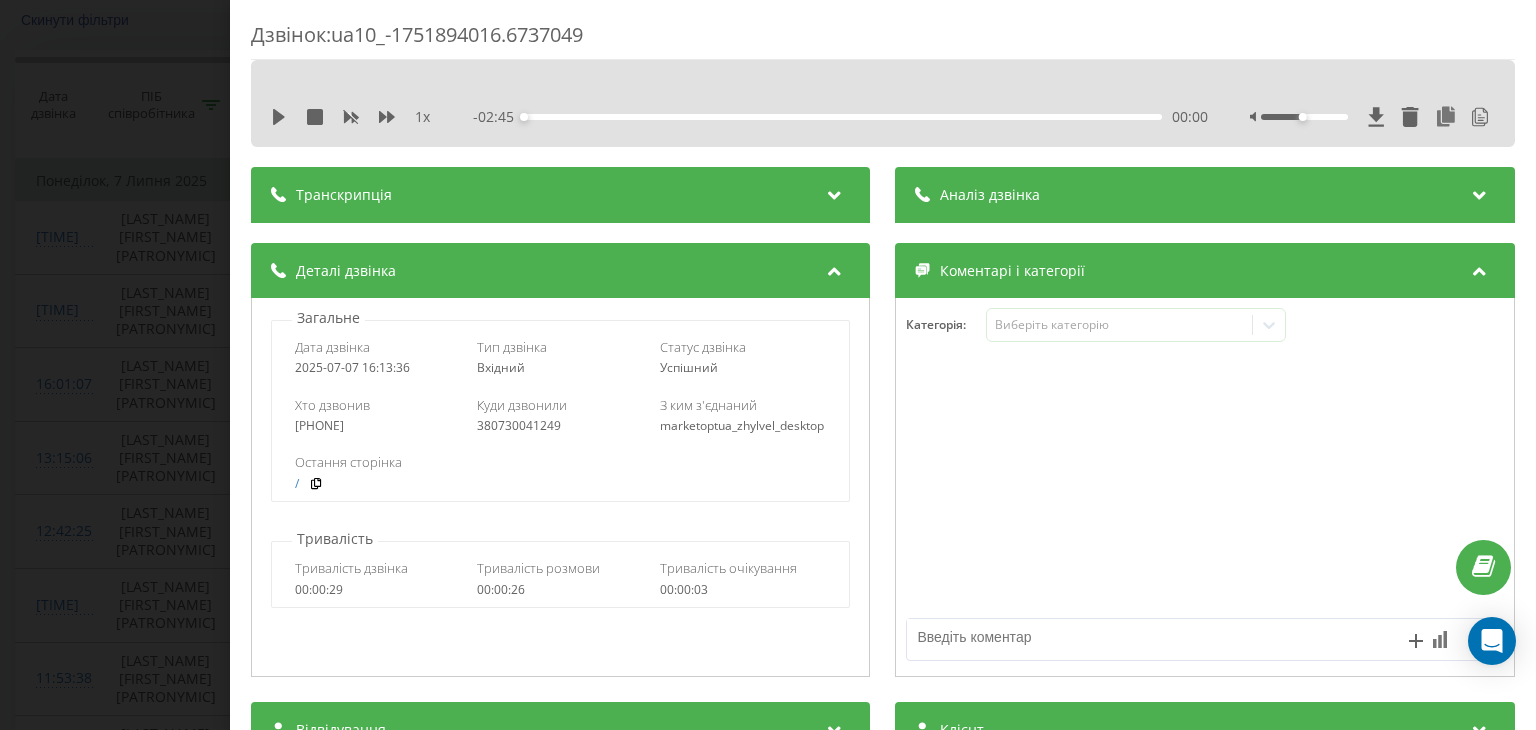 click at bounding box center (835, 192) 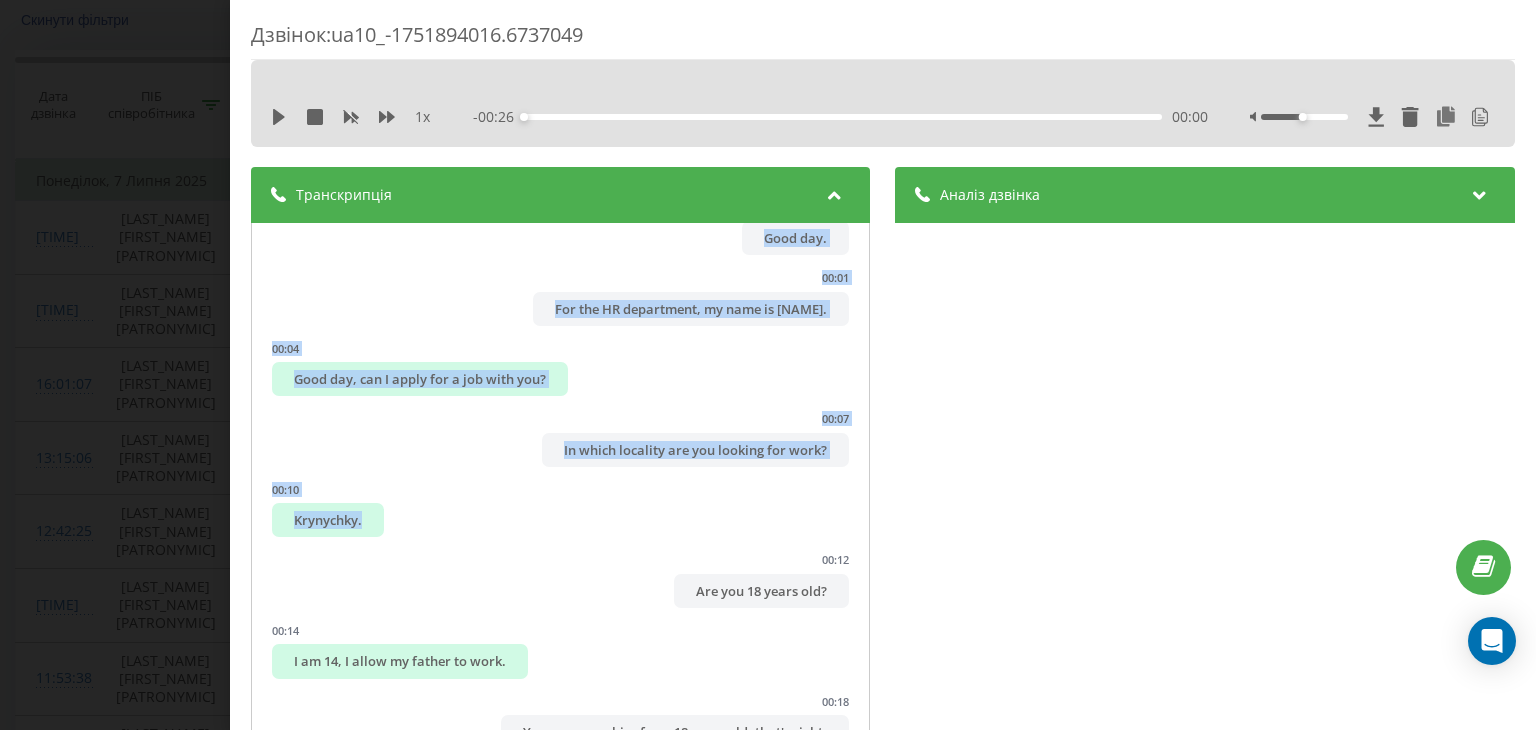 scroll, scrollTop: 124, scrollLeft: 0, axis: vertical 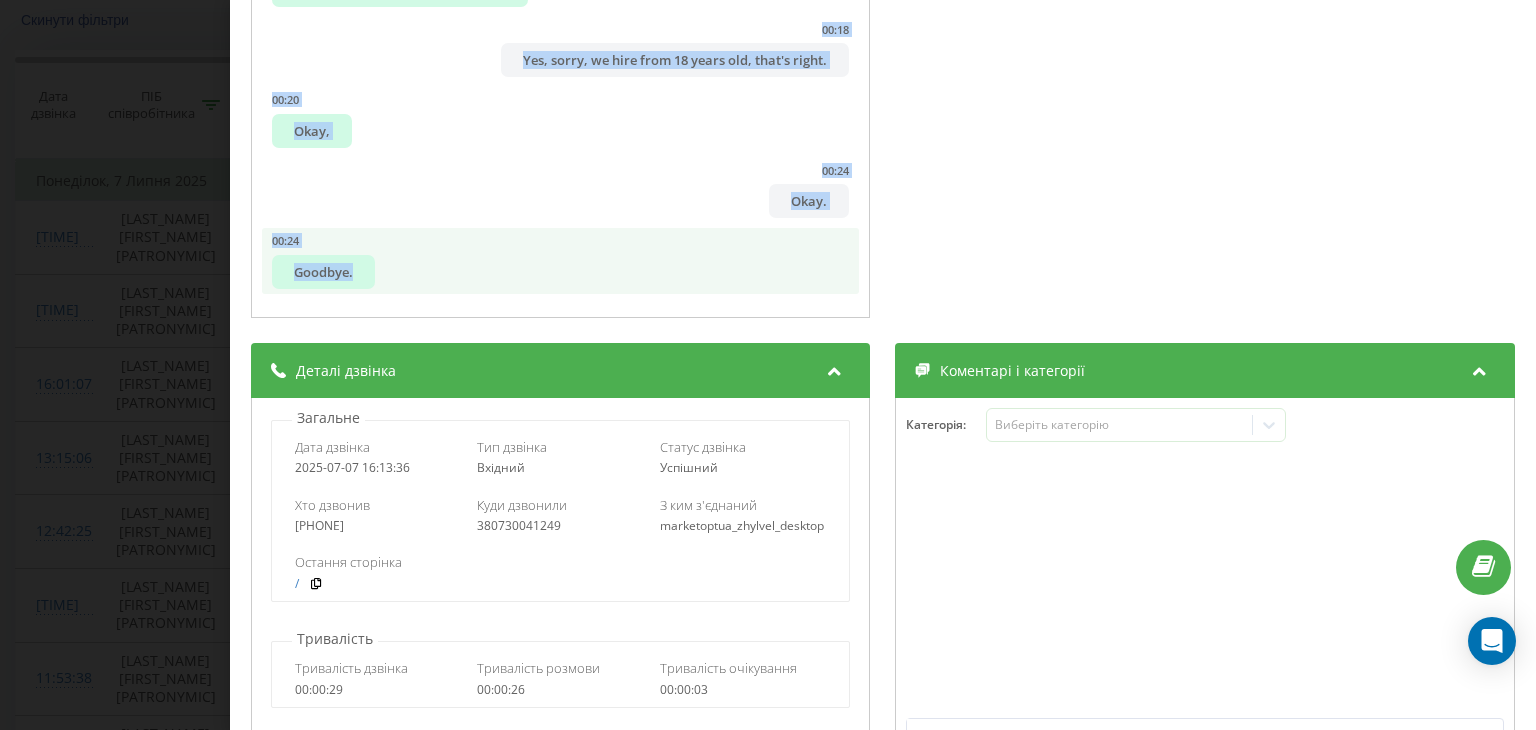 drag, startPoint x: 392, startPoint y: 239, endPoint x: 655, endPoint y: 282, distance: 266.49203 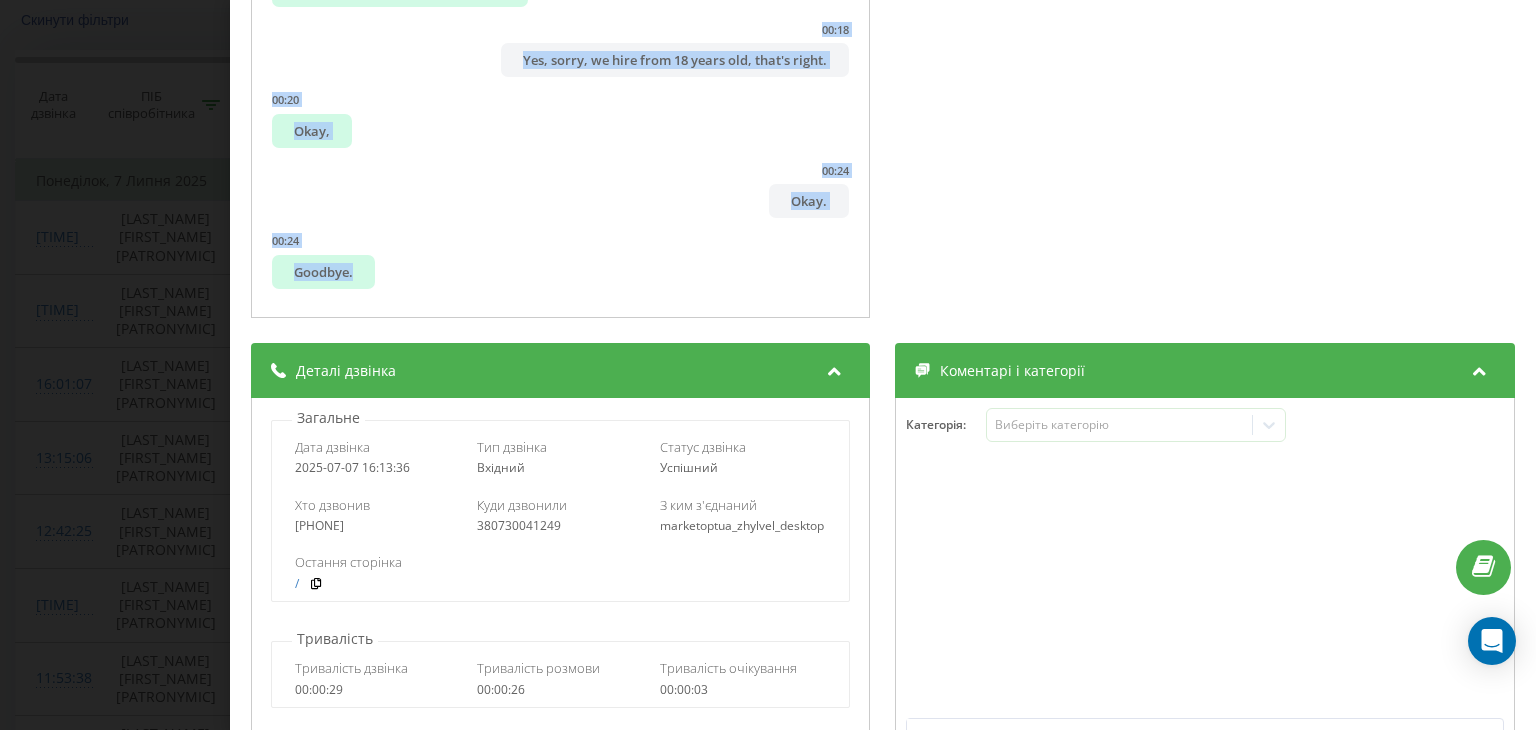 click on "Дзвінок : ua10_-1751894016.6737049 1 x - 00:26 00:00 00:00 Транскрипція 00:00 Good day. 00:01 For the HR department, my name is [NAME]. 00:04 Good day, can I apply for a job with you? 00:07 In which locality are you looking for work? 00:10 [CITY]. 00:12 Are you 18 years old? 00:14 I am 14, I allow my father to work. 00:18 Yes, sorry, we hire from 18 years old, that's right. 00:20 Okay, 00:24 Okay. 00:24 Goodbye. Аналіз дзвінка Назва профілю MarketOpt-[CITY] Тема діалогу Неповнолітній намагається влаштуватися на роботу Оцінка діалогу Відкриття 3 Презентація 2 Оцінка 2 Анамнез 2 Закриття 1 Деталі Аналіз настрою Настрій клієнта Зацікавлений Настрій менеджера Нейтральний Деталі Що було добре Структурований підсумок дзвінка Оцінка" at bounding box center [768, 365] 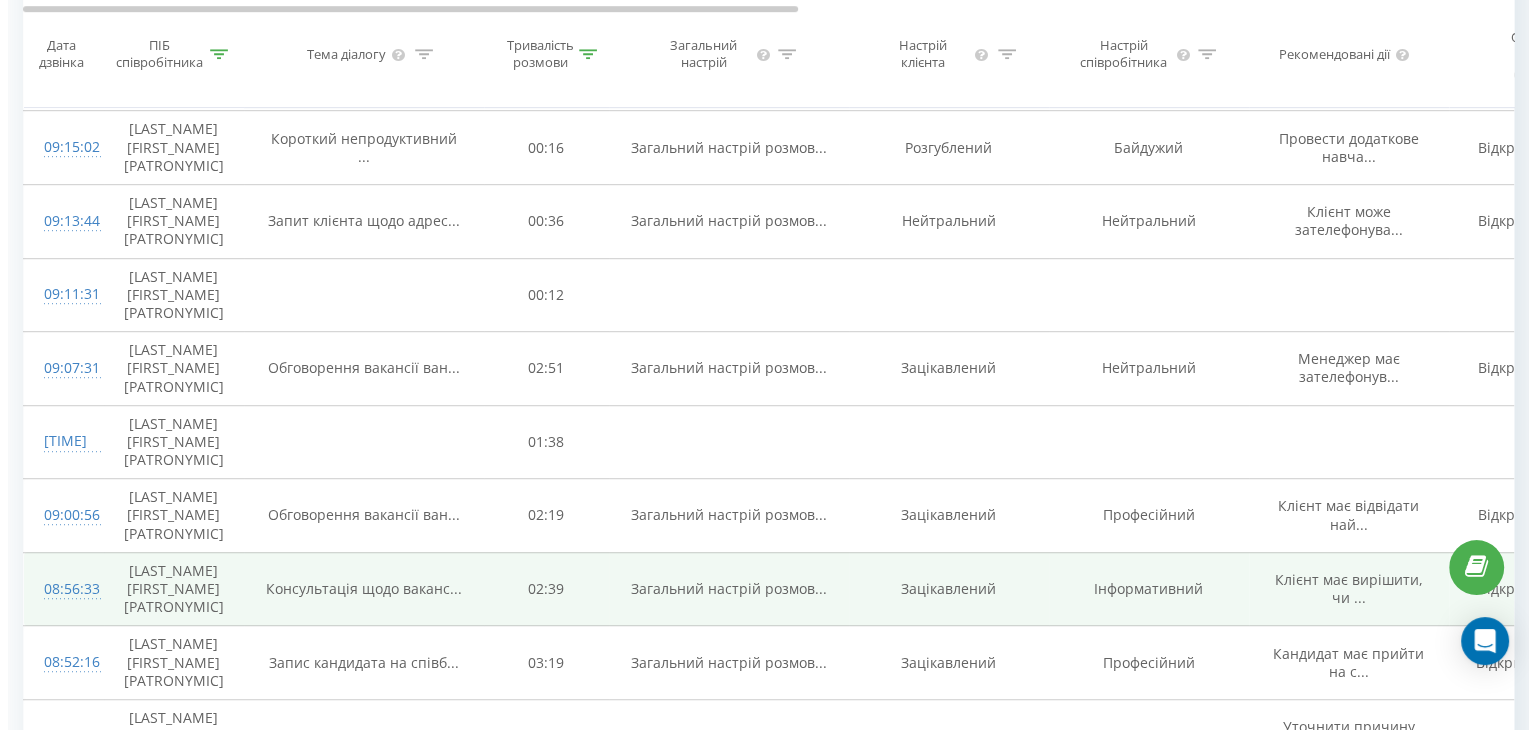 scroll, scrollTop: 1232, scrollLeft: 0, axis: vertical 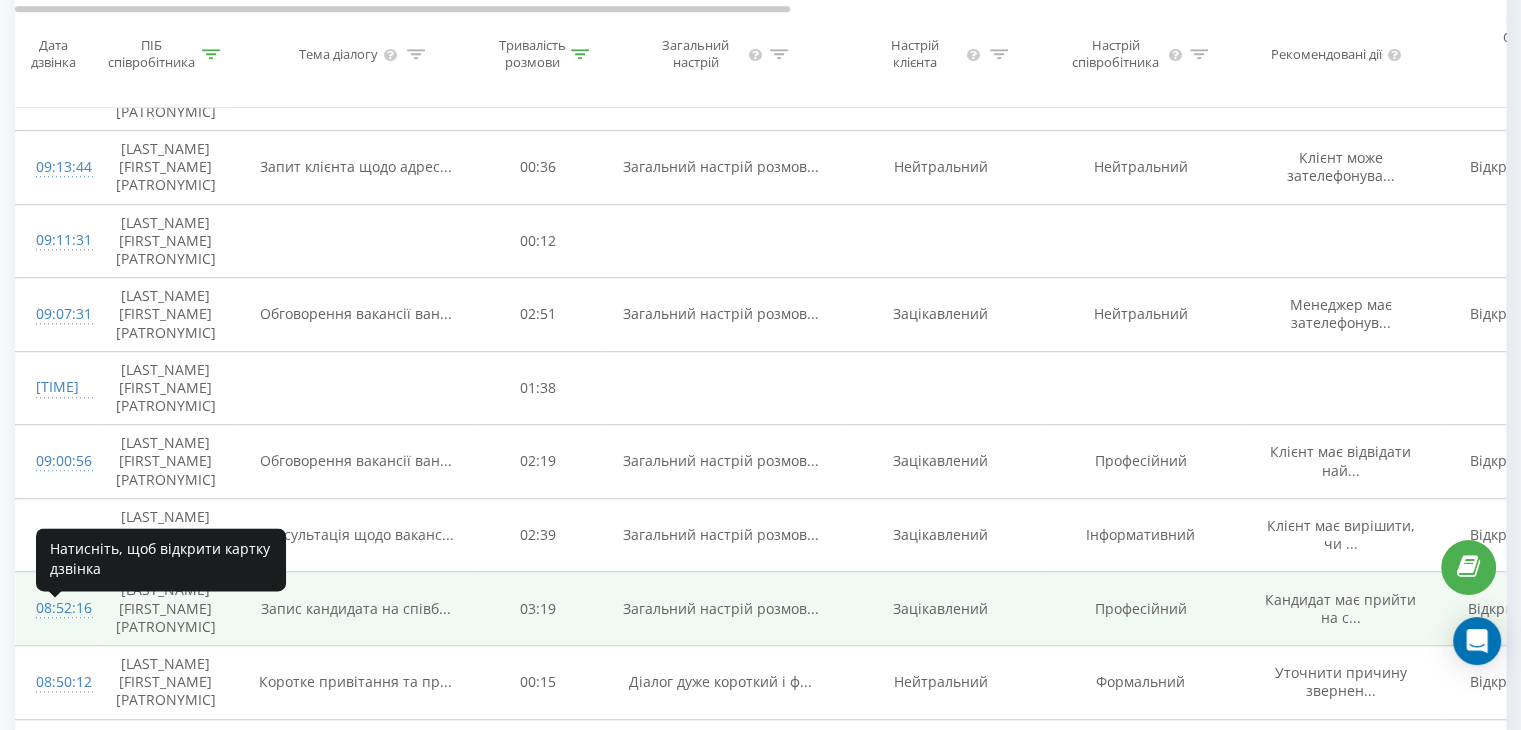 click at bounding box center [56, 617] 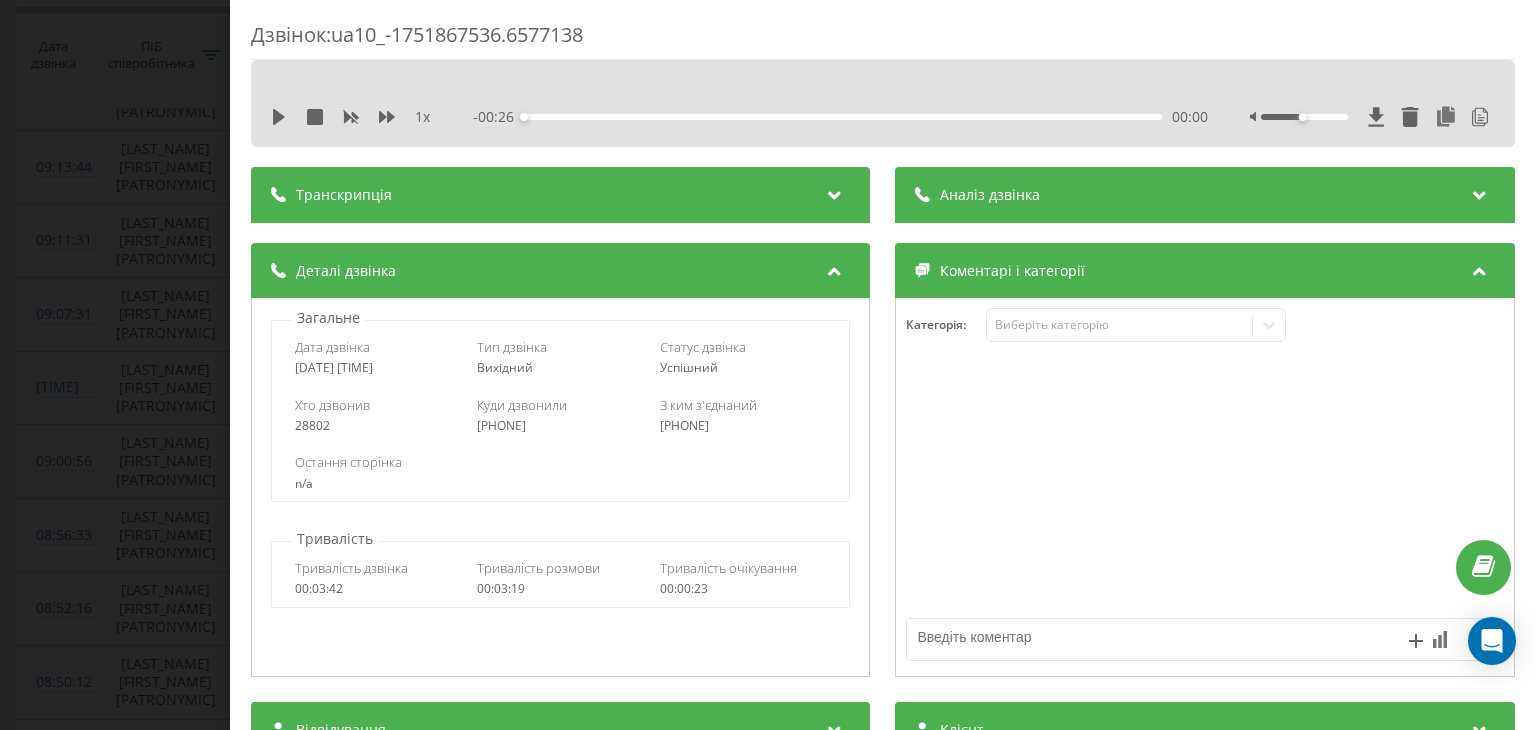 click at bounding box center (835, 192) 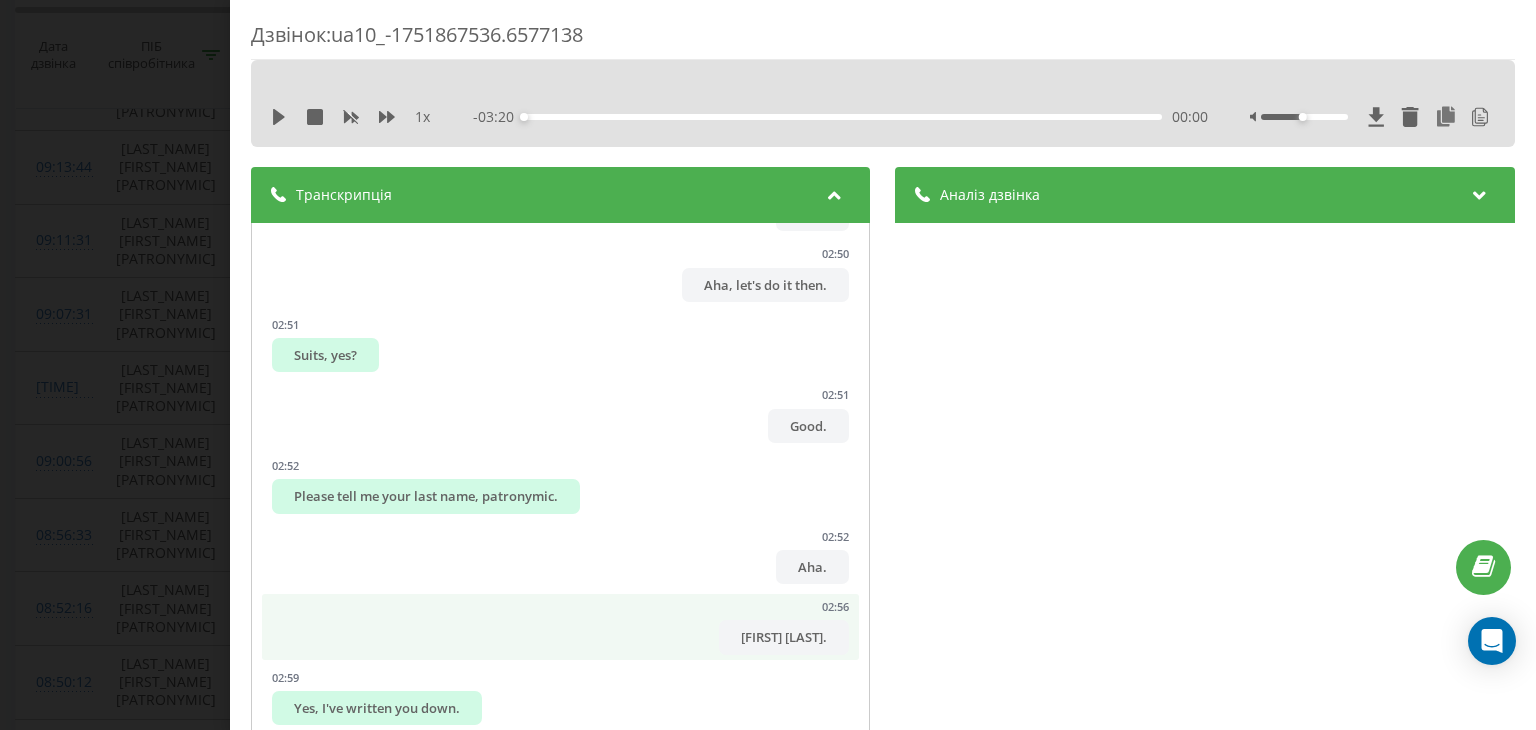 scroll, scrollTop: 4986, scrollLeft: 0, axis: vertical 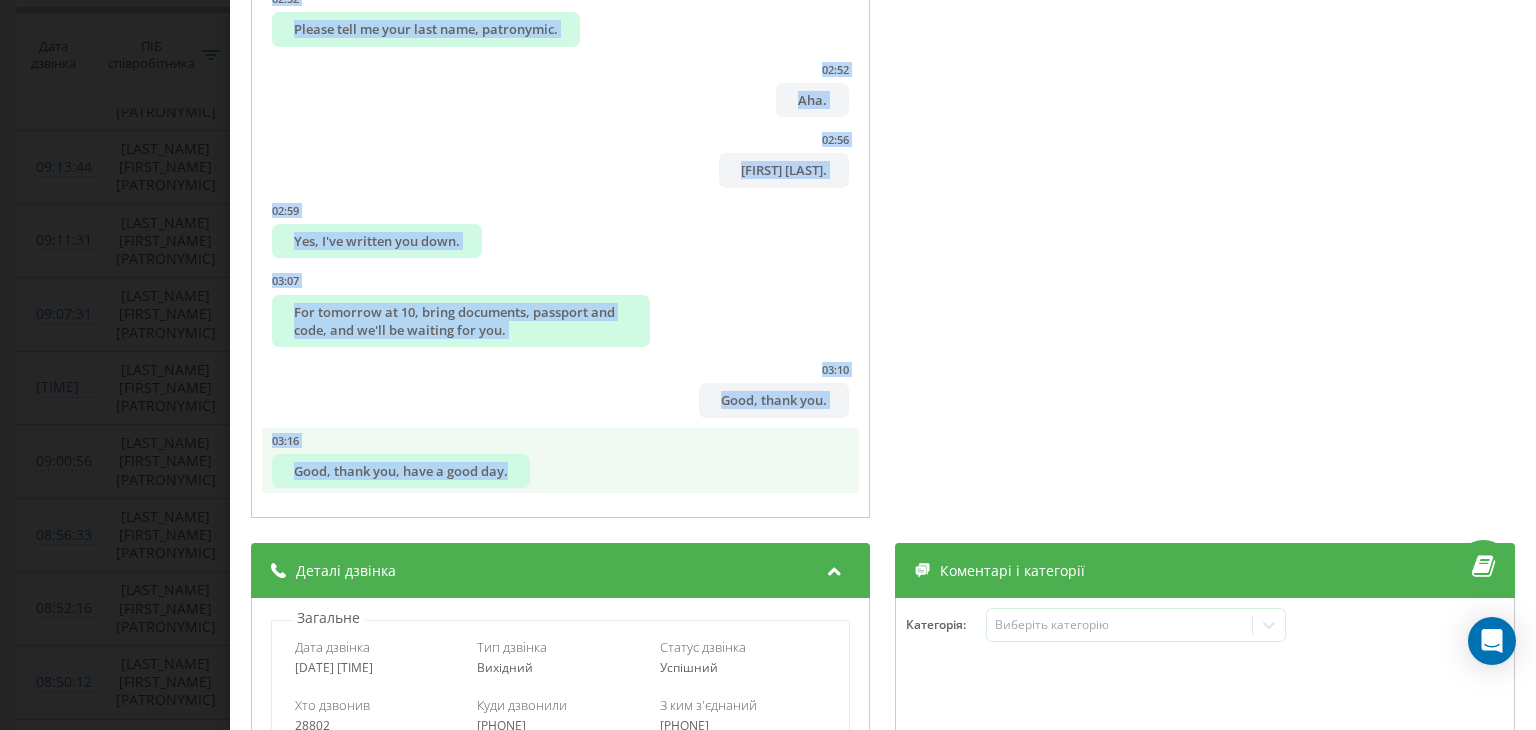 drag, startPoint x: 370, startPoint y: 249, endPoint x: 771, endPoint y: 437, distance: 442.8826 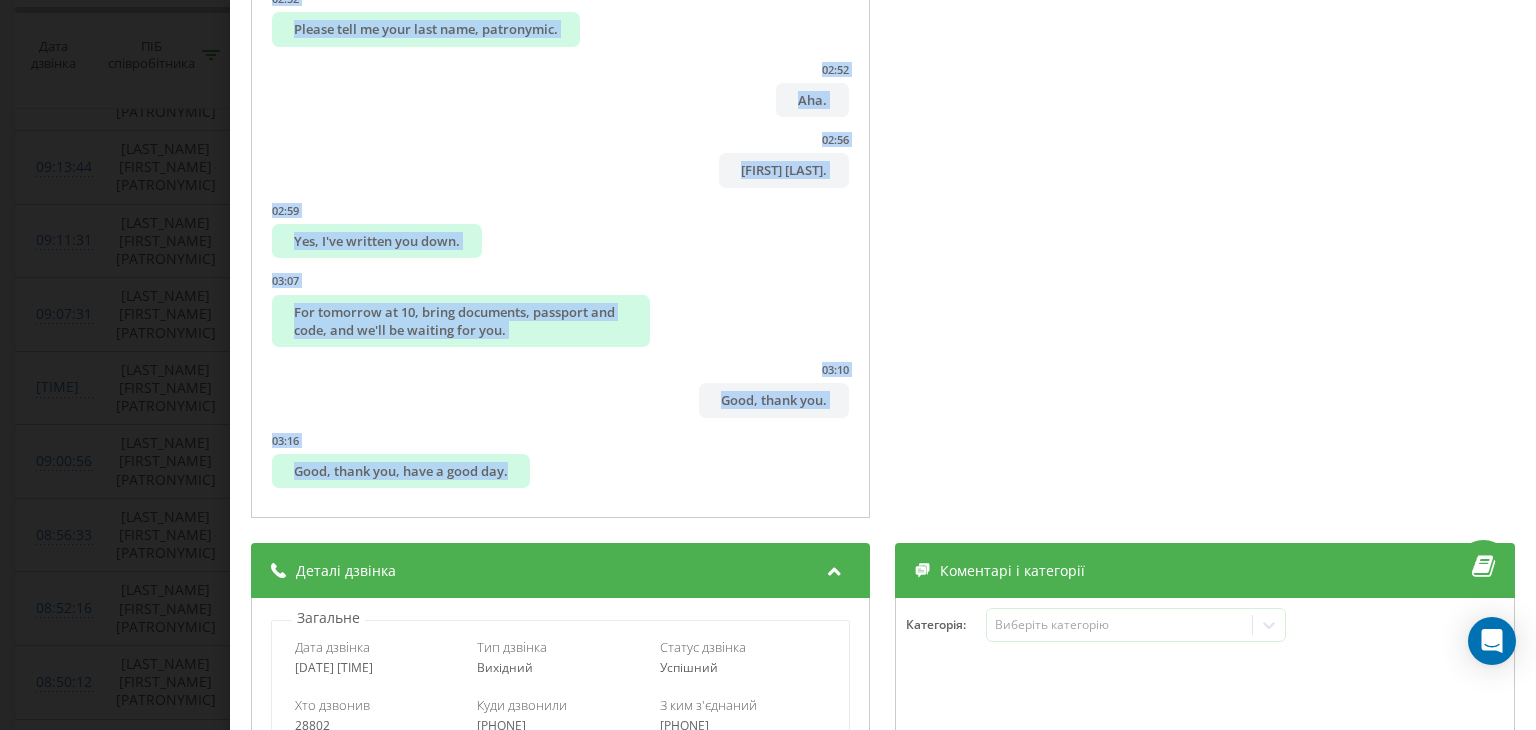 click on "Дзвінок :  ua10_-1751867536.6577138   1 x  - 03:20 00:00   00:00   Транскрипція 00:01 Hello. 00:02 Hello, good morning. 00:02 Good. 00:04 This is marketing video personnel. 00:06 My name is [FIRST]. 00:07 You called us yesterday. 00:07 One moment. 00:13 Hello, good morning. 00:13 Hello. 00:17 This is marketing video personnel. 00:18 My name is [FIRST]. 00:20 Aha. 00:21 So it's the same. 00:21 In 00:23 I called, I wanted to inquire about work with you. 00:26 In which city? 00:27 In [CITY]. 00:29 Do you have any position that interests you? 00:32 Well, the same, like a loader, packer, do you have such? 00:39 Yes, we do. 00:40 A loader-packer works on a schedule of 6 working days, 1 day off, 10-12 hours per shift. 00:43 Please tell me. 00:47 Salary will start from 20 thousand hryvnias in hand and plus there will be a bonus. 00:54 The exact amount will be told by the manager during the interview. 01:00 On Molodizhnyi, here at 69, this same house. 01:12 Well, Marketop is here. 01:14 01:17 01:18 Aha." at bounding box center (768, 365) 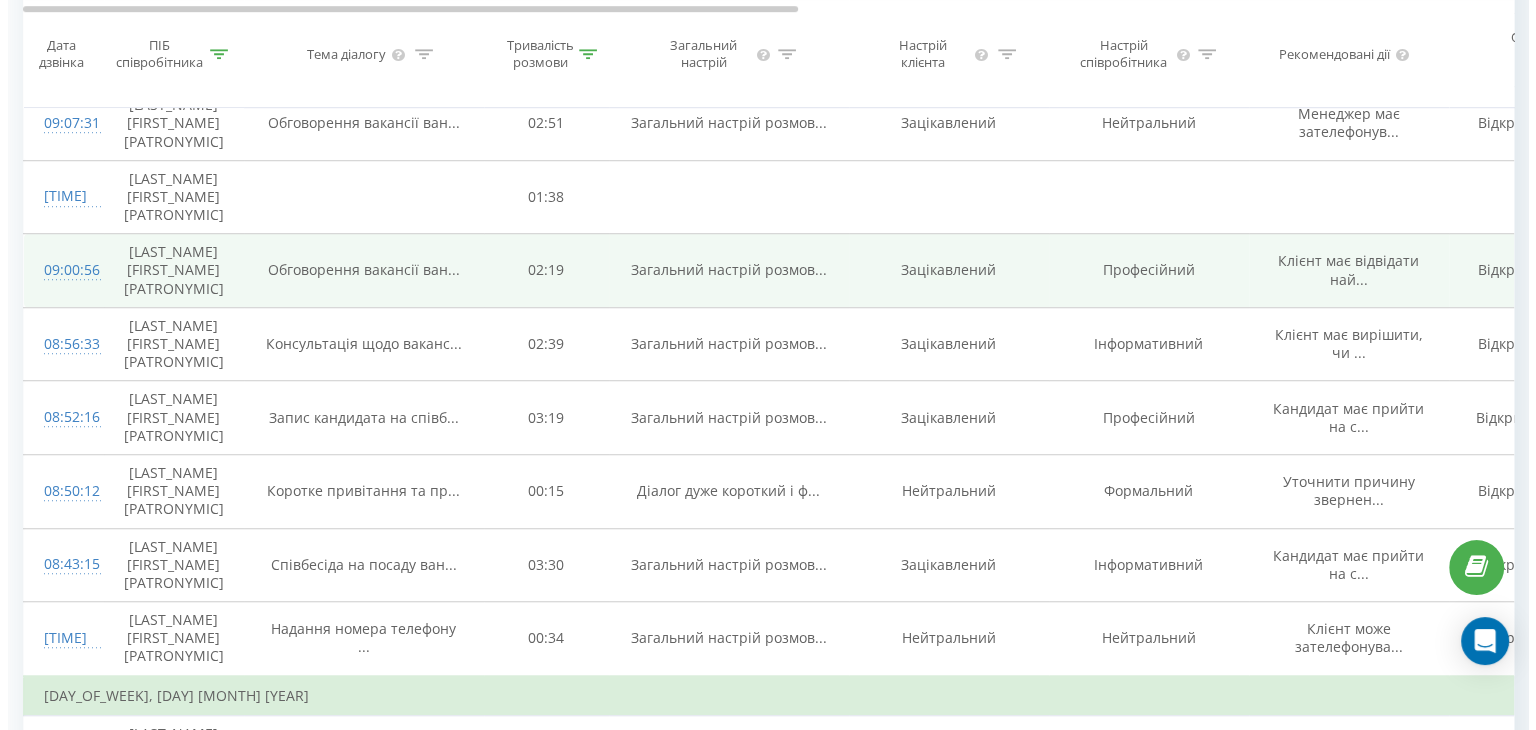 scroll, scrollTop: 1568, scrollLeft: 0, axis: vertical 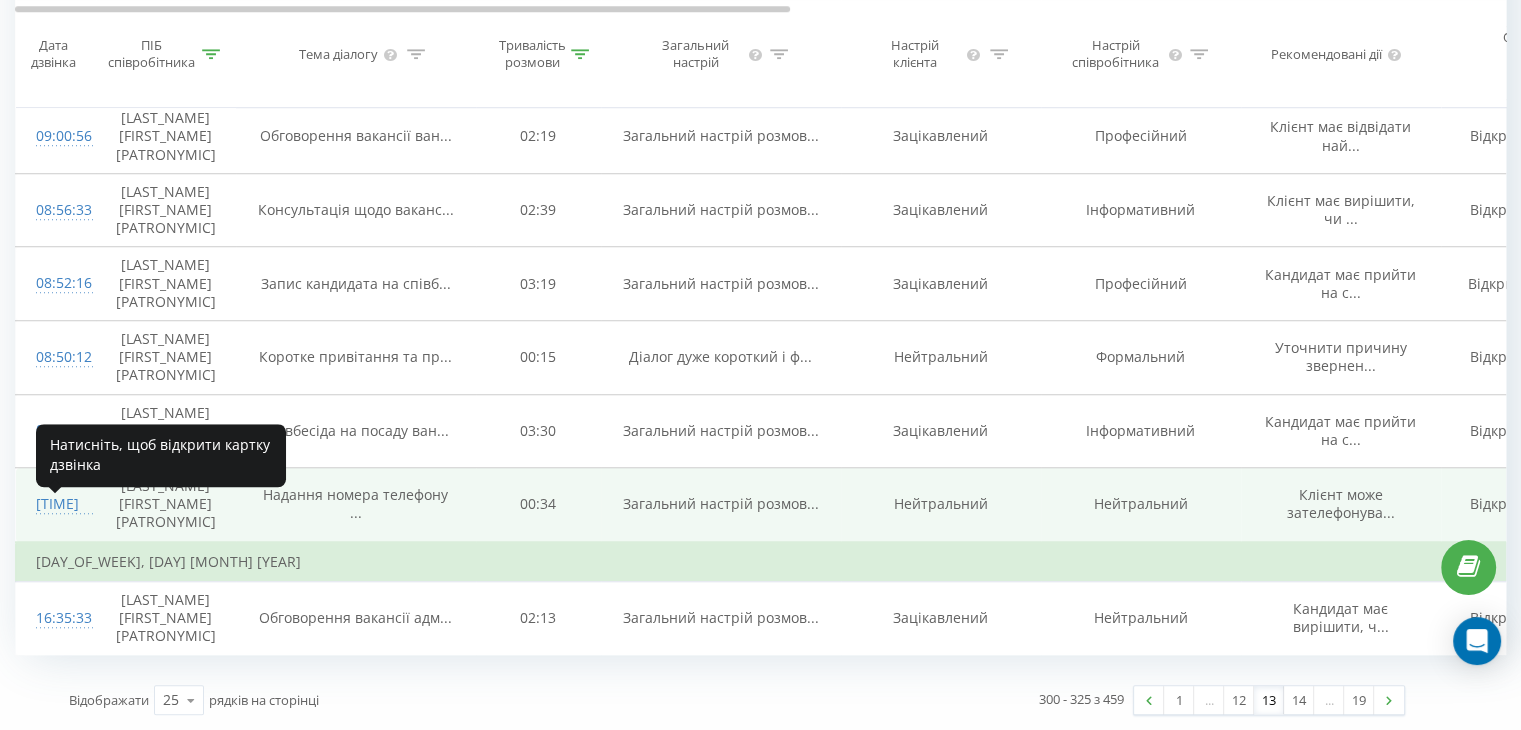 click on "[TIME]" at bounding box center [56, 504] 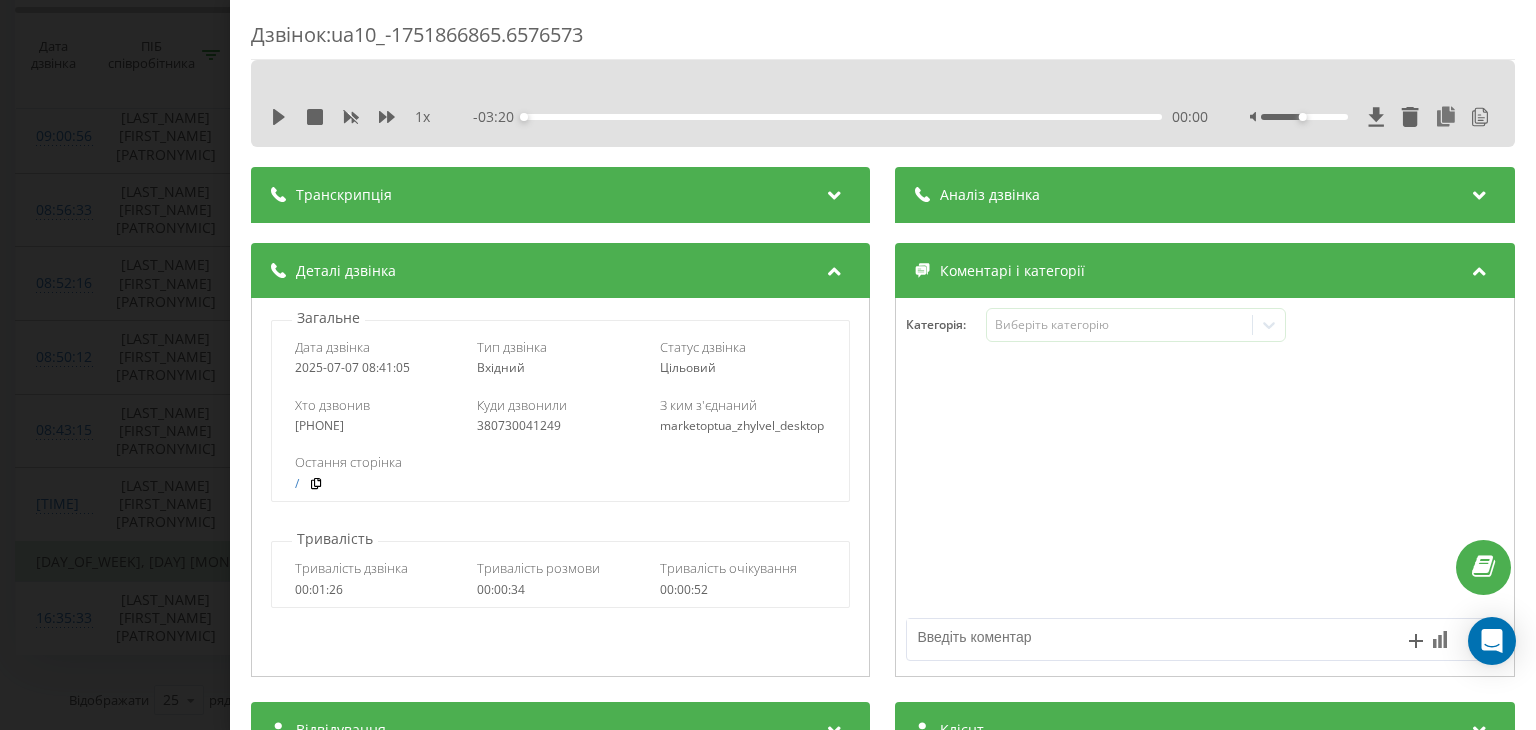click at bounding box center [835, 192] 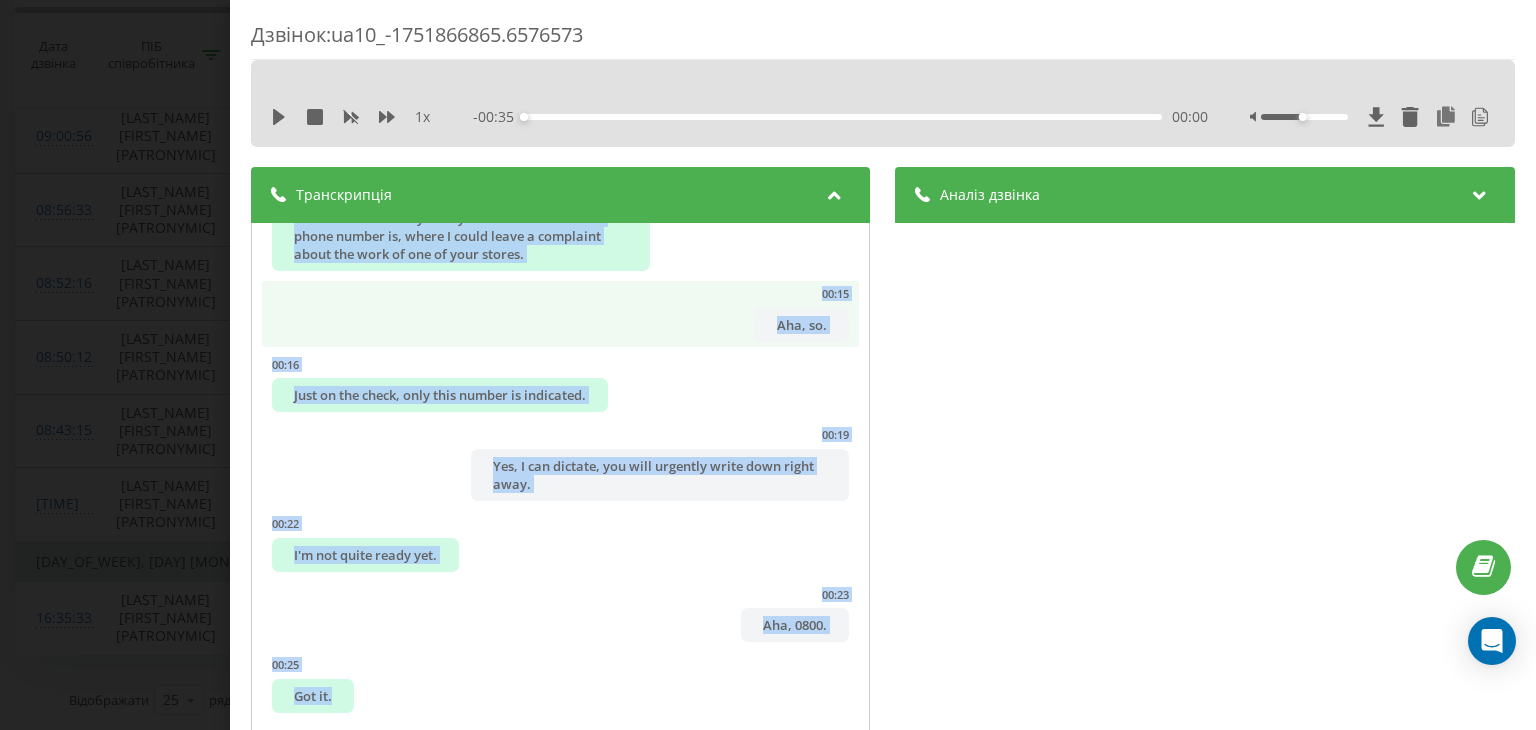 scroll, scrollTop: 408, scrollLeft: 0, axis: vertical 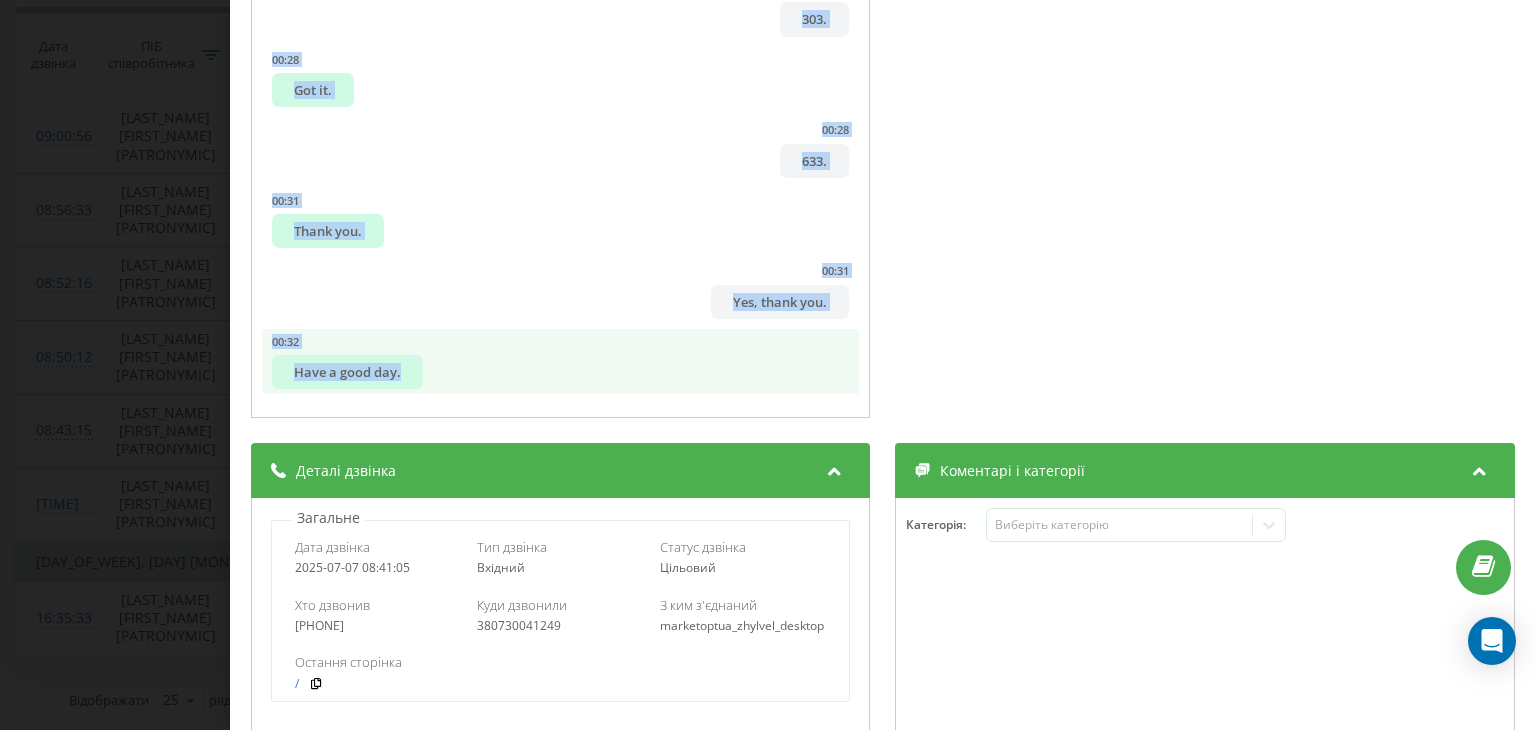 drag, startPoint x: 403, startPoint y: 242, endPoint x: 722, endPoint y: 353, distance: 337.76028 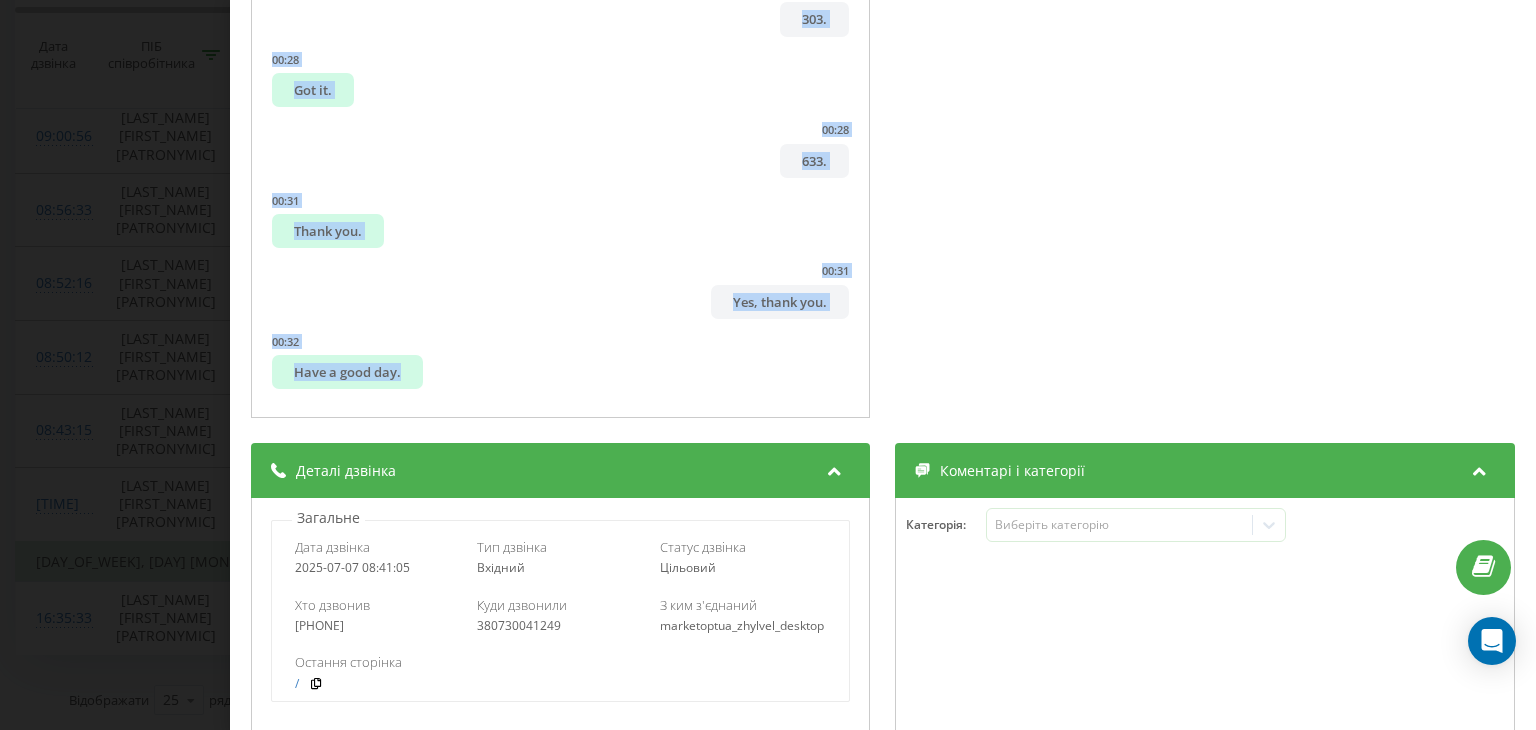 click on "Дзвінок :  ua10_-1751866865.6576573   1 x  - 00:35 00:00   00:00   Транскрипція 00:00 Early in the morning at the market, I saw staff, my name is [NAME]. 00:06 I would like to clarify with you what the hot lemon phone number is, where I could leave a complaint about the work of one of your stores. 00:15 Aha, so. 00:16 Just on the check, only this number is indicated. 00:19 Yes, I can dictate, you will urgently write down right away. 00:22 I'm not quite ready yet. 00:23 Aha, 0800. 00:25 Got it. 00:26 303. 00:28 Got it. 00:28 633. 00:31 Thank you. 00:31 Yes, thank you. 00:32 Have a good day. Аналіз дзвінка Назва профілю MarketOpt-Kremenchuk Тема діалогу Надання номера телефону для скарг клієнту Оцінка діалогу Відкриття 2 Презентація 1 Оцінка 2 Анамнез 3 Закриття 2 Деталі Аналіз настрою Настрій клієнта Нейтральний Деталі 8" at bounding box center (768, 365) 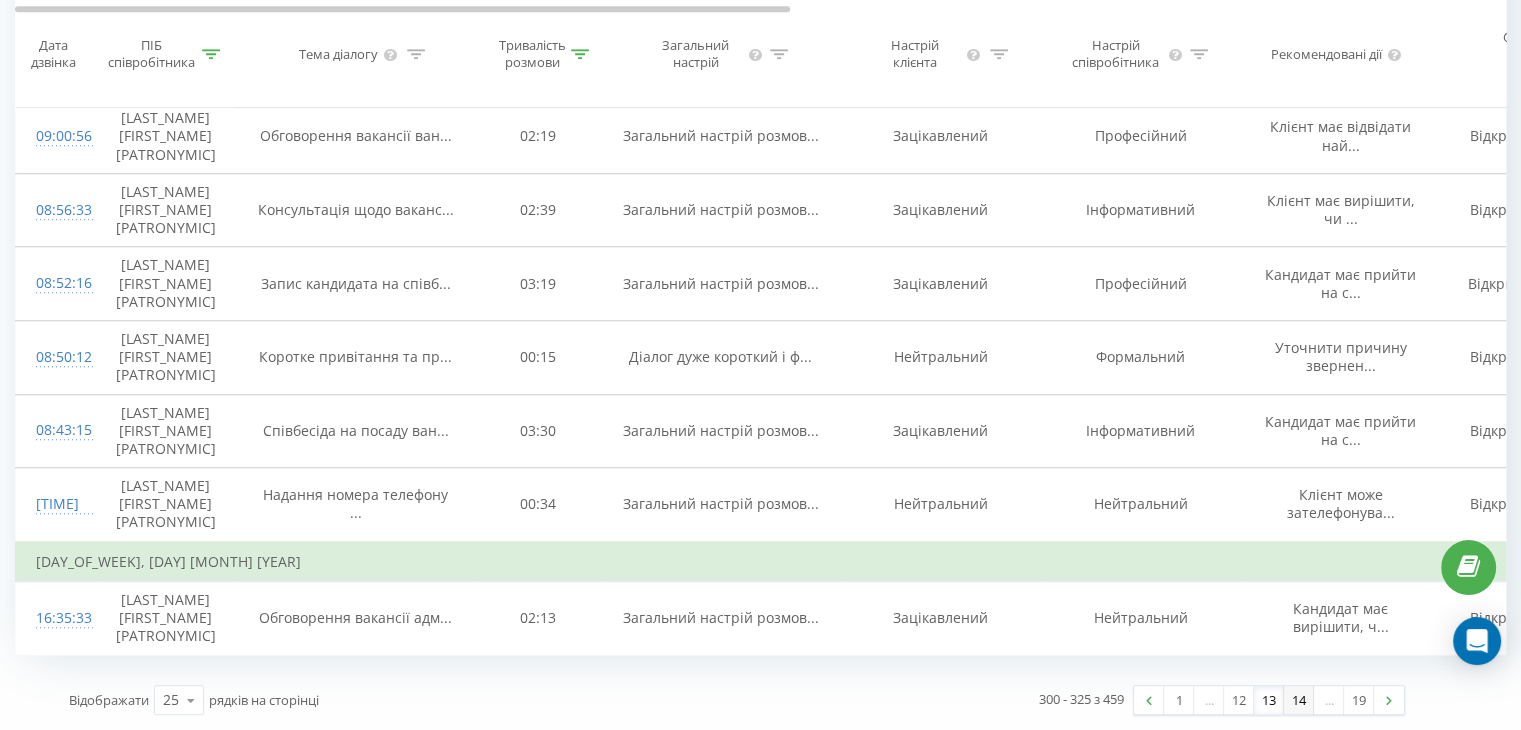 click on "14" at bounding box center [1299, 700] 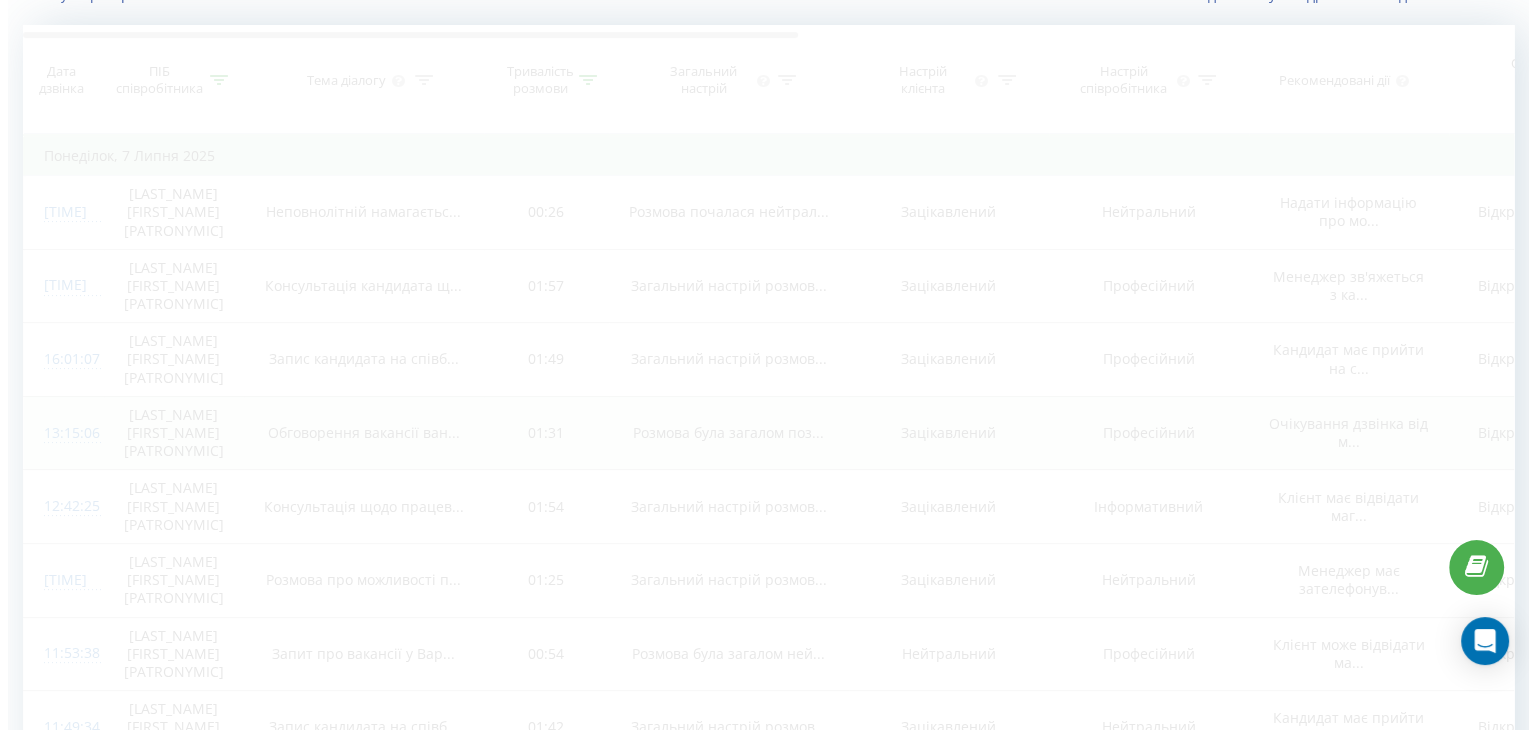 scroll, scrollTop: 132, scrollLeft: 0, axis: vertical 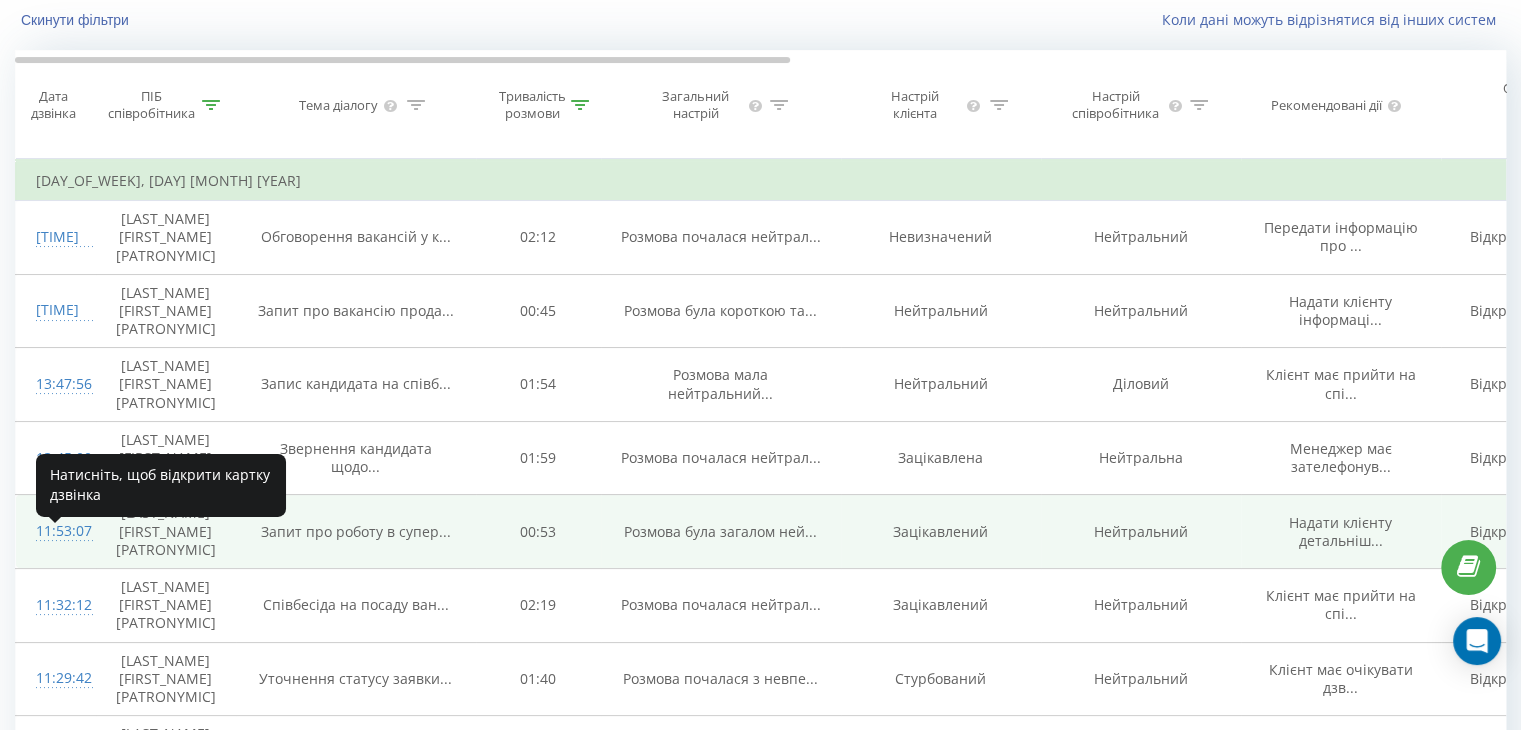 click on "11:53:07" at bounding box center [56, 531] 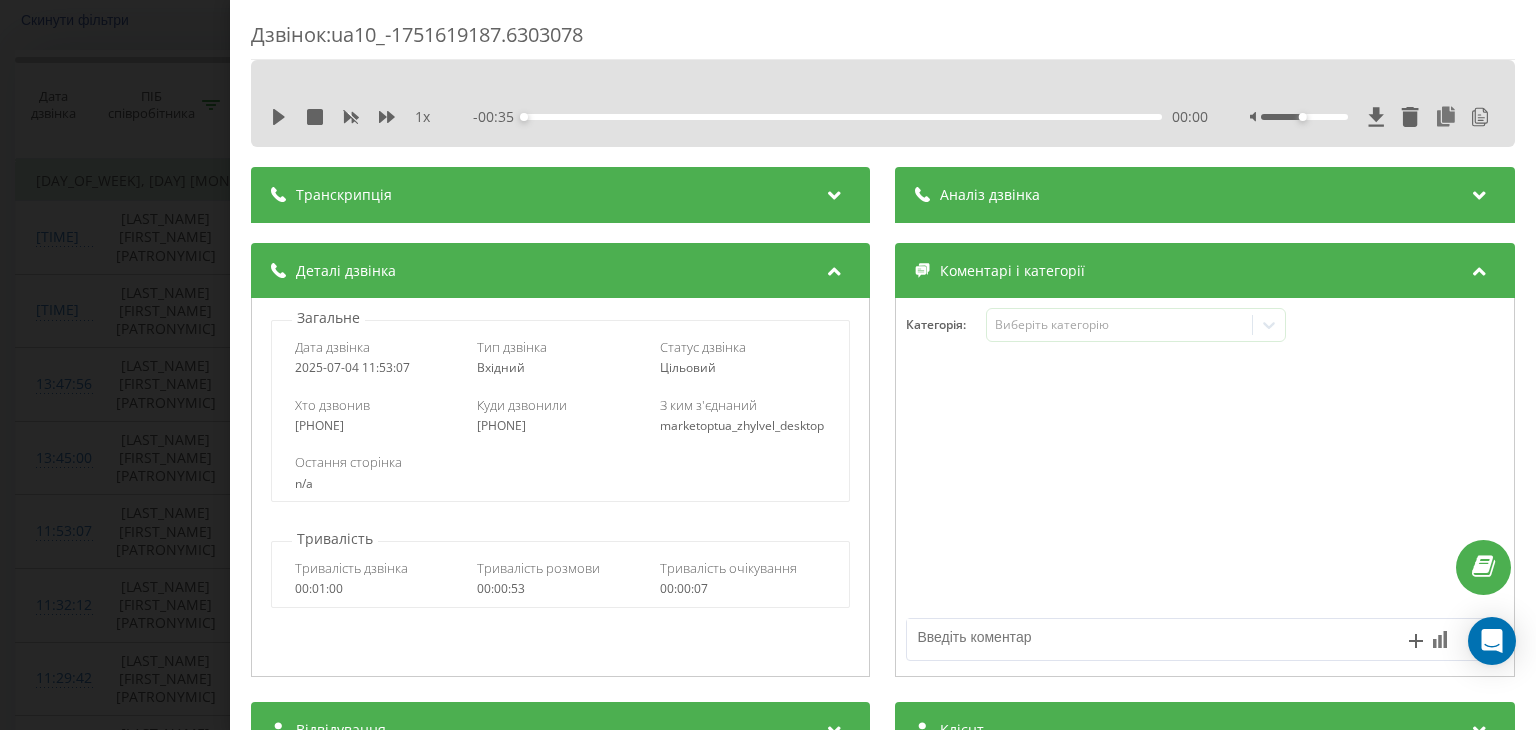 click at bounding box center [835, 192] 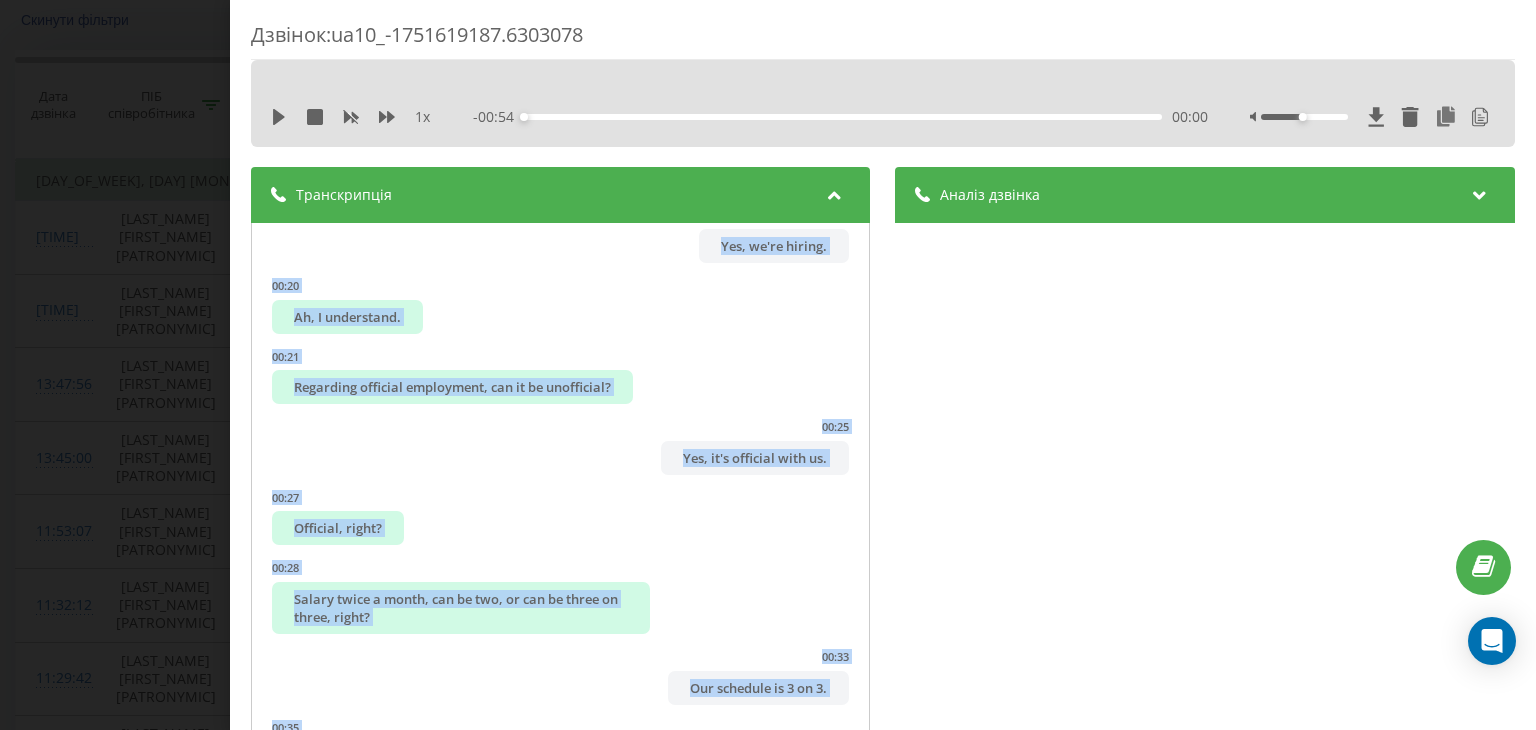 scroll, scrollTop: 1132, scrollLeft: 0, axis: vertical 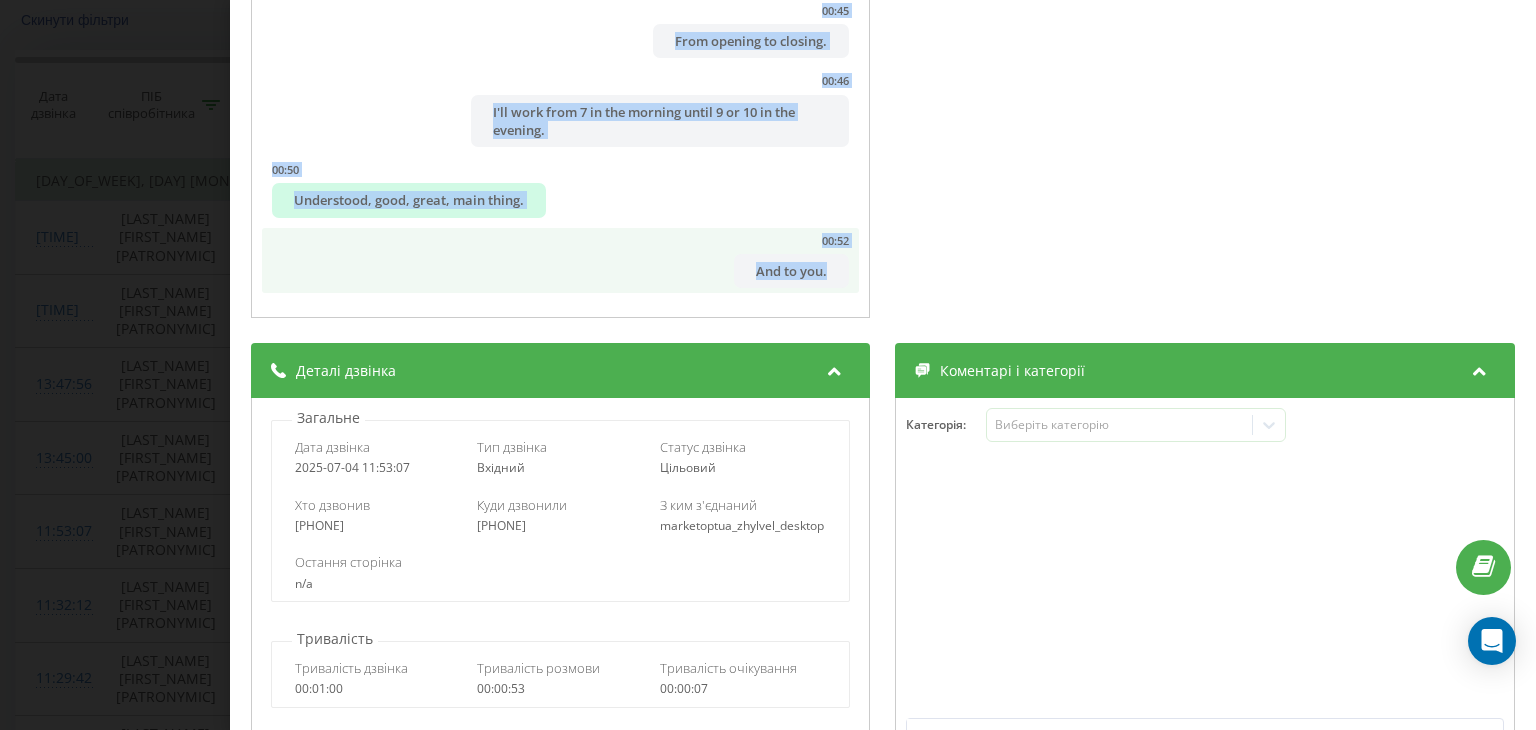 drag, startPoint x: 395, startPoint y: 265, endPoint x: 827, endPoint y: 284, distance: 432.41763 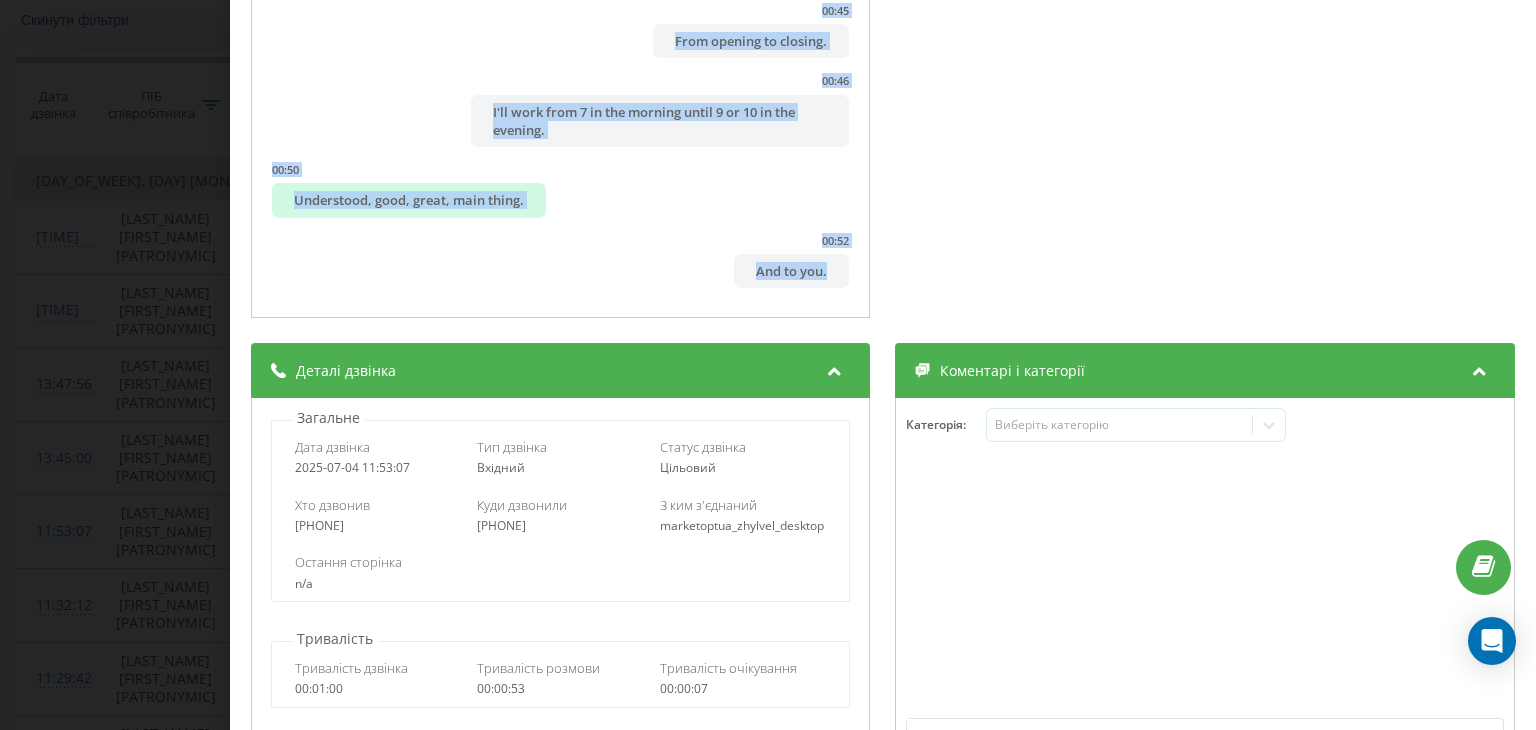 click on "Дзвінок : [UUID] 1 x - [TIME] [TIME] Транскрипція [TIME] Good day. [TIME] Who would come? [TIME] Good. [TIME] My name is [FIRST]. [TIME] This is about a supermarket job where the continent is on top. [TIME] Yes. [TIME] I wanted to write about the job. [TIME] You need to go there, right? [TIME] To which place? [TIME] In [CITY]. [TIME] Yes, we're hiring. [TIME] Ah, I understand. [TIME] Regarding official employment, can it be unofficial? [TIME] Yes, it's official with us. [TIME] Official, right? [TIME] Salary twice a month, can be two, or can be three on three, right? [TIME] Our schedule is 3 on 3. [TIME] Ah, three on three, because I see there, just two on twenty, and I'll double-check. [TIME] Ah, from what hour to which? [TIME] Not exactly. [TIME] From opening to closing. [TIME] I'll work from [TIME] in the morning until [TIME] or [TIME] in the evening. [TIME] Understood, good, great, main thing. [TIME] And to you. Аналіз дзвінка Назва профілю MarketOpt-Kremenchuk 2 2 2 3 1 8 :" at bounding box center (768, 365) 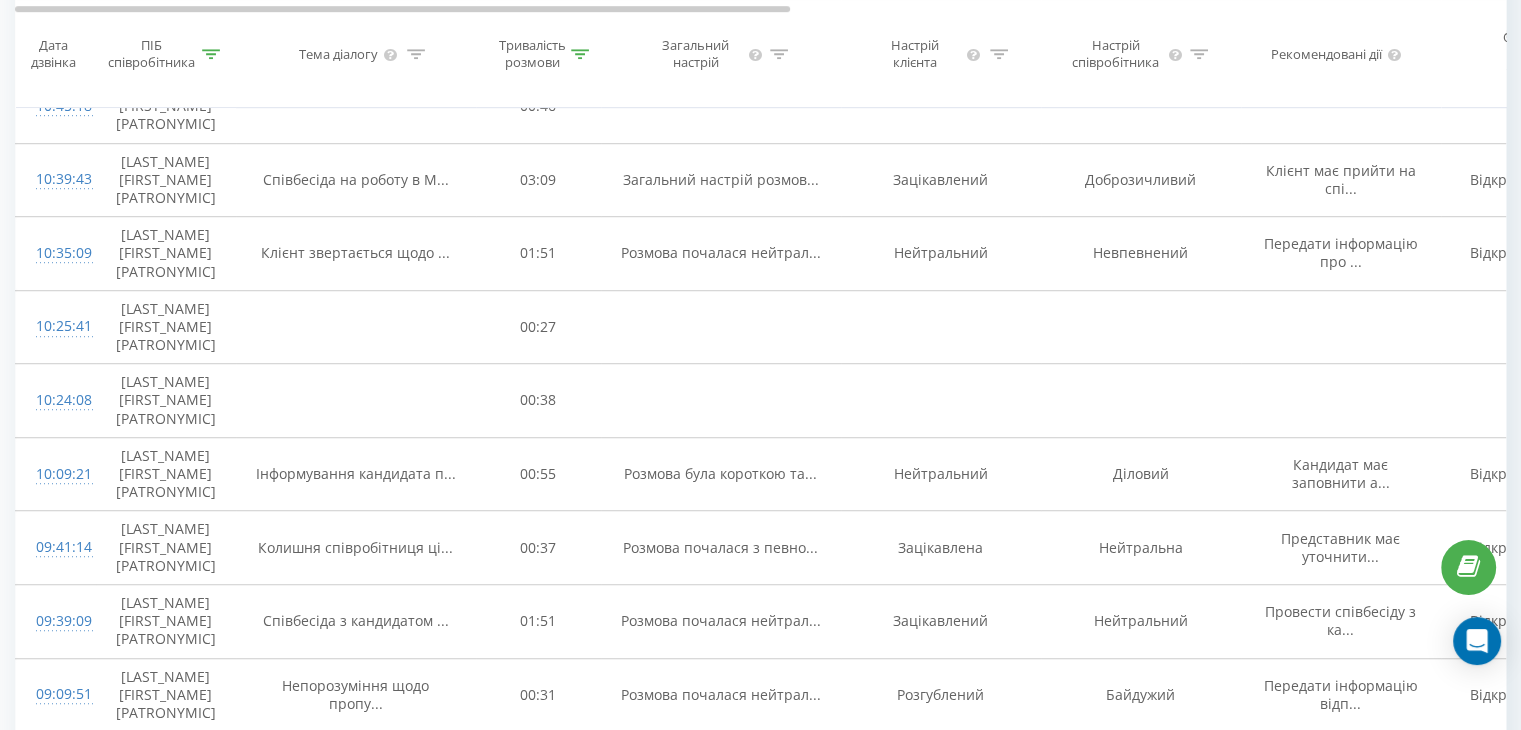 scroll, scrollTop: 1528, scrollLeft: 0, axis: vertical 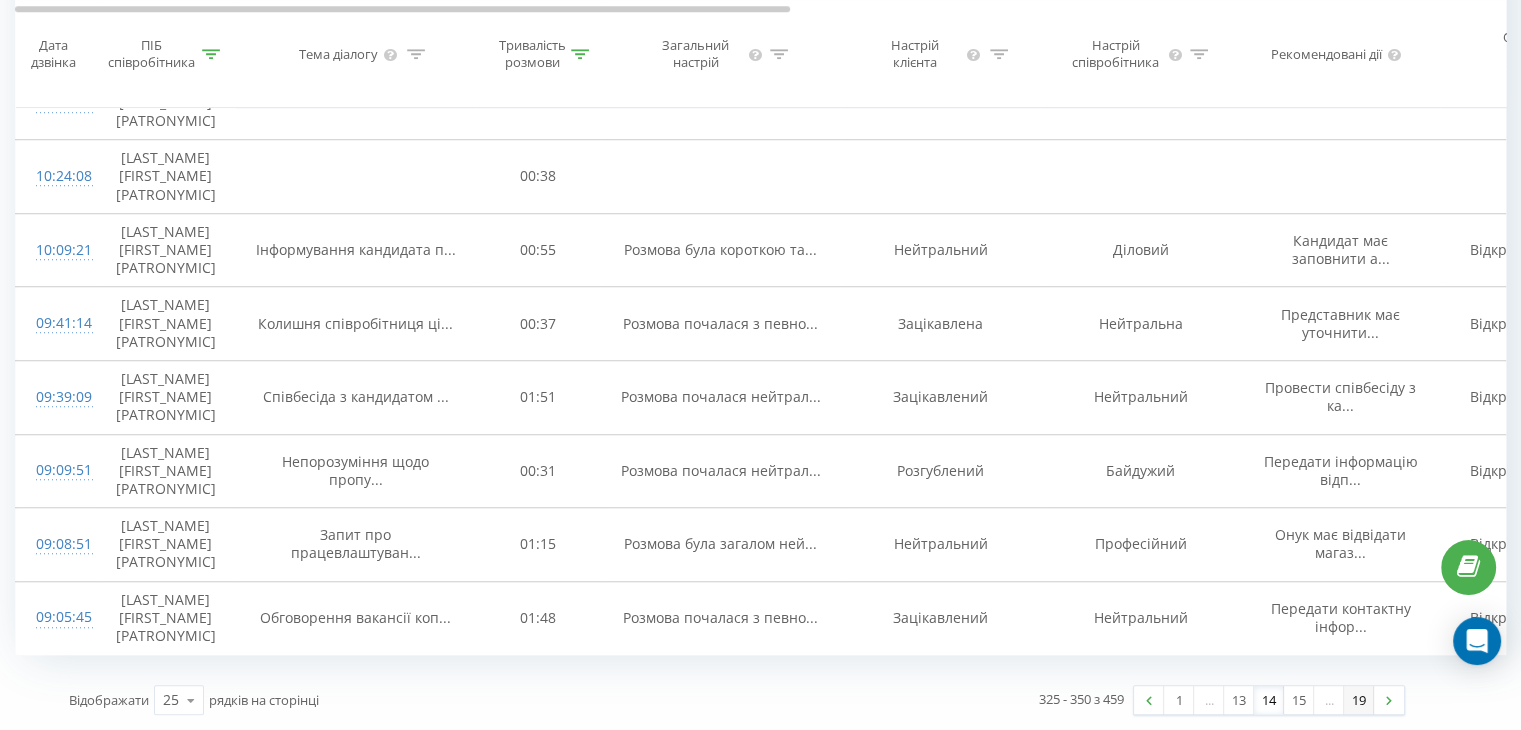 click on "19" at bounding box center (1359, 700) 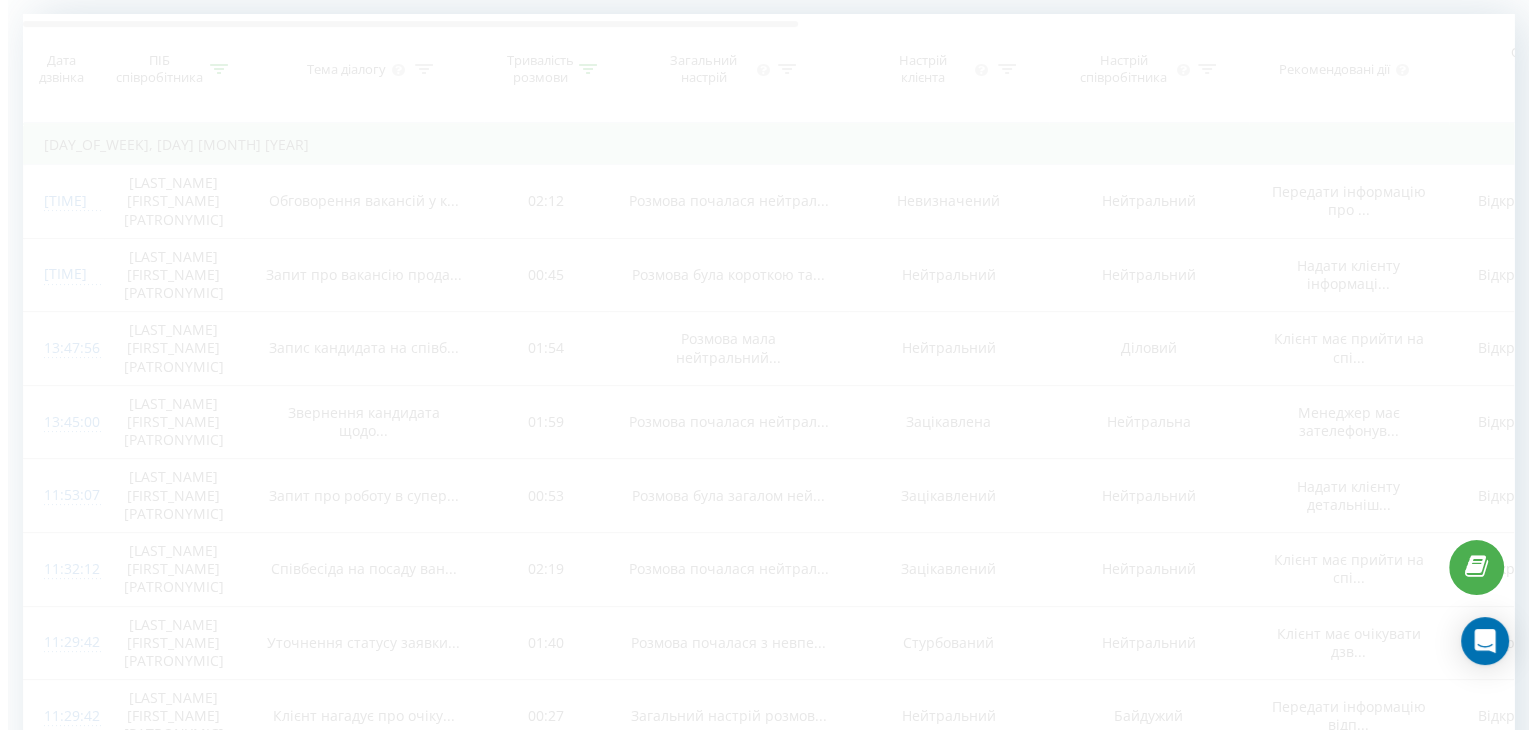scroll, scrollTop: 132, scrollLeft: 0, axis: vertical 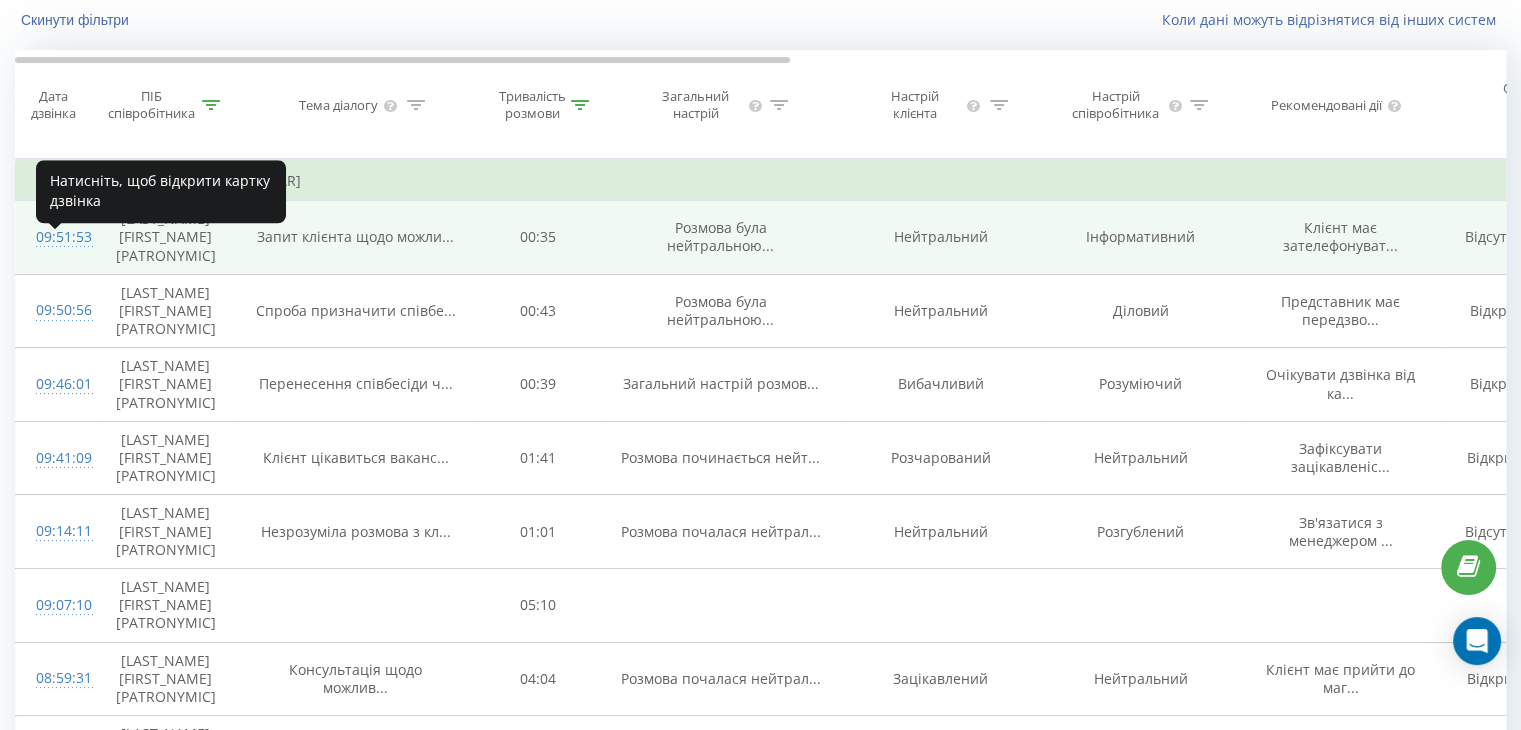 click on "09:51:53" at bounding box center (56, 237) 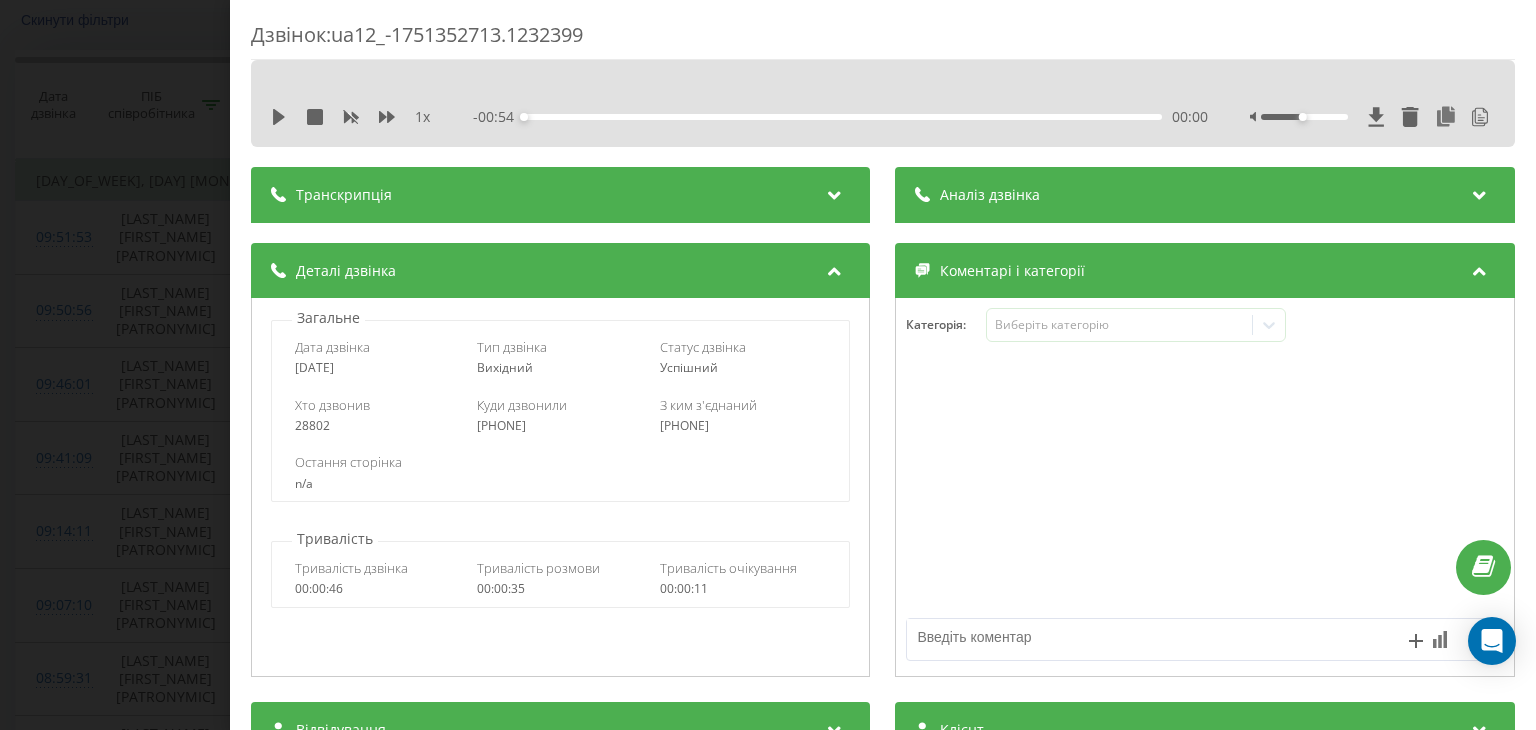 click at bounding box center (835, 192) 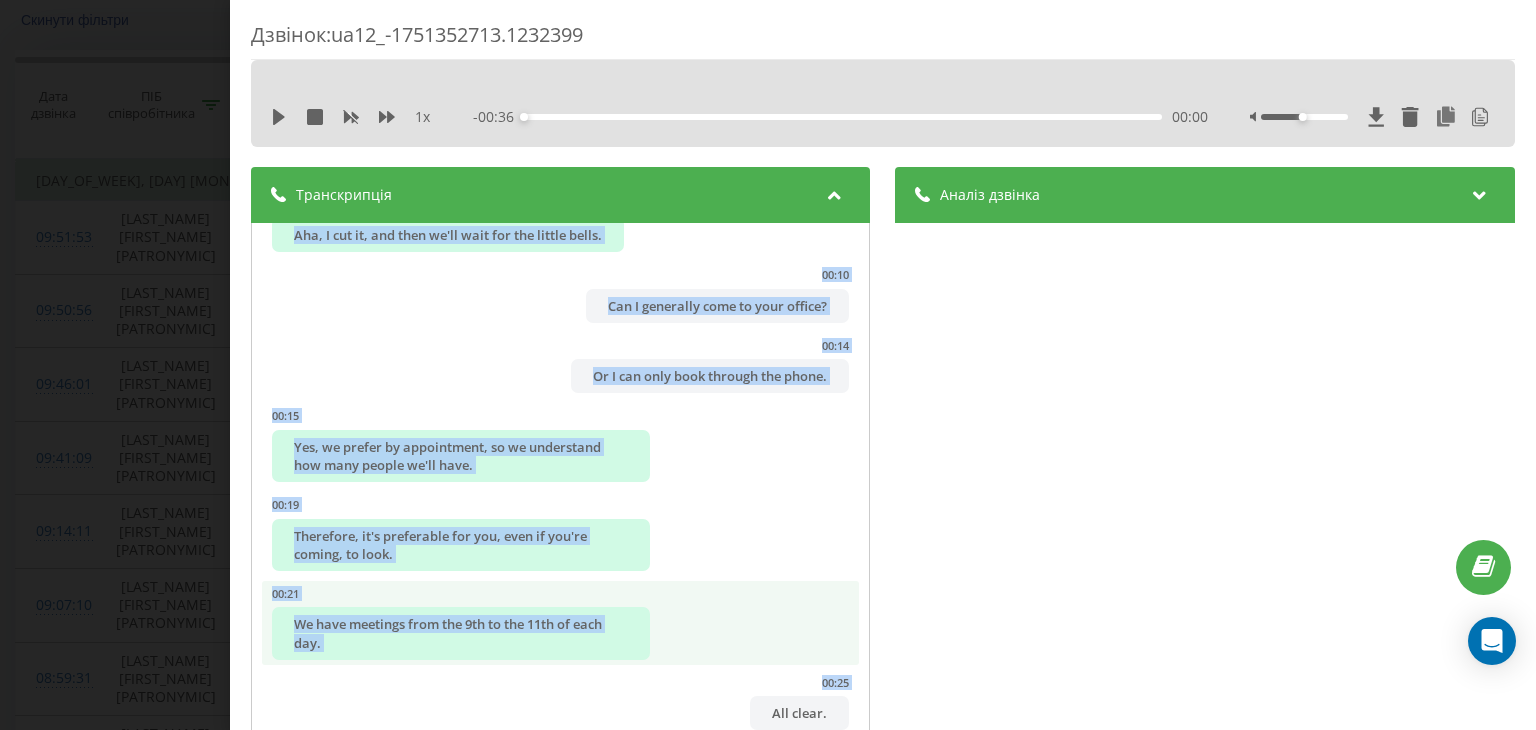 scroll, scrollTop: 338, scrollLeft: 0, axis: vertical 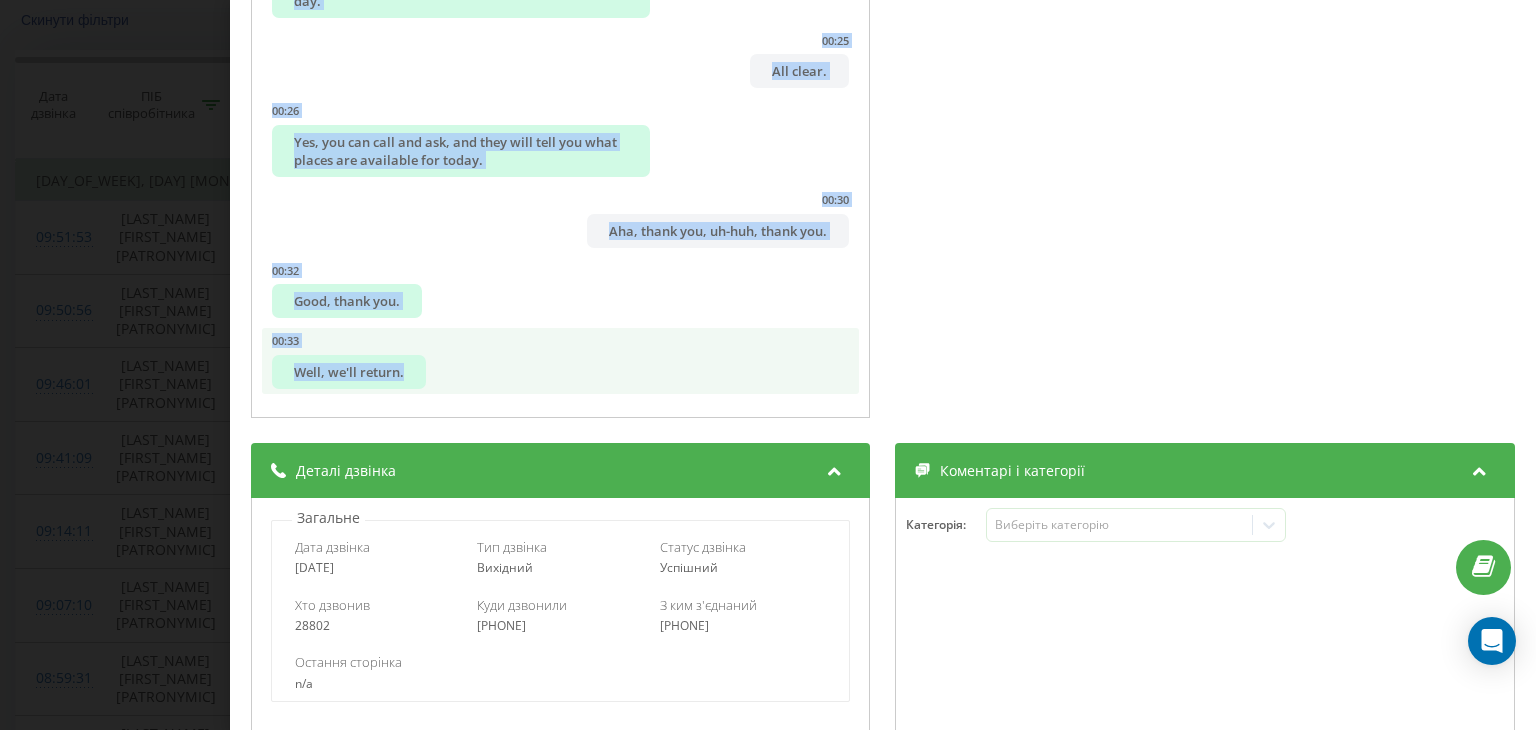 drag, startPoint x: 334, startPoint y: 237, endPoint x: 701, endPoint y: 390, distance: 397.6154 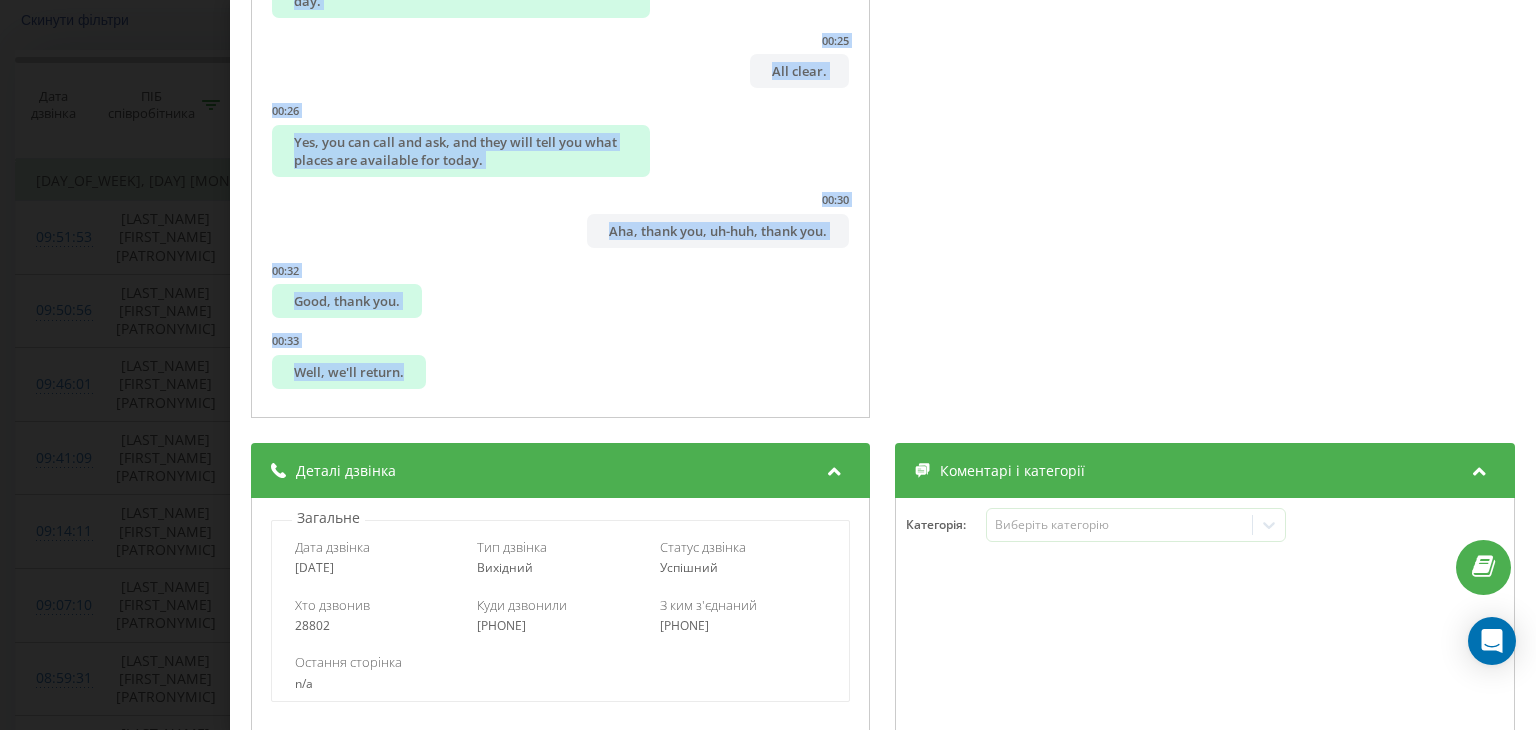 click on "Дзвінок : [ID] 00:36 00:00 00:00 Транскрипція 00:01 Oh, sorry, something slipped out. 00:05 I cut it. 00:07 Aha, I cut it, and then we'll wait for the little bells. 00:10 Can I generally come to your office? 00:14 Or I can only book through the phone. 00:15 Yes, we prefer by appointment, so we understand how many people we'll have. 00:19 Therefore, it's preferable for you, even if you're coming, to look. 00:21 We have meetings from the 9th to the 11th of each day. 00:25 All clear. 00:26 Yes, you can call and ask, and they will tell you what places are available for today. 00:30 Aha, thank you, uh-huh, thank you. 00:32 Good, thank you. 00:33 Well, we'll return. Аналіз дзвінка Назва профілю [COMPANY]-[CITY] Тема діалогу Запит клієнта щодо можливості відвідування офісу без попереднього запису Оцінка діалогу Відкриття 1 3 Оцінка 2" at bounding box center (768, 365) 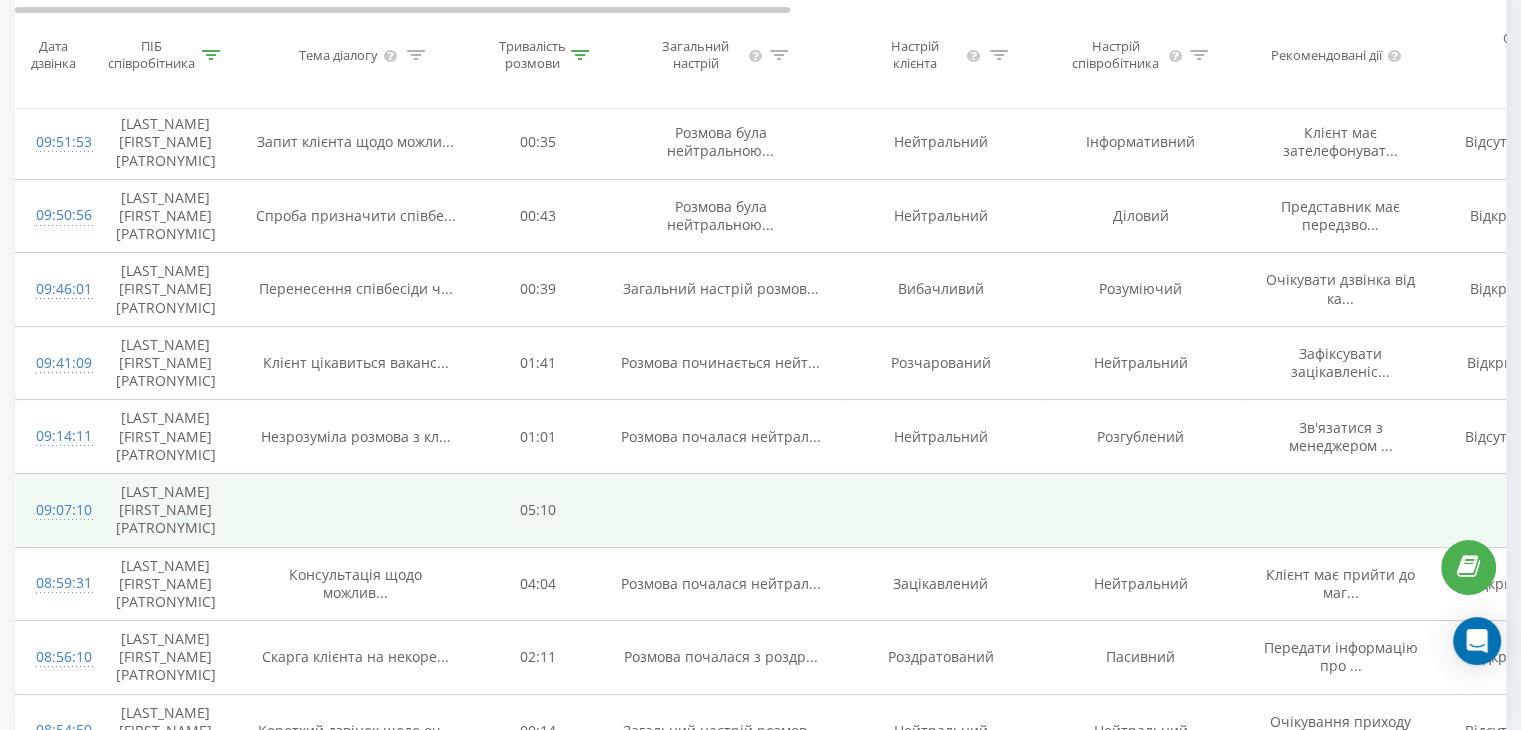 scroll, scrollTop: 354, scrollLeft: 0, axis: vertical 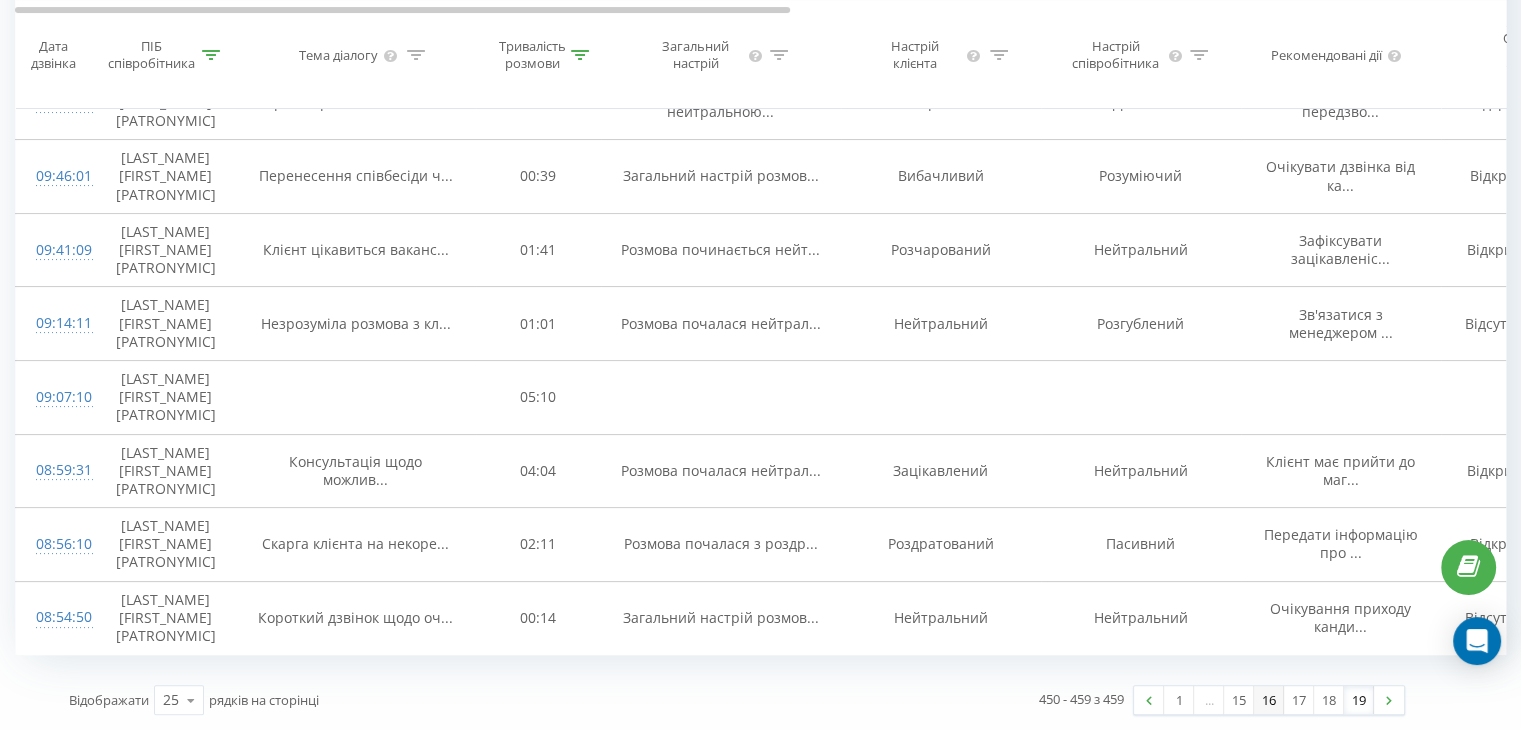 click on "16" at bounding box center [1269, 700] 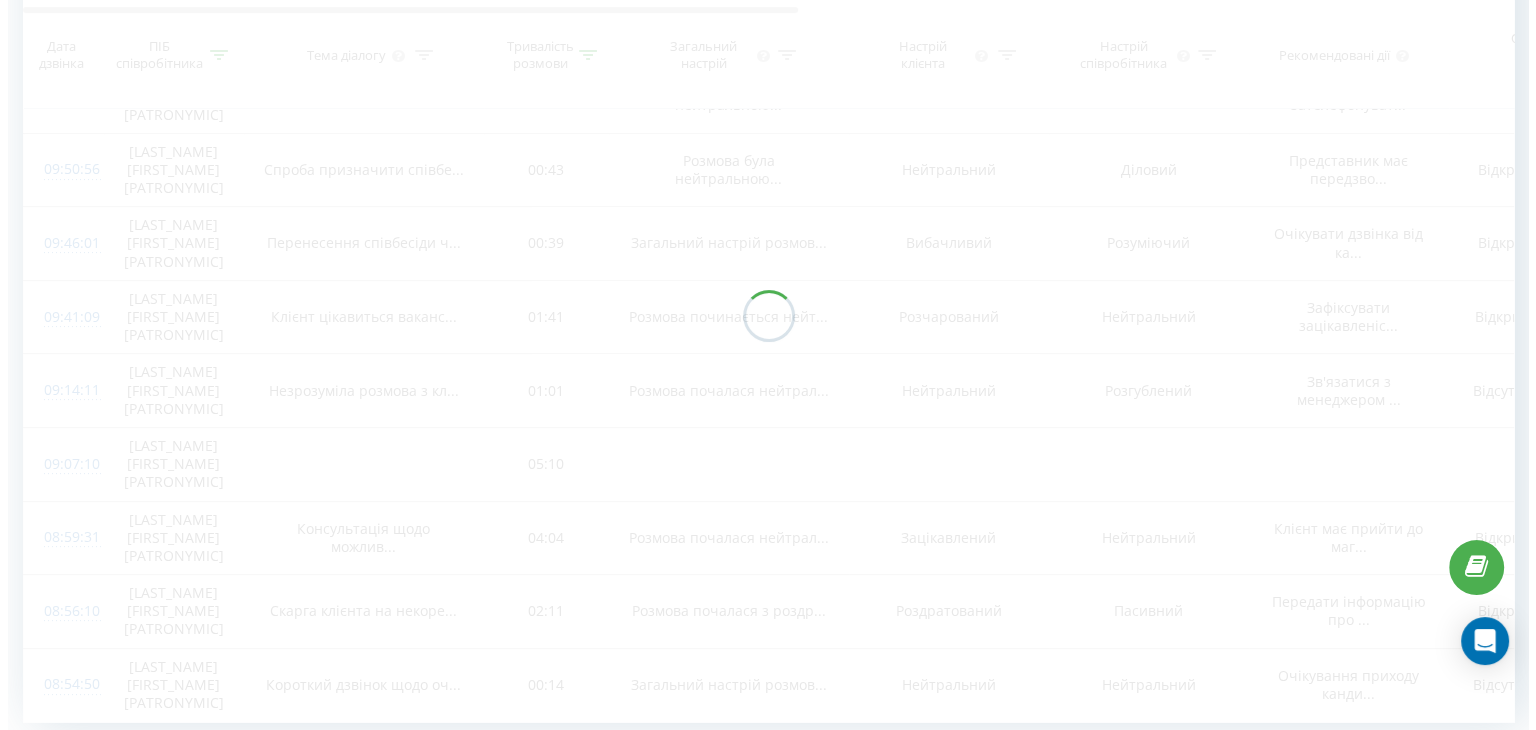 scroll, scrollTop: 132, scrollLeft: 0, axis: vertical 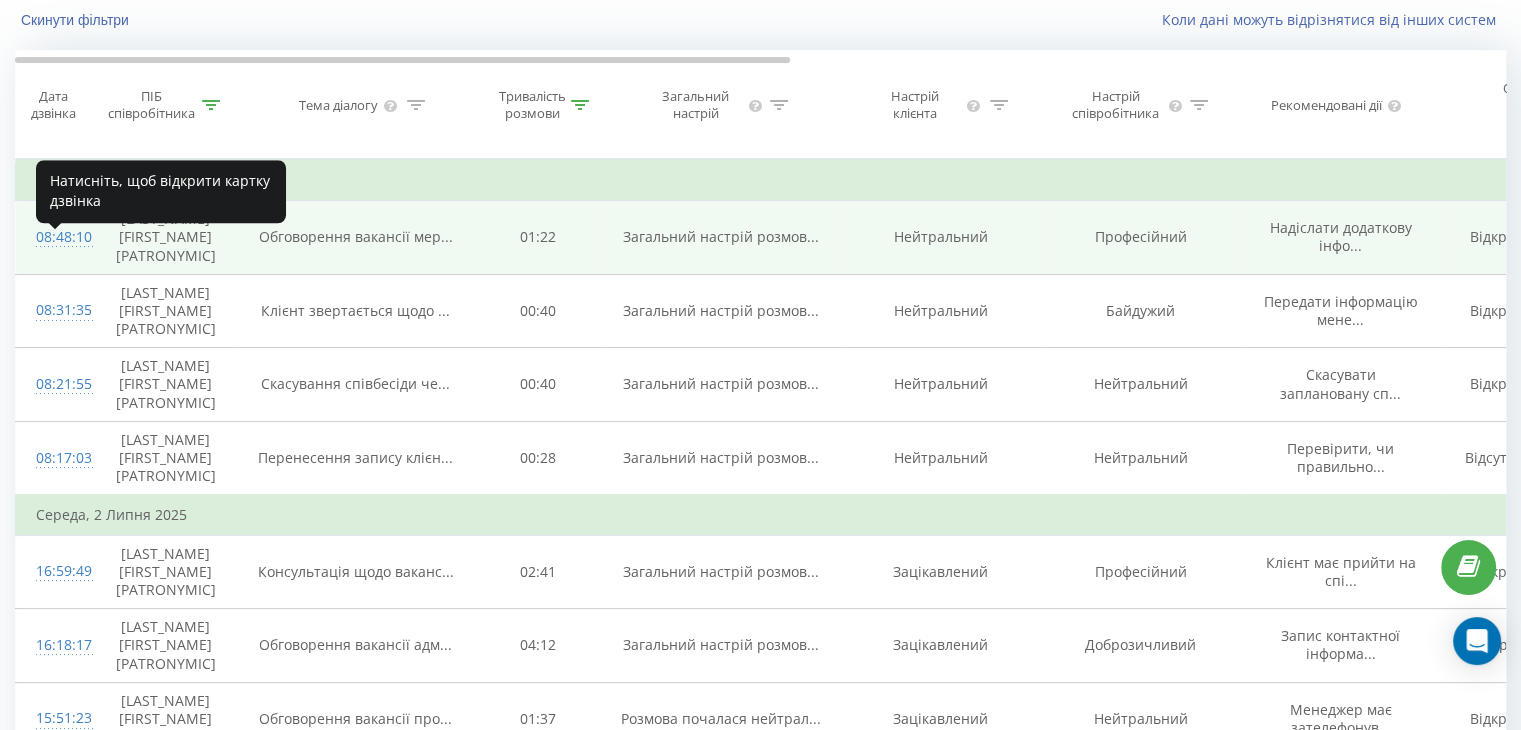 click on "08:48:10" at bounding box center [56, 237] 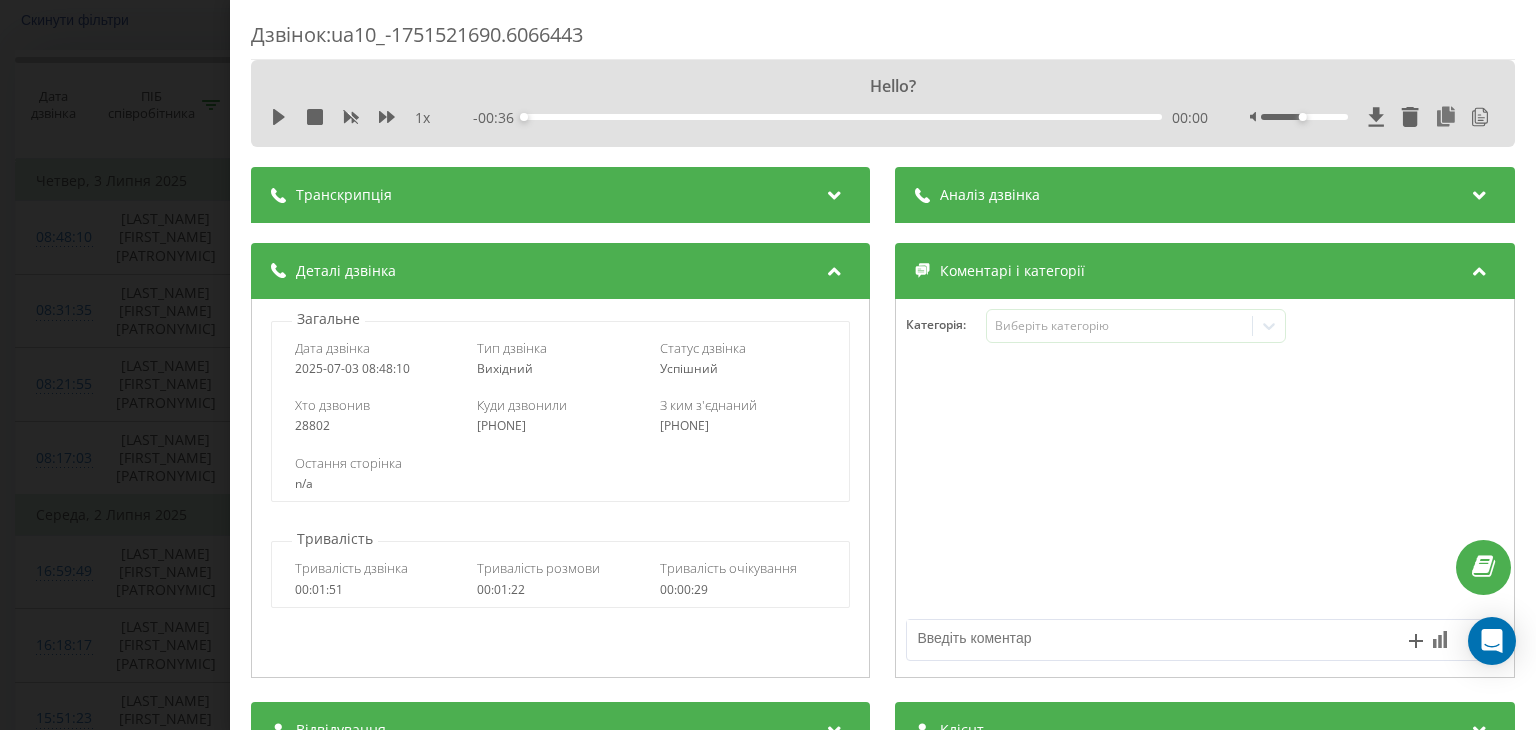click at bounding box center (835, 192) 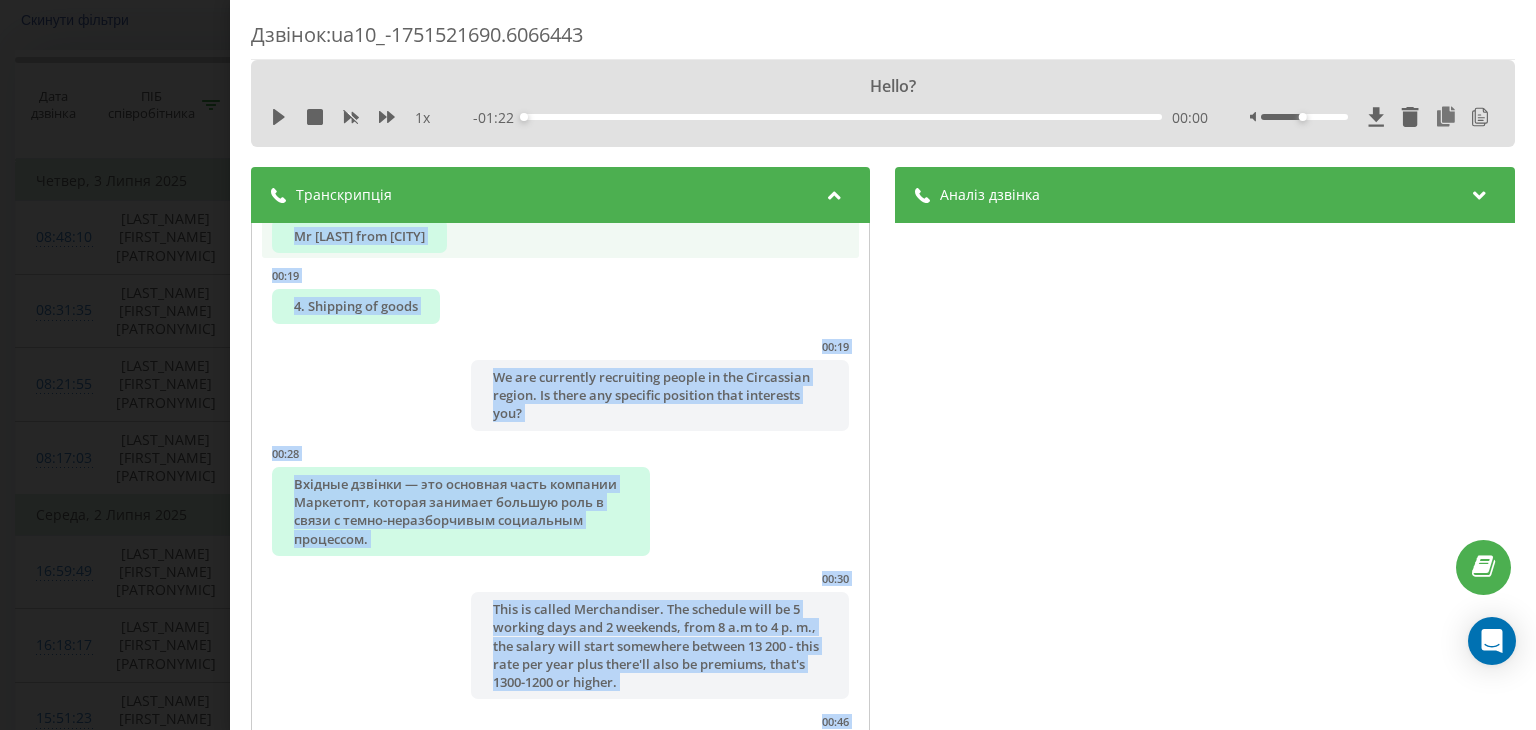 scroll, scrollTop: 554, scrollLeft: 0, axis: vertical 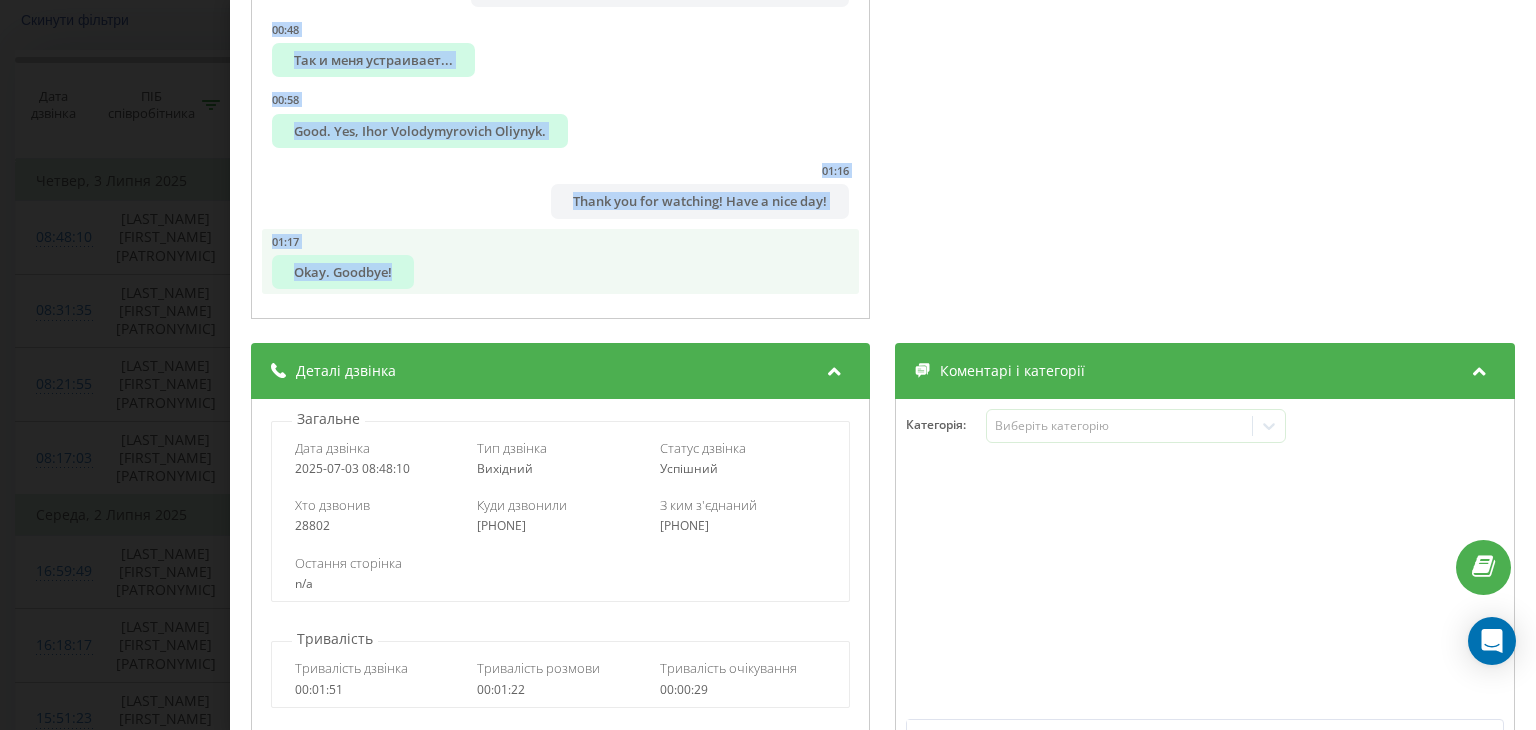 drag, startPoint x: 327, startPoint y: 228, endPoint x: 656, endPoint y: 284, distance: 333.73193 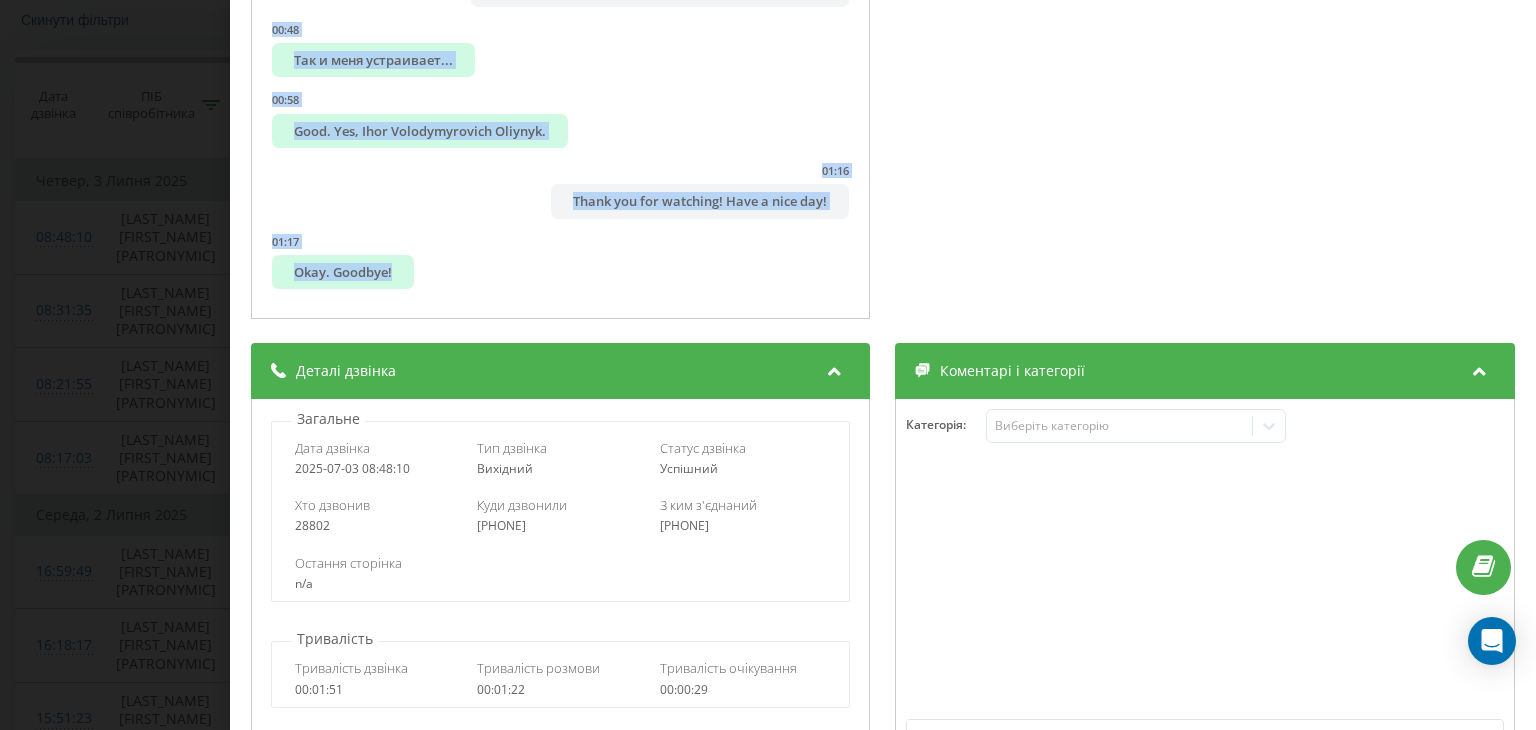 click on "Дзвінок : ua10_-1751521690.6066443 Hello? 1 x - 01:22 00:00 00:00 Транскрипція 00:00 Hello? 00:00 Hello, good morning. This is MarkeTOP video staff. My name's [NAME]. Did you call us yesterday? 00:08 Yes, I called you about work. 00:13 Yes I am listening. Are you looking for a job? 00:16 Mr [LAST] from [CITY] region 00:19 4. Shipping of goods 00:19 We are currently recruiting people in the [CITY] region. Is there any specific position that interests you? 00:28 Вхідные дзвінки — это основная часть компании Маркетопт, которая занимает большую роль в связи с темно-неразборчивым социальным процессом. 00:30 This is called Merchandiser. The schedule will be 5 working days and 2 weekends, from 8 a.m to 4 p. m., the salary will start somewhere between 13 200 - this rate per year plus there'll also be premiums, that's 1300-1200 or higher. 00:46 00:48 00:58 01:16 01:17 2 3" at bounding box center (768, 365) 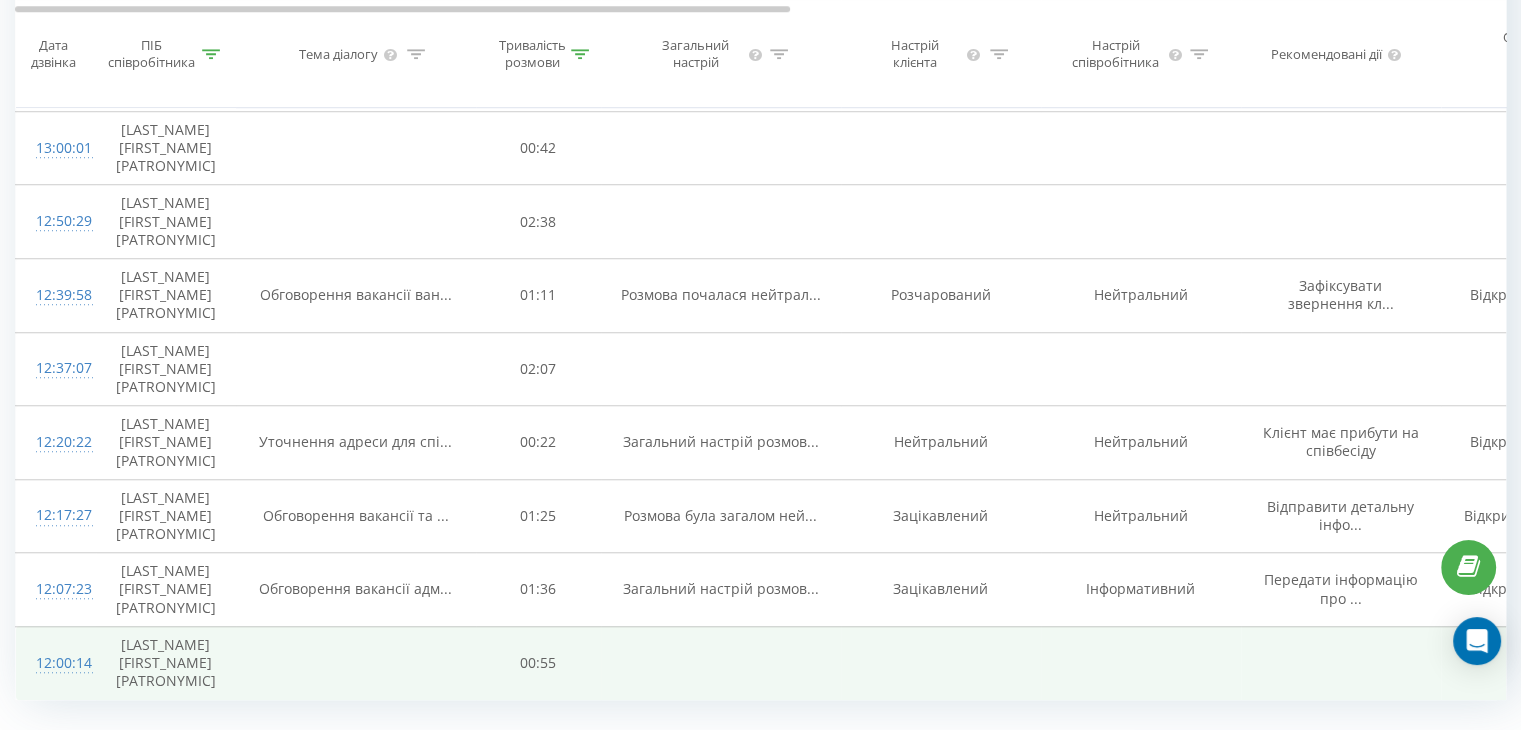 scroll, scrollTop: 1568, scrollLeft: 0, axis: vertical 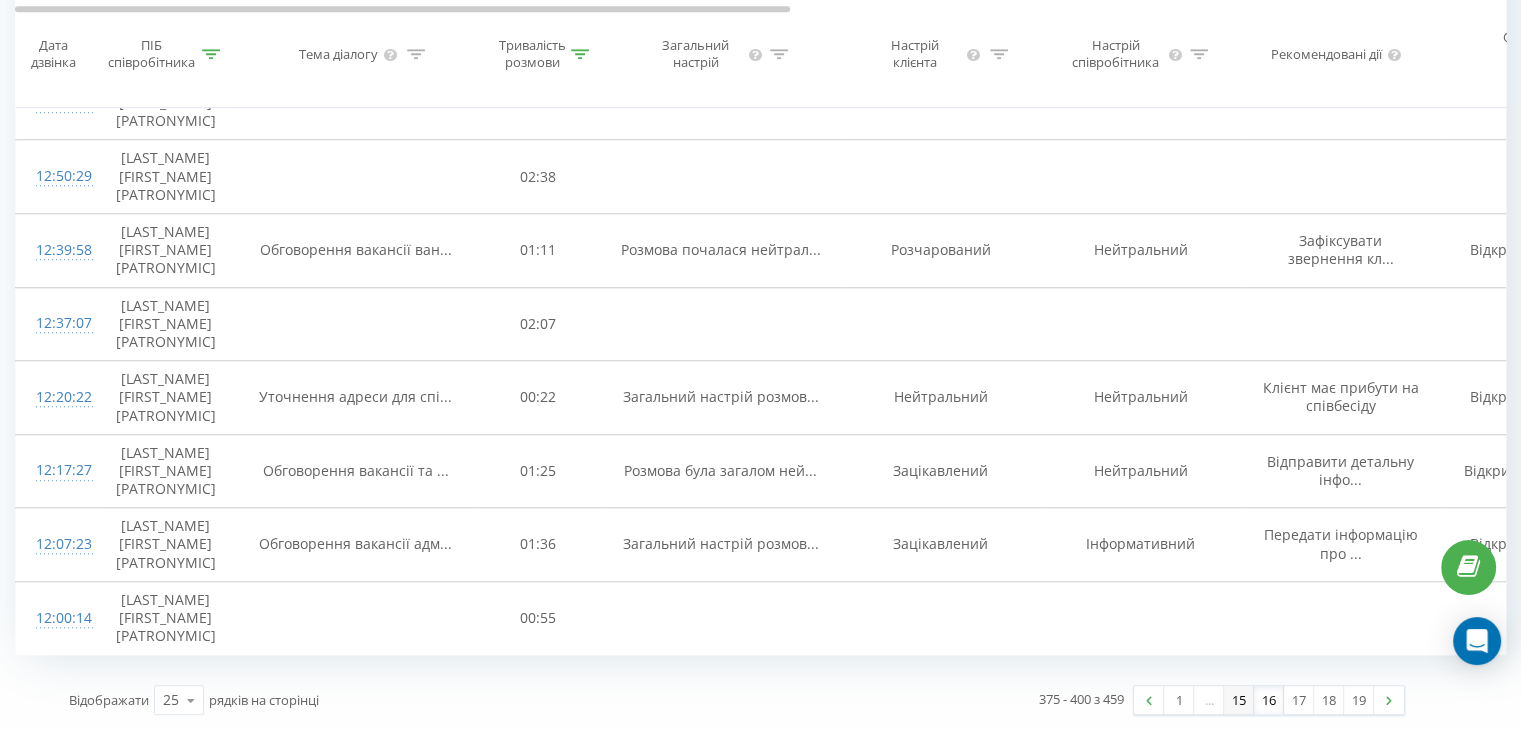 click on "15" at bounding box center [1239, 700] 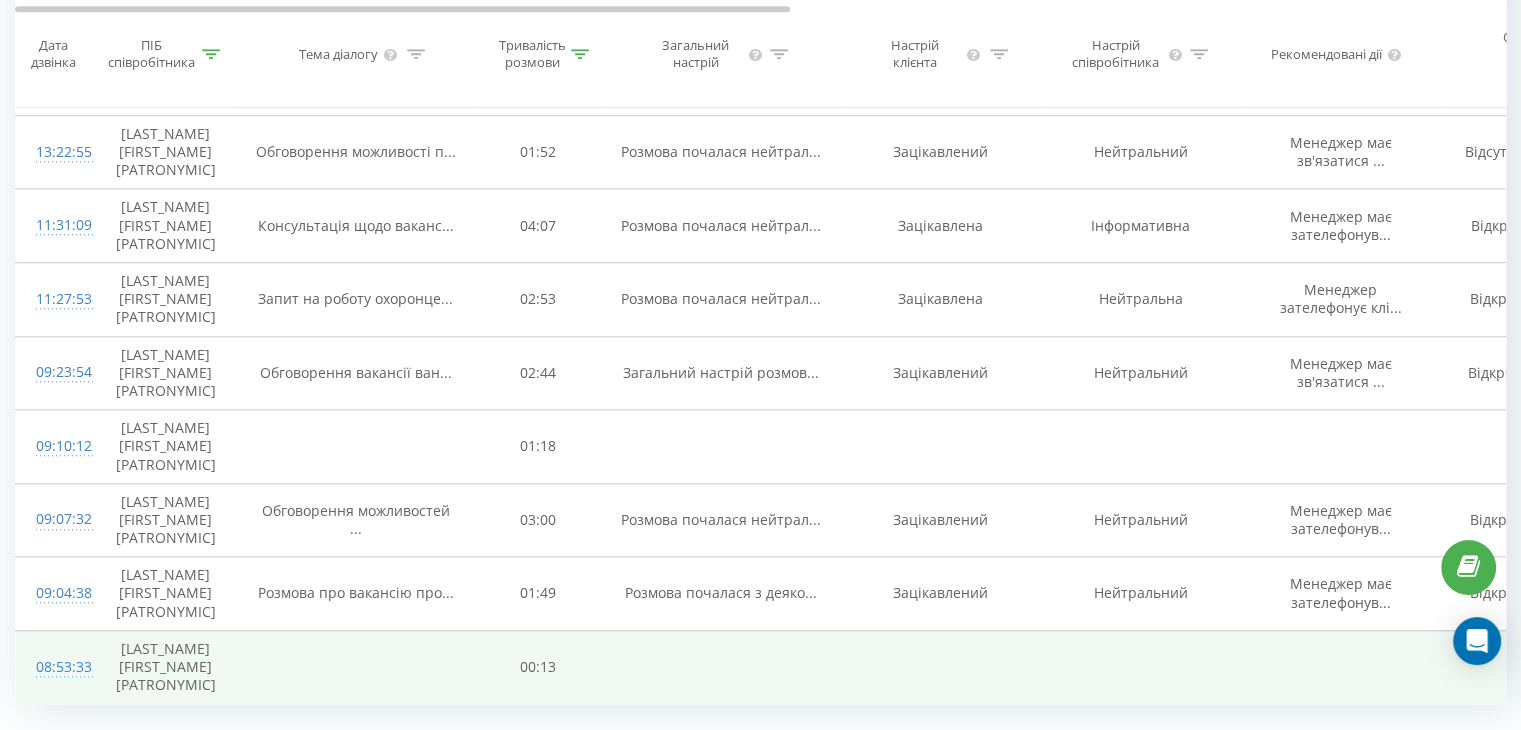 scroll, scrollTop: 1568, scrollLeft: 0, axis: vertical 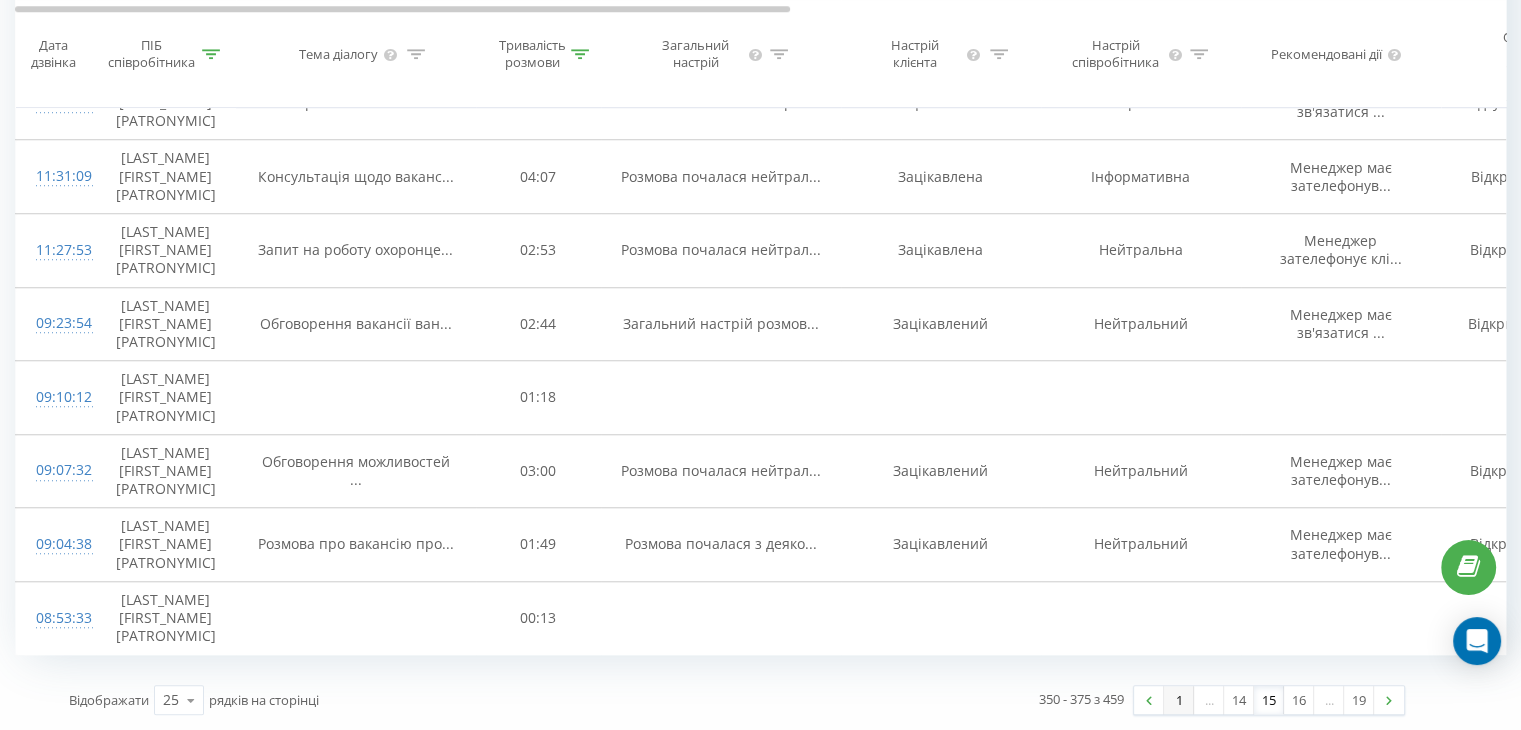 click on "1" at bounding box center [1179, 700] 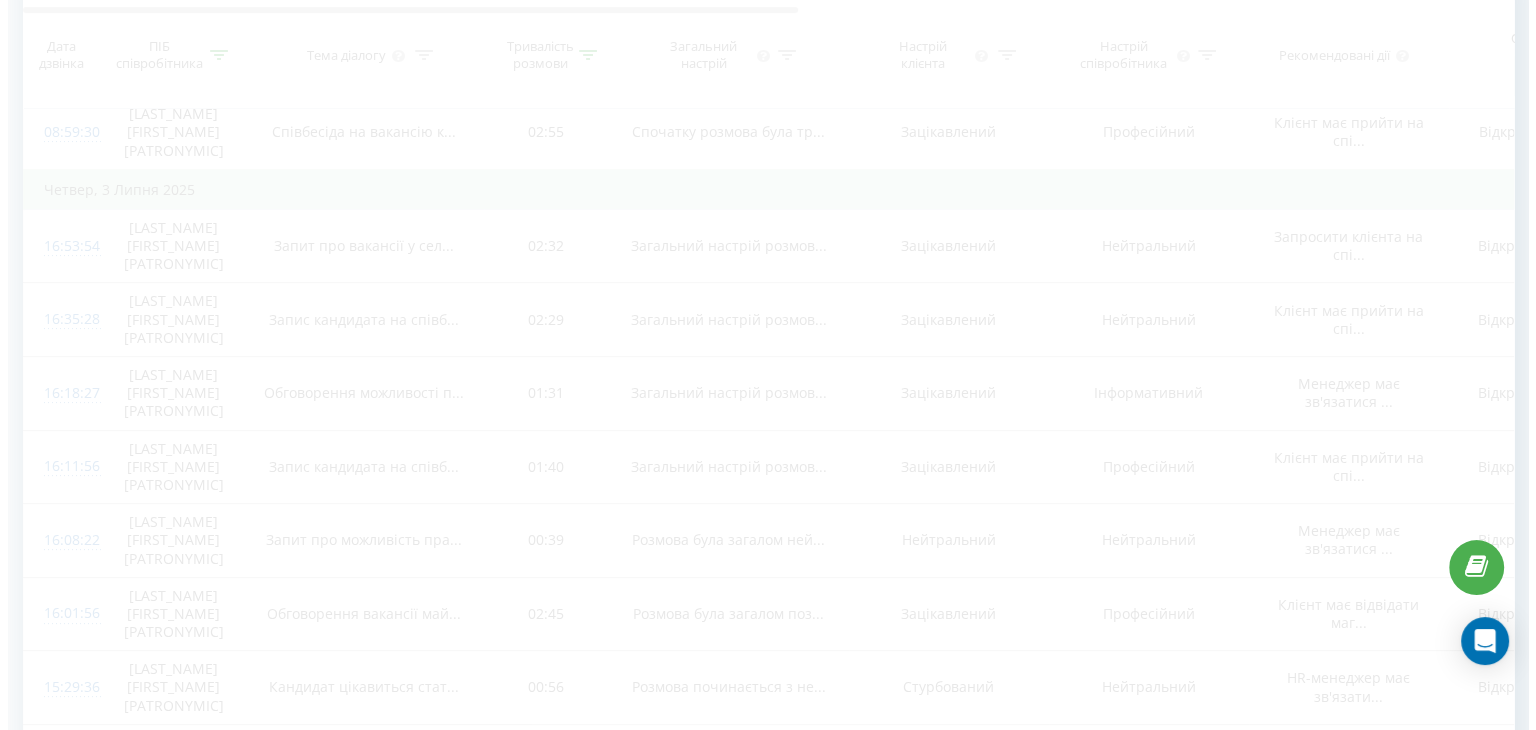 scroll, scrollTop: 132, scrollLeft: 0, axis: vertical 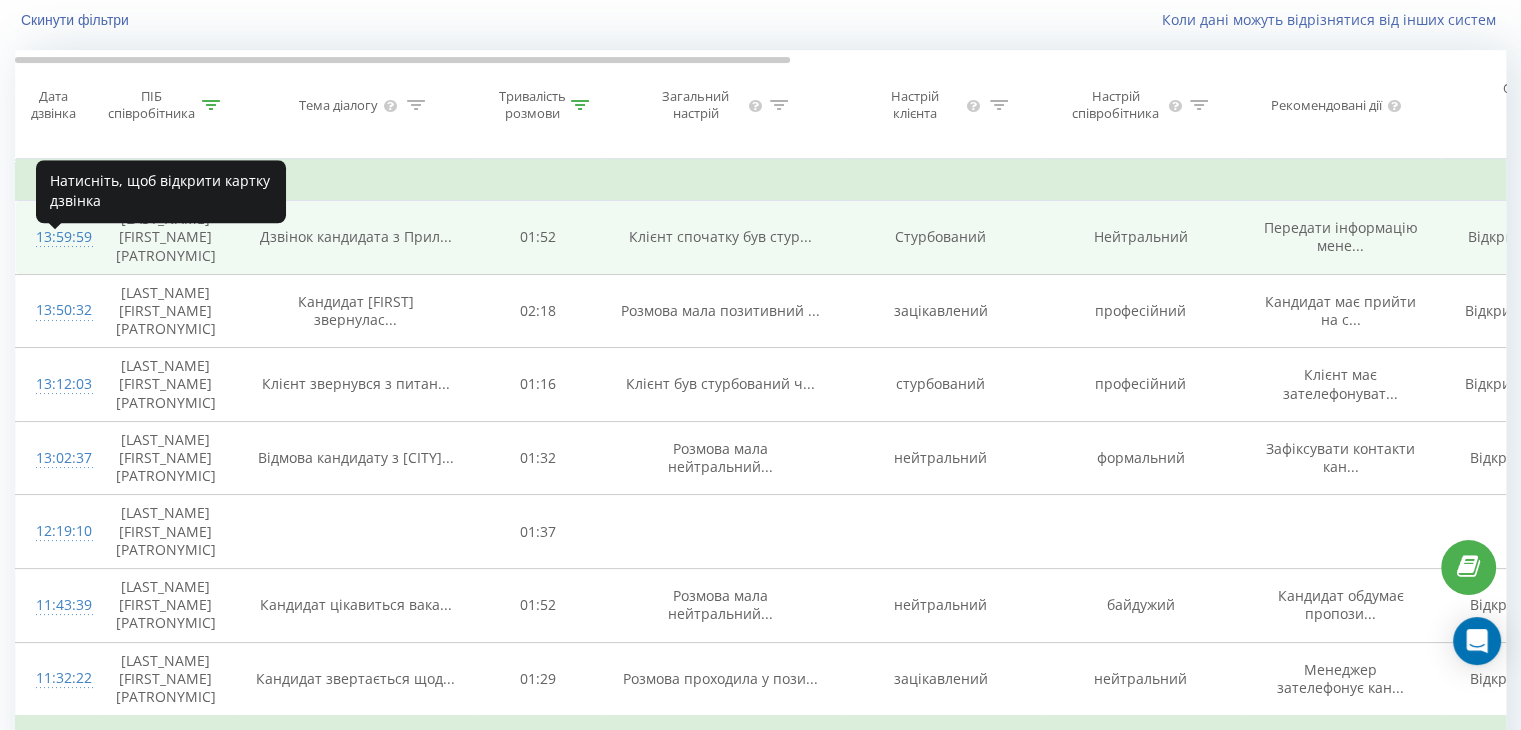click on "13:59:59" at bounding box center [56, 237] 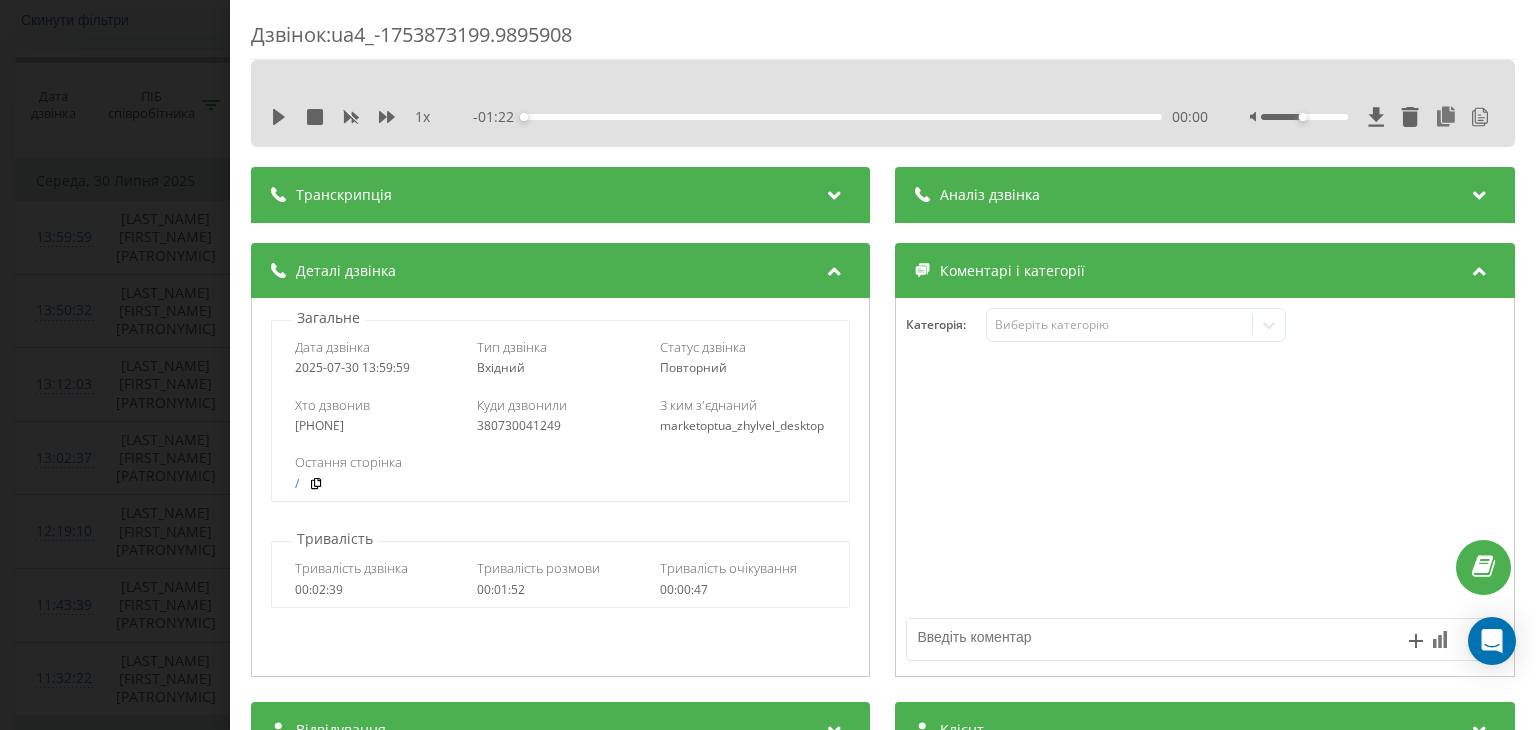 click at bounding box center (835, 192) 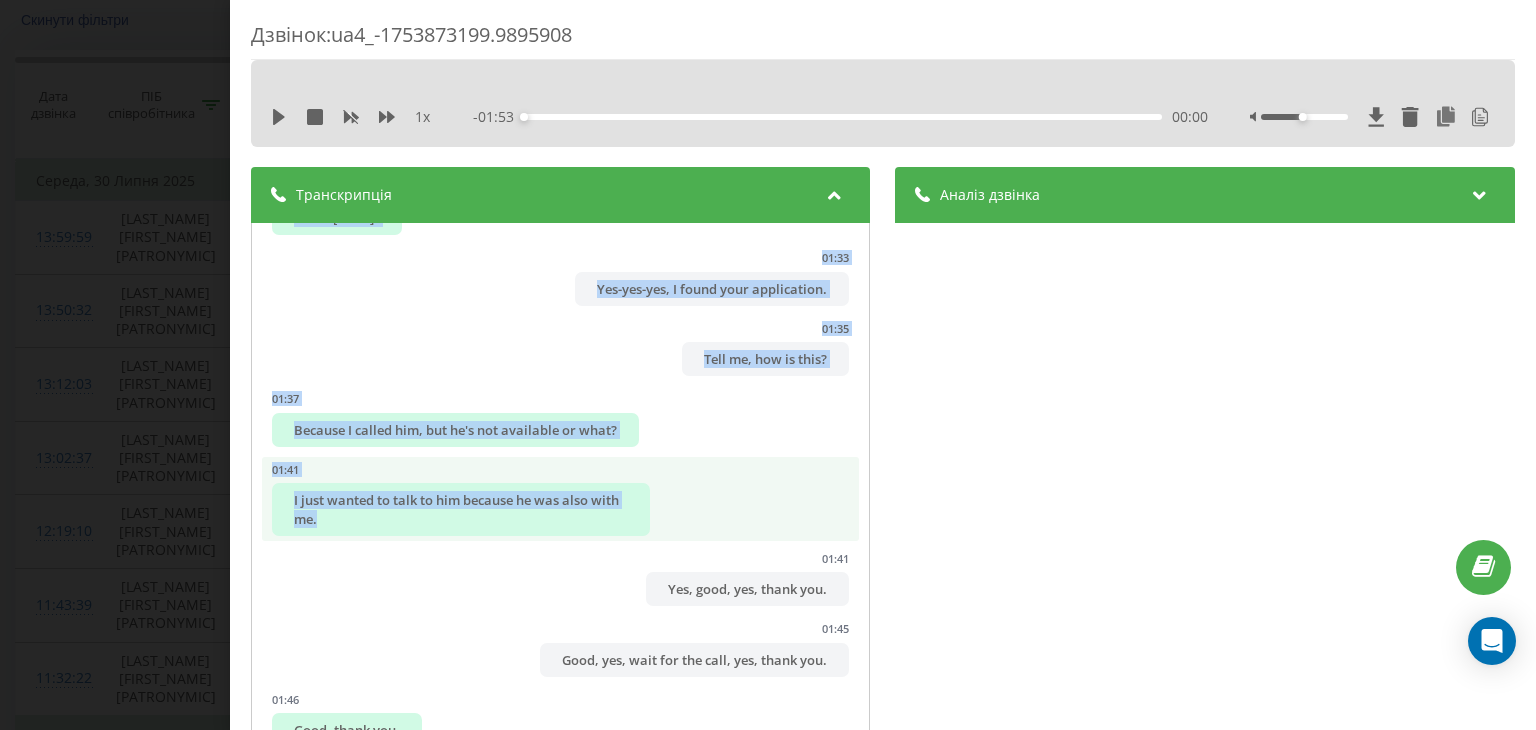 scroll, scrollTop: 2759, scrollLeft: 0, axis: vertical 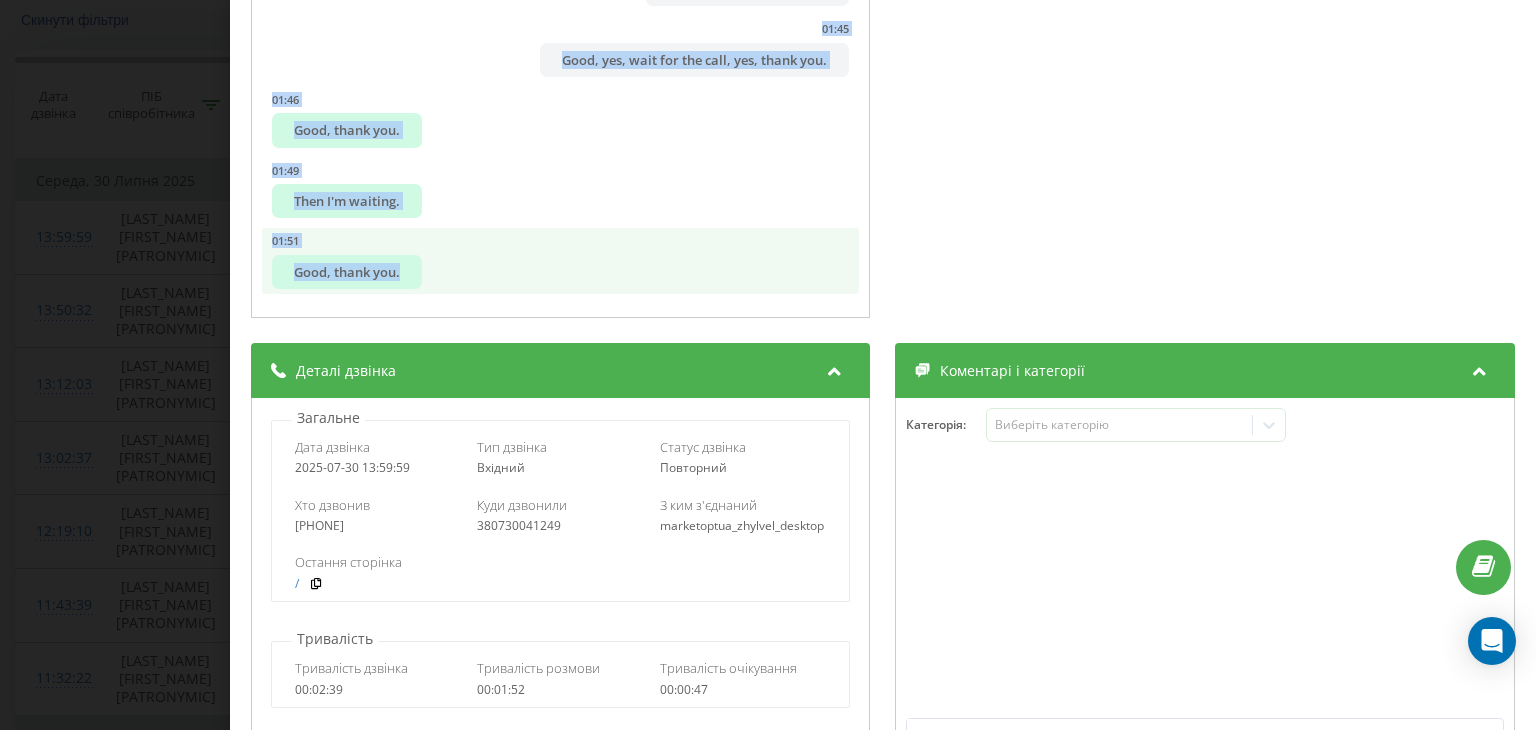 drag, startPoint x: 356, startPoint y: 249, endPoint x: 733, endPoint y: 276, distance: 377.9656 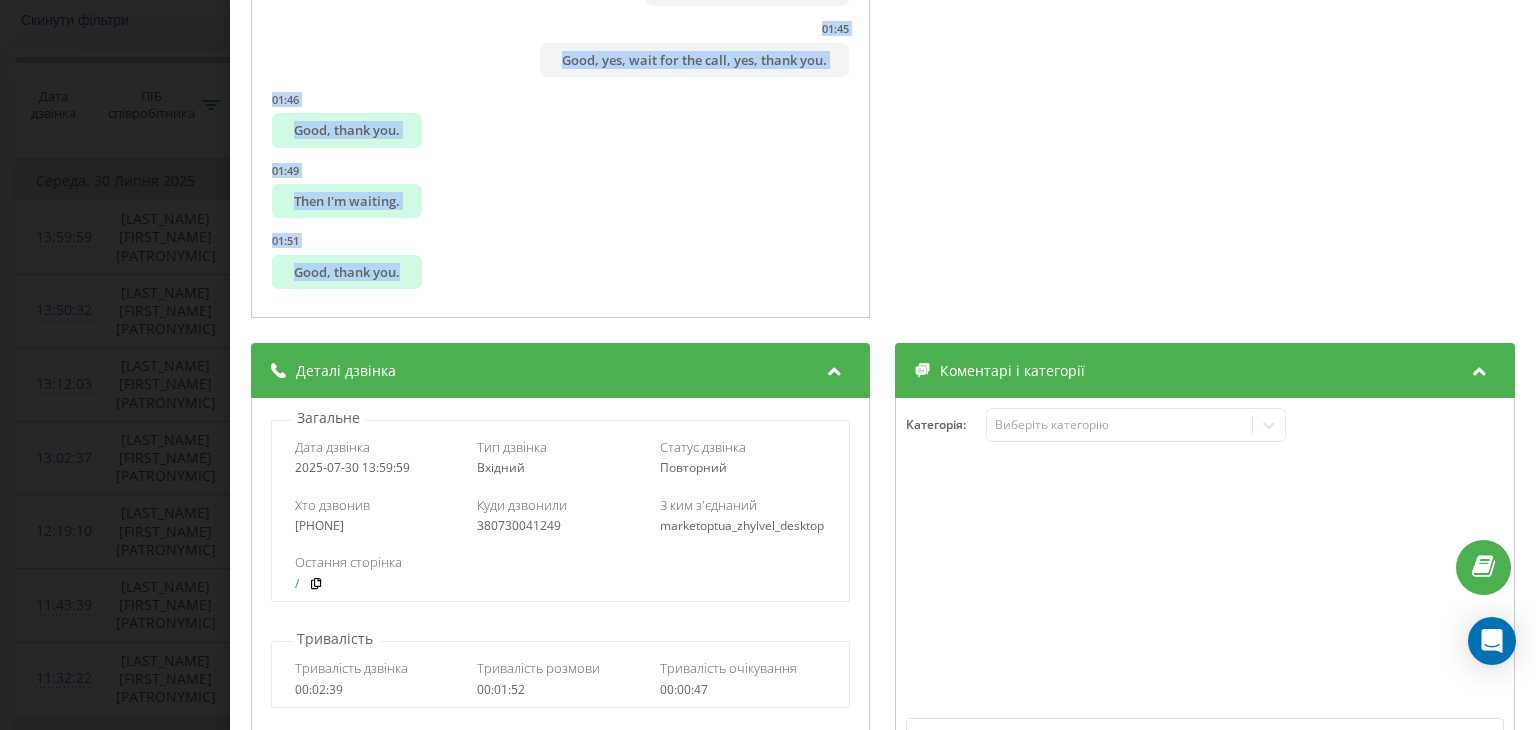 click on "Дзвінок : ua4_-1753873199.9895908 1 x - 01:53 00:00 00:00 Транскрипція 00:00 Hello. 00:03 Hello. 00:04 So, 00:05 I'm calling from [CITY]. 00:10 They are hiring cashiers and sellers. 00:14 Yes, we are hiring. 00:14 Are there still vacancies? 00:16 Please open. 00:18 Would you consider my candidacy? 00:21 I came to study as an operator. 00:23 In [CITY], correct? 00:27 But... 00:27 Yes, [LAST] [NAME]. 00:30 Uh-huh. 00:30 But then I went to [LAST]. 00:33 Because there was 00:35 Uh-huh. 00:39 a very warm reception. 00:40 When I came as an operator, the store was already being set up, and there was a very negative attitude towards me. 00:49 And I didn't want to, I realized that I would have no contact with this person, it was some kind of aggression. 00:54 Uh-huh. 01:00 So would you consider all my candidacies? 01:02 I would cashier this. 01:04 Already now gone. 01:05 01:10 Uh-huh. 01:18 Uh-huh. 01:19 Okay? 01:21 Okay, then wait, yes. 01:21 So maybe you then write... 01:23 01:23 Yes. 1" at bounding box center [768, 365] 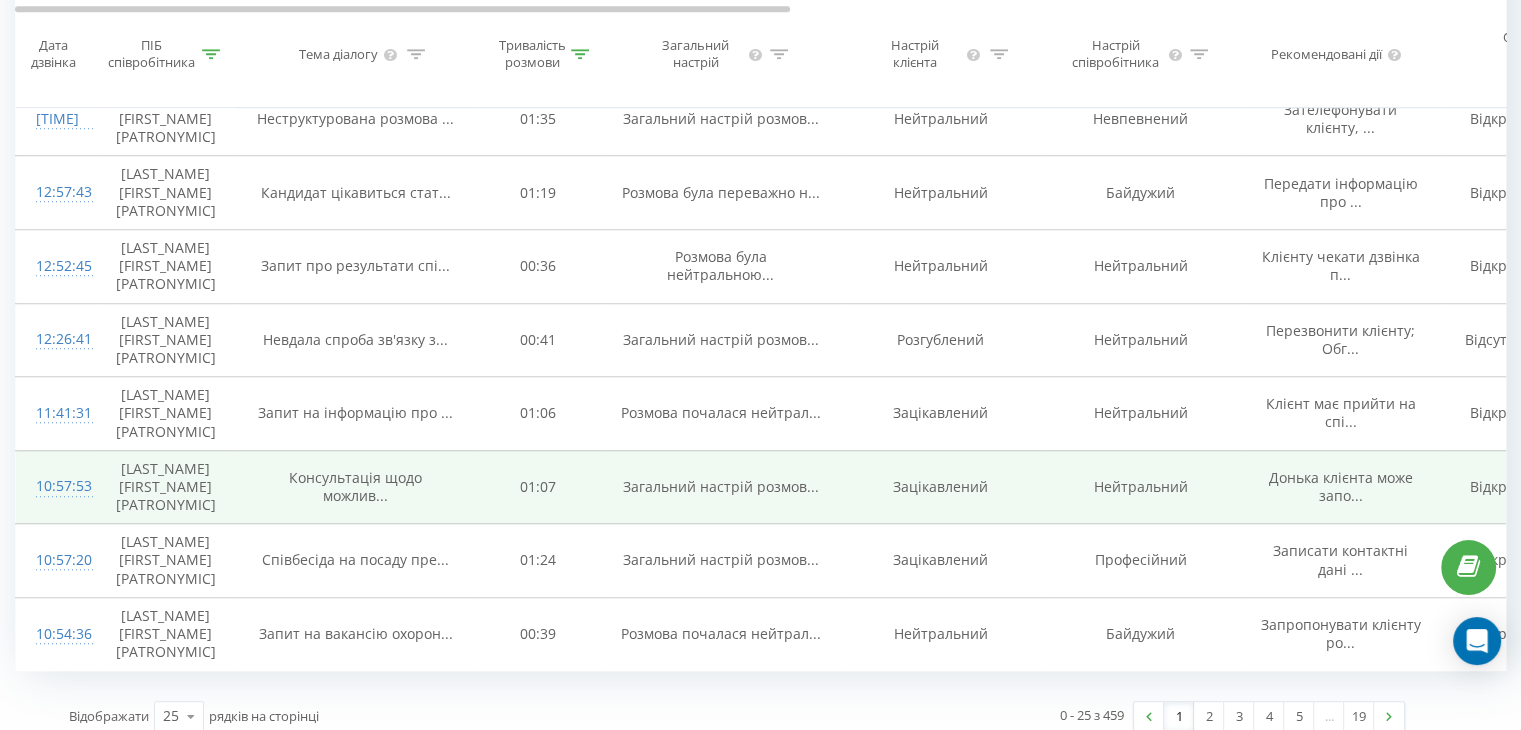 scroll, scrollTop: 1568, scrollLeft: 0, axis: vertical 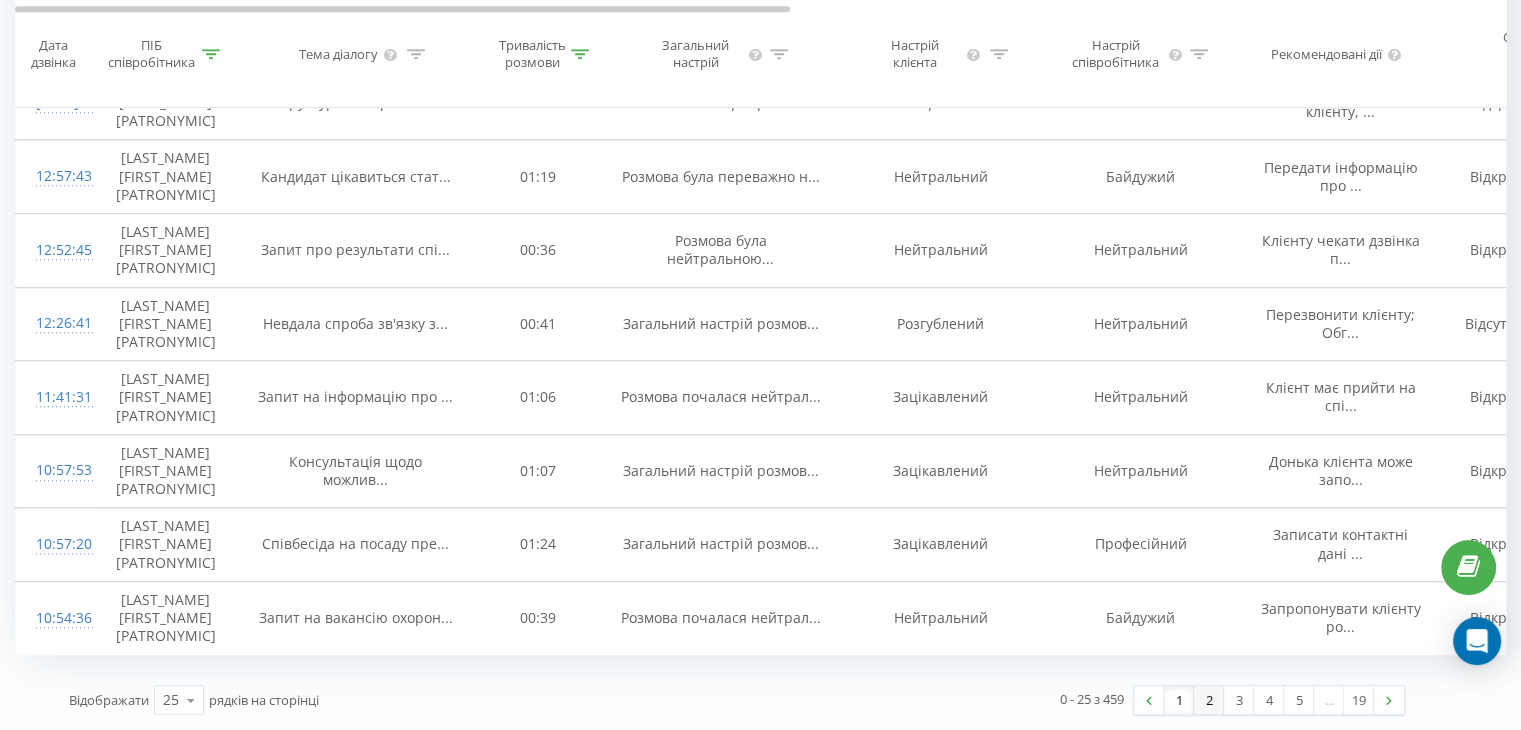 click on "2" at bounding box center (1209, 700) 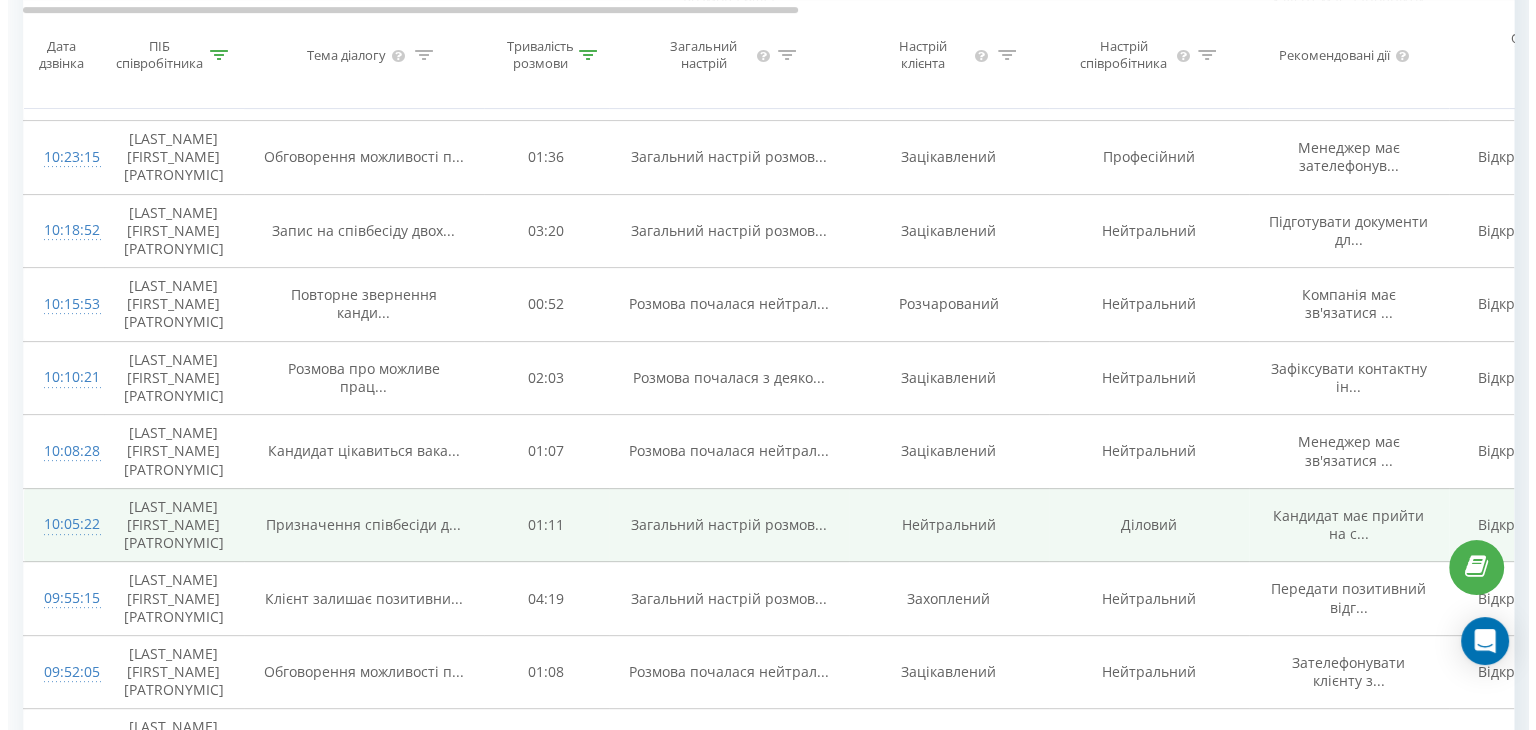 scroll, scrollTop: 632, scrollLeft: 0, axis: vertical 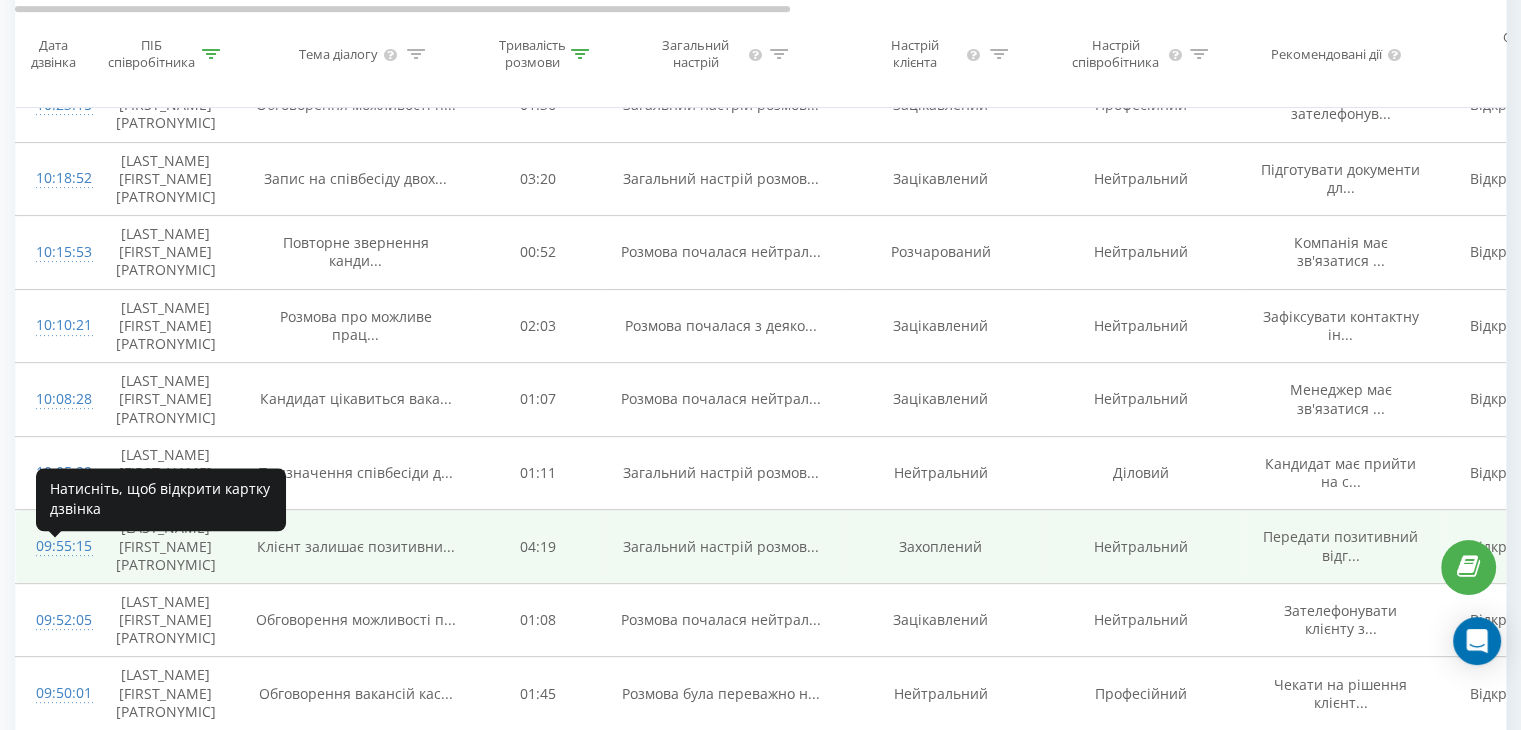 click on "09:55:15" at bounding box center (56, 546) 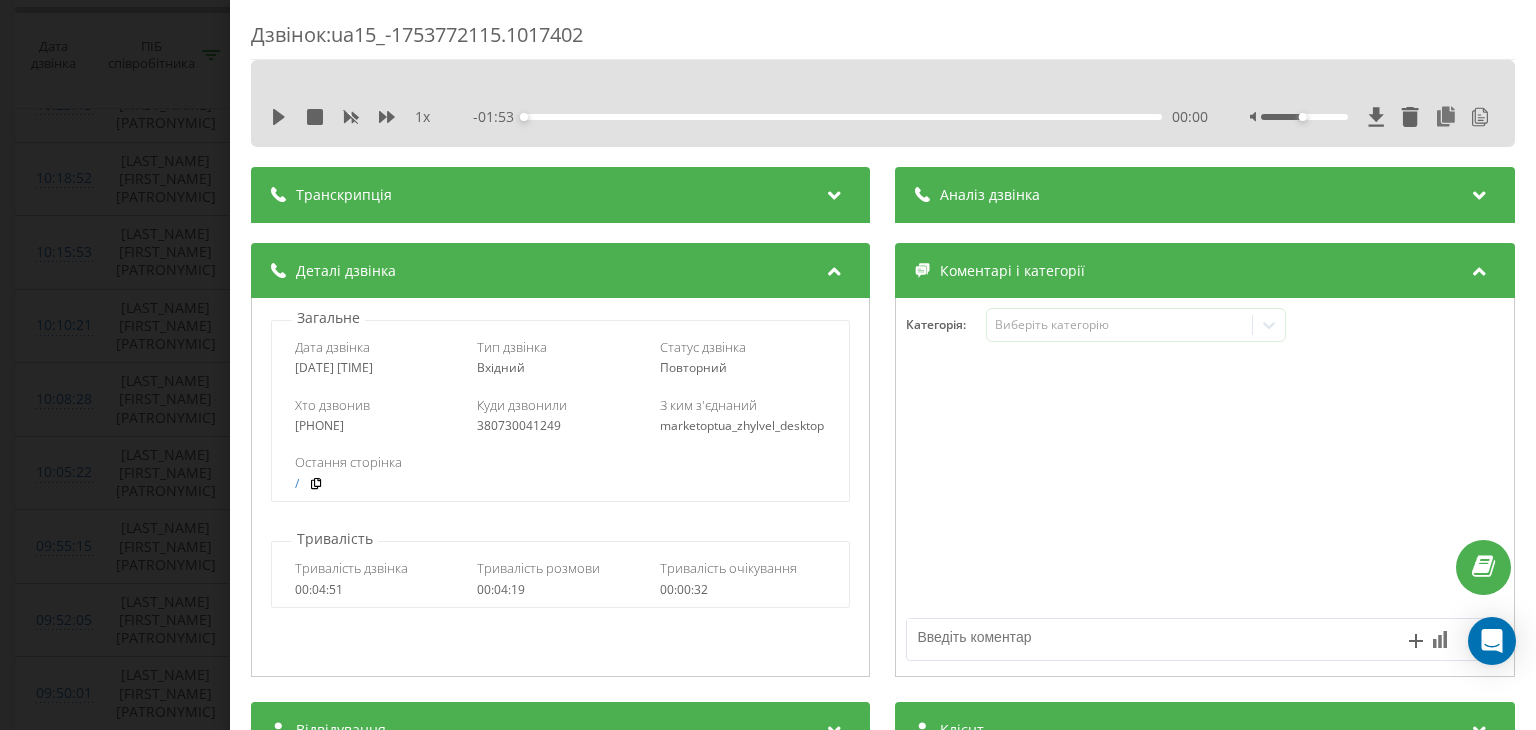 click at bounding box center [835, 192] 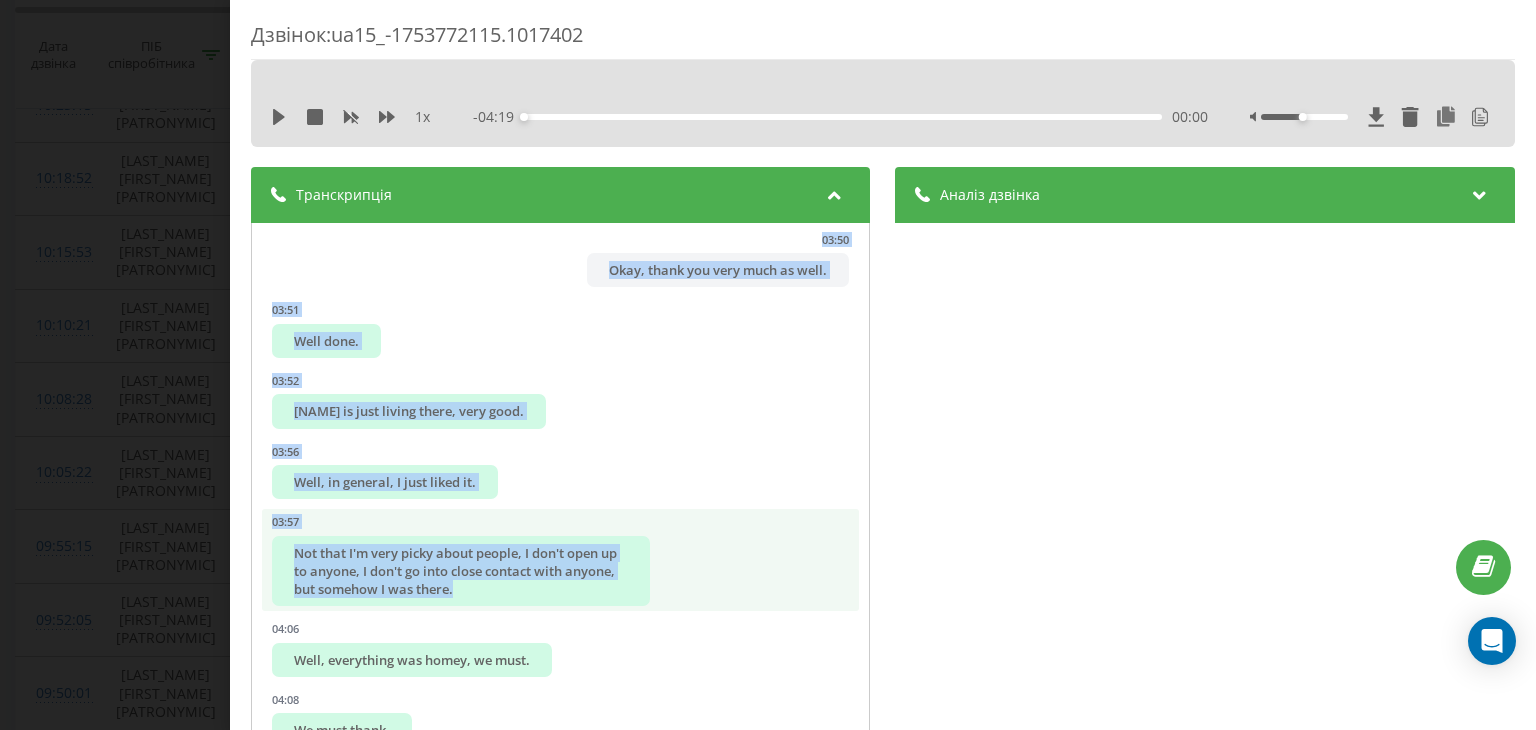scroll, scrollTop: 7229, scrollLeft: 0, axis: vertical 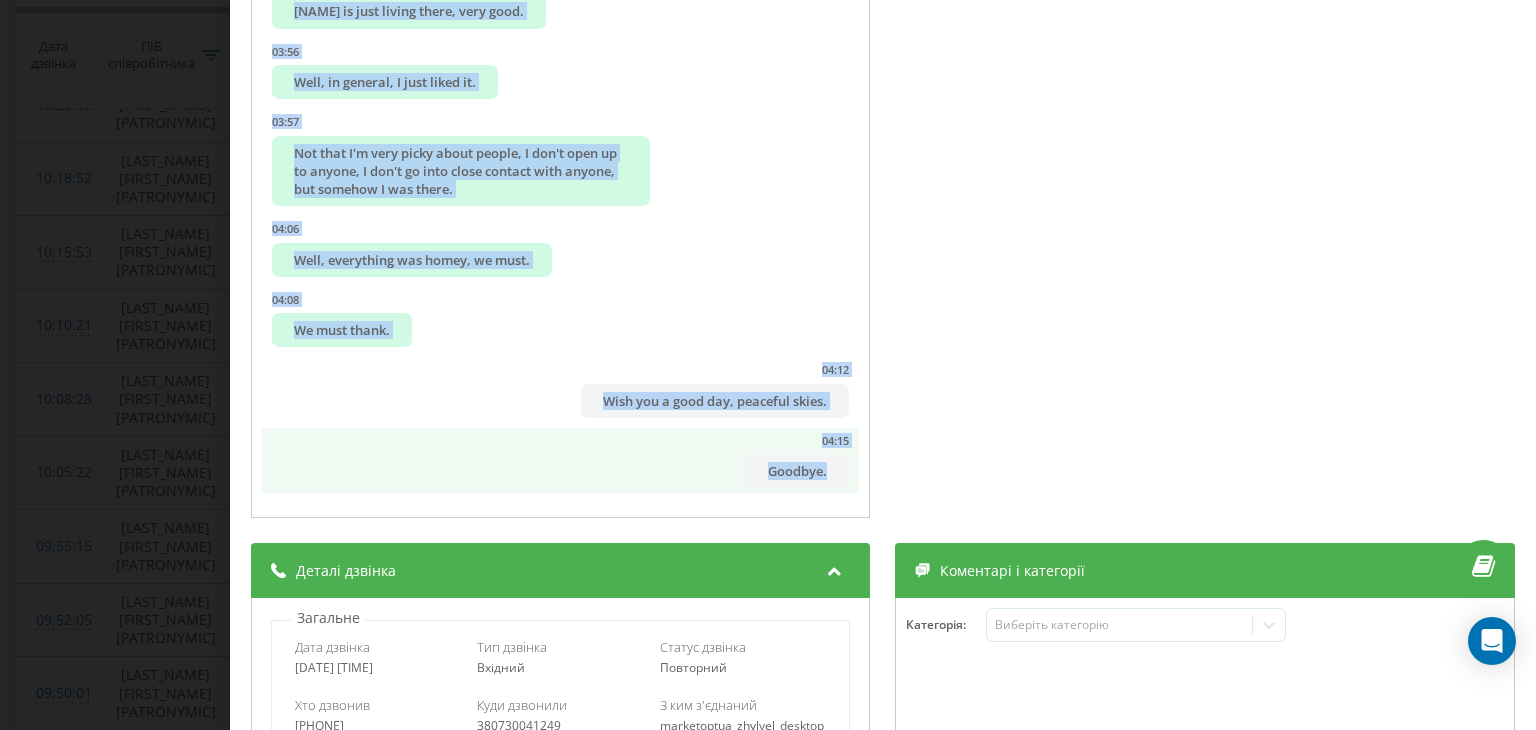 drag, startPoint x: 473, startPoint y: 277, endPoint x: 818, endPoint y: 492, distance: 406.50952 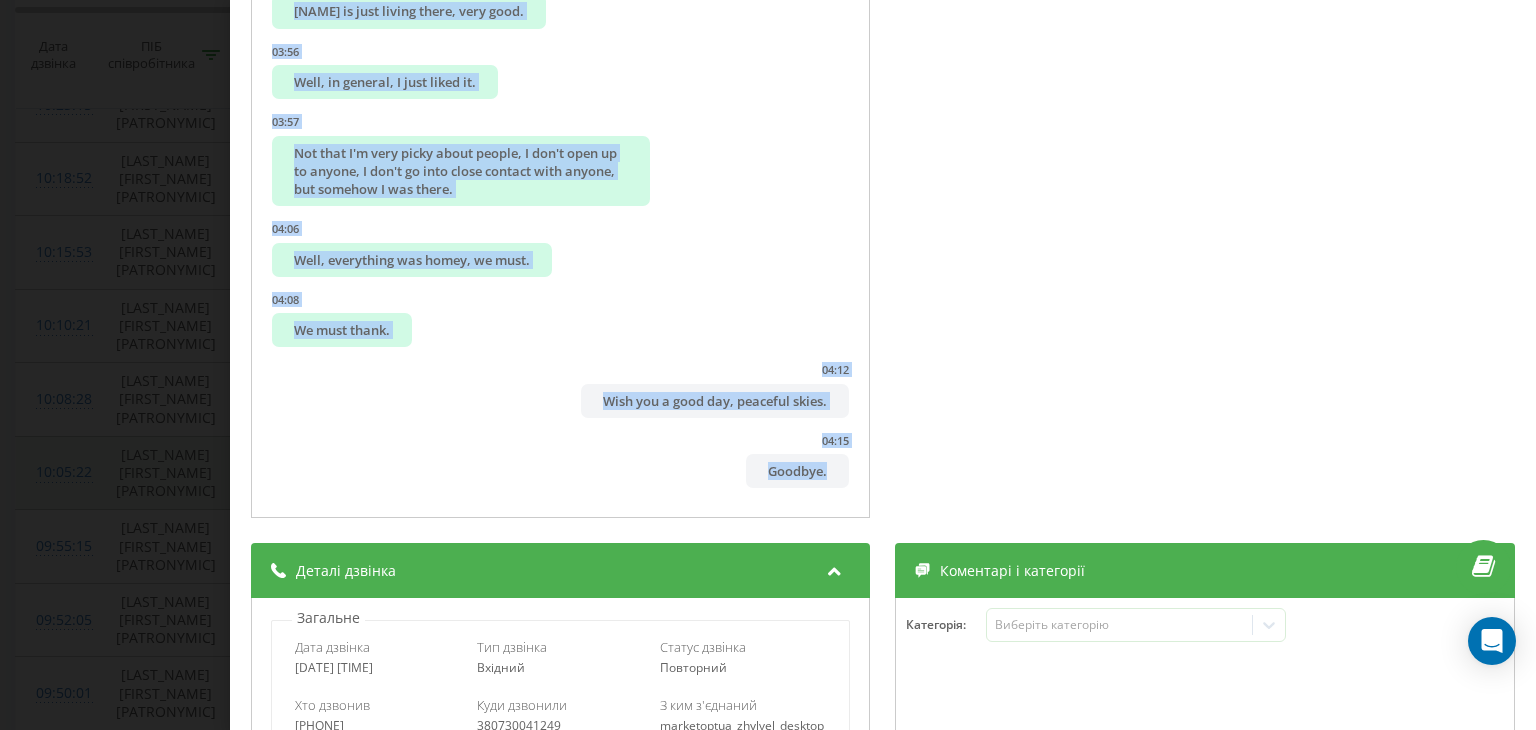 click on "Дзвінок :  ua15_-1753772115.1017402   1 x  - 04:19 00:00   00:00   Транскрипція 00:01 Good day! 00:02 Marketing specialist for video personnel. 00:03 My name is Eva. 00:05 Good day. 00:06 My name is [FIRST]. 00:08 I would like to leave a review about the staff in your city, in your Market Top store. 00:10 Oh, is it a complaint? 00:14 Tell me... 00:16 No, not a complaint. 00:17 Oh, okay, I'm listening. 00:20 The beginning is normal. 00:21 Uh-huh. 00:23 I'm from the city of [CITY]. 00:25 I did an internship with you. 00:27 Yes. 00:29 I came to the Market Top store on... 00:33 Oh my, I forgot the address. 00:35 Just a moment. 00:37 How could this happen? 00:41 Uh-huh. 00:42 Just a moment, I'll find the list. 00:46 Here. 00:48 With the address. 00:52 Uh-huh. 00:53 La-la. 00:55 [STREET], [NUMBER]. 00:58 Here. 01:00 What I want to tell you. 01:01 Uh-huh. 01:02 The salespeople there were like astronomers. 01:07 Unfortunately, I don't remember their names. 01:09 I don't know them. 01:10 01:10 01:12" at bounding box center (768, 365) 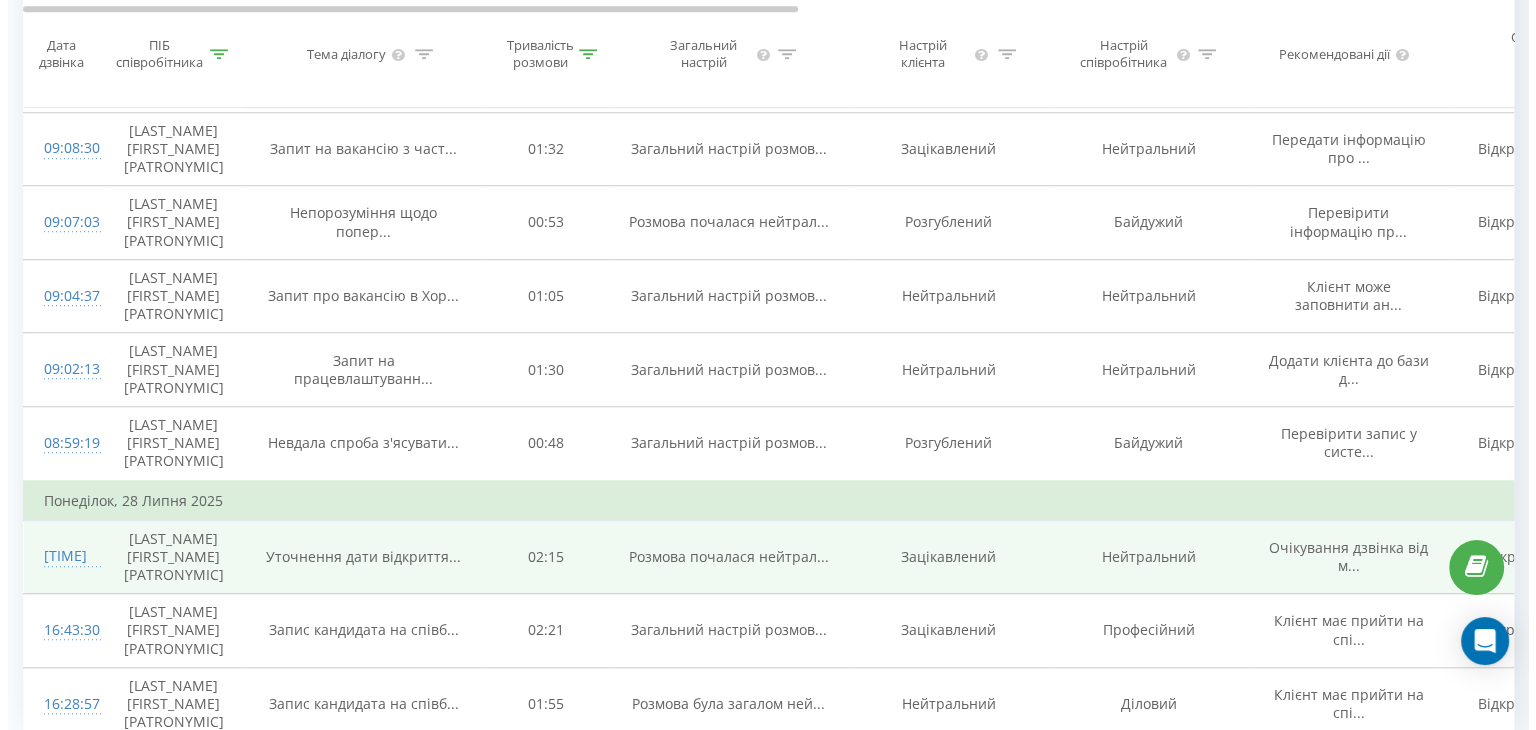 scroll, scrollTop: 1568, scrollLeft: 0, axis: vertical 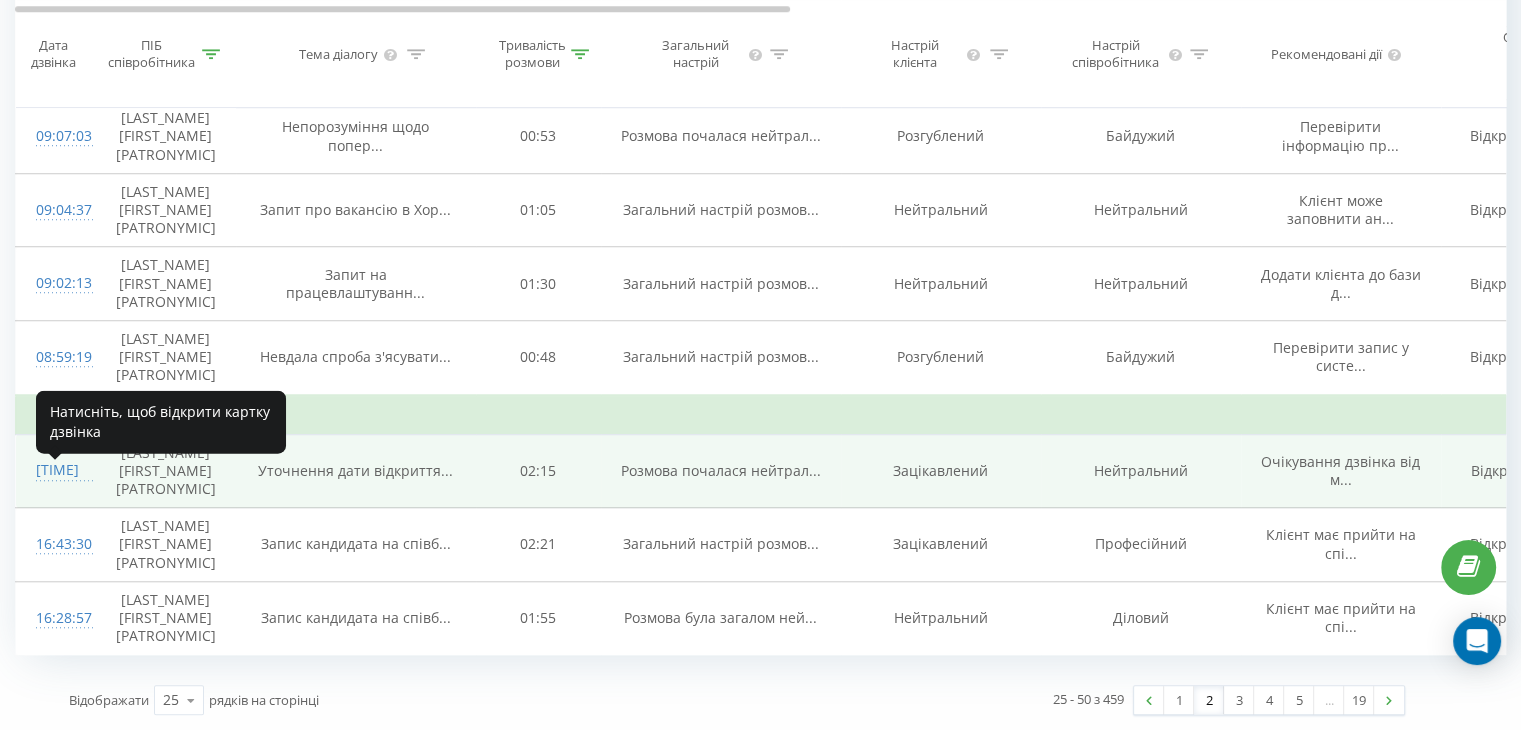 click on "[TIME]" at bounding box center [56, 470] 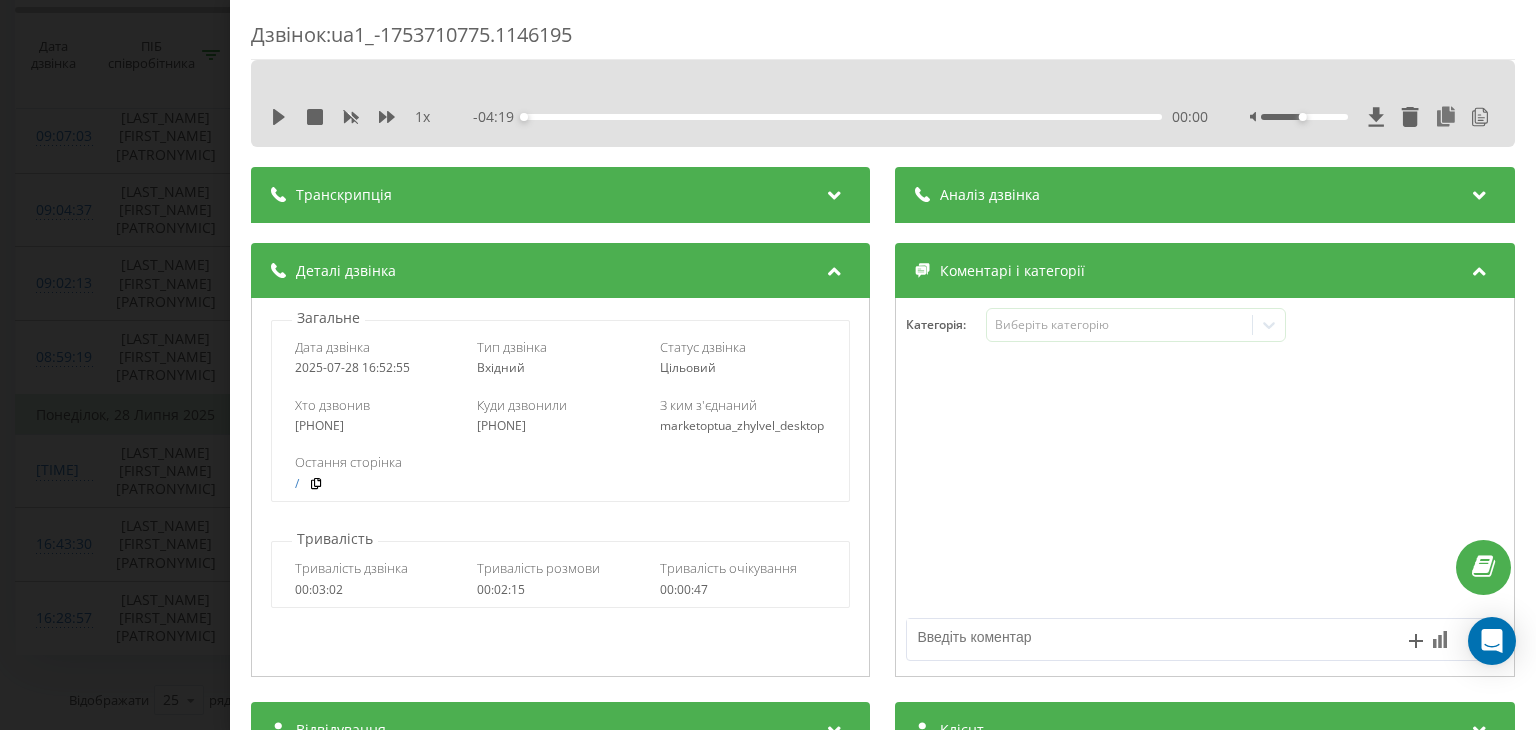 click at bounding box center [835, 192] 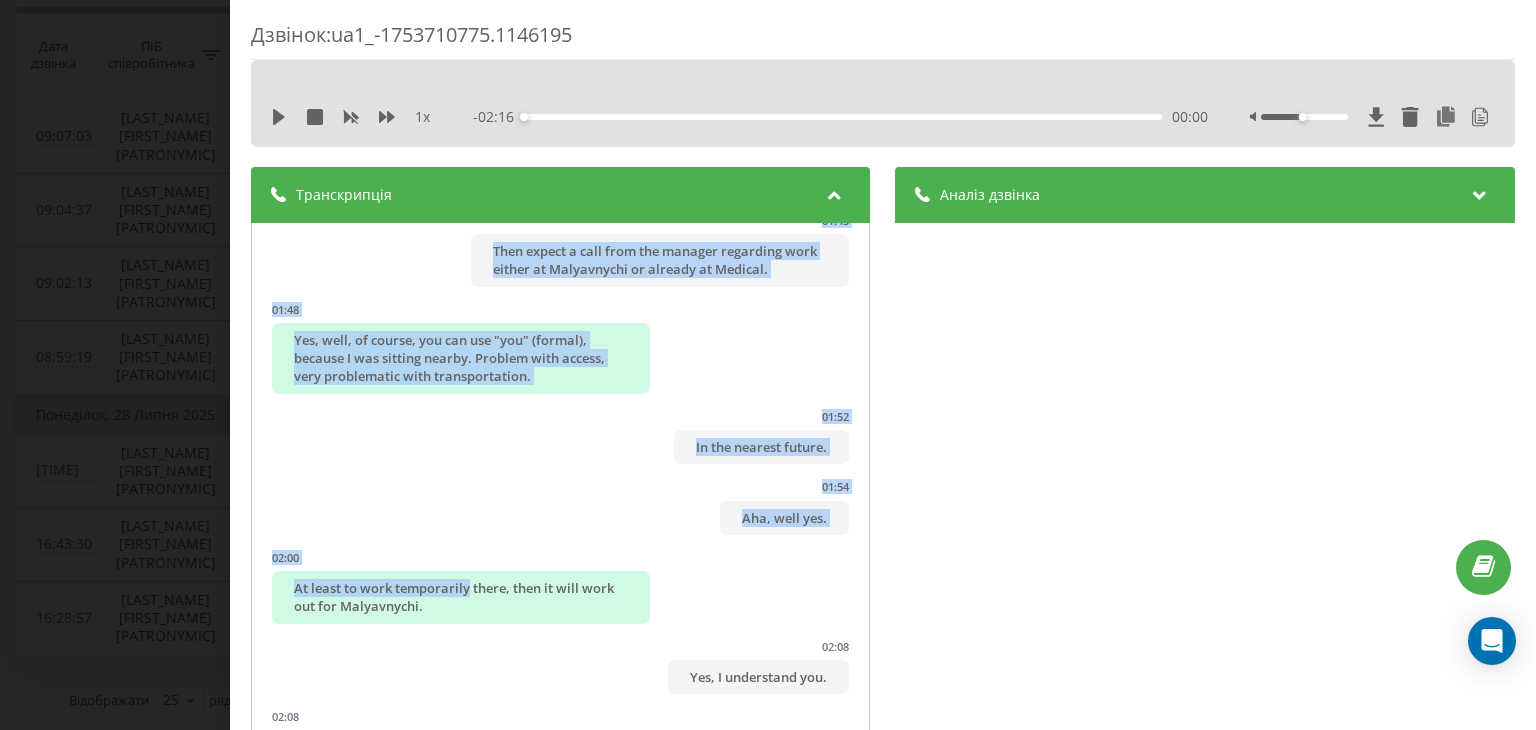 scroll, scrollTop: 2797, scrollLeft: 0, axis: vertical 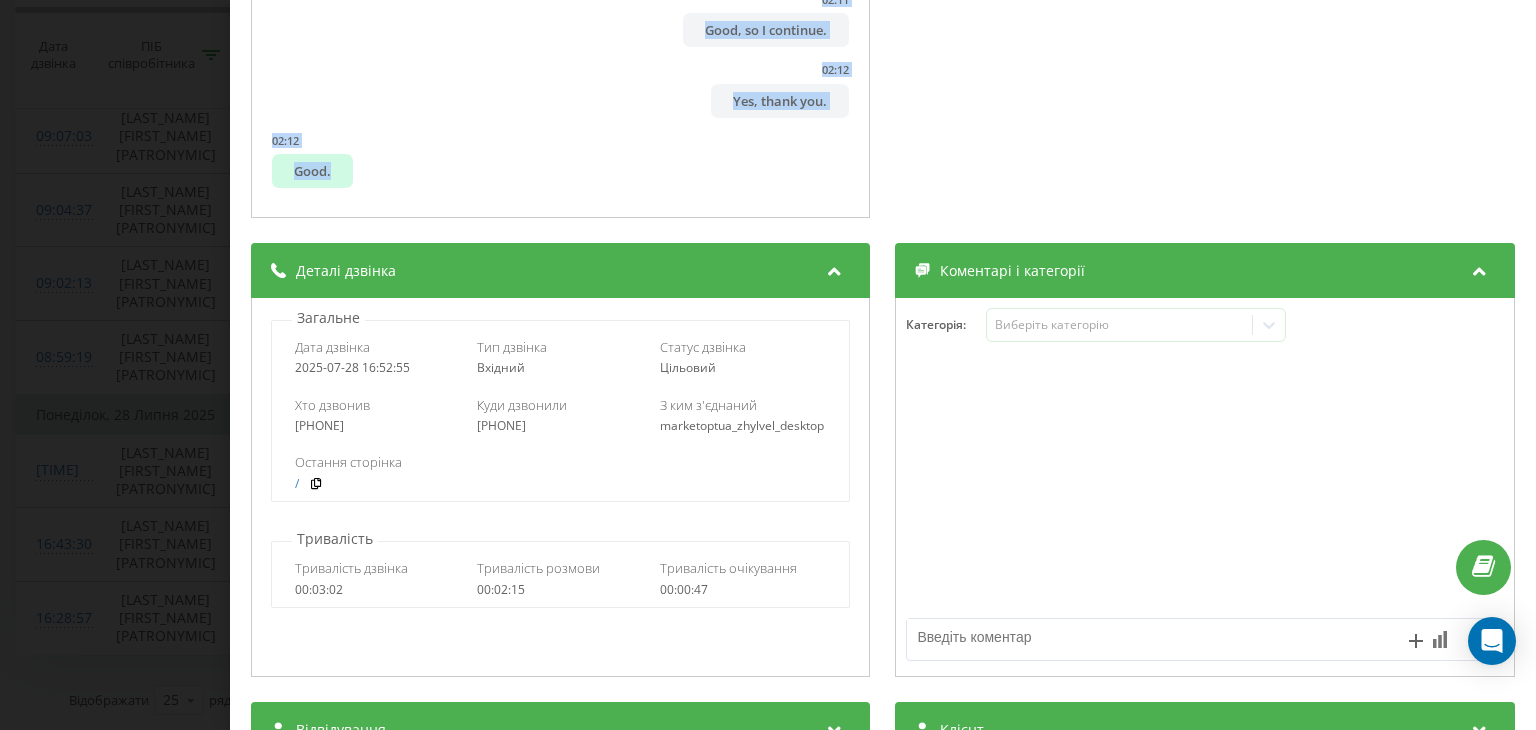 drag, startPoint x: 321, startPoint y: 238, endPoint x: 580, endPoint y: 209, distance: 260.6185 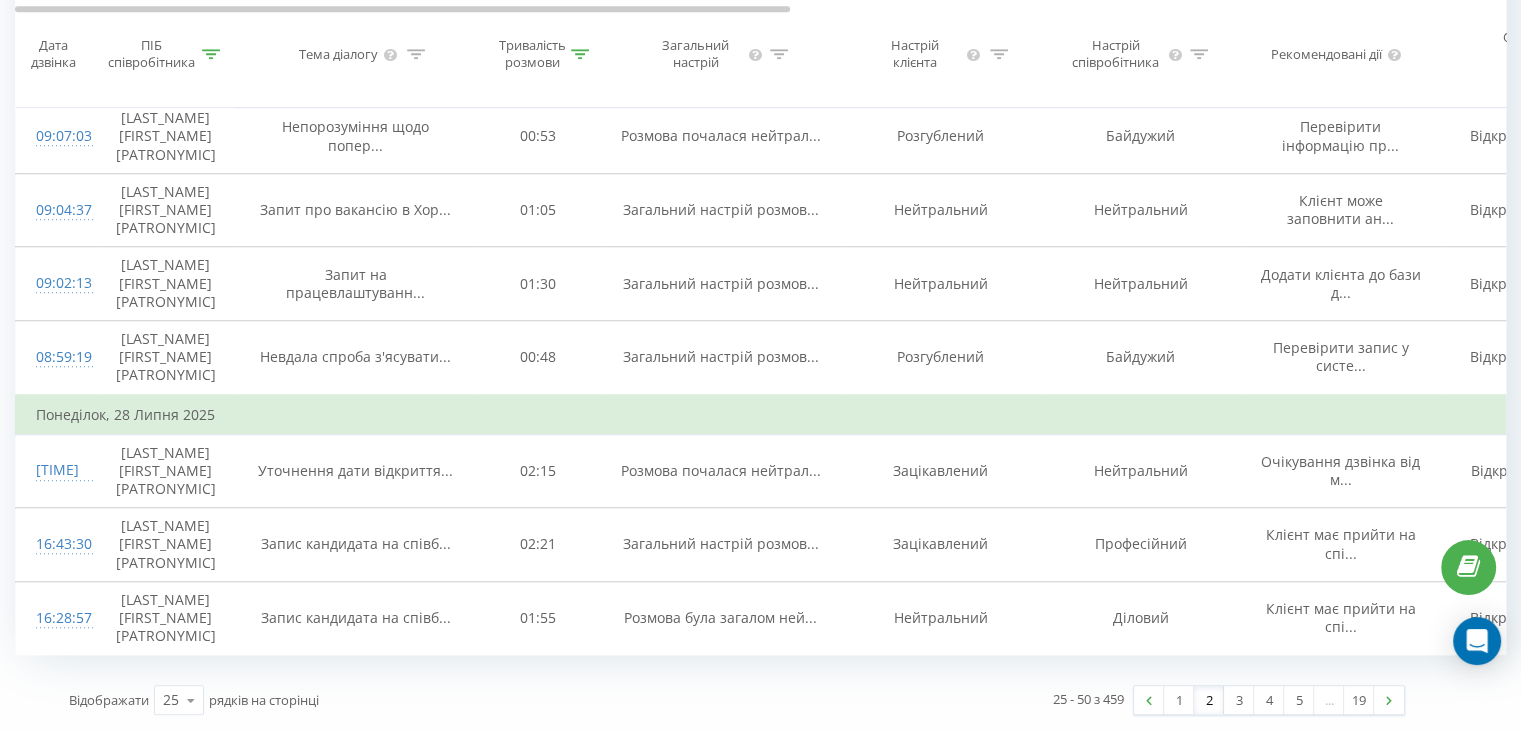 click 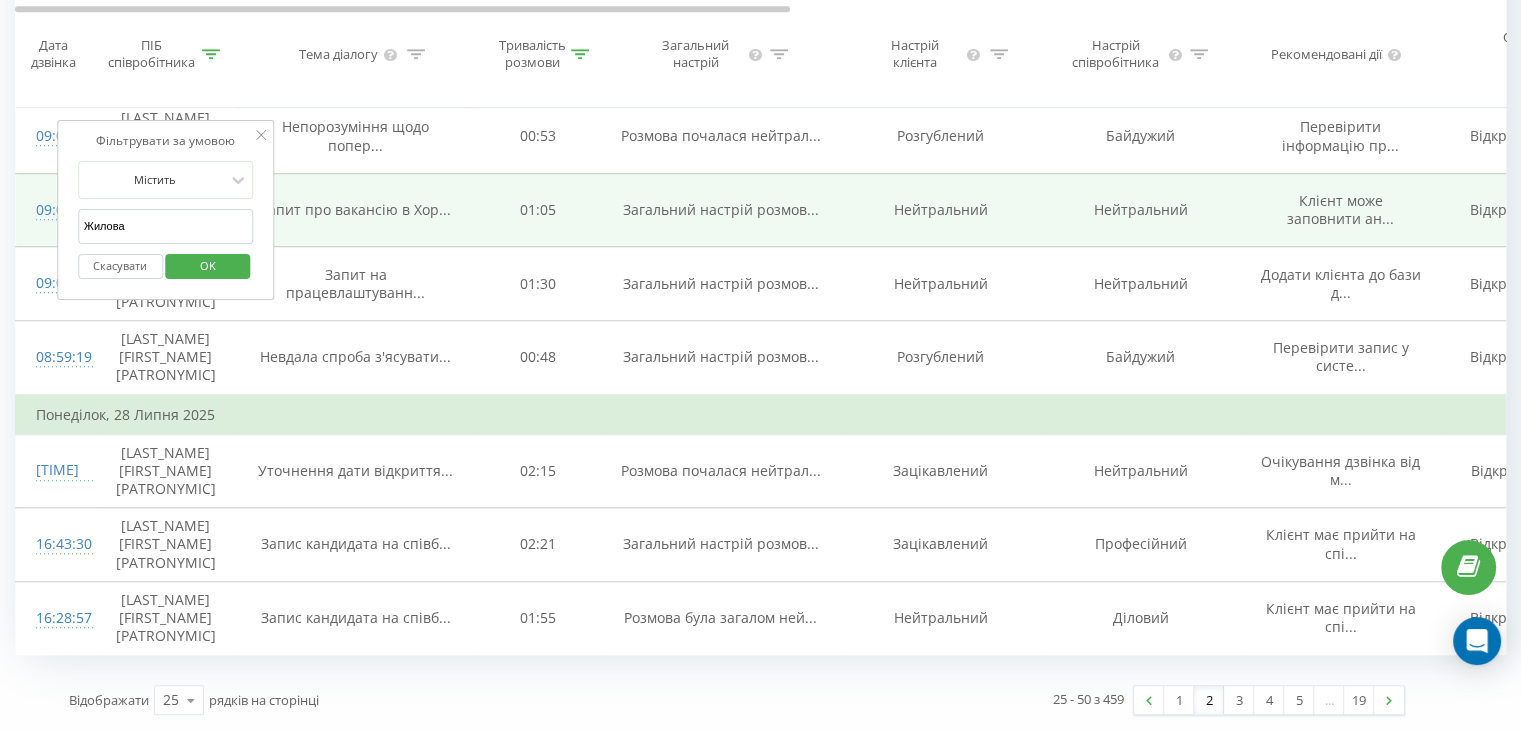 drag, startPoint x: 178, startPoint y: 227, endPoint x: 18, endPoint y: 214, distance: 160.52725 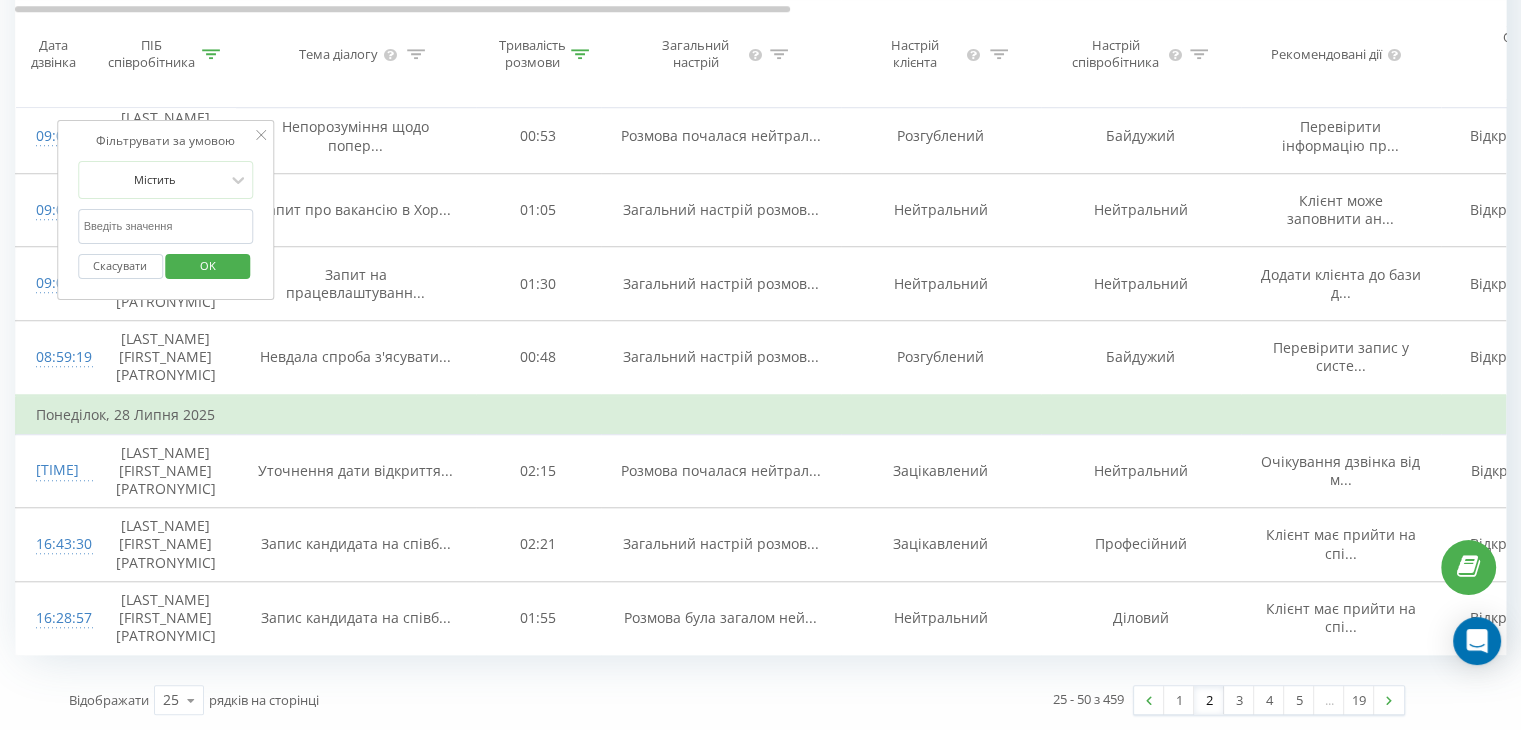 click at bounding box center [166, 226] 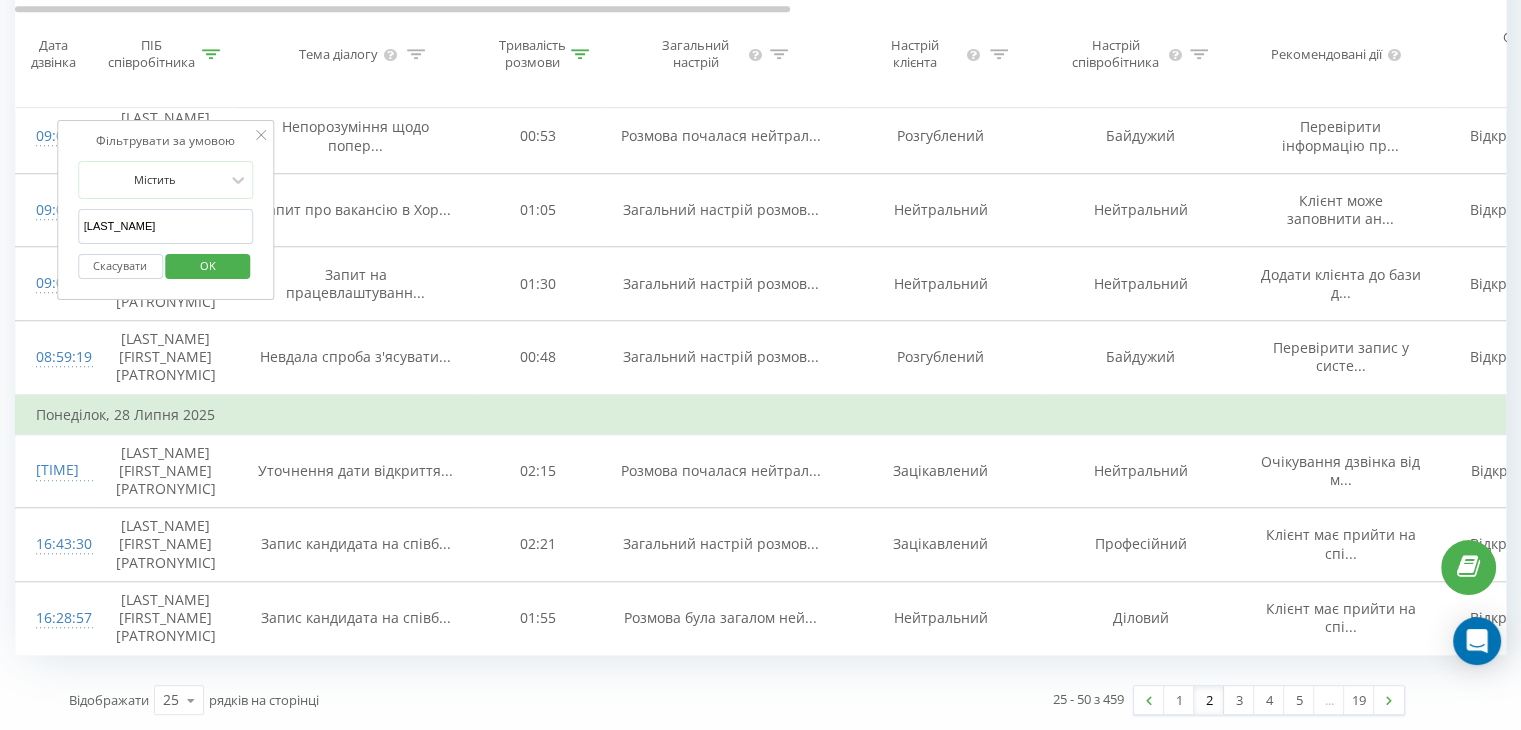 click on "OK" at bounding box center [208, 264] 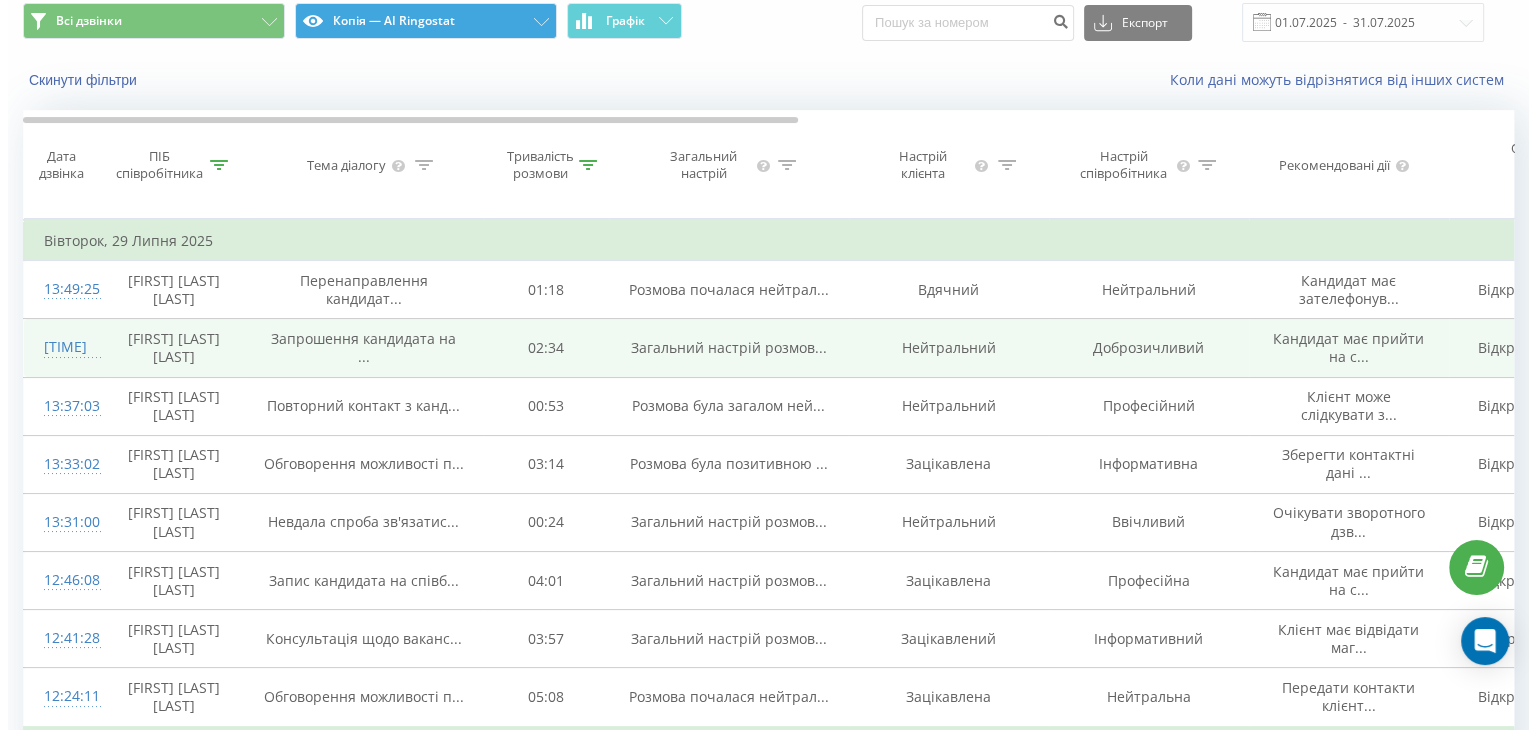 scroll, scrollTop: 100, scrollLeft: 0, axis: vertical 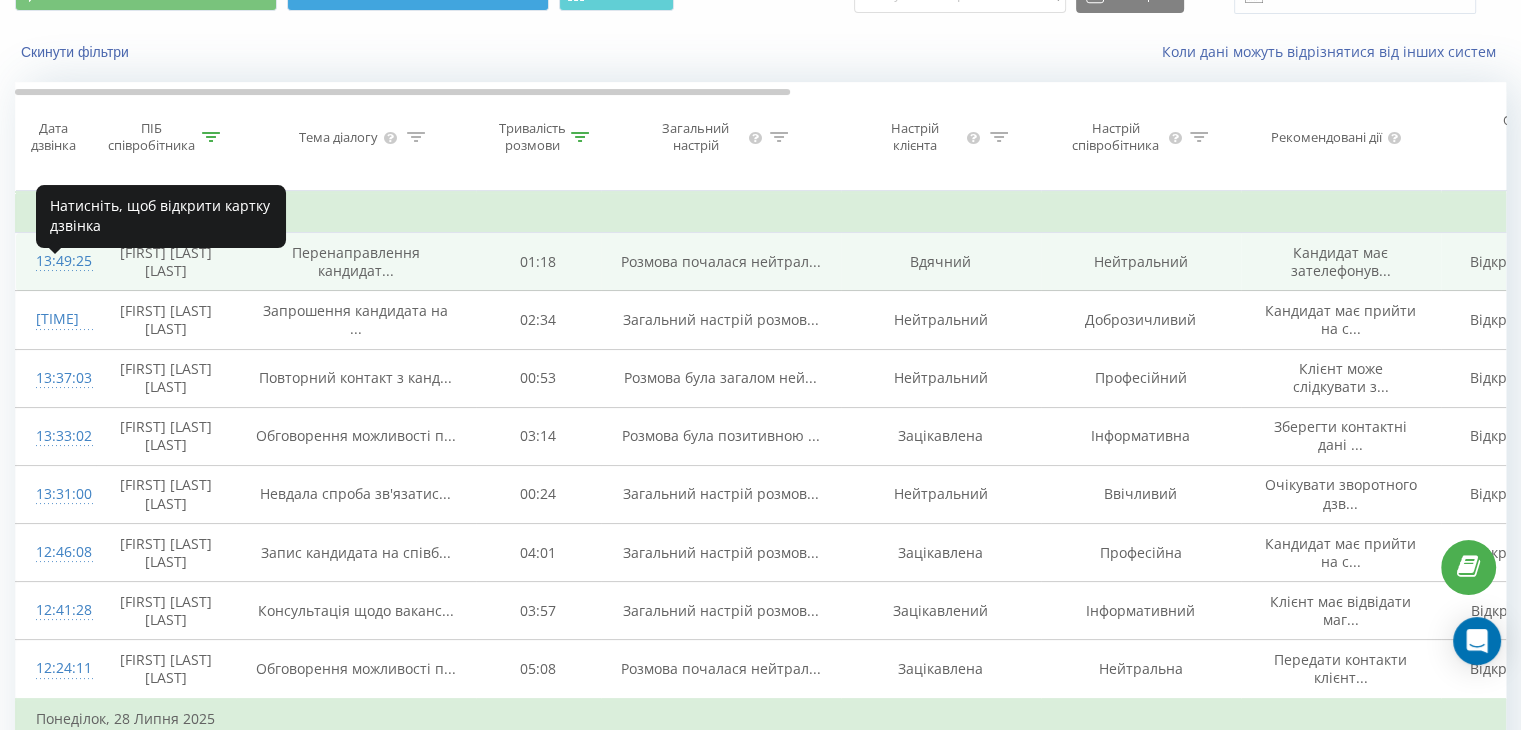 click on "13:49:25" at bounding box center [56, 261] 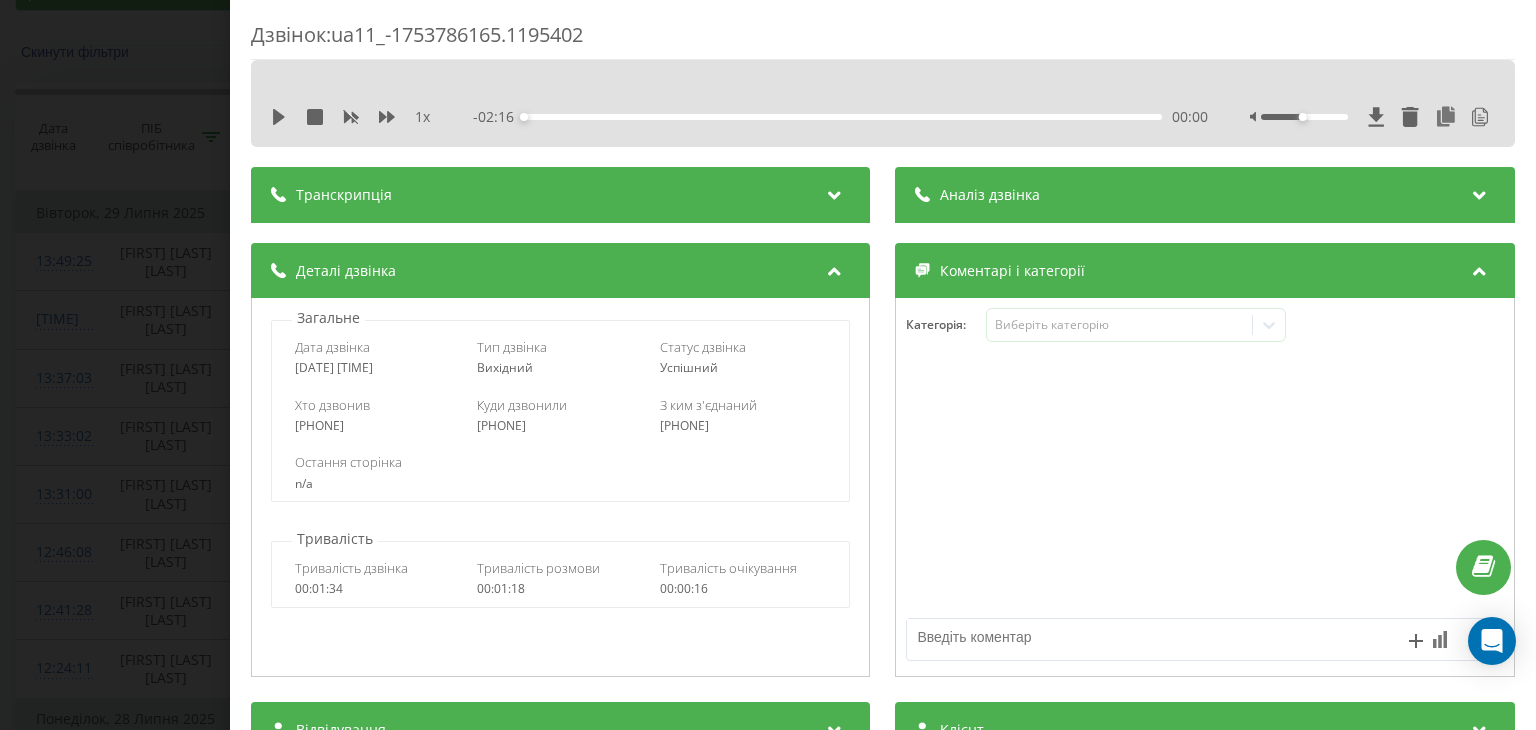 click at bounding box center (835, 192) 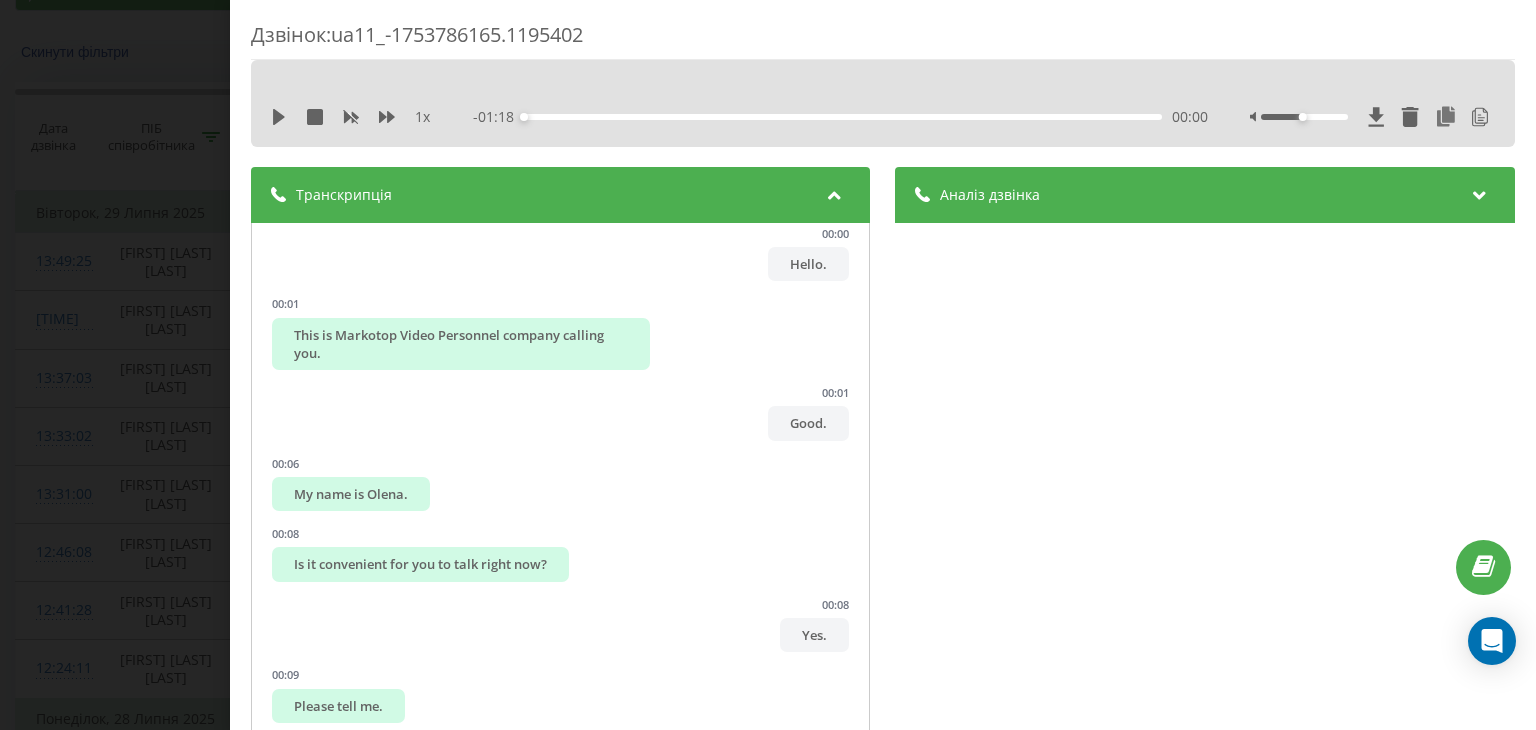scroll, scrollTop: 0, scrollLeft: 0, axis: both 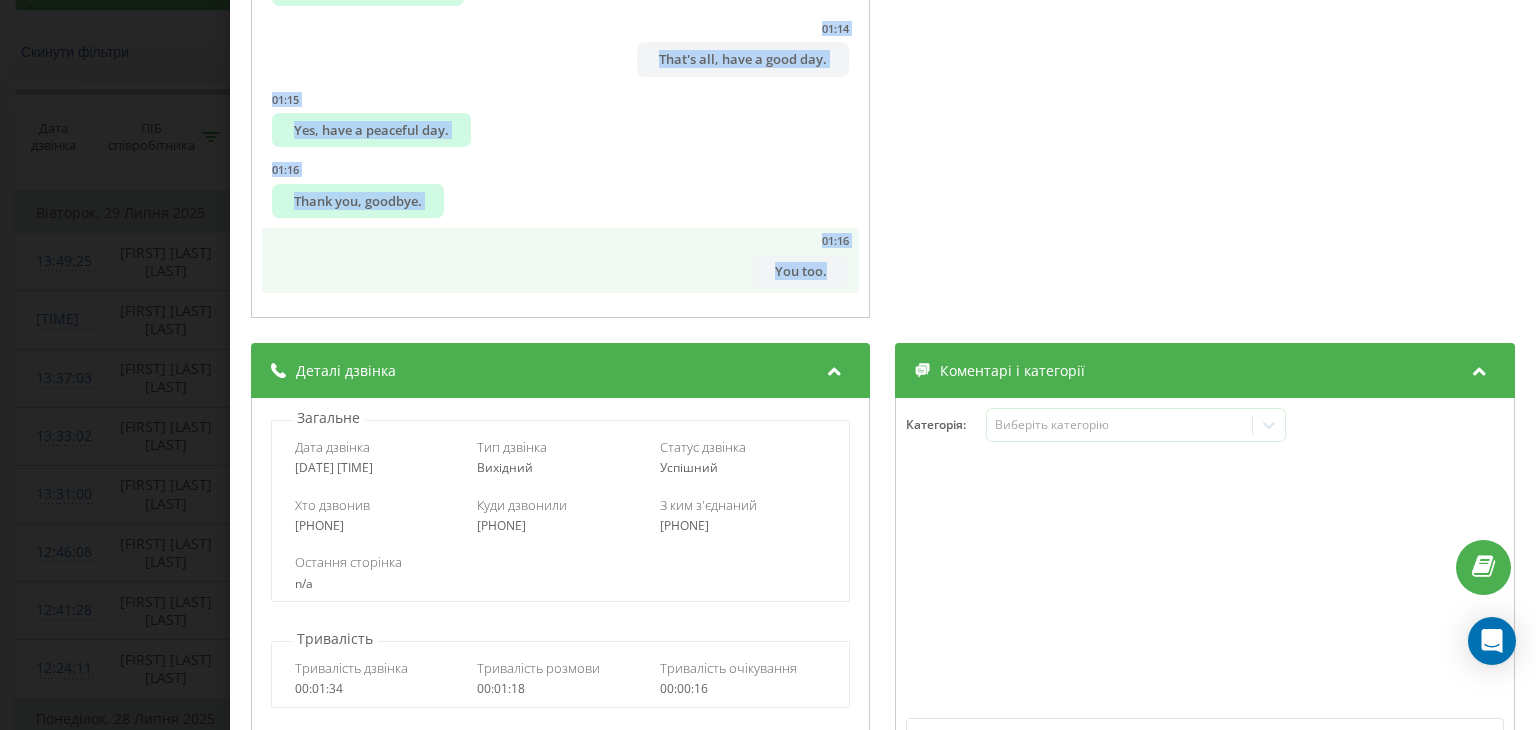 drag, startPoint x: 458, startPoint y: 257, endPoint x: 808, endPoint y: 275, distance: 350.46255 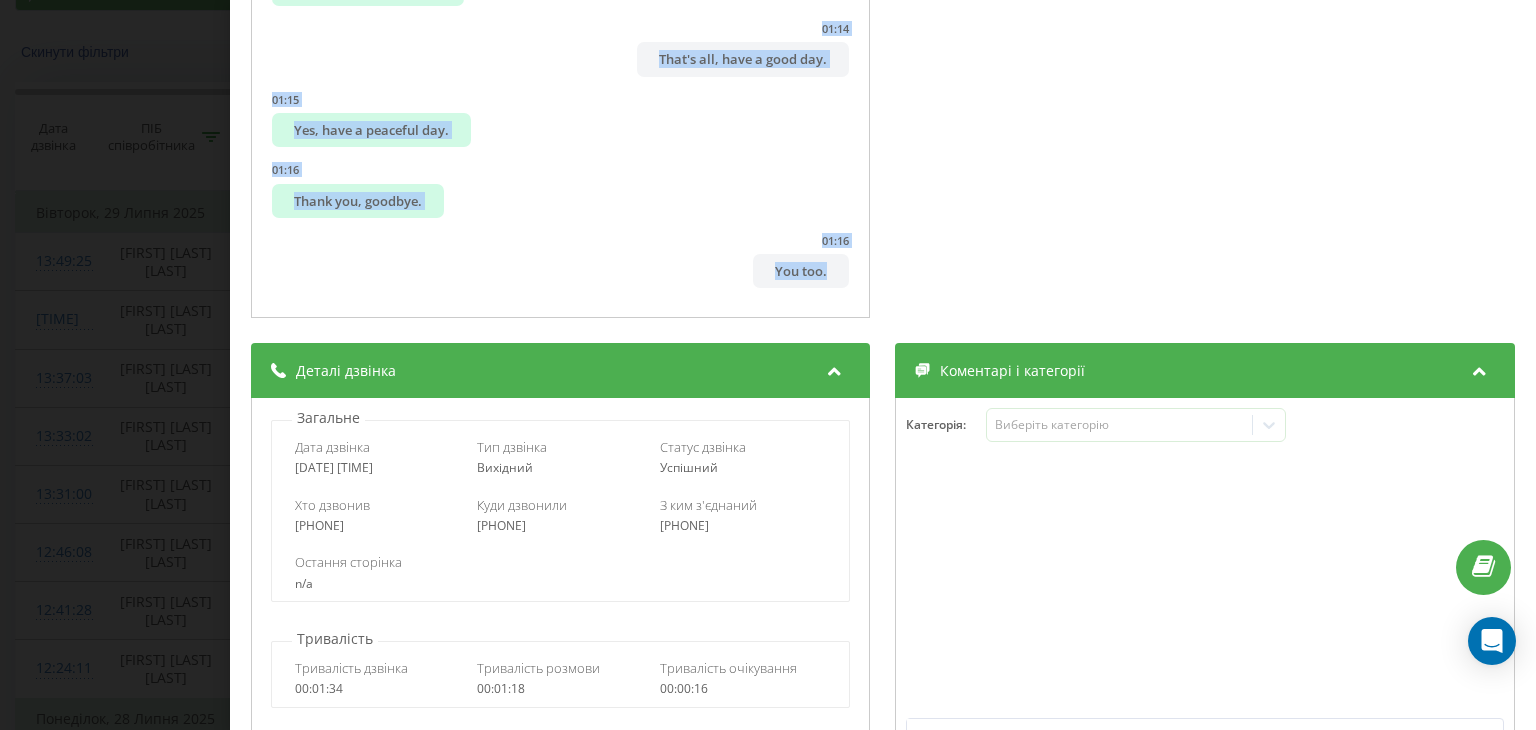 click on "Дзвінок : ua11_-1753786165.1195402 1 x - 01:18 00:00 00:00 Транскрипція 00:00 Hello. 00:01 This is Markotop Video Personnel company calling you. 00:01 Good. 00:06 My name is Olena. 00:08 Is it convenient for you to talk right now? 00:08 Yes. 00:09 Please tell me. 00:11 Yes, we're calling regarding your job application through robota.ua. 00:16 You are looking for a job. 00:16 Yes, my main requirement is that the city is Oleksandrivka. 00:17 You're interested in a loader position, right? 00:19 I understand. 00:23 Yes, this is exactly the direction, as it's the city of Kremenchuk. 00:26 Yes, because I submitted my number, and no one has called me back so far. 00:26 Look, I'll... 00:31 It's been about a week, if not more. 00:33 Let me suggest, you can call the girls directly to ensure it's convenient for you, say please. 00:39 Uh-huh, okay, yes-yes. 00:41 Yes, this is also the personnel department, specifically the Oleksandrivka direction. 00:43 Hey! 00:45 Yes-yes. 00:45 00:47 067 579 2" at bounding box center (768, 365) 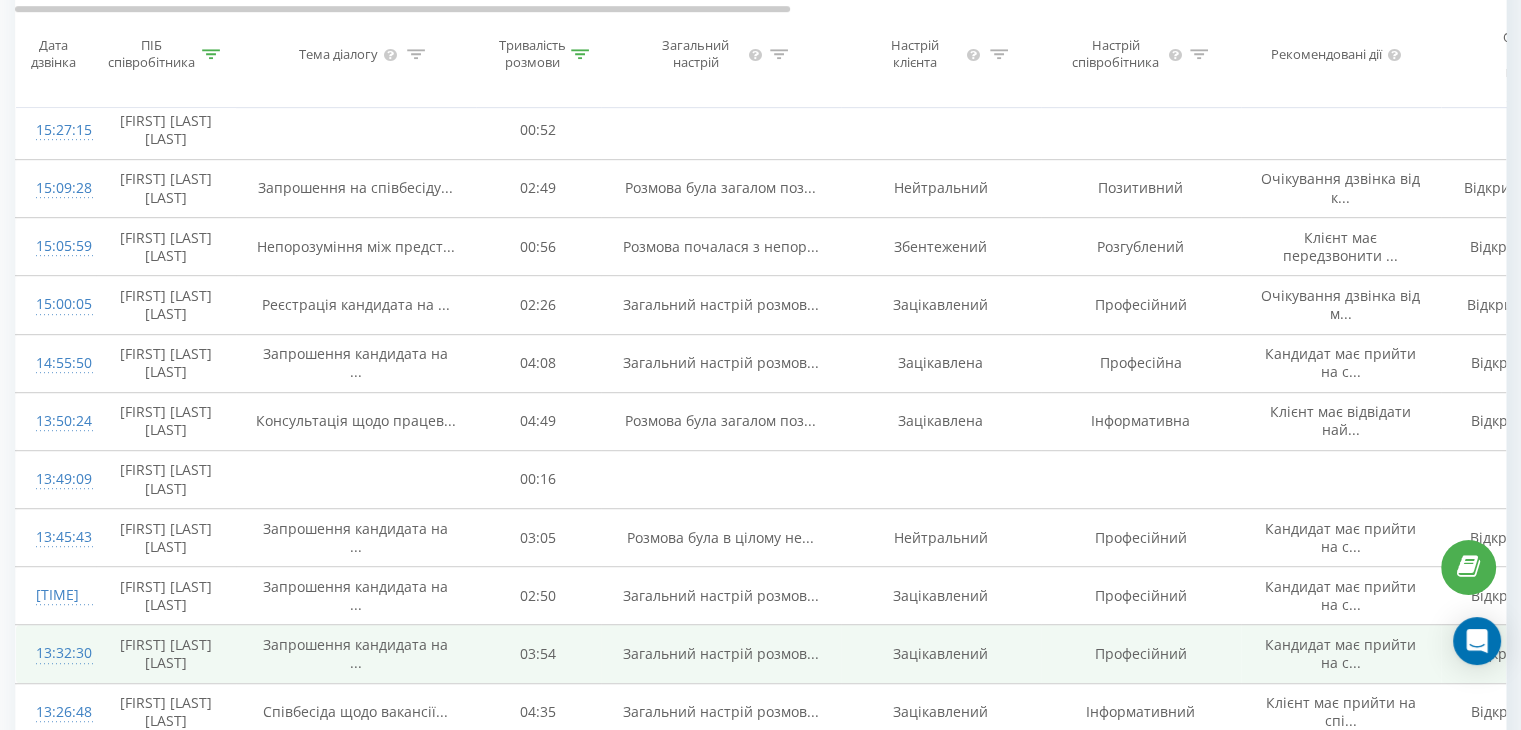 scroll, scrollTop: 1184, scrollLeft: 0, axis: vertical 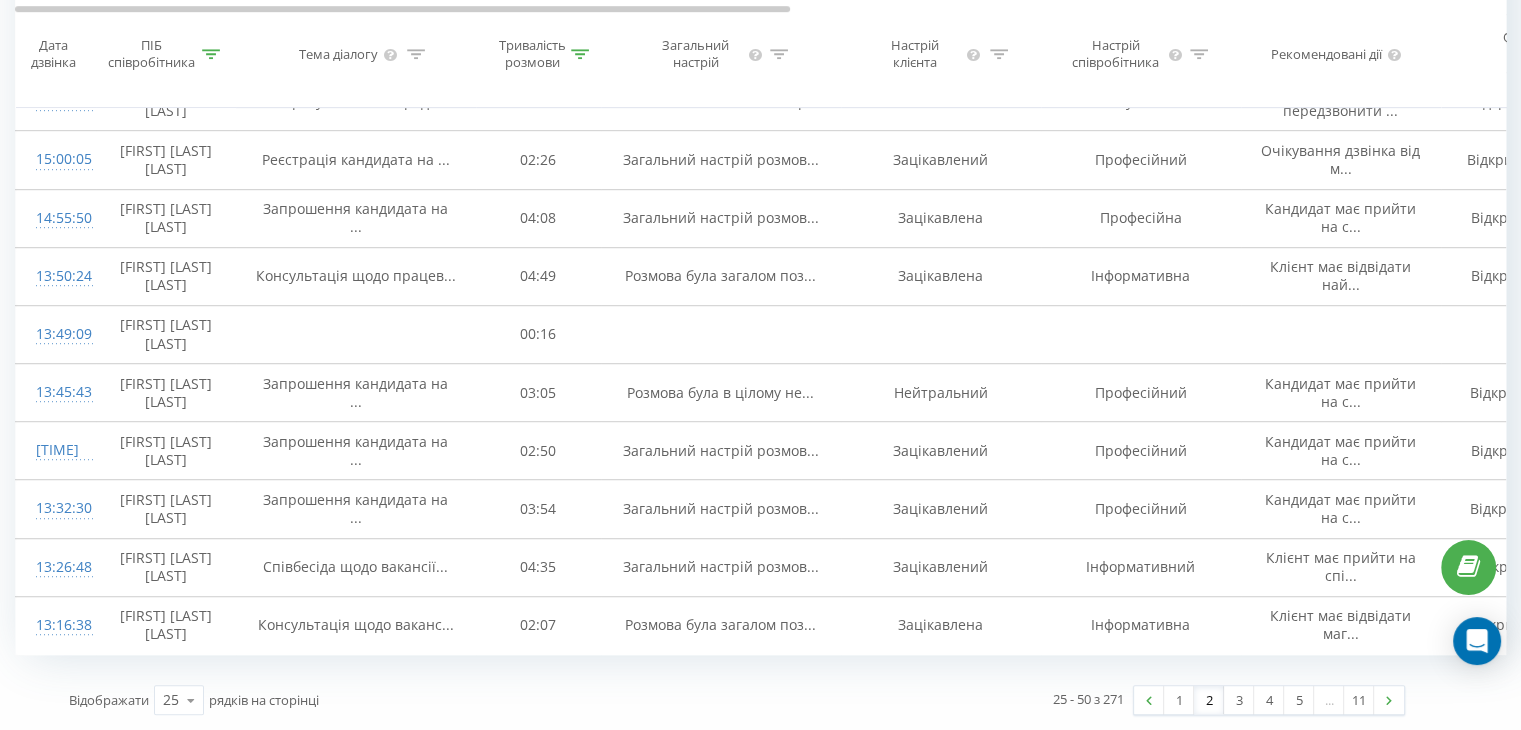 drag, startPoint x: 1206, startPoint y: 701, endPoint x: 1204, endPoint y: 725, distance: 24.083189 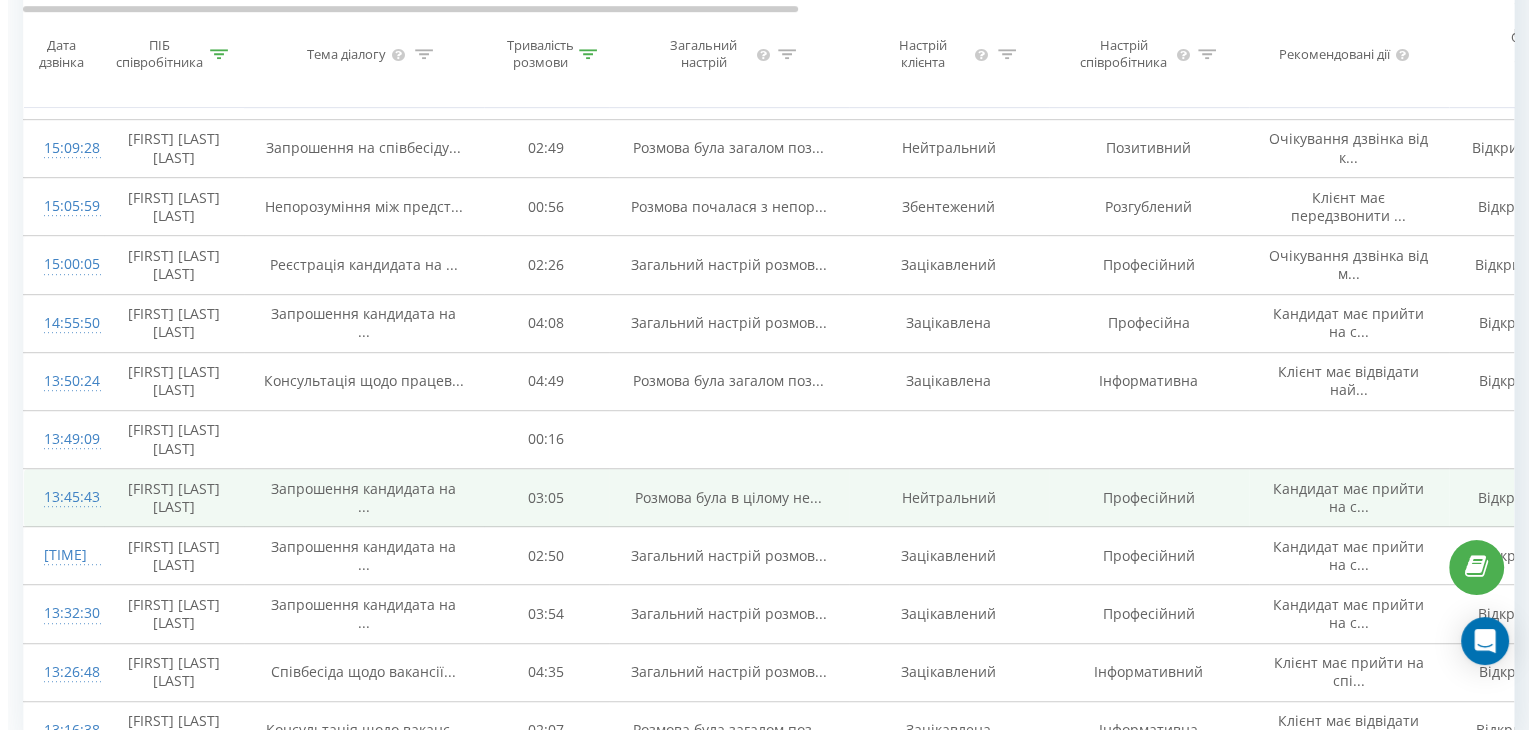scroll, scrollTop: 1184, scrollLeft: 0, axis: vertical 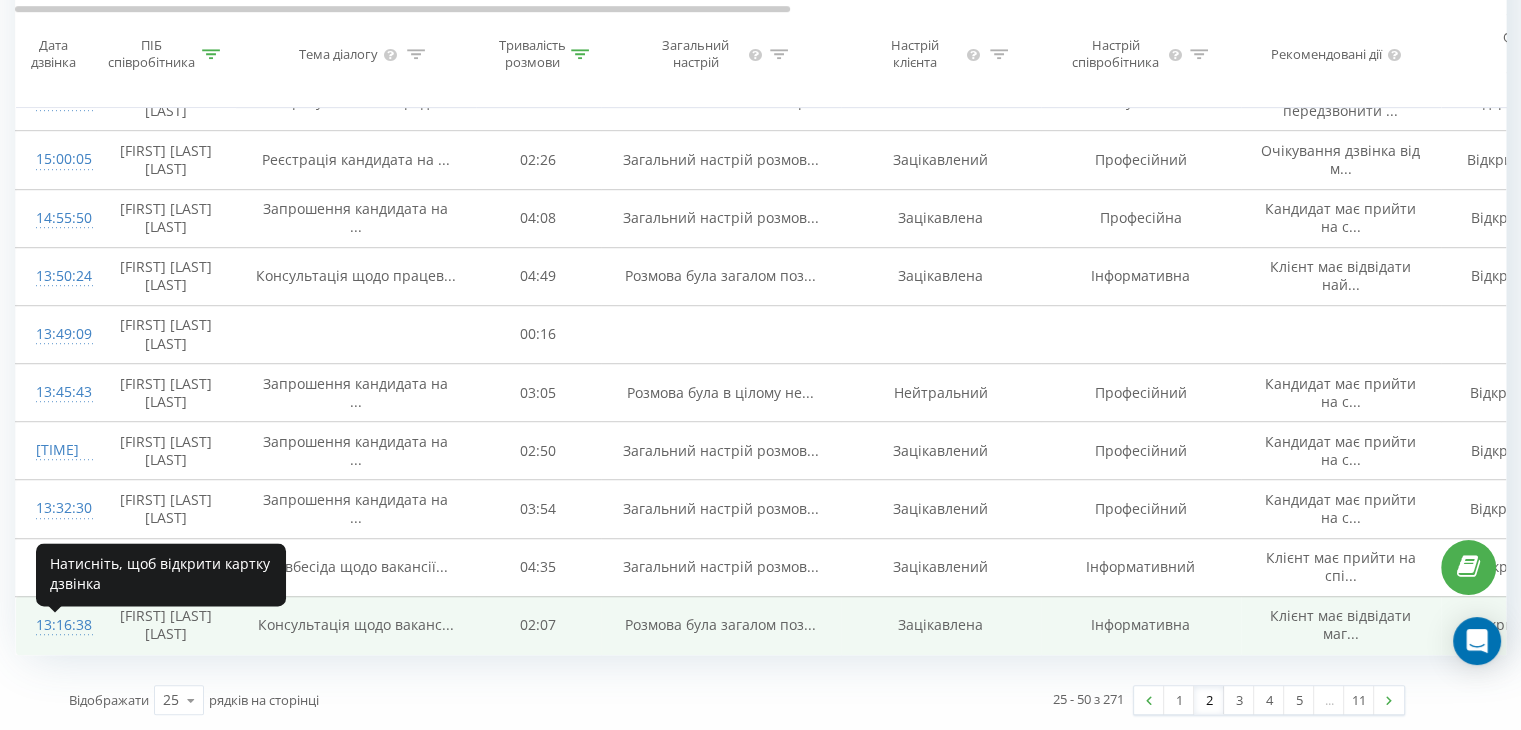 click on "13:16:38" at bounding box center [56, 625] 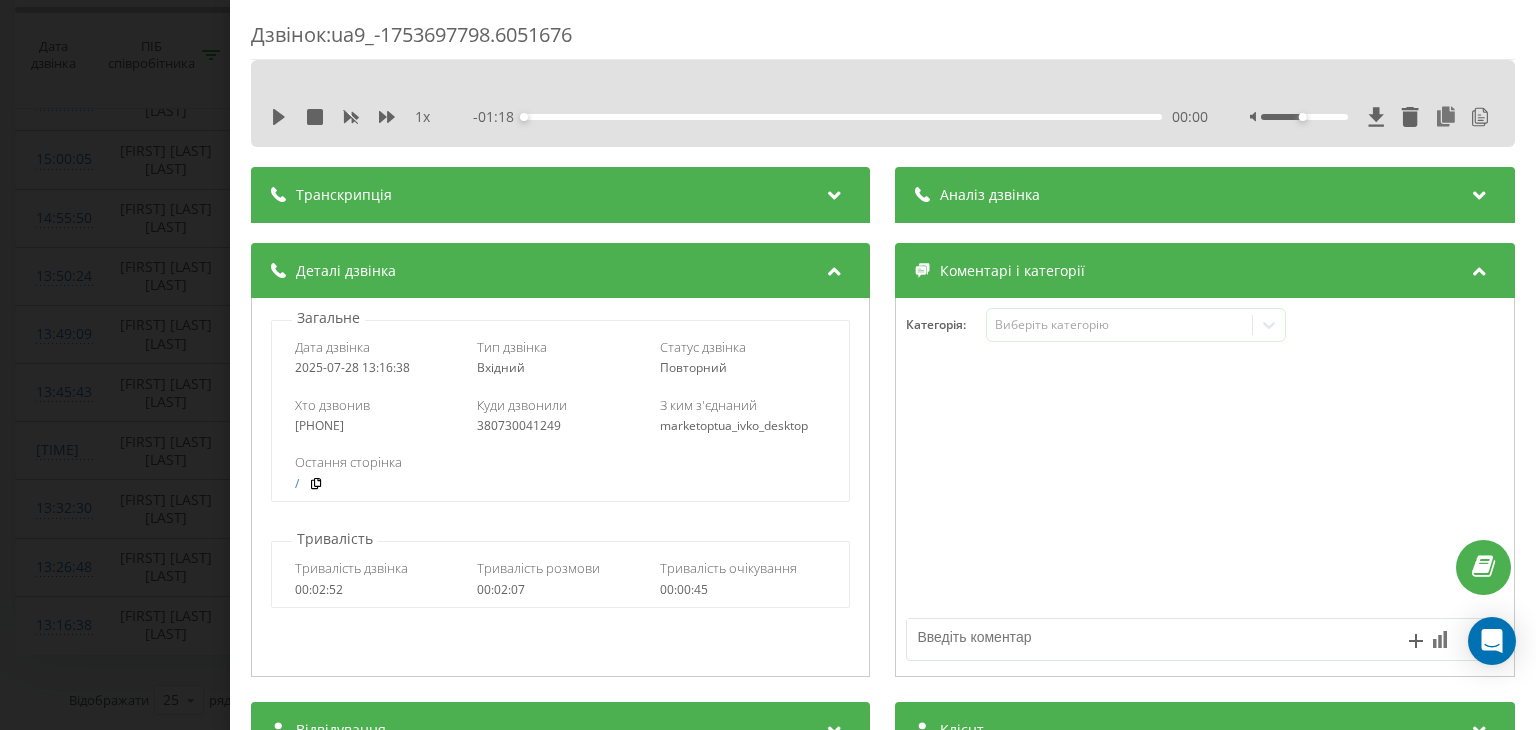 click at bounding box center (835, 192) 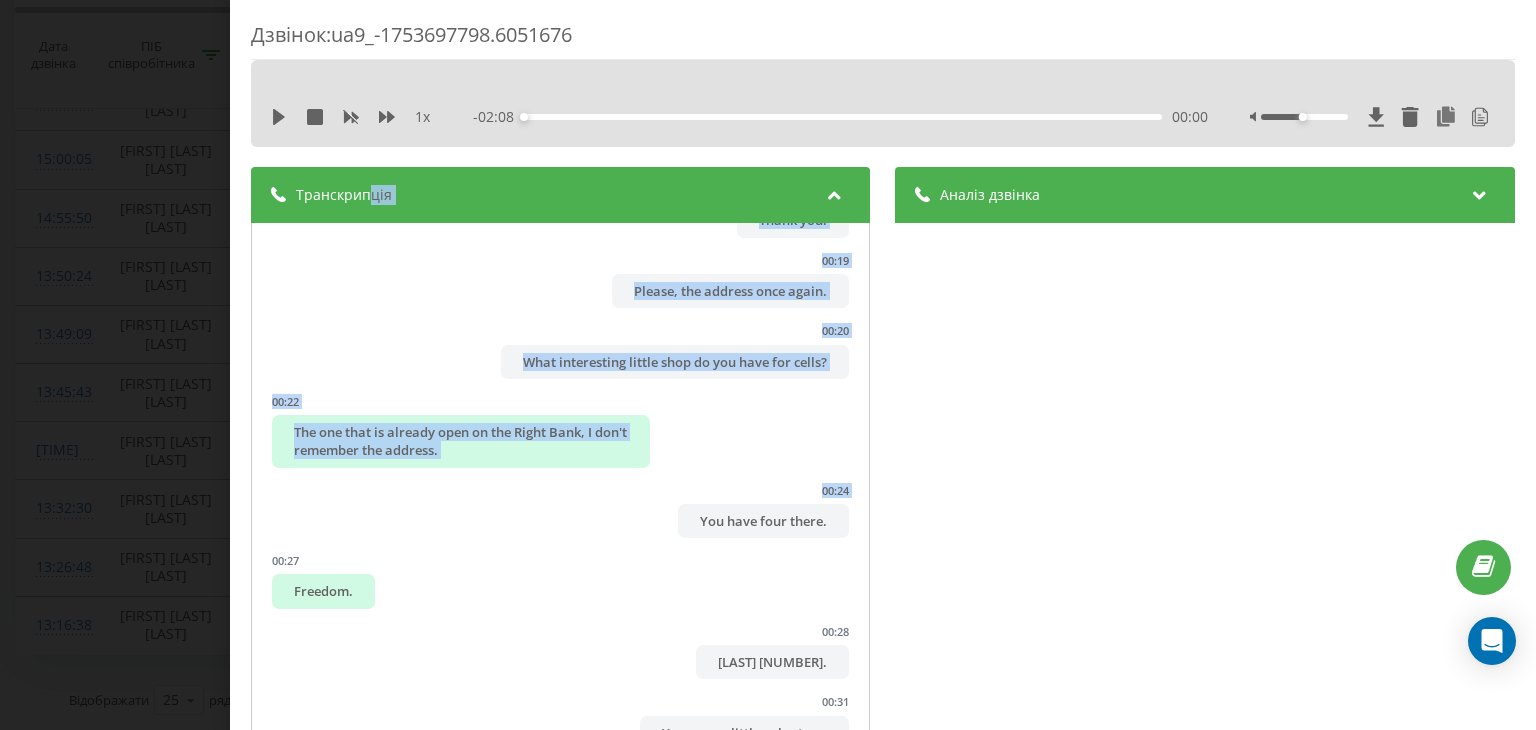 drag, startPoint x: 368, startPoint y: 200, endPoint x: 614, endPoint y: 515, distance: 399.67612 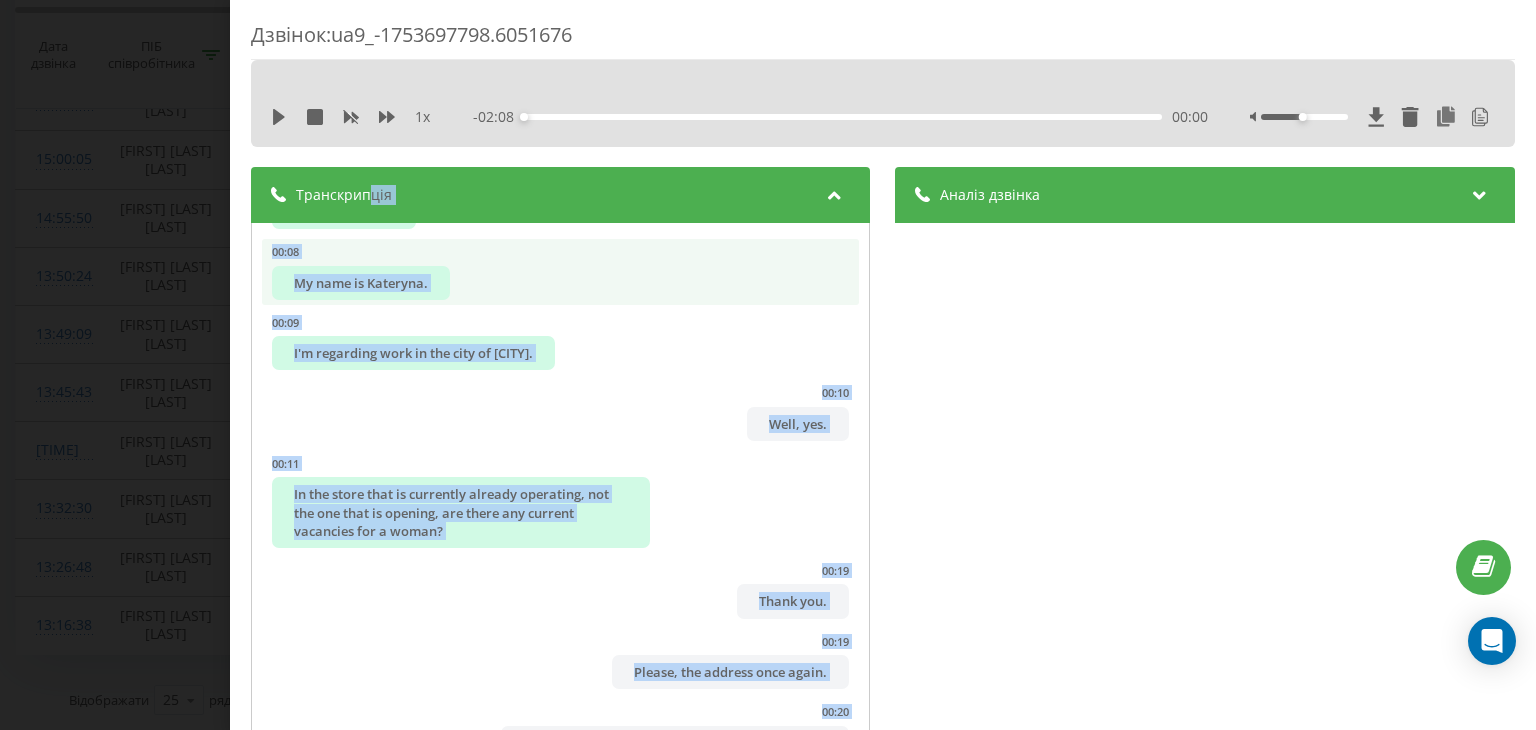 scroll, scrollTop: 0, scrollLeft: 0, axis: both 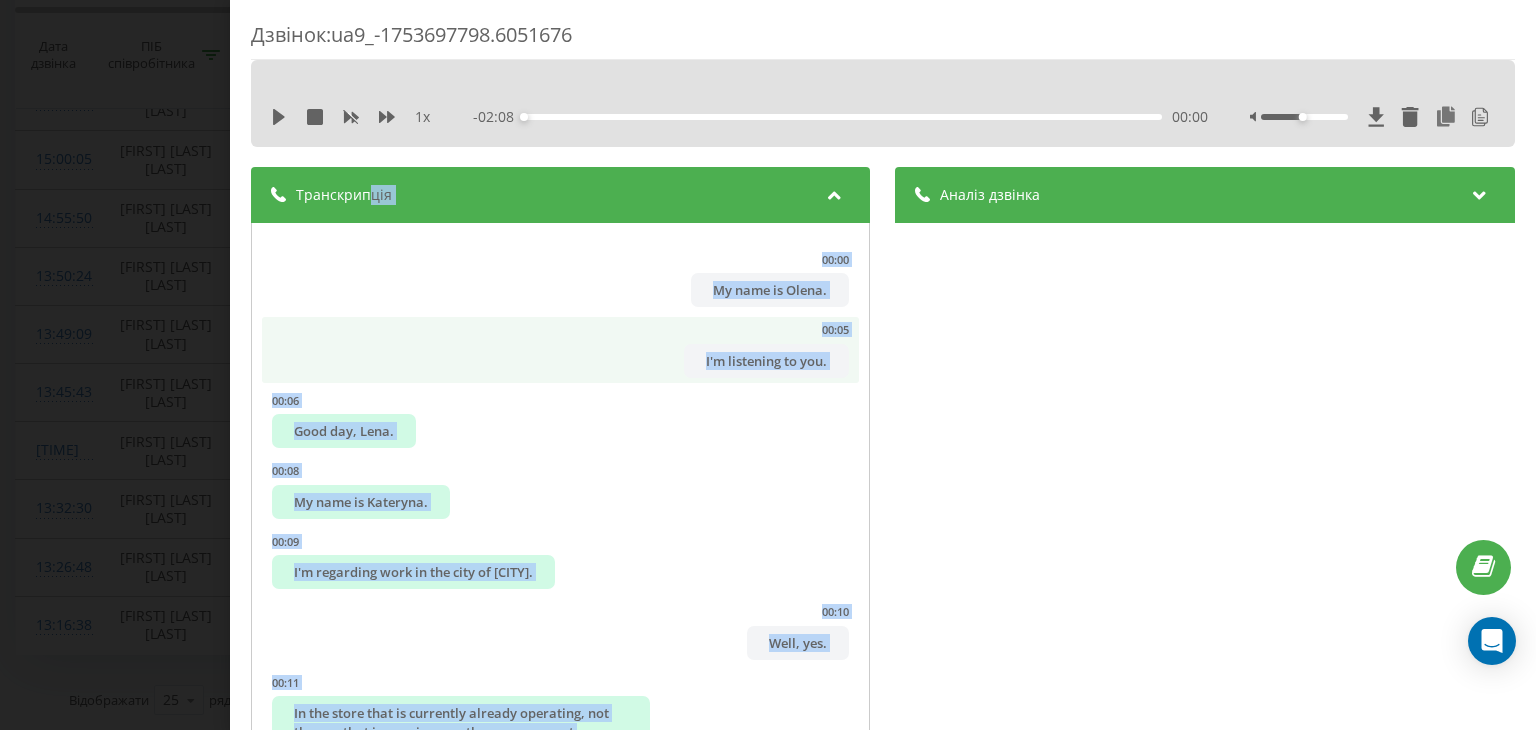 click on "00:00 My name is [NAME]. 00:05 I'm listening to you. 00:06 Good day, [NAME]. 00:08 My name is [NAME]. 00:09 I'm regarding work in the city of [CITY]. 00:10 Well, yes. 00:11 In the store that is currently already operating, not the one that is opening, are there any current vacancies for a woman? 00:19 Thank you. 00:19 Please, the address once again. 00:20 What interesting little shop do you have for cells? 00:22 The one that is already open on the Right Bank, I don't remember the address. 00:24 You have four there. 00:27 Freedom. 00:28 Freedom 42. 00:31 Yes, now a little volunteer. 00:33 This is the first appeal to us as a company. 00:36 Please tell me. 00:36 No, not the first. 00:38 You've completed the form, right? 00:38 I wanted to come to you on Friday, but you didn't have light, to bring the form. 00:45 Then you need to first leave your form. 00:49 If you are interested in a store that is actually operating, then you leave the form at the little shop. 00:55 01:01 Two stores are being built. 01:02 01:05" at bounding box center (560, 1969) 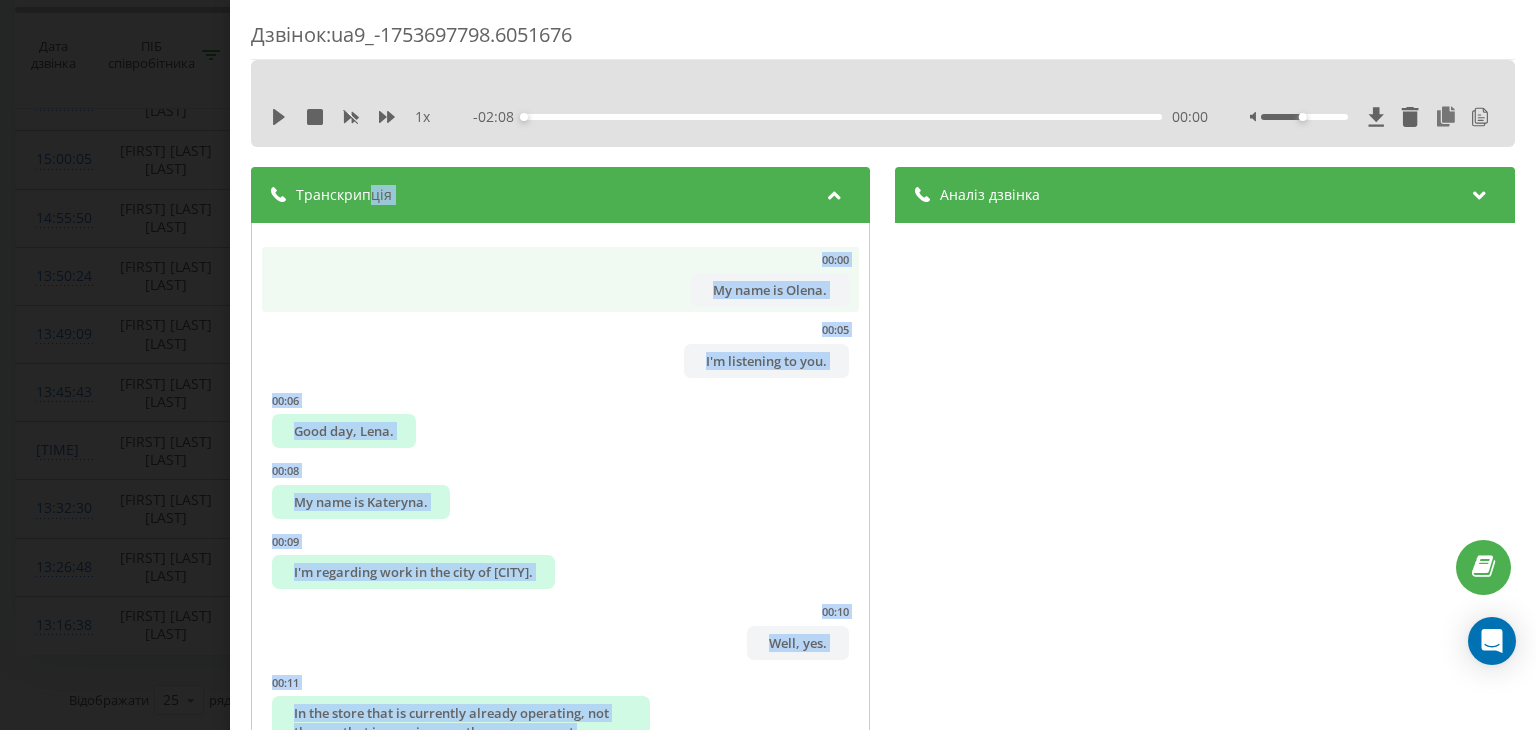 click on "00:00 My name is Olena." at bounding box center (560, 280) 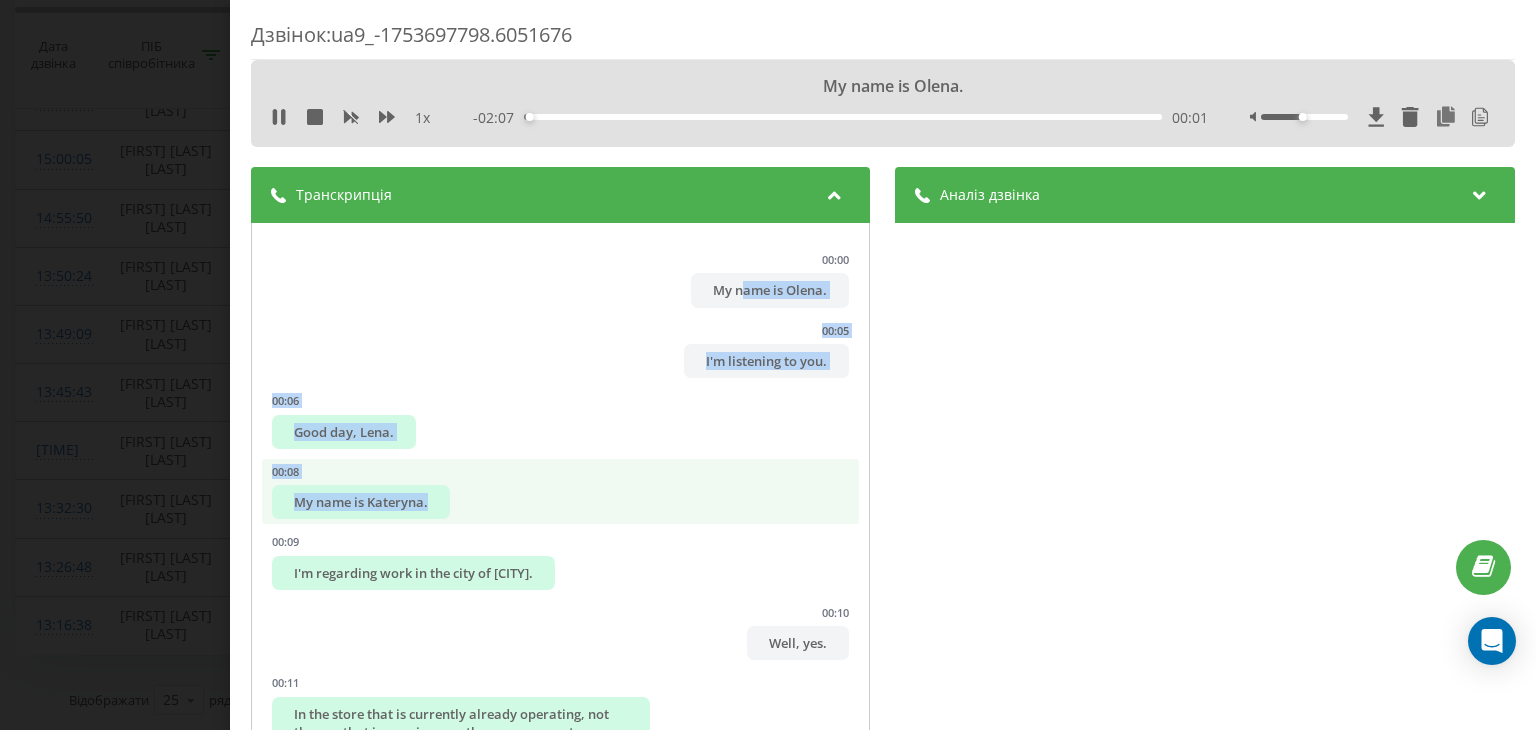 drag, startPoint x: 723, startPoint y: 260, endPoint x: 770, endPoint y: 499, distance: 243.5775 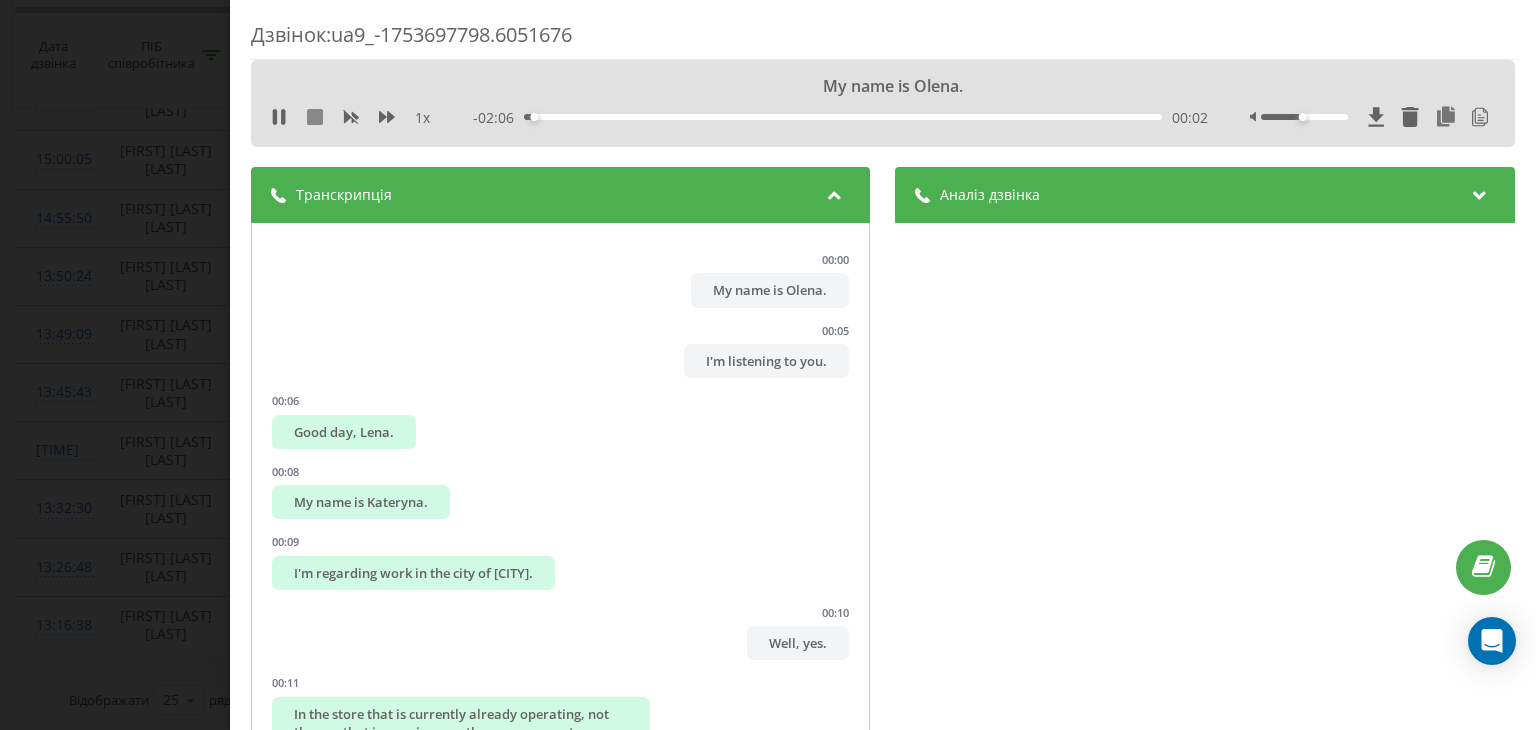click 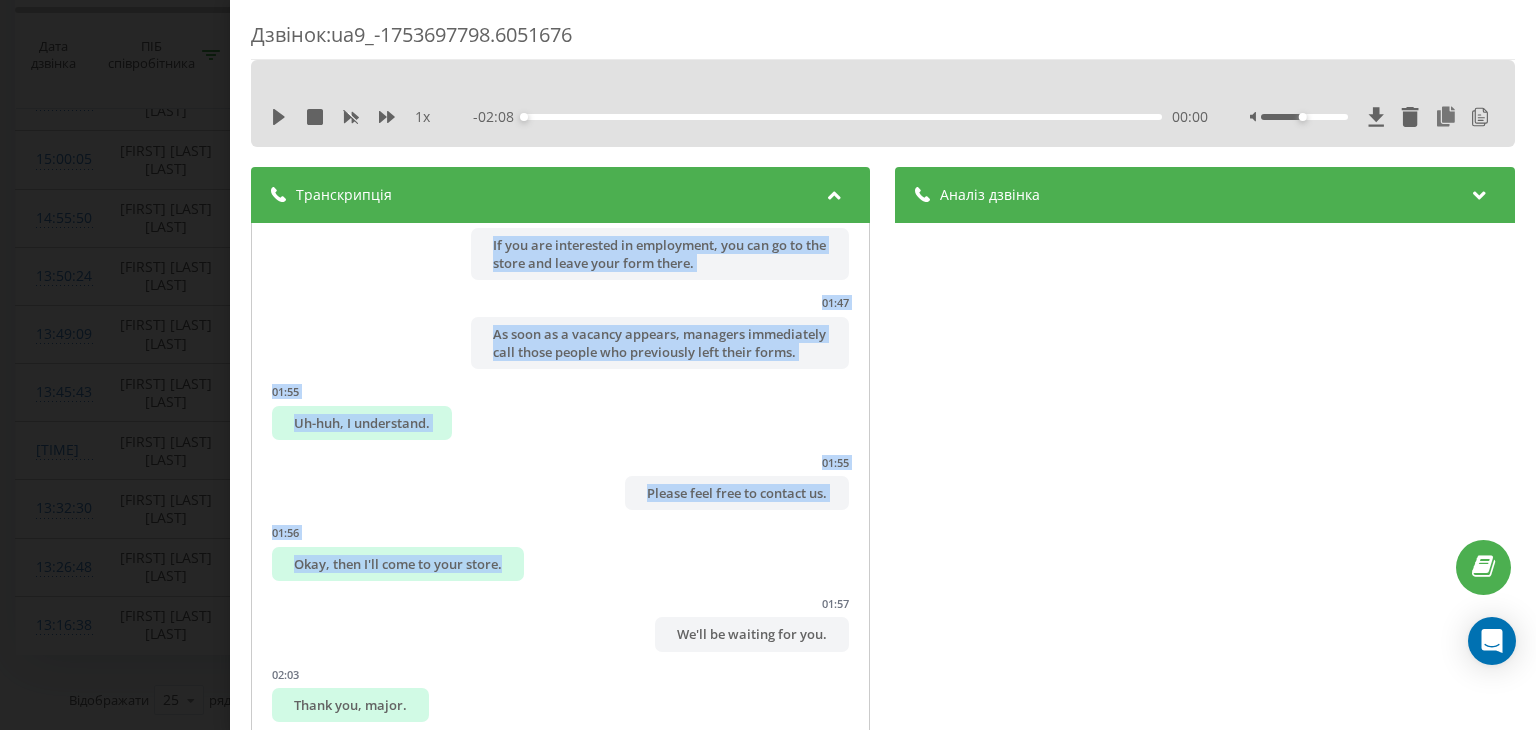 scroll, scrollTop: 2852, scrollLeft: 0, axis: vertical 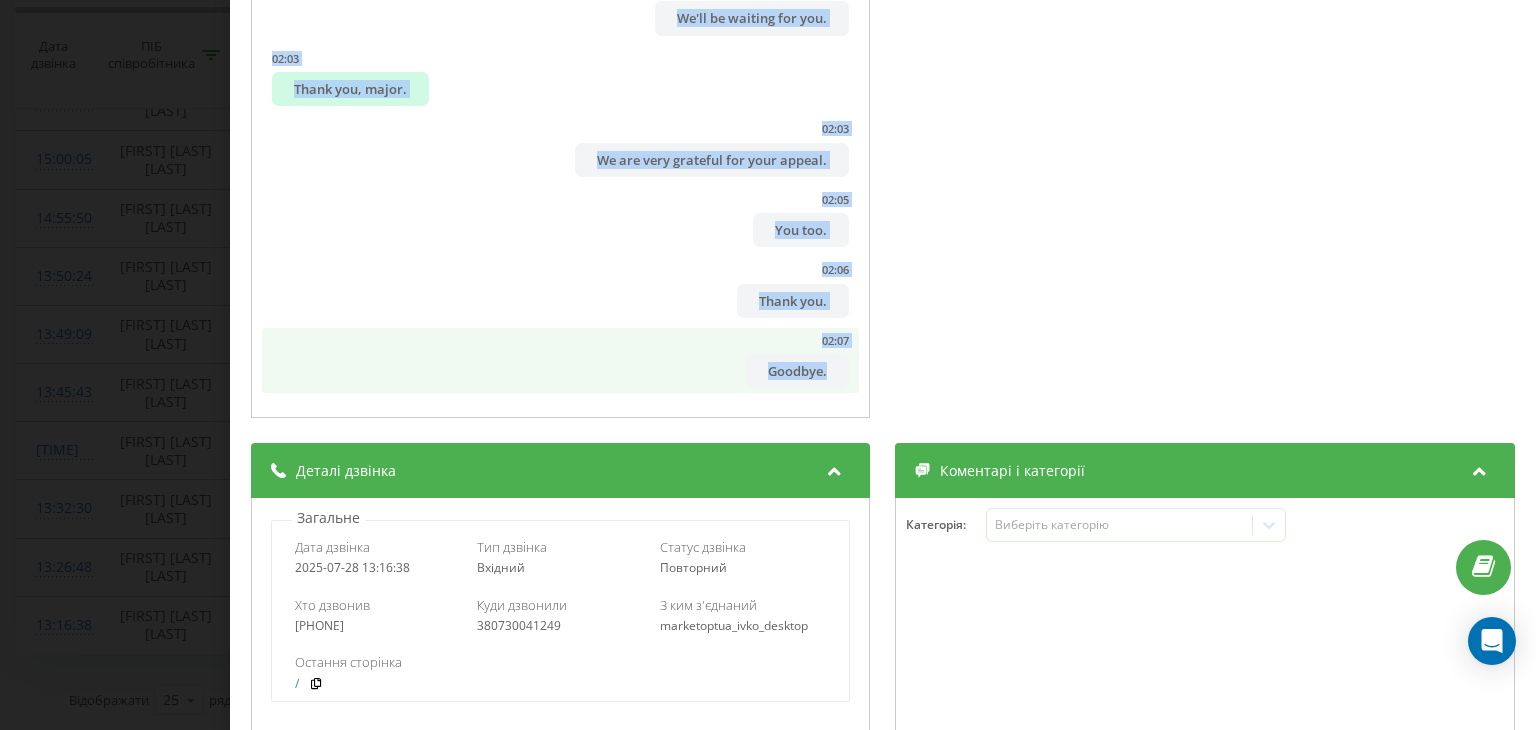 drag, startPoint x: 607, startPoint y: 265, endPoint x: 804, endPoint y: 384, distance: 230.15213 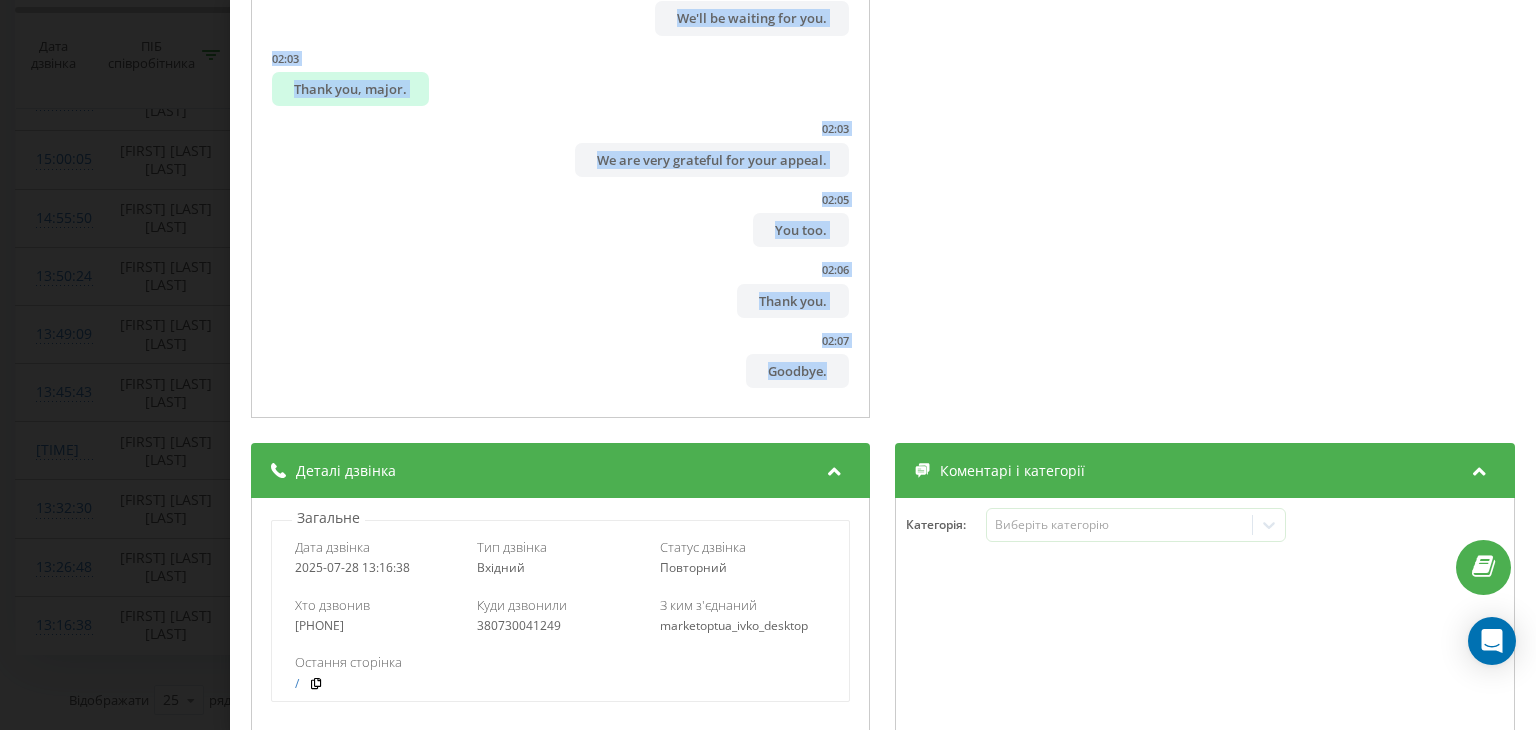 click on "My name is [FIRST]. I'm listening to you. Good day, [FIRST]. My name is [FIRST]. I'm regarding work in the city of [CITY]. Well, yes. In the store that is currently already operating, not the one that is opening, are there any current vacancies for a woman? Thank you. Please, the address once again. What interesting little shop do you have for cells? The one that is already open on the Right Bank, I don't remember the address. You have four there. Freedom. Freedom 42. Yes, now a little volunteer. This is the first appeal to us as a company. Please tell me. No, not the first. You've completed the form, right? I wanted to come to you on Friday, but you didn't have light, to bring the form. Then you need to first leave your form." at bounding box center (768, 365) 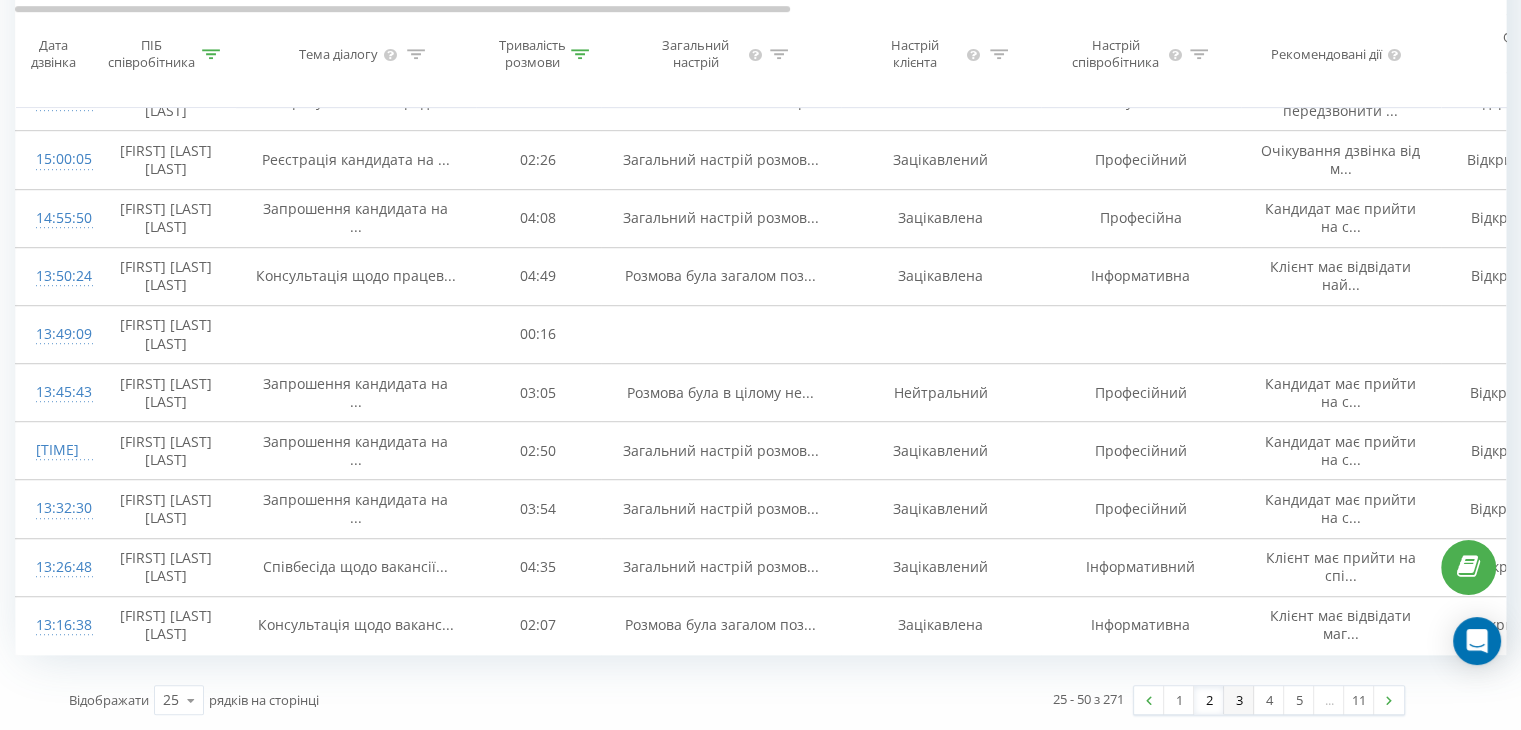 click on "3" at bounding box center [1239, 700] 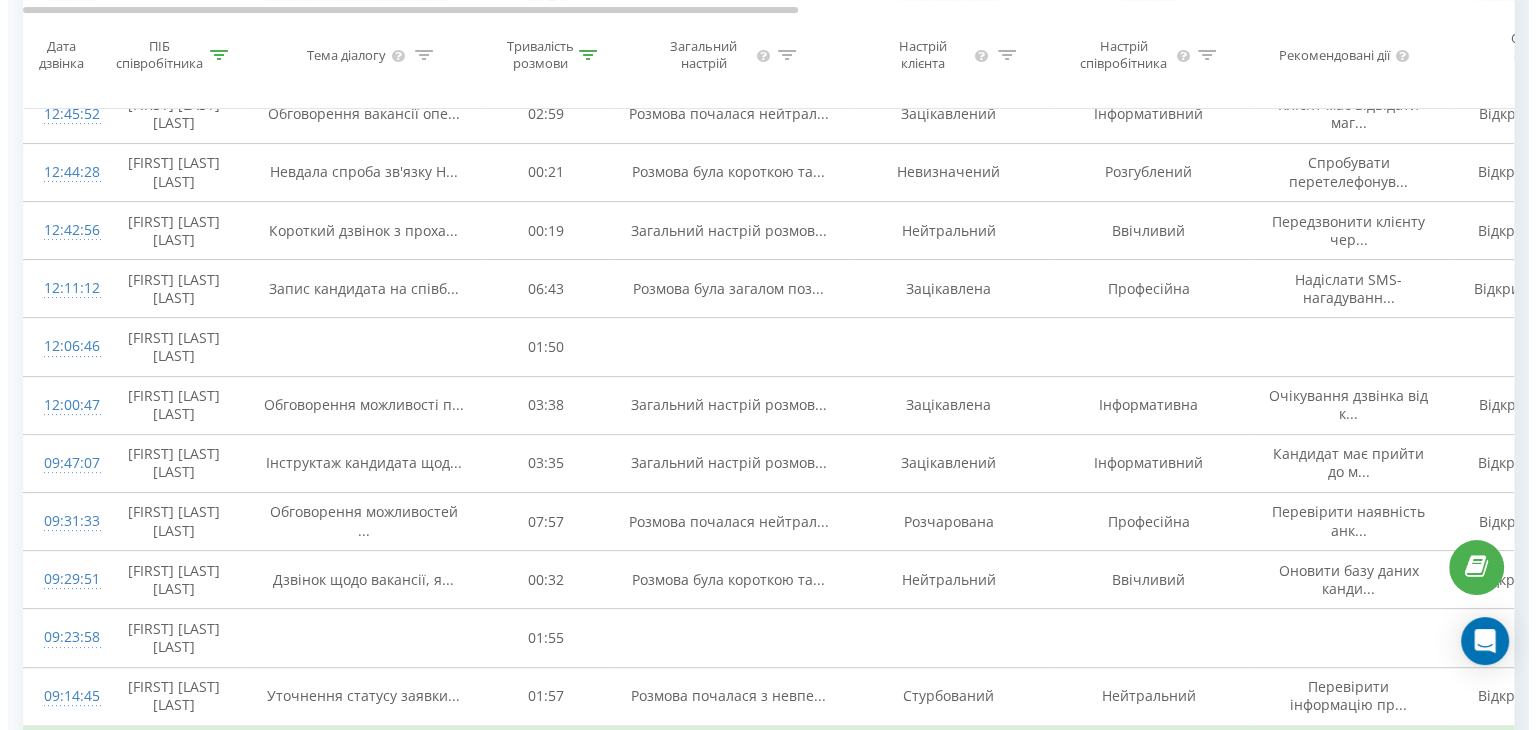 scroll, scrollTop: 732, scrollLeft: 0, axis: vertical 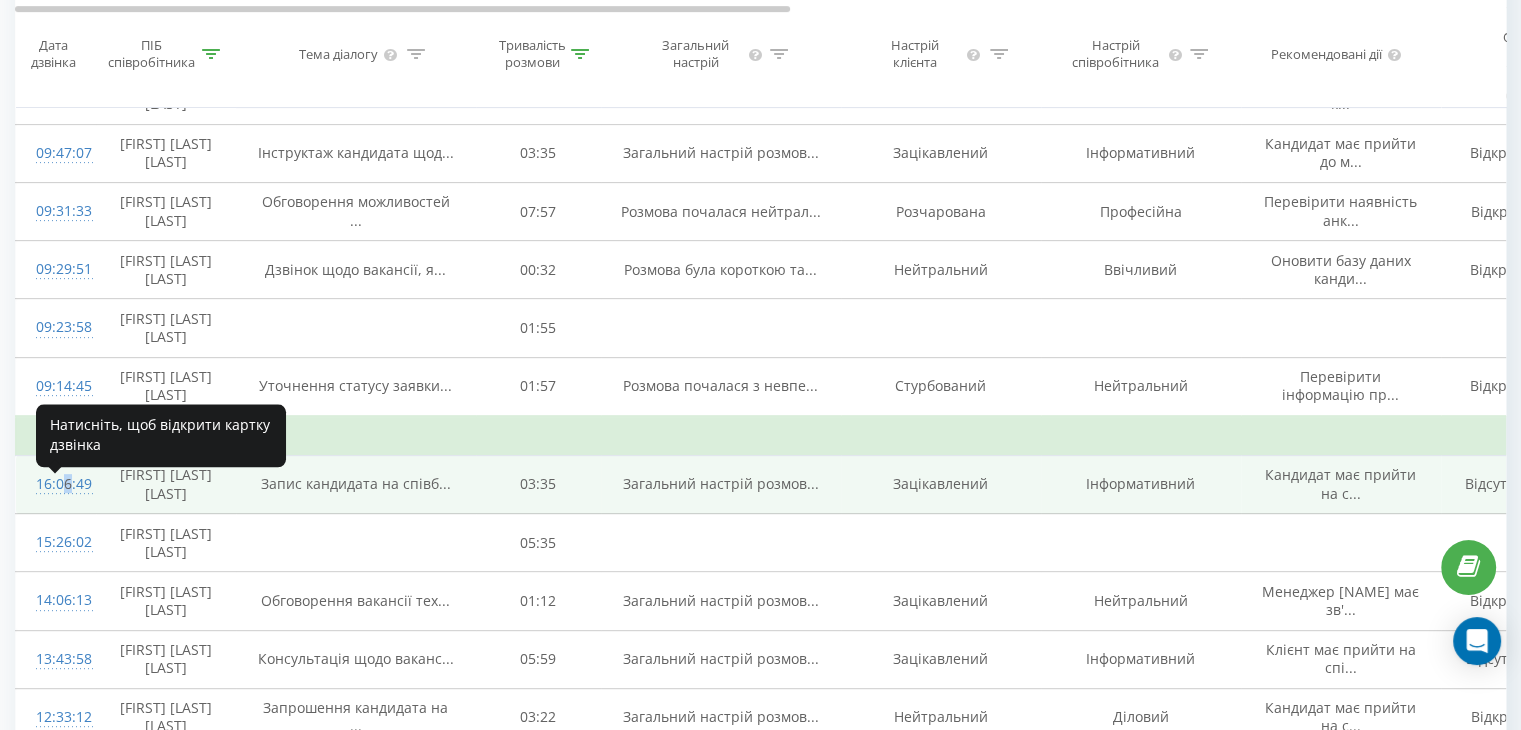 click on "16:06:49" at bounding box center [56, 484] 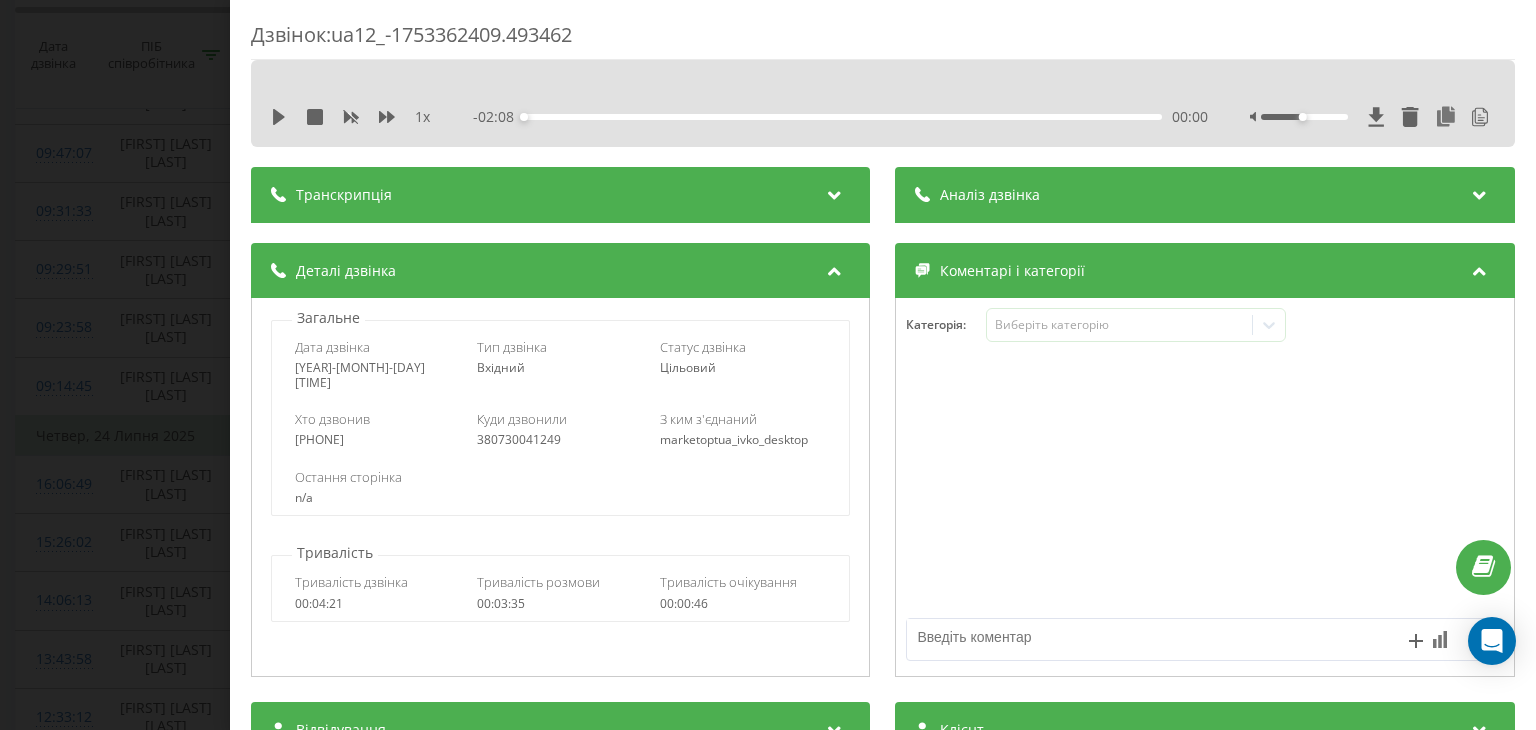 click at bounding box center [835, 192] 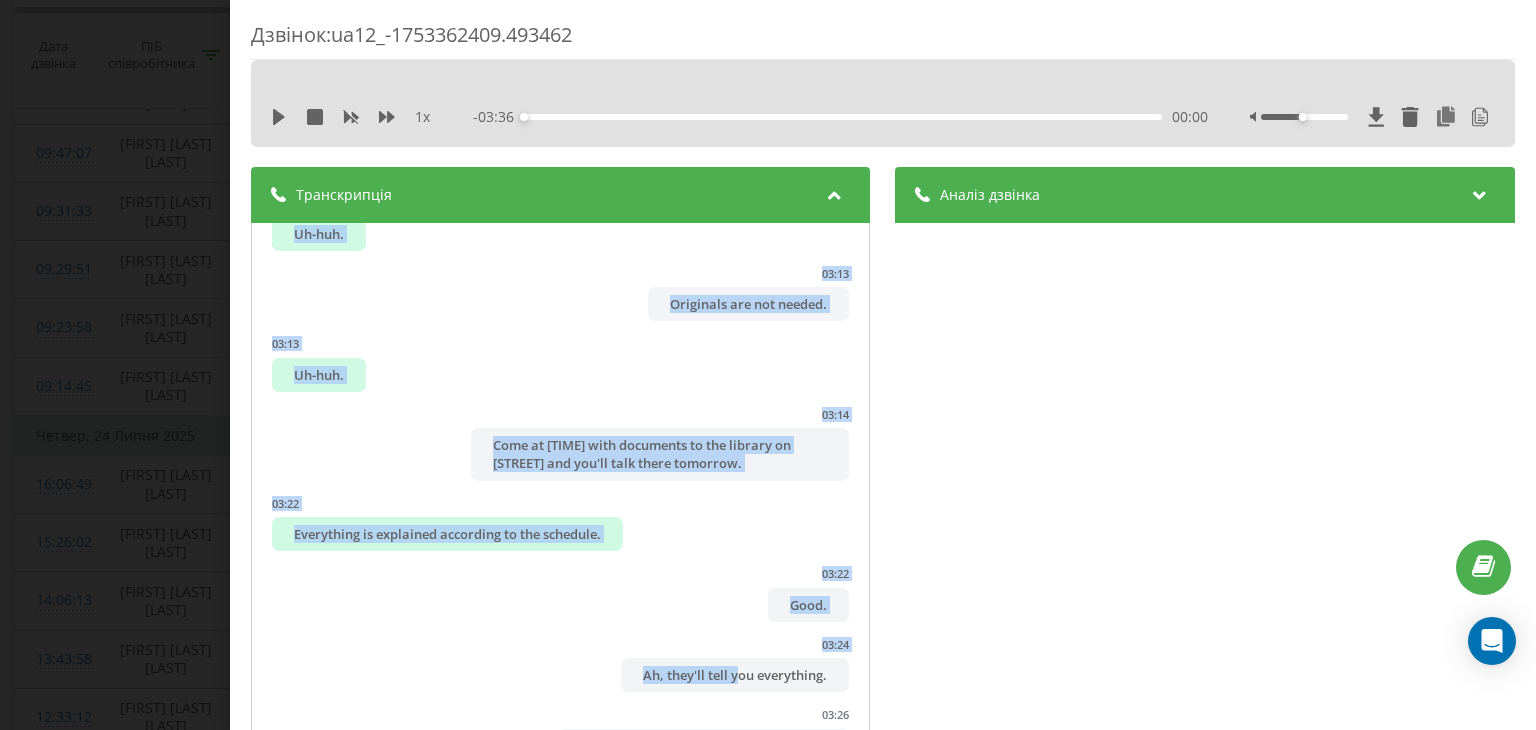 scroll, scrollTop: 6368, scrollLeft: 0, axis: vertical 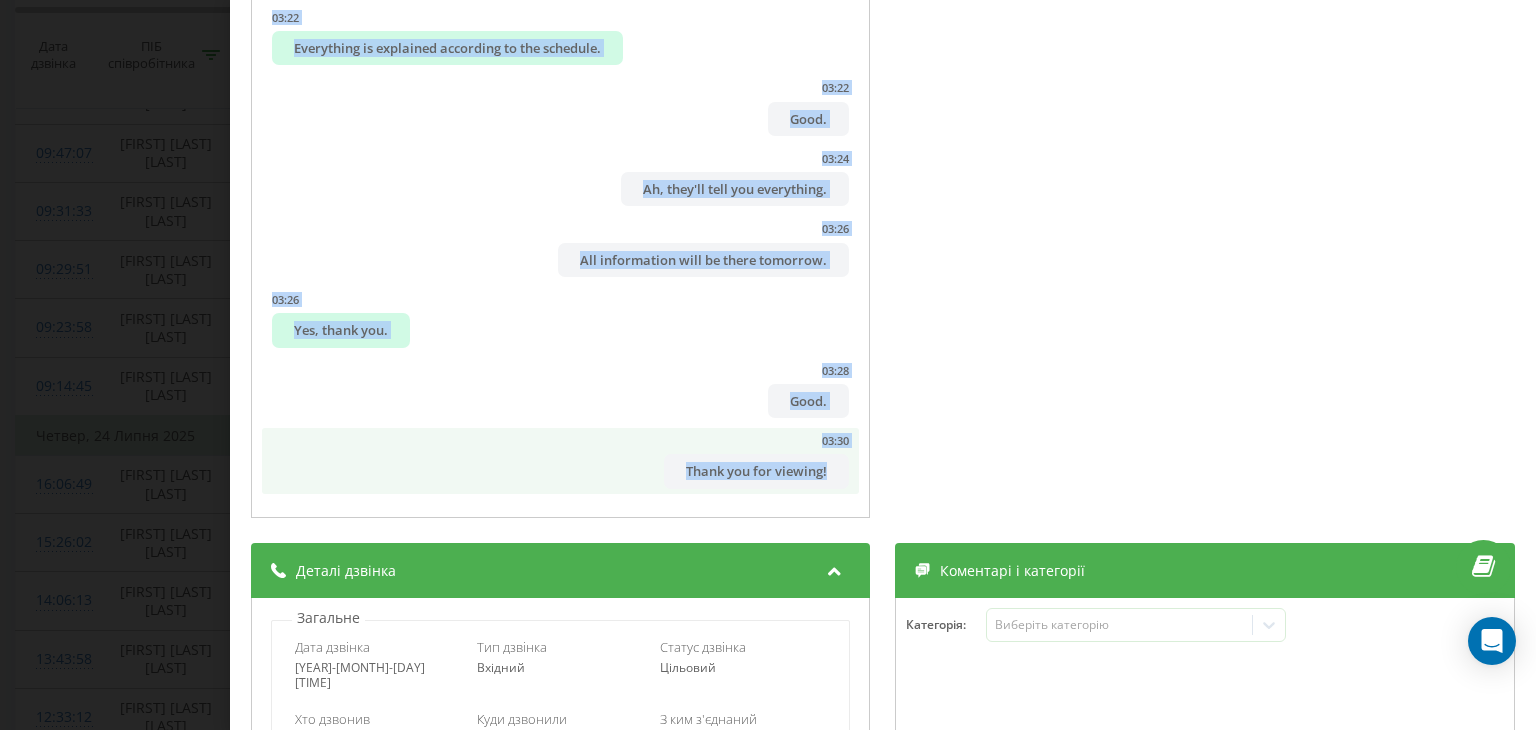 drag, startPoint x: 364, startPoint y: 253, endPoint x: 826, endPoint y: 487, distance: 517.8803 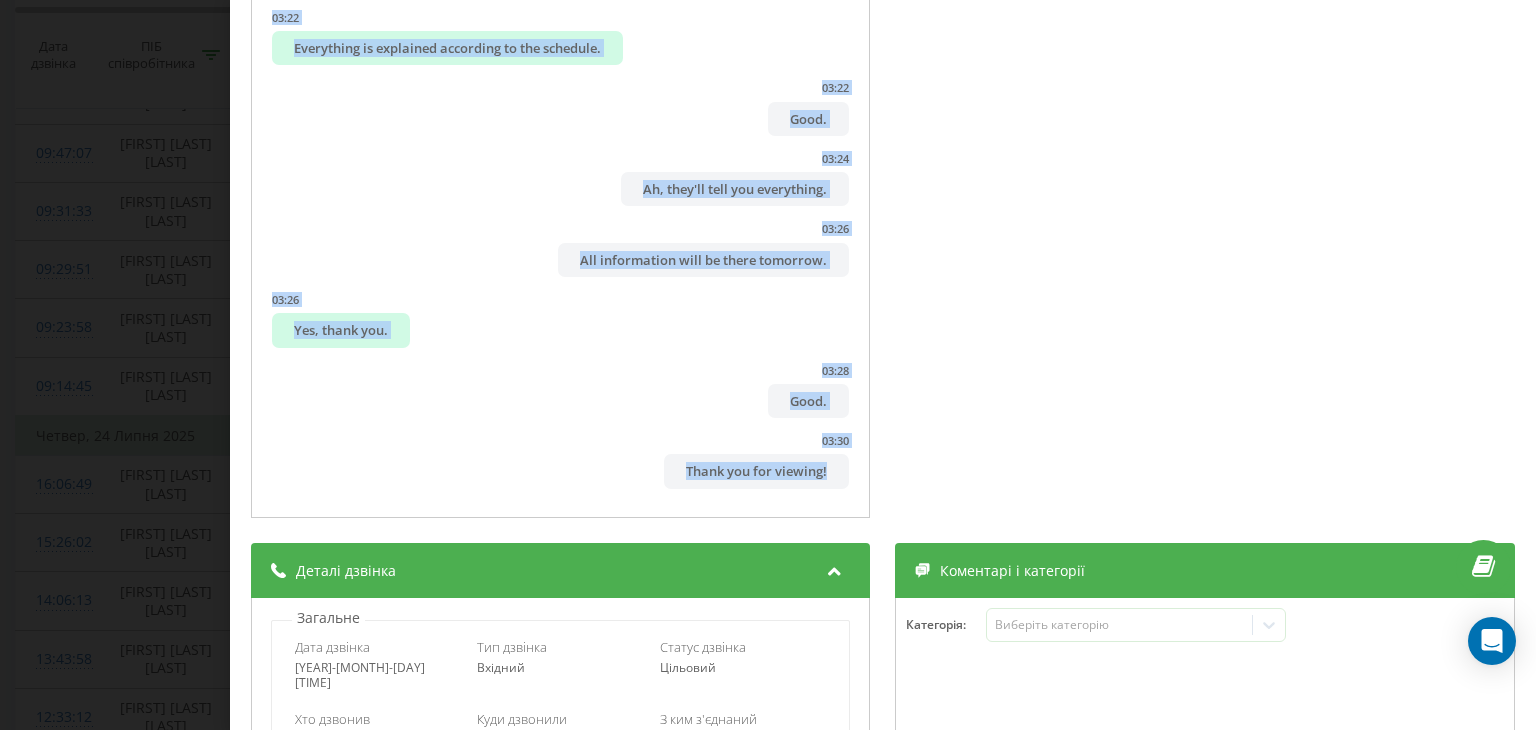 click on "Дзвінок :  ua12_-1753362409.493462   1 x  - 03:36 00:00   00:00   Транскрипція 00:01 Here's the translation: 00:07 Good day. 00:08 Could you tell me about the DNS operator vacancy in [CITY]? 00:14 [NAME]? 00:16 Very nice to meet you. 00:17 [NAME], you probably saw the announcement about a responsible trading point in [CITY]. 00:18 Yes. 00:23 Currently, I'll tell you, we plan to work on Friday at the address Metallurgy Street, 42. 00:24 Yes. 00:28 Uh-huh. 00:32 As far as I know, the staff is already selected there, it's the left bank. 00:36 You are, what are you generally considering, please tell me. 00:38 Right. 00:39 Right, 7. 00:40 Then in [CITY] at the address Medical Street, 2, GN. 00:44 Uh-huh. 00:45 This is the right bank. 00:46 Markets are being built, approximately planning to respond in September. 00:51 There's still time, still an opportunity to simply get hired. 00:54 From this, you can simply sign up for an interview. 00:57 We can now record your contact information. 01:00" at bounding box center (768, 365) 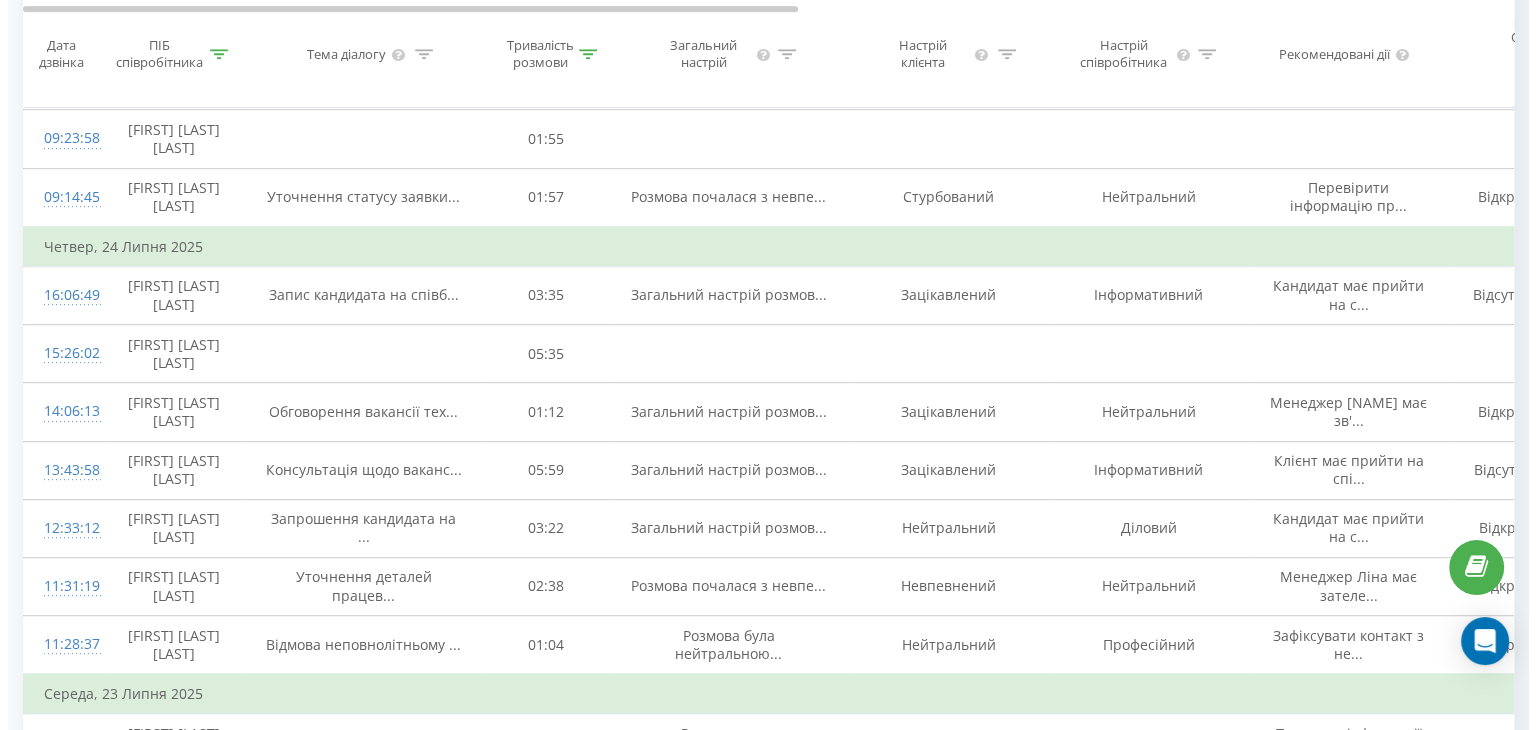 scroll, scrollTop: 1224, scrollLeft: 0, axis: vertical 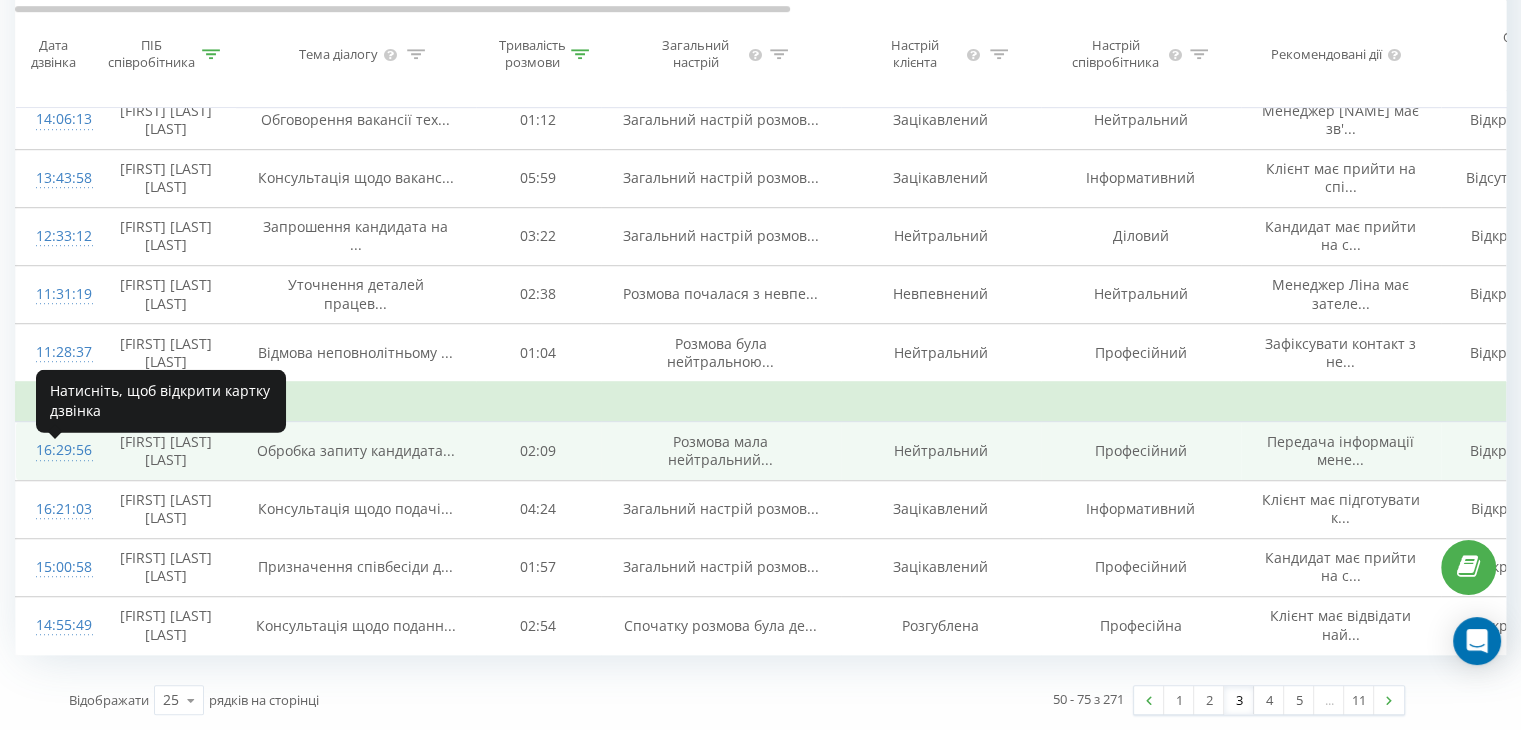 click on "16:29:56" at bounding box center (56, 450) 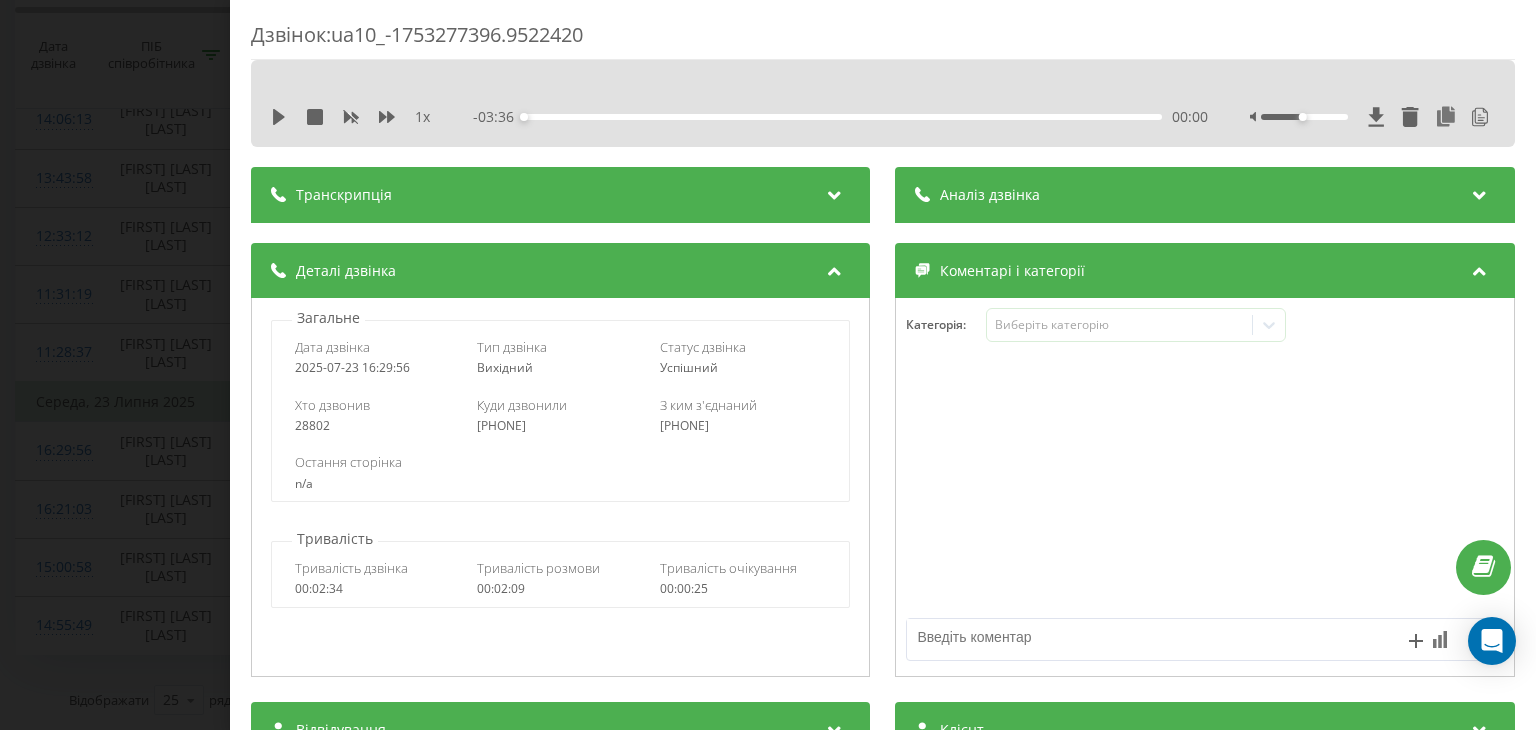 click at bounding box center [835, 192] 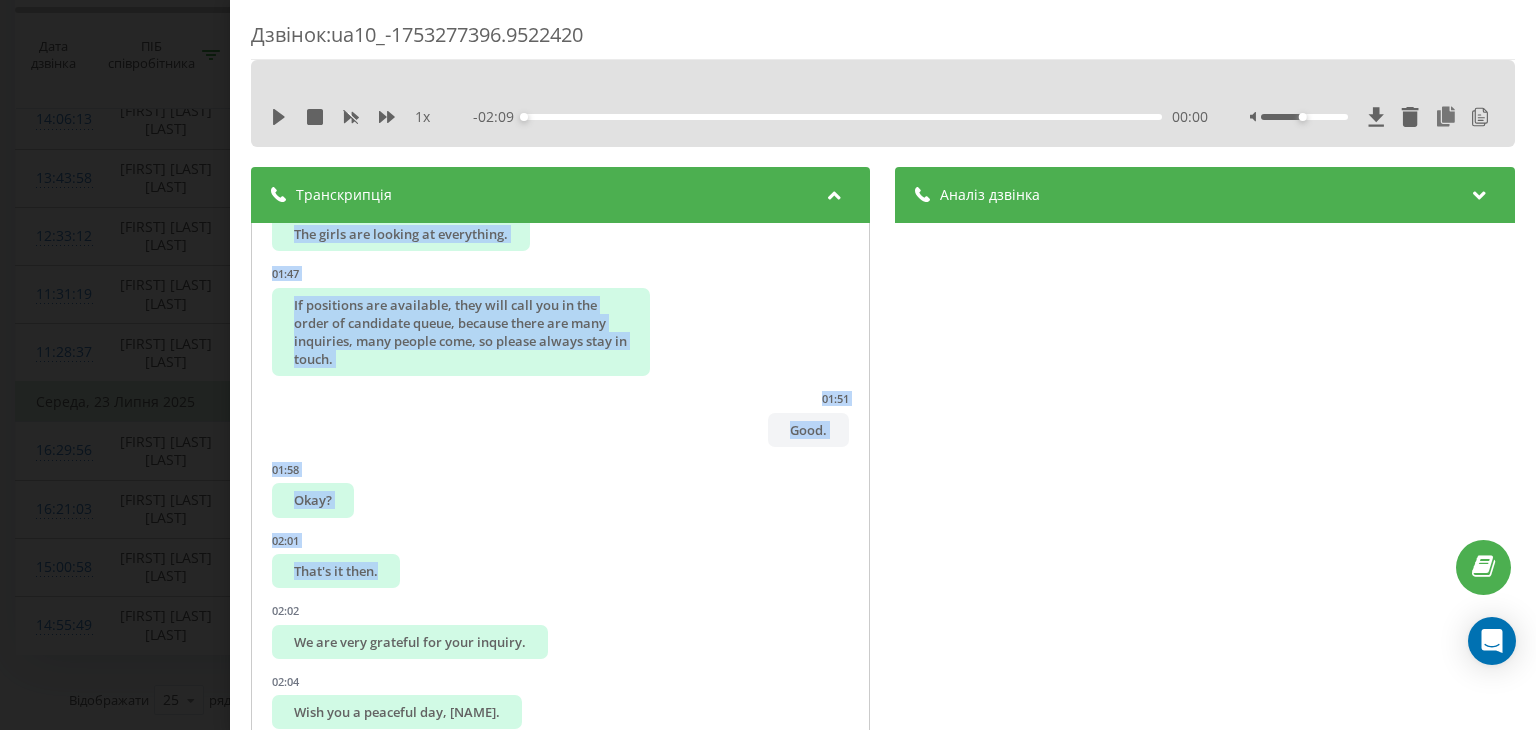 scroll, scrollTop: 2708, scrollLeft: 0, axis: vertical 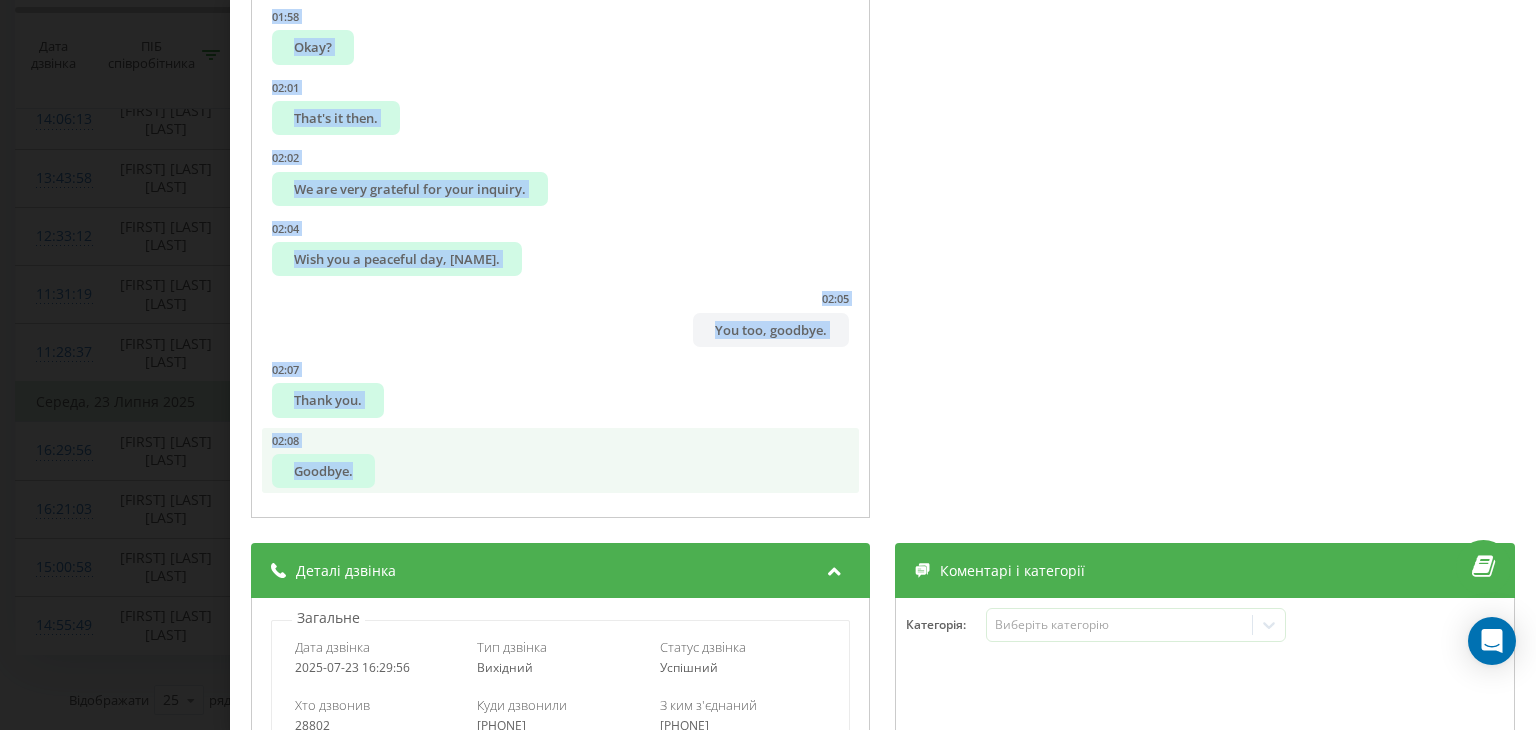 drag, startPoint x: 400, startPoint y: 269, endPoint x: 602, endPoint y: 449, distance: 270.56238 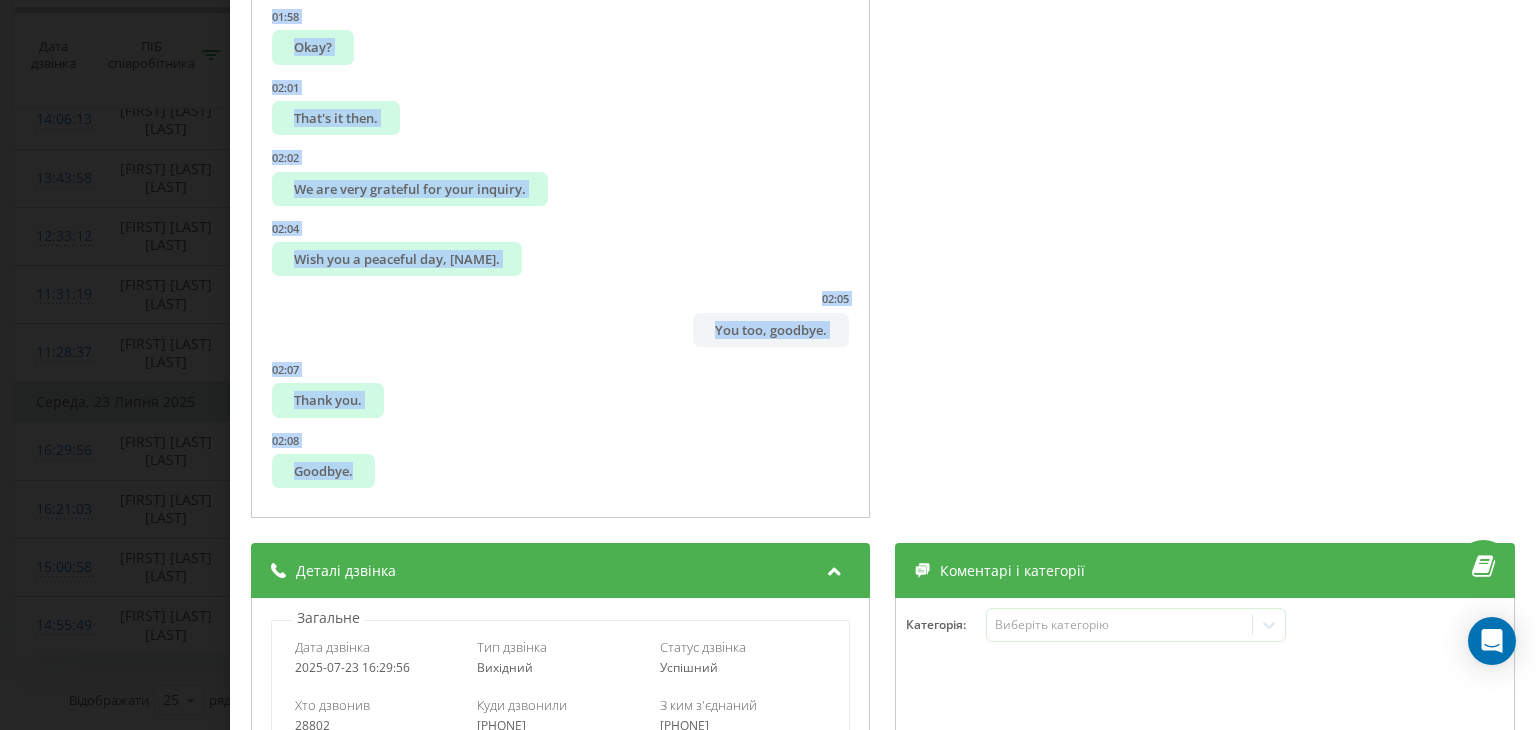 click on "Дзвінок :  ua10_-1753277396.9522420   1 x  - 02:09 00:00   00:00   Транскрипція 00:01 Hello. 00:02 [NAME] [LAST], good day. 00:04 Good. 00:05 MarketOpt company's HR department is greeting you. 00:08 My name is [NAME]. 00:10 Please tell me, is it convenient to talk. 00:10 Yes, of course. 00:13 Yes, you recently left contact information. 00:16 This is the job site UA, WorkUA regarding employment. 00:21 I see you have our application form. 00:23 You have already communicated with a manager. 00:26 Please tell me, [NAME], did the manager actually call you? 00:30 Offer any vacancies? 00:32 Maybe an interview was scheduled? 00:35 [NAME], they only called and said there are no vacancies yet and that I should wait for a call. 00:43 Yes, you are in the personnel reserve. 00:46 Yes. 00:47 When a candidate leaves an application, there were probably no available vacancies at that moment. 00:51 The thing is that managers specifically handle closing vacancies. 00:55 What will we do? 00:56 01:02 01:09 3" at bounding box center [768, 365] 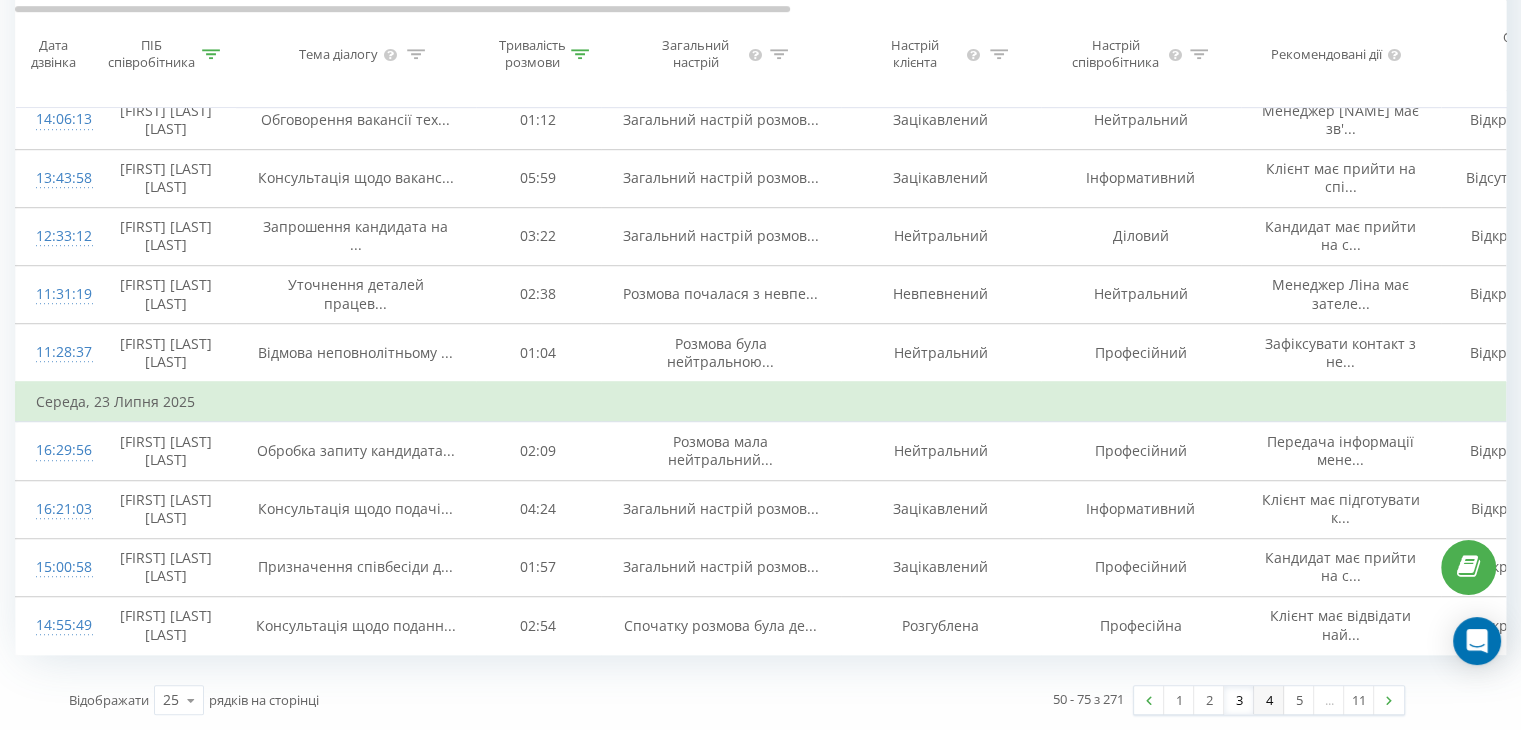 click on "4" at bounding box center (1269, 700) 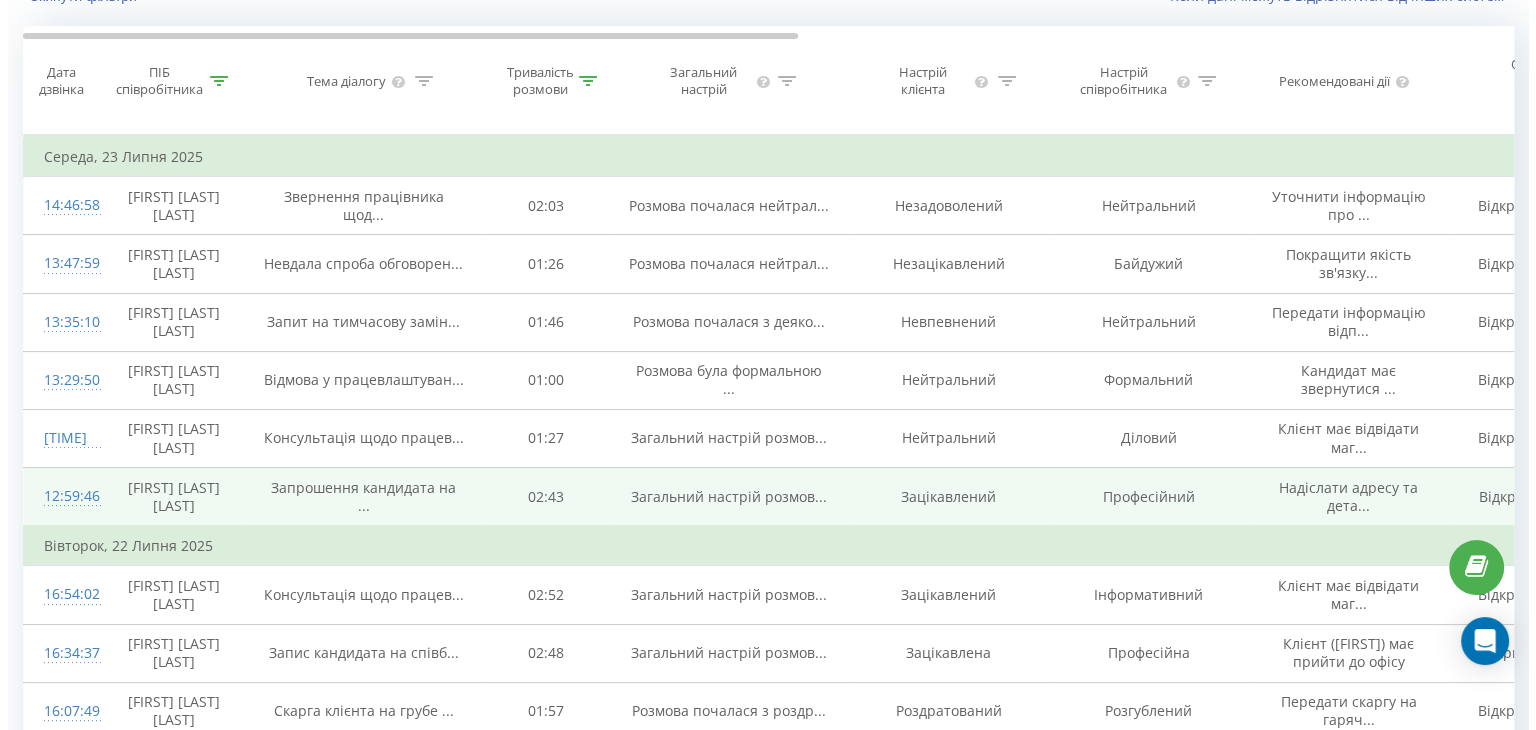 scroll, scrollTop: 132, scrollLeft: 0, axis: vertical 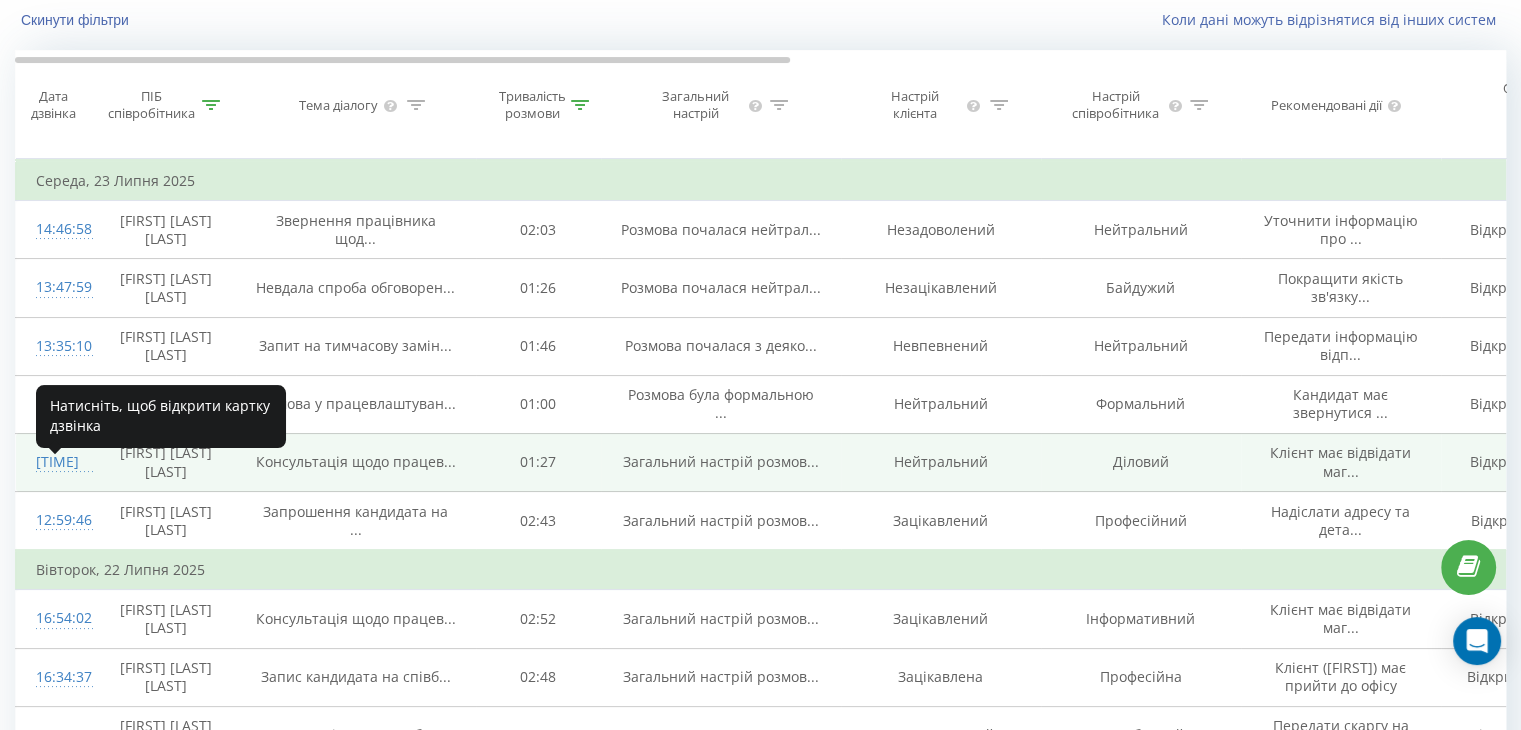 click on "[TIME]" at bounding box center (56, 462) 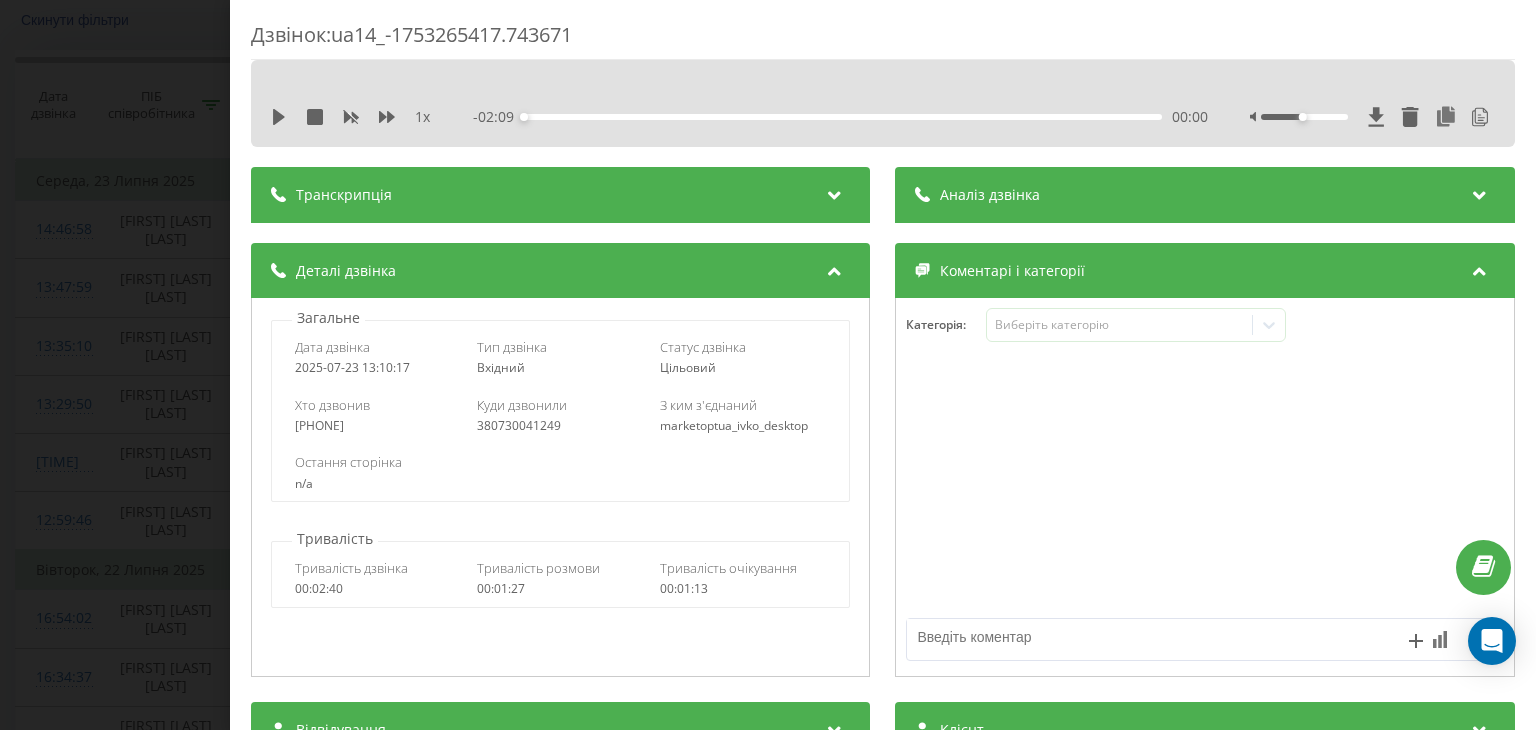 click at bounding box center [835, 192] 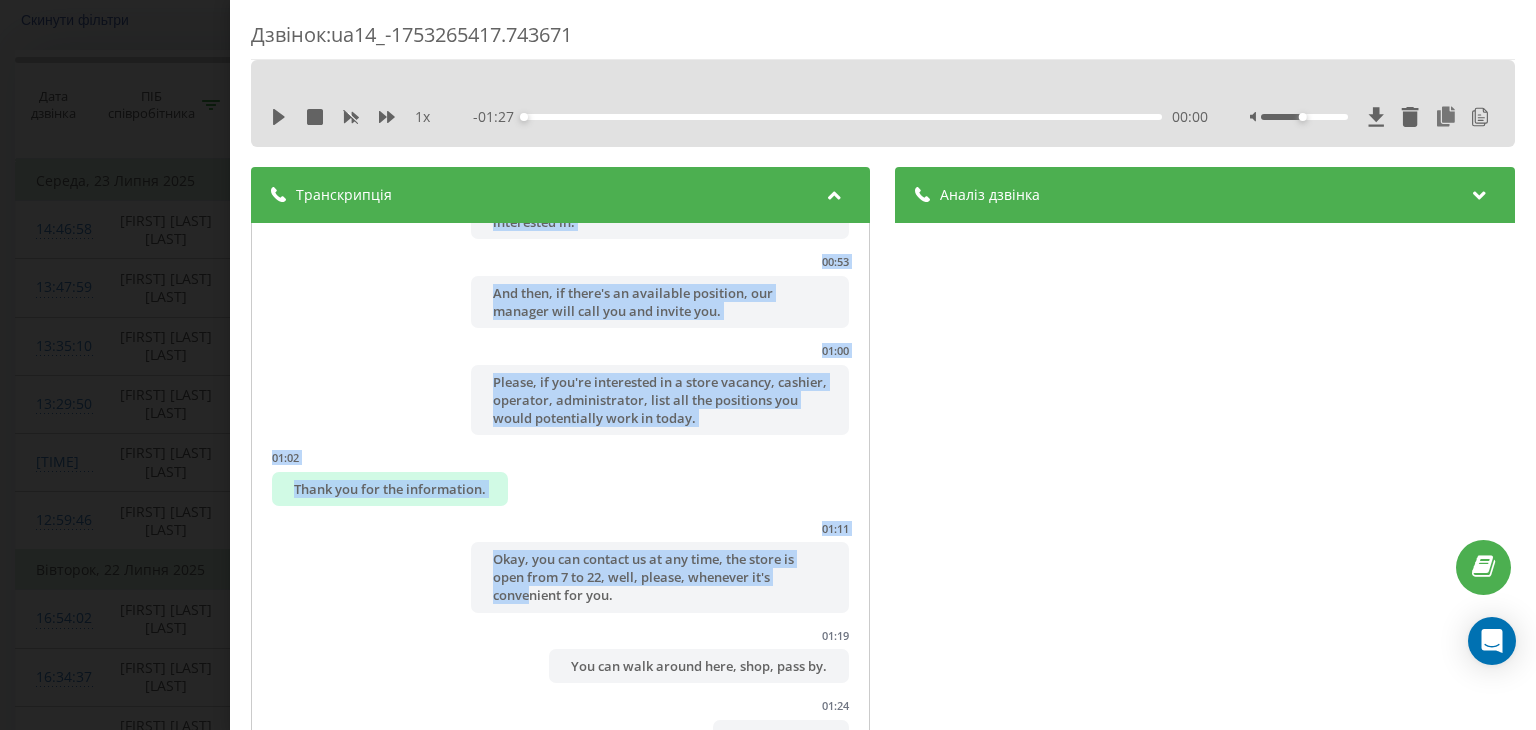 scroll, scrollTop: 1048, scrollLeft: 0, axis: vertical 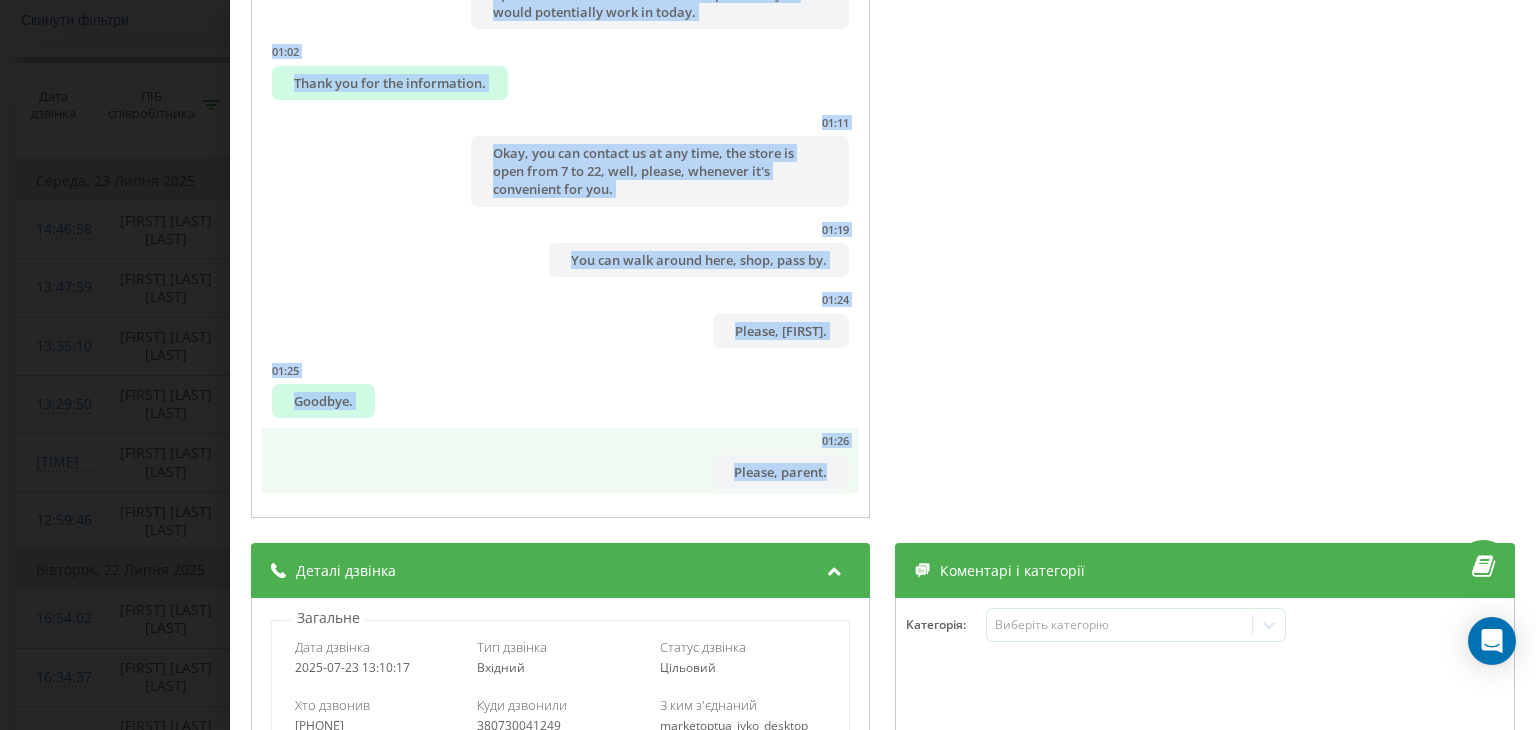 drag, startPoint x: 396, startPoint y: 261, endPoint x: 805, endPoint y: 473, distance: 460.67883 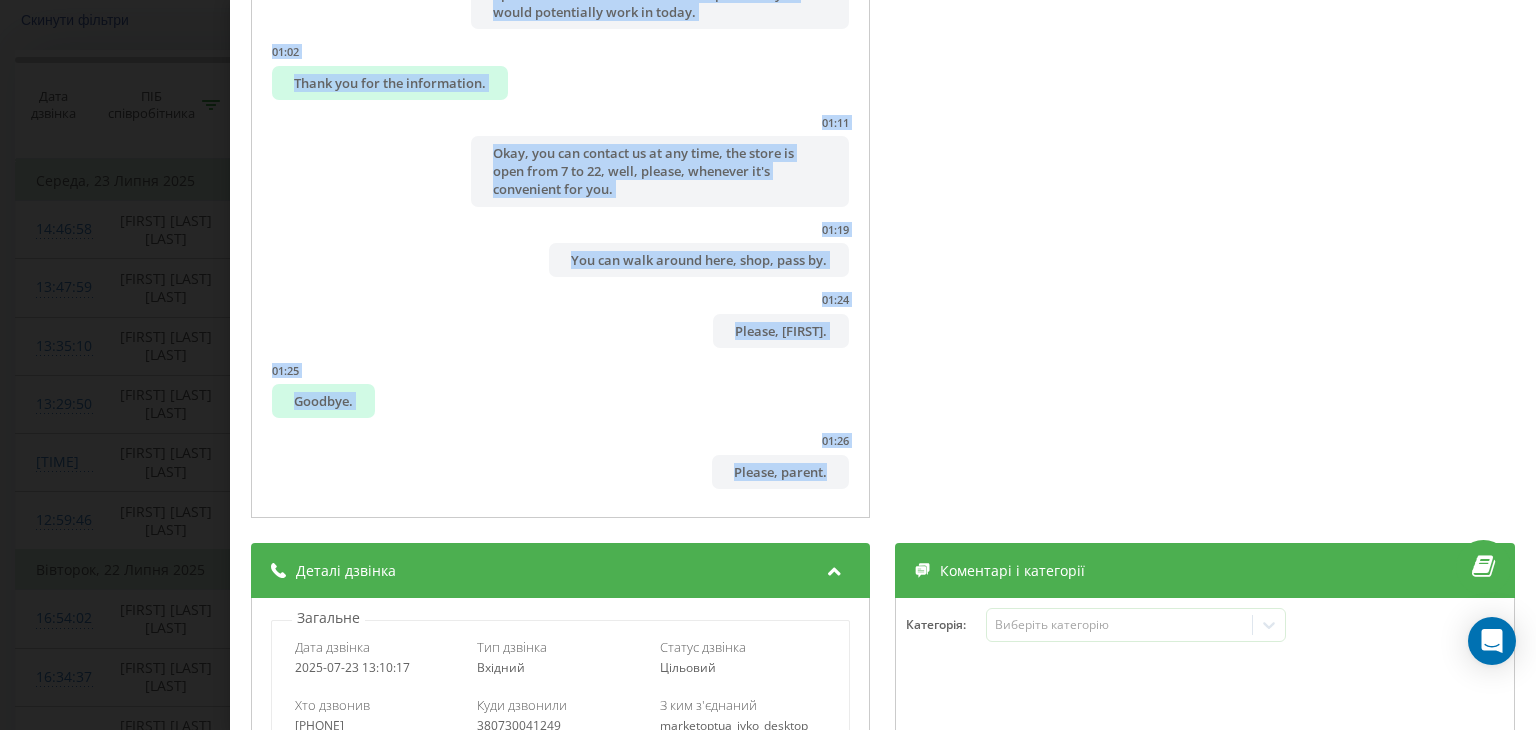 click on "Дзвінок :  ua14_-1753265417.743671   1 x  - 01:27 00:00   00:00   Транскрипція 00:00 Good day, Marketopt company's HR department speaking. 00:04 My name is [FIRST], I'm listening. 00:07 Good day. 00:07 I'm interested in a job vacancy in [CITY]. 00:09 Could you please tell me how to greet you? 00:14 [FIRST]. 00:15 [FIRST], I say, I'm listening. 00:16 Yes, of course. 00:16 Is this your first inquiry, please tell me. 00:20 You haven't left a previous application form. 00:23 Look, you will need to go to a store located in [CITY], which is closer to you, and fill out an employment application there. 00:33 Preliminary, please make a copy of your passport and identification code. 00:38 With these documents, you go to any employee or store administration, ask the girls for an application form, definitely indicating the vacancies you're interested in. 00:53 And then, if there's an available position, our manager will call you and invite you. 01:00 01:02 Thank you for the information. 01:11 01:19 3" at bounding box center [768, 365] 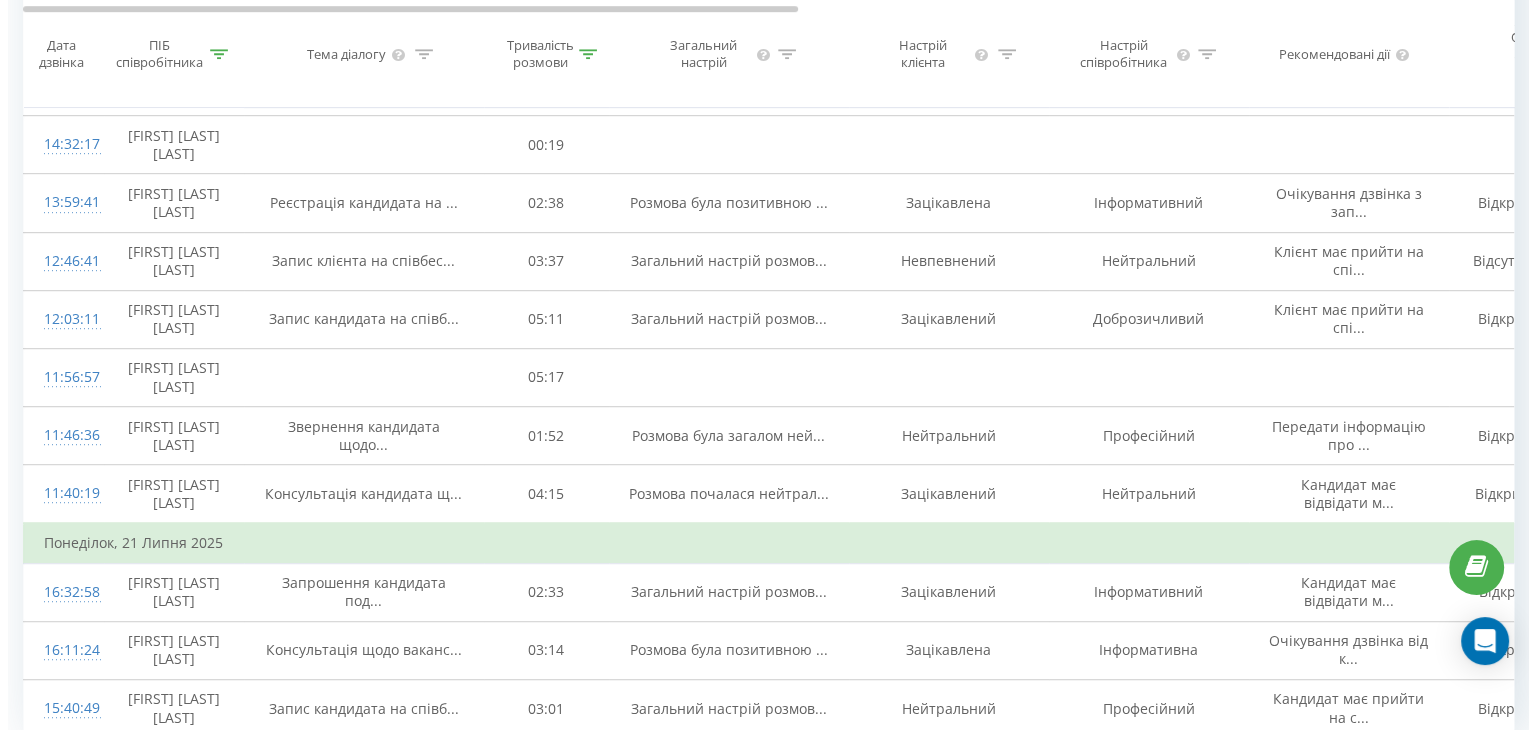 scroll, scrollTop: 1132, scrollLeft: 0, axis: vertical 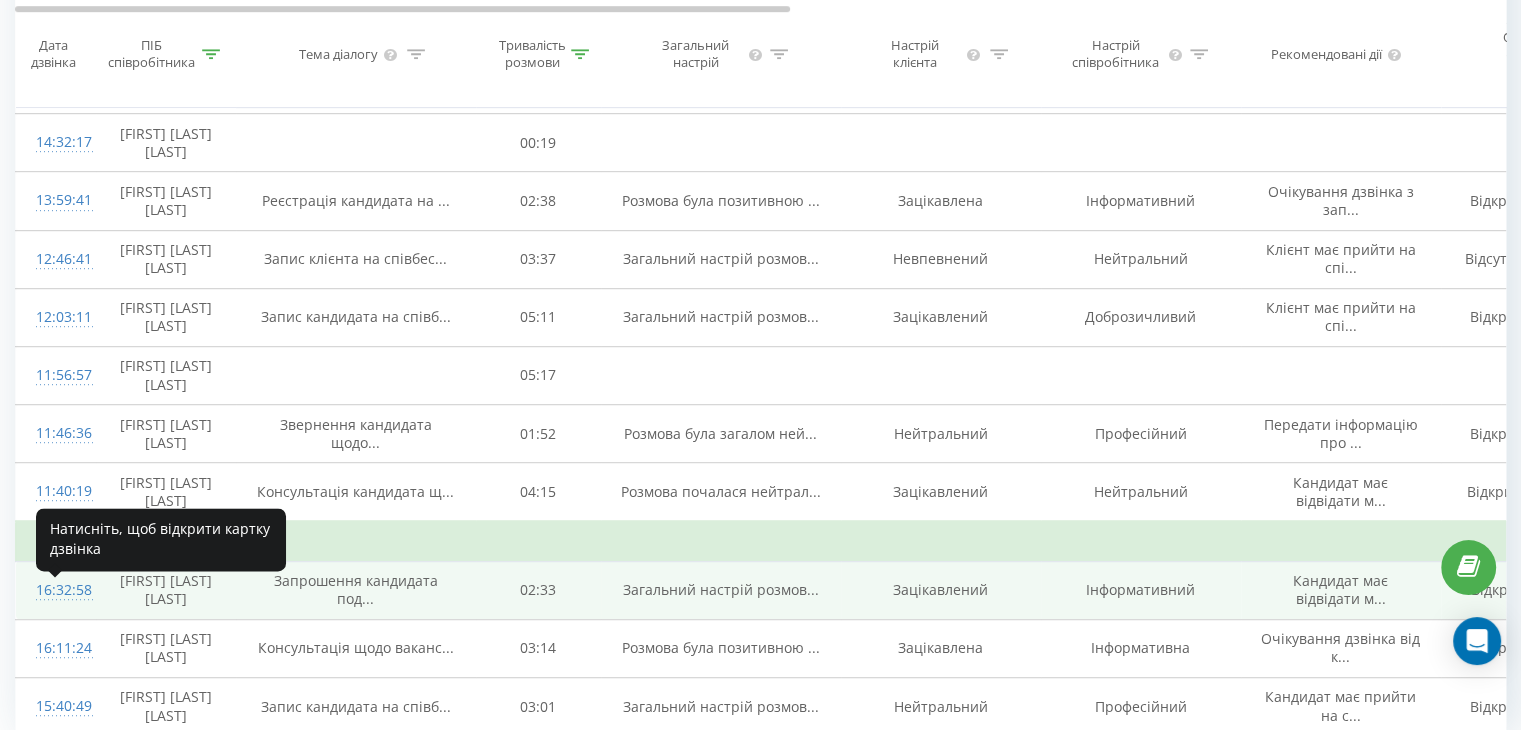 click on "16:32:58" at bounding box center (56, 590) 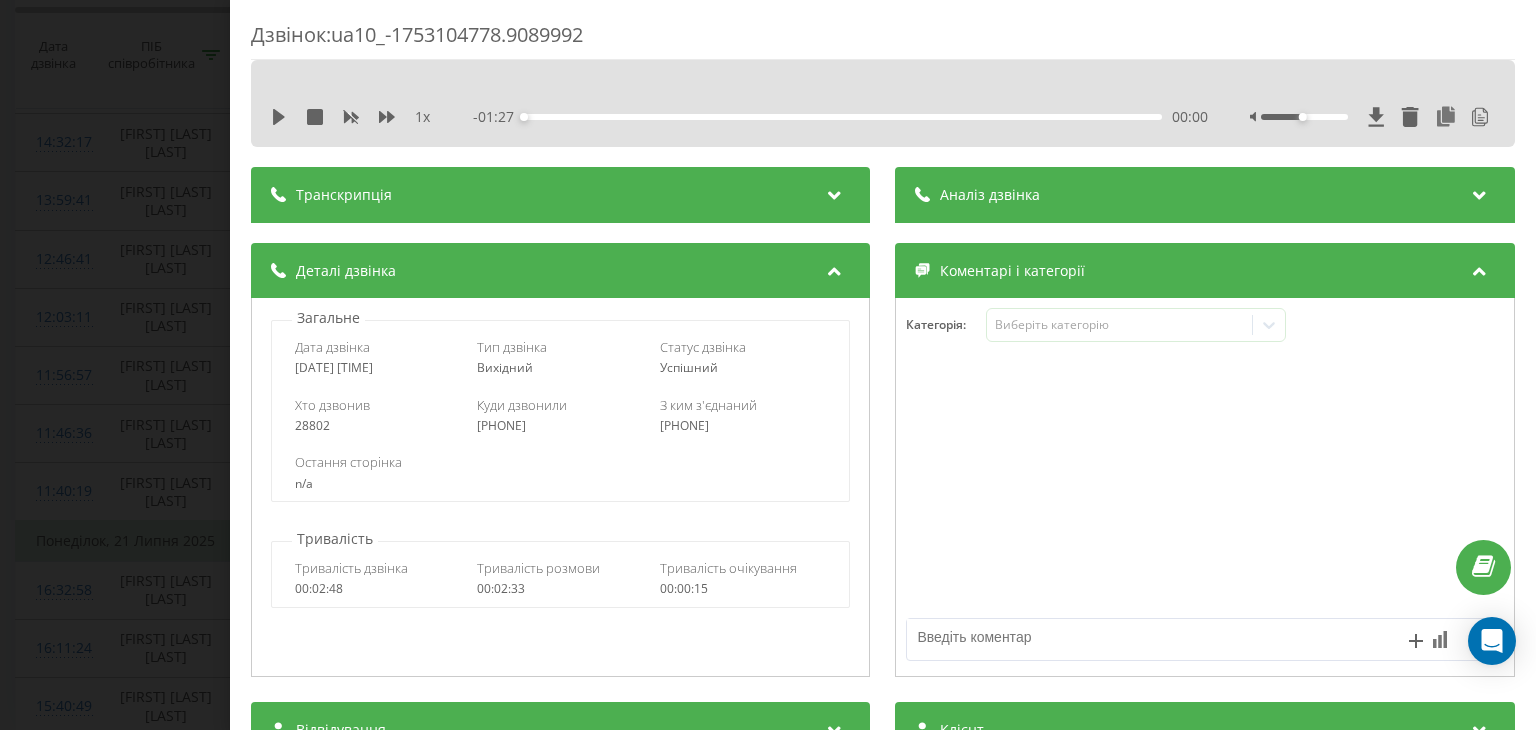 click at bounding box center [835, 192] 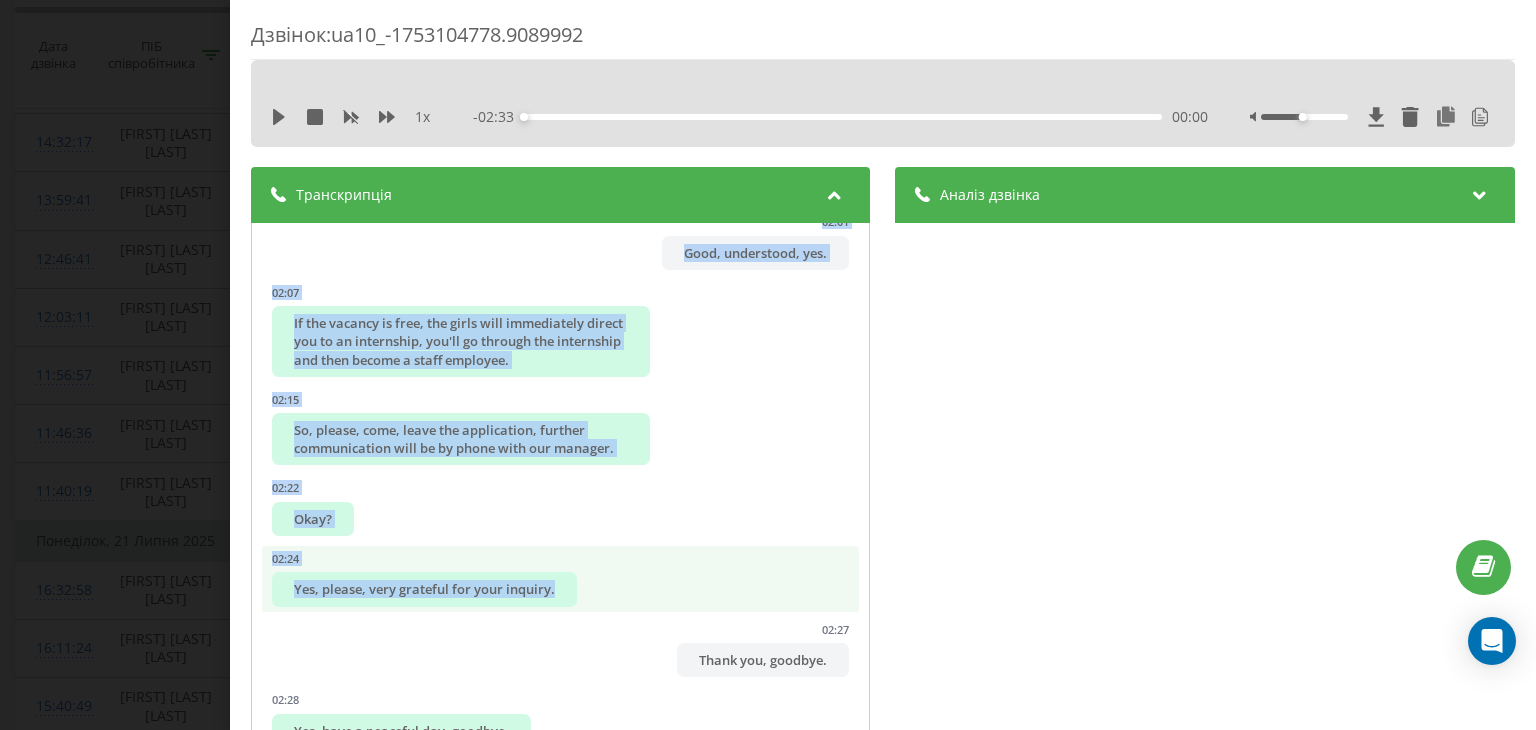 scroll, scrollTop: 2977, scrollLeft: 0, axis: vertical 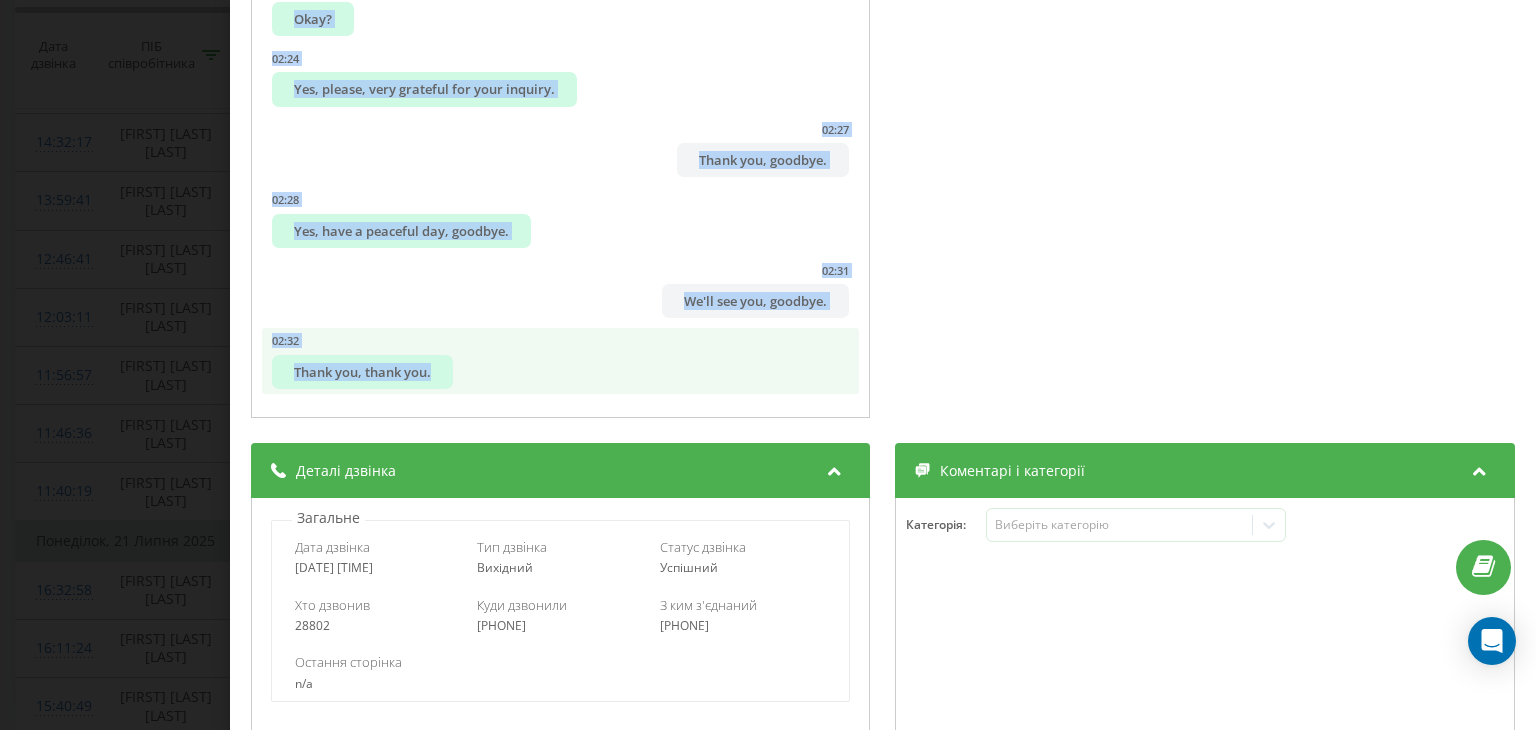 drag, startPoint x: 347, startPoint y: 277, endPoint x: 665, endPoint y: 386, distance: 336.16217 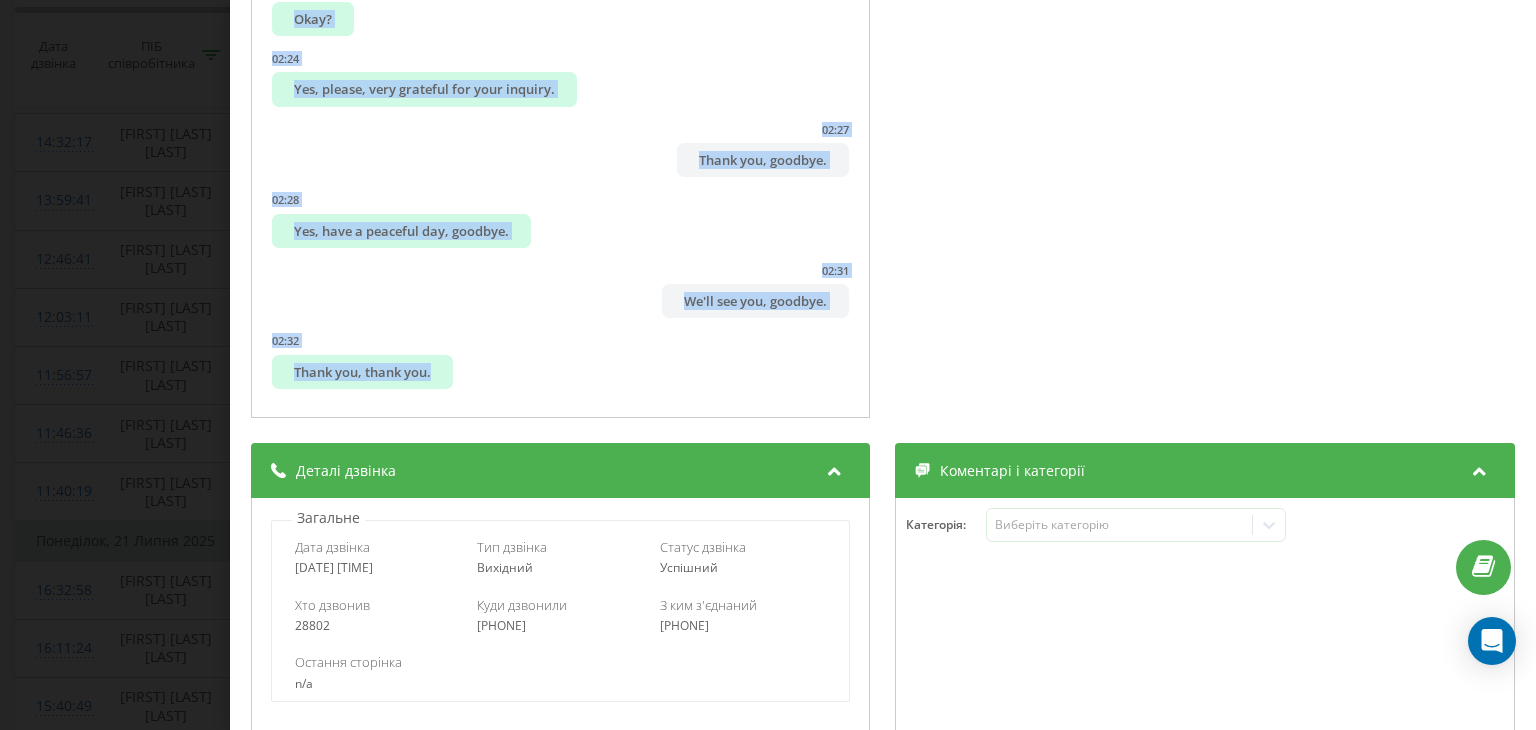 click on "00:02 Hello. 00:02 This is the marketing company's HR department calling. 00:04 Yes, good day. 00:09 My name is [FIRST]. 00:10 Please, is it convenient to talk? 00:10 Yes. 00:12 Yes. 00:13 Yes, we're calling regarding your response on the YOI job site about employment in [CITY]. 00:15 Yes. 00:20 Interested in a cashier position with calculations. 00:23 I understand you have experience, right? 00:25 You were familiar with this sphere. 00:26 Well, yes, I worked as a cashier, but... 00:30 Well, I worked as a cashier at a service station. 00:34 You are in the ODNS program, you worked, you know the program. 00:35 Yes. 00:39 Please tell me, did you enter the salary? 00:40 Yes. 00:43 Salary. 00:44 Once more? 00:46 Did you enter the salary? 00:47 No, I didn't enter the salary. 00:50 Didn't calculate? 00:52 01:07 Yes. 01:10 What do you need to do? 01:12 Any convenient time for you. 01:14 01:16 01:20 01:26 01:31 01:39" at bounding box center [768, 365] 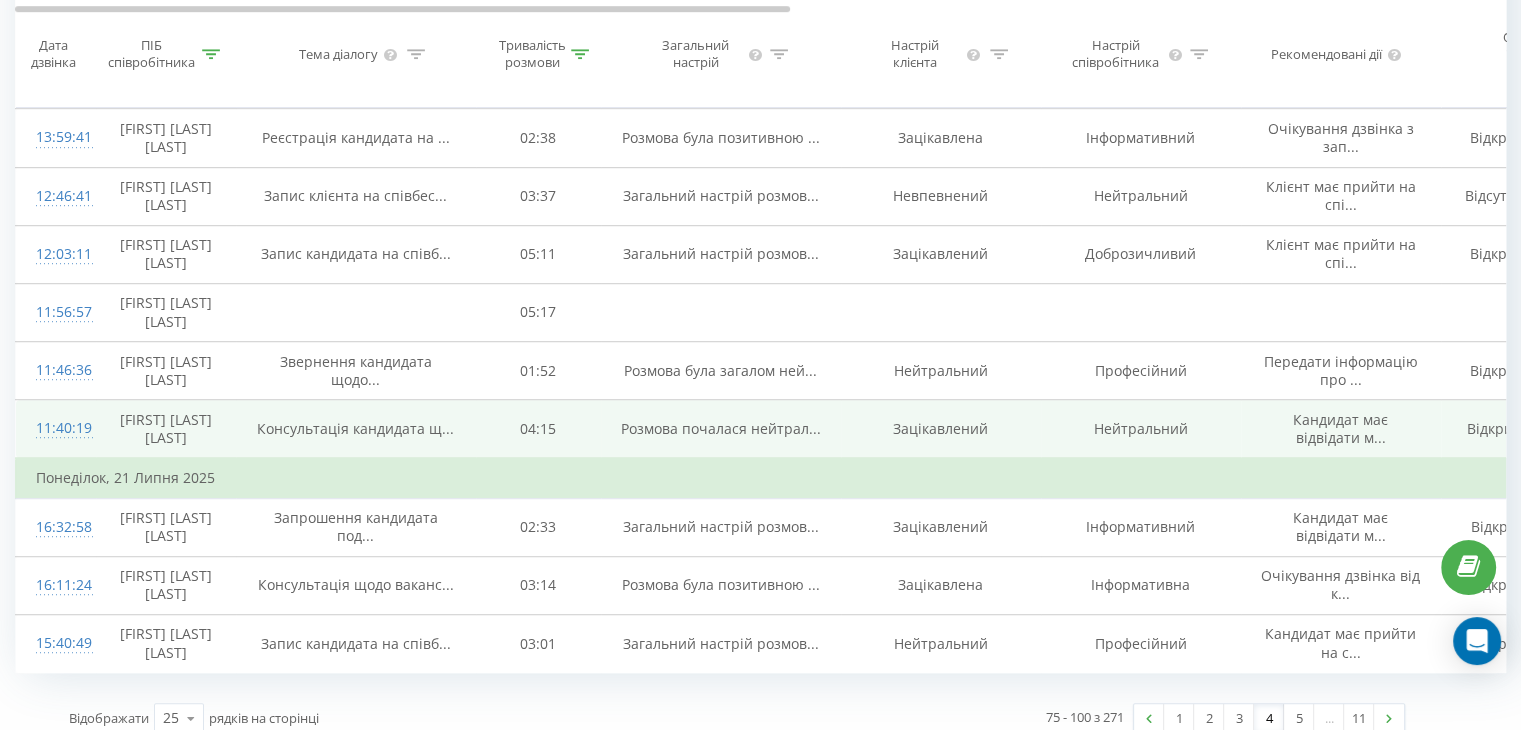 scroll, scrollTop: 1224, scrollLeft: 0, axis: vertical 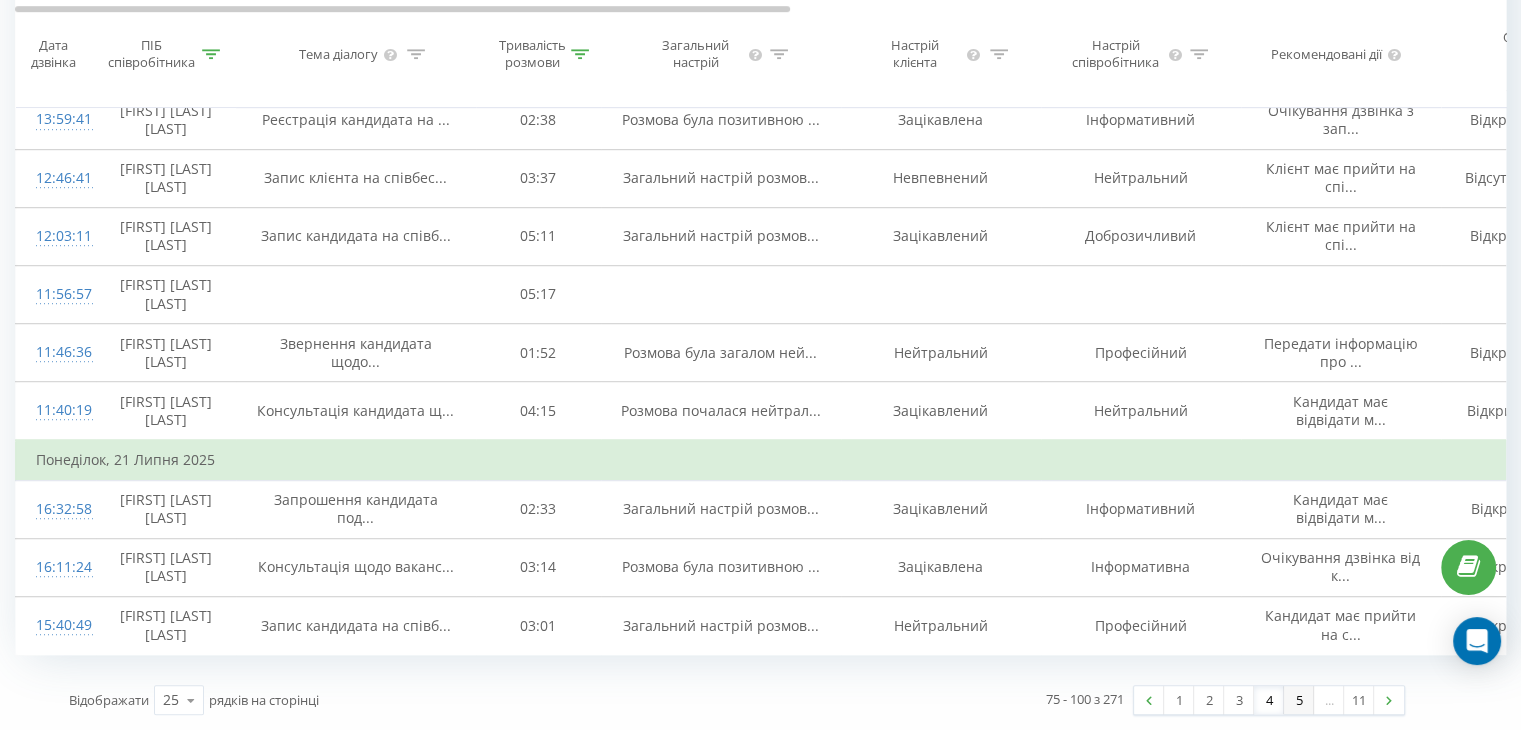 click on "5" at bounding box center (1299, 700) 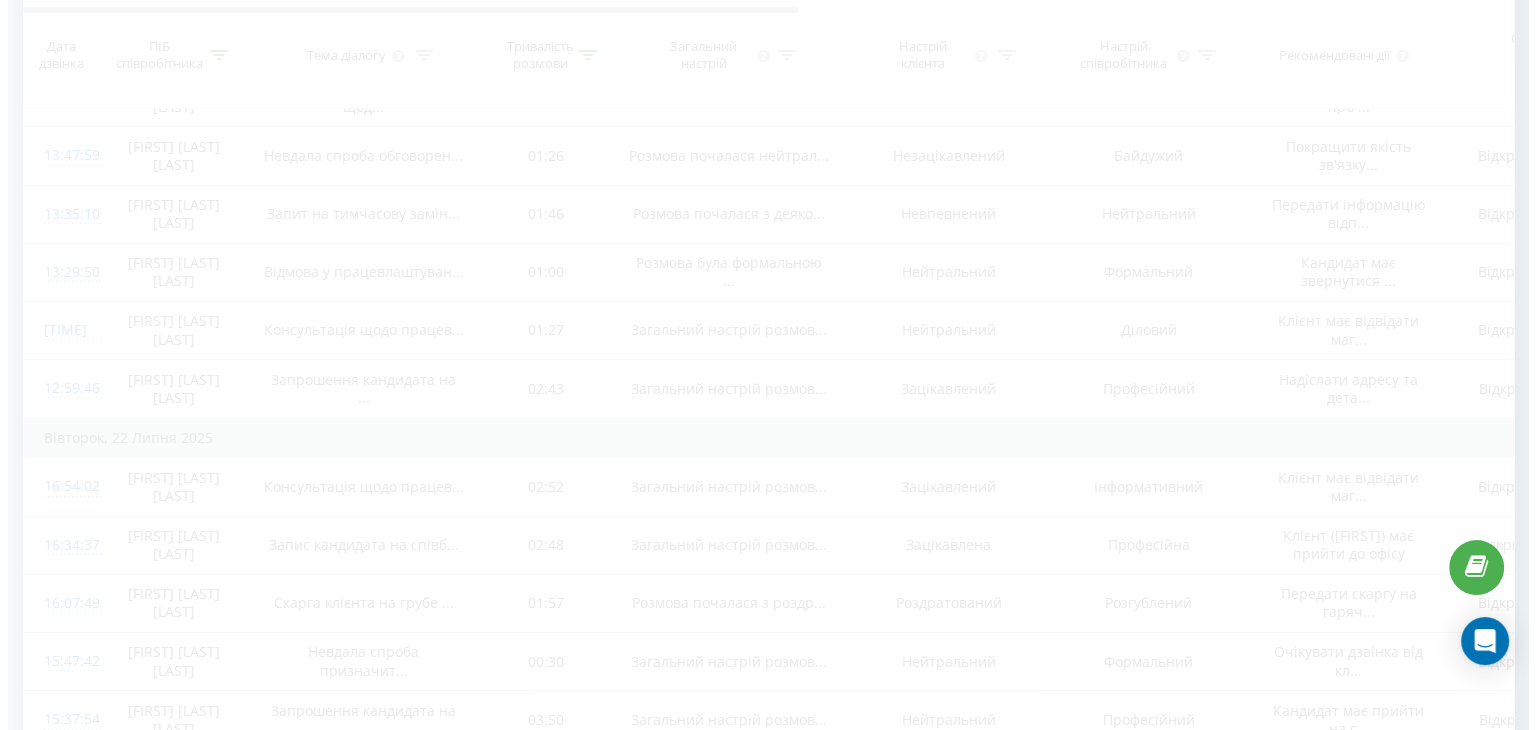 scroll, scrollTop: 132, scrollLeft: 0, axis: vertical 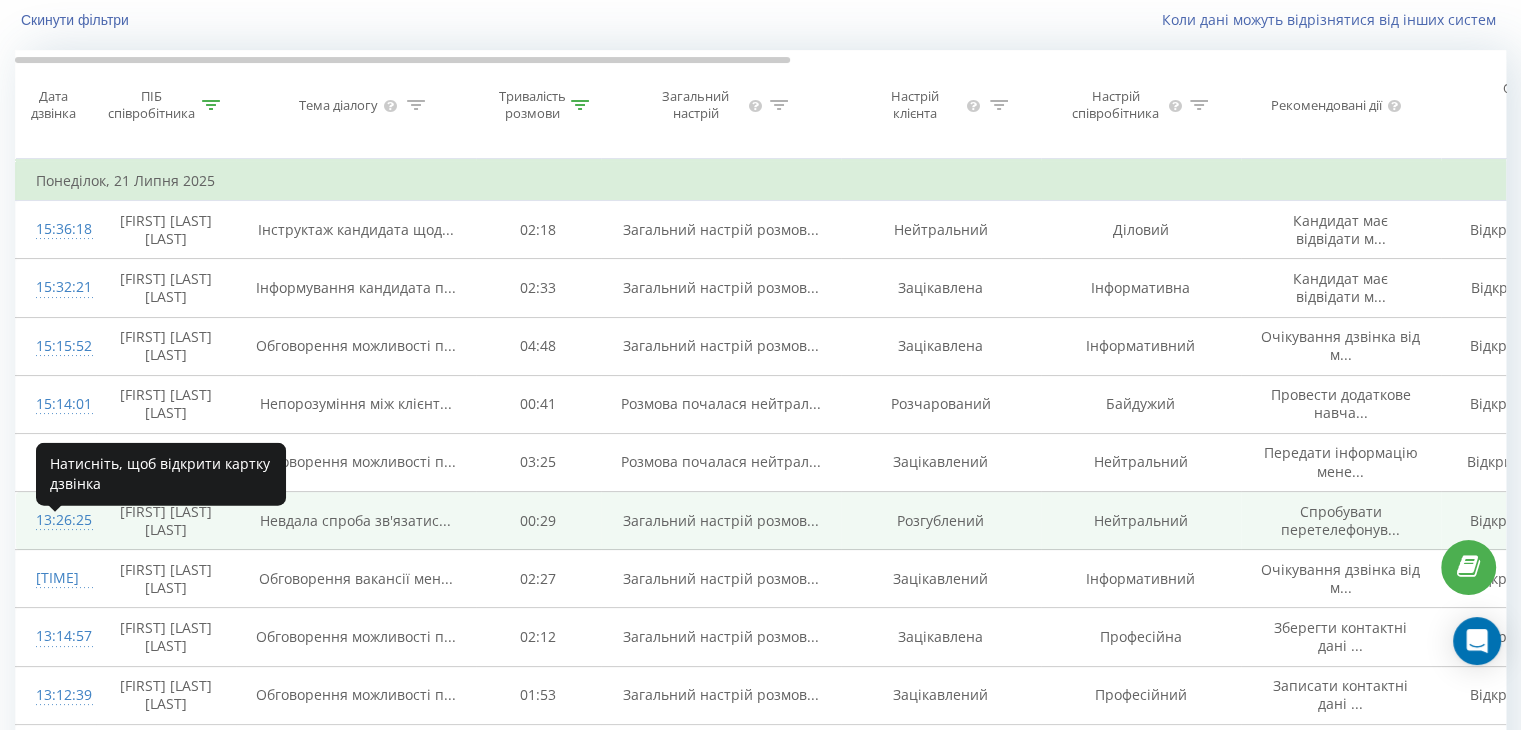 click on "13:26:25" at bounding box center (56, 520) 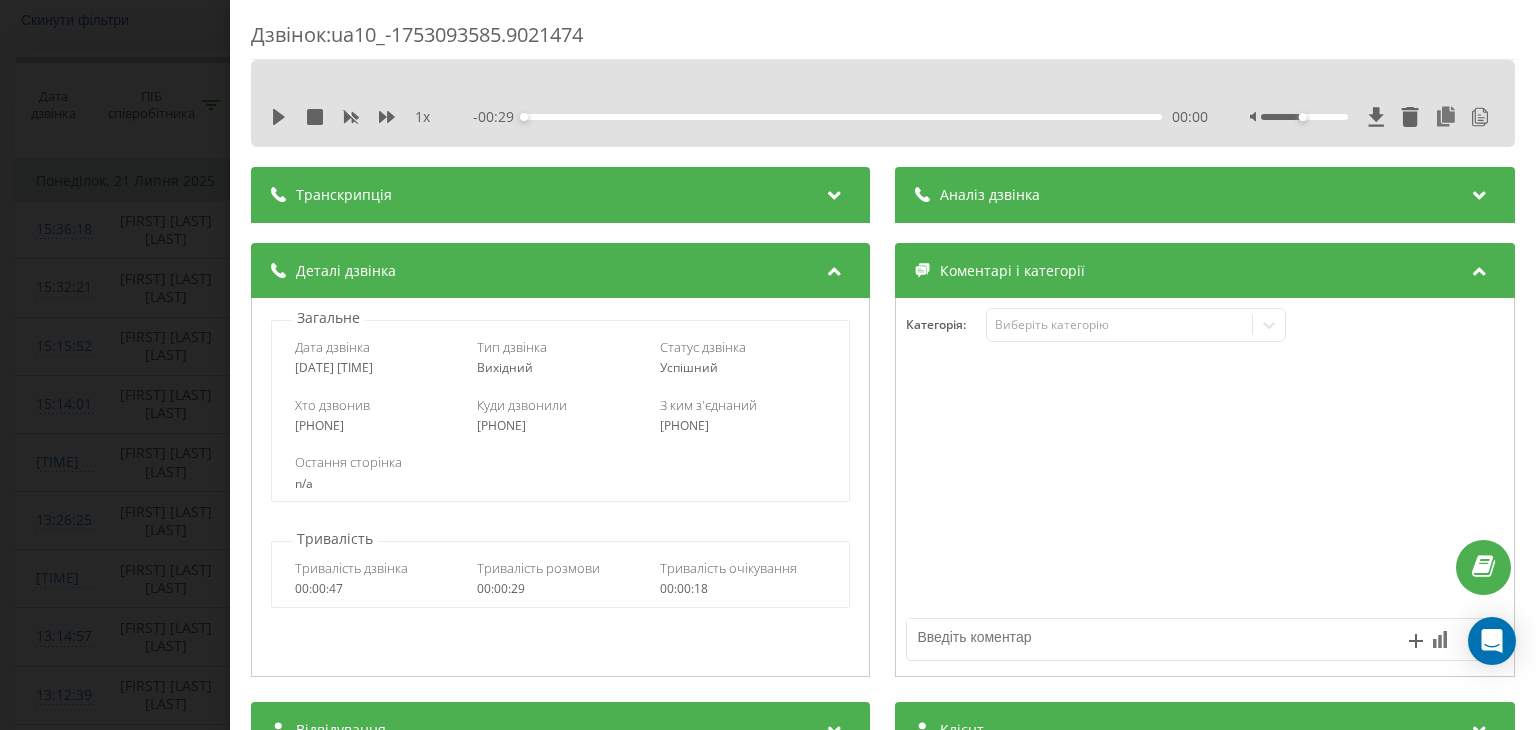 click at bounding box center [835, 192] 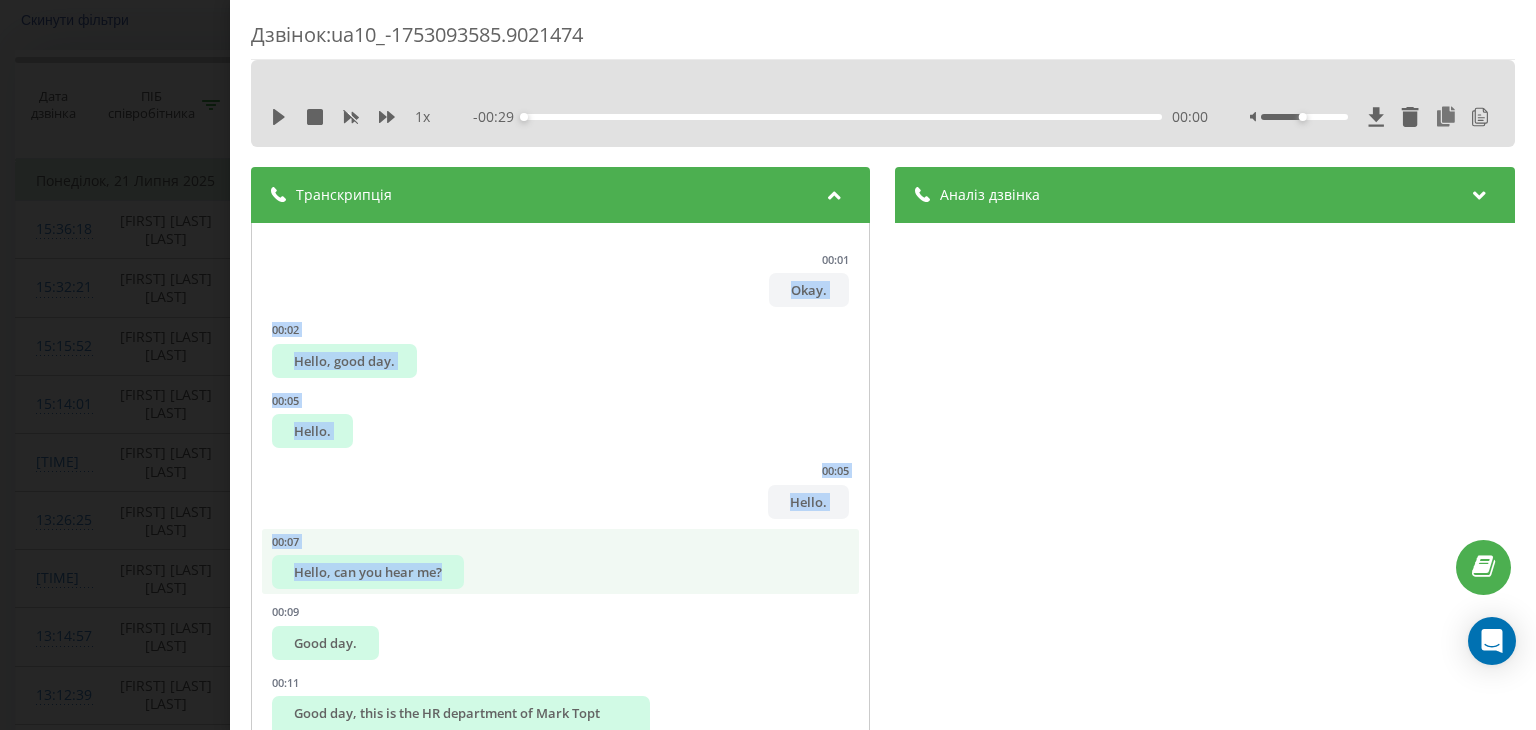 scroll, scrollTop: 301, scrollLeft: 0, axis: vertical 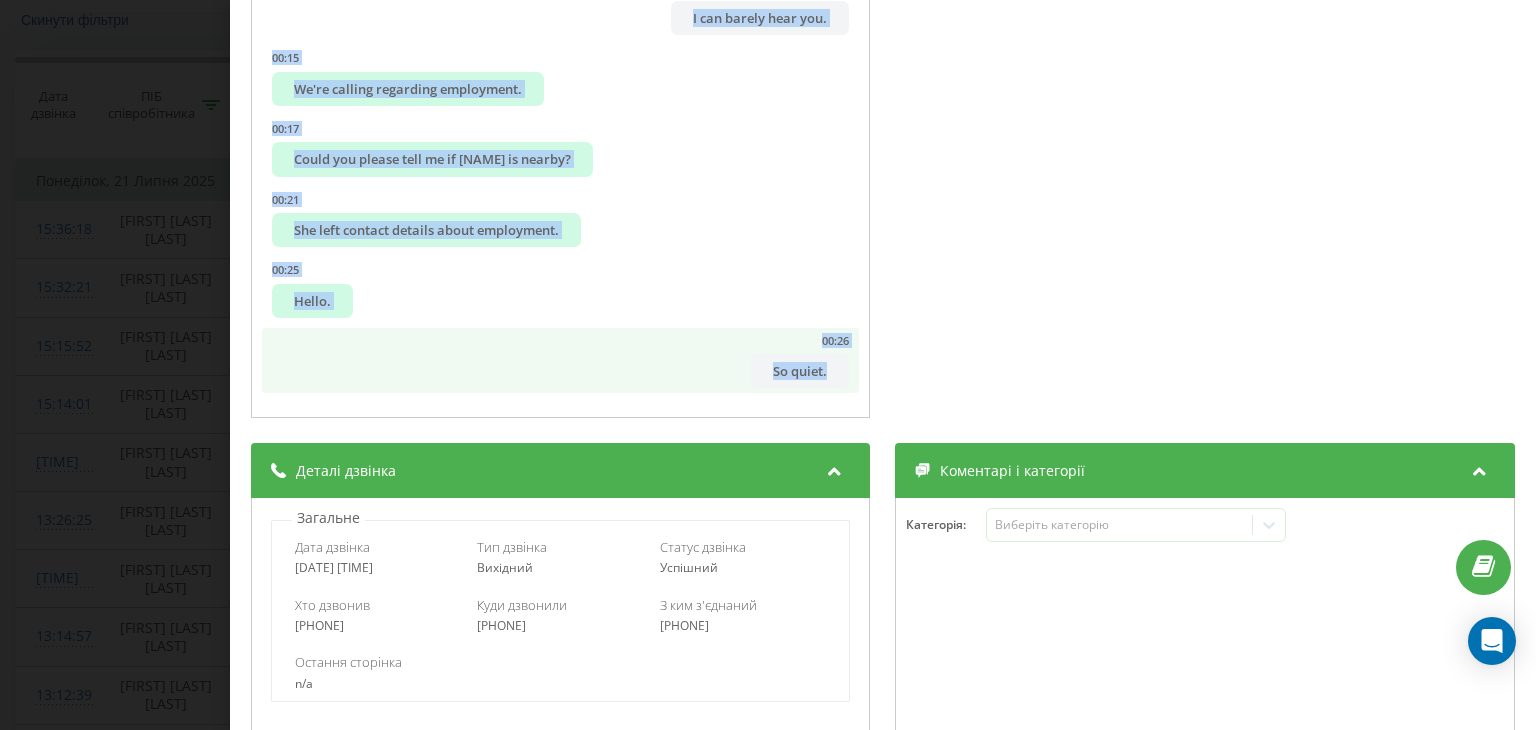drag, startPoint x: 322, startPoint y: 248, endPoint x: 820, endPoint y: 385, distance: 516.50073 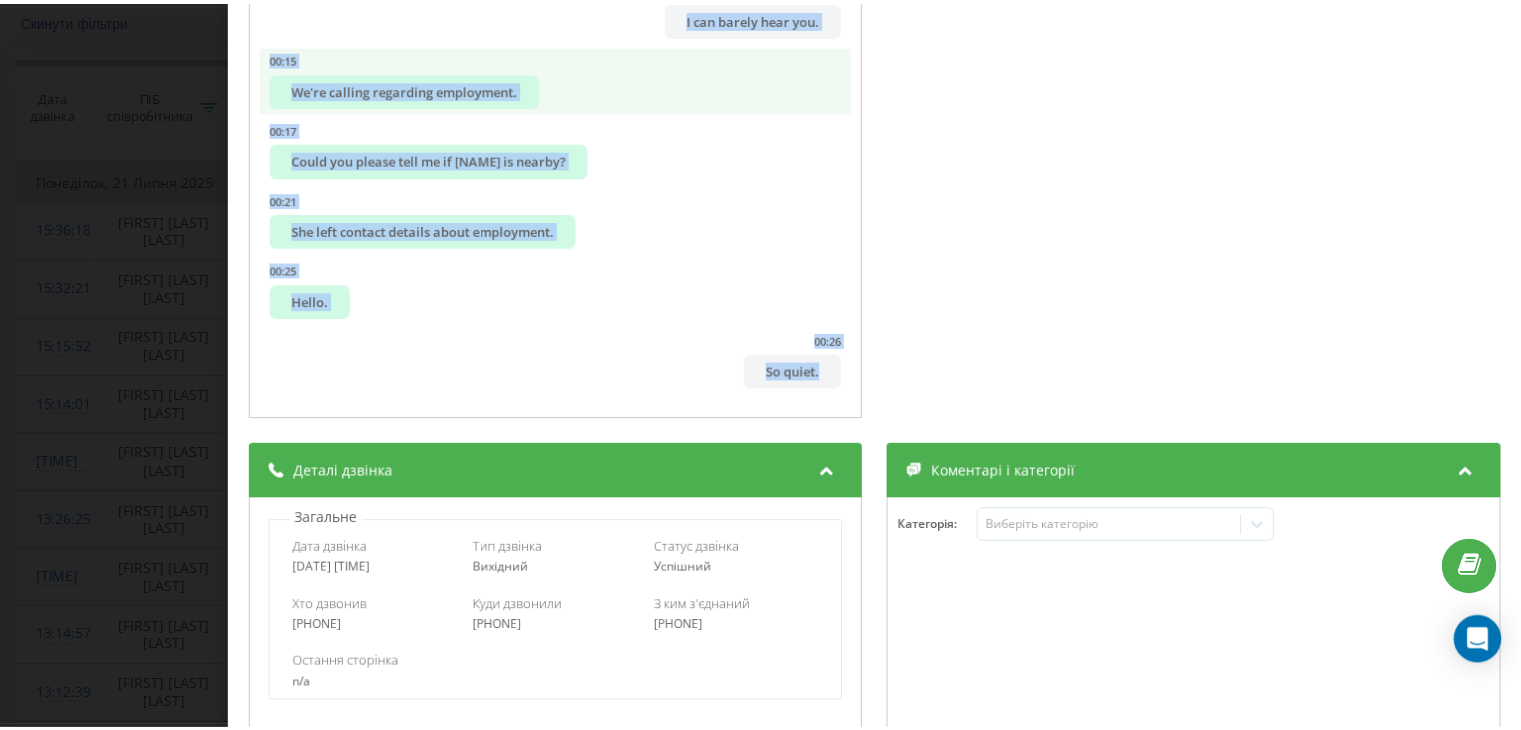 scroll, scrollTop: 301, scrollLeft: 0, axis: vertical 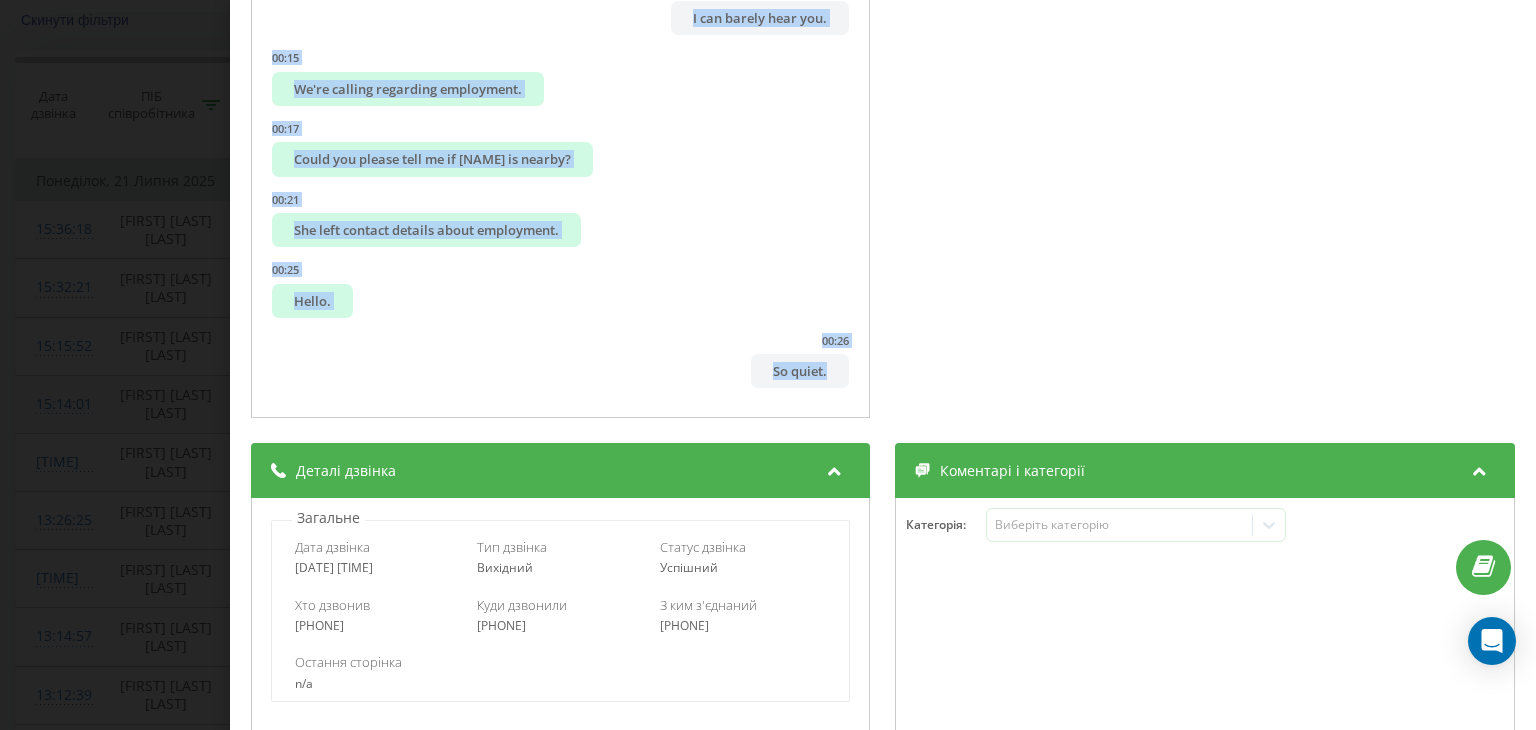 click on "Дзвінок : [ID] 00:29 00:00 00:00 Транскрипція 00:01 Okay. 00:02 Hello, good day. 00:05 Hello. 00:05 Hello. 00:07 Hello, can you hear me? 00:09 Good day. 00:11 Good day, this is the HR department of [COMPANY] company. 00:13 I can barely hear you. 00:15 We're calling regarding employment. 00:17 Could you please tell me if [FIRST] [LAST] is nearby? 00:21 She left contact details about employment. 00:25 Hello. 00:26 So quiet. Аналіз дзвінка Назва профілю [COMPANY]-[CITY] Тема діалогу Невдала спроба зв'язатися з кандидатом через проблеми зі зв'язком Оцінка діалогу Відкриття 2 Презентація 1 Оцінка 1.25 Анамнез 1 Закриття 1 Деталі Аналіз настрою Настрій клієнта Розгублений Настрій менеджера Нейтральний Деталі Що було добре 8 n/a" at bounding box center [768, 365] 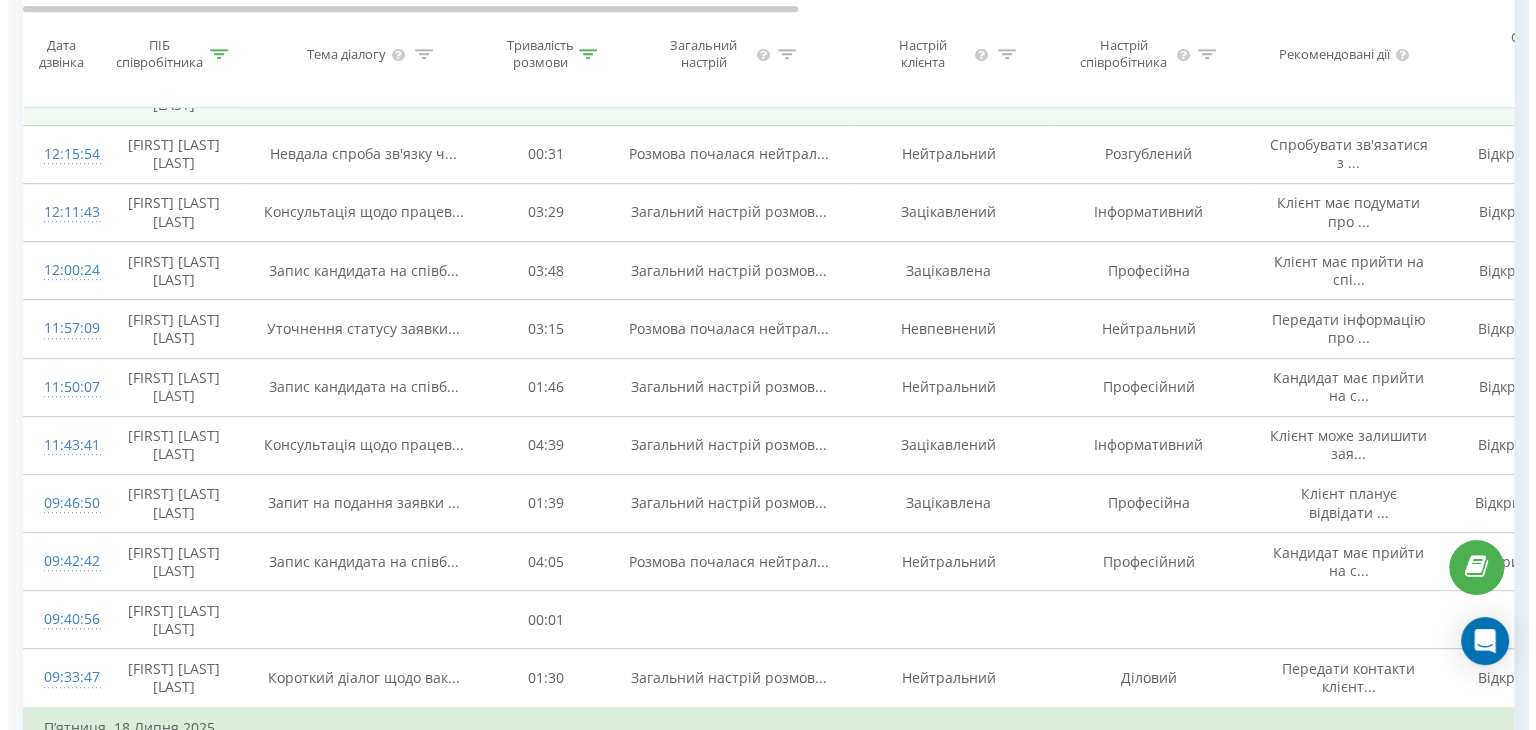 scroll, scrollTop: 1184, scrollLeft: 0, axis: vertical 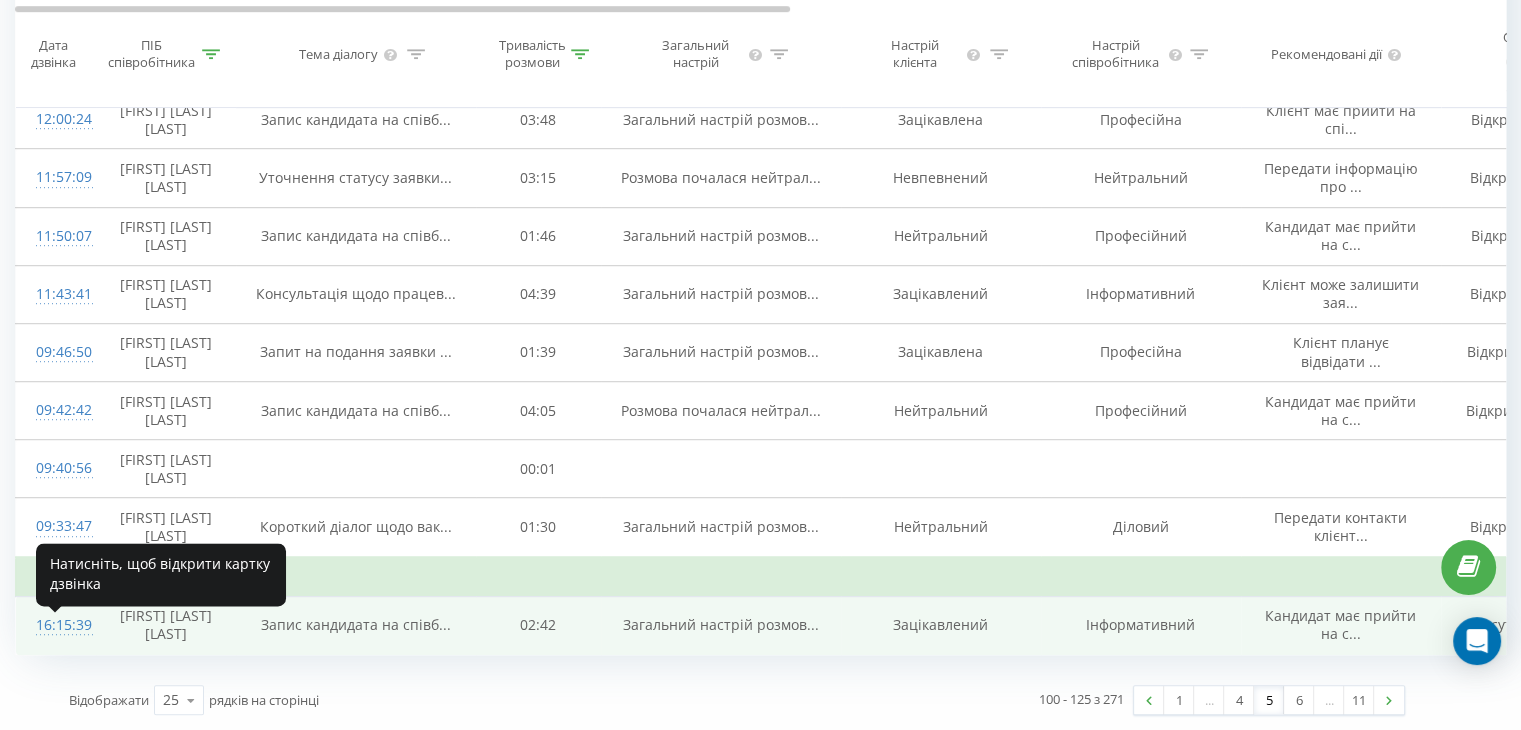click on "16:15:39" at bounding box center [56, 625] 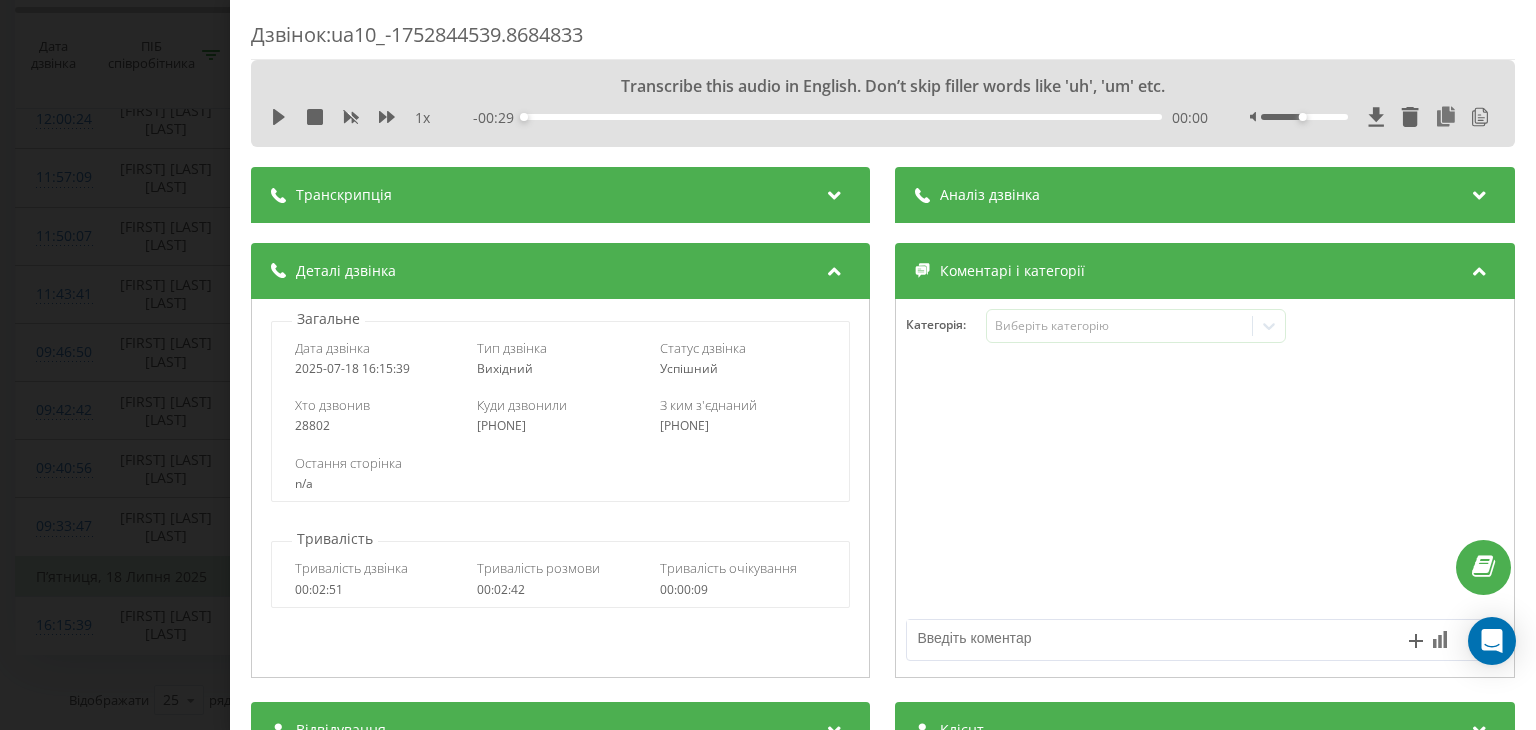 click at bounding box center [835, 192] 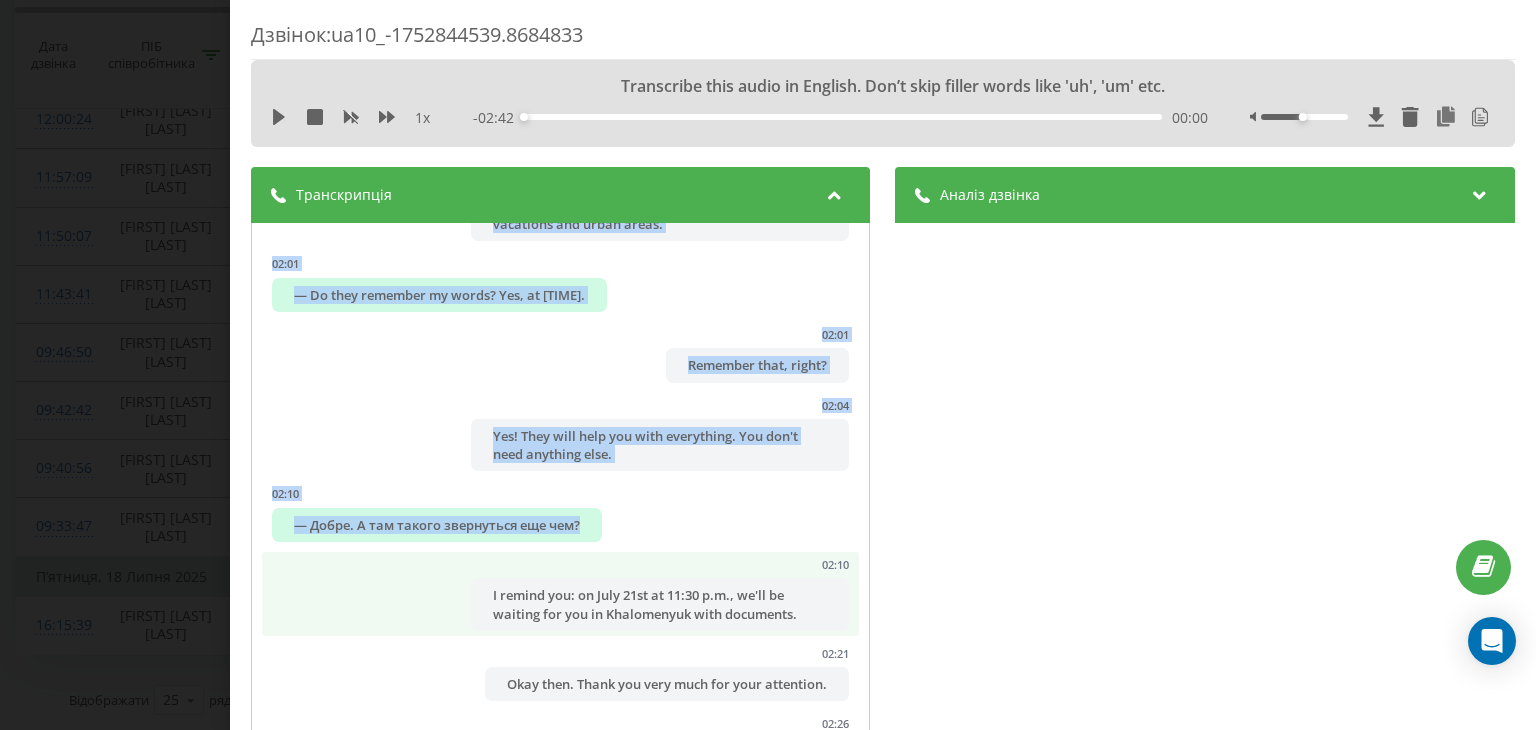 scroll, scrollTop: 2062, scrollLeft: 0, axis: vertical 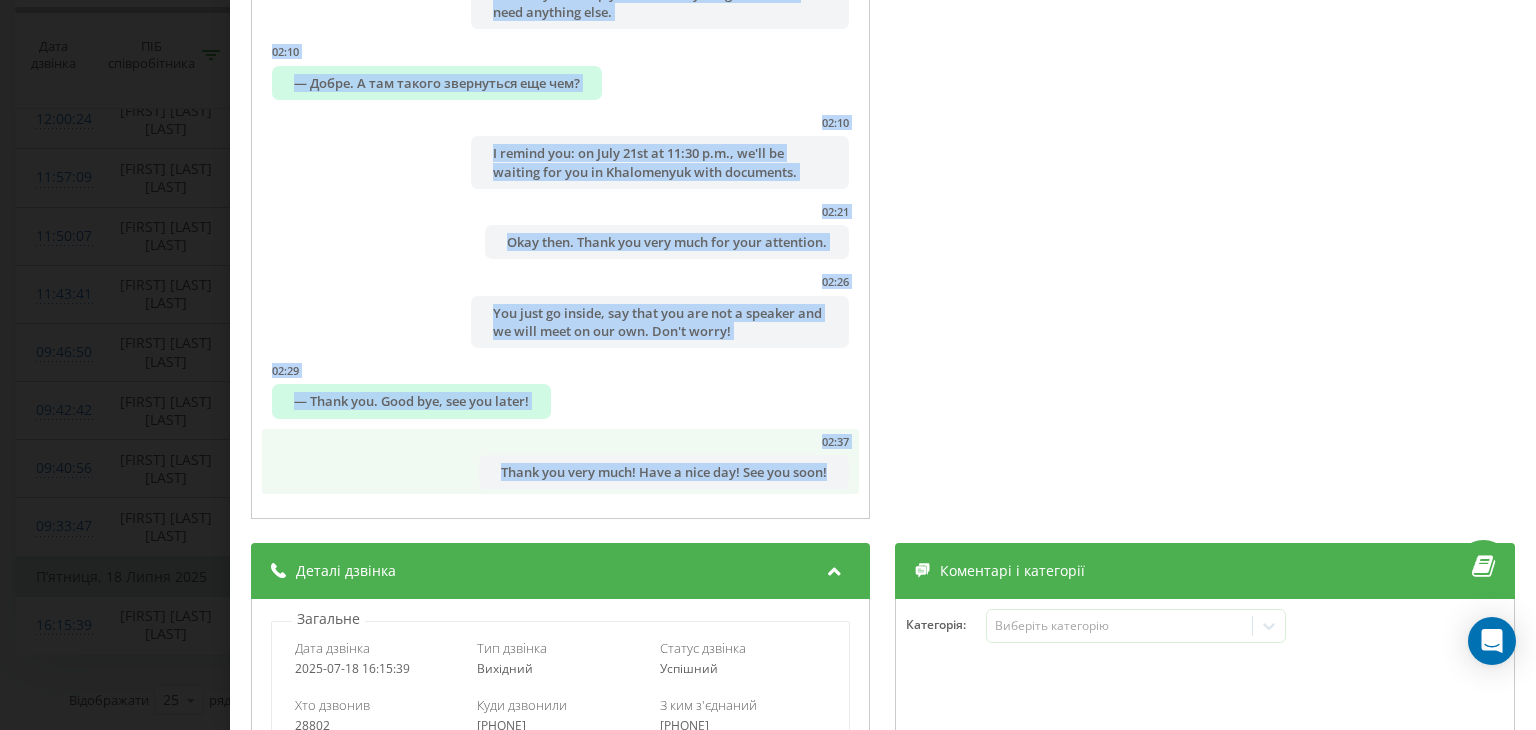 drag, startPoint x: 302, startPoint y: 263, endPoint x: 712, endPoint y: 486, distance: 466.72156 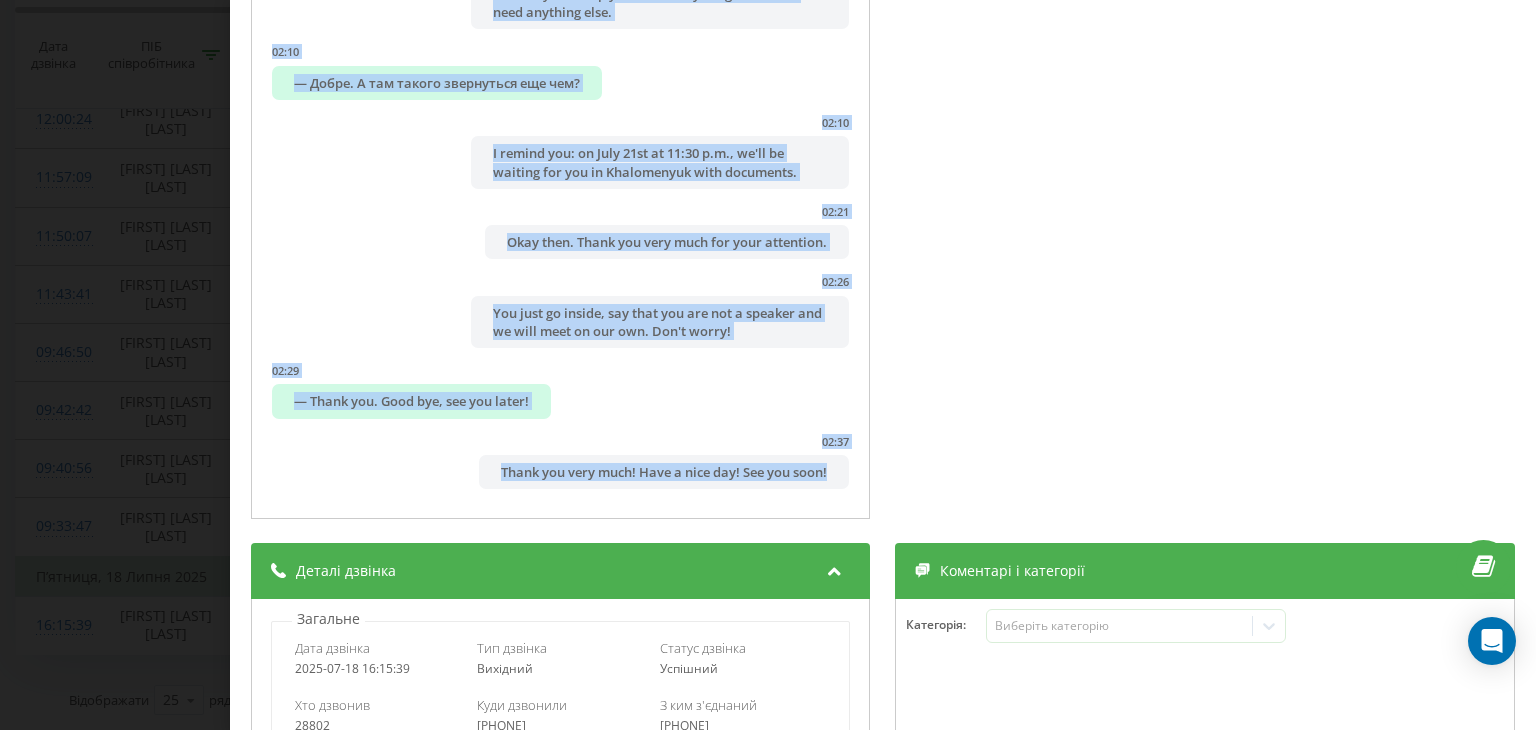click on "Дзвінок : ua10_-1752844539.8684833 Transcribe this audio in English. Don’t skip filler words like 'uh', 'um' etc. 1 x - 02:42 00:00 00:00 Транскрипція 00:00 Transcribe this audio in English. Don’t skip filler words like 'uh', 'um' etc. 00:00 Transcribe this audio in English. Don’t skip filler words like 'uh', 'um' etc. 00:30 Звучитимемо на фону. 00:30 Regarding free vacations, this can be notified to the manager on a voice message. If you are comfortable with it — there is an opportunity for Monday , at 11:30 p.m., there will also be a "free window". 00:44 Please tell me if I have any possibility of going up to Holmeniuk? 00:48 "Ilya Lekolaivych, please tell me your full name and father's last name. This information is not mentioned on the website." 01:00 Миколаевич 01:08 Да 01:10 On Monday, you will receive an SMS notification and a reminder for this number in three hours before the conversation. The address is written down. 01:19 01:21 ДА 3 4" at bounding box center [768, 365] 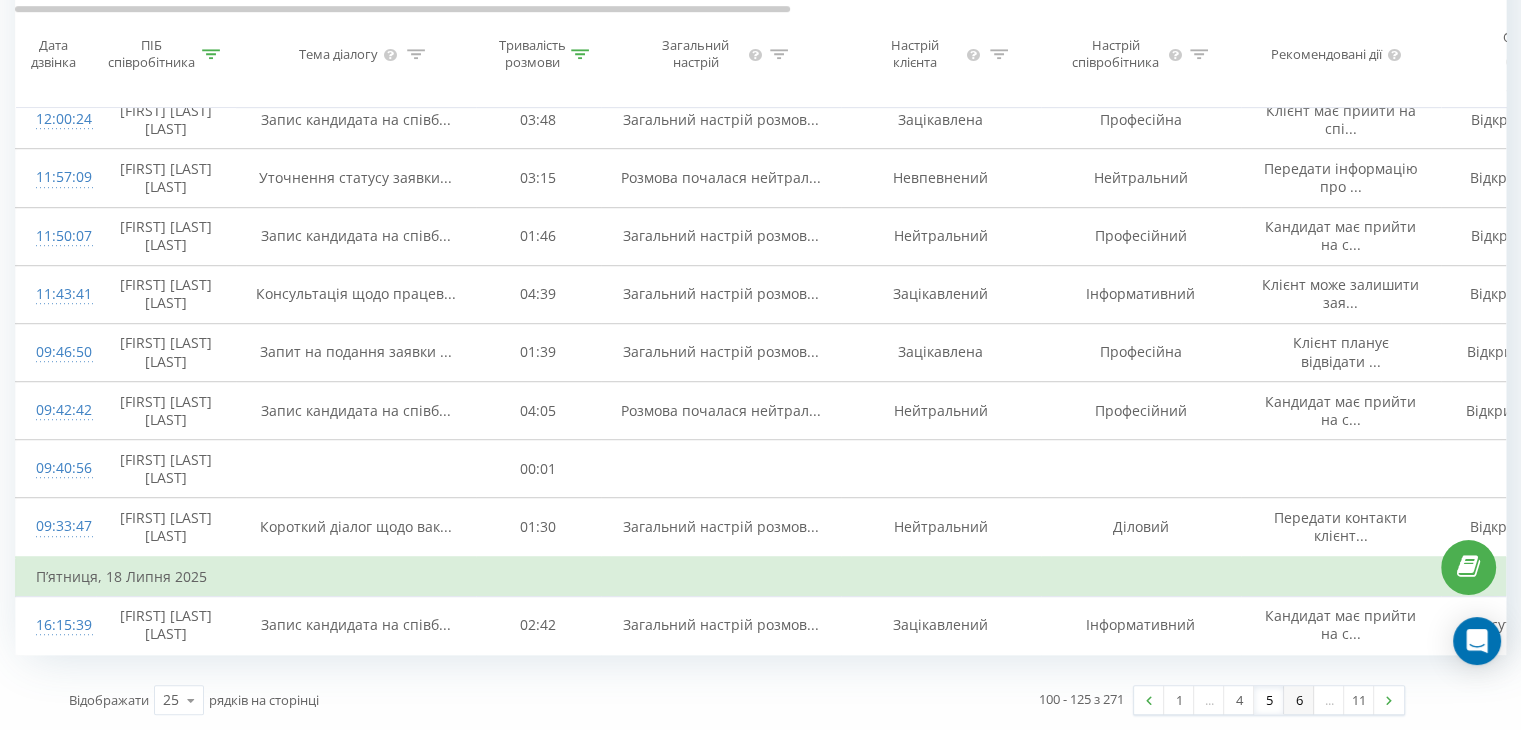 click on "6" at bounding box center (1299, 700) 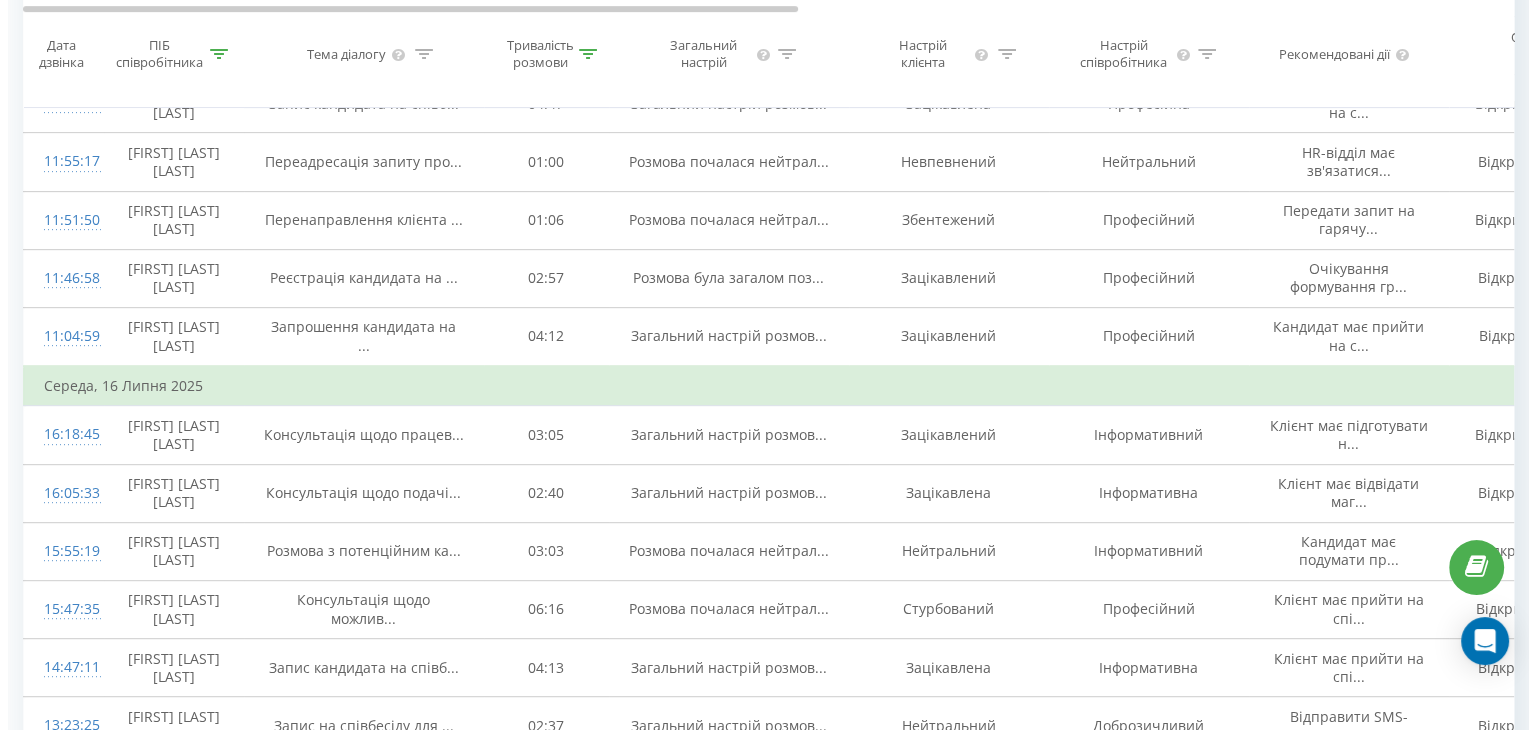 scroll, scrollTop: 1132, scrollLeft: 0, axis: vertical 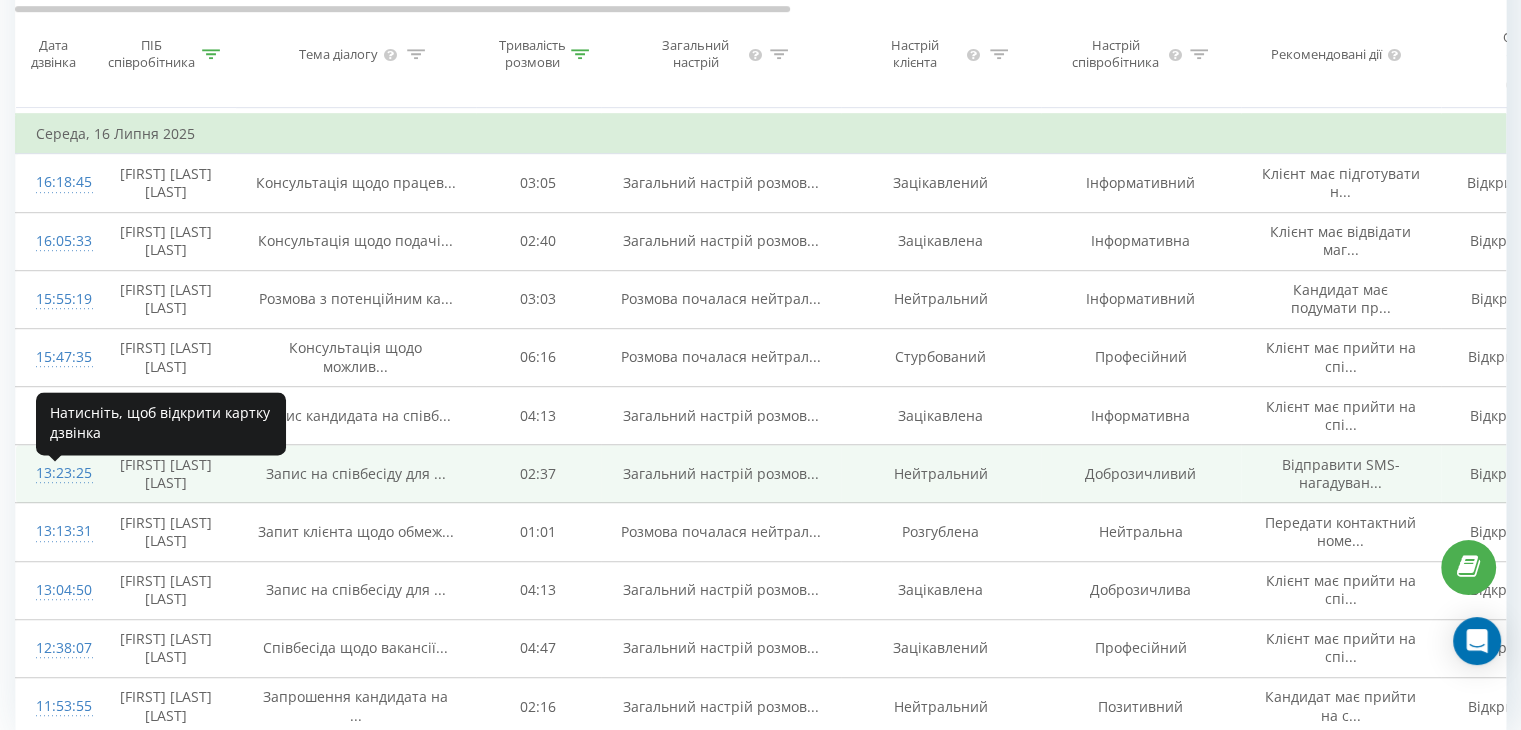 click on "13:23:25" at bounding box center (56, 473) 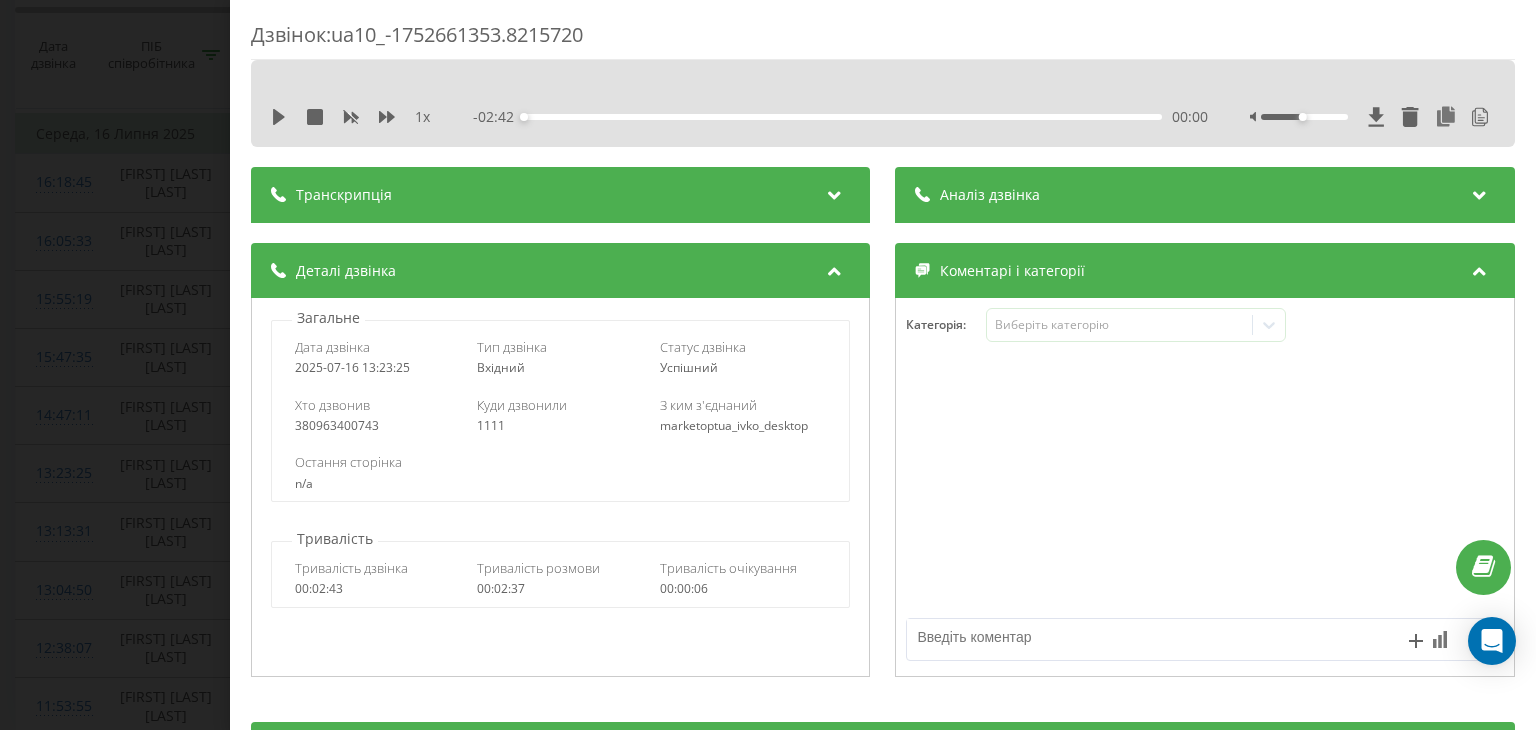 click at bounding box center [835, 192] 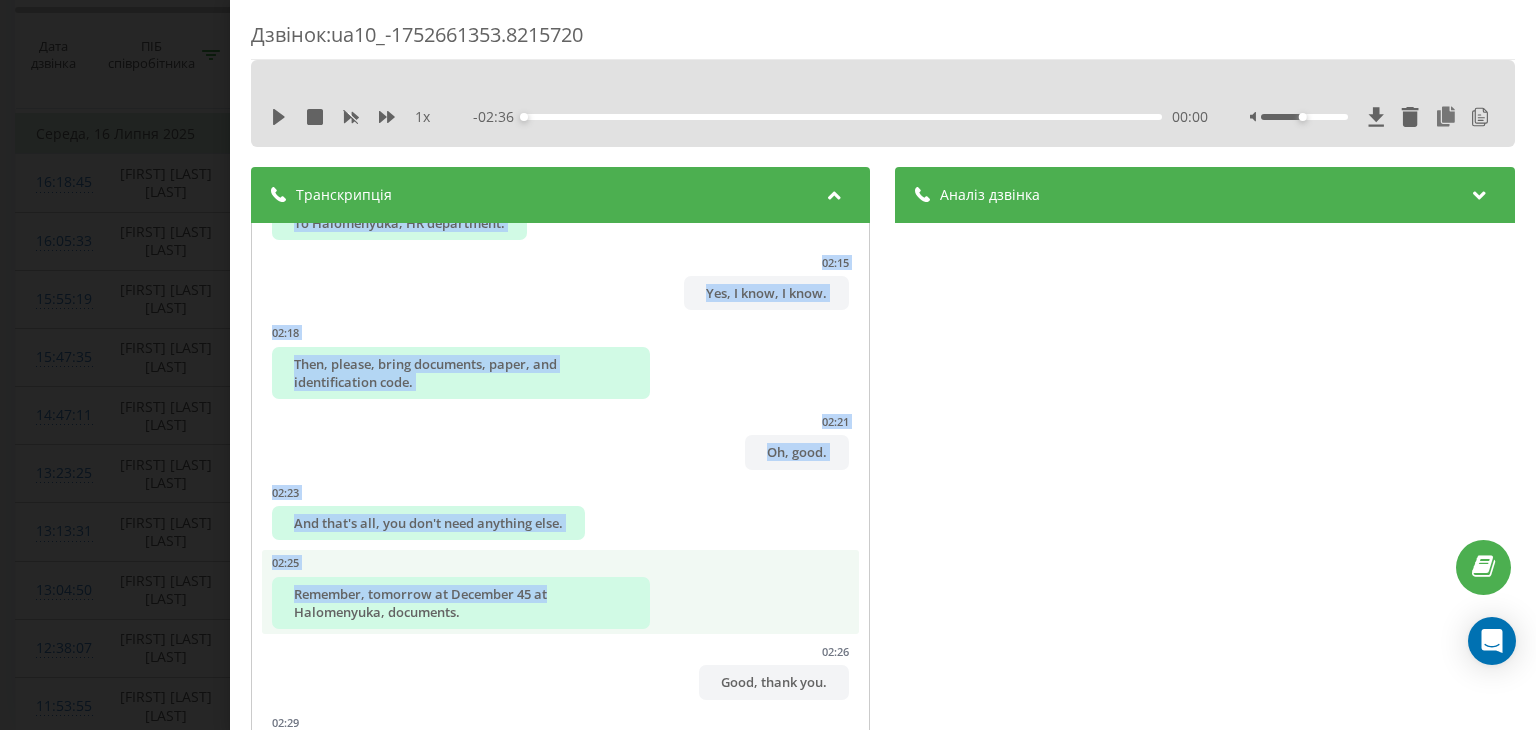 scroll, scrollTop: 4683, scrollLeft: 0, axis: vertical 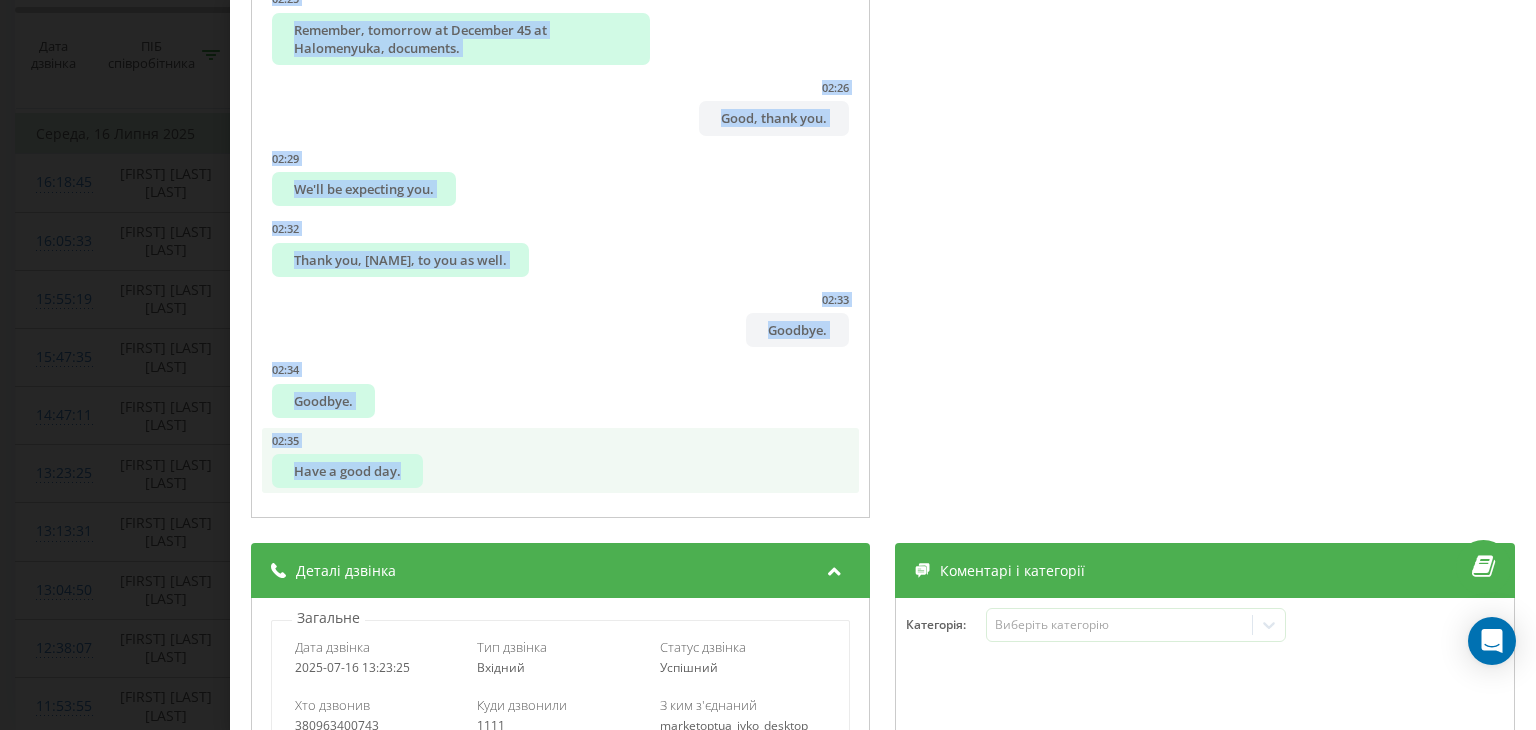 drag, startPoint x: 364, startPoint y: 238, endPoint x: 809, endPoint y: 471, distance: 502.30865 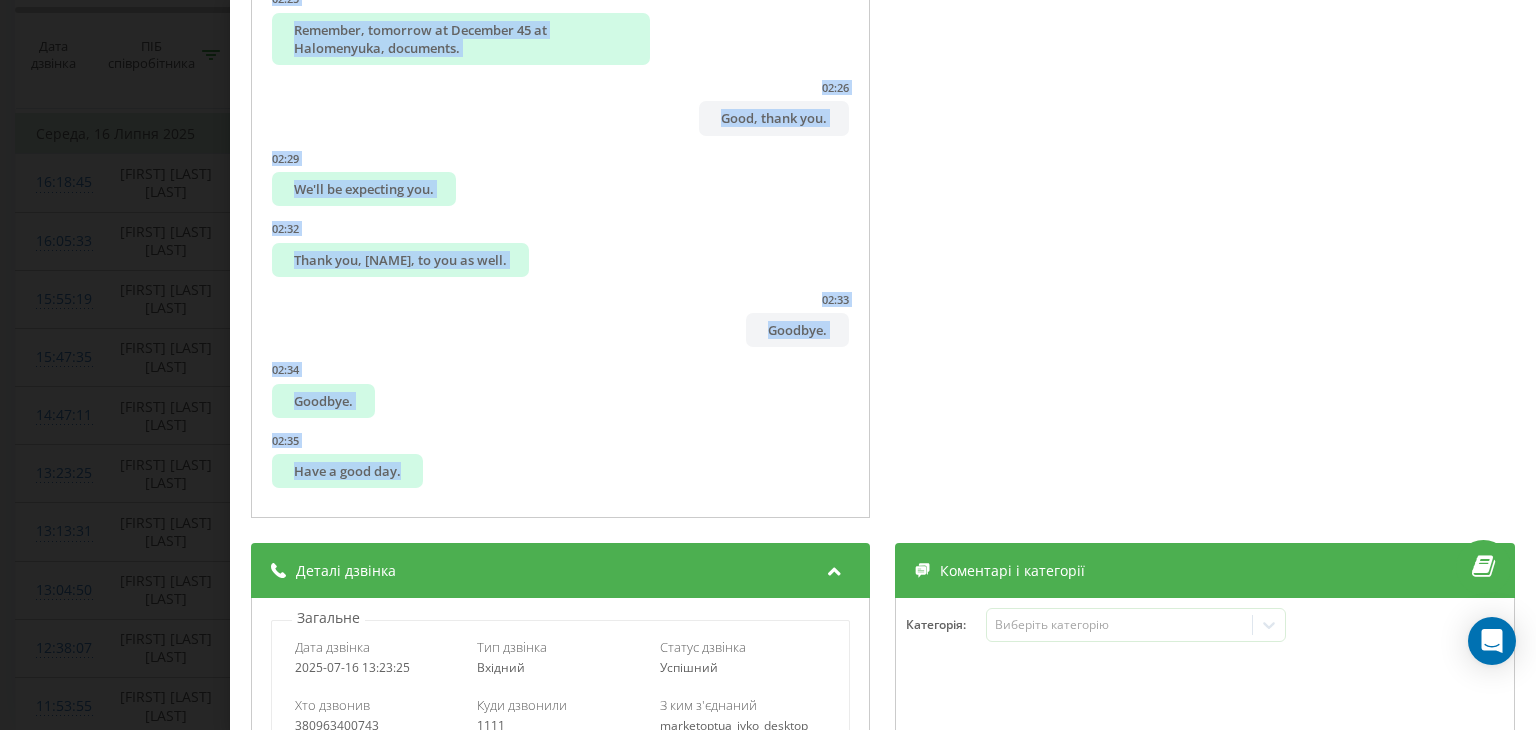 click on "Дзвінок :  ua10_-1752661353.8215720   1 x  - 02:36 00:00   00:00   Транскрипція 00:00 Here's the translation: 00:02 My name is [NAME], I'm listening to you. 00:05 Good day, I'm [NAME]. 00:06 Yes, 00:07 I wanted to sign up for a job interview. 00:13 [NAME], let me tell you, blonde, you work locally in [CITY], right? 00:16 Yes. 00:18 [CITY], what position interests you the most? 00:19 Operator. 00:23 DNS equipment. 00:26 Yes. 00:27 You have experience, right? 00:30 [NAME], tell me, is this your first application? 00:32 Do you already have our form somewhere? 00:34 No, you haven't worked here. 00:36 I signed up. 00:39 Did not work. 00:40 Good. 00:40 The nearest appointment date is tomorrow. 00:43 If you have the opportunity tomorrow, we can schedule right away so as not to postpone the meeting. 00:43 Yes. 00:49 Yes, let me check now. 00:50 Tomorrow on [DATE], there are free slots at 9:15, 10:15, 10:45. 00:53 Let's do nine in the morning. 01:00 Earlier 01:04 01:05 01:09 01:12 01:13 3" at bounding box center [768, 365] 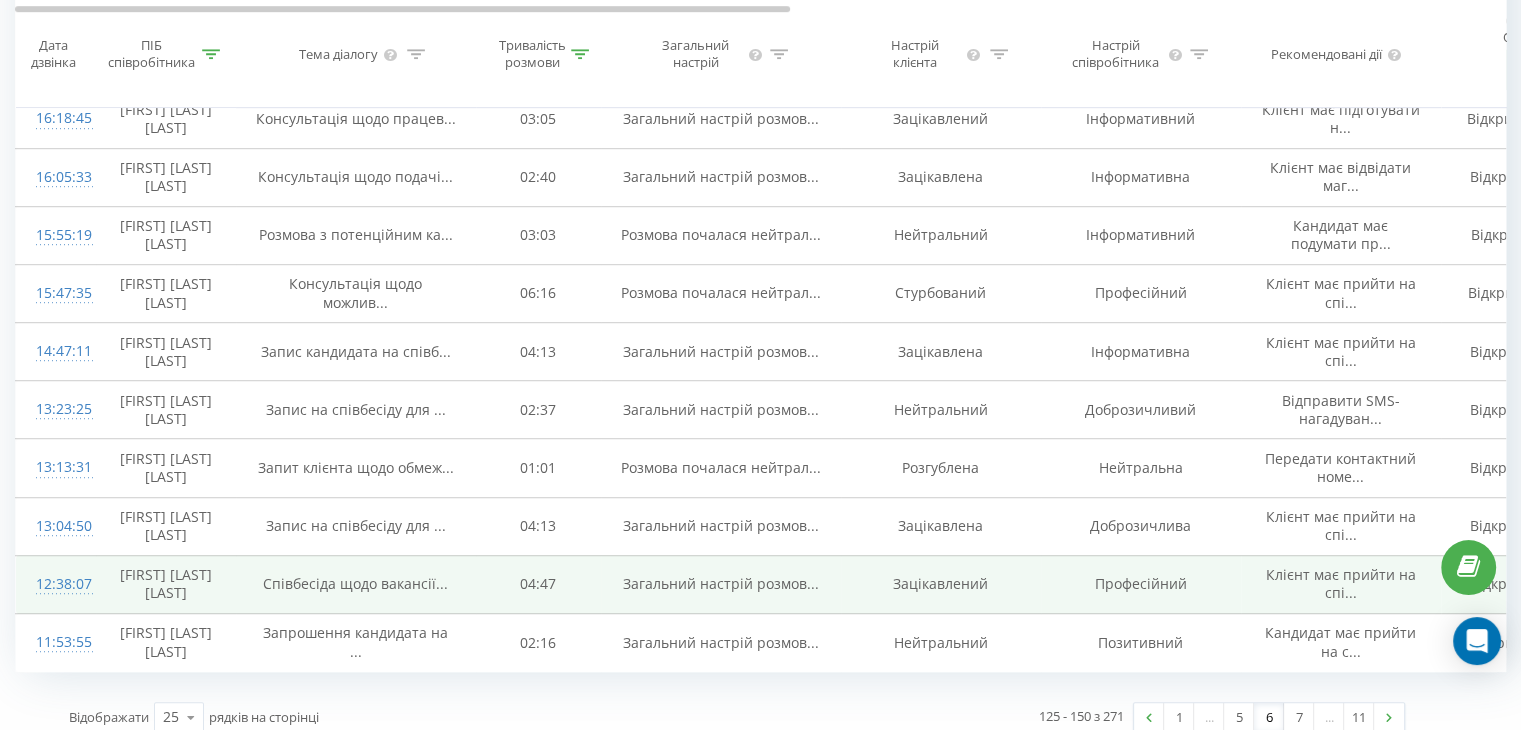 scroll, scrollTop: 1224, scrollLeft: 0, axis: vertical 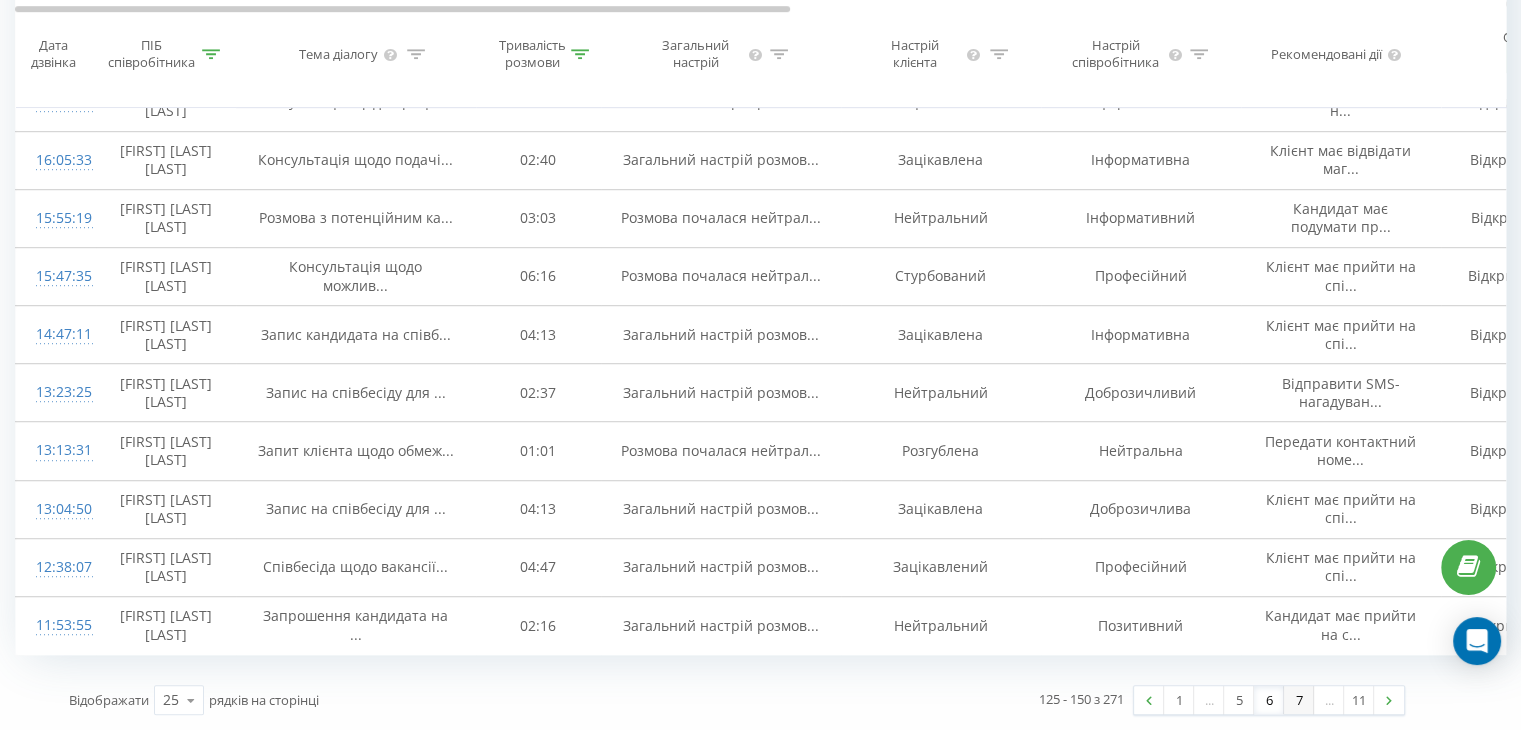 click on "7" at bounding box center (1299, 700) 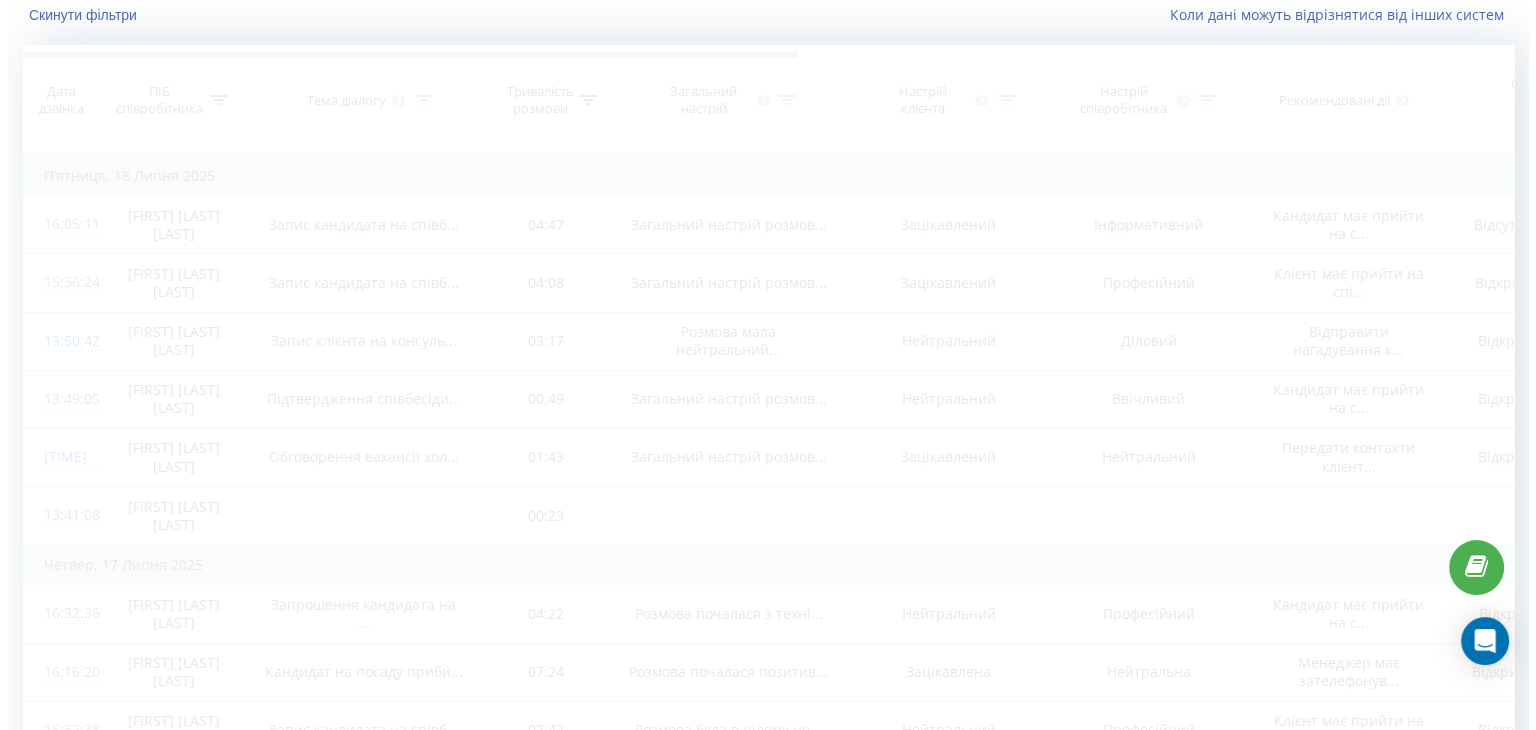 scroll, scrollTop: 132, scrollLeft: 0, axis: vertical 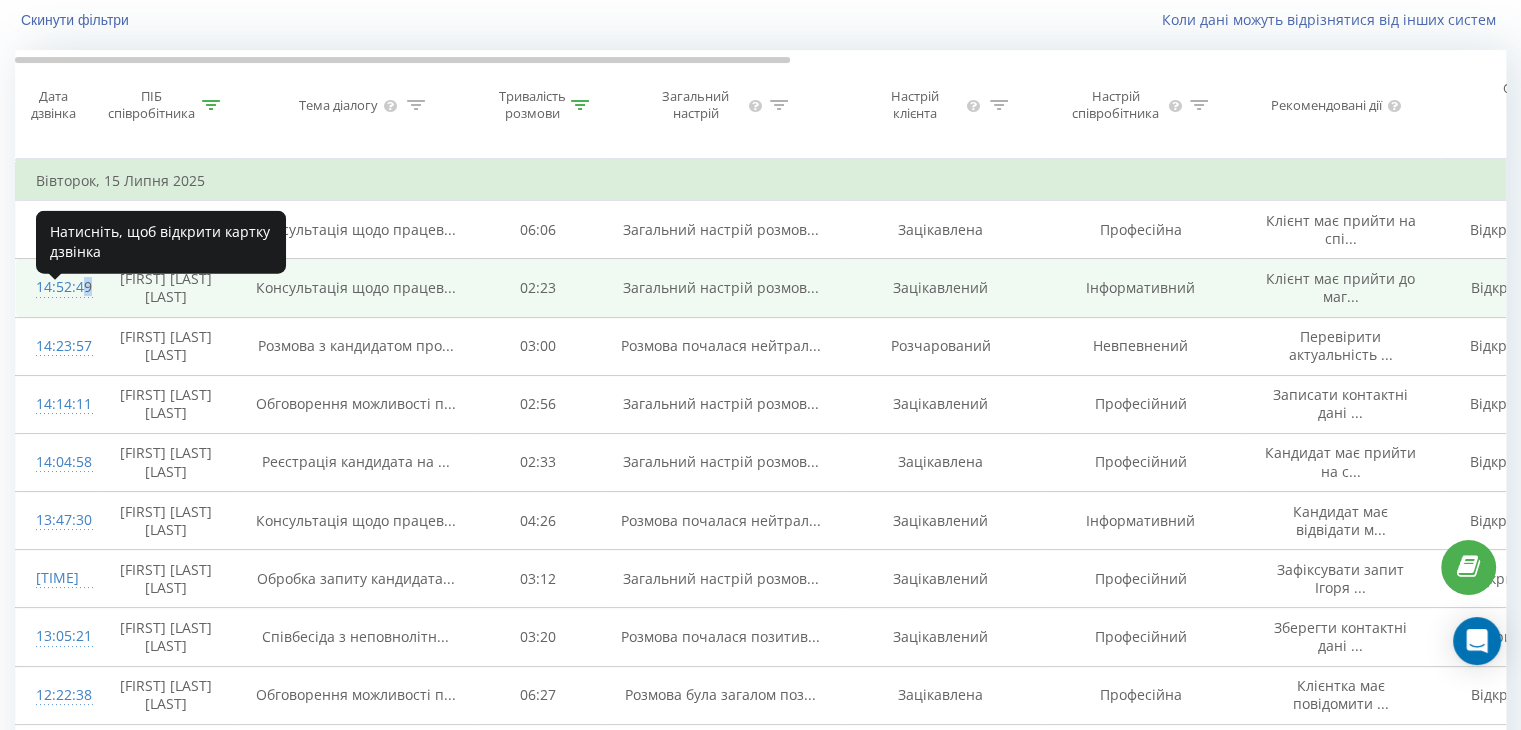 click on "14:52:49" at bounding box center [56, 287] 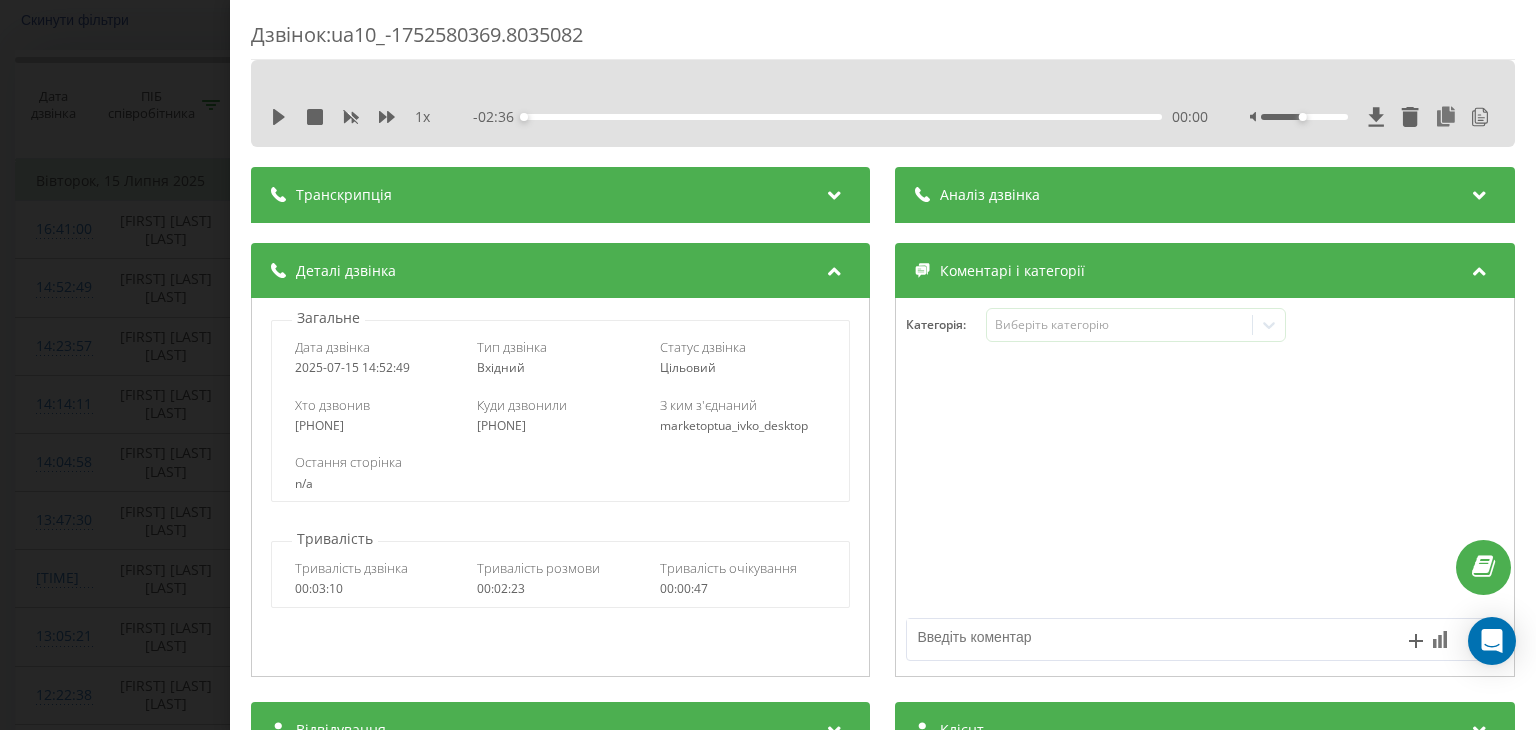 click at bounding box center (835, 192) 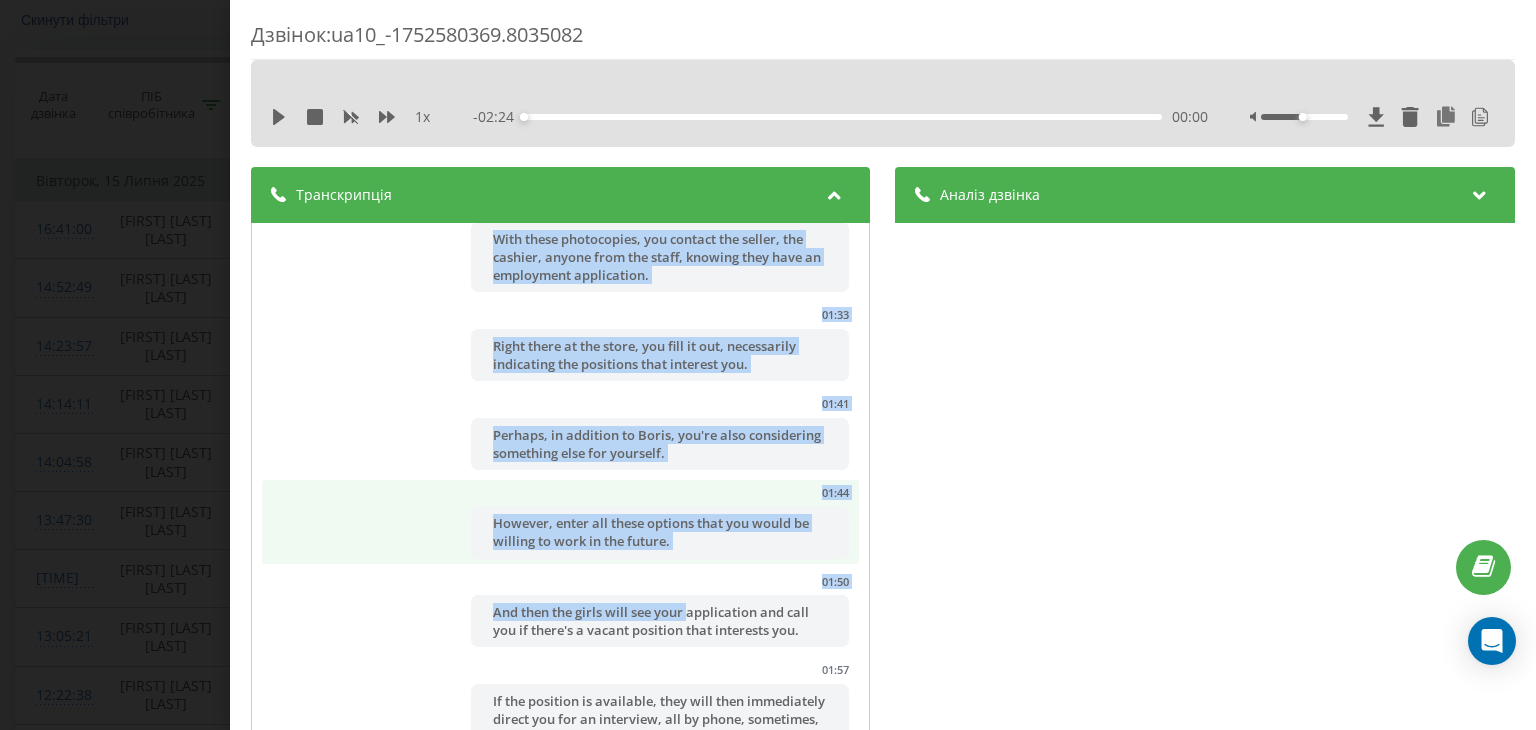 scroll, scrollTop: 2467, scrollLeft: 0, axis: vertical 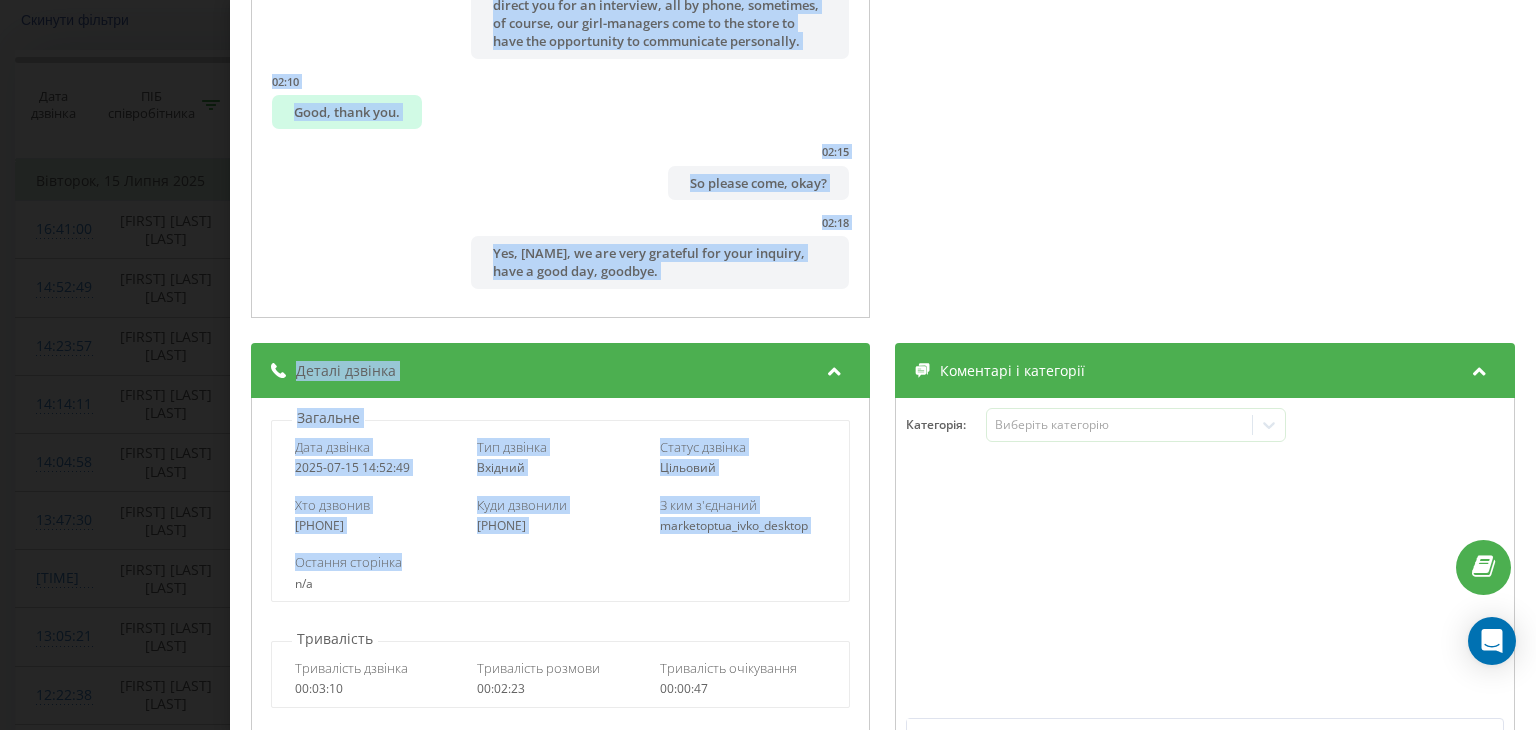 drag, startPoint x: 452, startPoint y: 236, endPoint x: 731, endPoint y: 297, distance: 285.5906 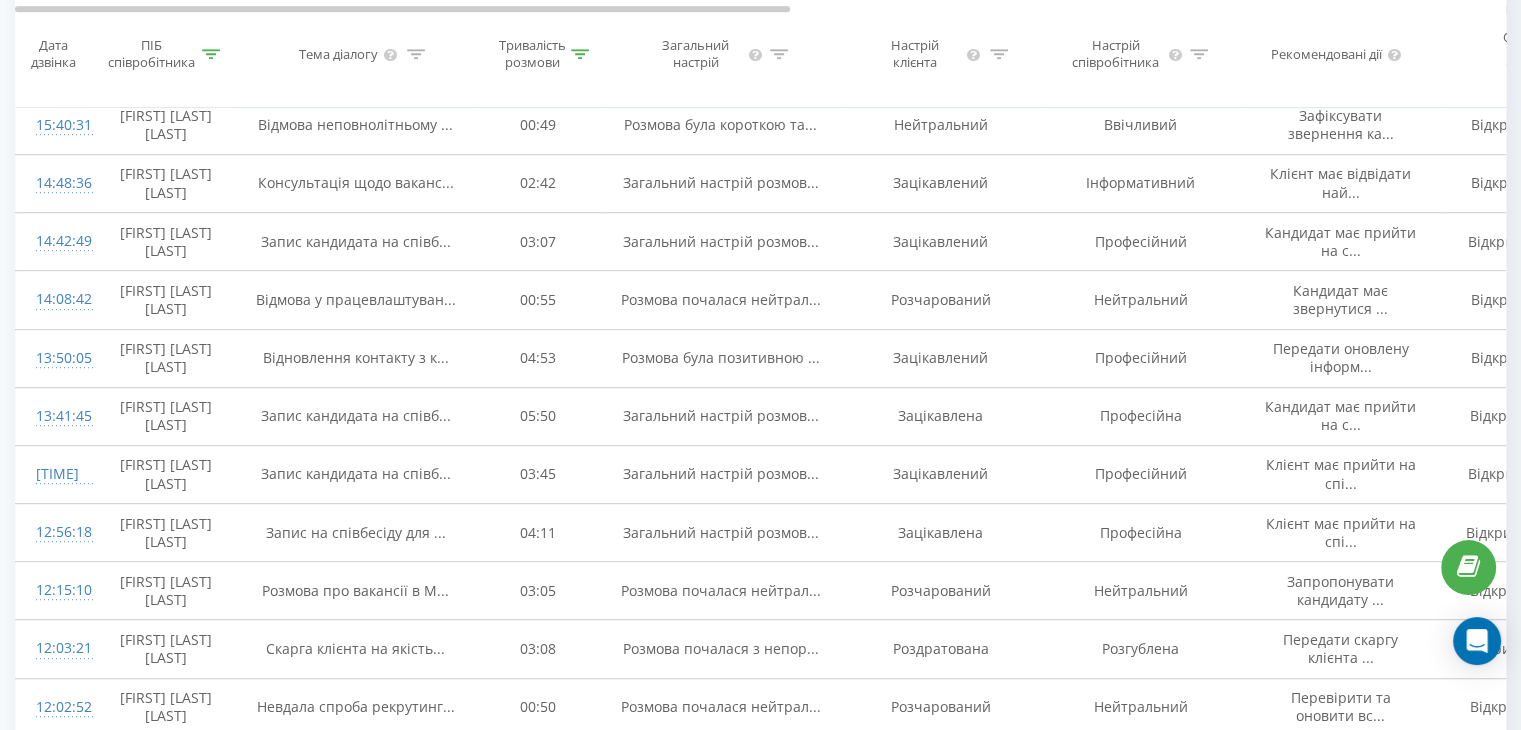 scroll, scrollTop: 1184, scrollLeft: 0, axis: vertical 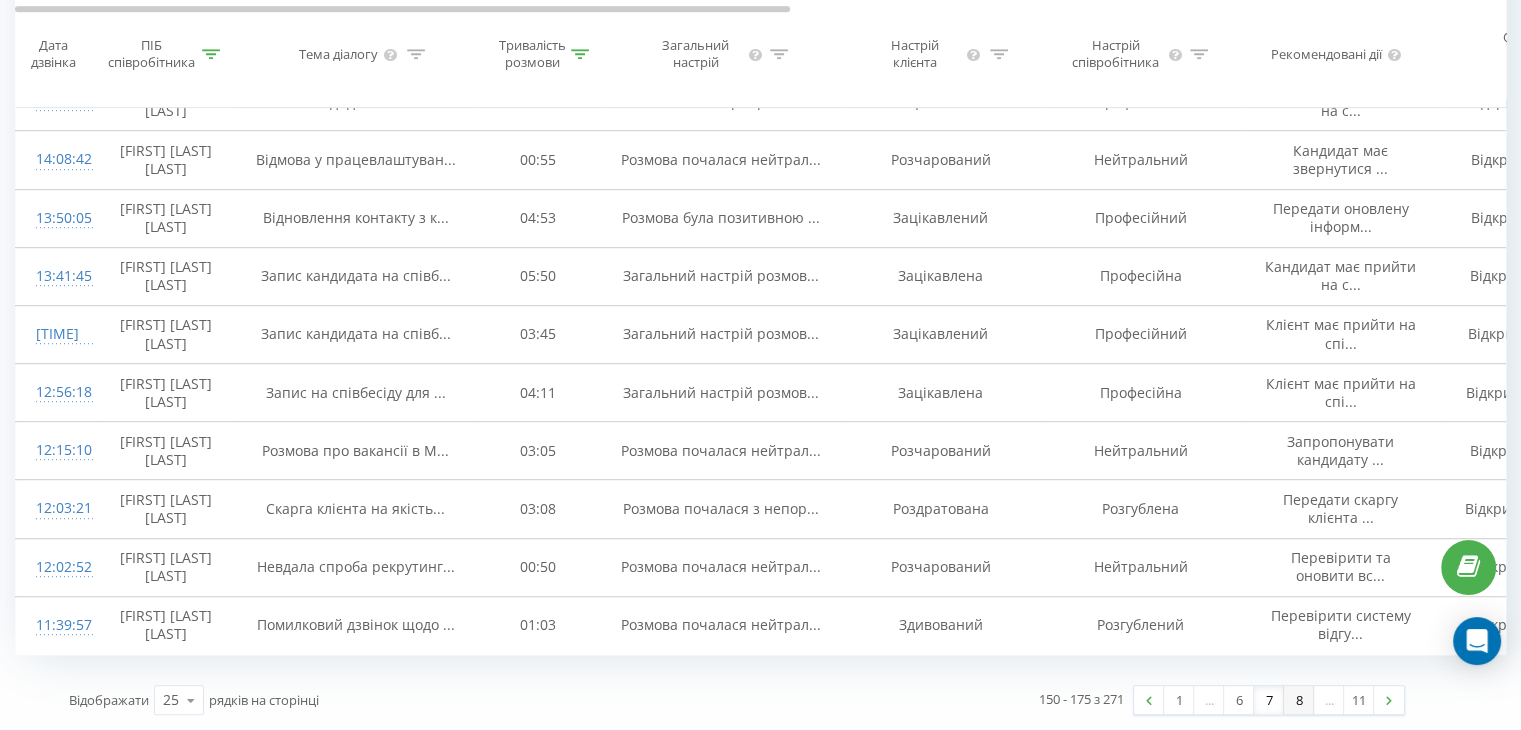 click on "8" at bounding box center (1299, 700) 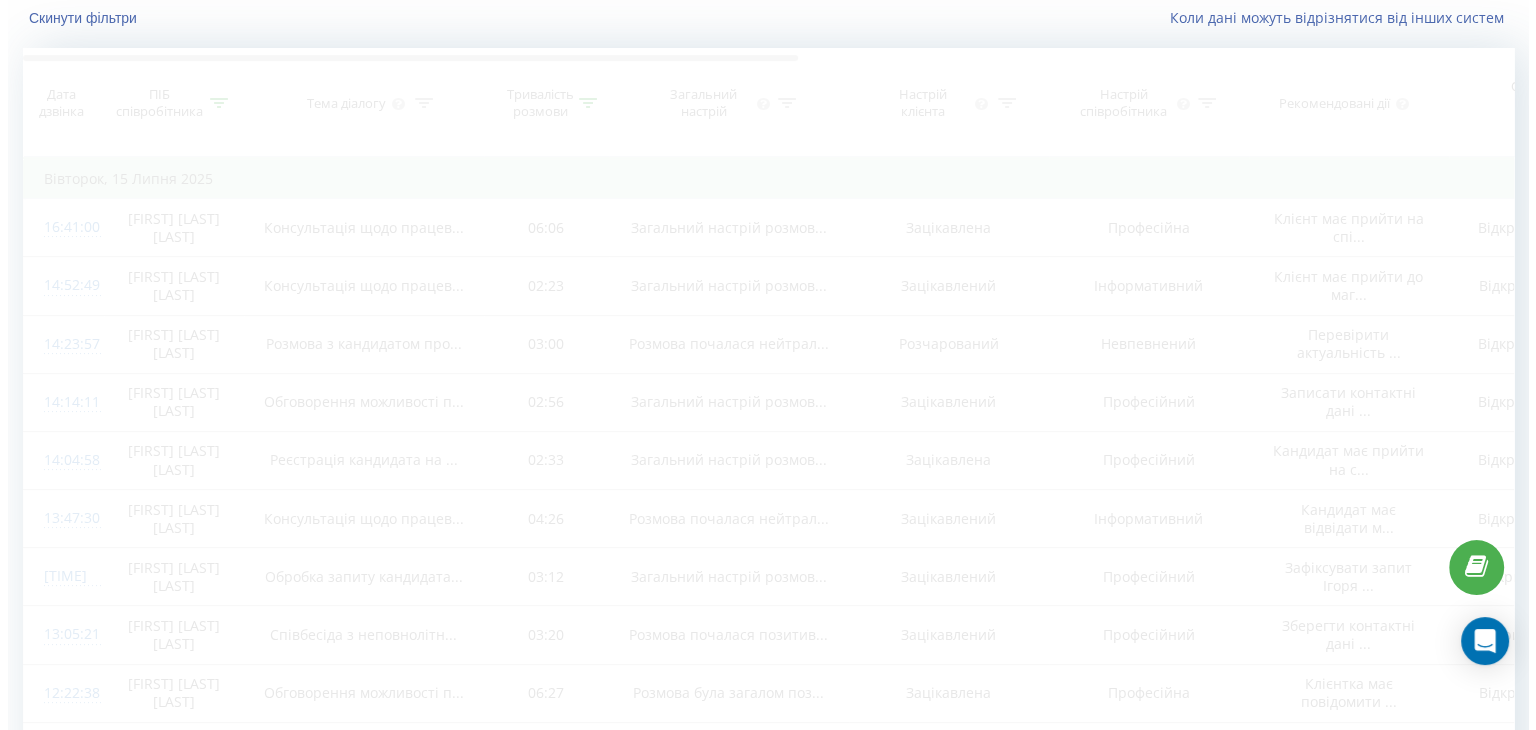 scroll, scrollTop: 132, scrollLeft: 0, axis: vertical 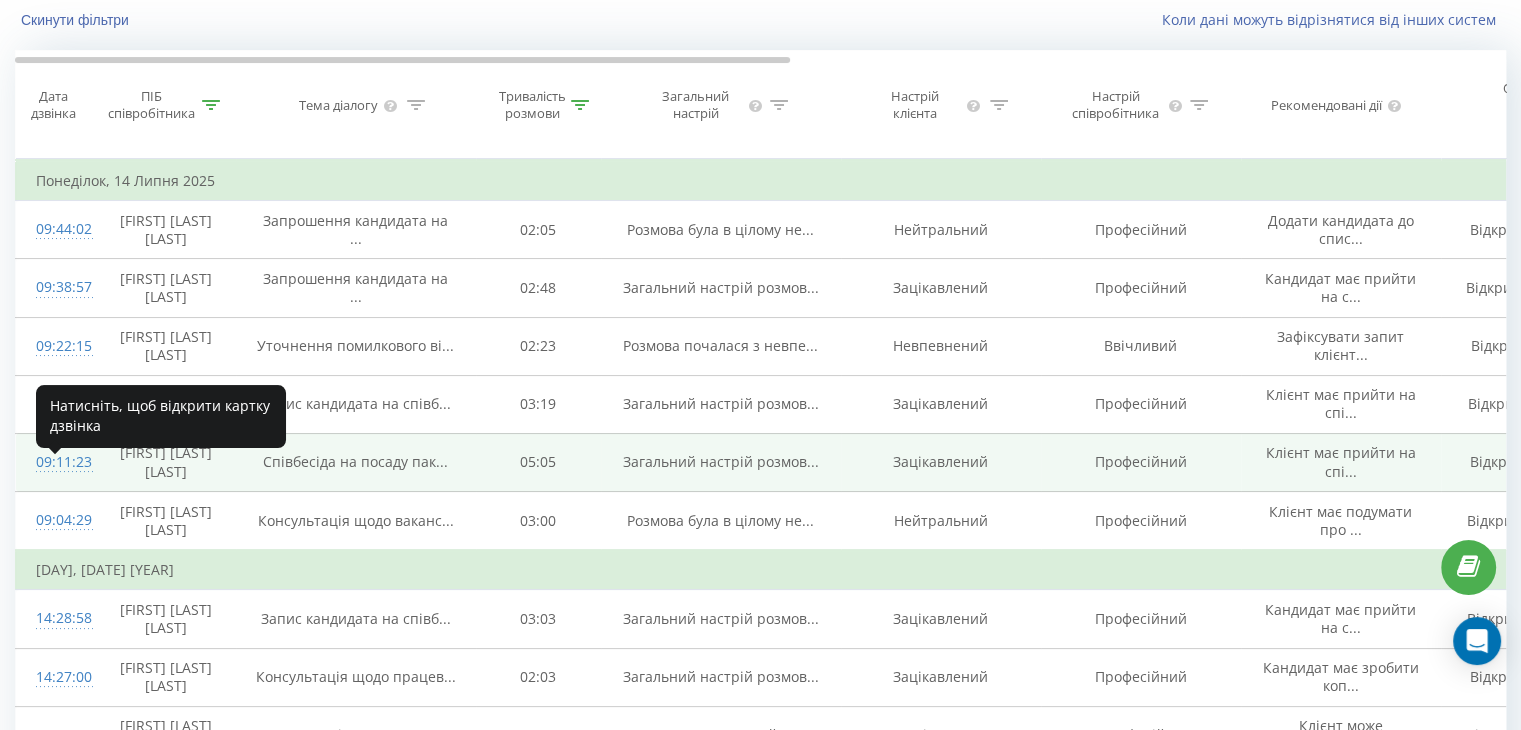click on "09:11:23" at bounding box center [56, 462] 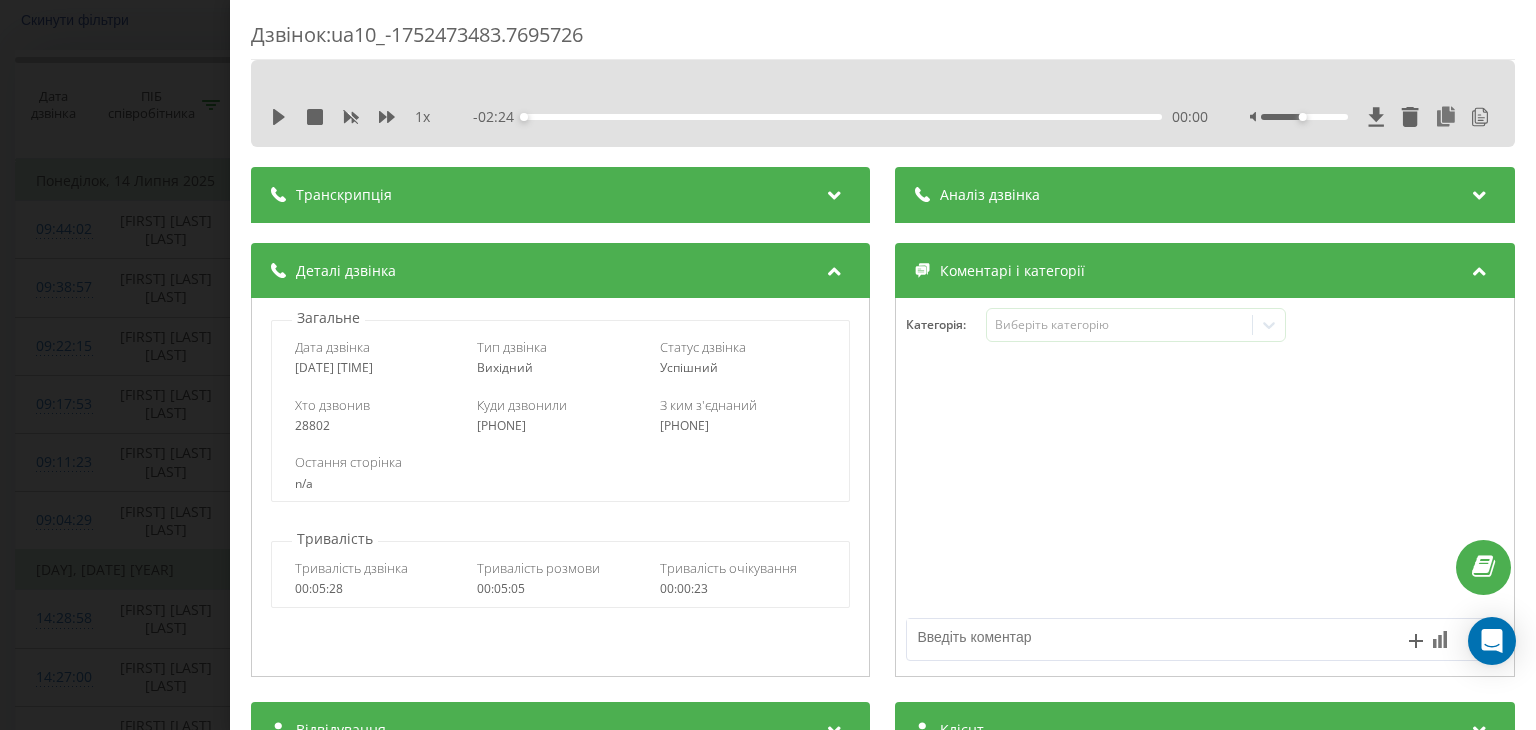 click at bounding box center (835, 192) 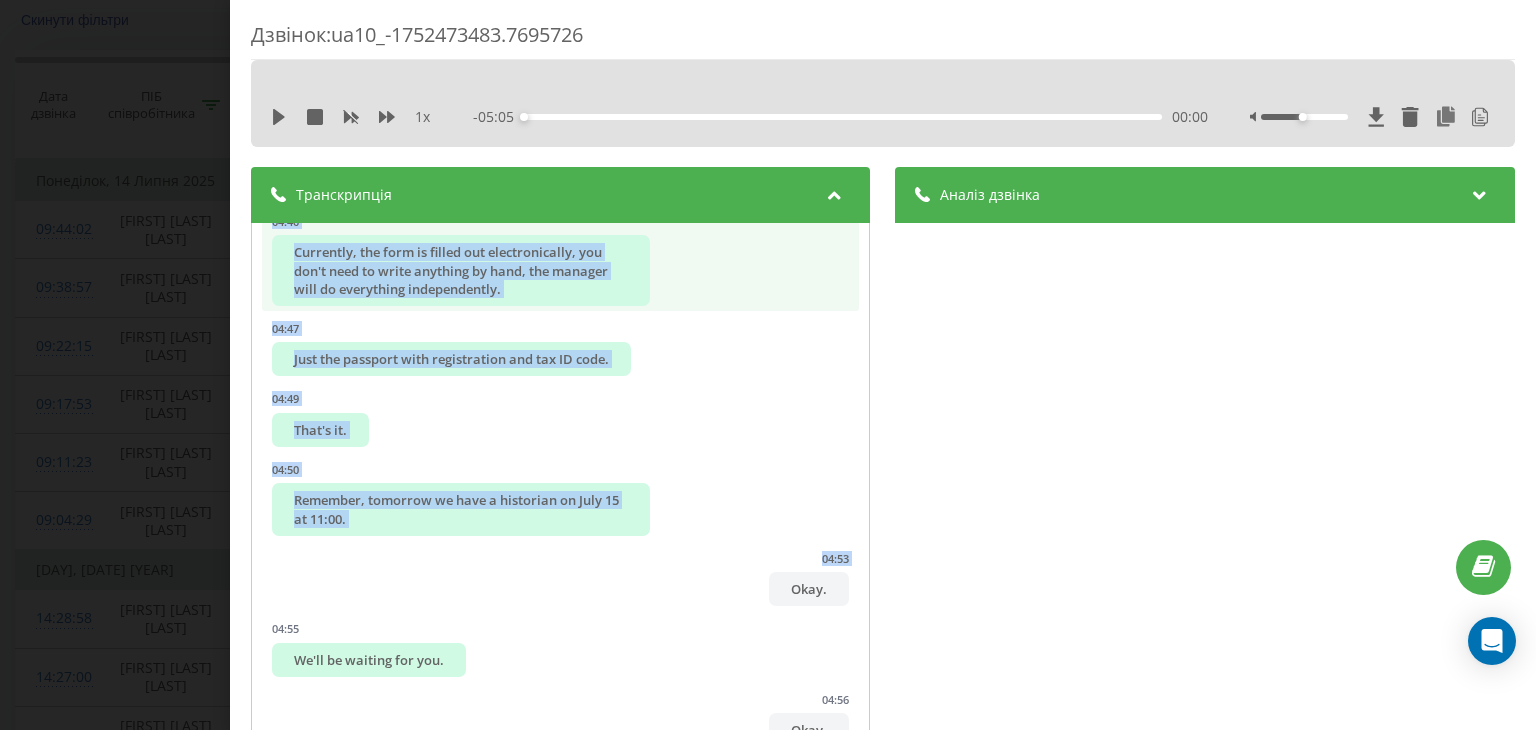 scroll, scrollTop: 7347, scrollLeft: 0, axis: vertical 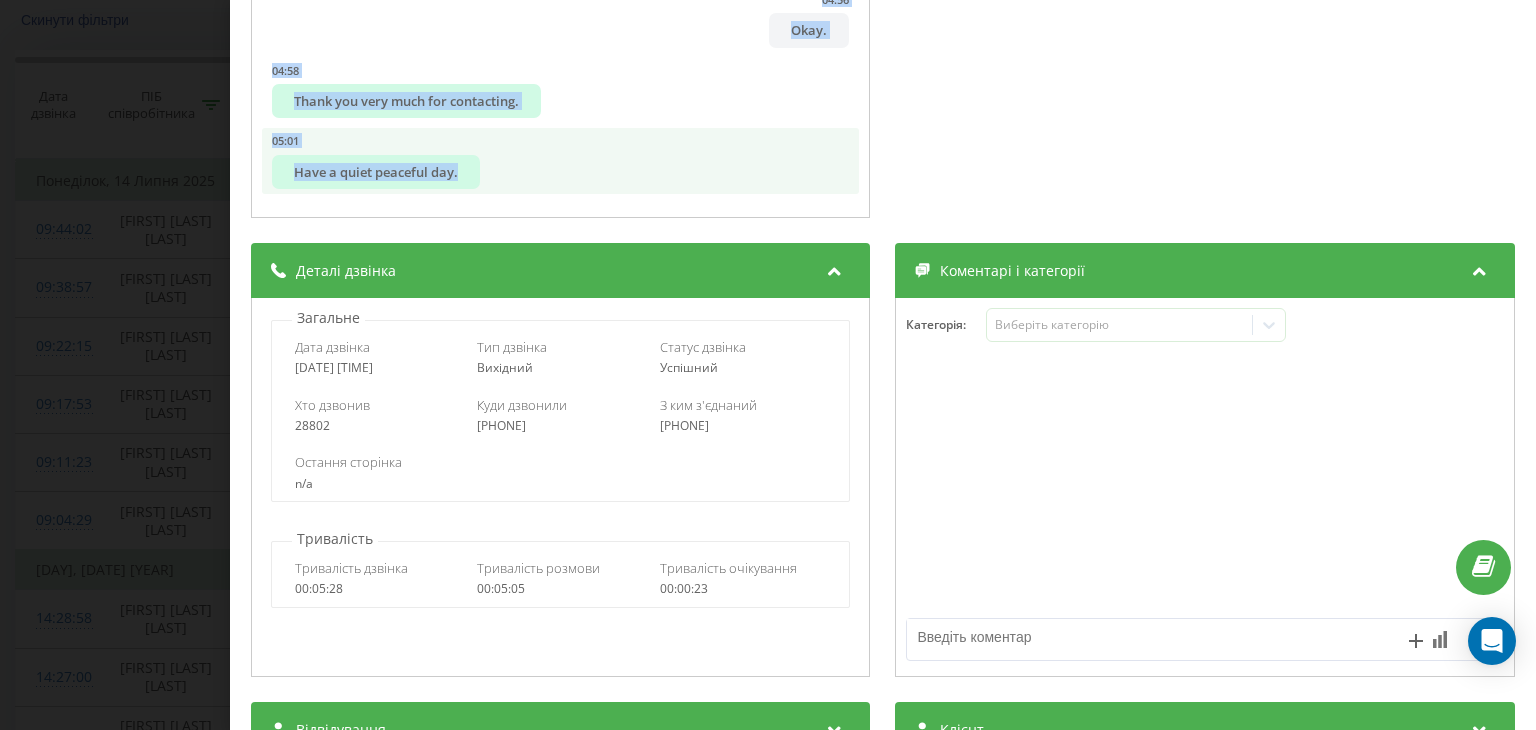 drag, startPoint x: 334, startPoint y: 256, endPoint x: 576, endPoint y: 190, distance: 250.8386 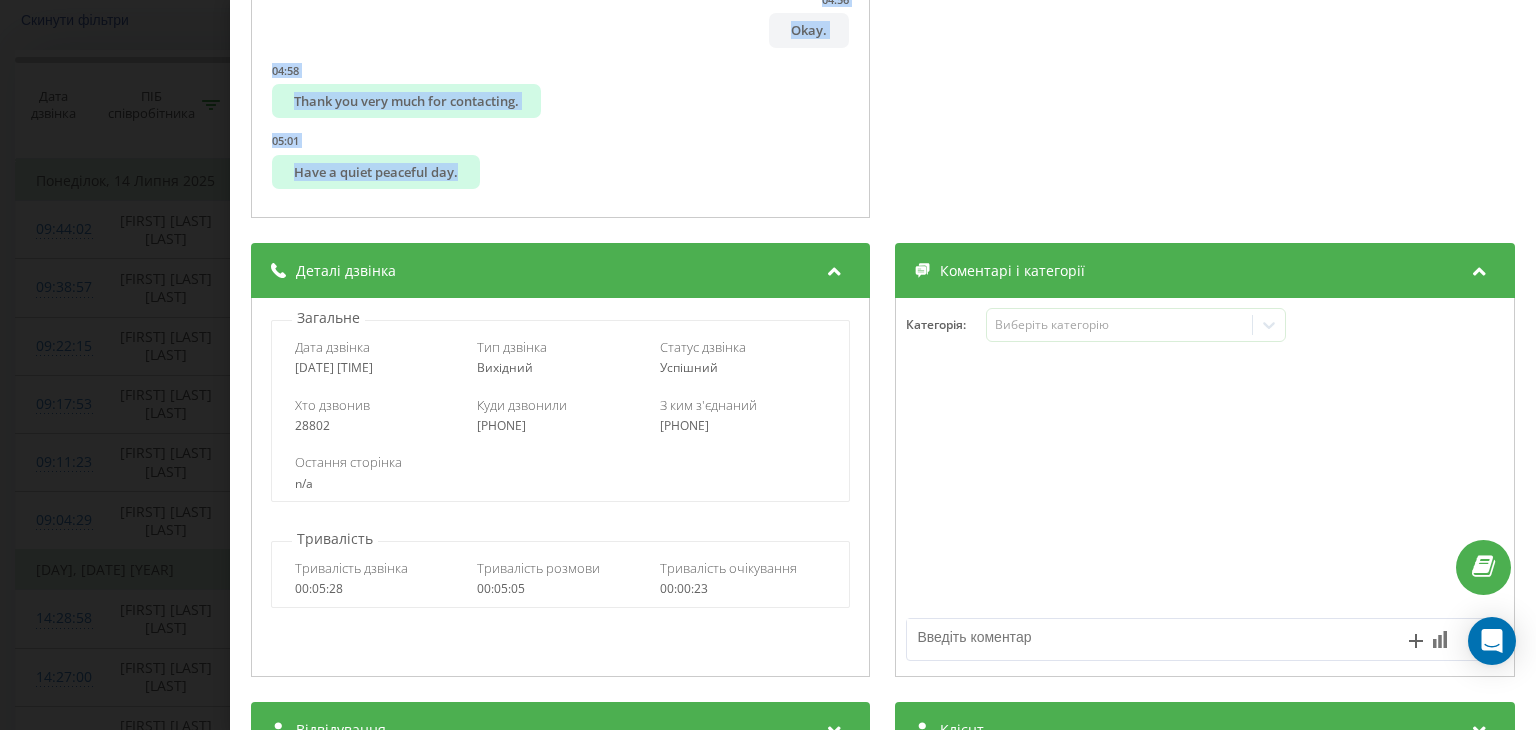 click on "00:02 Hello. 00:03 Hello, [NAME]. 00:04 Good day. 00:04 Good day. 00:06 The company "[COMPANY]" personnel department will illuminate. 00:08 My name is [NAME]. 00:10 May I ask, is it convenient to talk? 00:10 Yes. 00:13 Yes, we are calling you regarding your video on the work.ua site culture about job placement in [CITY] city. 00:14 Yes. 00:20 Are you interested in the self-packer position, right? 00:22 I understand. 00:24 The Great Kakhnytsky district. 00:25 Hmm. 00:26 Will it be logistically convenient for you to get there? 00:30 Yes, [NAME], please tell me, would it be convenient for you to come to our office for an interview and leave your job application form? 00:39 Tomorrow is the nearest date, there's a free slot. 00:43 What if we don't make it? 00:44 Where exactly do you live, please tell me? 00:50 [REGION] region. 00:52 In [SETTLEMENT], or some other settlement? 00:56 Once again. 00:59 What settlement?" at bounding box center (768, 365) 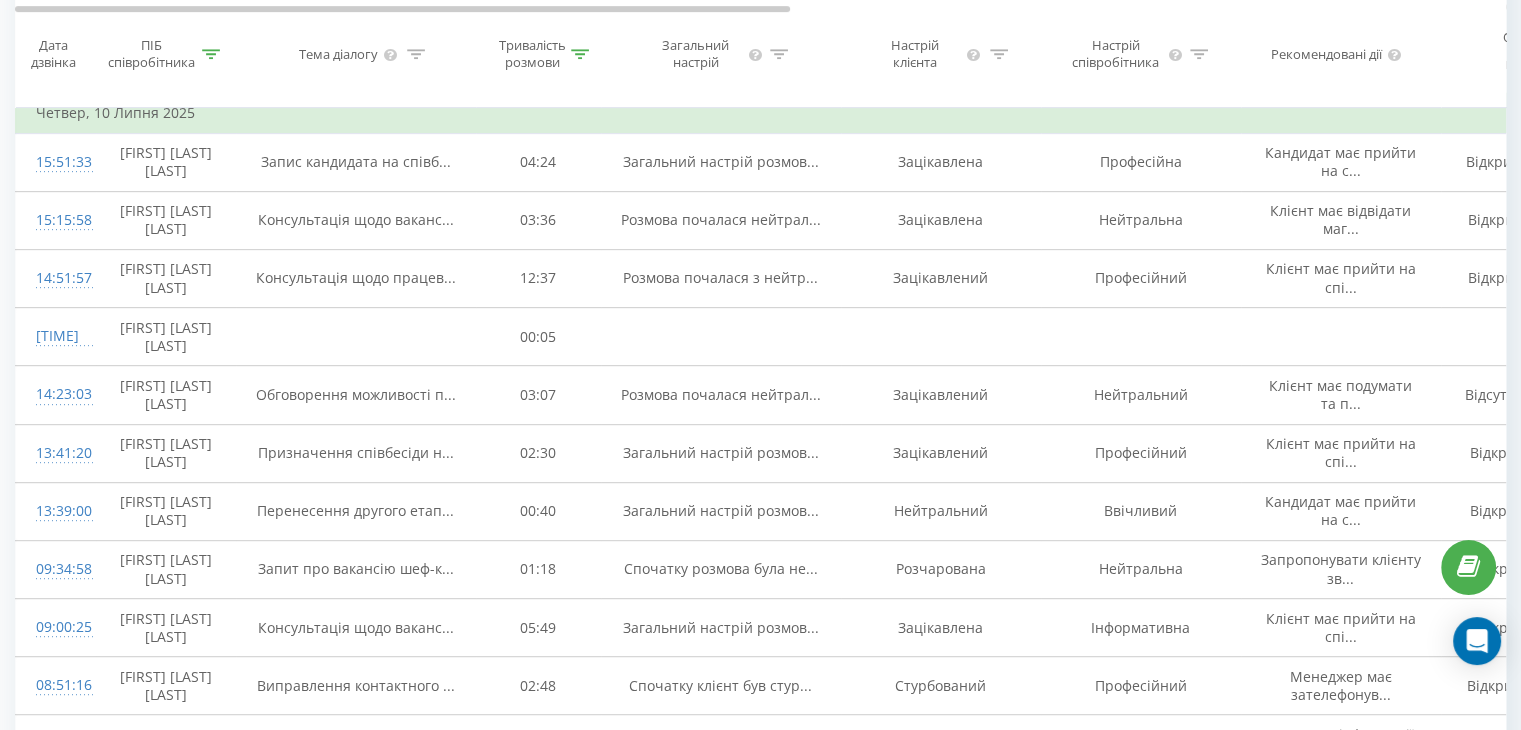 scroll, scrollTop: 1263, scrollLeft: 0, axis: vertical 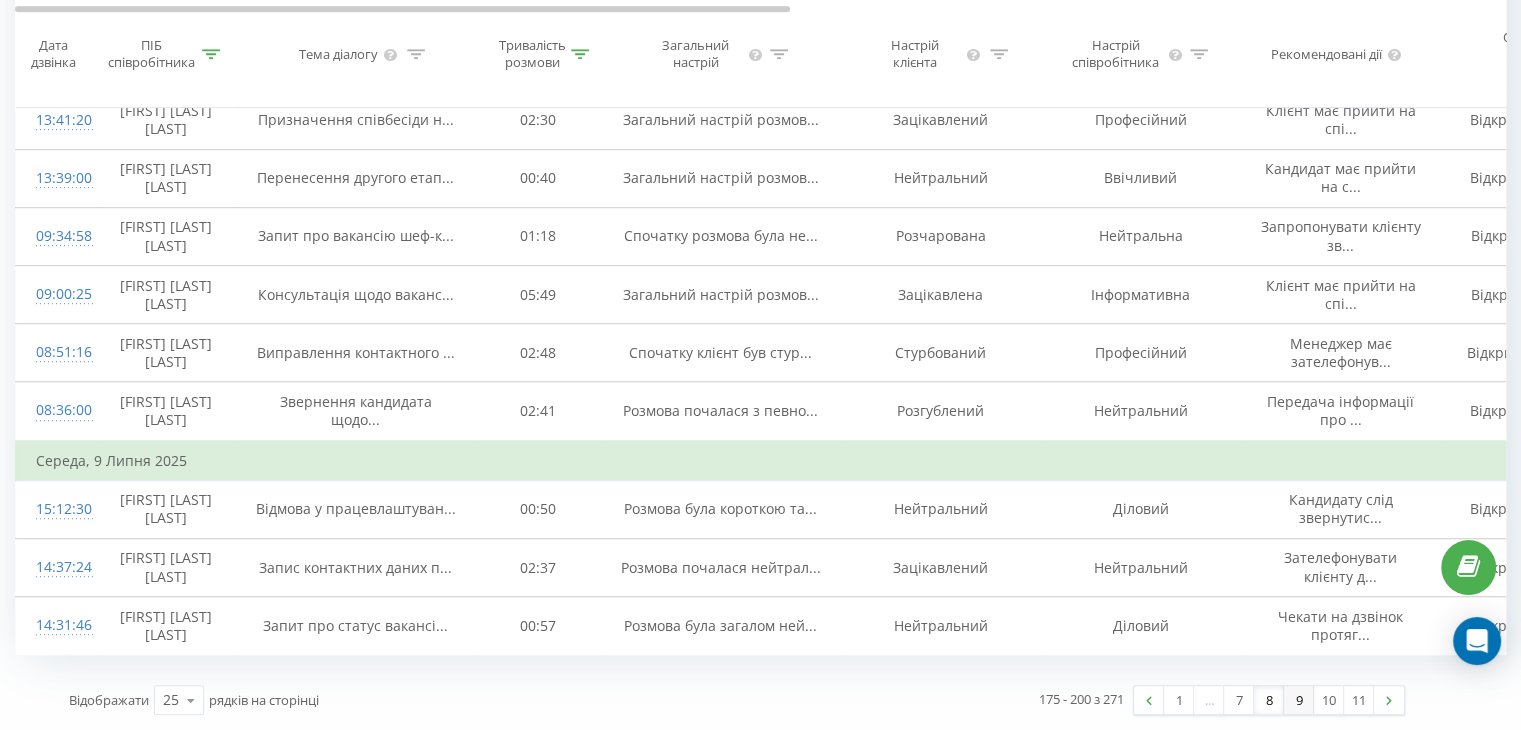 click on "9" at bounding box center (1299, 700) 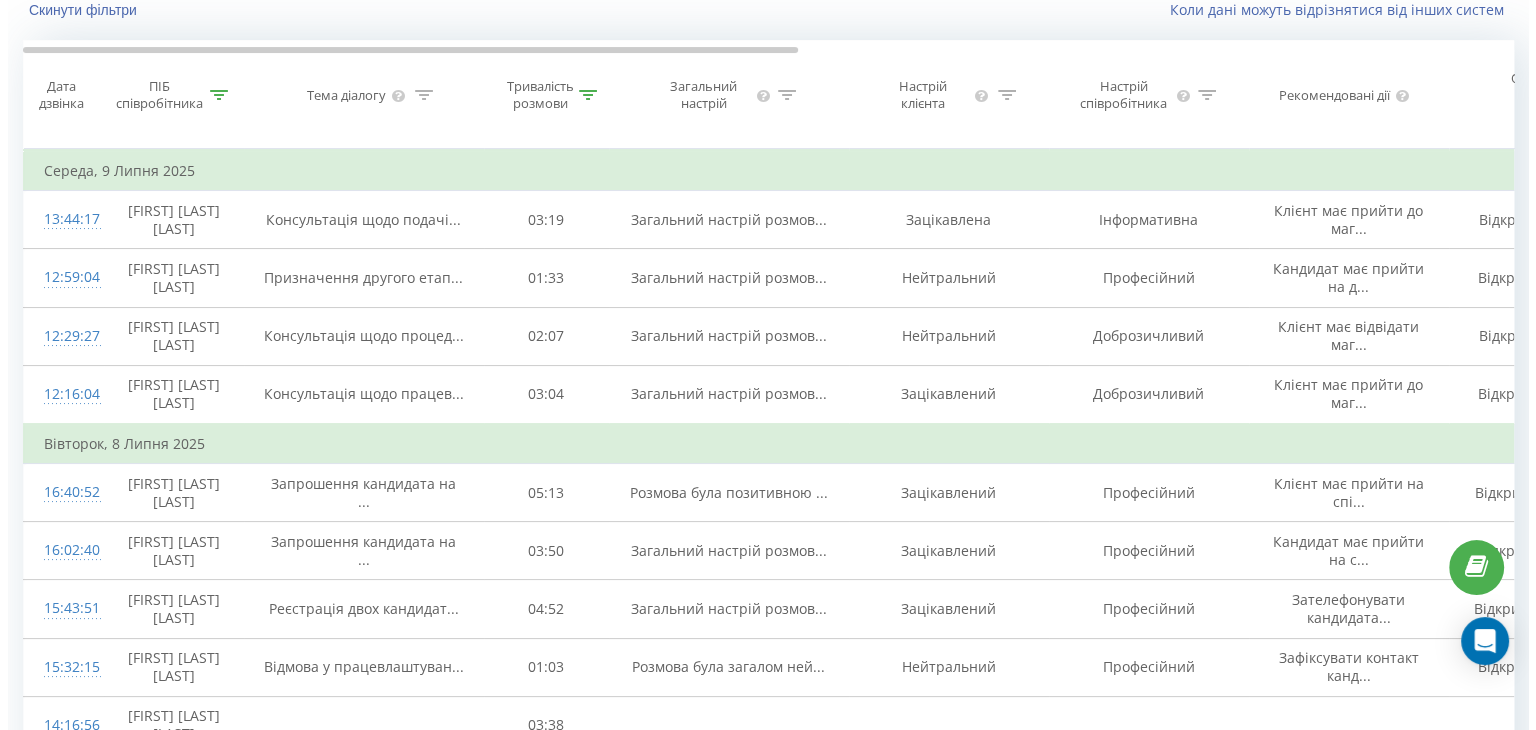 scroll, scrollTop: 132, scrollLeft: 0, axis: vertical 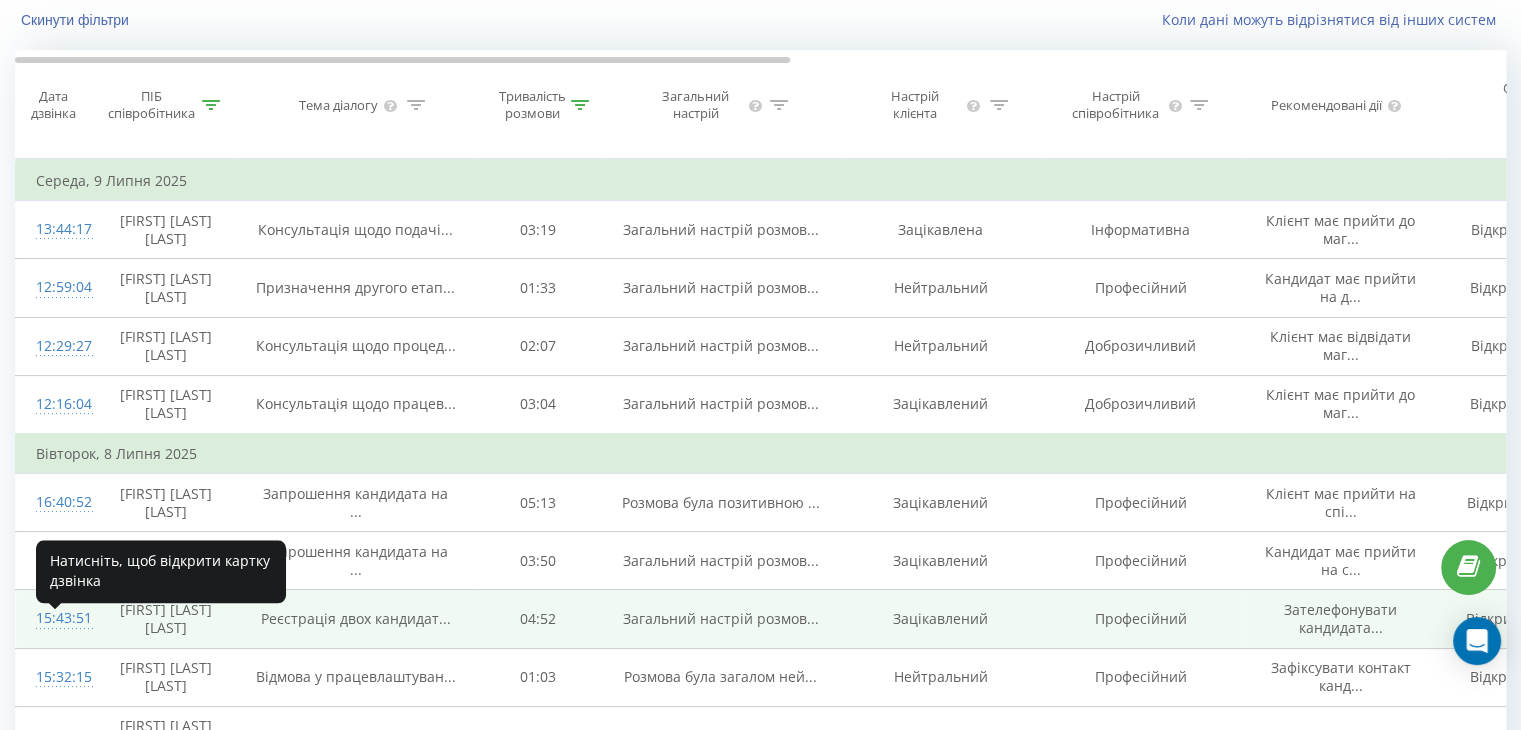 click on "15:43:51" at bounding box center [56, 618] 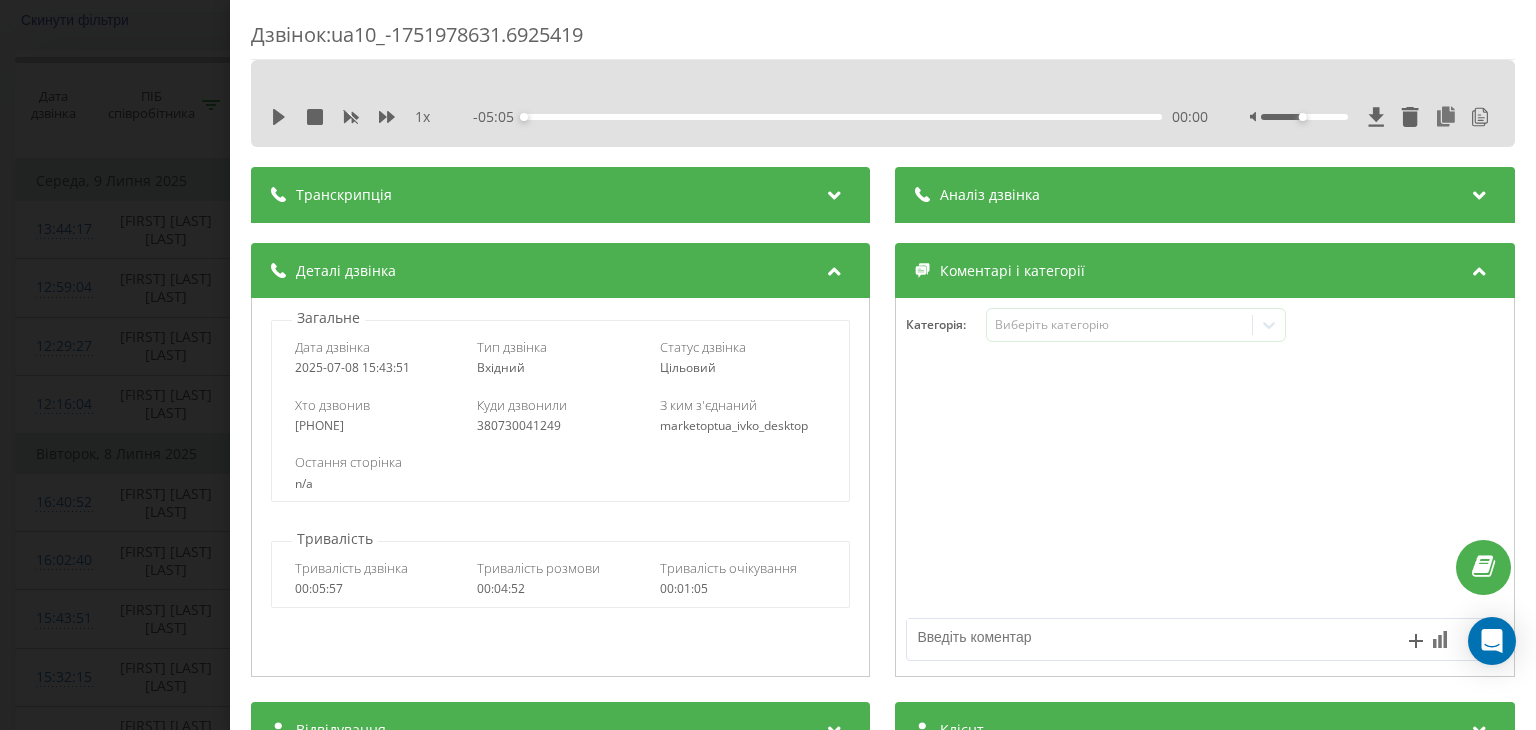 click at bounding box center [835, 192] 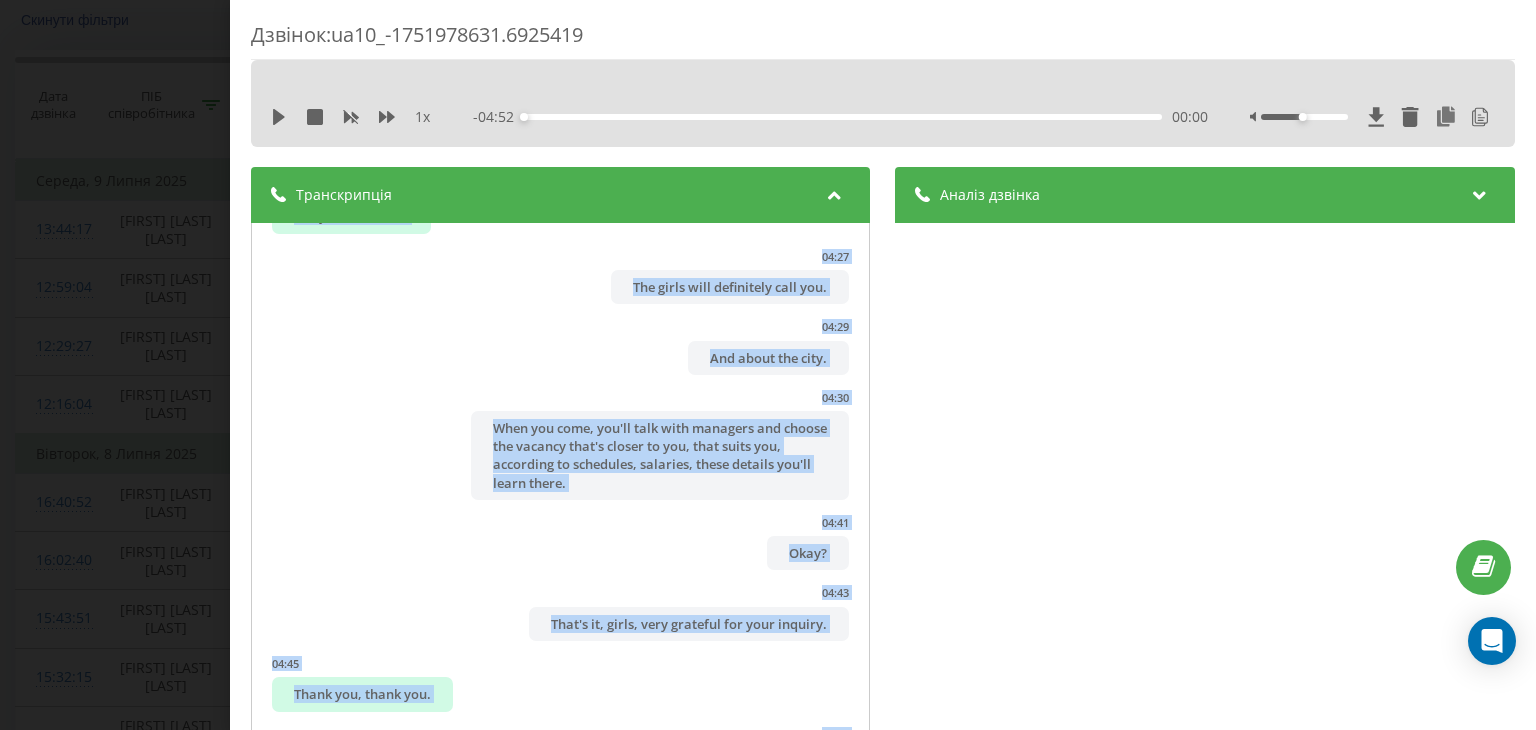 scroll, scrollTop: 8260, scrollLeft: 0, axis: vertical 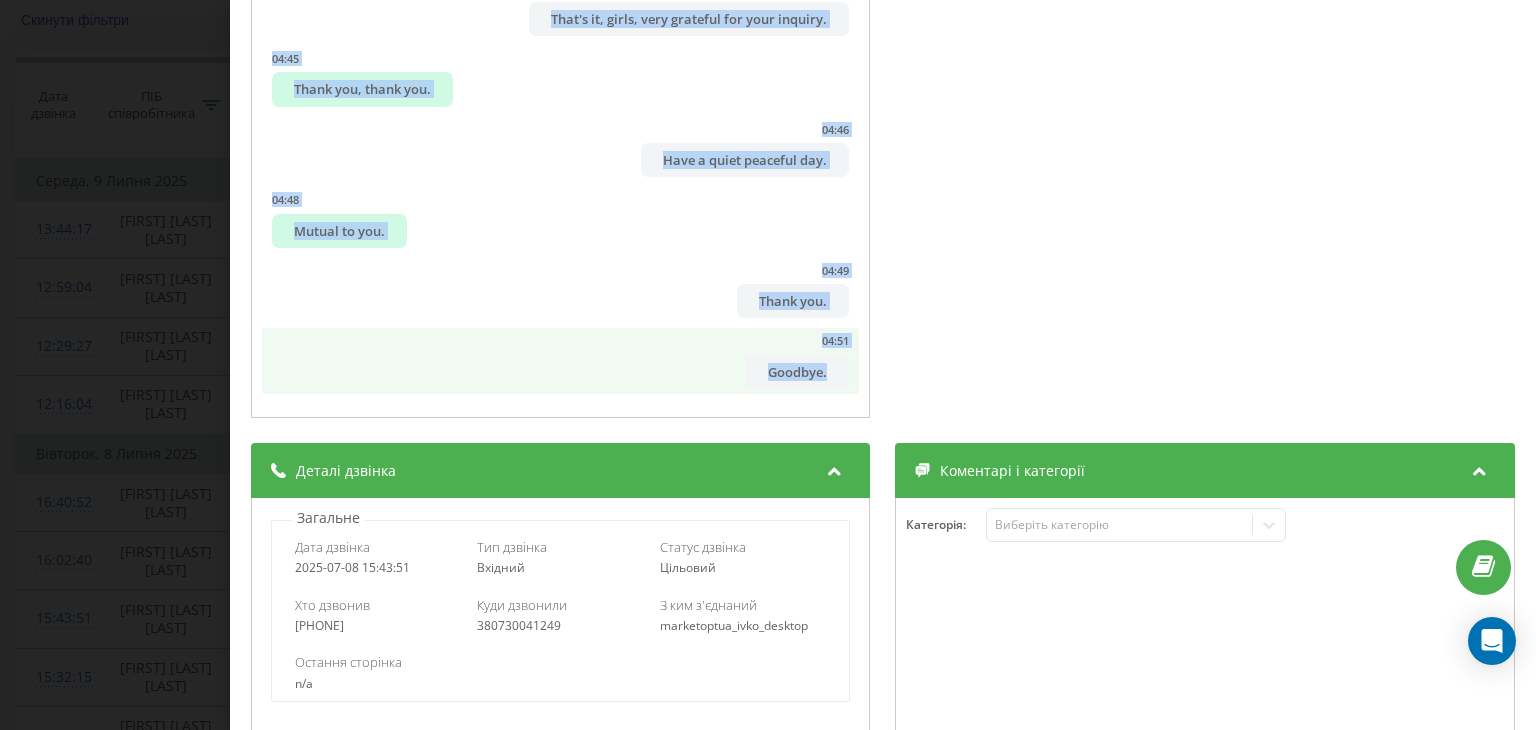 drag, startPoint x: 389, startPoint y: 256, endPoint x: 816, endPoint y: 385, distance: 446.06055 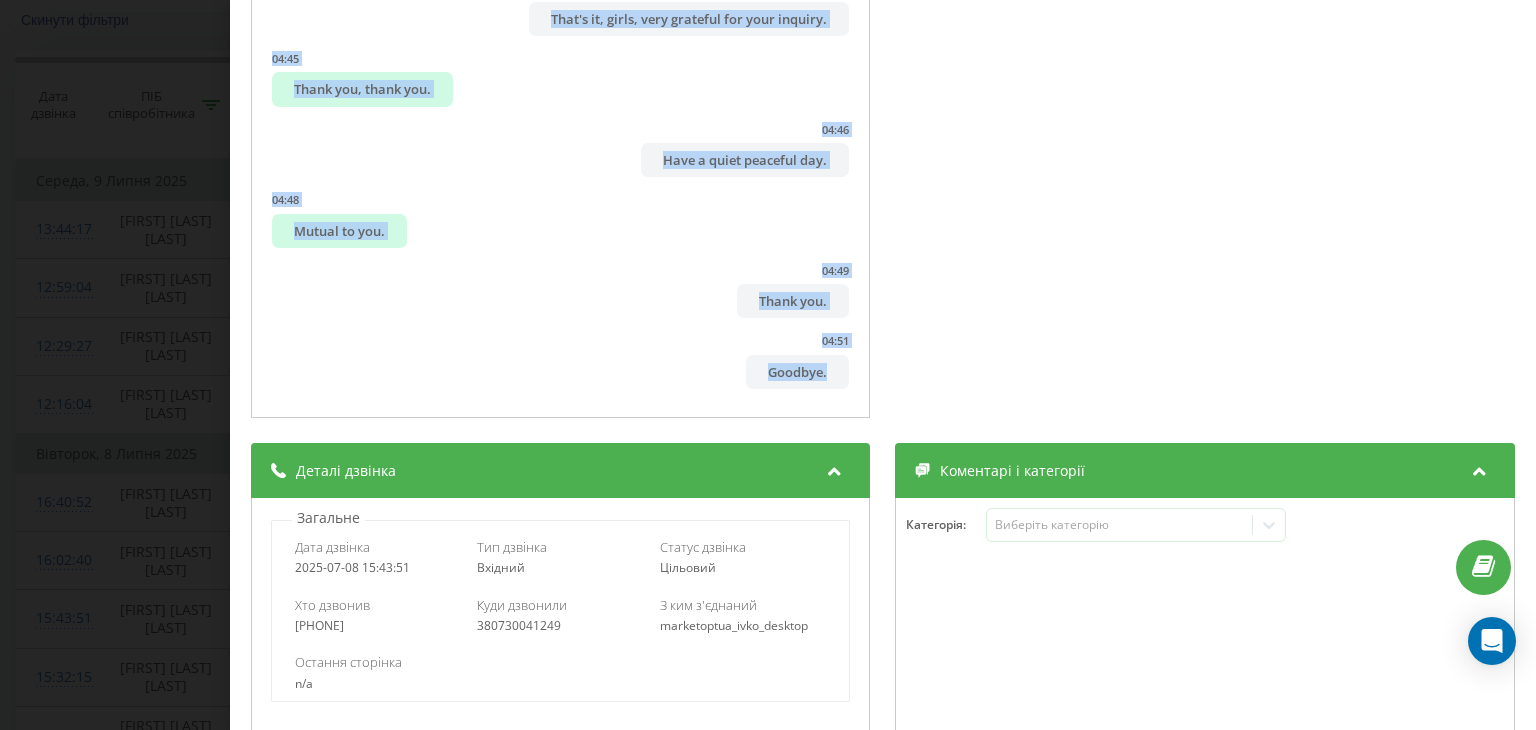 click on "00:01 Hello! 00:02 [COMPANY]'s HR department welcomes you. 00:04 My name is [NAME], I'm listening. 00:07 Hello, [NAME], I'm [NAME]. 00:09 I'm calling about the city notice. 00:11 Yes. 00:11 Your store will be opening. 00:13 I would like to know about the job, what's the salary, how to work, and generally. 00:19 Working conditions, I understand your question. 00:21 Yes. 00:22 Look, a [COMPANY] is being built in [CITY] at [NUMBER] [STREET]. 00:23 Uh-huh. 00:25 Uh-huh. 00:27 Yes. 00:28 Estimated opening date is the second half of [MONTH]. 00:30 Uh-huh. 00:31 If you're willing to wait a bit, we can take down your contact information. 00:36 I'll explain how it all happens right now. 00:39 Uh-huh. 00:39 There will be an interview in [CITY], personnel selection for the new trading point's opening. 00:42 Yes. 00:44 Uh-huh. 00:46 Uh-huh. 00:47 00:53 Uh-huh. 00:53 00:58 01:04 01:05 Tomorrow won't work, I'm working now. No." at bounding box center (768, 365) 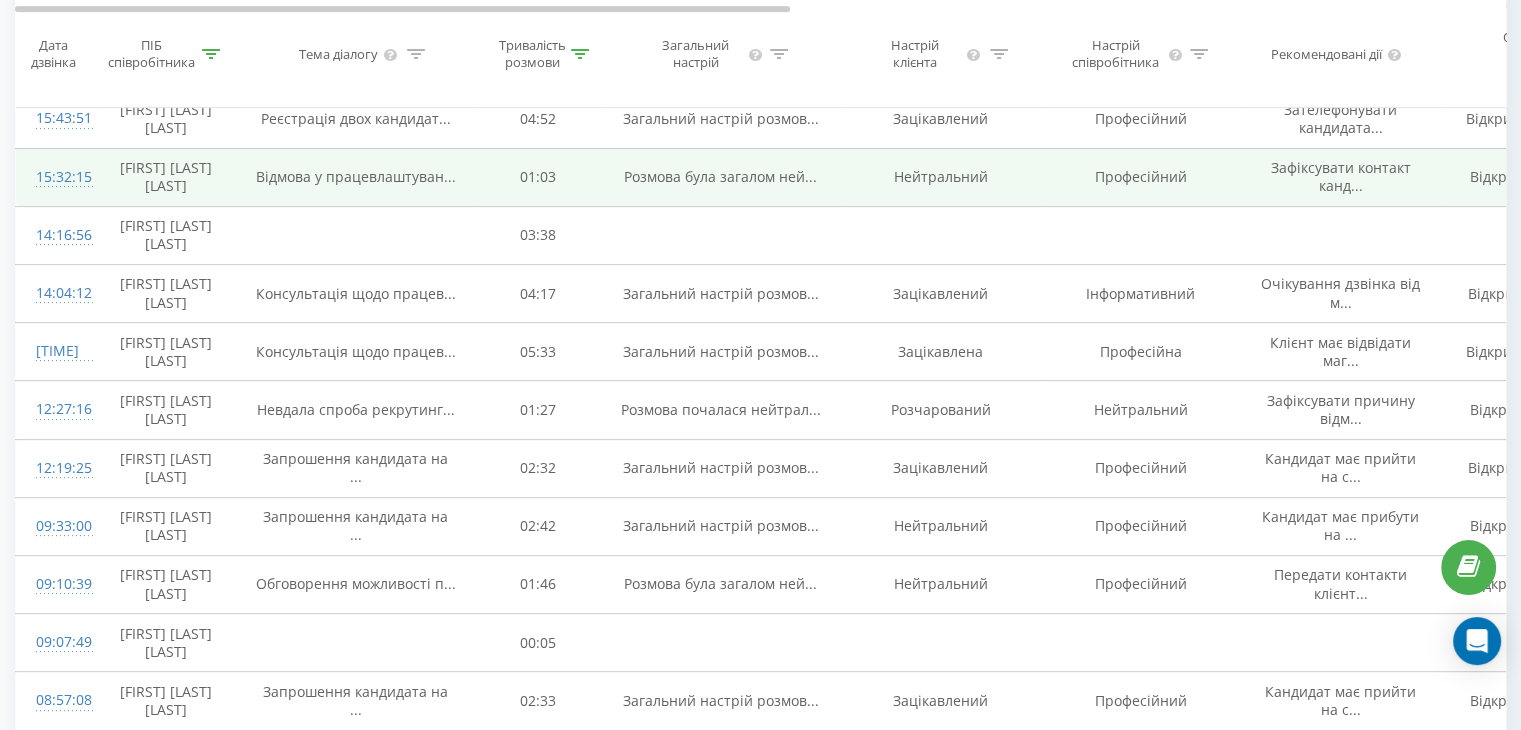 scroll, scrollTop: 1224, scrollLeft: 0, axis: vertical 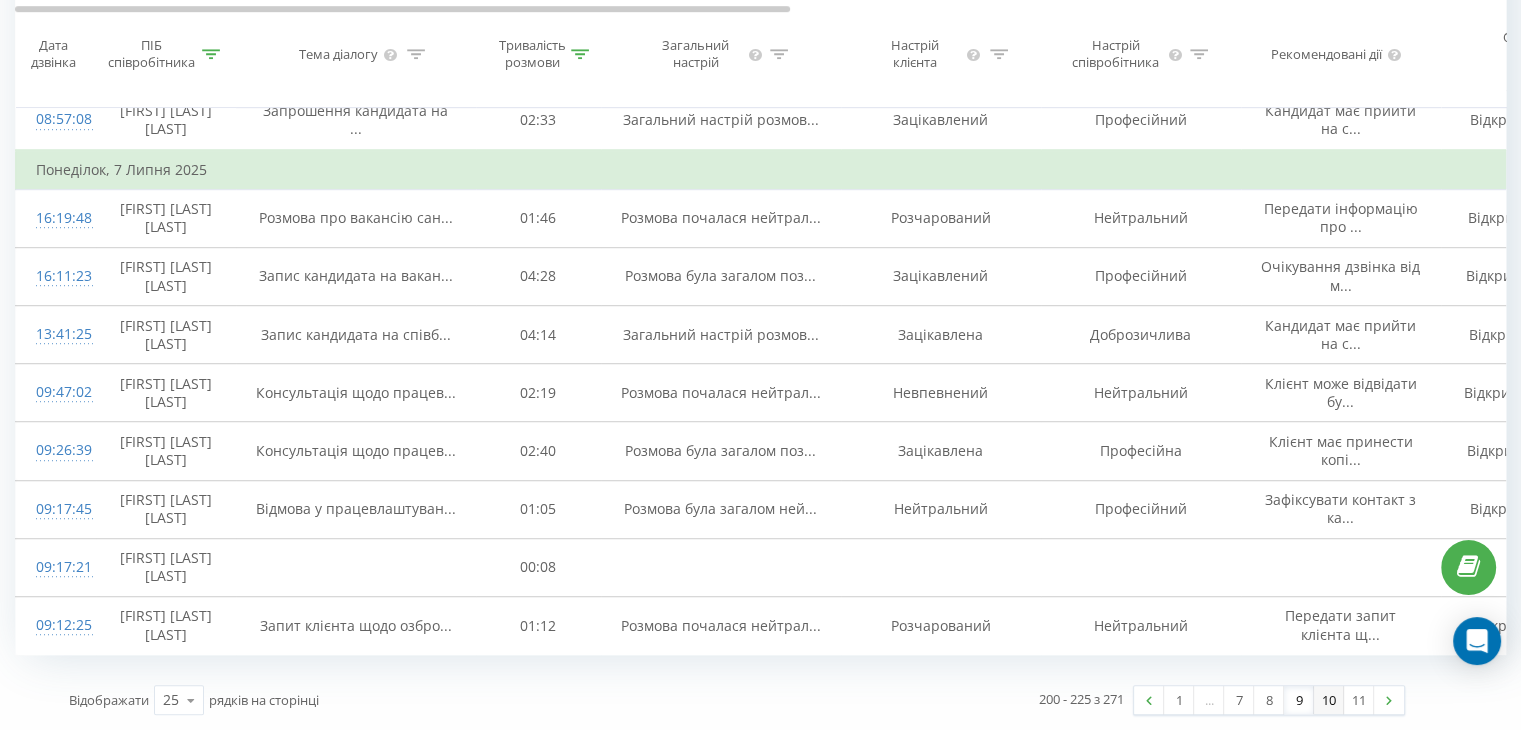 click on "10" at bounding box center [1329, 700] 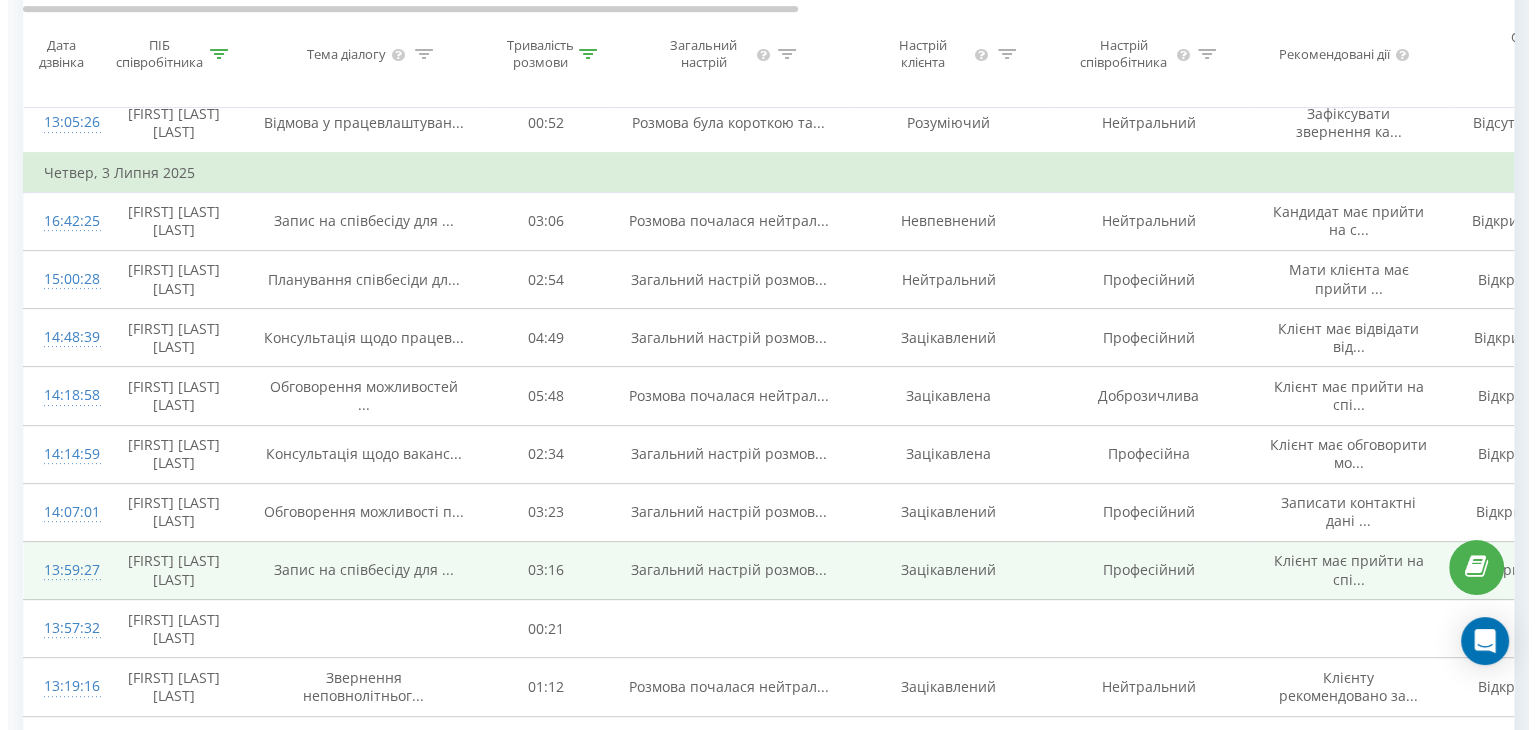 scroll, scrollTop: 632, scrollLeft: 0, axis: vertical 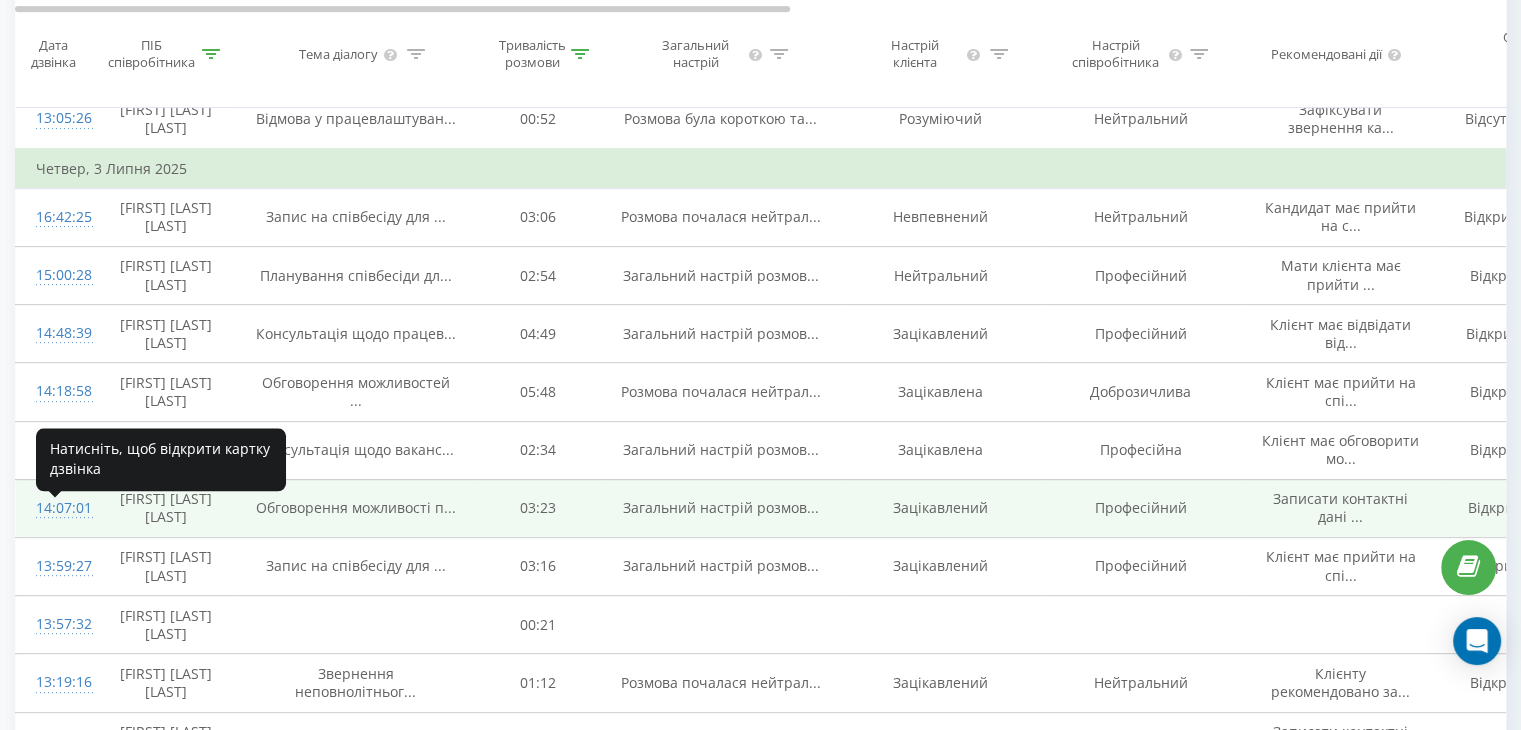 click on "14:07:01" at bounding box center [56, 508] 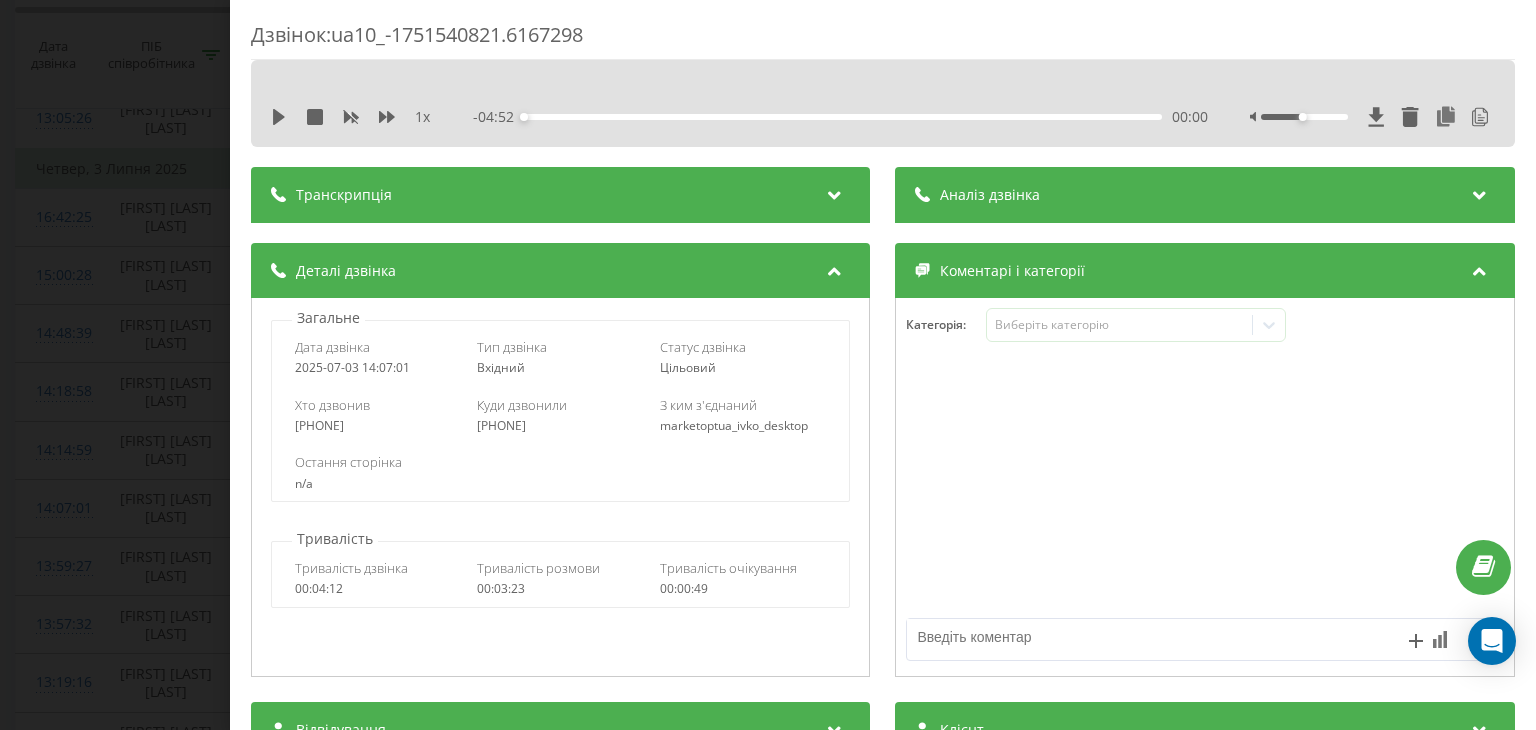 click at bounding box center (835, 192) 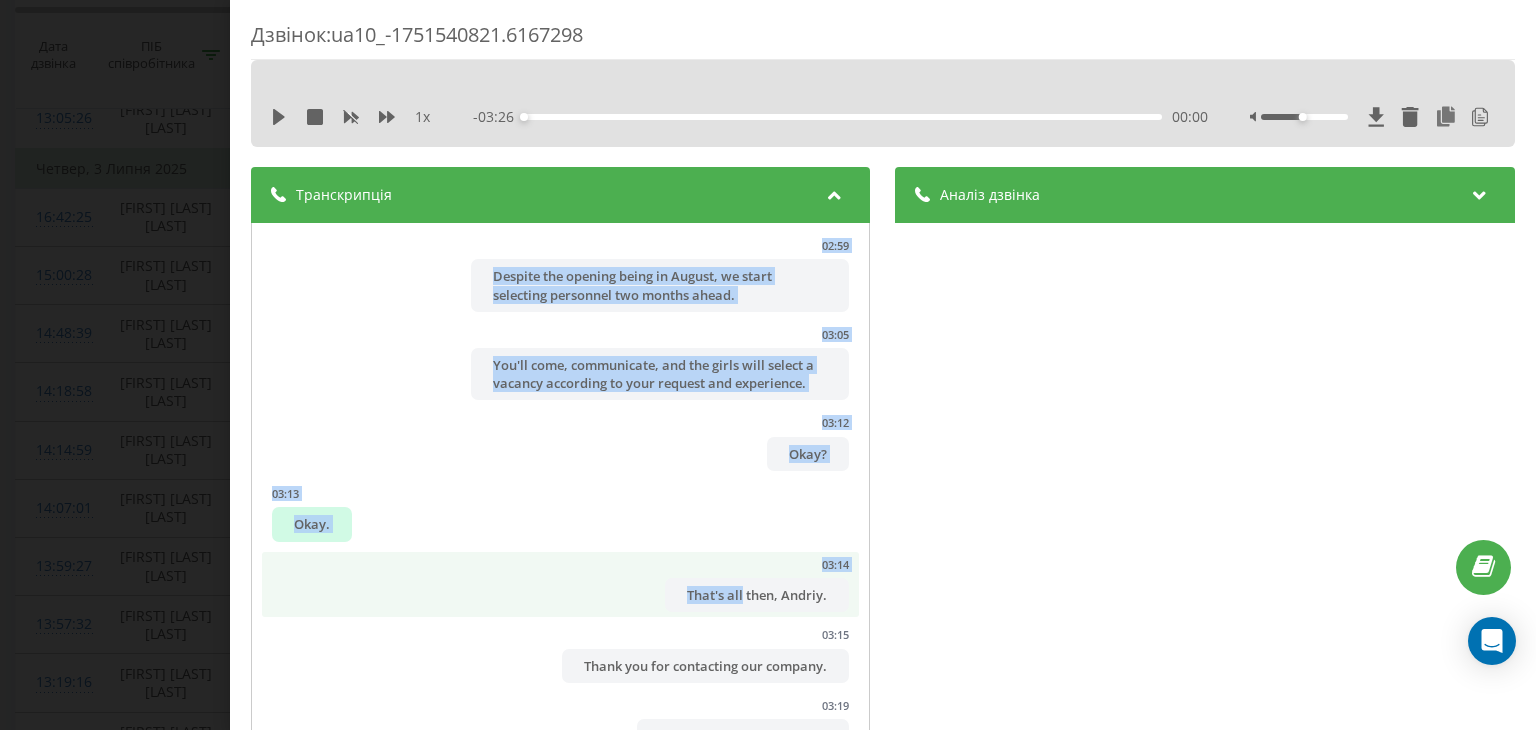 scroll, scrollTop: 3667, scrollLeft: 0, axis: vertical 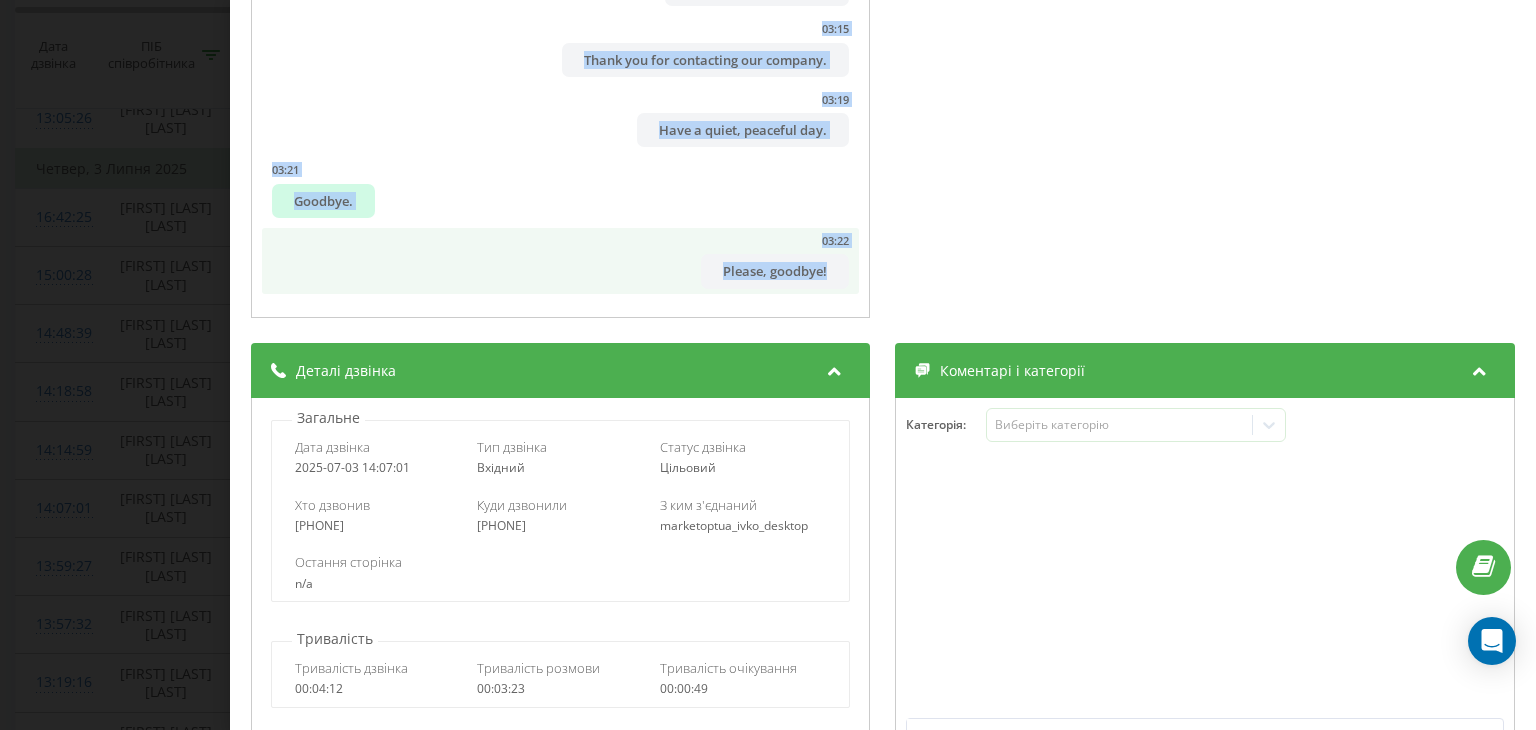 drag, startPoint x: 460, startPoint y: 281, endPoint x: 818, endPoint y: 271, distance: 358.13965 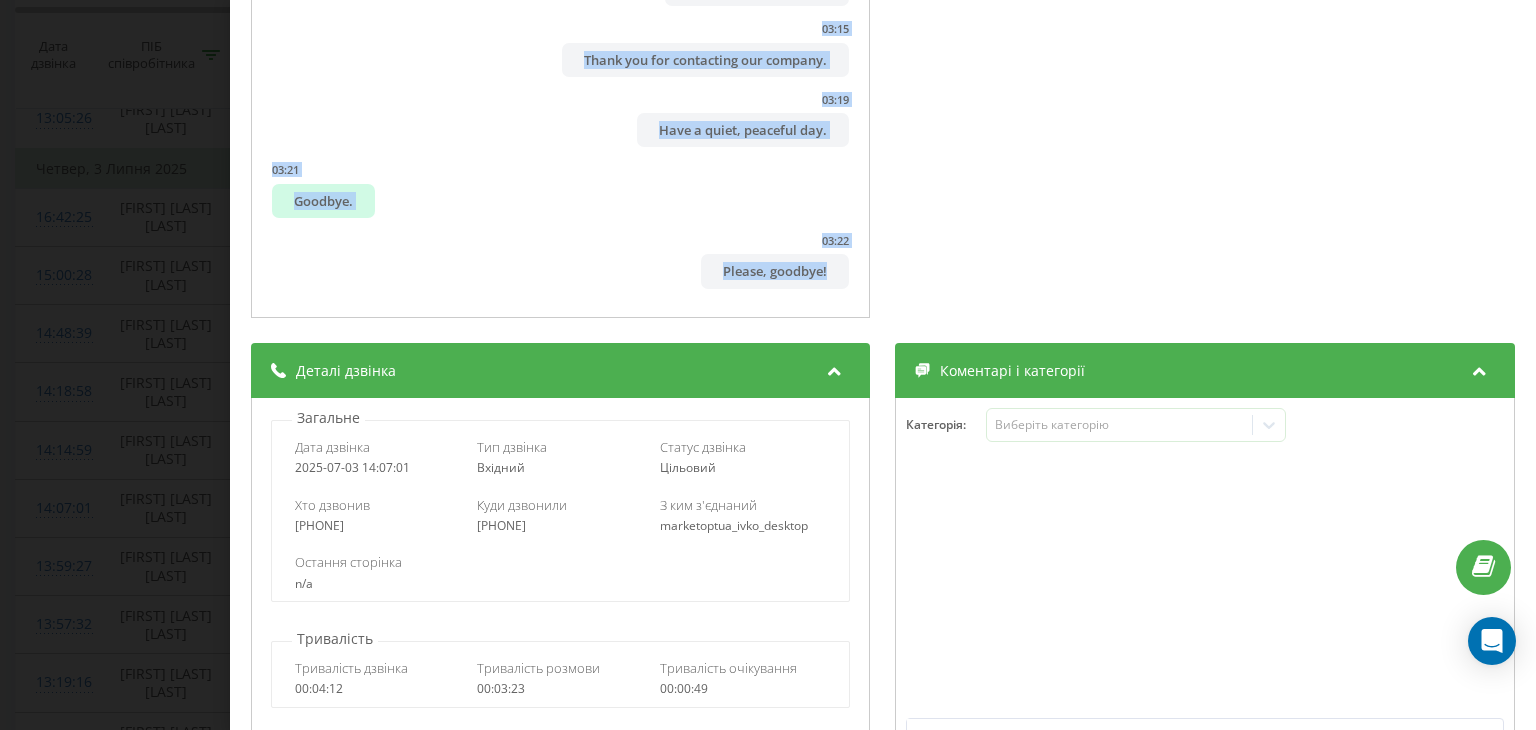 click on "Дзвінок : ua10_-1751540821.6167298 1 x - 03:26 00:00 00:00 Транскрипція 00:00 Here's the translation: 00:04 My name is [FIRST], I'm listening to you. 00:06 Good day. 00:08 I'm calling about the job invitation for security guards. 00:15 How are you doing and where is this? 00:19 Please, first, how can I address you? 00:21 [FIRST]. 00:22 [FIRST], very nice to meet you. 00:24 And the next question, tell me, please, where did you see the advertisement, in which locality? 00:30 Ladan, yes, Chernihiv region, a village near Pryluky. 00:36 Linka took it from the mailbox. 00:40 You probably saw the advertisement about the opening of a new store specifically in Pryluky. 00:45 Tell me, please, would it be logistically convenient for you to get to work from Pryluky? 00:51 Luka works for us. 00:52 The local bus runs, but only knows the time. 00:58 The thing is, there won't be a security guard position in Pryluky right now. 01:02 01:09 Is this the only vacancy you're interested in? 01:10 01:11 01:18" at bounding box center [768, 365] 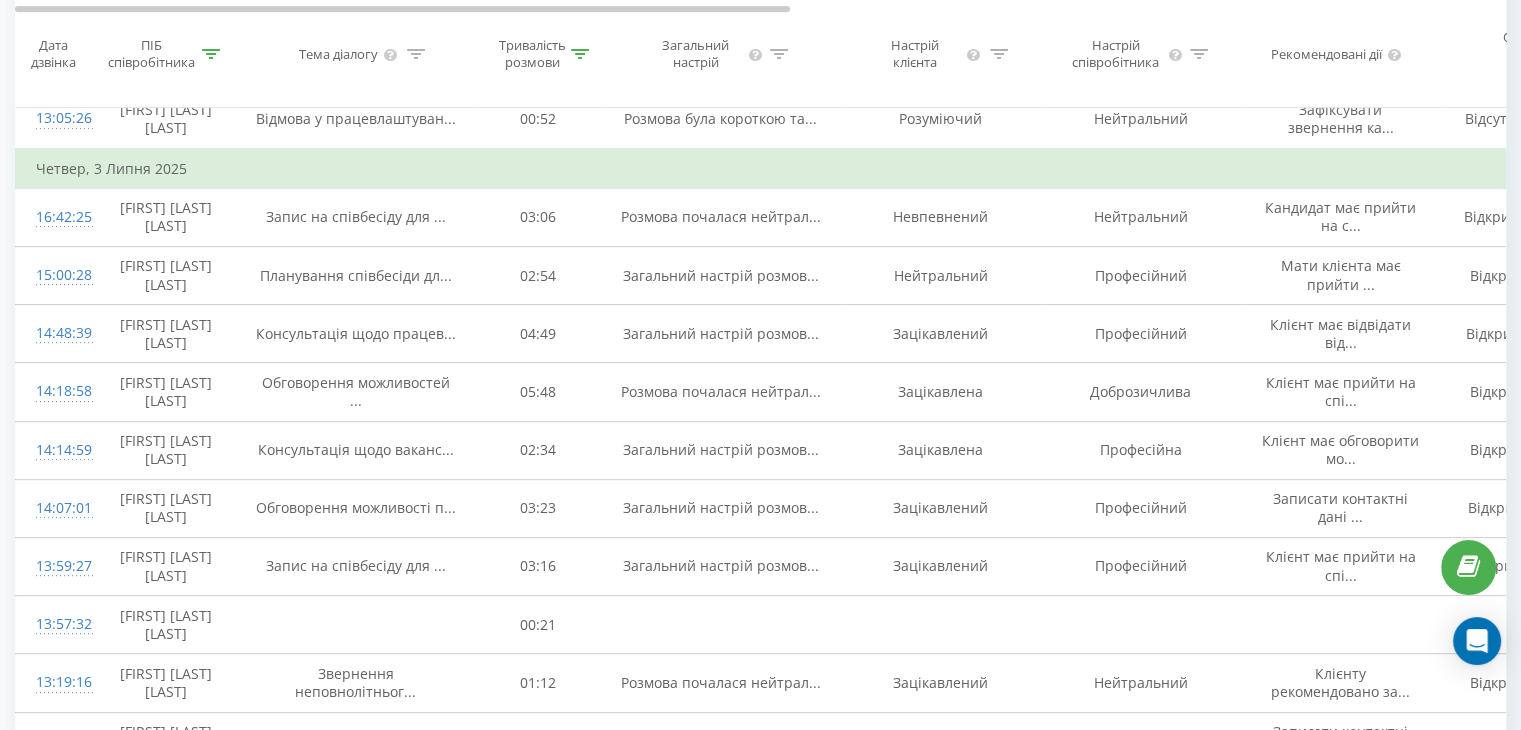click 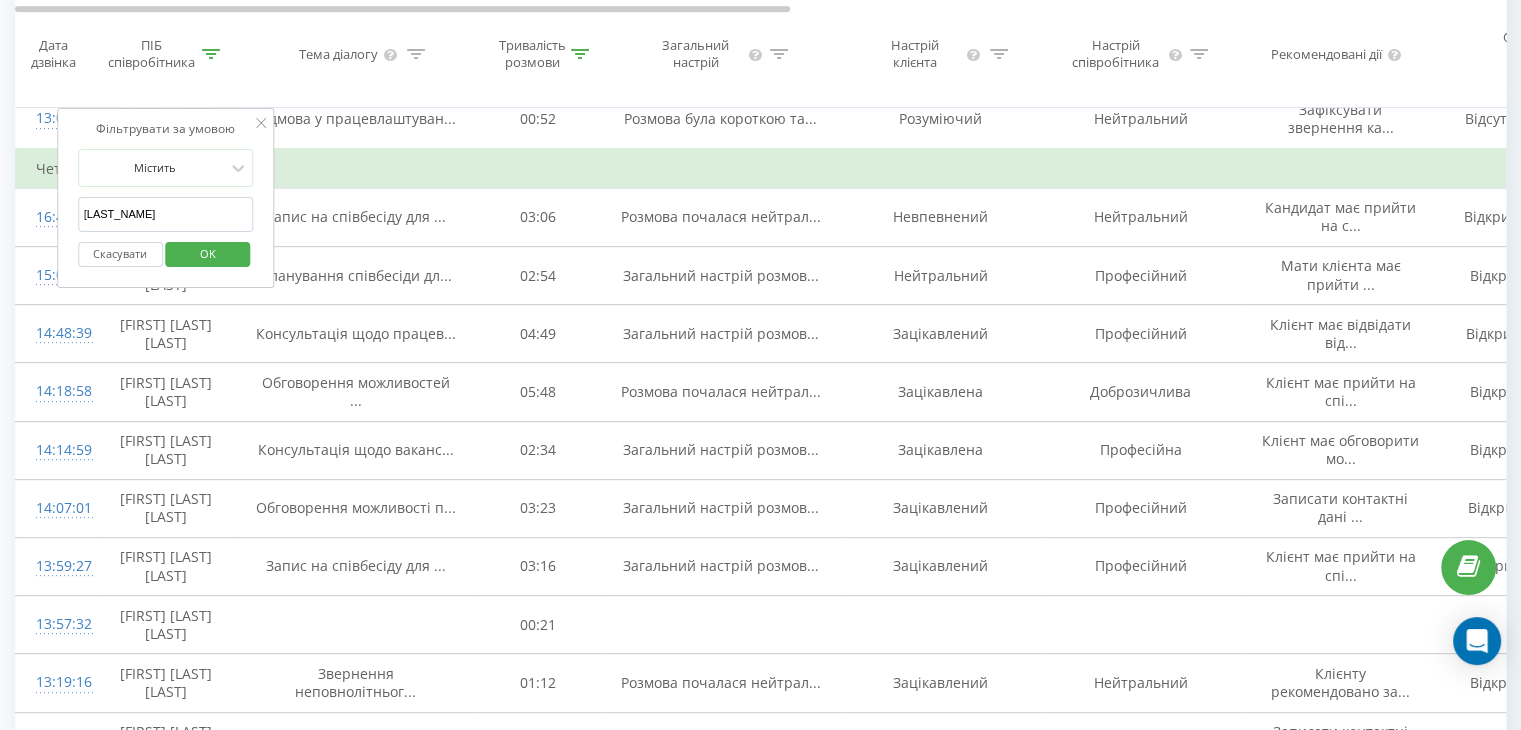 drag, startPoint x: 159, startPoint y: 233, endPoint x: 0, endPoint y: 216, distance: 159.90622 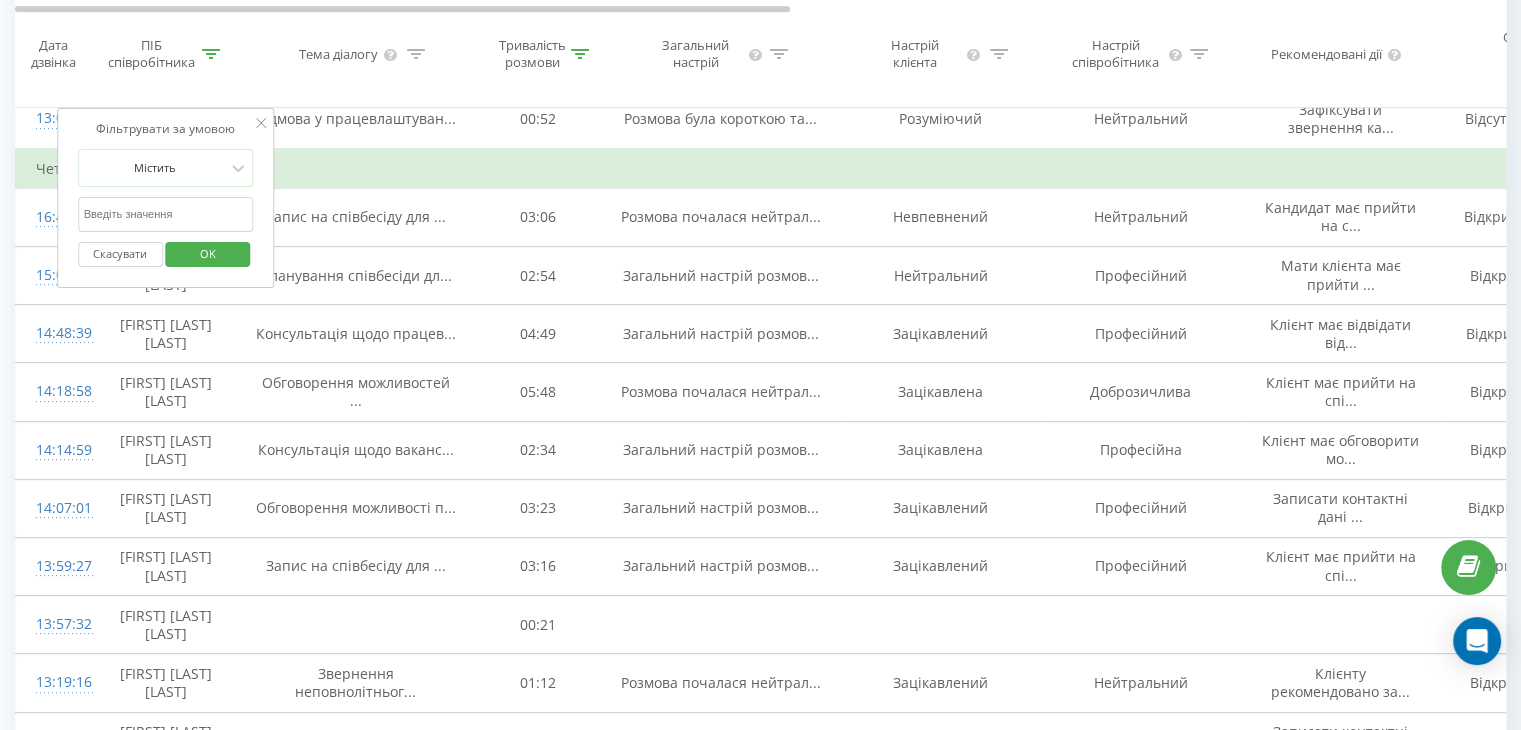 click at bounding box center (166, 214) 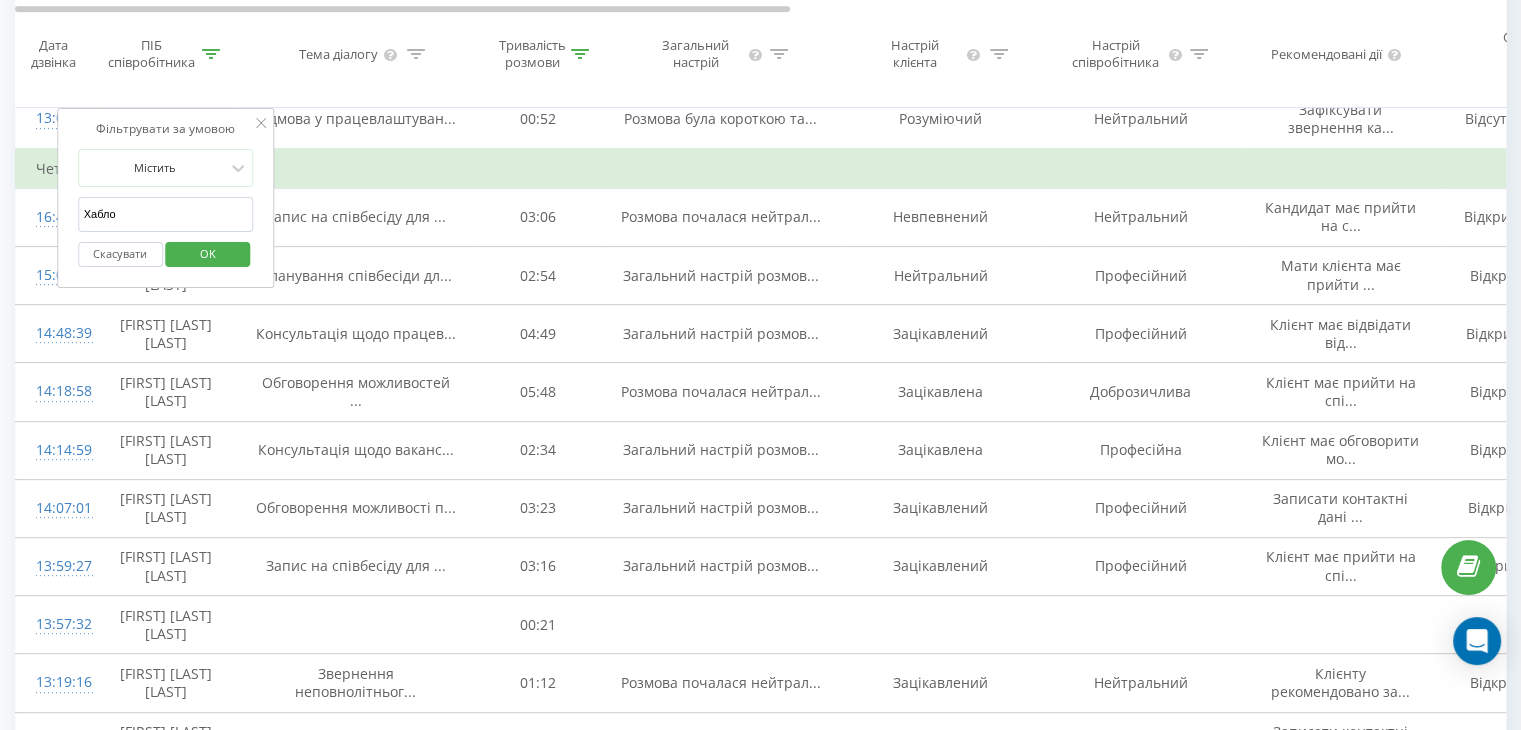 click on "OK" at bounding box center (208, 253) 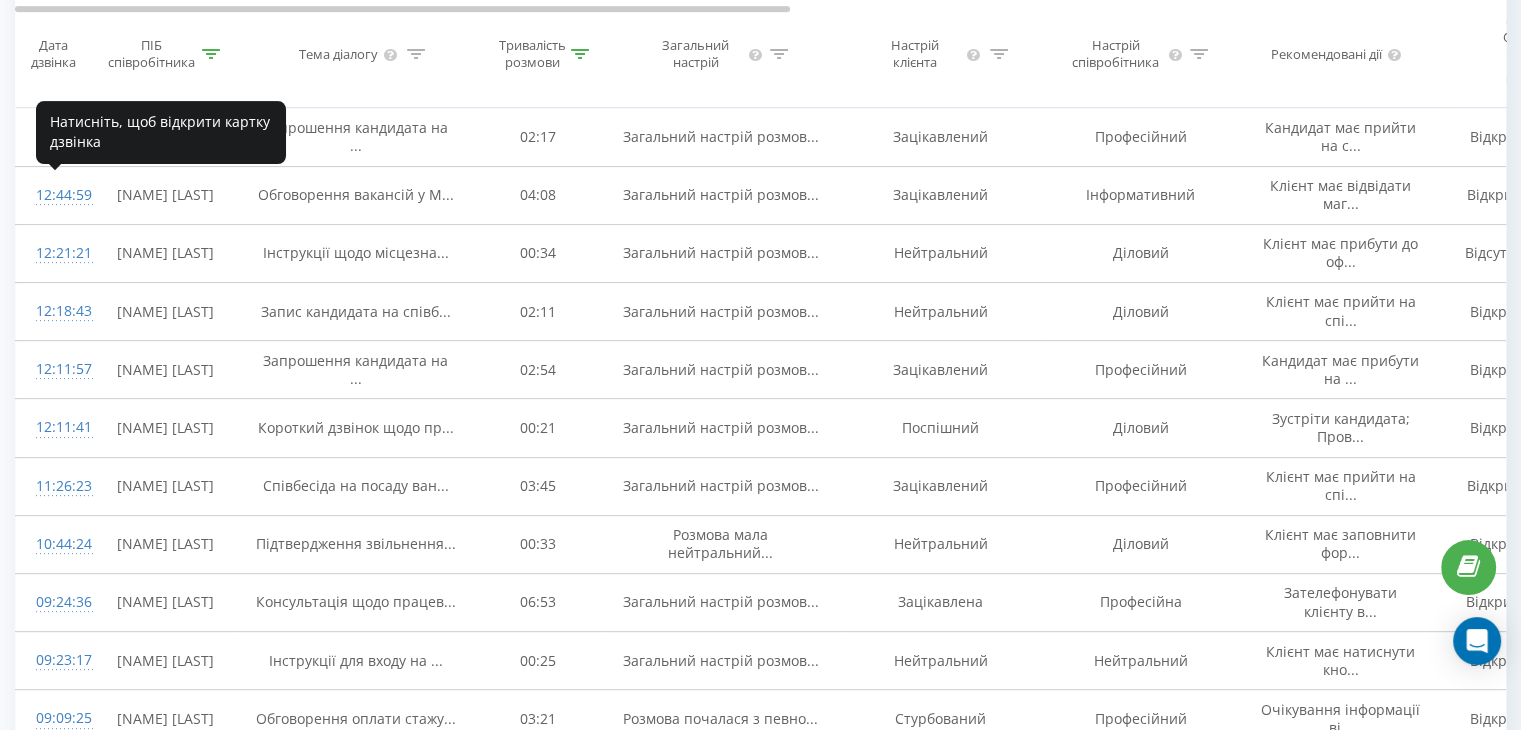 click on "12:52:00" at bounding box center [56, 78] 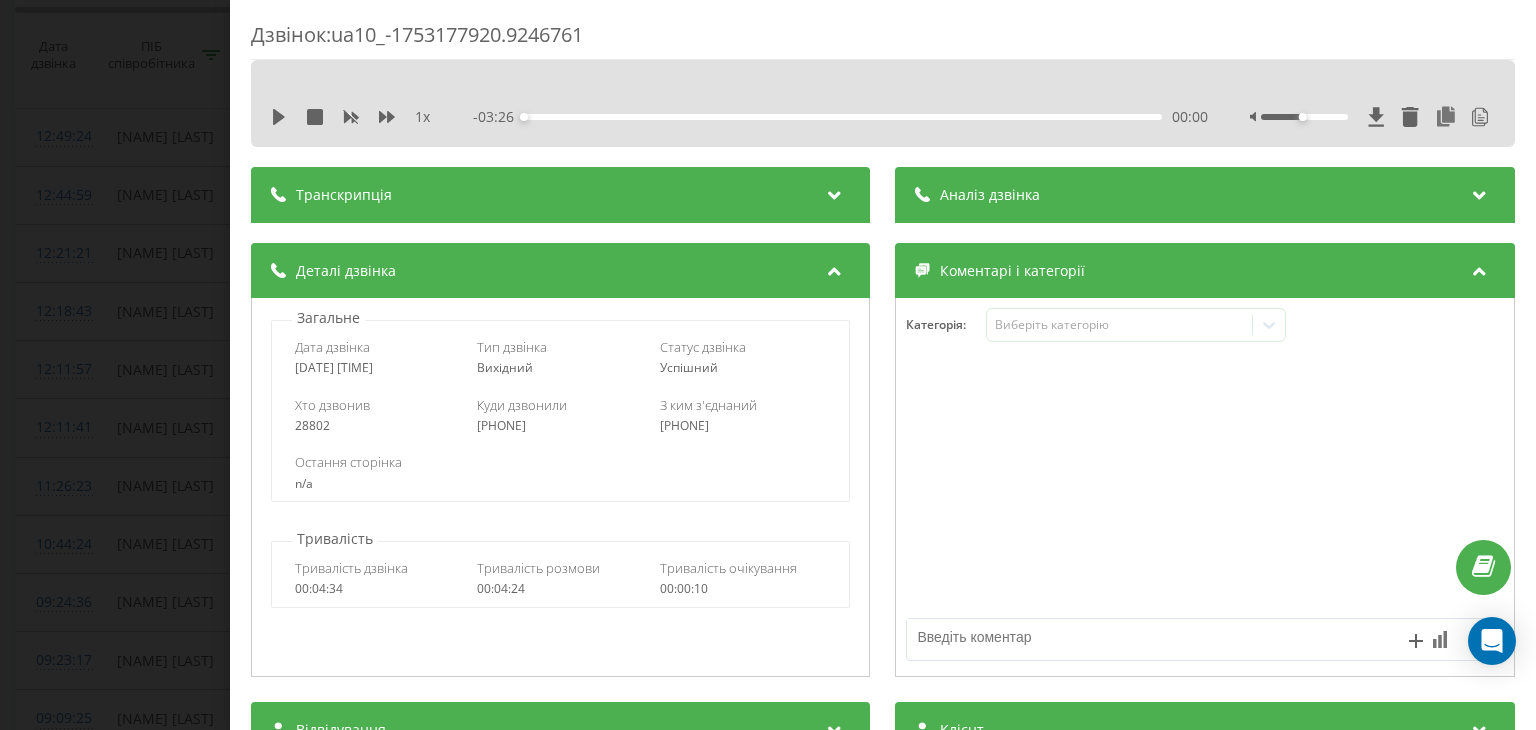 click at bounding box center (835, 192) 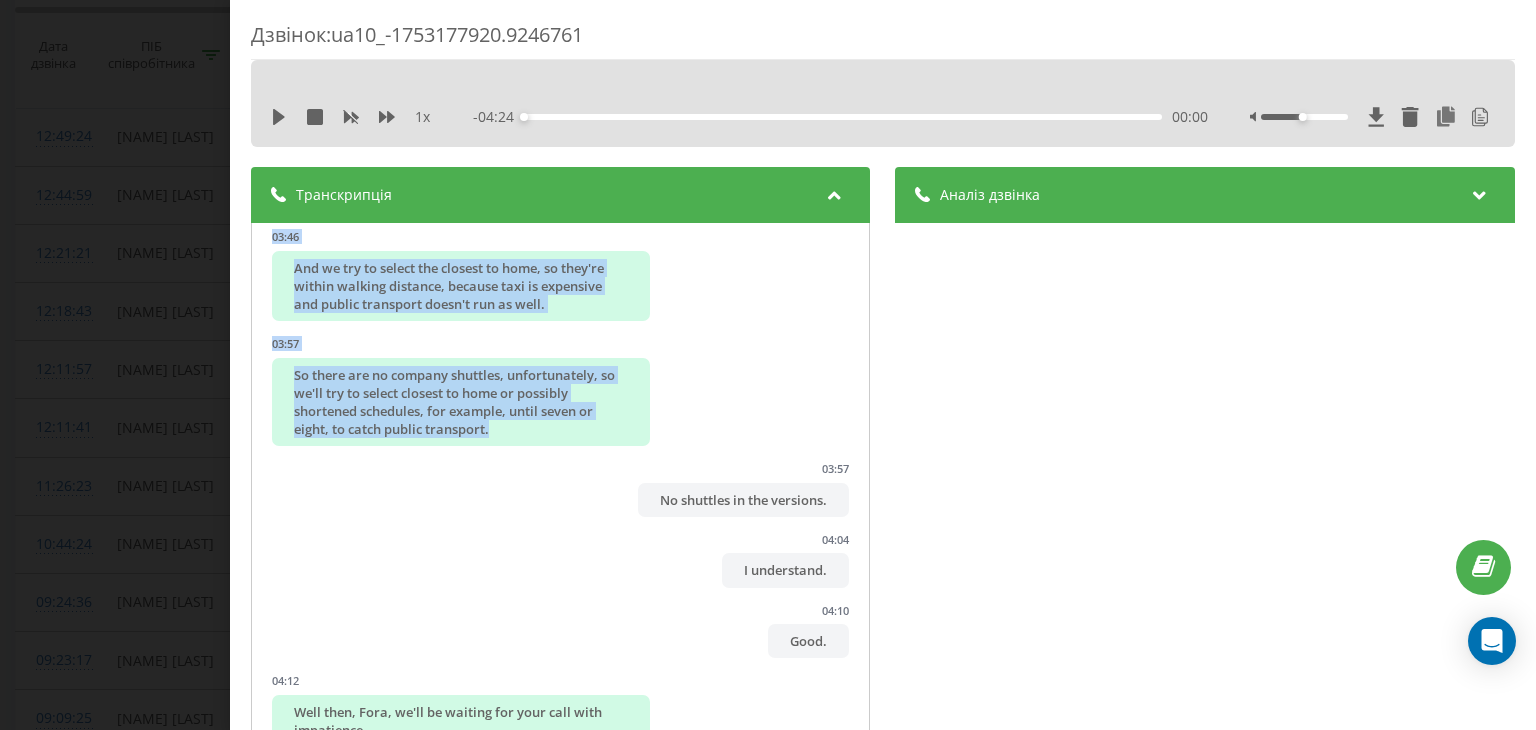 scroll, scrollTop: 5058, scrollLeft: 0, axis: vertical 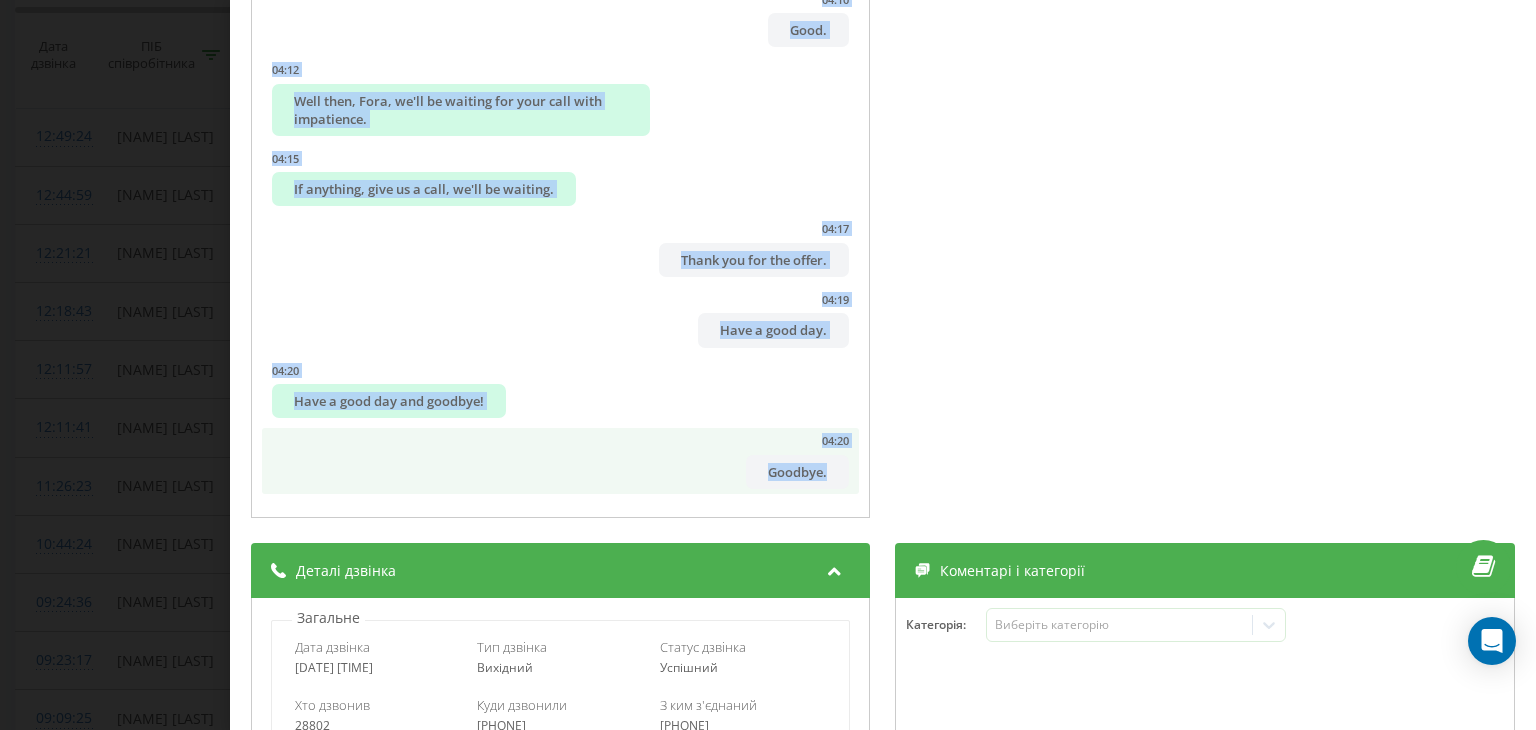 drag, startPoint x: 433, startPoint y: 279, endPoint x: 832, endPoint y: 477, distance: 445.42676 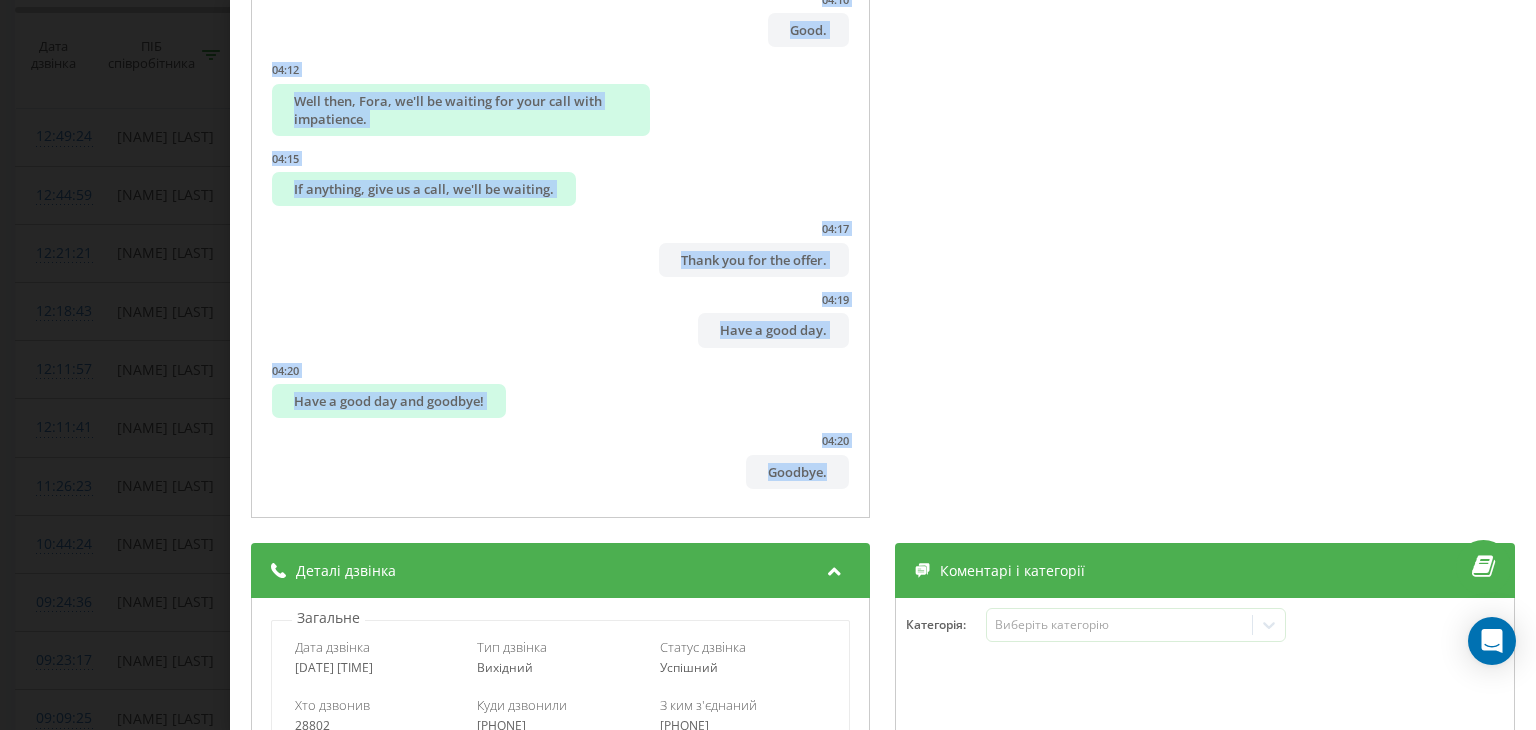click on "Дзвінок : ua10_-1753177920.9246761 1 x - 04:24 00:00 00:00 Транскрипція 00:01 Good day, yes. 00:02 Good day, [NAME], correct? 00:05 This is the HR department of [COMPANY], my name is [NAME]. 00:08 I received your [PHONE] from our colleagues. 00:11 Could you please tell me if you had any questions for our HR department? 00:15 You didn't have any applications, I don't know why I was called. 00:19 Okay, let's see what our managers might have been calling about. 00:20 In principle, I'm ready to listen. 00:27 Aha, yes. 00:28 Look, we noticed last evening that you were viewing our vacancy on robota.ua and called to offer our options. 00:36 You've already said that you're ready to listen. 00:38 I'll now propose what we have. 00:41 And you can choose what you're more prepared to consider, and we'll discuss it in more detail with you. 00:45 Good. 00:46 Good. 00:47 Look, right now we're recruiting staff for the trading hall. 00:51 These are our sellers, cashiers, hall assistants. 00:54 Yes." at bounding box center (768, 365) 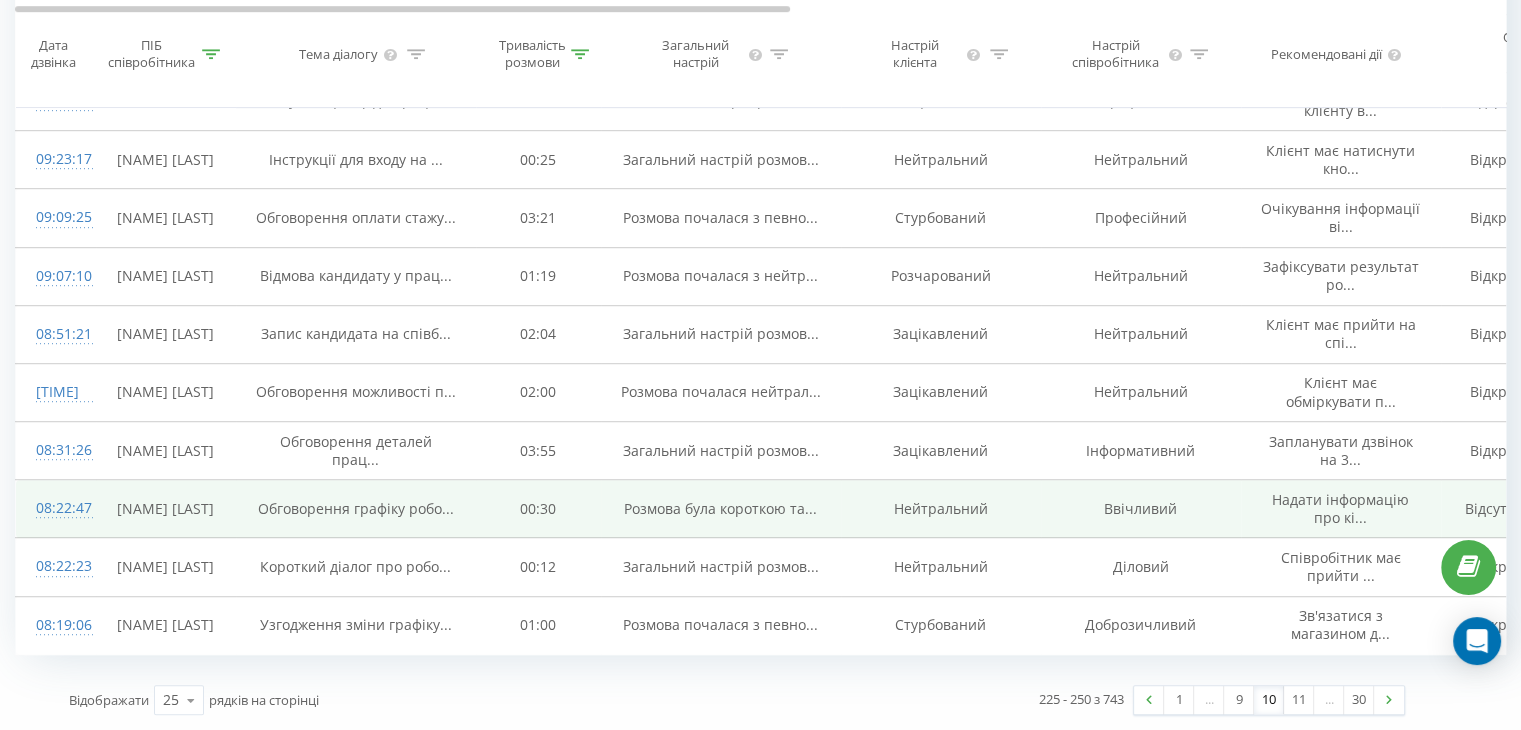 scroll, scrollTop: 1528, scrollLeft: 0, axis: vertical 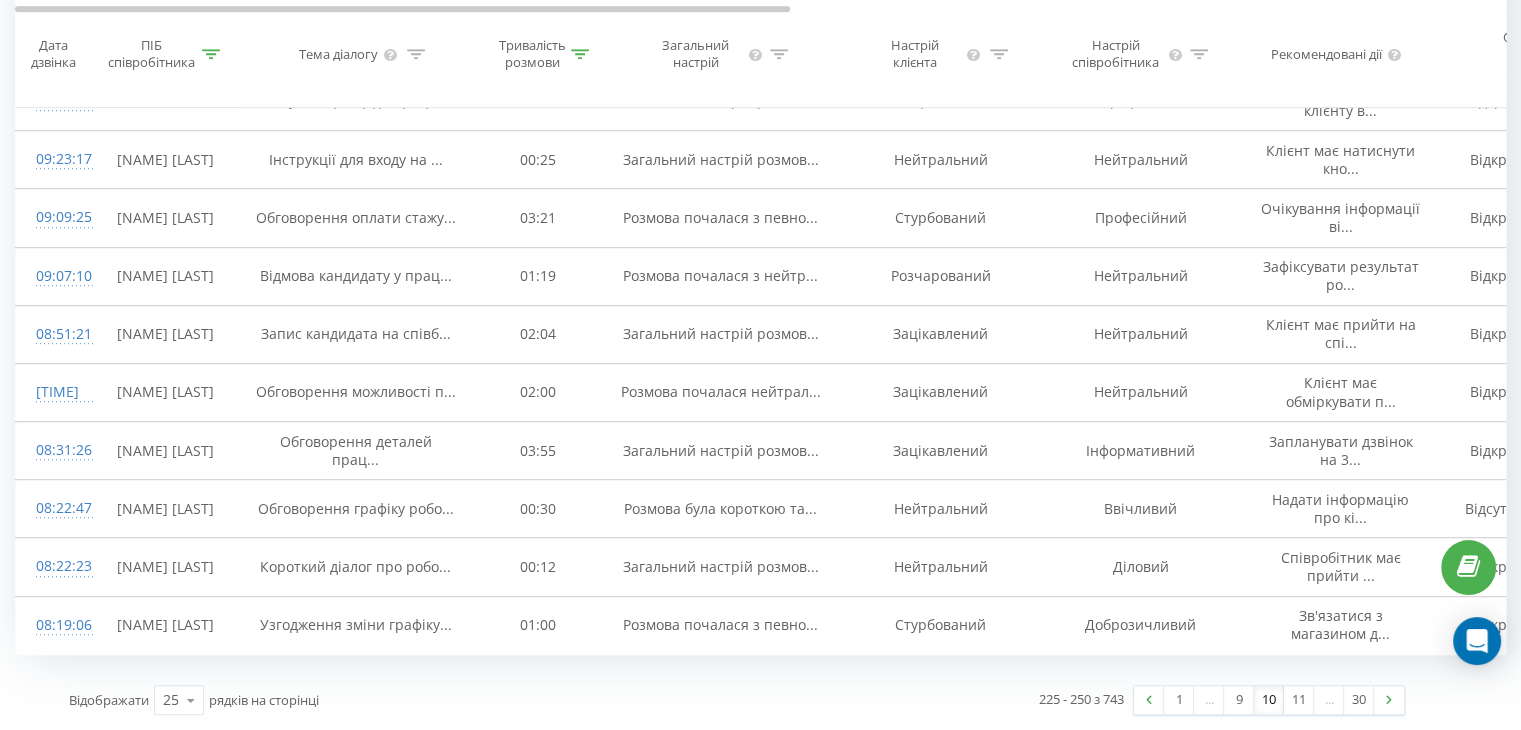 click on "..." at bounding box center (1209, 700) 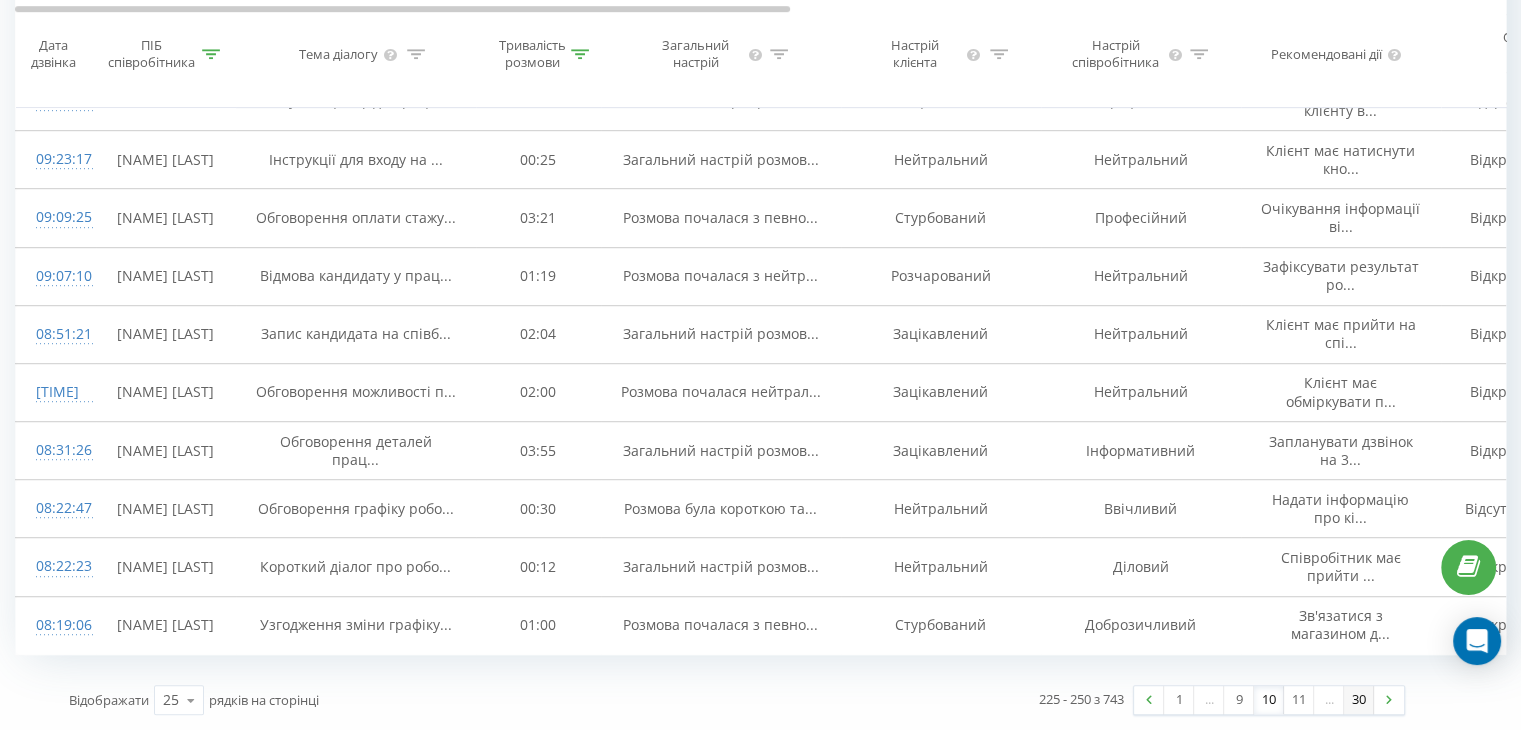 click on "30" at bounding box center (1359, 700) 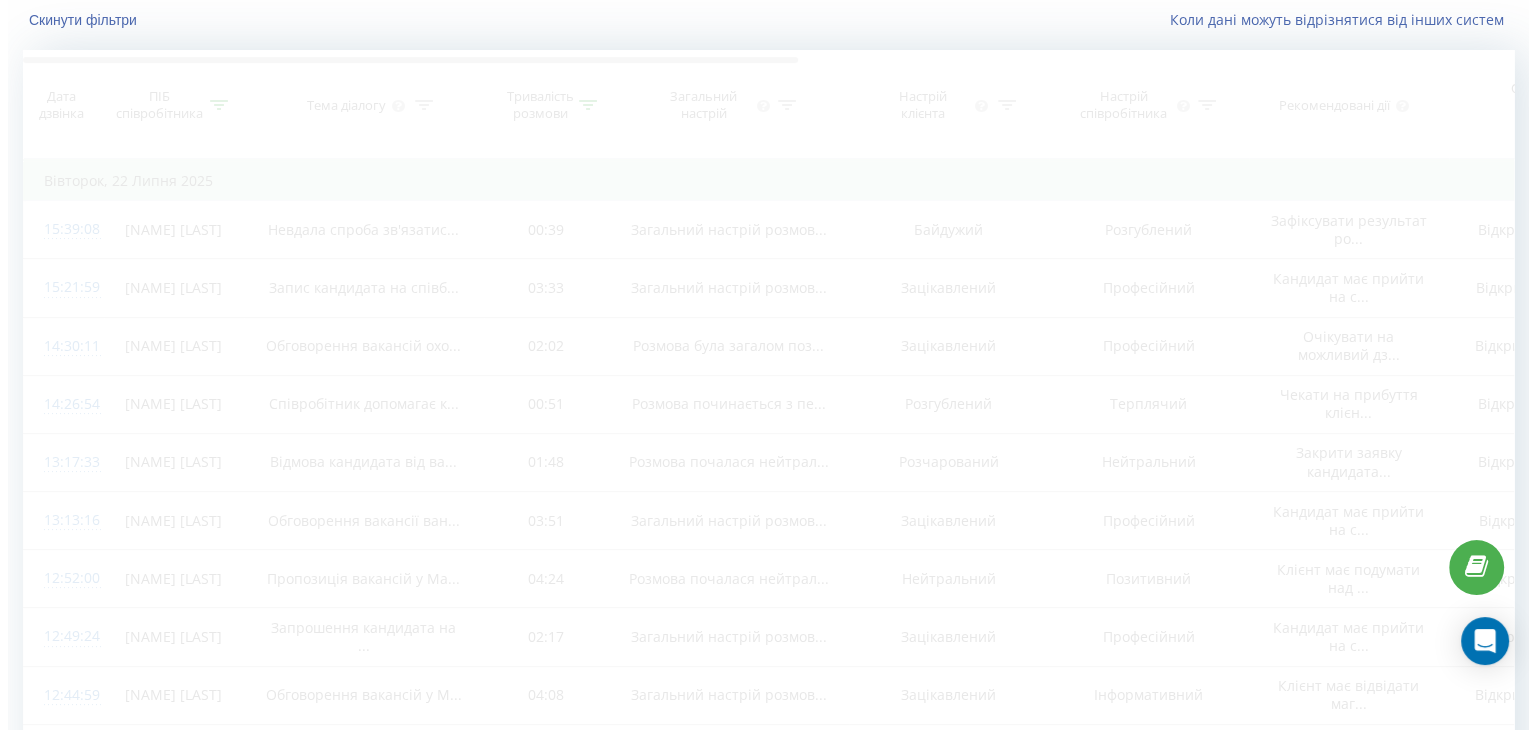 scroll, scrollTop: 132, scrollLeft: 0, axis: vertical 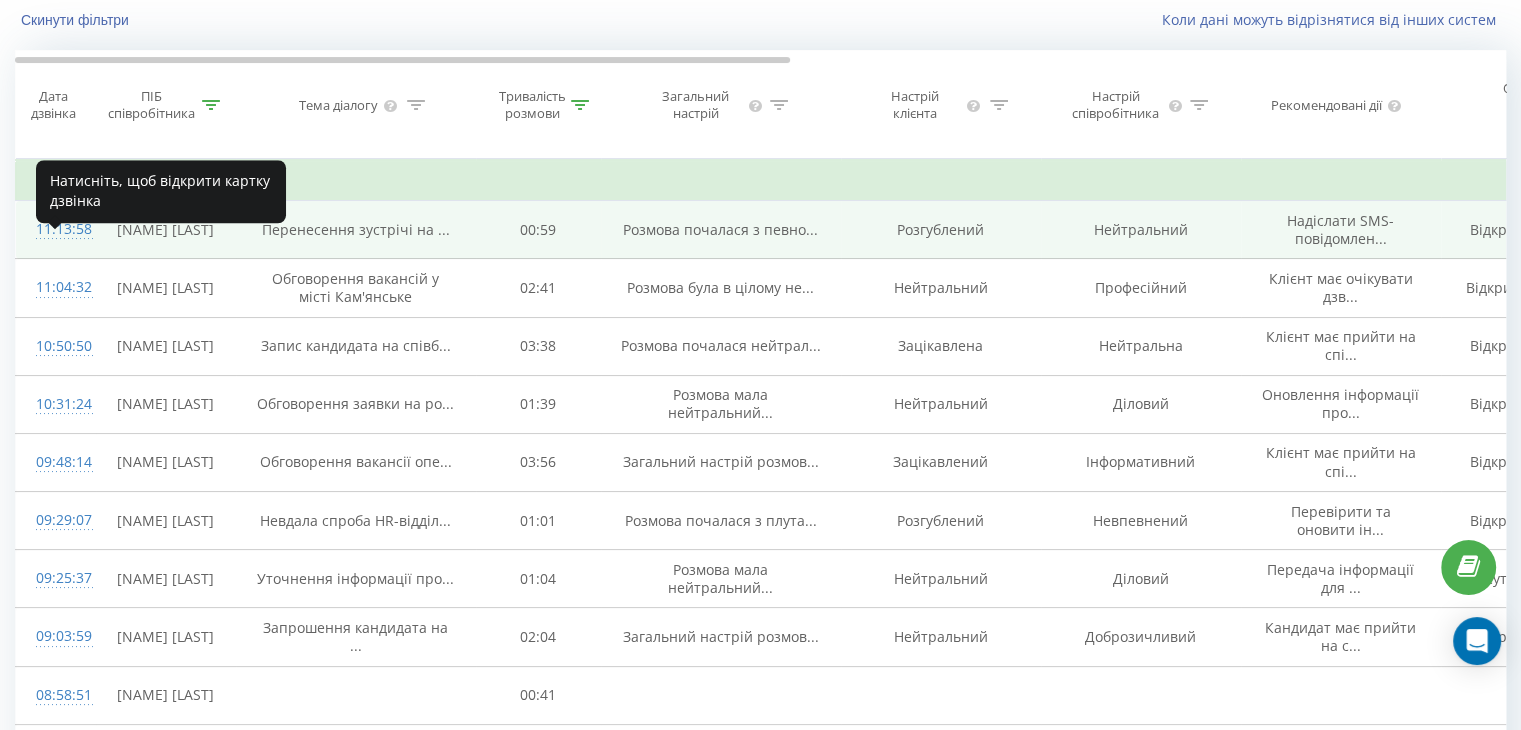 click on "11:13:58" at bounding box center (56, 229) 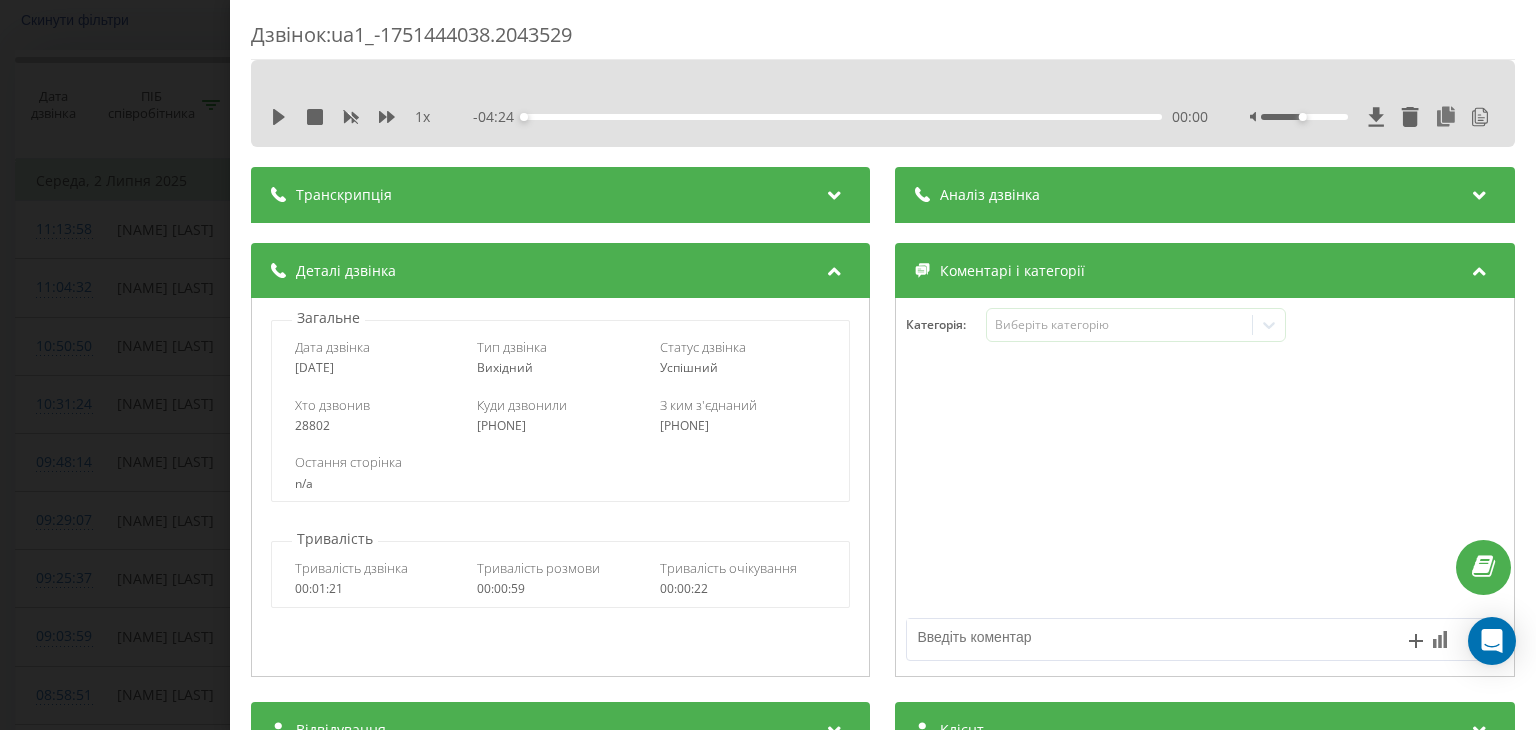 click at bounding box center [835, 192] 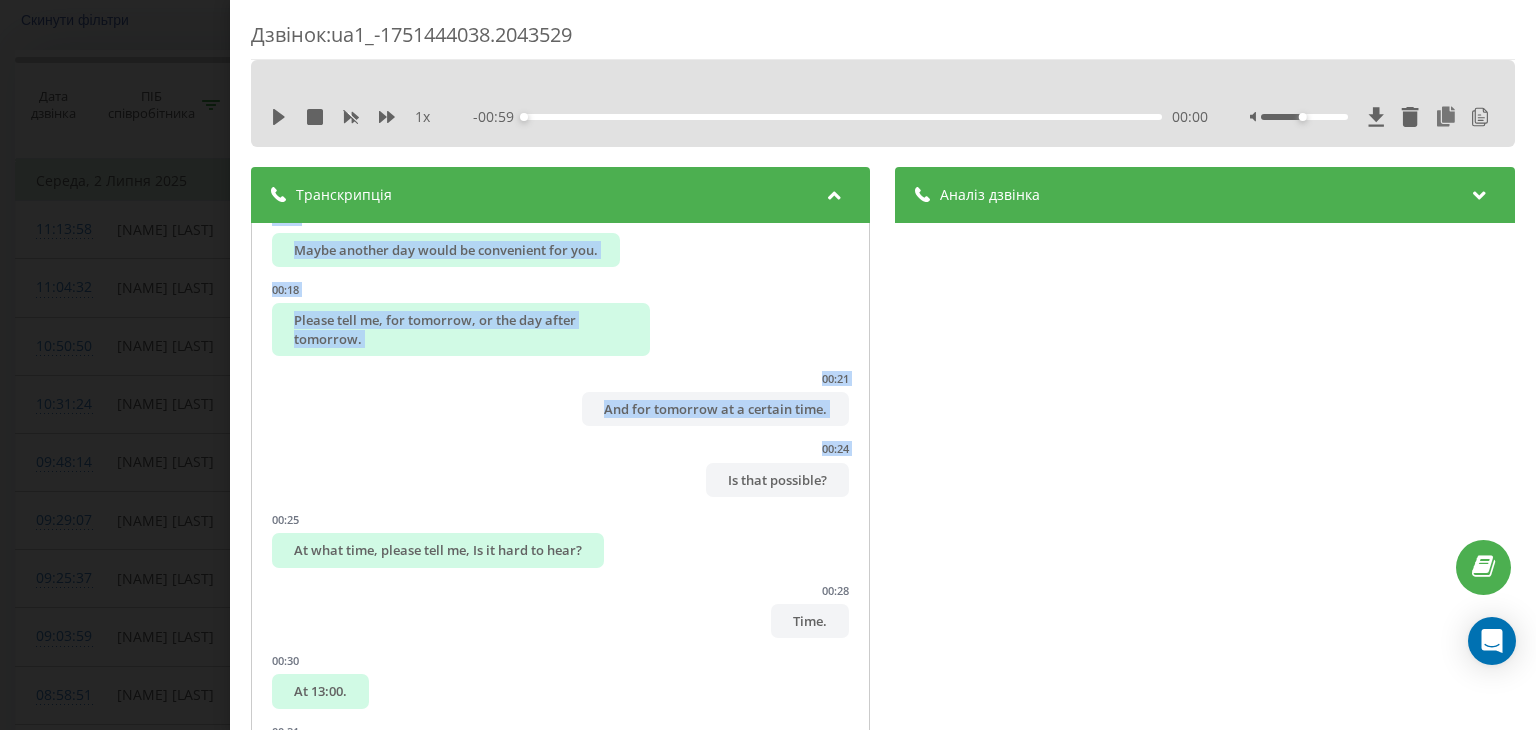 drag, startPoint x: 364, startPoint y: 240, endPoint x: 512, endPoint y: 442, distance: 250.41565 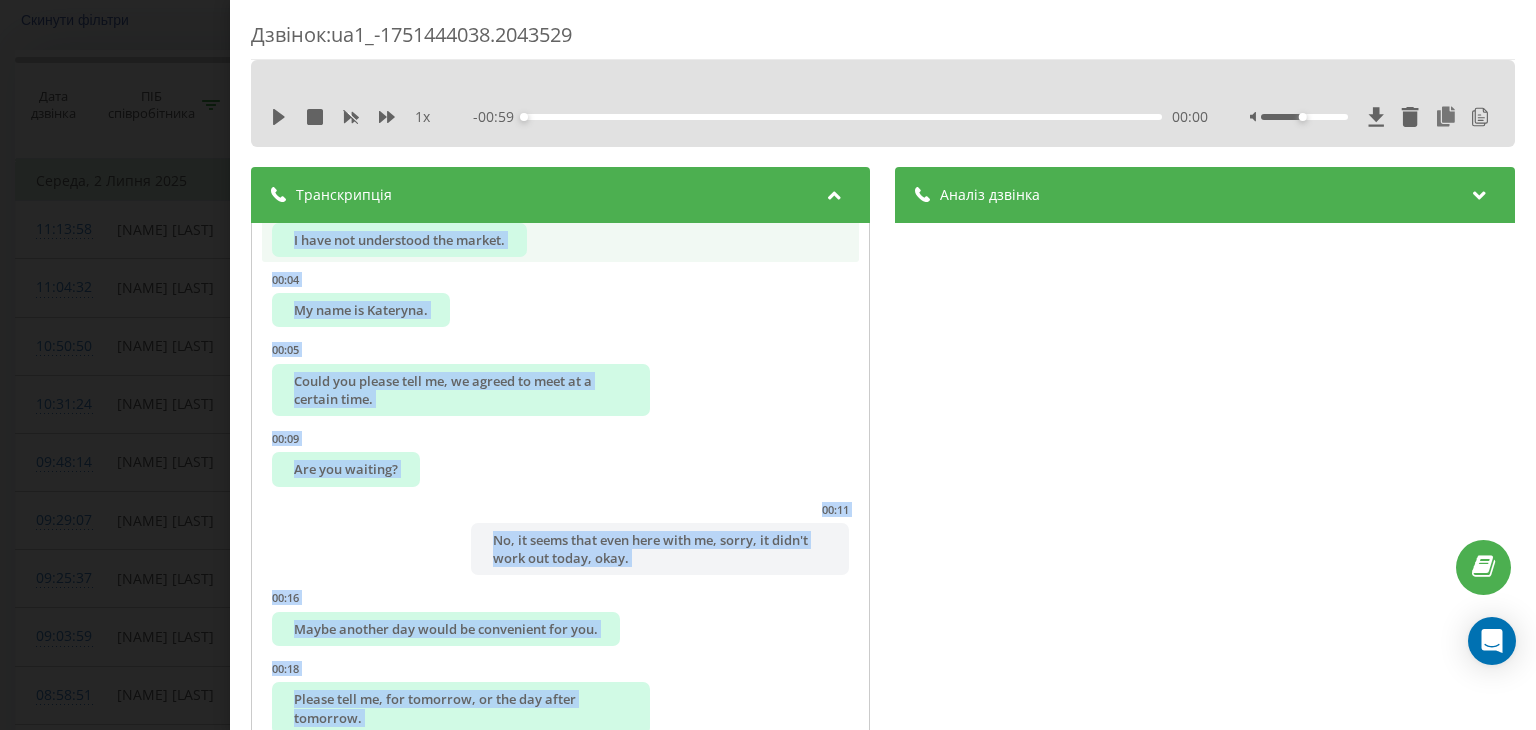 scroll, scrollTop: 0, scrollLeft: 0, axis: both 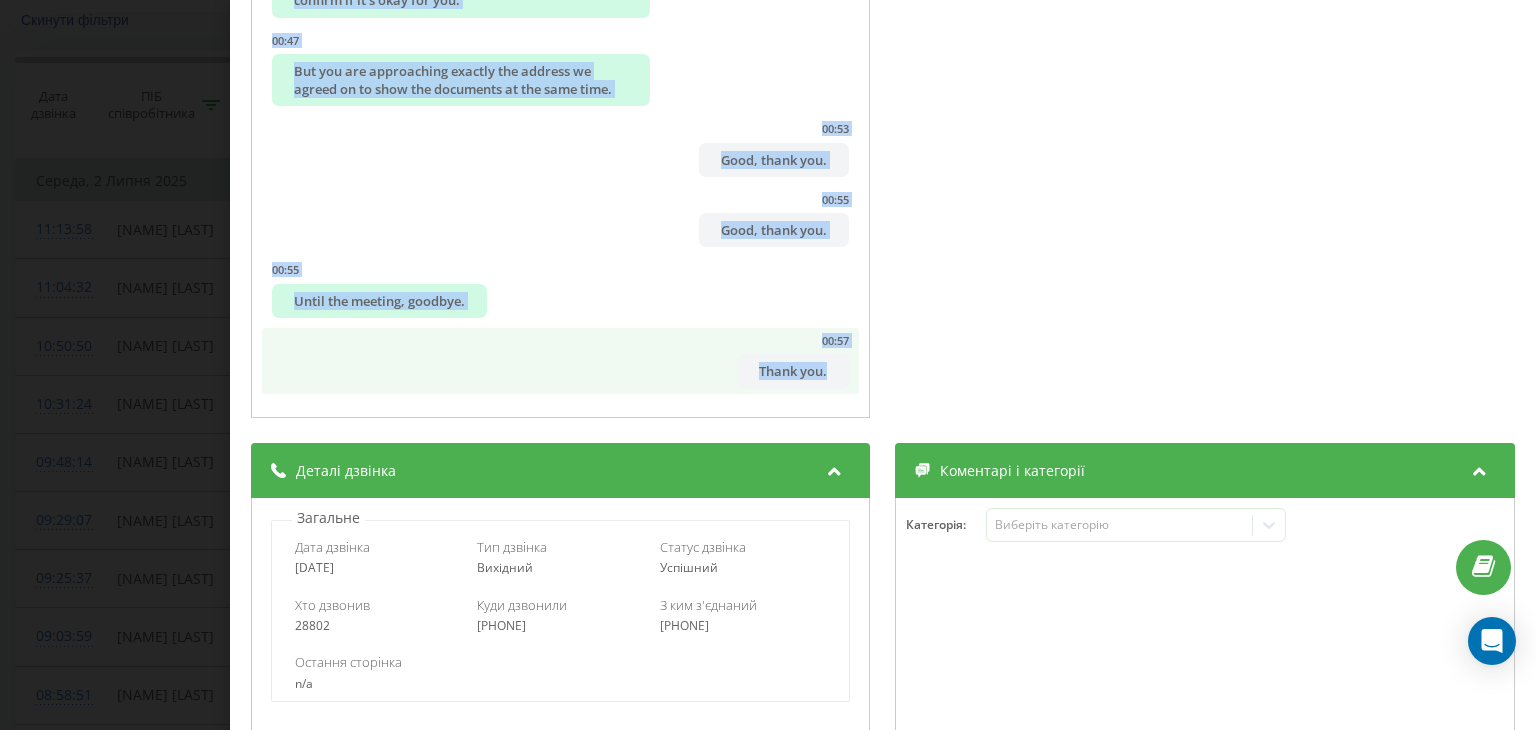 drag, startPoint x: 276, startPoint y: 273, endPoint x: 832, endPoint y: 382, distance: 566.5836 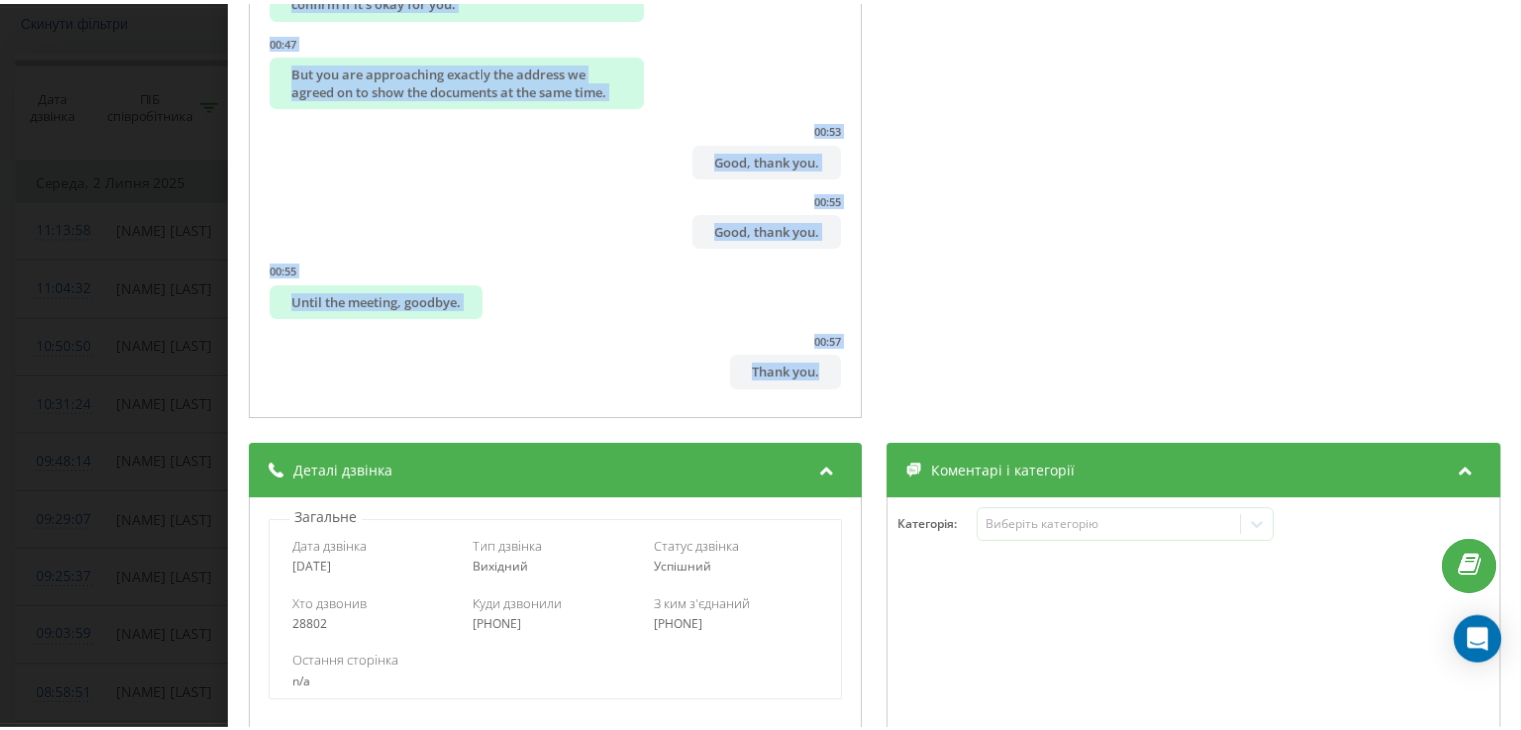 scroll, scrollTop: 1187, scrollLeft: 0, axis: vertical 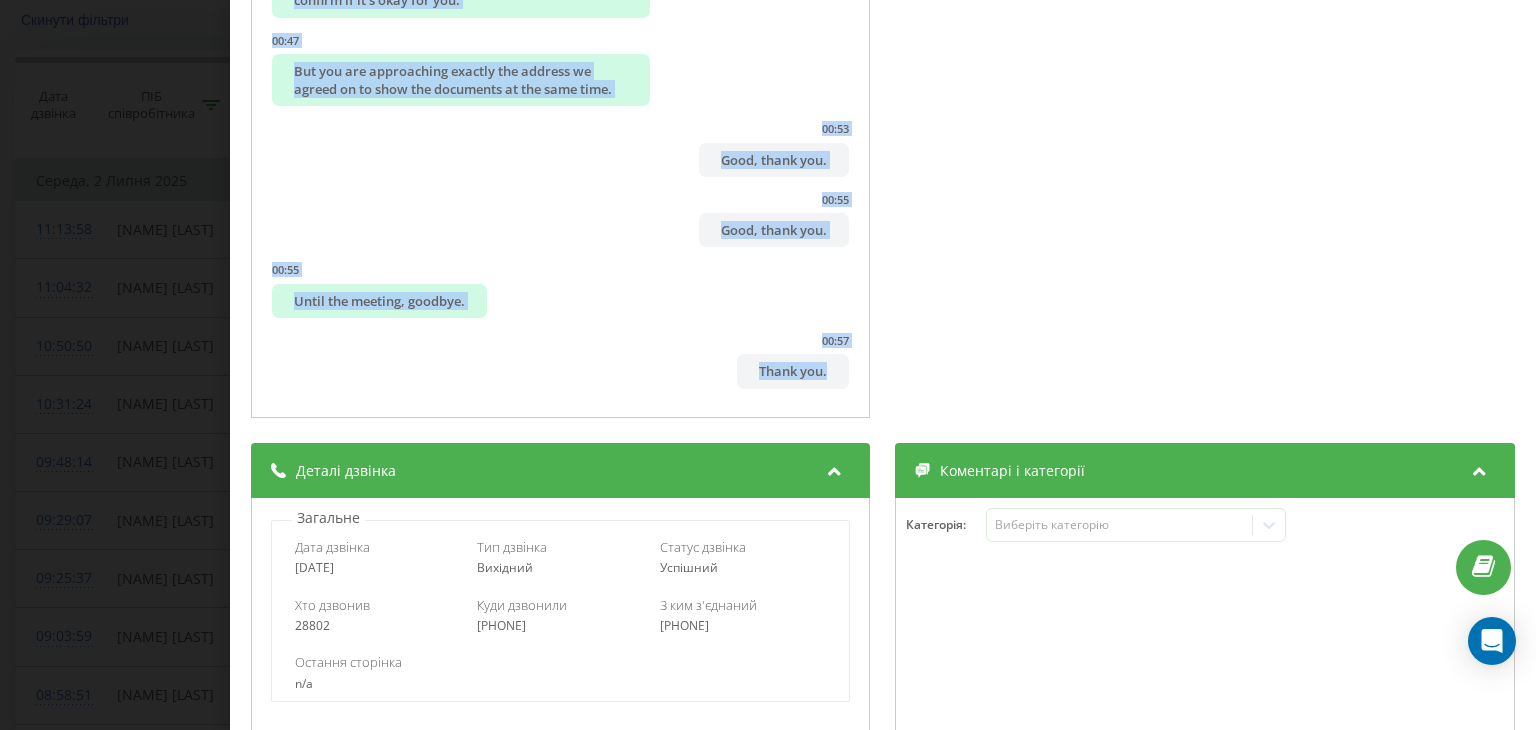 click on "Дзвінок :  ua1_-1751444038.2043529   1 x  - 00:59 00:00   00:00   Транскрипція 00:01 Good day, Artem. 00:02 I have not understood the market. 00:04 My name is Kateryna. 00:05 Could you please tell me, we agreed to meet at a certain time. 00:09 Are you waiting? 00:11 No, it seems that even here with me, sorry, it didn't work out today, okay. 00:16 Maybe another day would be convenient for you. 00:18 Please tell me, for tomorrow, or the day after tomorrow. 00:21 And for tomorrow at a certain time. 00:24 Is that possible? 00:25 At what time, please tell me, Is it hard to hear? 00:28 Time. 00:30 At 13:00. 00:31 Yes, of course. 00:32 Look, I'll then reschedule our meeting for tomorrow. 00:35 At 13:00 I'll come to you, and send you an SMS message. 00:38 Today it came, at the address I am today. 00:41 I came. 00:43 Look, the meeting will be at the same place, please confirm if it's okay for you. 00:47 But you are approaching exactly the address we agreed on to show the documents at the same time." at bounding box center [768, 365] 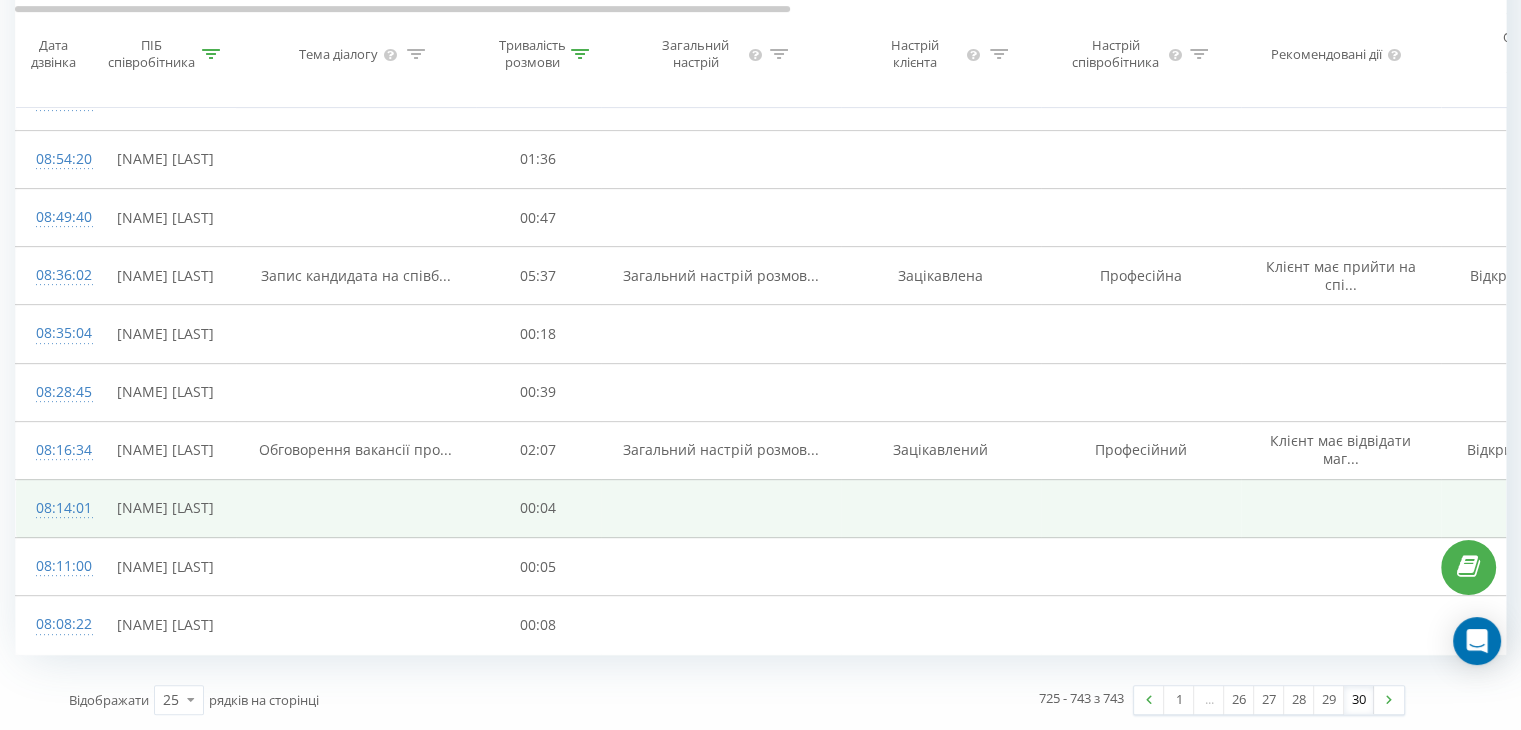 scroll, scrollTop: 1015, scrollLeft: 0, axis: vertical 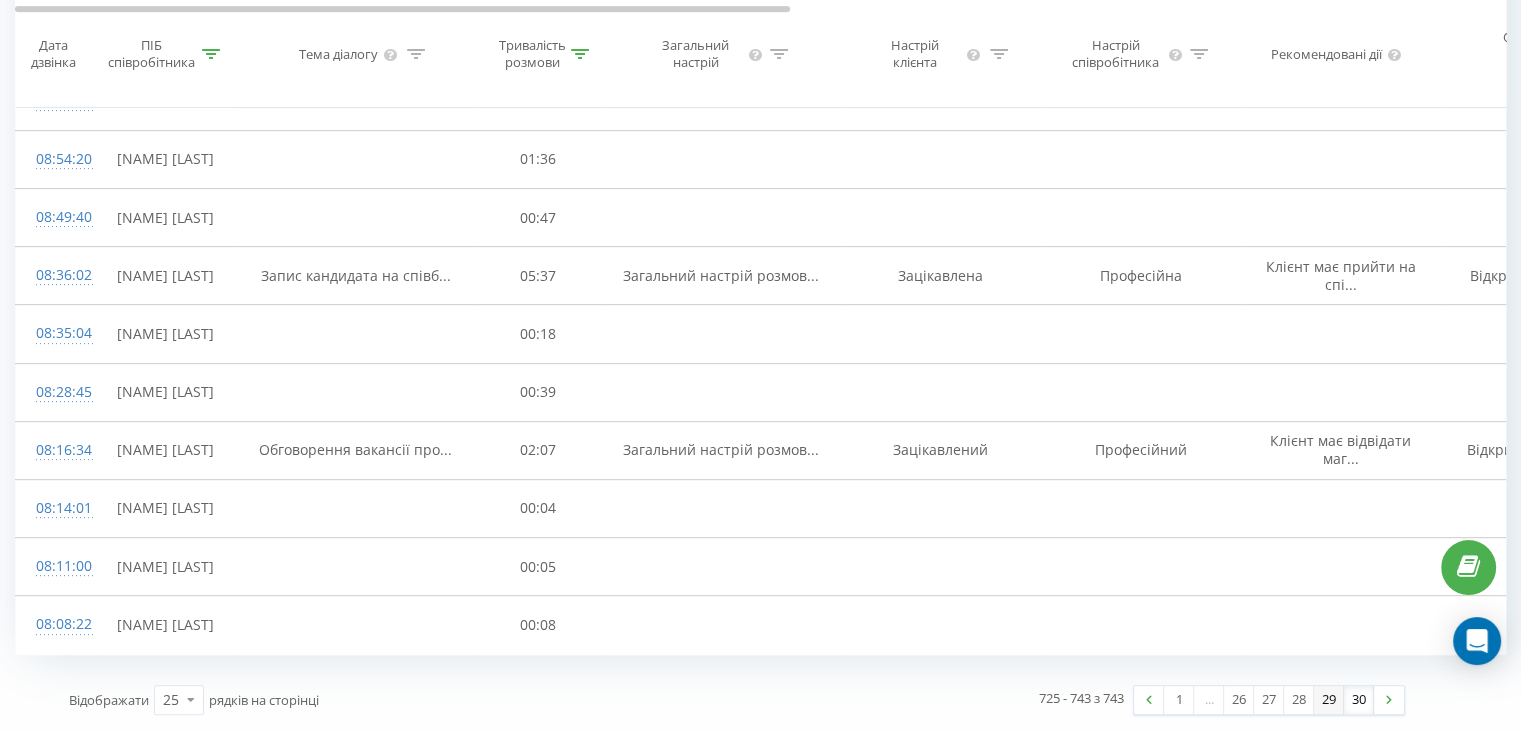 click on "29" at bounding box center [1329, 700] 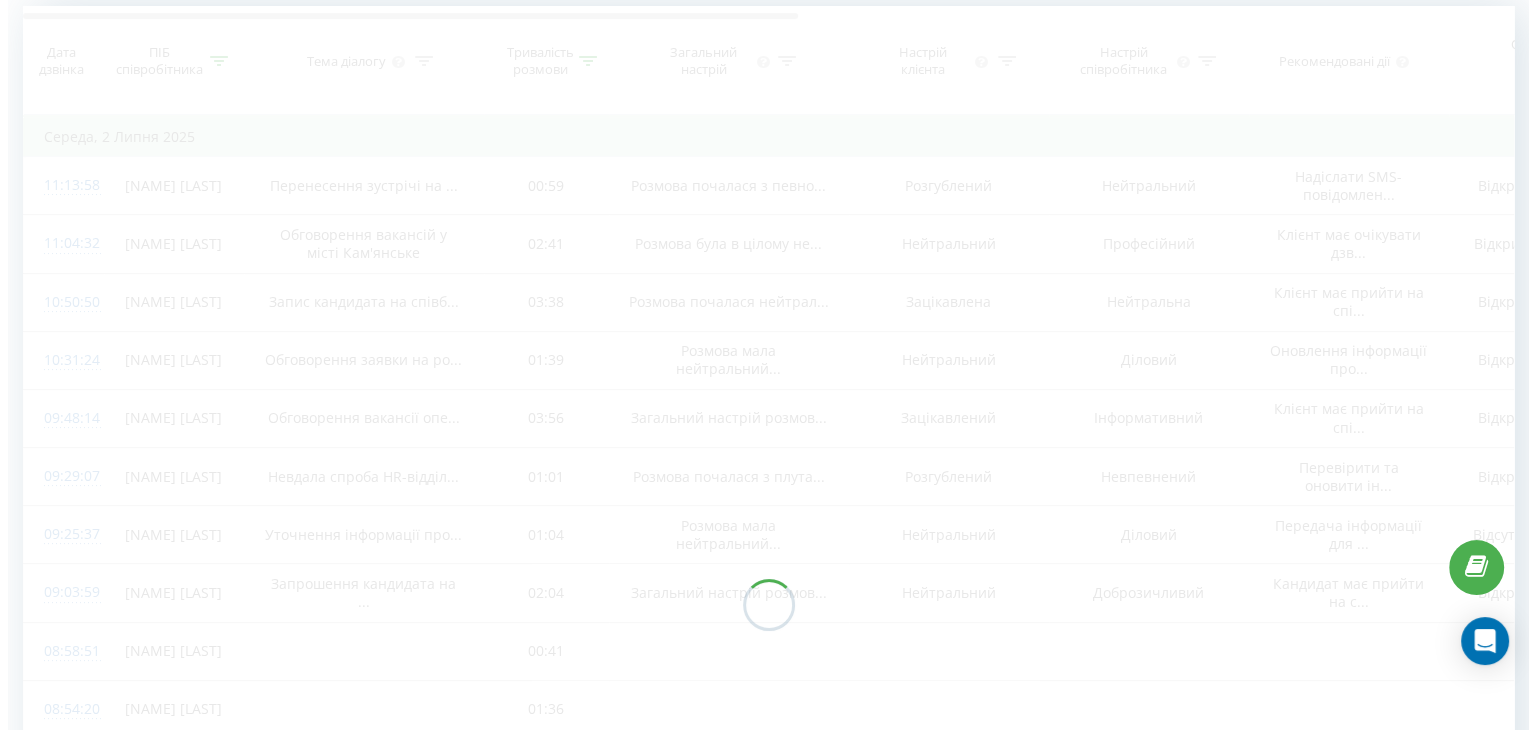 scroll, scrollTop: 132, scrollLeft: 0, axis: vertical 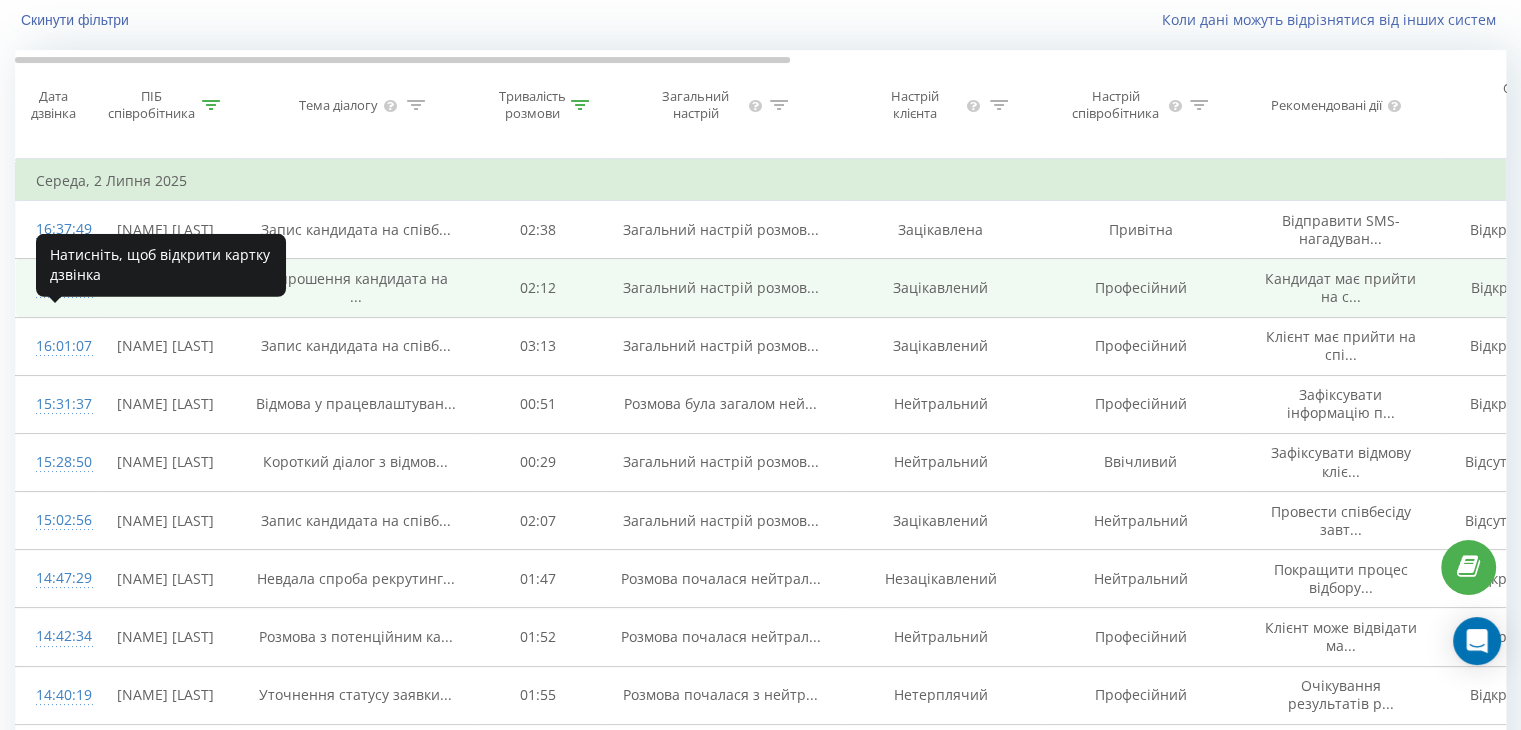 click on "16:14:57" at bounding box center (56, 287) 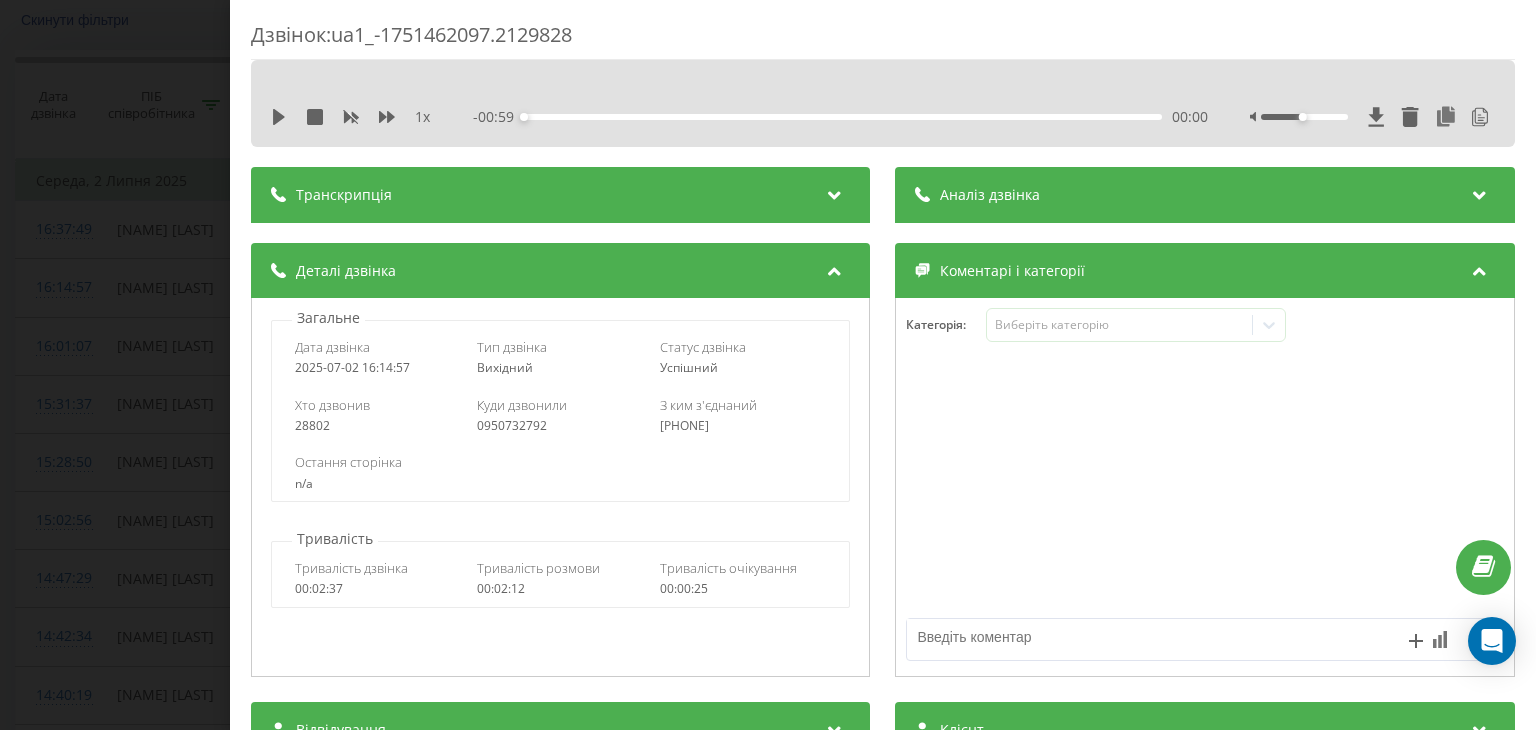 click at bounding box center (835, 192) 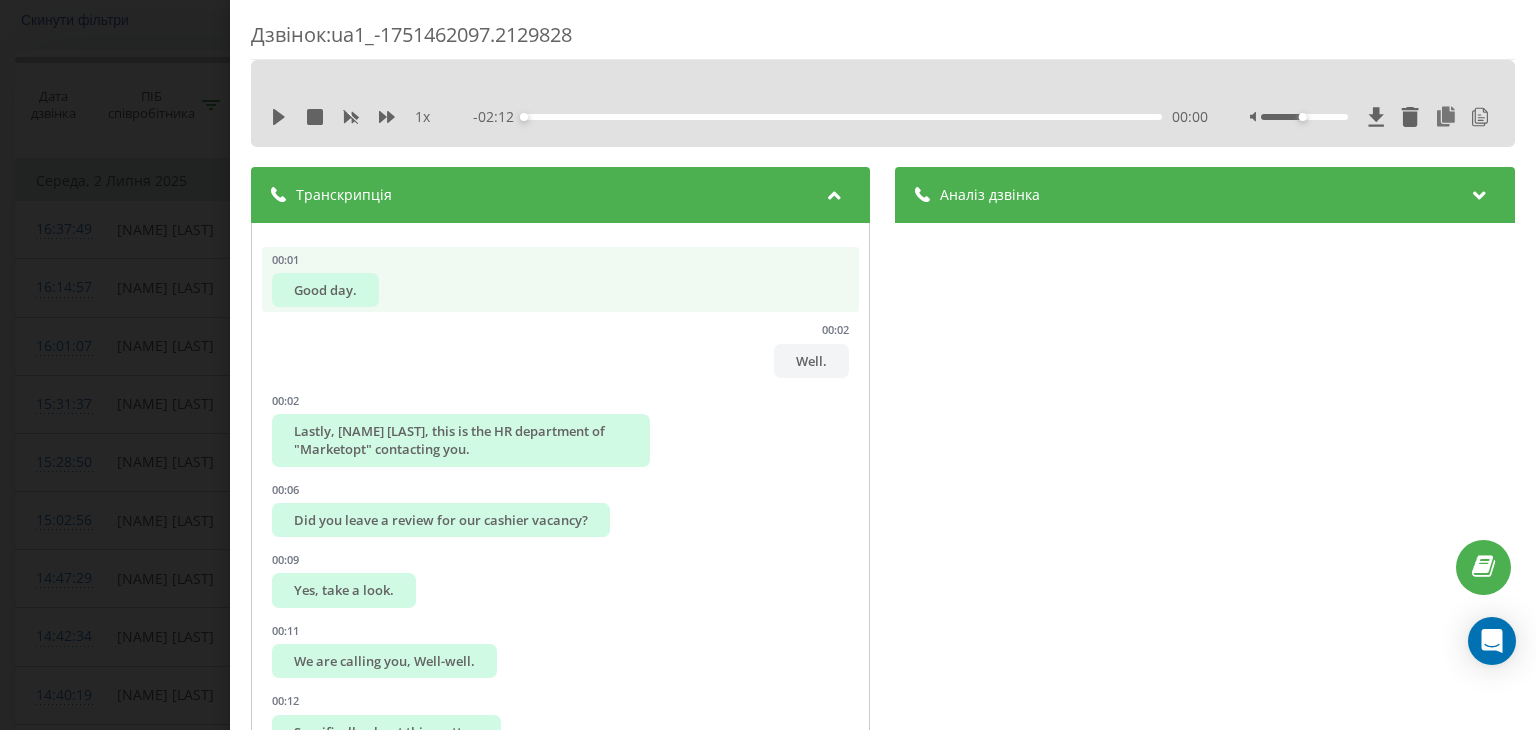 drag, startPoint x: 297, startPoint y: 244, endPoint x: 310, endPoint y: 253, distance: 15.811388 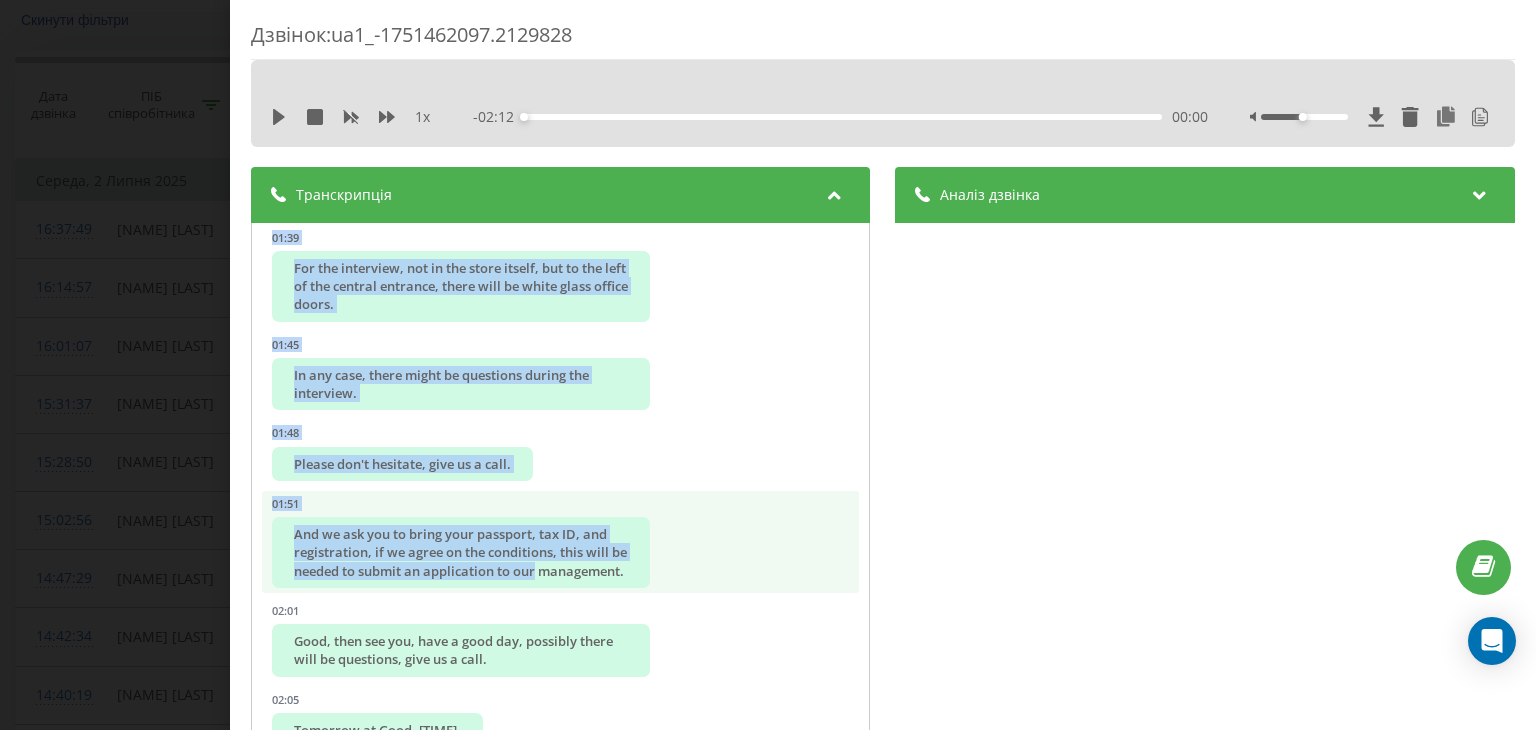 scroll, scrollTop: 2324, scrollLeft: 0, axis: vertical 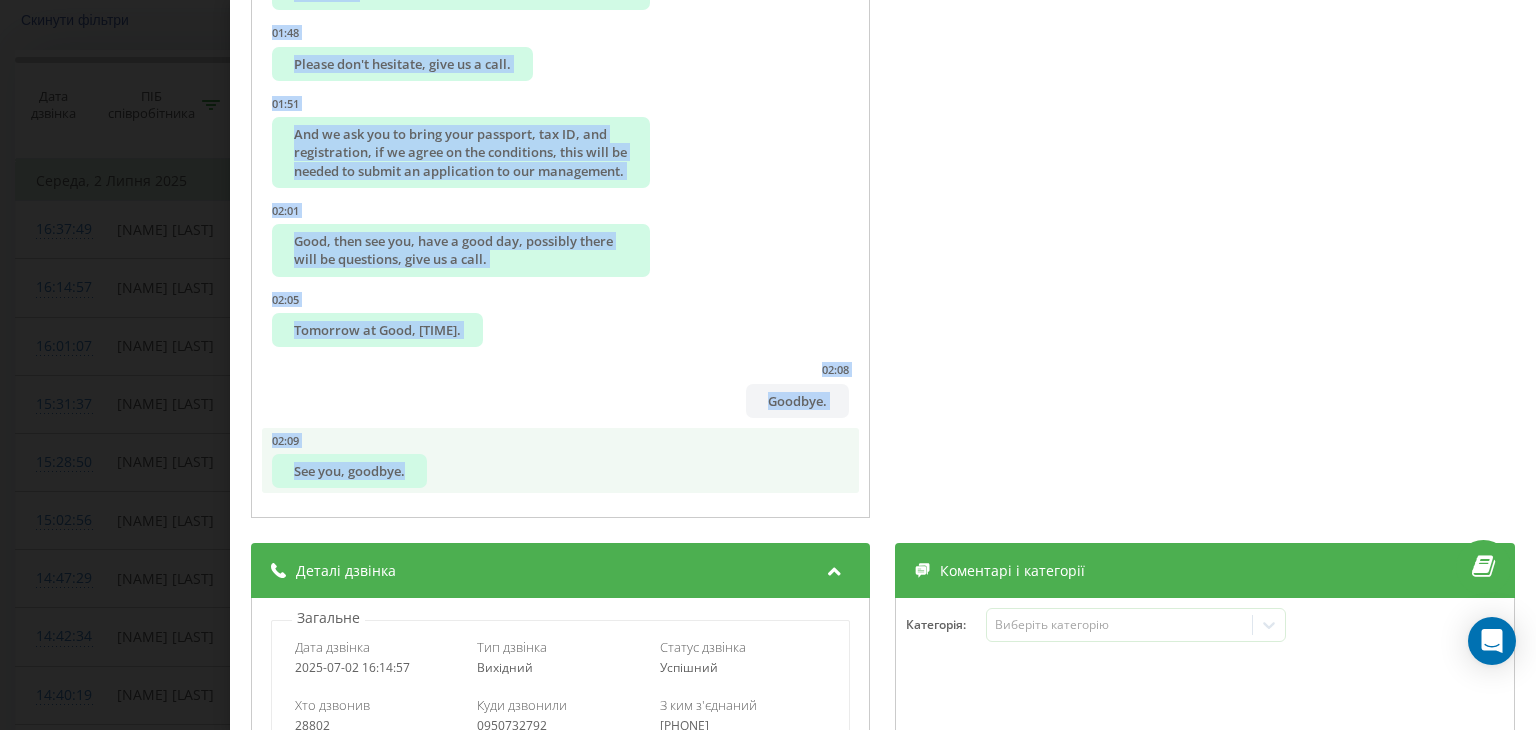 drag, startPoint x: 265, startPoint y: 279, endPoint x: 703, endPoint y: 493, distance: 487.48334 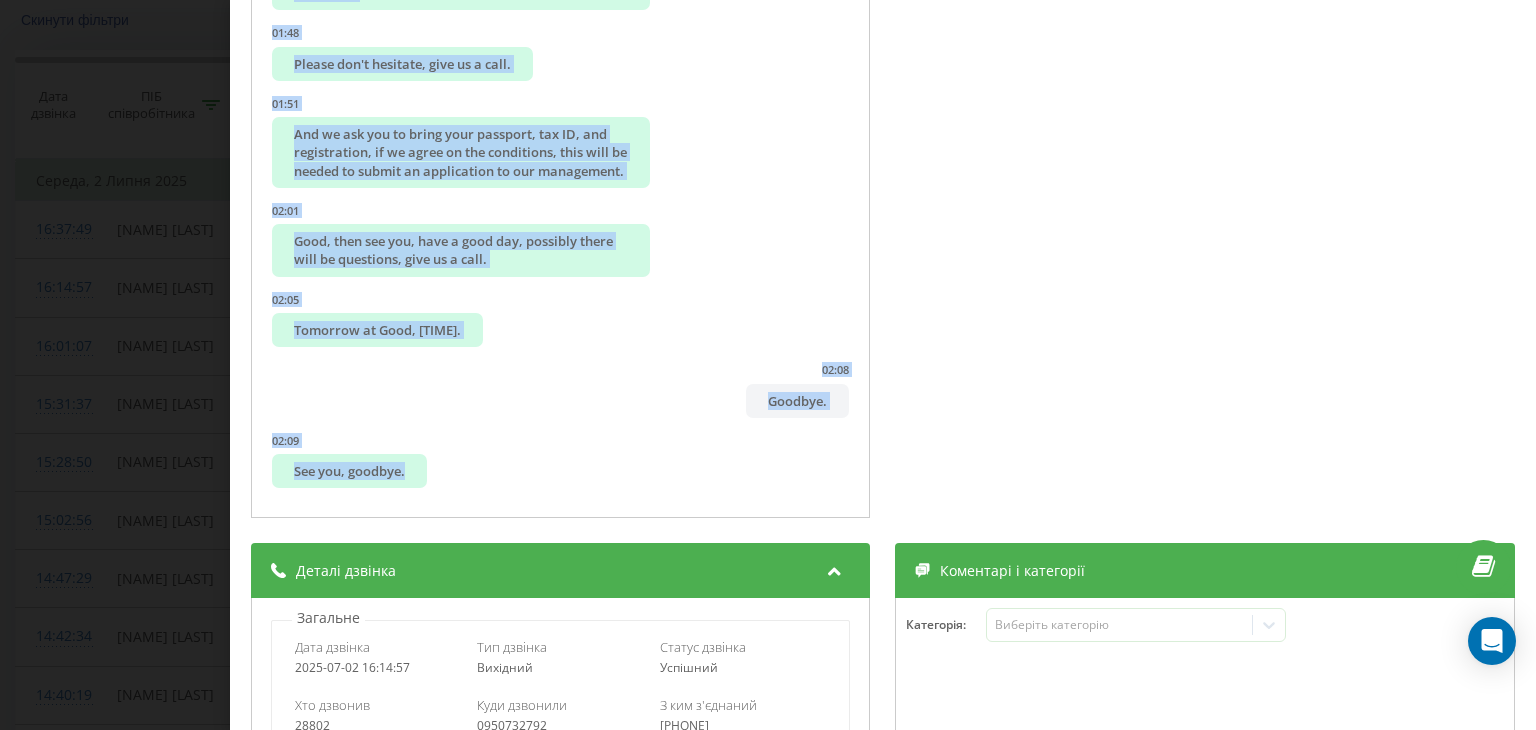 click on "Дзвінок :  ua1_-1751462097.2129828   1 x  - 02:12 00:00   00:00   Транскрипція 00:01 Good day. 00:02 Well. 00:02 Lastly, Slavа Oleksandrovych, this is the HR department of "Marketopt" contacting you. 00:06 Did you leave a review for our cashier vacancy? 00:09 Yes, take a look. 00:11 We are calling you, Well-well. 00:12 Specifically about this matter. 00:13 We would like to invite you for an interview, to discuss in more detail both work conditions and submit an application to work with us. 00:21 Please tell me, would it be interesting to talk? 00:29 Look, our vacancies are located throughout the city, we are currently opening both new retail locations and have vacancies at existing stores, which is more individually discussed with a manager. 00:42 In any case, during the interview we will discuss the options you are ready to consider, and then based on the result, offer what we have available. 00:51 Our office is located in Levada. 00:53 00:58 Understood. 01:01 01:05 01:07 I think so. 2 4" at bounding box center (768, 365) 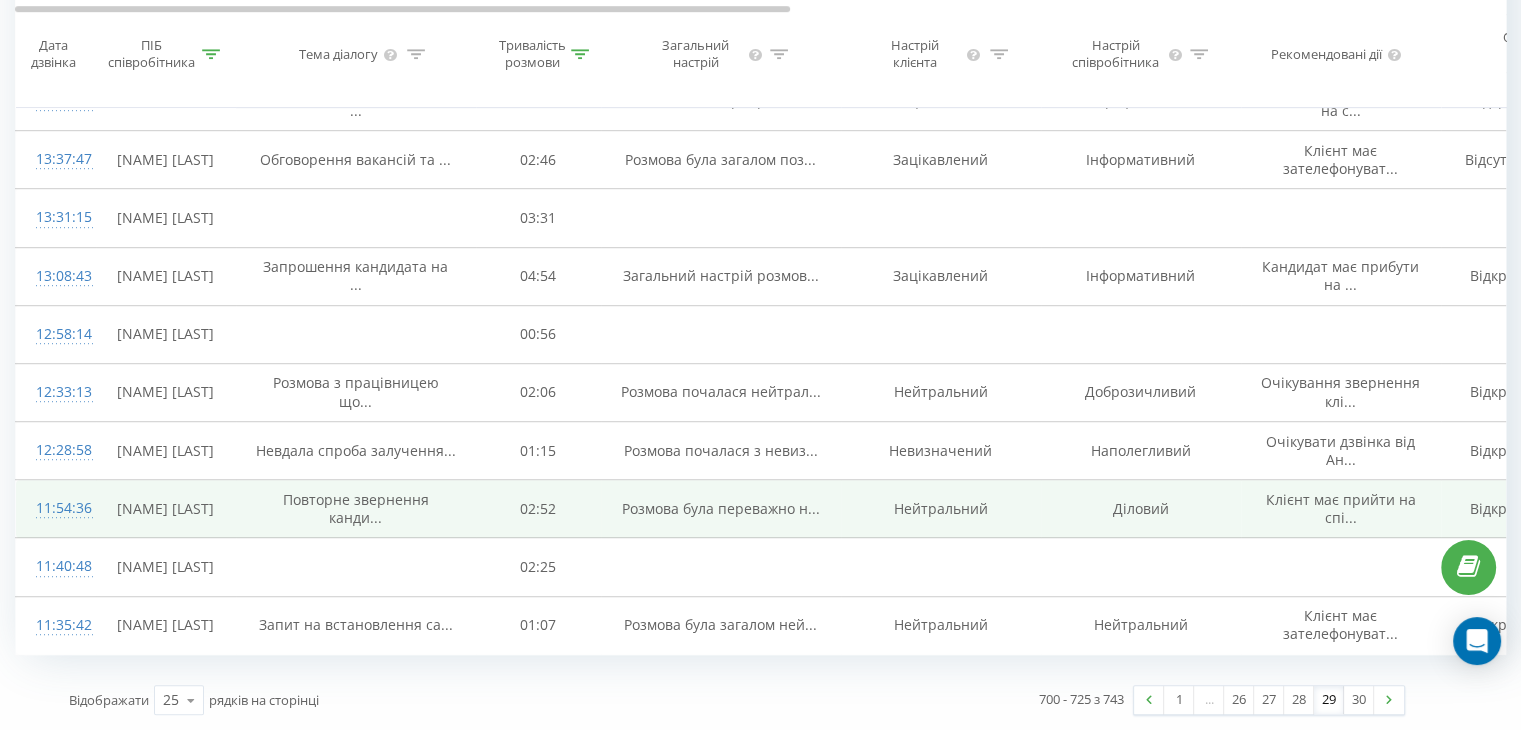 scroll, scrollTop: 1528, scrollLeft: 0, axis: vertical 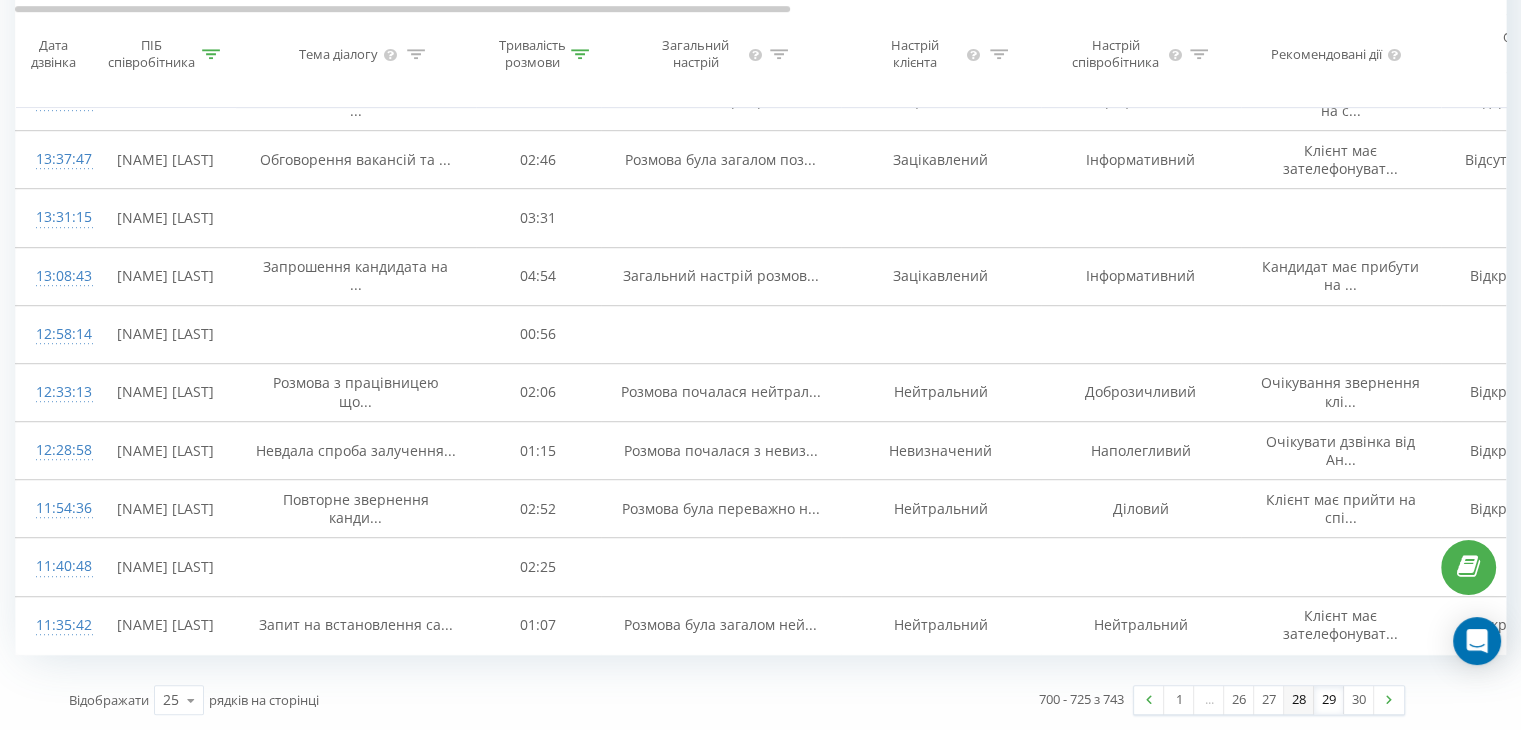 click on "28" at bounding box center [1299, 700] 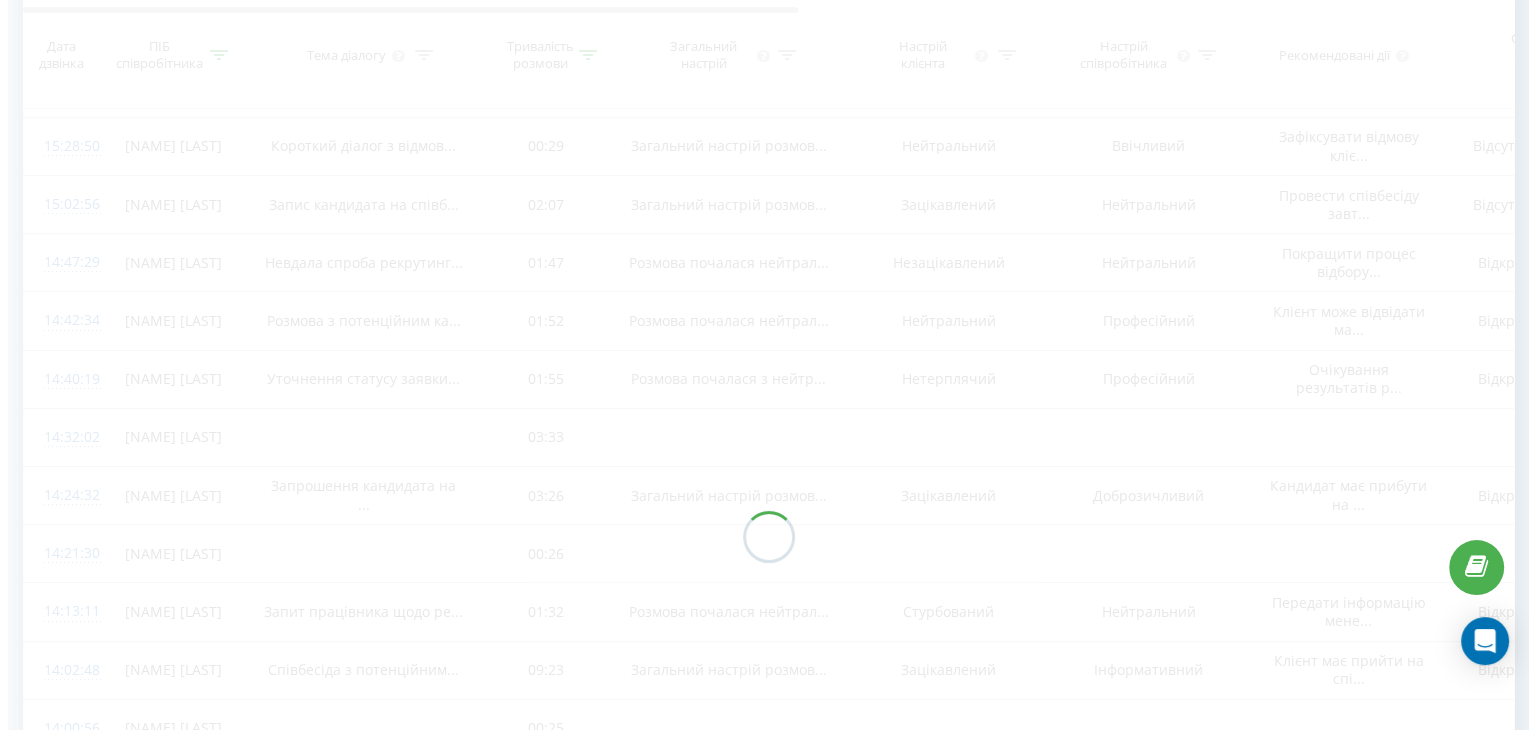 scroll, scrollTop: 132, scrollLeft: 0, axis: vertical 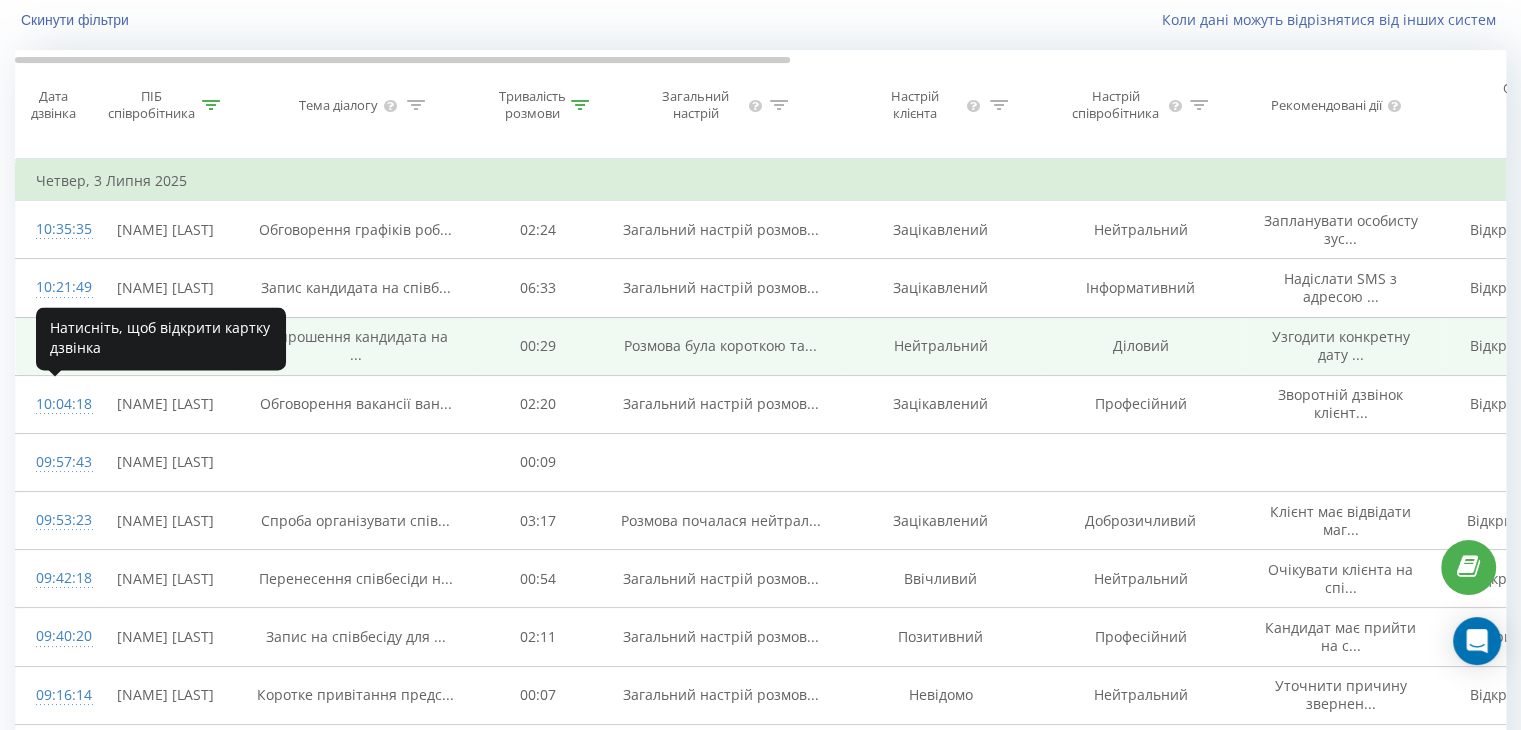 click on "10:20:59" at bounding box center [56, 346] 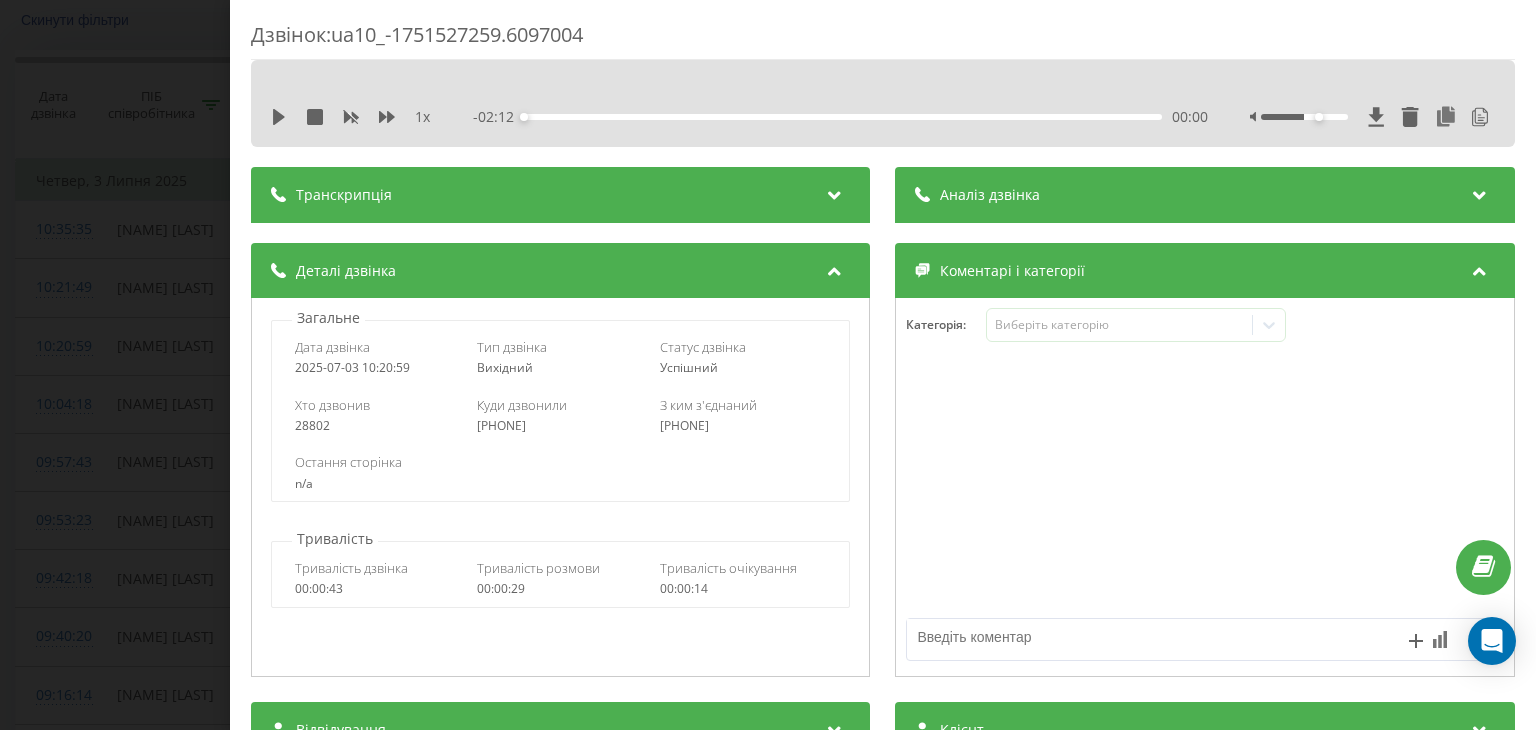 click on "- 02:12 00:00   00:00" at bounding box center (841, 117) 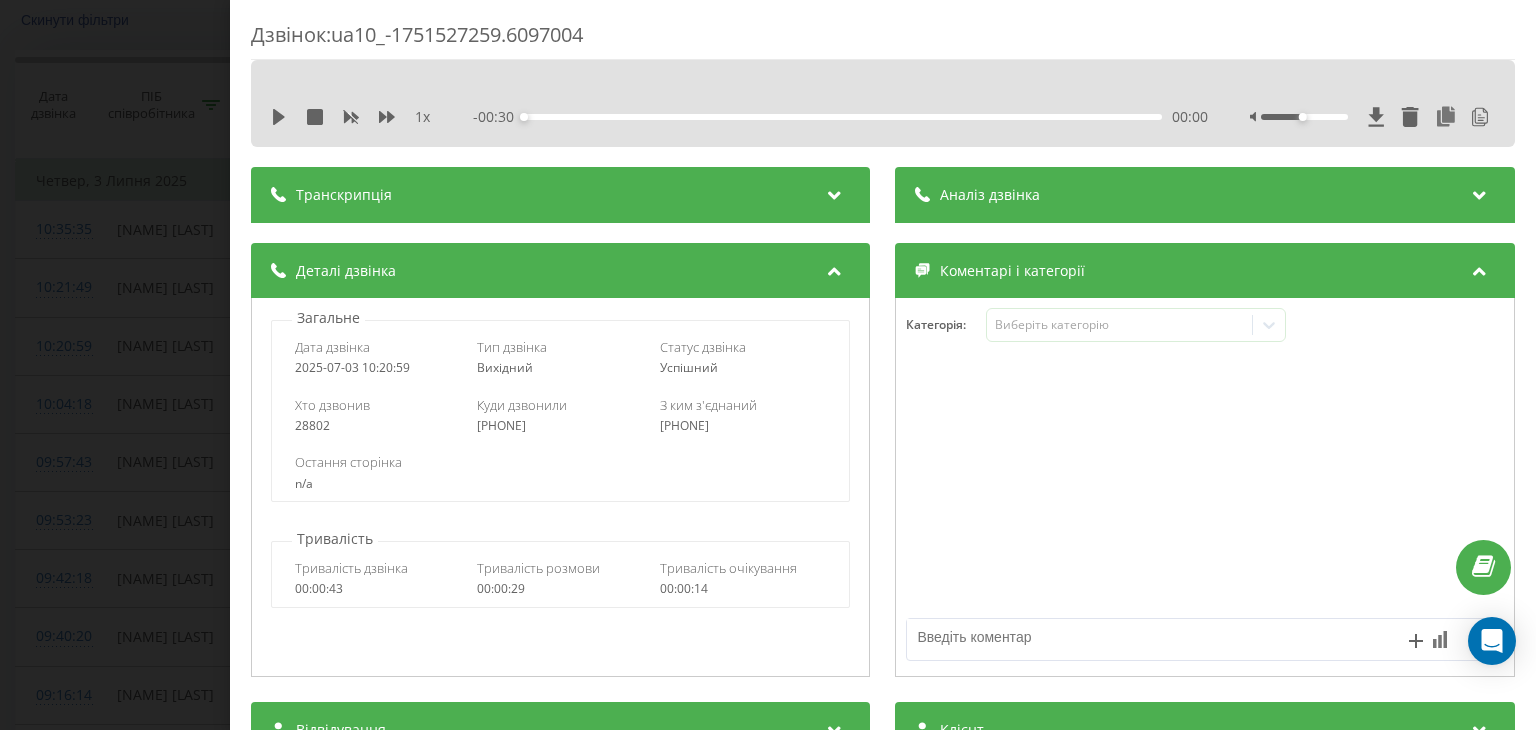 click at bounding box center [835, 192] 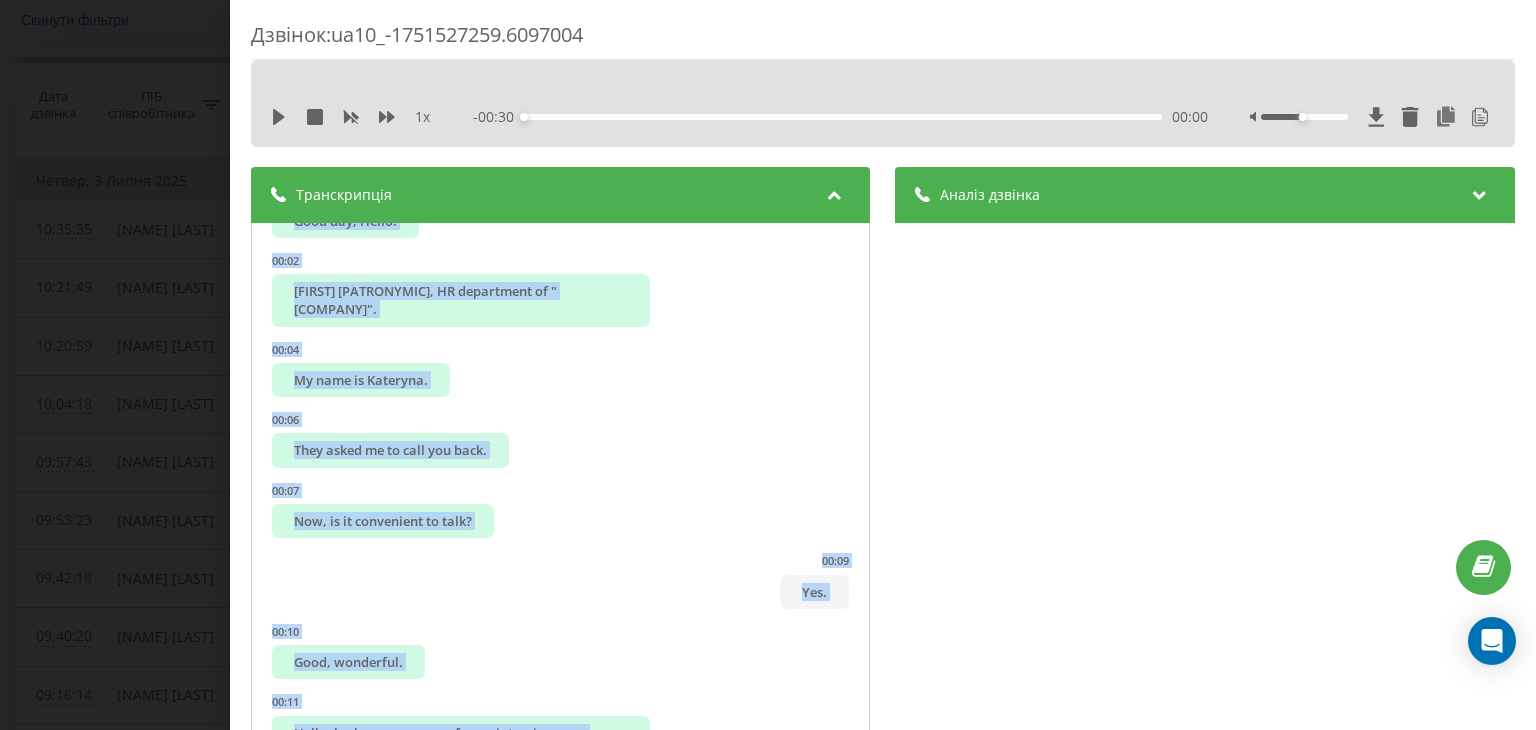 scroll, scrollTop: 584, scrollLeft: 0, axis: vertical 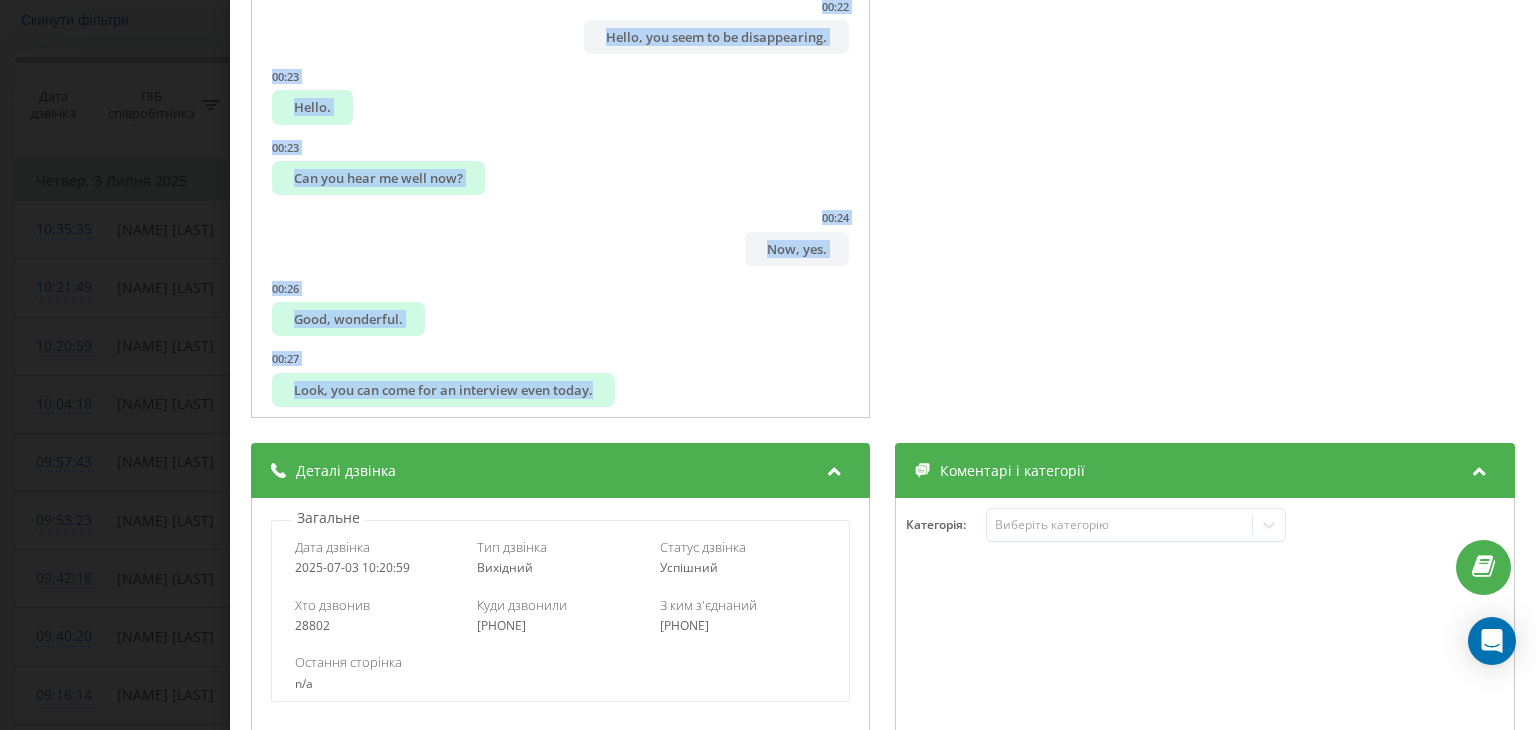 drag, startPoint x: 264, startPoint y: 252, endPoint x: 601, endPoint y: 394, distance: 365.69522 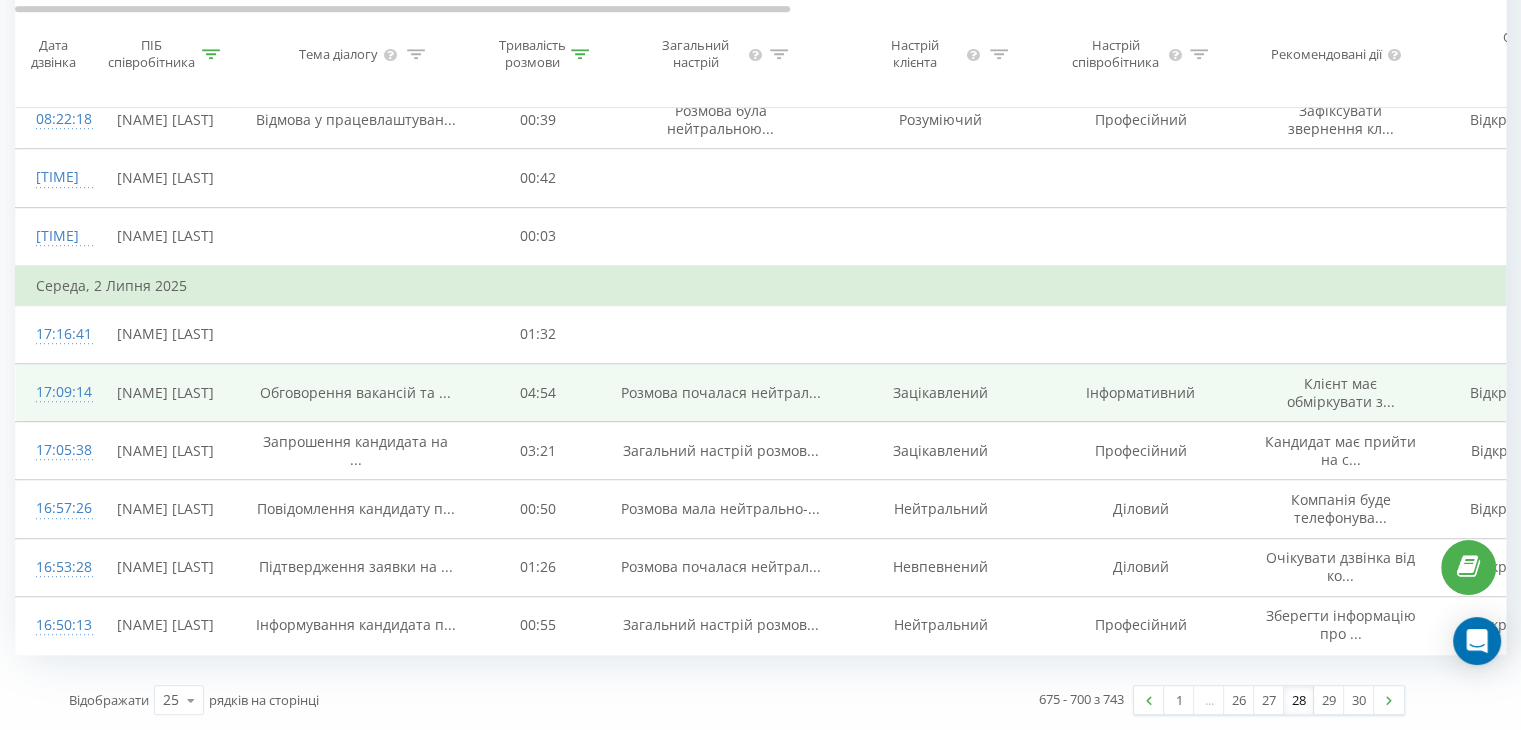 scroll, scrollTop: 1568, scrollLeft: 0, axis: vertical 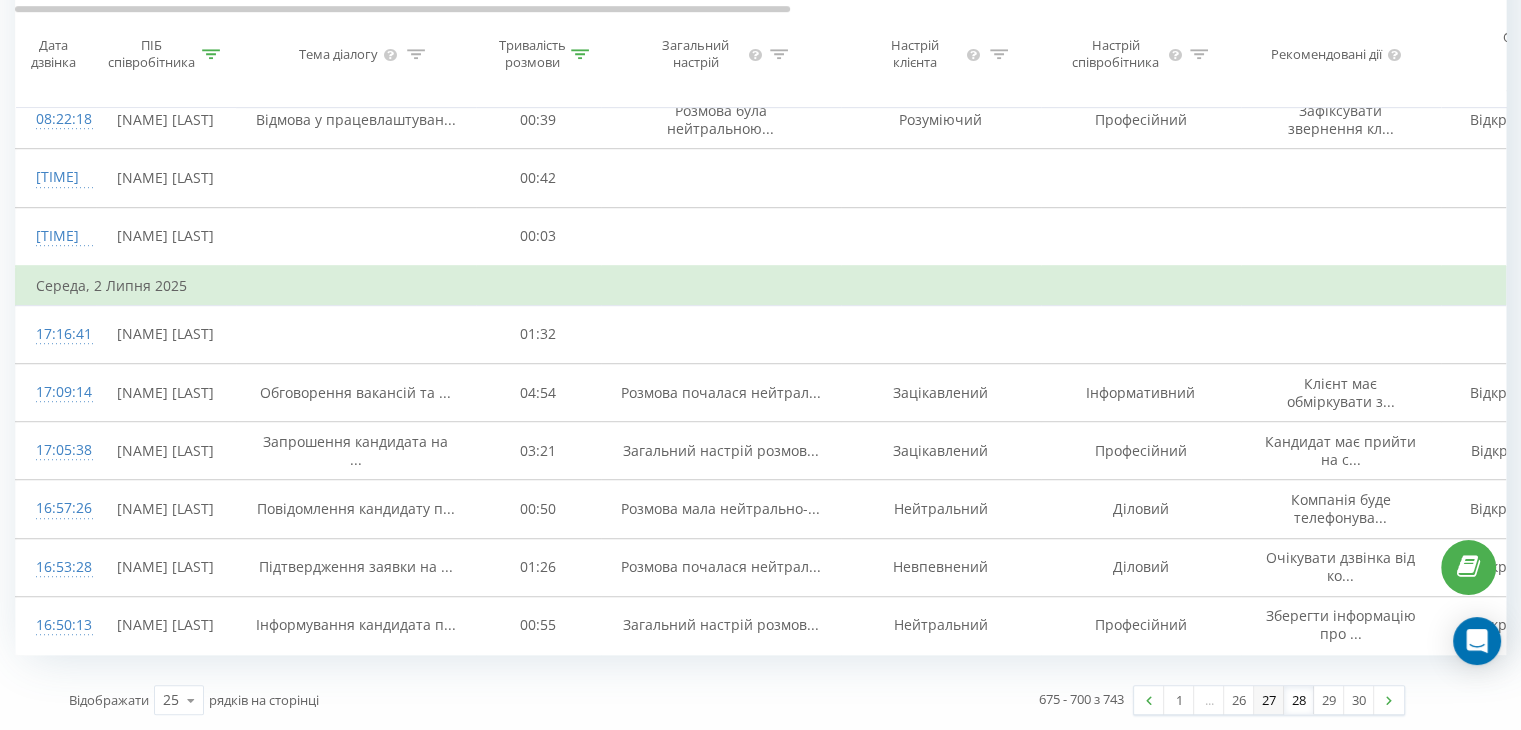 click on "27" at bounding box center (1269, 700) 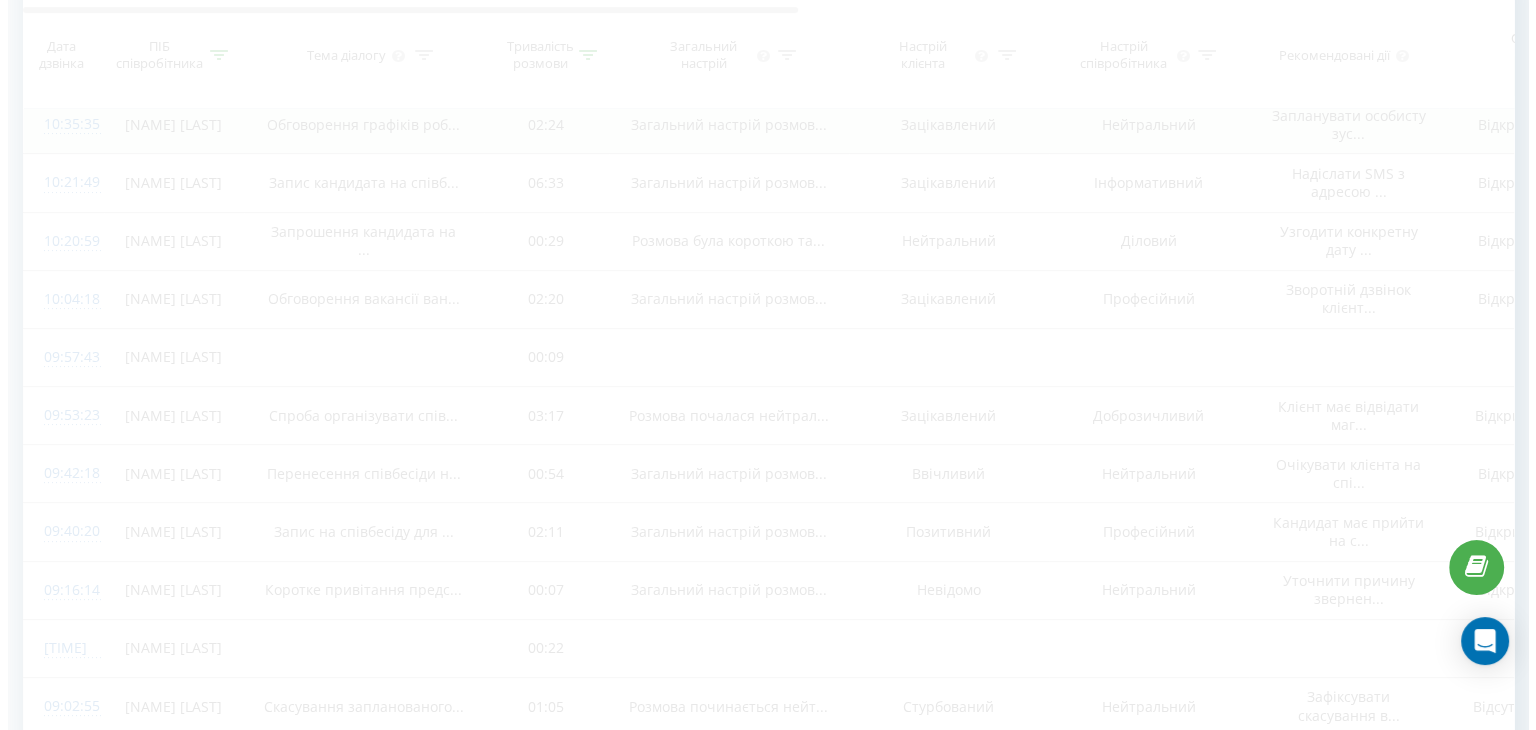 scroll, scrollTop: 132, scrollLeft: 0, axis: vertical 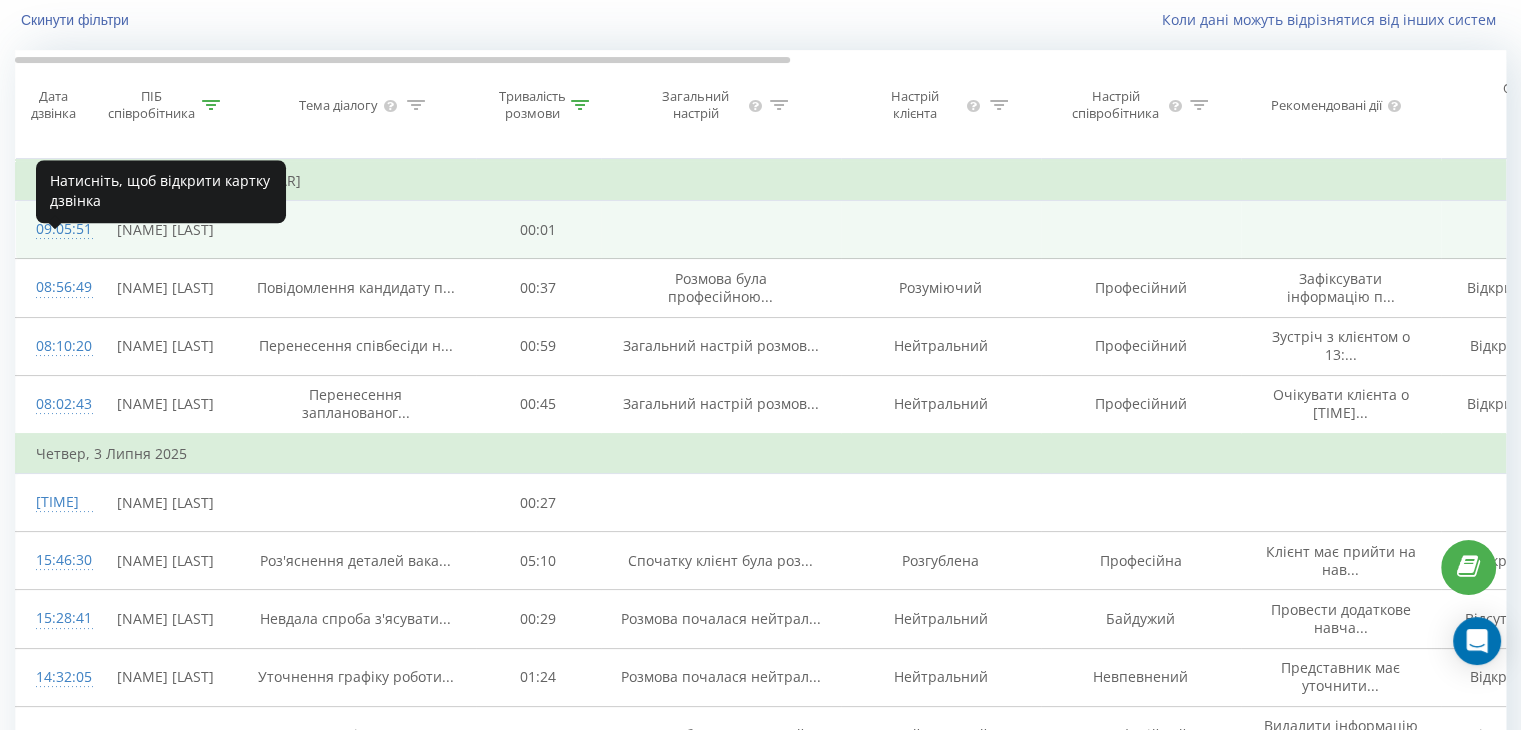 click on "09:05:51" at bounding box center [56, 229] 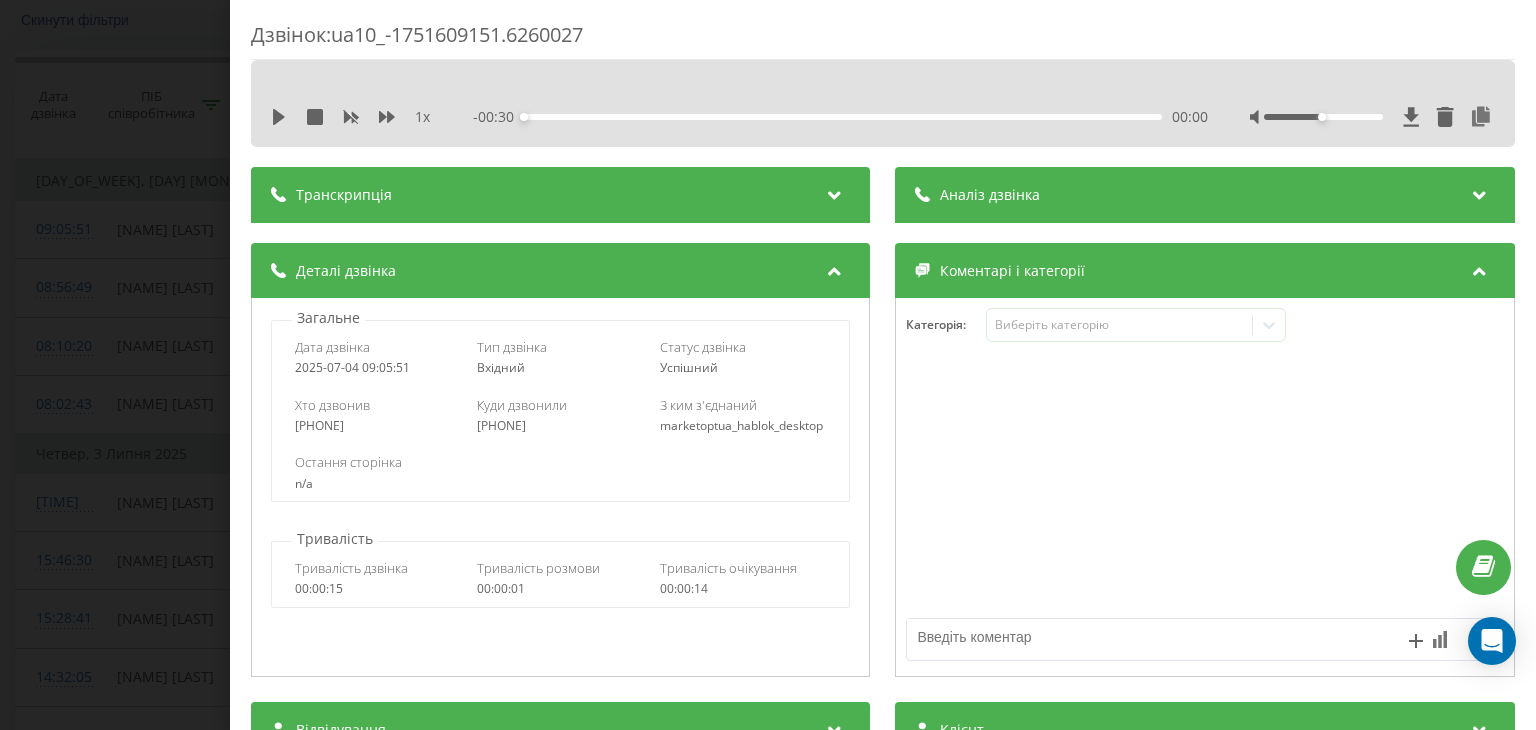 click at bounding box center (835, 192) 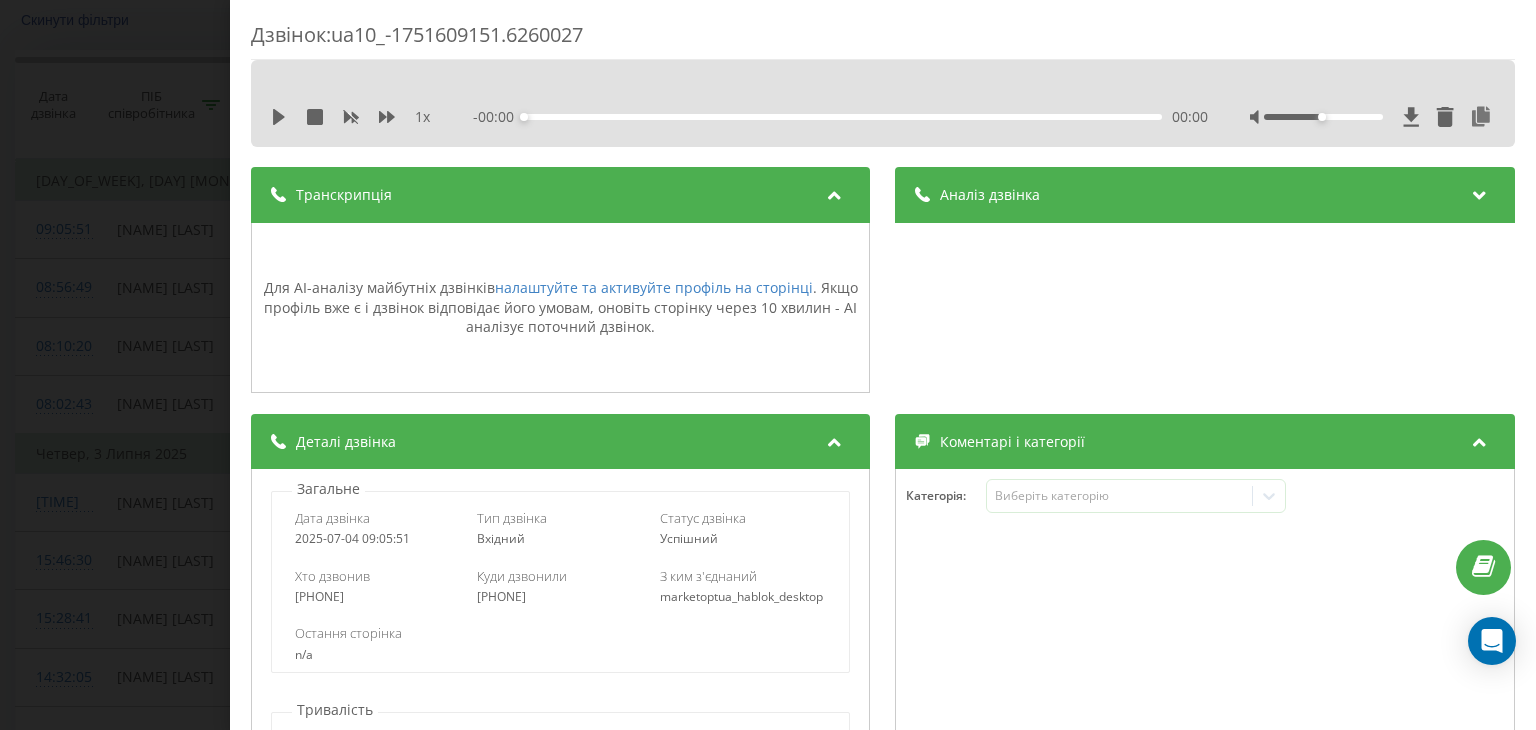 click on "Дзвінок :  ua10_-1751609151.6260027   1 x  - 00:00 00:00   00:00   Транскрипція Для AI-аналізу майбутніх дзвінків  налаштуйте та активуйте профіль на сторінці . Якщо профіль вже є і дзвінок відповідає його умовам, оновіть сторінку через 10 хвилин - AI аналізує поточний дзвінок. Аналіз дзвінка Для AI-аналізу майбутніх дзвінків  налаштуйте та активуйте профіль на сторінці . Якщо профіль вже є і дзвінок відповідає його умовам, оновіть сторінку через 10 хвилин - AI аналізує поточний дзвінок. Деталі дзвінка Загальне Дата дзвінка 2025-07-04 09:05:51 Тип дзвінка Вхідний Статус дзвінка Успішний 380664699315 :" at bounding box center (768, 365) 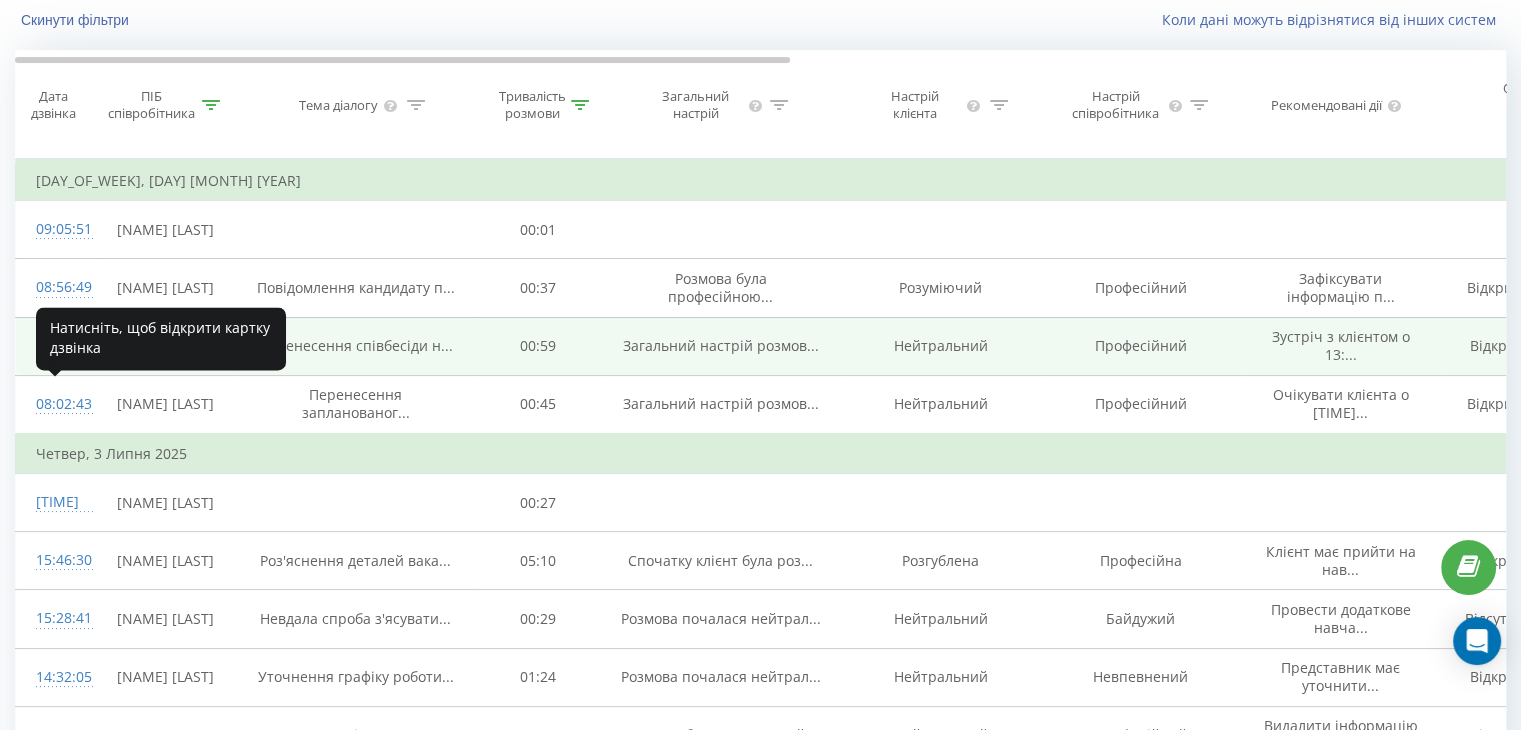 click on "08:10:20" at bounding box center [56, 346] 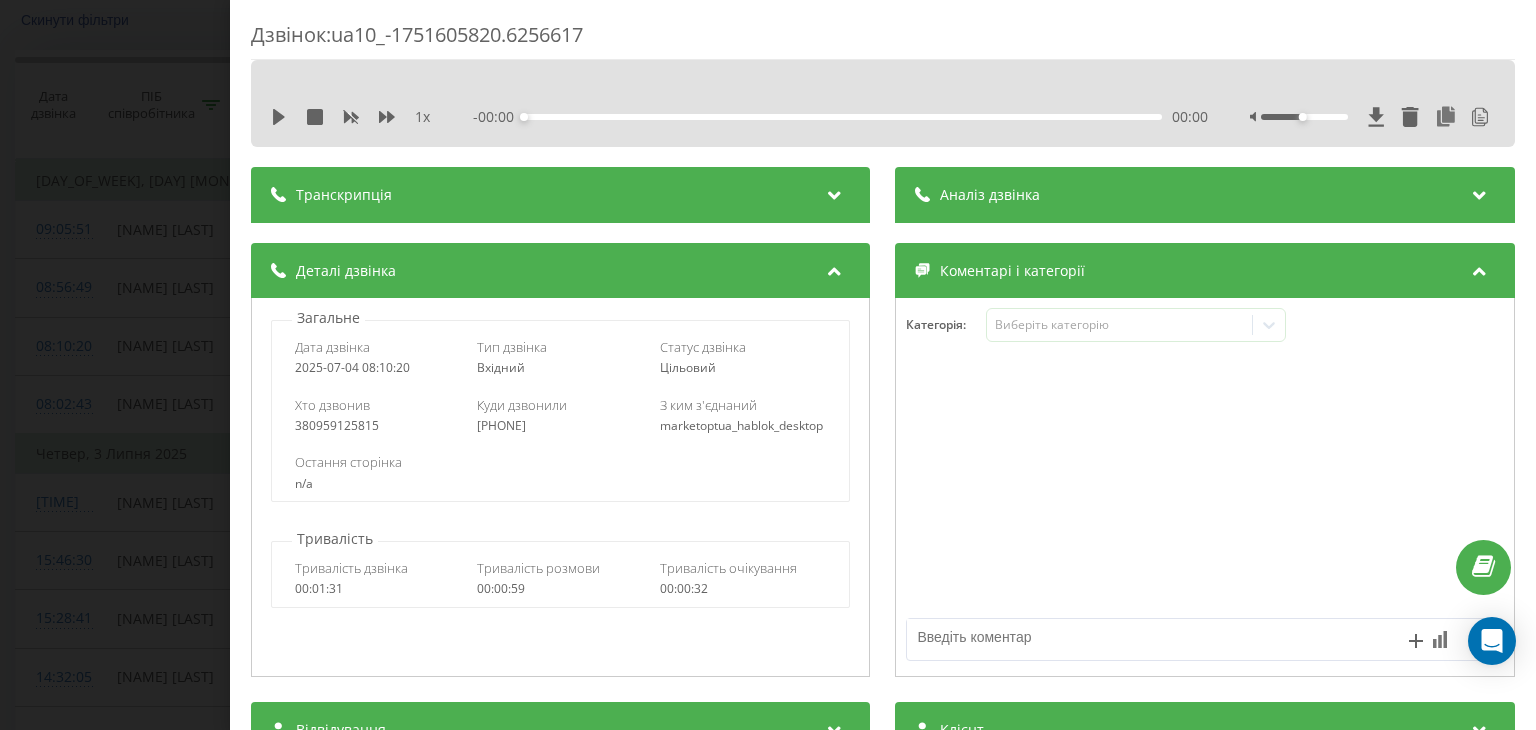 click at bounding box center [835, 192] 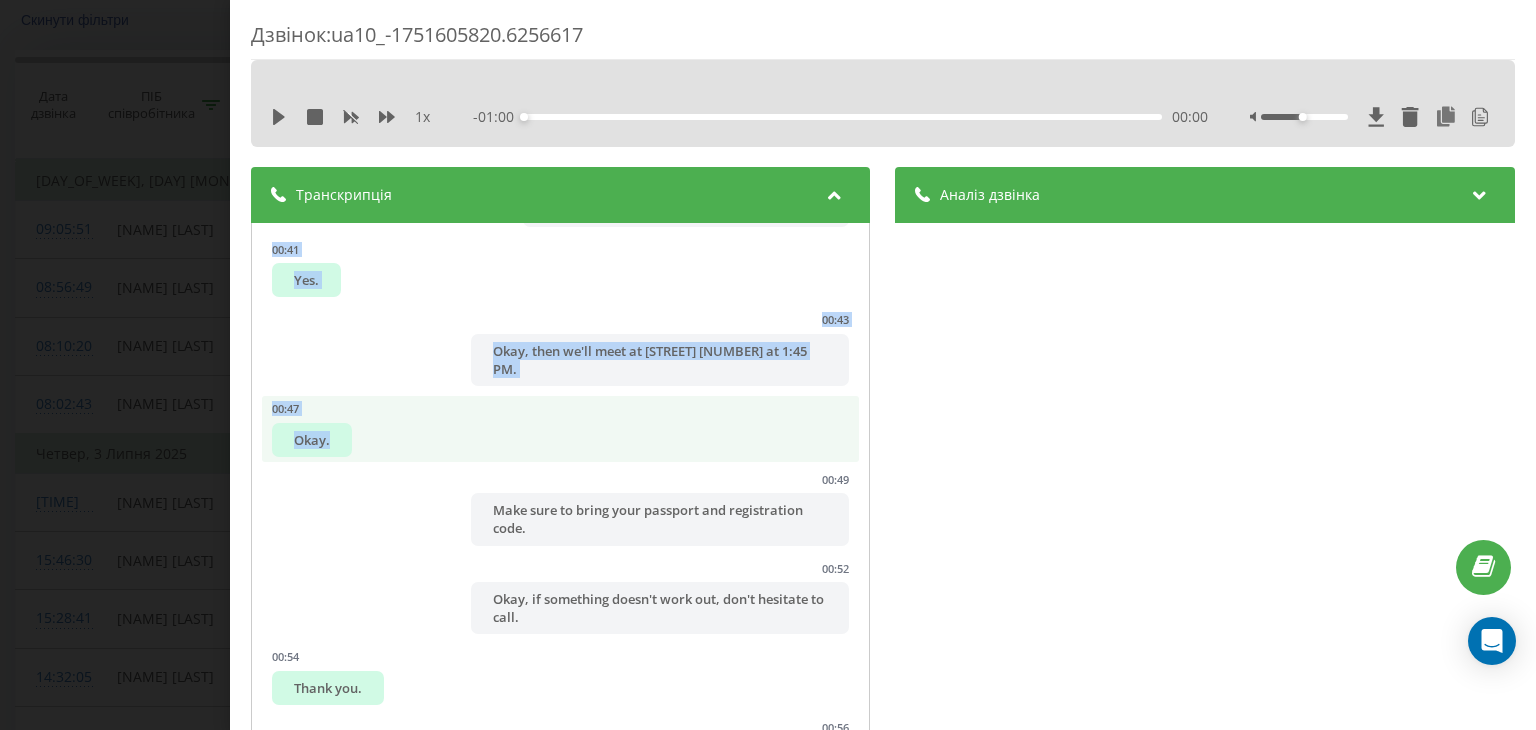 scroll, scrollTop: 1025, scrollLeft: 0, axis: vertical 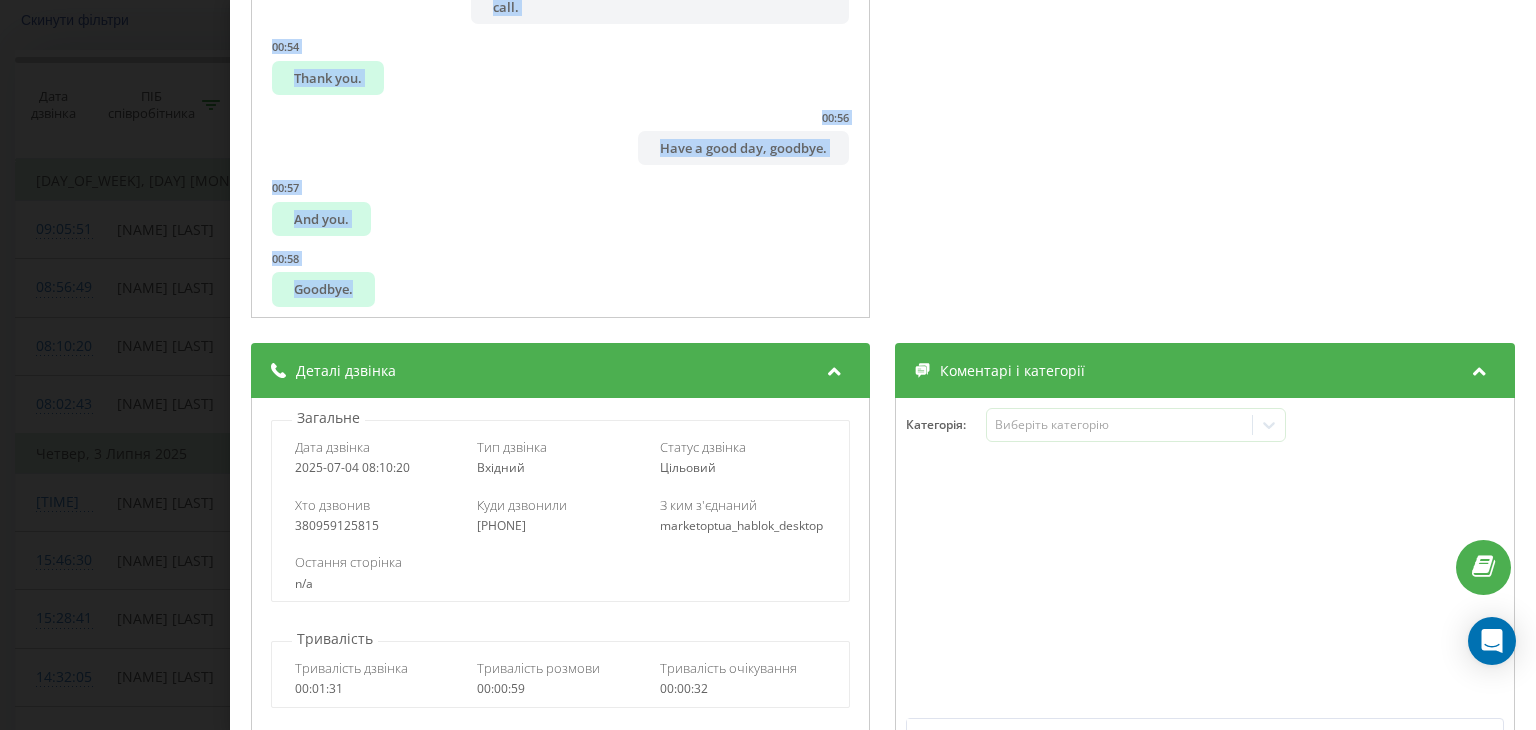 drag, startPoint x: 335, startPoint y: 249, endPoint x: 472, endPoint y: 295, distance: 144.51643 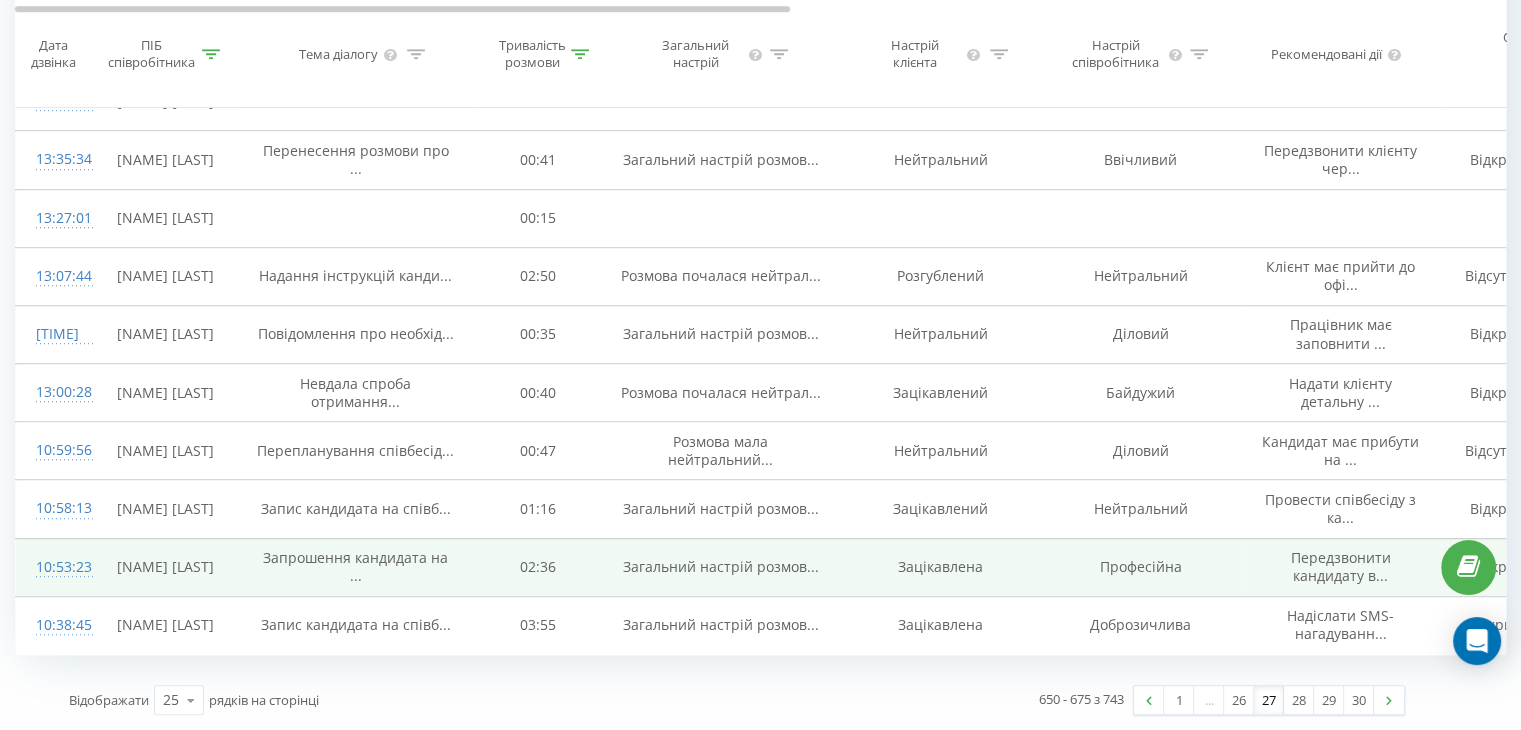 scroll, scrollTop: 1568, scrollLeft: 0, axis: vertical 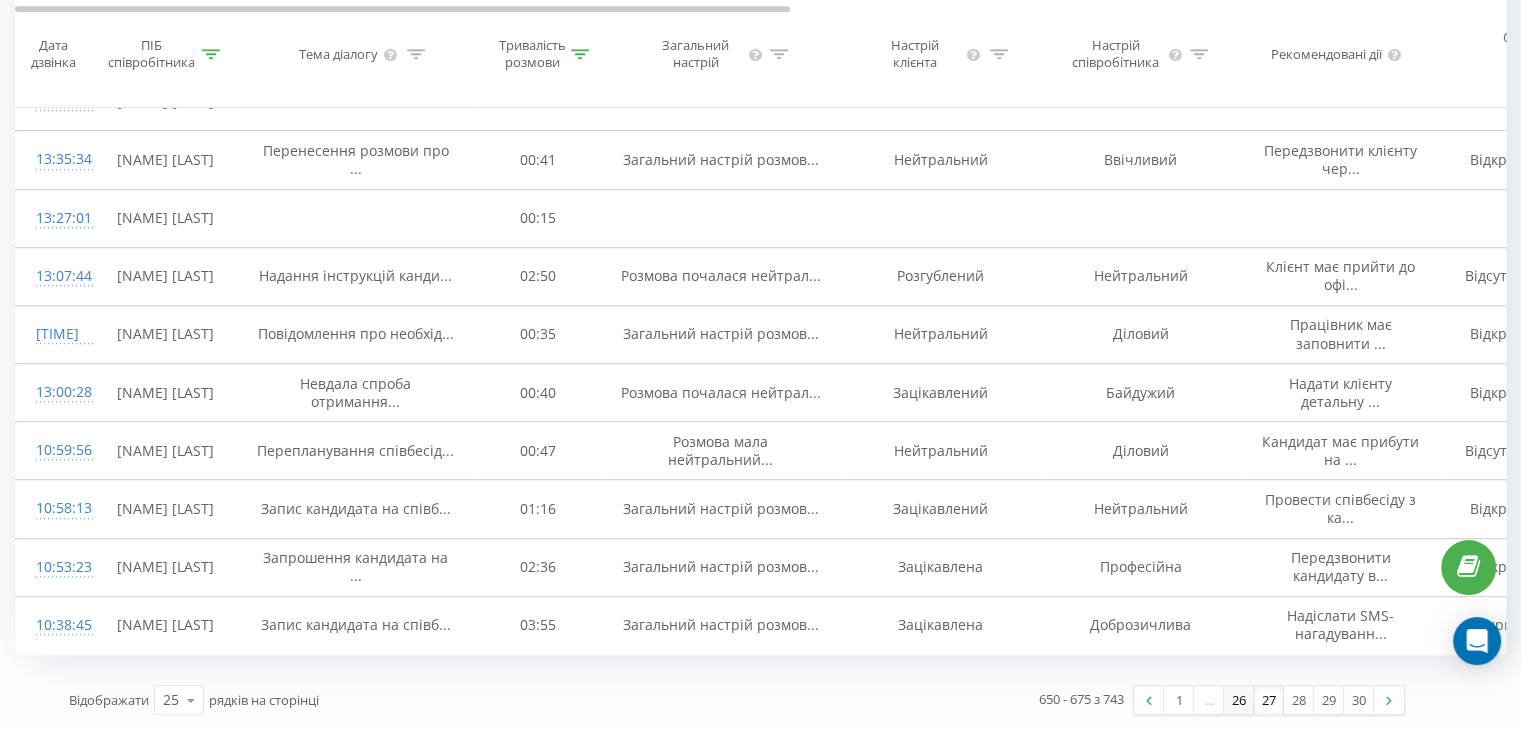 click on "26" at bounding box center [1239, 700] 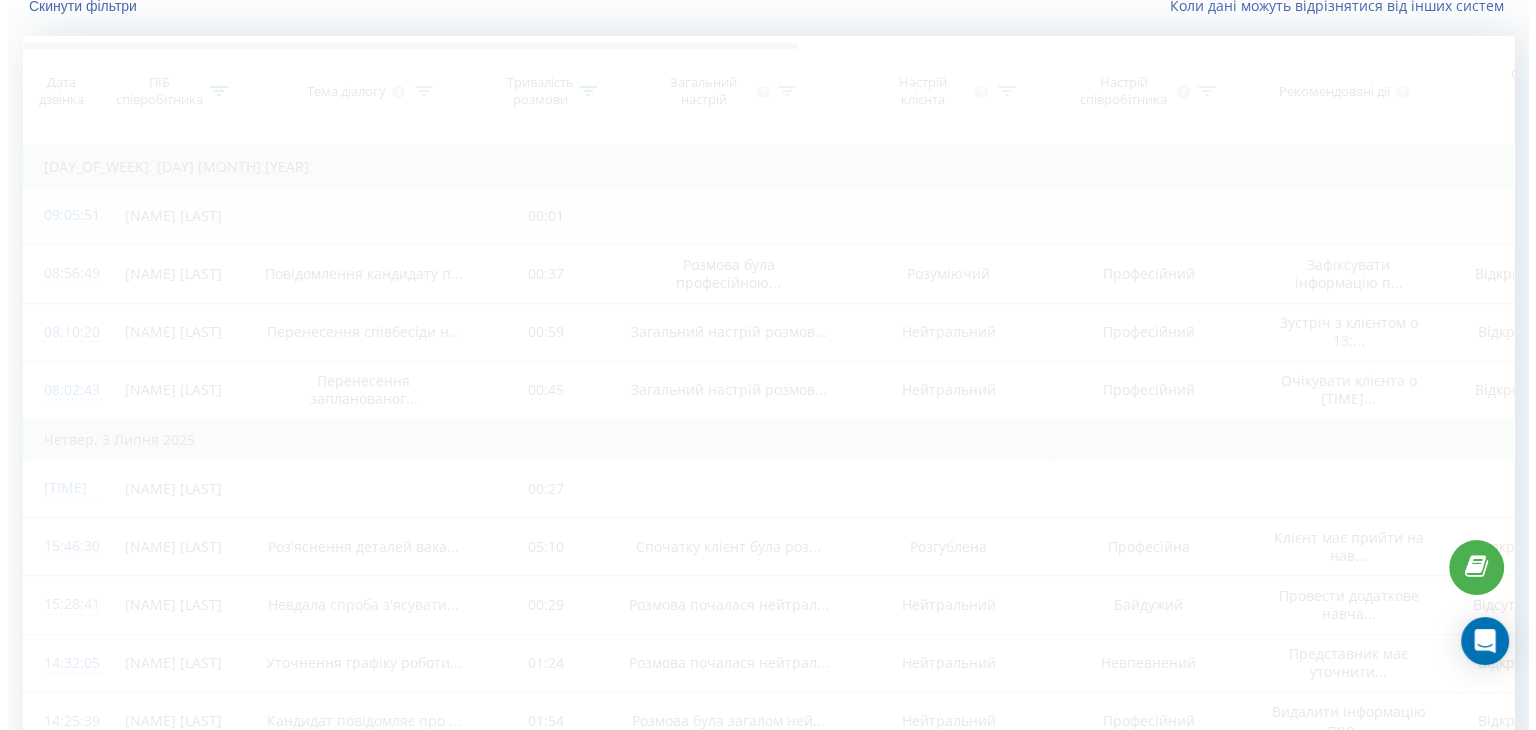 scroll, scrollTop: 132, scrollLeft: 0, axis: vertical 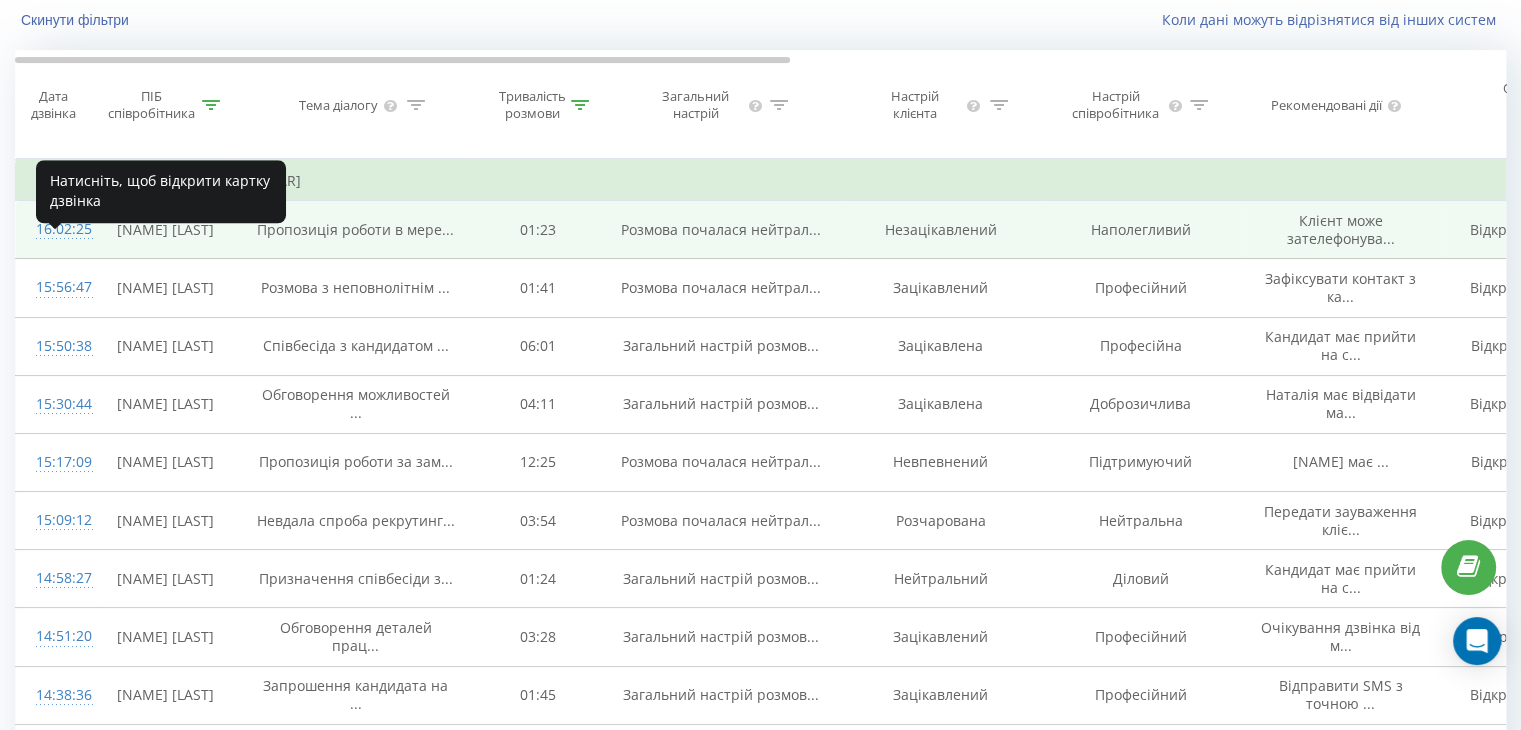 click on "16:02:25" at bounding box center (56, 229) 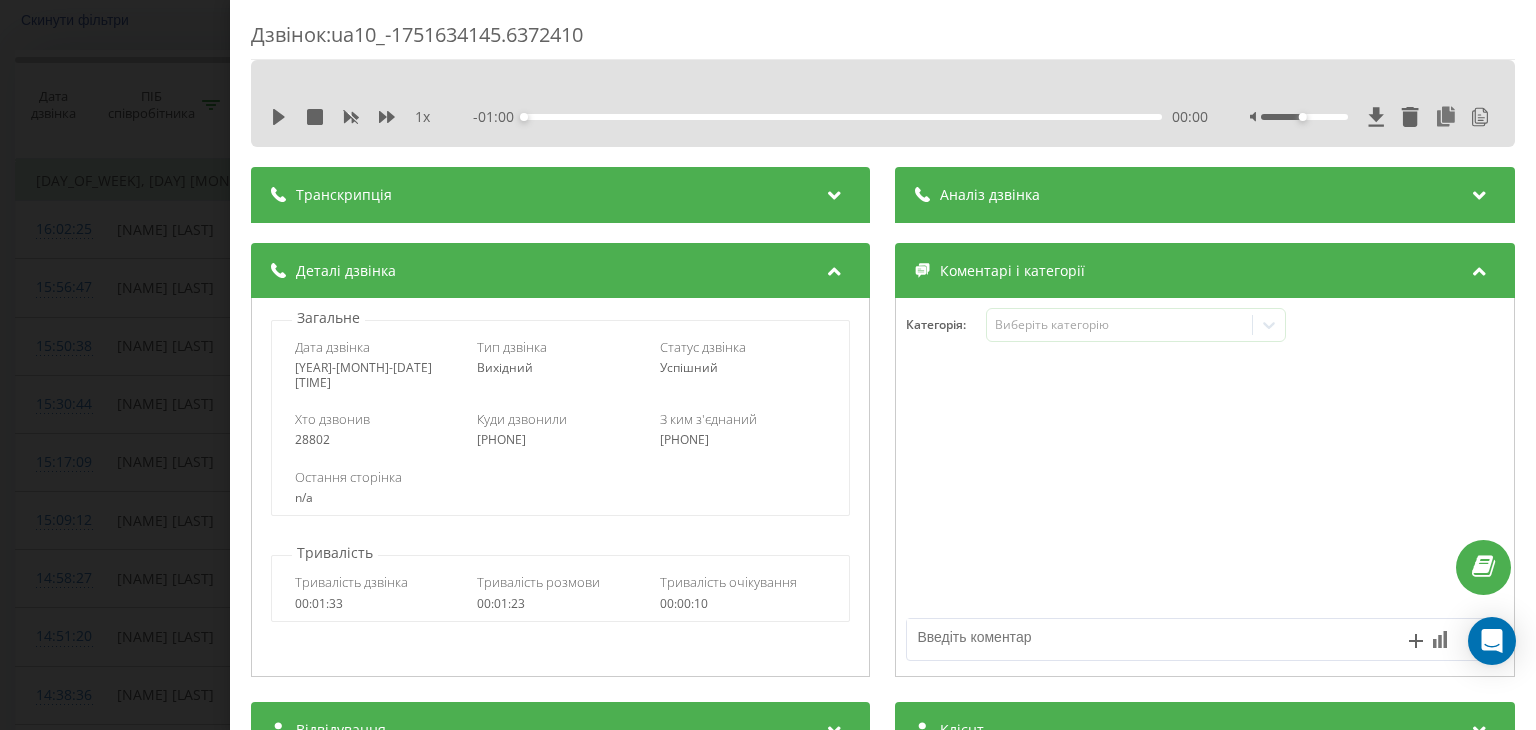 click on "1 x  - 01:00 00:00   00:00" at bounding box center (883, 117) 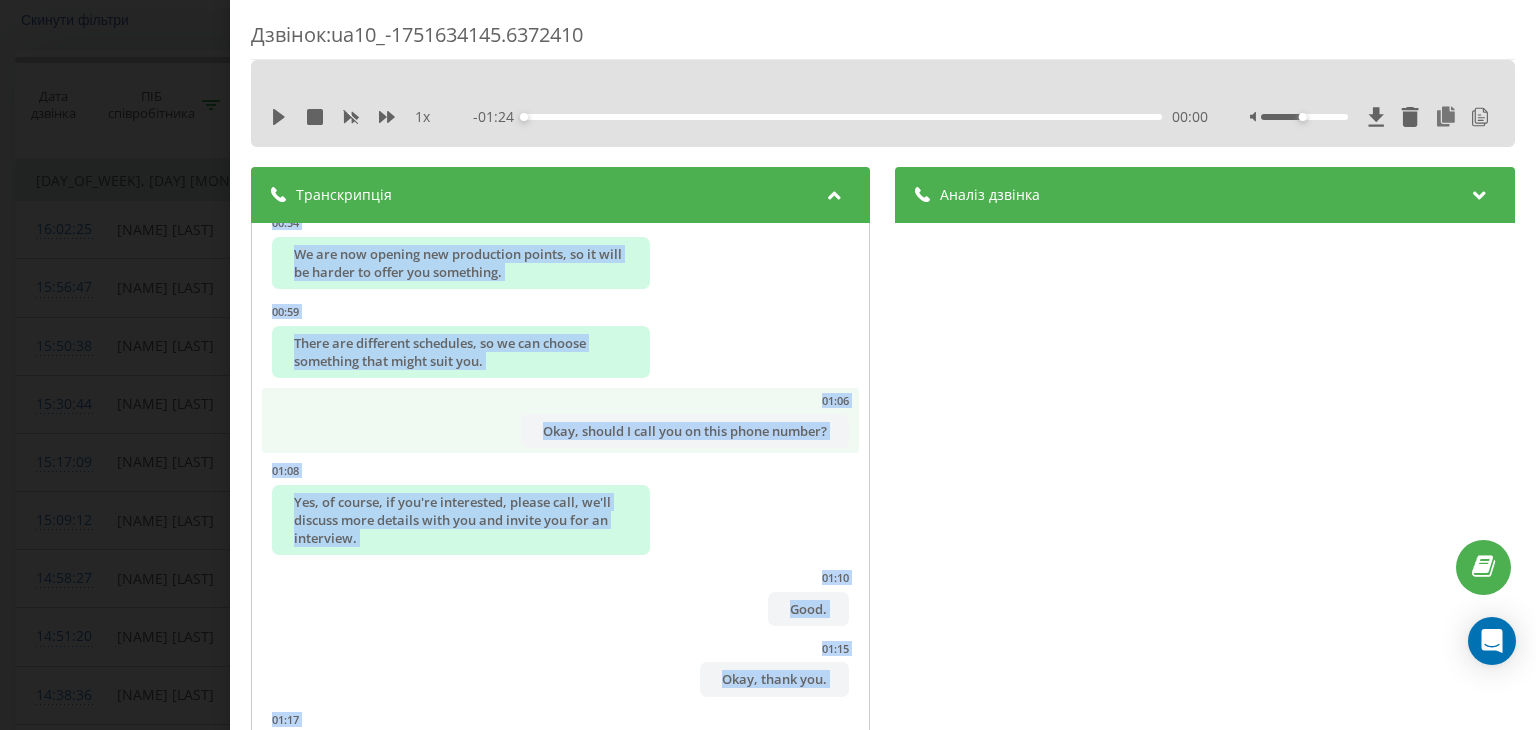 scroll, scrollTop: 2178, scrollLeft: 0, axis: vertical 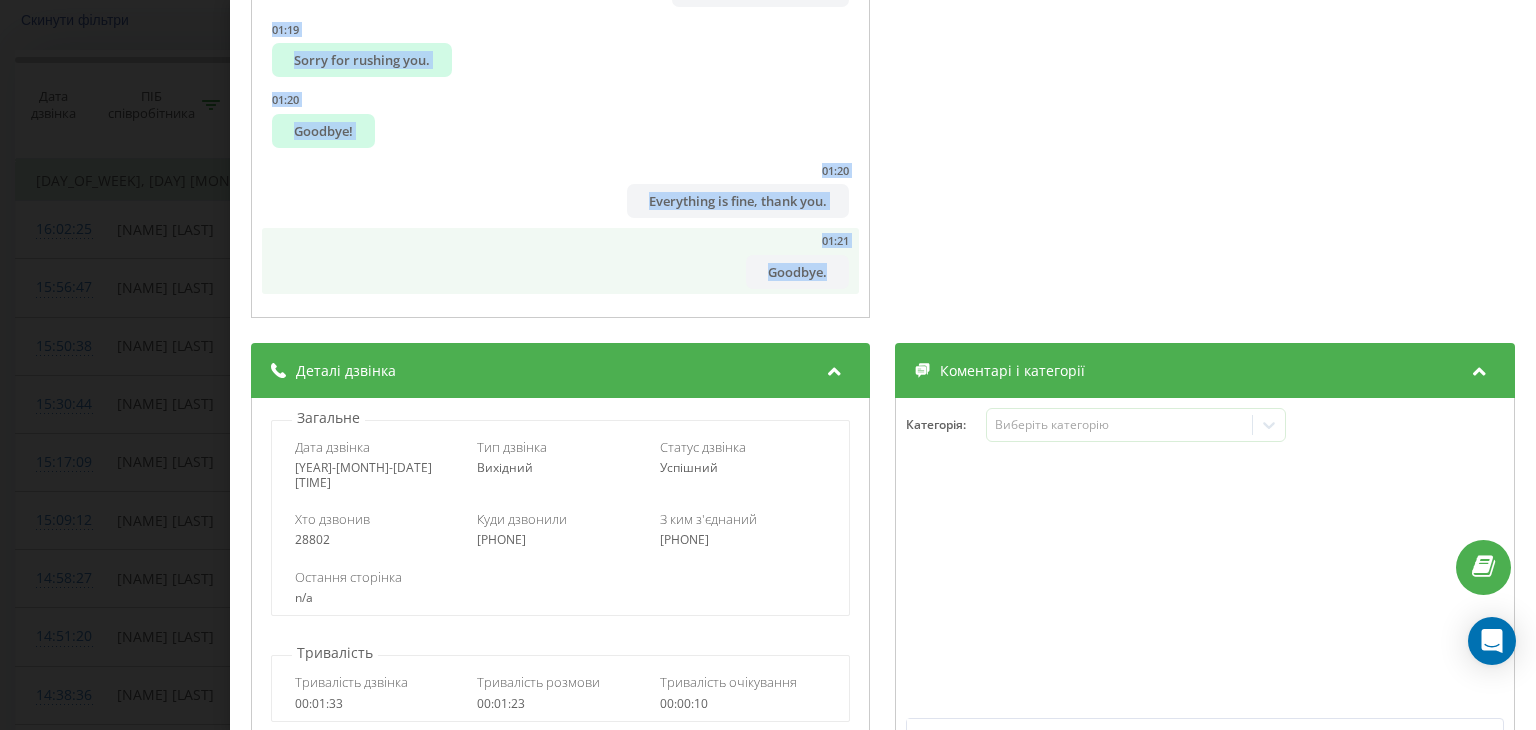 drag, startPoint x: 302, startPoint y: 241, endPoint x: 831, endPoint y: 265, distance: 529.5441 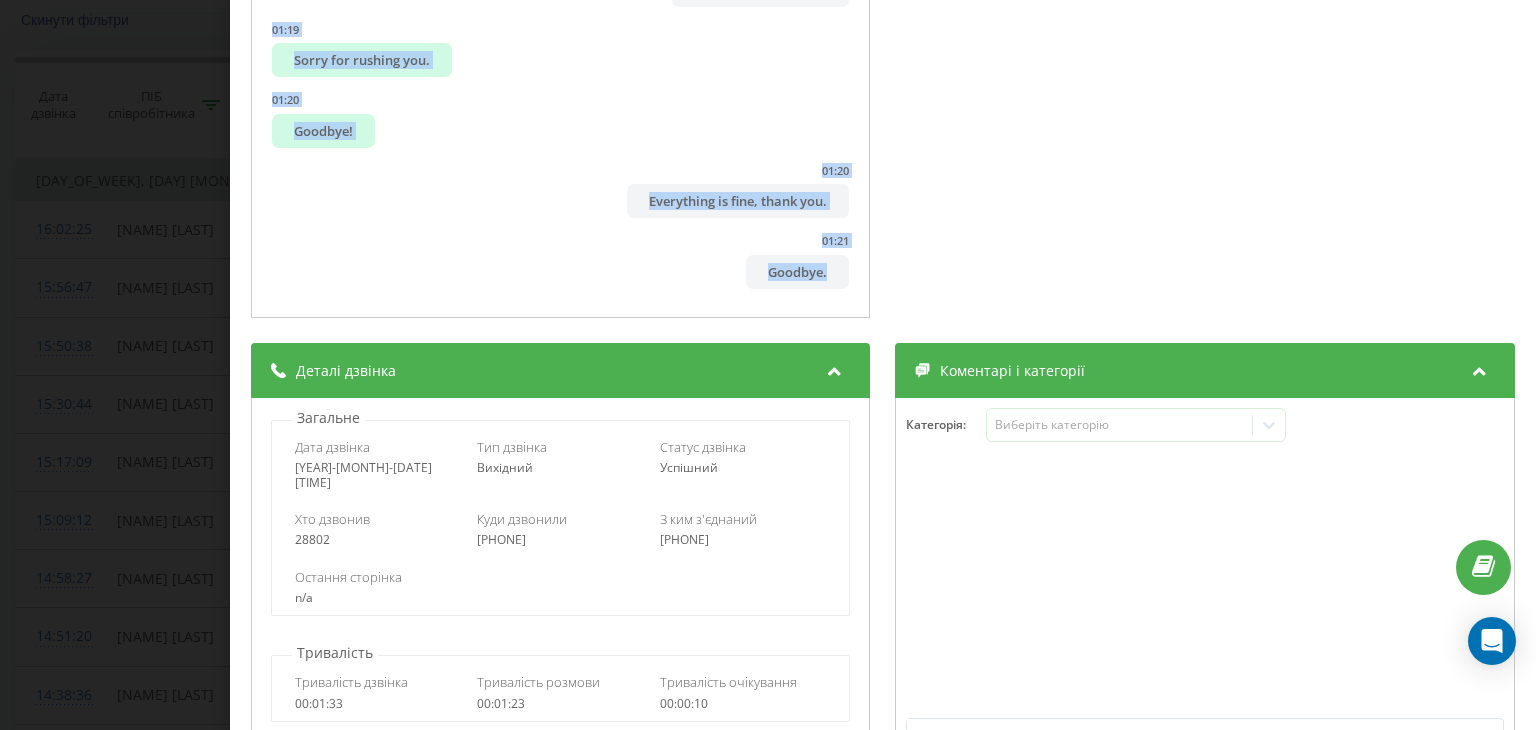 click on "Дзвінок :  ua10_-1751634145.6372410   1 x  - 01:24 00:00   00:00   Транскрипція 00:00 Hello. 00:01 Good day, [FIRST]. 00:02 Good day. 00:02 Welcome. 00:03 Marketopt is contacting you. 00:04 Could you please tell me if you noticed a placement in your resume? 00:07 Are you currently looking for a job? 00:08 Yes. 00:11 Good. 00:13 We would like to offer you a job in our Marketopt store network. 00:16 I think not. 00:17 Could you please tell me if you would be interested in considering it? 00:22 Uh-huh. 00:22 I'm more looking for a job as a waiter, but I'm not ready to work in such a network. 00:24 Uh-huh. 00:30 Okay, understood. 00:31 Well, just in case, I'll explain. 00:33 Look, you might think this is only work in the sales floor. 00:35 Good. 00:37 We also have an option like production. 00:39 Young people often choose this option because we train you completely in everything. 00:40 Uh-huh. 00:45 It's pizza, sushi, bakery, and kitchen. 00:45 Uh-huh. 00:48 00:54 00:59 01:06 01:08 01:10 Good. 3" at bounding box center (768, 365) 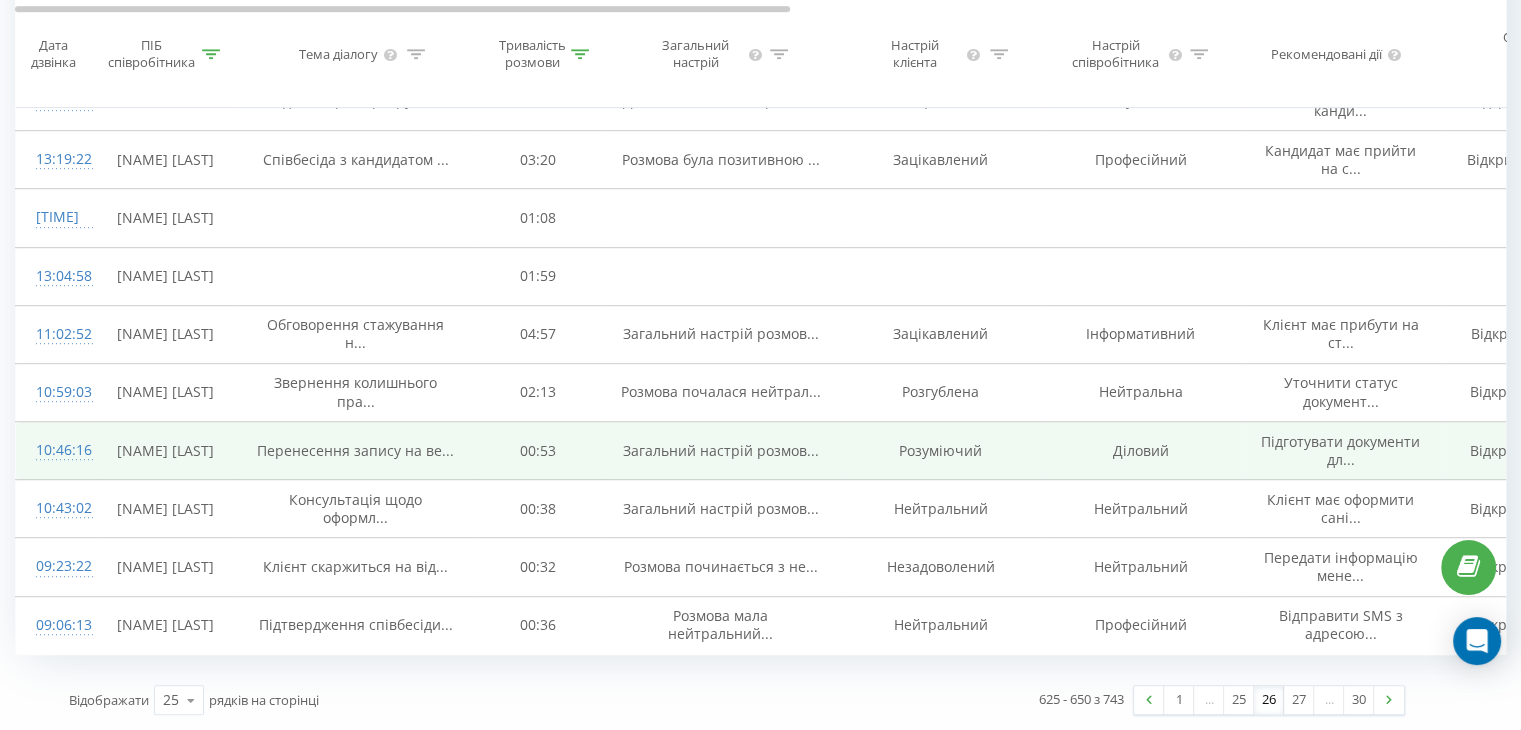 scroll, scrollTop: 1528, scrollLeft: 0, axis: vertical 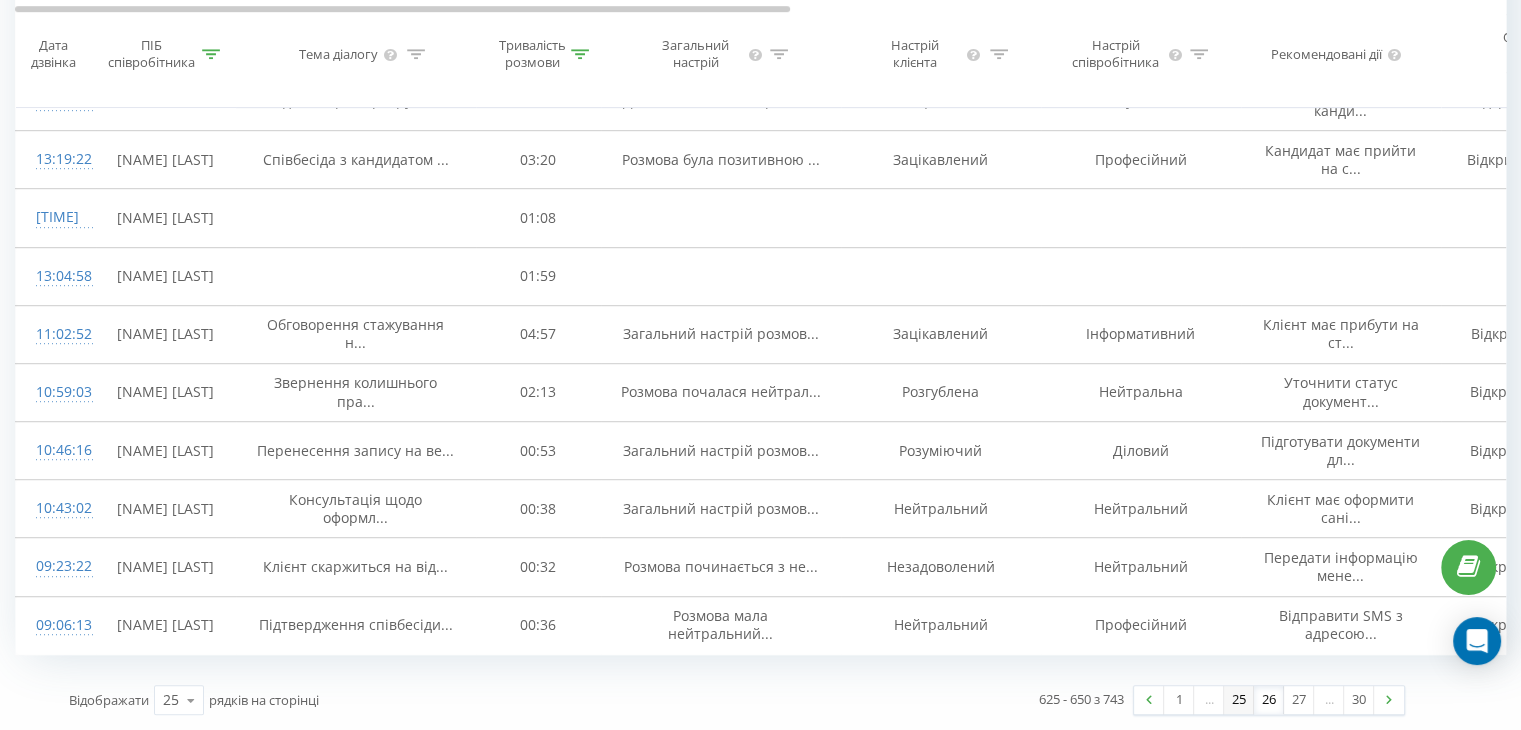 click on "25" at bounding box center [1239, 700] 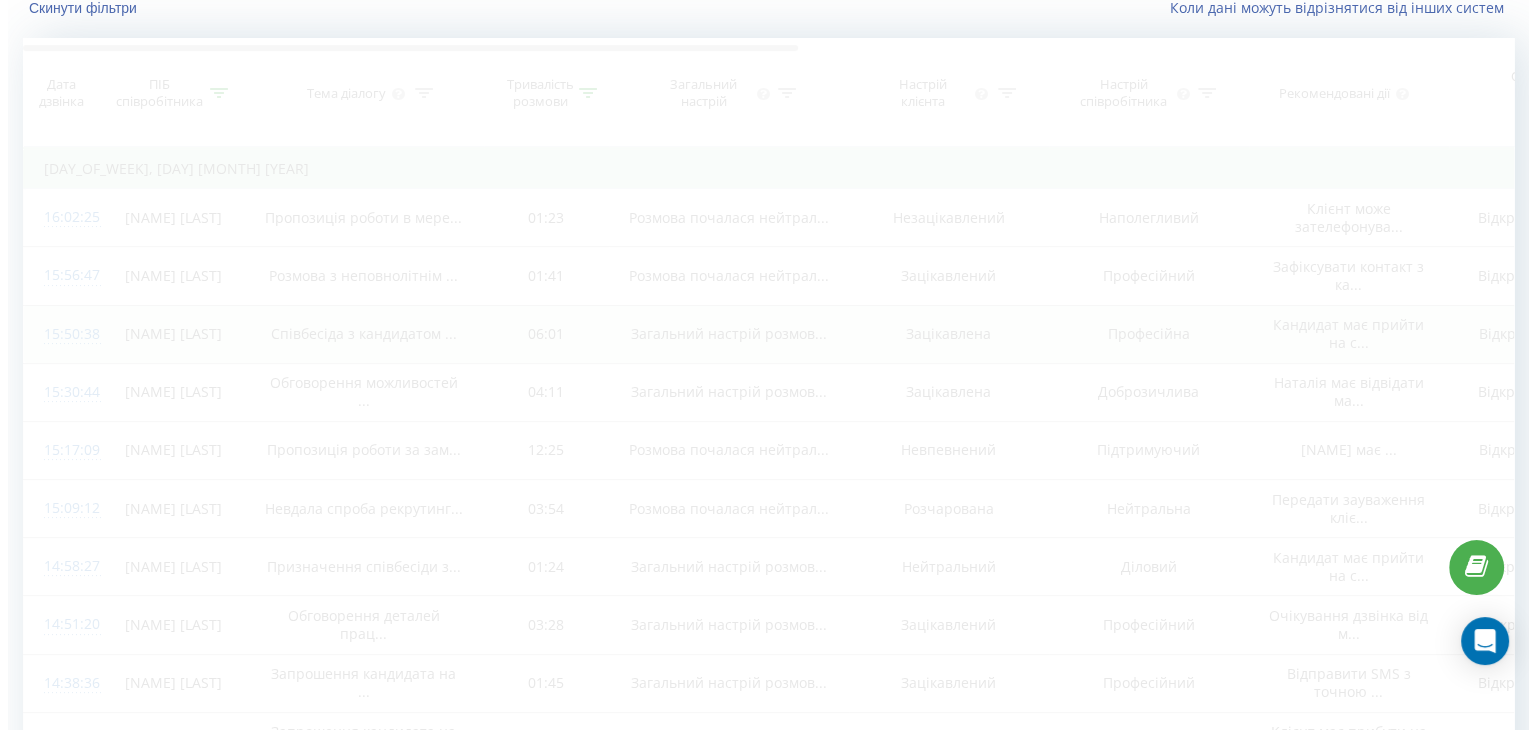 scroll, scrollTop: 132, scrollLeft: 0, axis: vertical 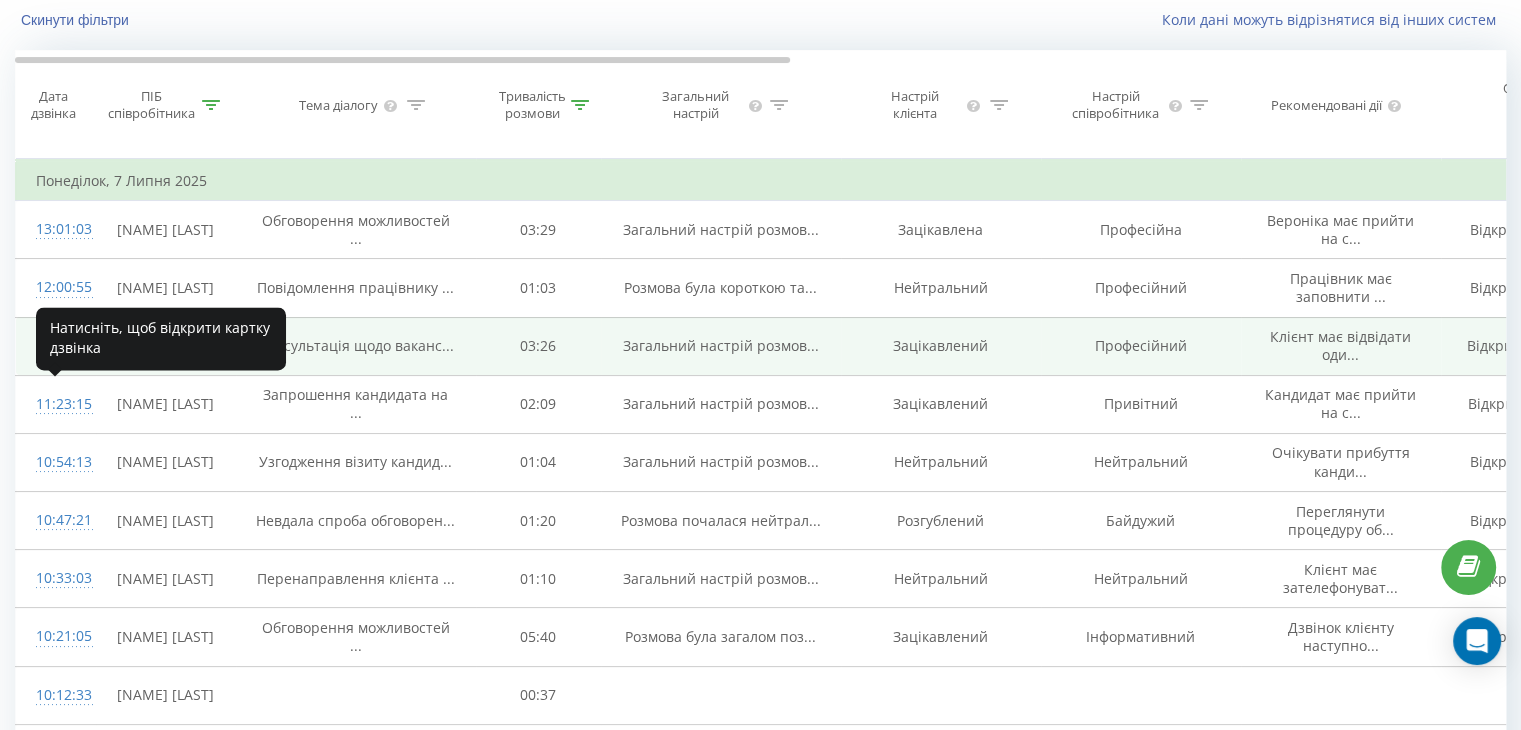 click on "11:37:38" at bounding box center (56, 346) 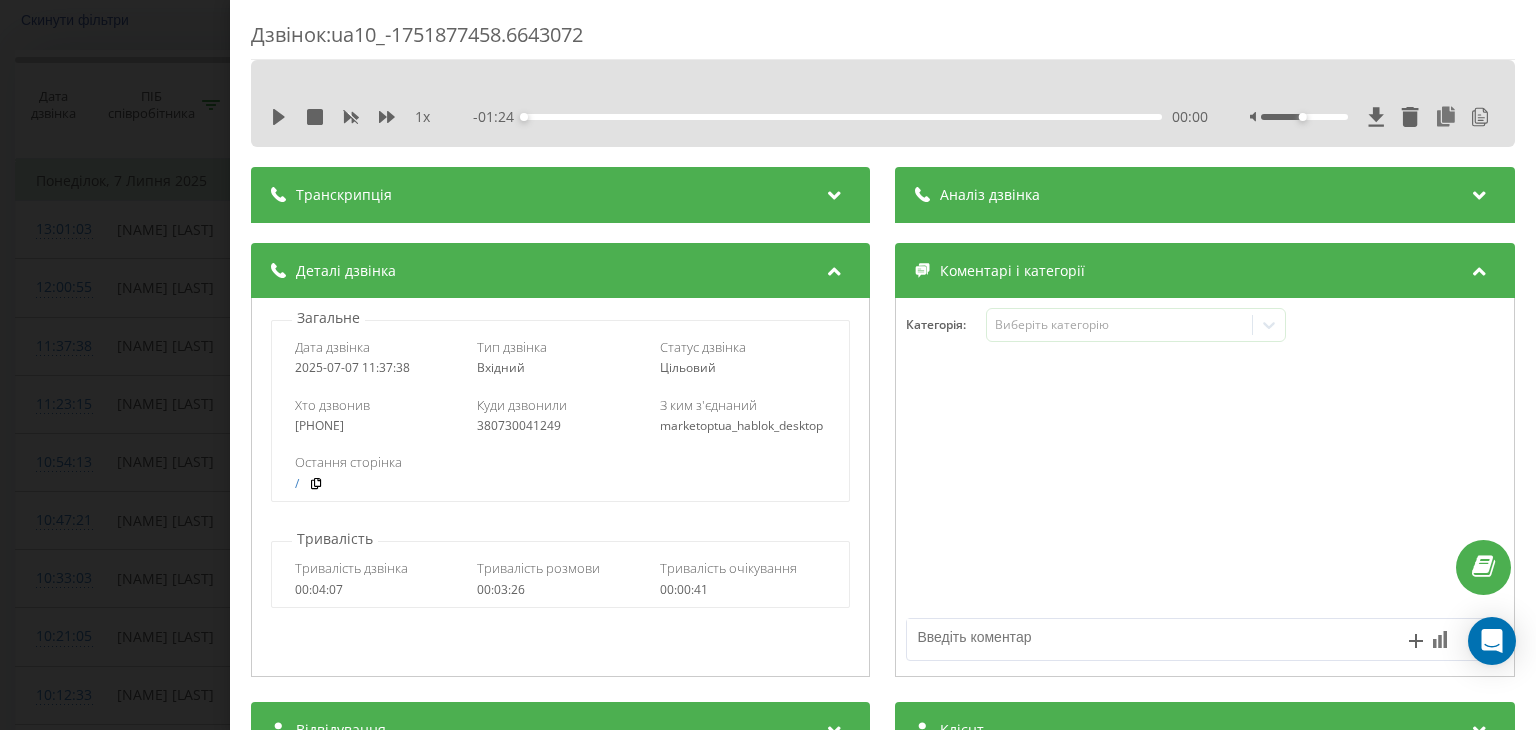 click at bounding box center [835, 192] 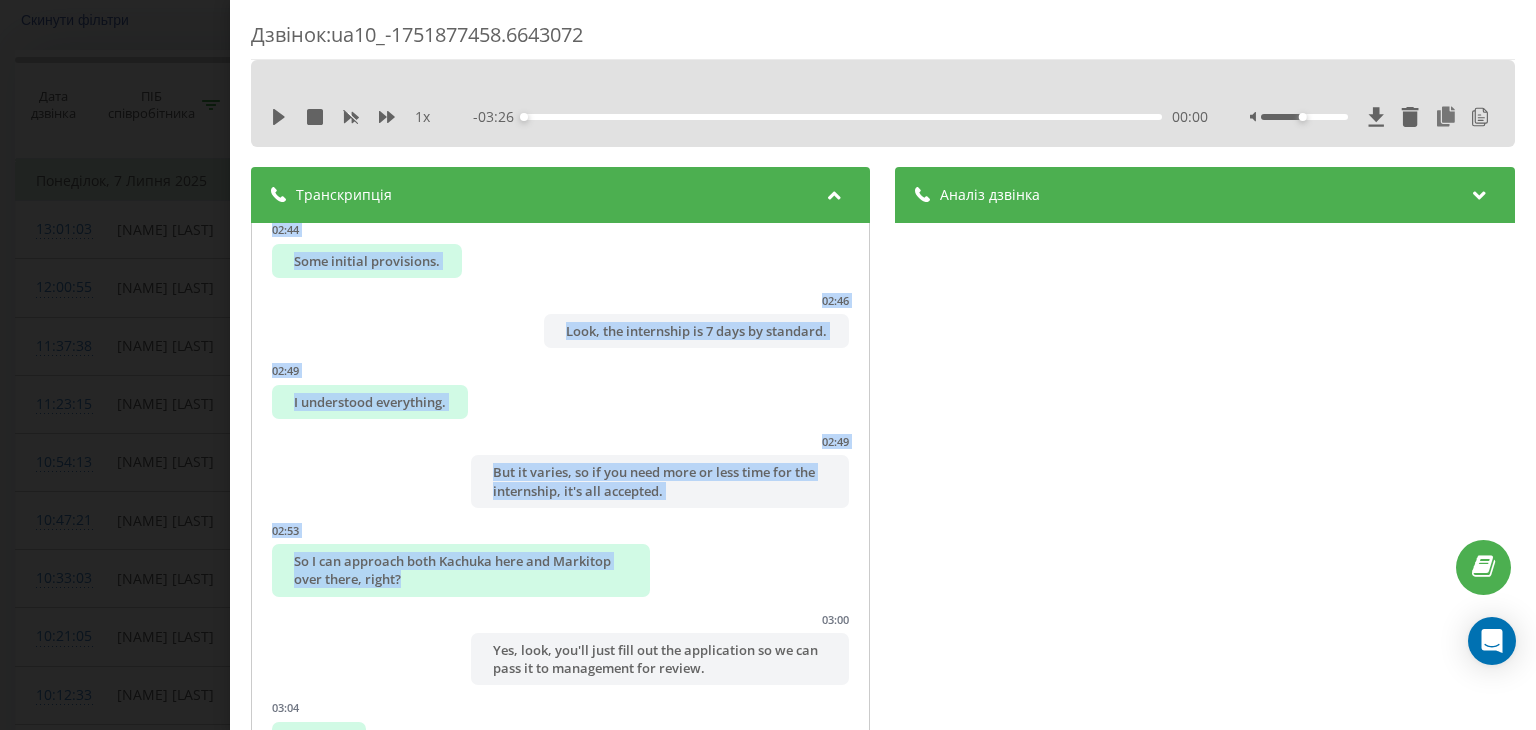 scroll, scrollTop: 4817, scrollLeft: 0, axis: vertical 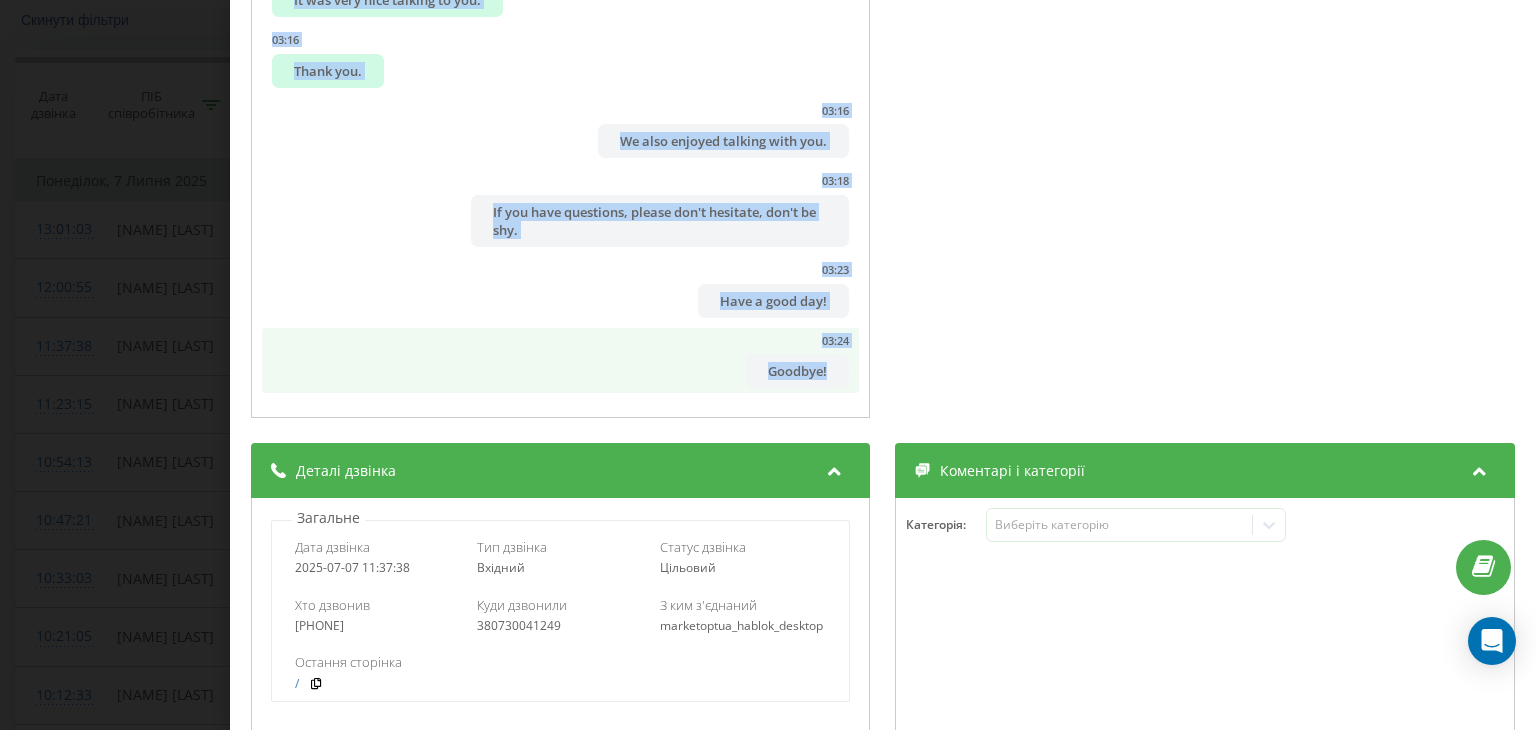 drag, startPoint x: 269, startPoint y: 245, endPoint x: 821, endPoint y: 377, distance: 567.56323 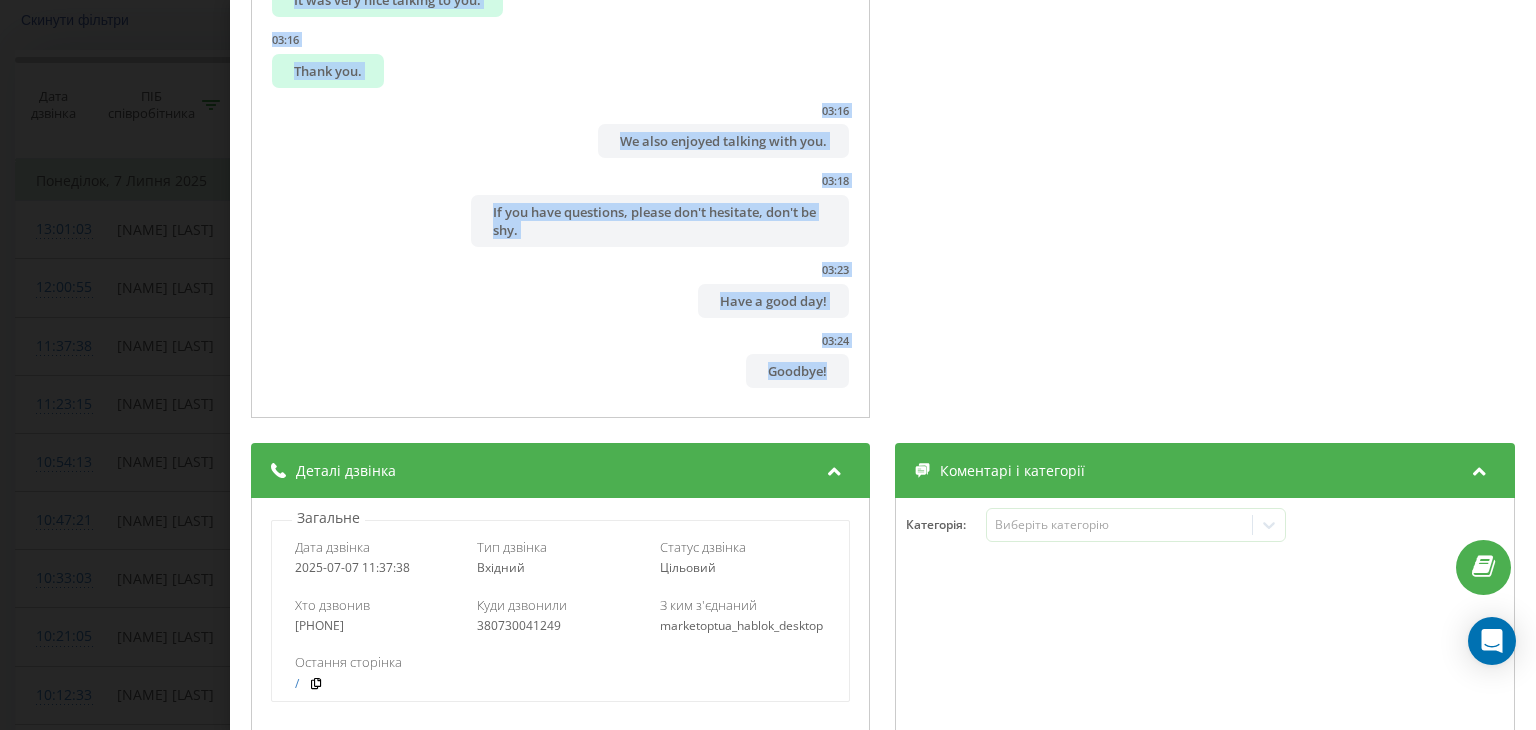 click on "00:00 Here's the translation: 00:00 Good day, video personnel marketing. 00:02 My name is [NAME], I'm listening to you. 00:05 day. 00:06 I saw this loader here, in short, a marketing vacancy. 00:10 Okay, let's take a look and see if there's a vacancy available right now. 00:12 I'm interested in [CITY]. 00:18 Please advise. 00:19 Yes, first time. 00:20 Are you contacting our company for the first time? 00:23 Yes, how can I address you? 00:25 [NAME]. 00:26 [NAME], did I hear correctly? 00:28 Yes. 00:29 Yes, [NAME], very nice to meet you. 00:31 My name is [NAME]. 00:33 Look, right now we have an open position, but someone is trying it out. 00:37 No, not interested. 00:38 Basically, we don't know if they'll manage or not, so the vacancy is still open. 00:43 Look, our loaders-receivers work with a 6-1 schedule, [TIME] hours per shift. 00:49 The schedule is flexible. 00:50 00:56 01:01 01:01 Okay. 01:03 01:05" at bounding box center (768, 365) 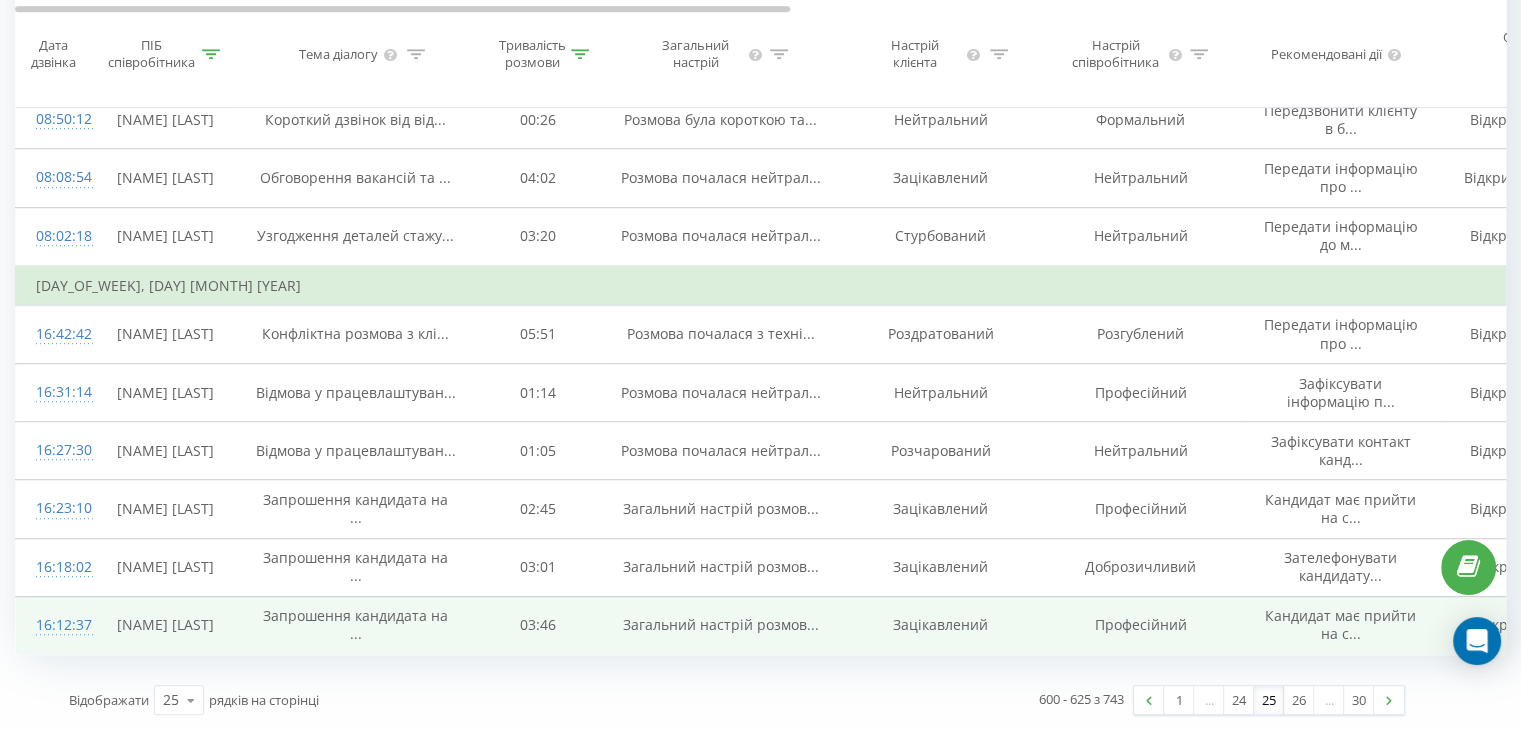 scroll, scrollTop: 1568, scrollLeft: 0, axis: vertical 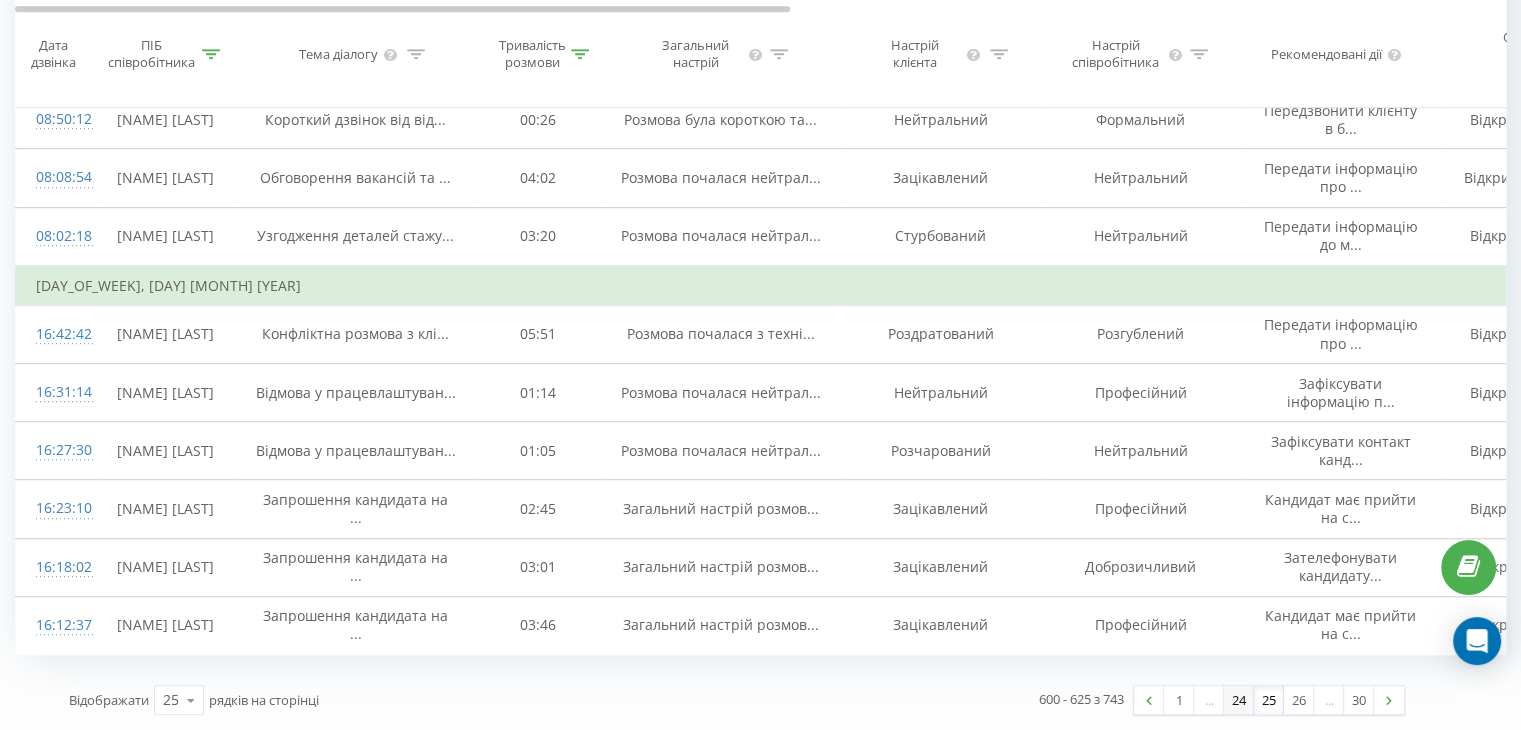 click on "24" at bounding box center [1239, 700] 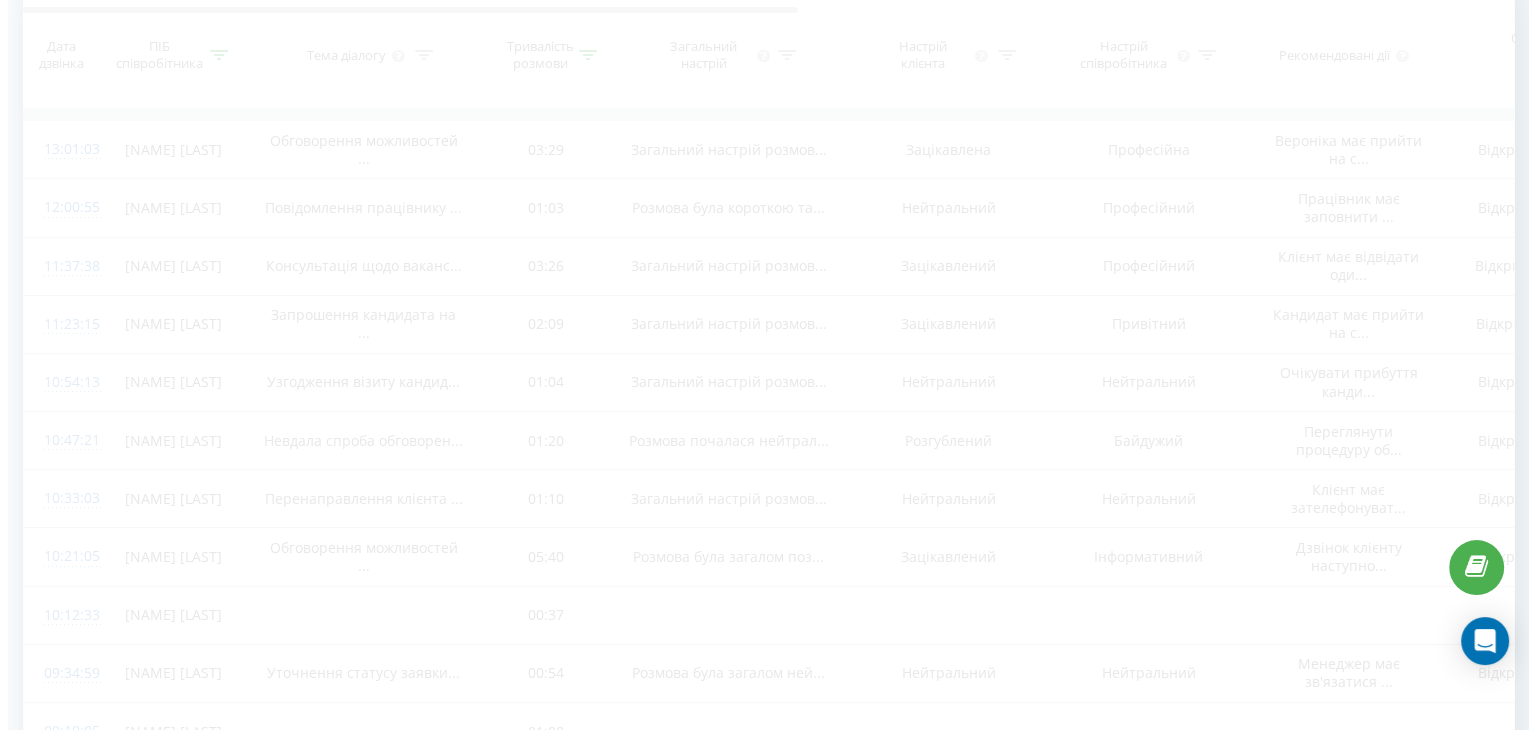 scroll, scrollTop: 132, scrollLeft: 0, axis: vertical 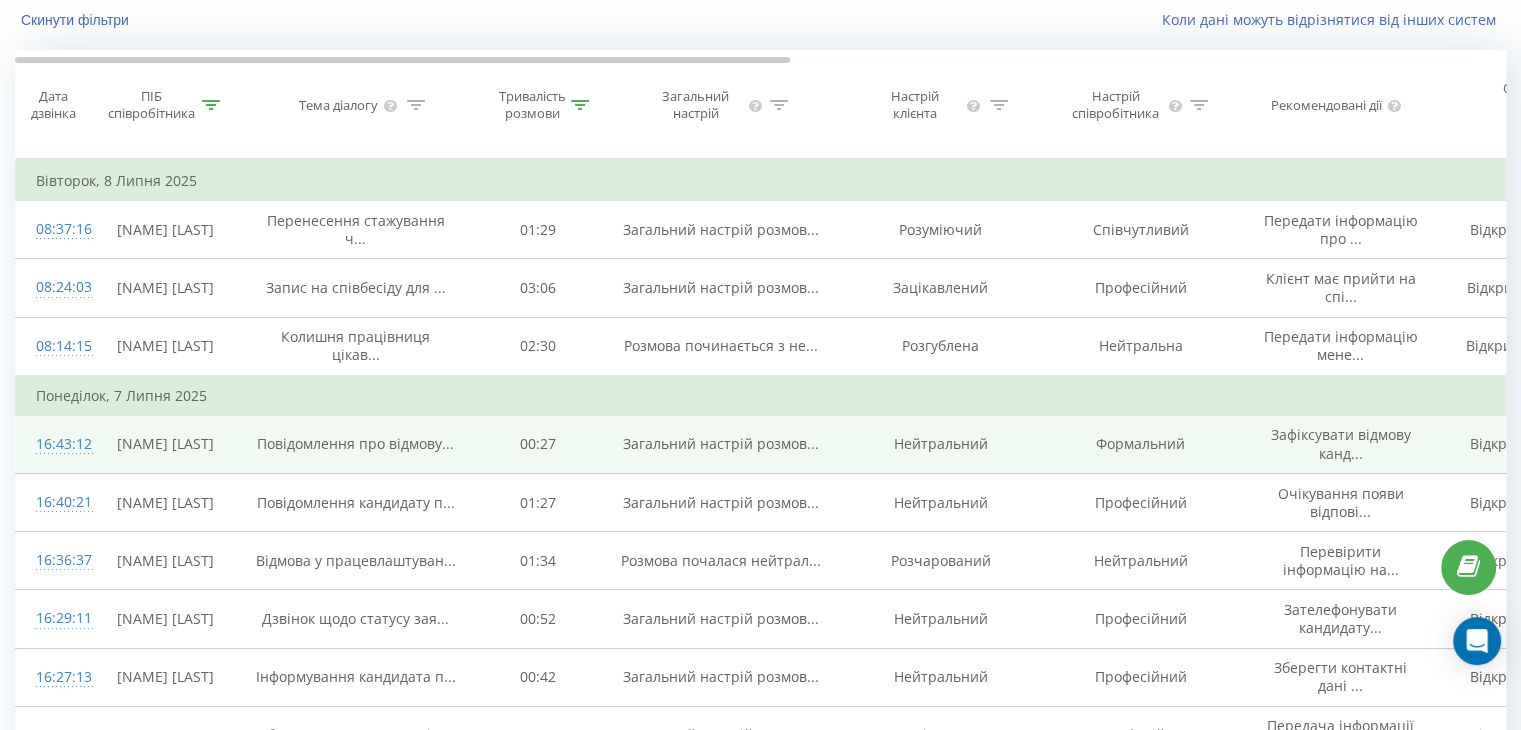 click on "16:43:12" at bounding box center [56, 444] 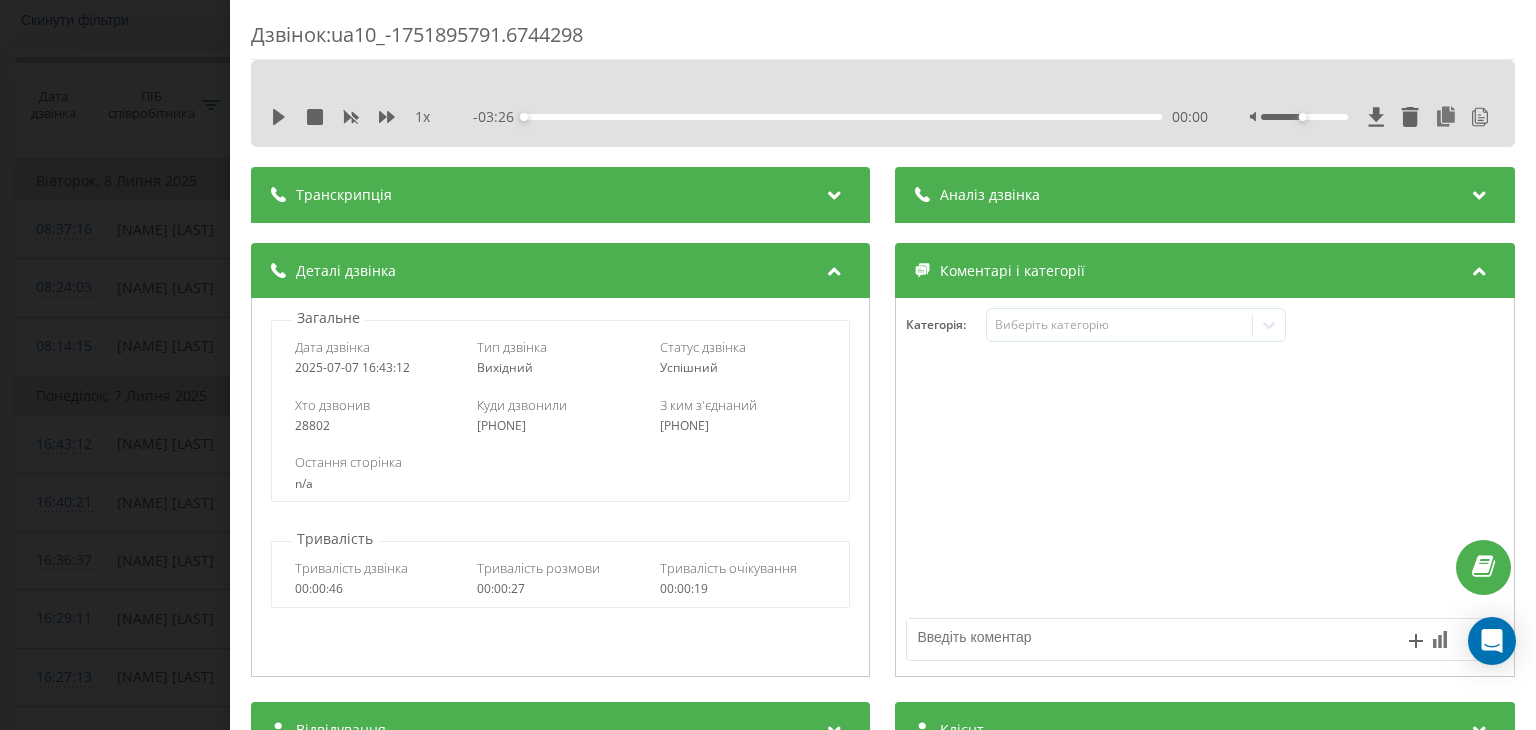 click at bounding box center (835, 192) 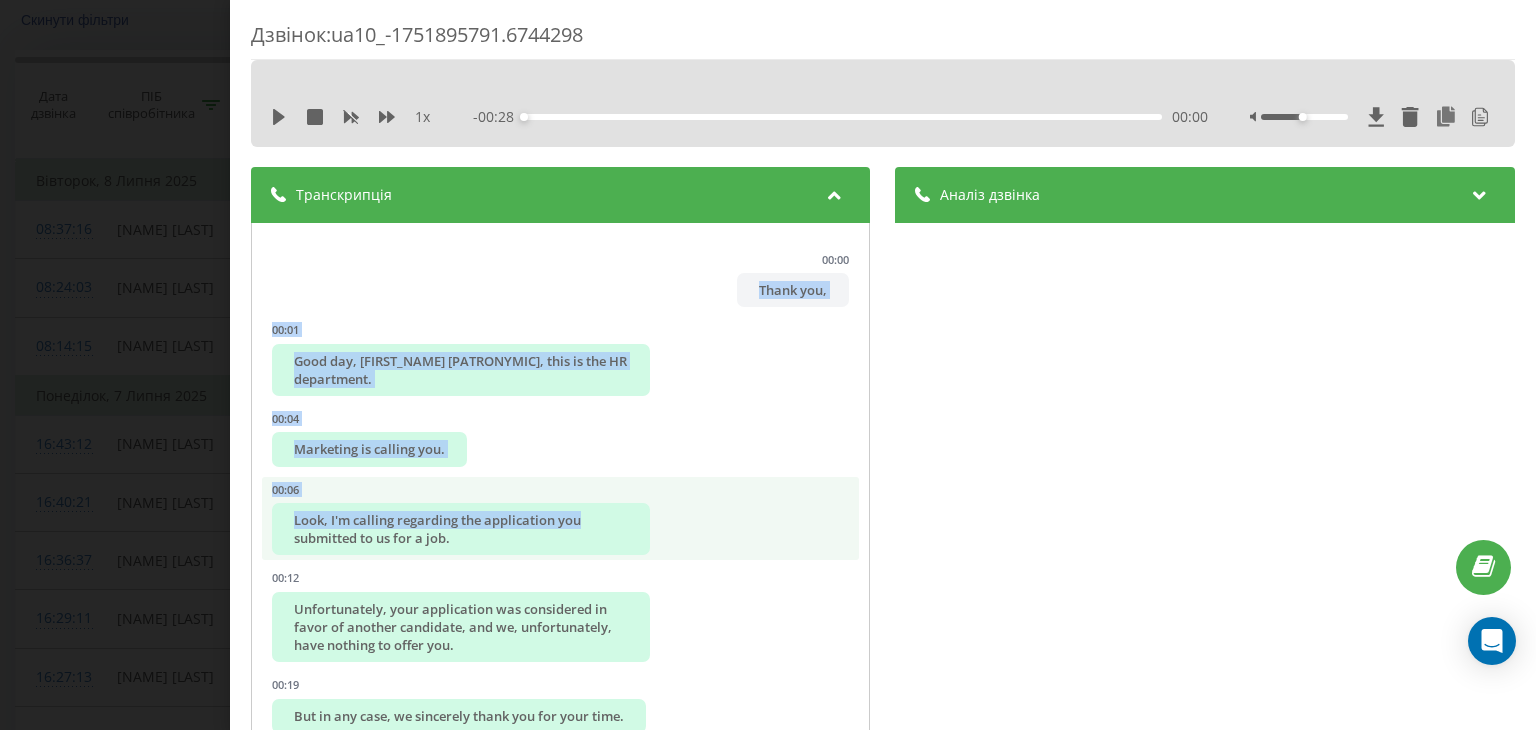 scroll, scrollTop: 73, scrollLeft: 0, axis: vertical 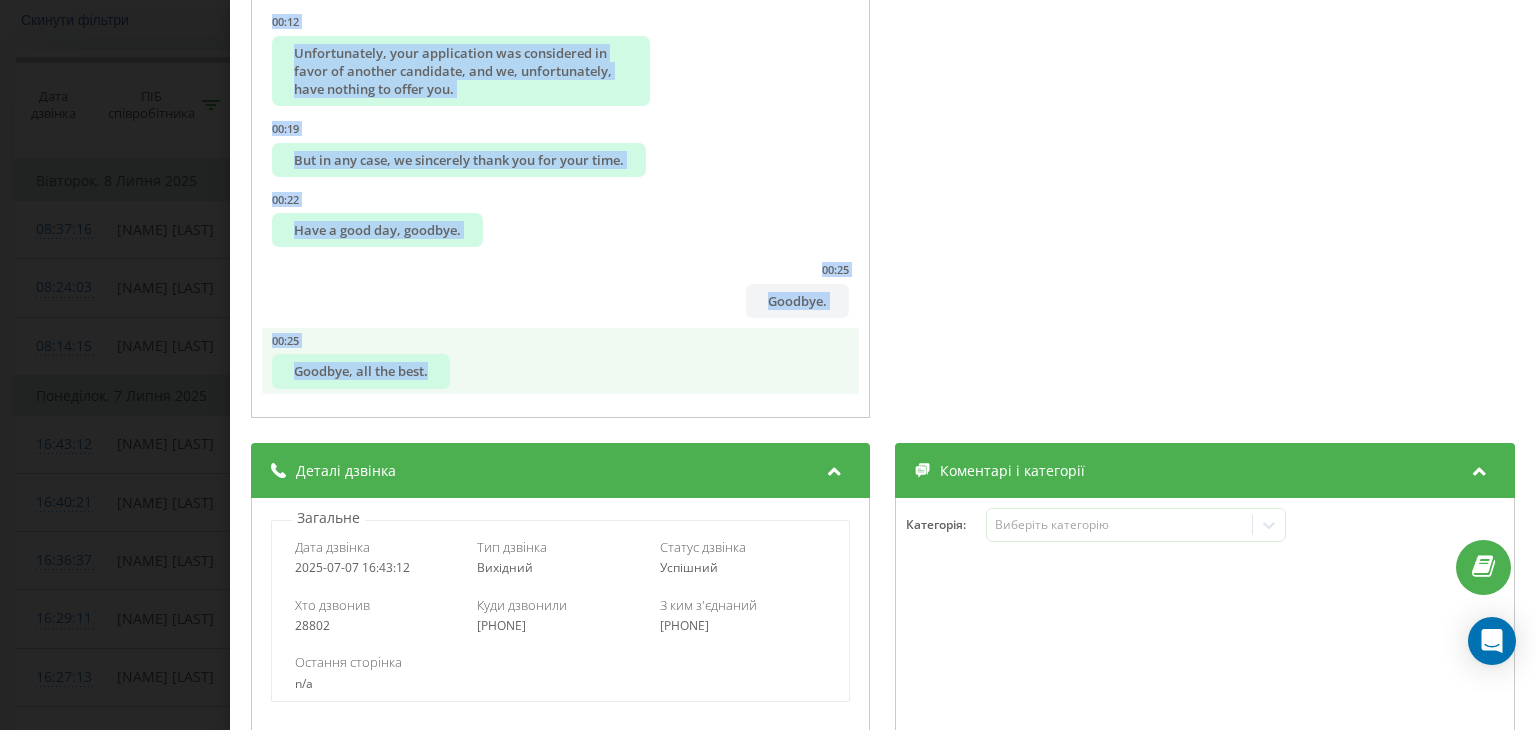 drag, startPoint x: 300, startPoint y: 269, endPoint x: 620, endPoint y: 349, distance: 329.84845 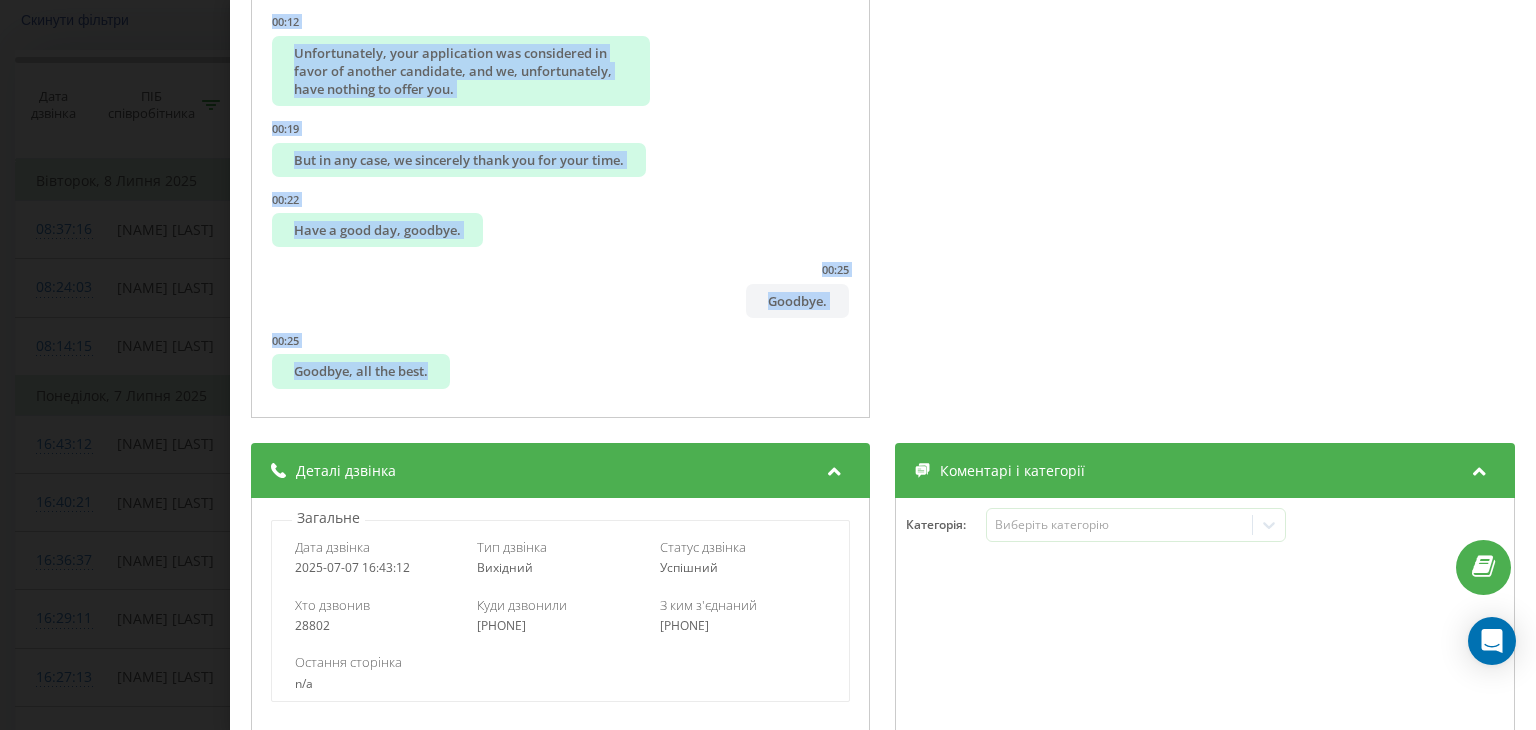 click on "Дзвінок :  ua10_-1751895791.6744298   1 x  - 00:28 00:00   00:00   Транскрипція 00:00 Thank you, 00:01 Good day, [NAME] [LAST_NAME], this is the HR department. 00:04 Marketing is calling you. 00:06 Look, I'm calling regarding the application you submitted to us for a job. 00:12 Unfortunately, your application was considered in favor of another candidate, and we, unfortunately, have nothing to offer you. 00:19 But in any case, we sincerely thank you for your time. 00:22 Have a good day, goodbye. 00:25 Goodbye. 00:25 Goodbye, all the best. Аналіз дзвінка Назва профілю MarketOpt-Kremenchuk Тема діалогу Повідомлення про відмову кандидату на вакансію Оцінка діалогу Відкриття 2 Презентація 1 Оцінка 1.5 Анамнез 1 Закриття 2 Деталі Аналіз настрою Настрій клієнта Нейтральний Настрій менеджера Деталі 8 n/a" at bounding box center (768, 365) 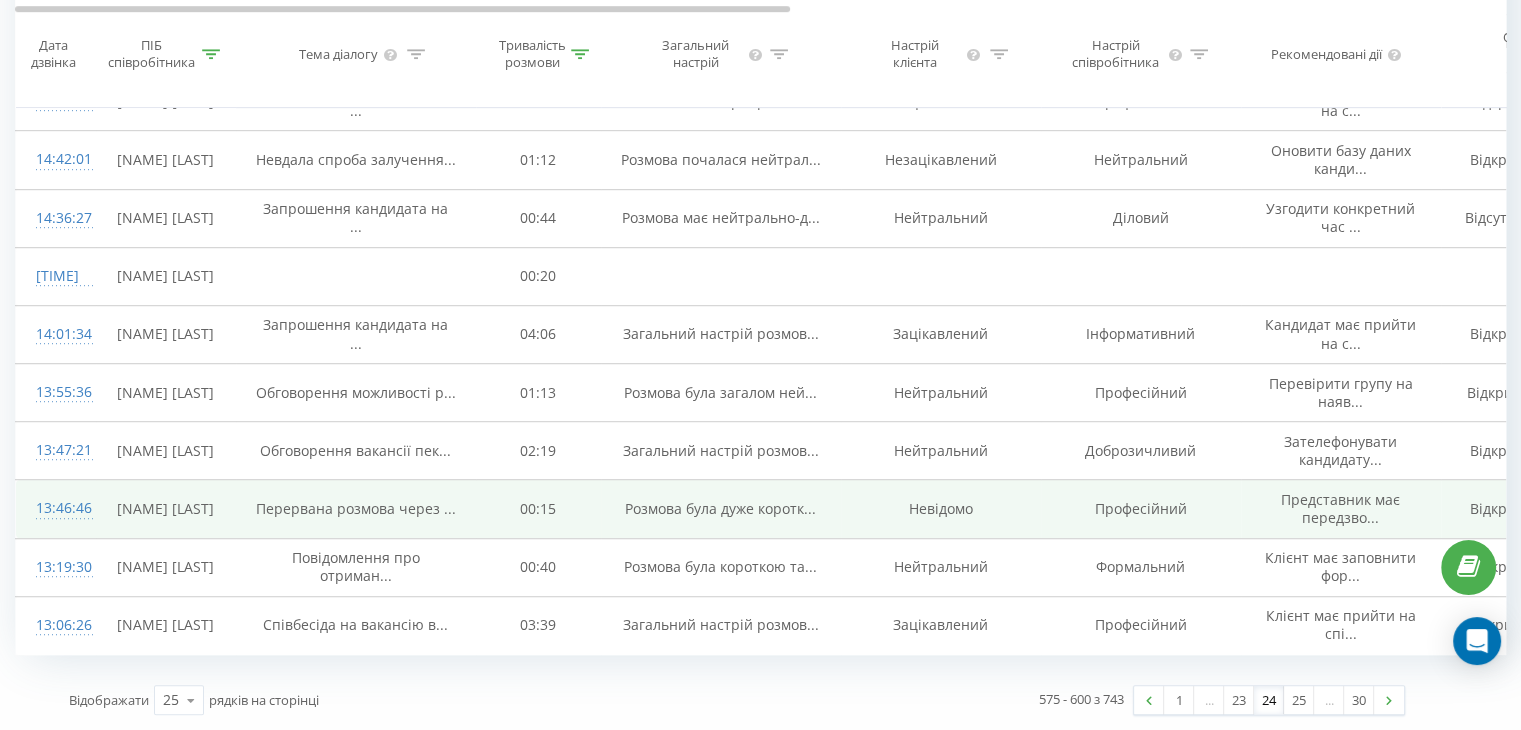 scroll, scrollTop: 1568, scrollLeft: 0, axis: vertical 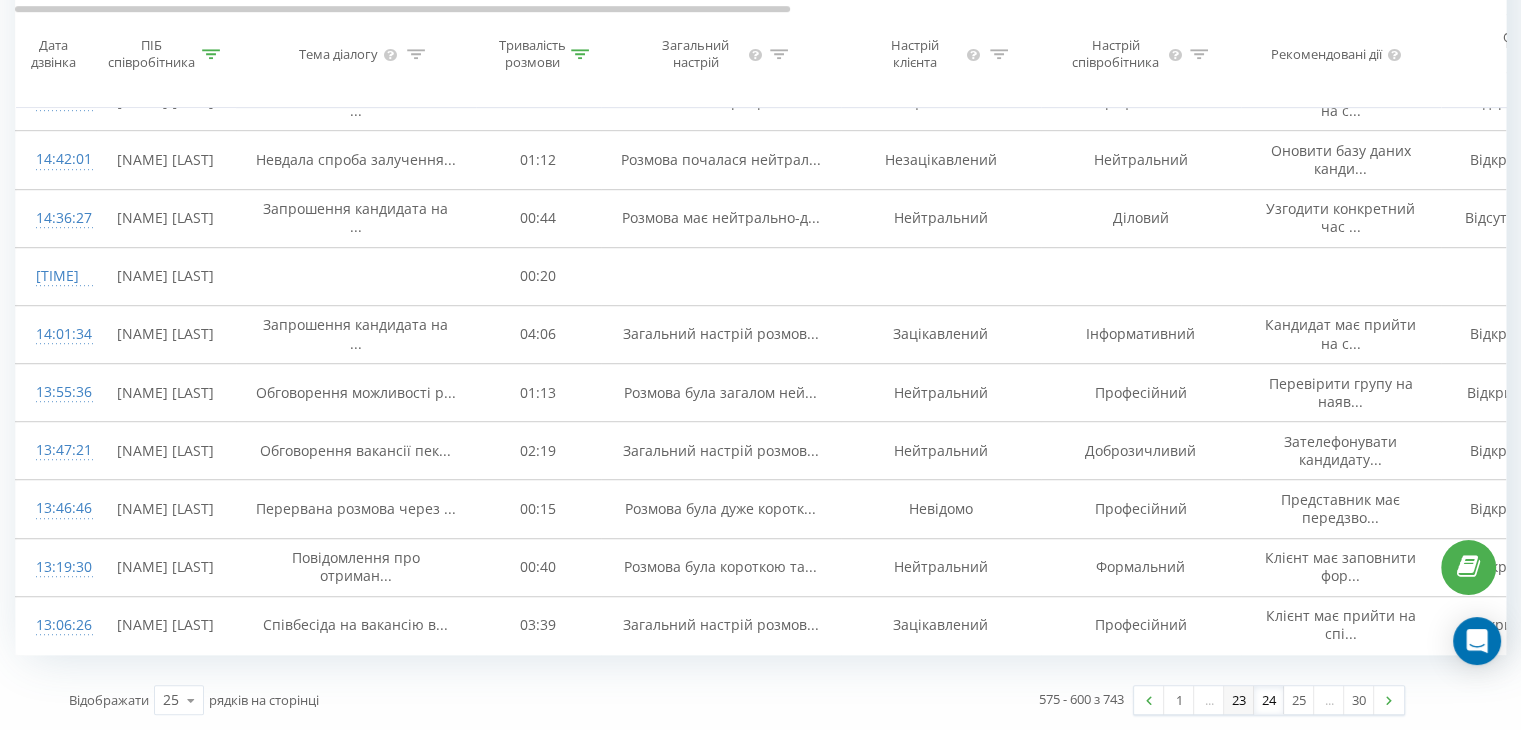 click on "23" at bounding box center [1239, 700] 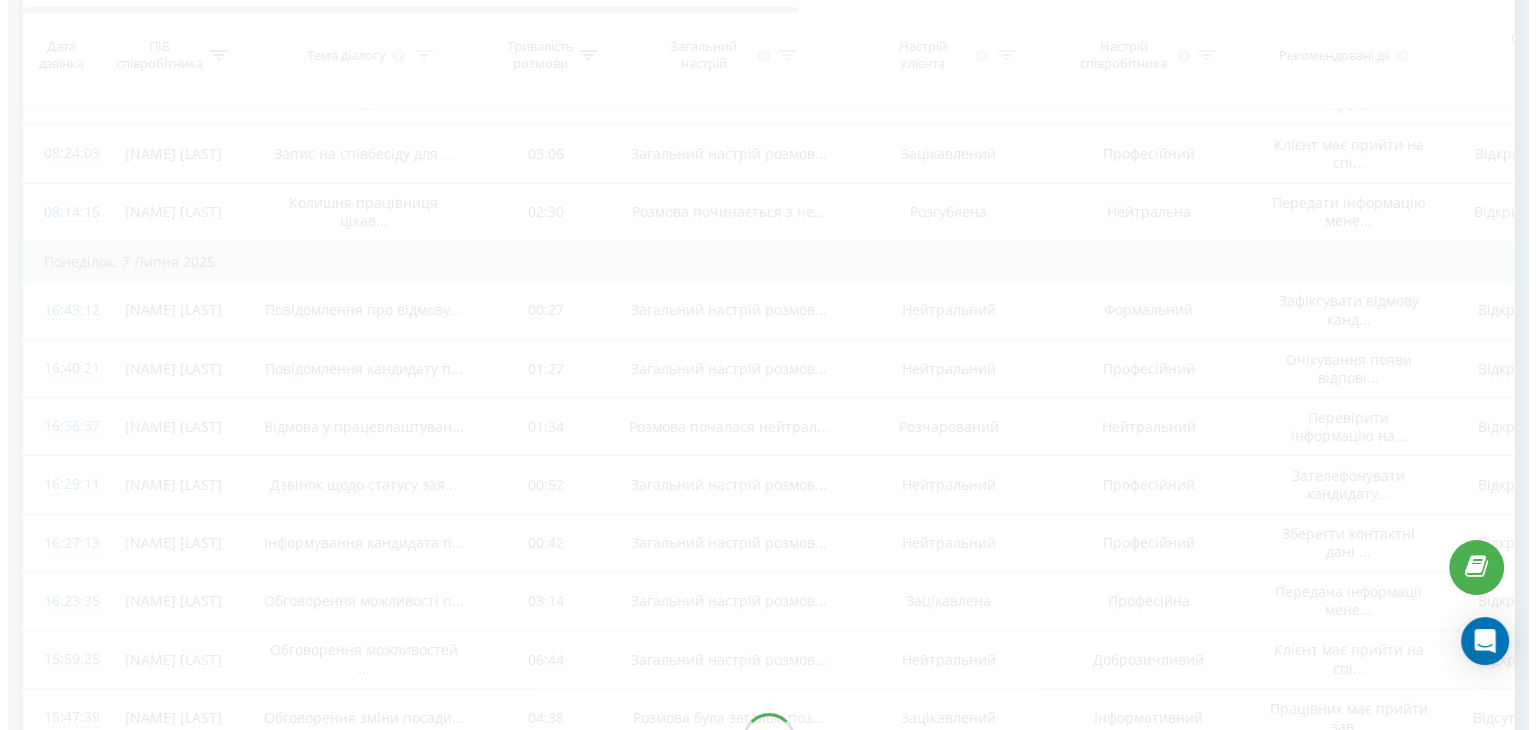 scroll, scrollTop: 132, scrollLeft: 0, axis: vertical 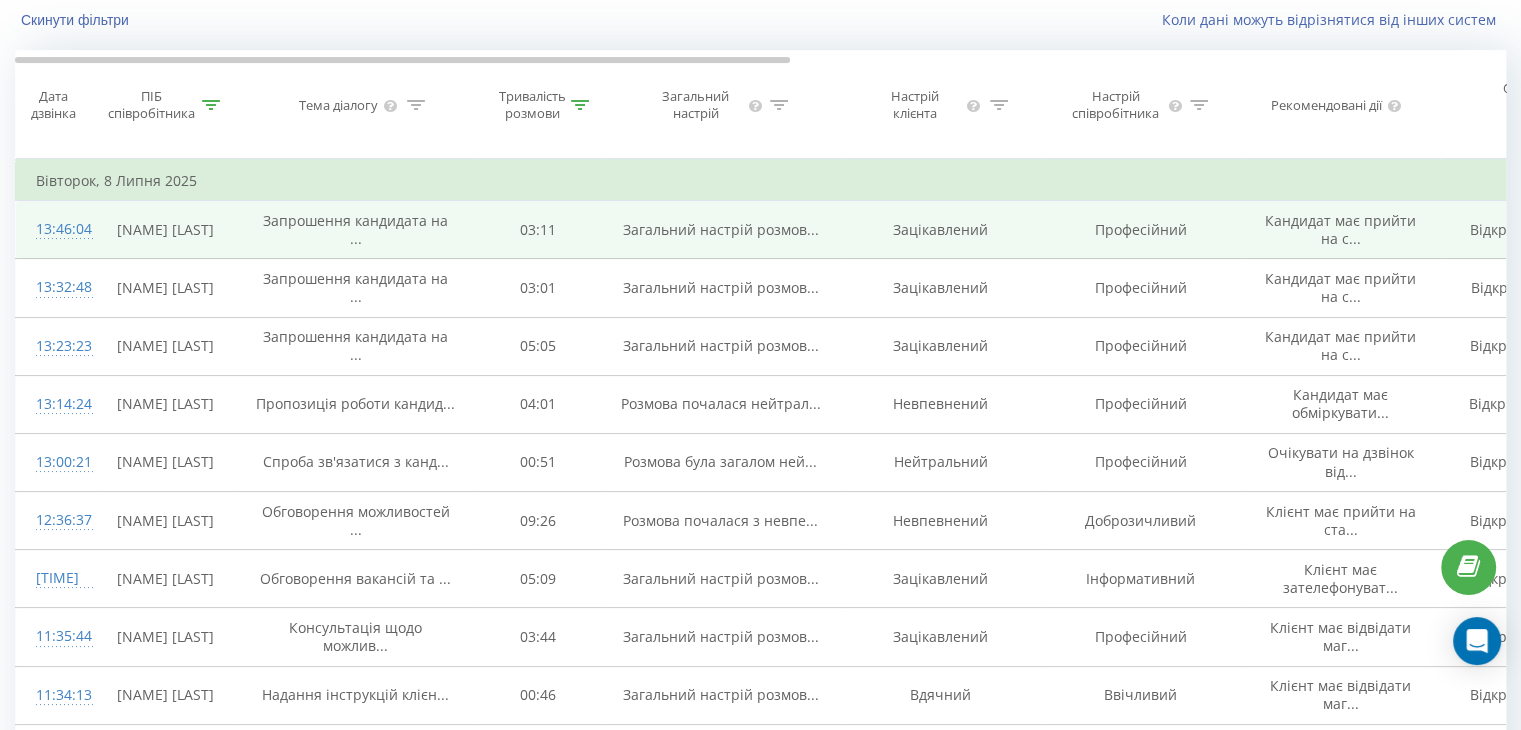 click on "13:46:04" at bounding box center (56, 229) 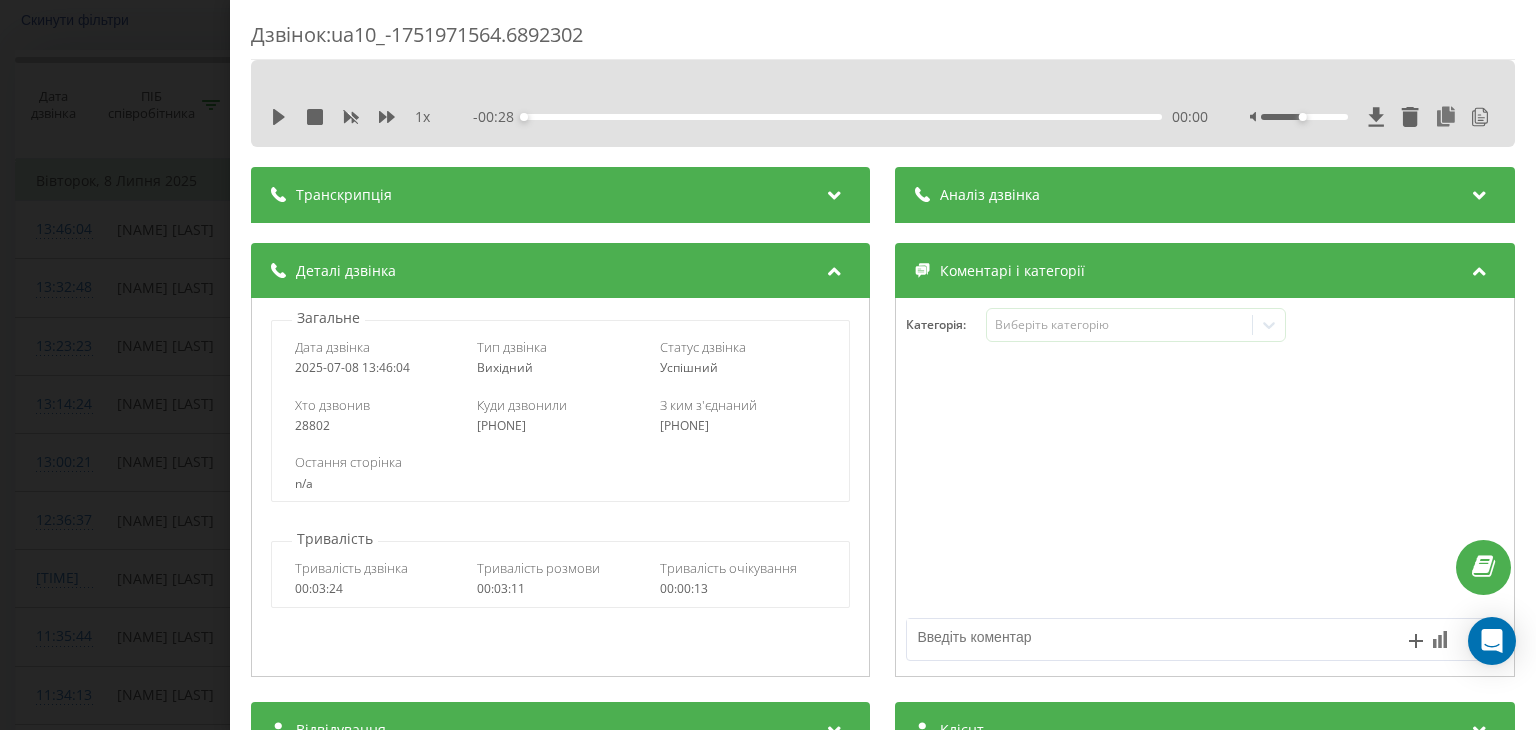 click at bounding box center (835, 192) 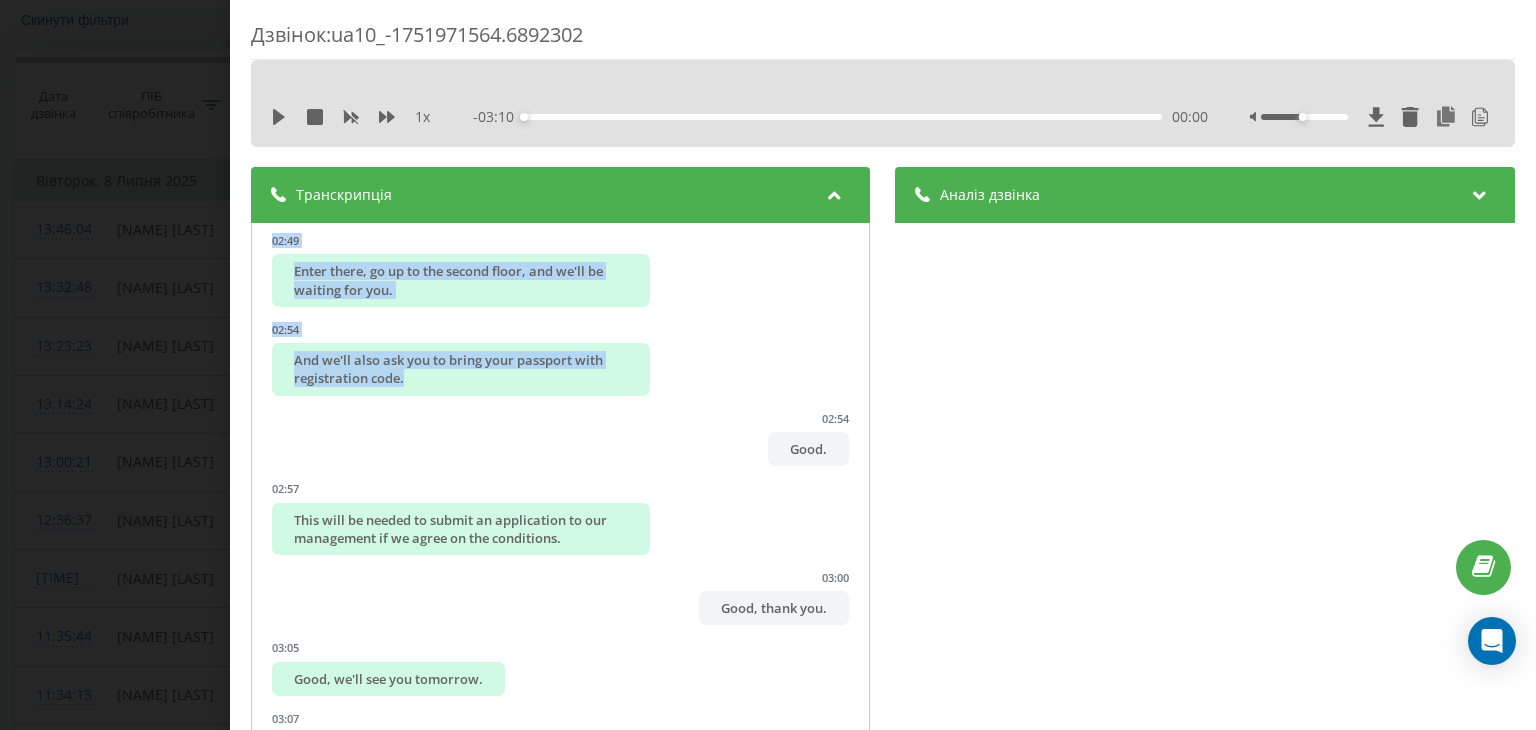 scroll, scrollTop: 4092, scrollLeft: 0, axis: vertical 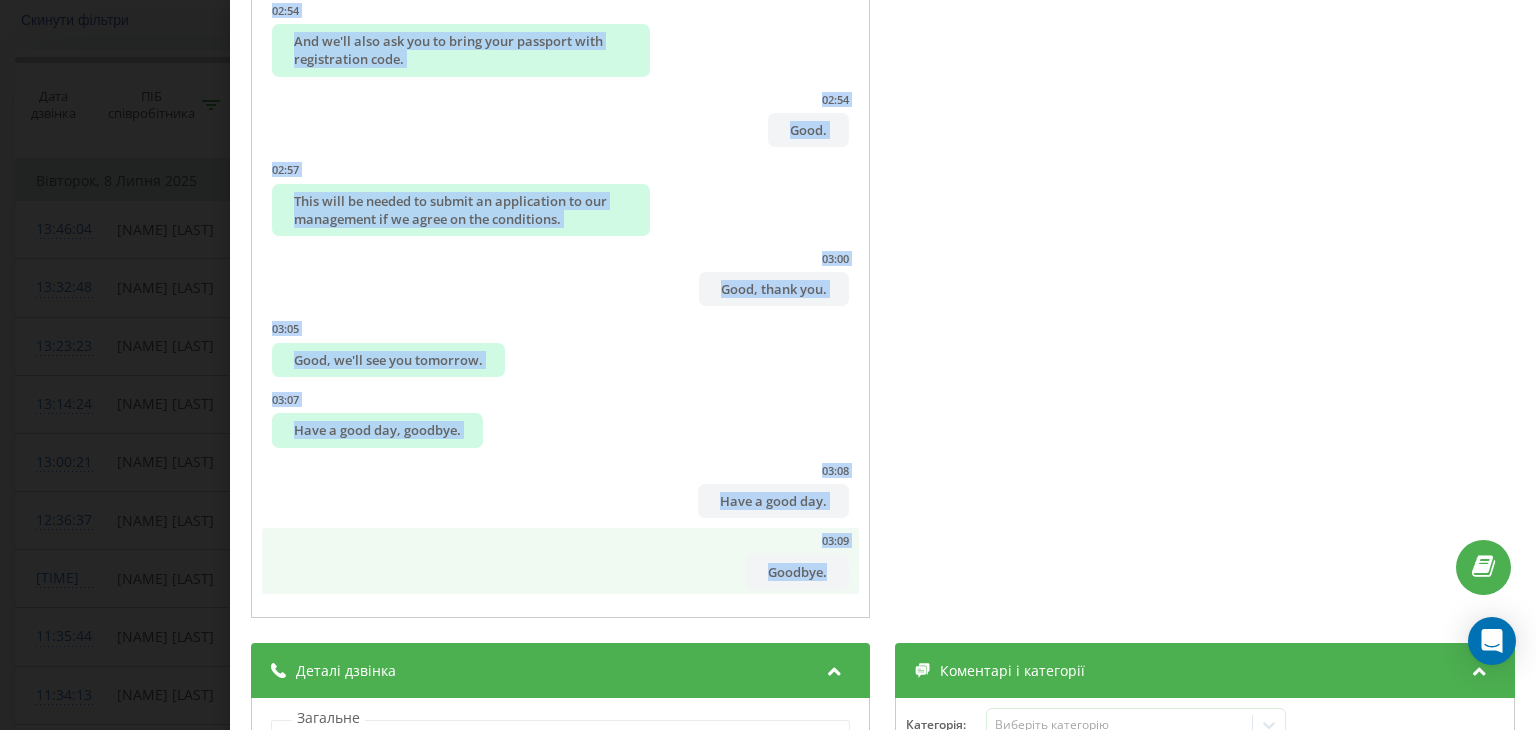drag, startPoint x: 319, startPoint y: 234, endPoint x: 804, endPoint y: 577, distance: 594.032 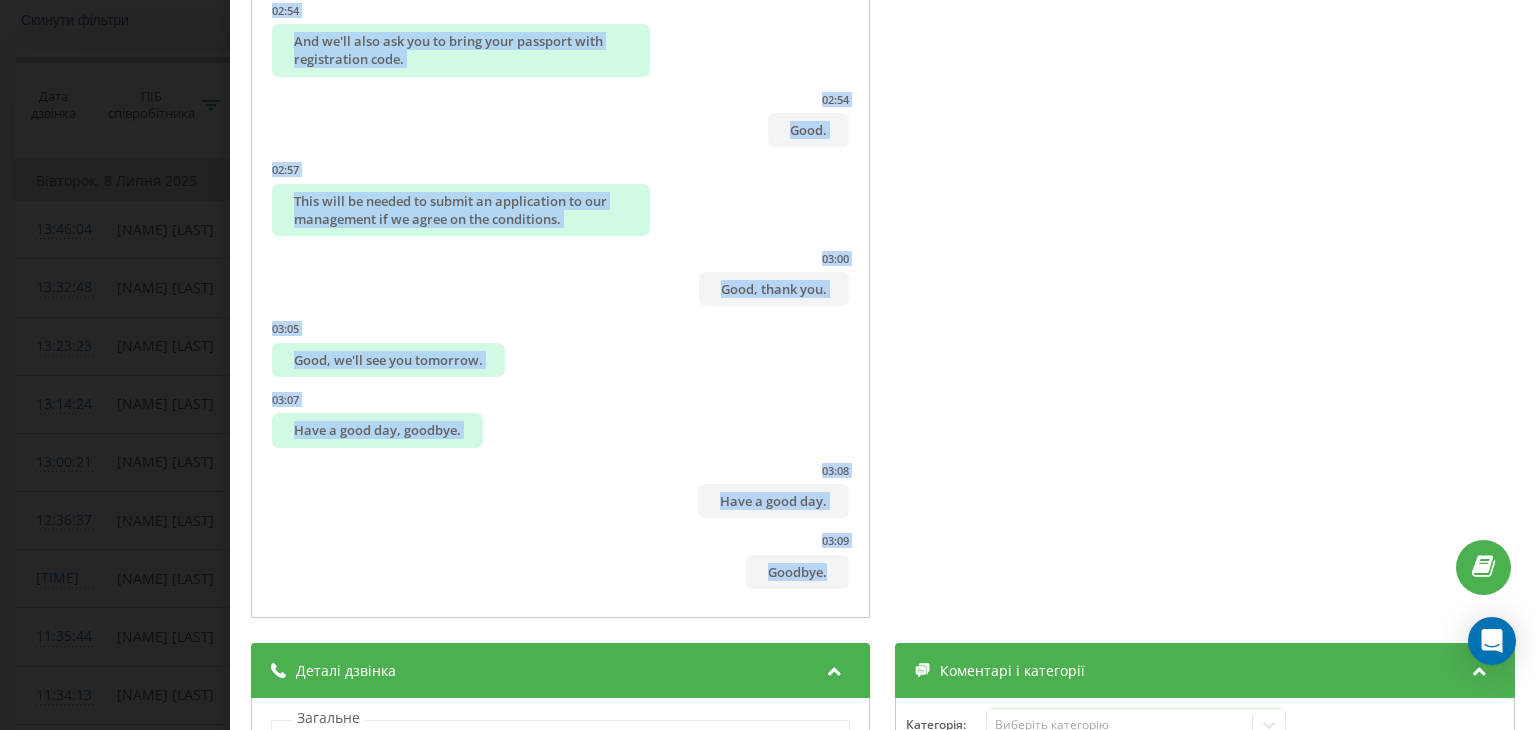 click on "Дзвінок : [UUID] 1 x - [TIME] [TIME] Транскрипція [TIME] Hello. [TIME] Good day, Angelina. [TIME] Good. [TIME] This is the HR department of Marketop. [TIME] You are calling. [TIME] Please advise. [TIME] day. [TIME] Good day. [TIME] We noticed your resume for a job? [TIME] Please tell me, are you currently looking for a job? [TIME] Yes. [TIME] Hello, I can hear you poorly. [TIME] Once again, please. [TIME] We want to offer you a job in our Marketop store network. [TIME] Yes, it's relevant. [TIME] Please tell me, is job searching relevant for you? [TIME] Good. [TIME] Look, we are currently recruiting staff for both sales floor positions and, for example, production. [TIME] Specifically, for example, if it's the sales floor, these are our sellers, cashiers, floor assistants, baristas. [TIME] If production – sushi chefs, pizza makers, cooks, and bakers. [TIME] Please tell me, could any of these interest you? [TIME] And please tell me, what will be the salary in the sales floor?" at bounding box center [768, 365] 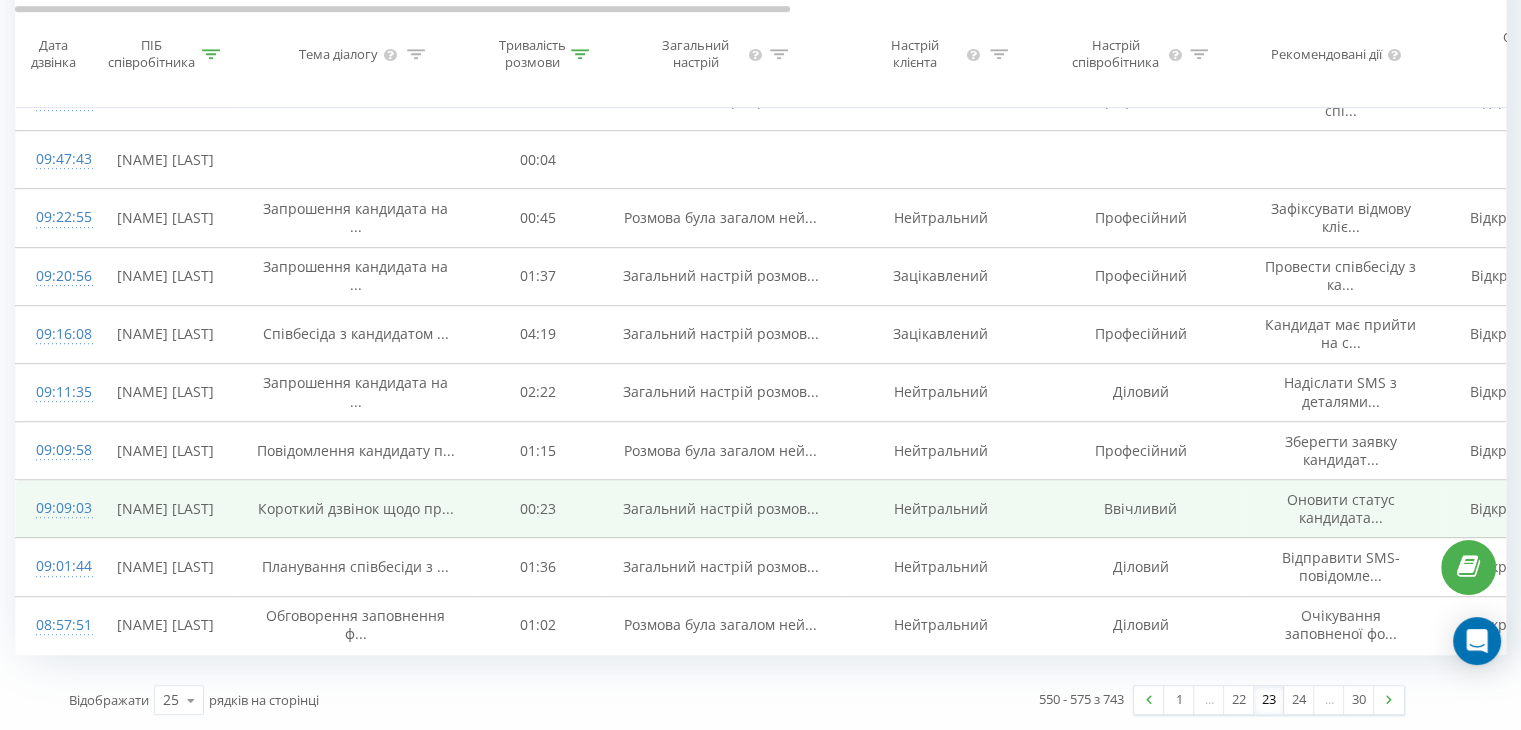 scroll, scrollTop: 1528, scrollLeft: 0, axis: vertical 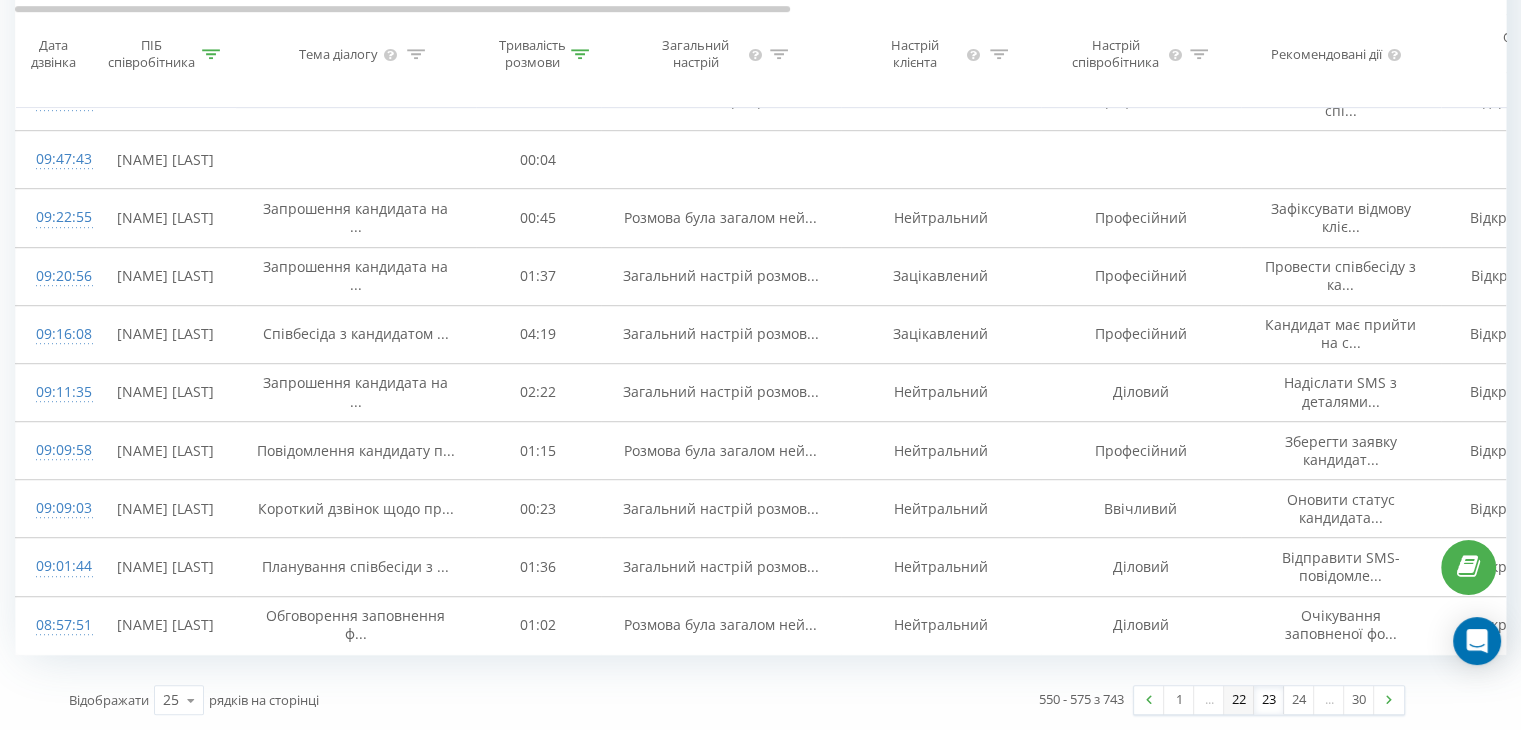 click on "22" at bounding box center [1239, 700] 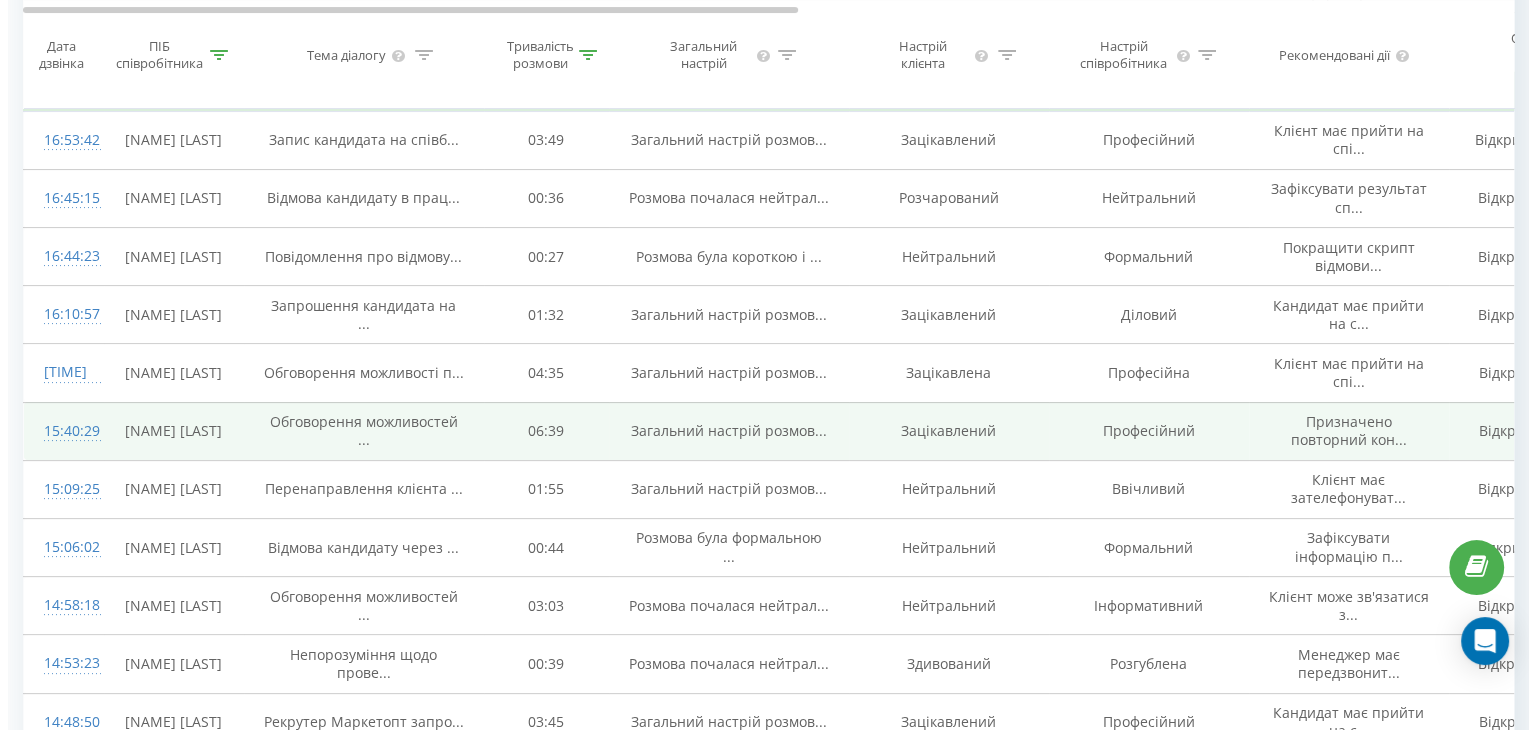 scroll, scrollTop: 432, scrollLeft: 0, axis: vertical 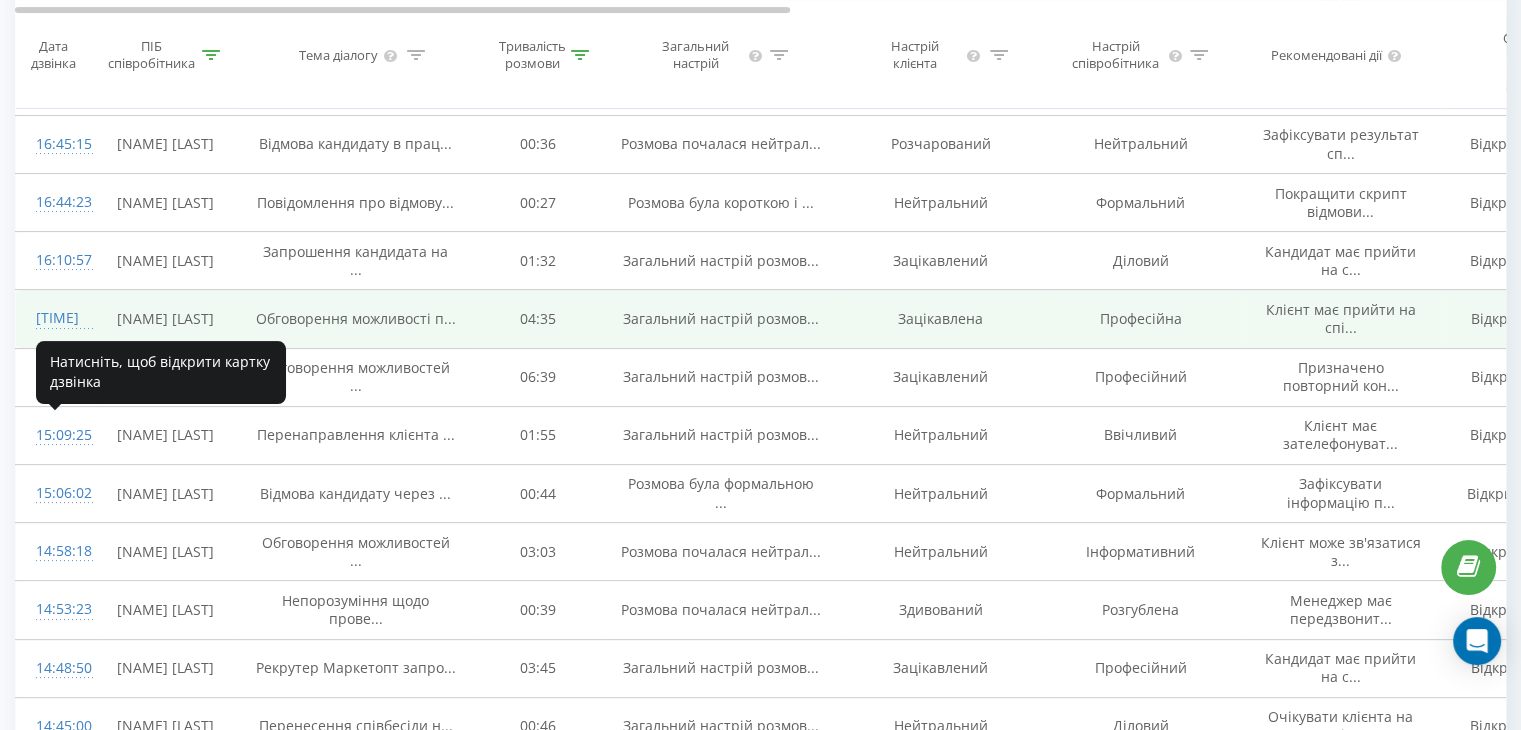 click on "[TIME]" at bounding box center (56, 318) 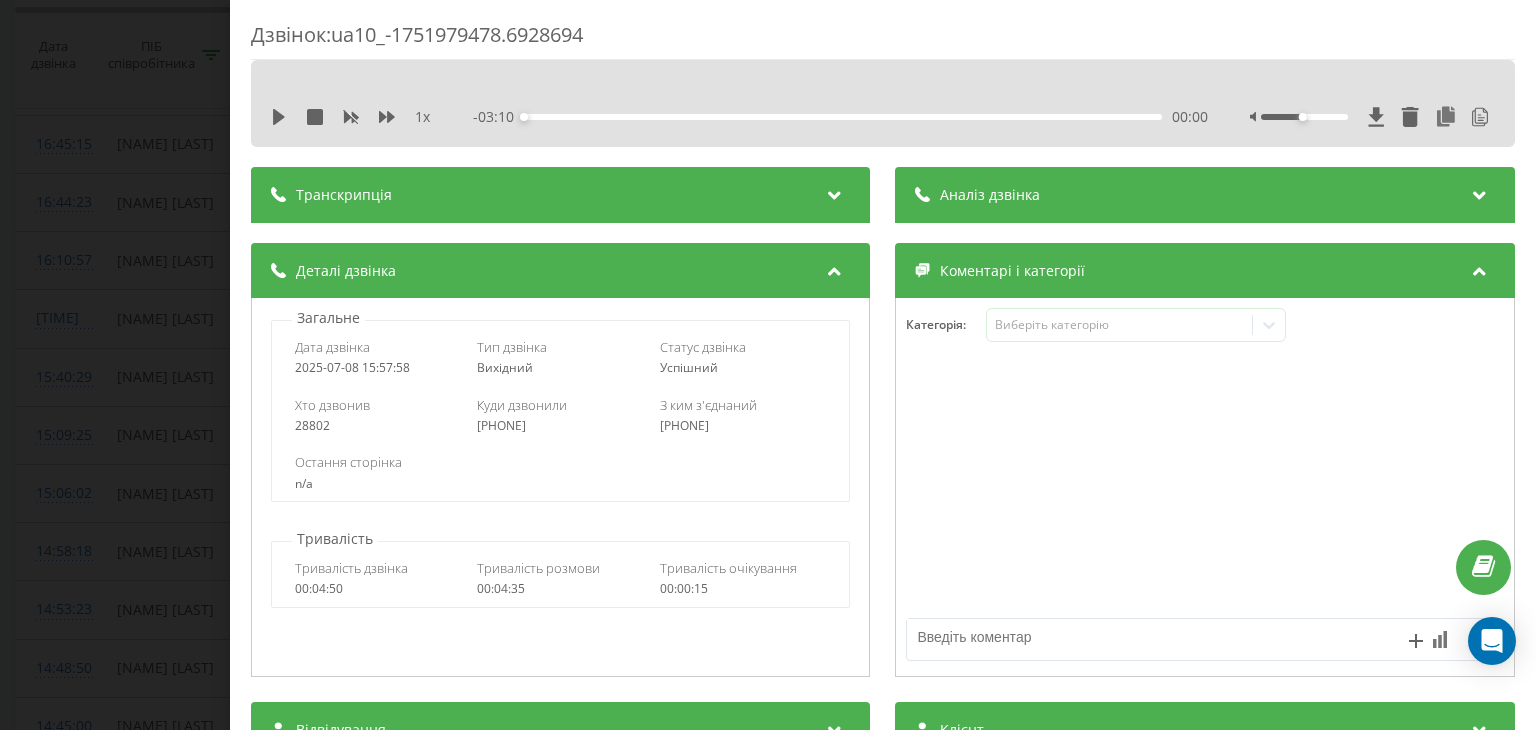 click at bounding box center [835, 192] 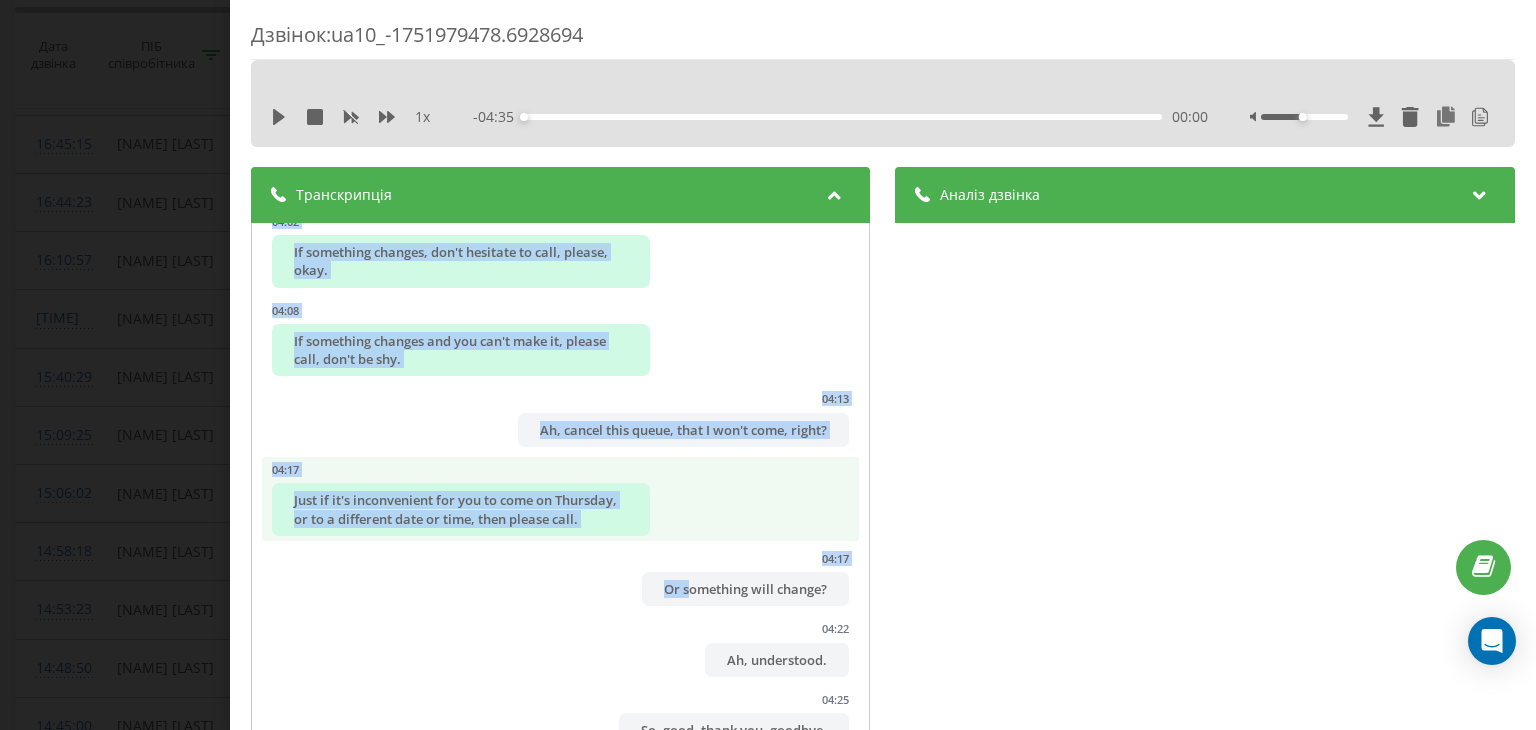 scroll, scrollTop: 6036, scrollLeft: 0, axis: vertical 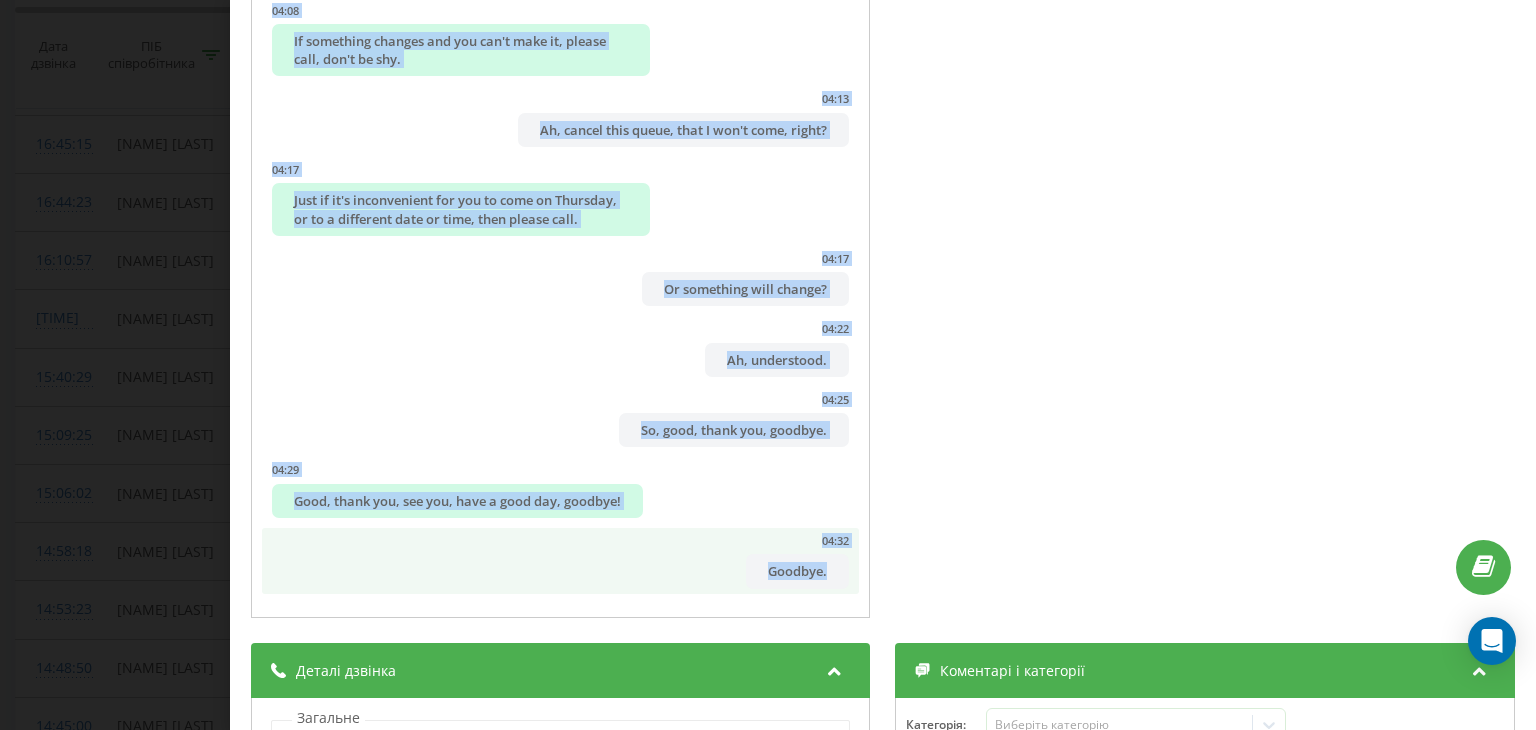 drag, startPoint x: 251, startPoint y: 238, endPoint x: 814, endPoint y: 587, distance: 662.39716 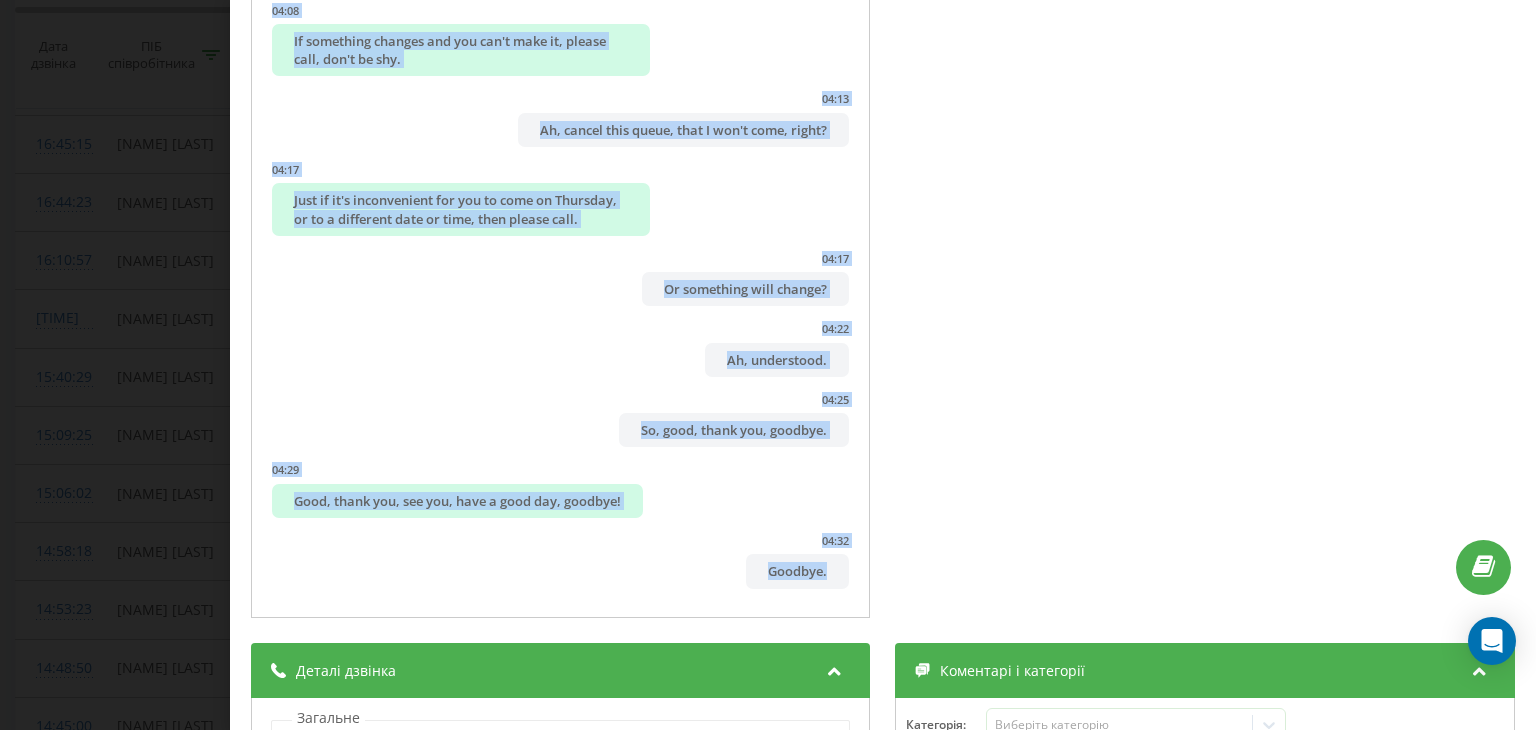 click on "Дзвінок :  ua10_-1751979478.6928694   1 x  - [TIME] [TIME]   [TIME]   Транскрипція [TIME] Good day, I uploaded a video on Marketopol. [TIME] Hello. [TIME] My name is [FIRST_NAME]. [TIME] I received your phone number from our colleagues. [TIME] Yes. [TIME] You're interested in work in [CITY] city, is that correct? [TIME] Good, as I say, I can start. [TIME] [FIRST_NAME] [LAST_NAME]. [TIME] [FIRST_NAME] [LAST_NAME], very nice to meet you. [TIME] Look, [FIRST_NAME] [LAST_NAME], right now our company is conducting personnel recruitment. [TIME] There are quite a few open positions. [TIME] No, I don't know. [TIME] Have you already decided which position you would be willing to consider? [TIME] Look, generally we are currently recruiting for the trading floor, meaning our sellers, cashiers, floor assistants, our technical workers, and baristas. [TIME] And there are also positions in production. [TIME] This is our bakery, kitchen, pizza, and sushi. [TIME] I would prefer not a full workday. [TIME] Are you possibly interested in any of these? [TIME] I" at bounding box center (768, 365) 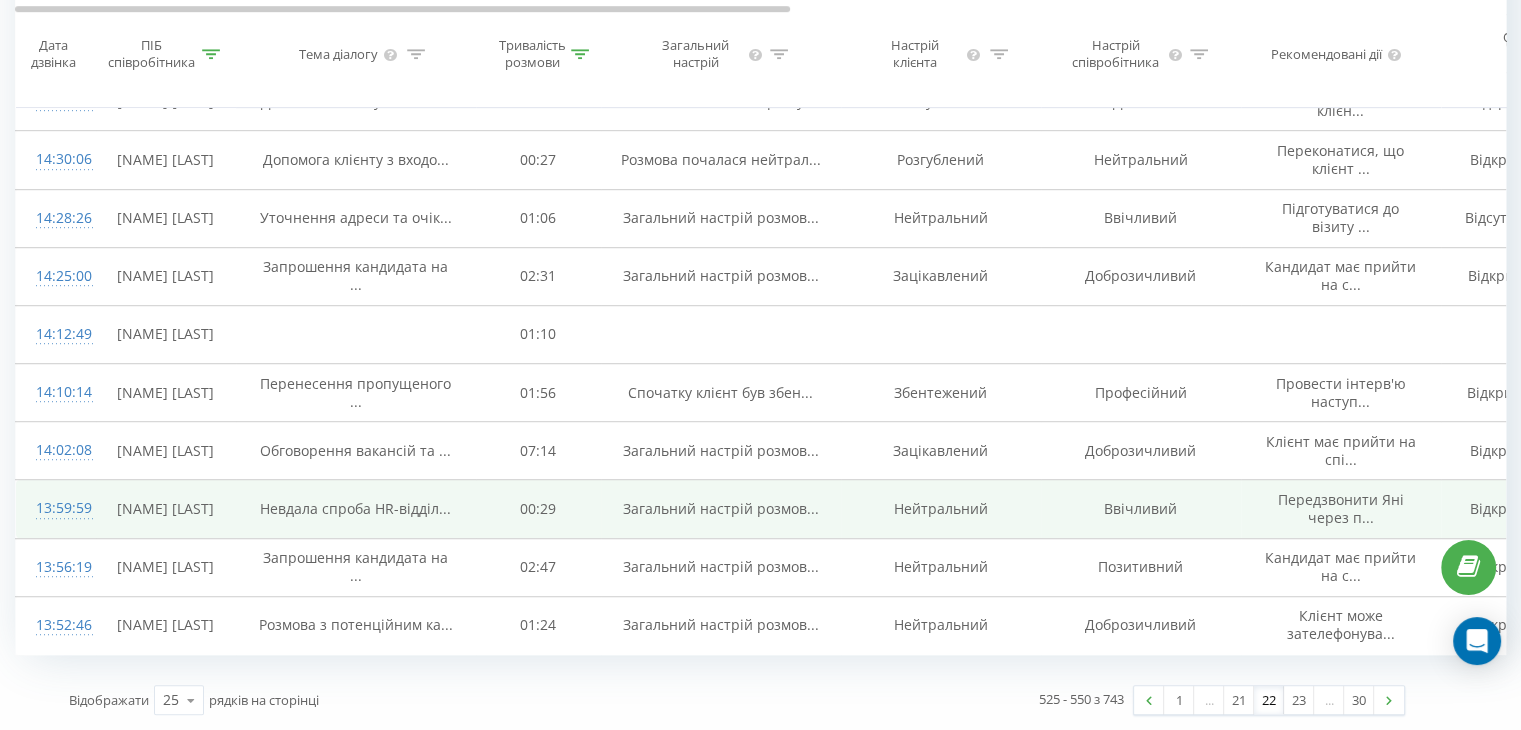 scroll, scrollTop: 1568, scrollLeft: 0, axis: vertical 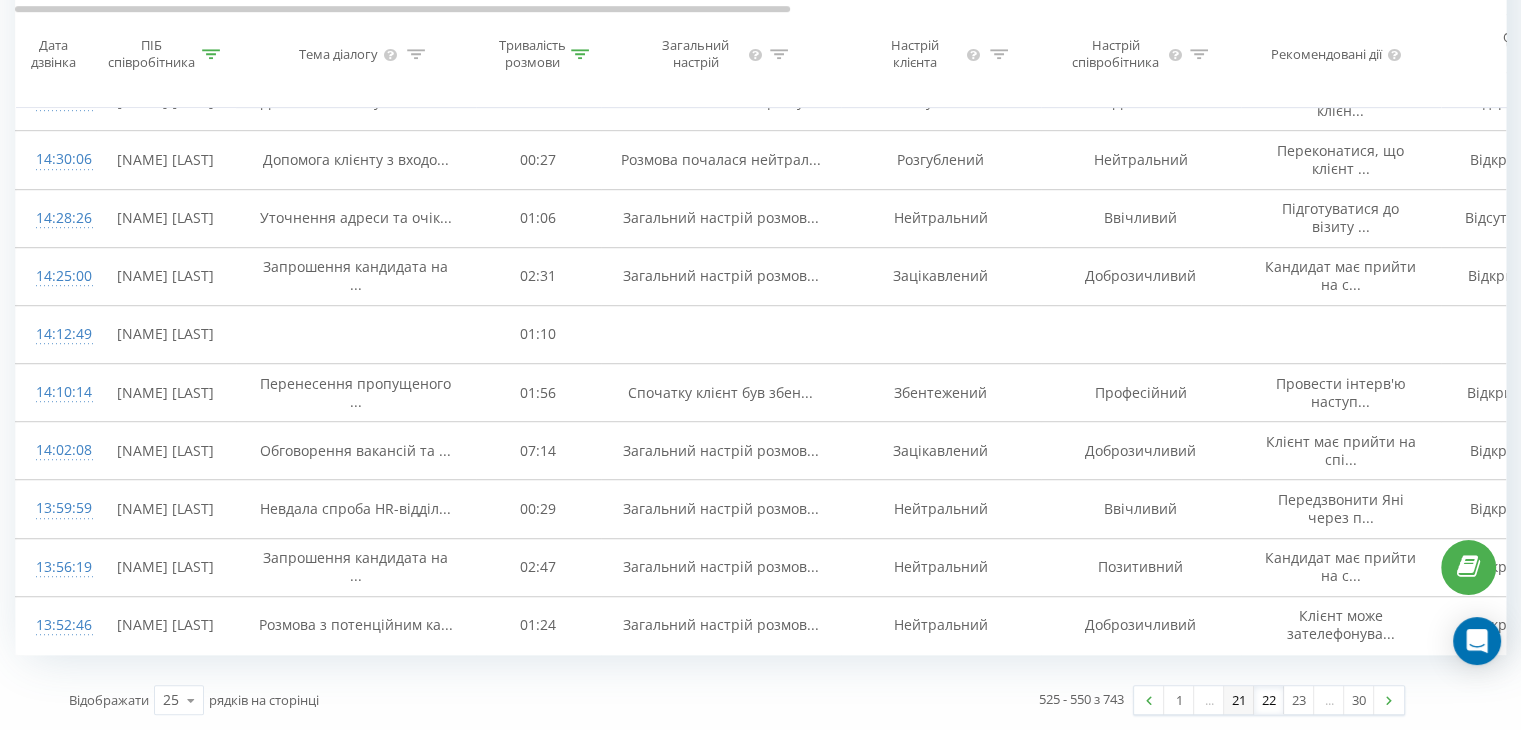 click on "21" at bounding box center [1239, 700] 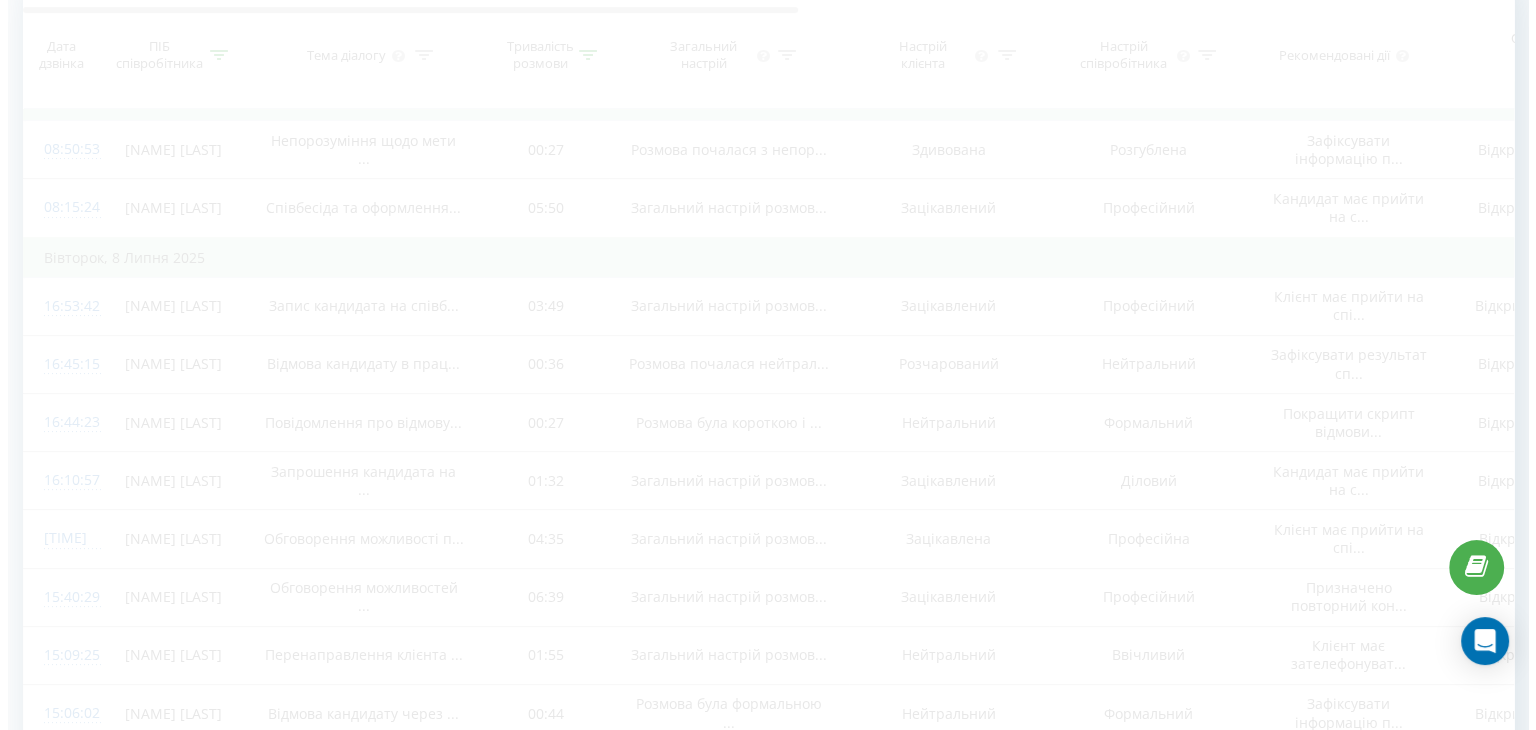 scroll, scrollTop: 132, scrollLeft: 0, axis: vertical 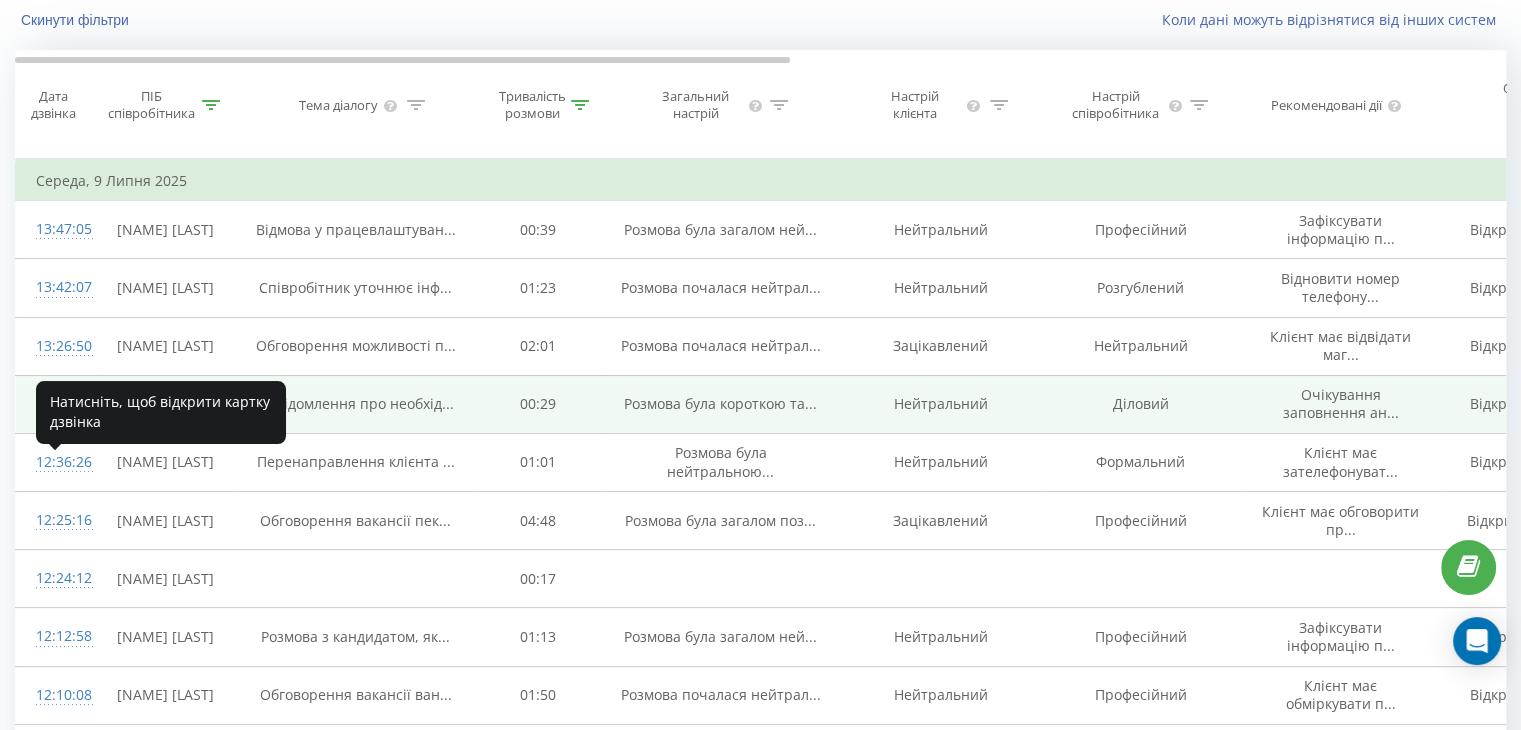 click on "13:22:27" at bounding box center (56, 404) 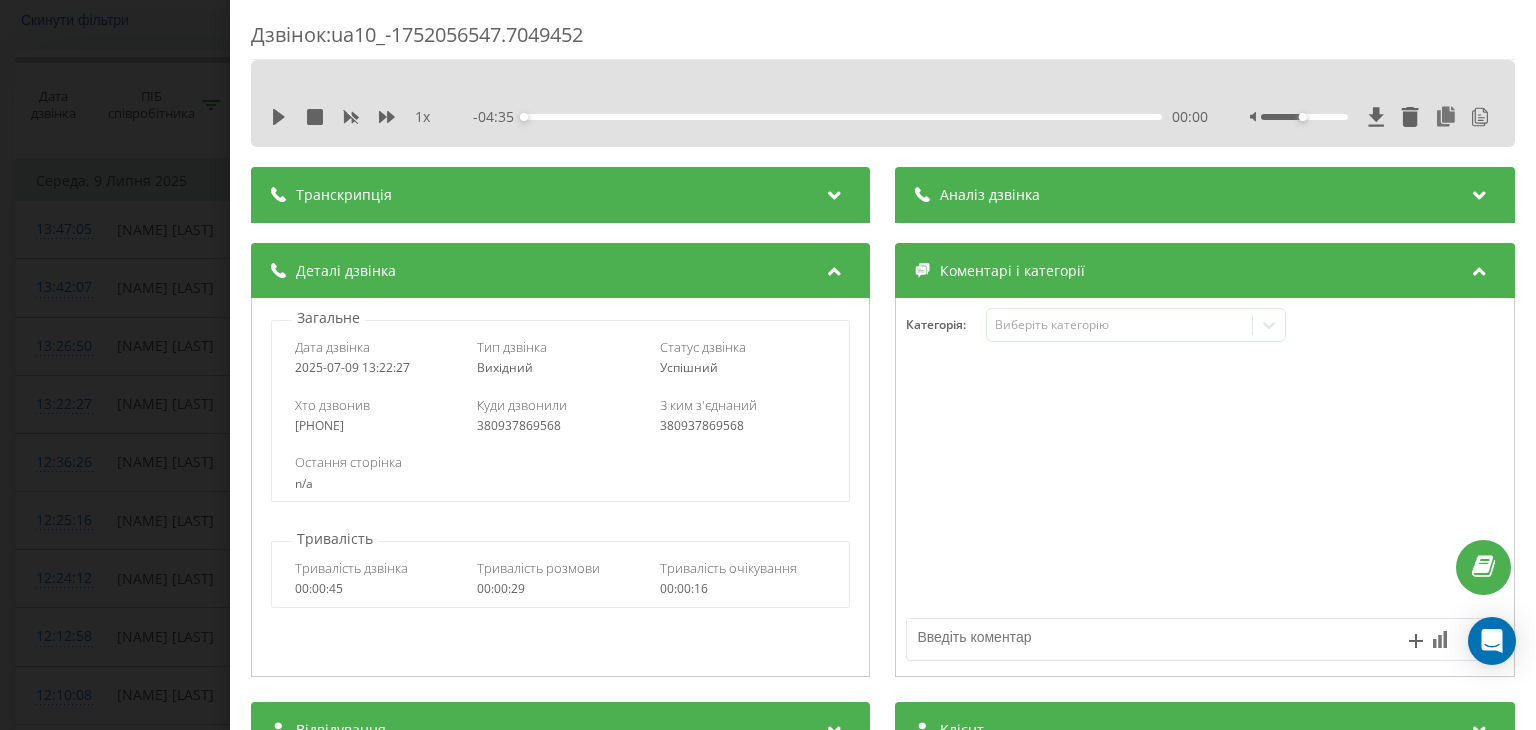 drag, startPoint x: 827, startPoint y: 194, endPoint x: 737, endPoint y: 204, distance: 90.55385 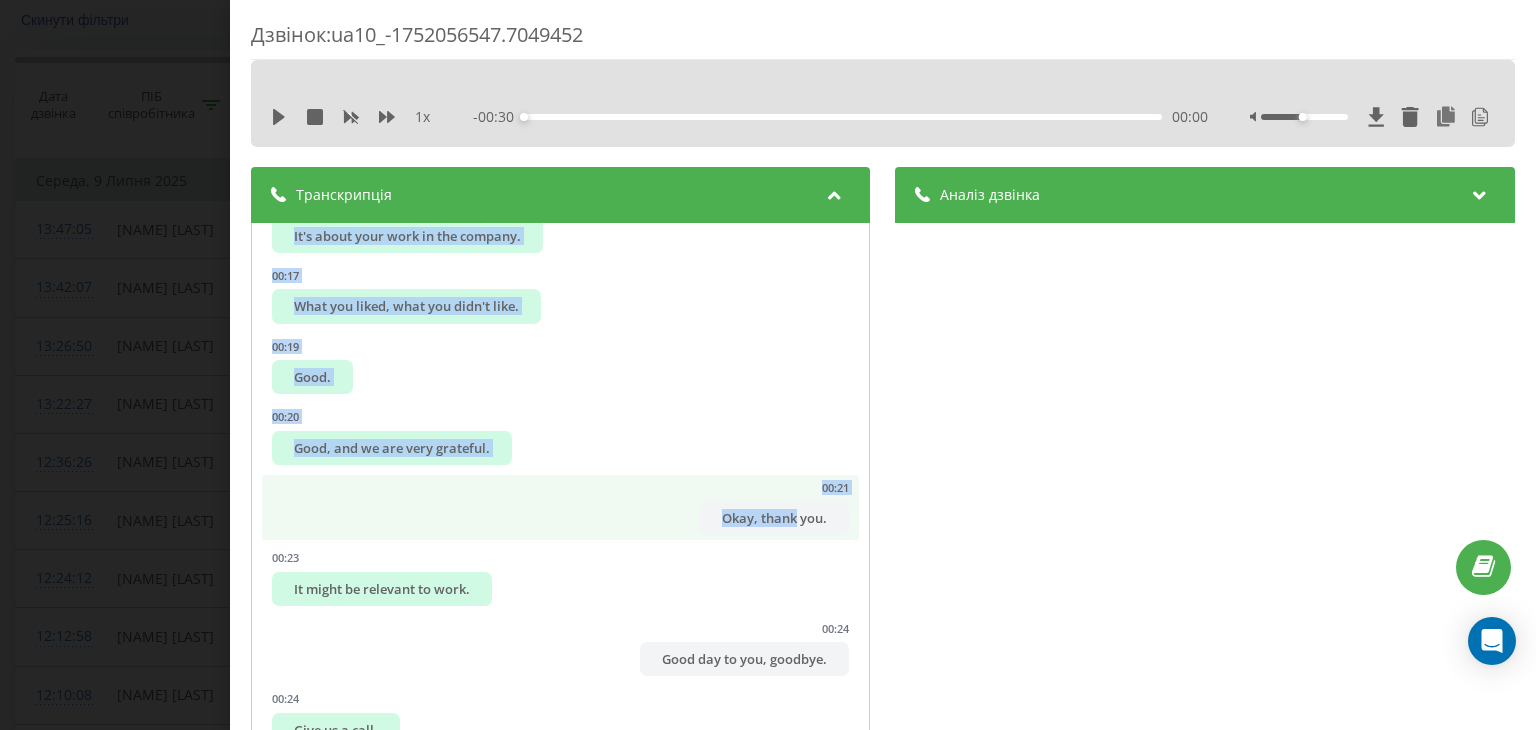 scroll, scrollTop: 532, scrollLeft: 0, axis: vertical 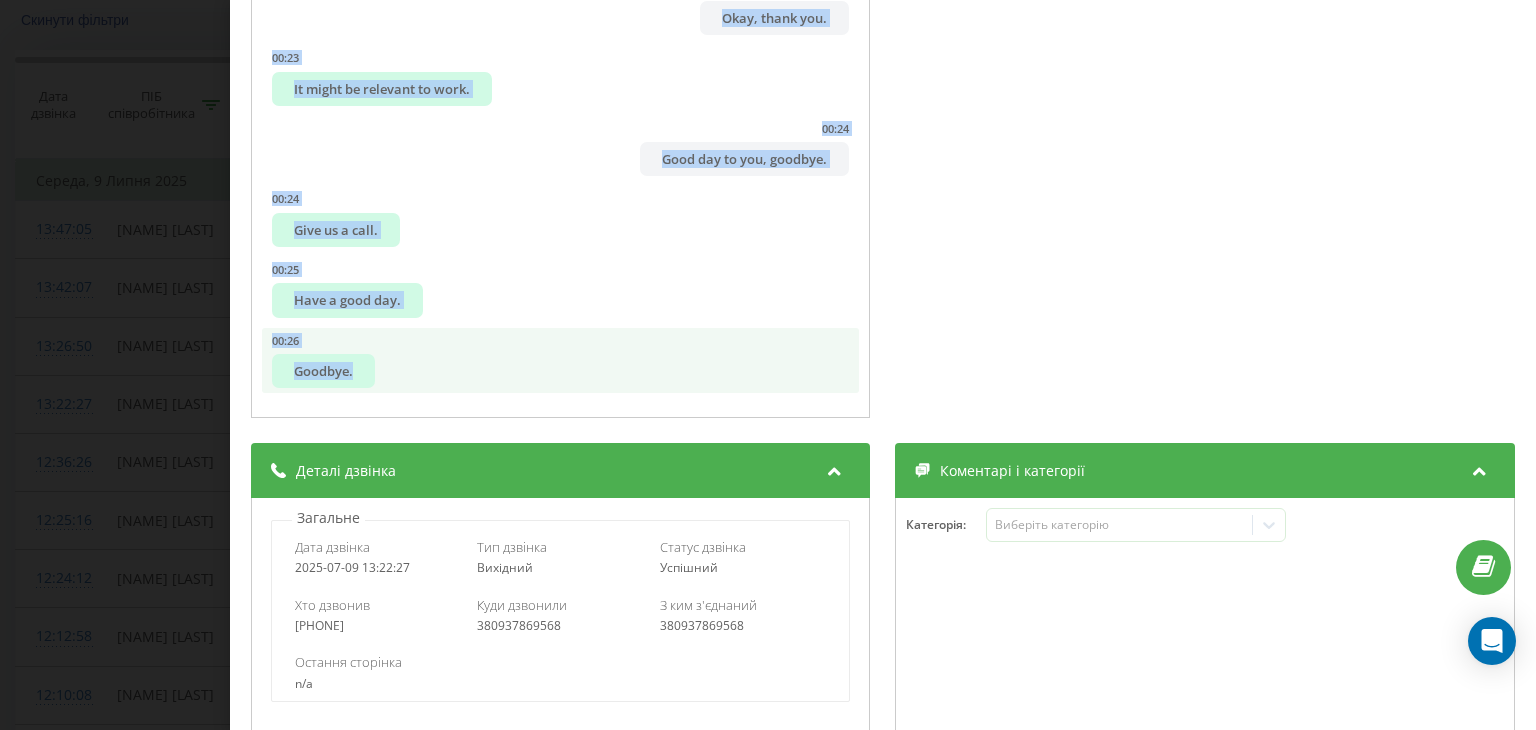 drag, startPoint x: 331, startPoint y: 257, endPoint x: 669, endPoint y: 329, distance: 345.58356 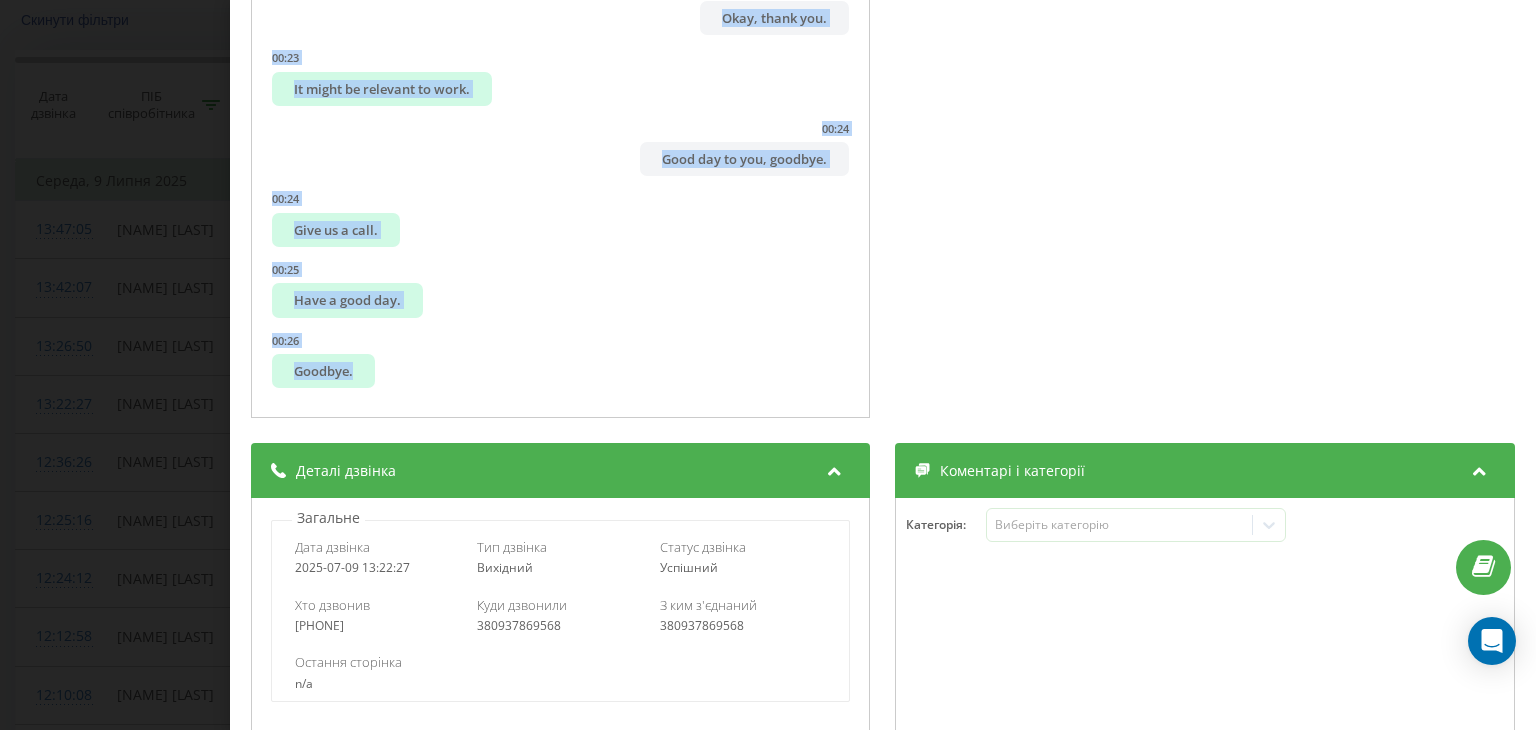 click on "Дзвінок : ua10_-1752056547.7049452 1 x - 00:30 00:00 00:00 Транскрипція 00:00 Okay, 00:01 Good day, [NAME] [LAST]. 00:03 HR department of Marketop, my name is [NAME]. 00:05 Could you please tell me, we received information that you are leaving us. 00:09 We sent you a resignation questionnaire via Viber to this phone number. 00:13 Please fill it out as soon as possible. 00:16 It's about your work in the company. 00:17 What you liked, what you didn't like. 00:19 Good. 00:20 Good, and we are very grateful. 00:21 Okay, thank you. 00:23 It might be relevant to work. 00:24 Good day to you, goodbye. 00:24 Give us a call. 00:25 Have a good day. 00:26 Goodbye. Аналіз дзвінка Назва профілю MarketOpt-[CITY] Тема діалогу Повідомлення про необхідність заповнення анкети при звільненні Оцінка діалогу Відкриття 3 Презентація 2 Оцінка 2.25 Анамнез 2" at bounding box center [768, 365] 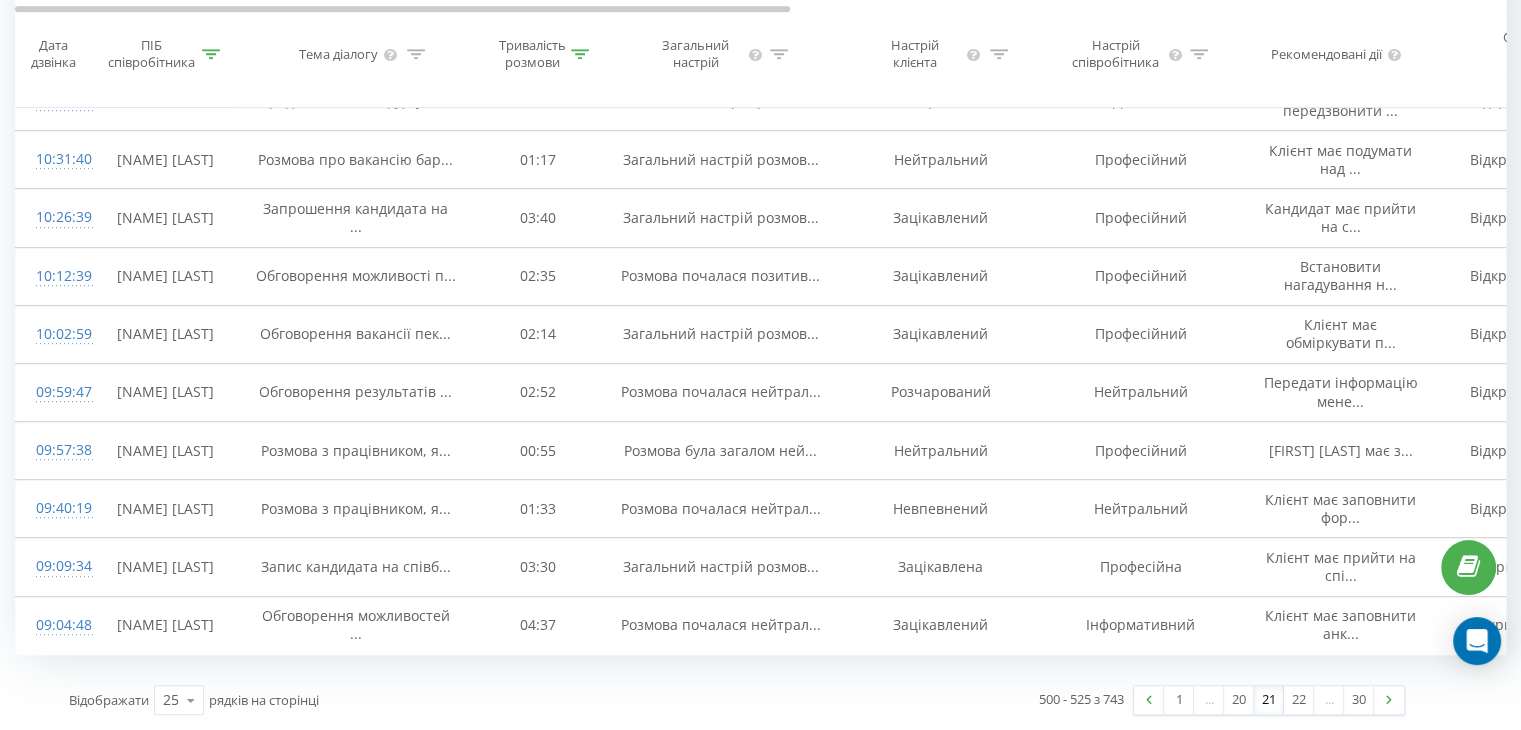 scroll, scrollTop: 1528, scrollLeft: 0, axis: vertical 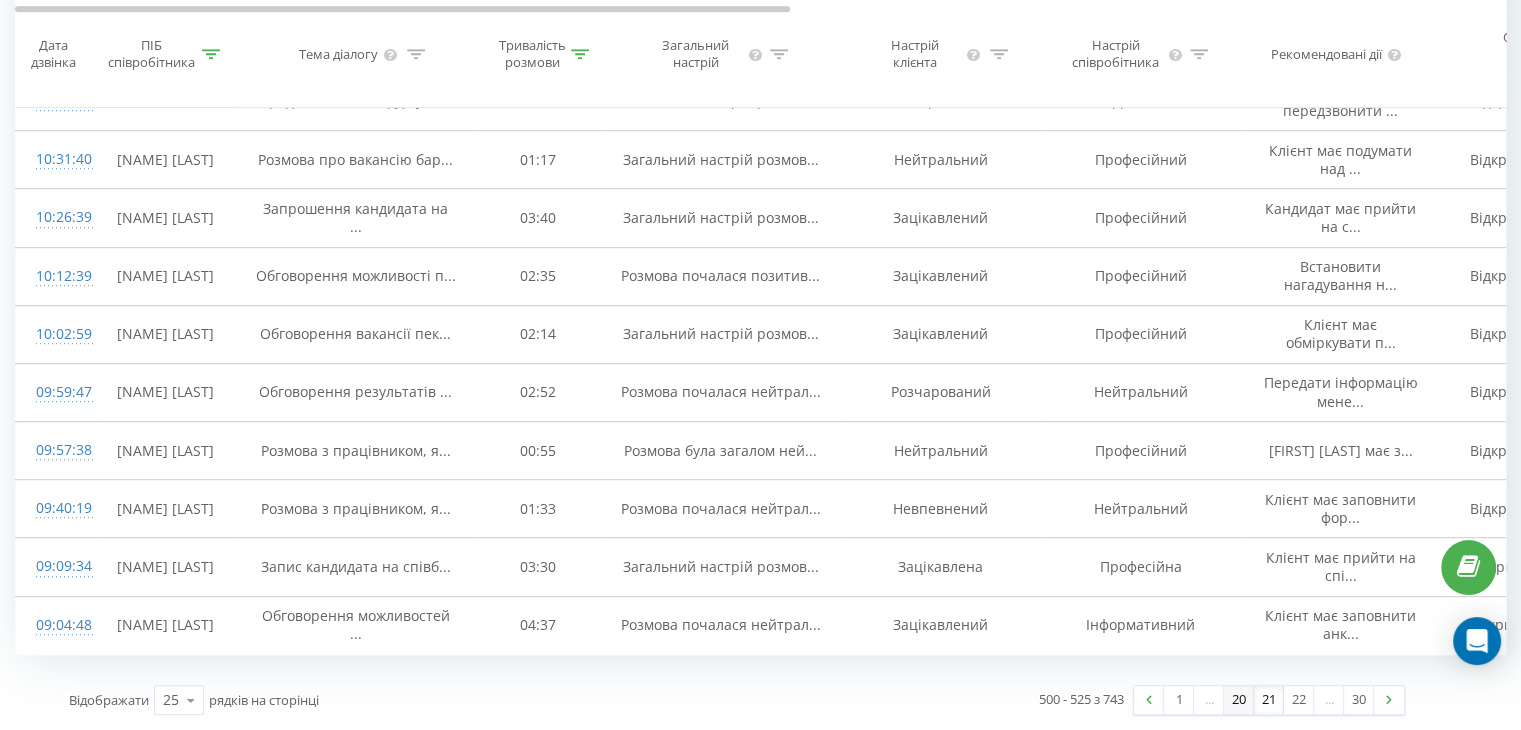 click on "20" at bounding box center [1239, 700] 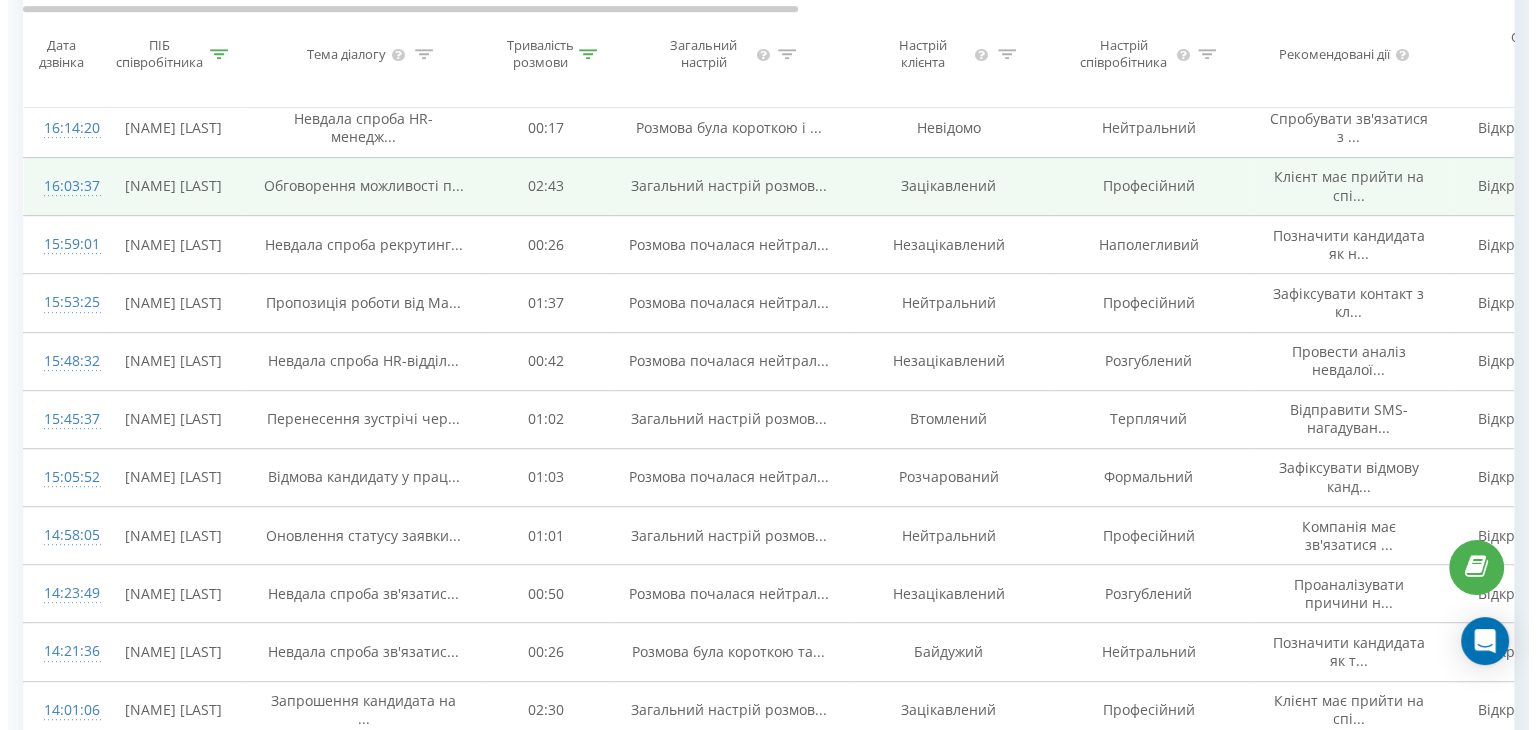 scroll, scrollTop: 1032, scrollLeft: 0, axis: vertical 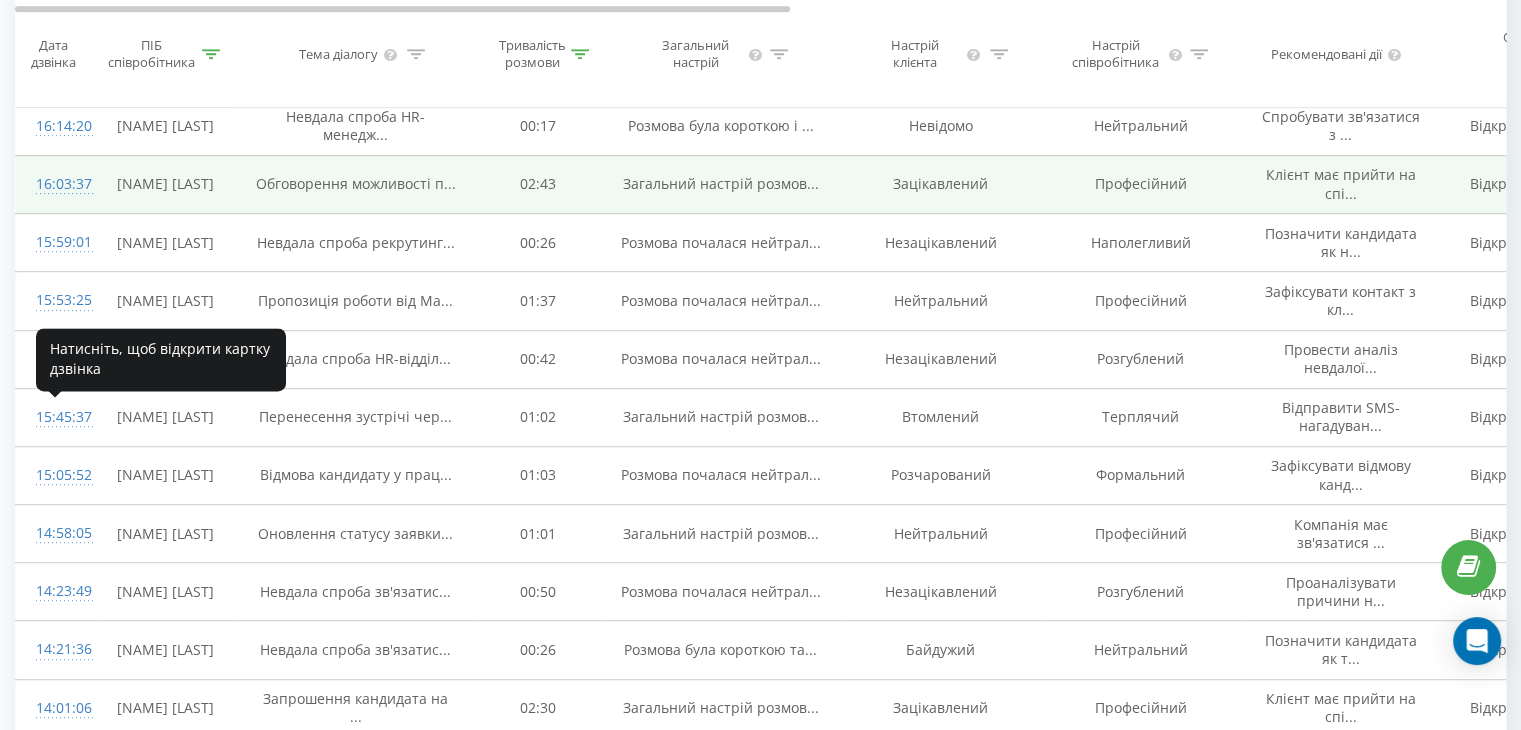 click on "16:03:37" at bounding box center [56, 184] 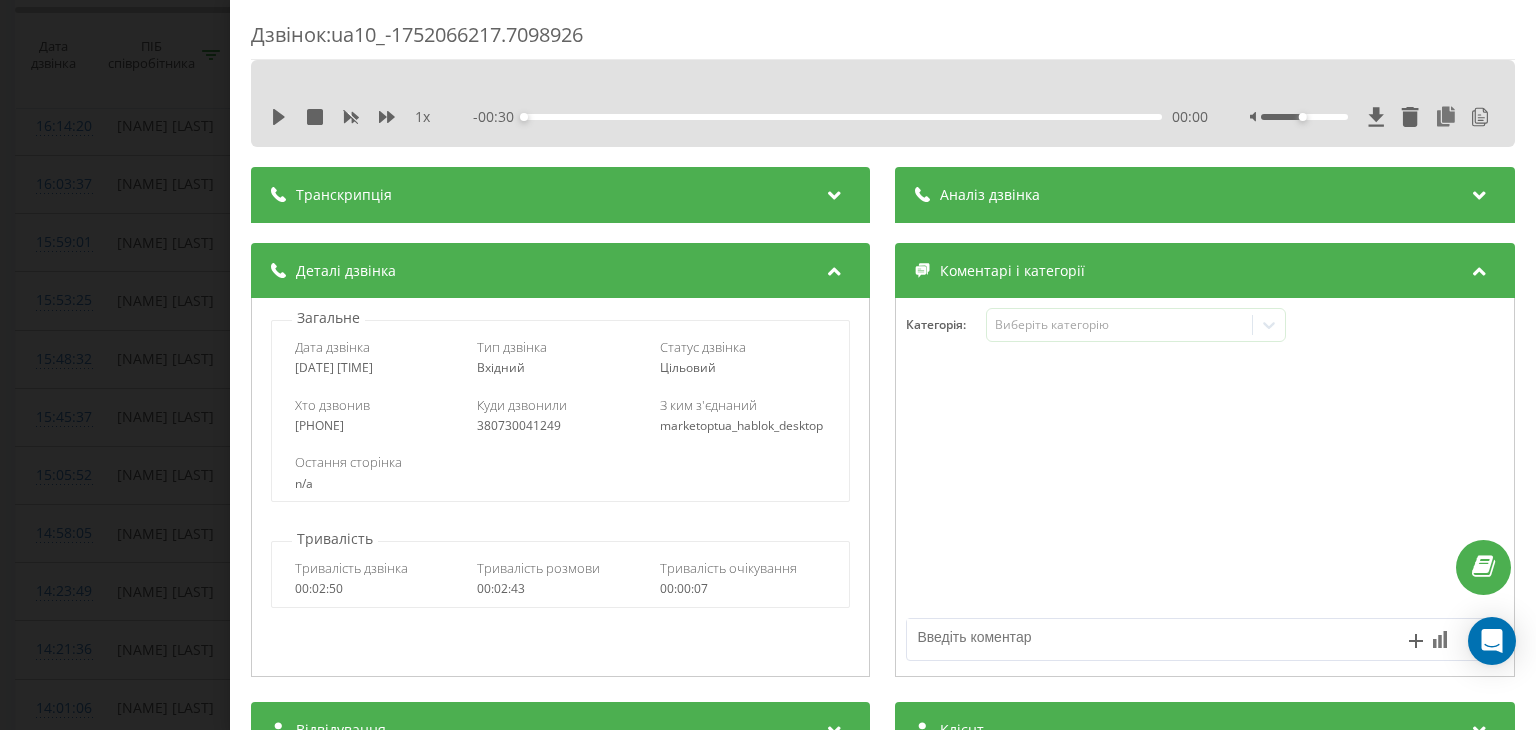 click at bounding box center [835, 192] 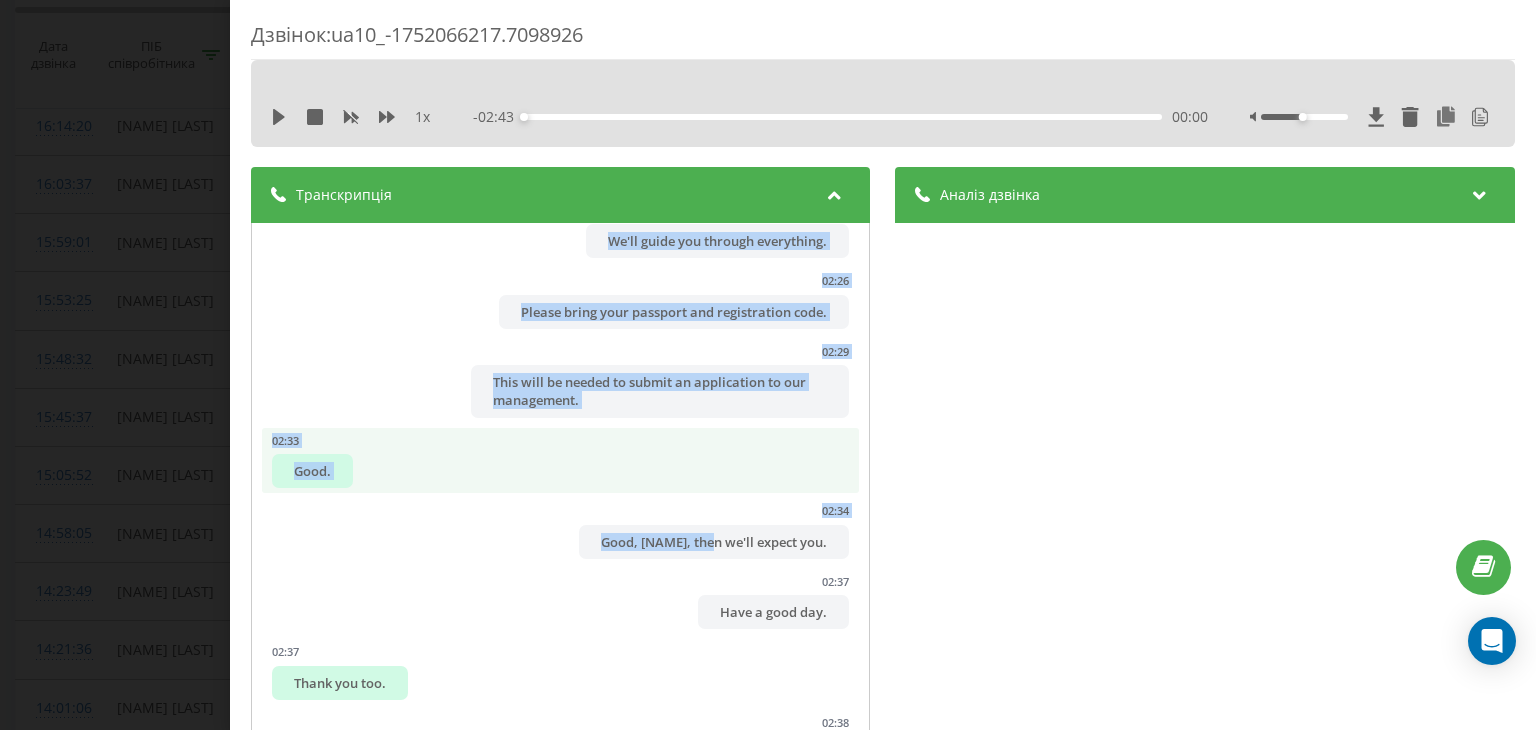scroll, scrollTop: 3277, scrollLeft: 0, axis: vertical 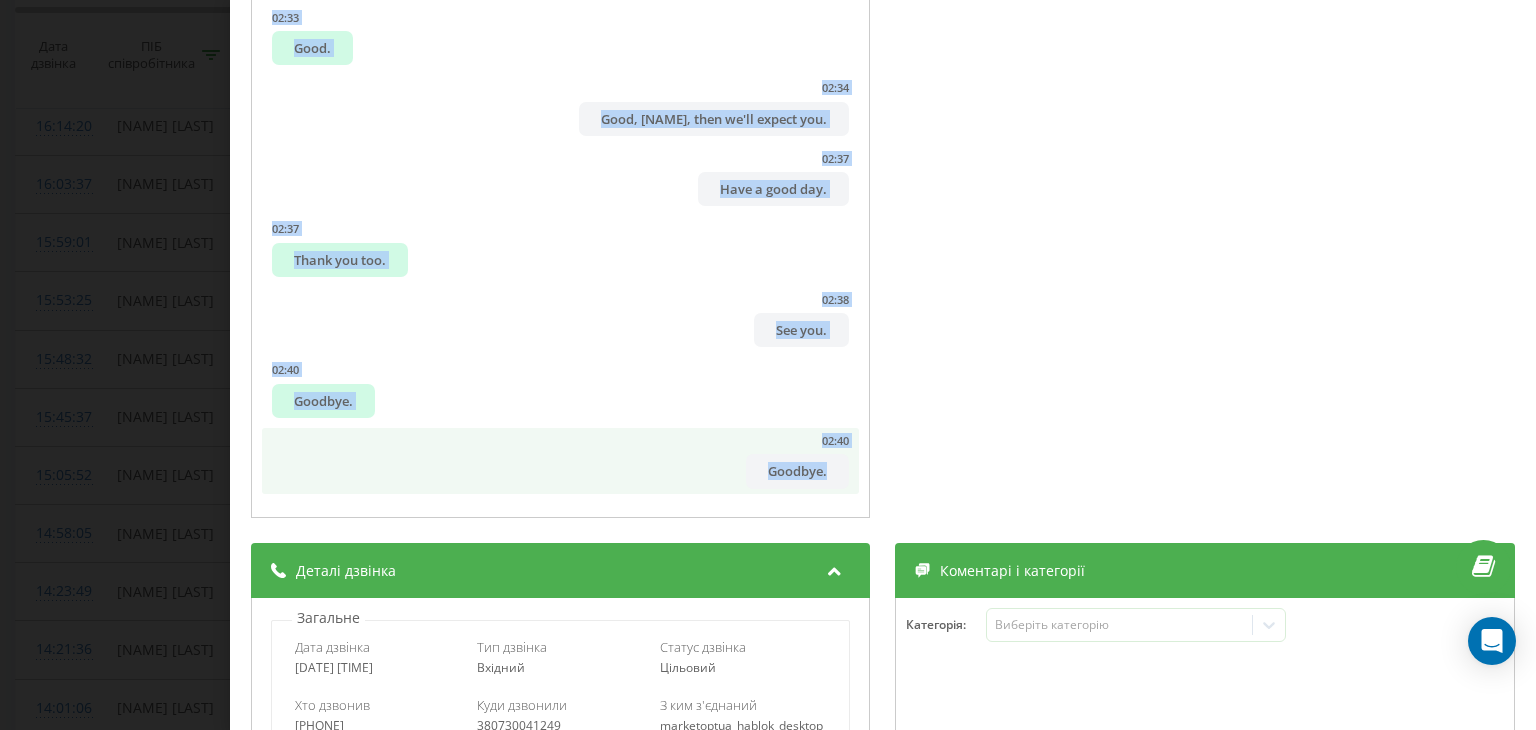 drag, startPoint x: 292, startPoint y: 276, endPoint x: 820, endPoint y: 473, distance: 563.5539 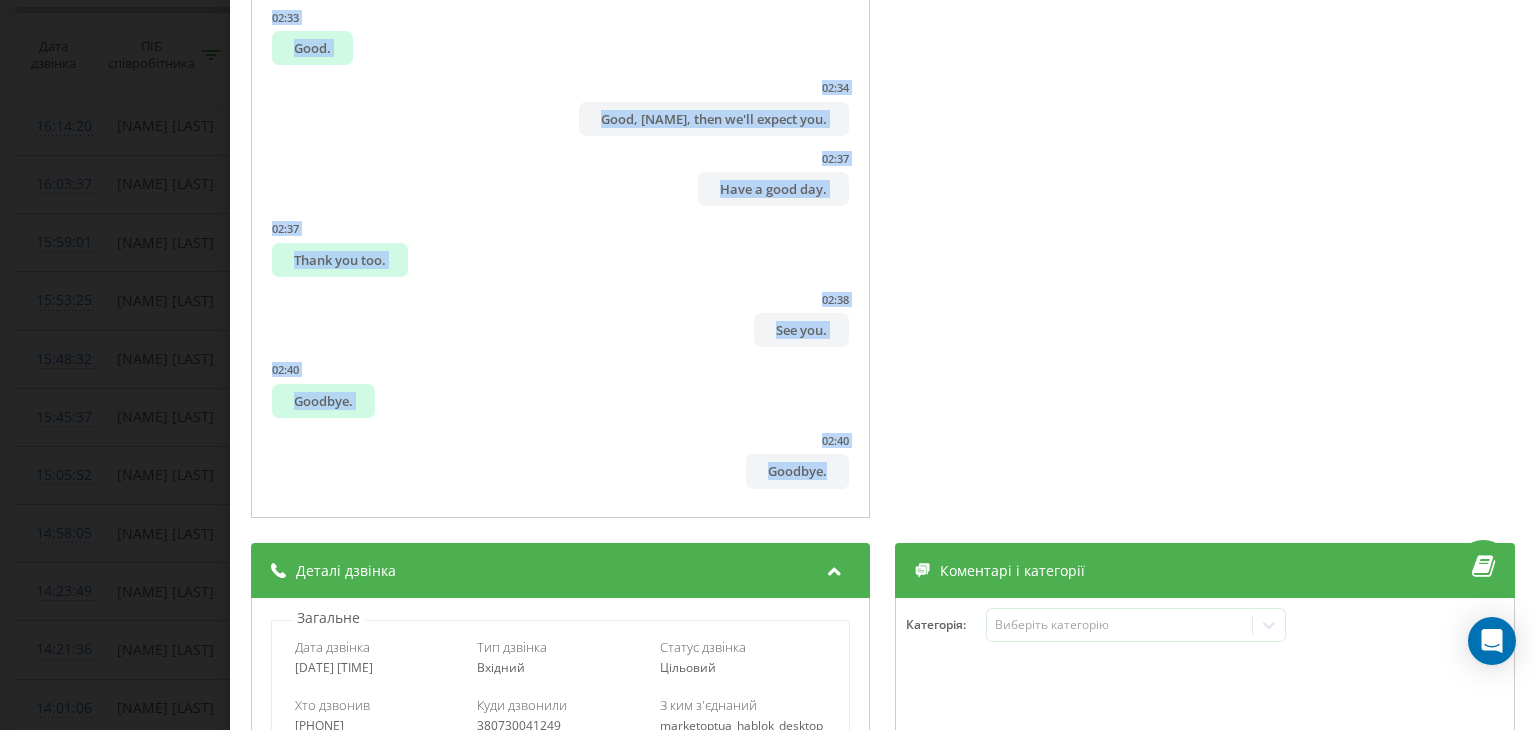 click on "Good day, [FIRST], at Markitok. My name is [FIRST]. I'm listening to you. Good day. Yesterday at Yuga's work, I wrote to ask if employment during summer vacation is possible. They gave me this number, said they would call when an opportunity arises. Yes, [FIRST], correct? Yes. Good, wonderful. [FIRST], very nice to meet you. My name is [FIRST]. Look specifically at the summer period. You can get hired, but in any case, after the interview, we will submit an application to the management. Usually it's 7 working days, but now it's becoming earlier, but we should focus on 7. Then, after your application is accepted, we can offer you options. Look, if they are ones you'll agree to, we'll immediately send you for an internship. If not, that also takes some time." at bounding box center [768, 365] 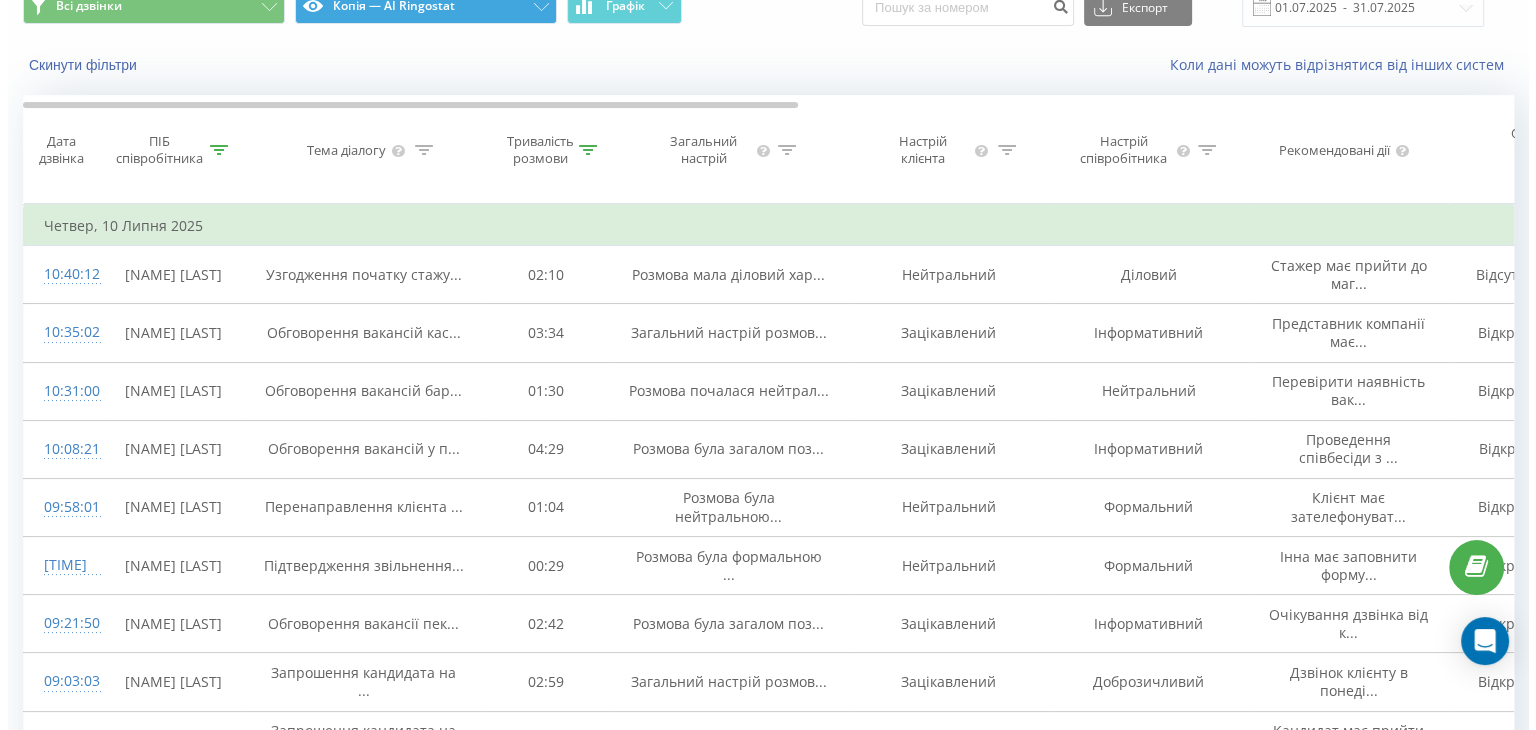 scroll, scrollTop: 0, scrollLeft: 0, axis: both 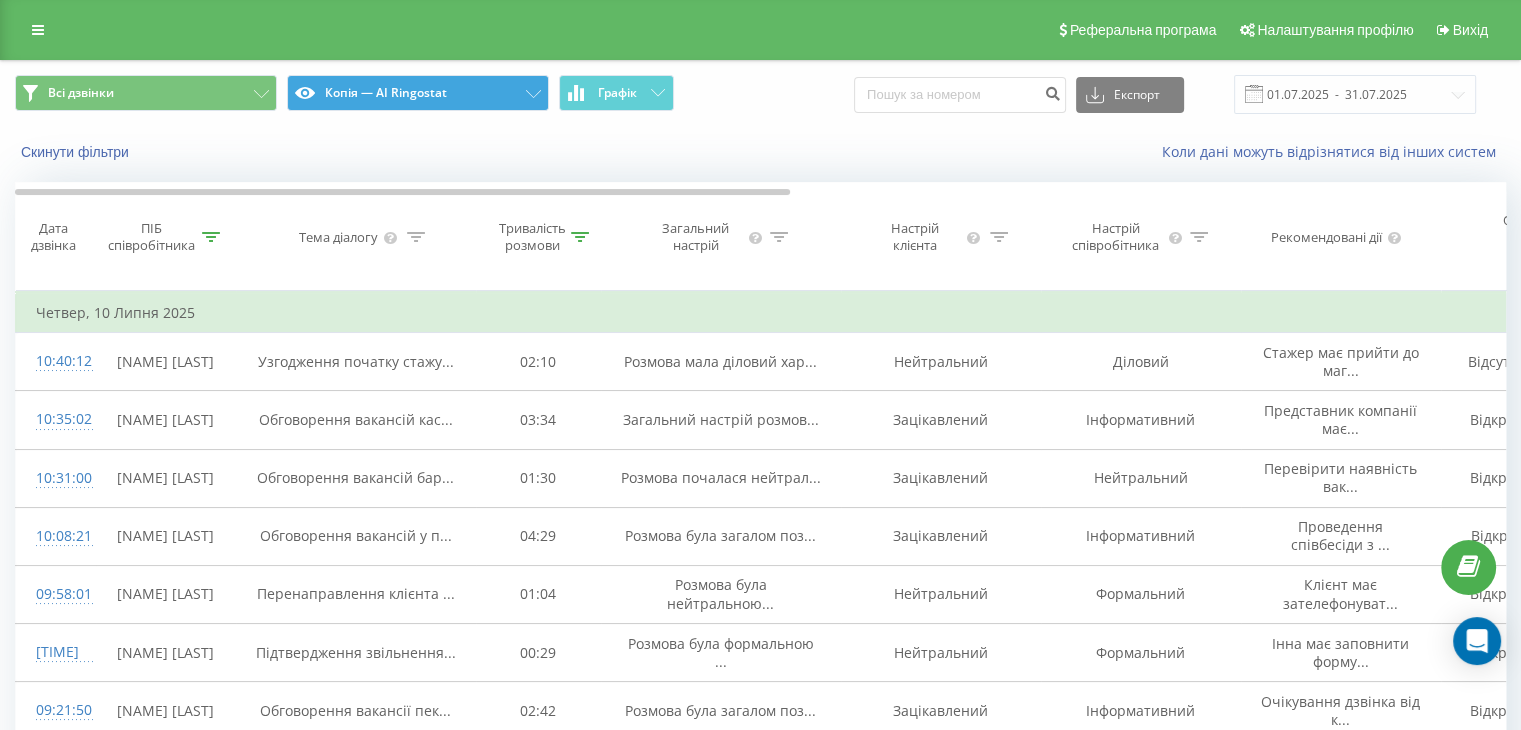 click 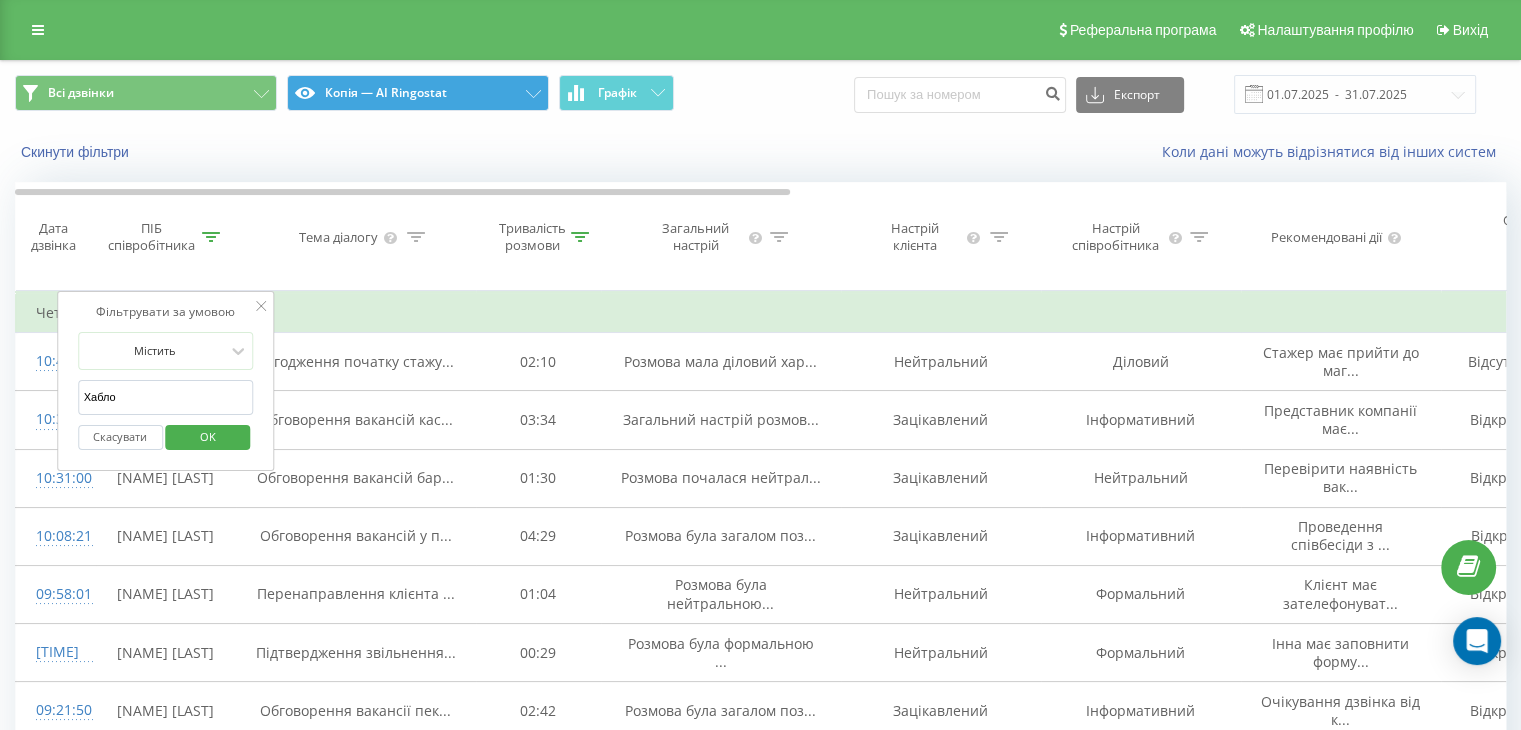 drag, startPoint x: 145, startPoint y: 414, endPoint x: 0, endPoint y: 389, distance: 147.13939 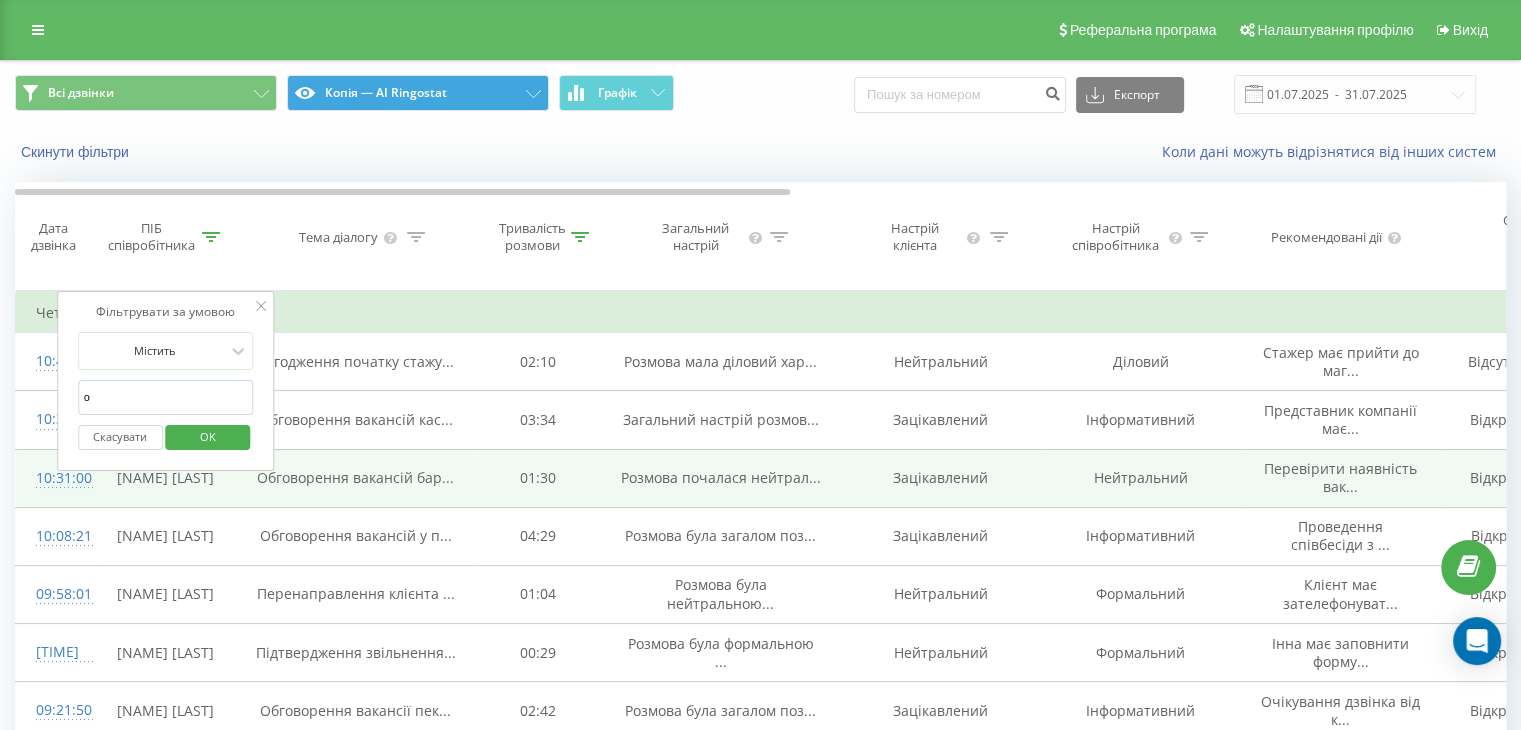 type on "[LAST]" 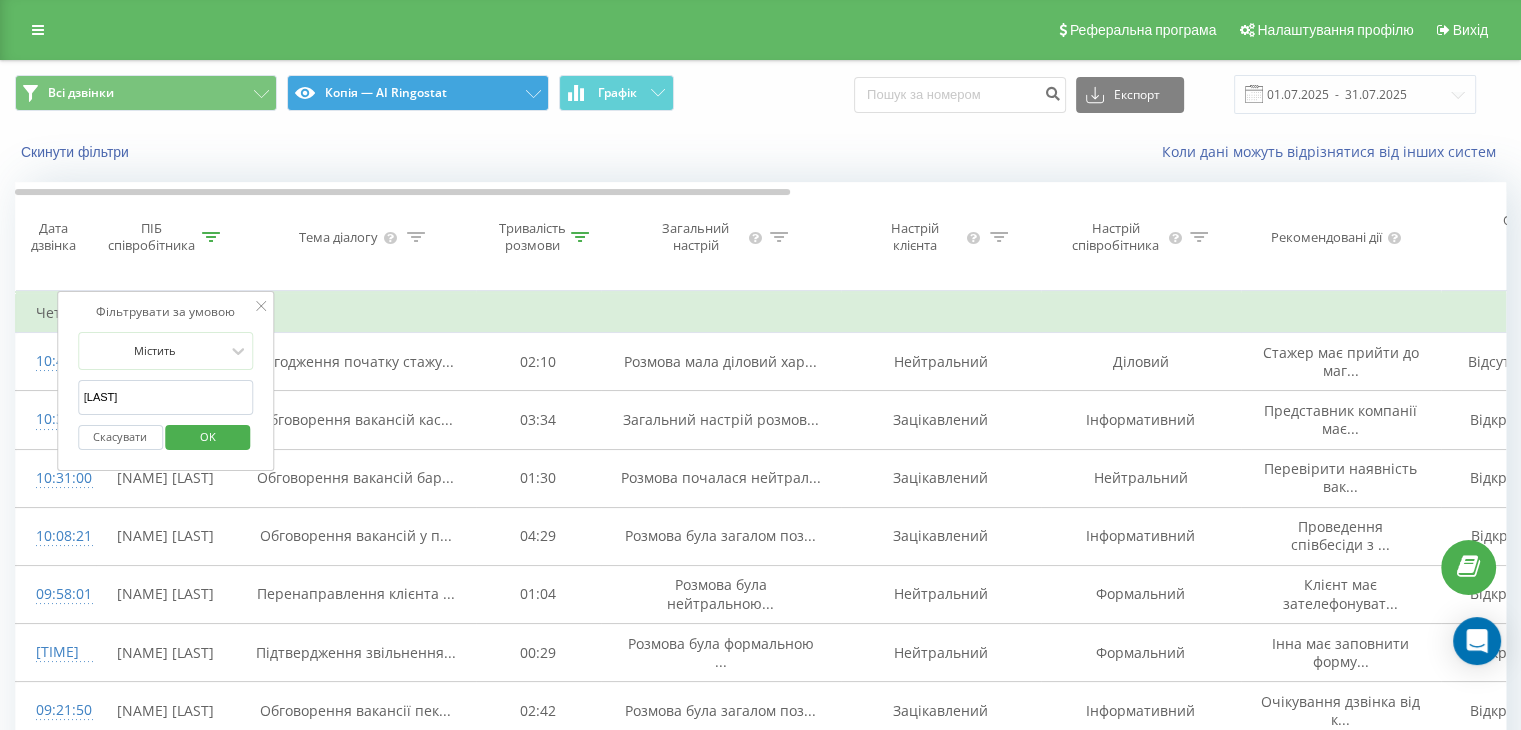 click on "OK" at bounding box center (208, 436) 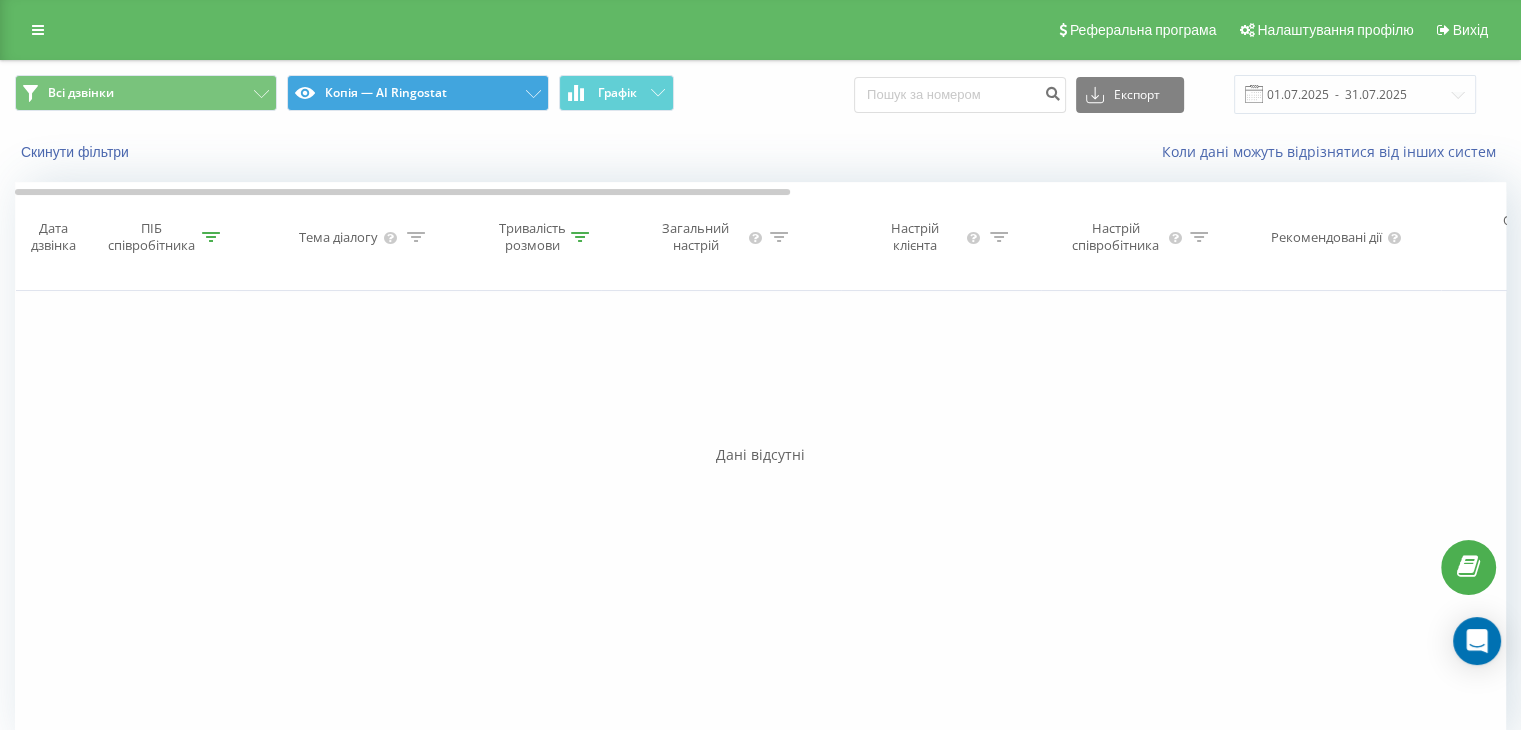 click 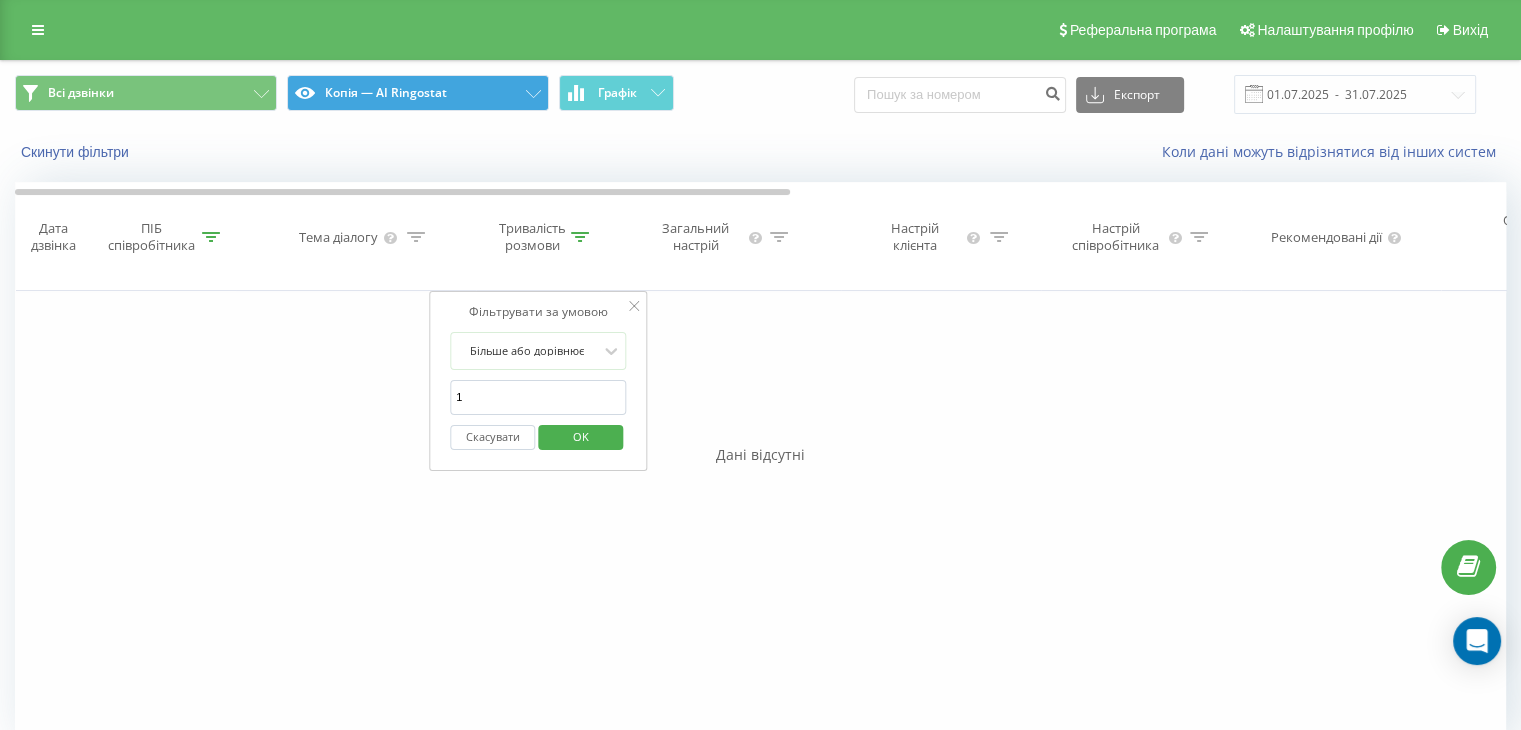 click on "1" at bounding box center [538, 397] 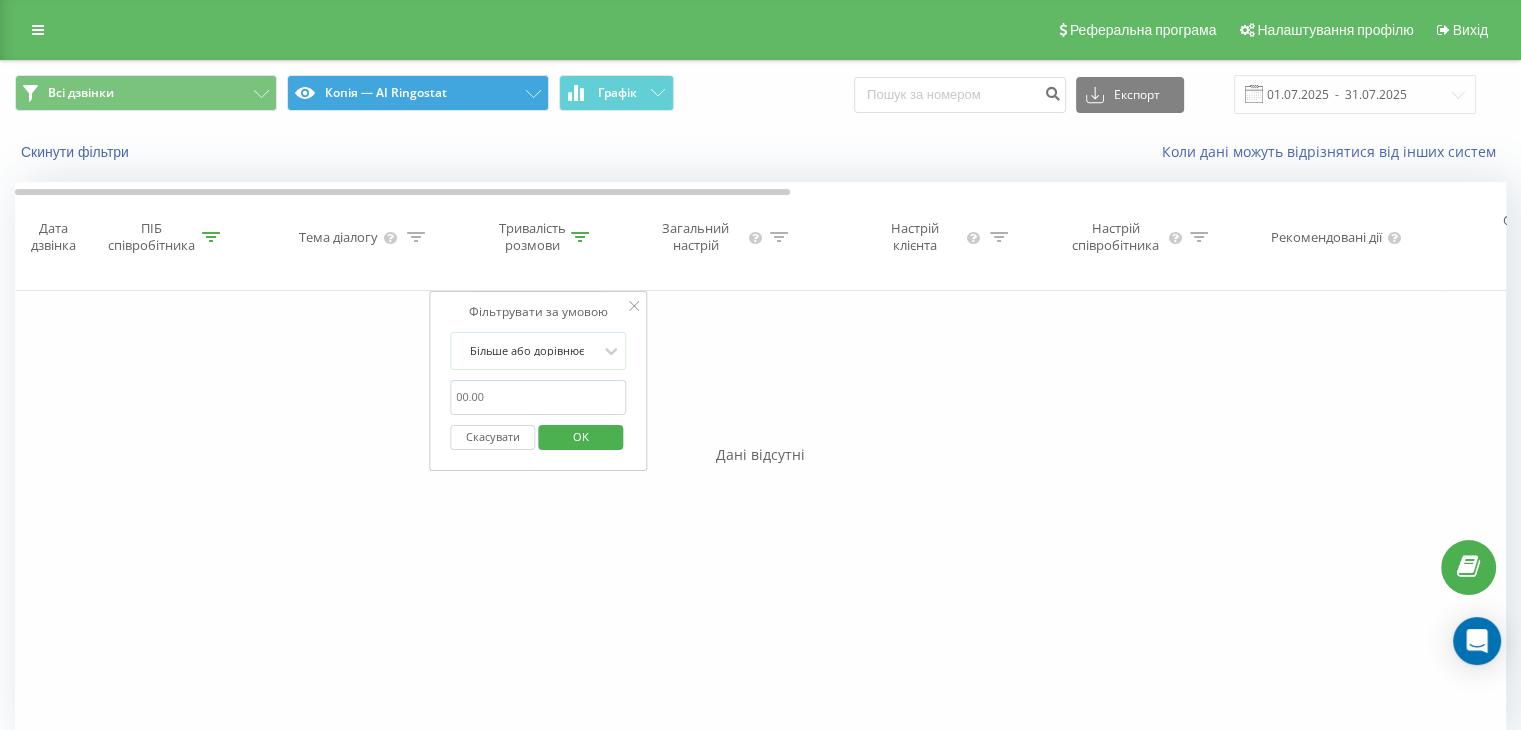 type 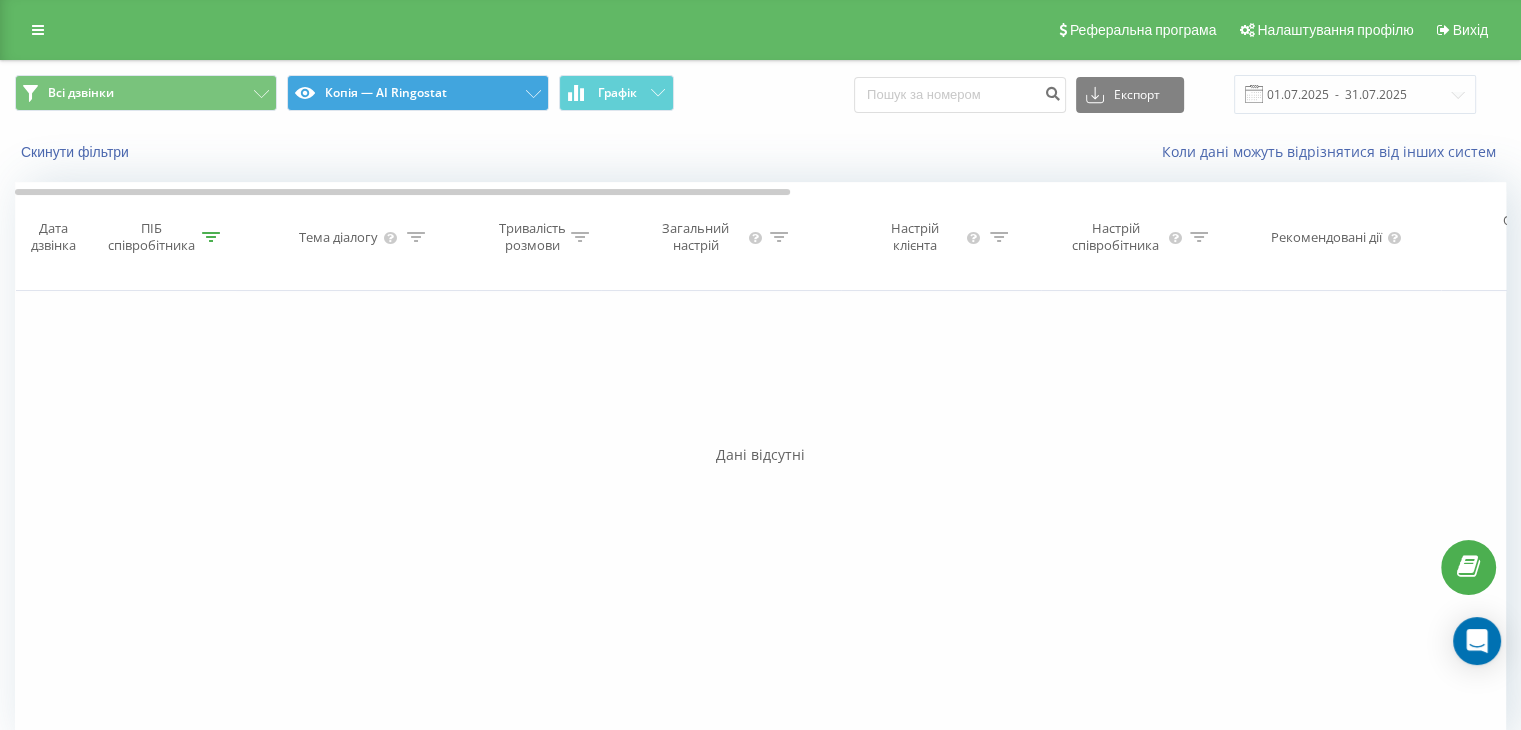 click 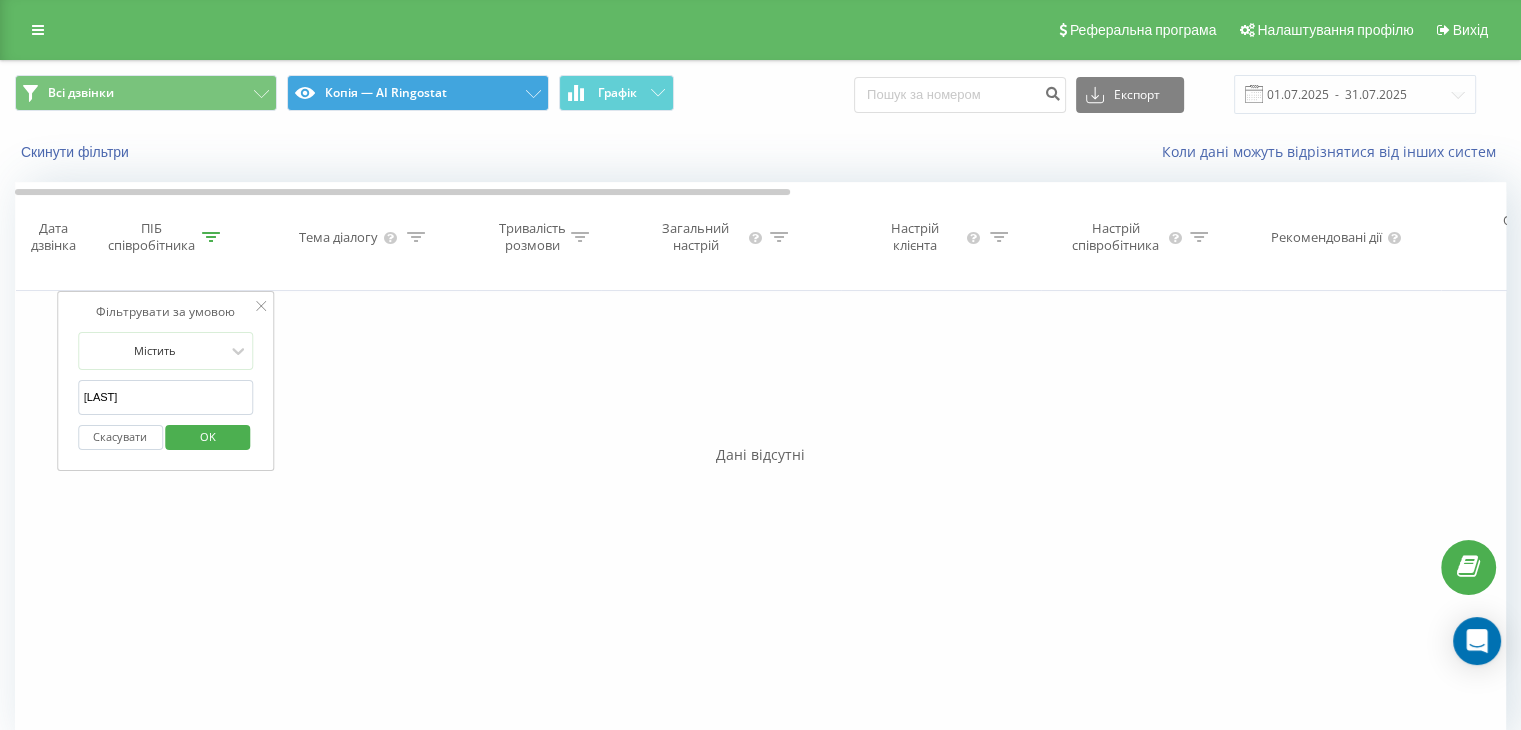 drag, startPoint x: 144, startPoint y: 412, endPoint x: 0, endPoint y: 385, distance: 146.50938 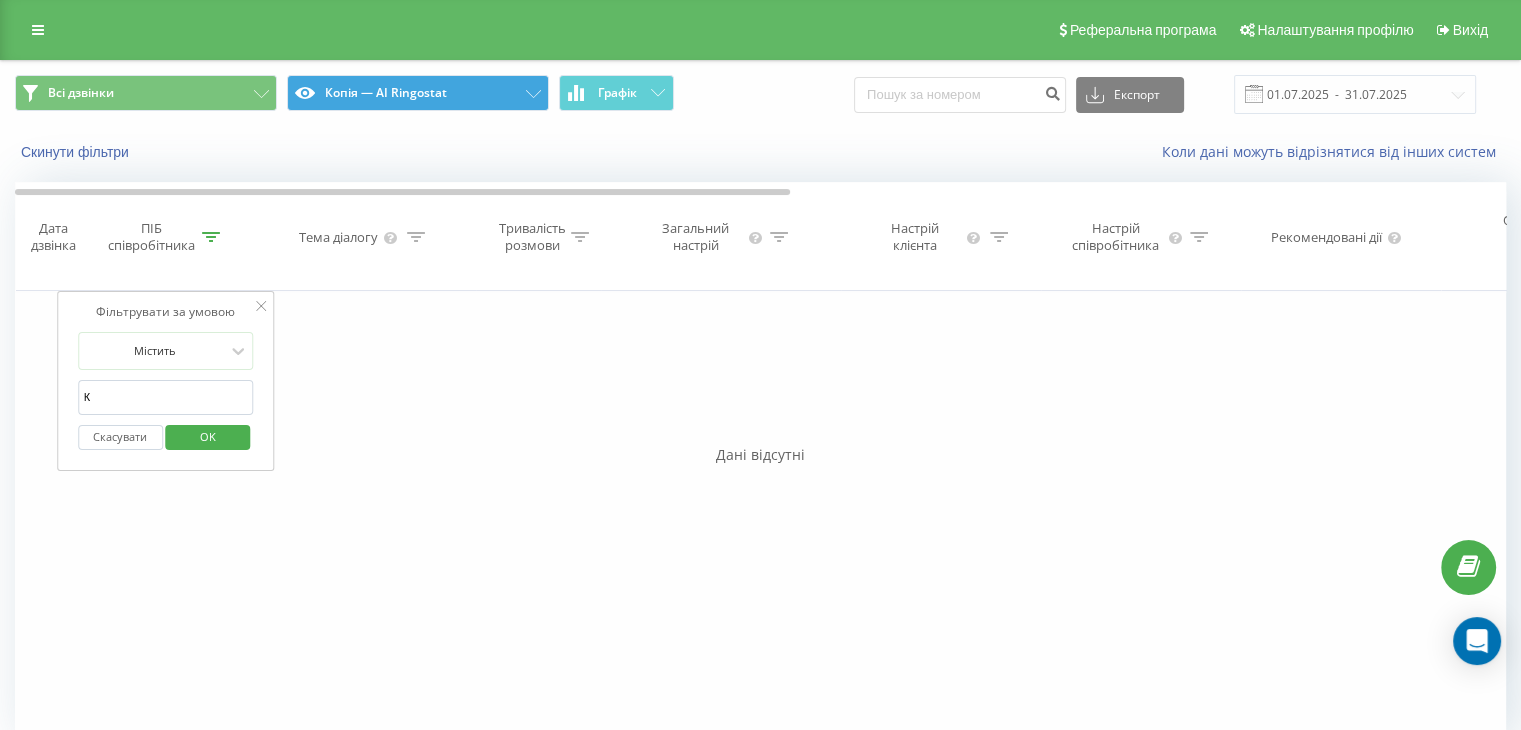 type on "Крістіна" 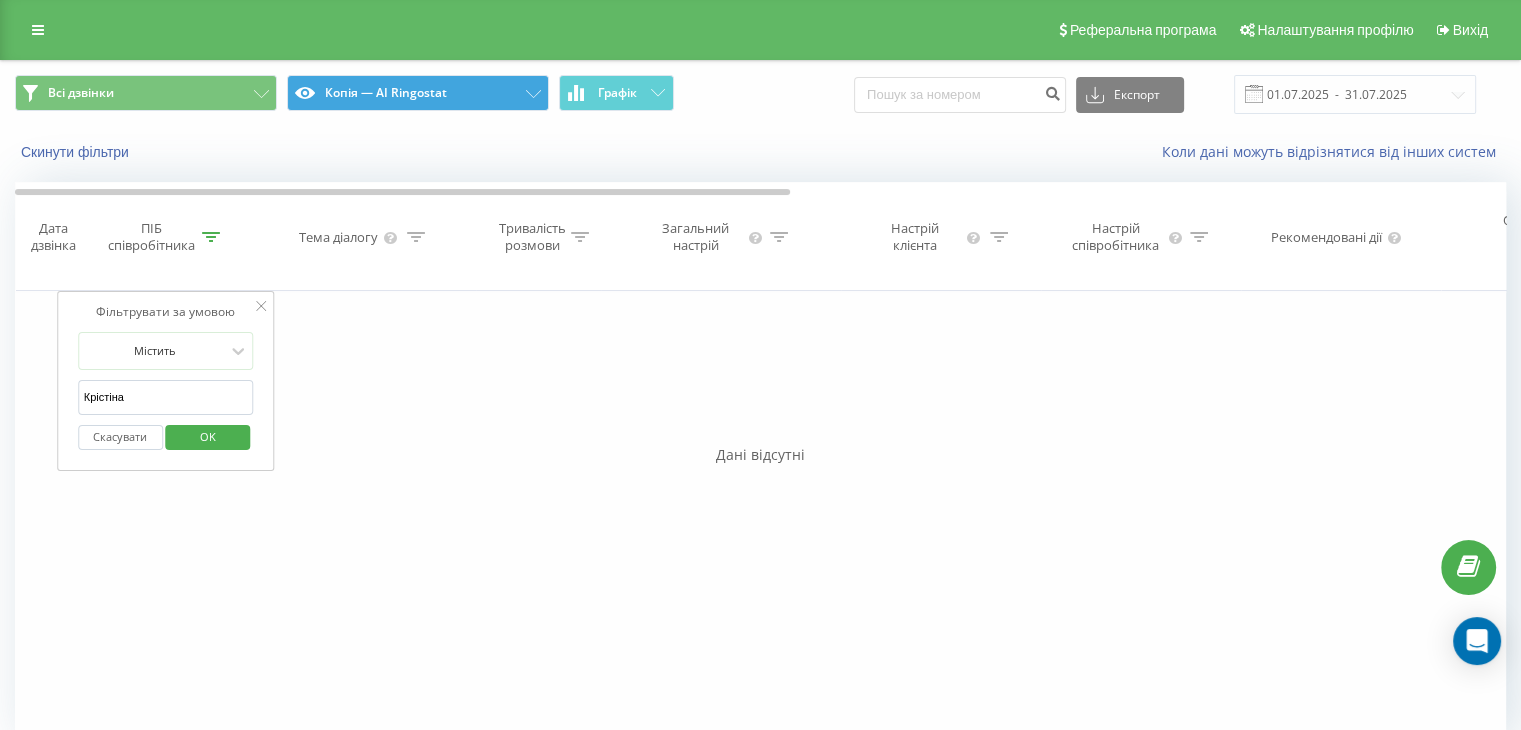 click on "OK" at bounding box center (208, 436) 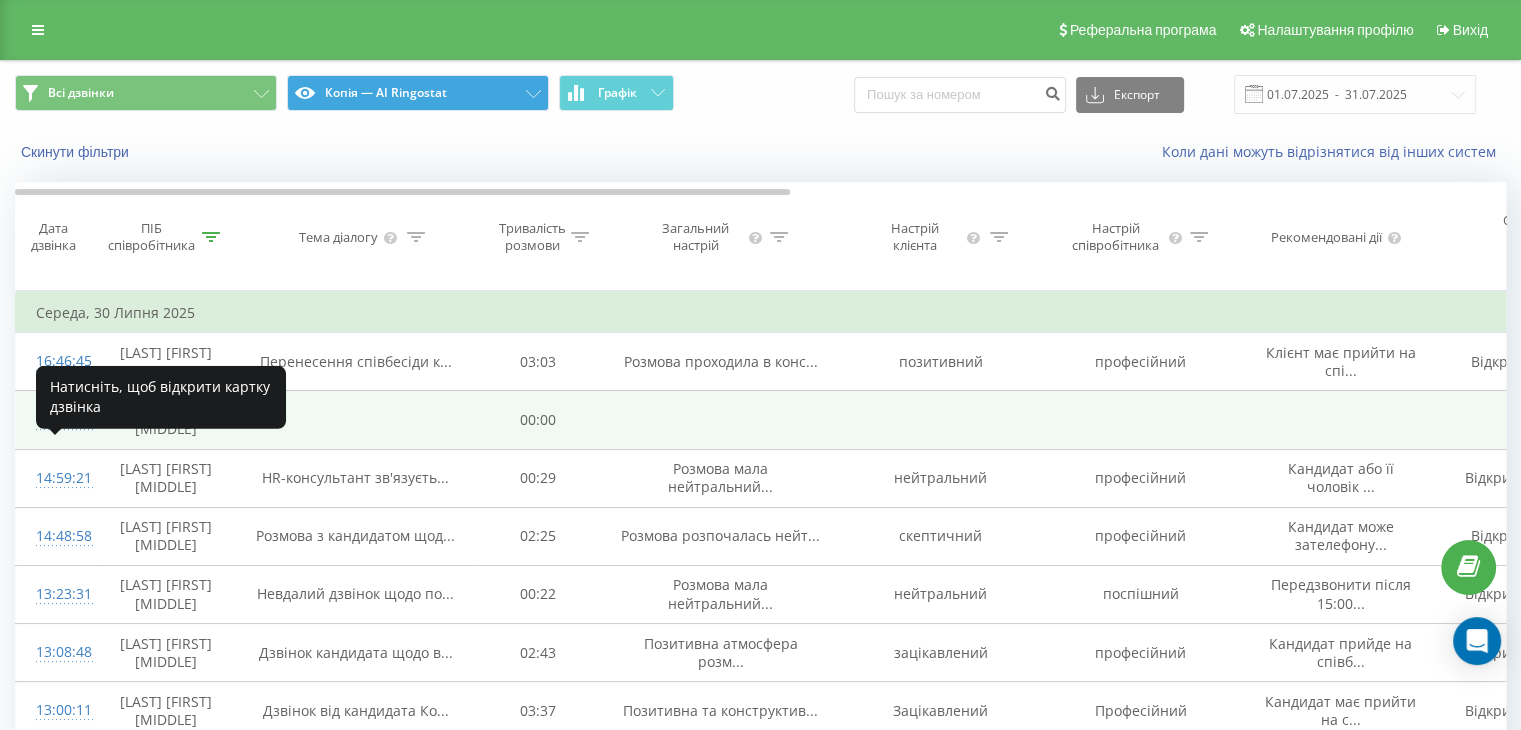 click on "15:54:22" at bounding box center (56, 419) 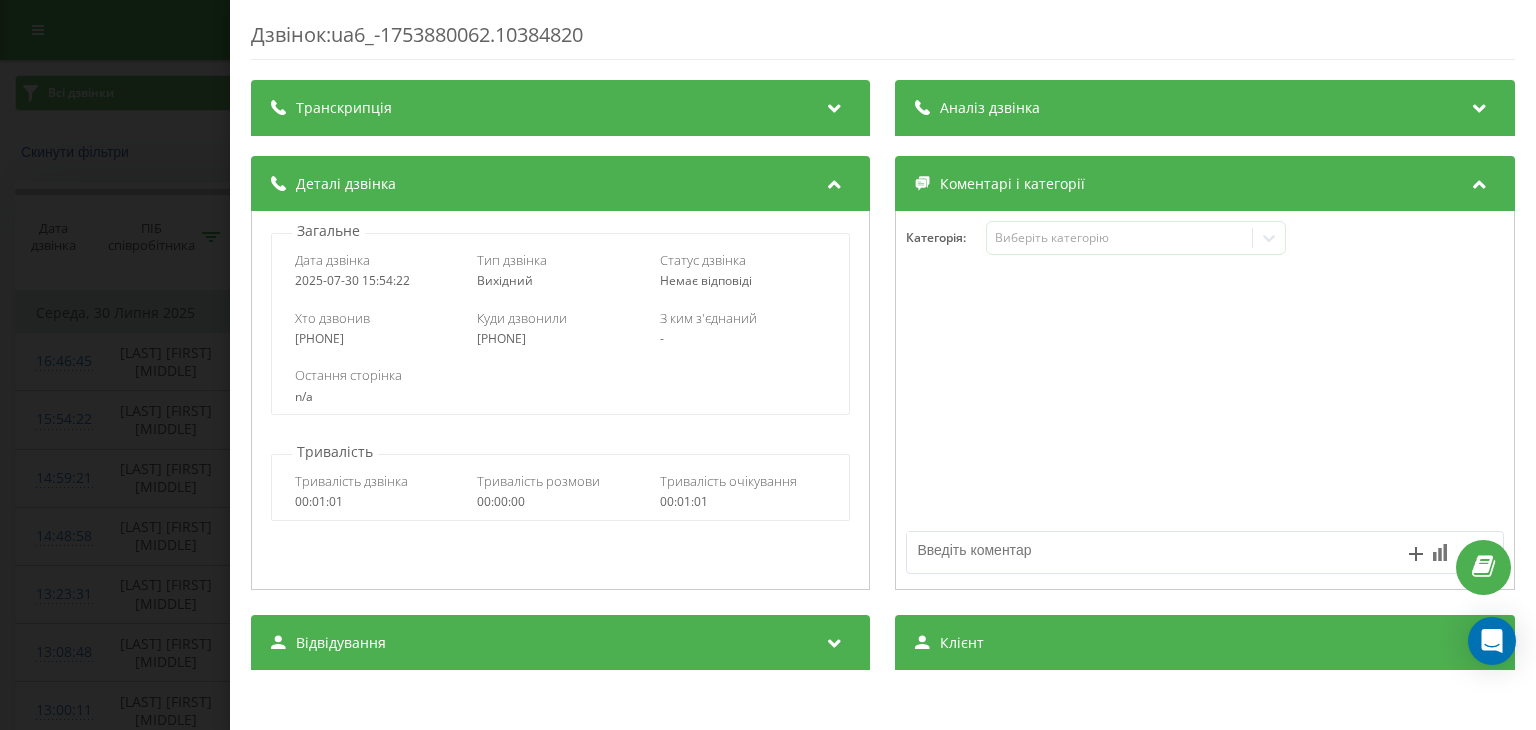 click at bounding box center [835, 105] 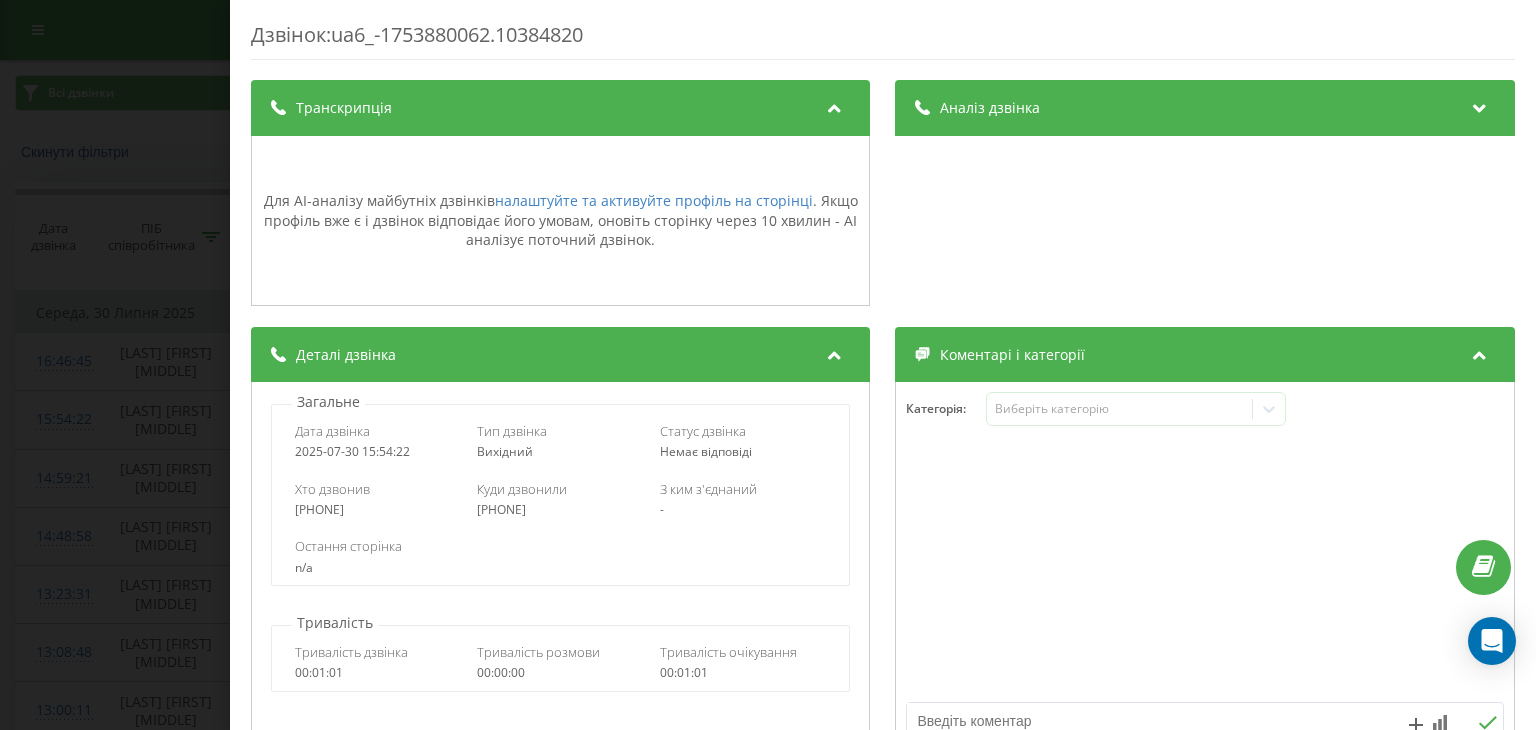 click on "Дзвінок : ua6_-1753880062.10384820 Транскрипція Для AI-аналізу майбутніх дзвінків налаштуйте та активуйте профіль на сторінці . Якщо профіль вже є і дзвінок відповідає його умовам, оновіть сторінку через 10 хвилин - AI аналізує поточний дзвінок. Аналіз дзвінка Для AI-аналізу майбутніх дзвінків налаштуйте та активуйте профіль на сторінці . Якщо профіль вже є і дзвінок відповідає його умовам, оновіть сторінку через 10 хвилин - AI аналізує поточний дзвінок. Деталі дзвінка Загальне Дата дзвінка 2025-07-30 15:54:22 Тип дзвінка Вихідний Статус дзвінка Немає відповіді Хто дзвонив - n/a :" at bounding box center (768, 365) 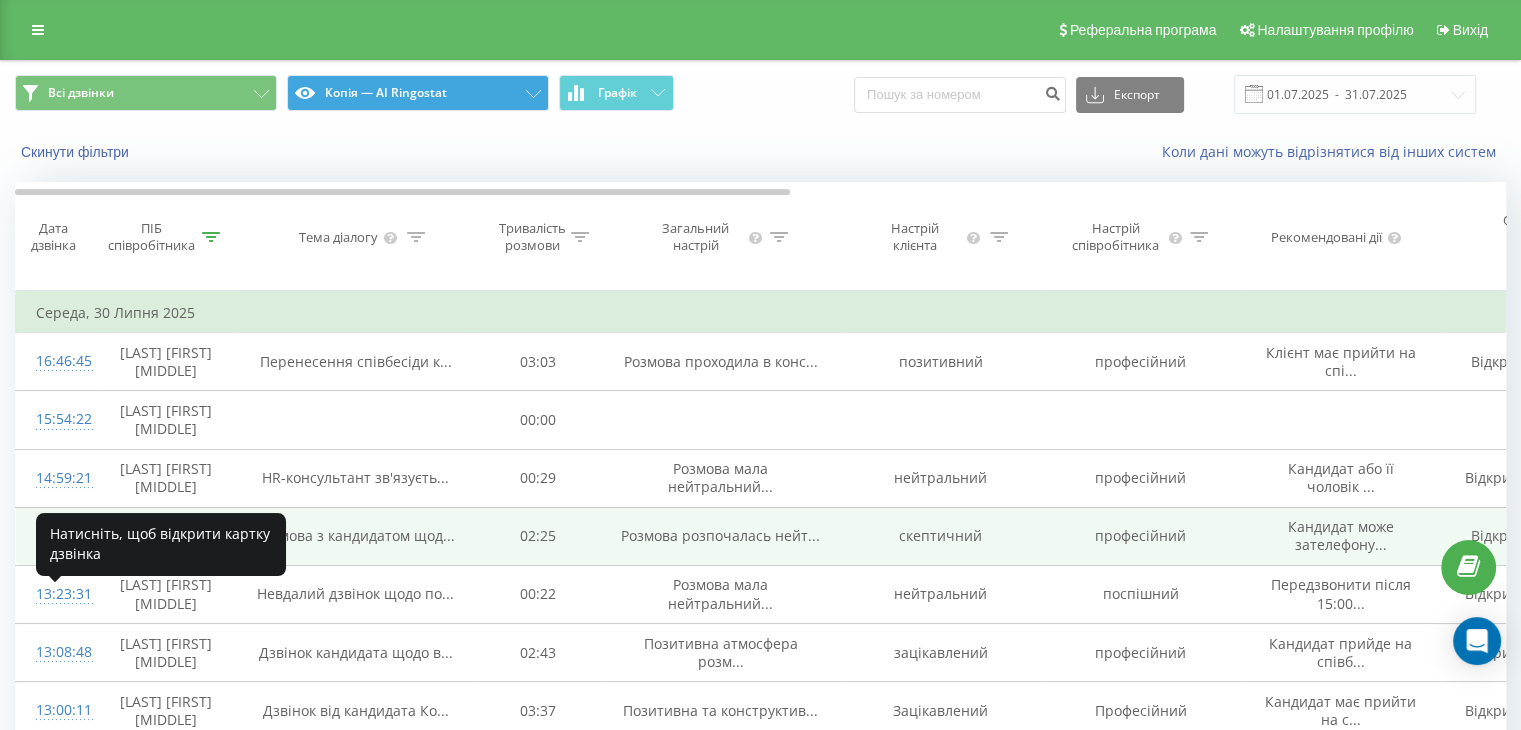 click on "14:48:58" at bounding box center [56, 536] 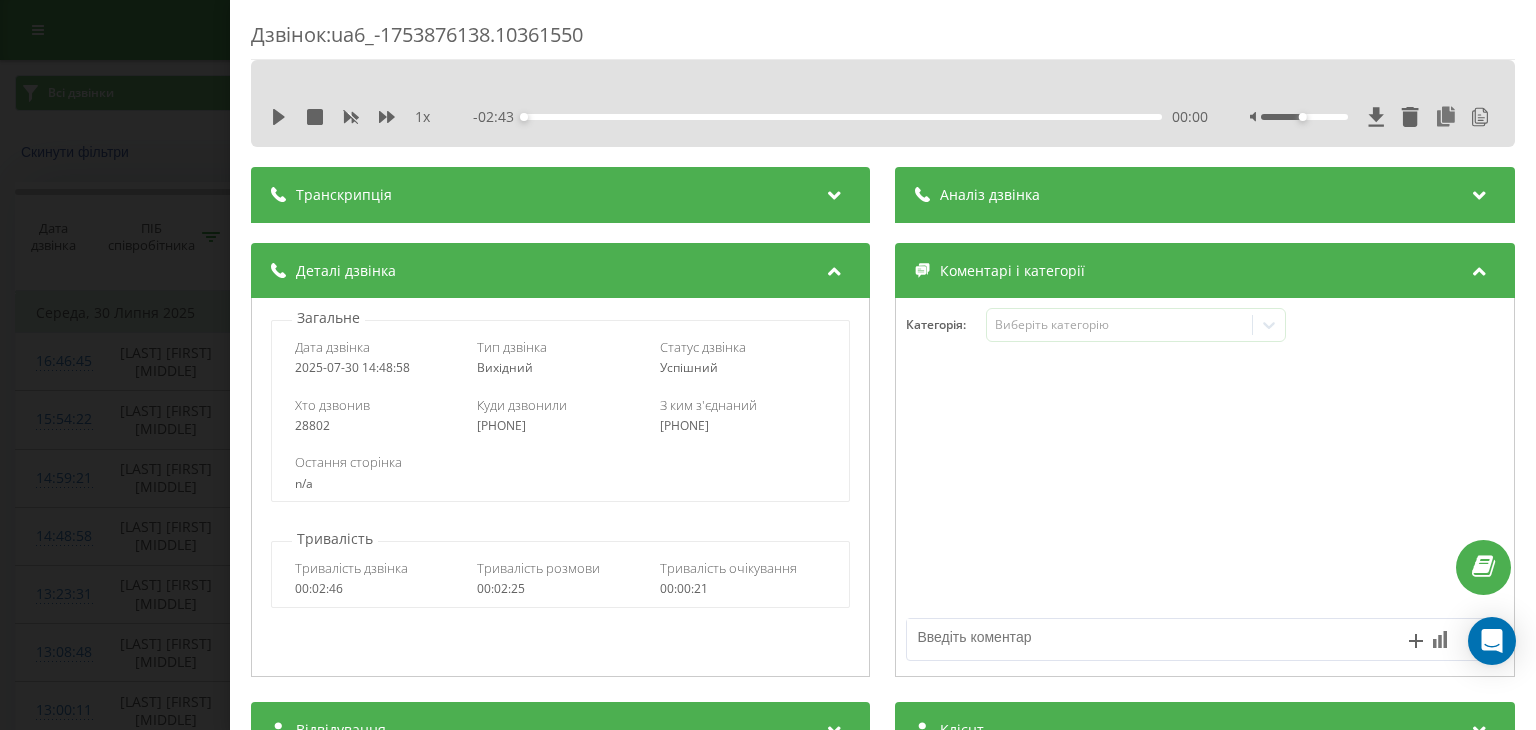 click at bounding box center (835, 192) 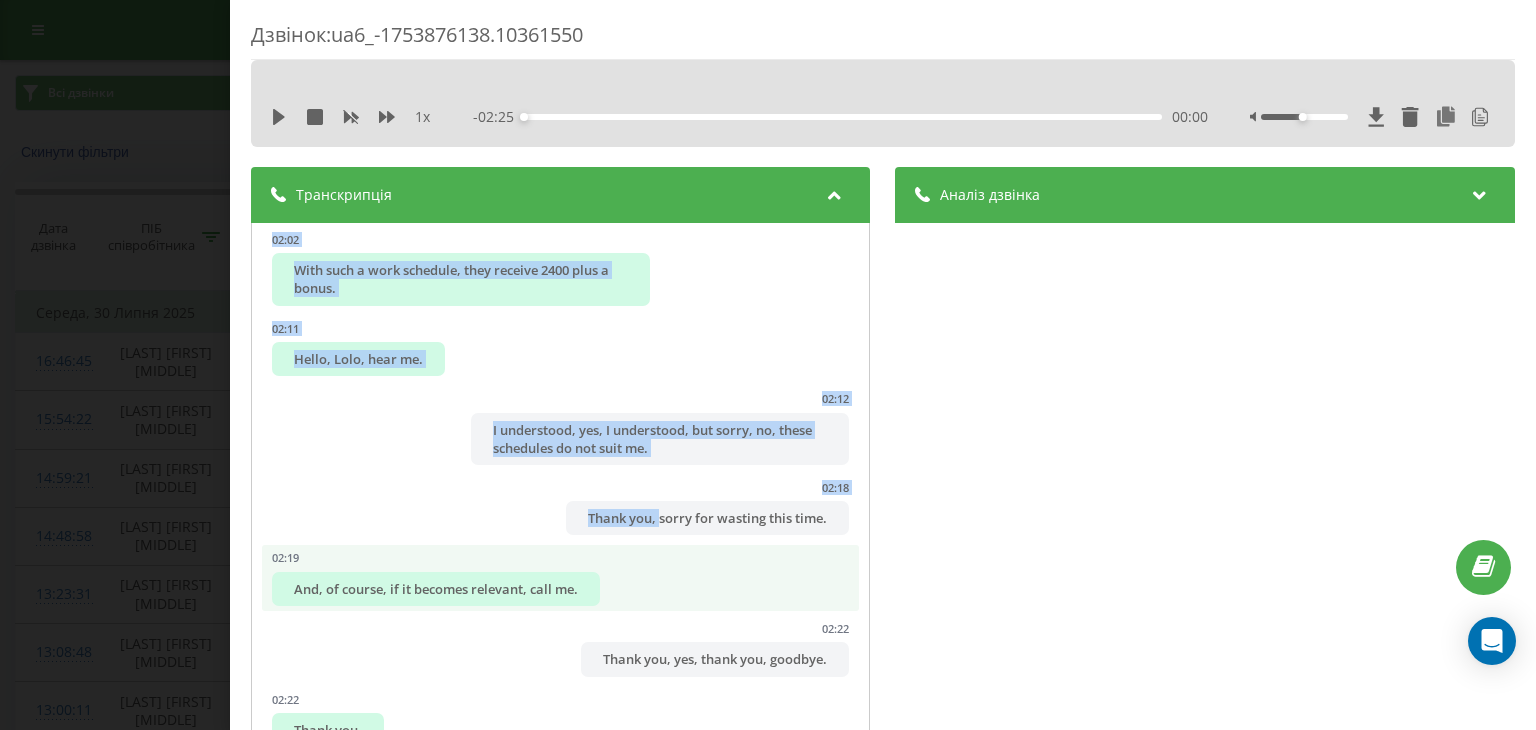 scroll, scrollTop: 2922, scrollLeft: 0, axis: vertical 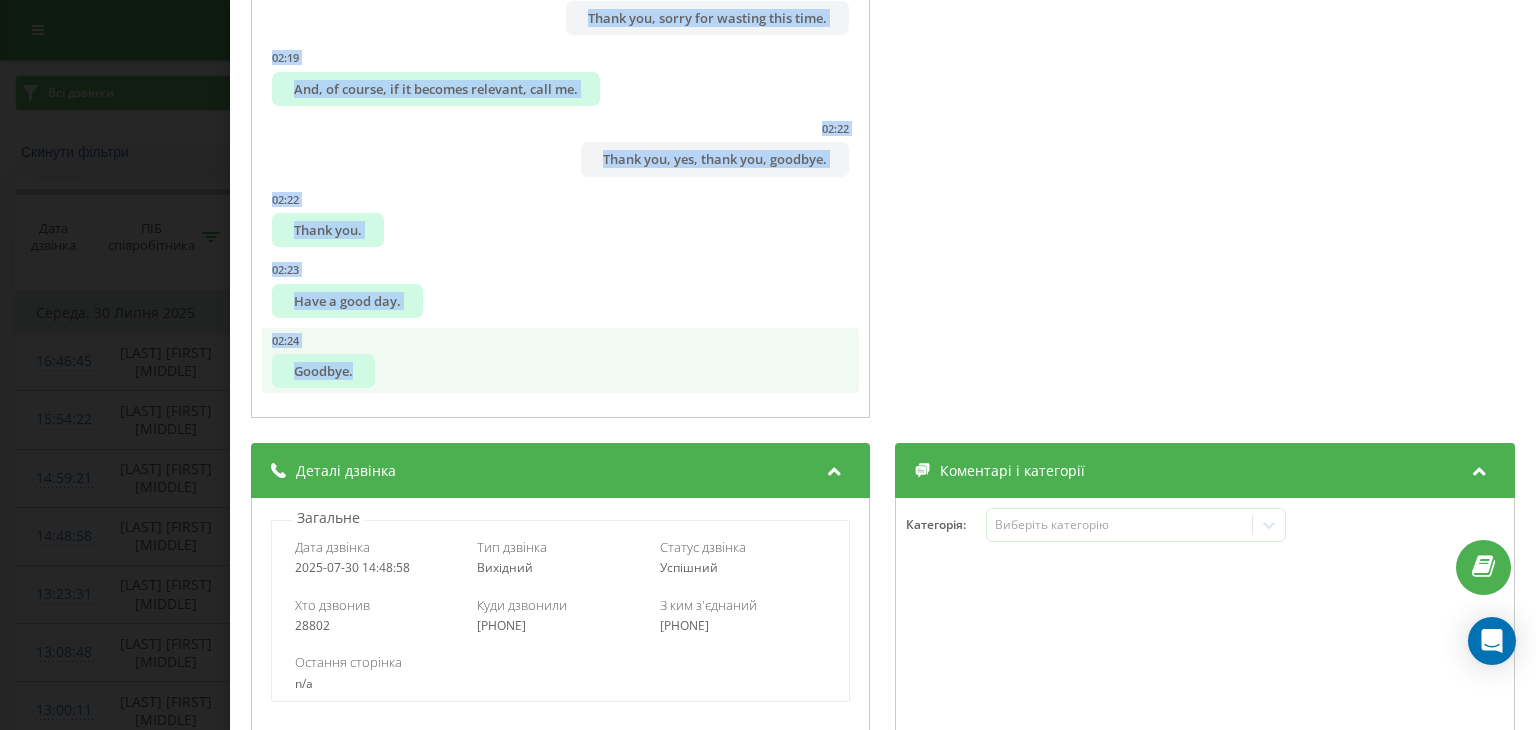 drag, startPoint x: 329, startPoint y: 255, endPoint x: 730, endPoint y: 346, distance: 411.19583 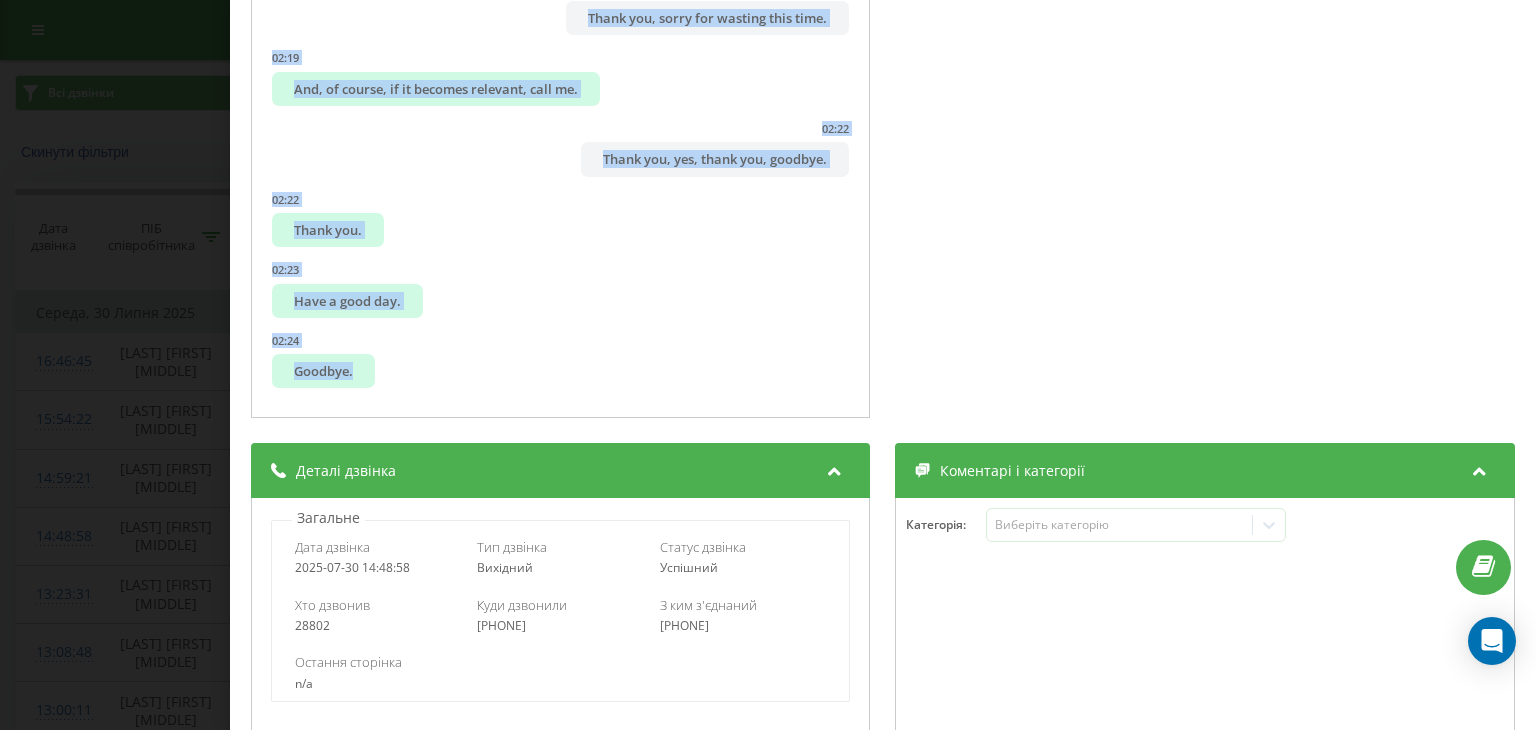 click on "Дзвінок : ua6_-1753876138.10361550 1 x - 02:25 00:00 00:00 Транскрипція 00:01 Hello? 00:02 Hello, good day, this is the marketing personnel department. 00:03 Good. 00:05 My name is [FIRST]. 00:06 [FIRST], have you looked at our job vacancies? 00:09 Could you tell me, are you currently looking for a job? 00:11 Yes. 00:14 Yes, we would like to offer you to look at the vacancies we have. 00:18 Maybe. 00:19 Maybe something will interest you, we will invite you for an interview. 00:22 Please specify, are you considering vacancies in production for yourself? 00:29 I see. 00:29 Look, we have a company with vacancies in production and in the training hall. 00:34 Everything depends on what you are ready to consider for yourself. 00:34 Trade is immediately ruled out. 00:38 We have training in any case. 00:39 Please tell me. 00:42 No problem. 00:43 I don't want to contact with people or serve them. 00:48 I understand you. 00:48 01:02 01:07 What schedules are working? 01:09 01:12 01:16 01:19 2" at bounding box center [768, 365] 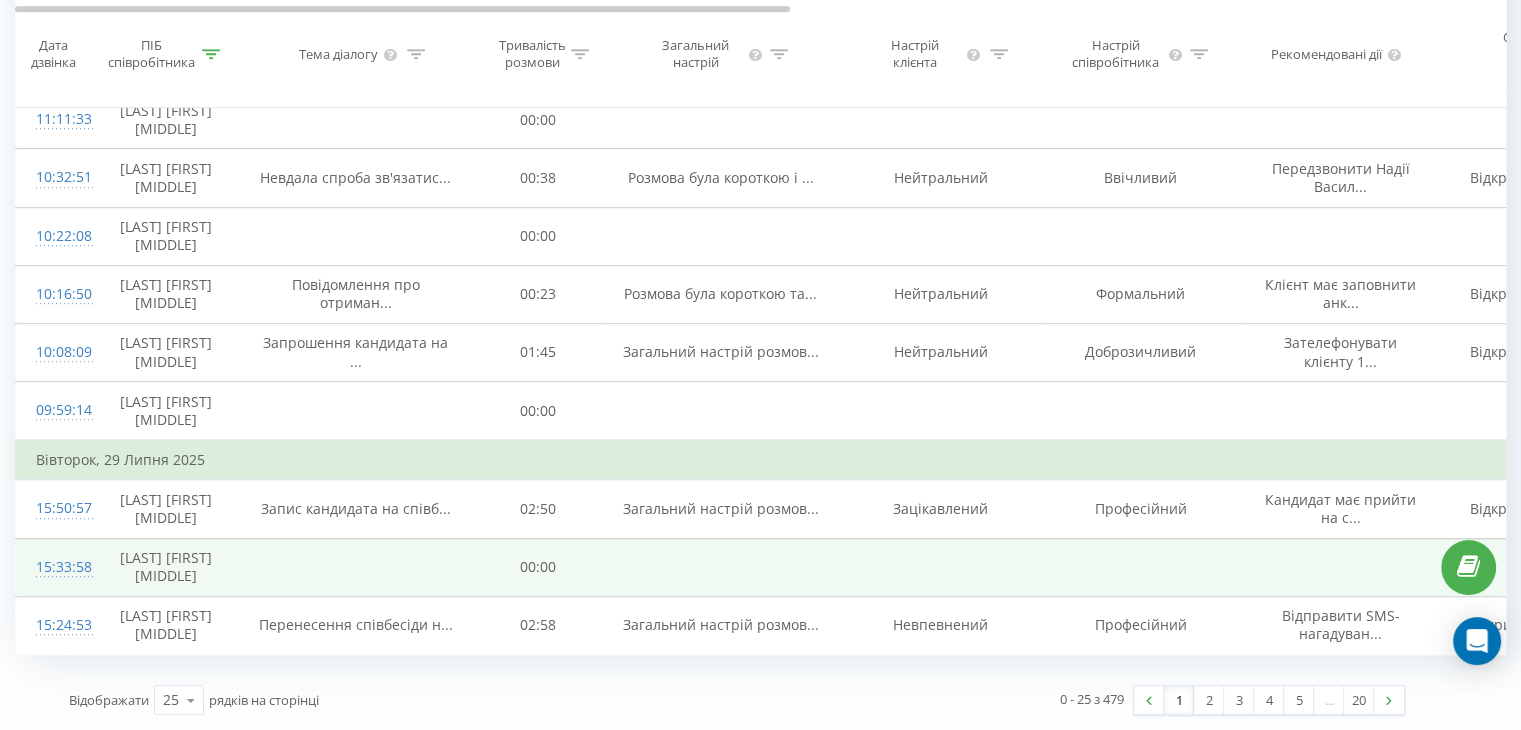 scroll, scrollTop: 1568, scrollLeft: 0, axis: vertical 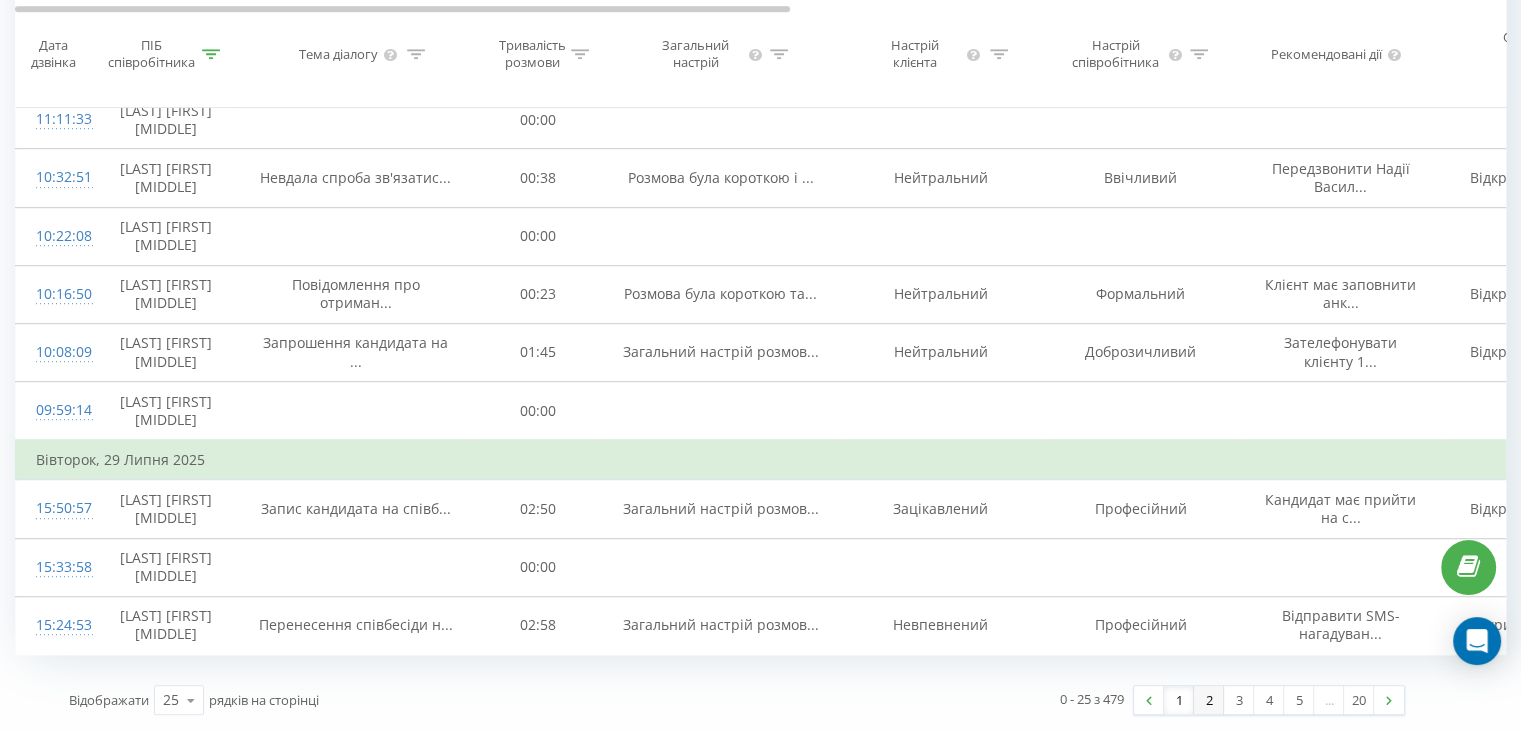 click on "2" at bounding box center [1209, 700] 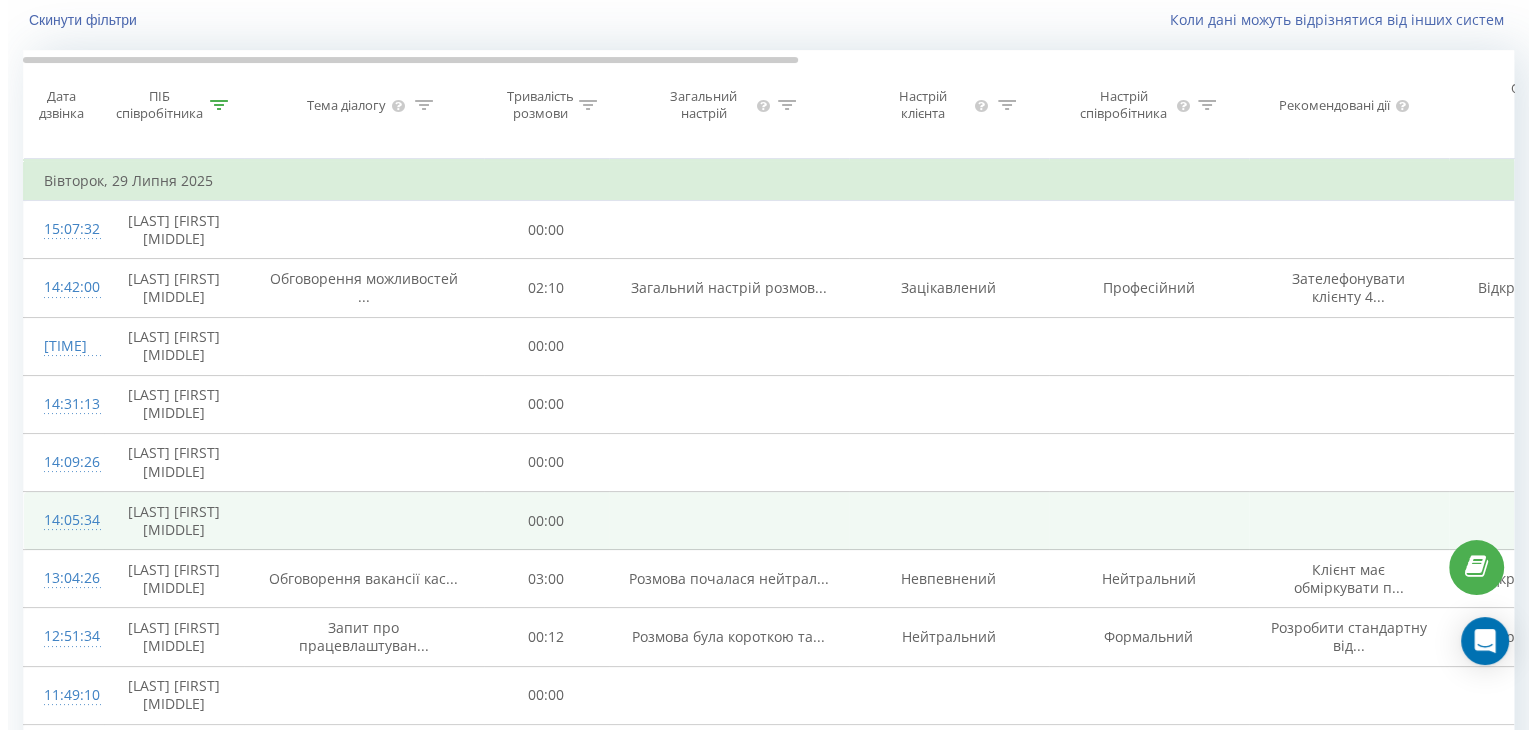 scroll, scrollTop: 332, scrollLeft: 0, axis: vertical 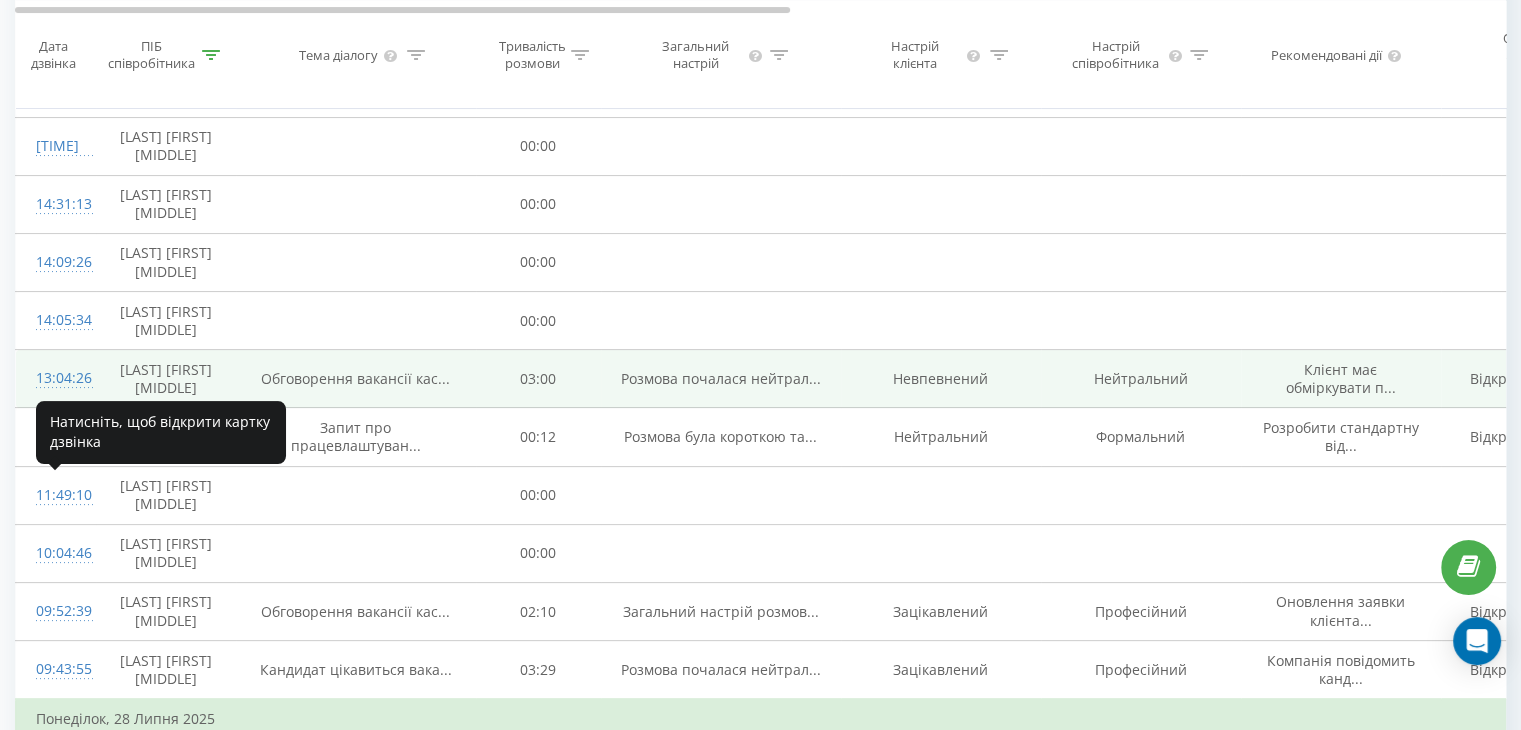click on "13:04:26" at bounding box center [56, 378] 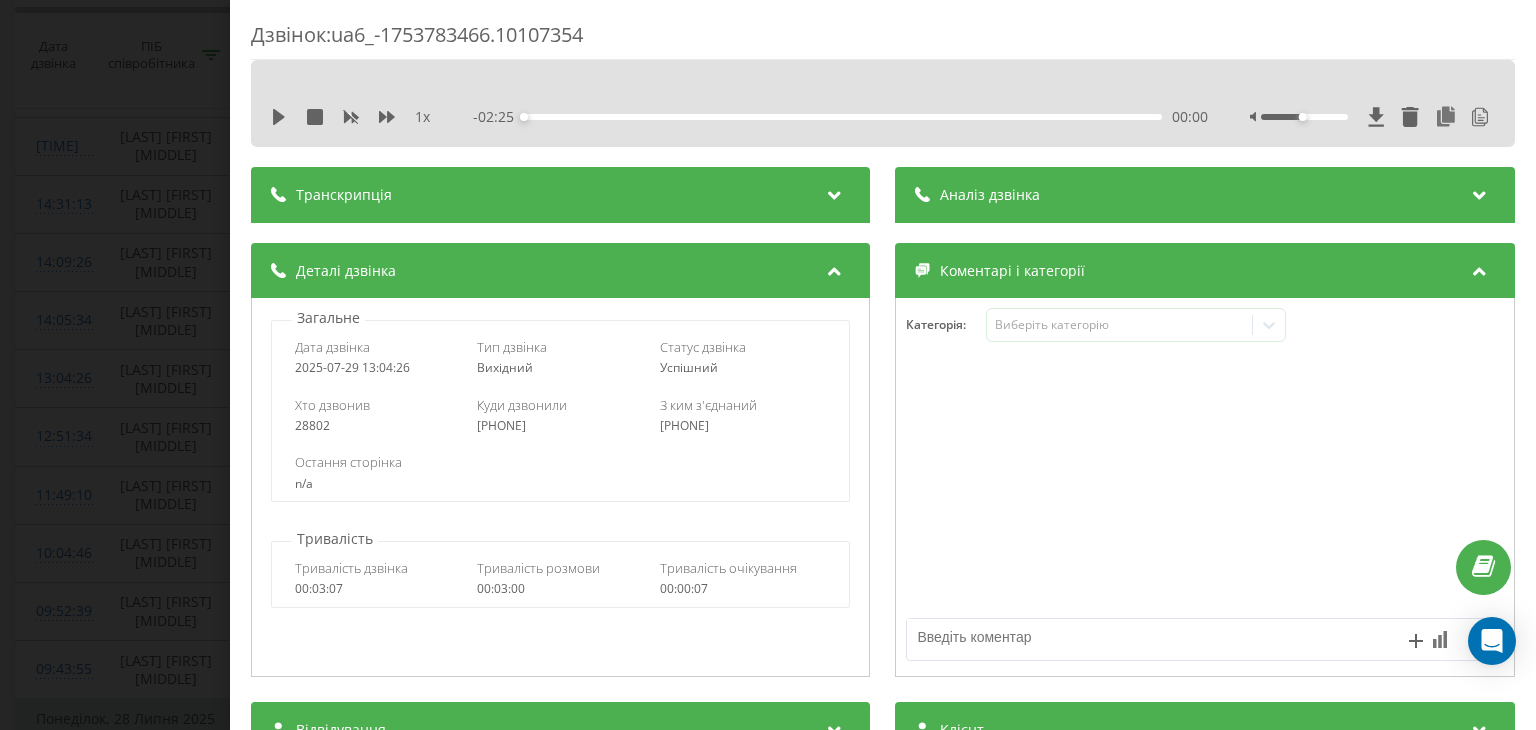 click at bounding box center [835, 192] 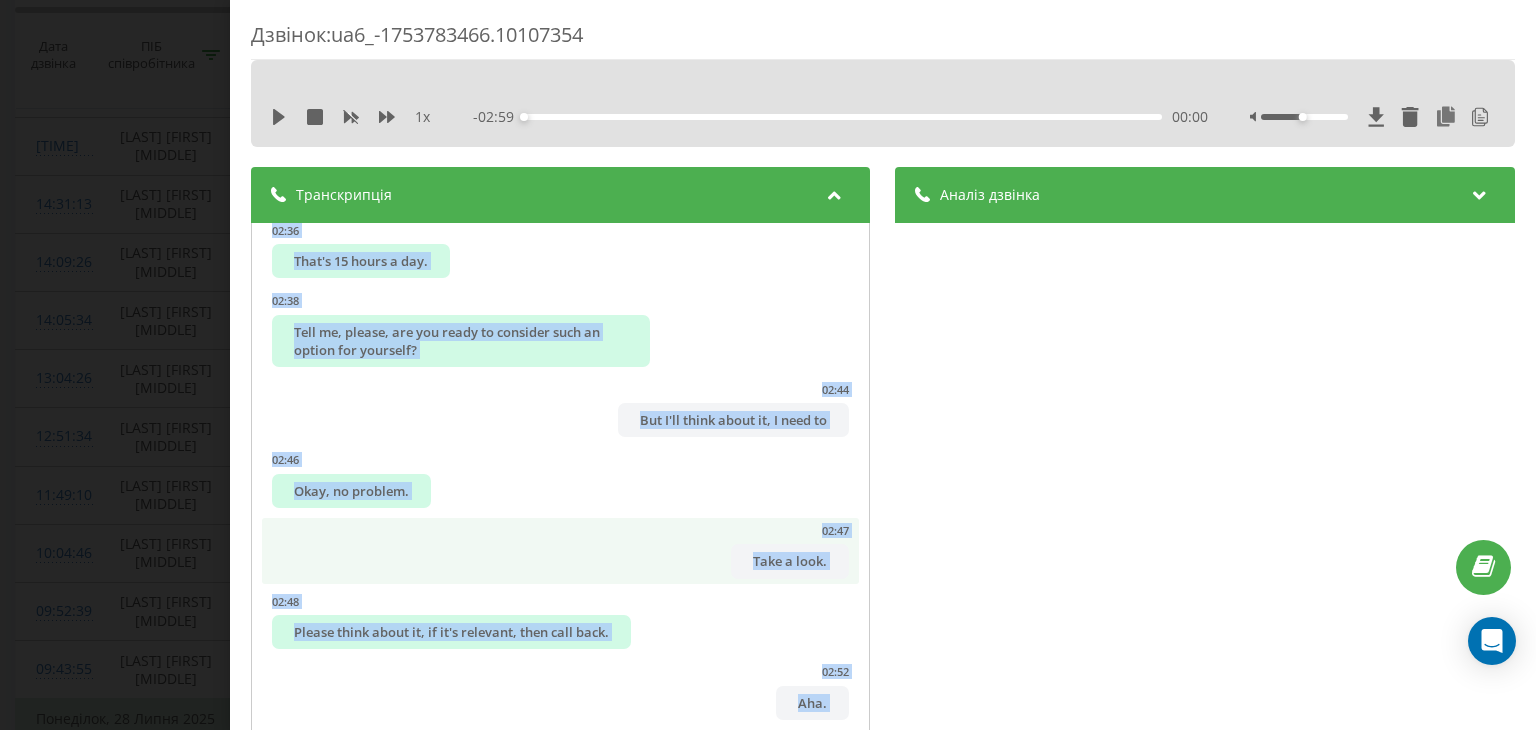 scroll, scrollTop: 3556, scrollLeft: 0, axis: vertical 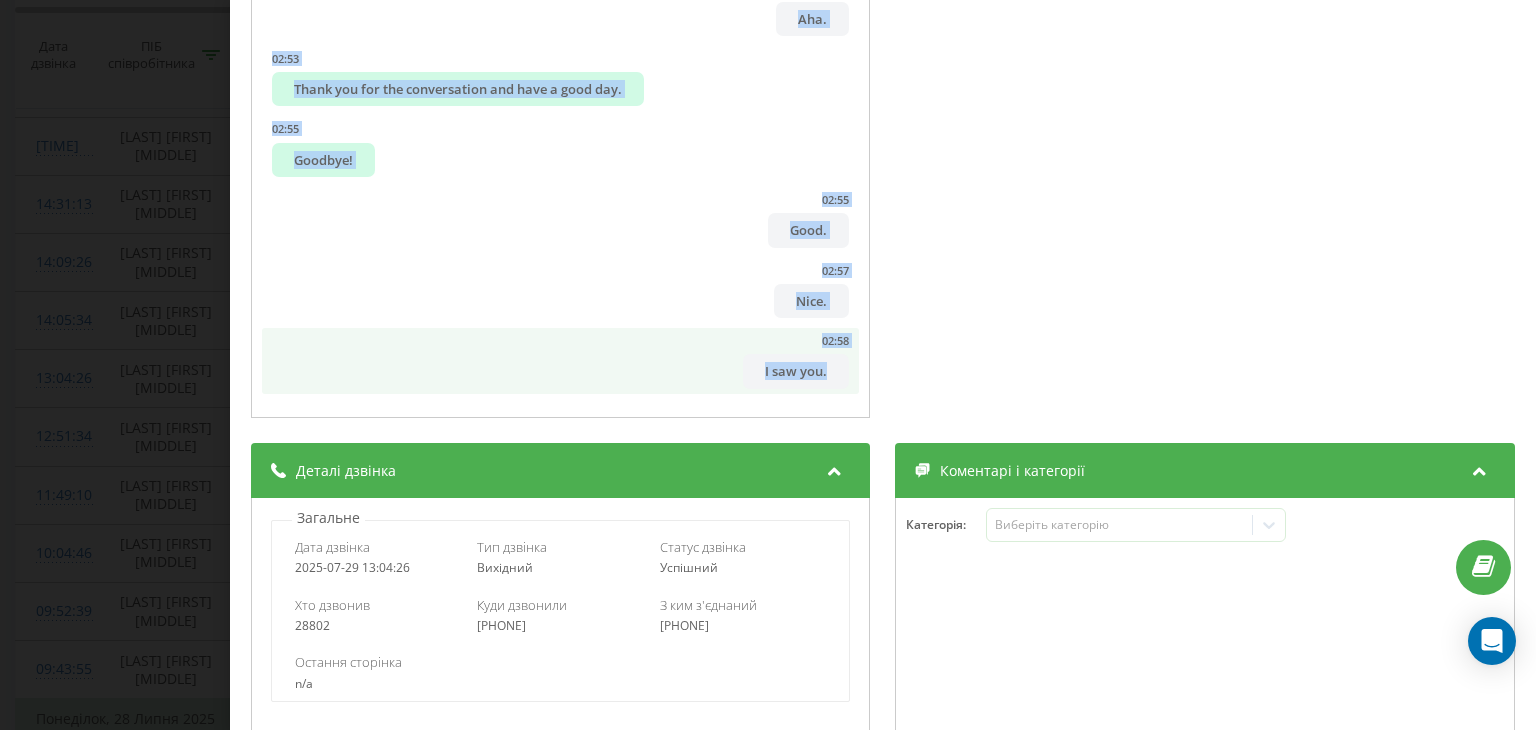 drag, startPoint x: 286, startPoint y: 245, endPoint x: 807, endPoint y: 364, distance: 534.4174 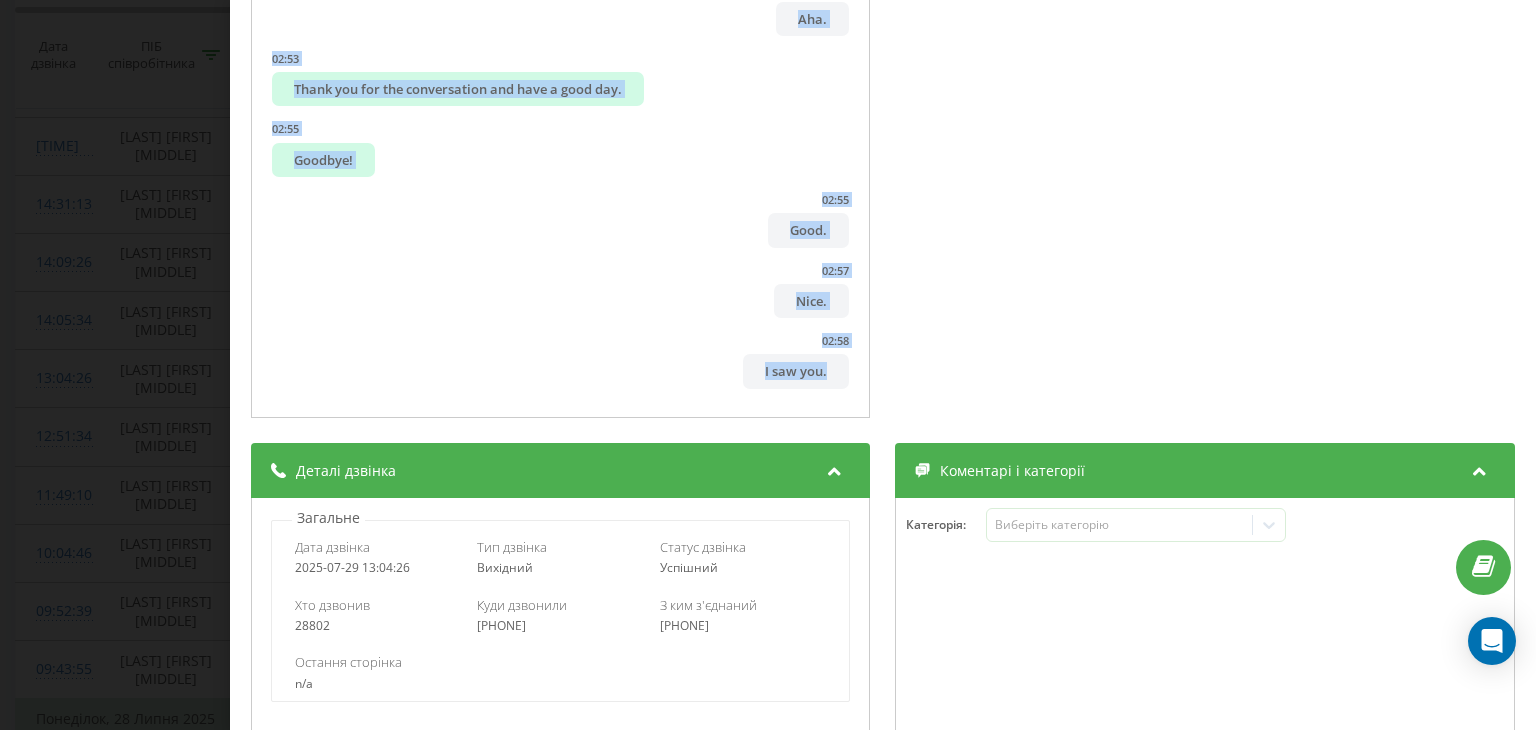 click on "Hello, good day. Good day. This is the HR department of Marketop. My name is [FIRST]. Yes, such work is available in Poland. I noticed that you were looking at our job vacancies. Tell me, are you currently looking for a job? Hello. Hello, unfortunately, you are not heard well. Please continue, hello. Yes, hello, can you hear? Yes, now it's better to hear. Yes. Looking for a job, correct? Are you living in the city of [CITY]? Yes-yes. Yes, good. Tell me, please, has any company previously contacted you regarding the employment process? No, it didn't work out. I understand you. Look, our company has various vacancies, we are recruiting staff. Well, completely sitting on the car. What vacancies might interest you? Please advise. Cashiers. I understand you. 3 3" at bounding box center [768, 365] 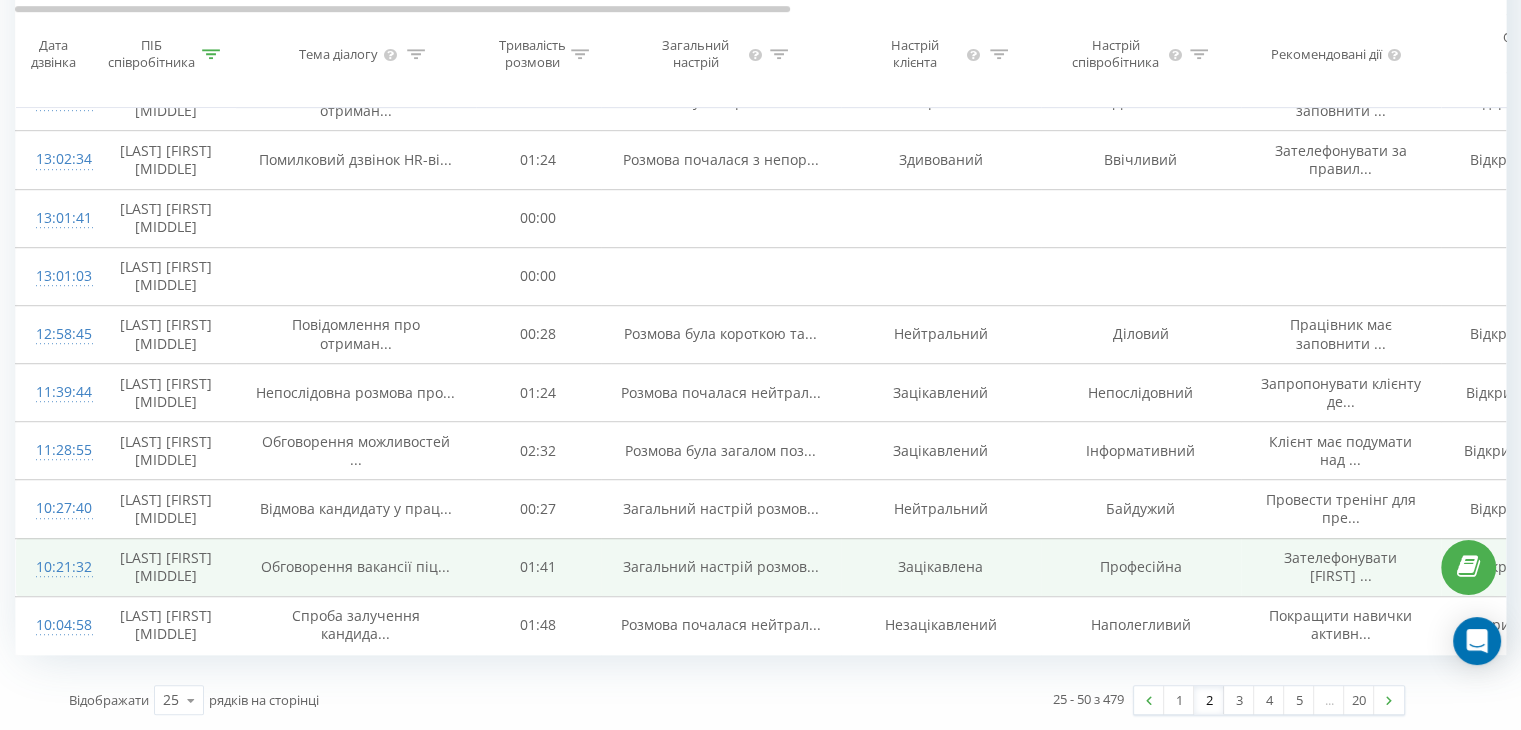 scroll, scrollTop: 1568, scrollLeft: 0, axis: vertical 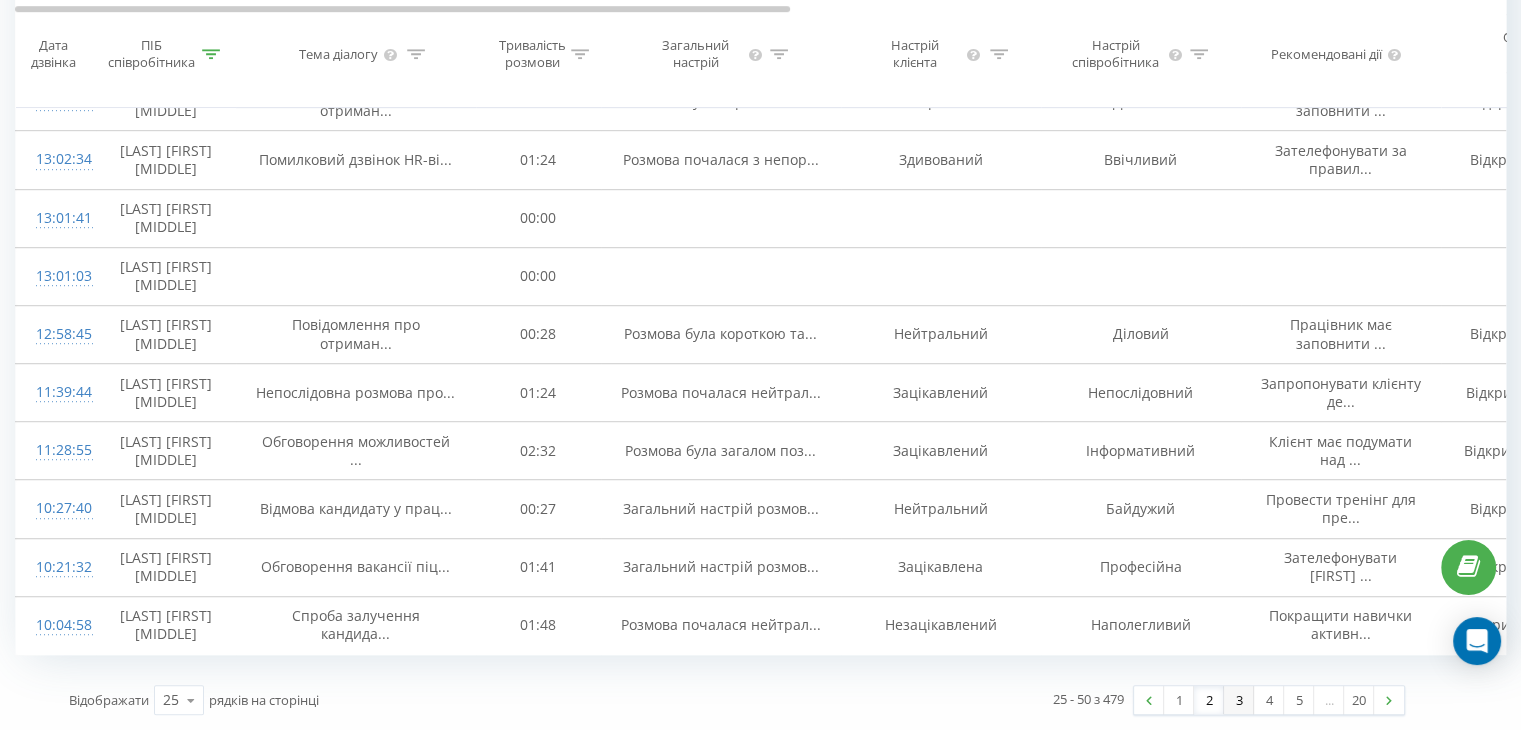 click on "3" at bounding box center (1239, 700) 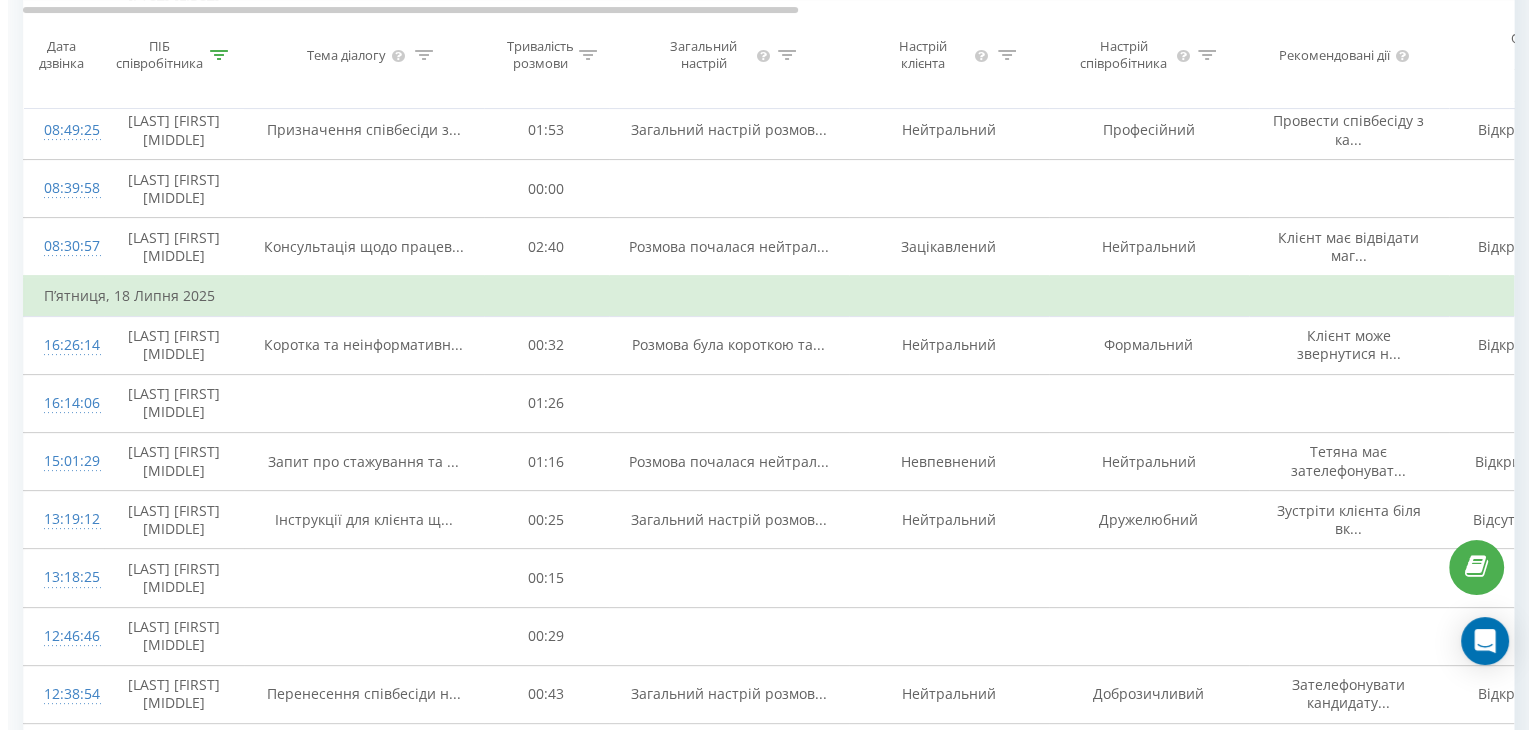 scroll, scrollTop: 132, scrollLeft: 0, axis: vertical 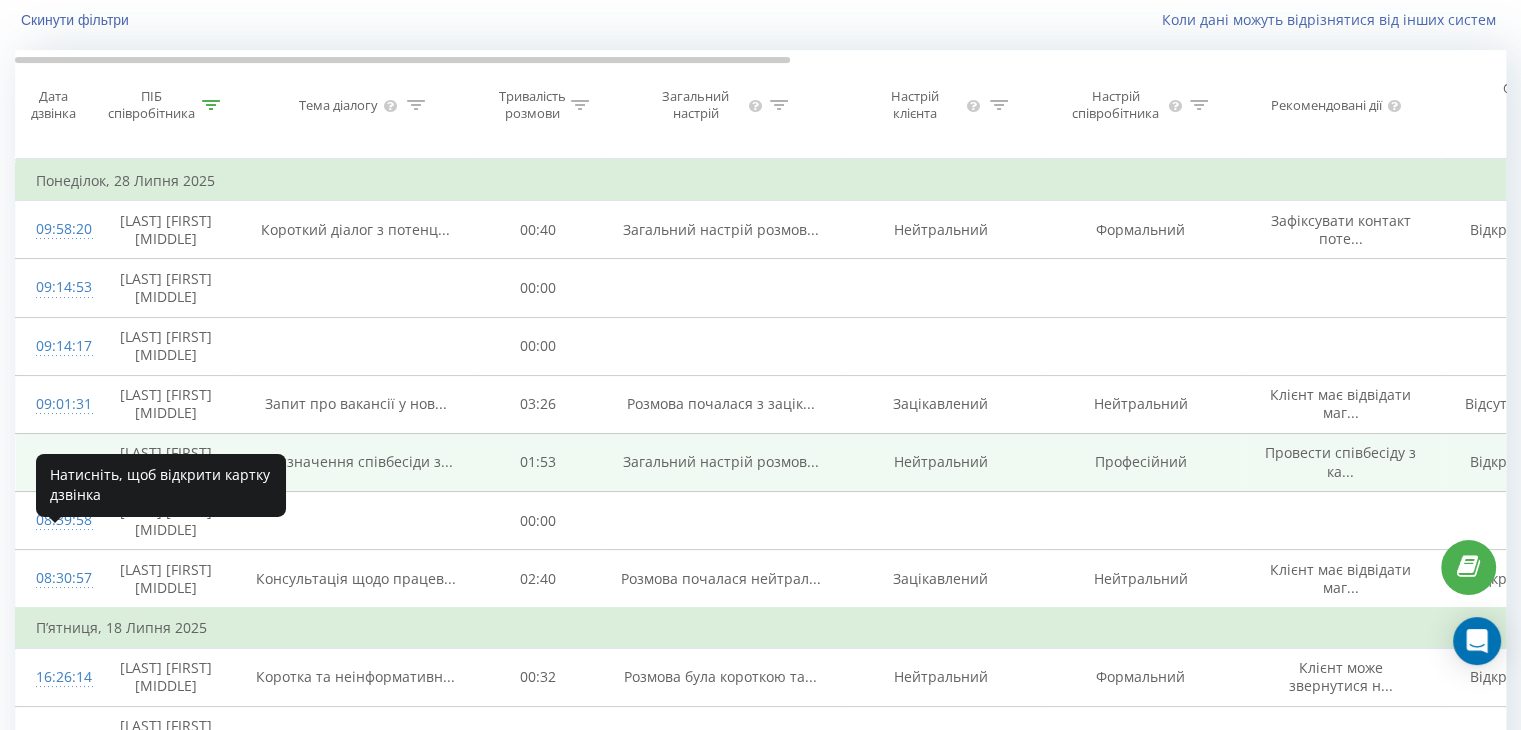 click on "08:49:25" at bounding box center [56, 462] 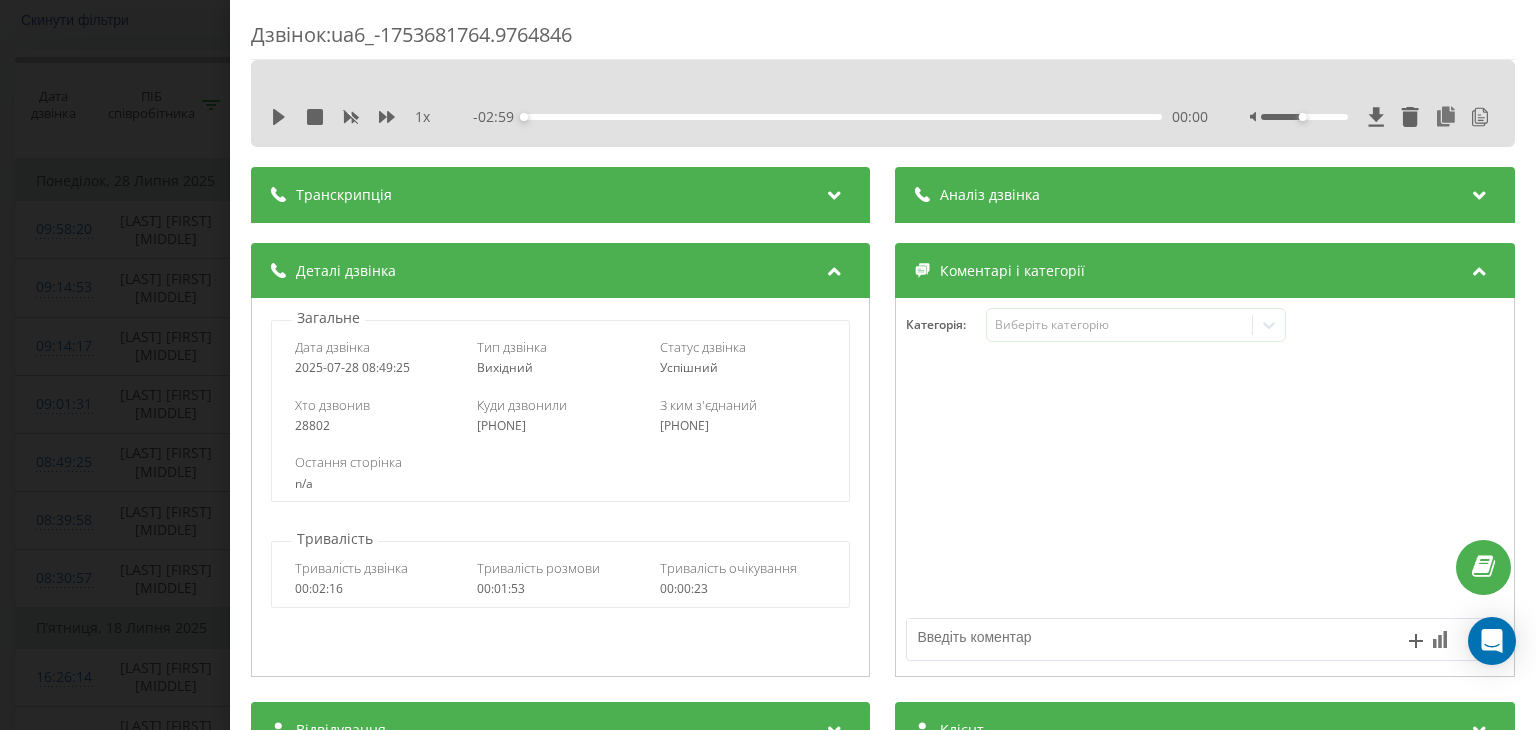 click at bounding box center [835, 192] 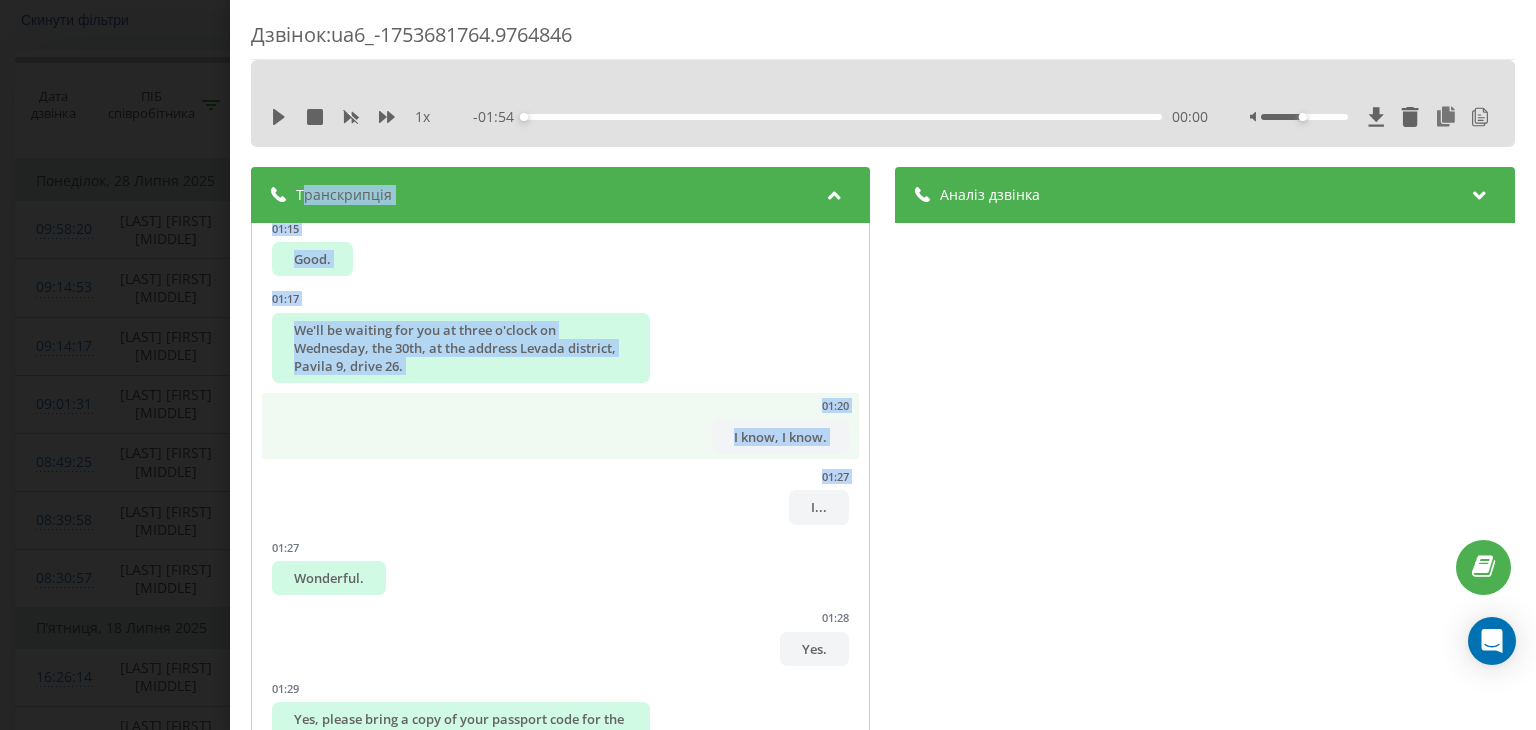 drag, startPoint x: 301, startPoint y: 220, endPoint x: 533, endPoint y: 496, distance: 360.5551 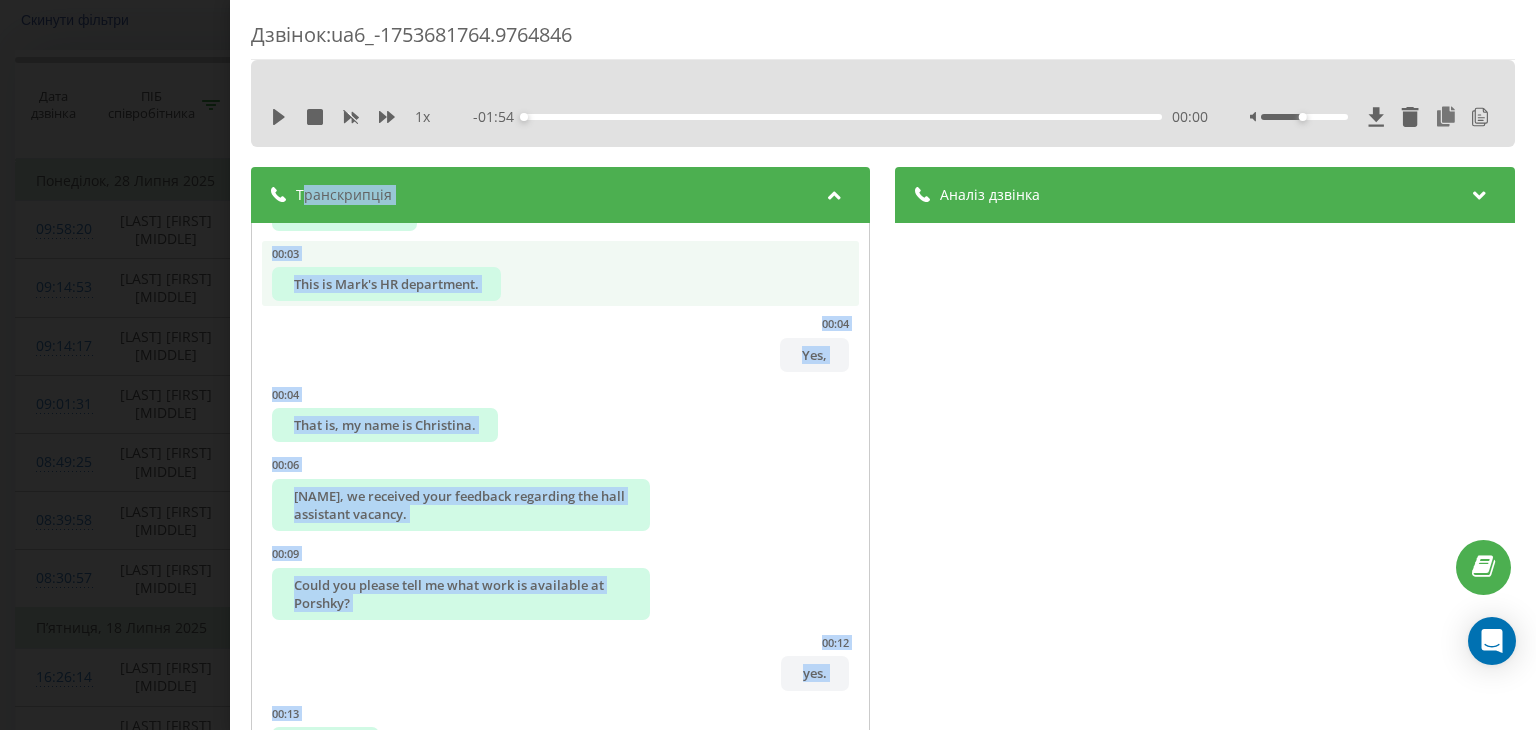 scroll, scrollTop: 0, scrollLeft: 0, axis: both 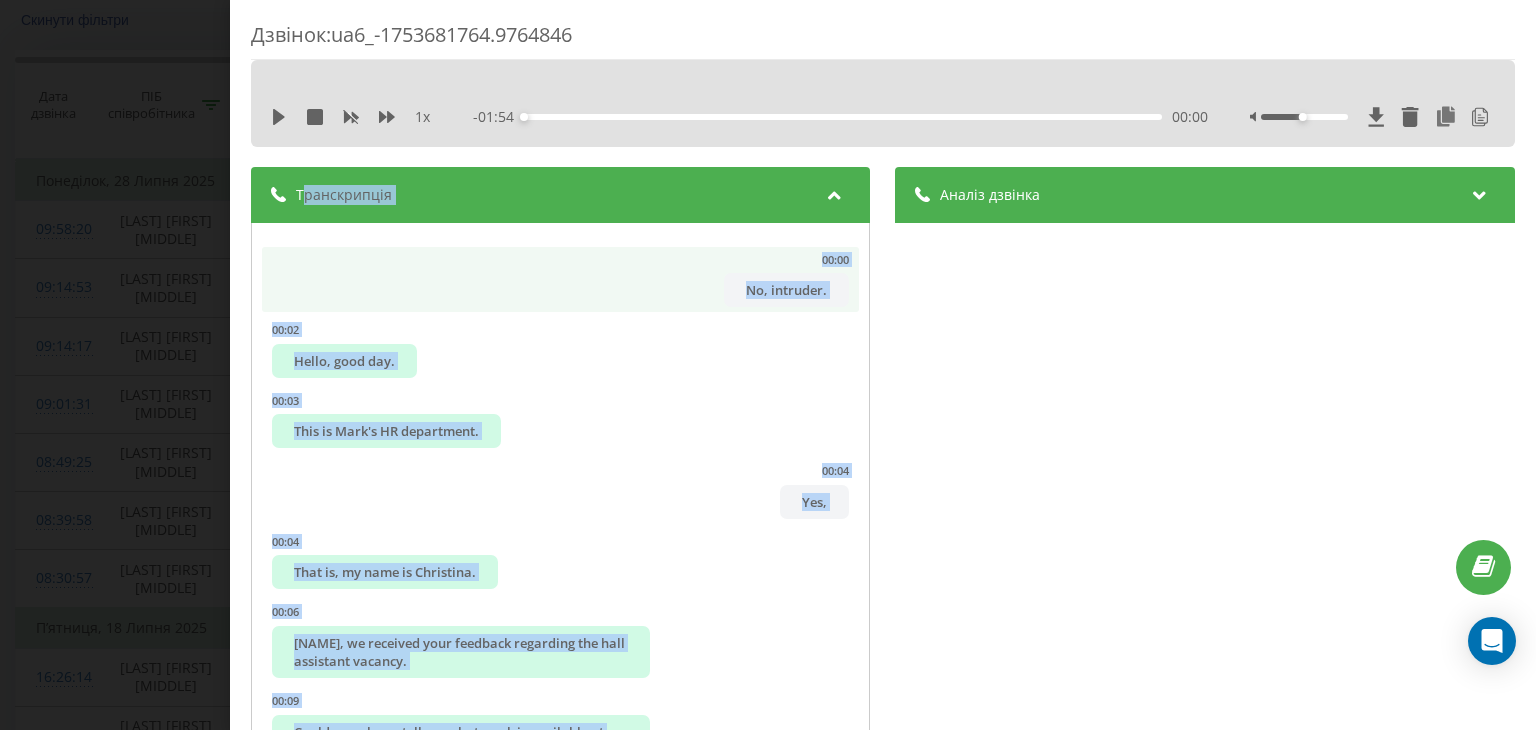 click on "00:00 No, intruder." at bounding box center (560, 280) 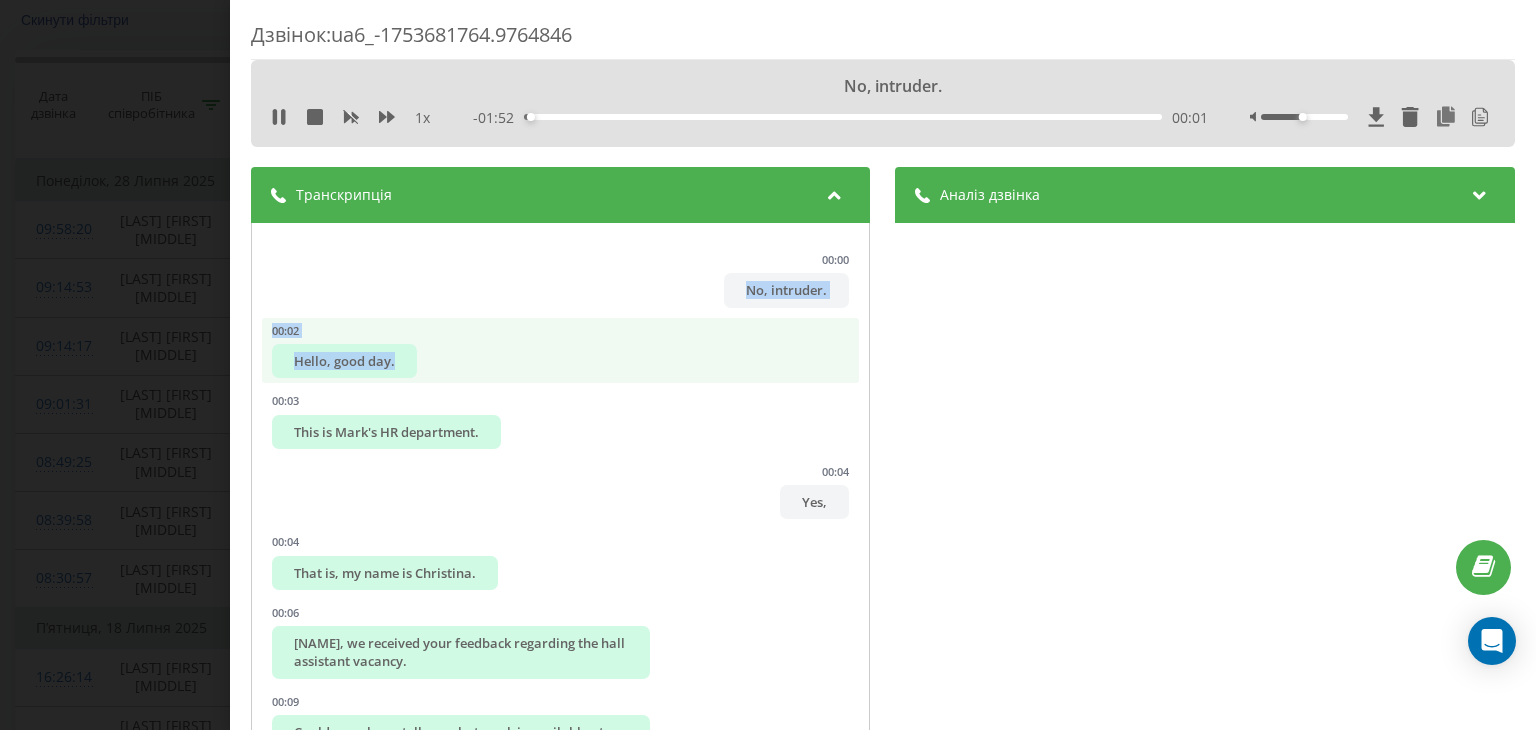 drag, startPoint x: 584, startPoint y: 261, endPoint x: 694, endPoint y: 374, distance: 157.69908 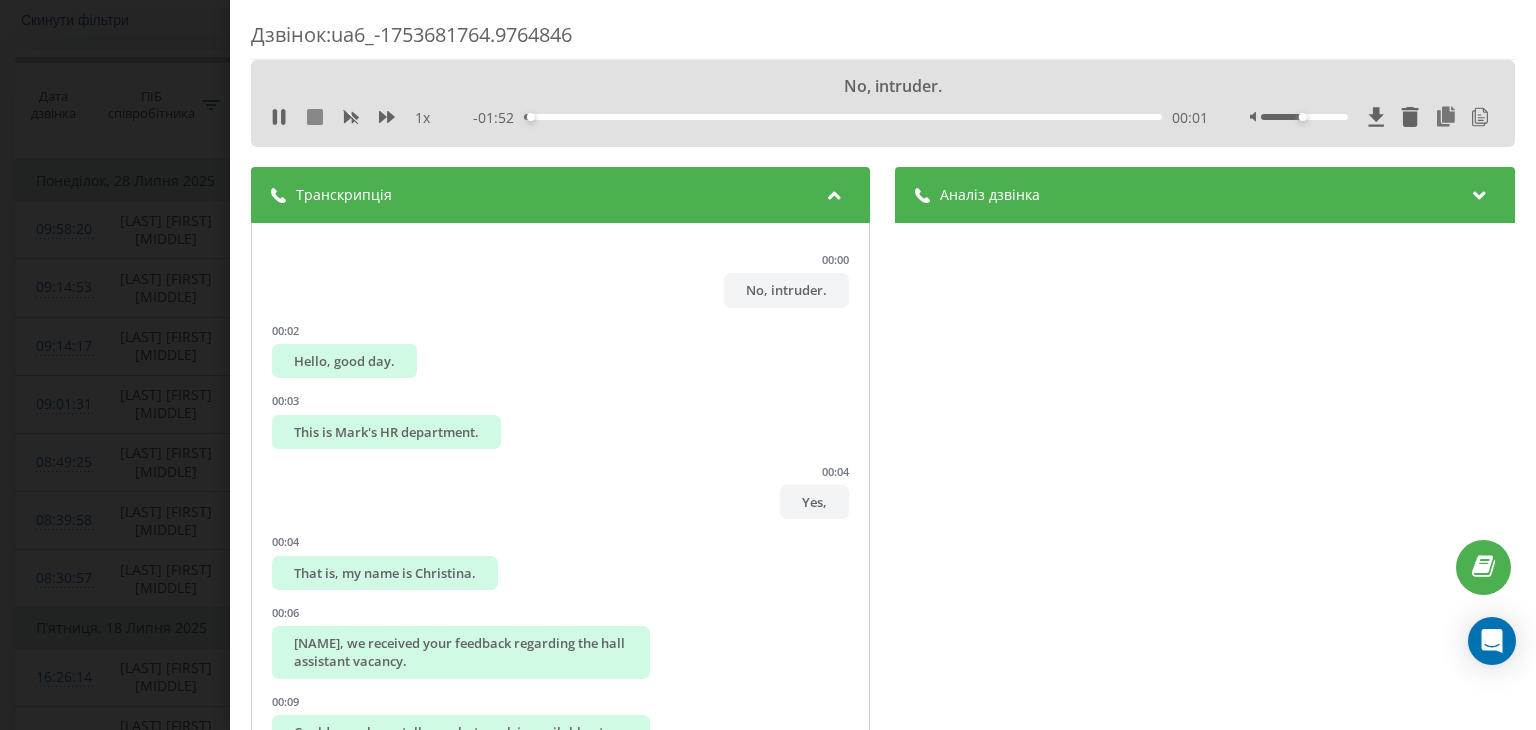 click 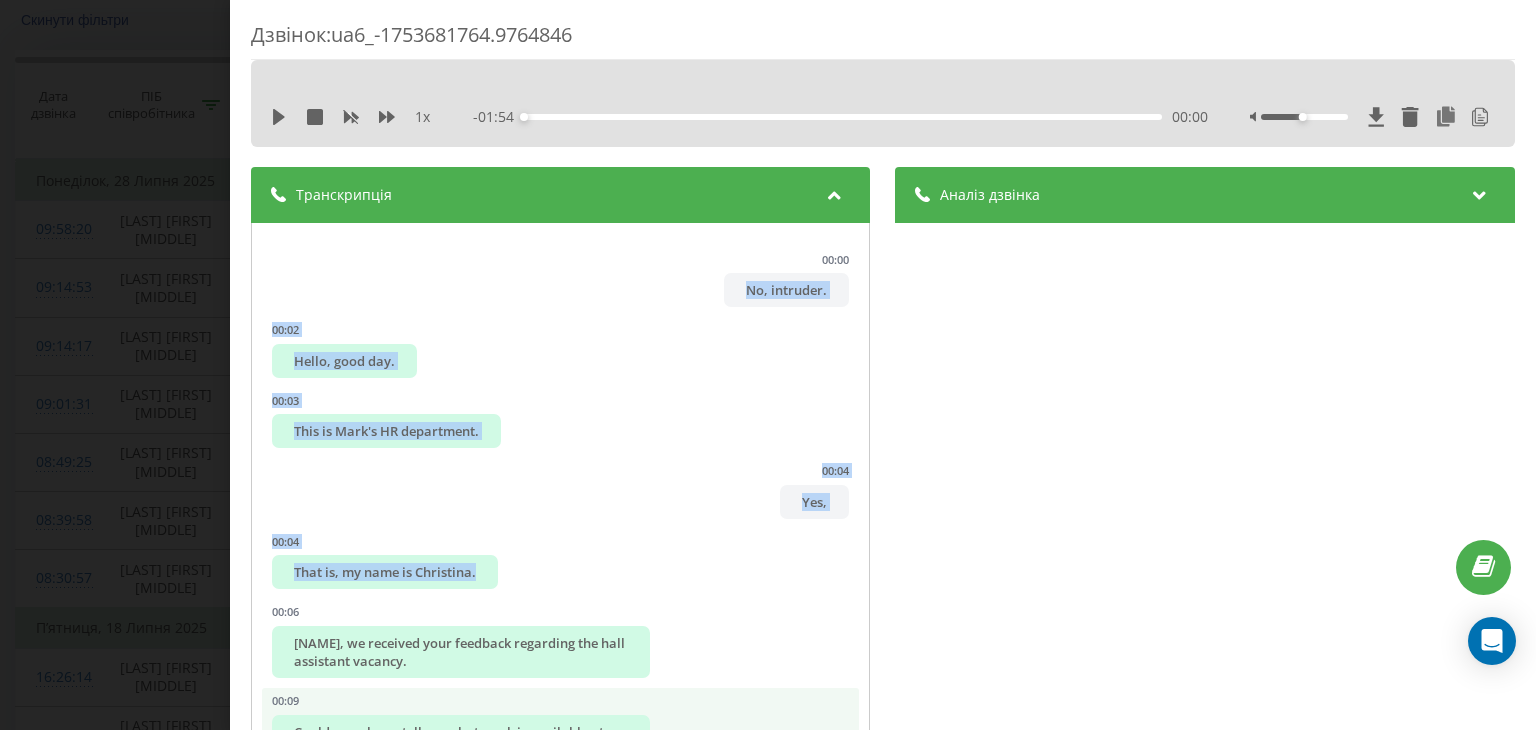scroll, scrollTop: 260, scrollLeft: 0, axis: vertical 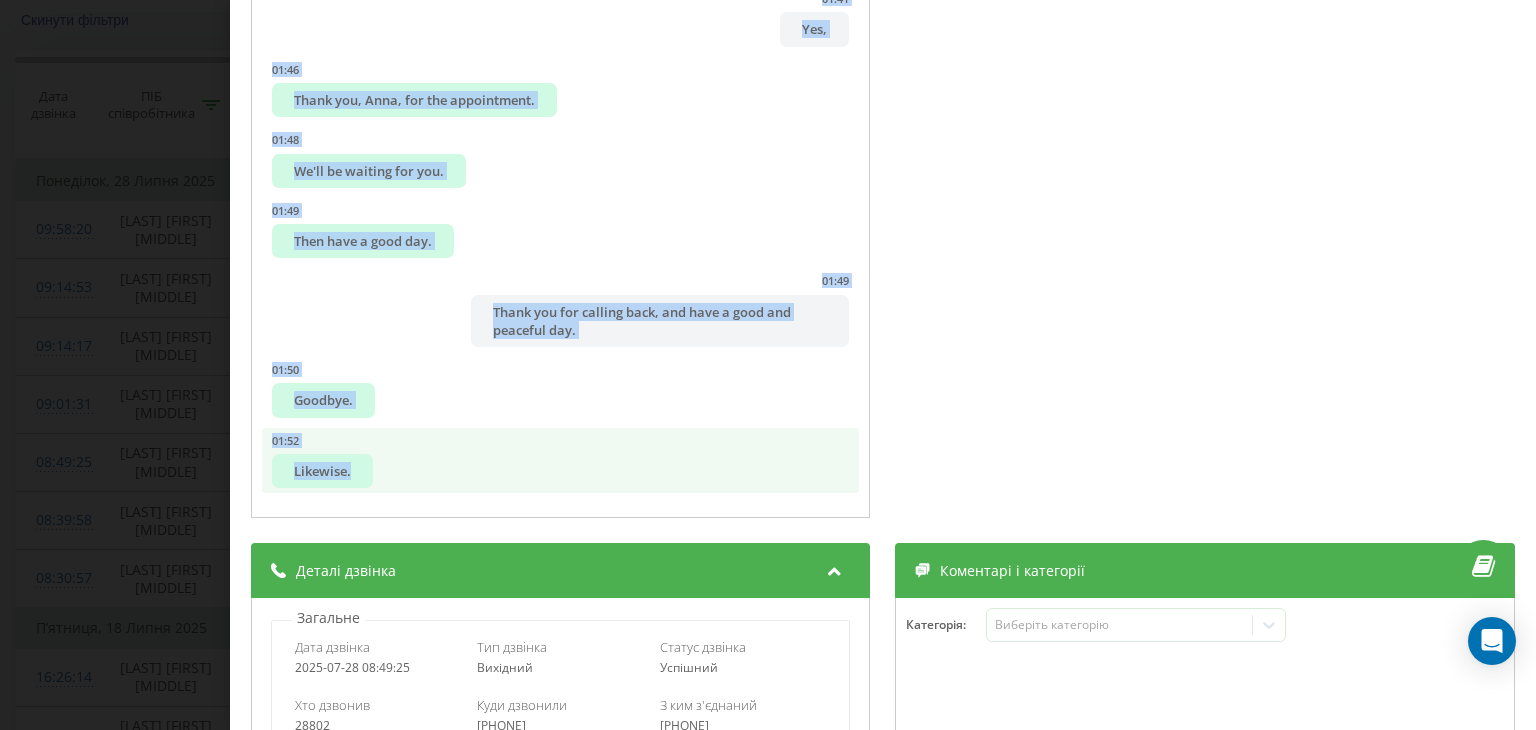 click on "00:00 No, intruder. 00:02 Hello, good day. 00:03 This is Mark's HR department. 00:04 Yes, 00:04 That is, my name is Christina. 00:06 Anna, we received your feedback regarding the hall assistant vacancy. 00:09 Could you please tell me what work is available at Porshky? 00:12 yes. 00:13 Yes, good. 00:14 Just now I'll go out, right now, just a second. 00:14 Now 00:21 One 00:21 comfortable. 00:25 minute. 00:33 Hello. 00:34 Oh, Anna, I would like to invite you to our office for an interview to discuss in more detail both the working conditions and the vacancy options that might interest you. 00:37 If possible, the day after tomorrow, because I'm at work, I'm just looking for another job. 00:46 Could you please tell me when would be the most convenient time for you? 00:53 No problem. 00:55 No problem. 00:57 Look, the day after tomorrow will be Wednesday, the 30th. 01:01 Would morning be convenient for you? 01:03 No, not in the morning, I prefer after three, if possible. 01:08 After three might be very inconvenient." at bounding box center (560, -1273) 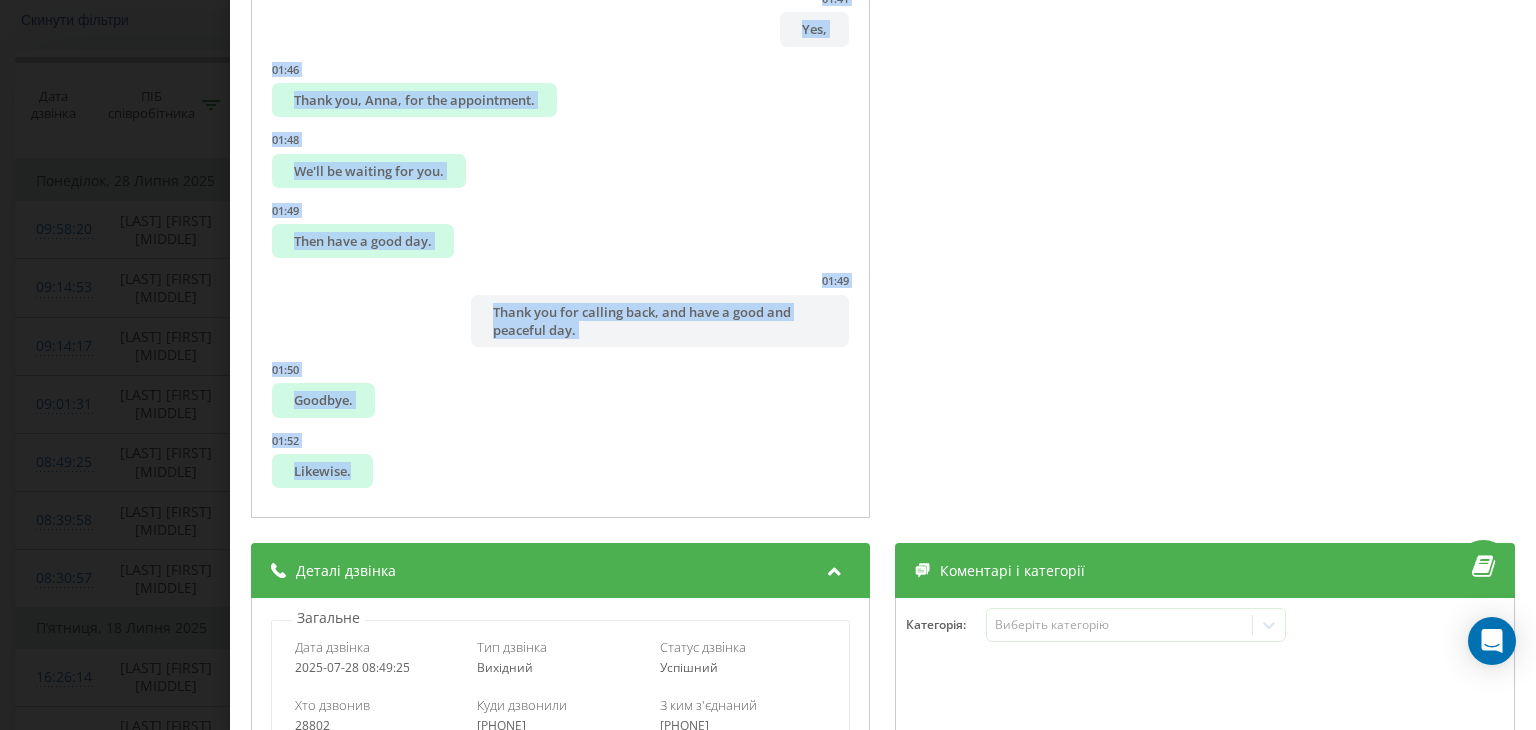 click on "Дзвінок : ua6_-1753681764.9764846 1 x - 01:54 00:00 00:00 Транскрипція 00:00 No, intruder. 00:02 Hello, good day. 00:03 This is Mark's HR department. 00:04 Yes, 00:04 That is, my name is Christina. 00:06 Anna, we received your feedback regarding the hall assistant vacancy. 00:09 Could you please tell me what work is available at Porshky? 00:12 yes. 00:13 Yes, good. 00:14 Just now I'll go out, right now, just a second. 00:14 Now 00:21 One 00:21 comfortable. 00:25 minute. 00:33 Hello. 00:34 Oh, [FIRST], I would like to invite you to our office for an interview to discuss in more detail both the working conditions and the vacancy options that might interest you. 00:37 If possible, the day after tomorrow, because I'm at work, I'm just looking for another job. 00:46 Could you please tell me when would be the most convenient time for you? 00:53 No problem. 00:55 No problem. 00:57 Look, the day after tomorrow will be Wednesday, the 30th. 01:01 Would morning be convenient for you? 01:03 01:08" at bounding box center [768, 365] 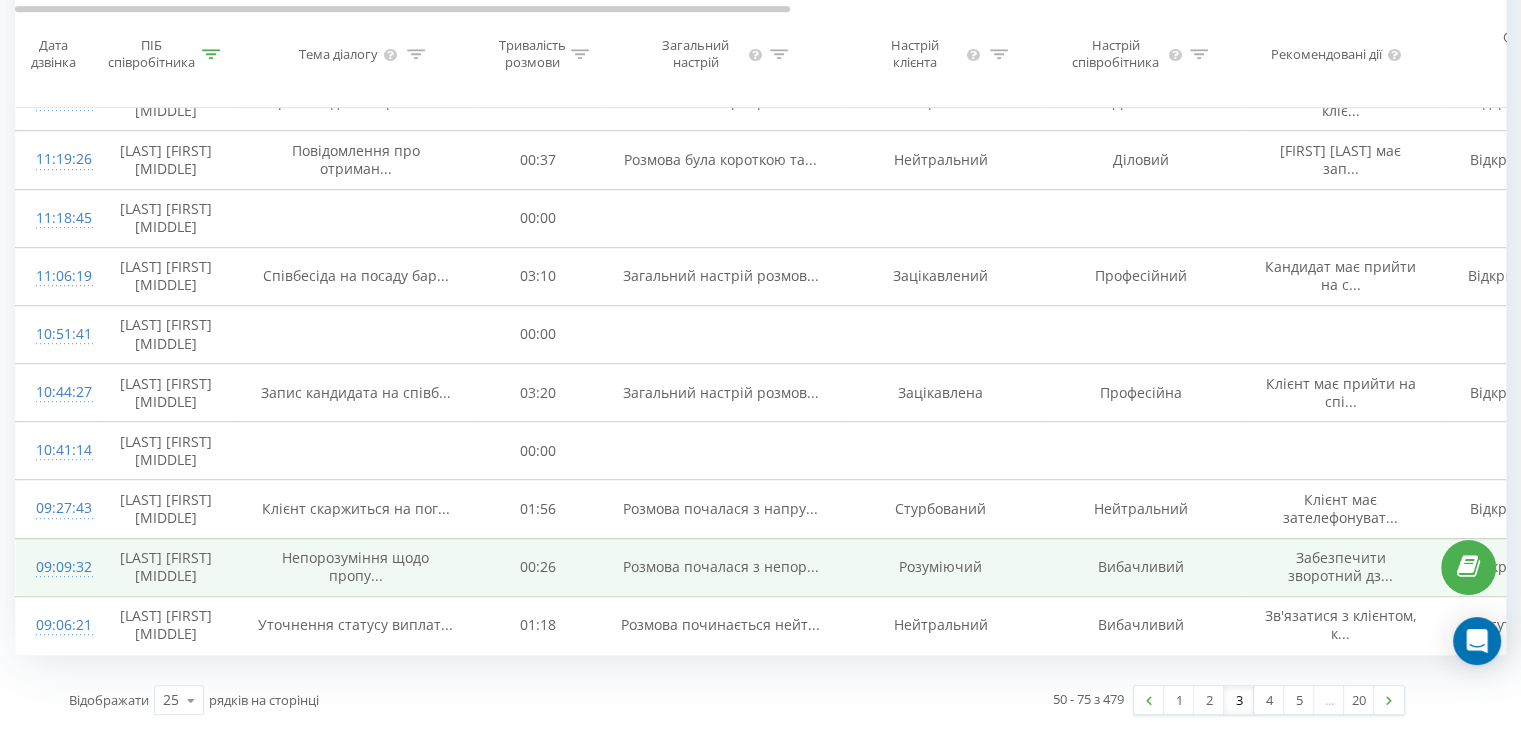 scroll, scrollTop: 1568, scrollLeft: 0, axis: vertical 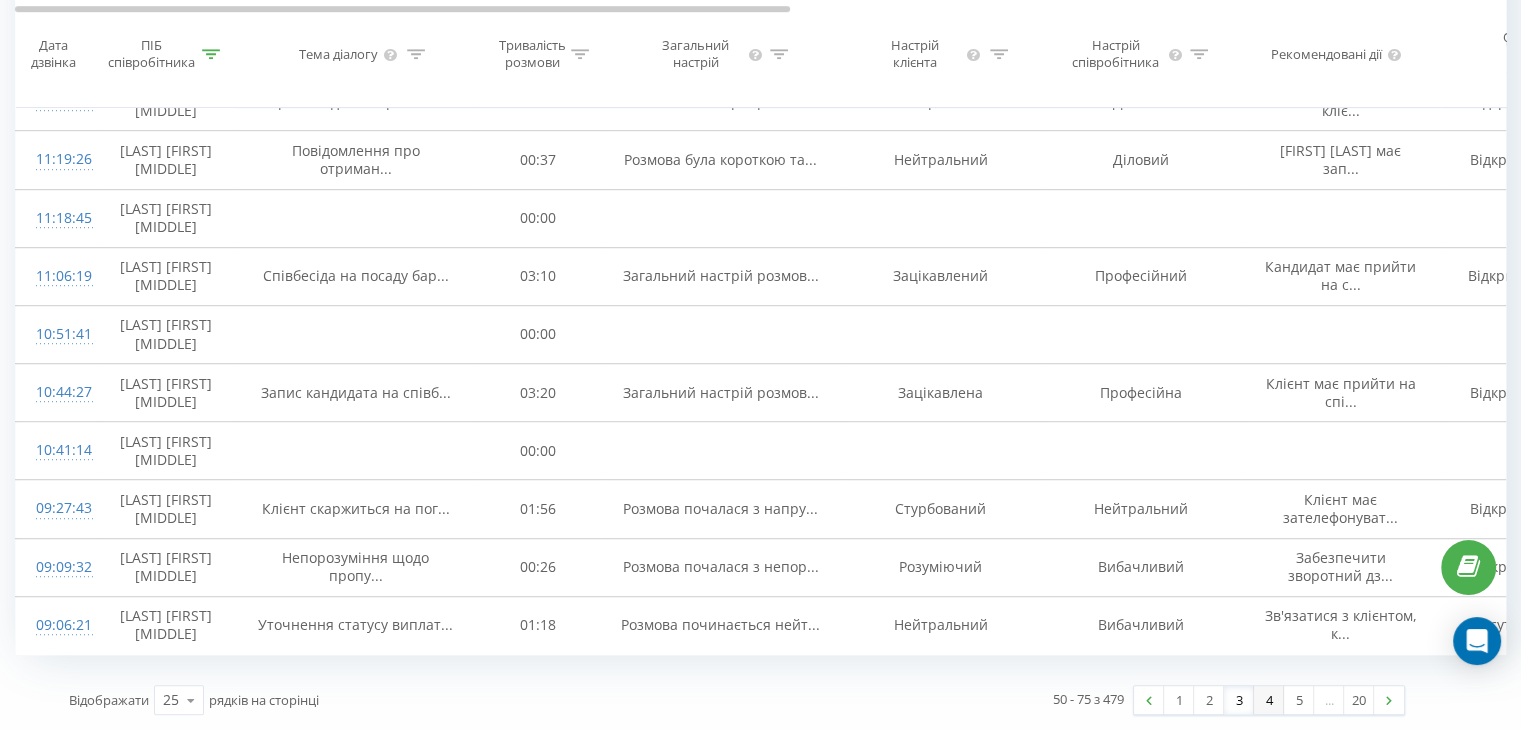 click on "4" at bounding box center [1269, 700] 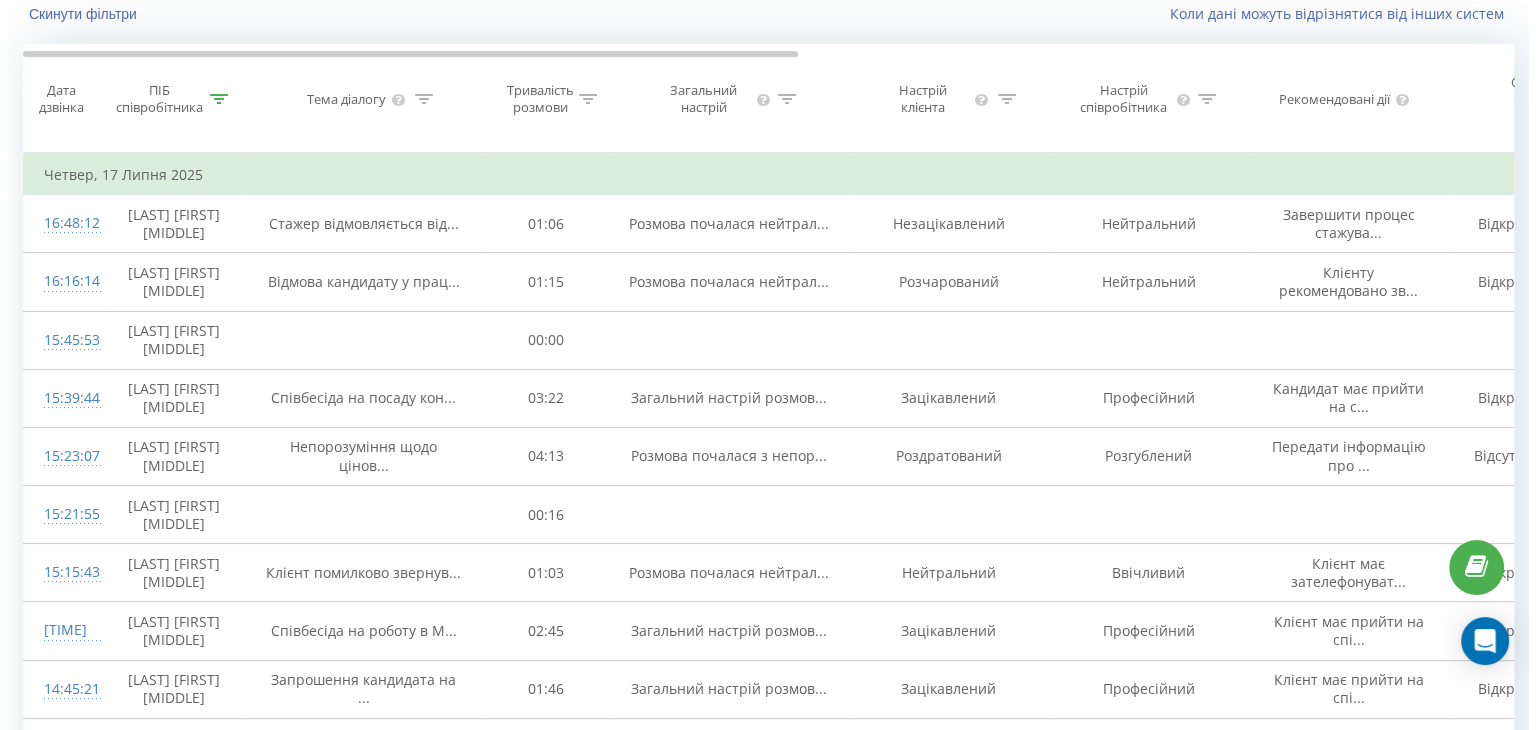 scroll, scrollTop: 132, scrollLeft: 0, axis: vertical 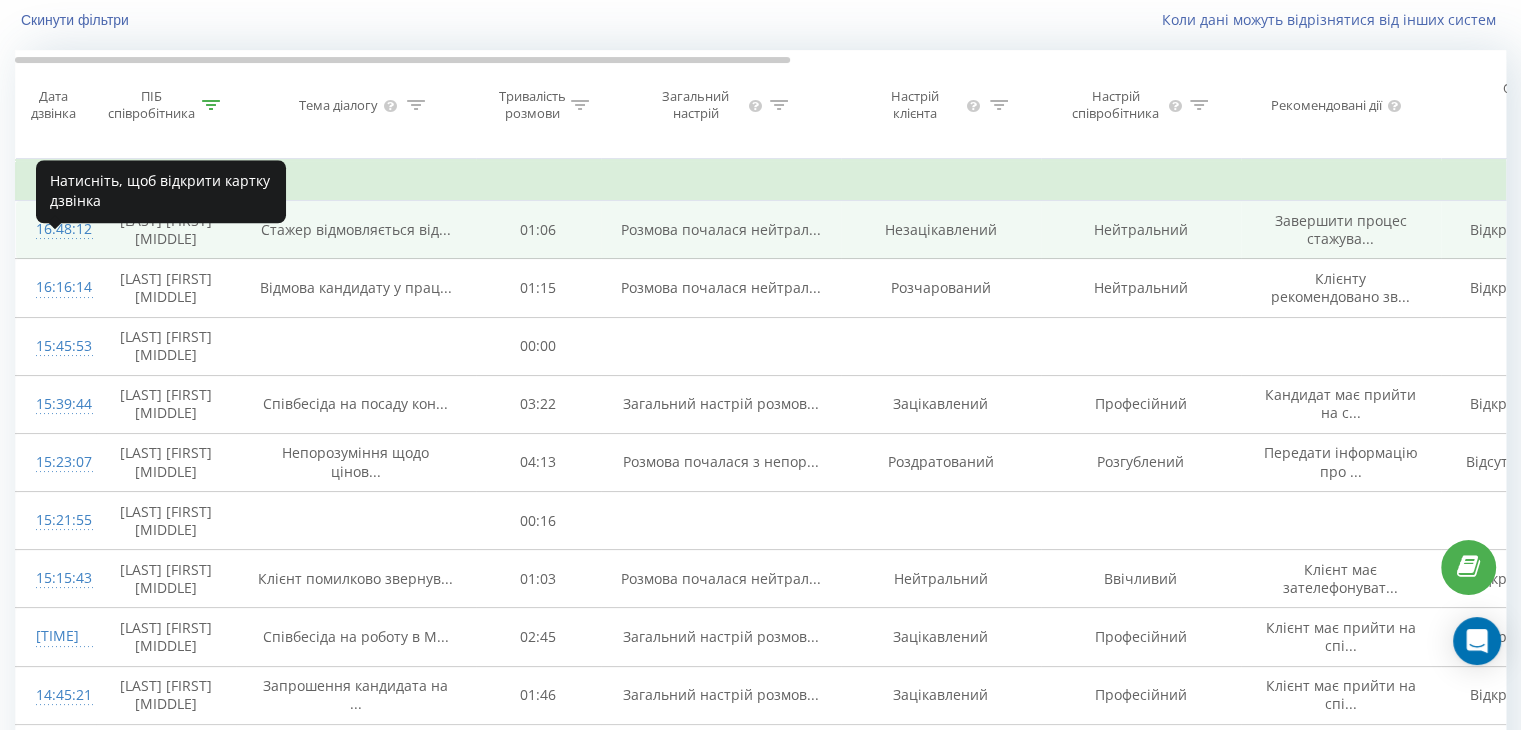 click on "16:48:12" at bounding box center [56, 229] 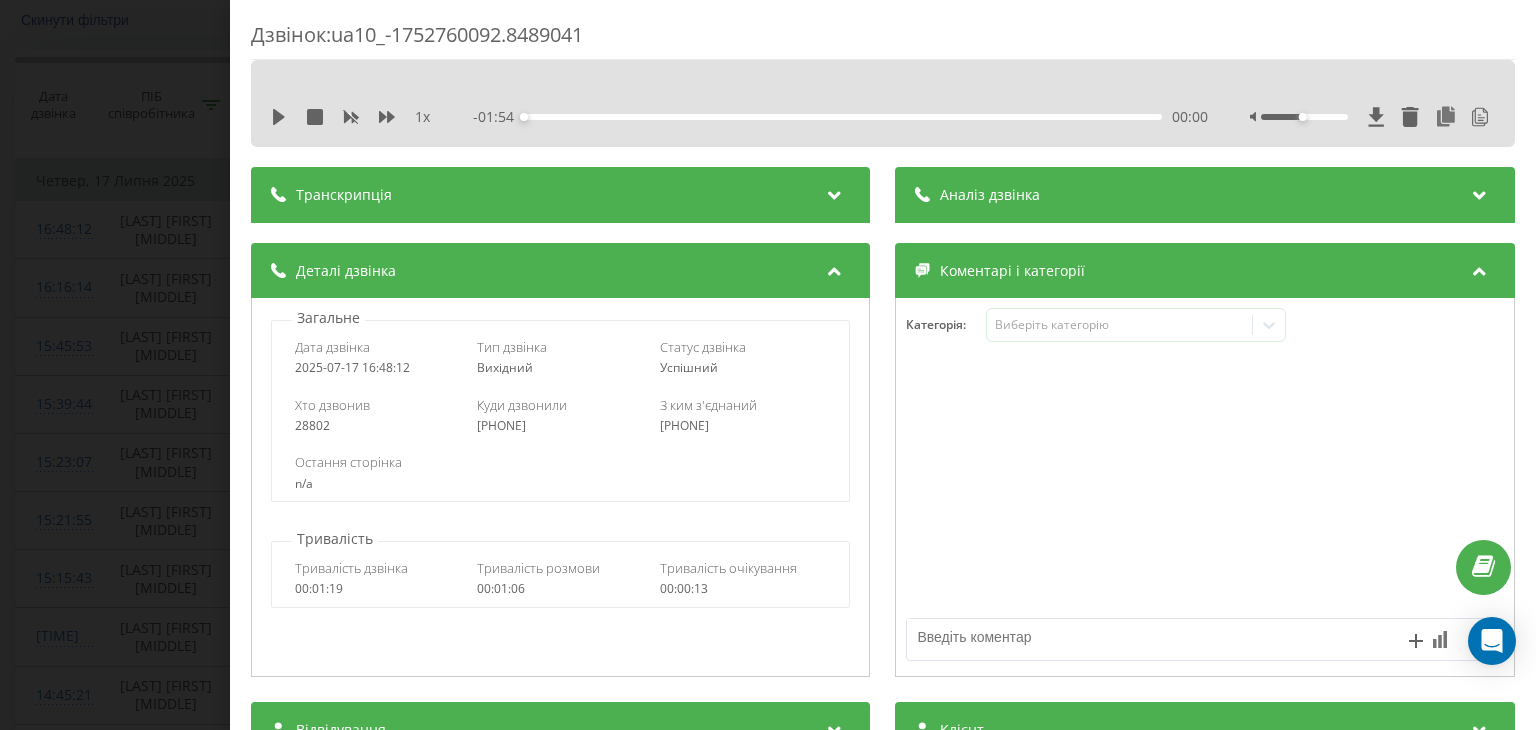 click at bounding box center (835, 192) 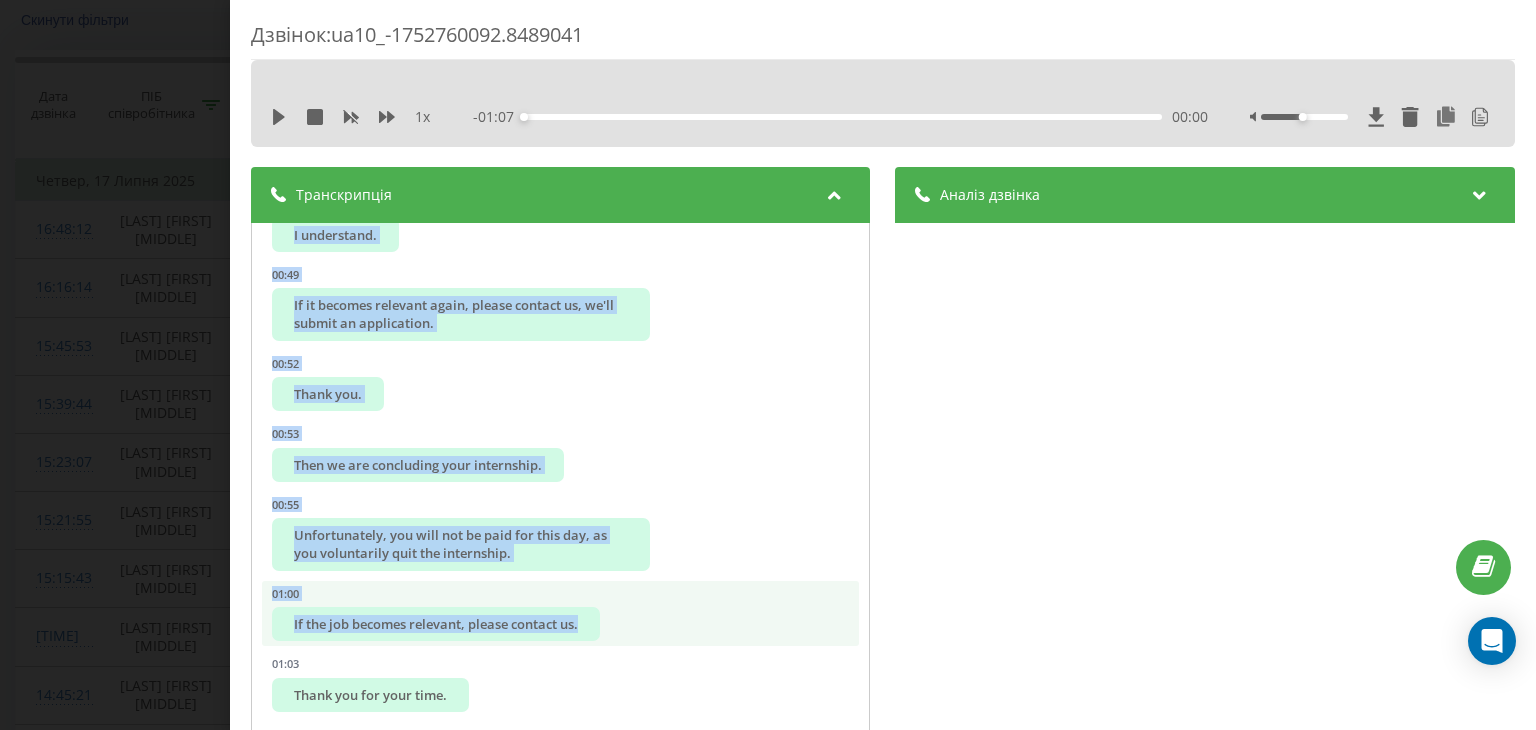scroll, scrollTop: 1592, scrollLeft: 0, axis: vertical 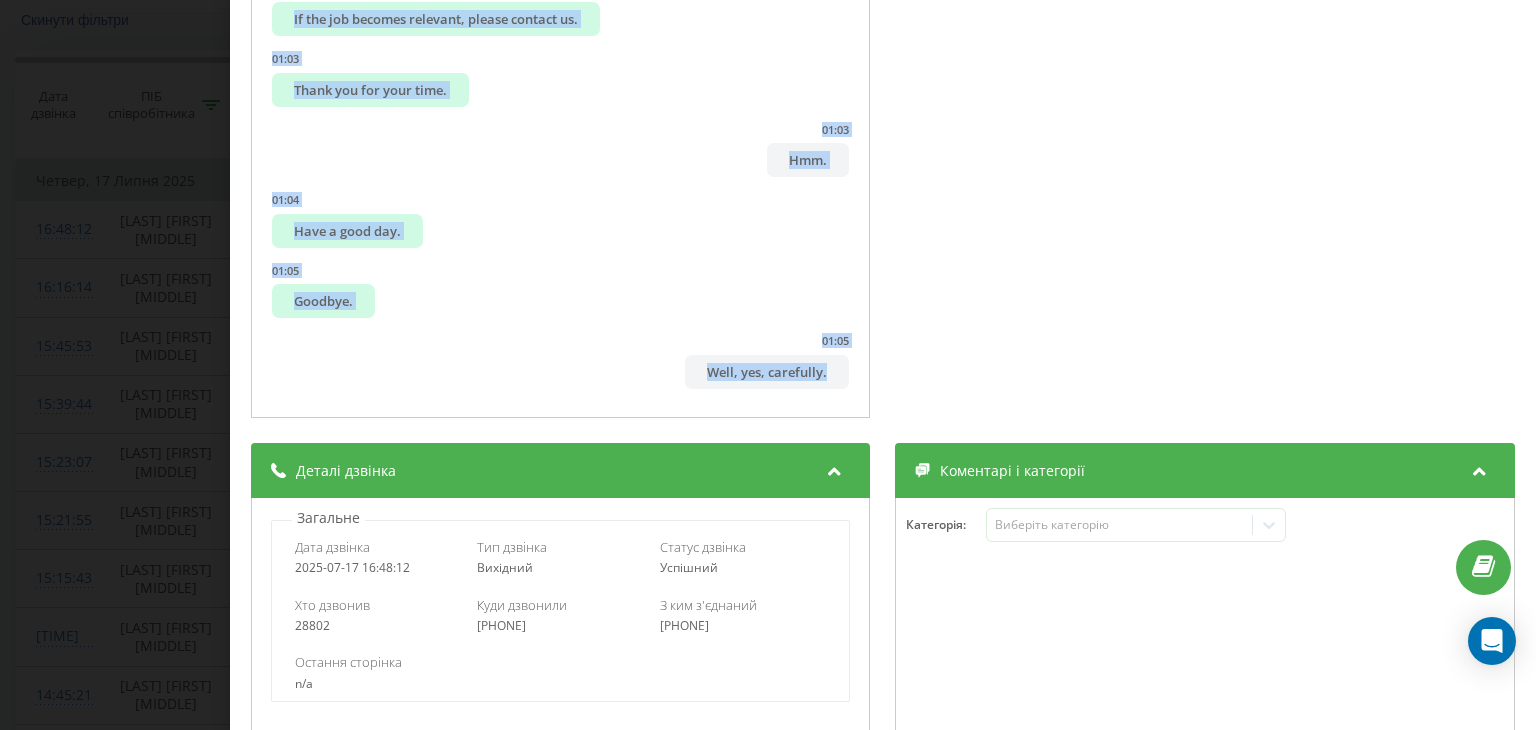 drag, startPoint x: 308, startPoint y: 265, endPoint x: 840, endPoint y: 361, distance: 540.5923 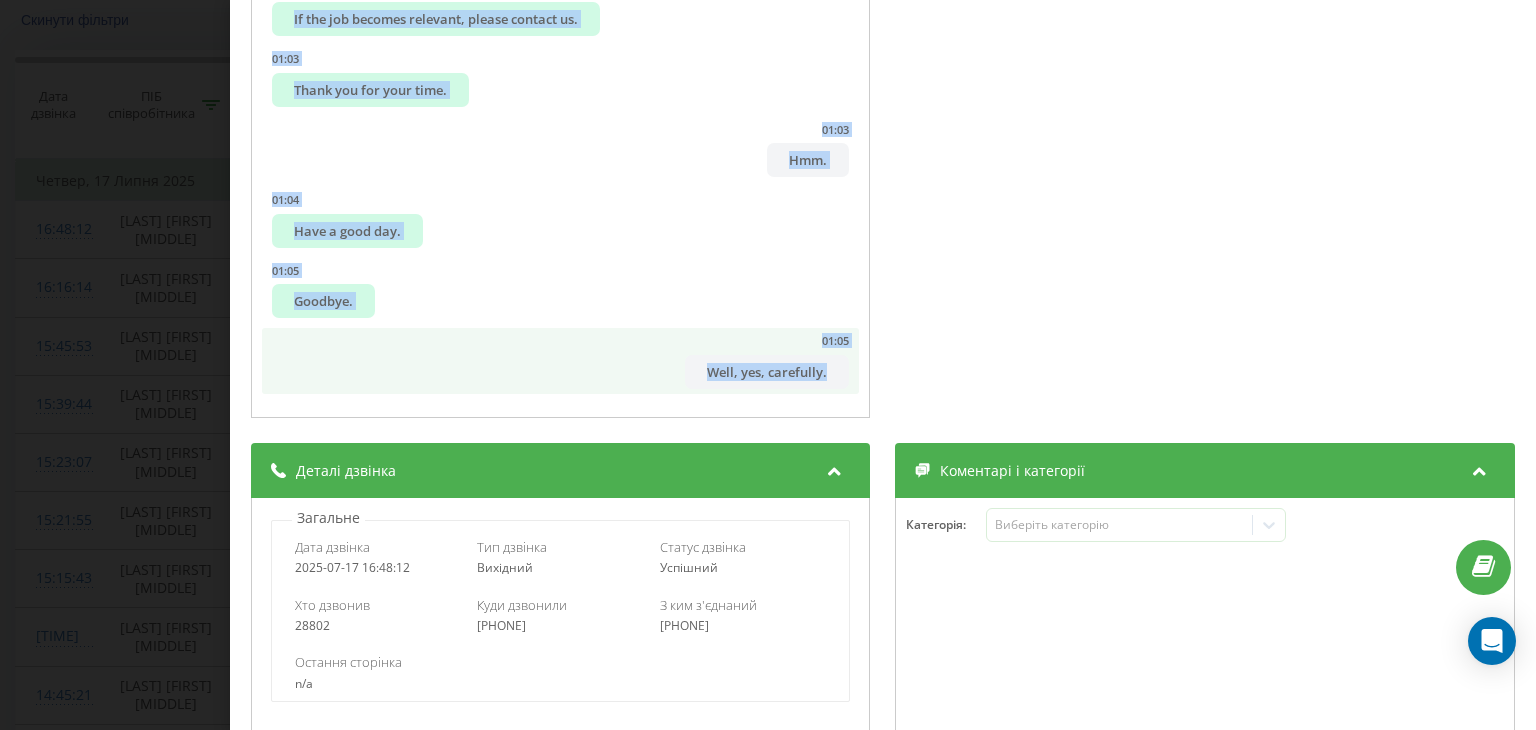 copy on "Hello? 00:01 Hello, good day. 00:03 This is a video by professional Mark Topma. 00:04 My name is Christina, and you didn't call us, did you? 00:06 I don't want to give up the internship, is that okay? 00:12 Yes, just a moment. 00:14 Svetlana Viktorivna, correct? 00:15 Yes. 00:17 Please tell me, you are currently interning for a sales position. 00:21 Yes. 00:22 You want to quit. 00:23 Please tell me, did something happen during your internship? 00:28 Or is the job search still relevant for you? 00:32 No, I just didn't like it. 00:34 This job is not for me. 00:35 I understand. 00:36 And tell me, would you be willing to consider other positions? 00:40 Not specifically a sales position, but maybe something else? 00:41 No, not for now. 00:47 I understand. 00:49 If it becomes relevant again, please contact us, we'll submit an application. 00:52 Thank you. 00:53 Then we are concluding your internship. 00:55 Unfortunately, you will not be paid for this day, as you voluntarily quit the internship. 01:00 If the job ..." 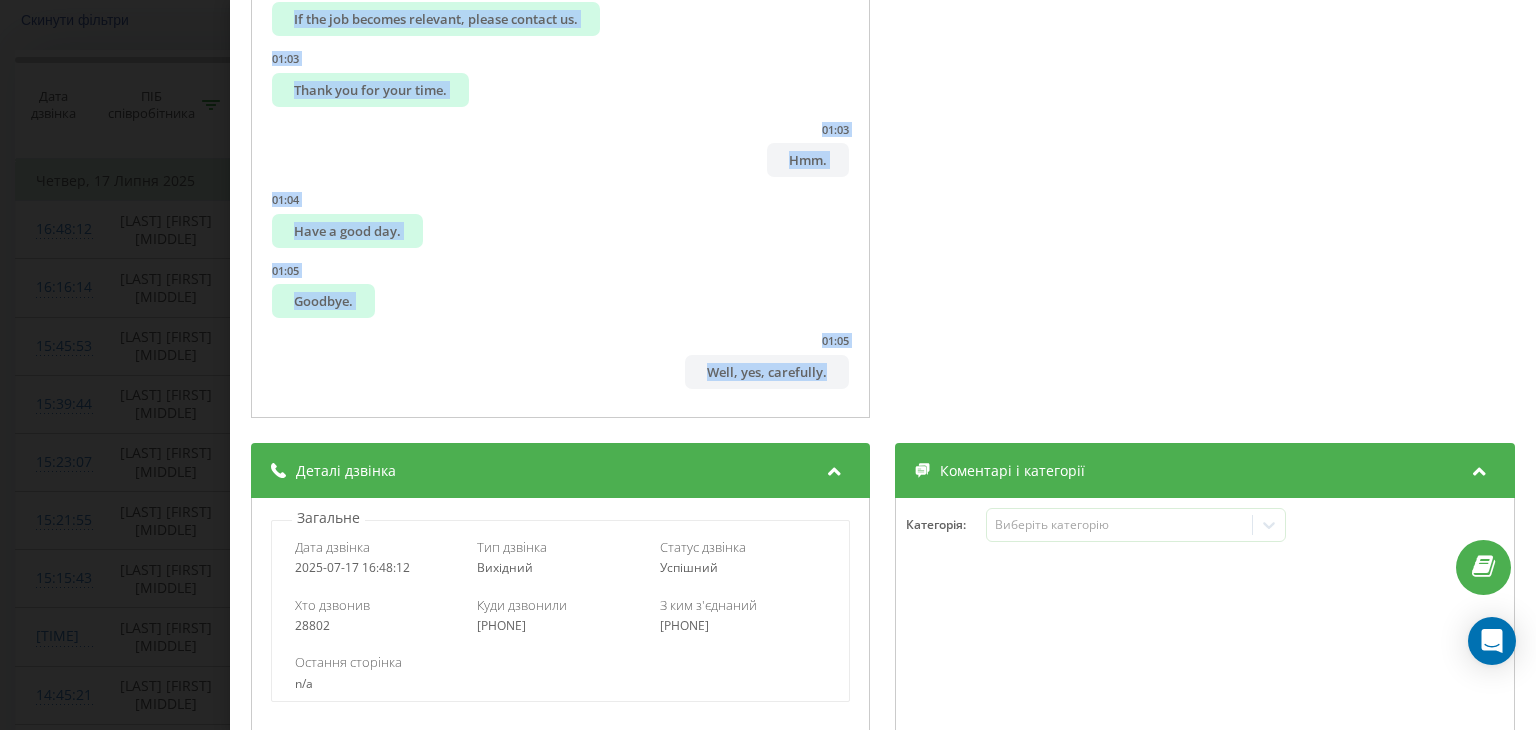 click on "Дзвінок :  ua10_-1752760092.8489041   1 x  - 01:07 00:00   00:00   Транскрипція 00:00 Hello? 00:01 Hello, good day. 00:03 This is a video by professional Mark Topma. 00:04 My name is Christina, and you didn't call us, did you? 00:06 I don't want to give up the internship, is that okay? 00:12 Yes, just a moment. 00:14 Svetlana Viktorivna, correct? 00:15 Yes. 00:17 Please tell me, you are currently interning for a sales position. 00:21 Yes. 00:22 You want to quit. 00:23 Please tell me, did something happen during your internship? 00:28 Or is the job search still relevant for you? 00:32 No, I just didn't like it. 00:34 This job is not for me. 00:35 I understand. 00:36 And tell me, would you be willing to consider other positions? 00:40 Not specifically a sales position, but maybe something else? 00:41 No, not for now. 00:47 I understand. 00:49 If it becomes relevant again, please contact us, we'll submit an application. 00:52 Thank you. 00:53 Then we are concluding your internship. 00:55 01:00" at bounding box center [768, 365] 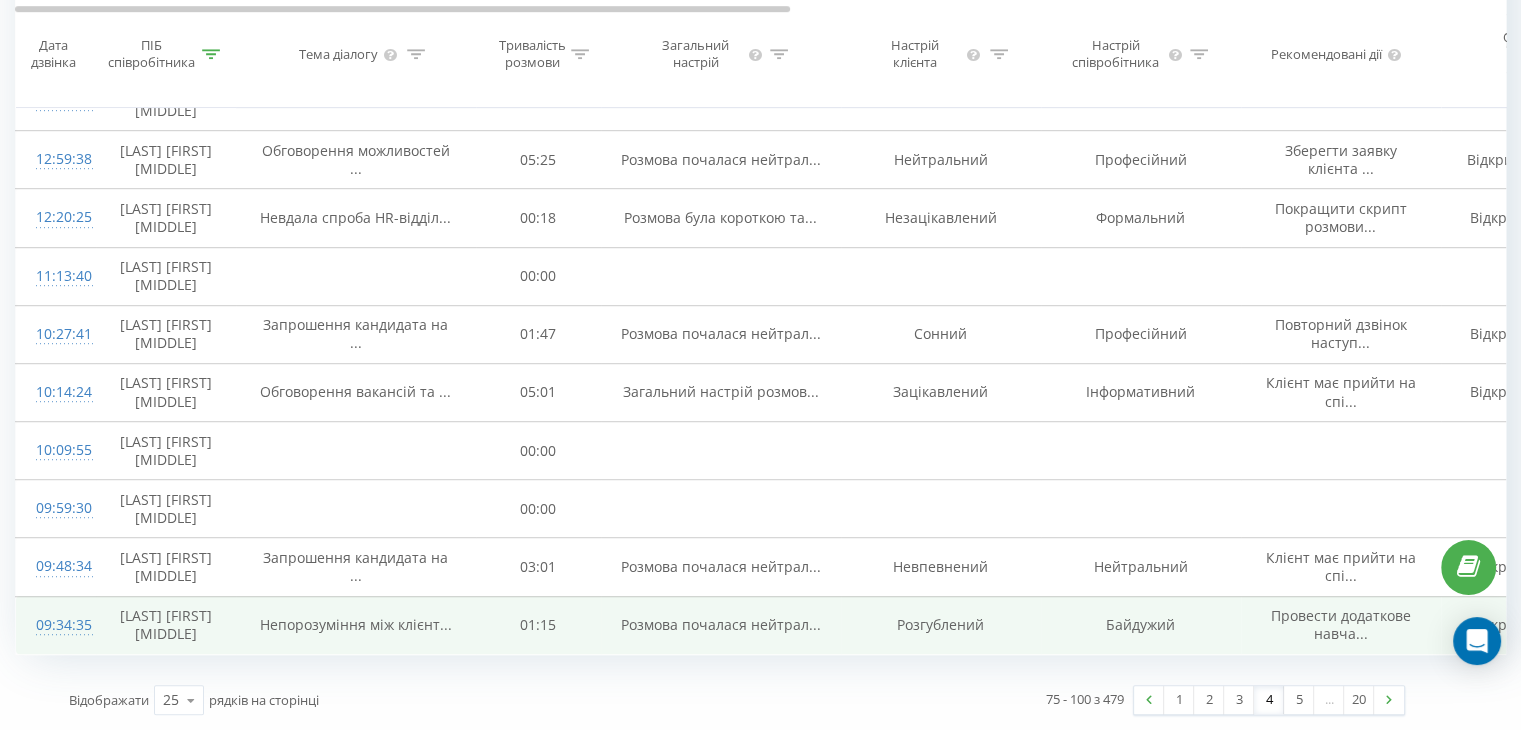 scroll, scrollTop: 1528, scrollLeft: 0, axis: vertical 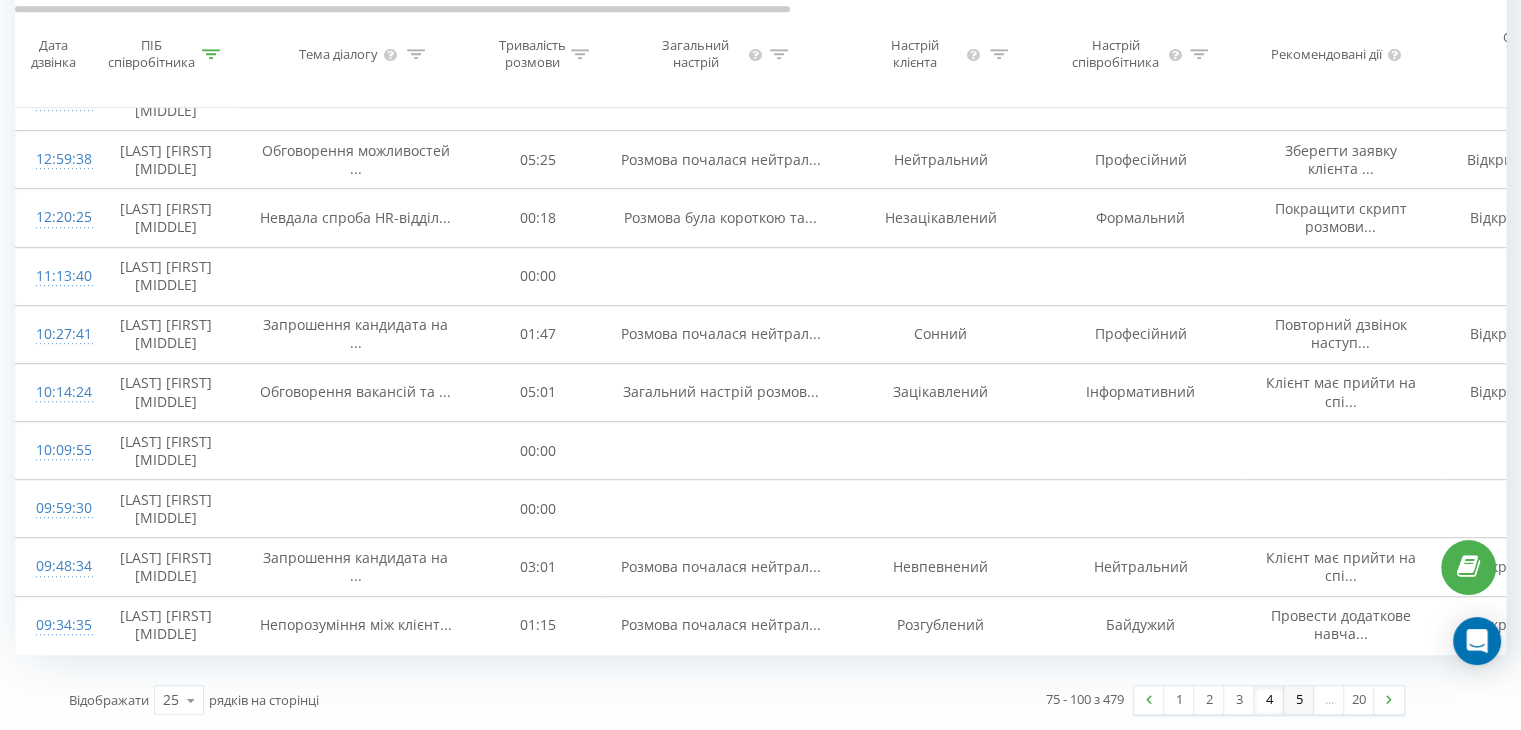 click on "5" at bounding box center (1299, 700) 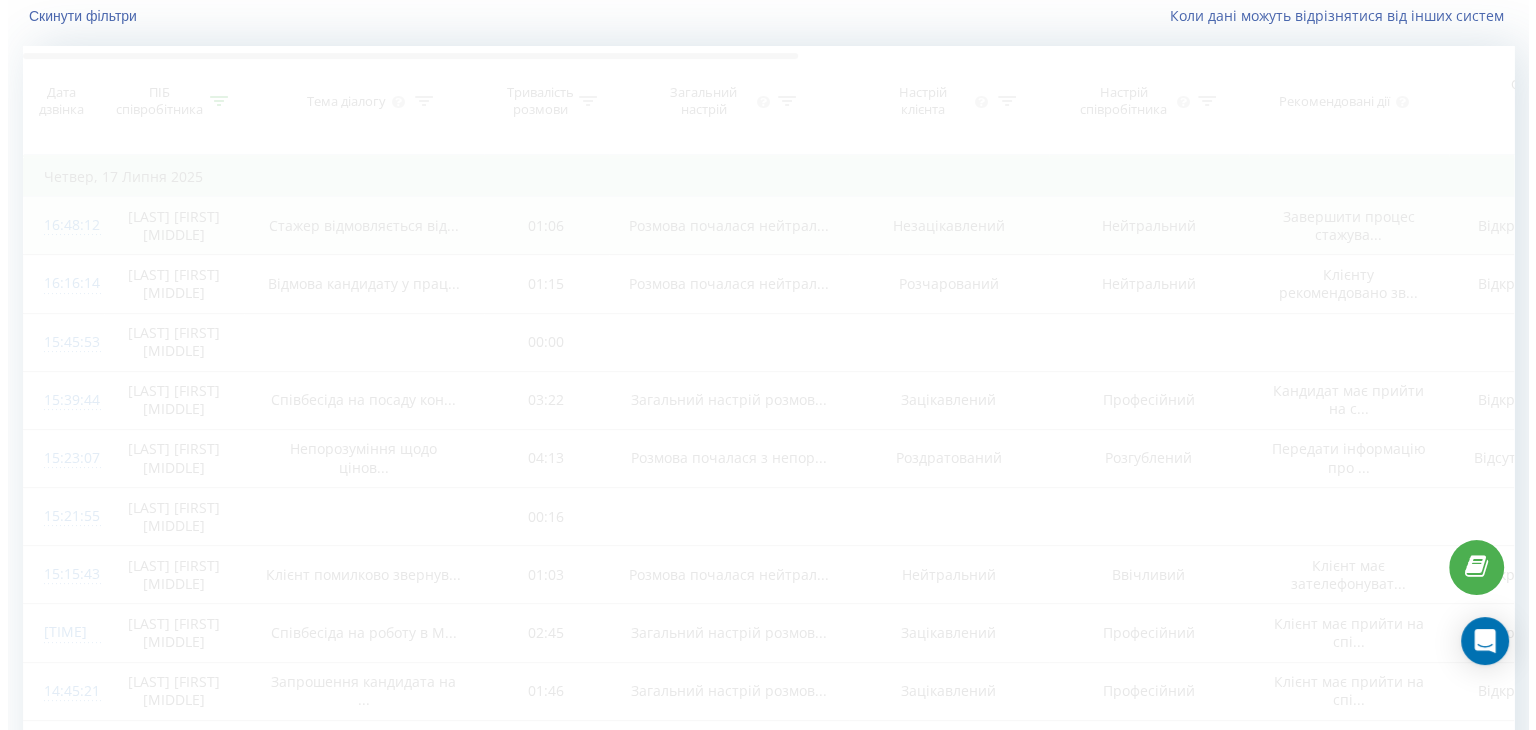 scroll, scrollTop: 132, scrollLeft: 0, axis: vertical 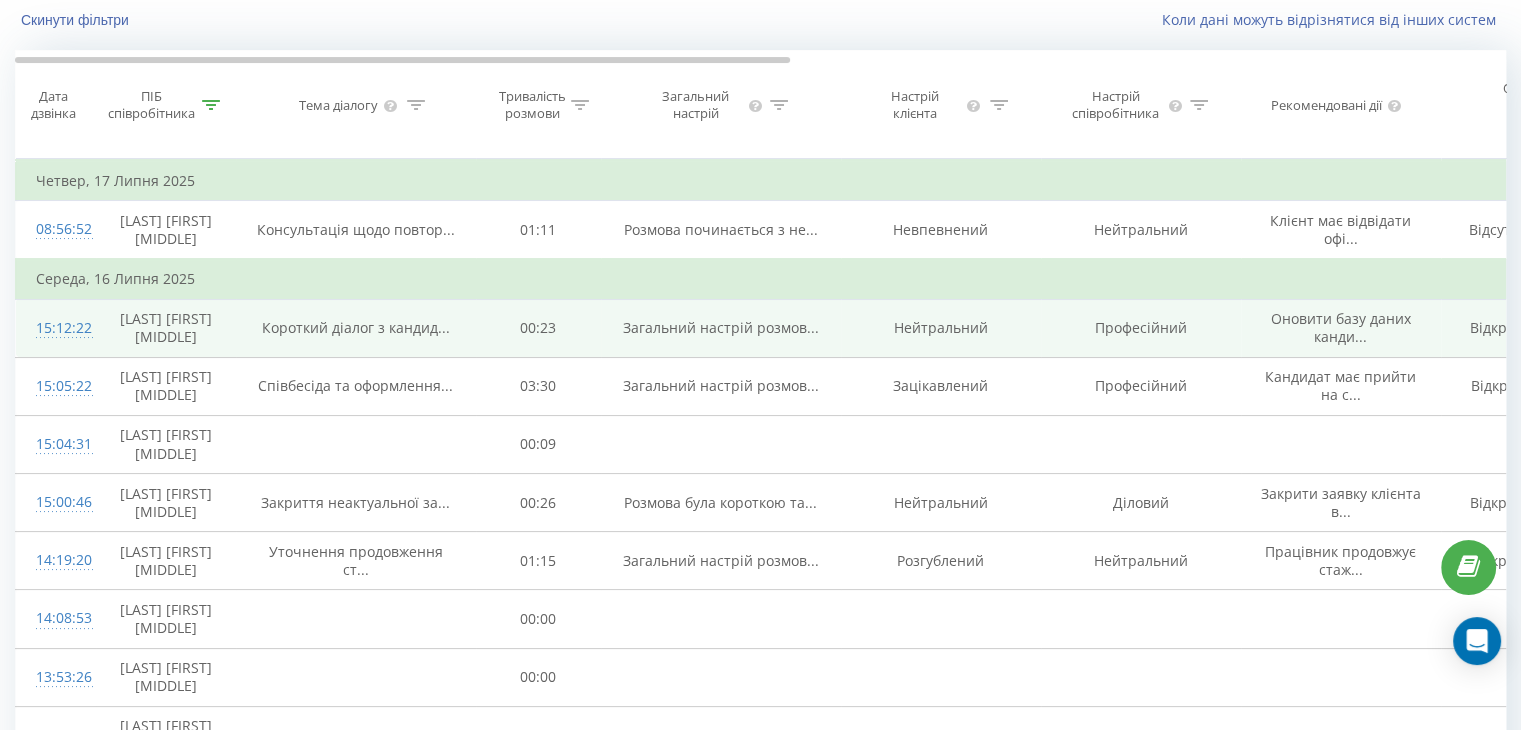 click on "15:12:22" at bounding box center [56, 328] 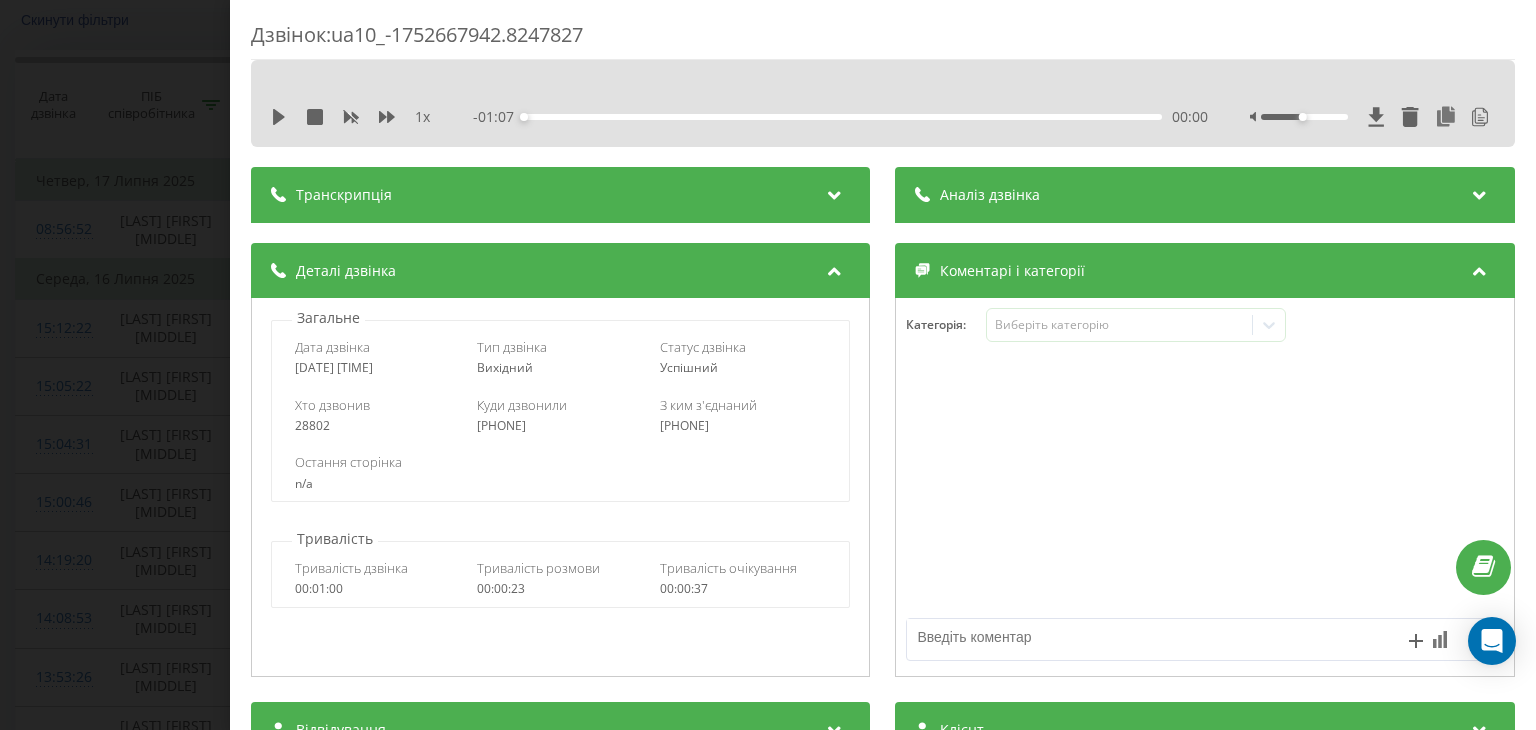 click at bounding box center [835, 192] 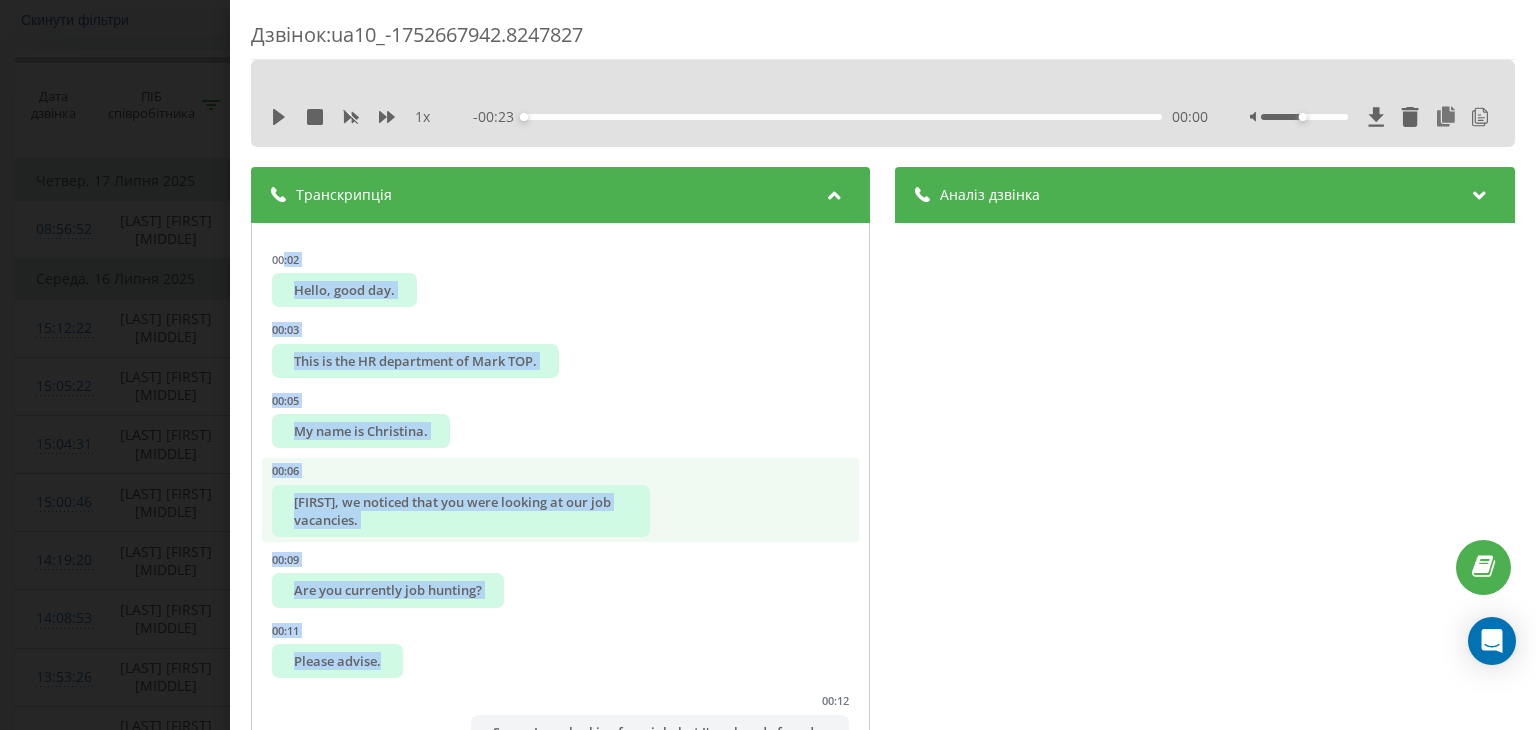 scroll, scrollTop: 443, scrollLeft: 0, axis: vertical 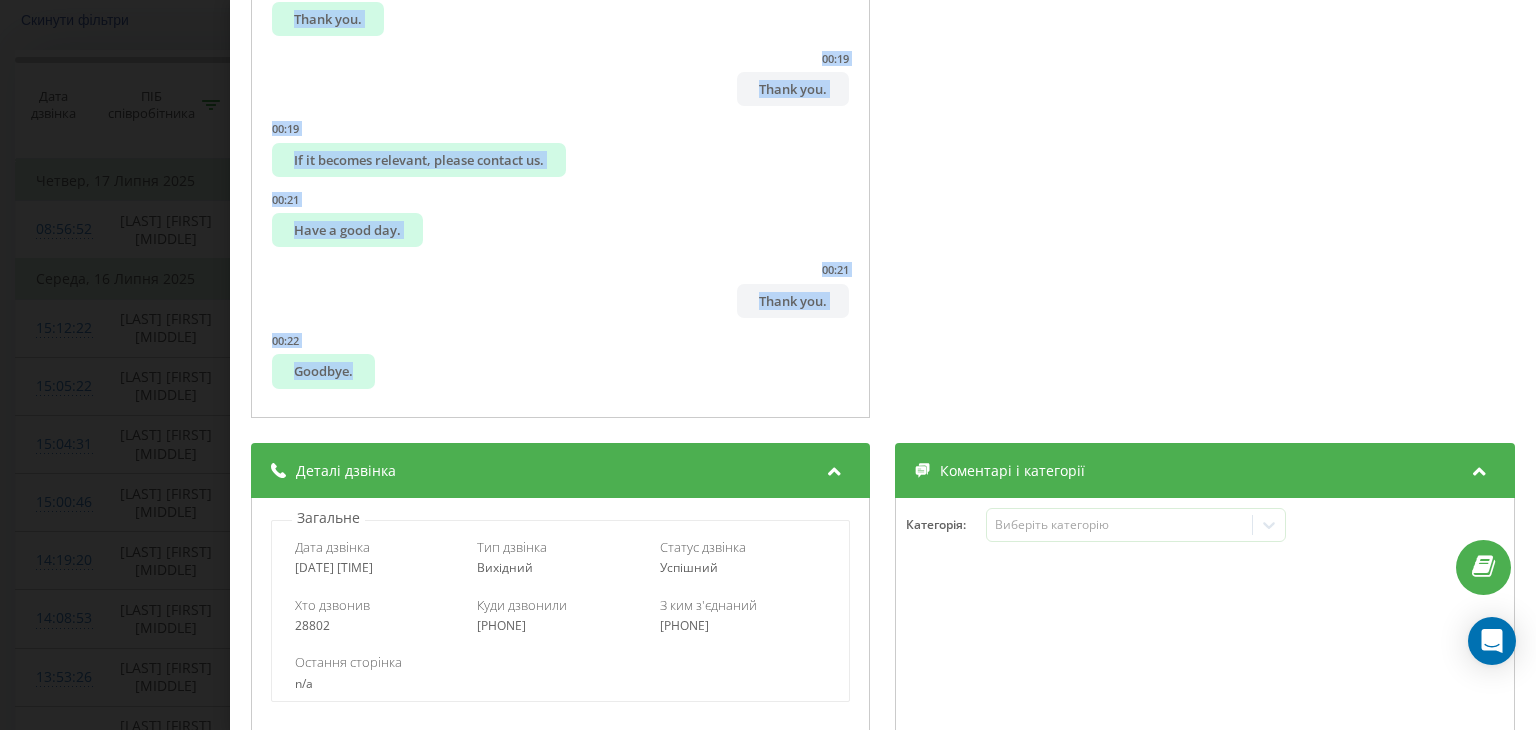 drag, startPoint x: 284, startPoint y: 246, endPoint x: 772, endPoint y: 327, distance: 494.67667 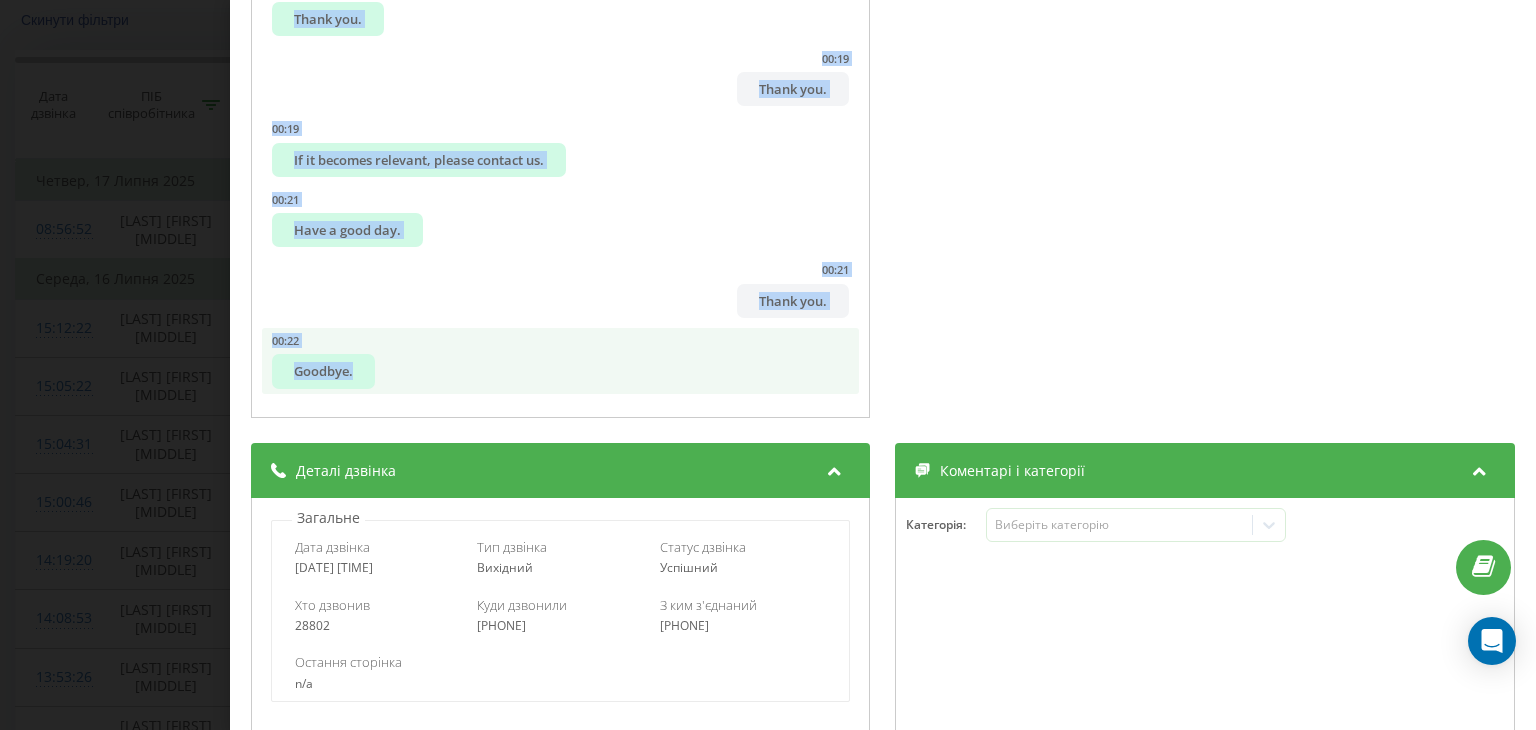 copy on ":02 Hello, good day. 00:03 This is the HR department of Mark TOP. 00:05 My name is Christina. 00:06 Tetiana, we noticed that you were looking at our job vacancies. 00:09 Are you currently job hunting? 00:11 Please advise. 00:12 Sorry, I was looking for a job, but I've already found one, I'm no longer searching. 00:13 I 00:18 Understood. 00:19 Thank you. 00:19 Thank you. 00:19 If it becomes relevant, please contact us. 00:21 Have a good day. 00:21 Thank you. 00:22 Goodbye." 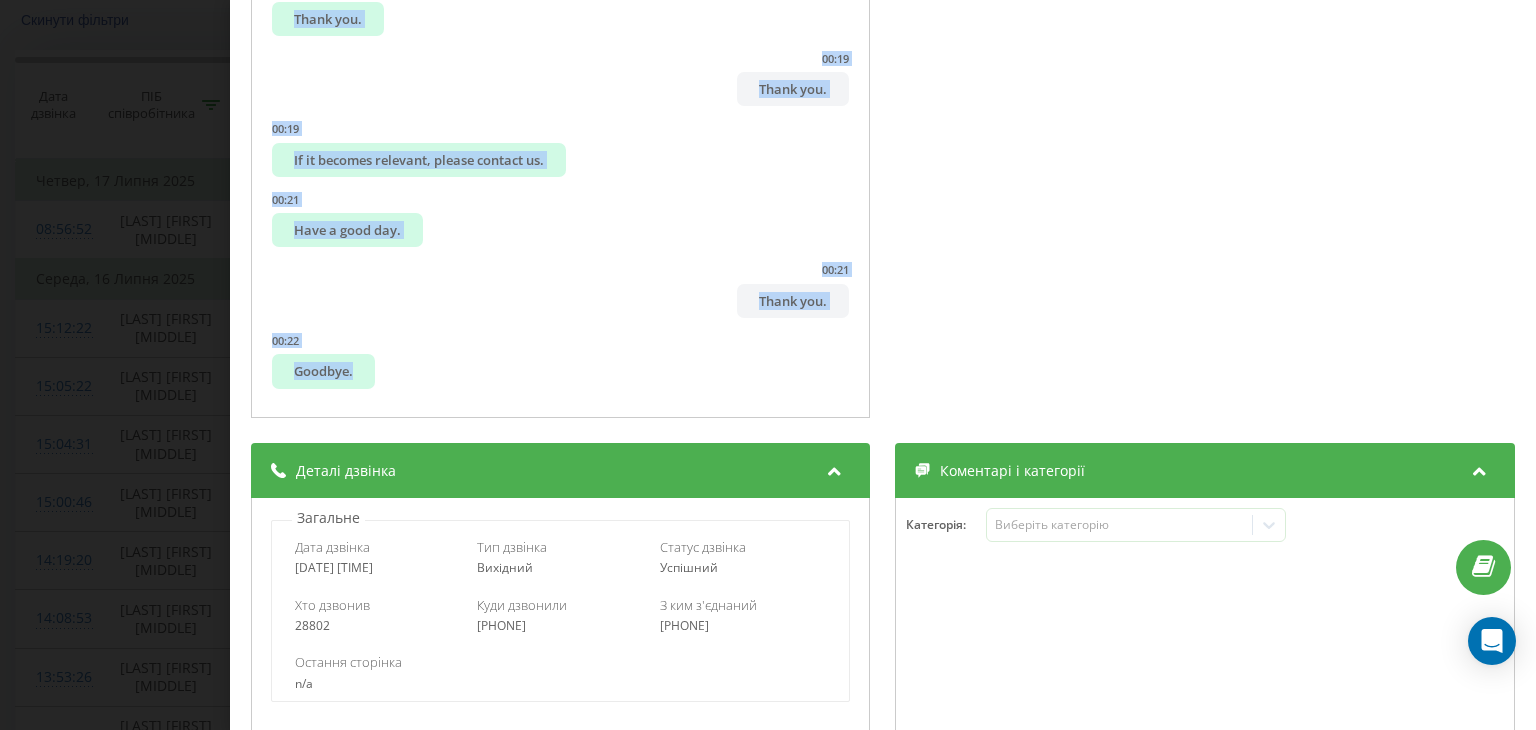 click on "Дзвінок :  ua10_-1752667942.8247827   1 x  - 00:23 00:00   00:00   Транскрипція 00:02 Hello, good day. 00:03 This is the HR department of Mark TOP. 00:05 My name is Christina. 00:06 Tetiana, we noticed that you were looking at our job vacancies. 00:09 Are you currently job hunting? 00:11 Please advise. 00:12 Sorry, I was looking for a job, but I've already found one, I'm no longer searching. 00:13 I 00:18 Understood. 00:19 Thank you. 00:19 Thank you. 00:19 If it becomes relevant, please contact us. 00:21 Have a good day. 00:21 Thank you. 00:22 Goodbye. Аналіз дзвінка Назва профілю MarketOpt-Kremenchuk Тема діалогу Короткий діалог з кандидатом, який вже знайшов роботу Оцінка діалогу Відкриття 3 Презентація 2 Оцінка 2.25 Анамнез 2 Закриття 2 Деталі Аналіз настрою Настрій клієнта Нейтральний Професійний 6 :" at bounding box center (768, 365) 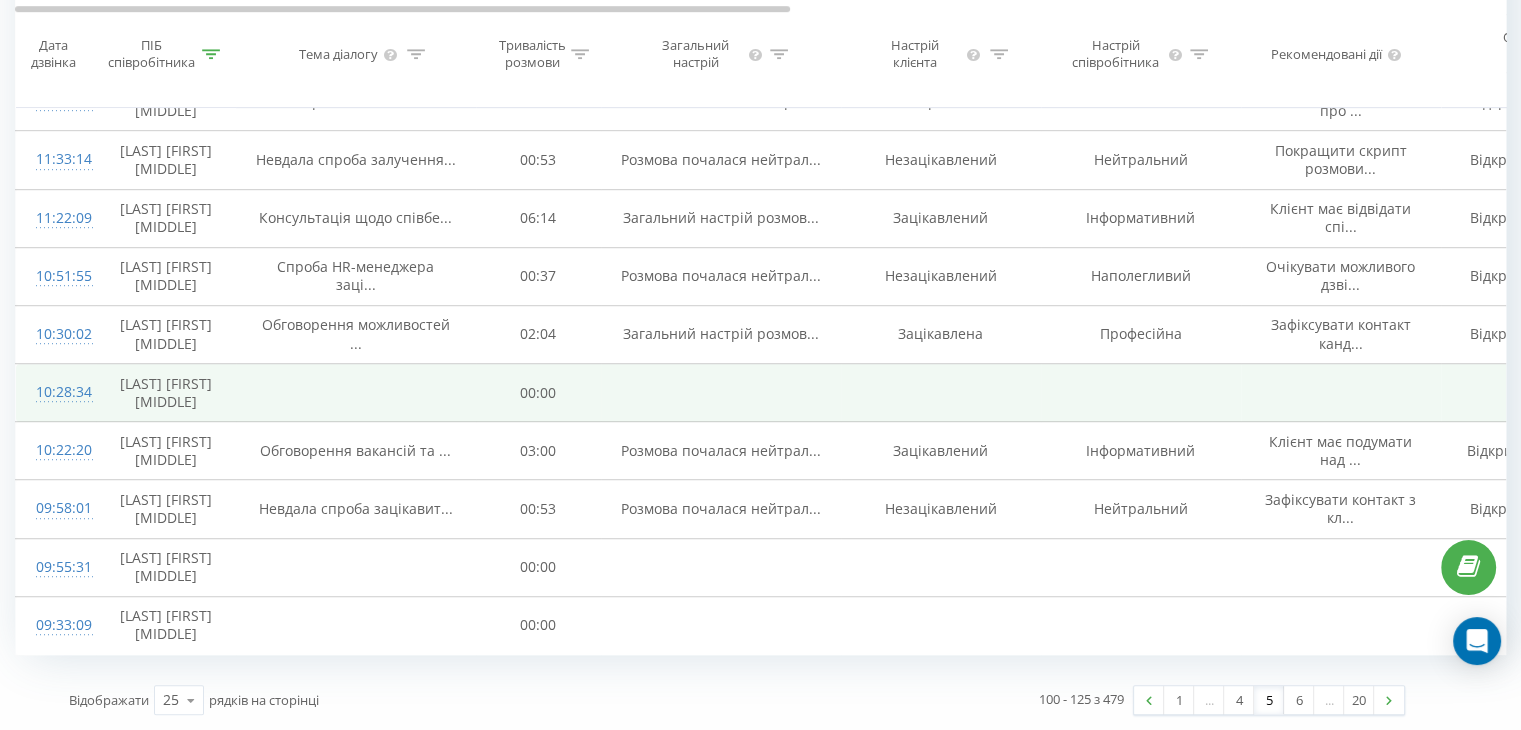 scroll, scrollTop: 1568, scrollLeft: 0, axis: vertical 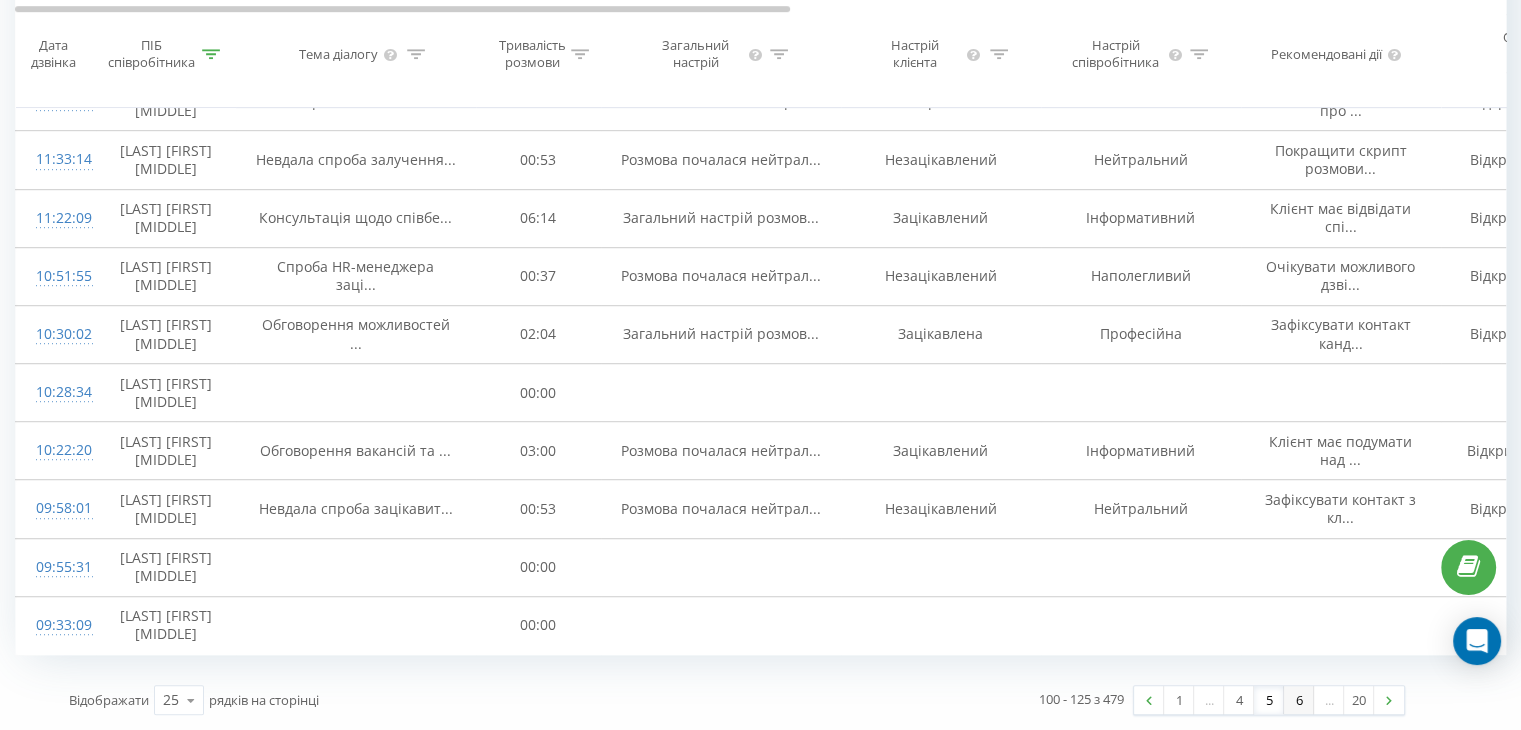 click on "6" at bounding box center [1299, 700] 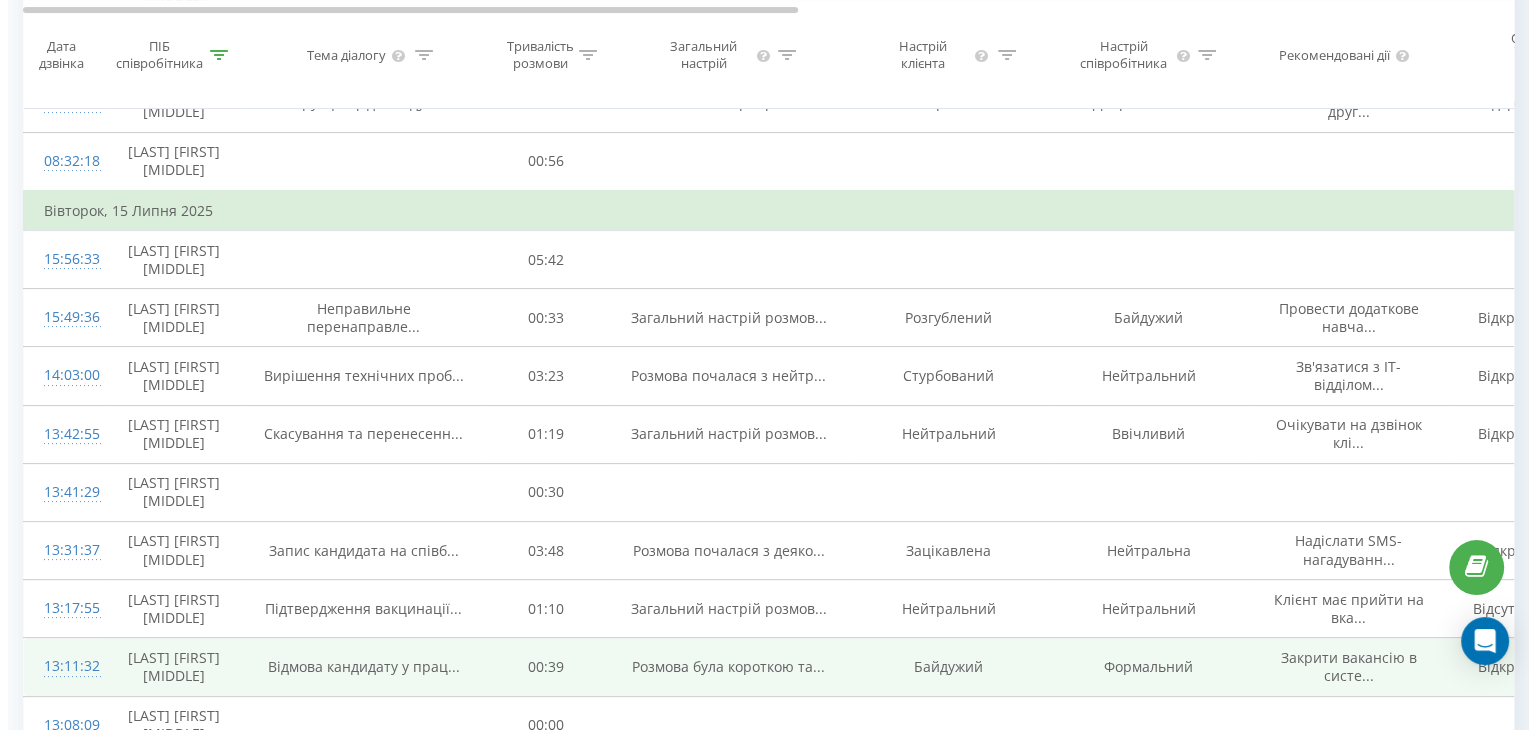 scroll, scrollTop: 732, scrollLeft: 0, axis: vertical 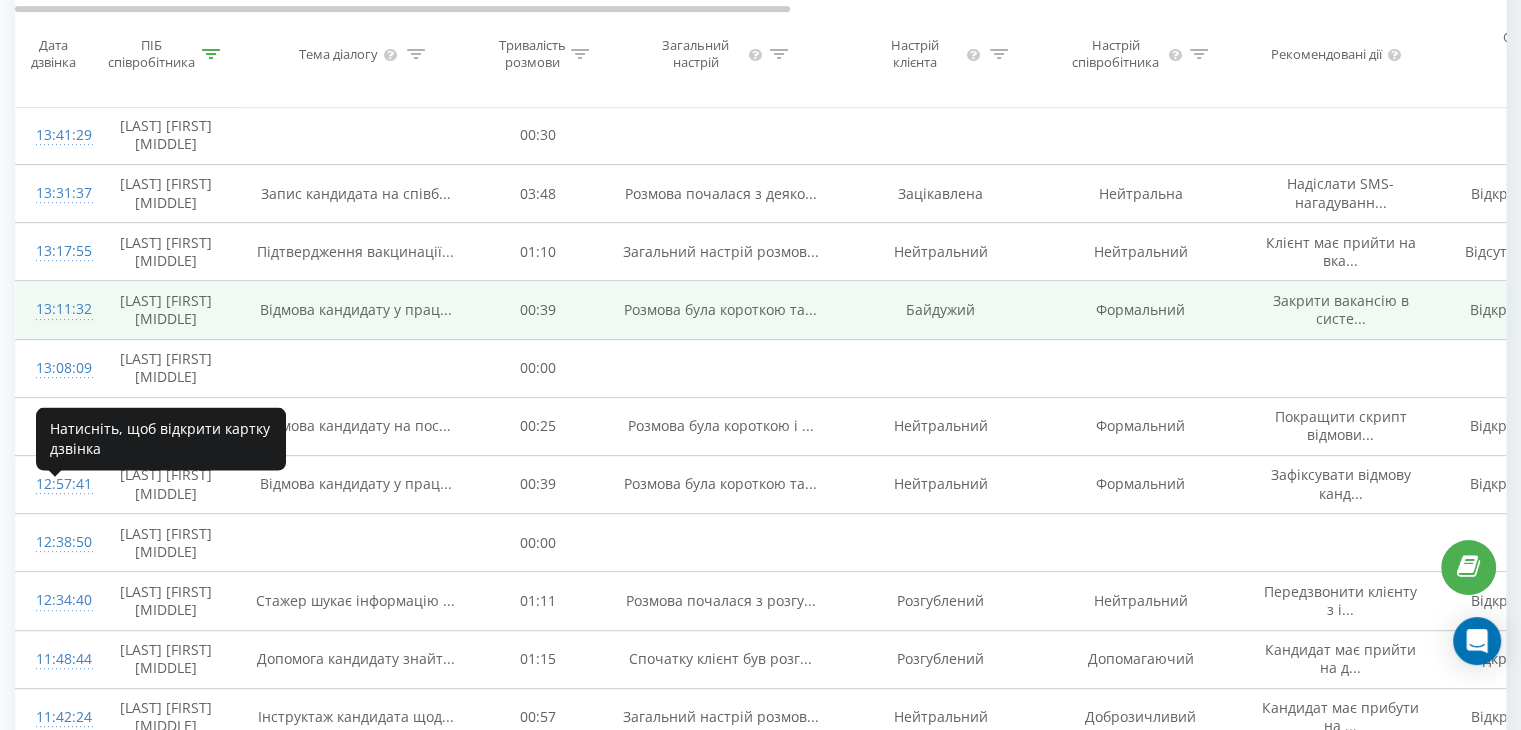 click on "13:11:32" at bounding box center (56, 309) 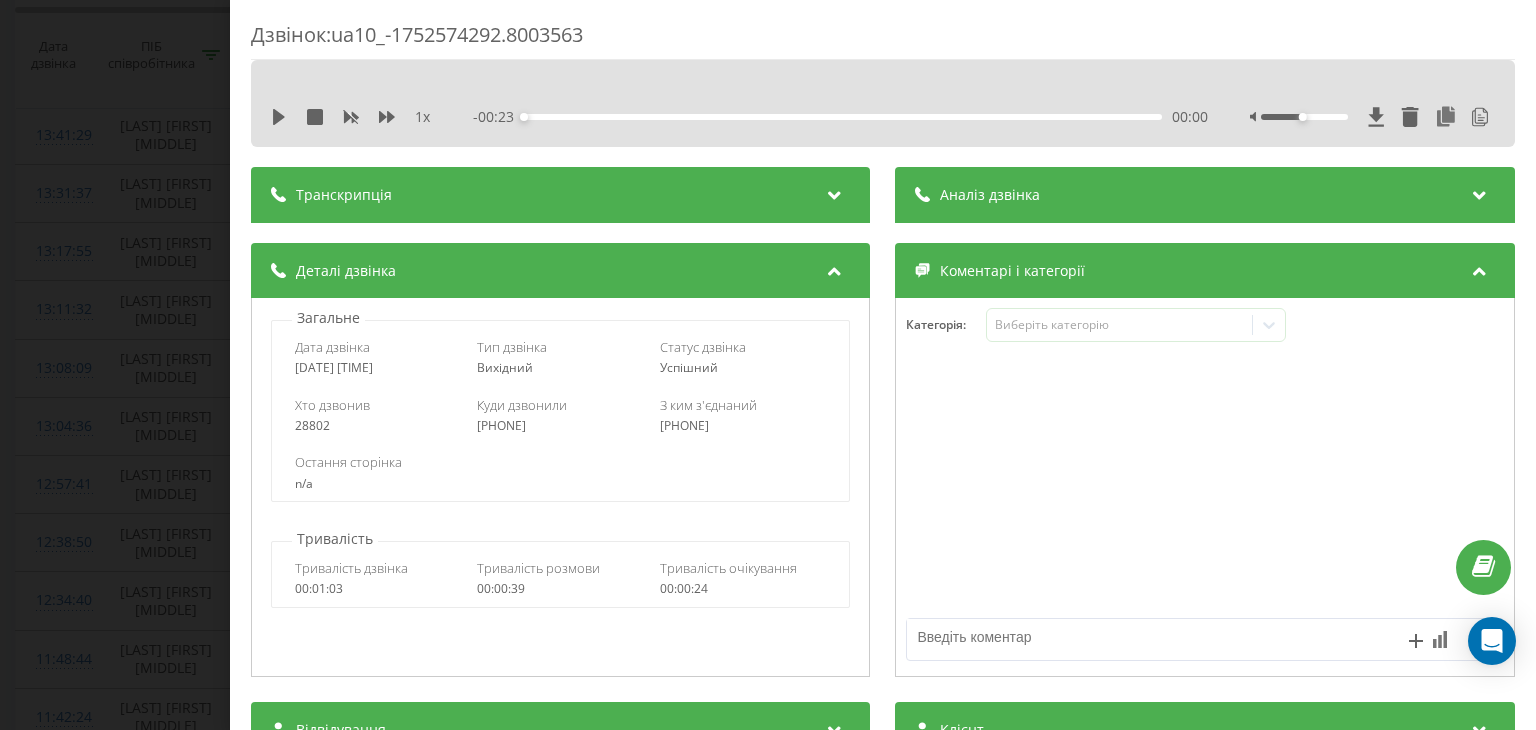 click at bounding box center (835, 192) 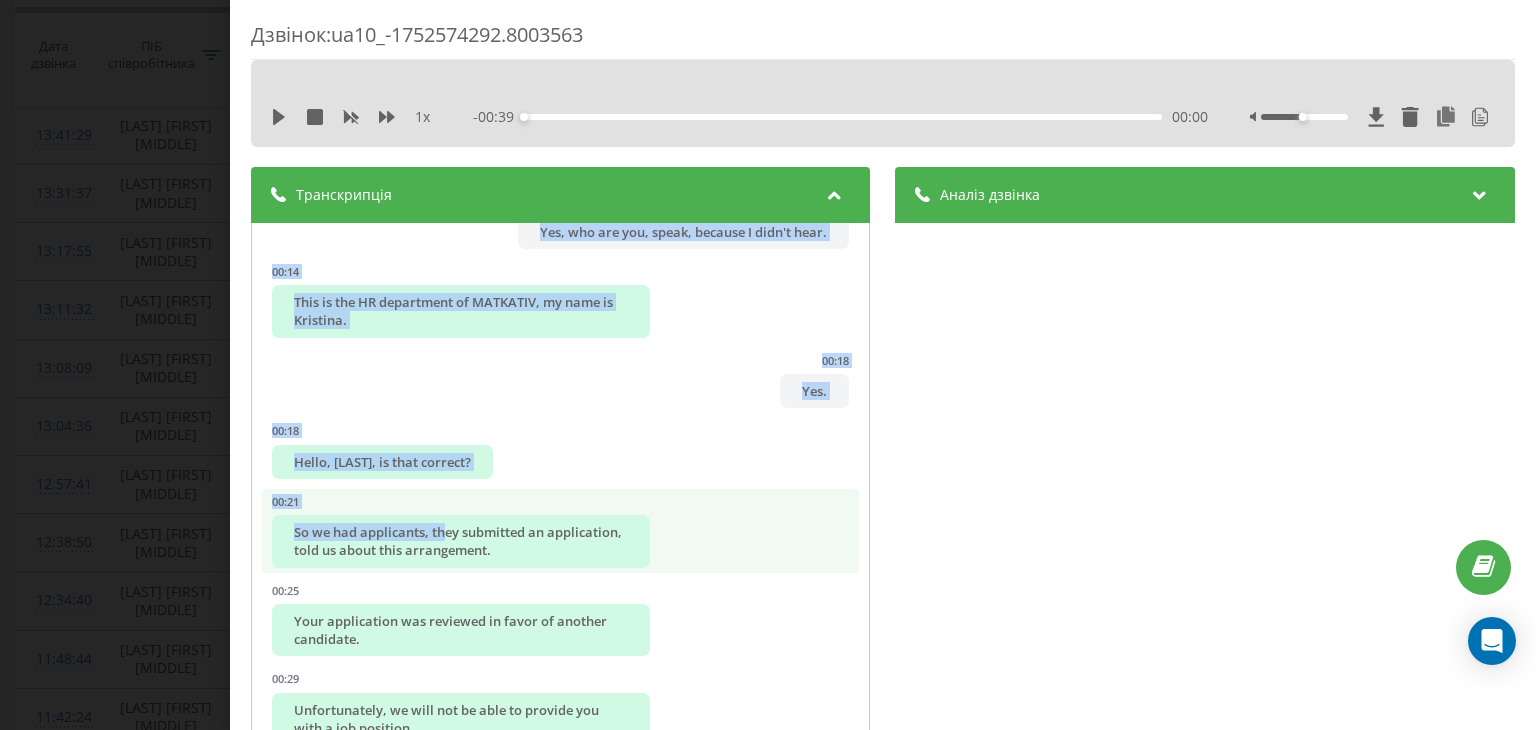 scroll, scrollTop: 638, scrollLeft: 0, axis: vertical 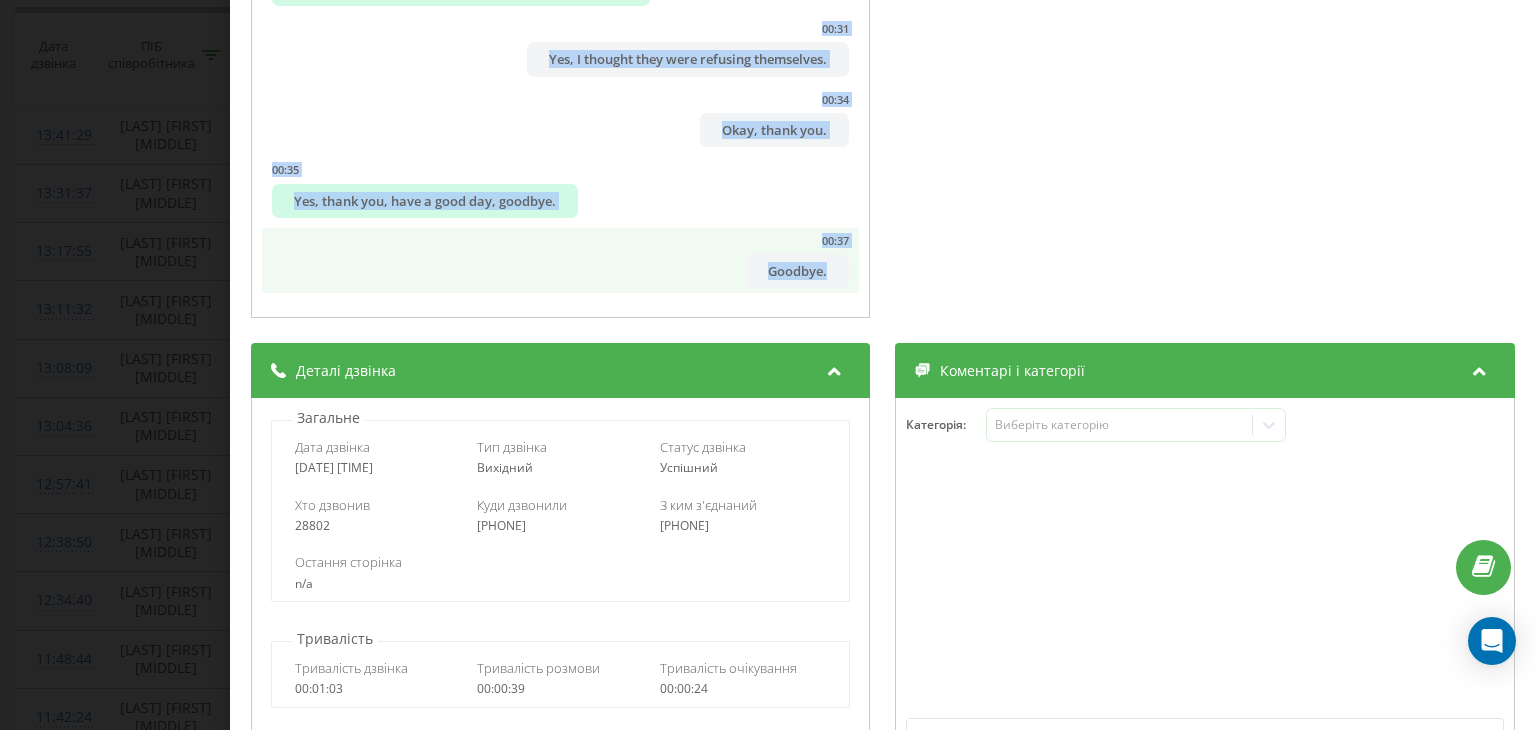 drag, startPoint x: 248, startPoint y: 242, endPoint x: 819, endPoint y: 284, distance: 572.5426 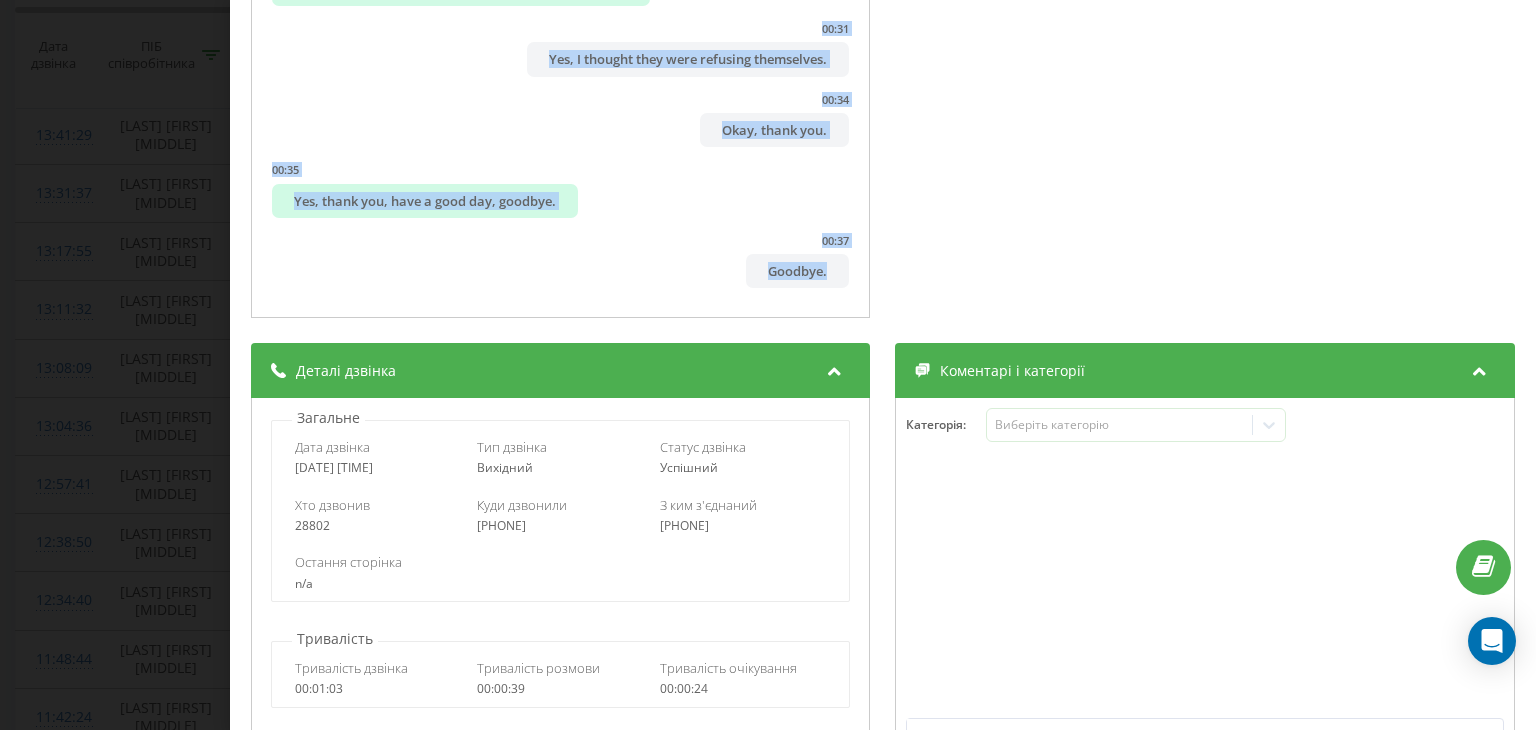 click on "Дзвінок :  ua10_-1752574292.8003563   1 x  - 00:39 00:00   00:00   Транскрипція 00:00 Hello, good day, this is the HR department of MATKATIV, my name is Kristina. 00:01 Hello. 00:02 Good day. 00:06 Hello, Yaroslavivna, is that correct? 00:08 Far from hearing you, not hearing. 00:09 Hello, yes, maybe better. 00:10 Yes, who are you, speak, because I didn't hear. 00:14 This is the HR department of MATKATIV, my name is Kristina. 00:18 Yes. 00:18 Hello, Yaroslavivna, is that correct? 00:21 So we had applicants, they submitted an application, told us about this arrangement. 00:25 Your application was reviewed in favor of another candidate. 00:29 Unfortunately, we will not be able to provide you with a job position. 00:31 Yes, I thought they were refusing themselves. 00:34 Okay, thank you. 00:35 Yes, thank you, have a good day, goodbye. 00:37 Goodbye. Аналіз дзвінка Назва профілю MarketOpt-Kremenchuk Тема діалогу Оцінка діалогу Відкриття 2" at bounding box center [768, 365] 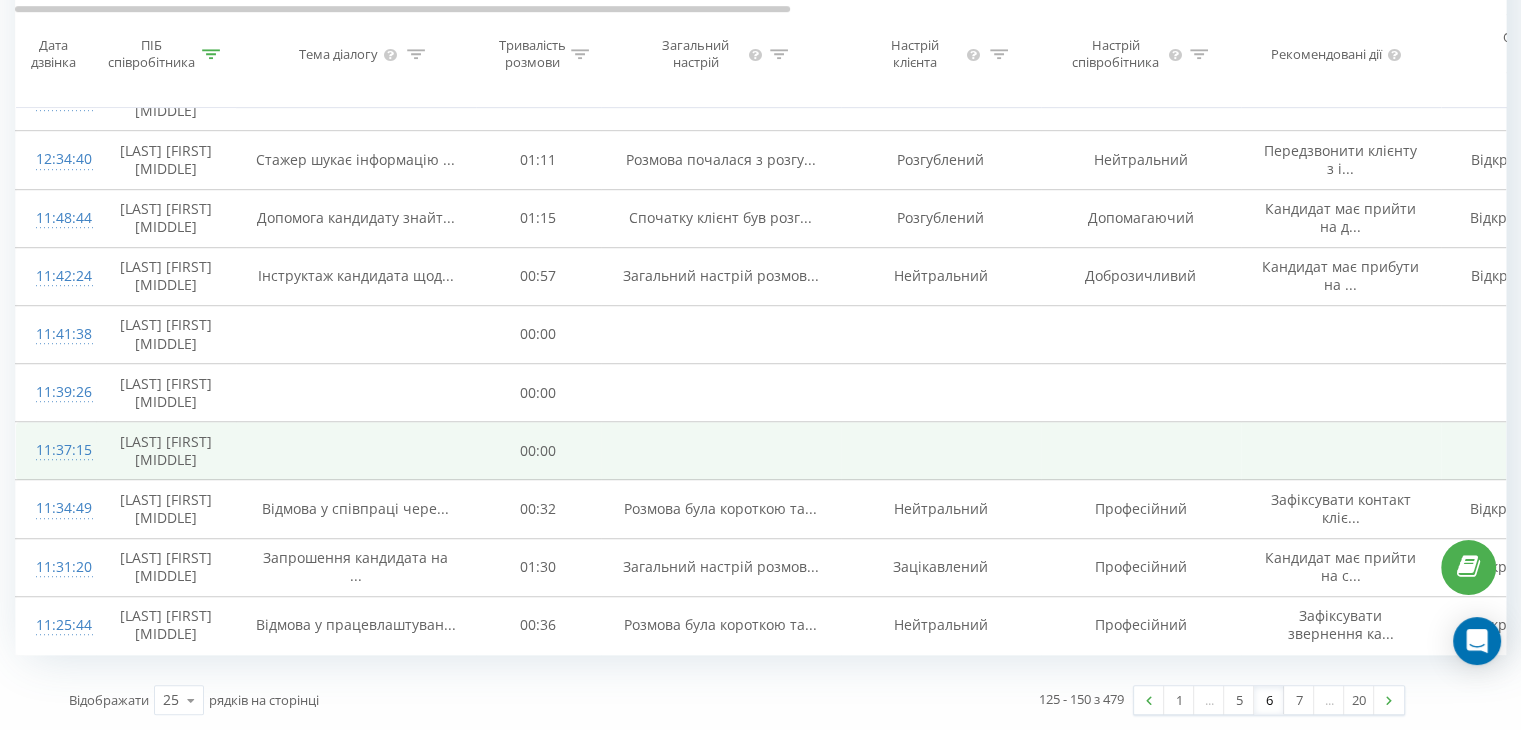 scroll, scrollTop: 1568, scrollLeft: 0, axis: vertical 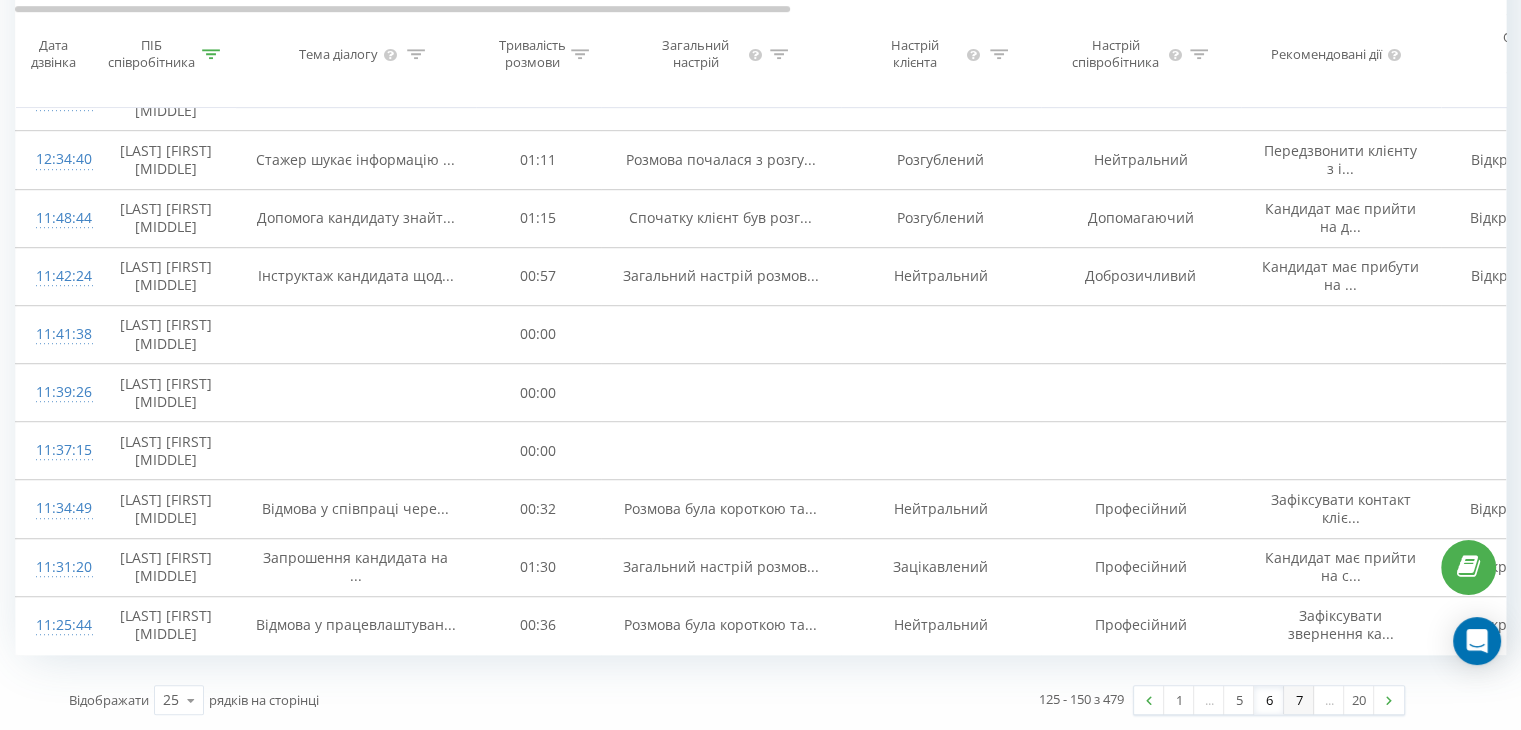 click on "7" at bounding box center (1299, 700) 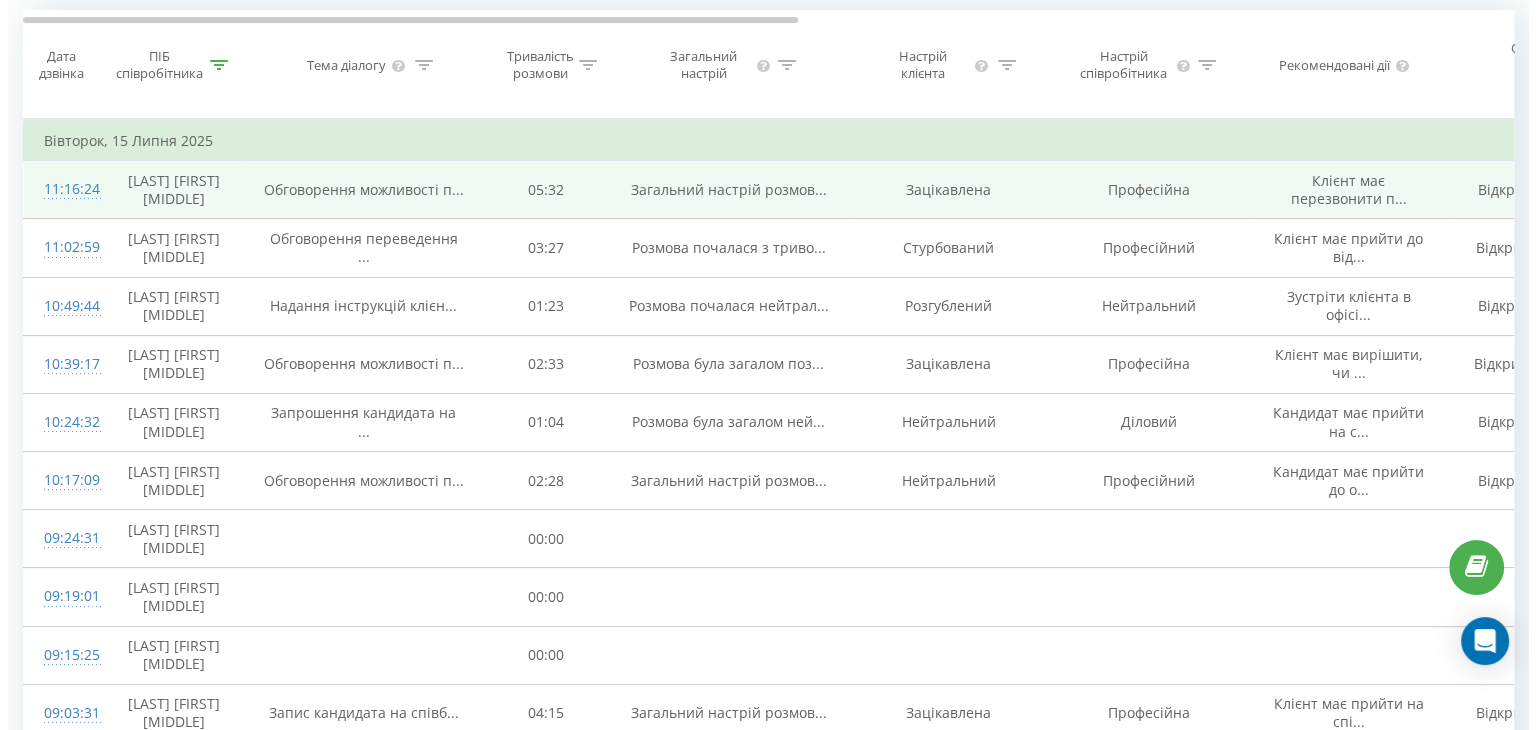 scroll, scrollTop: 132, scrollLeft: 0, axis: vertical 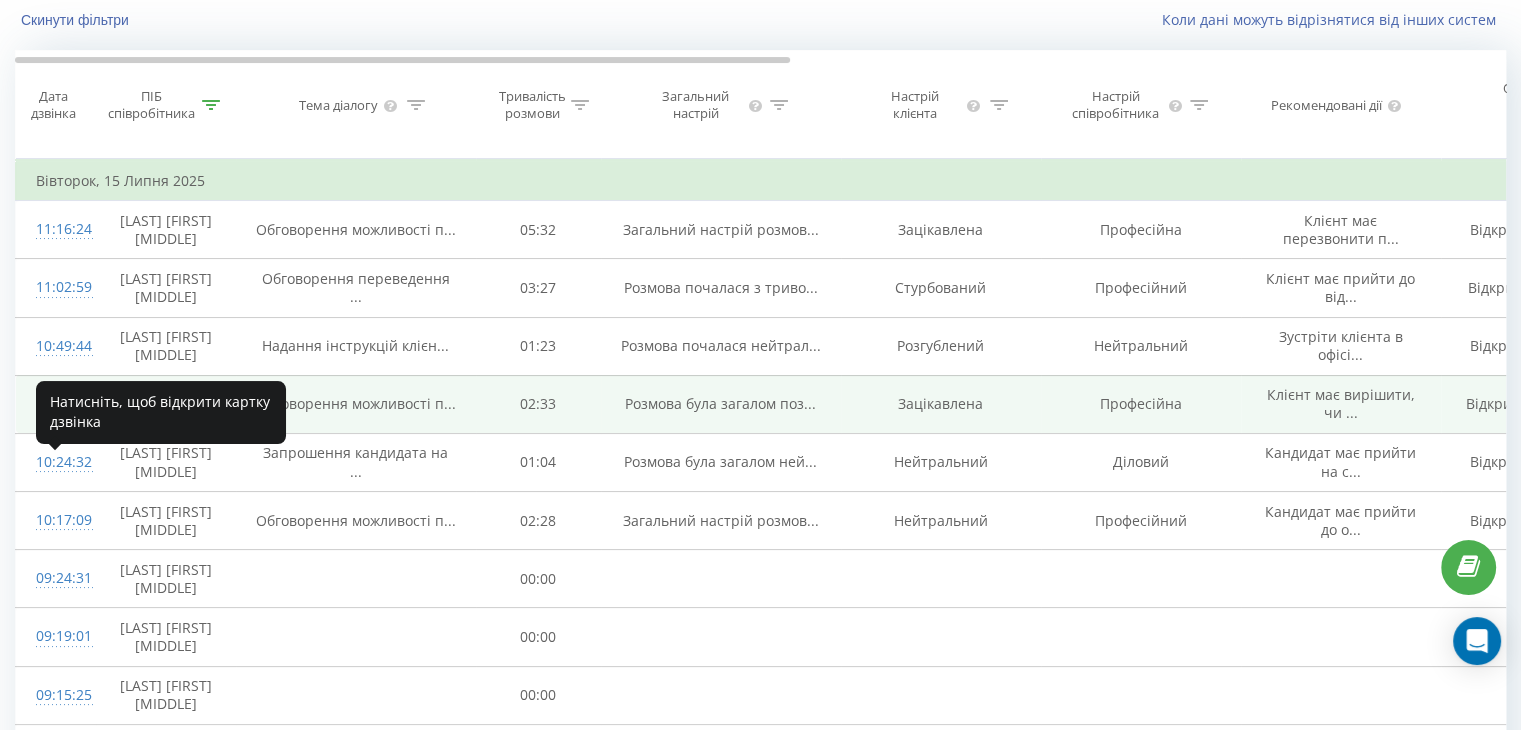 click on "10:39:17" at bounding box center (56, 404) 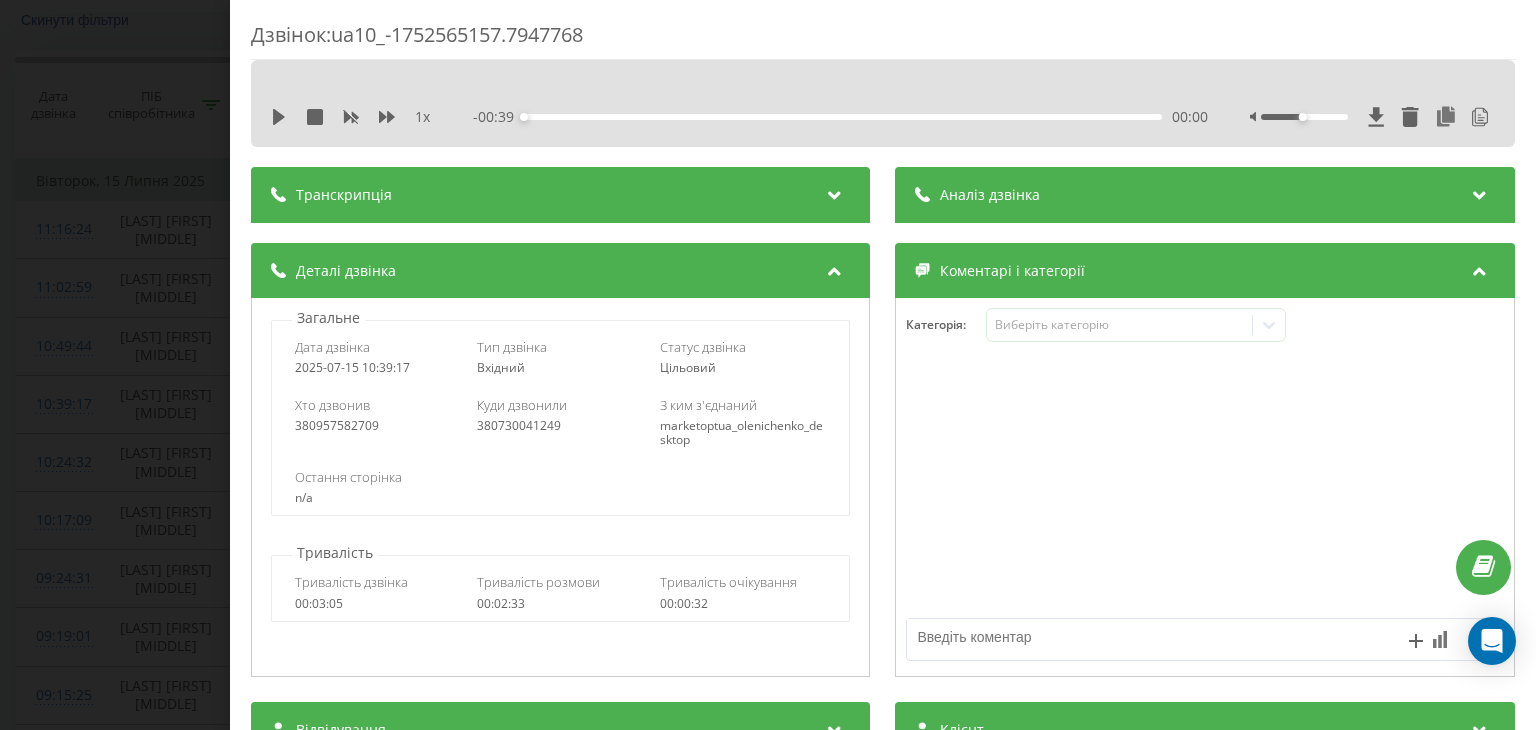 click at bounding box center [835, 192] 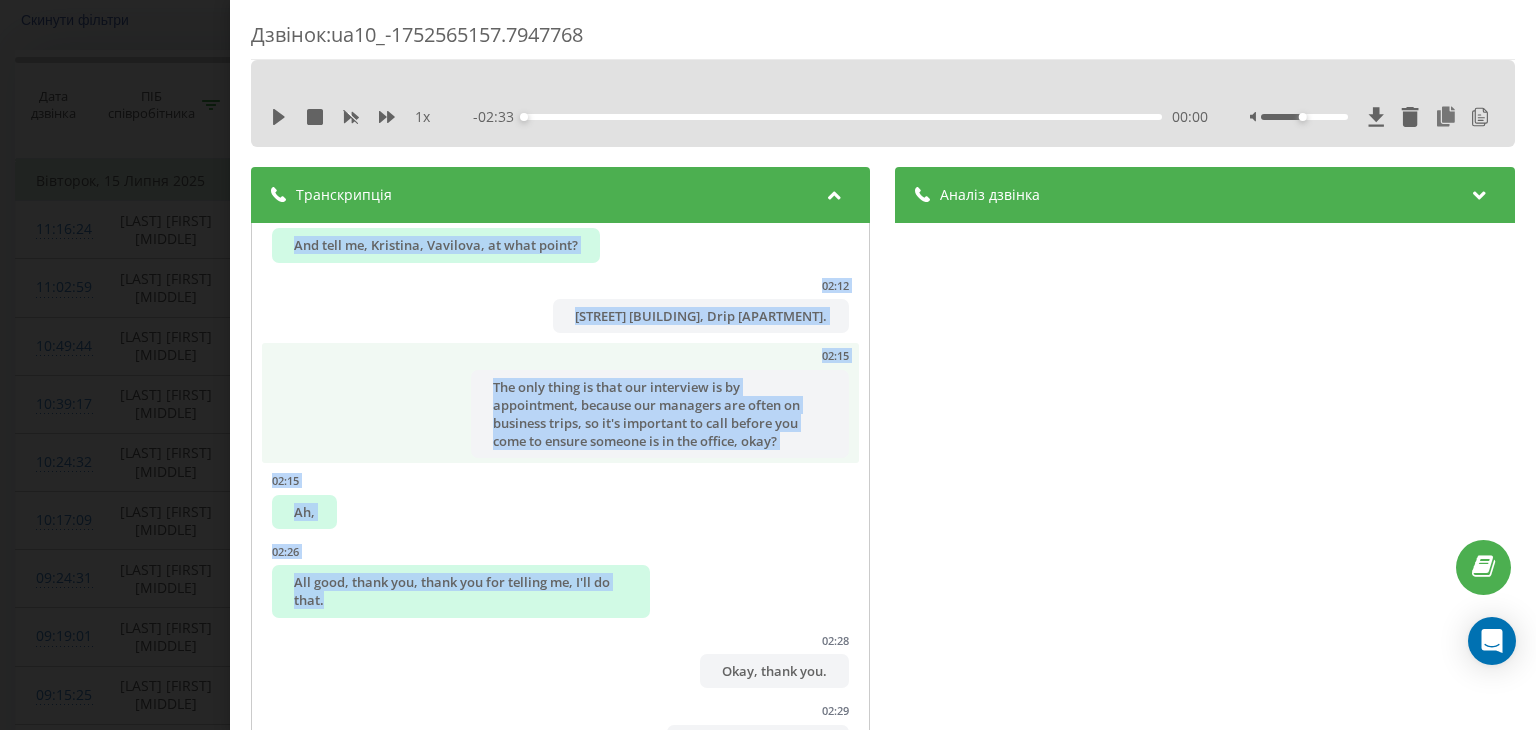 scroll, scrollTop: 2414, scrollLeft: 0, axis: vertical 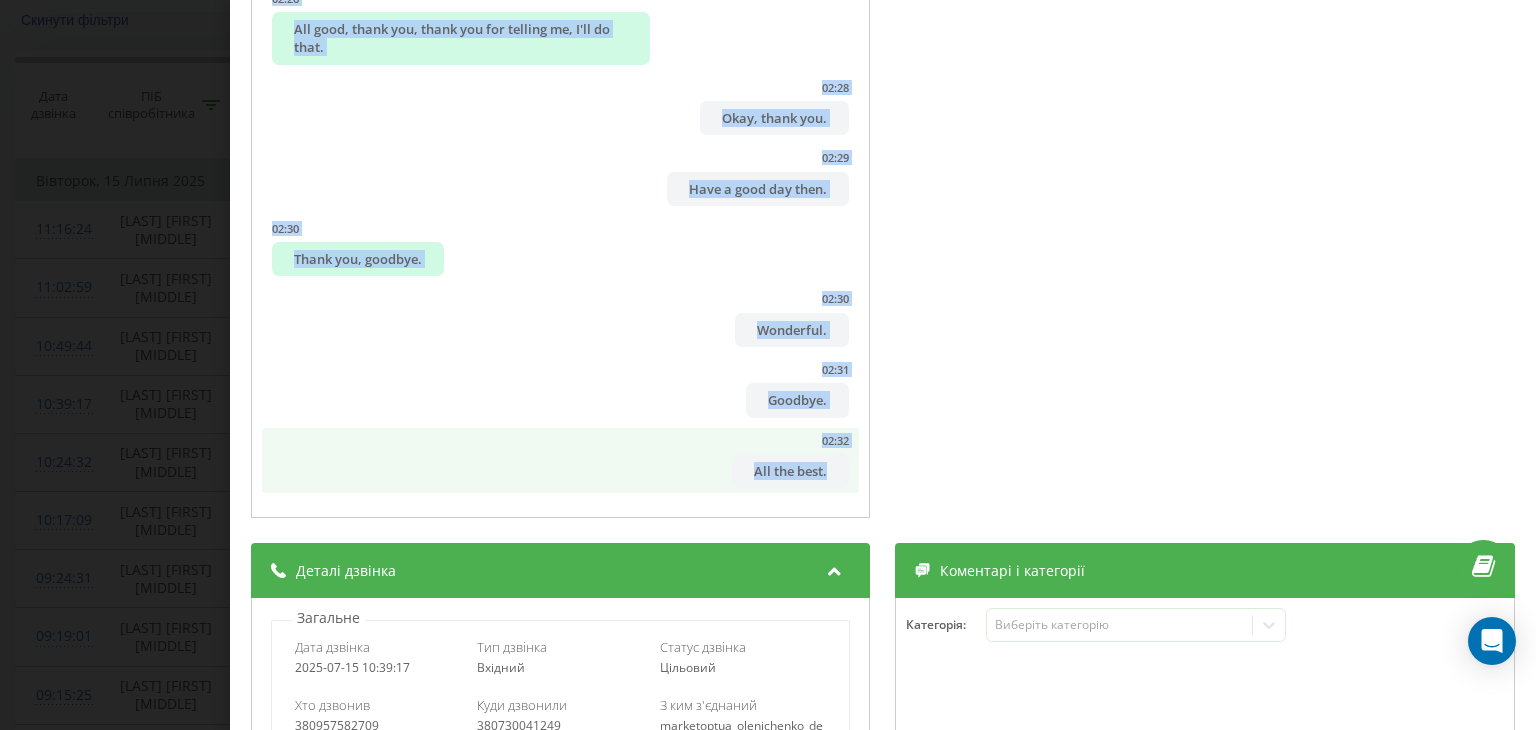 drag, startPoint x: 340, startPoint y: 245, endPoint x: 817, endPoint y: 472, distance: 528.2594 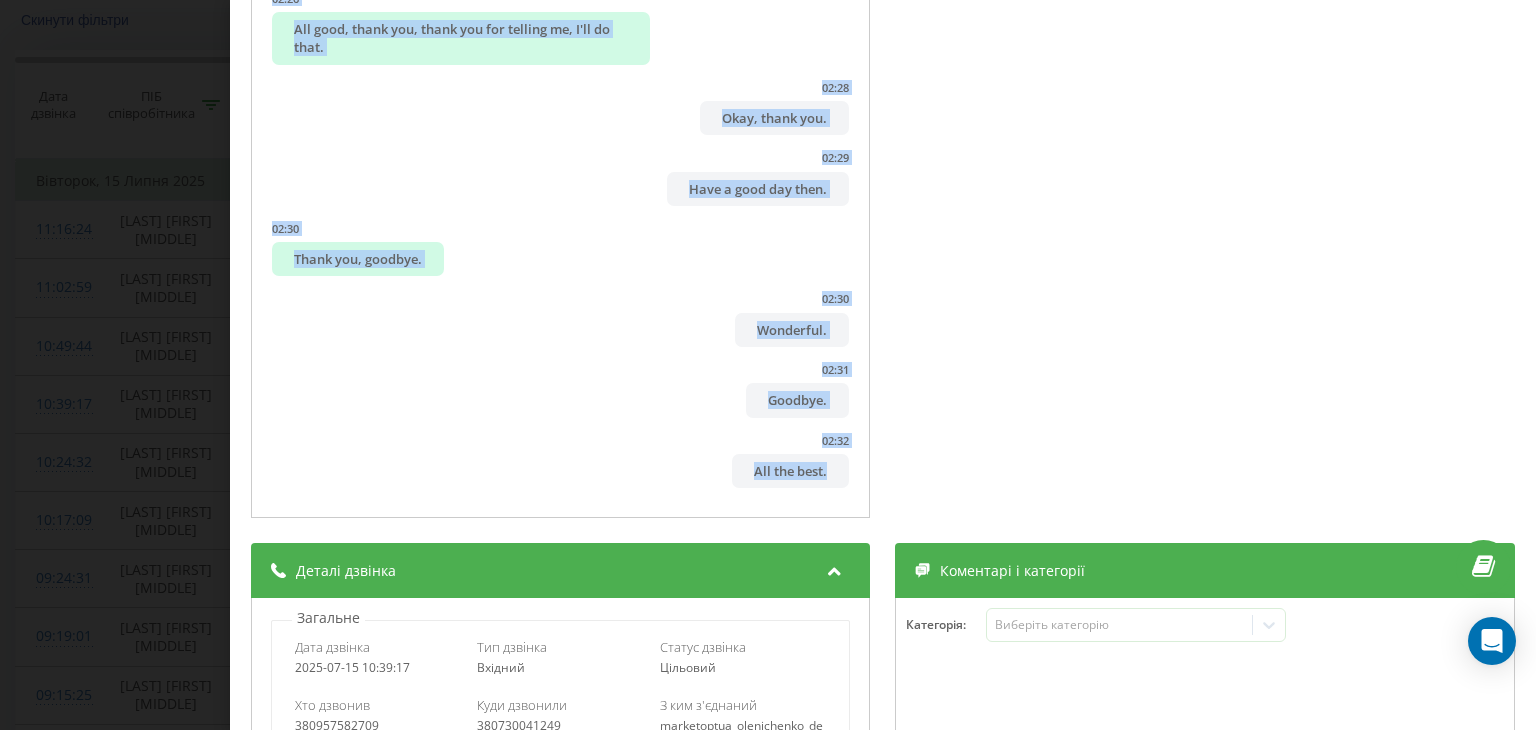 copy on "Good day, this is Mark Top's HR department. 00:04 My name is Kristina, I'm listening. 00:06 Good day, Kristina. 00:07 My name is Oksana. 00:09 Are there any vacancies for the "Marketup" store, etc. in Dubliany, Okhtyrskyi Highway? 00:10 I understand you, Oksana. 00:21 Right now, unfortunately, there are no vacancies for this specific store, and all positions are filled. 00:25 Could you tell me if you're willing to consider other options? 00:29 Or we can submit your application to our reserve, and as soon as something becomes available, we'll propose it to you. 00:36 Yes, that's an option. 00:38 Please tell me. 00:38 Well, this option sounds very good. 00:39 That's great. 00:42 Look, for this you'll need to come to us for an interview and submit an application with the transcript of this conversation. 00:48 Our manager will then tell you more about the conditions, vacancy options, and we can form your application. 00:55 Please tell me, what's convenient for you? 00:56 Could you tell me where your descriptio..." 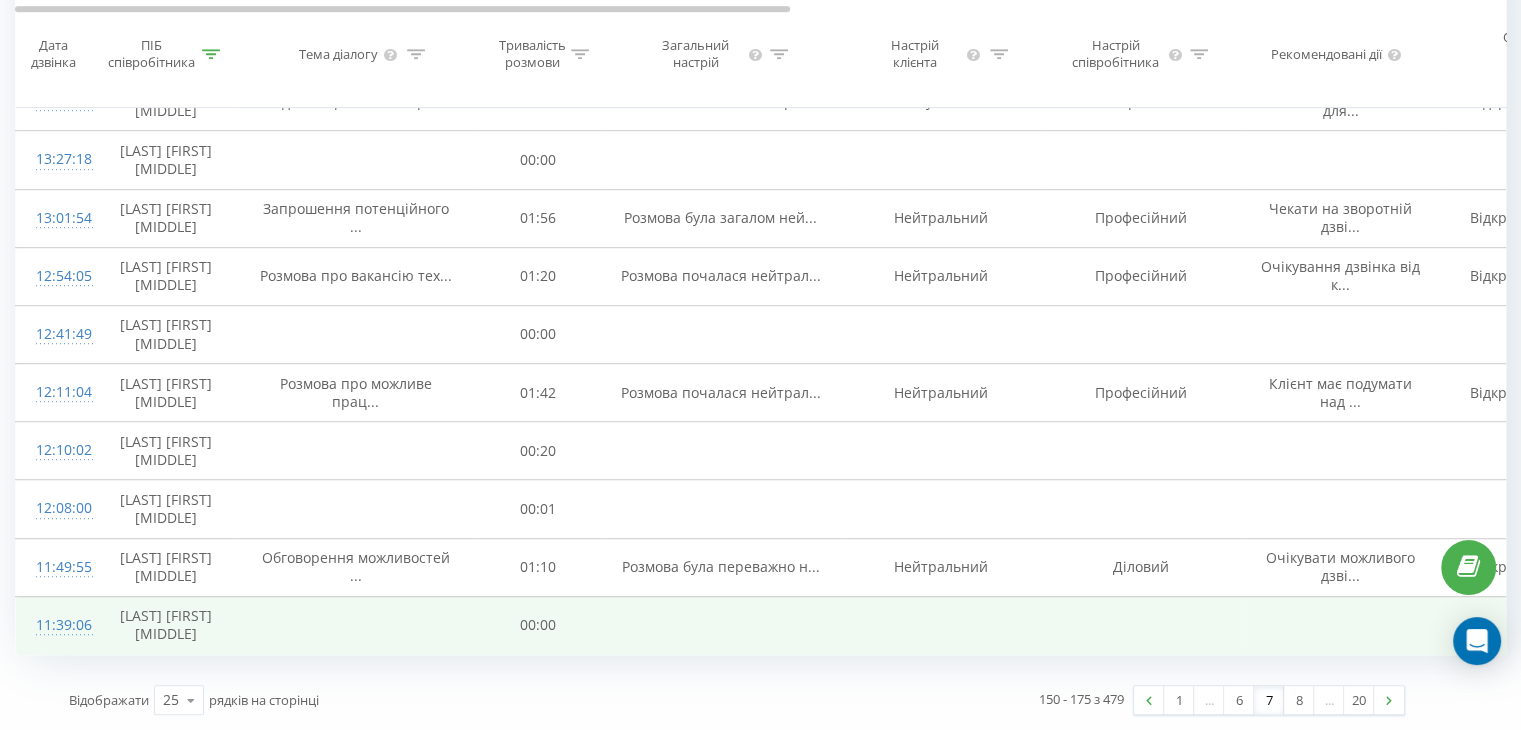scroll, scrollTop: 1568, scrollLeft: 0, axis: vertical 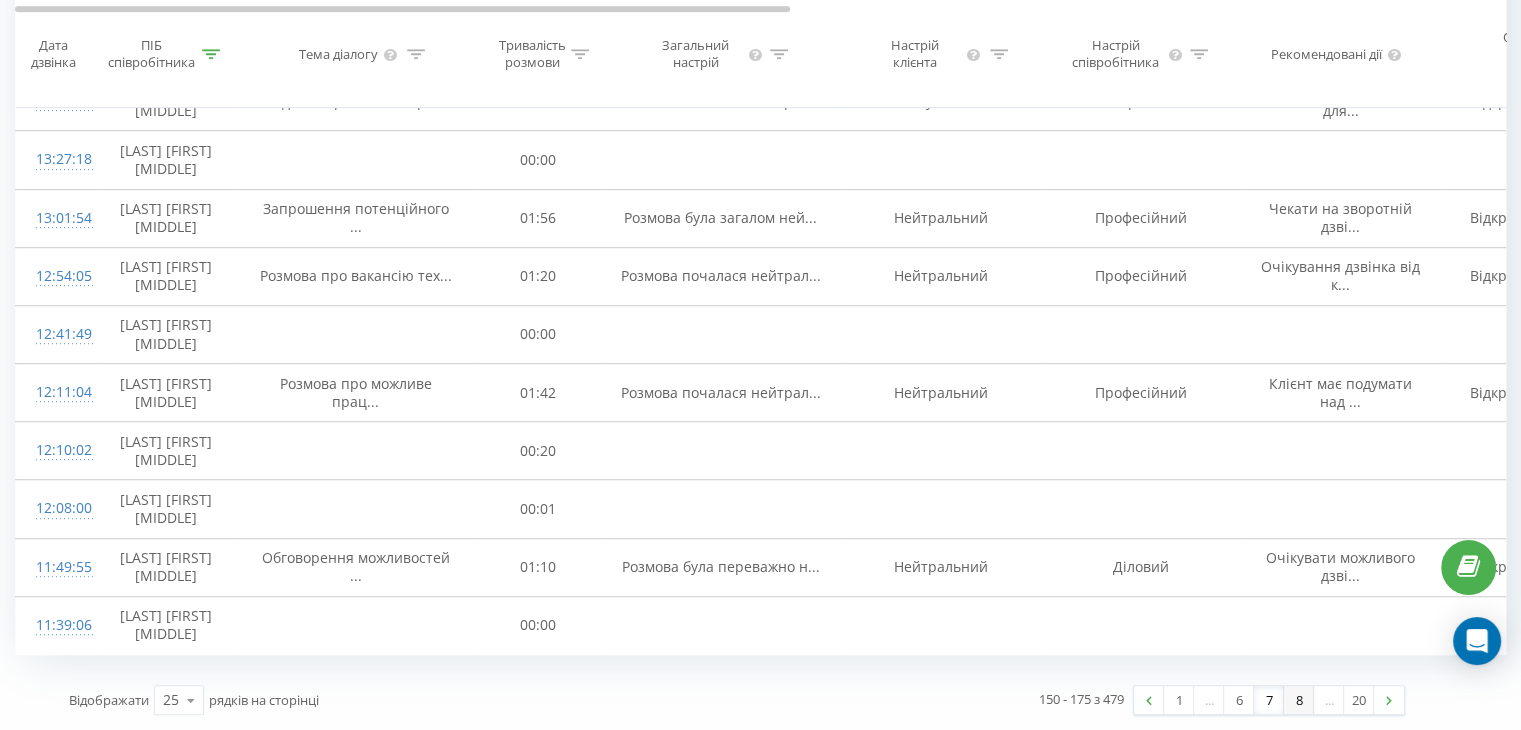 click on "8" at bounding box center (1299, 700) 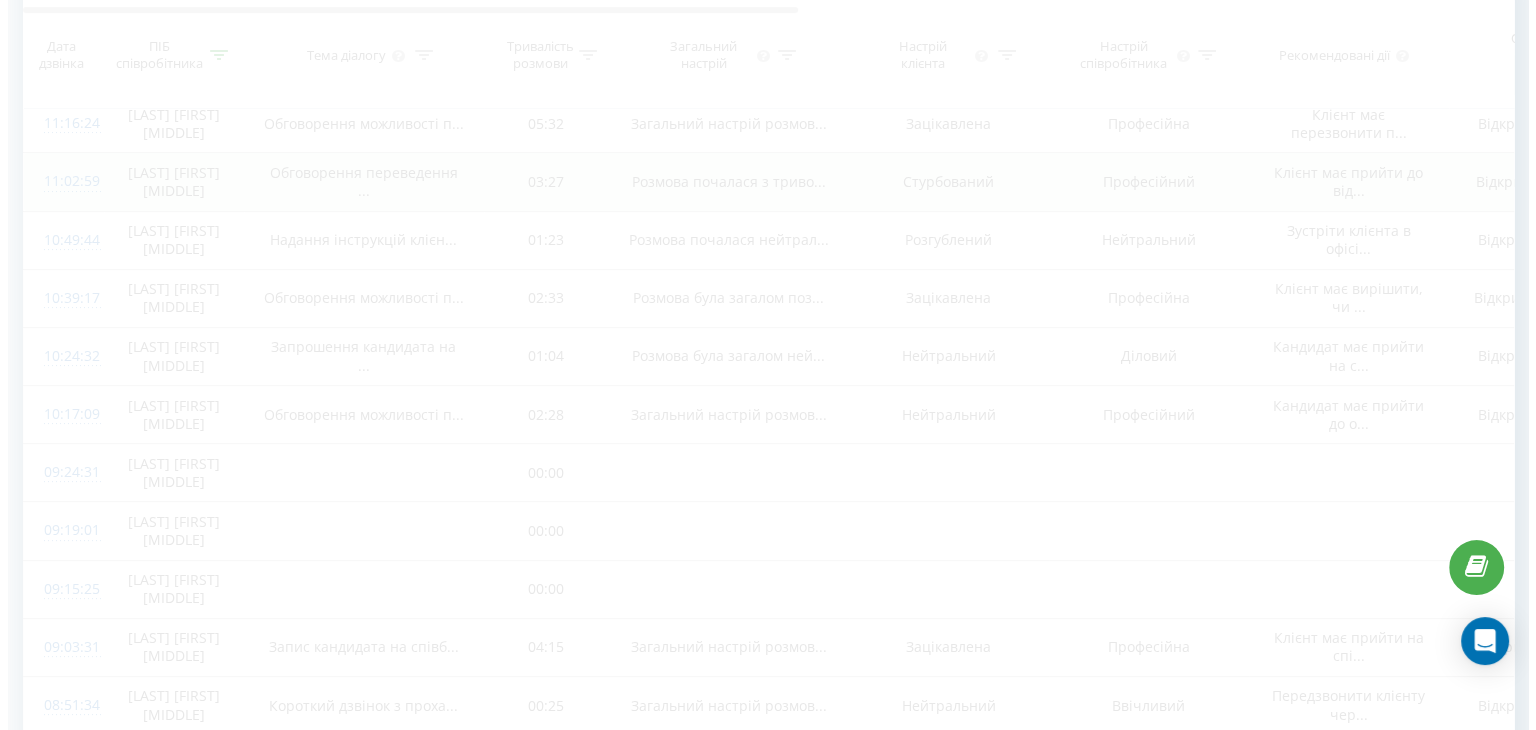 scroll, scrollTop: 132, scrollLeft: 0, axis: vertical 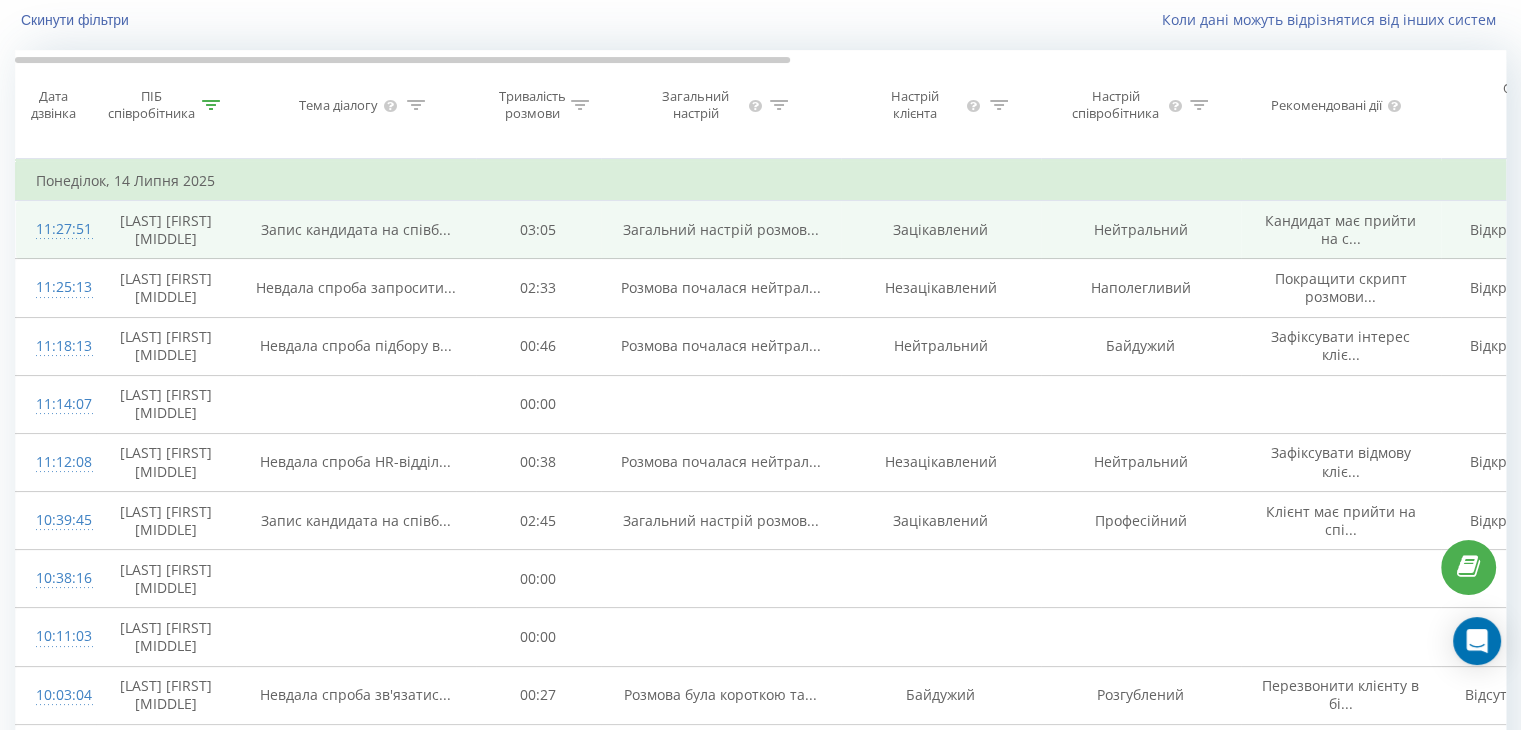 click on "11:27:51" at bounding box center (56, 229) 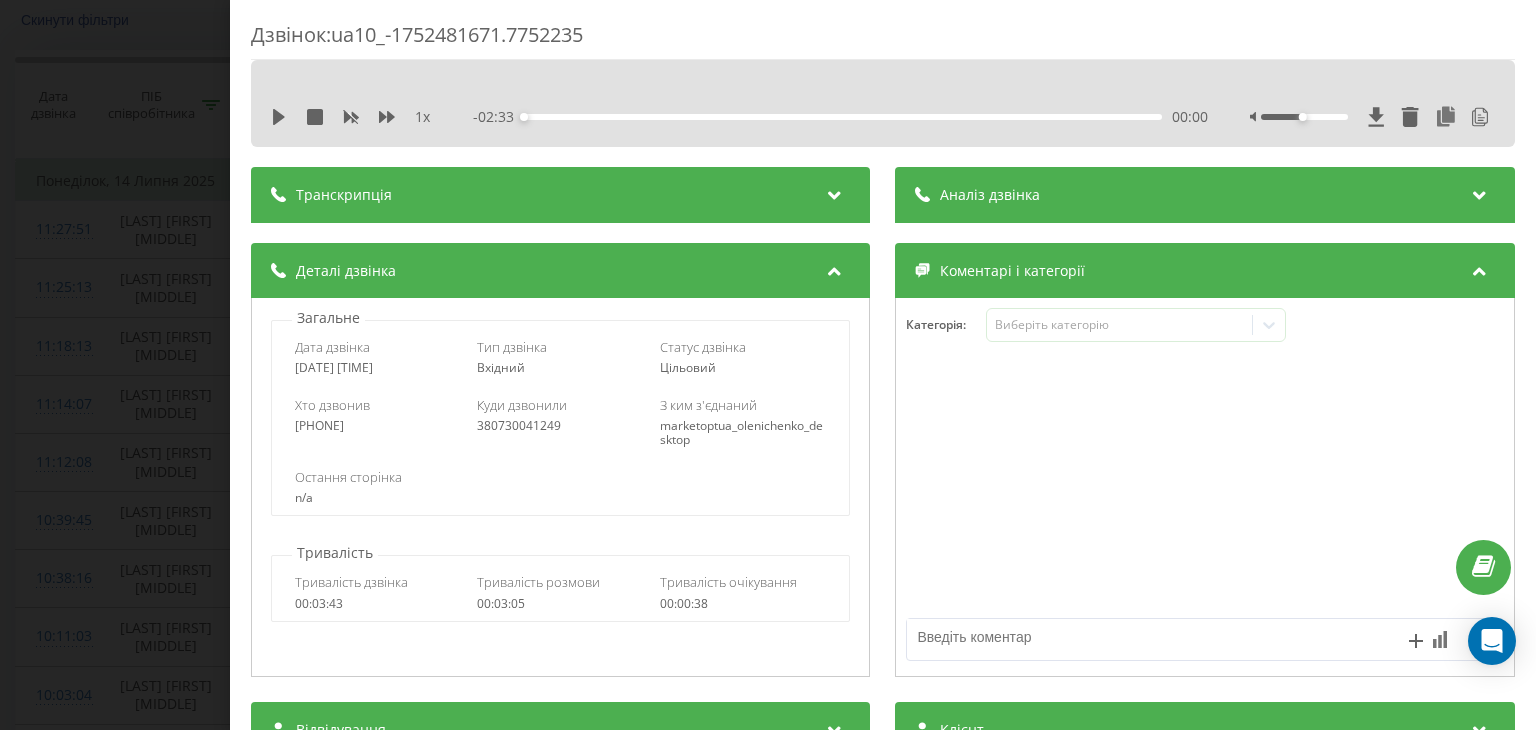 drag, startPoint x: 824, startPoint y: 198, endPoint x: 732, endPoint y: 221, distance: 94.83143 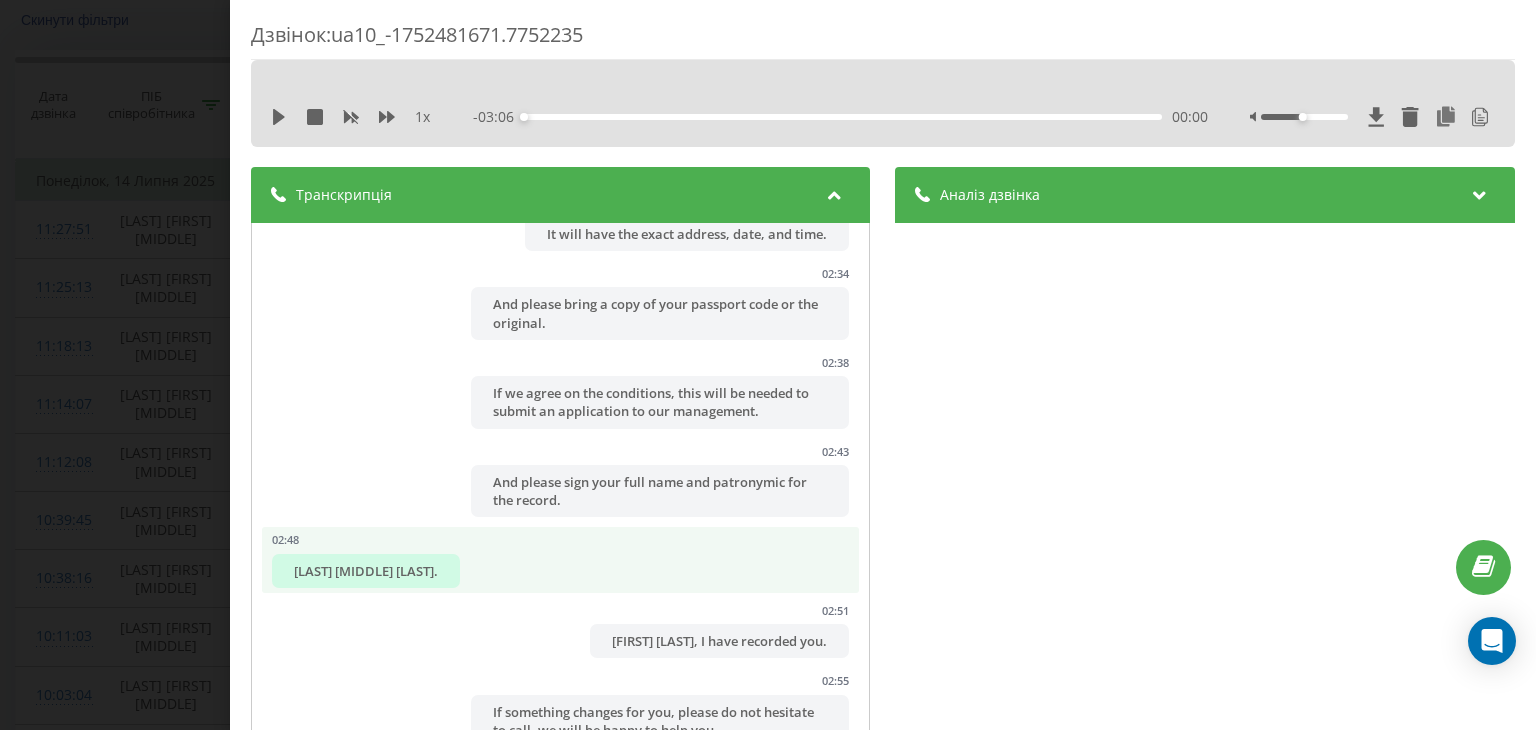 scroll, scrollTop: 3419, scrollLeft: 0, axis: vertical 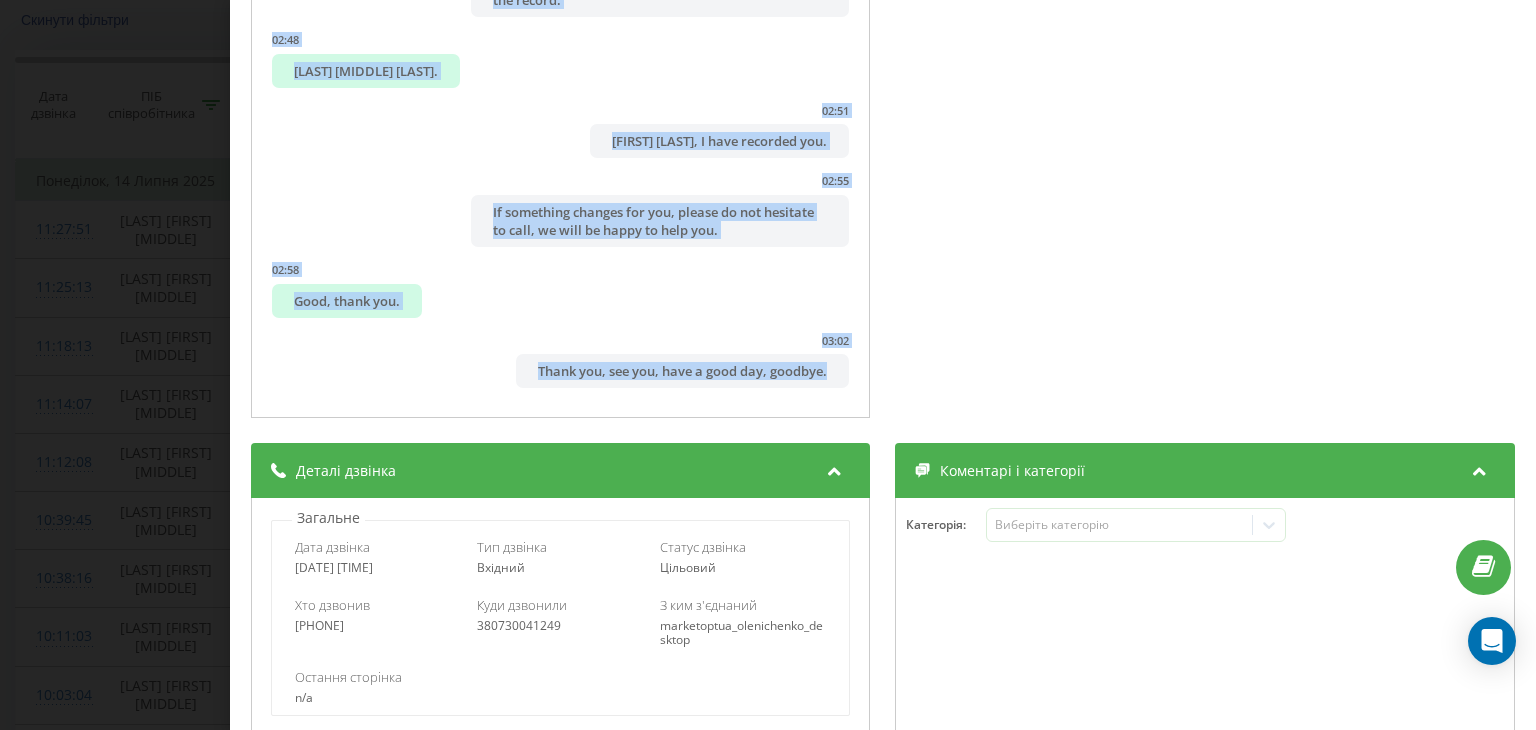 drag, startPoint x: 348, startPoint y: 241, endPoint x: 844, endPoint y: 376, distance: 514.04376 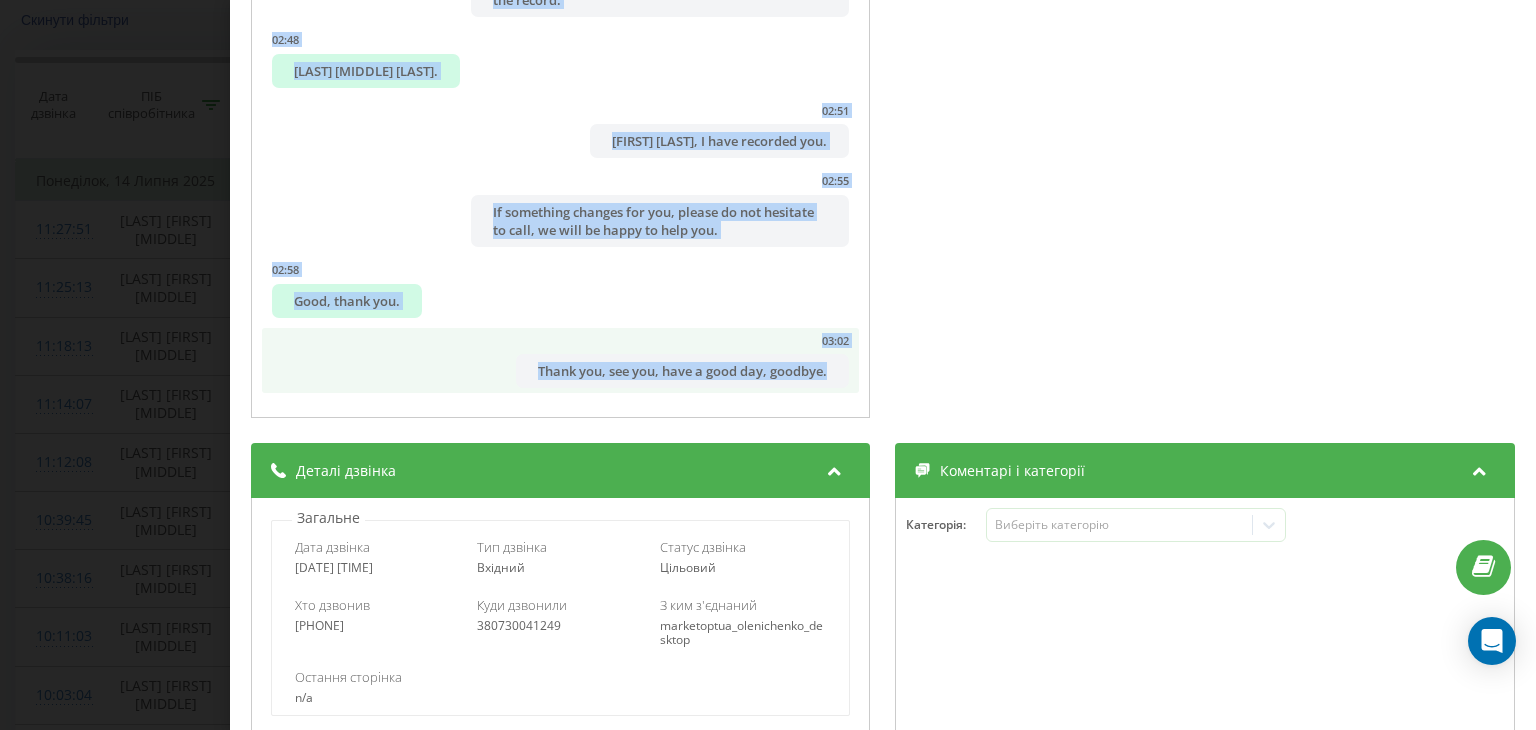 copy on "Hello, good day, this is a video of the requested partner. 00:02 Good day. 00:03 Are you called Kristina? 00:05 Are you called Kristina? 00:06 What is your name? 00:09 Vitaliy, very nice to meet you. 00:14 I wanted to ask, I want to work in this workshop of yours... 00:22 They need dough dividers, molders. 00:30 I'm interested in such questions, is it mandatory to be officially employed? 00:37 Look, unfortunately, I do not have such information. 00:39 This is something you will discuss directly with our managers in the HR office. 00:45 Could you please tell me from which locality you are contacting us? 00:49 Poltava? 00:49 Yes, Poltava. 00:51 Understood. 00:52 You can come to our HR office and discuss more details about work conditions and job vacancies. 01:00 Because, unfortunately, we do not have complete information. 01:02 And where is the office located? 01:05 Our office is located at the Levada district, Vavilova, 9-26. 01:10 You will need to come here once. 01:11 Well, yes. 01:14 The only thing is th..." 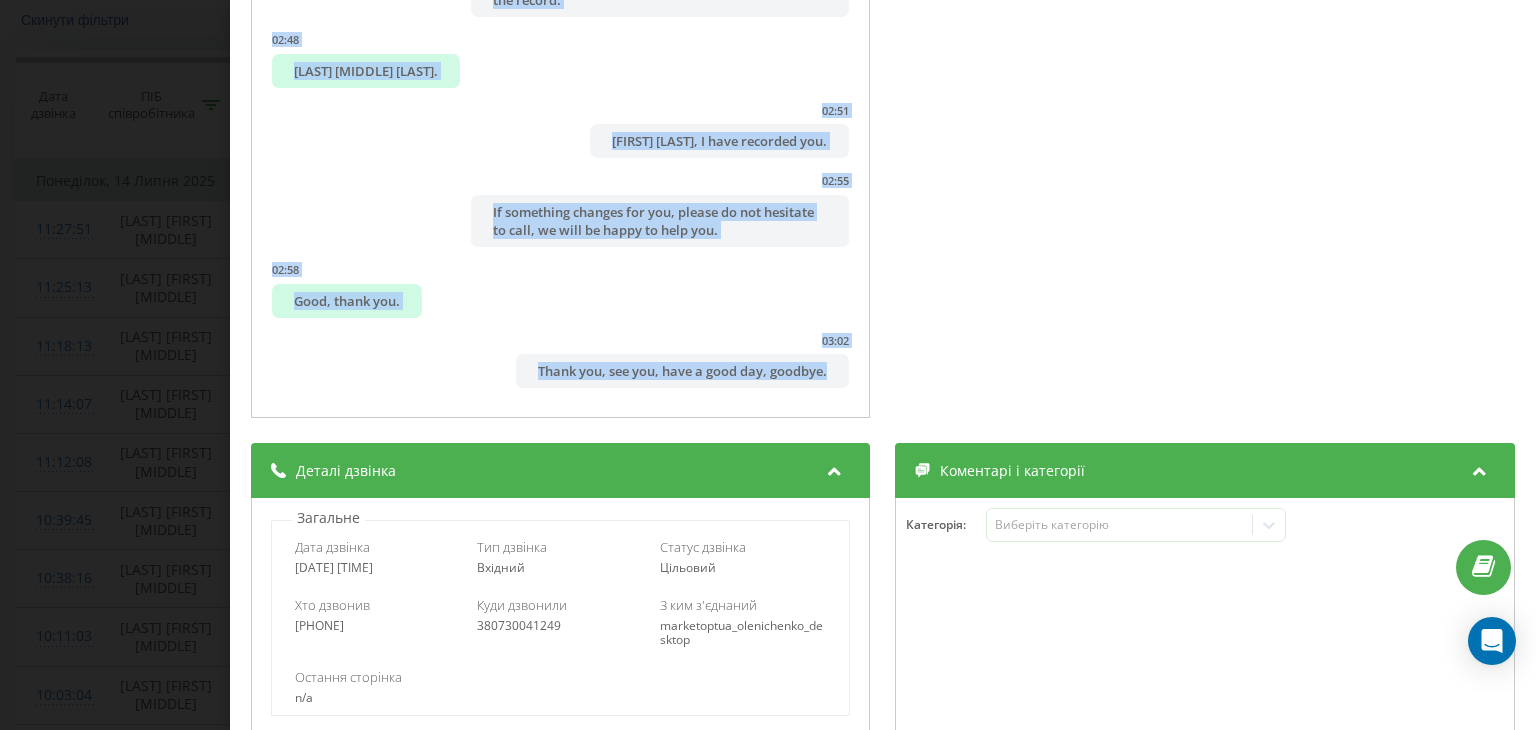click on "Дзвінок :  ua10_-1752481671.7752235   1 x  - 03:06 00:00   00:00   Транскрипція 00:00 Hello, good day, this is a video of the requested partner. 00:02 Good day. 00:03 Are you called Kristina? 00:05 Are you called Kristina? 00:06 What is your name? 00:09 Vitaliy, very nice to meet you. 00:14 I wanted to ask, I want to work in this workshop of yours... 00:22 They need dough dividers, molders. 00:30 I'm interested in such questions, is it mandatory to be officially employed? 00:37 Look, unfortunately, I do not have such information. 00:39 This is something you will discuss directly with our managers in the HR office. 00:45 Could you please tell me from which locality you are contacting us? 00:49 Poltava? 00:49 Yes, Poltava. 00:51 Understood. 00:52 You can come to our HR office and discuss more details about work conditions and job vacancies. 01:00 Because, unfortunately, we do not have complete information. 01:02 And where is the office located? 01:05 01:10 You will need to come here once. 2 3" at bounding box center (768, 365) 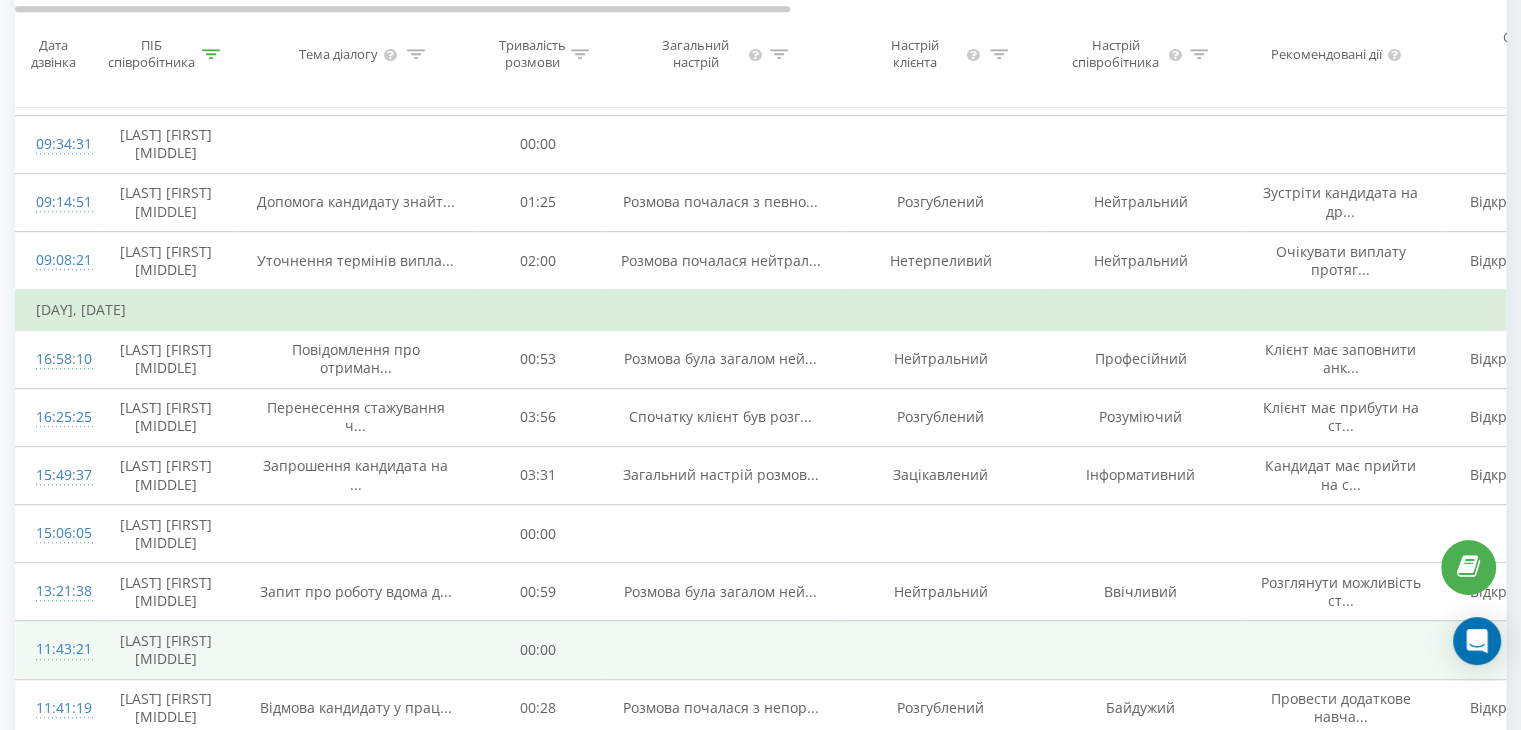 scroll, scrollTop: 1568, scrollLeft: 0, axis: vertical 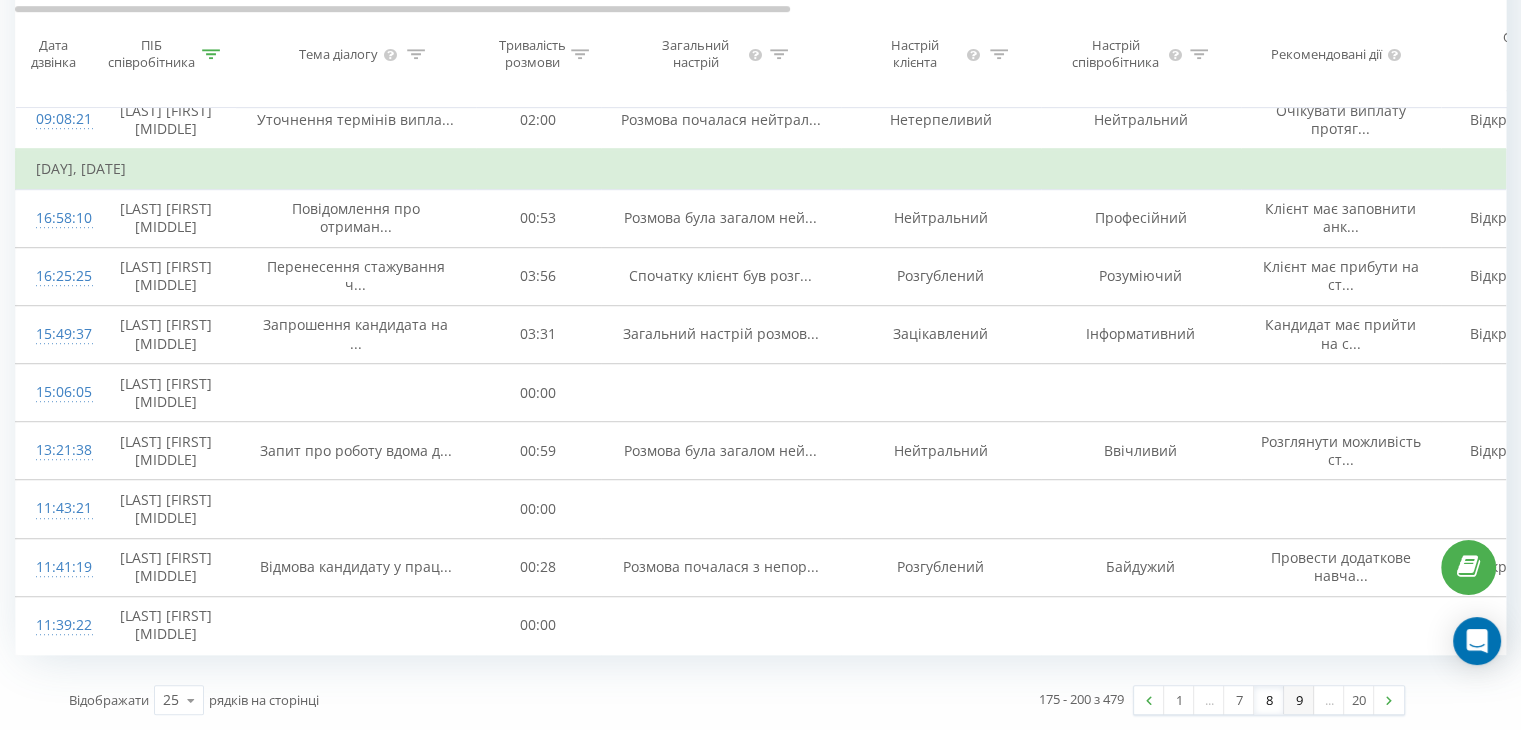 click on "9" at bounding box center [1299, 700] 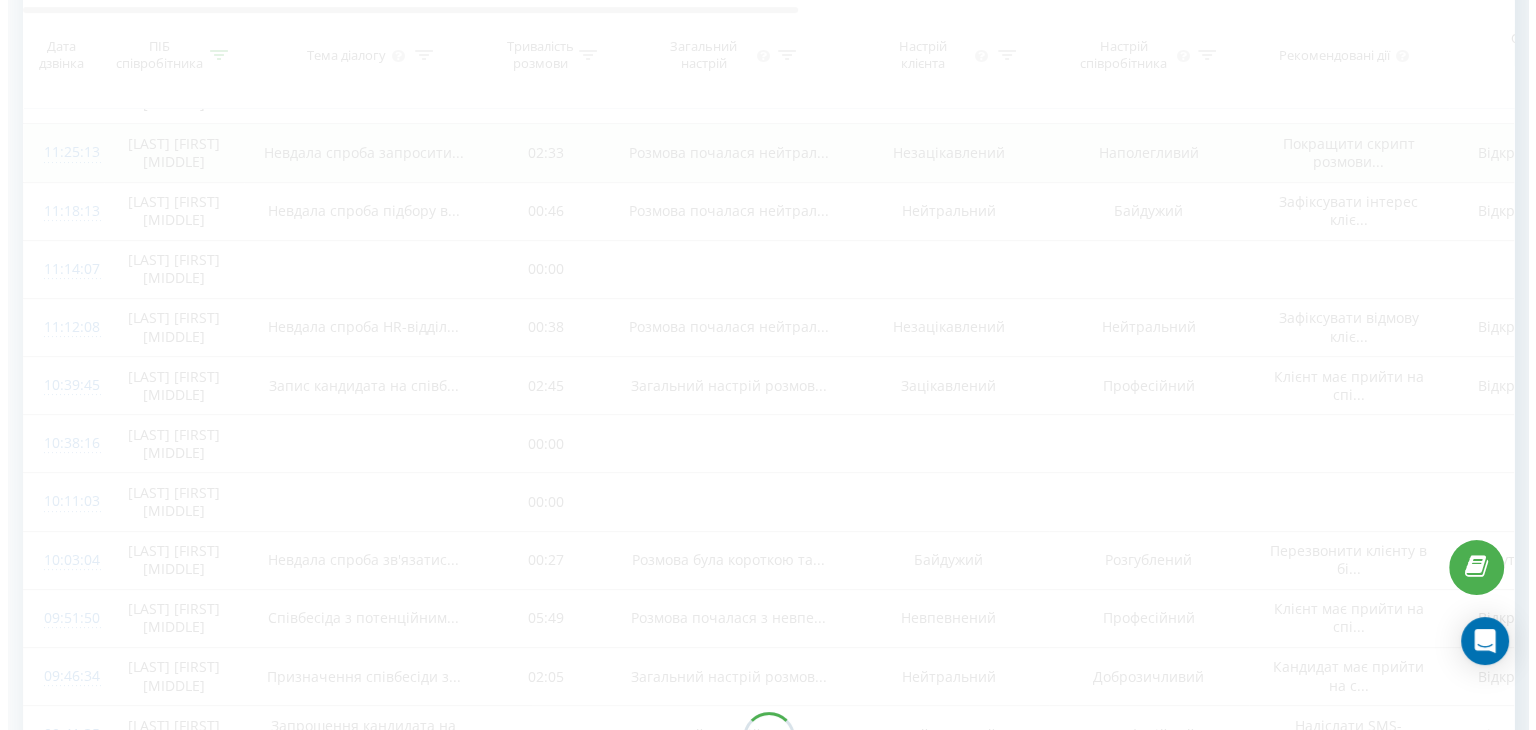 scroll, scrollTop: 132, scrollLeft: 0, axis: vertical 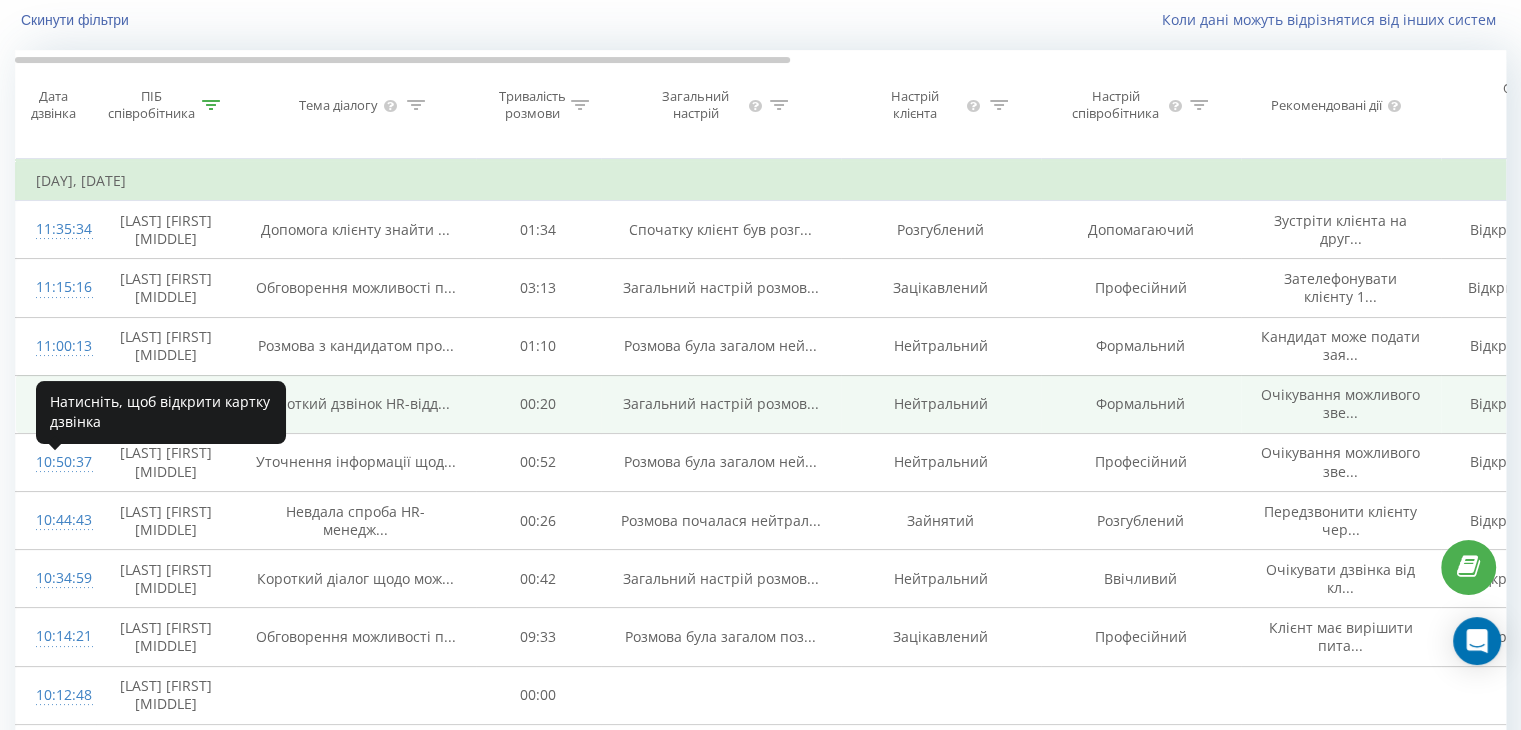 click on "10:56:15" at bounding box center (56, 404) 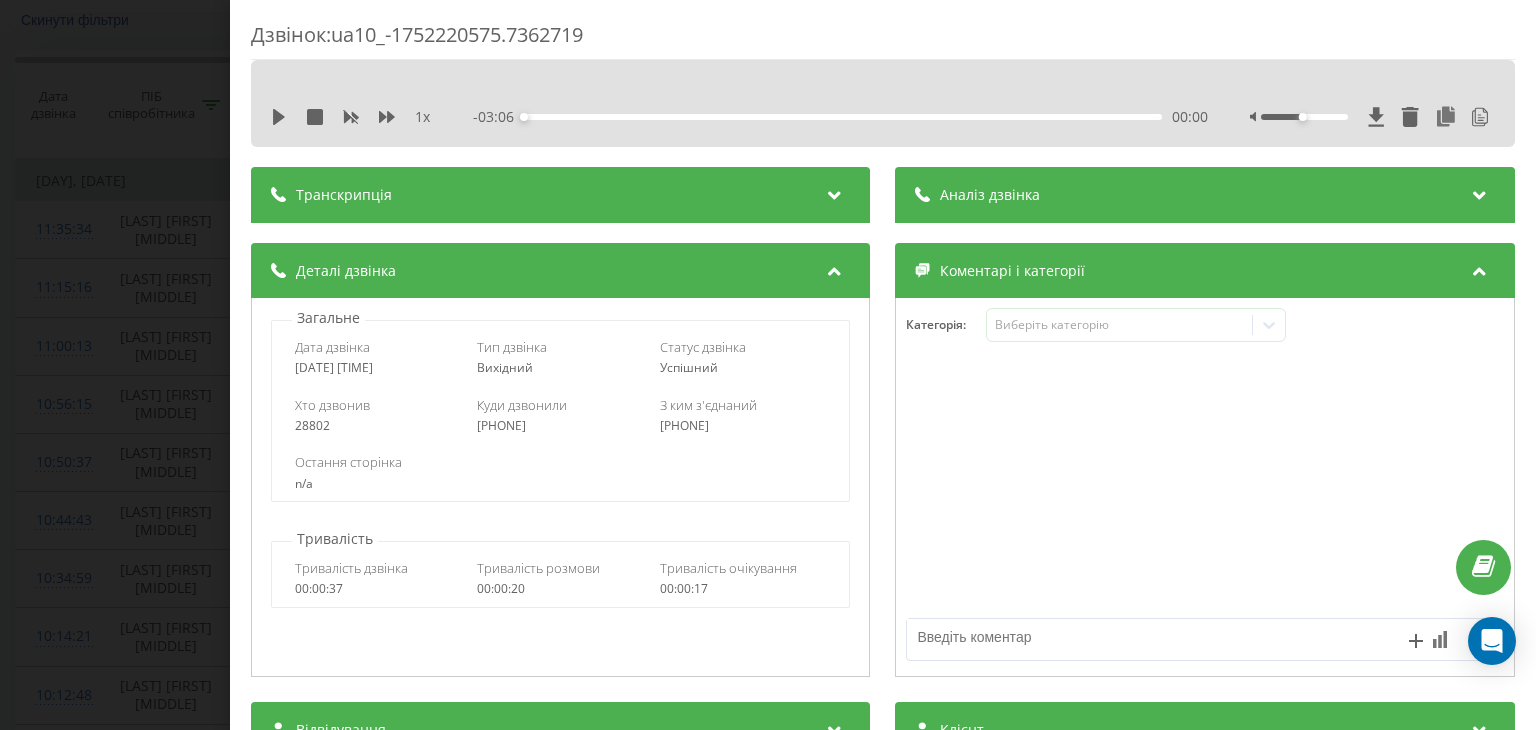 click at bounding box center [835, 192] 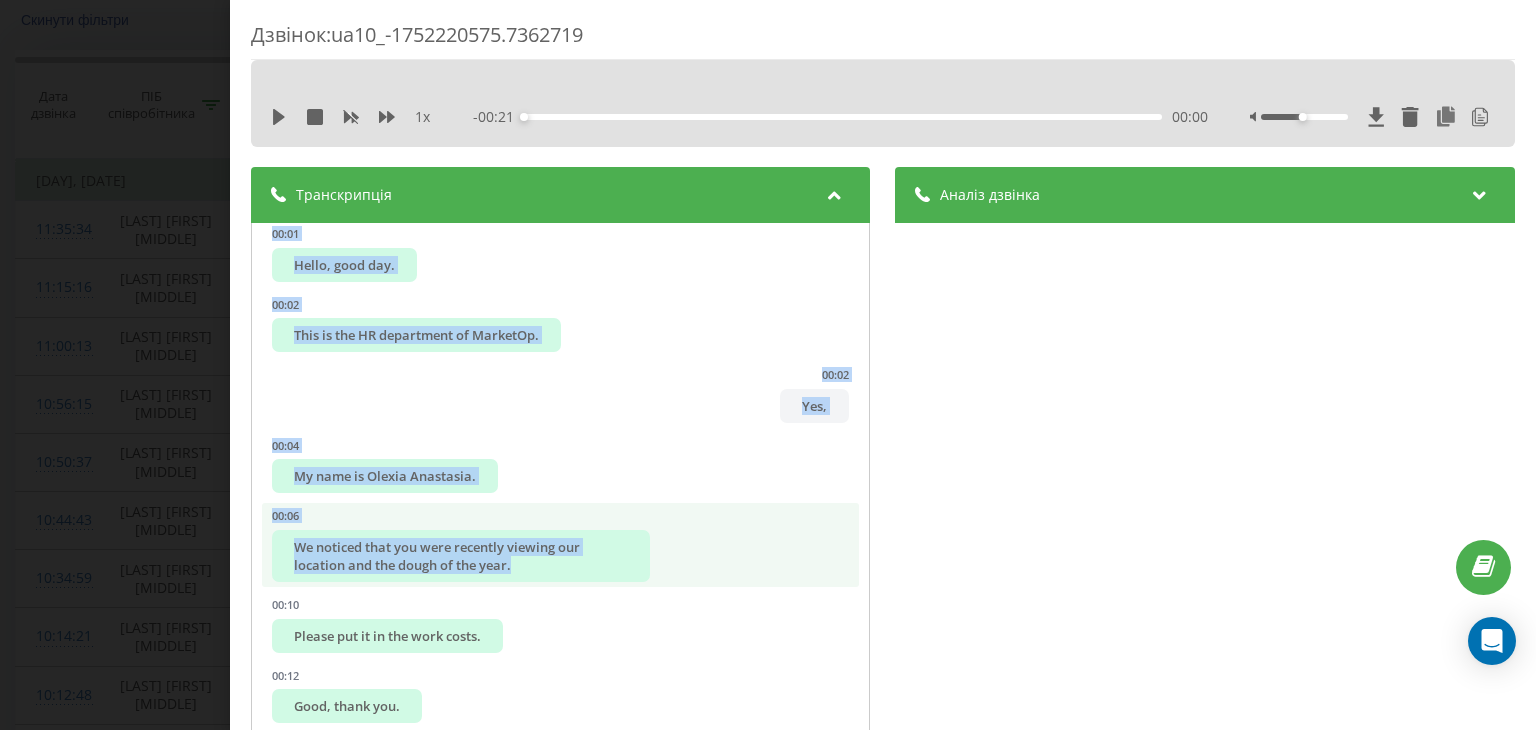 scroll, scrollTop: 160, scrollLeft: 0, axis: vertical 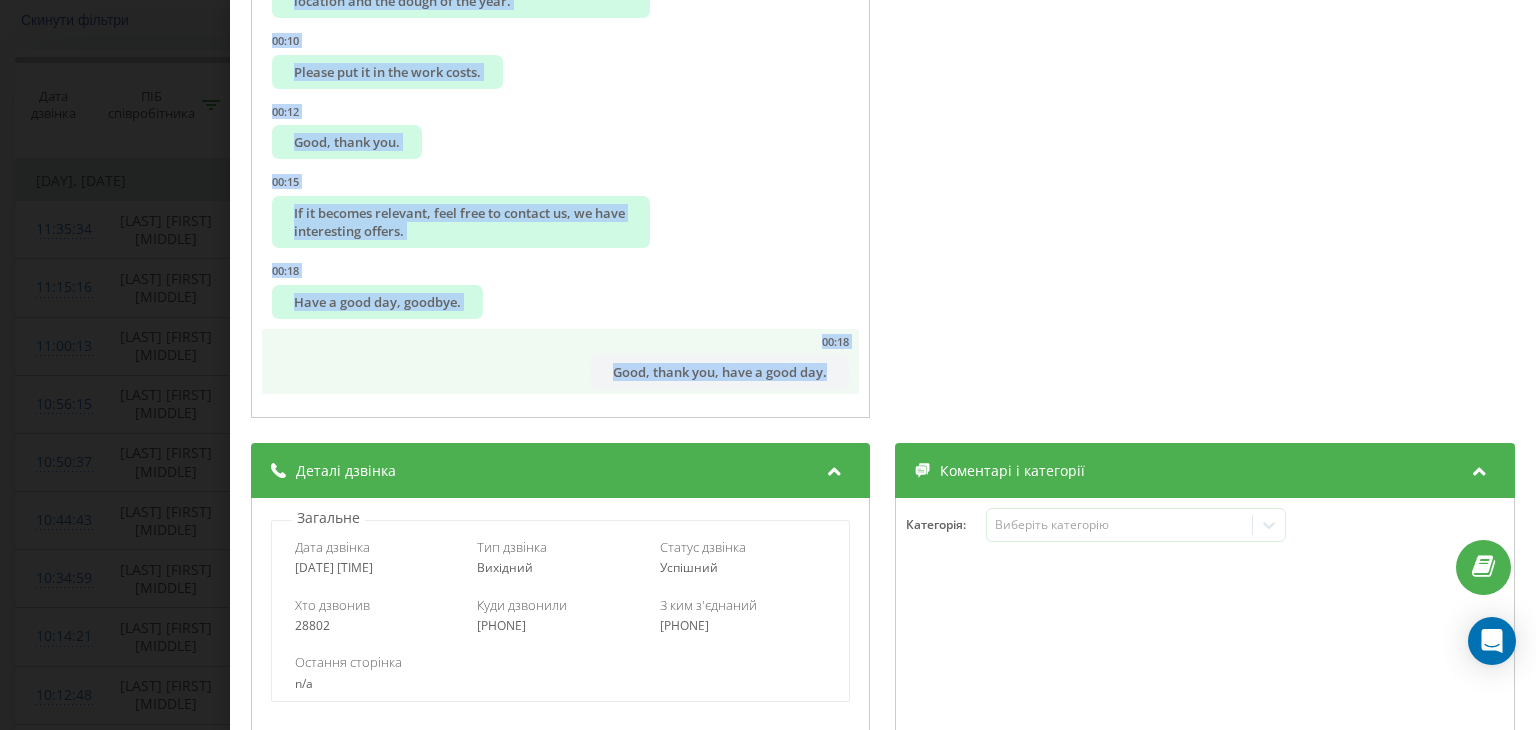 drag, startPoint x: 287, startPoint y: 259, endPoint x: 805, endPoint y: 389, distance: 534.06366 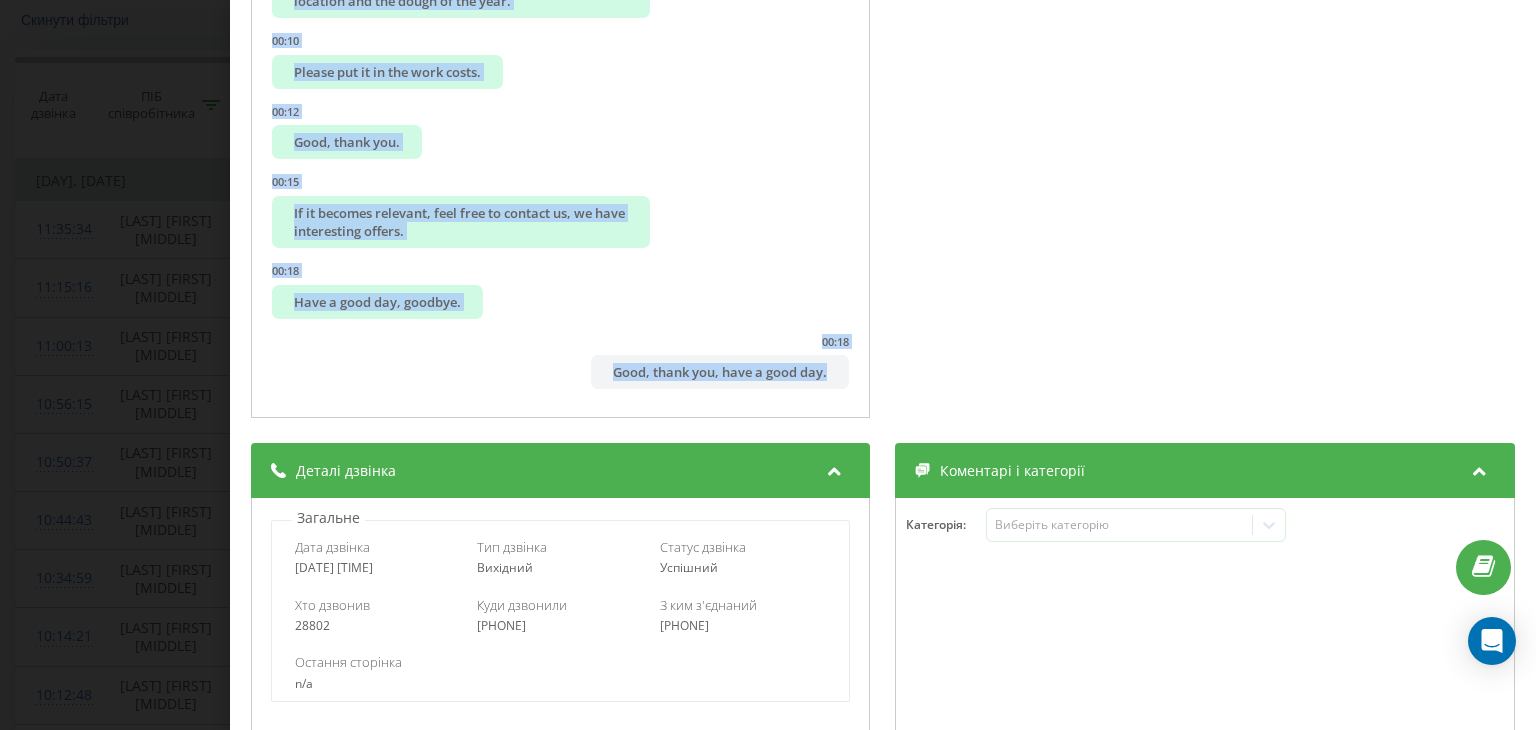 click on "Дзвінок :  ua10_-1752220575.7362719   1 x  - 00:21 00:00   00:00   Транскрипція 00:00 Hello? 00:01 Hello, good day. 00:02 This is the HR department of MarketOp. 00:02 Yes, 00:04 My name is Olexia Anastasia. 00:06 We noticed that you were recently viewing our location and the dough of the year. 00:10 Please put it in the work costs. 00:12 Good, thank you. 00:15 If it becomes relevant, feel free to contact us, we have interesting offers. 00:18 Have a good day, goodbye. 00:18 Good, thank you, have a good day. Аналіз дзвінка Назва профілю MarketOpt-Kremenchuk Тема діалогу Короткий дзвінок HR-відділу MarketOp щодо перегляду вакансії Оцінка діалогу Відкриття 2 Презентація 2 Оцінка 1.75 Анамнез 1 Закриття 2 Деталі Аналіз настрою Настрій клієнта Нейтральний Настрій менеджера Формальний Деталі" at bounding box center [768, 365] 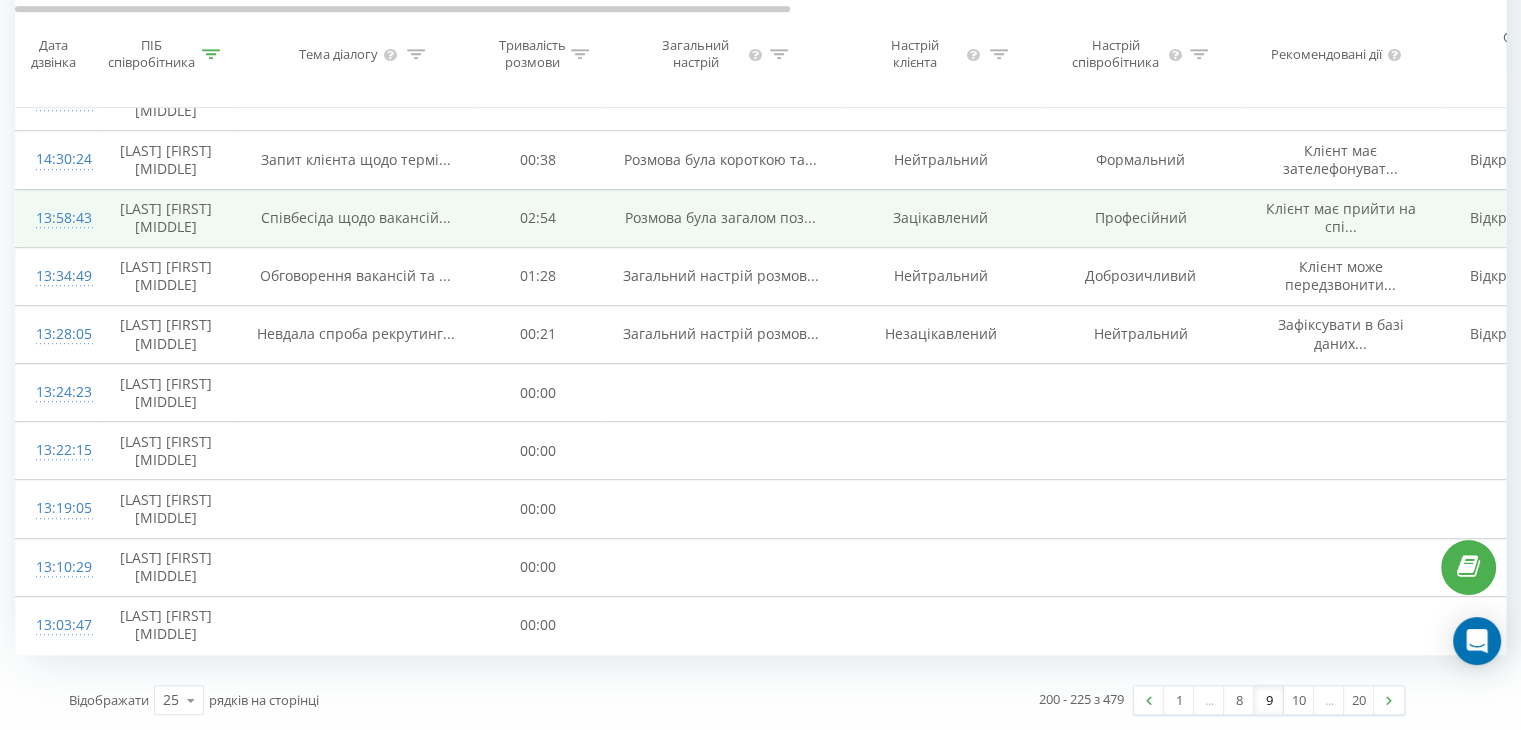 scroll, scrollTop: 1568, scrollLeft: 0, axis: vertical 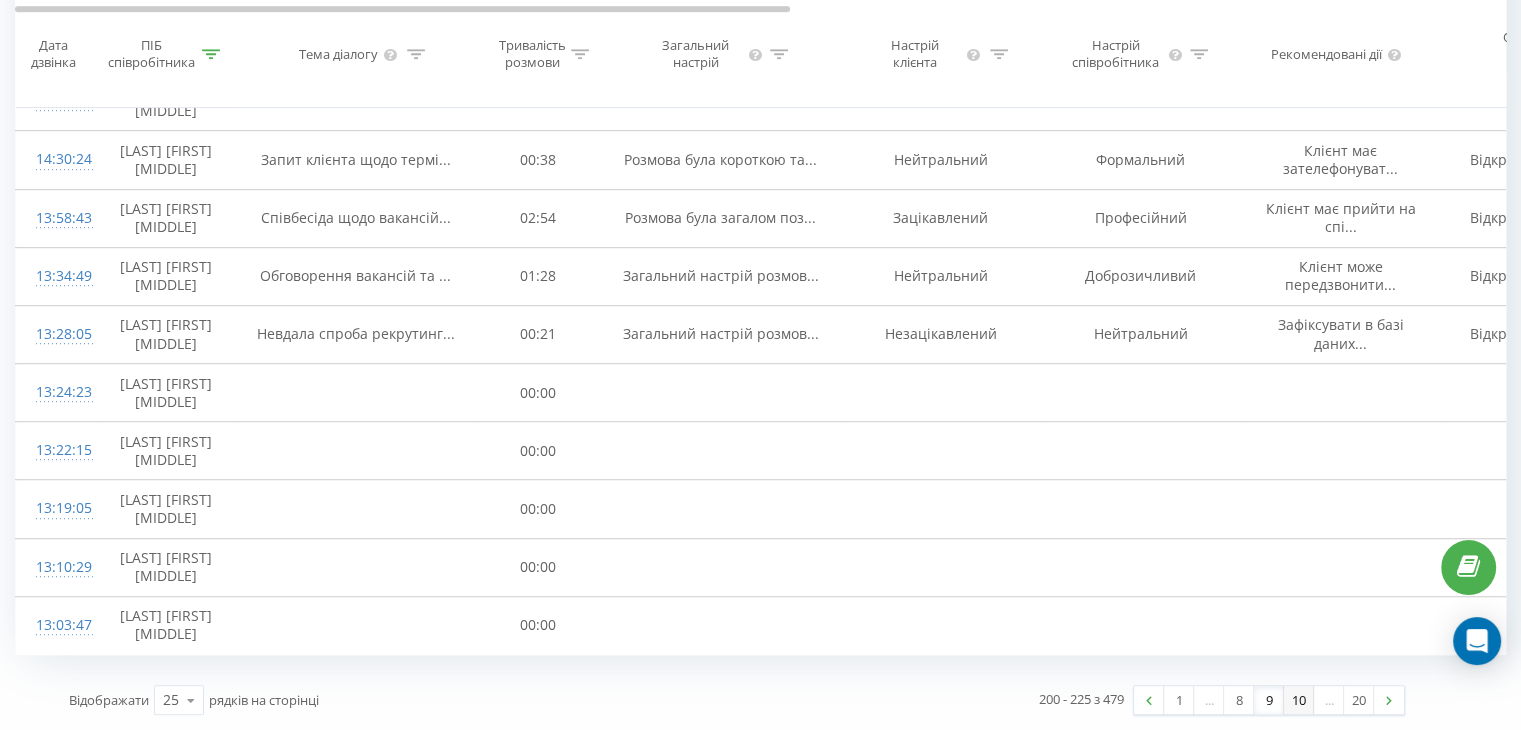 click on "10" at bounding box center (1299, 700) 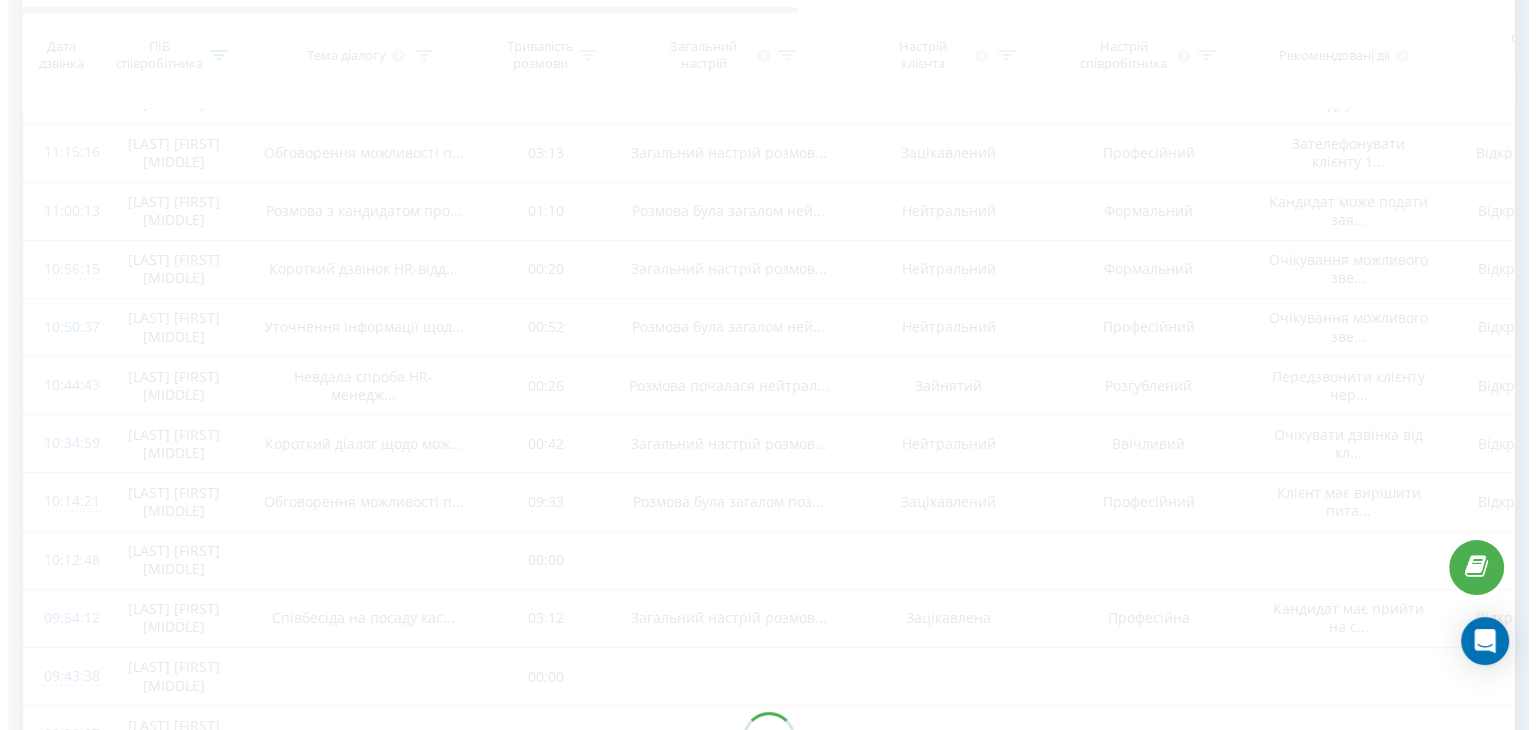 scroll, scrollTop: 132, scrollLeft: 0, axis: vertical 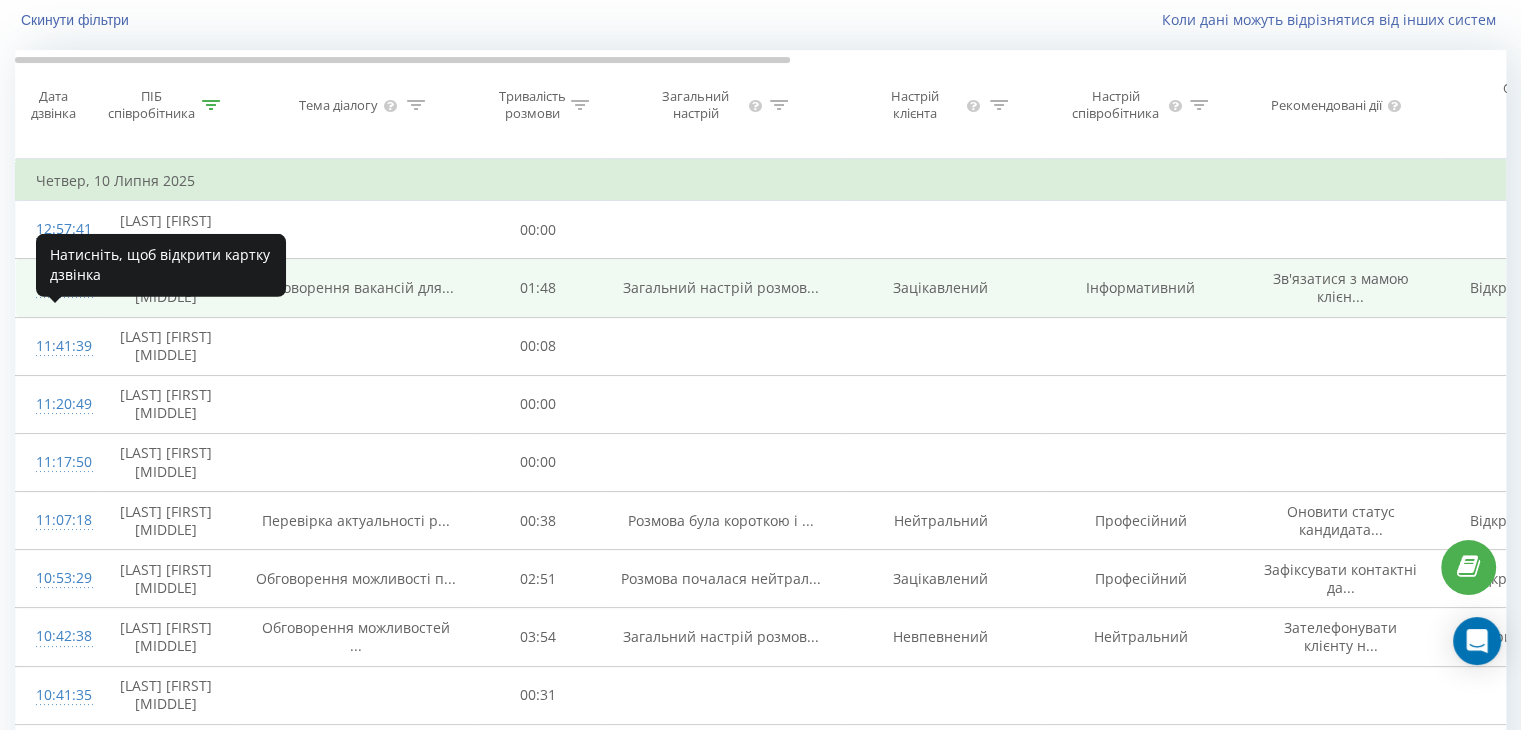 click on "11:55:03" at bounding box center [56, 287] 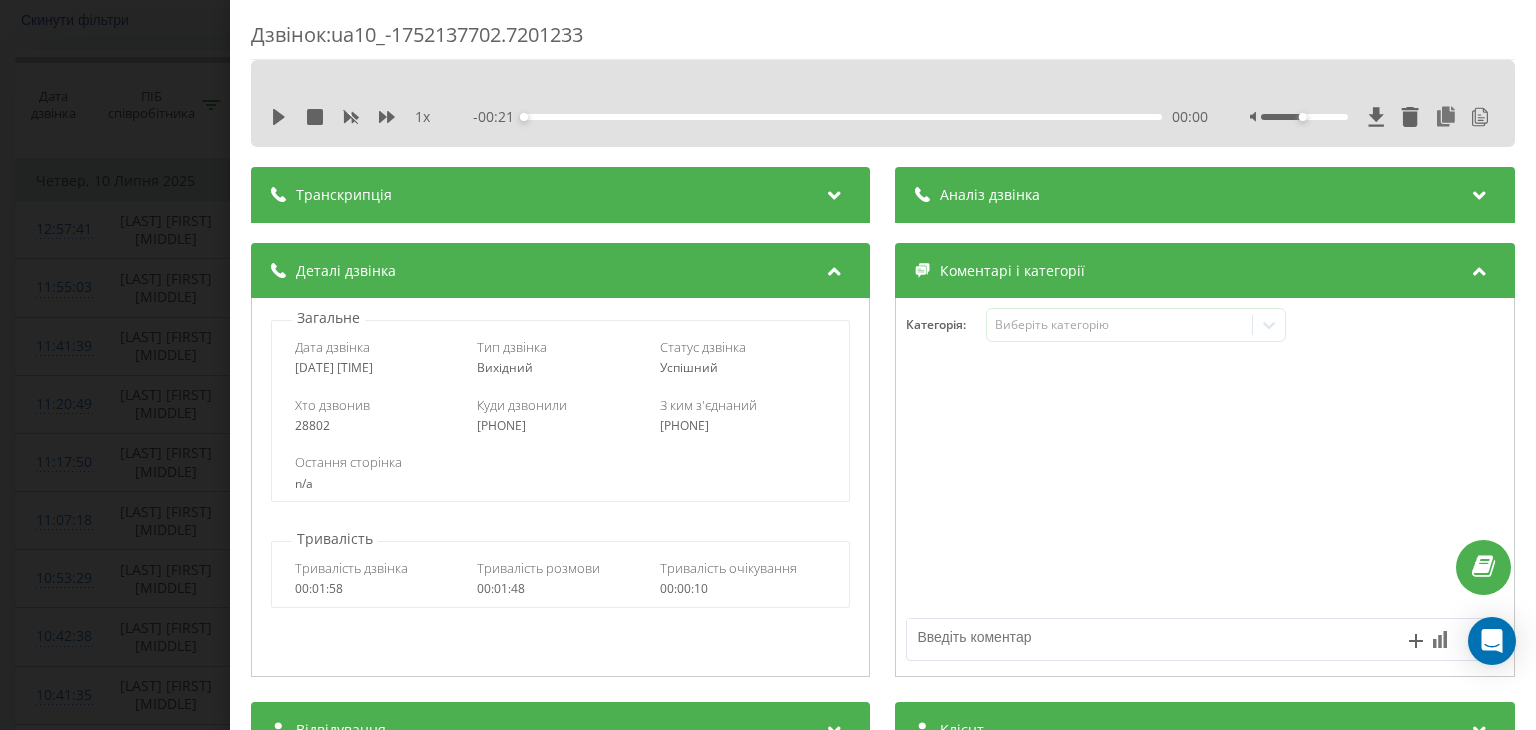 click at bounding box center [835, 192] 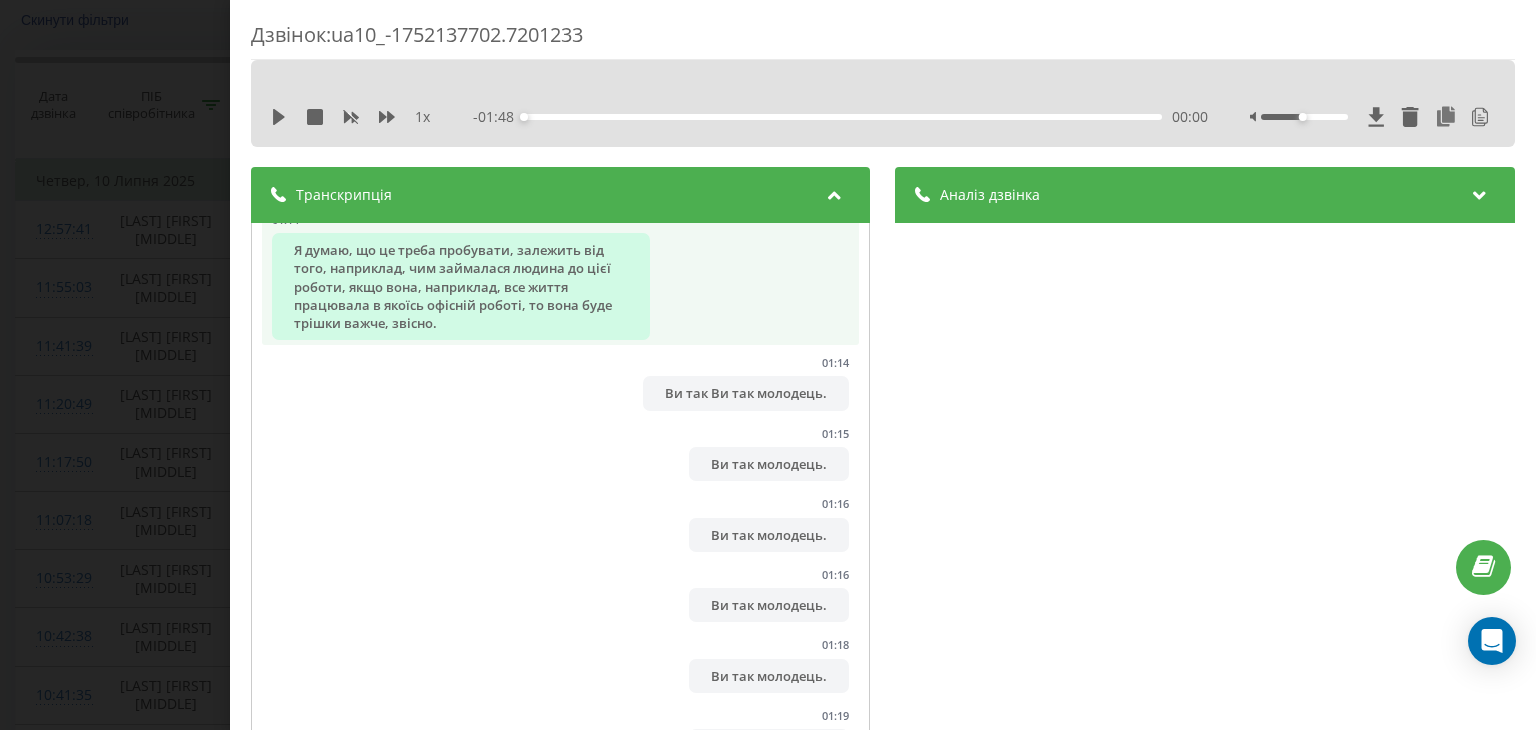 scroll, scrollTop: 2700, scrollLeft: 0, axis: vertical 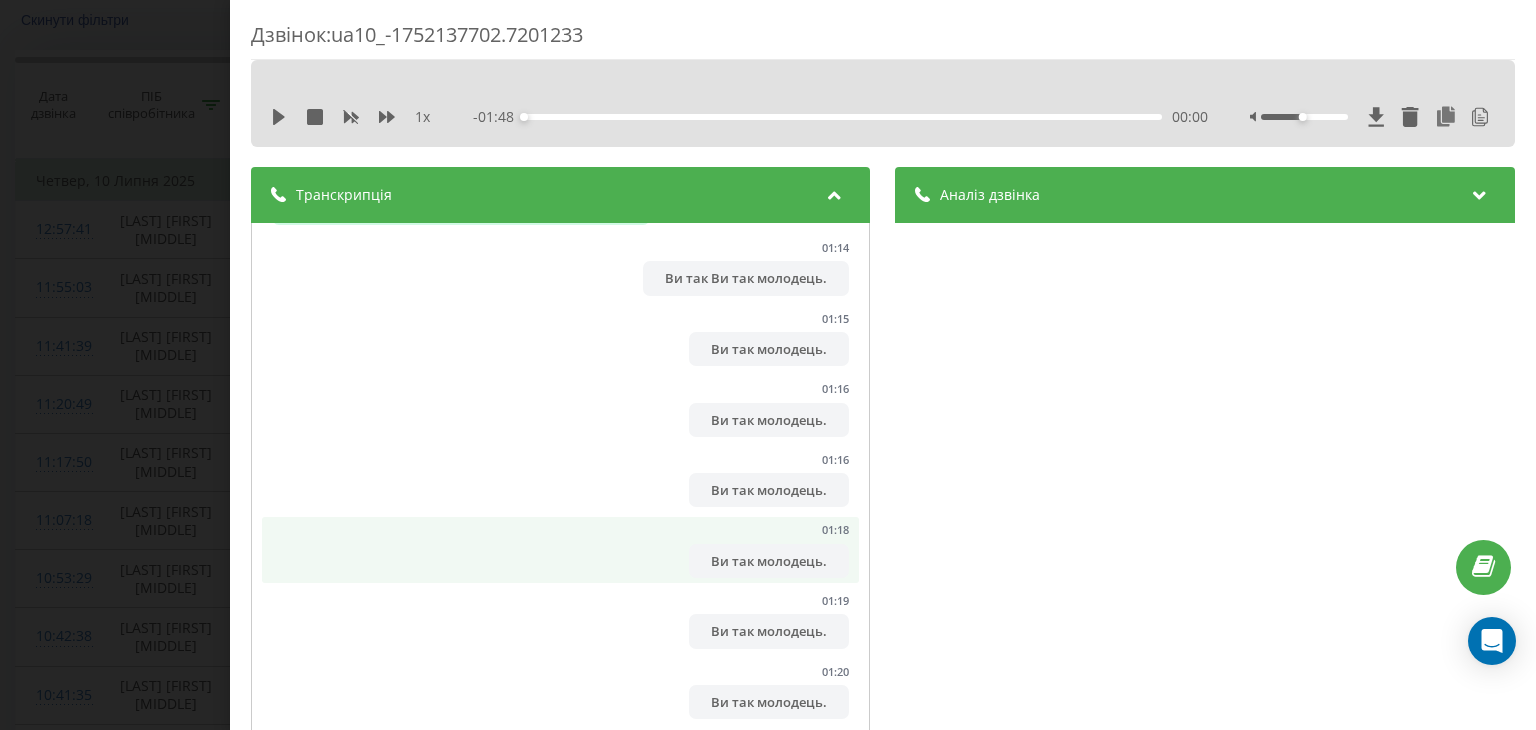 drag, startPoint x: 195, startPoint y: 232, endPoint x: 759, endPoint y: 603, distance: 675.08295 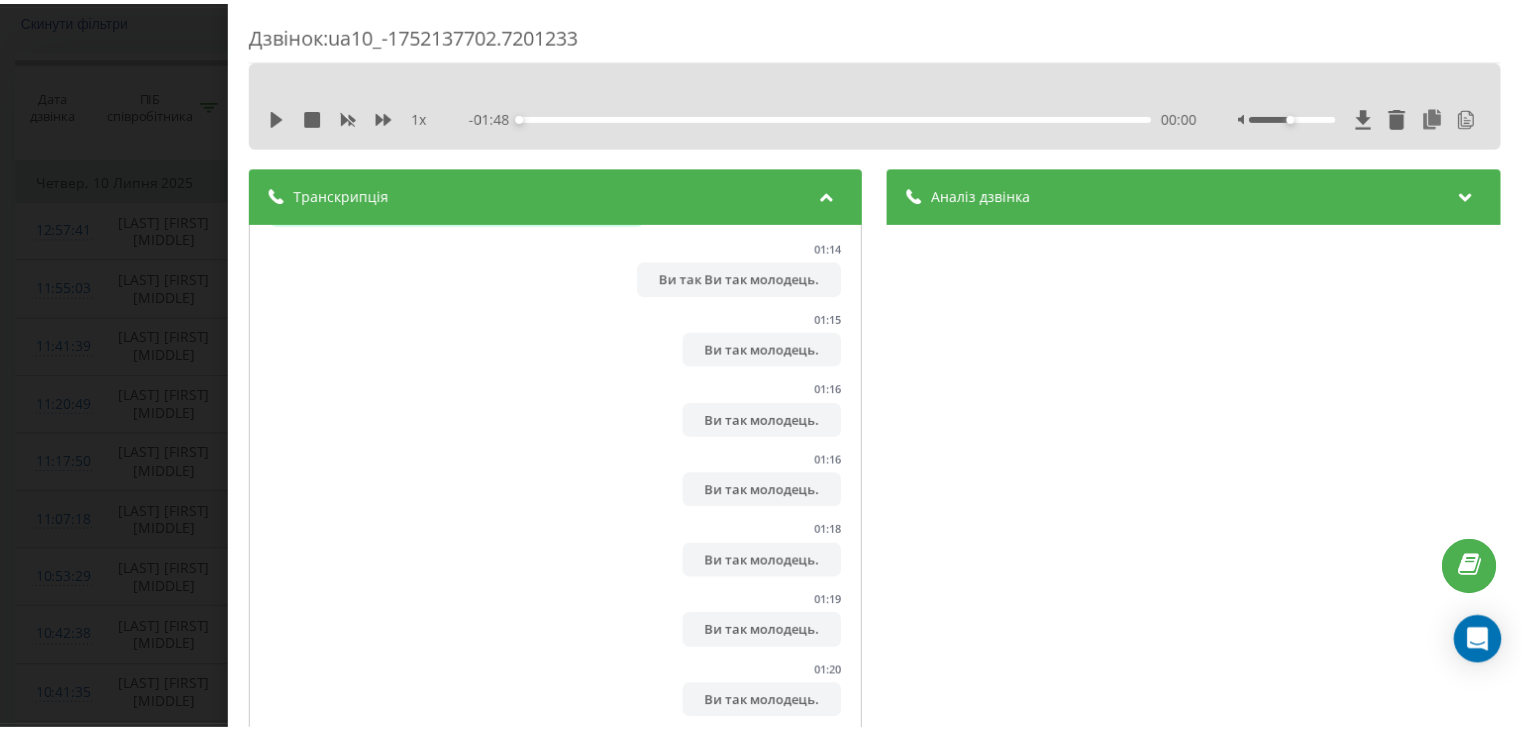 scroll, scrollTop: 0, scrollLeft: 0, axis: both 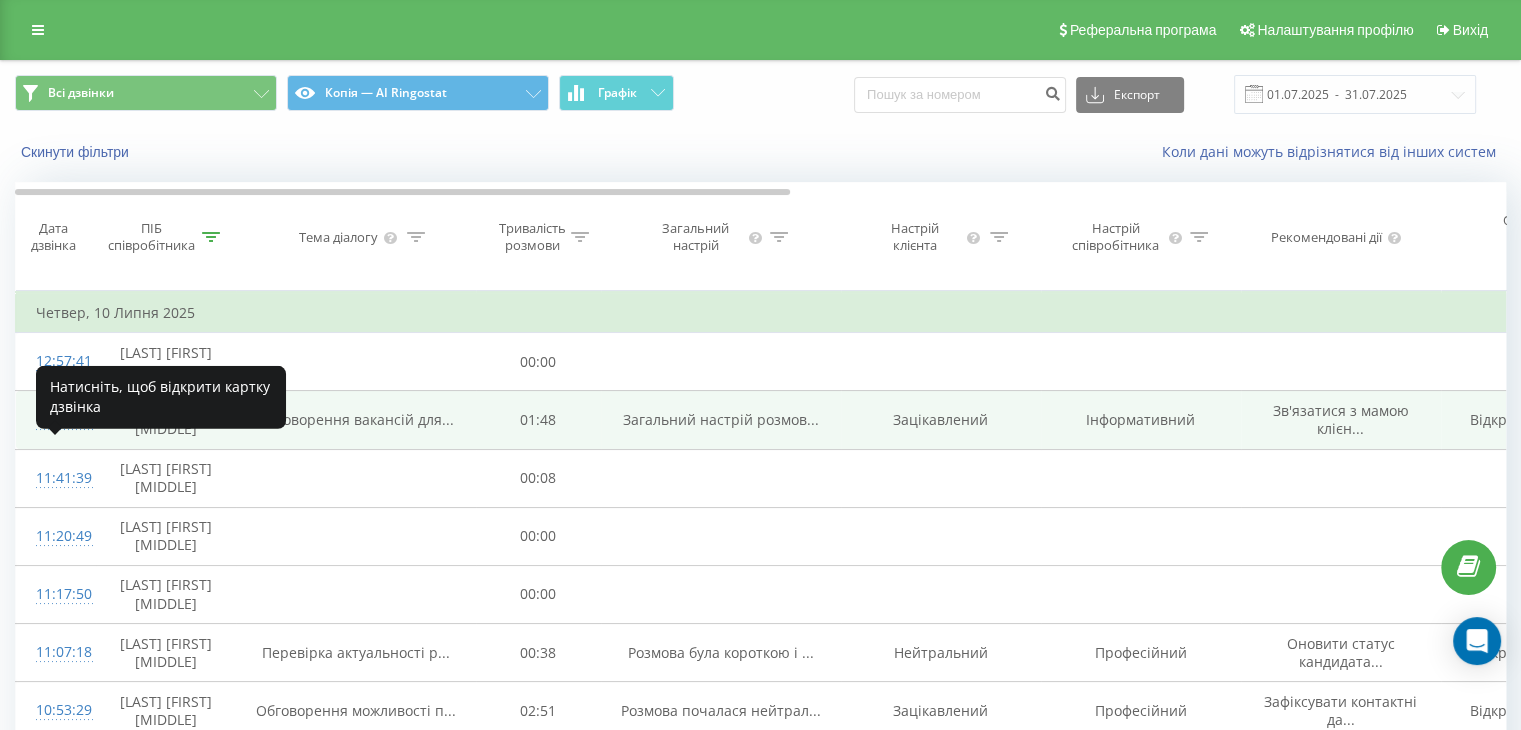 click on "11:55:03" at bounding box center [56, 419] 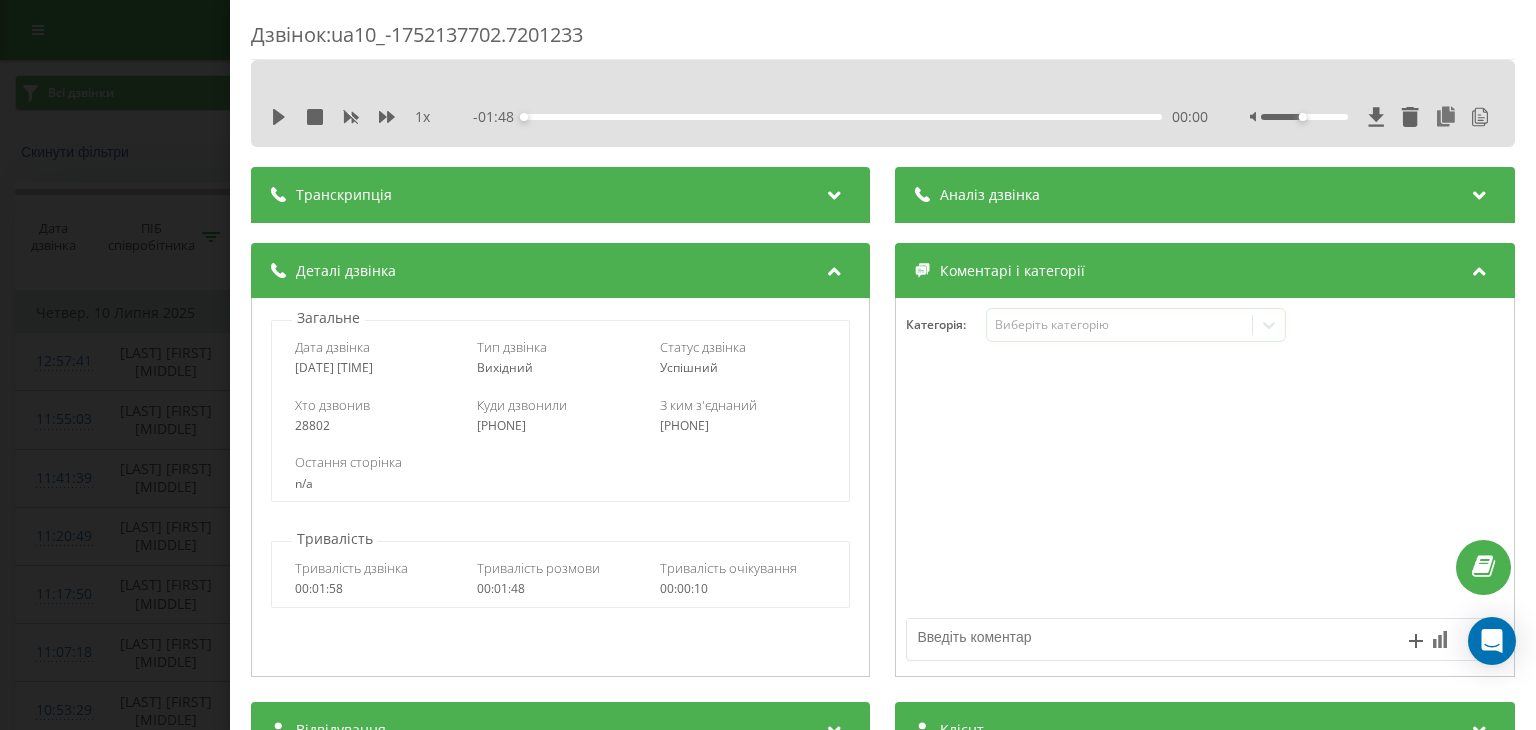 click at bounding box center (835, 192) 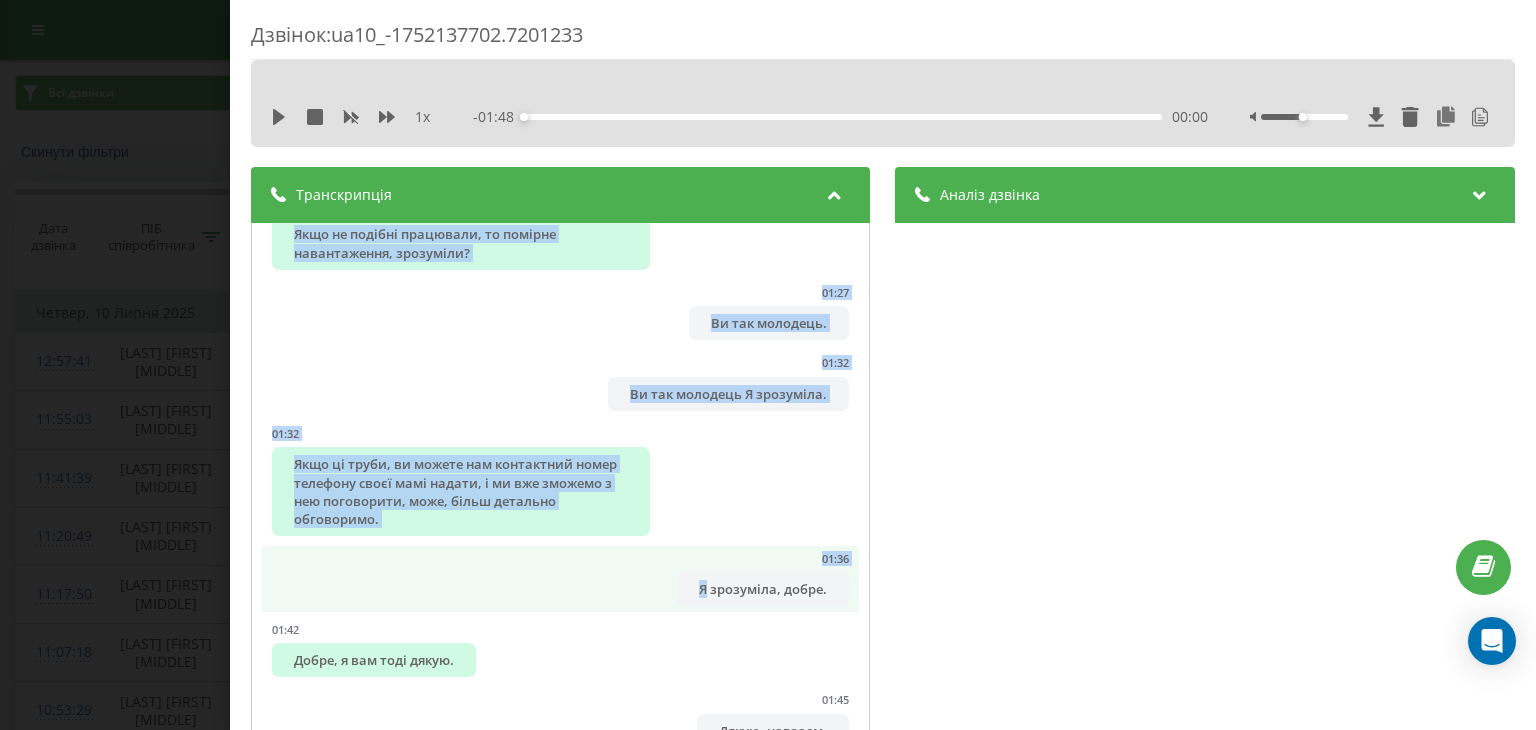 scroll, scrollTop: 3628, scrollLeft: 0, axis: vertical 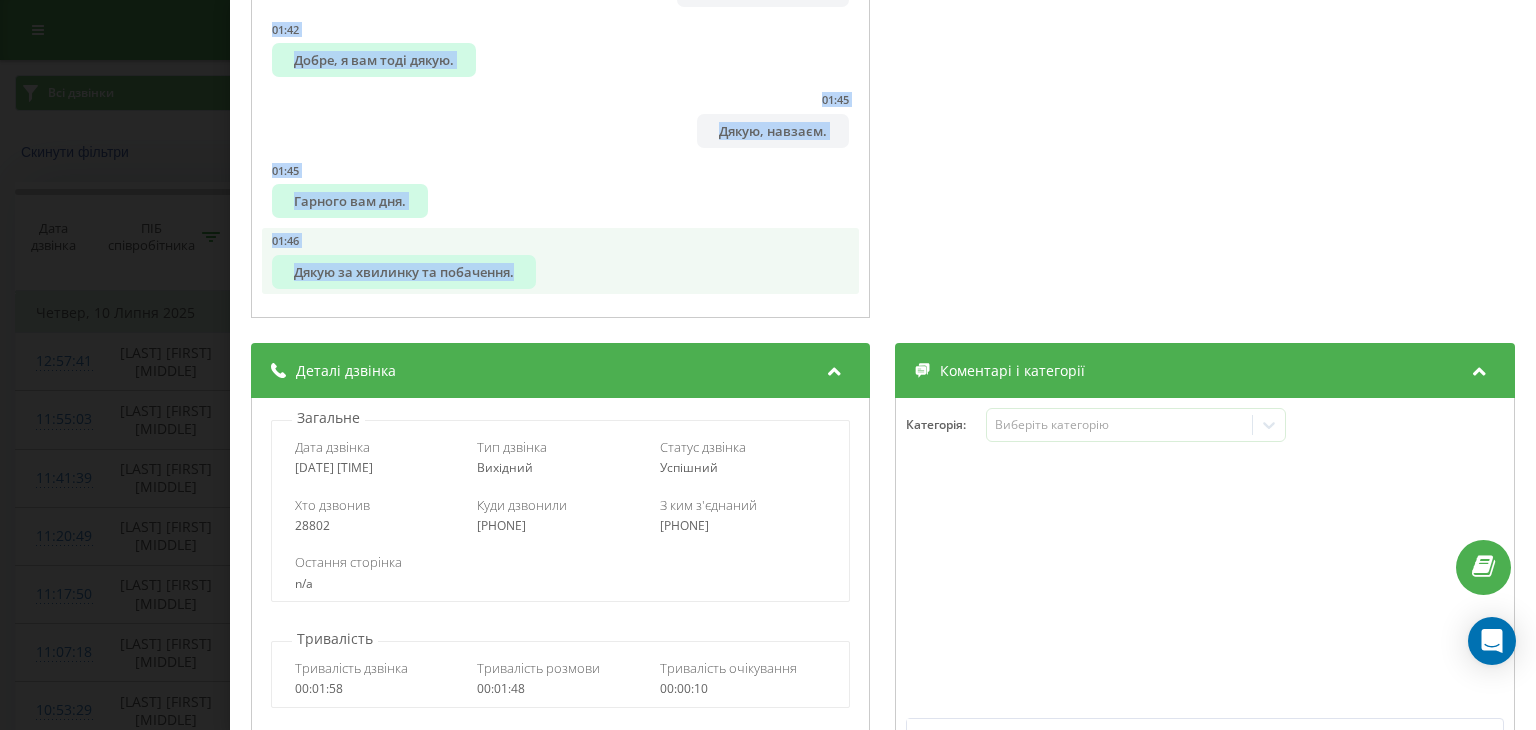 drag, startPoint x: 304, startPoint y: 263, endPoint x: 776, endPoint y: 270, distance: 472.0519 